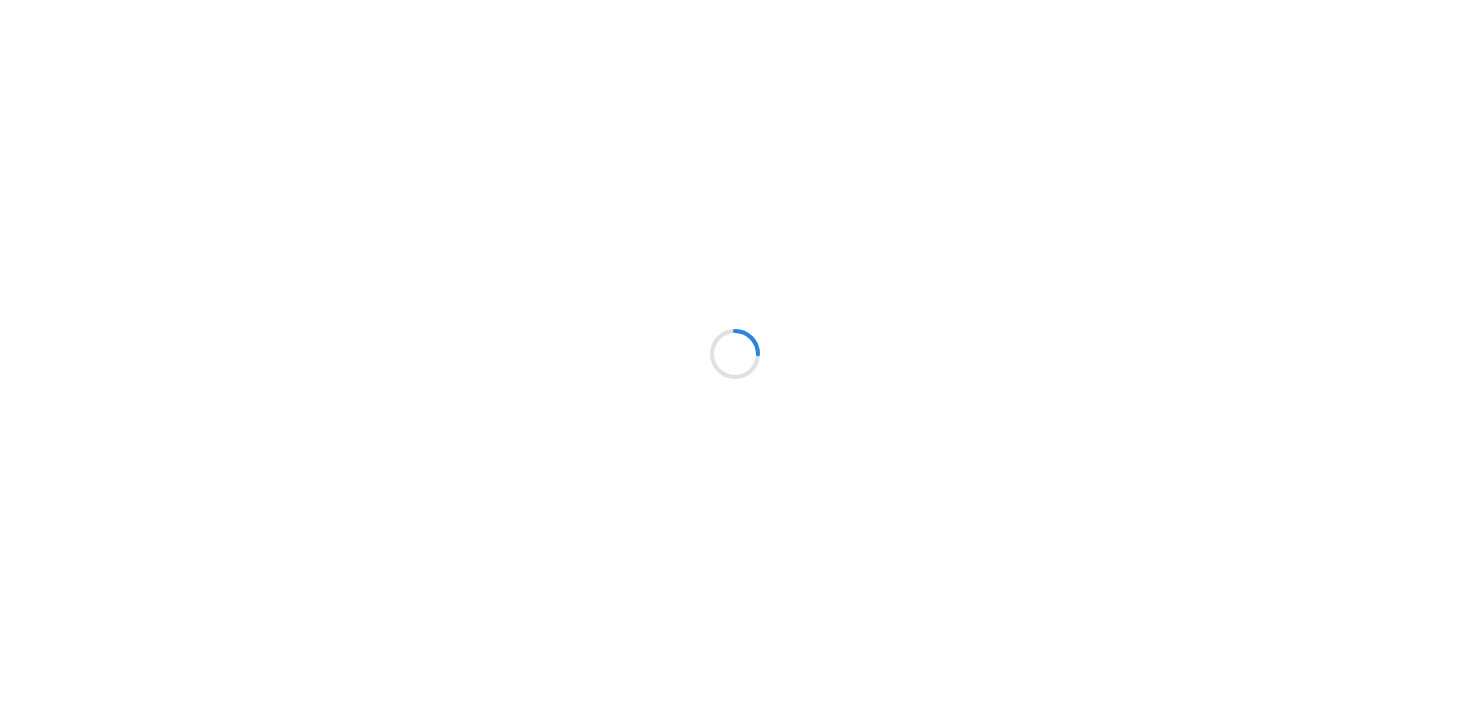 scroll, scrollTop: 0, scrollLeft: 0, axis: both 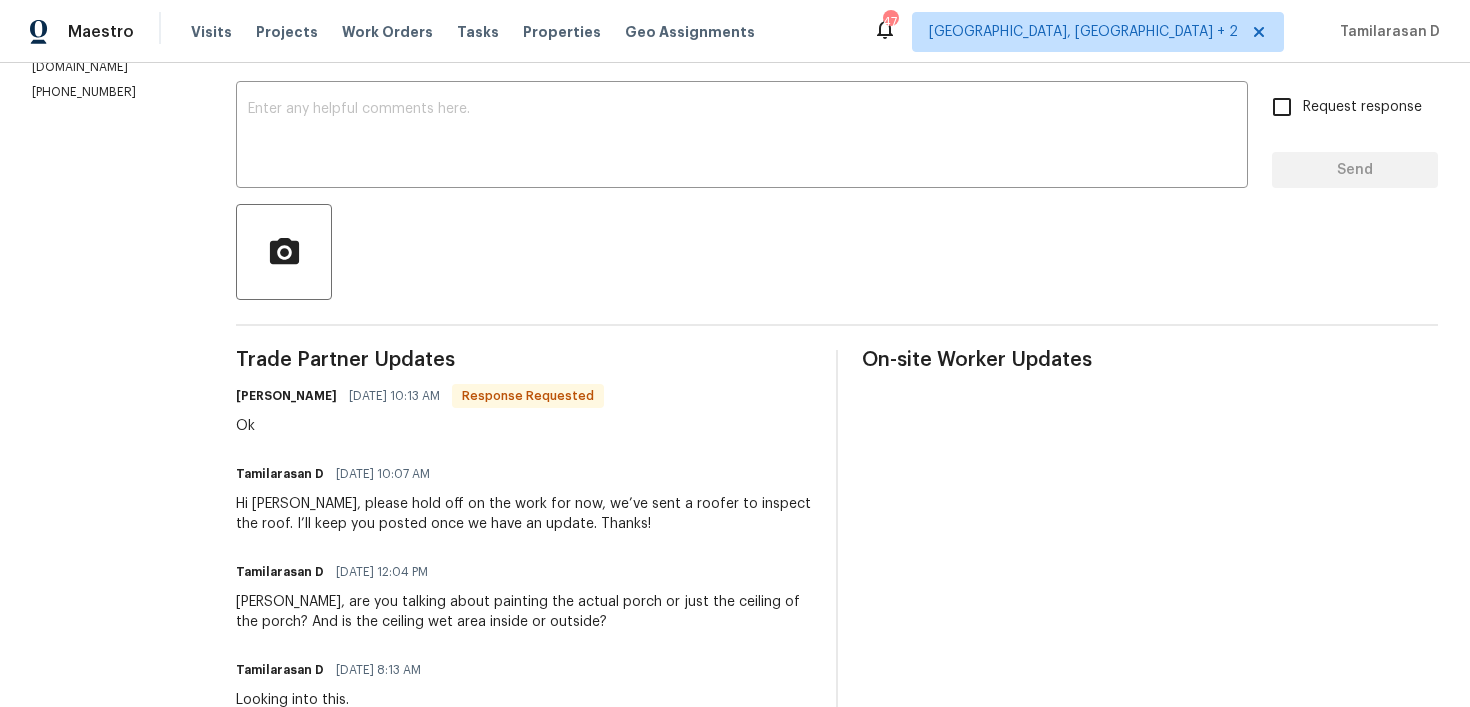 click on "Ok" at bounding box center (420, 426) 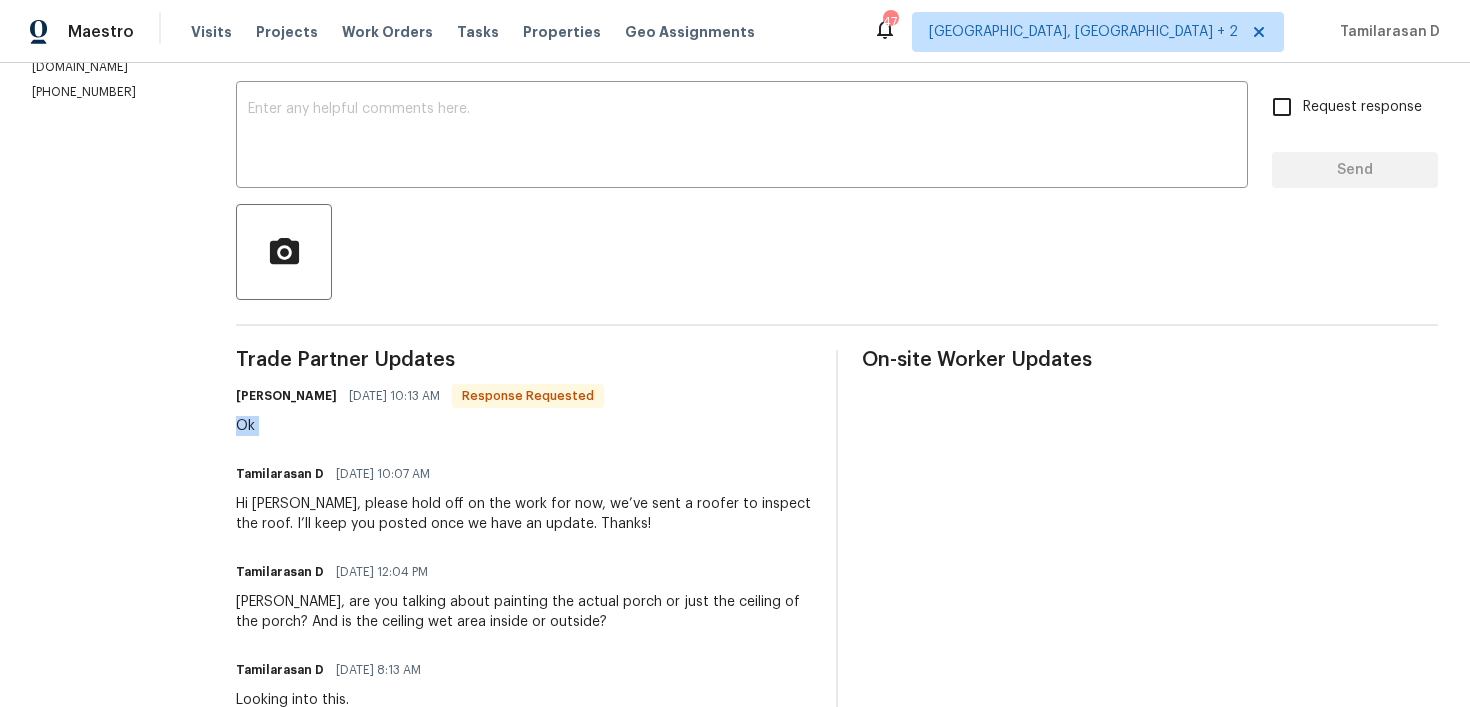 click on "Ok" at bounding box center (420, 426) 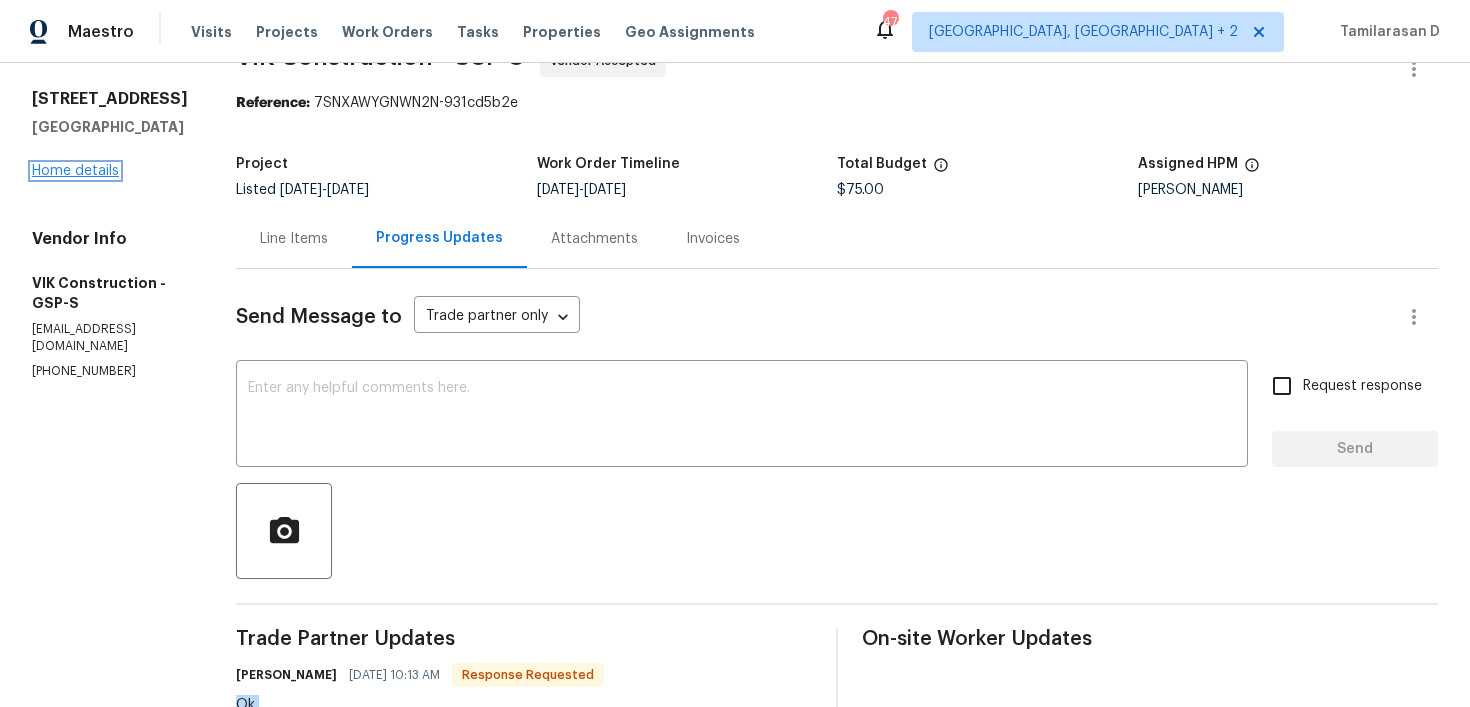 click on "Home details" at bounding box center [75, 171] 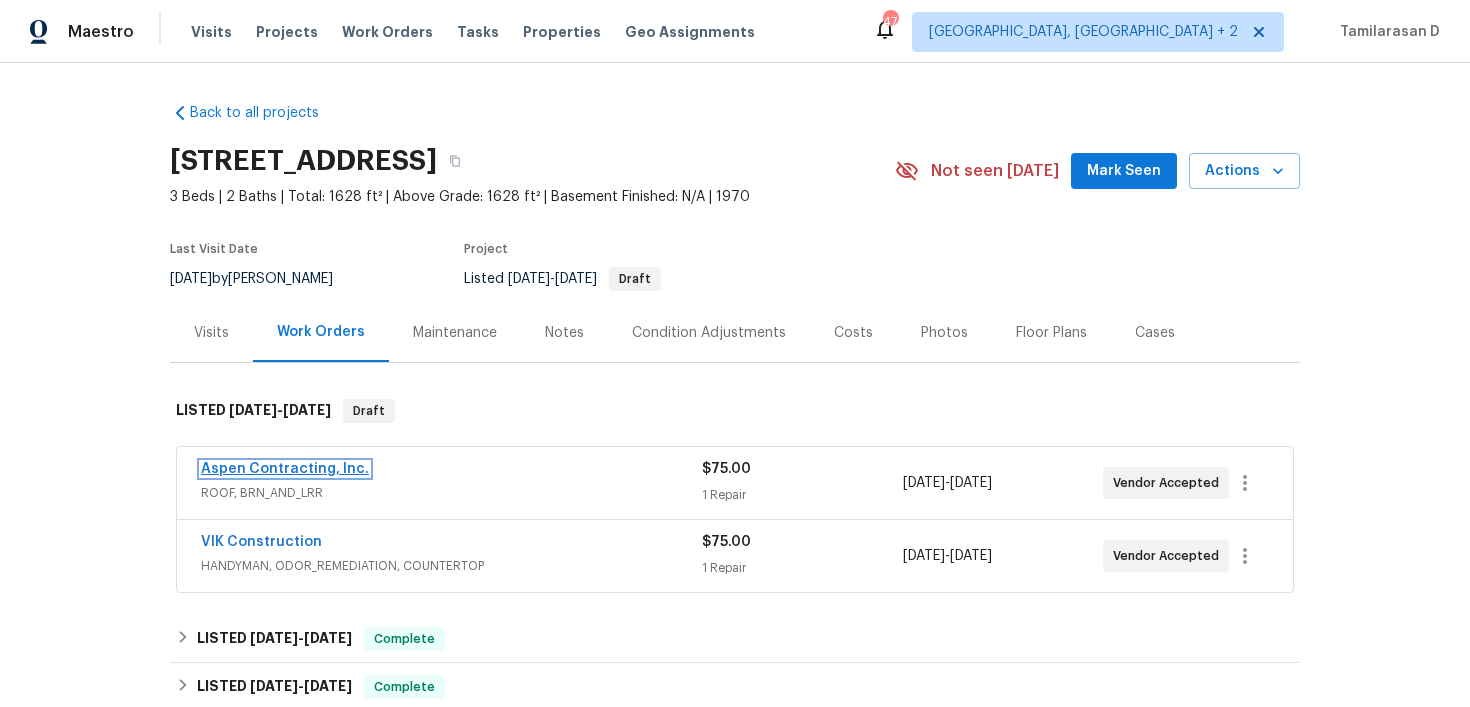 click on "Aspen Contracting, Inc." at bounding box center (285, 469) 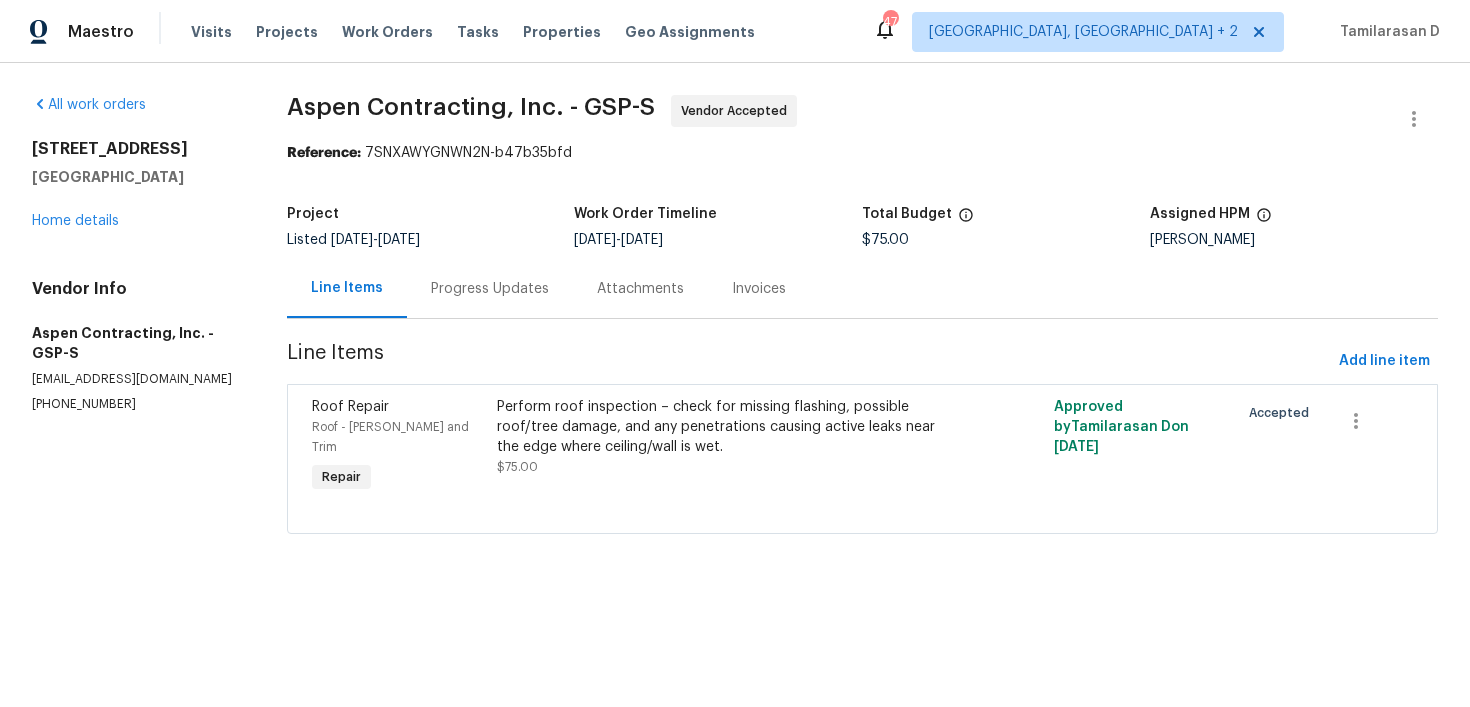 click on "Progress Updates" at bounding box center (490, 289) 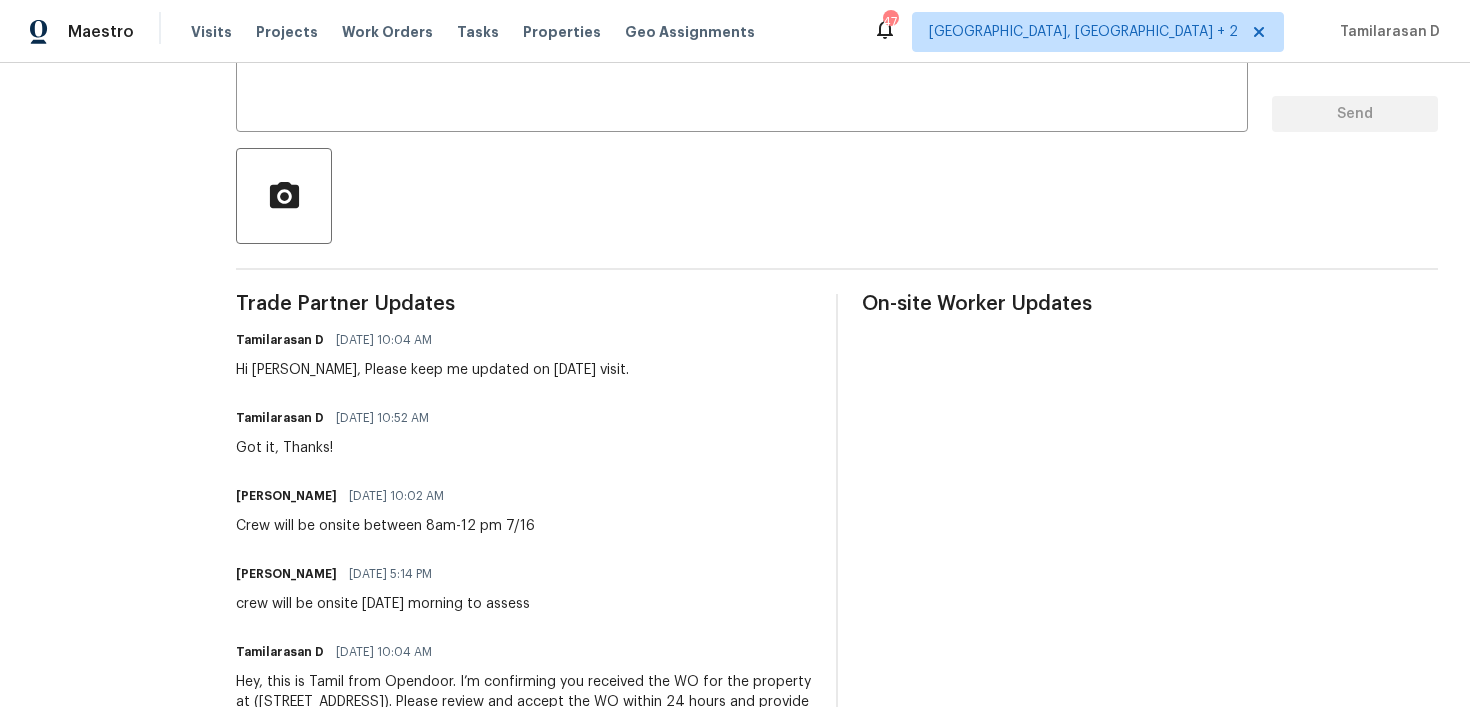 scroll, scrollTop: 0, scrollLeft: 0, axis: both 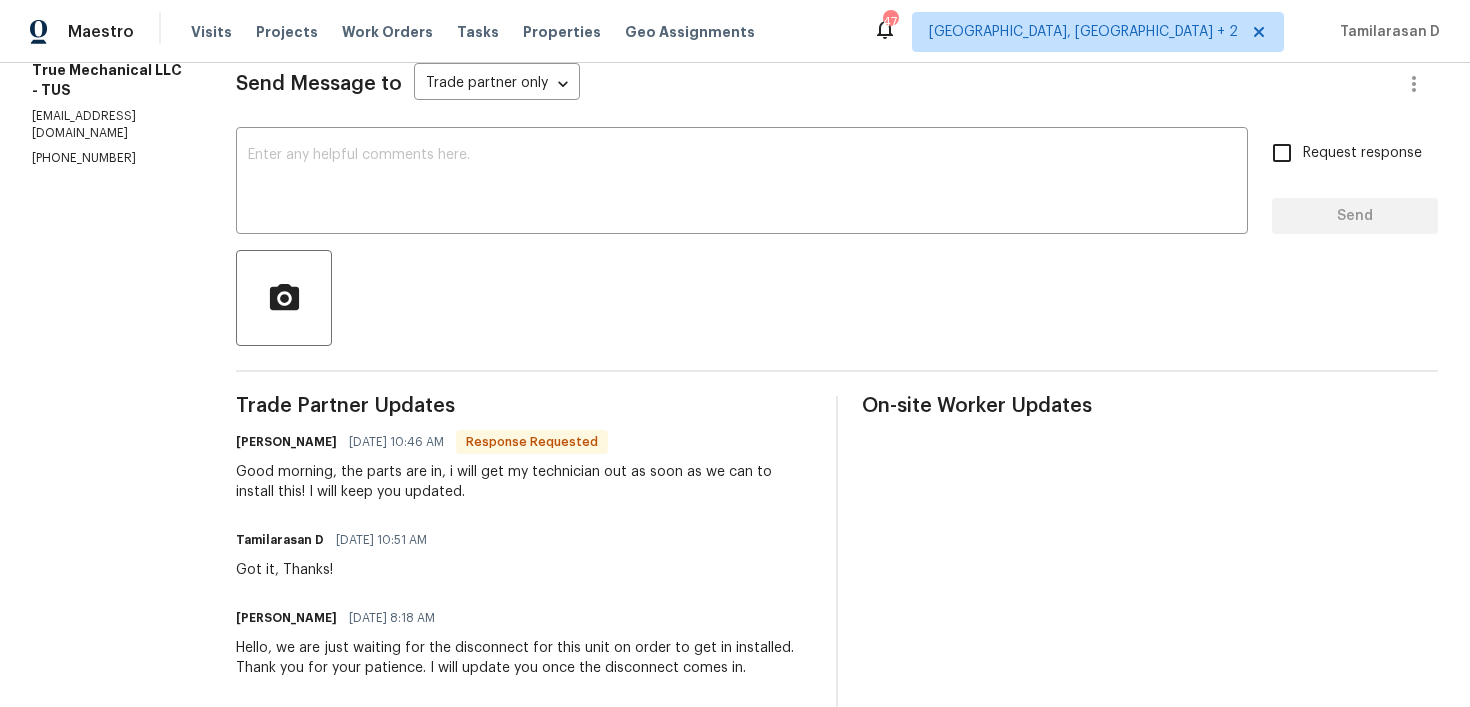 click on "Mariah Griffith 07/16/2025 10:46 AM Response Requested" at bounding box center [524, 442] 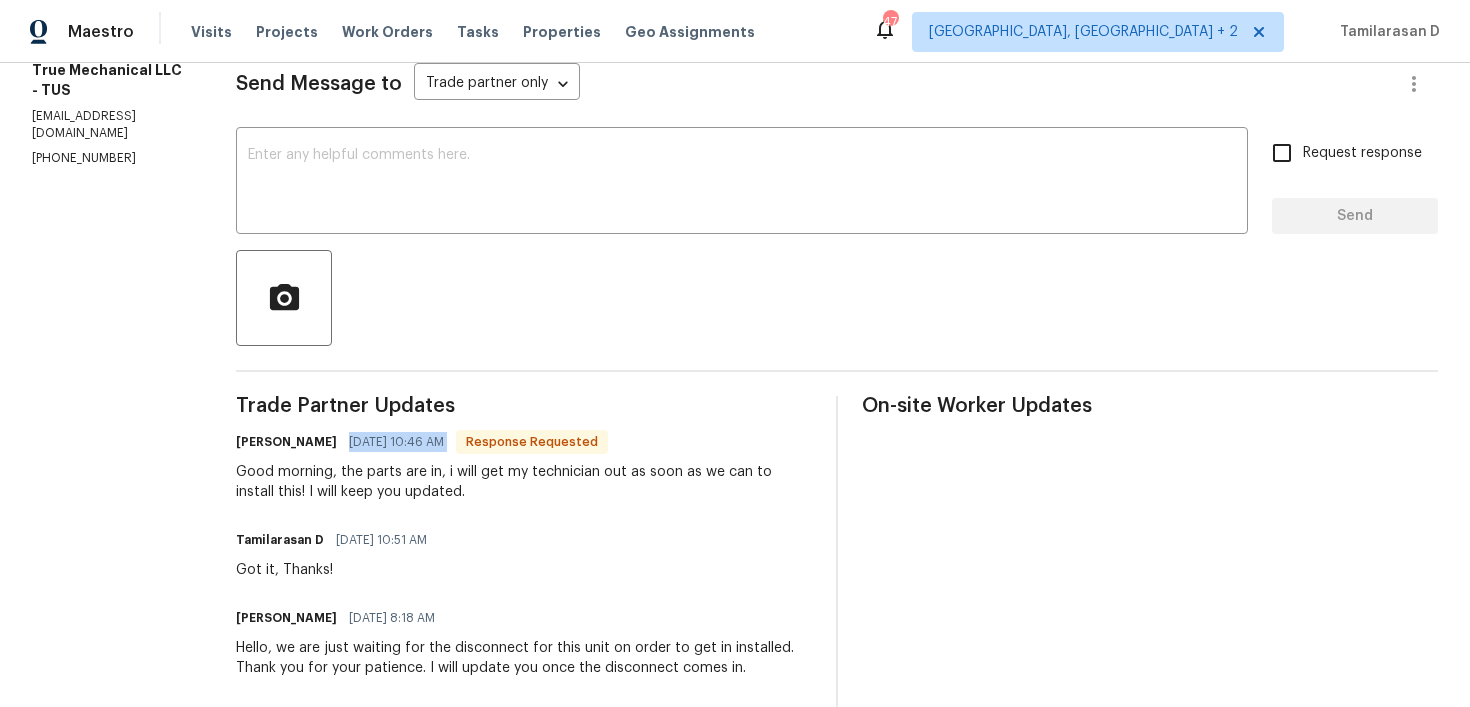 click on "Good morning, the parts are in, i will get my technician out as soon as we can to install this! I will keep you updated." at bounding box center (524, 482) 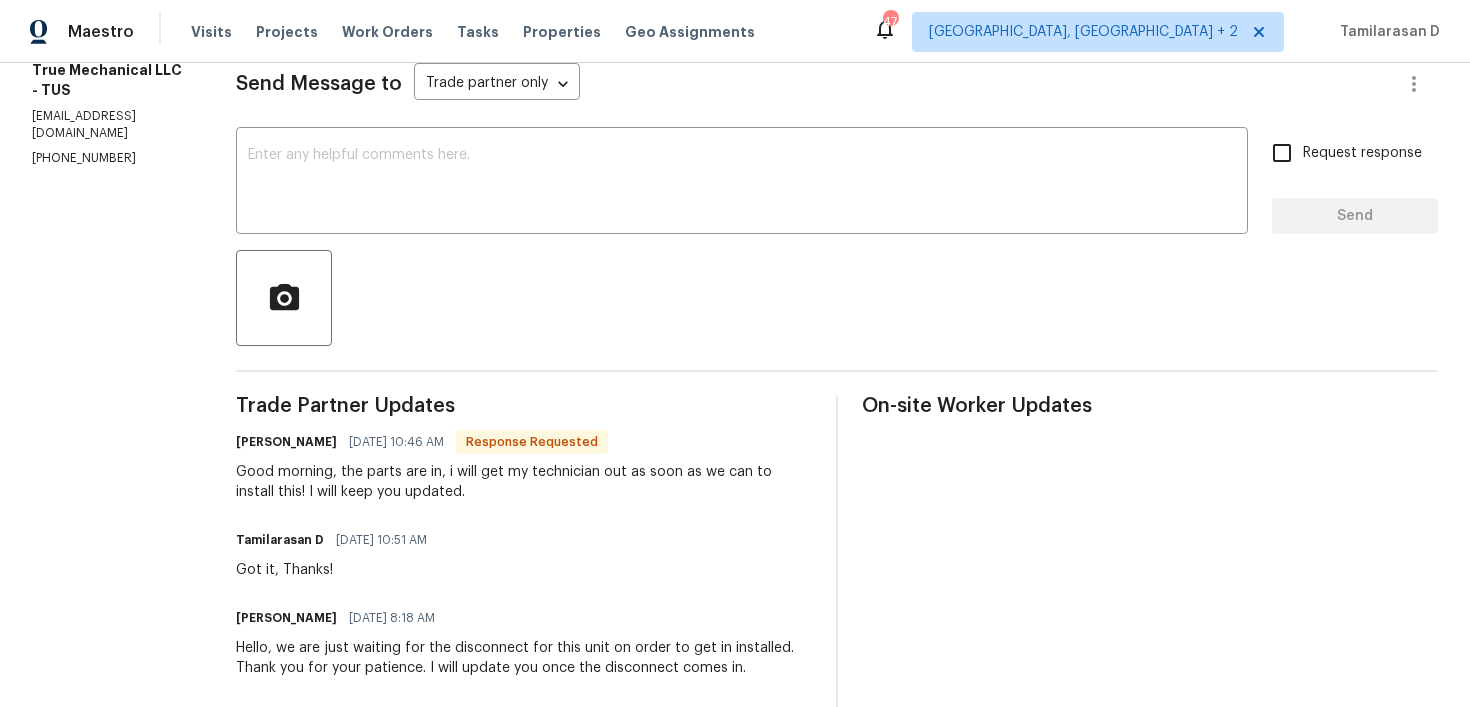 click on "Good morning, the parts are in, i will get my technician out as soon as we can to install this! I will keep you updated." at bounding box center [524, 482] 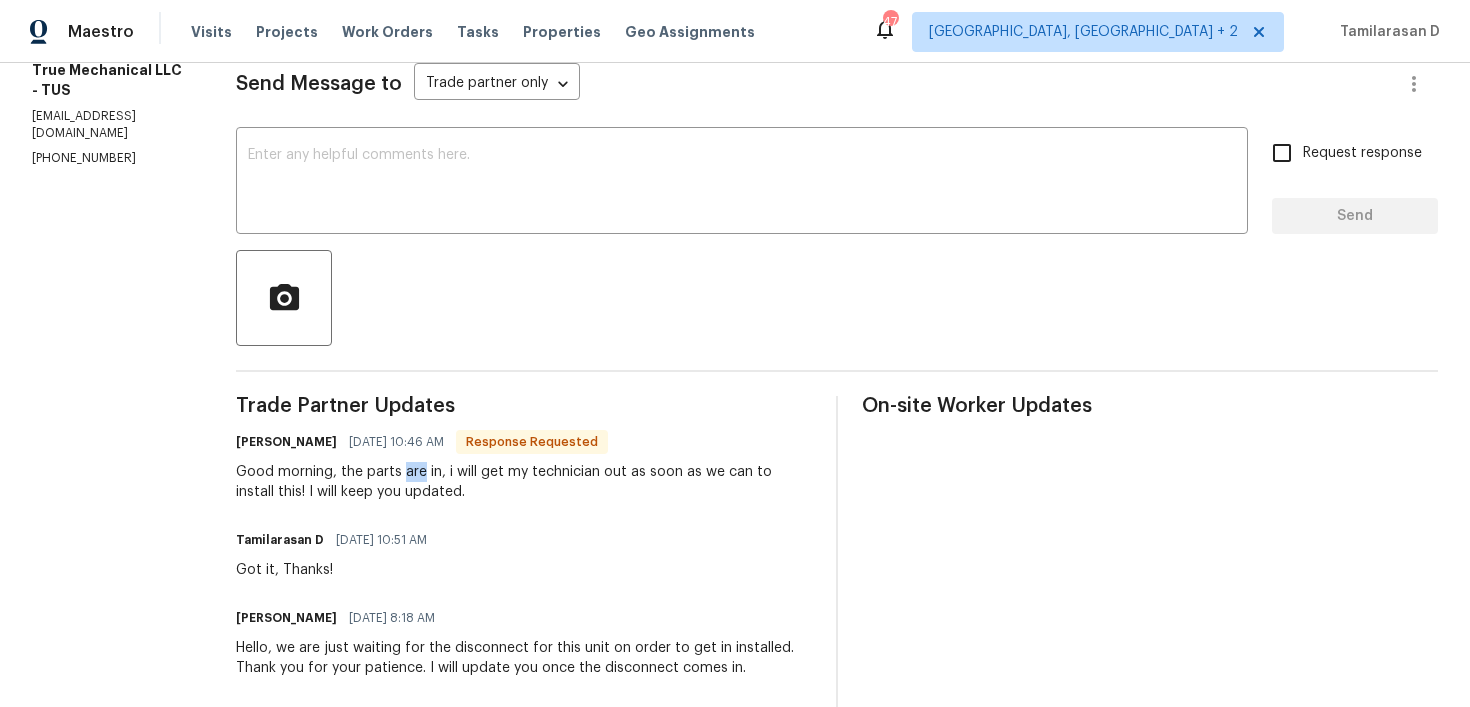click on "Good morning, the parts are in, i will get my technician out as soon as we can to install this! I will keep you updated." at bounding box center [524, 482] 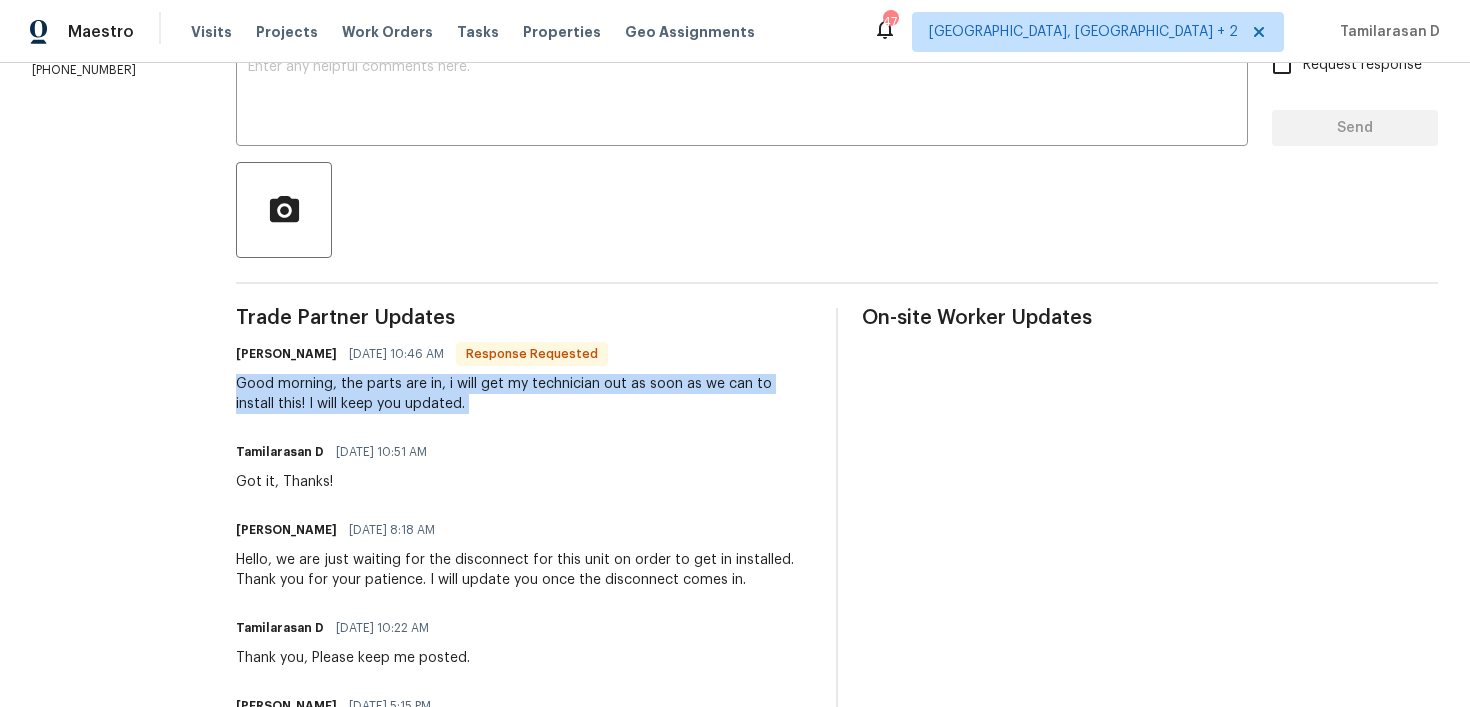 scroll, scrollTop: 386, scrollLeft: 0, axis: vertical 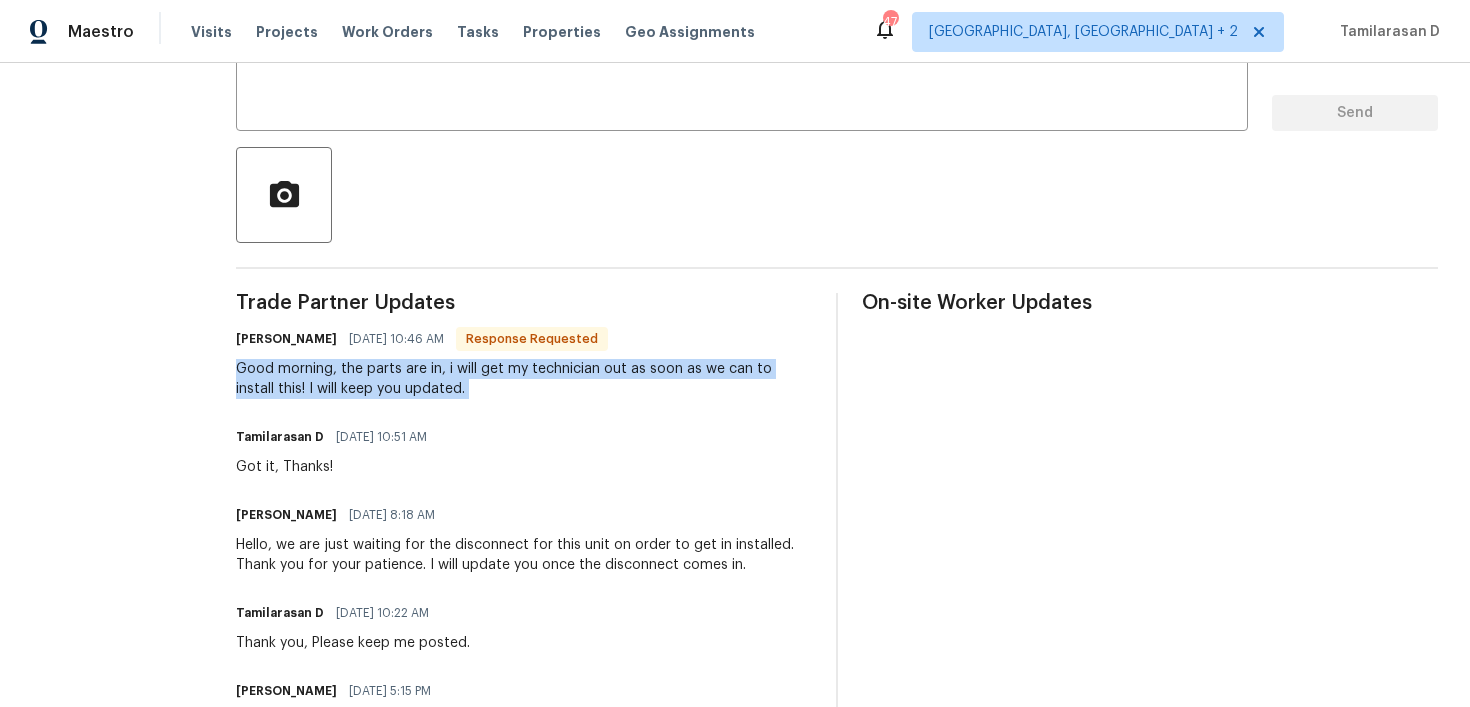 click on "Good morning, the parts are in, i will get my technician out as soon as we can to install this! I will keep you updated." at bounding box center (524, 379) 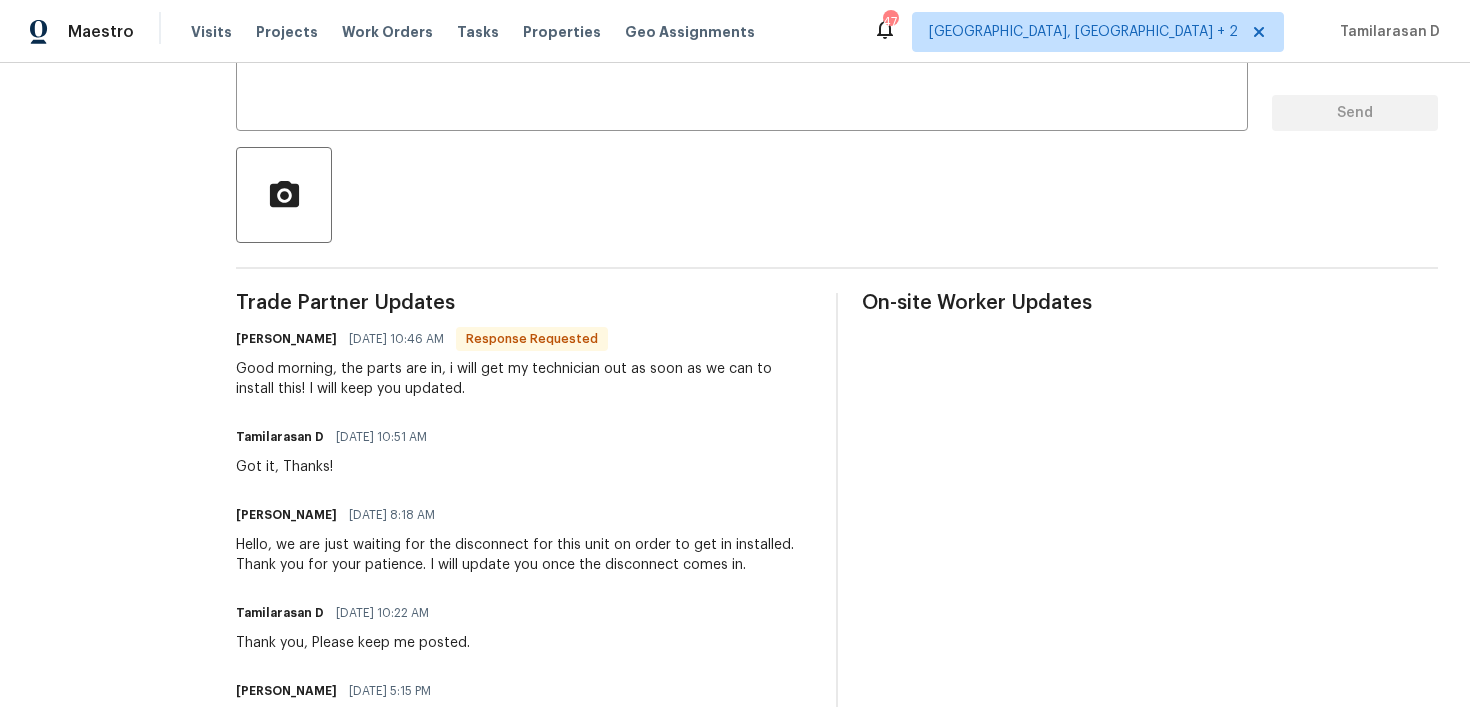 click on "Good morning, the parts are in, i will get my technician out as soon as we can to install this! I will keep you updated." at bounding box center (524, 379) 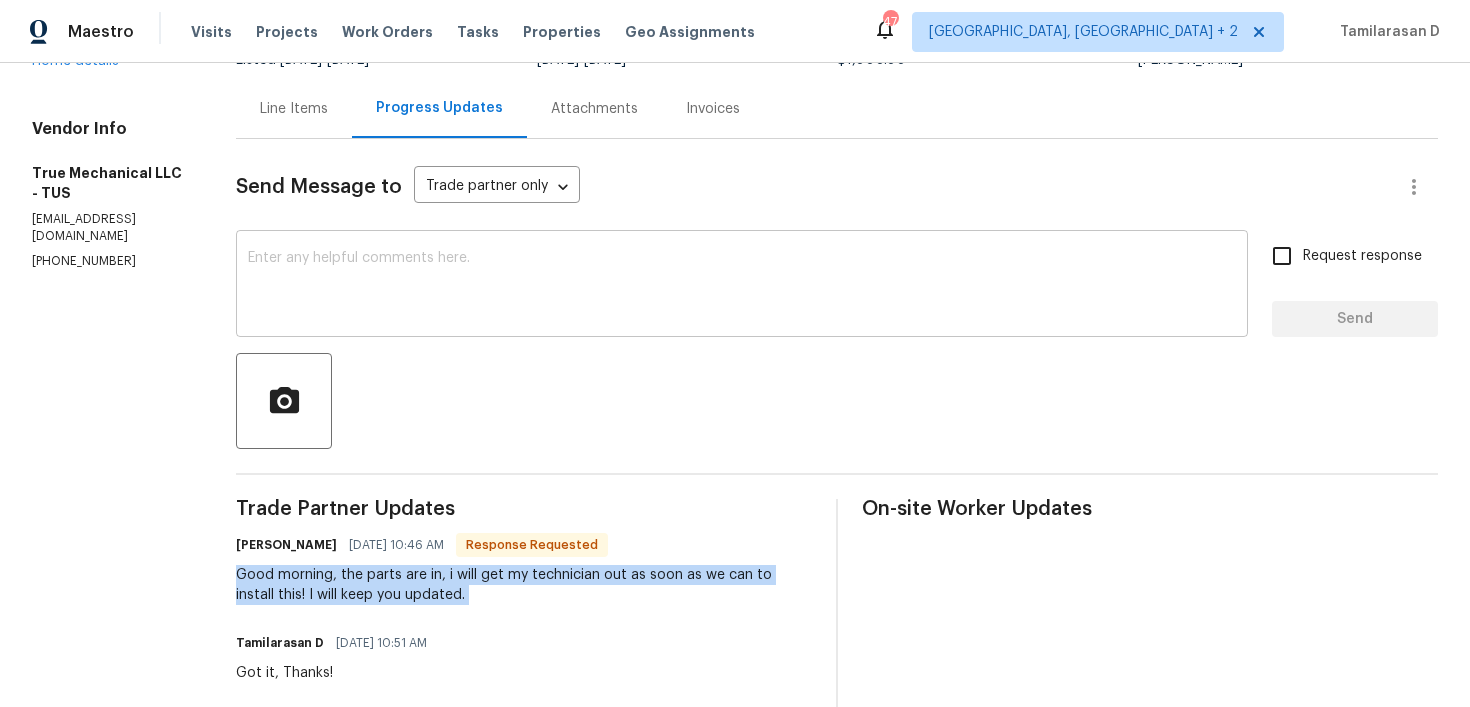 scroll, scrollTop: 219, scrollLeft: 0, axis: vertical 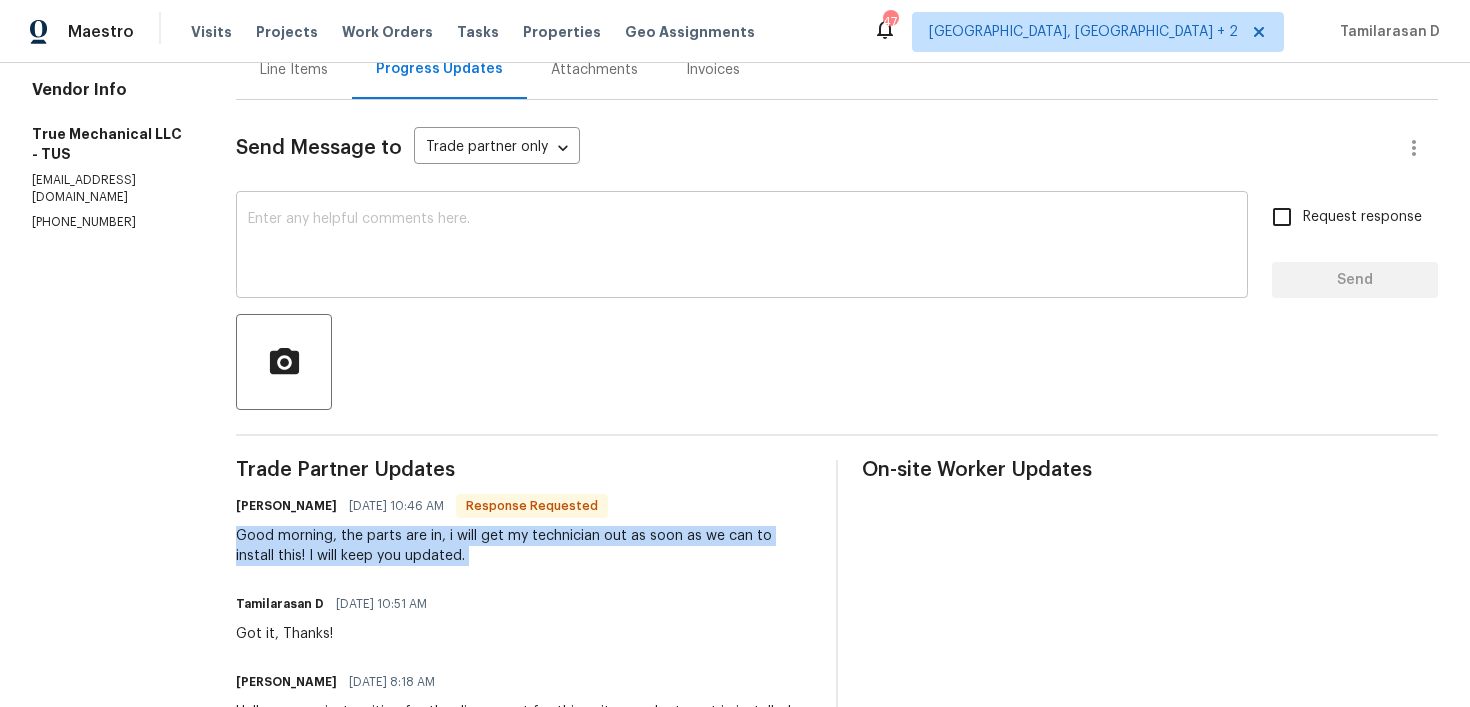 click at bounding box center (742, 247) 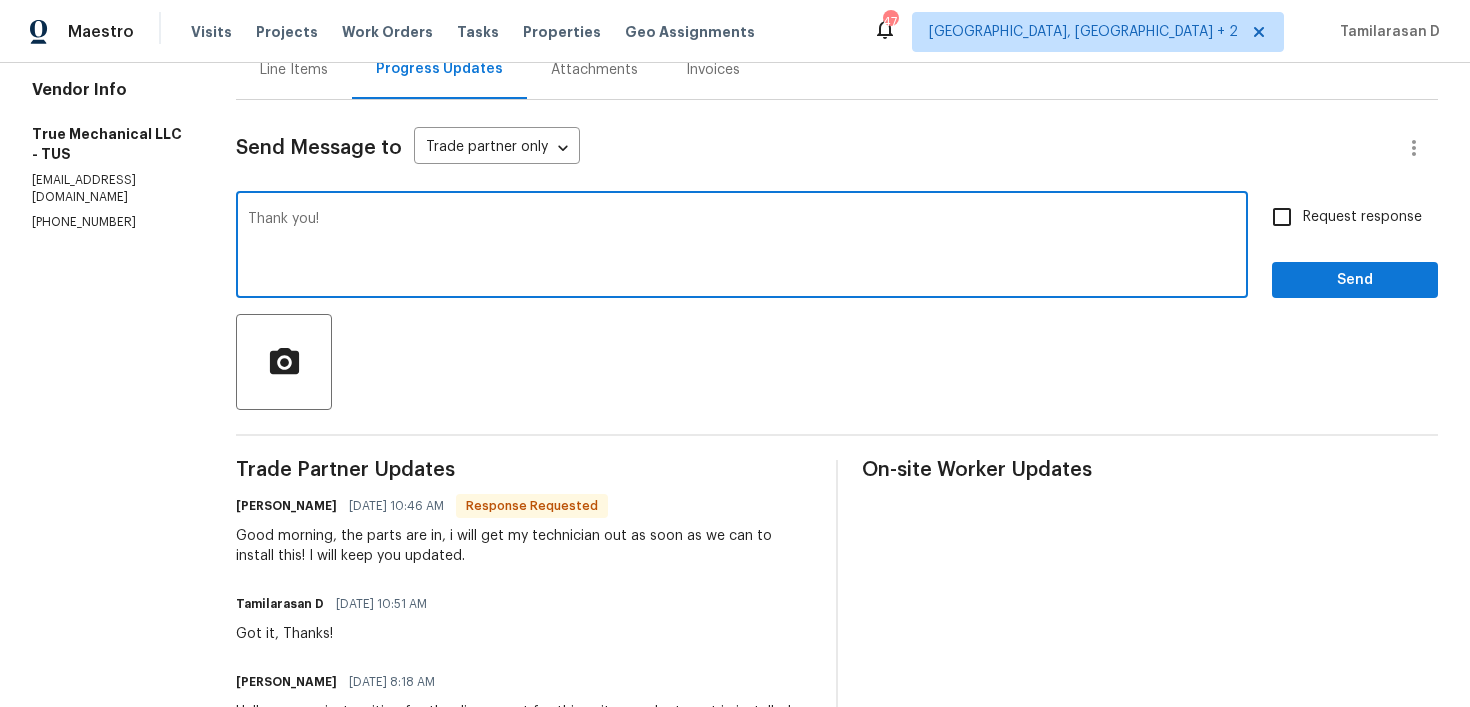 type on "Thank you!" 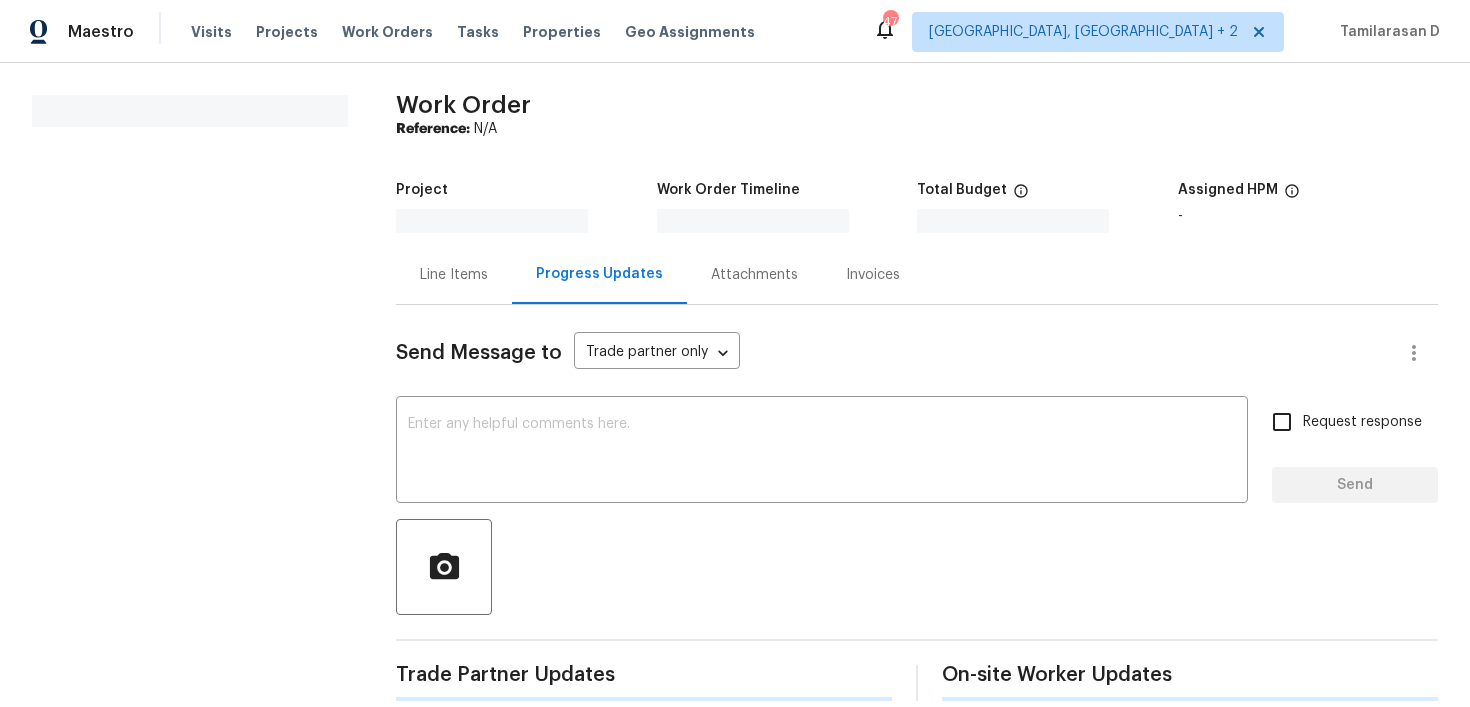 scroll, scrollTop: 0, scrollLeft: 0, axis: both 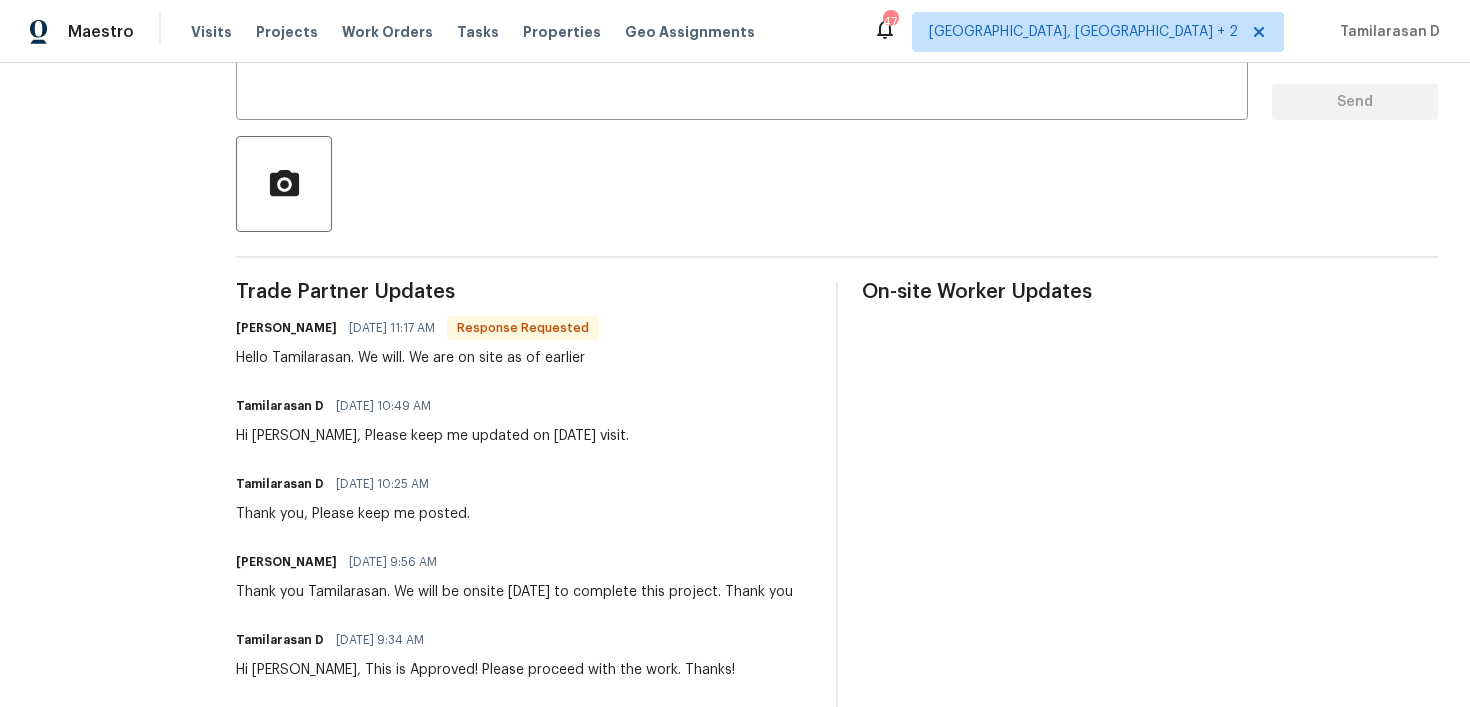 click on "Hello Tamilarasan. We will. We are on site as of earlier" at bounding box center (417, 358) 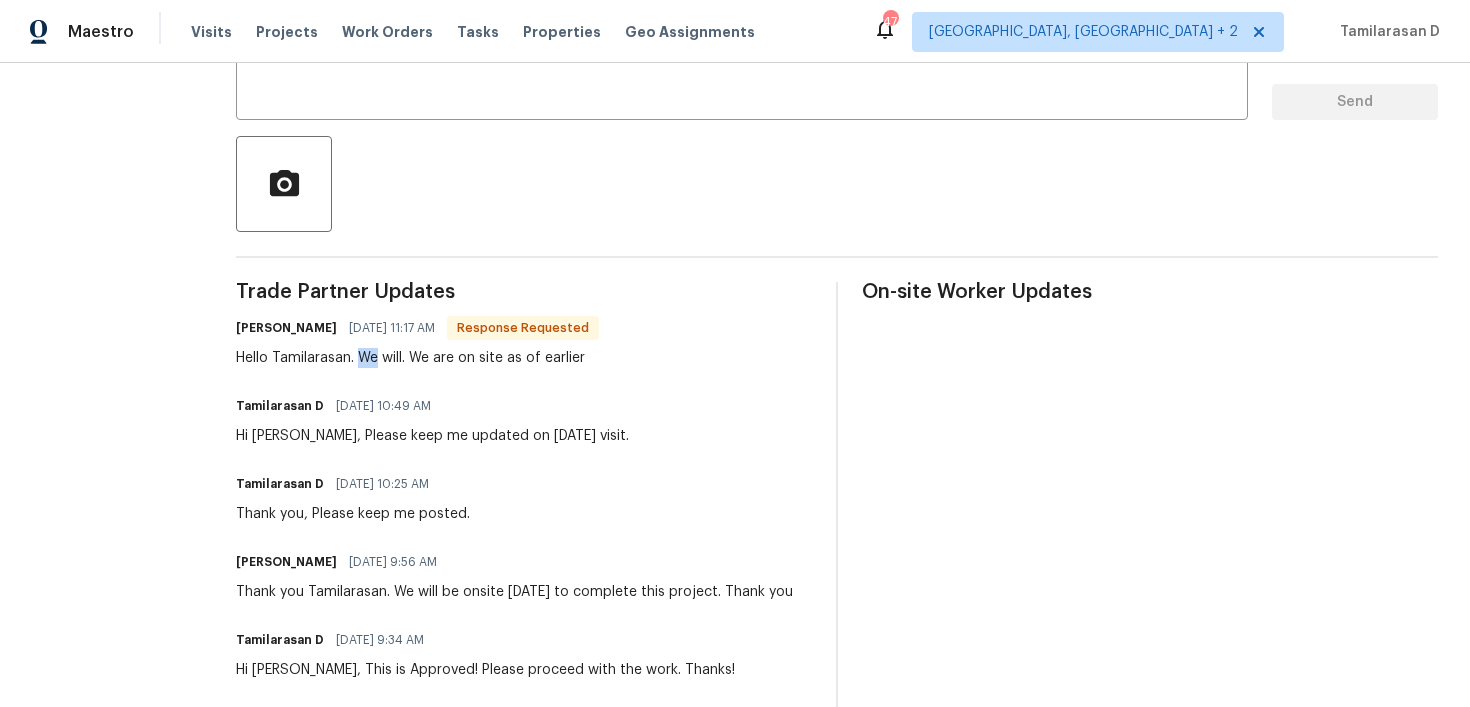 click on "Hello Tamilarasan. We will. We are on site as of earlier" at bounding box center (417, 358) 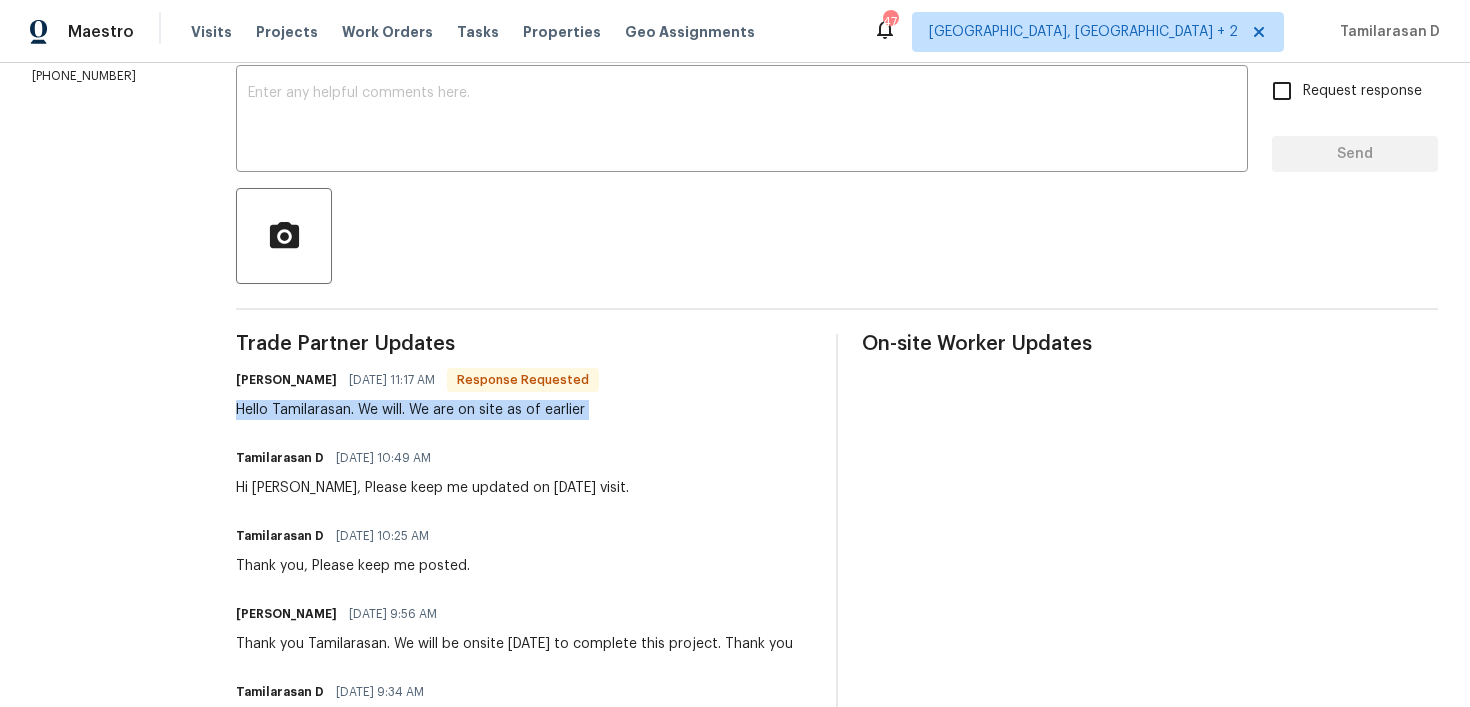 scroll, scrollTop: 316, scrollLeft: 0, axis: vertical 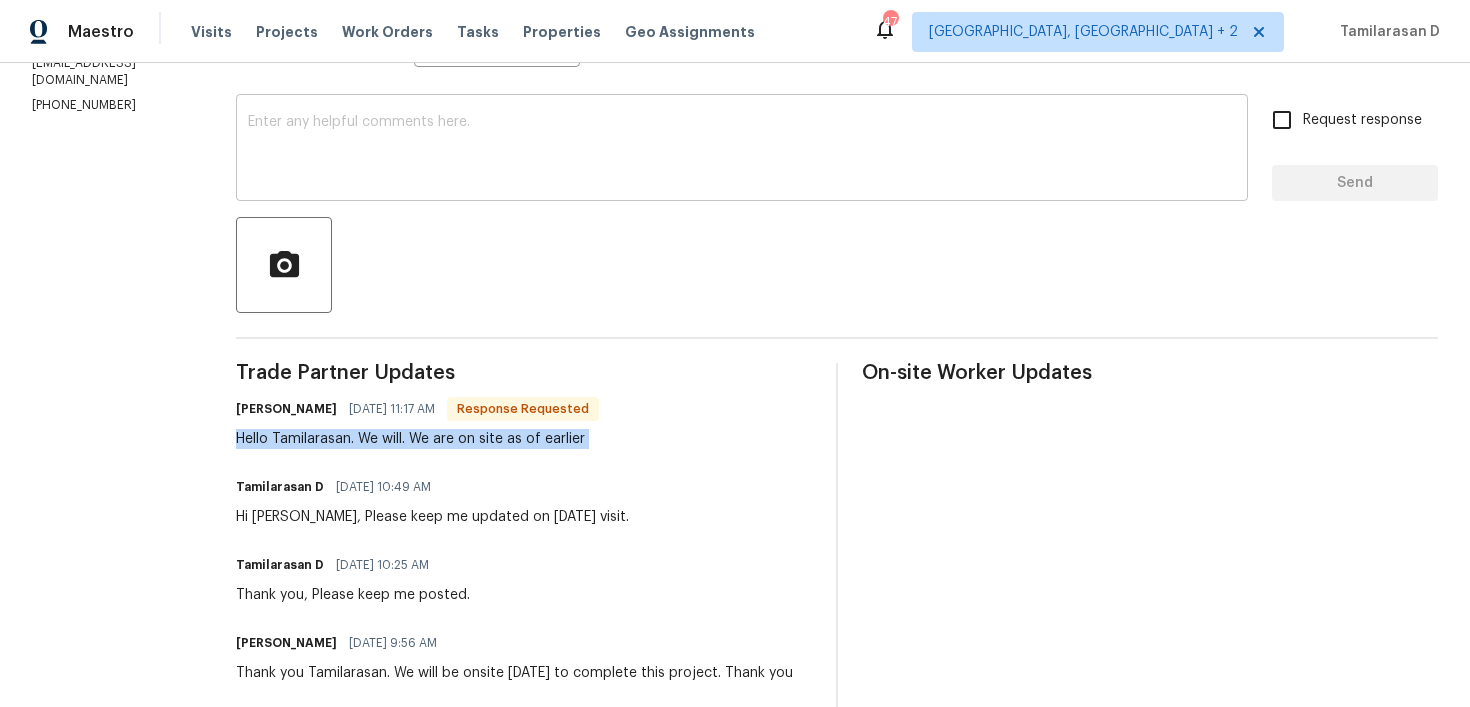 click at bounding box center [742, 150] 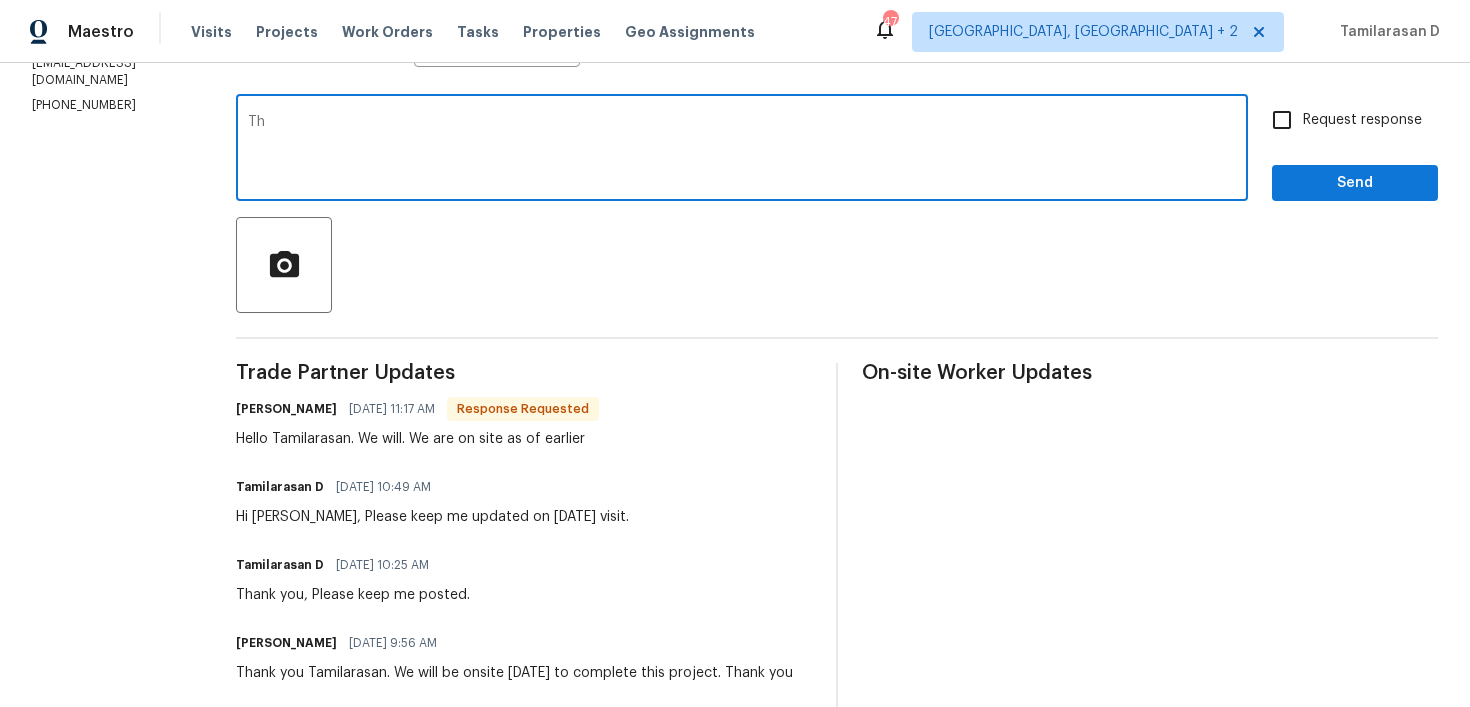 type on "T" 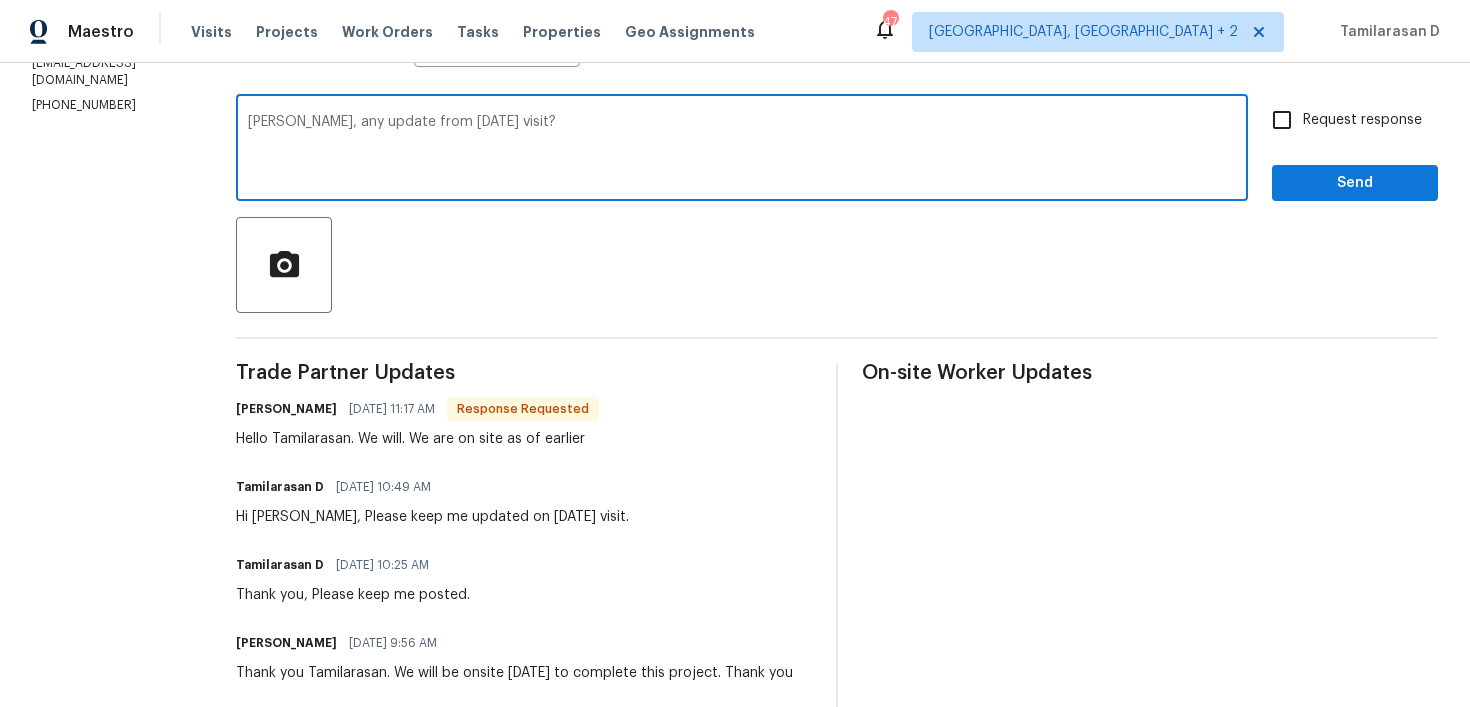 scroll, scrollTop: 227, scrollLeft: 0, axis: vertical 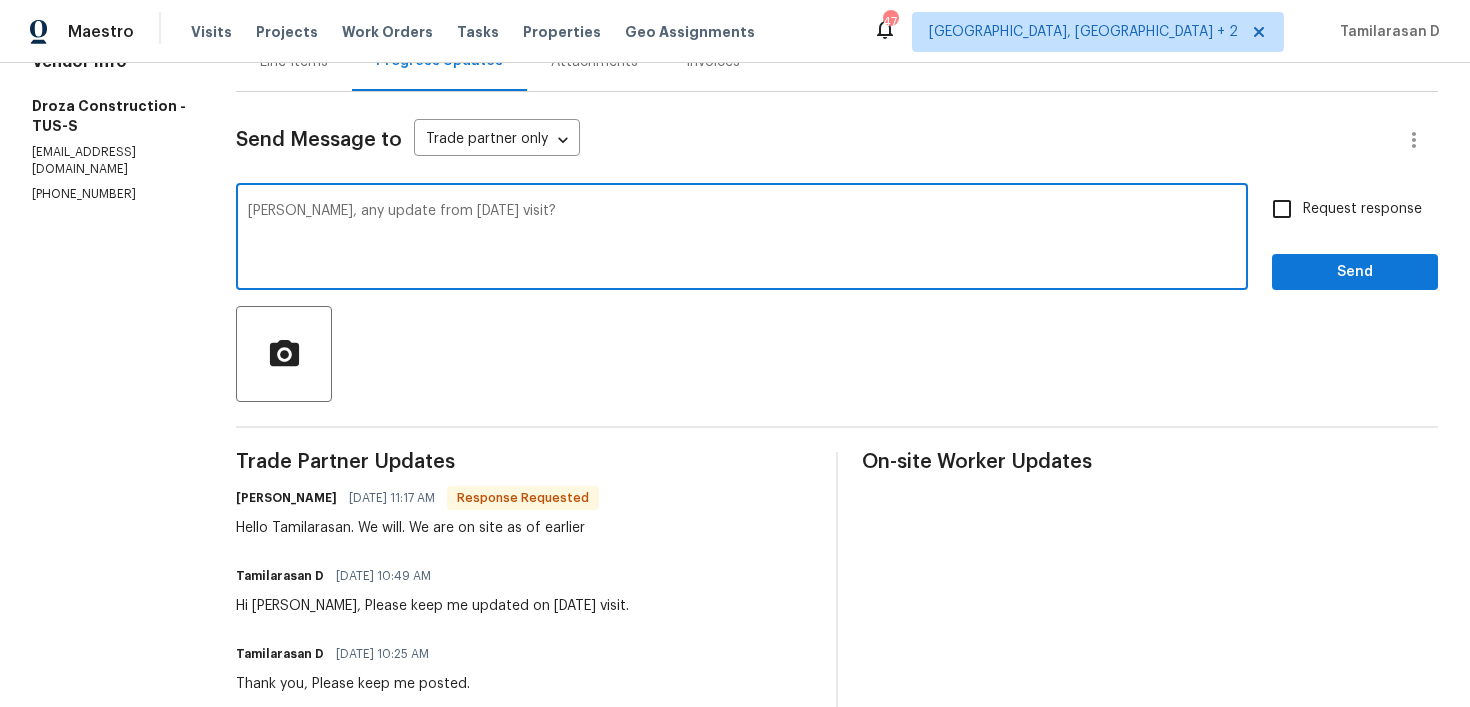 type on "Robert, any update from yesterday's visit?" 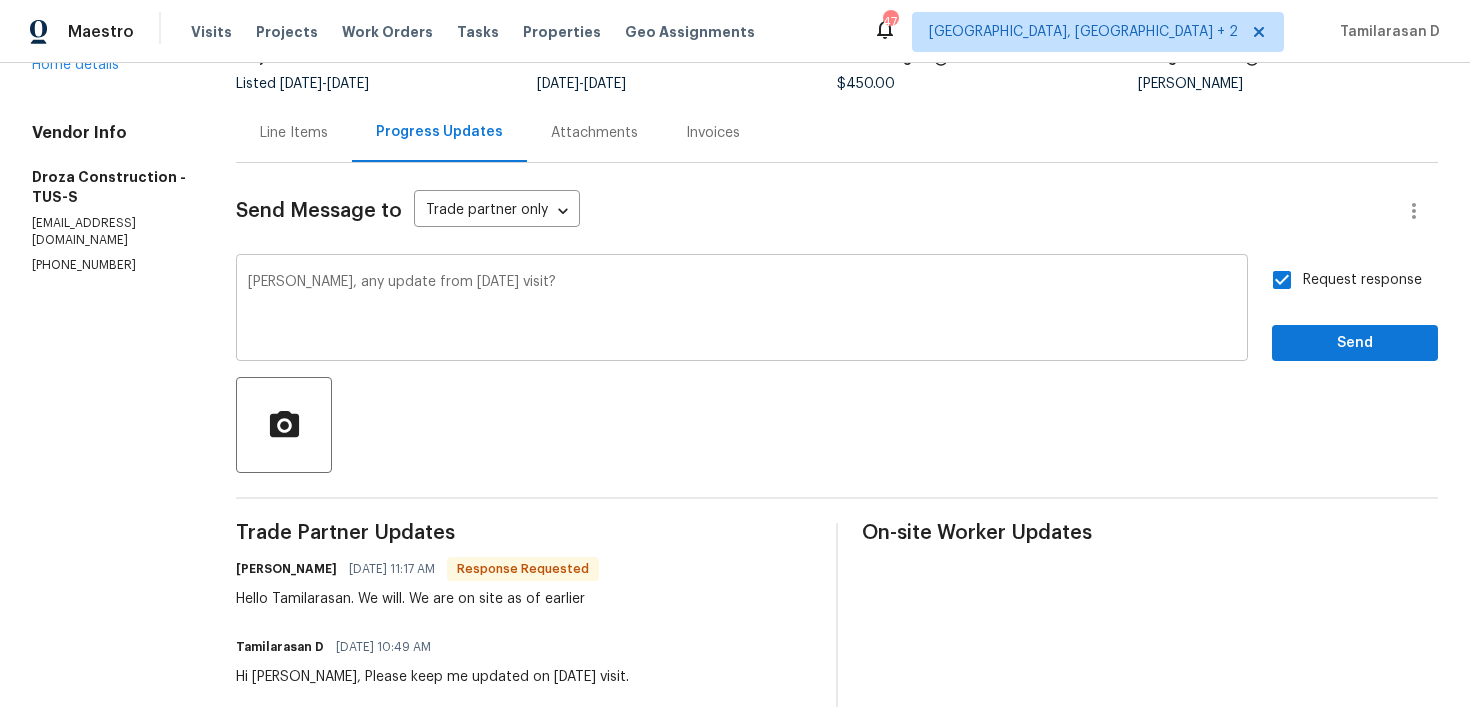 scroll, scrollTop: 124, scrollLeft: 0, axis: vertical 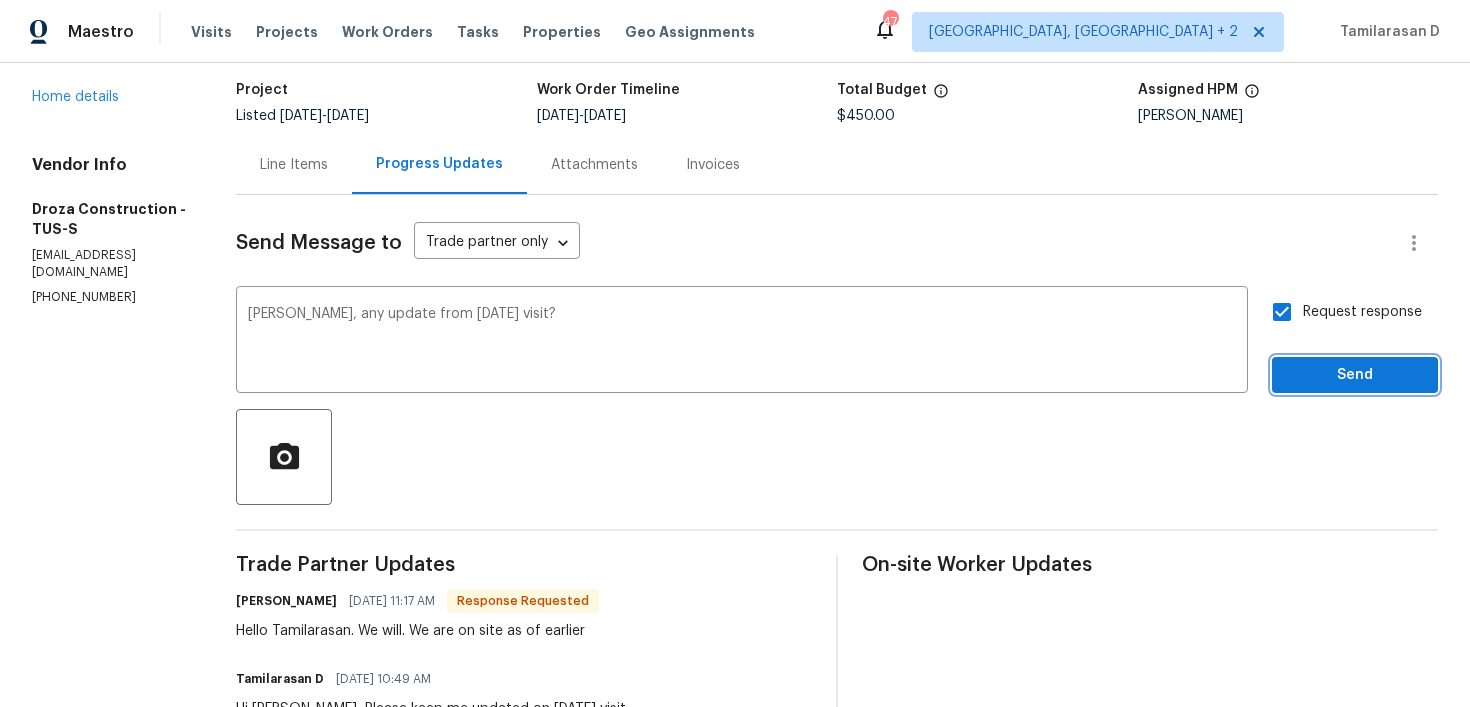 click on "Send" at bounding box center [1355, 375] 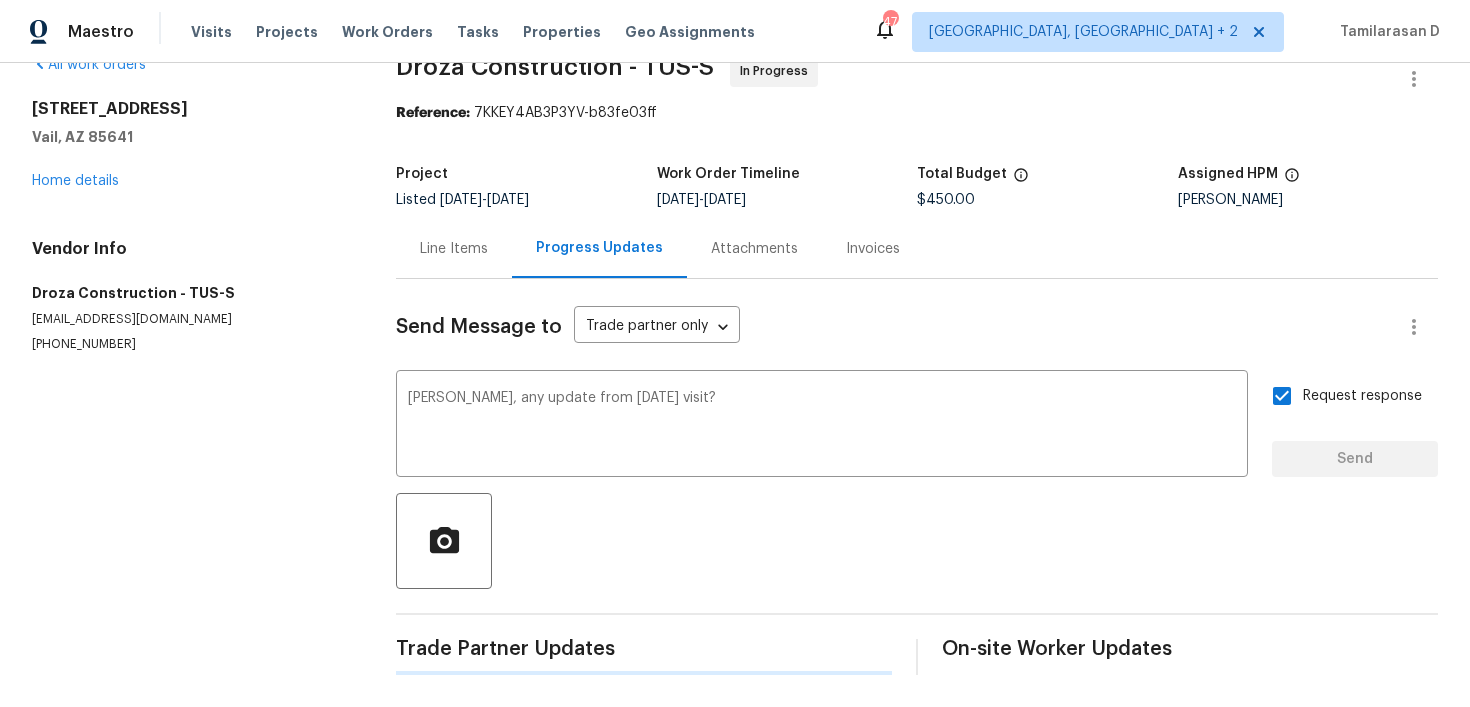type 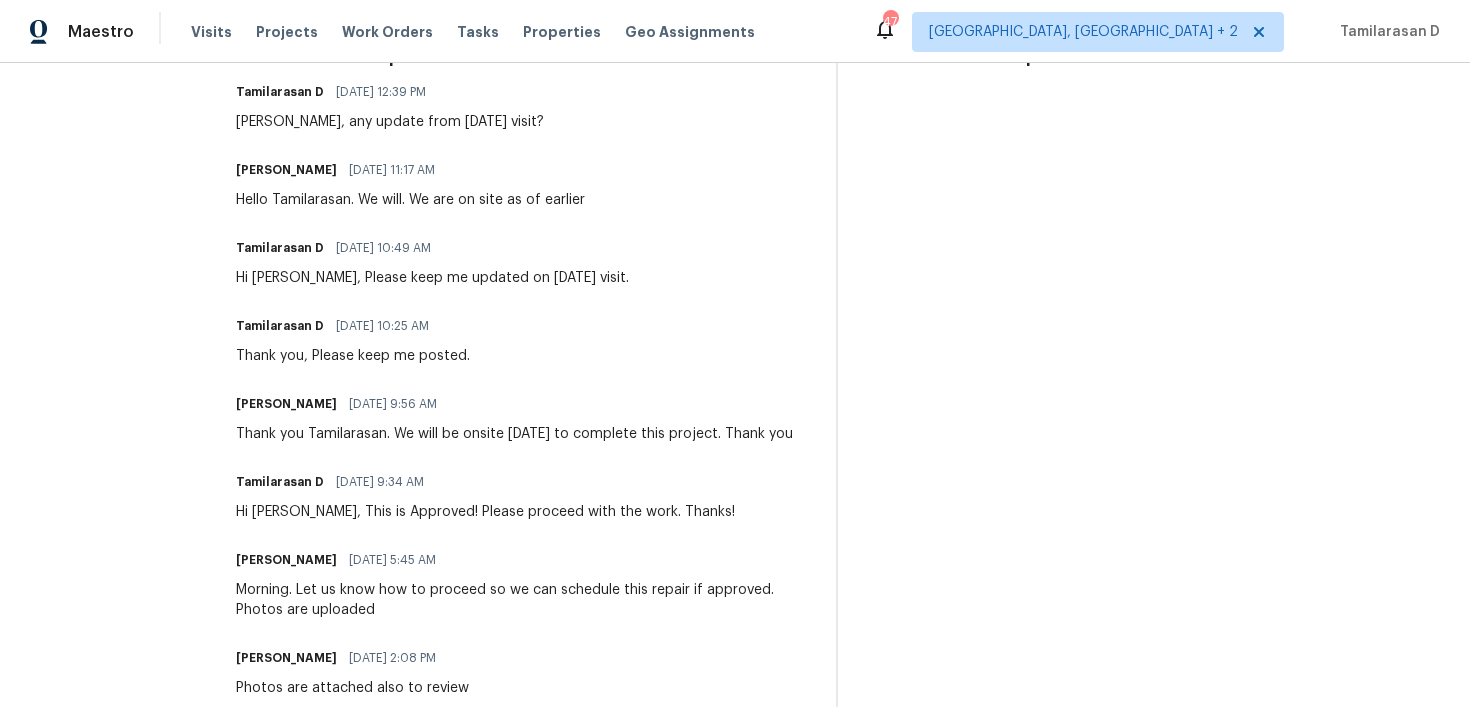 scroll, scrollTop: 532, scrollLeft: 0, axis: vertical 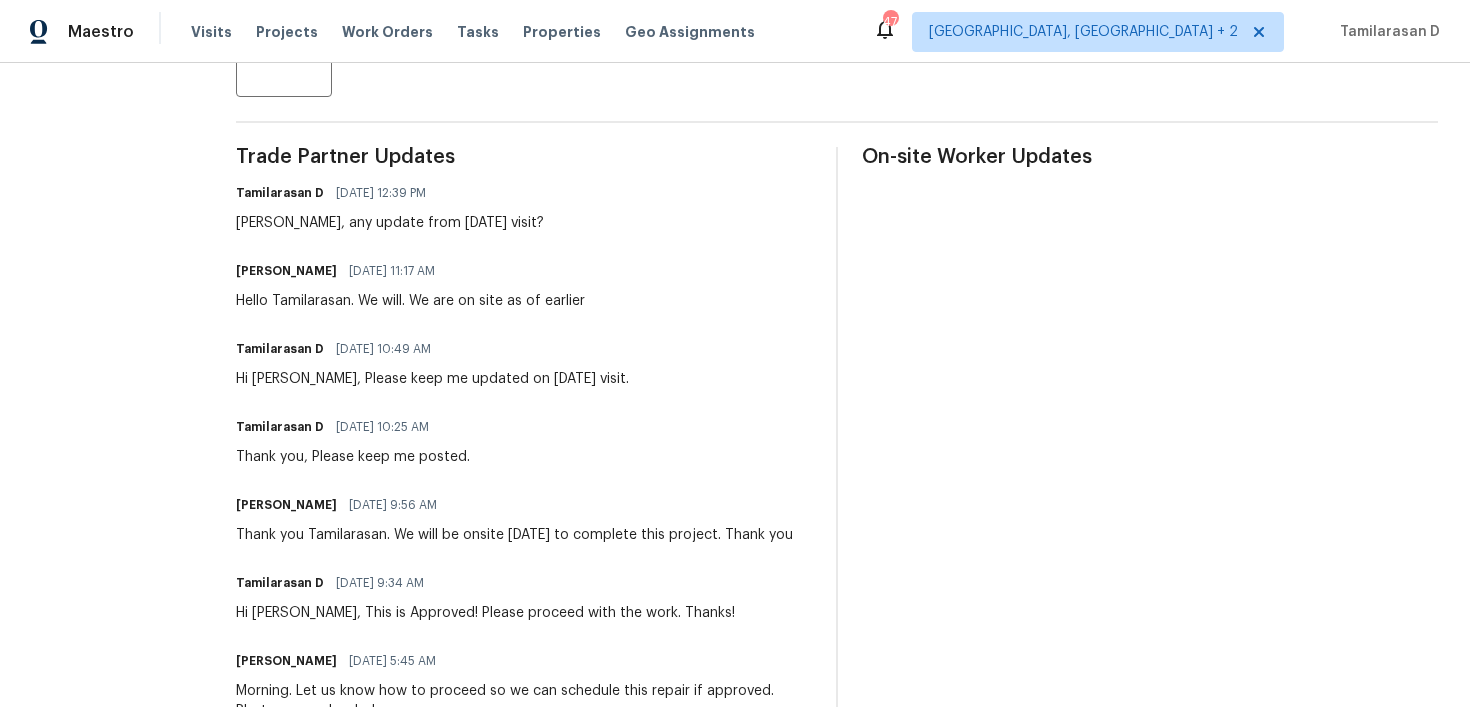 click on "Hello Tamilarasan. We will. We are on site as of earlier" at bounding box center [410, 301] 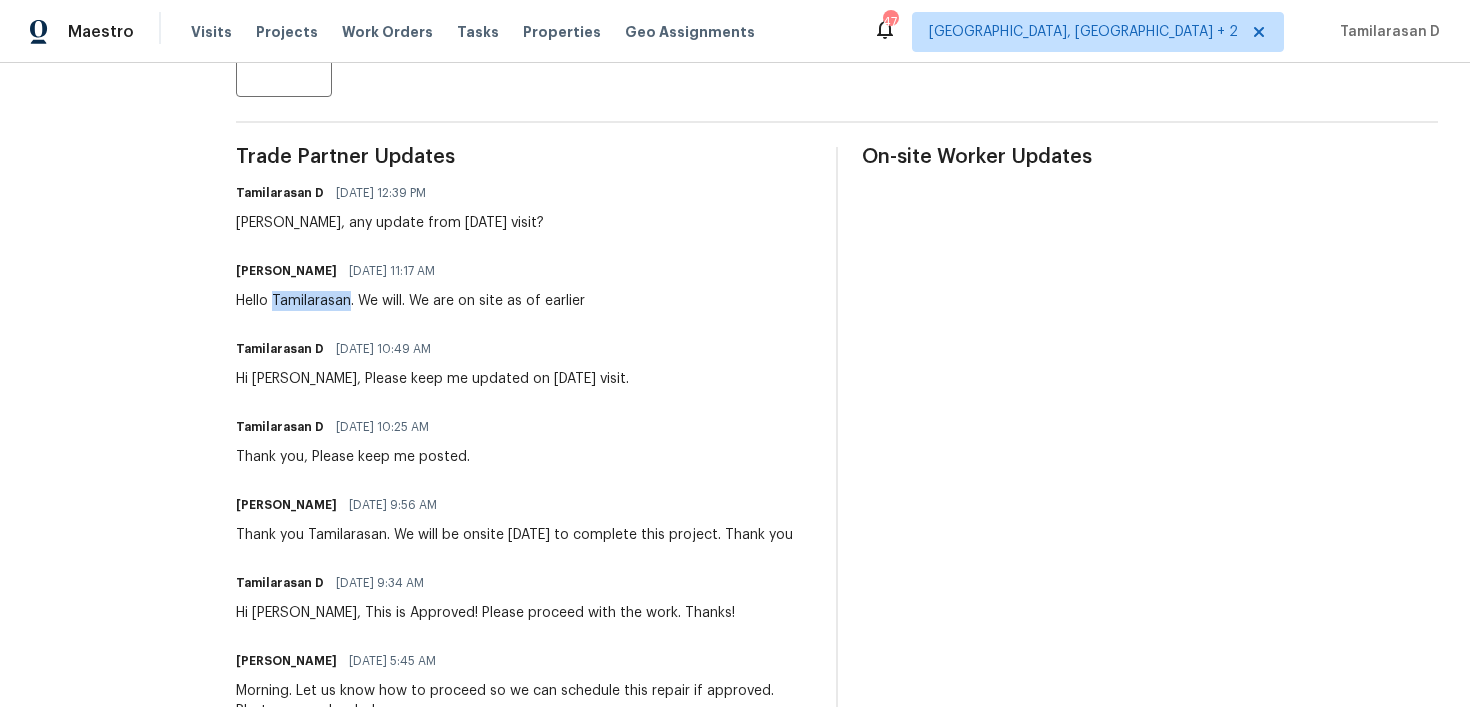 click on "Hello Tamilarasan. We will. We are on site as of earlier" at bounding box center (410, 301) 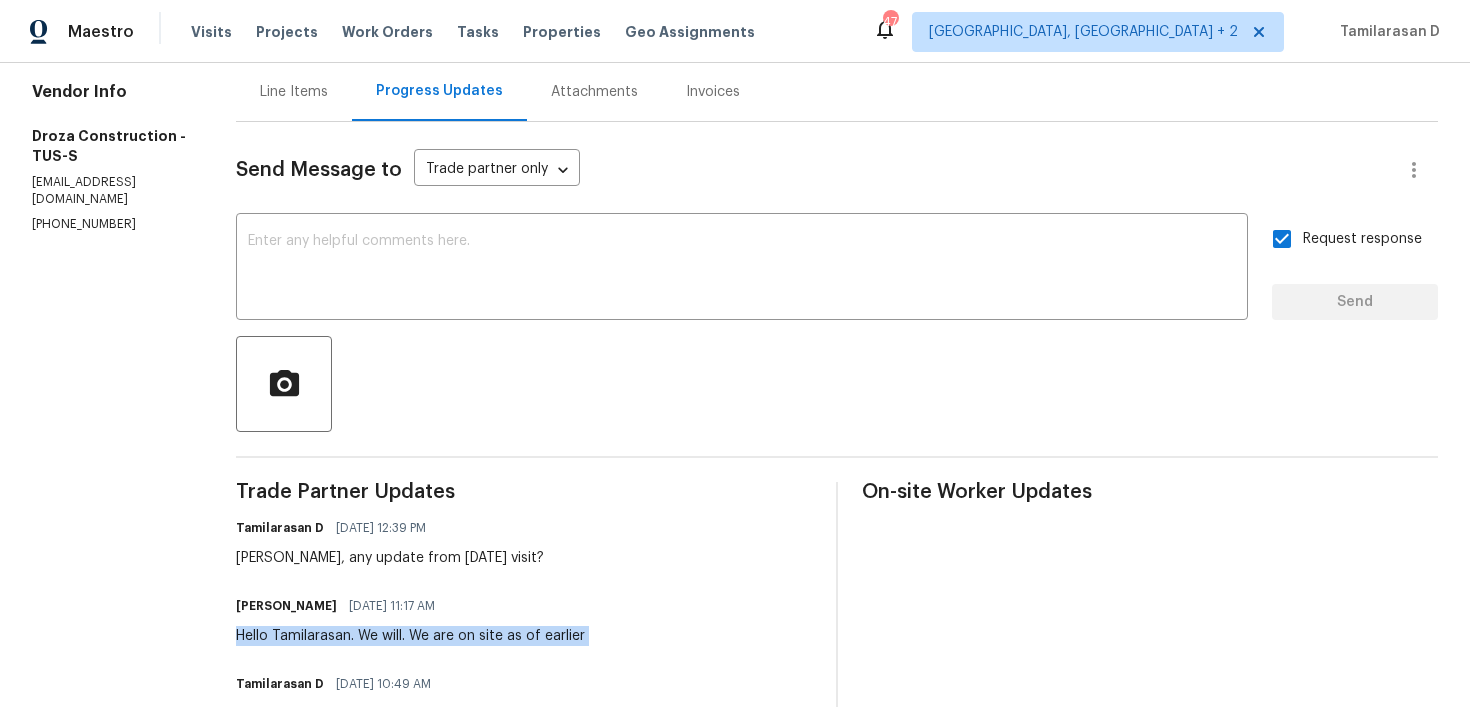 scroll, scrollTop: 162, scrollLeft: 0, axis: vertical 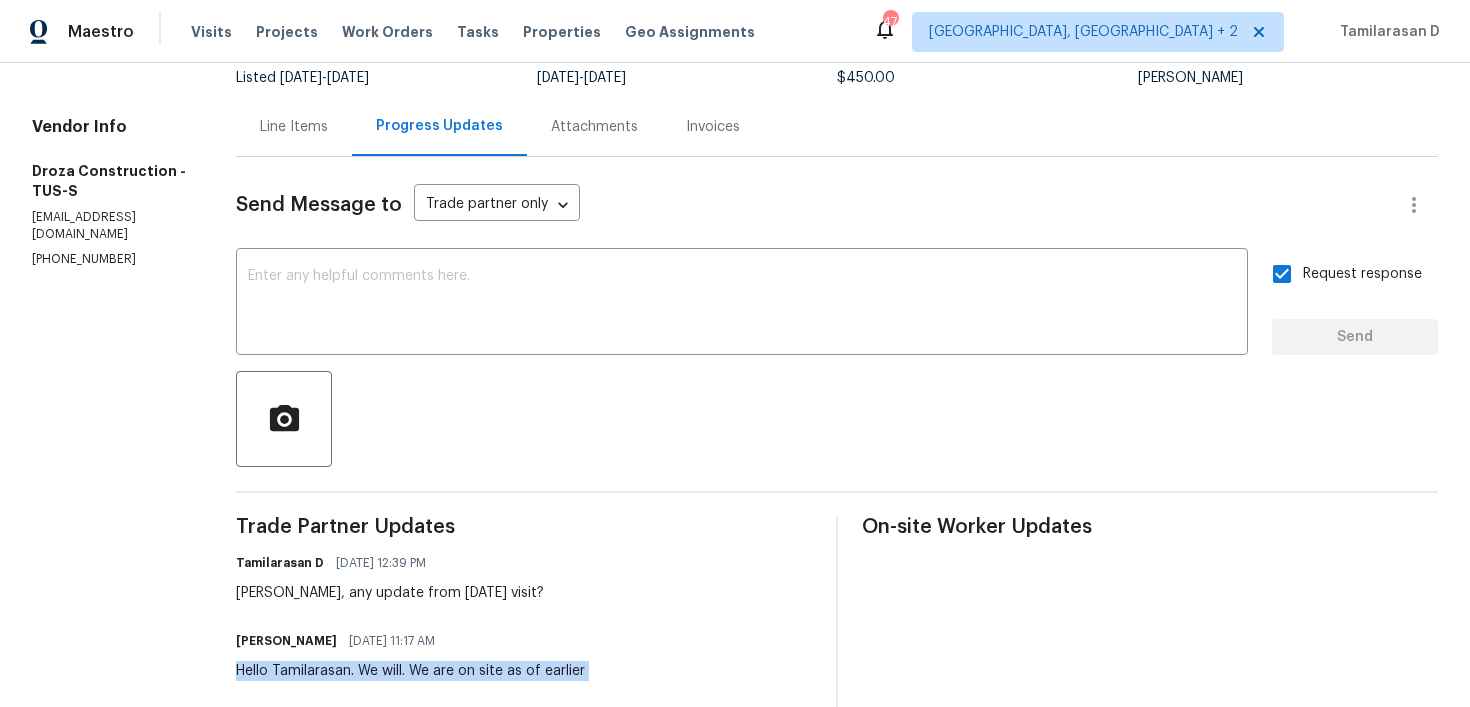 click on "Trade Partner Updates Tamilarasan D 07/16/2025 12:39 PM Robert, any update from yesterday's visit? Robert Pedroza 07/15/2025 11:17 AM Hello Tamilarasan. We will. We are on site as of earlier Tamilarasan D 07/15/2025 10:49 AM Hi Robert, Please keep me updated on today's visit. Tamilarasan D 07/14/2025 10:25 AM Thank you, Please keep me posted. Robert Pedroza 07/14/2025 9:56 AM Thank you Tamilarasan. We will be onsite tomorrow to complete this project. Thank you Tamilarasan D 07/11/2025 9:34 AM Hi Robert, This is Approved! Please proceed with the work. Thanks! Robert Pedroza 07/11/2025 5:45 AM Morning. Let us know how to proceed so we can schedule this repair if approved. Photos are uploaded Robert Pedroza 07/10/2025 2:08 PM Photos are attached also to review Tamilarasan D 07/10/2025 10:49 AM Looking into this. Robert Pedroza 07/10/2025 9:26 AM Tamilarasan D 07/09/2025 11:20 AM Thank you, Please keep me posted. Robert Pedroza 07/08/2025 1:51 PM Received. We will be out there tomorrow to investigate" at bounding box center [524, 1110] 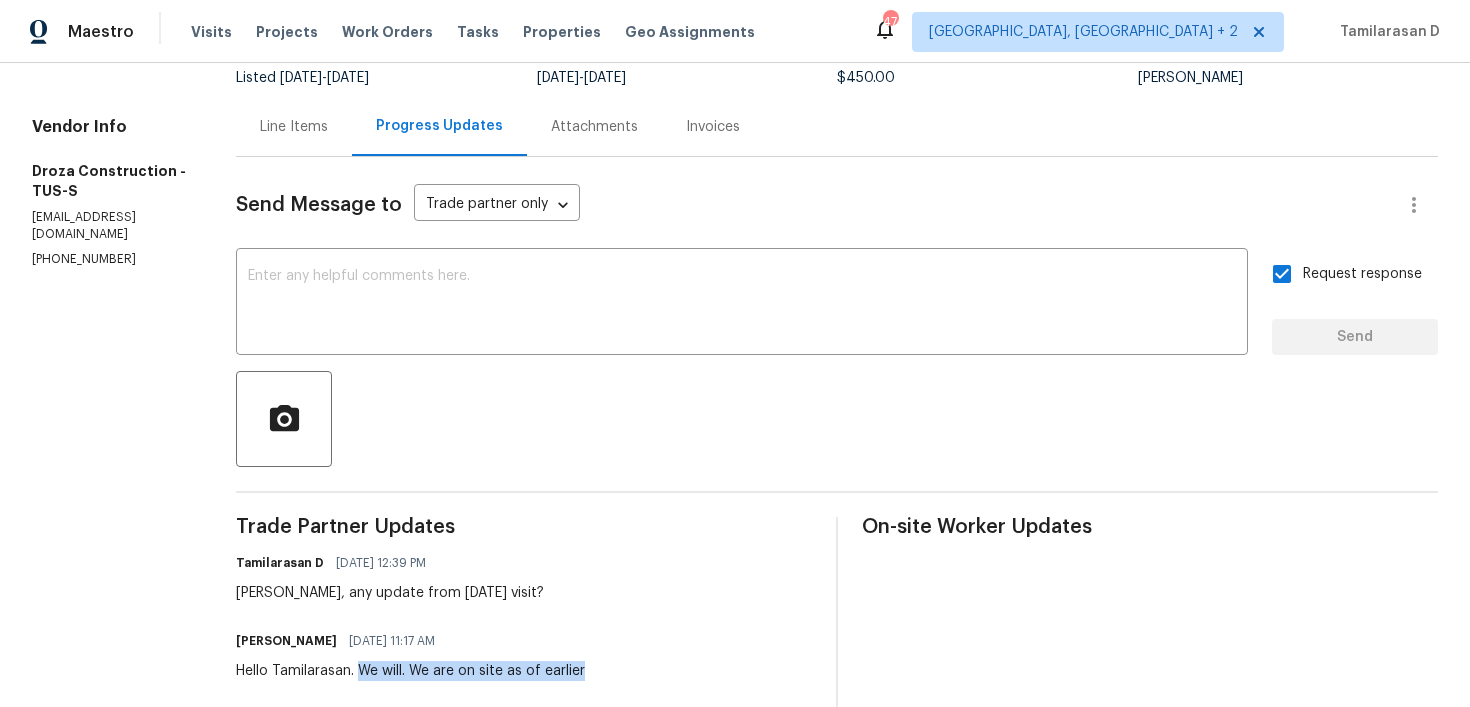 drag, startPoint x: 375, startPoint y: 669, endPoint x: 695, endPoint y: 669, distance: 320 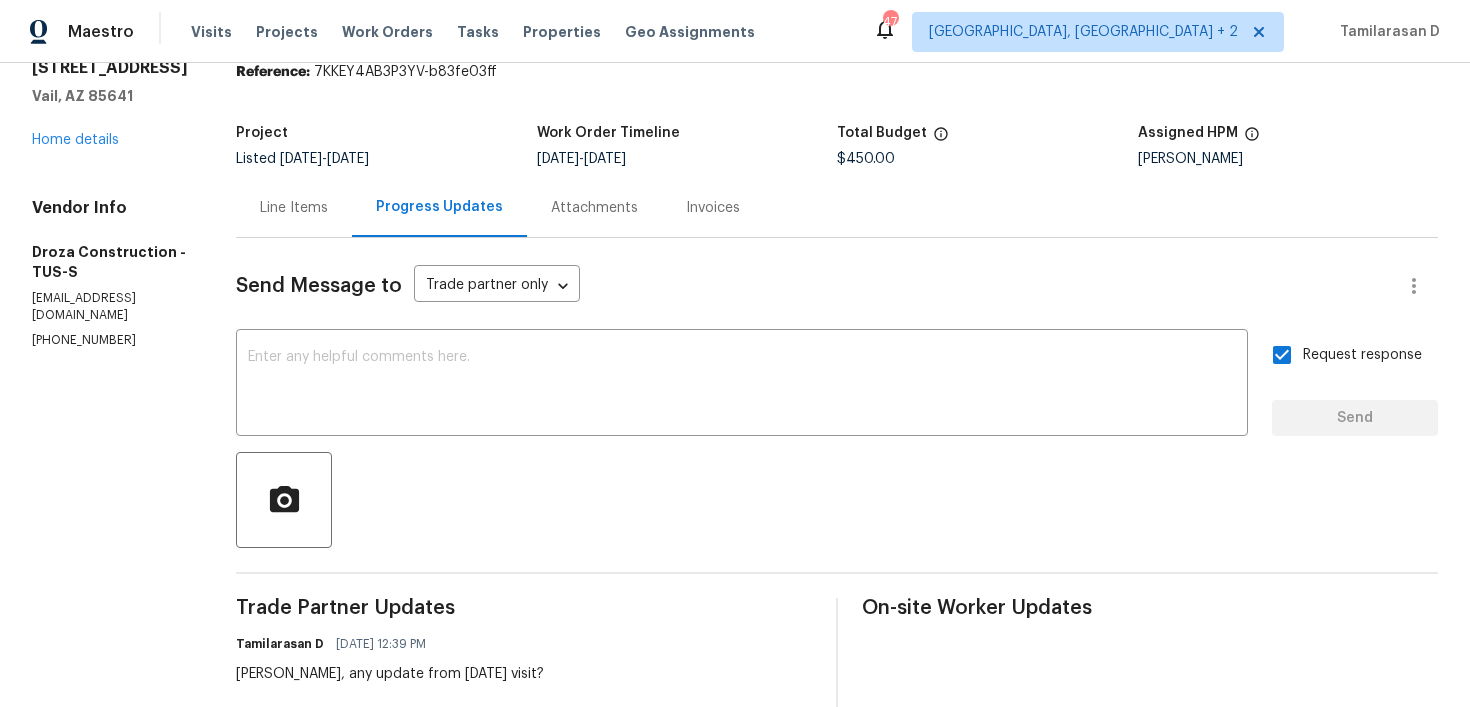 scroll, scrollTop: 0, scrollLeft: 0, axis: both 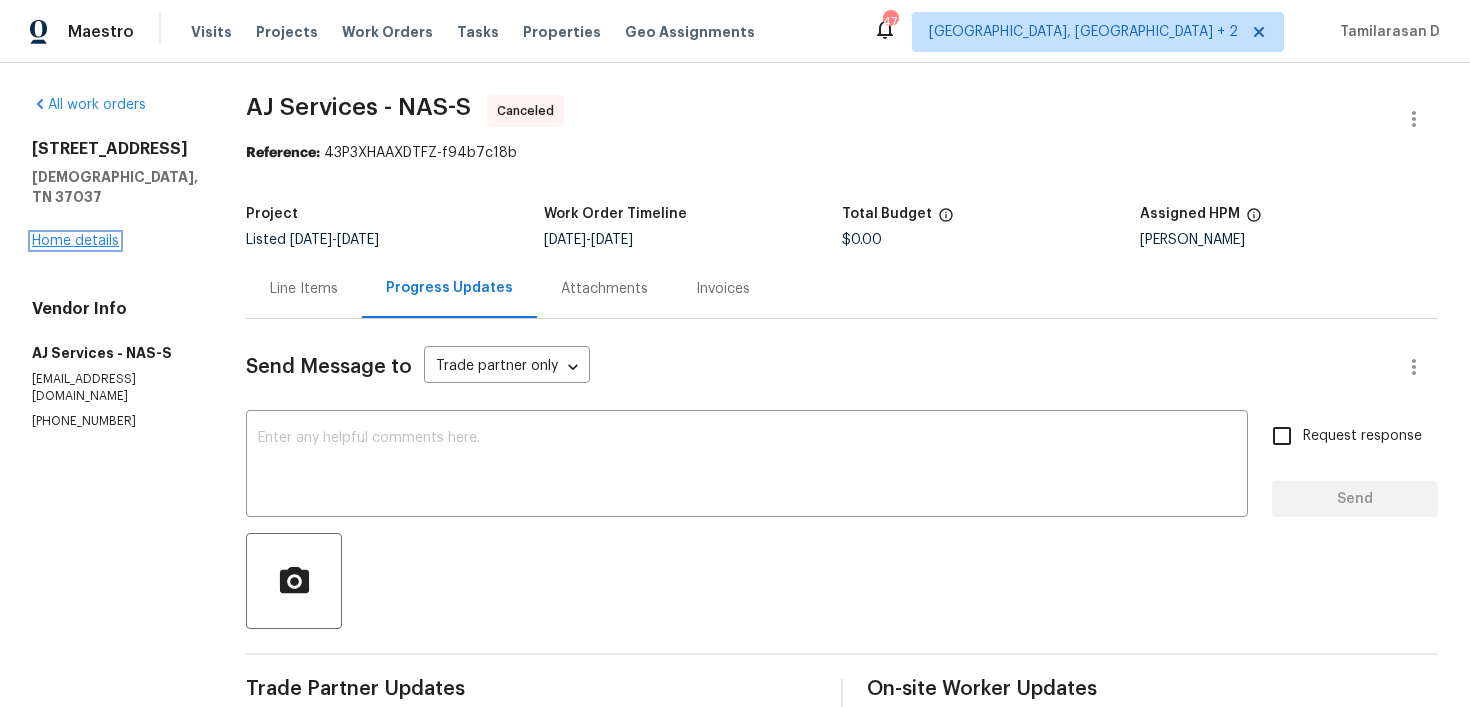 click on "Home details" at bounding box center [75, 241] 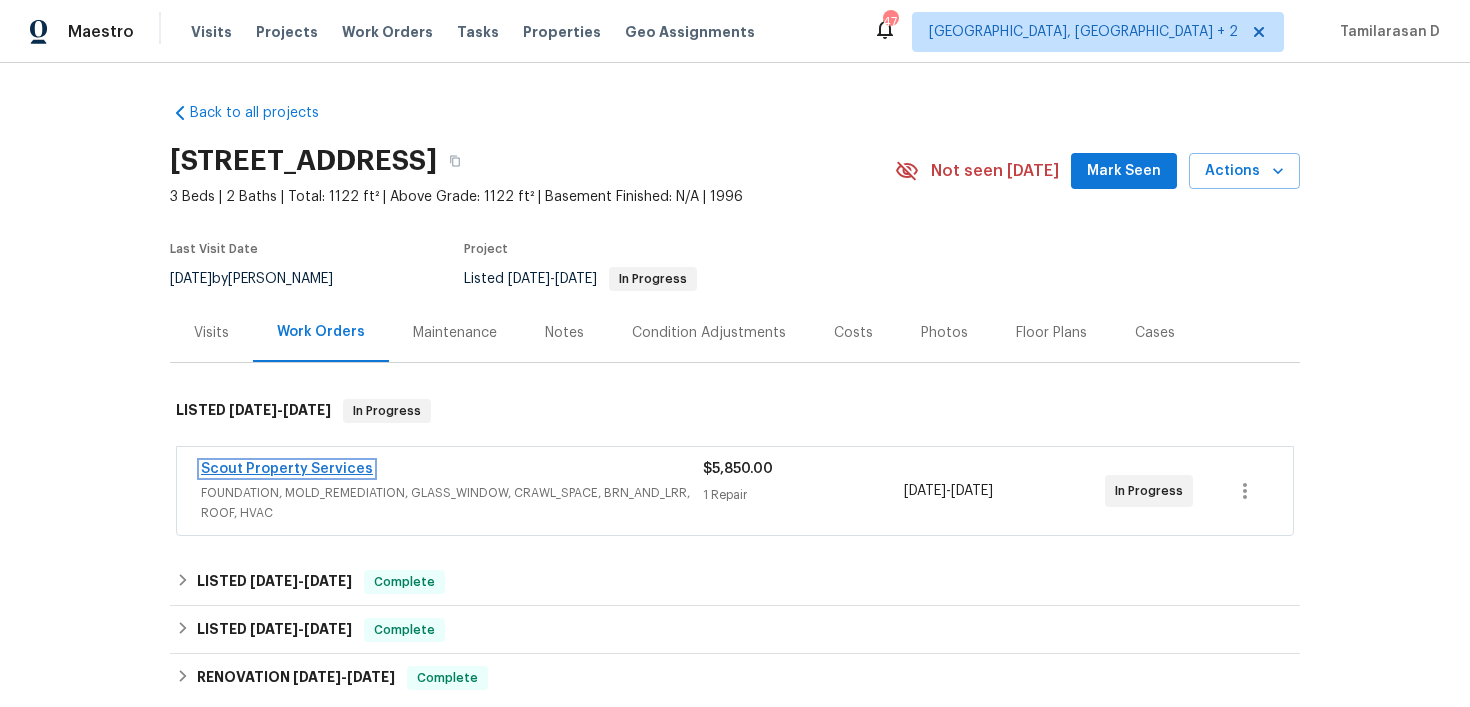 click on "Scout Property Services" at bounding box center [287, 469] 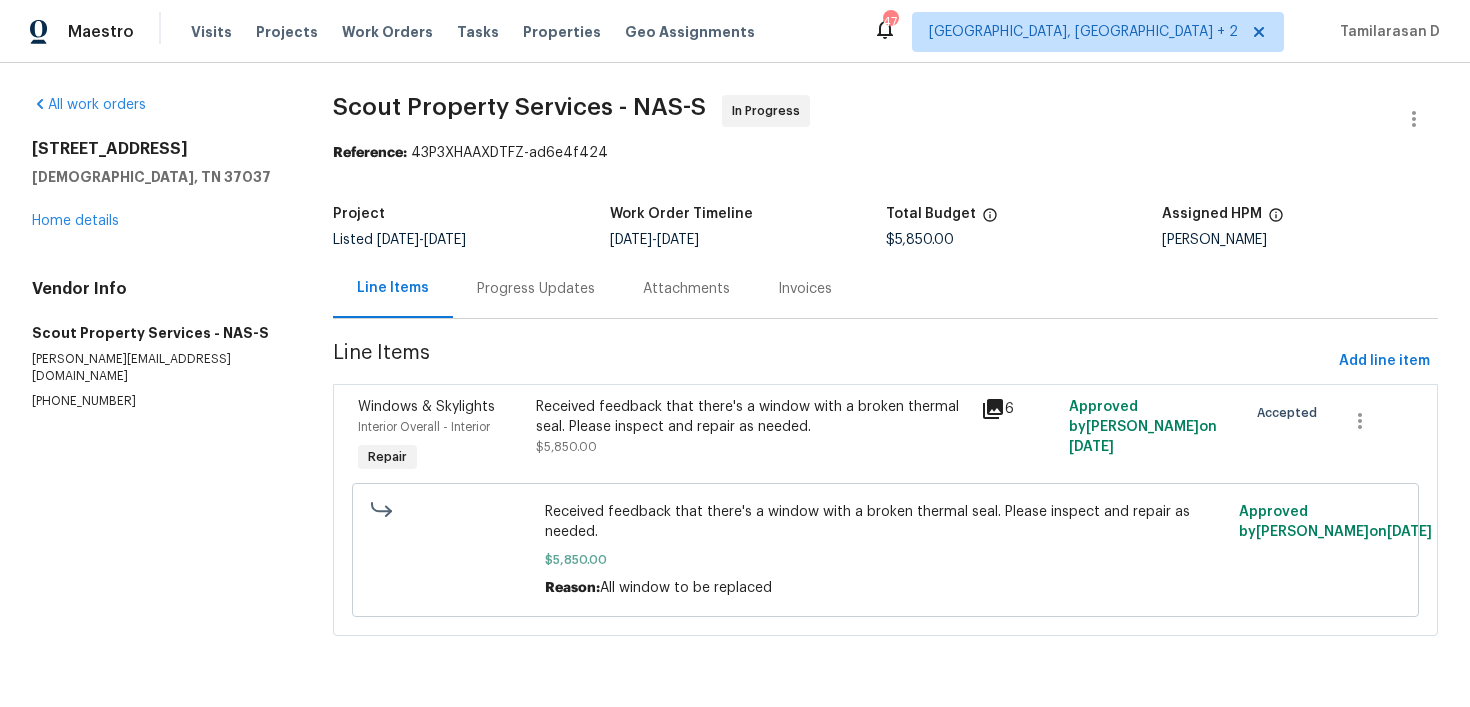 click on "Progress Updates" at bounding box center [536, 288] 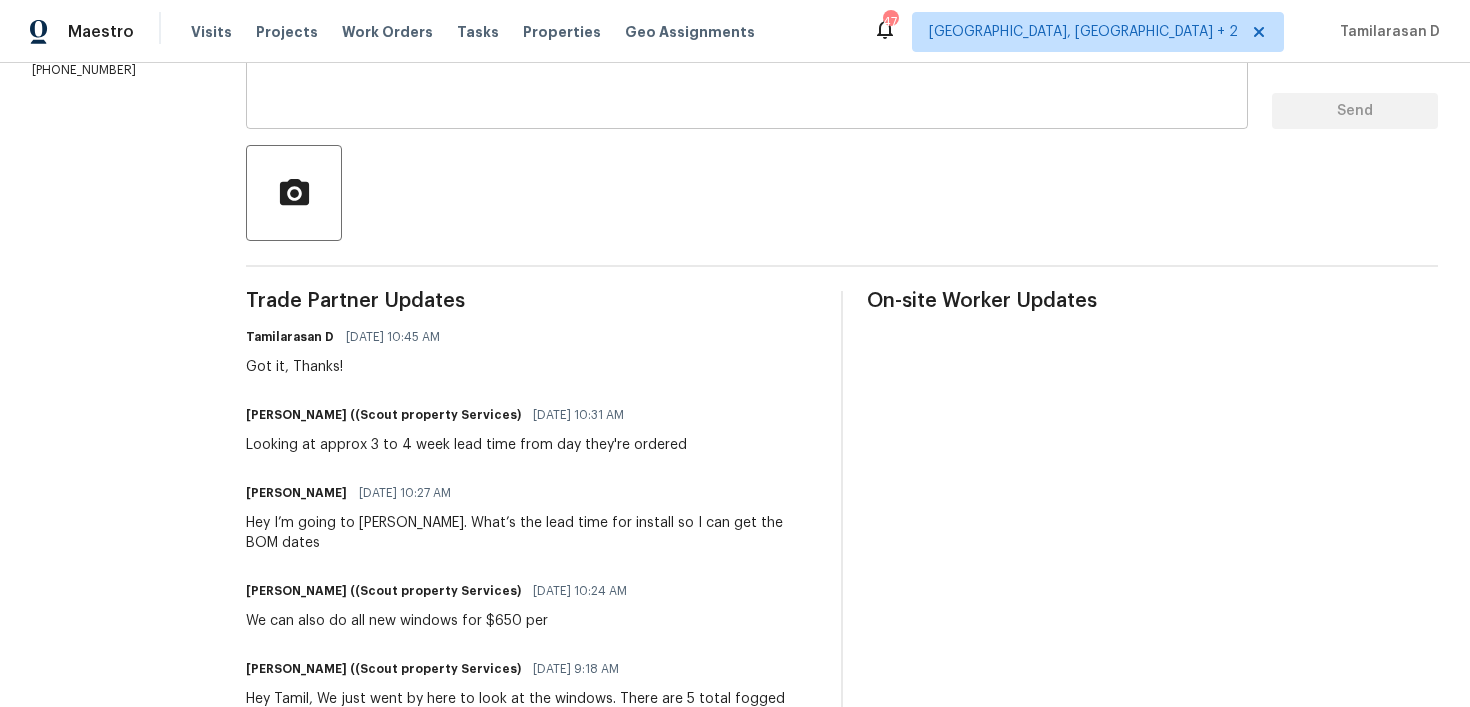 scroll, scrollTop: 390, scrollLeft: 0, axis: vertical 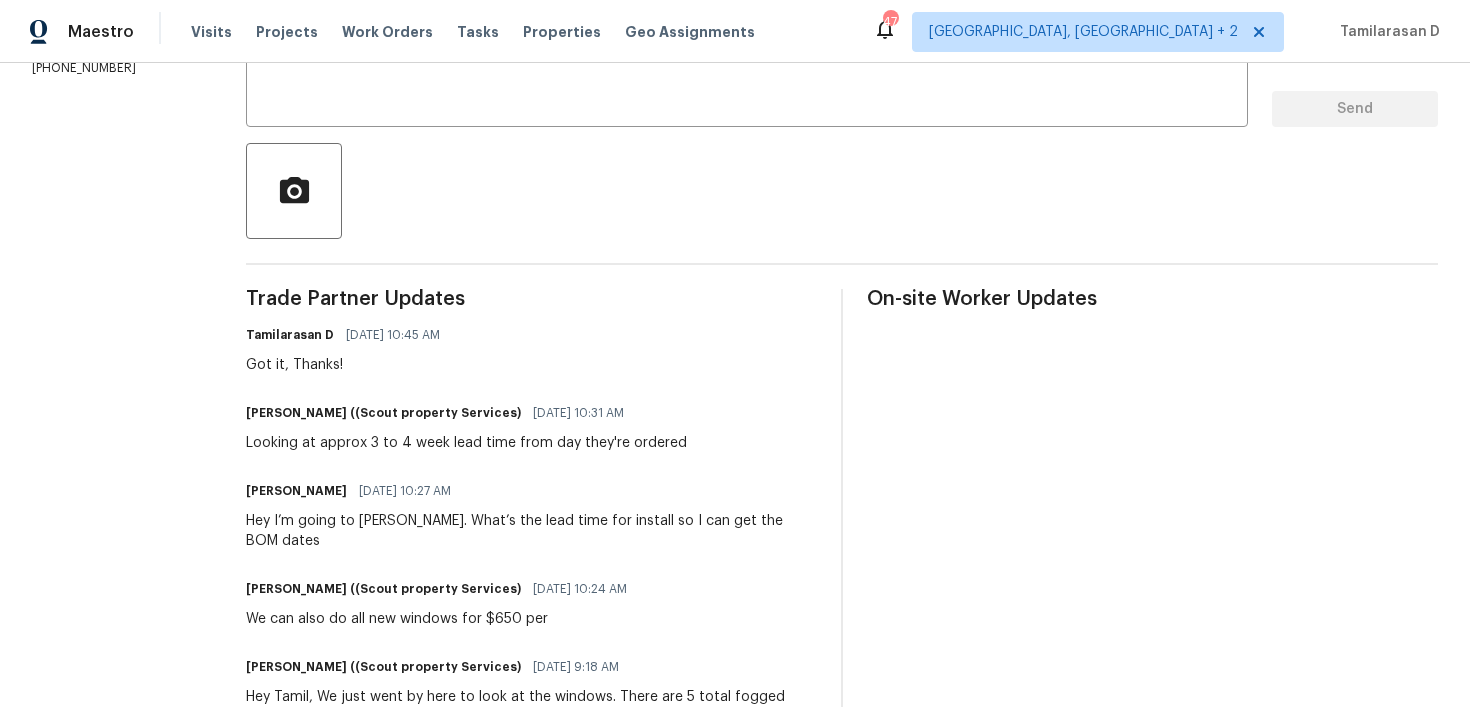 click on "Looking at approx 3 to 4 week lead time from day they're ordered" at bounding box center [466, 443] 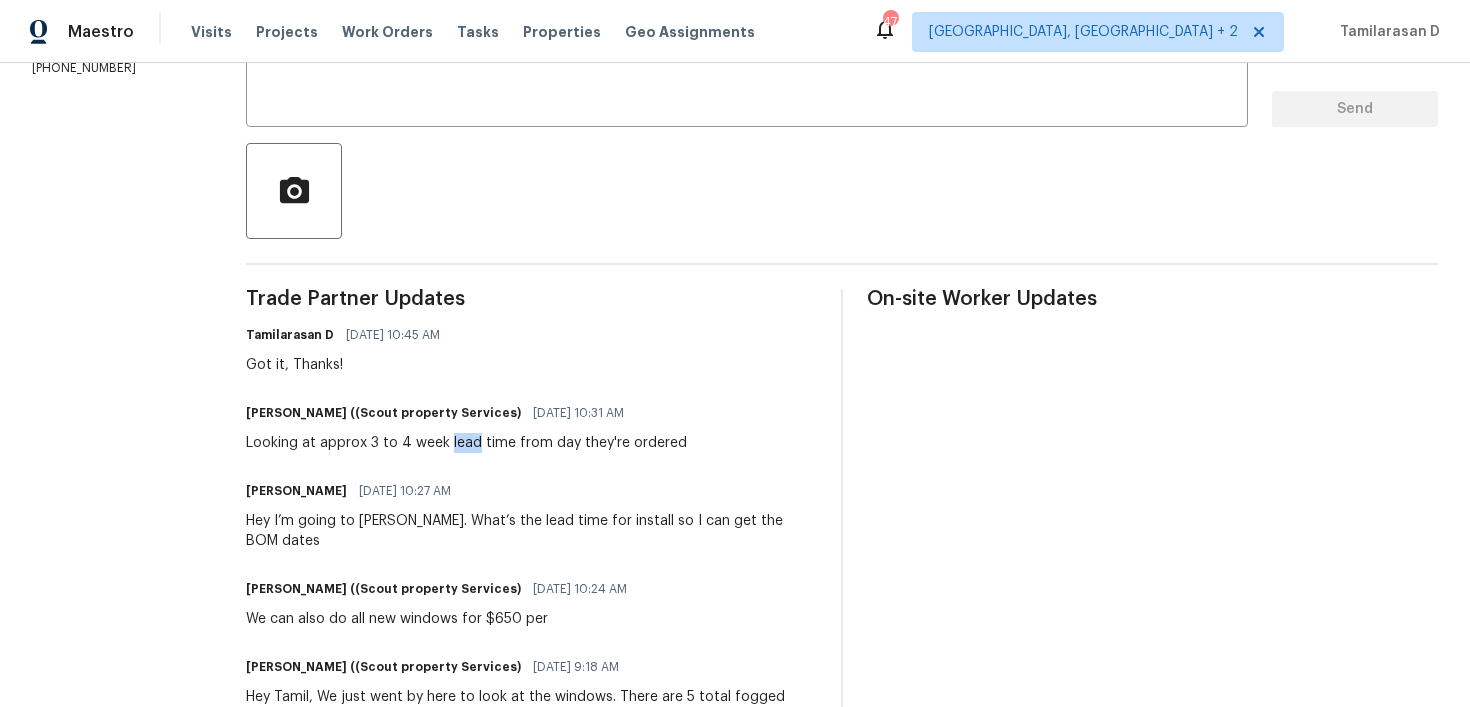 click on "Looking at approx 3 to 4 week lead time from day they're ordered" at bounding box center [466, 443] 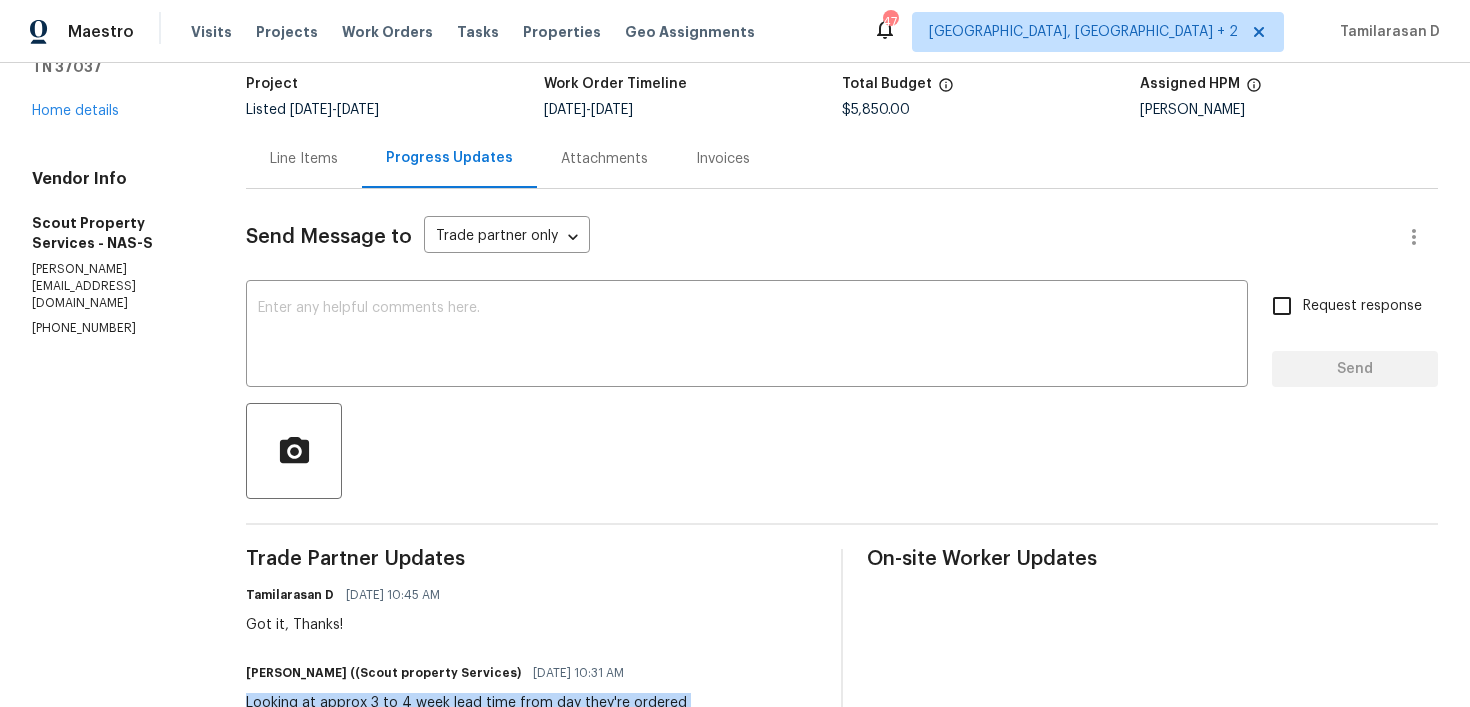 scroll, scrollTop: 0, scrollLeft: 0, axis: both 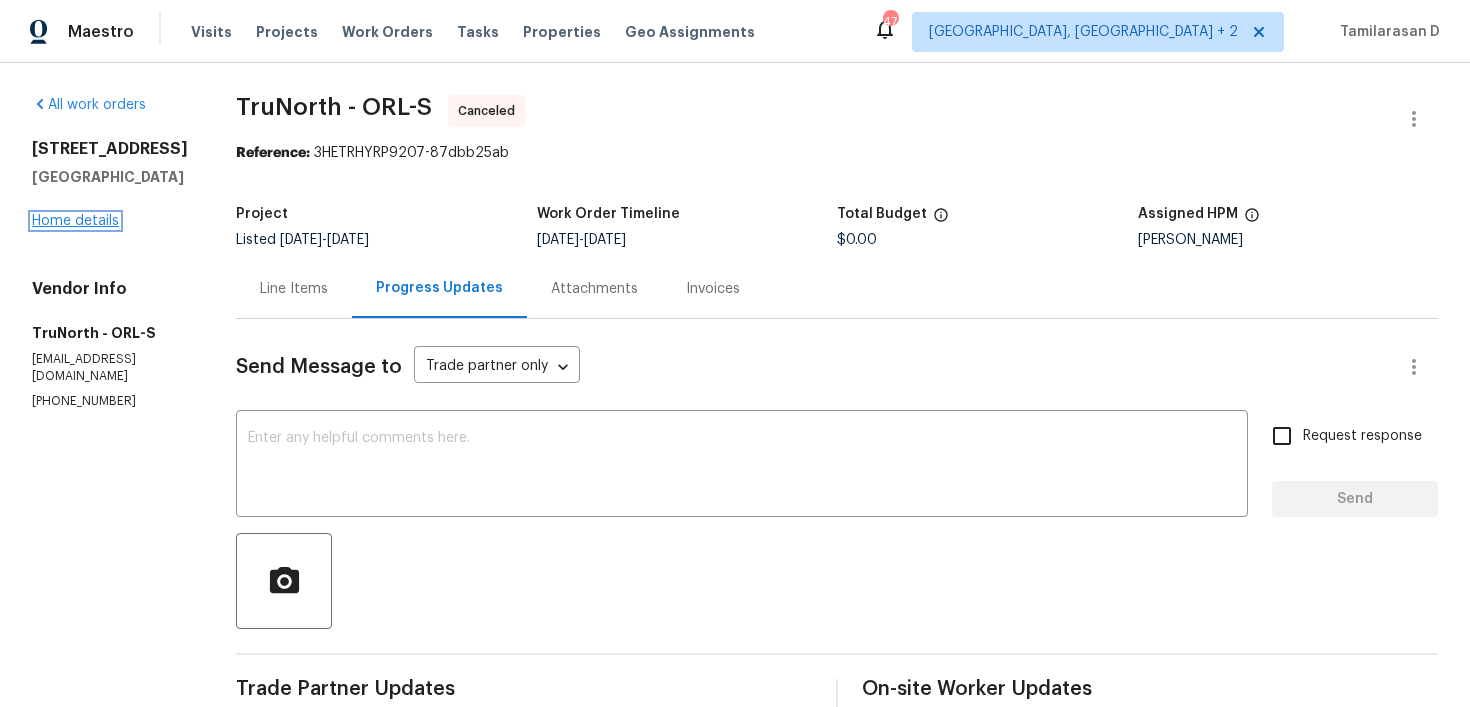 click on "Home details" at bounding box center [75, 221] 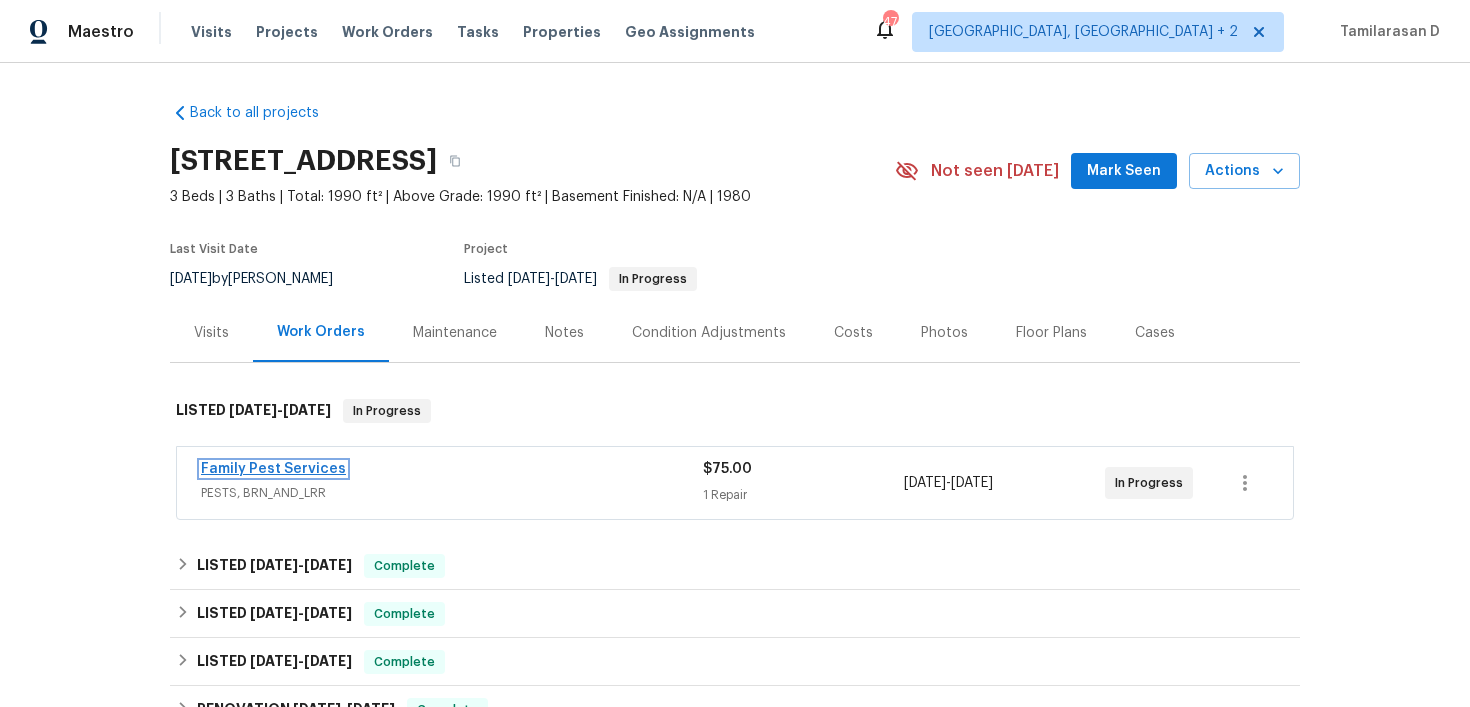 click on "Family Pest Services" at bounding box center [273, 469] 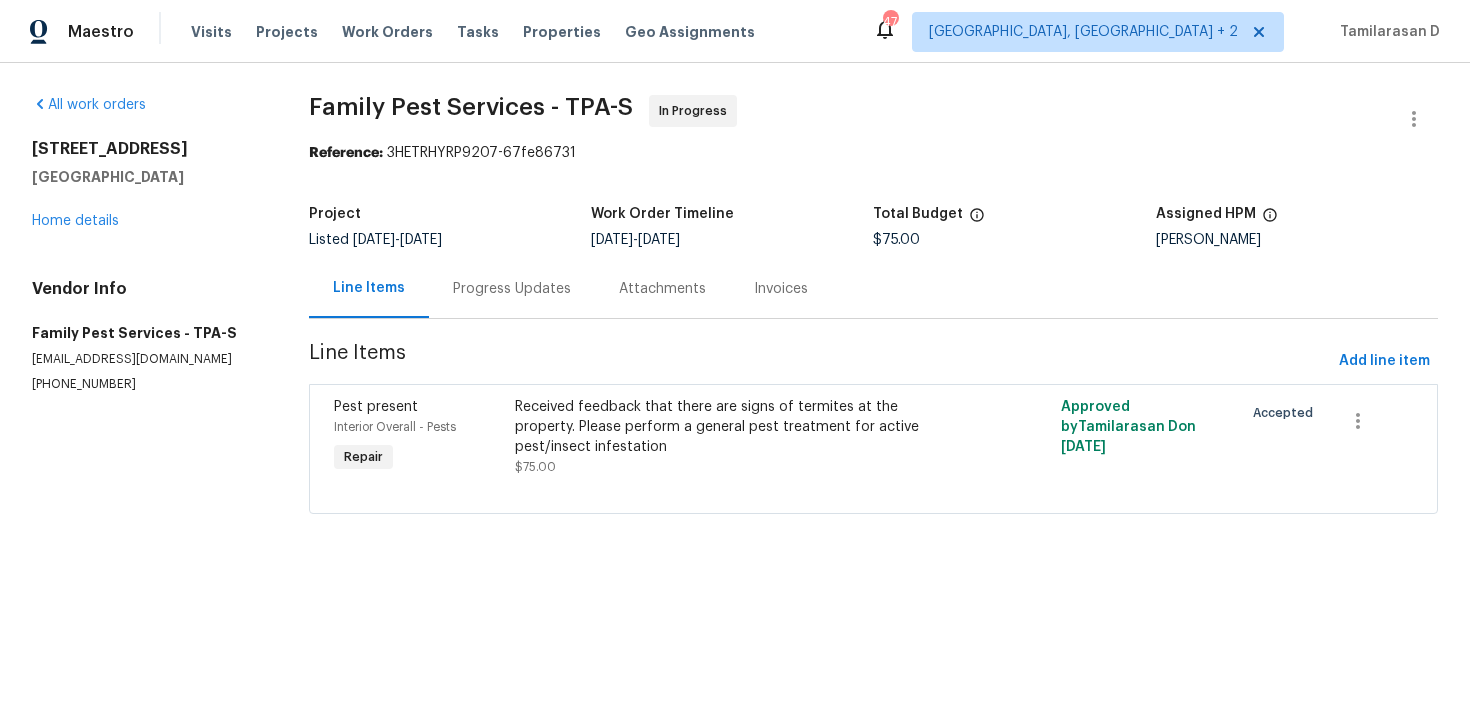 click on "Progress Updates" at bounding box center [512, 288] 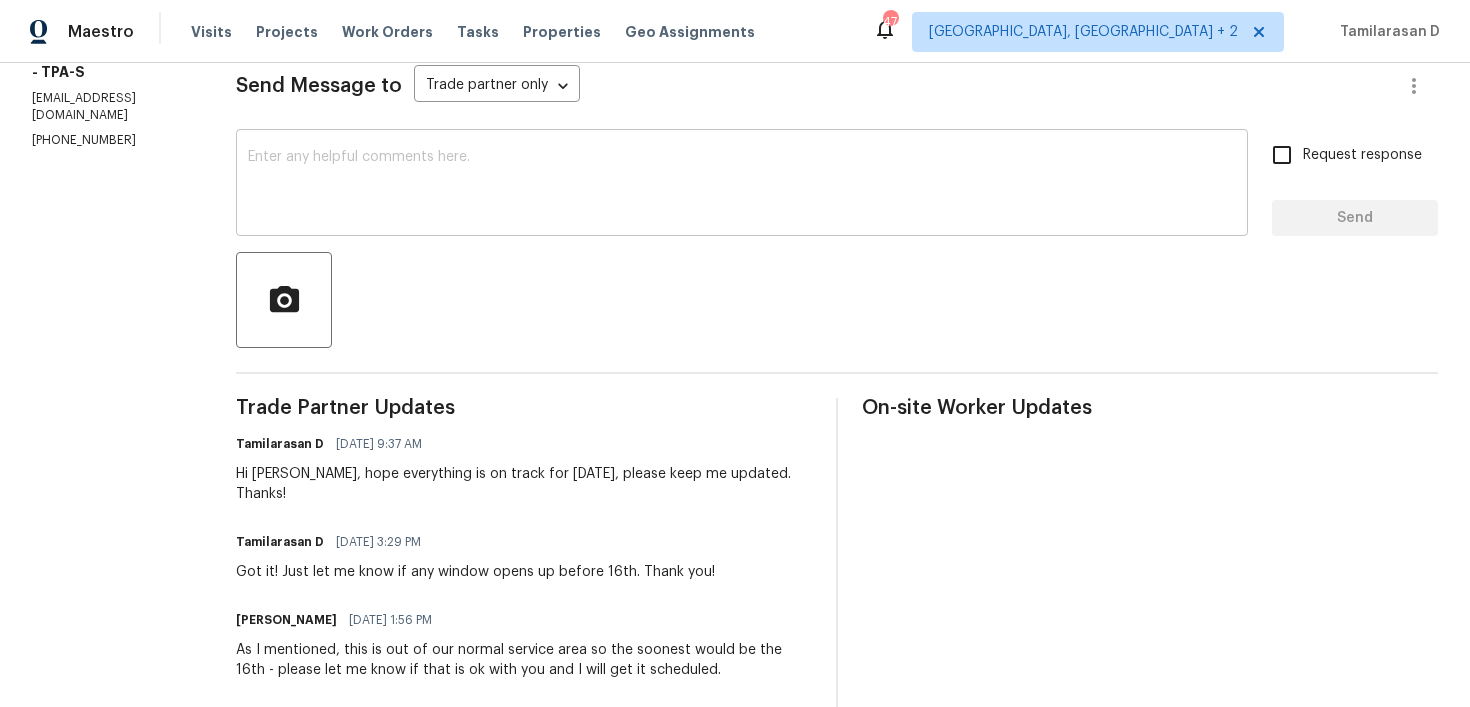 scroll, scrollTop: 283, scrollLeft: 0, axis: vertical 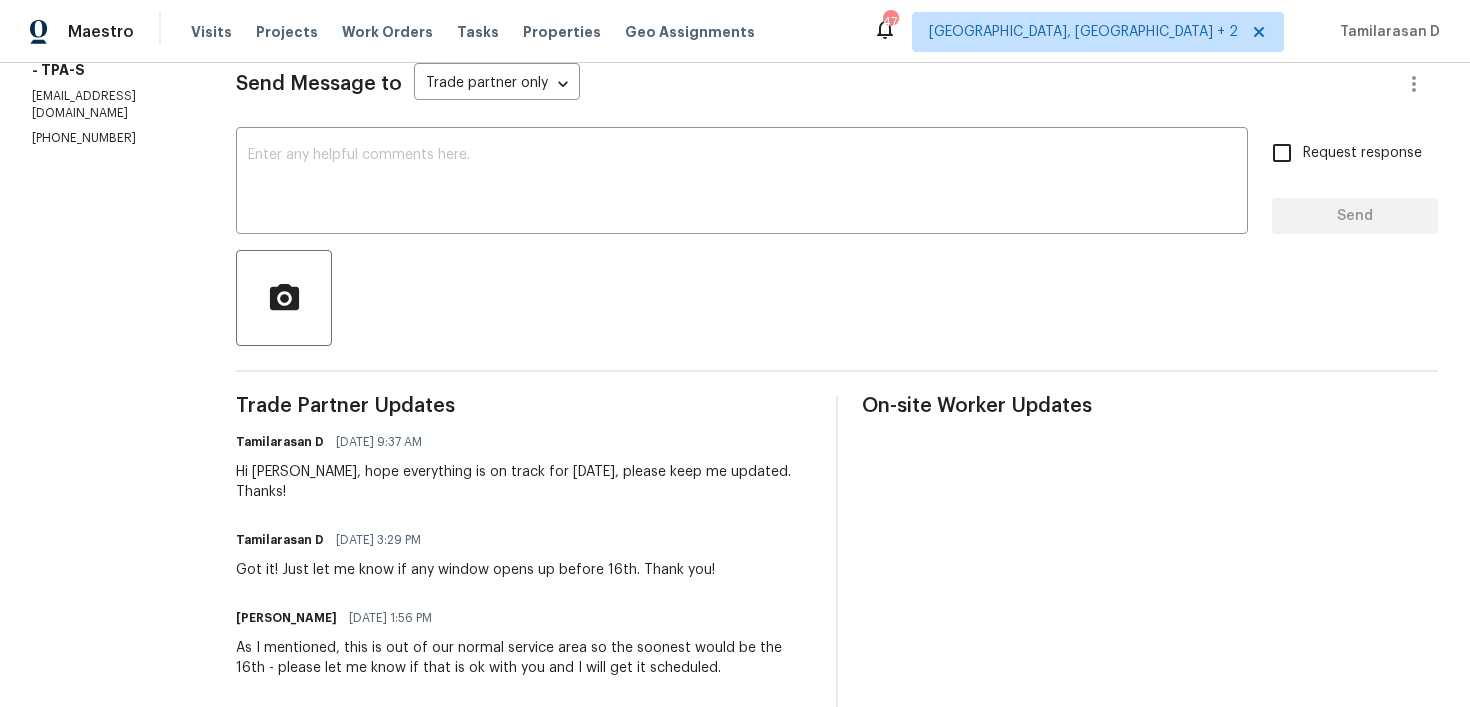 click on "Hi Lina, hope everything is on track for tomorrow, please keep me updated. Thanks!" at bounding box center (524, 482) 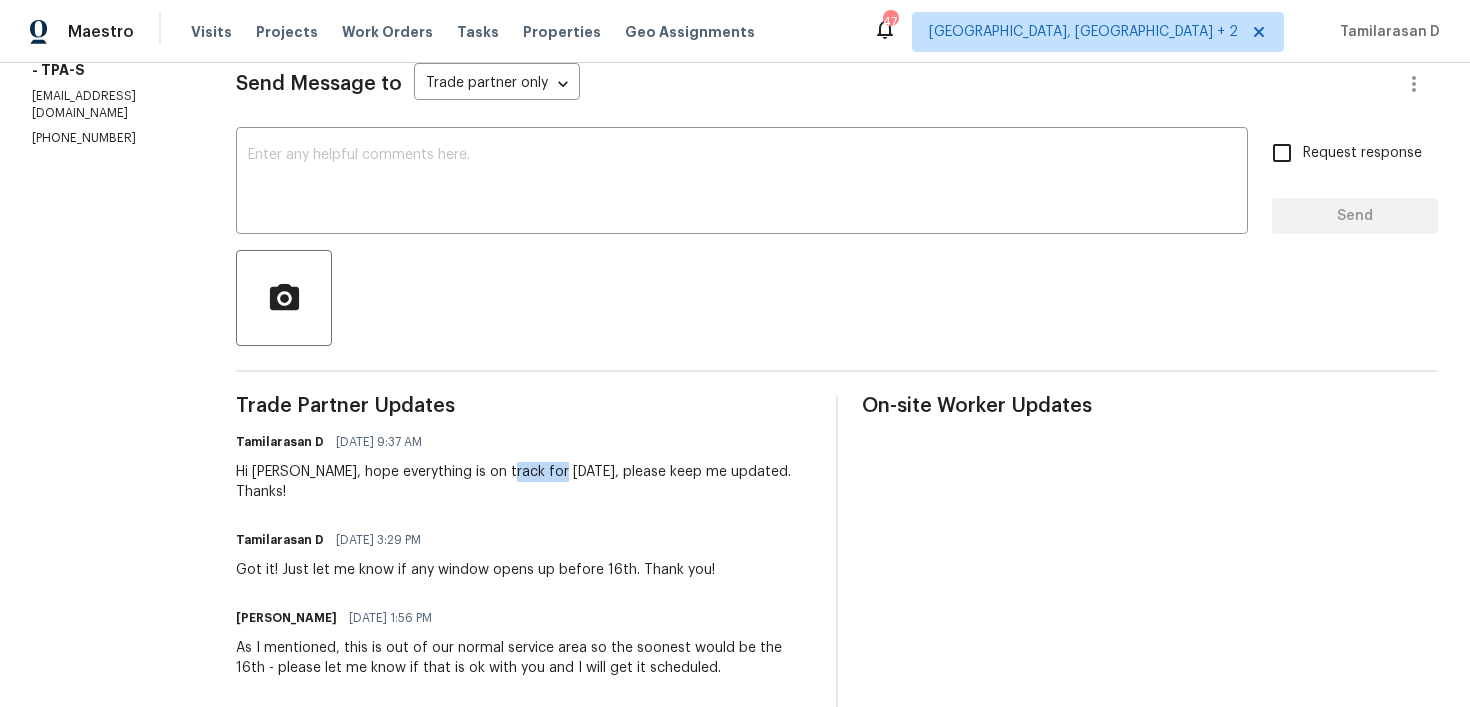 click on "Hi Lina, hope everything is on track for tomorrow, please keep me updated. Thanks!" at bounding box center (524, 482) 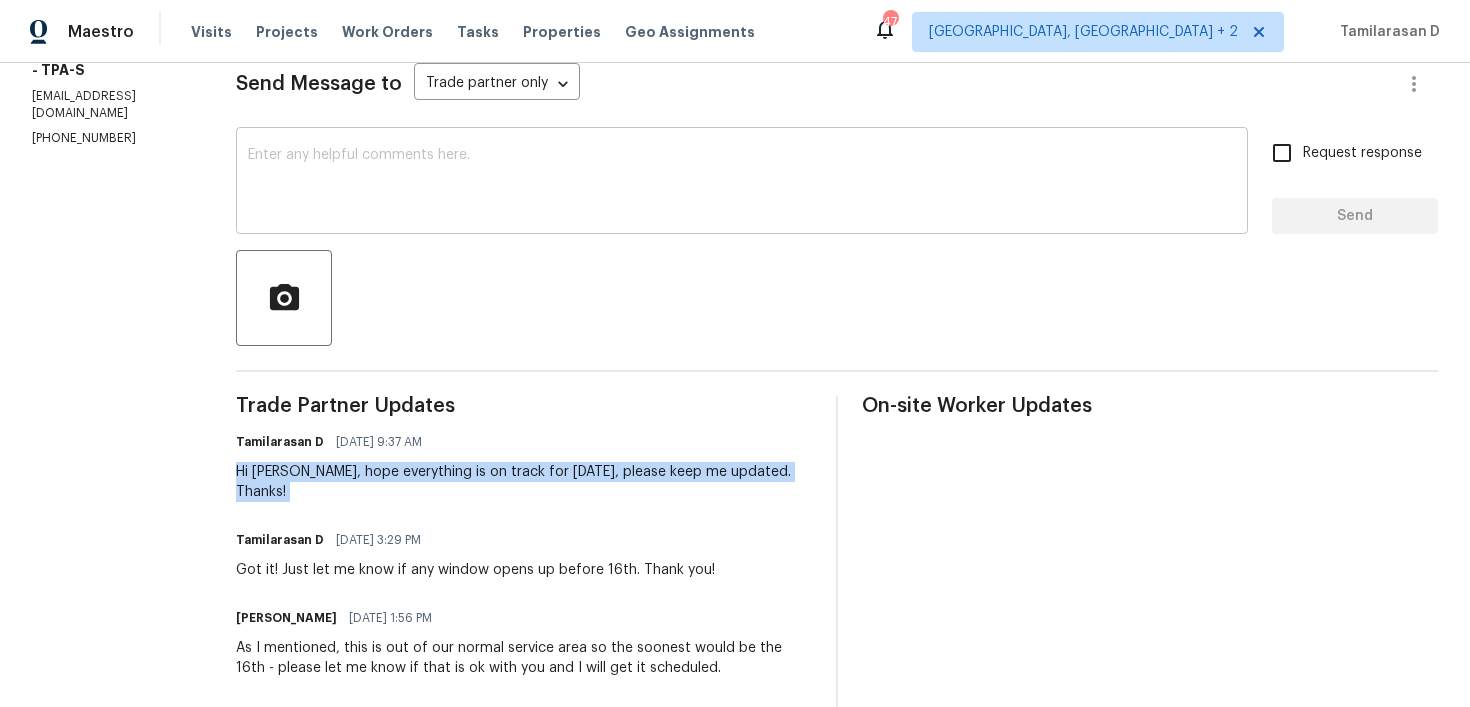 click on "x ​" at bounding box center [742, 183] 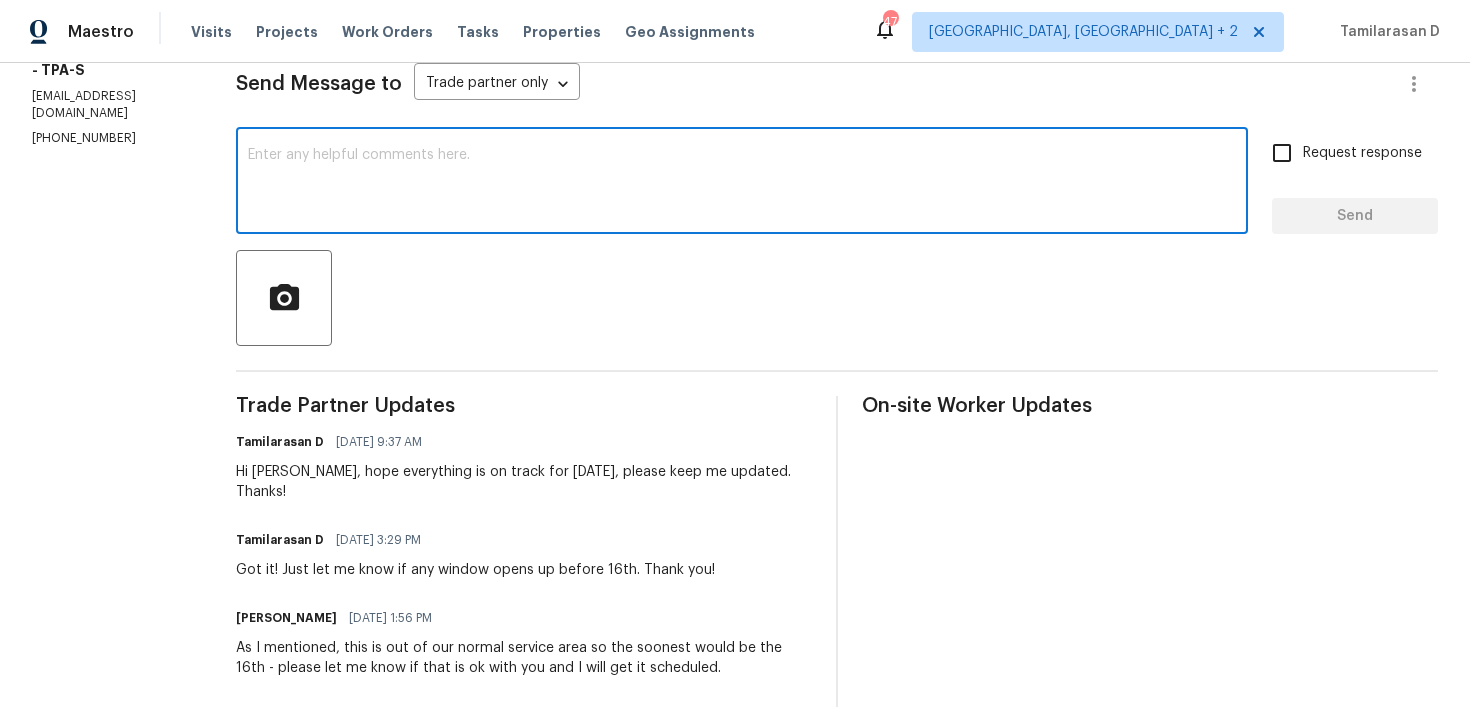 click at bounding box center (742, 183) 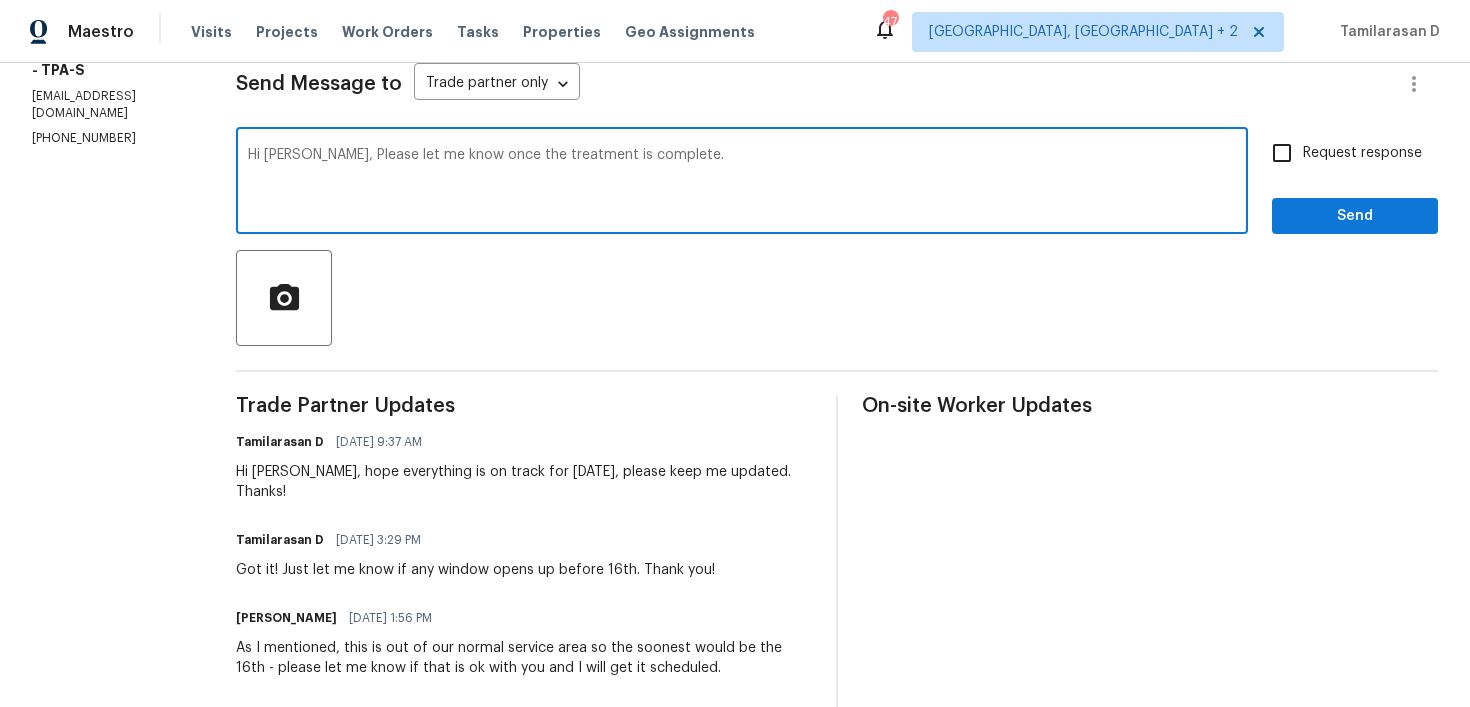 type on "Hi Lina, Please let me know once the treatment is complete." 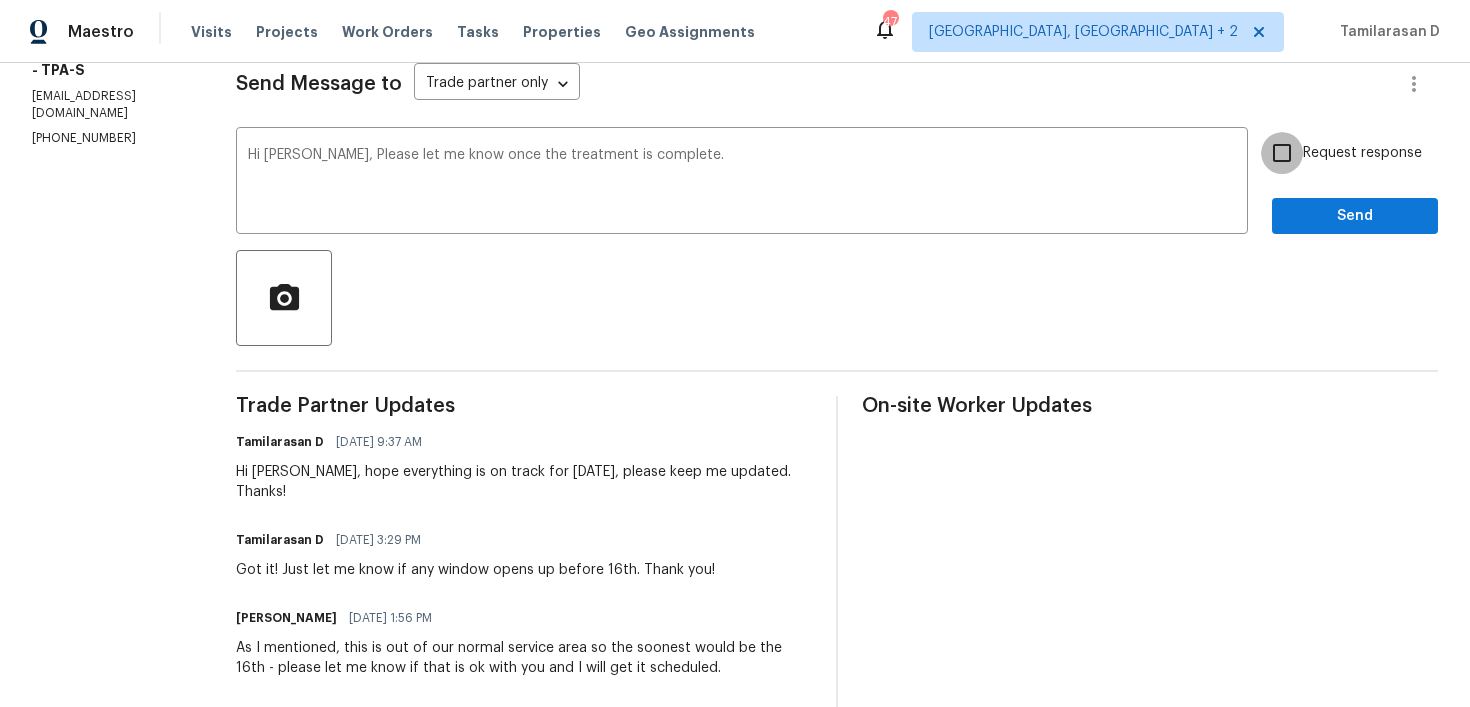 click on "Request response" at bounding box center (1282, 153) 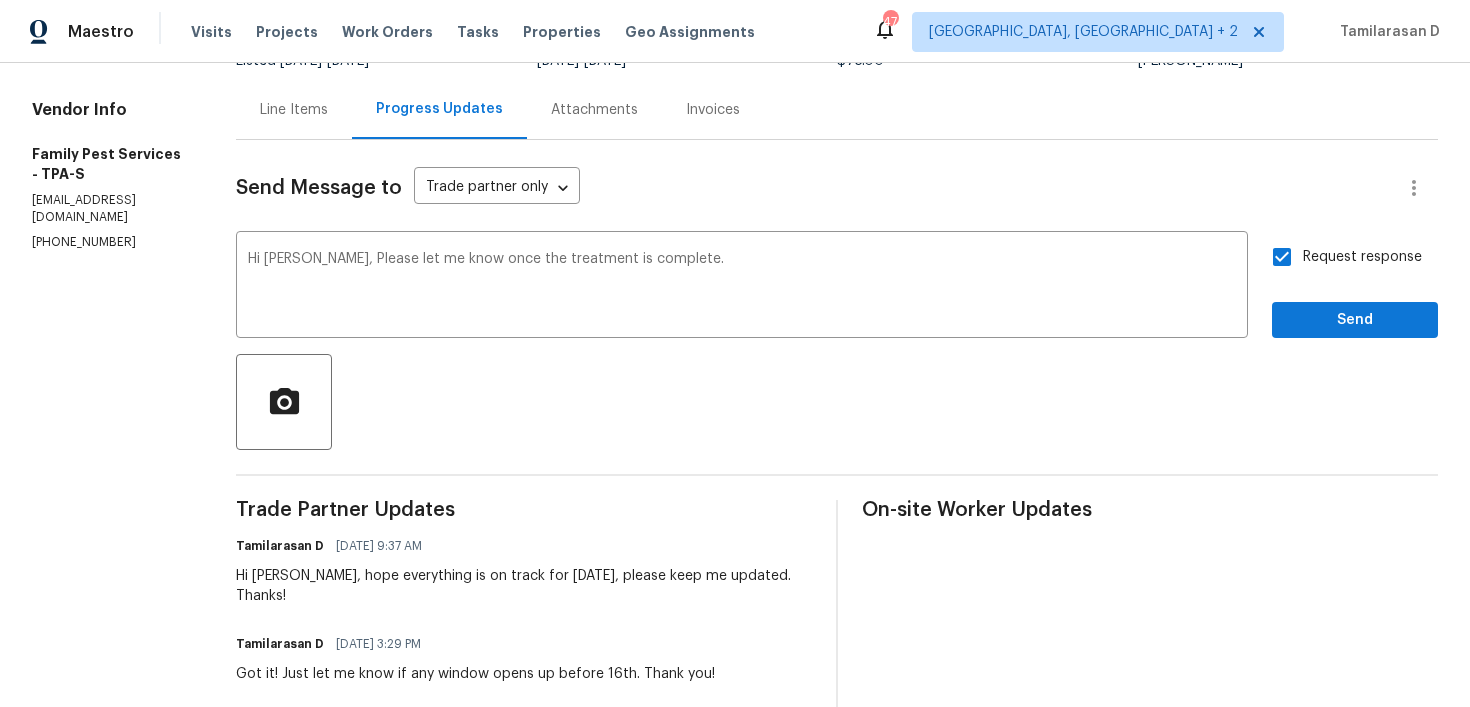 scroll, scrollTop: 127, scrollLeft: 0, axis: vertical 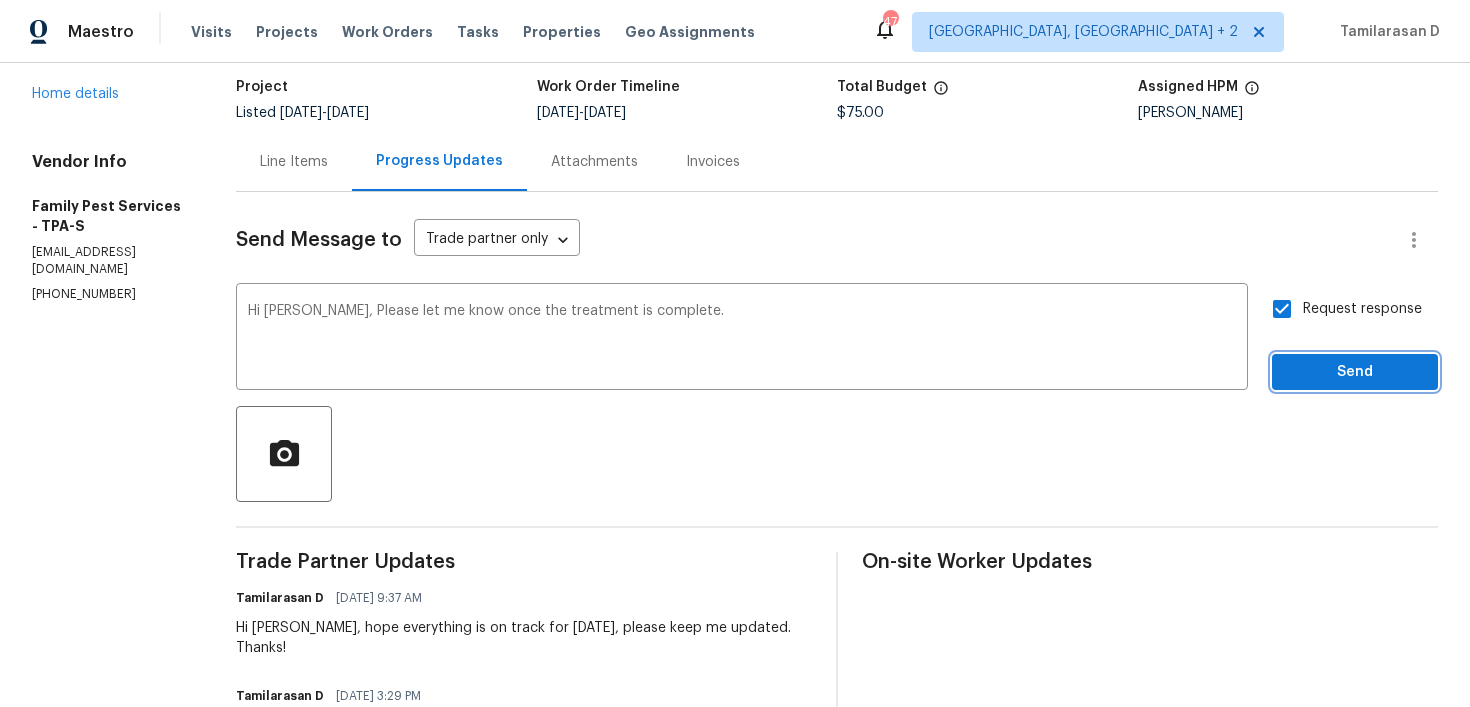 click on "Send" at bounding box center (1355, 372) 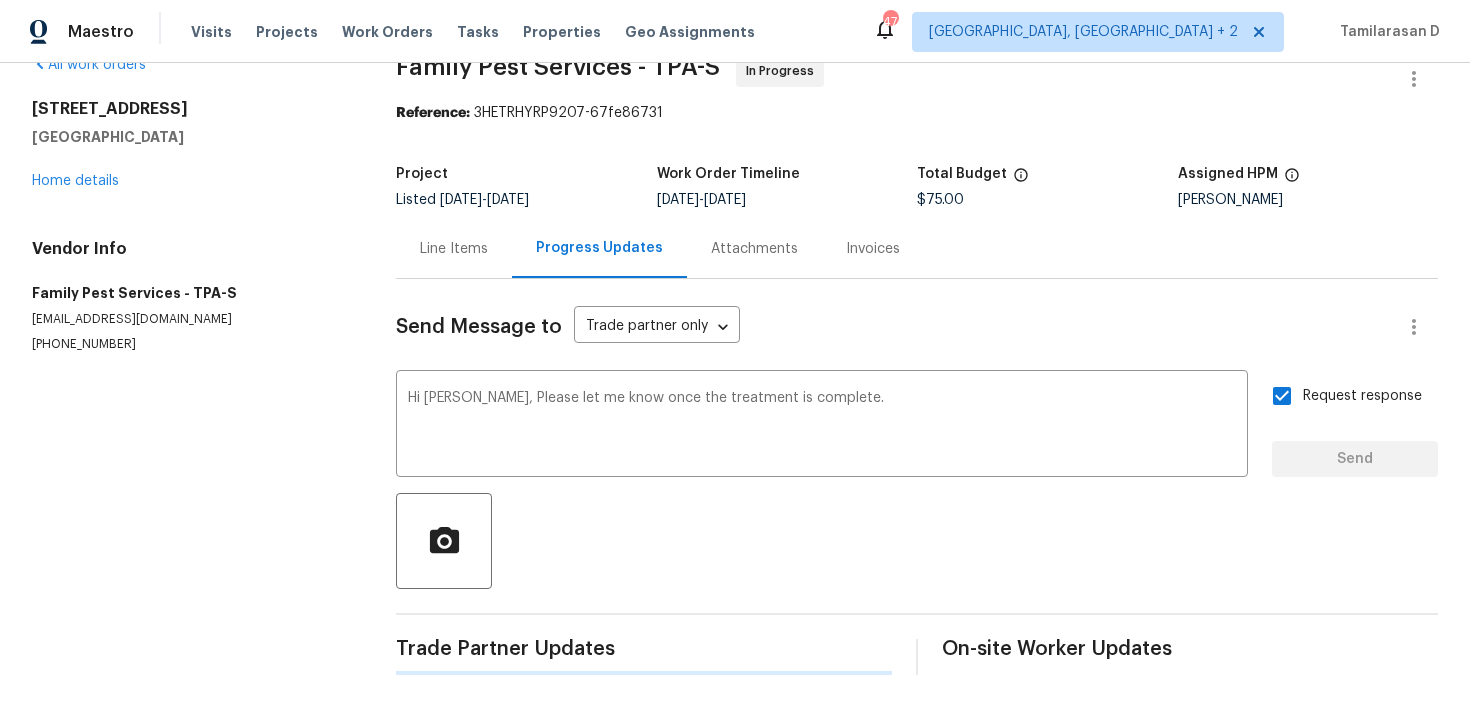 type 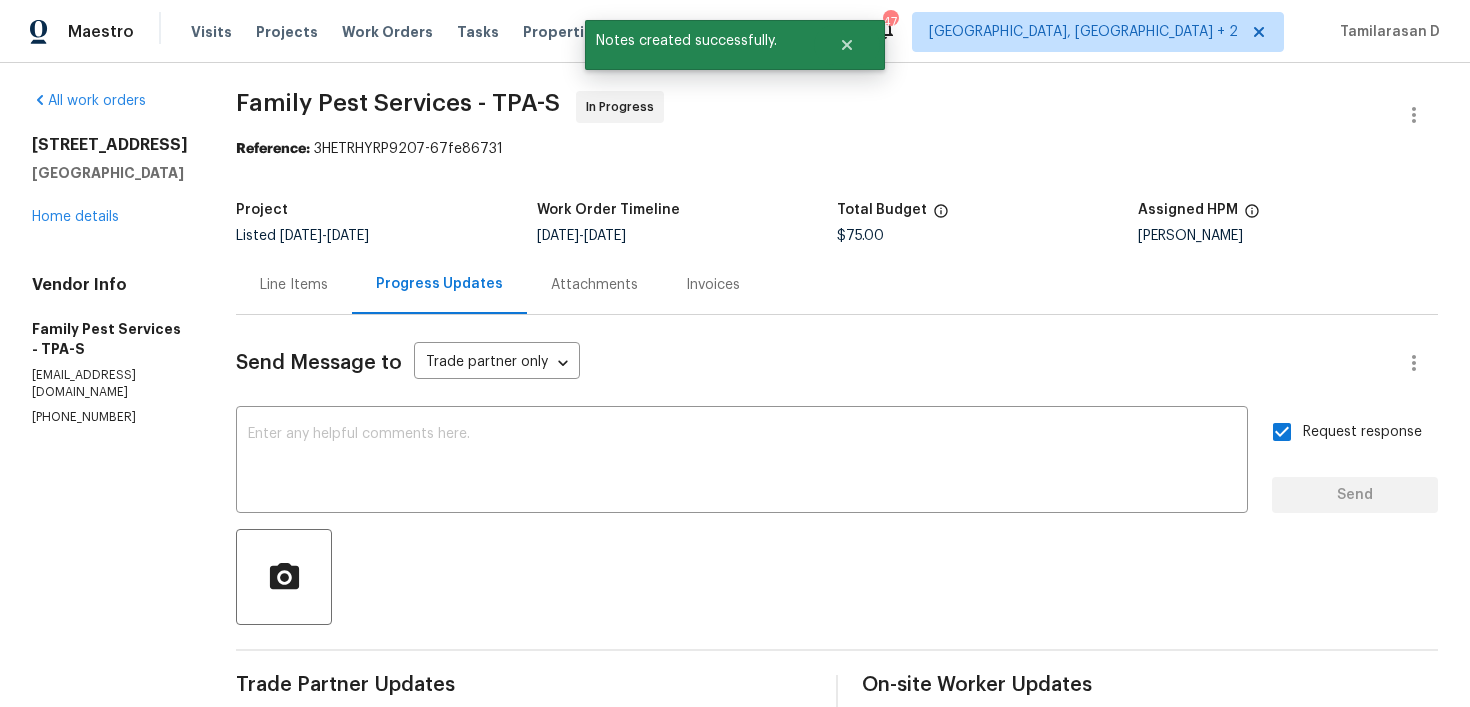 scroll, scrollTop: 0, scrollLeft: 0, axis: both 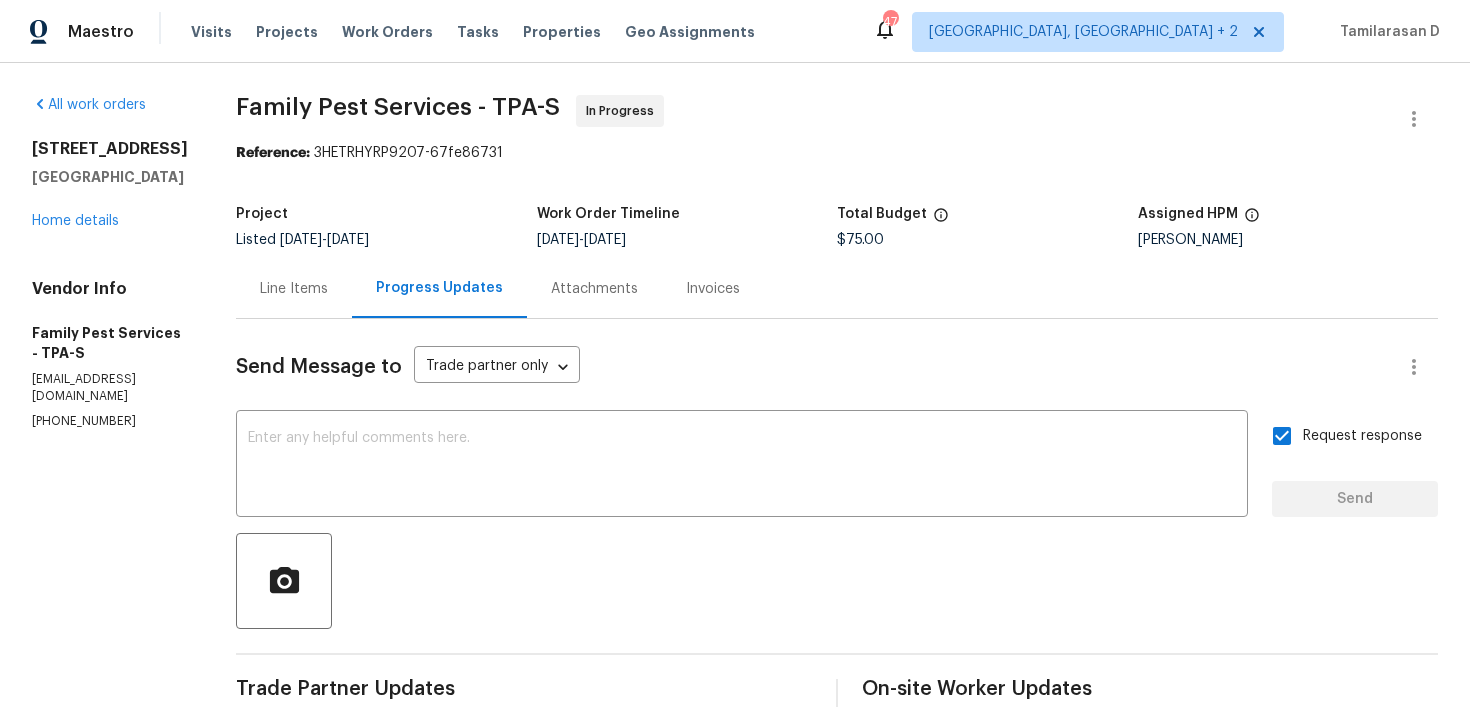 click on "Project Listed   7/3/2025  -  7/9/2025 Work Order Timeline 7/7/2025  -  7/9/2025 Total Budget $75.00 Assigned HPM Naomi Ferreira" at bounding box center (837, 227) 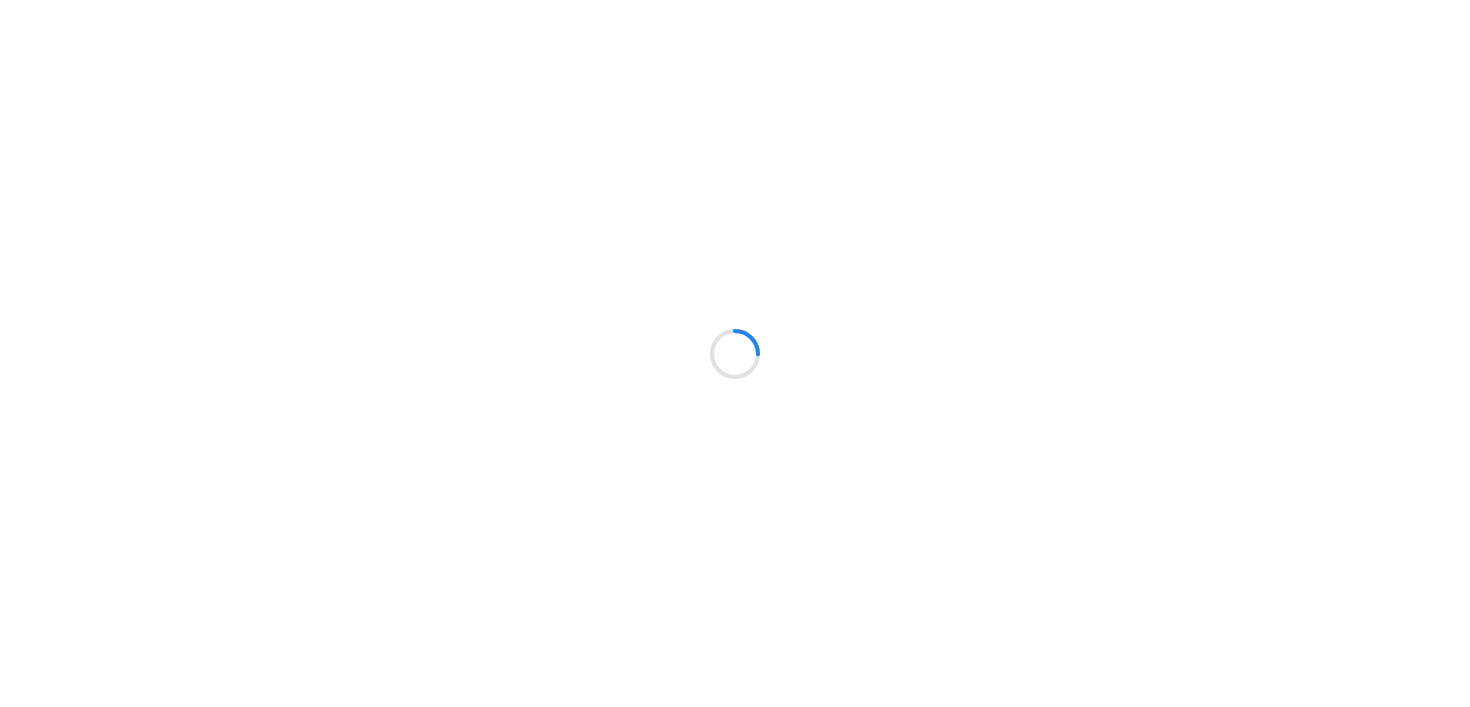 scroll, scrollTop: 0, scrollLeft: 0, axis: both 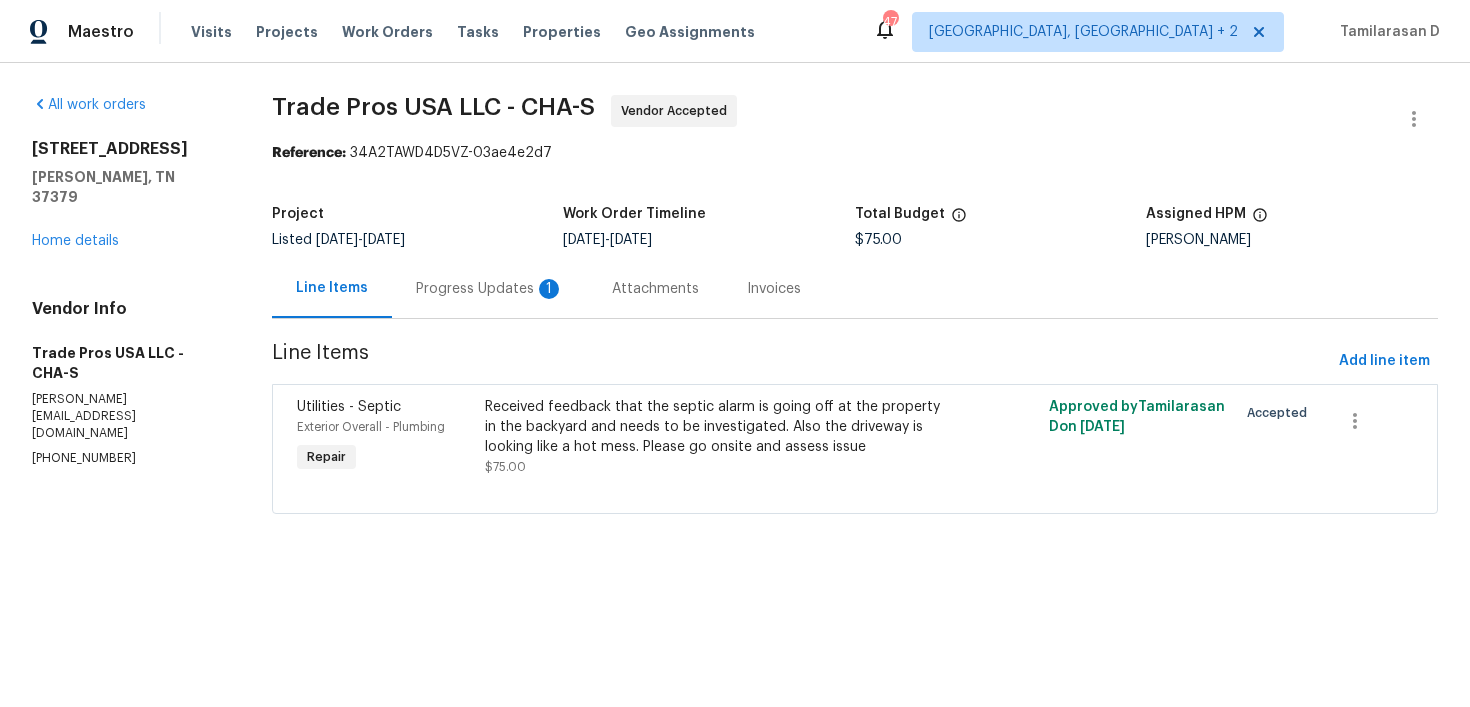 click on "Progress Updates 1" at bounding box center [490, 288] 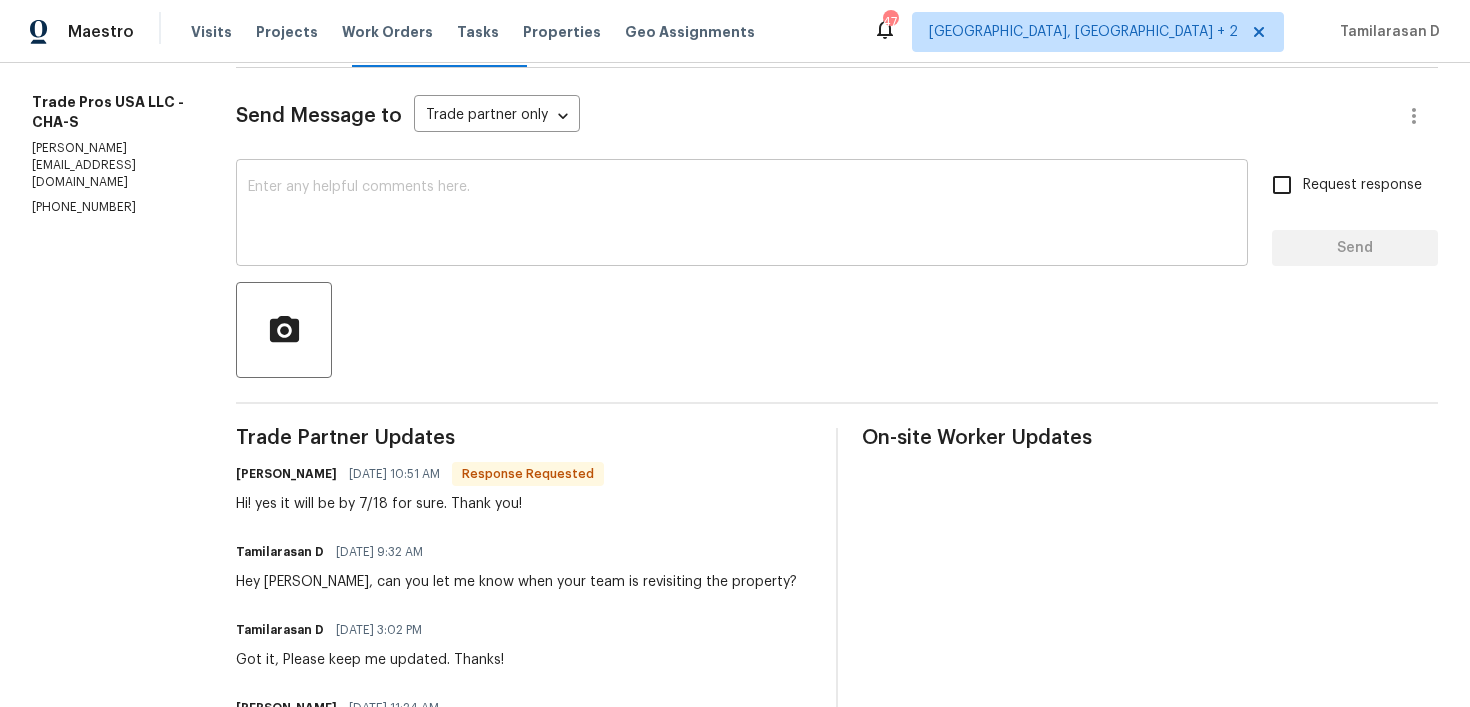 scroll, scrollTop: 274, scrollLeft: 0, axis: vertical 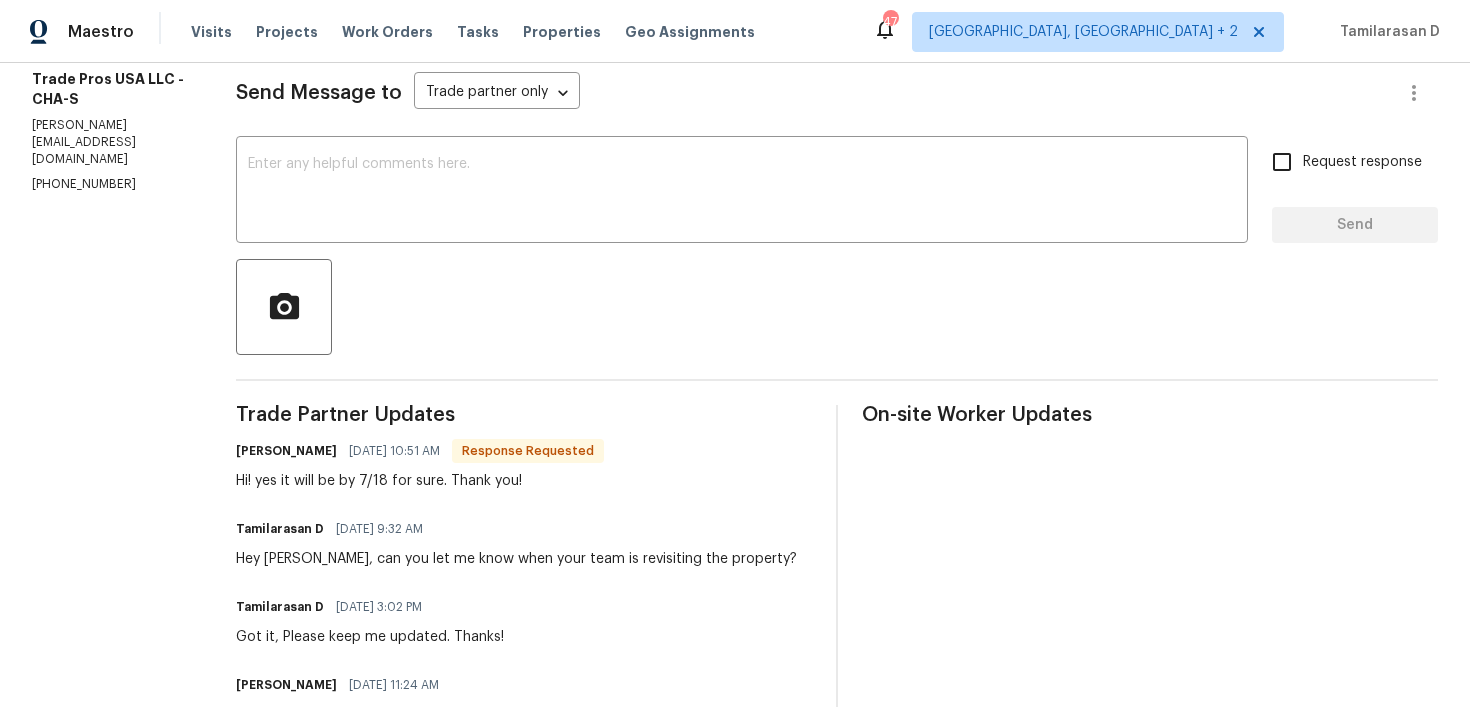 click on "Trevor Davidson 07/16/2025 10:51 AM Response Requested Hi! yes it will be by 7/18 for sure. Thank you!" at bounding box center (420, 464) 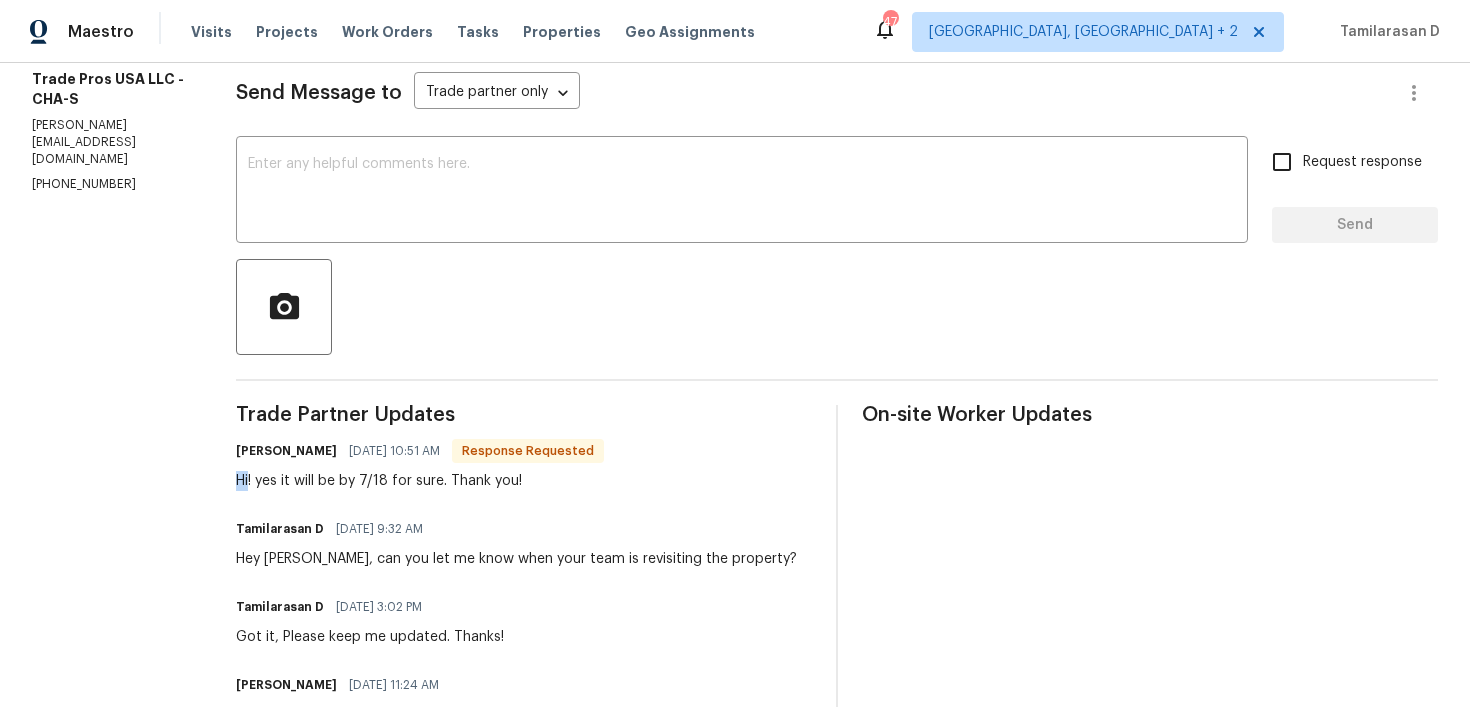 click on "Hi! yes it will be by 7/18 for sure. Thank you!" at bounding box center (420, 481) 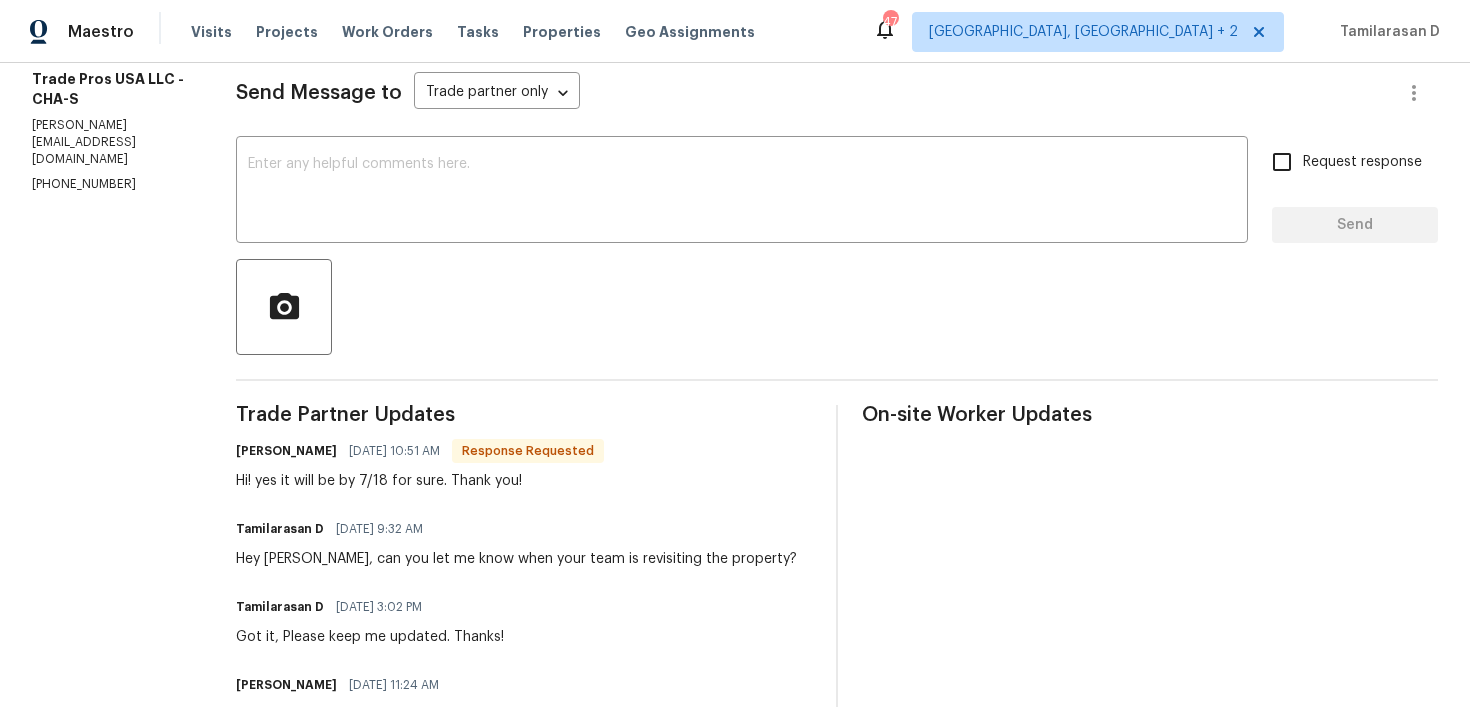 click on "Hi! yes it will be by 7/18 for sure. Thank you!" at bounding box center (420, 481) 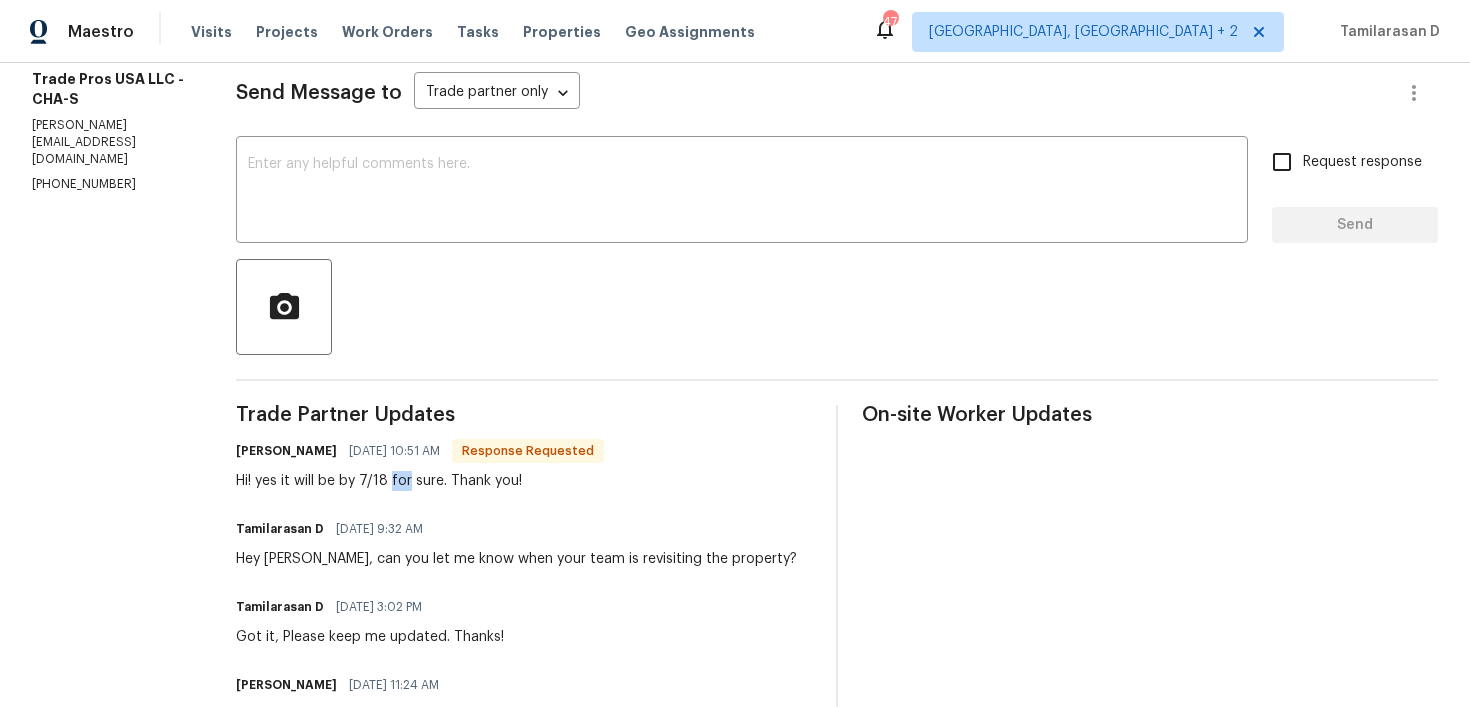 click on "Hi! yes it will be by 7/18 for sure. Thank you!" at bounding box center [420, 481] 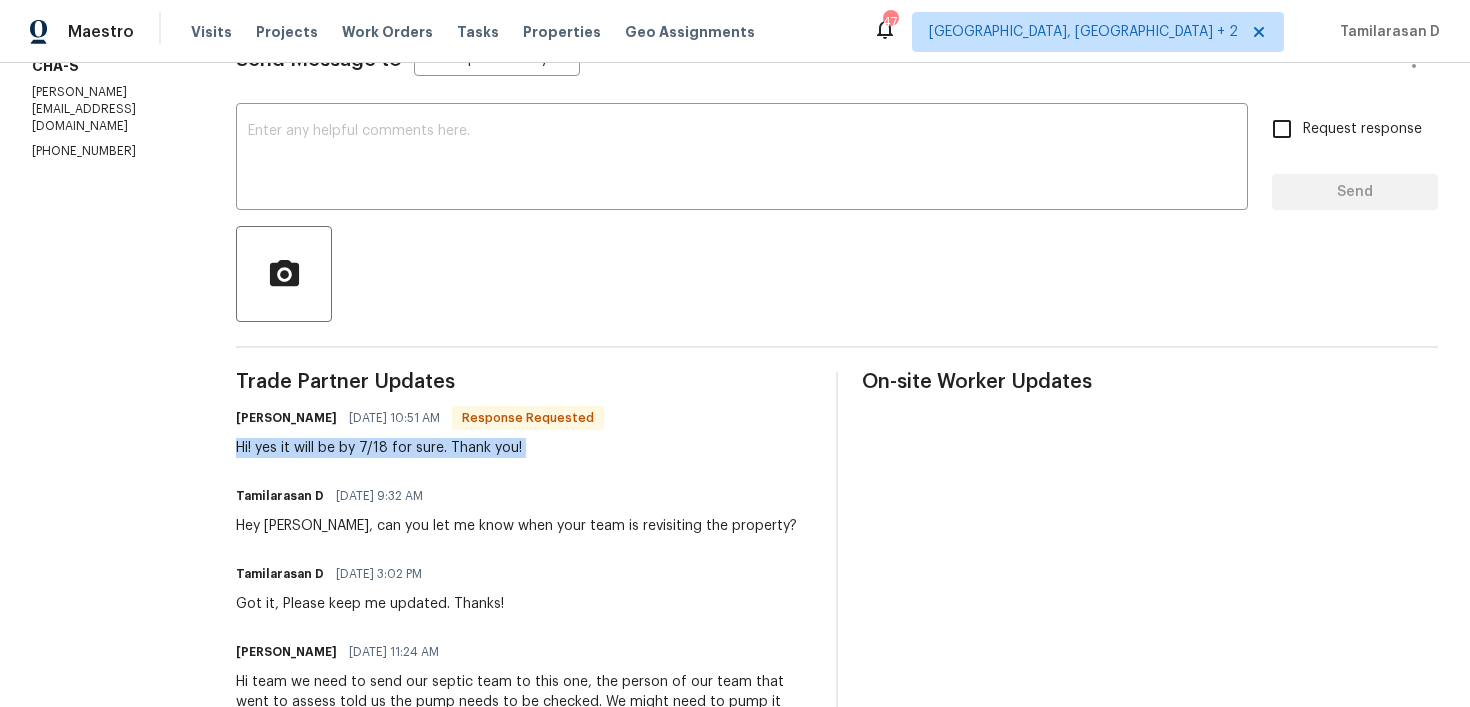 scroll, scrollTop: 308, scrollLeft: 0, axis: vertical 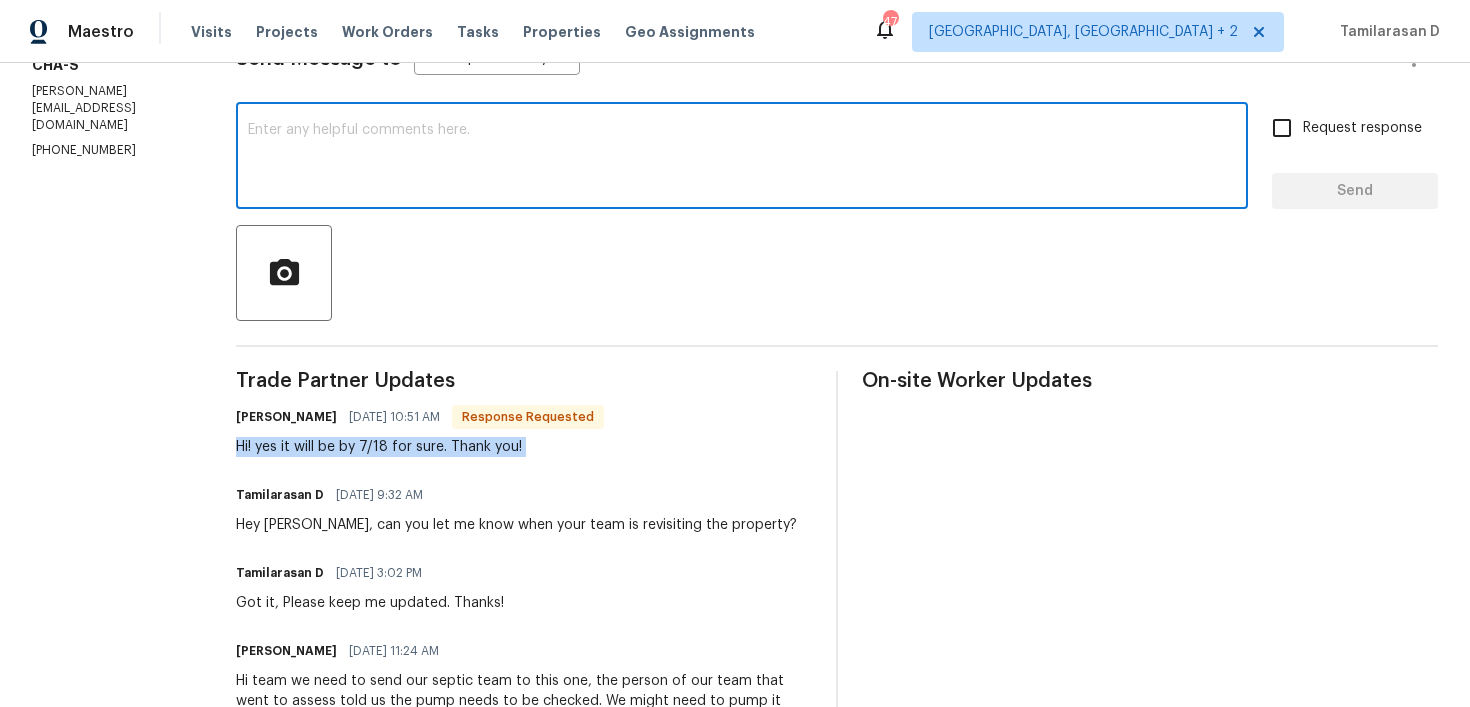 click at bounding box center [742, 158] 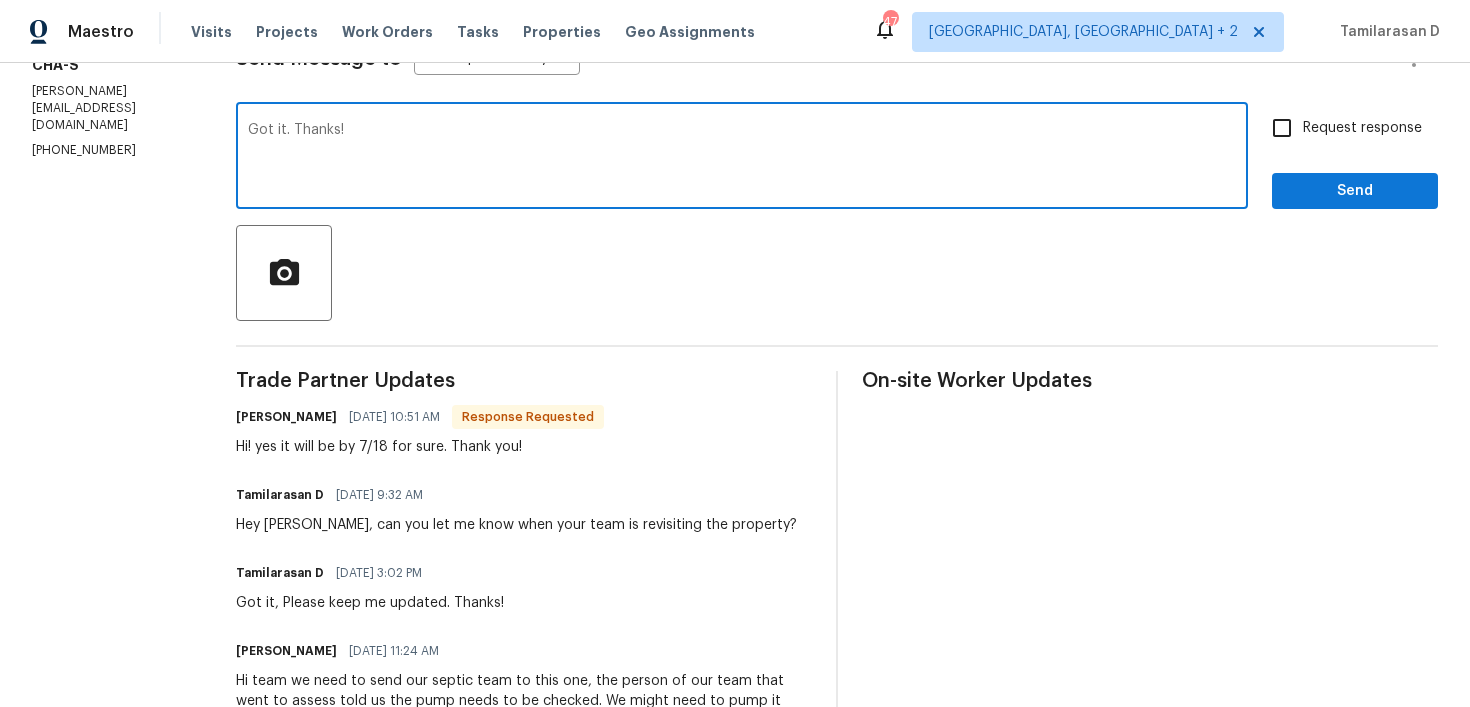 type on "Got it. Thanks!" 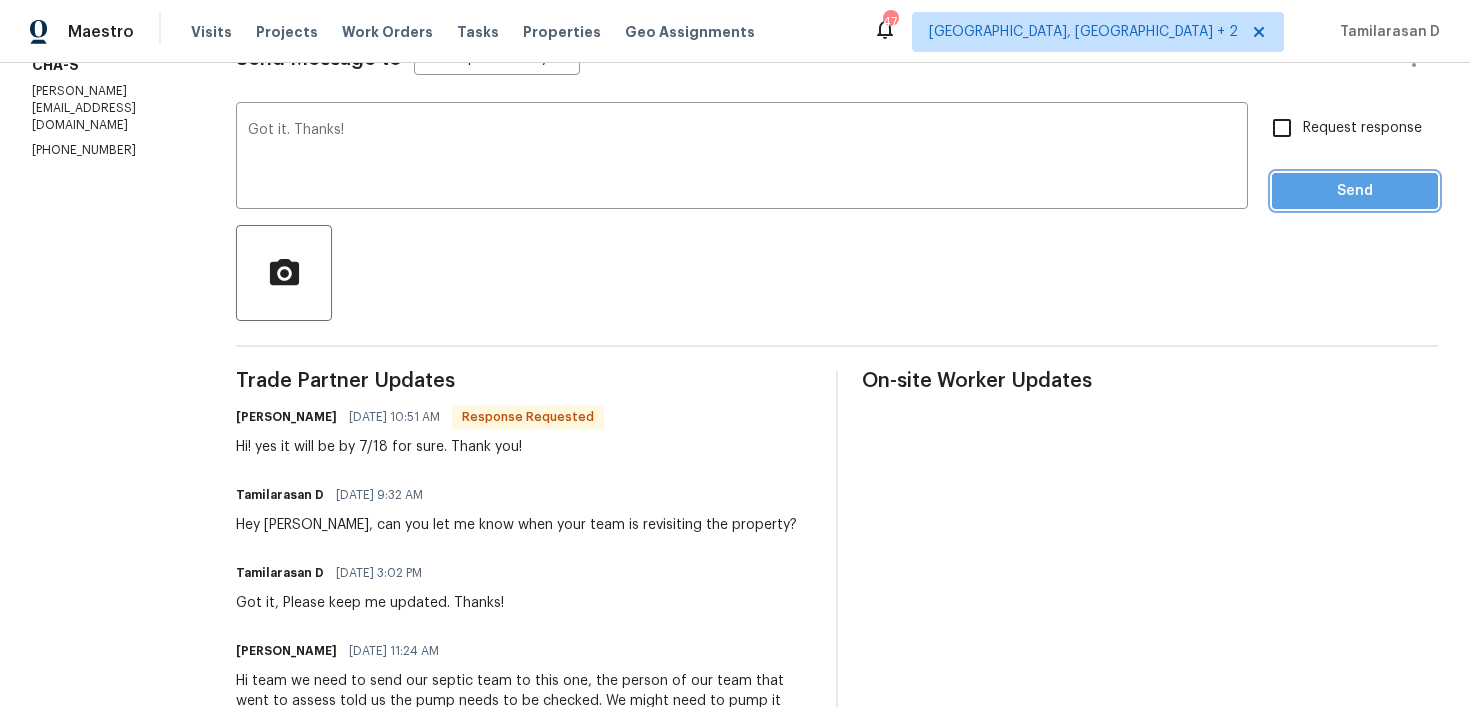 click on "Send" at bounding box center [1355, 191] 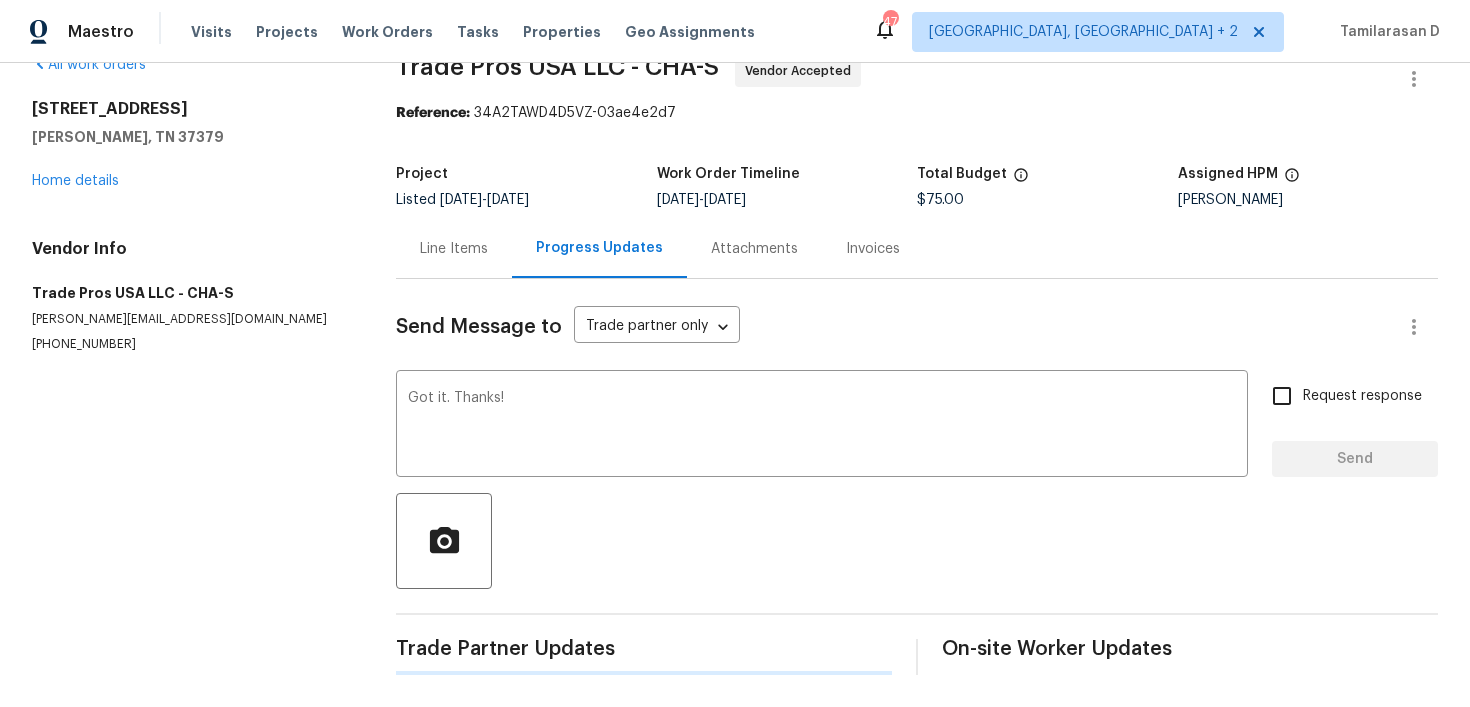 type 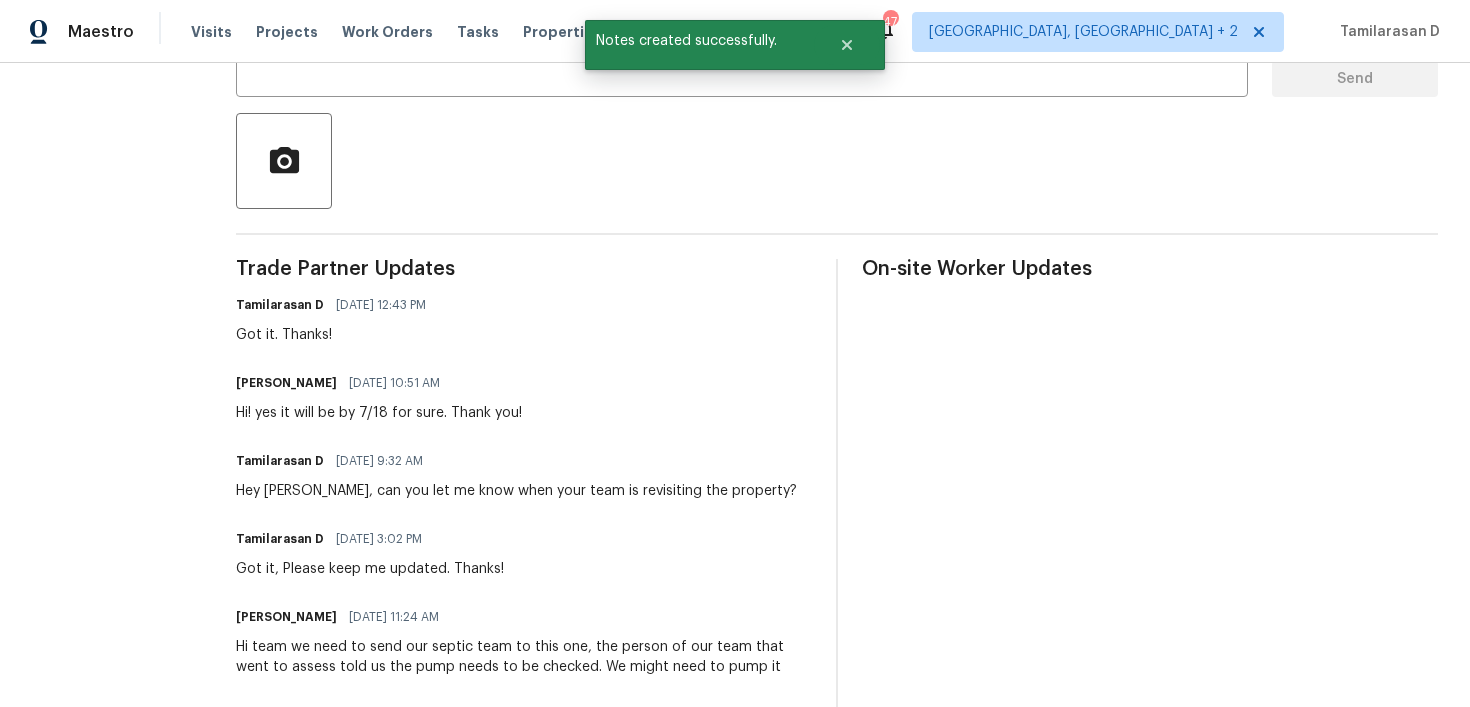 scroll, scrollTop: 472, scrollLeft: 0, axis: vertical 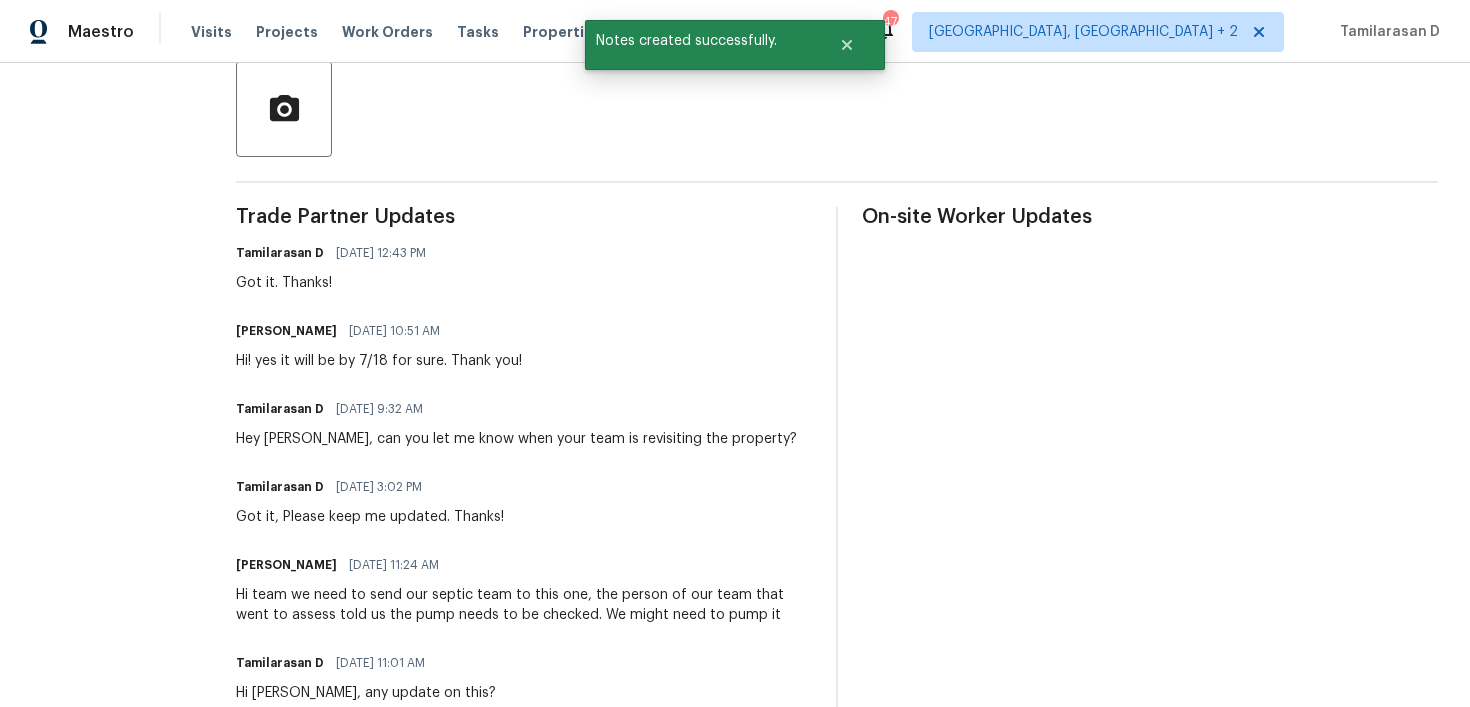 click on "Hi! yes it will be by 7/18 for sure. Thank you!" at bounding box center (379, 361) 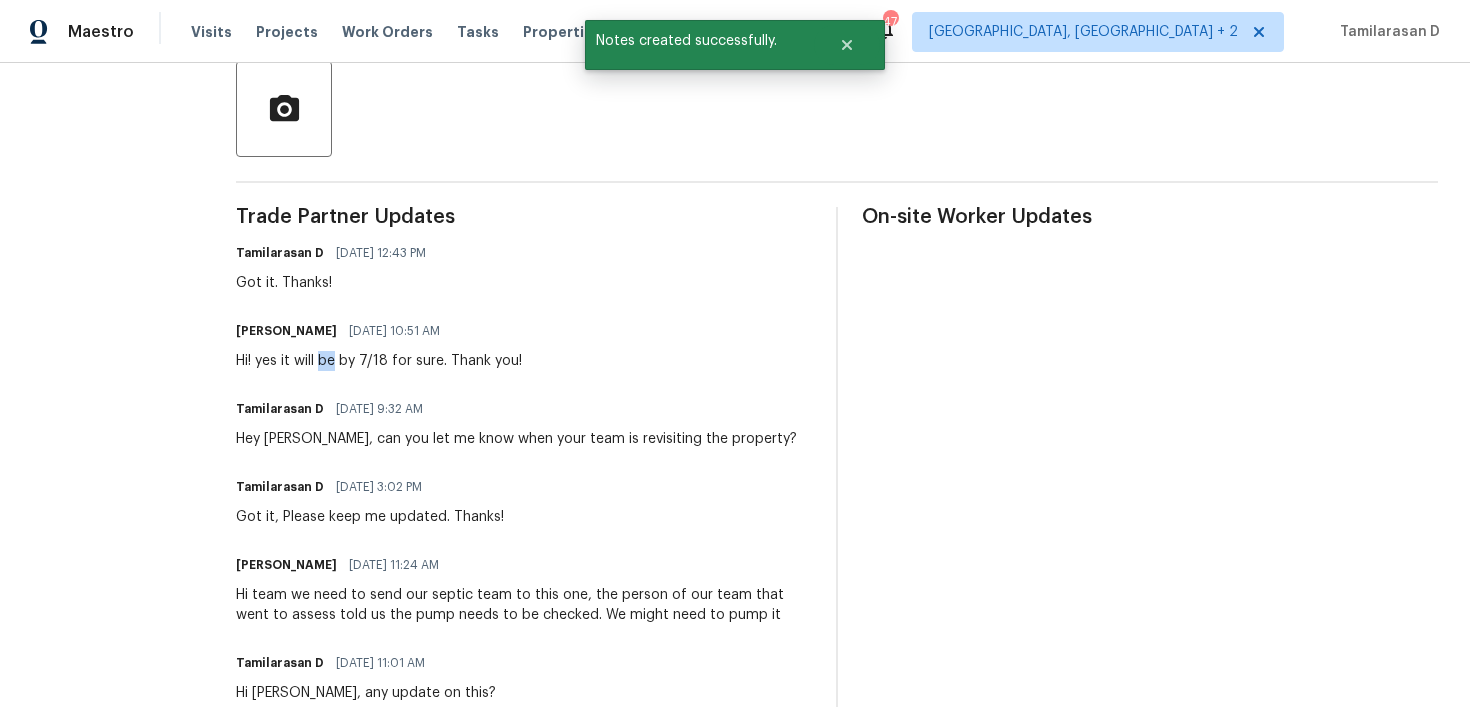 click on "Hi! yes it will be by 7/18 for sure. Thank you!" at bounding box center (379, 361) 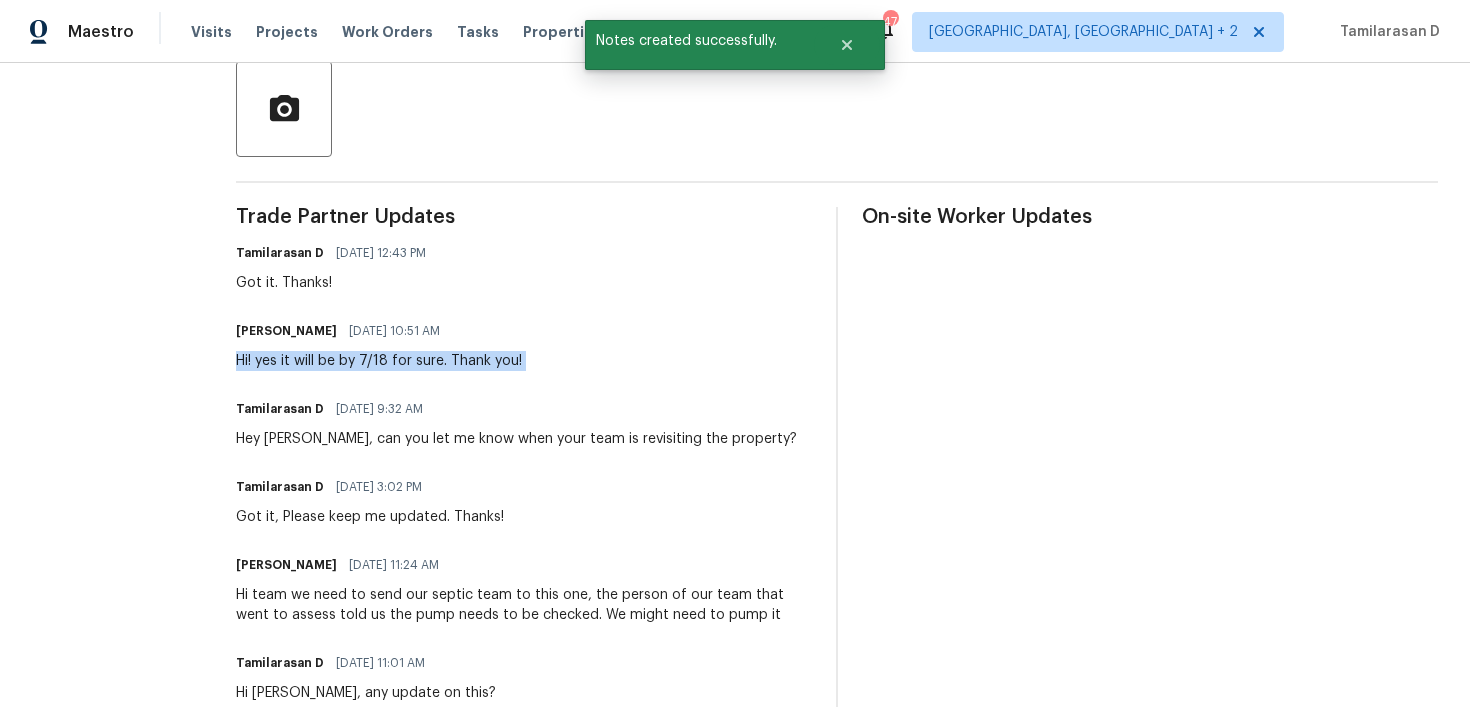copy on "Hi! yes it will be by 7/18 for sure. Thank you!" 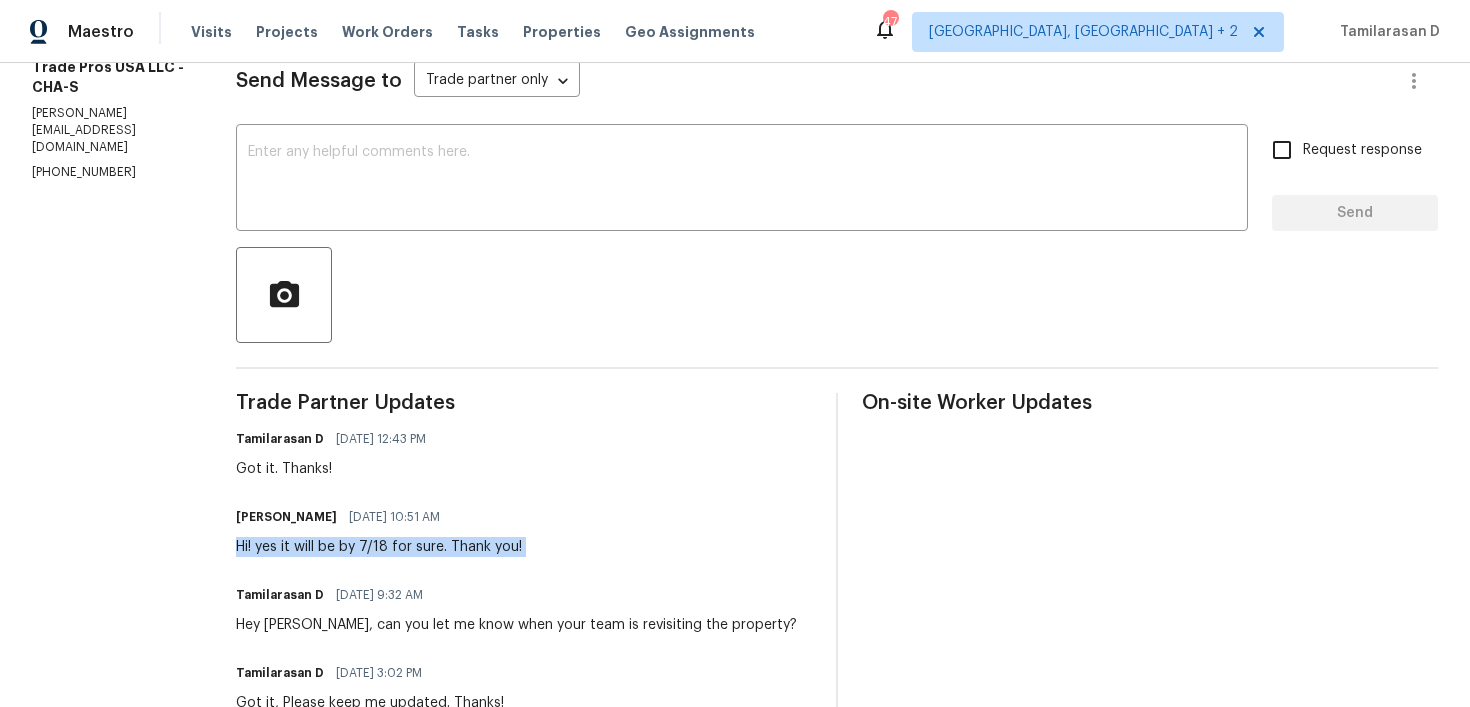 scroll, scrollTop: 102, scrollLeft: 0, axis: vertical 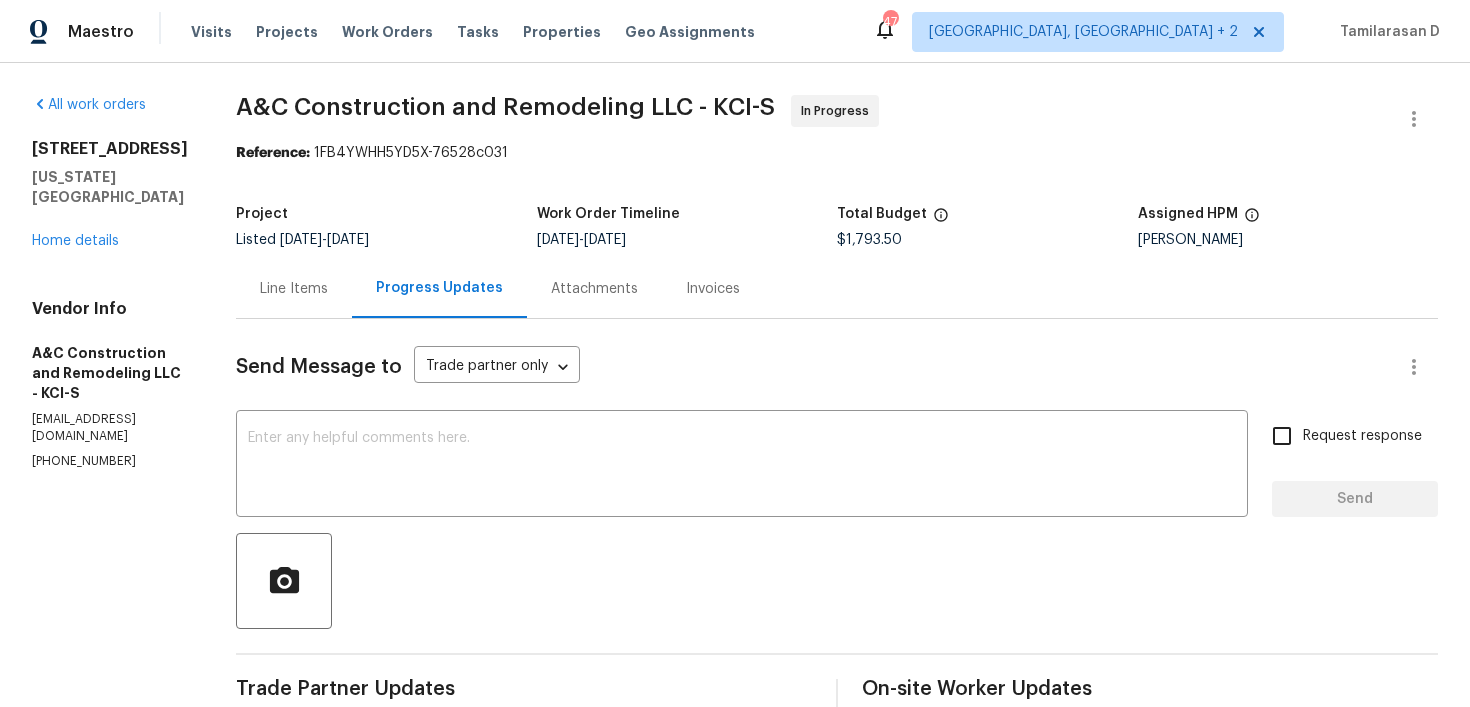 click on "Line Items" at bounding box center [294, 289] 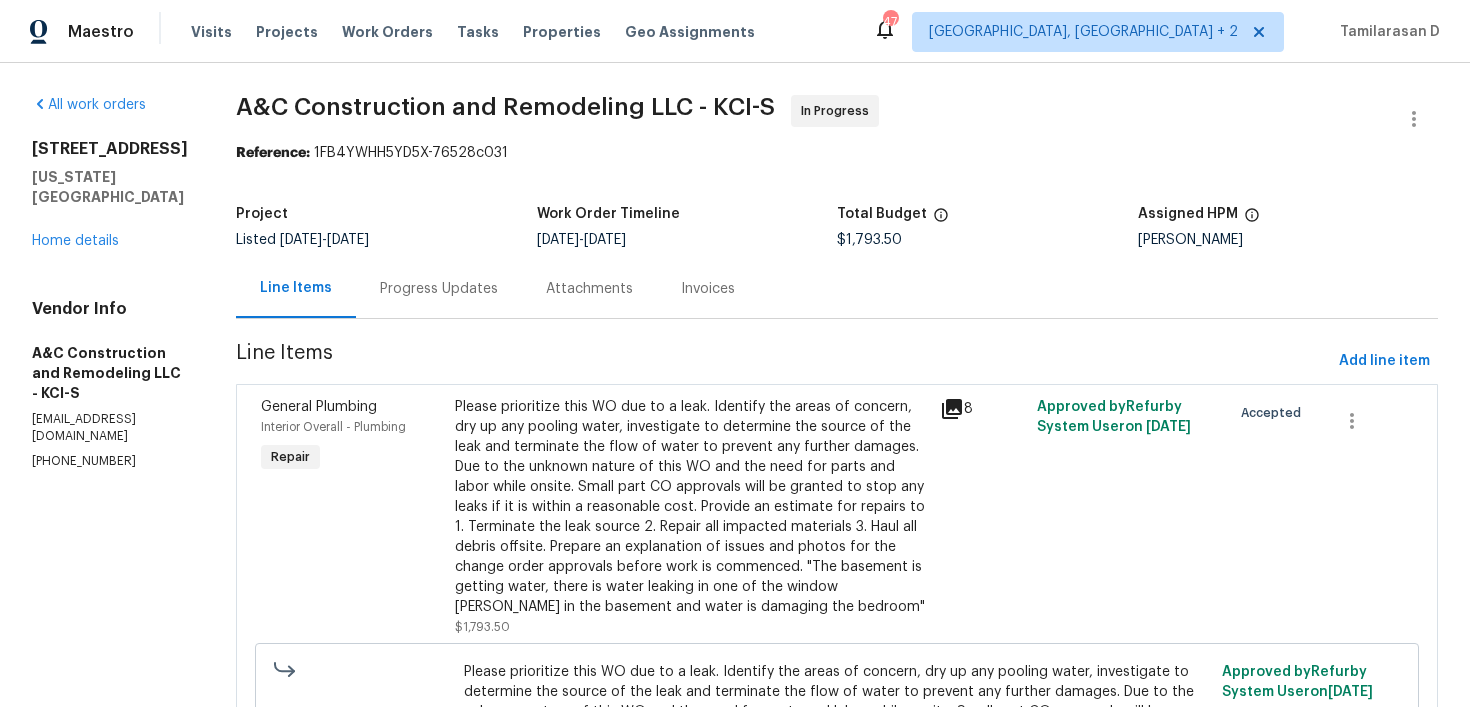 click on "Progress Updates" at bounding box center (439, 289) 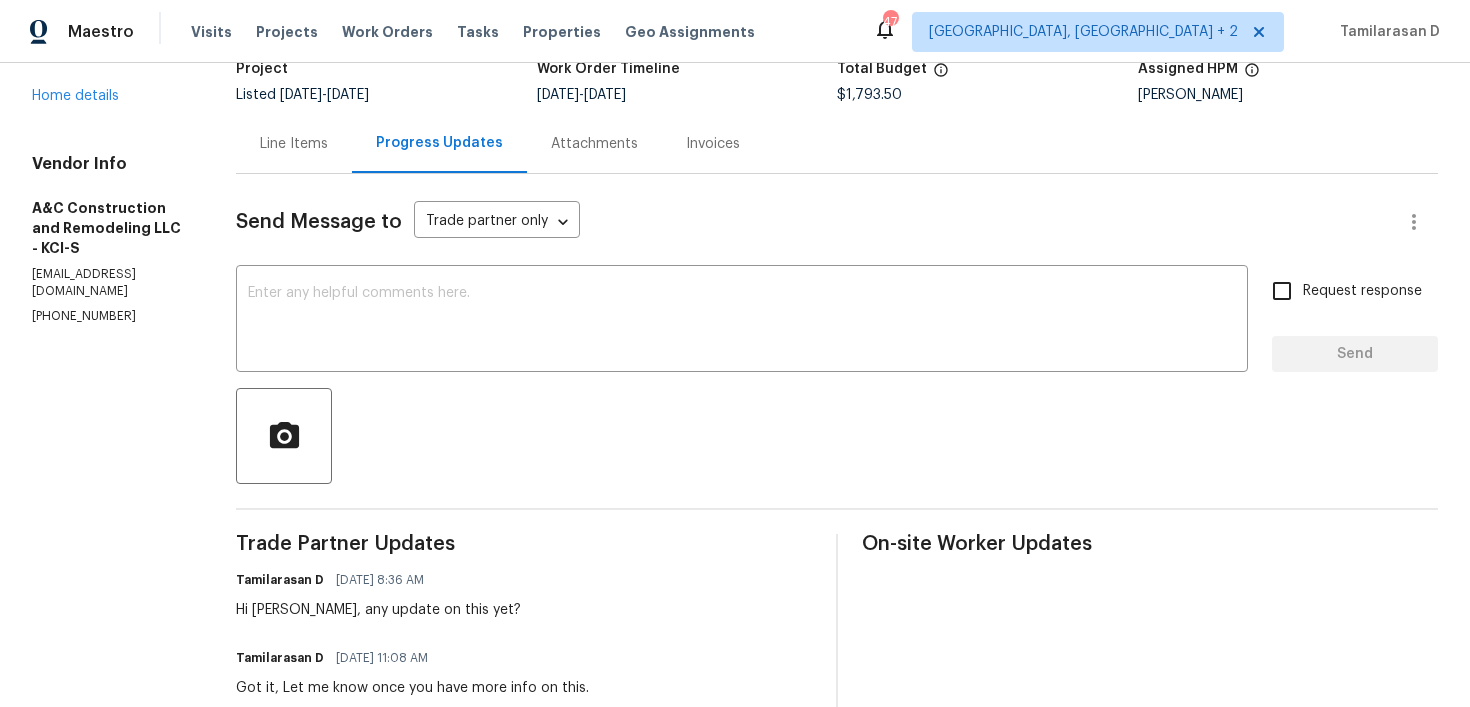 scroll, scrollTop: 0, scrollLeft: 0, axis: both 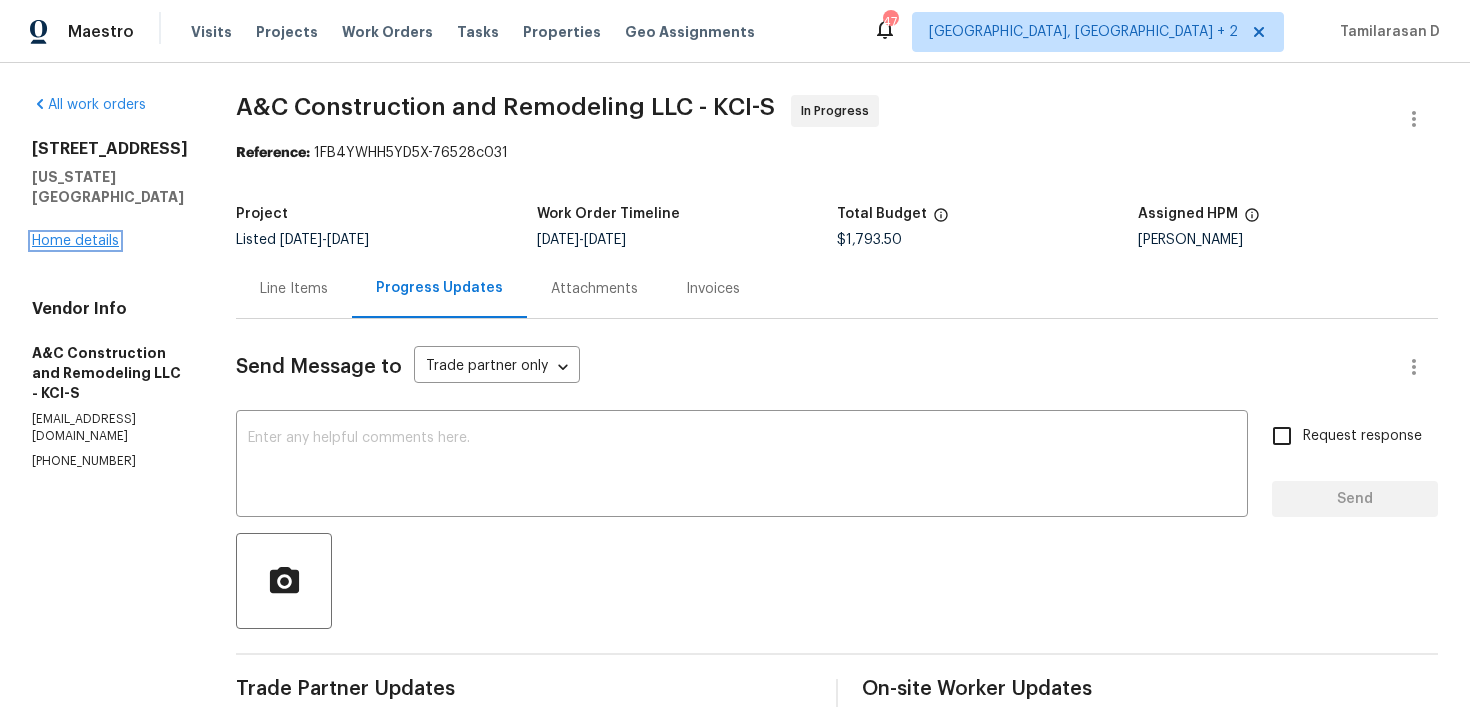 click on "Home details" at bounding box center (75, 241) 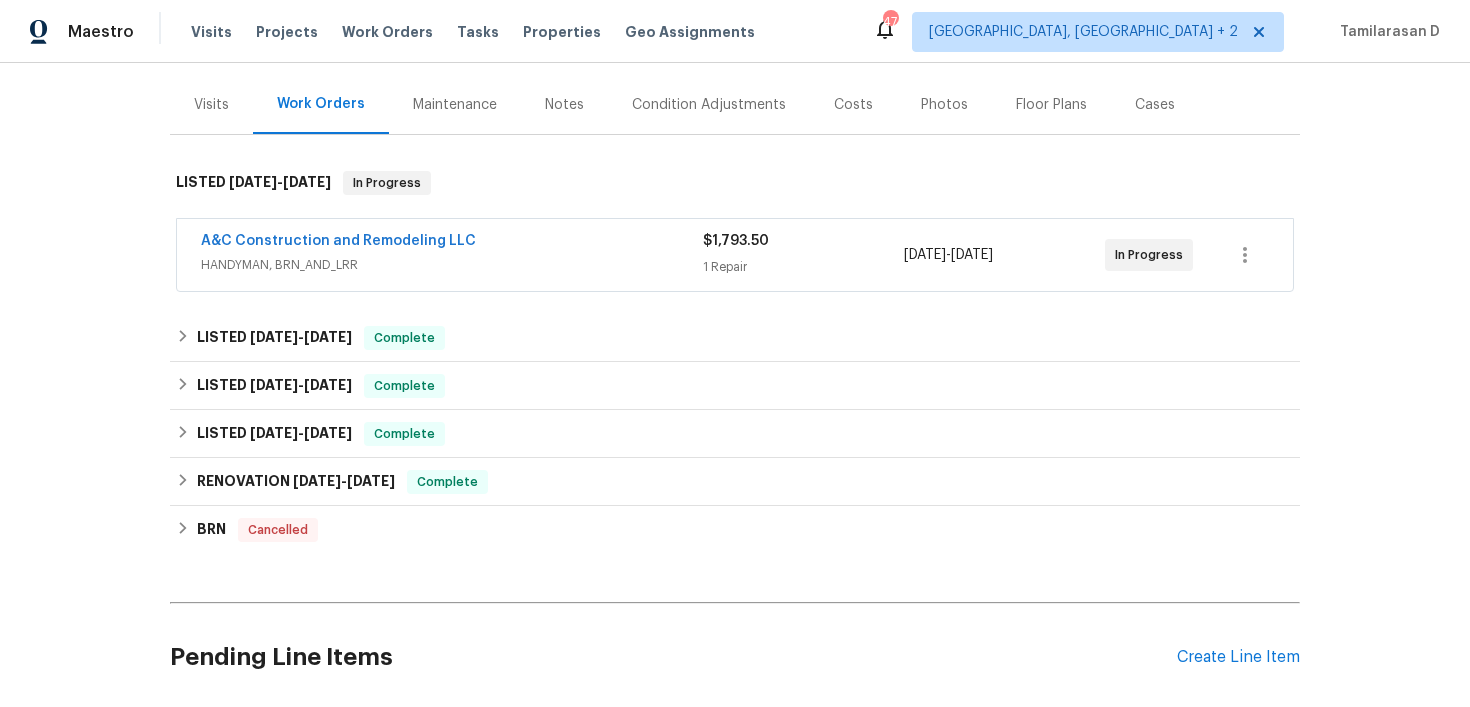 scroll, scrollTop: 232, scrollLeft: 0, axis: vertical 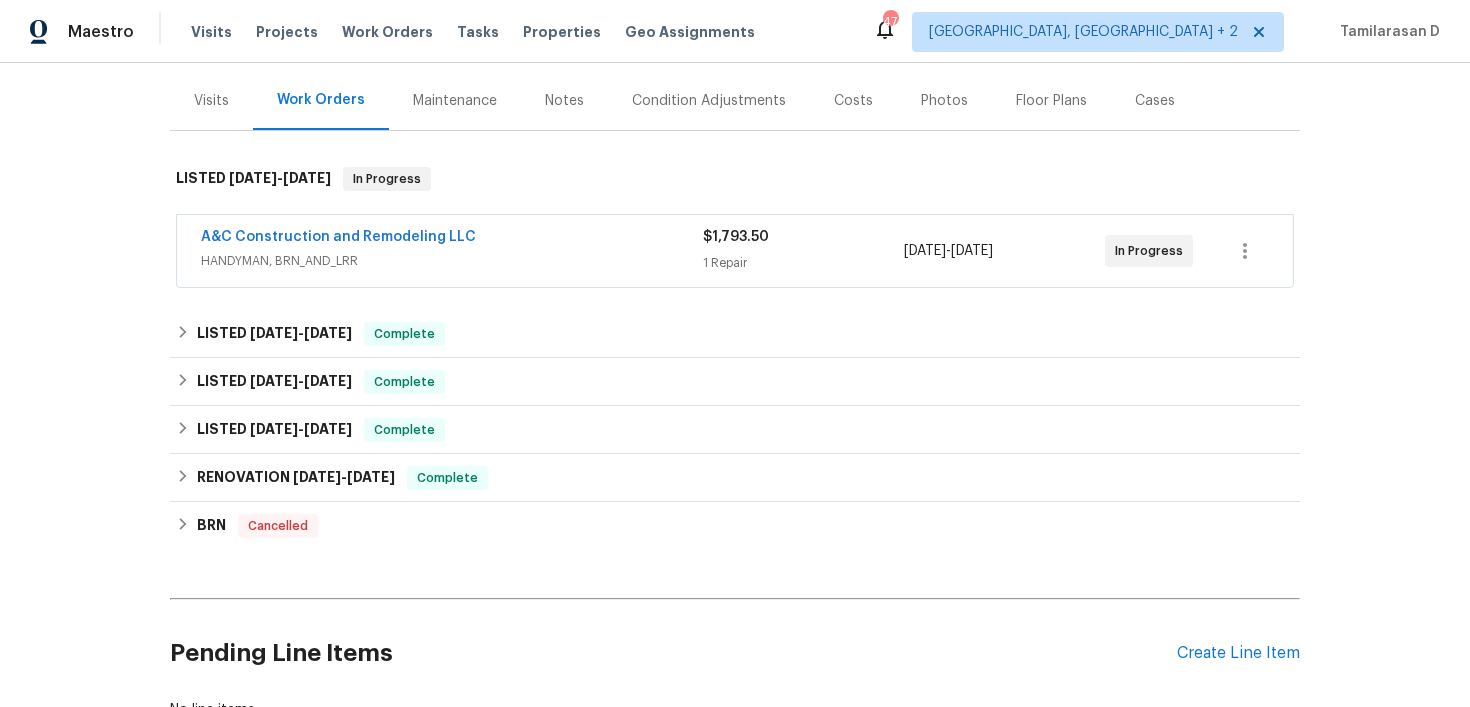 click on "A&C Construction and Remodeling LLC" at bounding box center [338, 237] 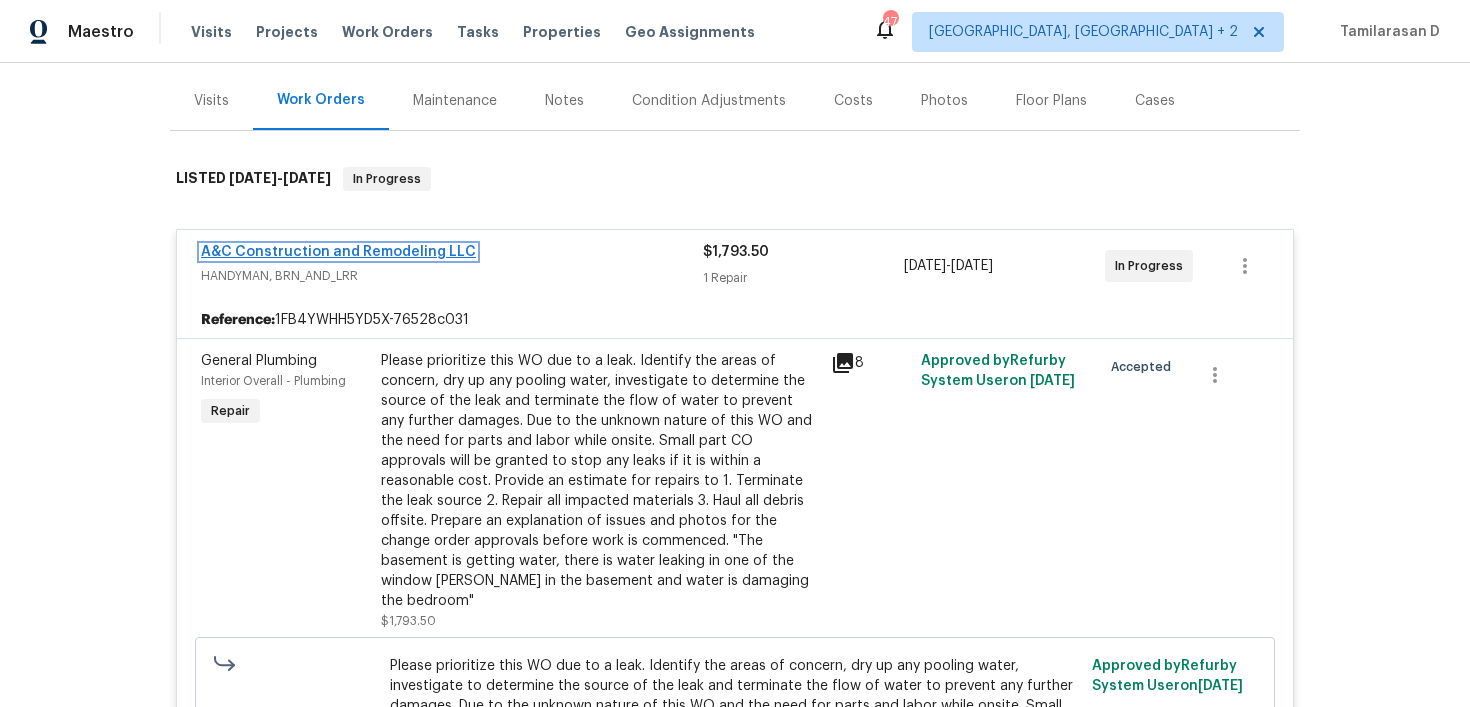 click on "A&C Construction and Remodeling LLC" at bounding box center [338, 252] 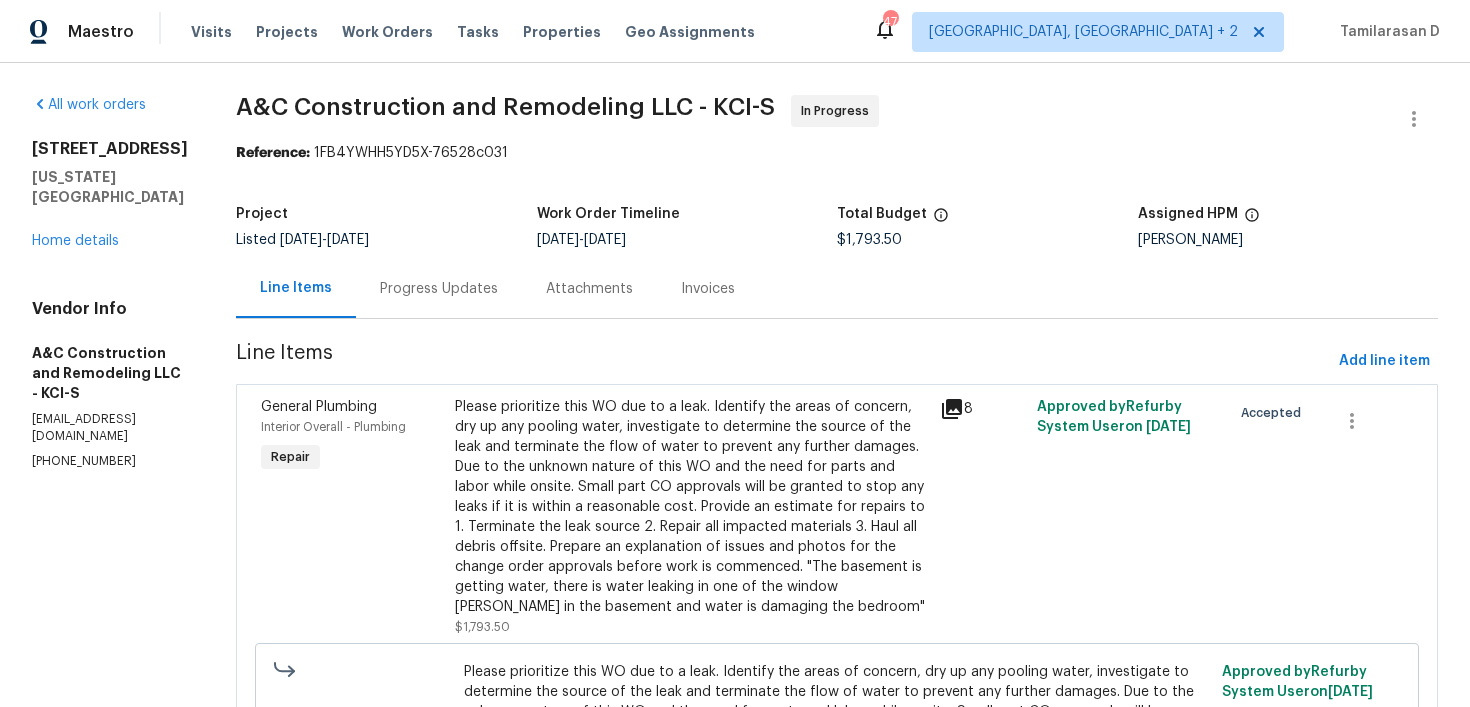 click on "Progress Updates" at bounding box center [439, 288] 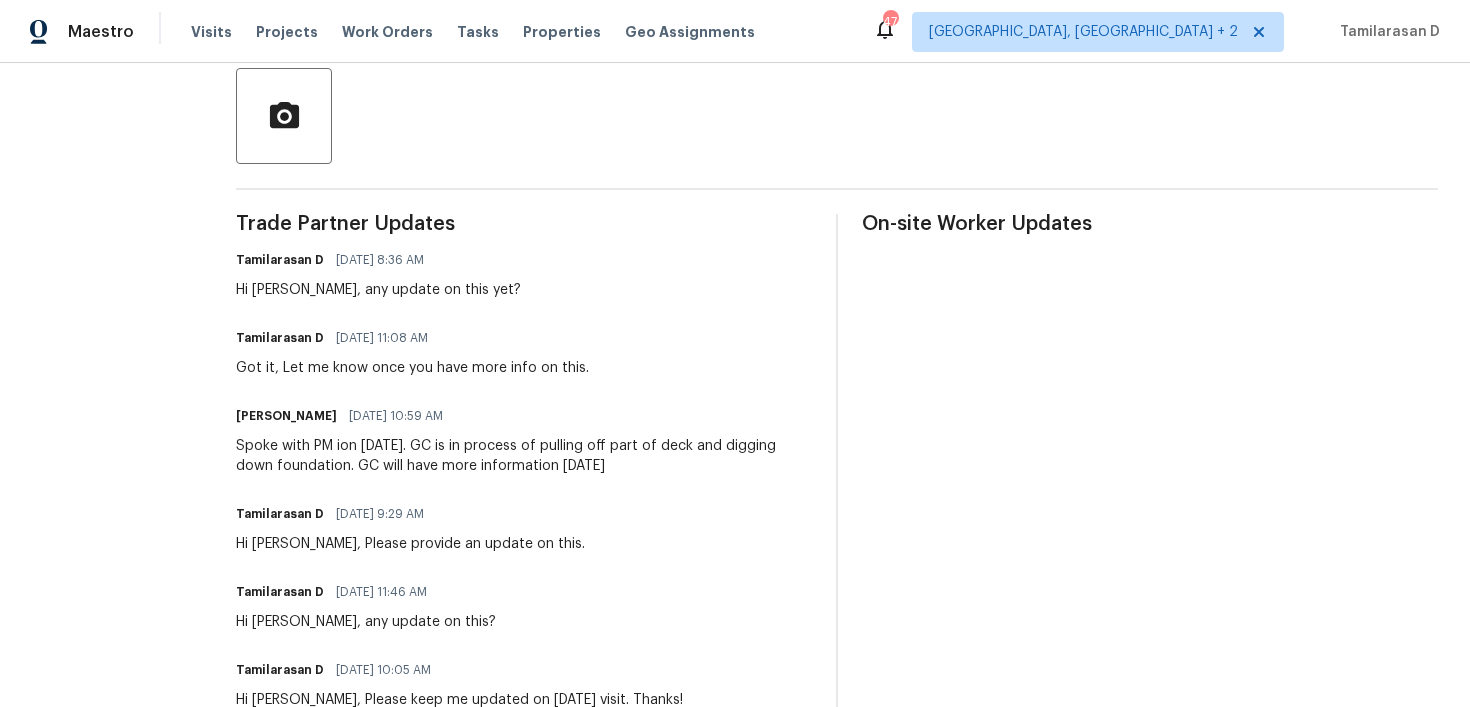 scroll, scrollTop: 488, scrollLeft: 0, axis: vertical 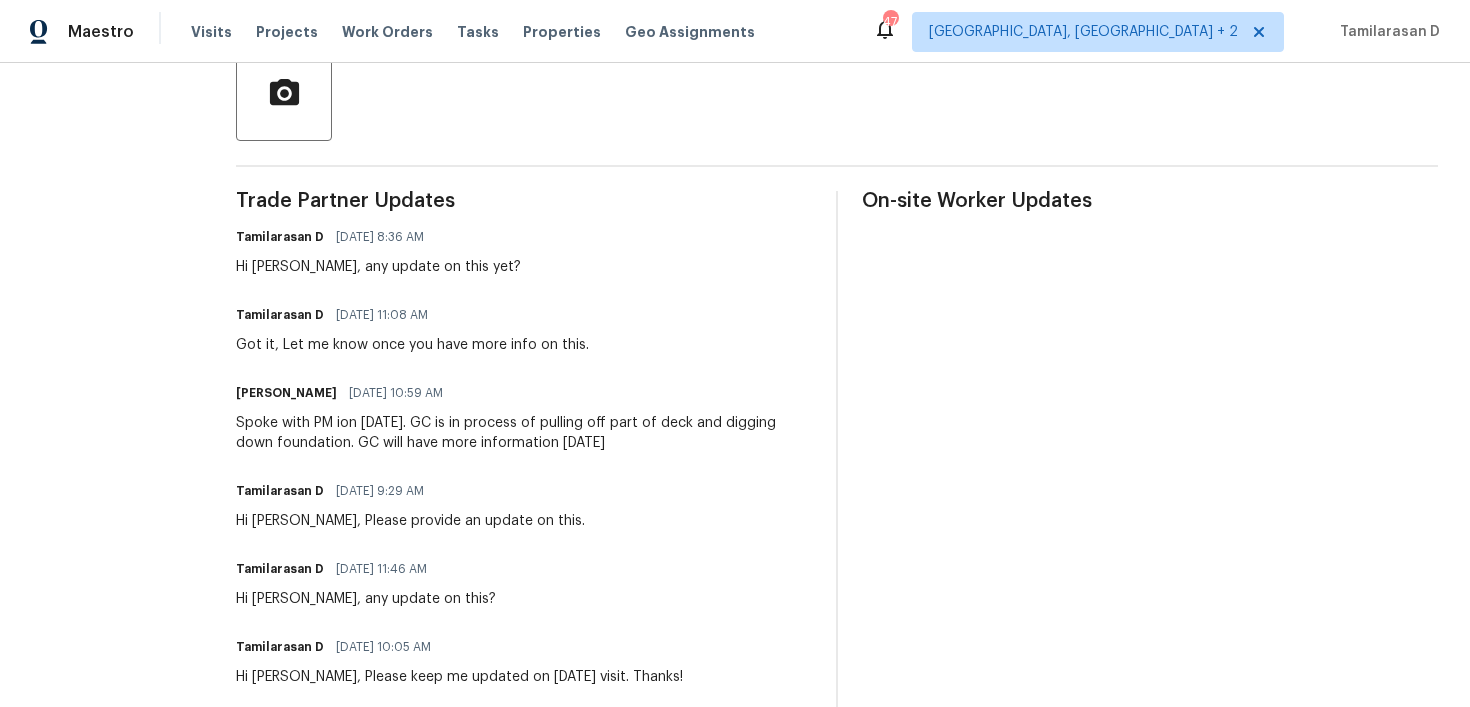 click on "Hi Charles, any update on this yet?" at bounding box center [378, 267] 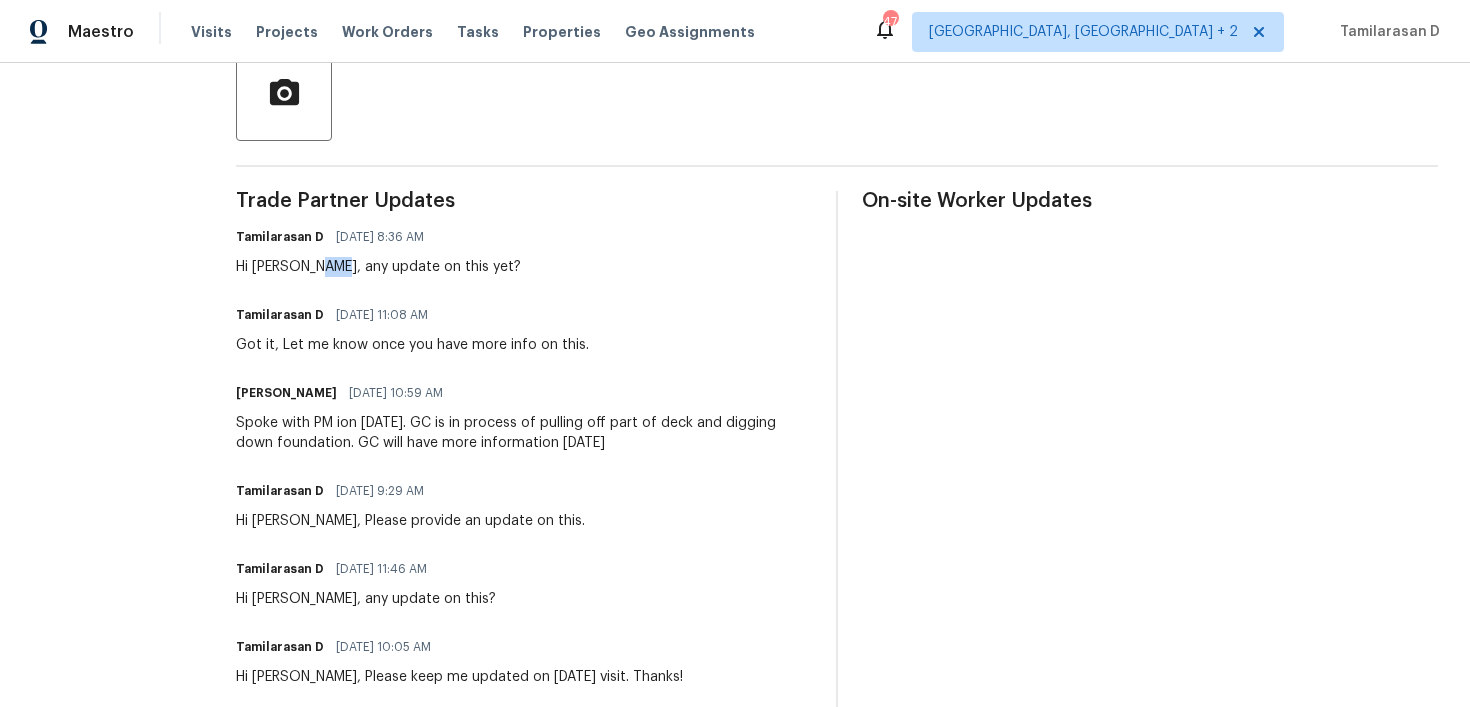 click on "Hi Charles, any update on this yet?" at bounding box center [378, 267] 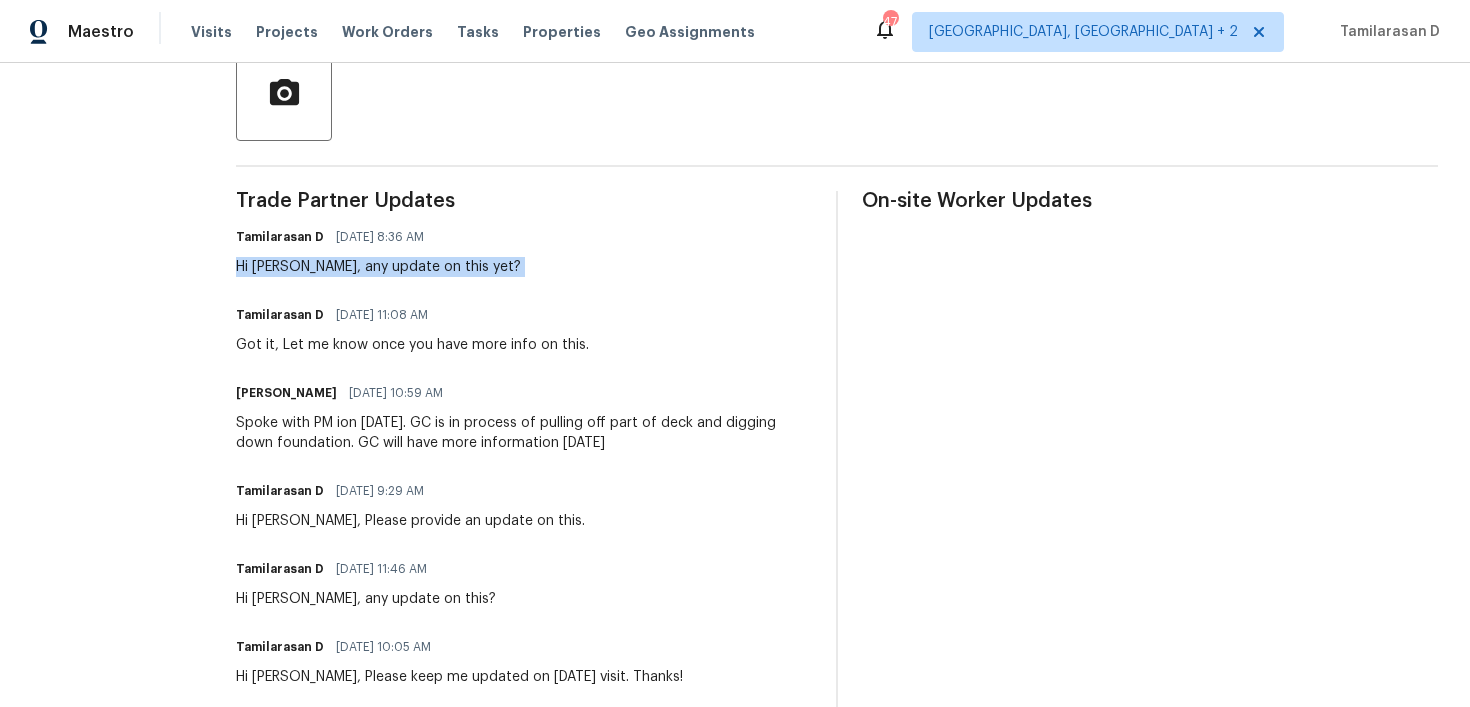 click on "Hi Charles, any update on this yet?" at bounding box center [378, 267] 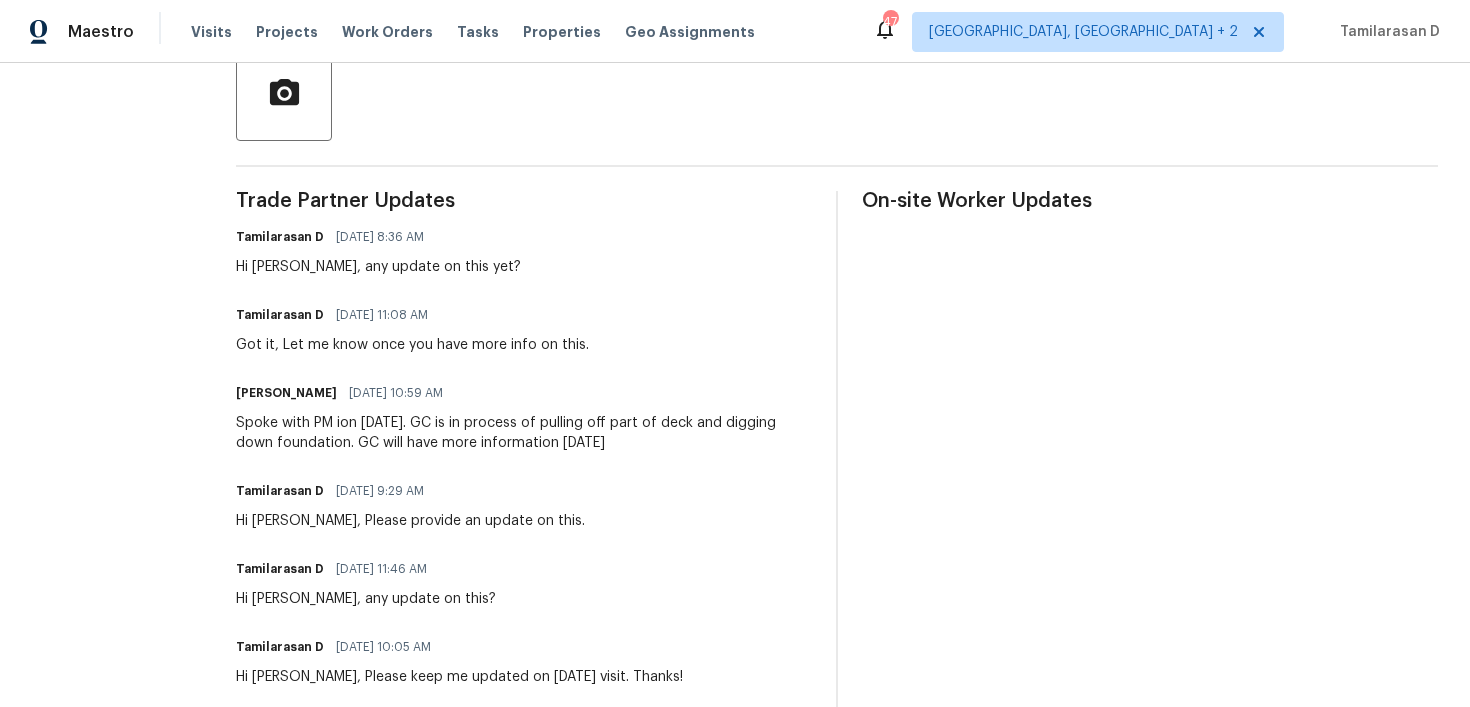 click on "Tamilarasan D 07/15/2025 8:36 AM Hi Charles, any update on this yet?" at bounding box center [524, 250] 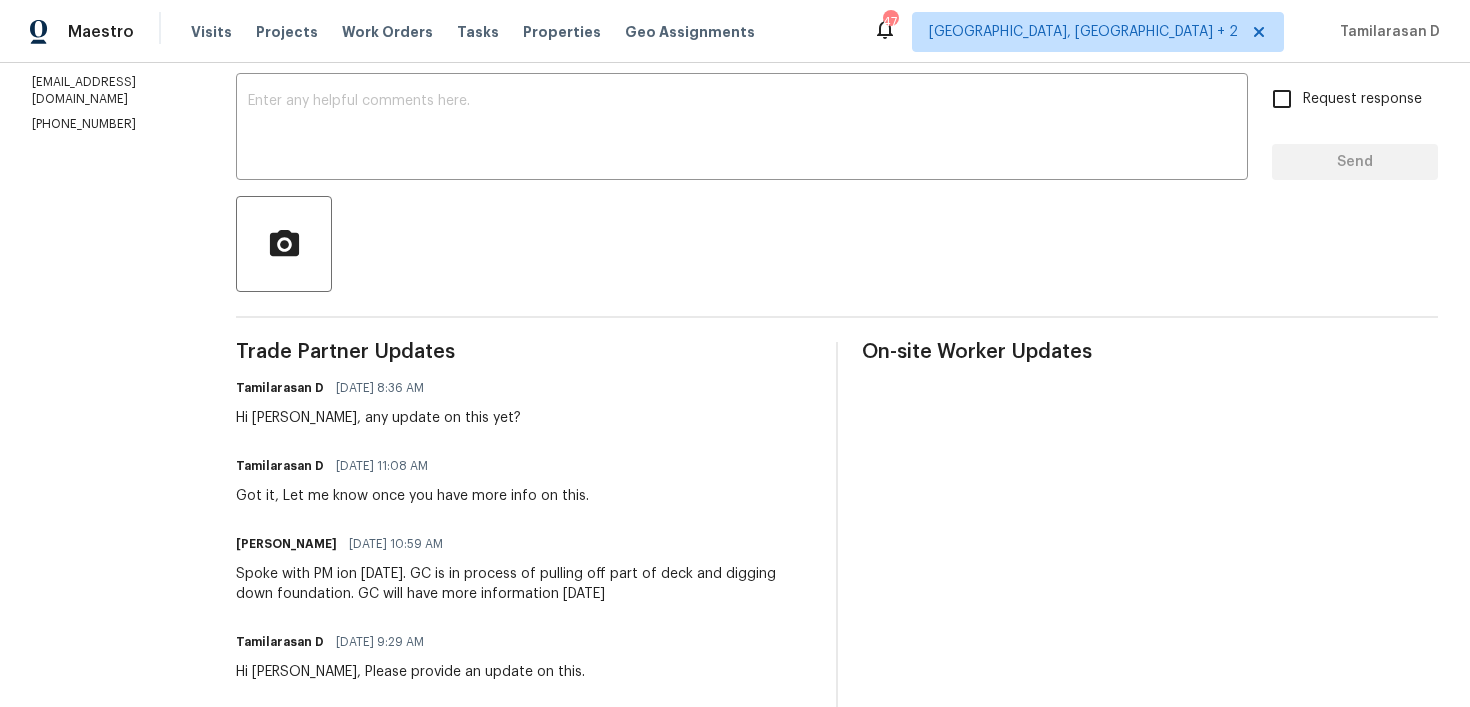 scroll, scrollTop: 0, scrollLeft: 0, axis: both 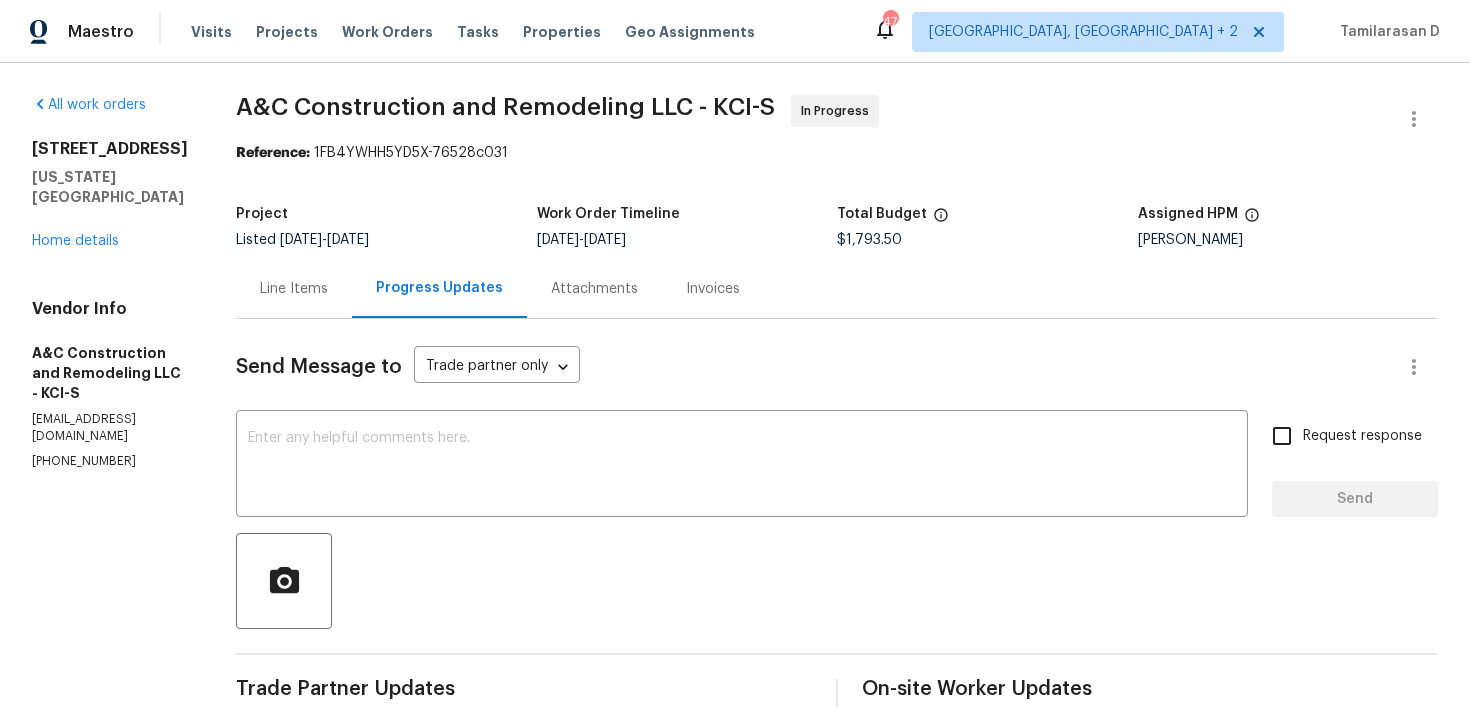 click on "Project" at bounding box center [386, 220] 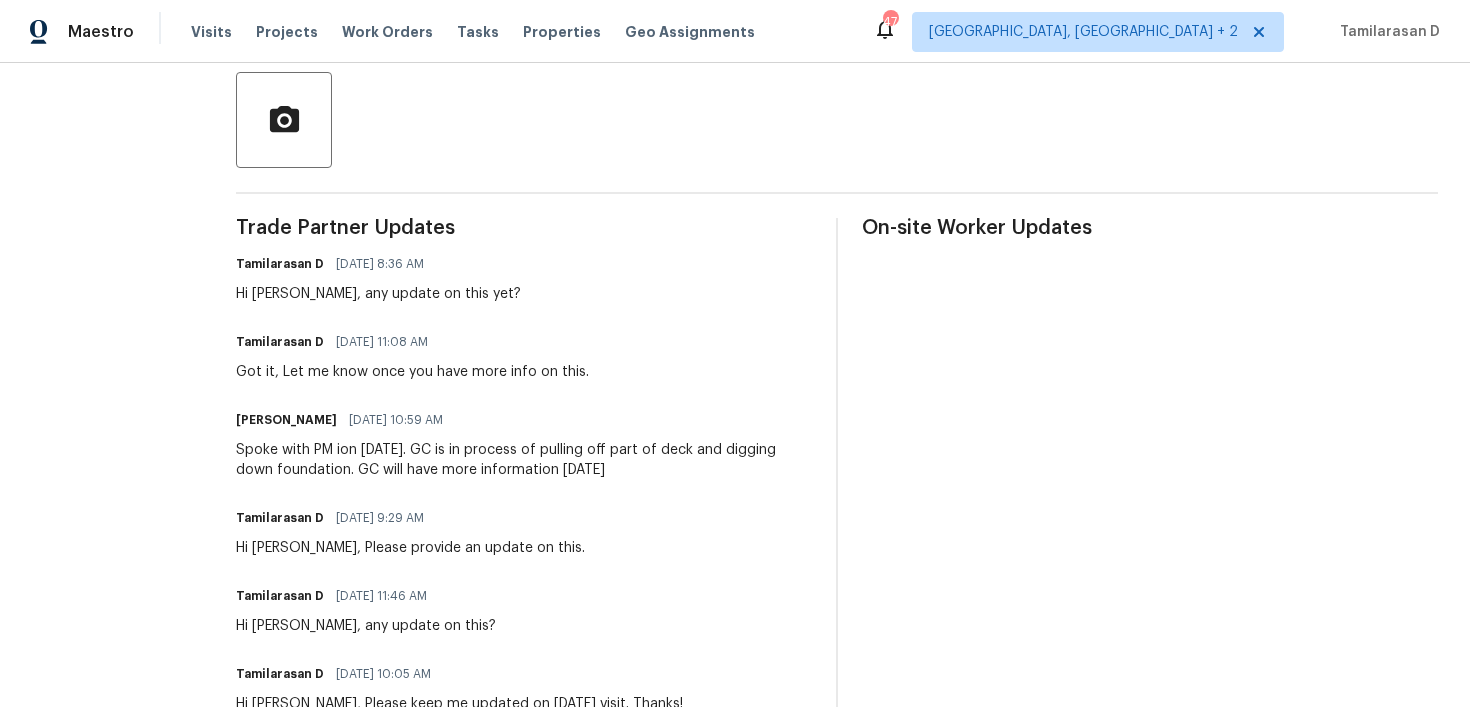 scroll, scrollTop: 460, scrollLeft: 0, axis: vertical 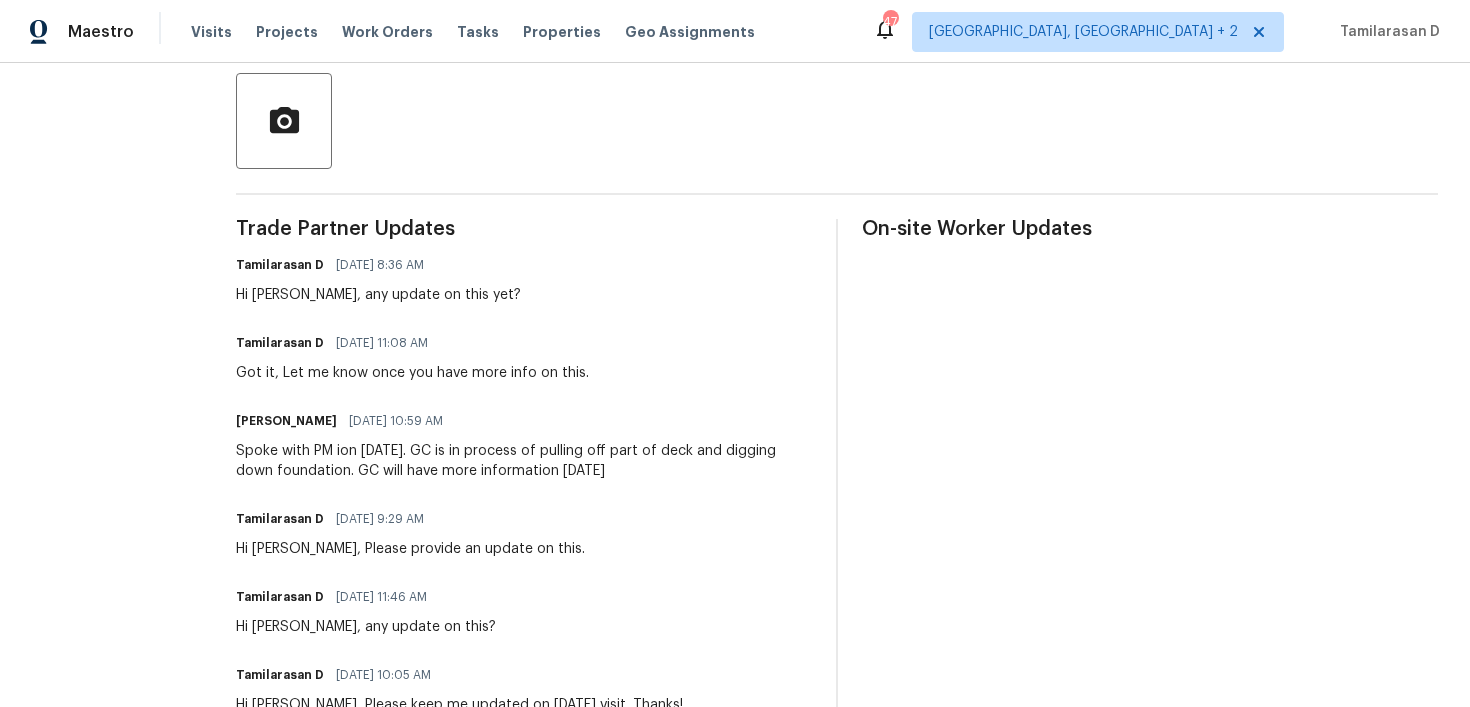 click on "Spoke with PM ion Thursday.  GC is in process of pulling off part of deck and digging down foundation. GC will have more information on Monday" at bounding box center (524, 461) 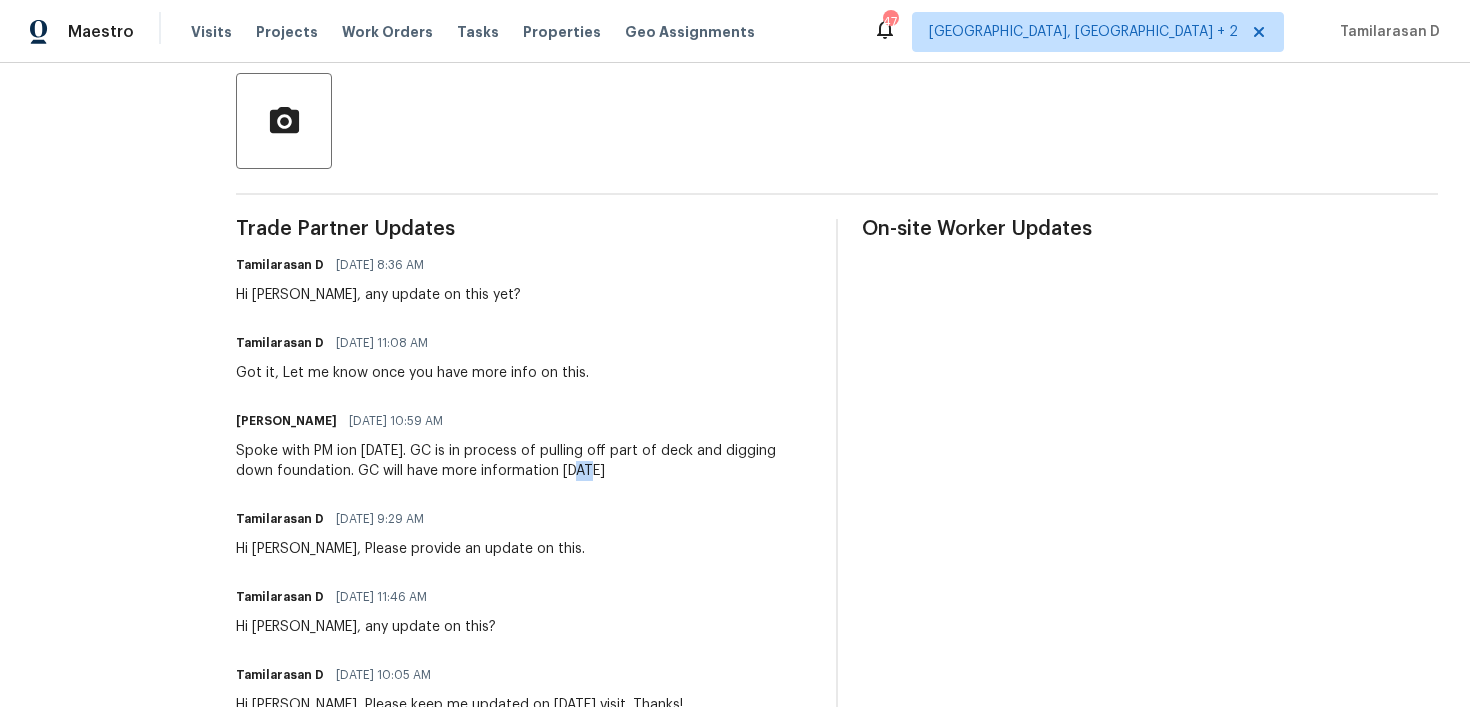 click on "Spoke with PM ion Thursday.  GC is in process of pulling off part of deck and digging down foundation. GC will have more information on Monday" at bounding box center (524, 461) 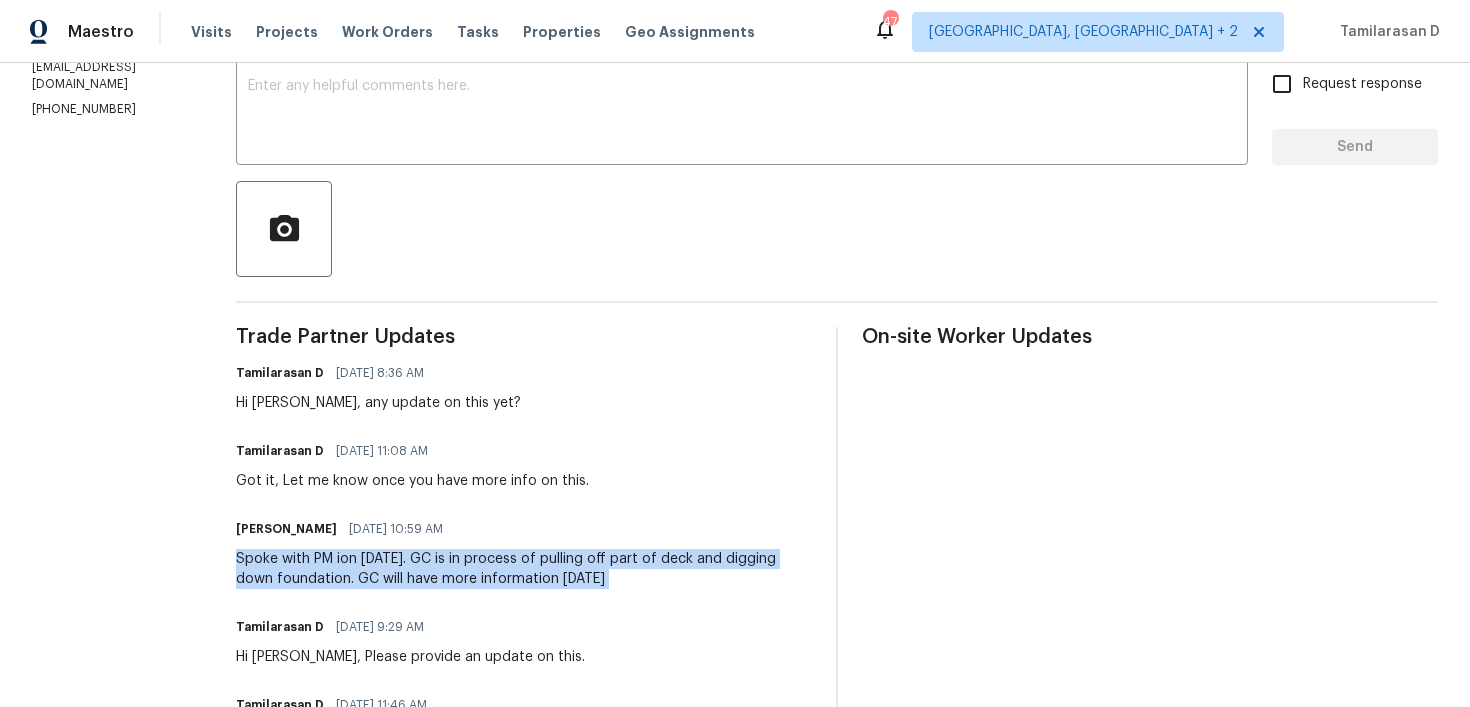 scroll, scrollTop: 296, scrollLeft: 0, axis: vertical 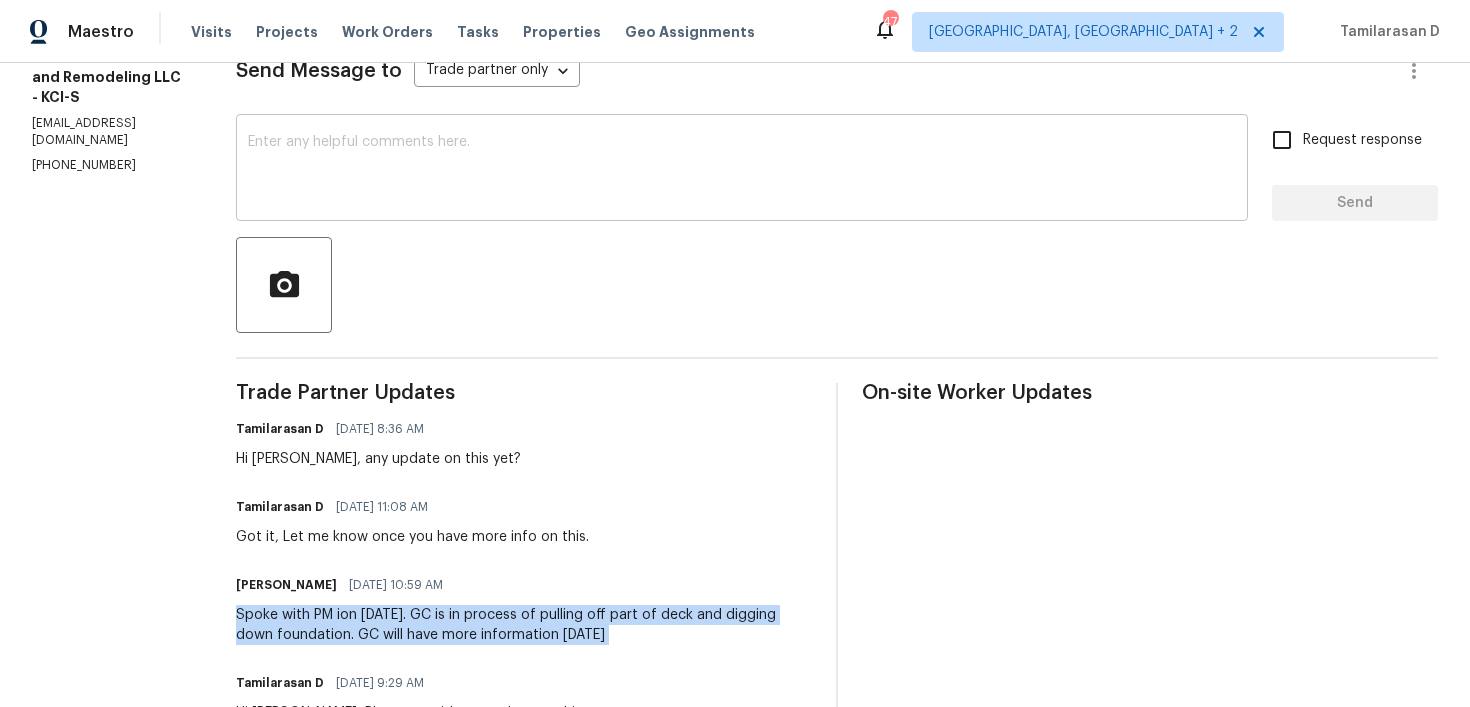 click at bounding box center [742, 170] 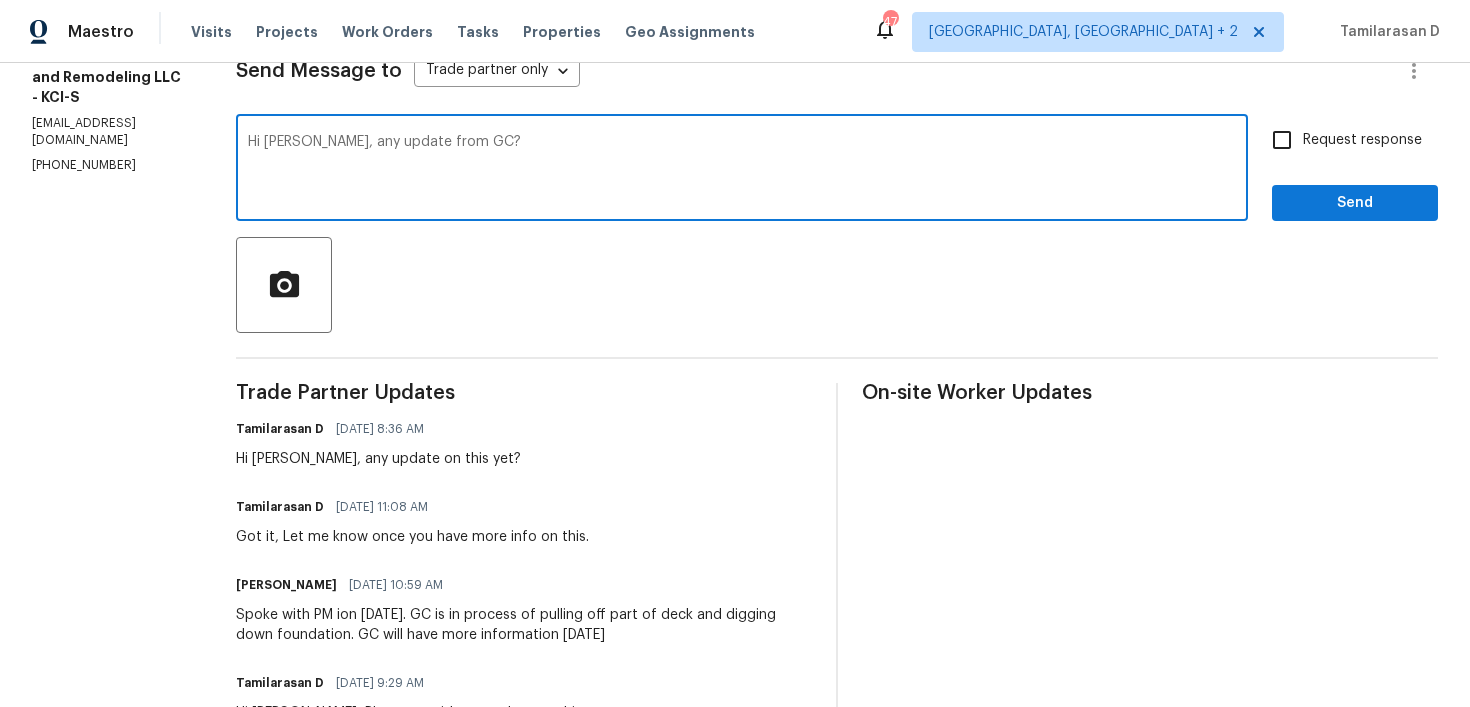 type on "Hi Charles, any update from GC?" 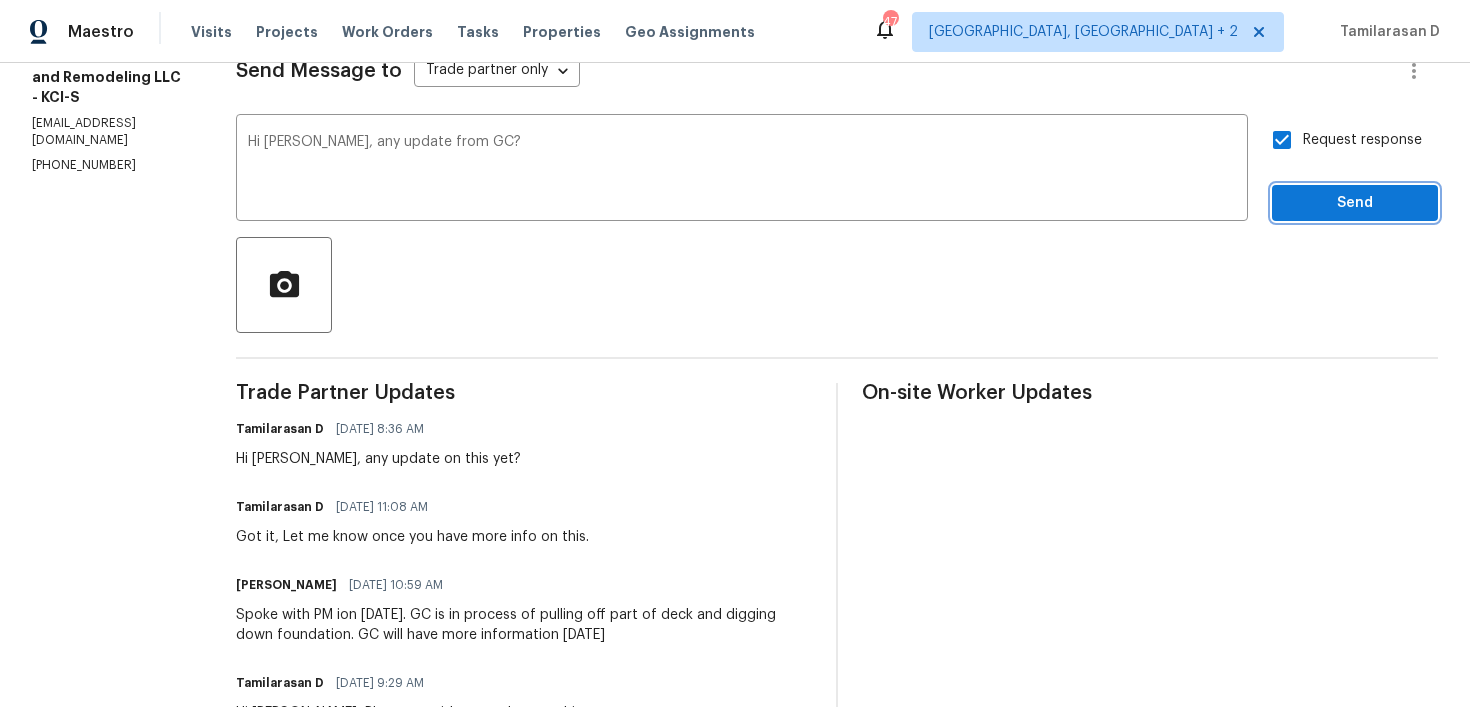 click on "Send" at bounding box center (1355, 203) 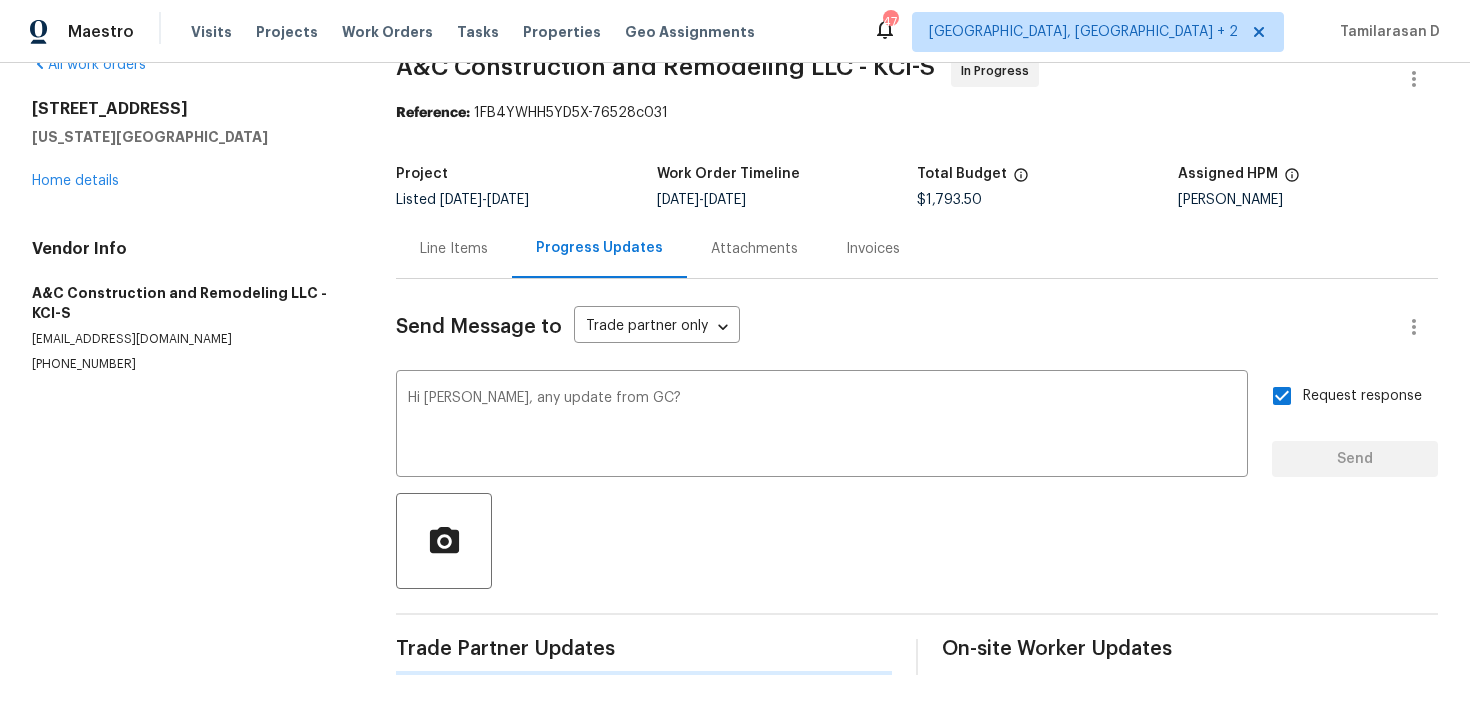 type 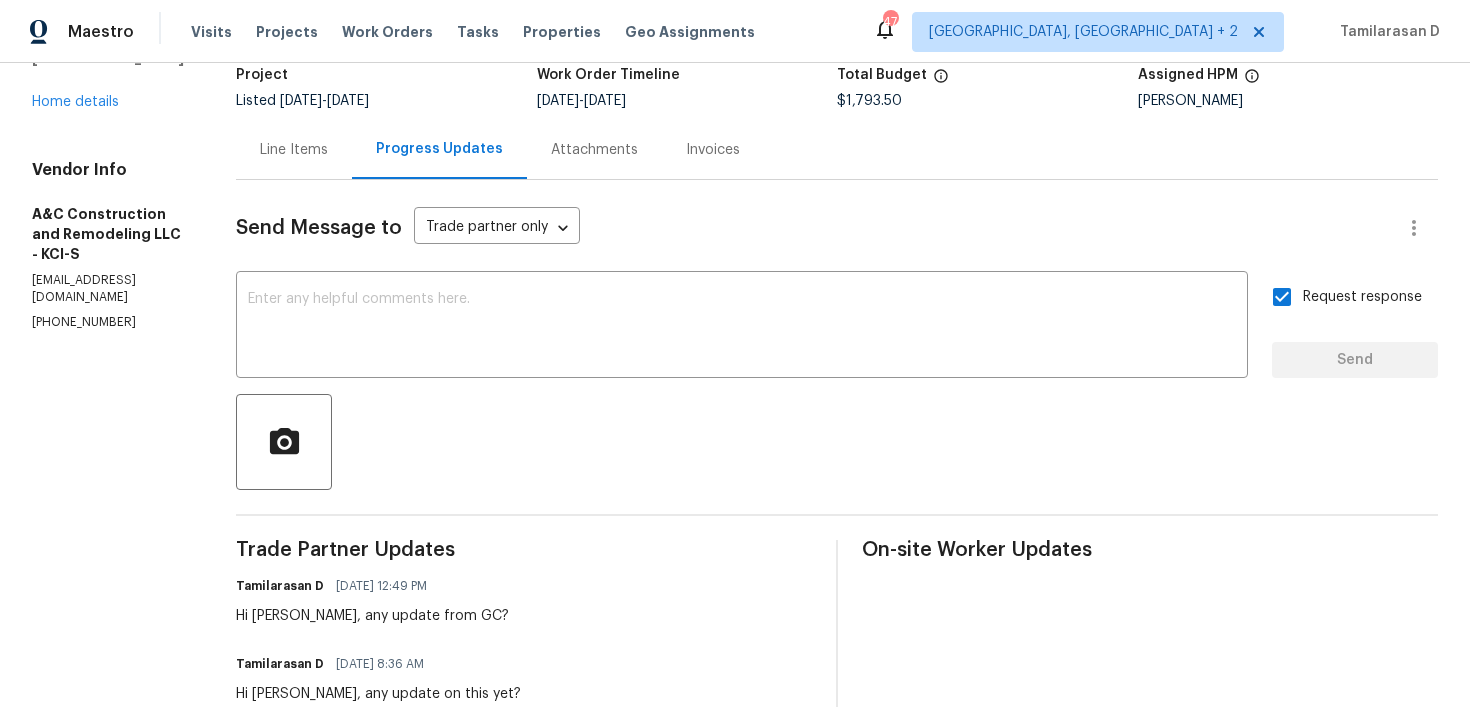 scroll, scrollTop: 0, scrollLeft: 0, axis: both 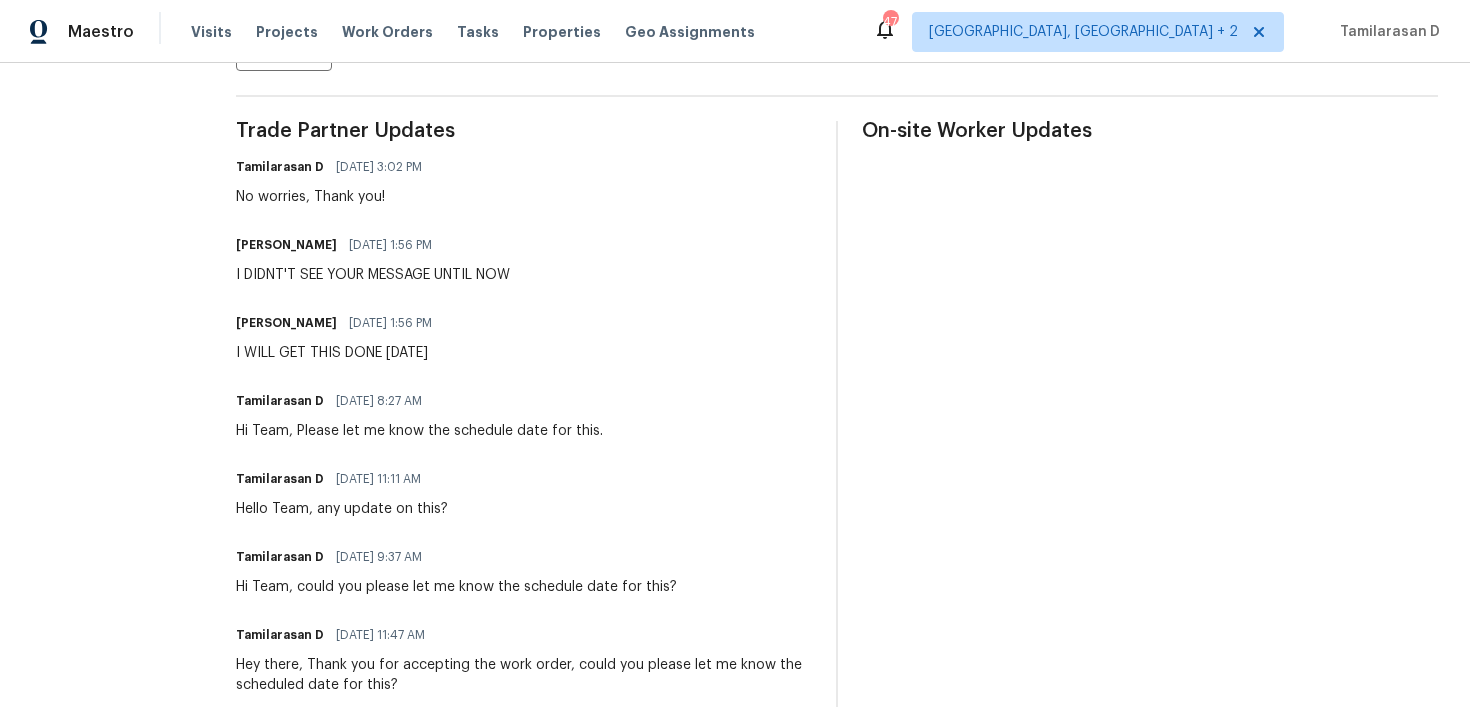 click on "Trade Partner Updates Tamilarasan D [DATE] 3:02 PM No worries, Thank you! [PERSON_NAME] [DATE] 1:56 PM I DIDNT'T SEE YOUR MESSAGE UNTIL NOW [PERSON_NAME] [DATE] 1:56 PM I WILL GET THIS DONE [DATE] Tamilarasan D [DATE] 8:27 AM Hi Team, Please let me know the schedule date for this. Tamilarasan D [DATE] 11:11 AM Hello Team, any update on this? Tamilarasan D [DATE] 9:37 AM Hi Team, could you please let me know the schedule date for this? Tamilarasan D [DATE] 11:47 AM Hey there, Thank you for accepting the work order, could you please let me know the scheduled date for this? Tamilarasan D [DATE] 8:19 AM Hey, this is Tamil from Opendoor. I’m confirming you received the WO for the property at ([STREET_ADDRESS]). Please review and accept the WO within 24 hours and provide a scheduled date. Please disregard the contact information for the HPM included in the WO. Our Centralised LWO Team is responsible for Listed WOs." at bounding box center [524, 489] 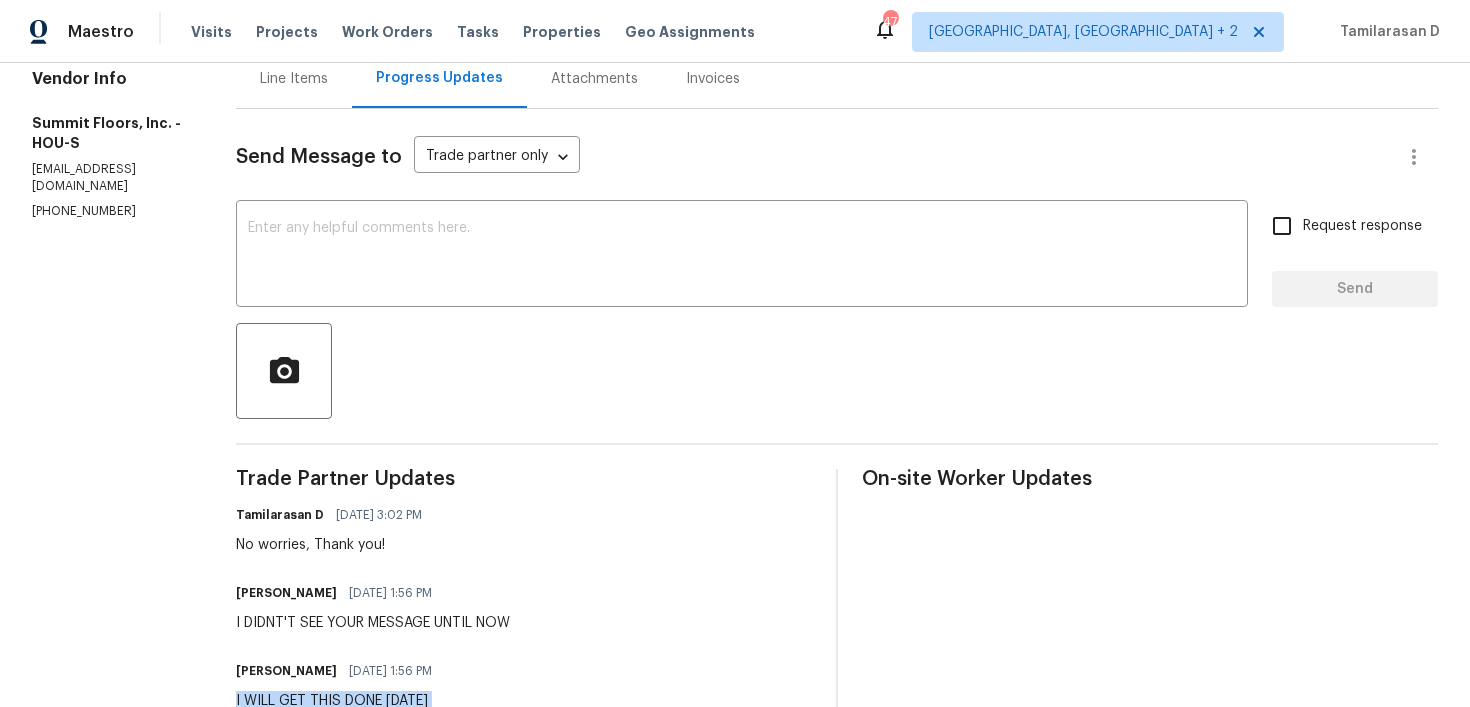 scroll, scrollTop: 81, scrollLeft: 0, axis: vertical 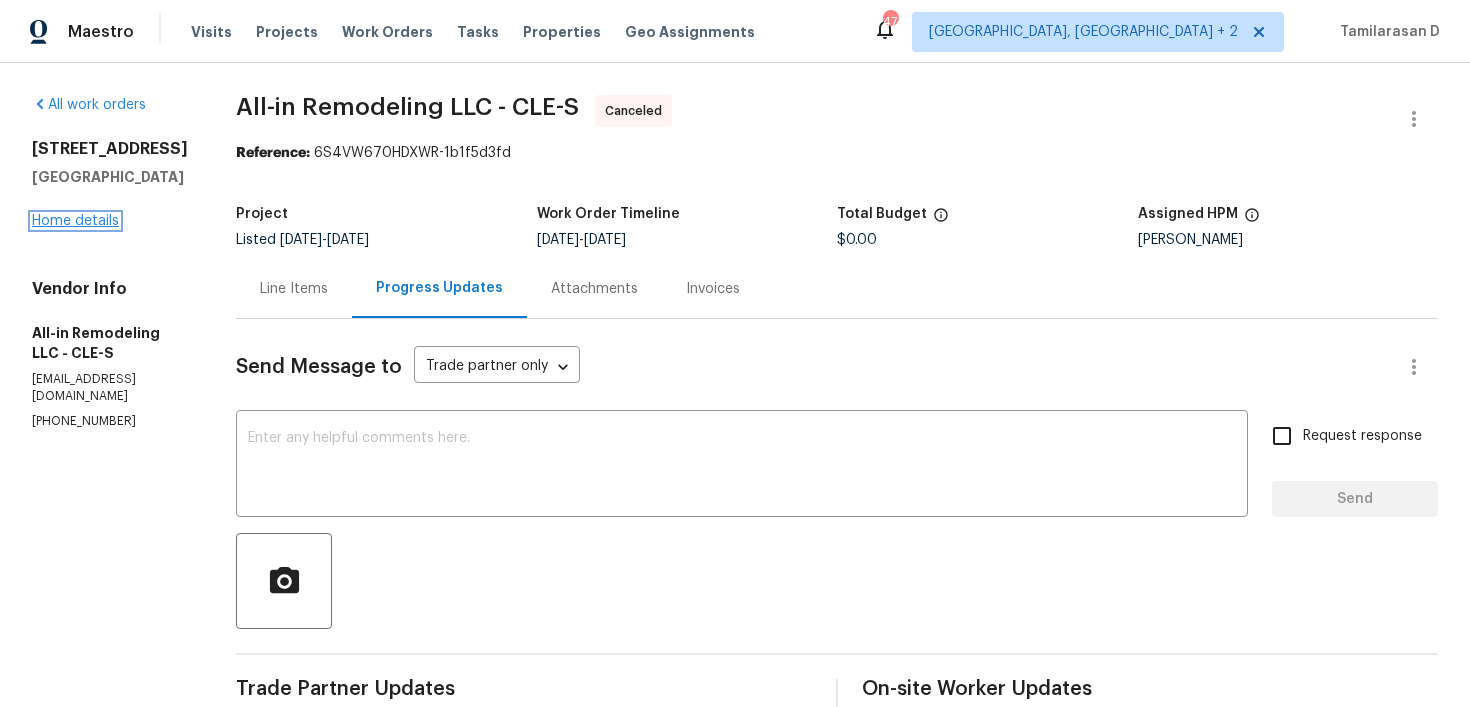 click on "Home details" at bounding box center [75, 221] 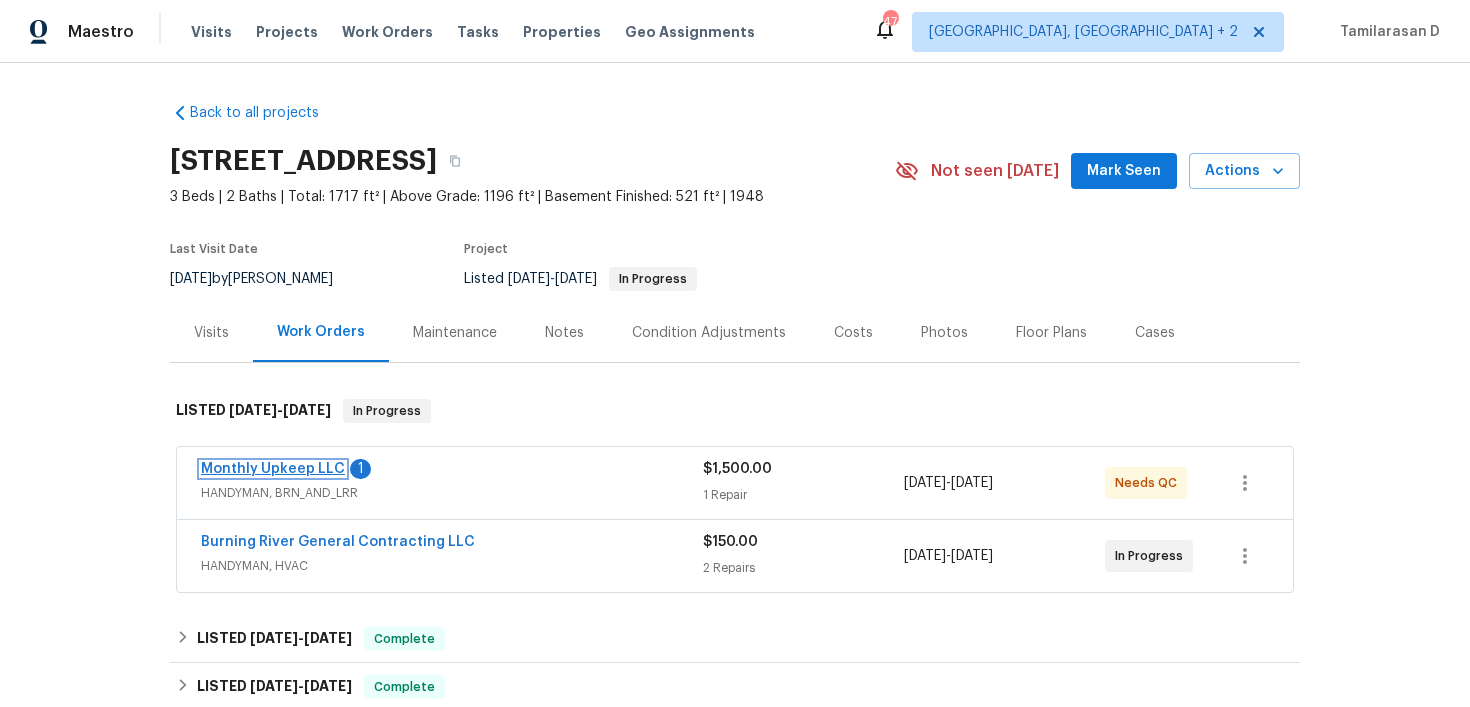click on "Monthly Upkeep LLC" at bounding box center [273, 469] 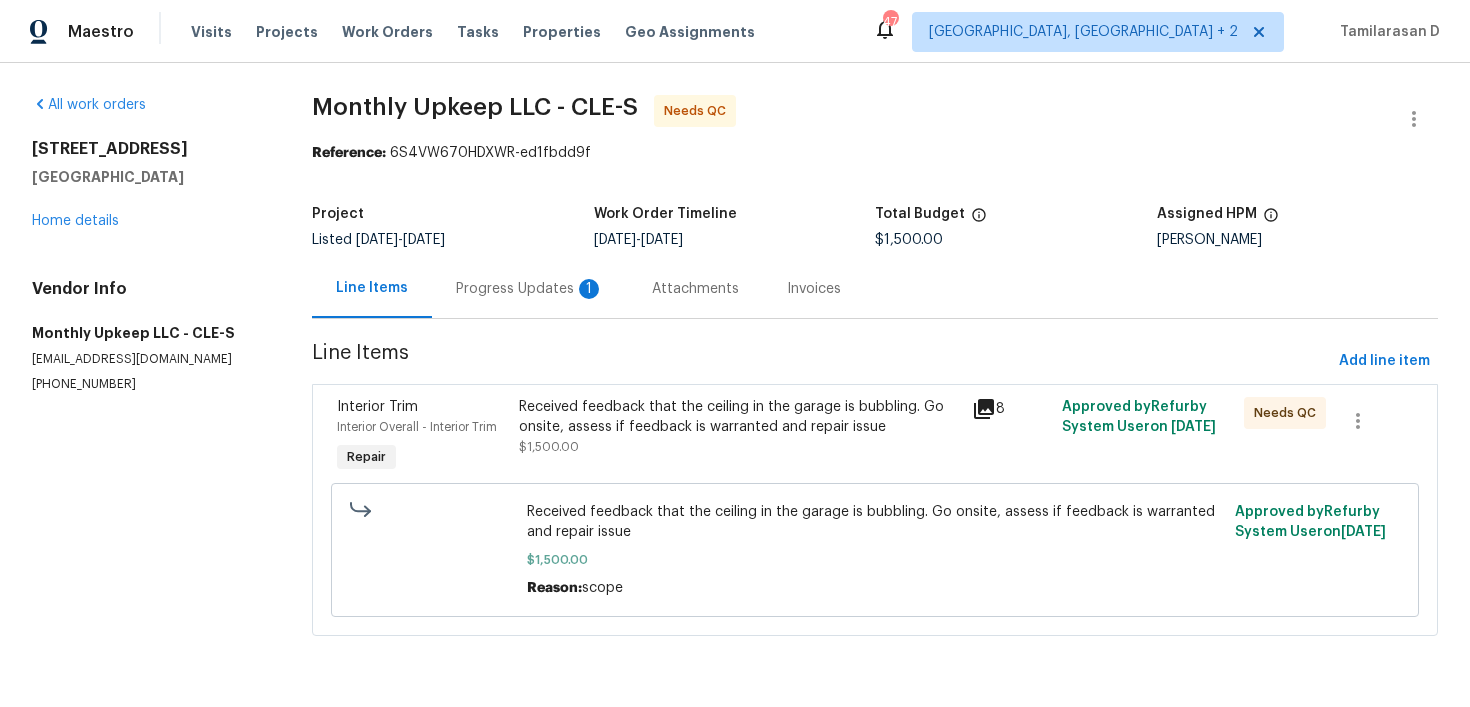 click on "Progress Updates 1" at bounding box center [530, 288] 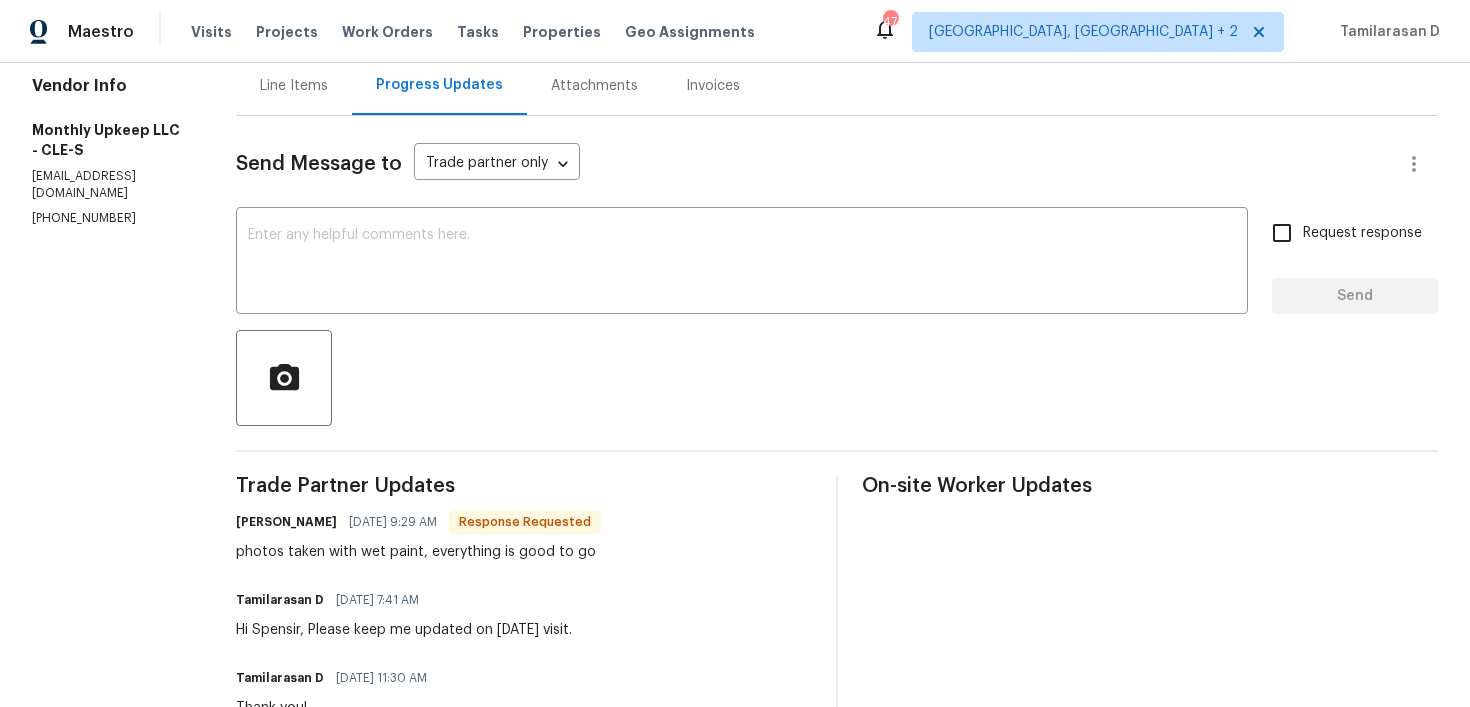 scroll, scrollTop: 0, scrollLeft: 0, axis: both 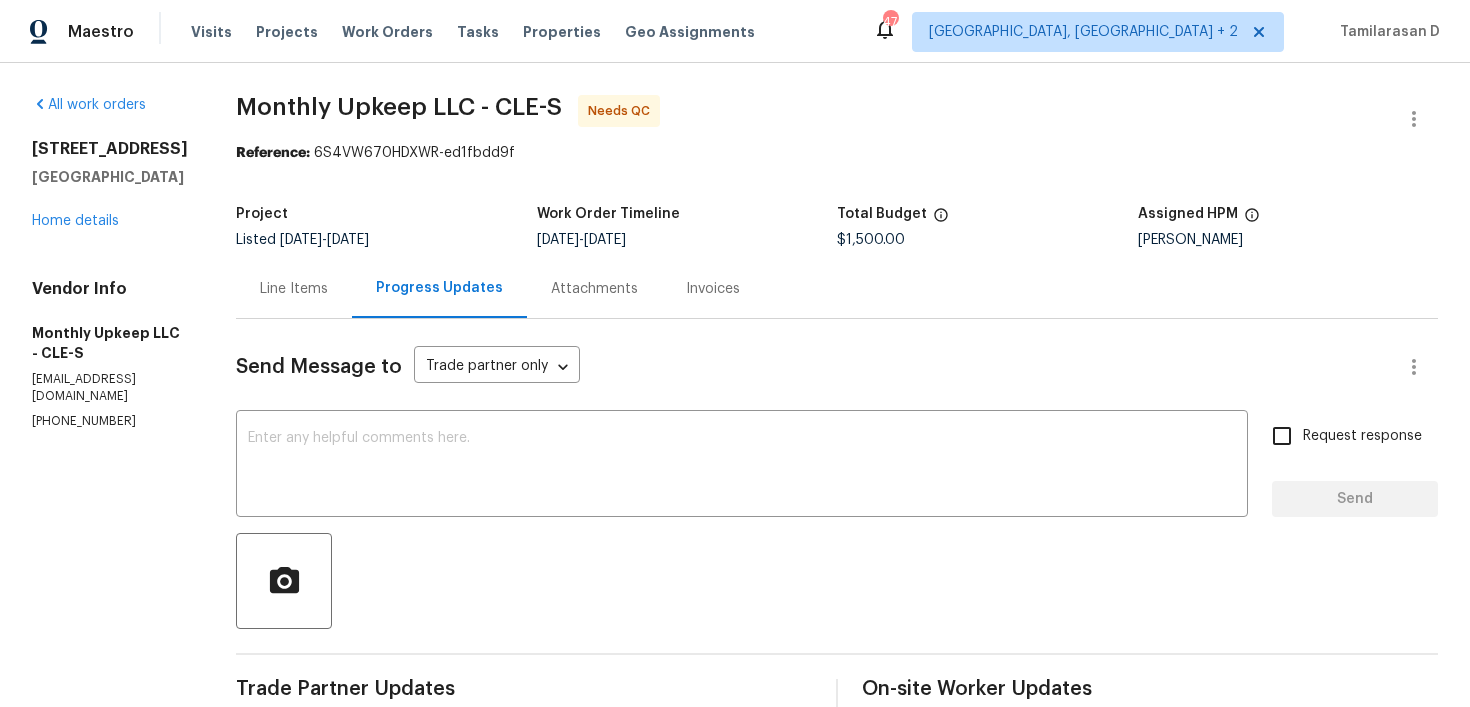 click on "Line Items" at bounding box center (294, 289) 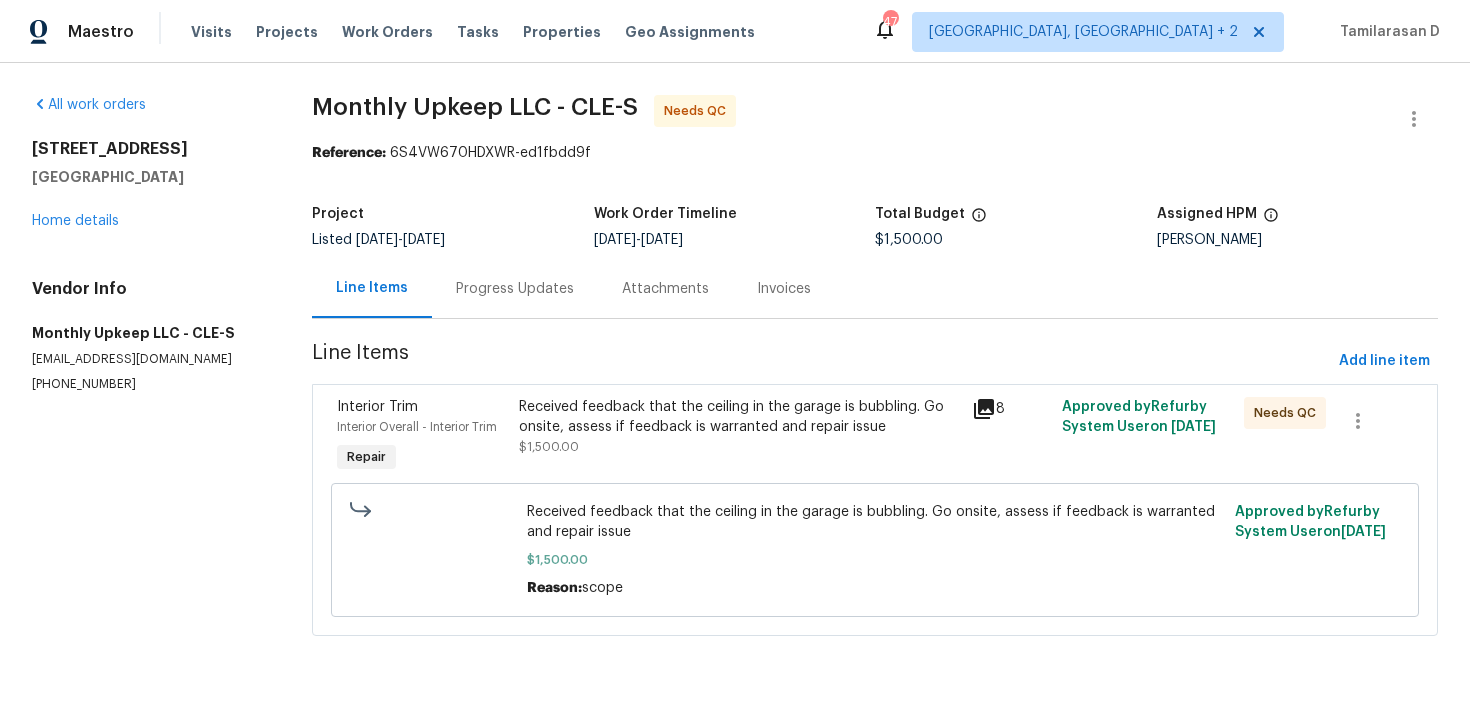 click on "Received feedback that the ceiling in the garage is bubbling. Go onsite, assess if feedback is warranted and repair issue $1,500.00" at bounding box center [739, 427] 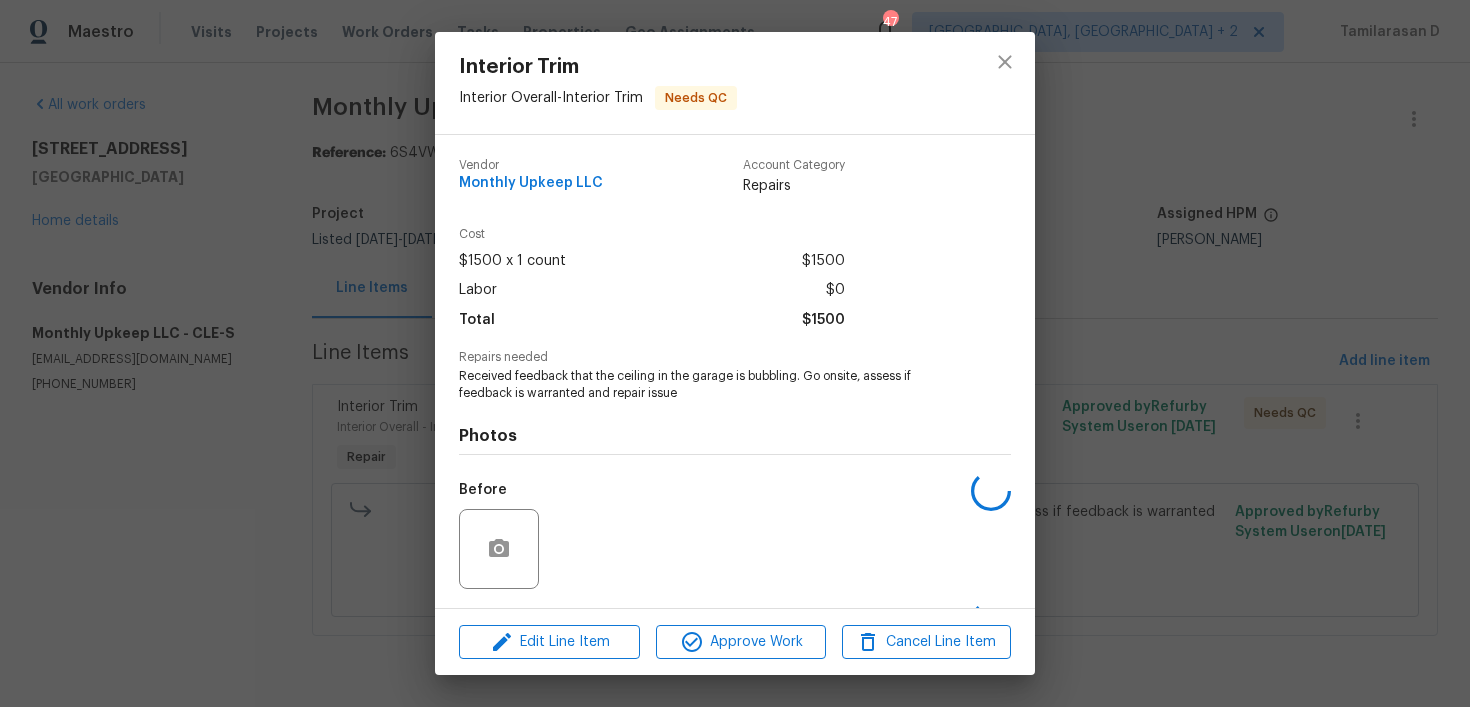 scroll, scrollTop: 131, scrollLeft: 0, axis: vertical 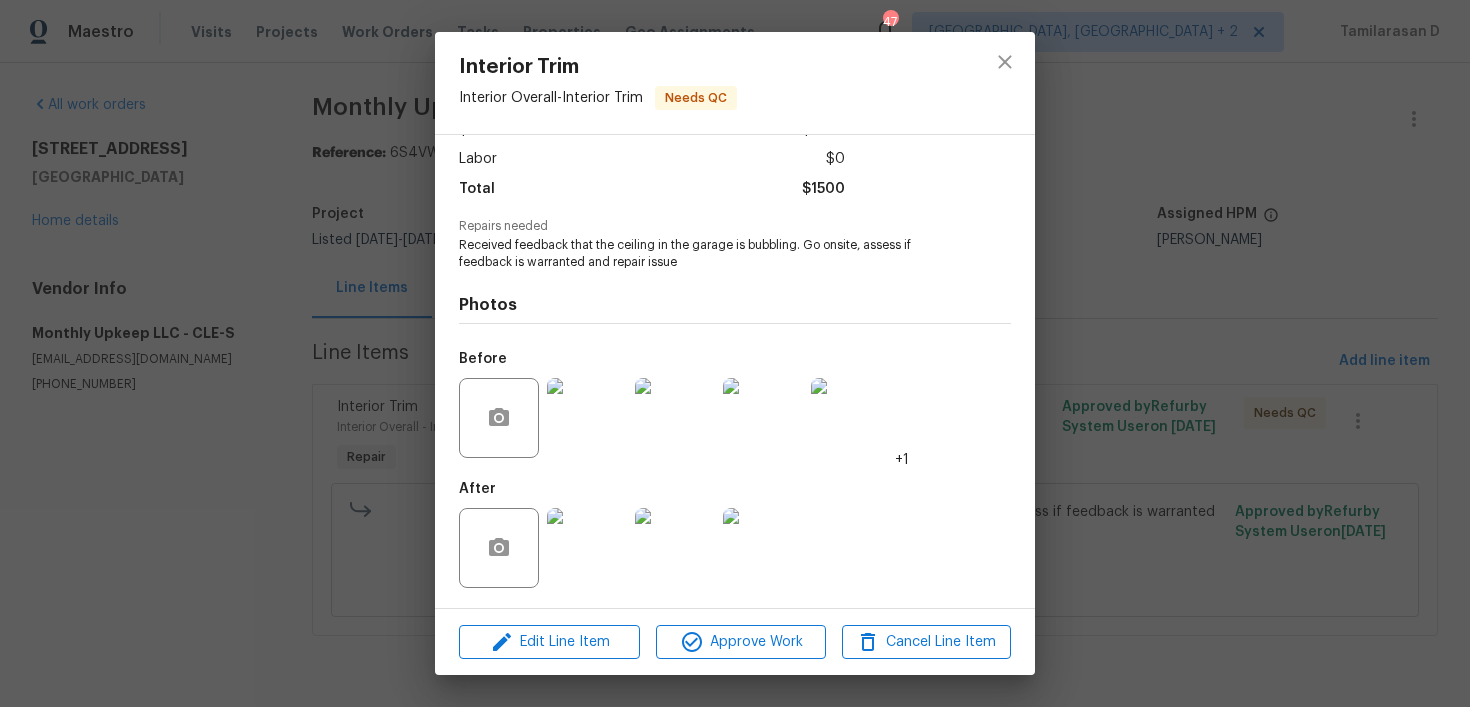 click at bounding box center (587, 418) 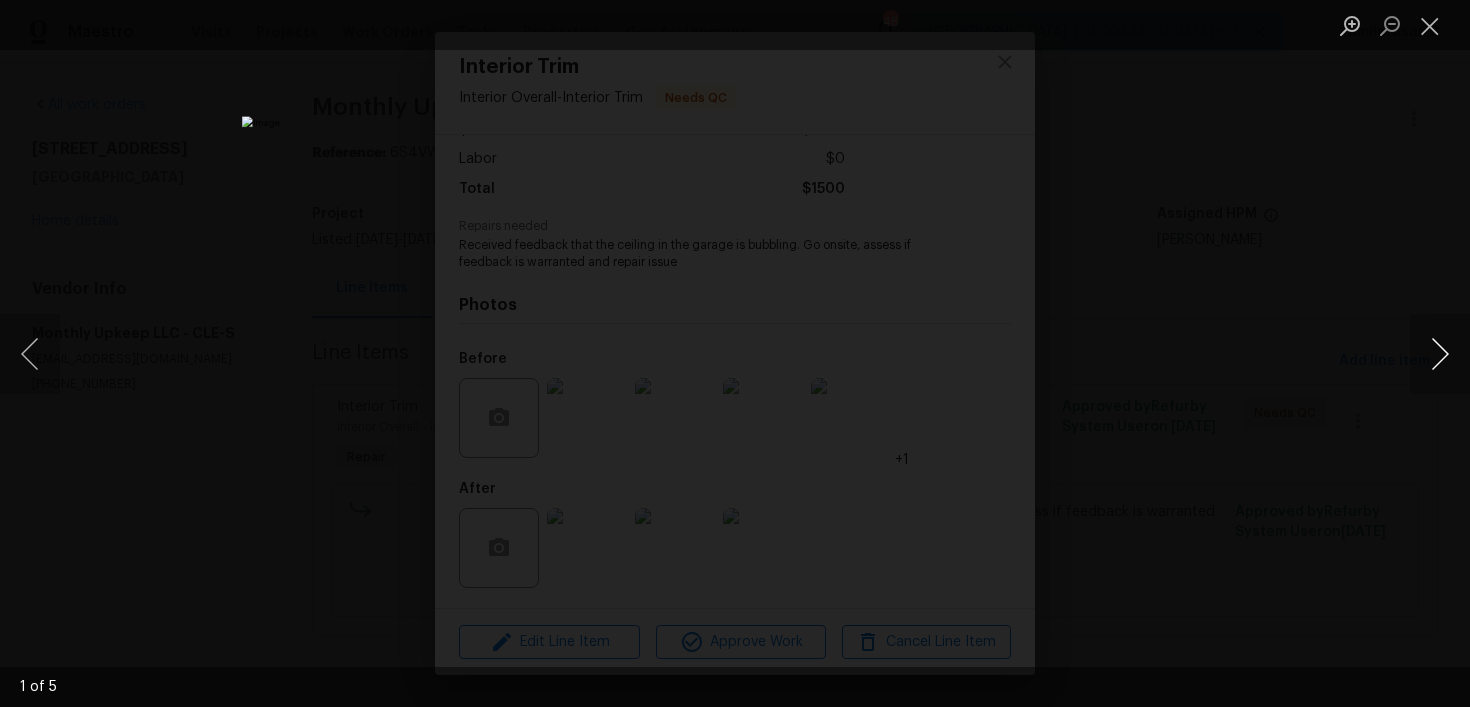 click at bounding box center (1440, 354) 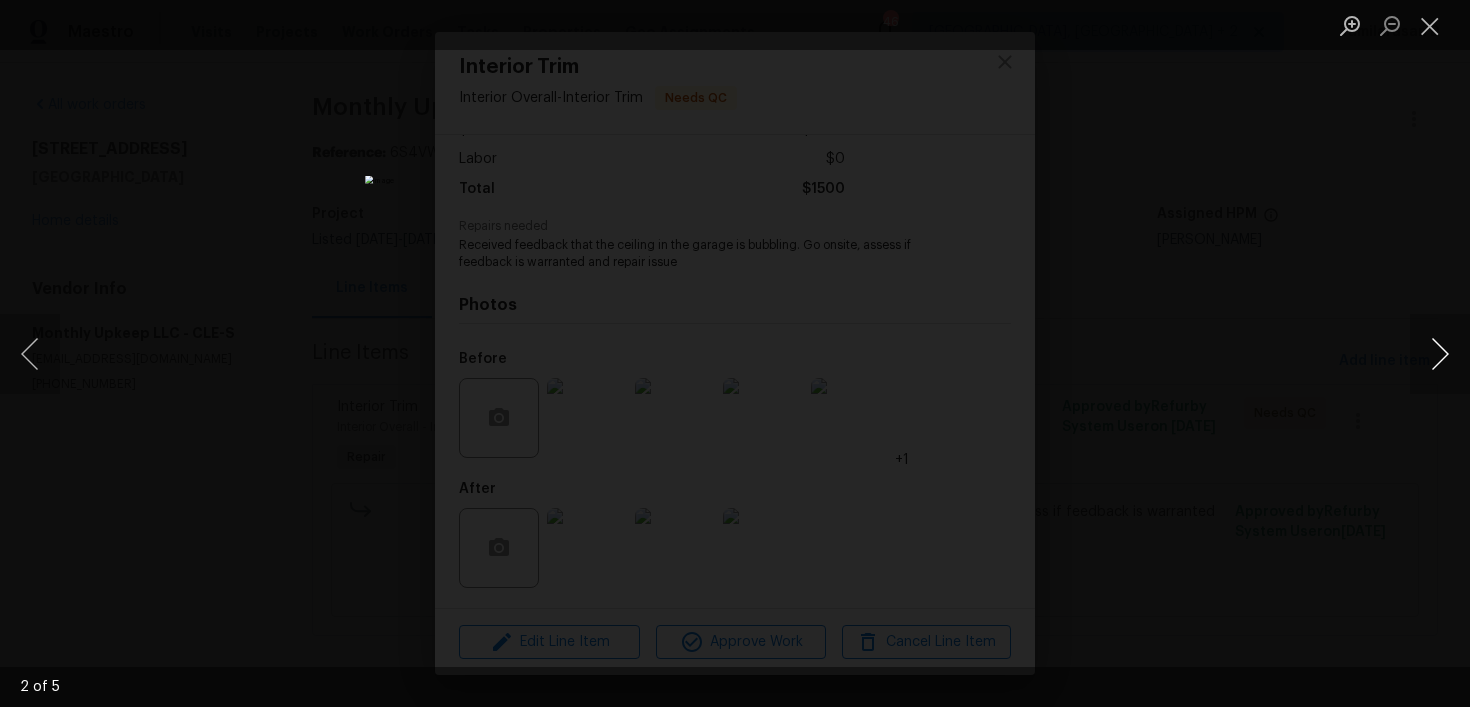 click at bounding box center [1440, 354] 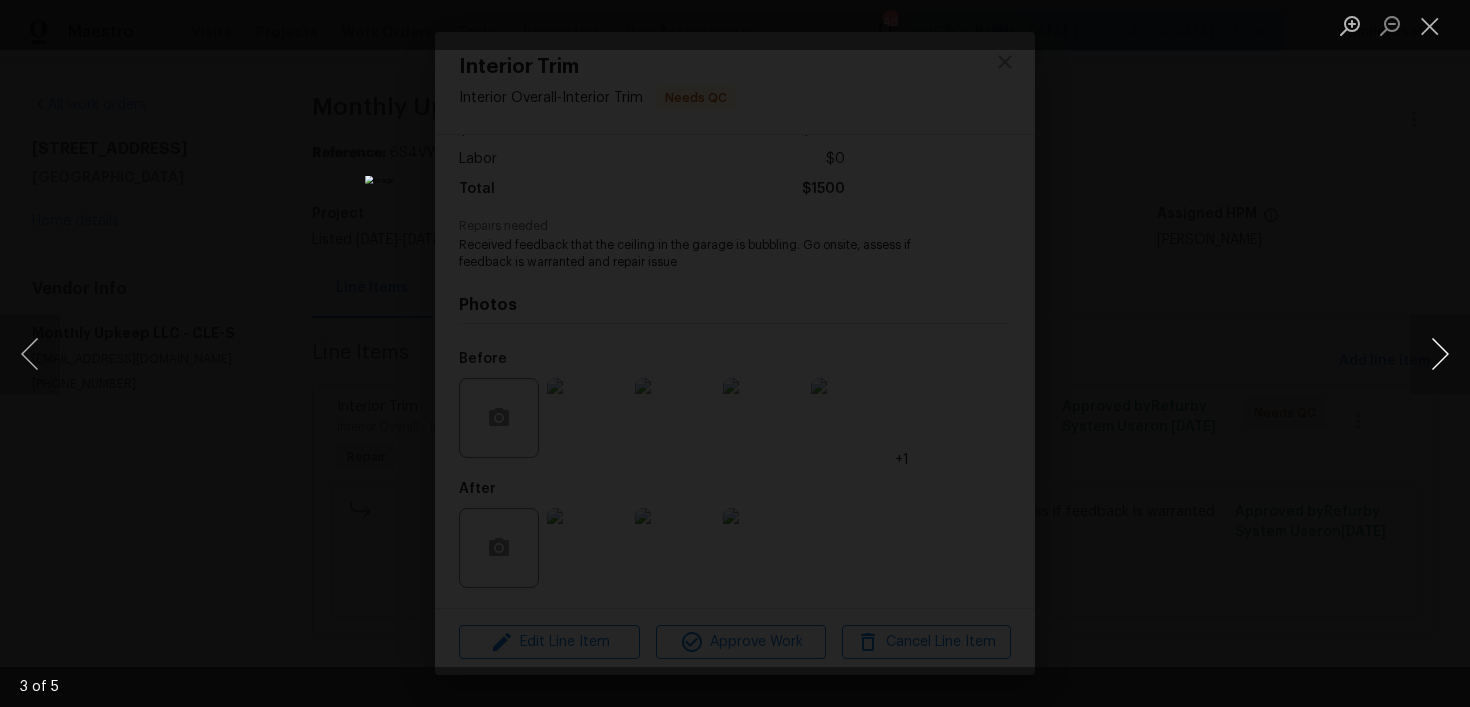 click at bounding box center (1440, 354) 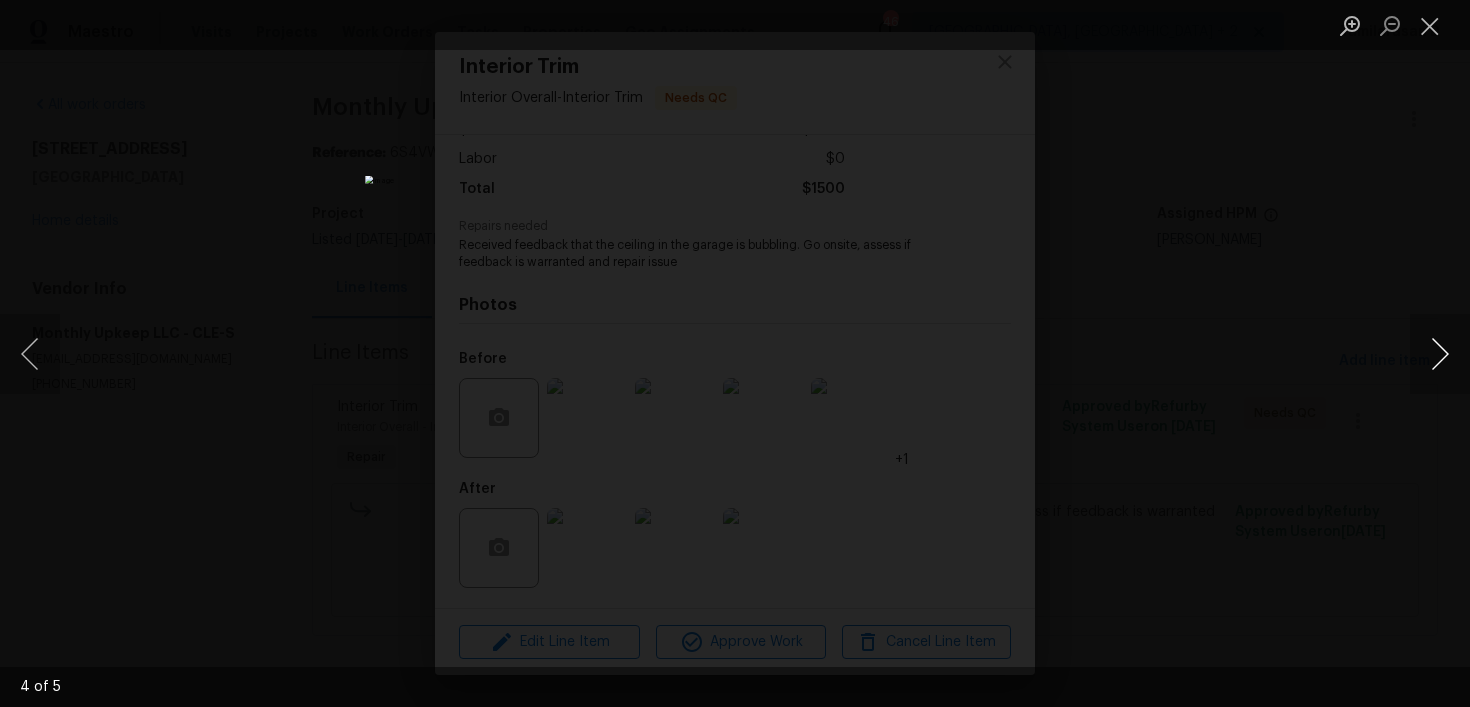 click at bounding box center (1440, 354) 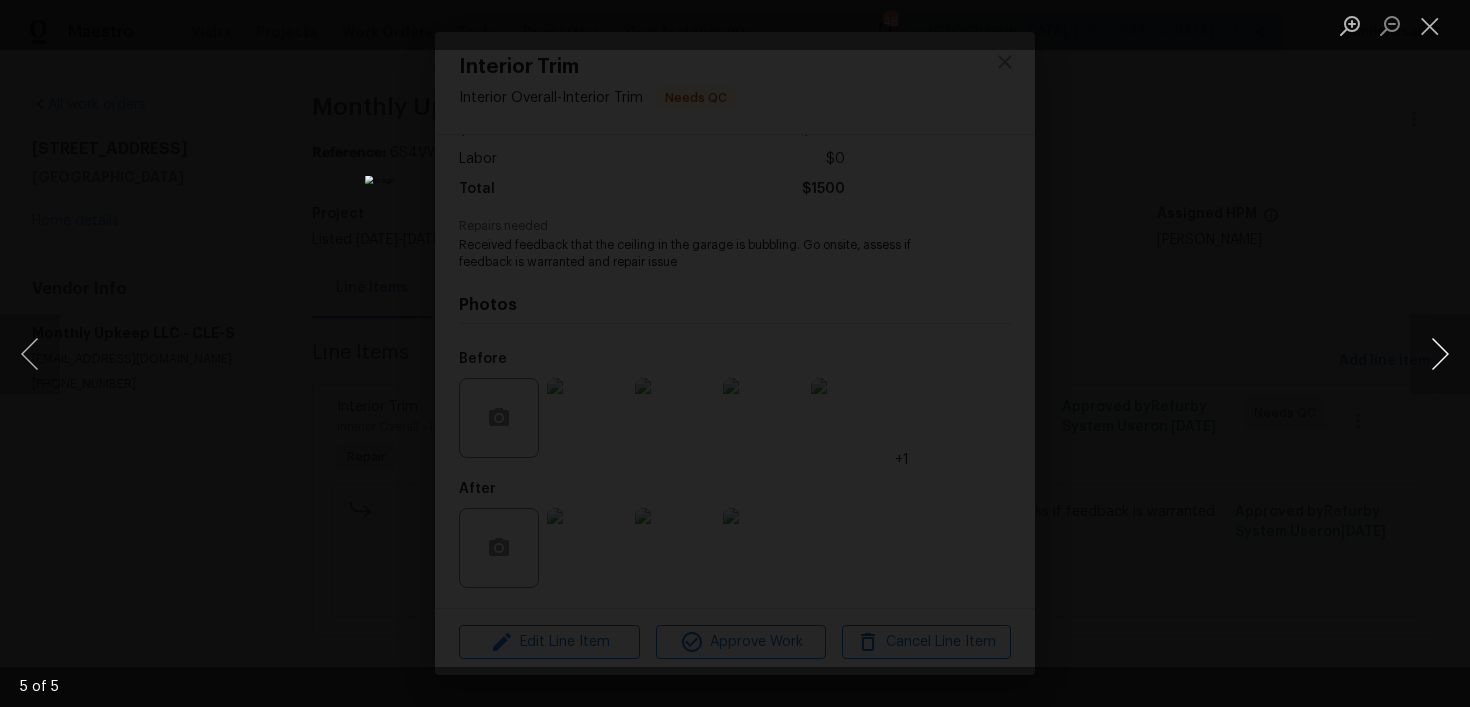 click at bounding box center (1440, 354) 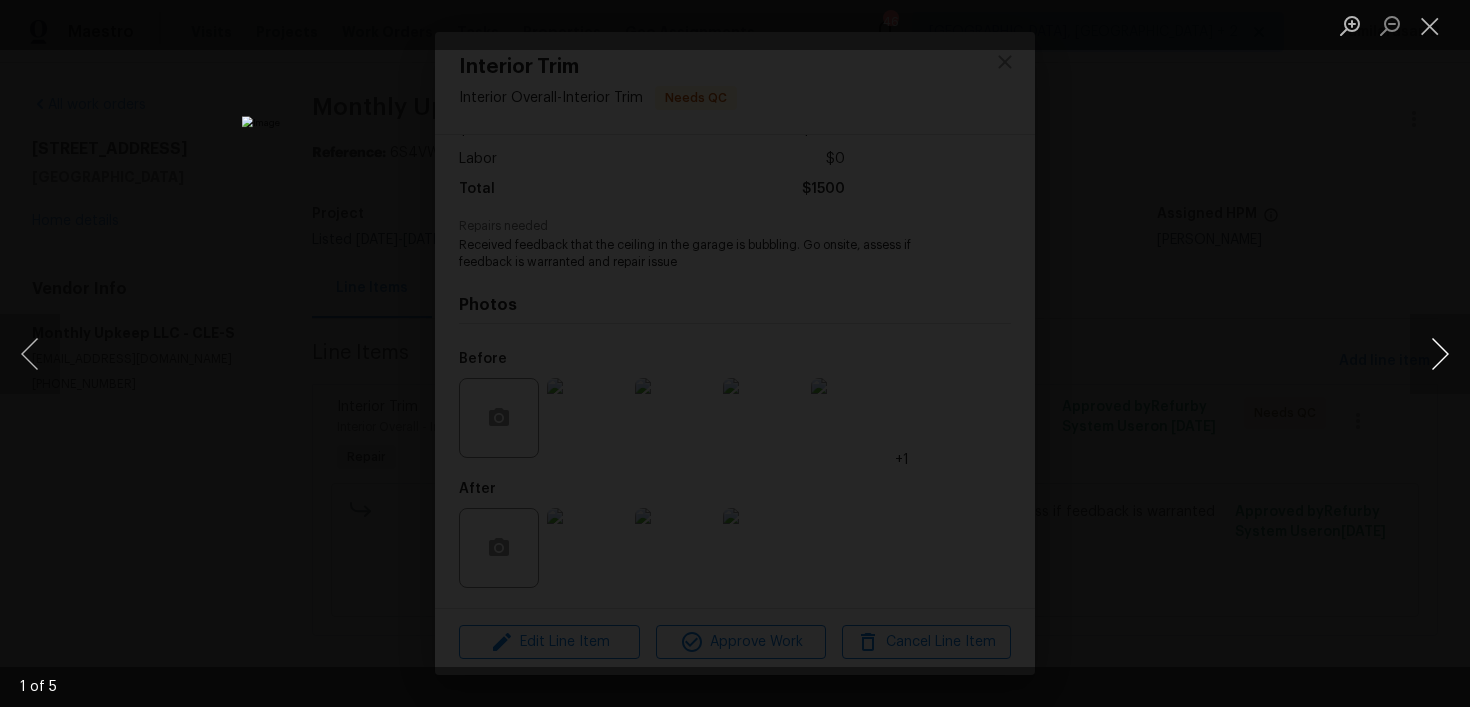 click at bounding box center (1440, 354) 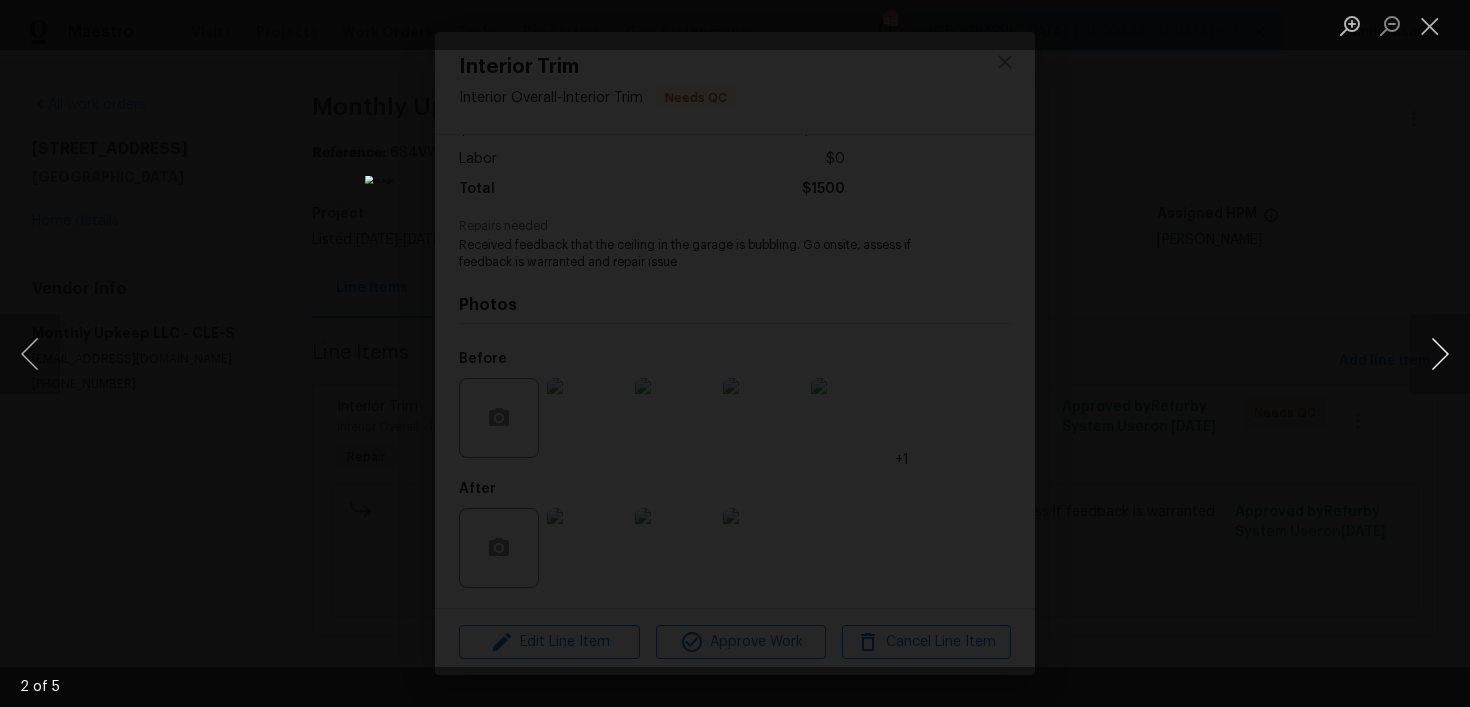 click at bounding box center (1440, 354) 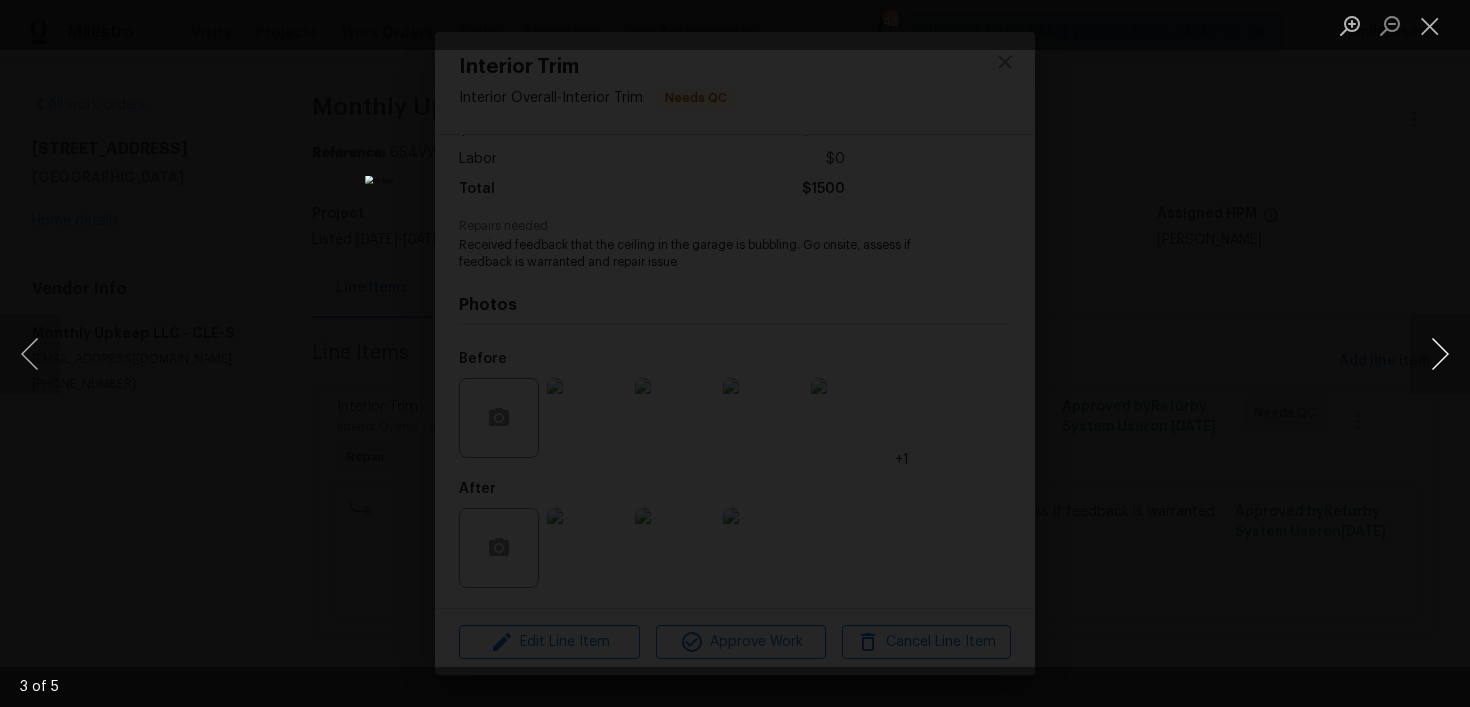 click at bounding box center [1440, 354] 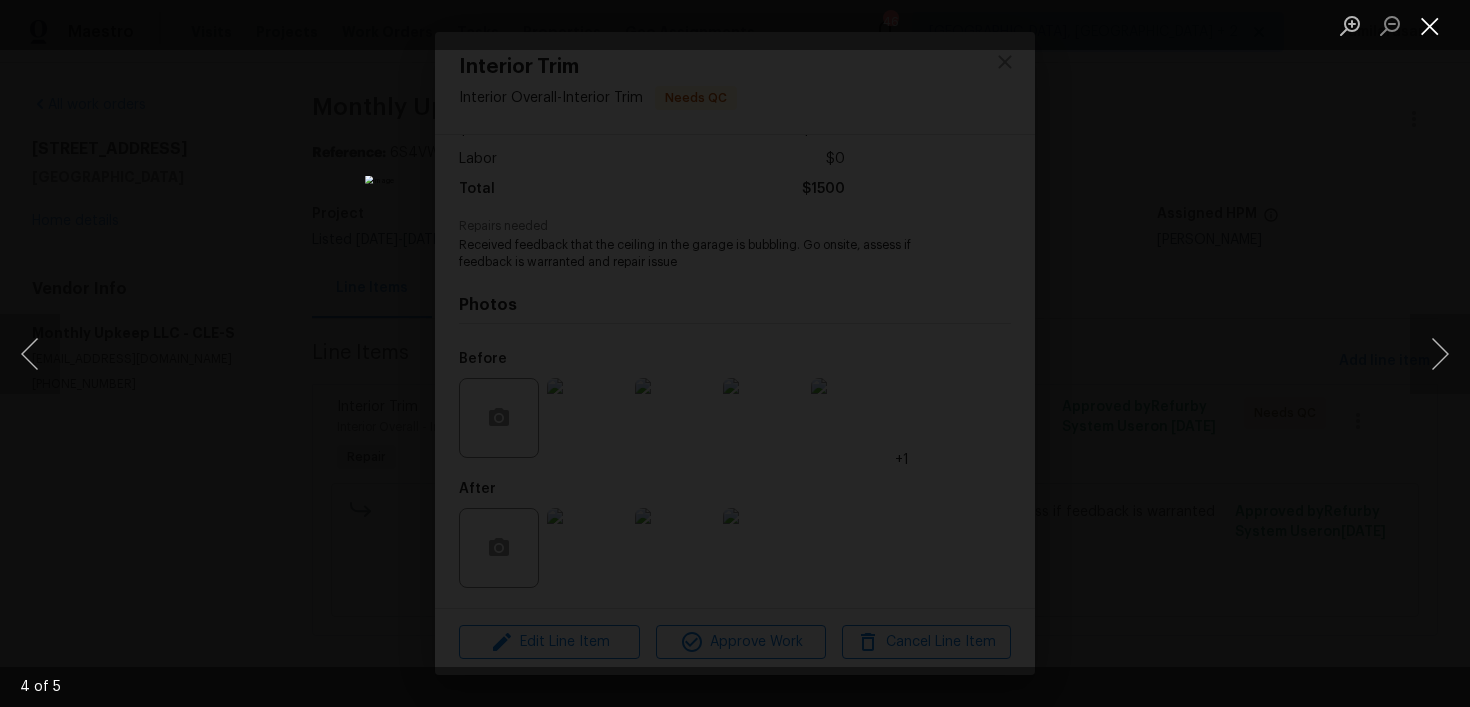 click at bounding box center [1430, 25] 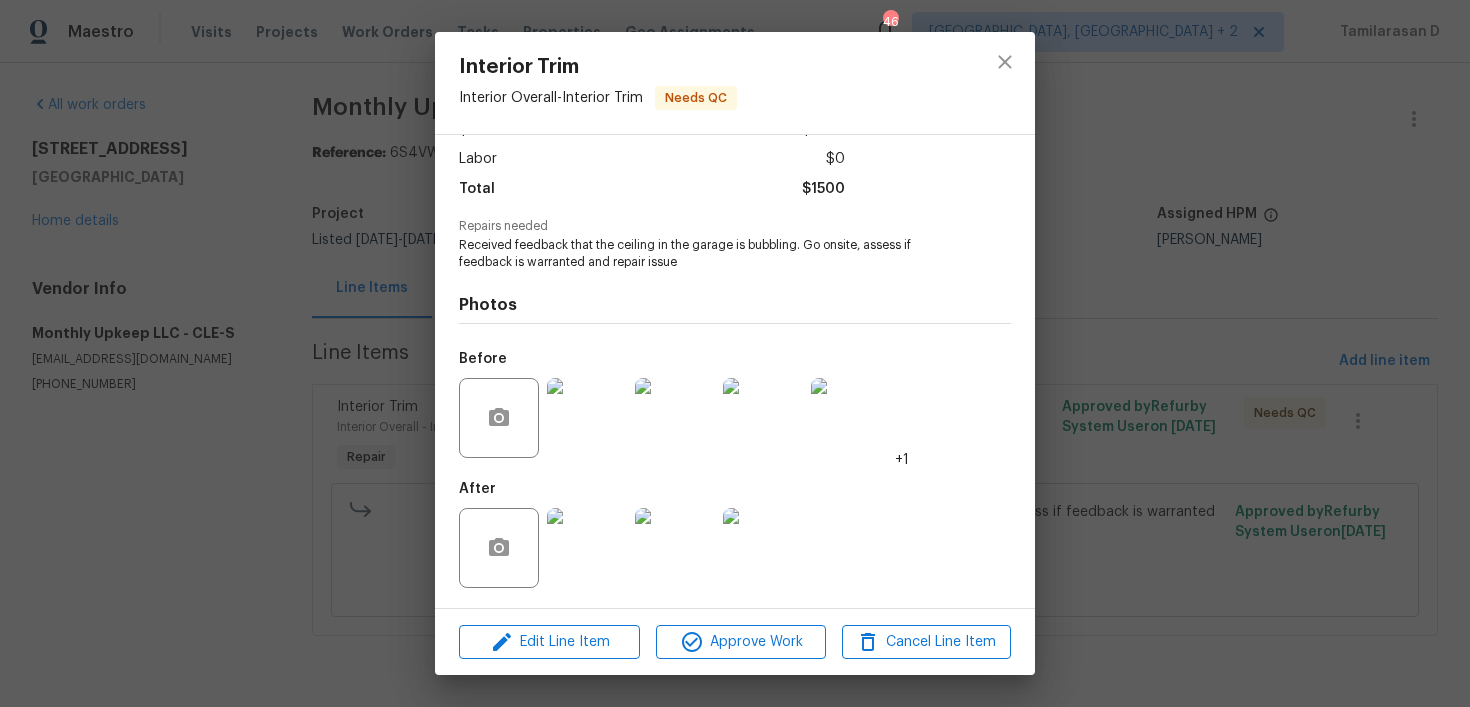 click at bounding box center [587, 548] 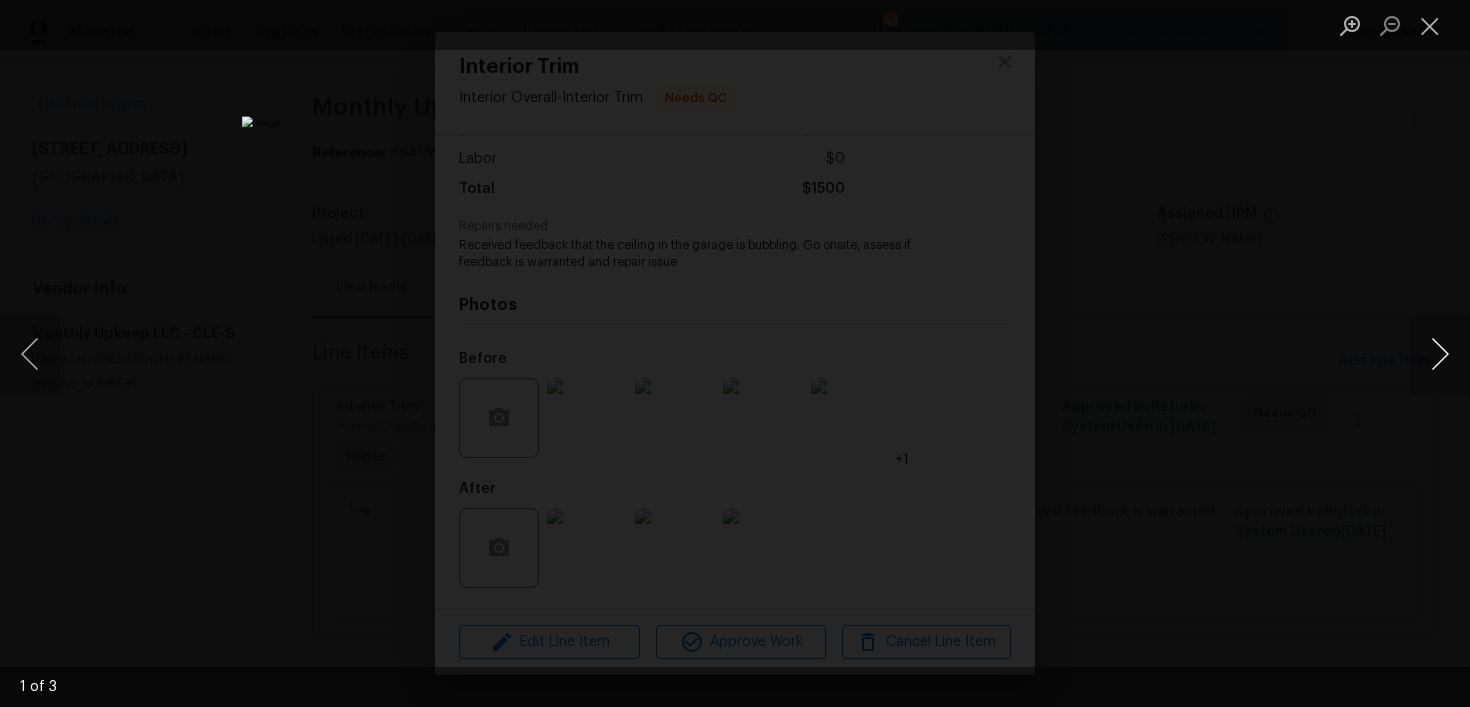 click at bounding box center (1440, 354) 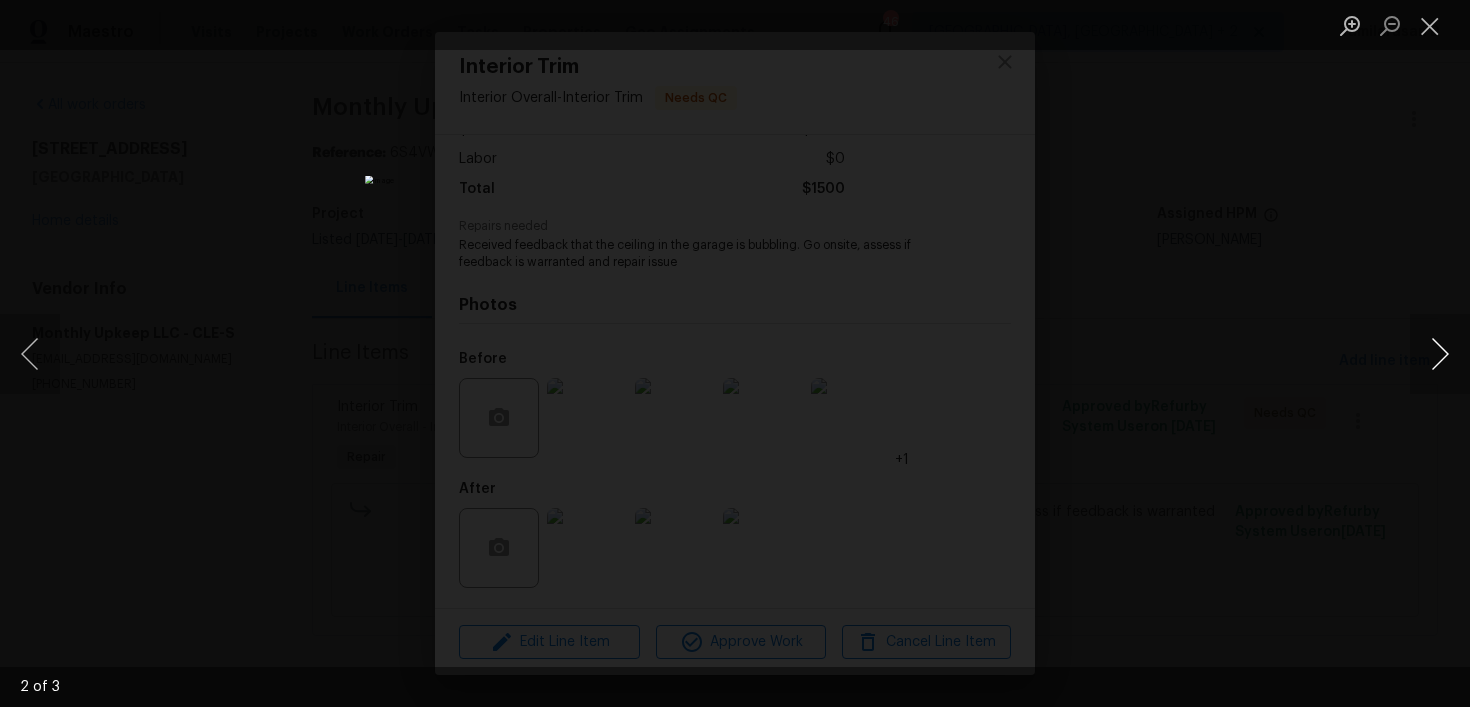 click at bounding box center [1440, 354] 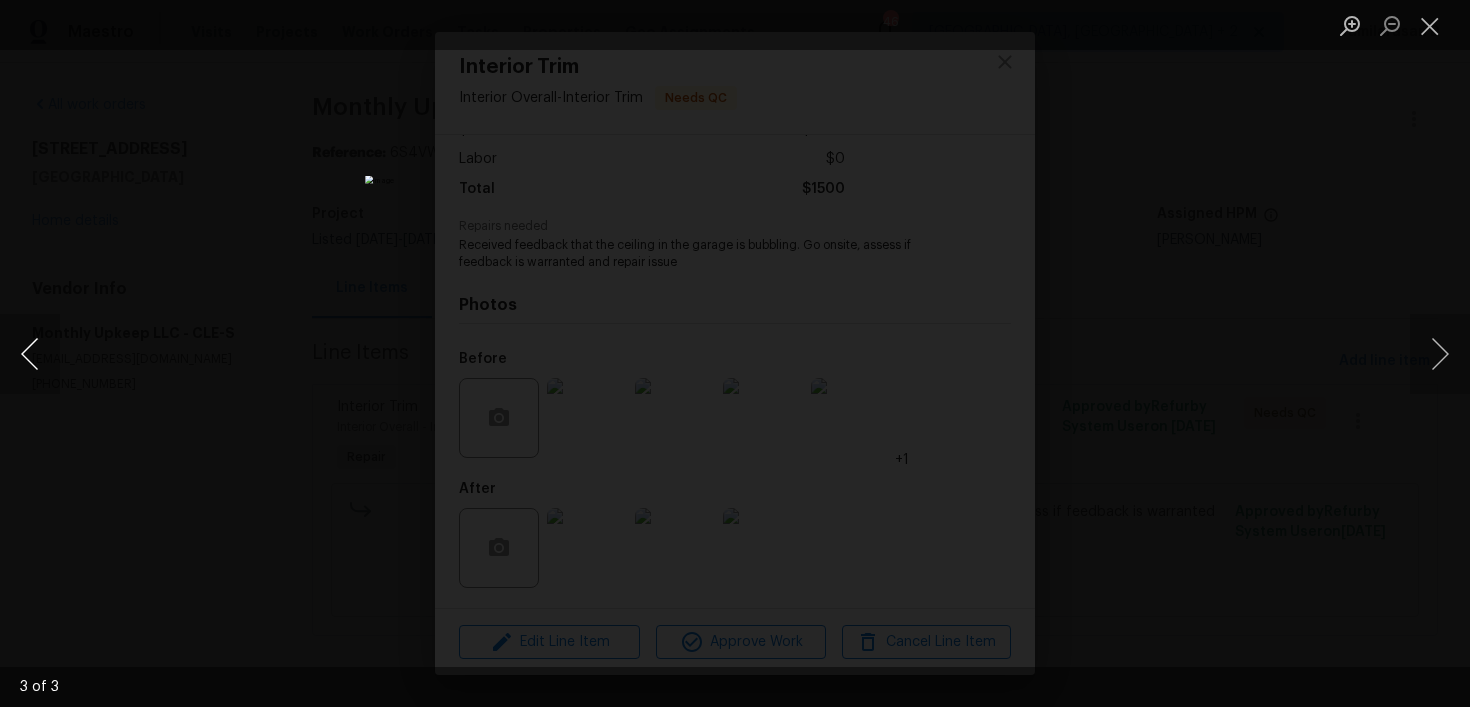 click at bounding box center (30, 354) 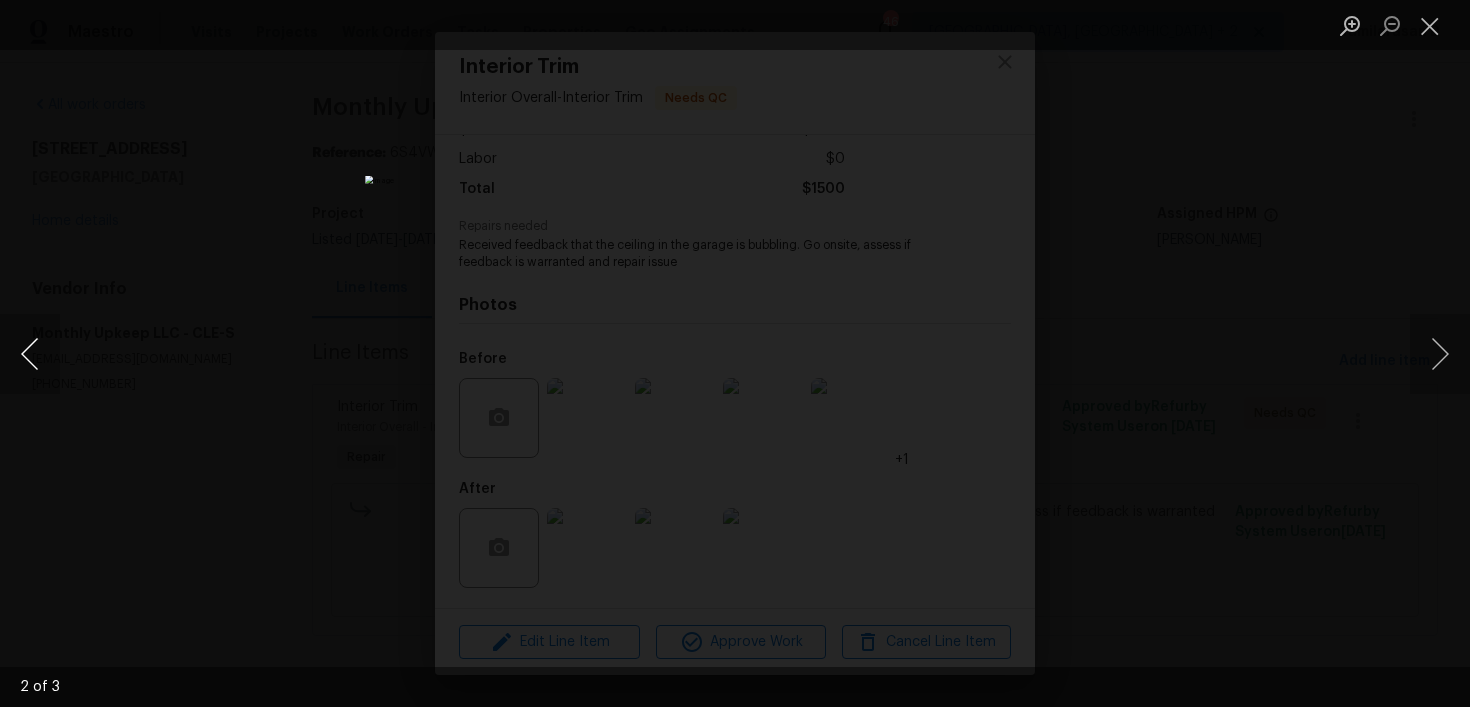 click at bounding box center (30, 354) 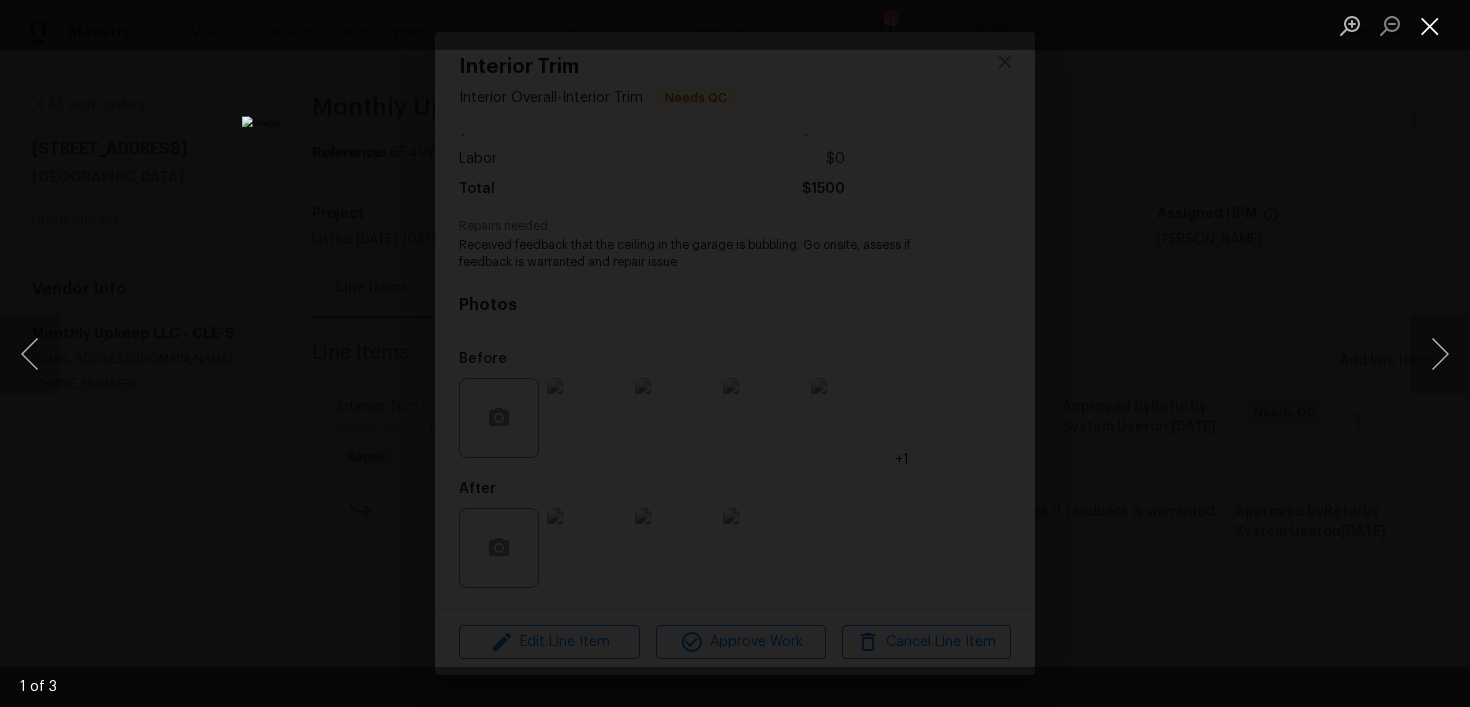 click at bounding box center (1430, 25) 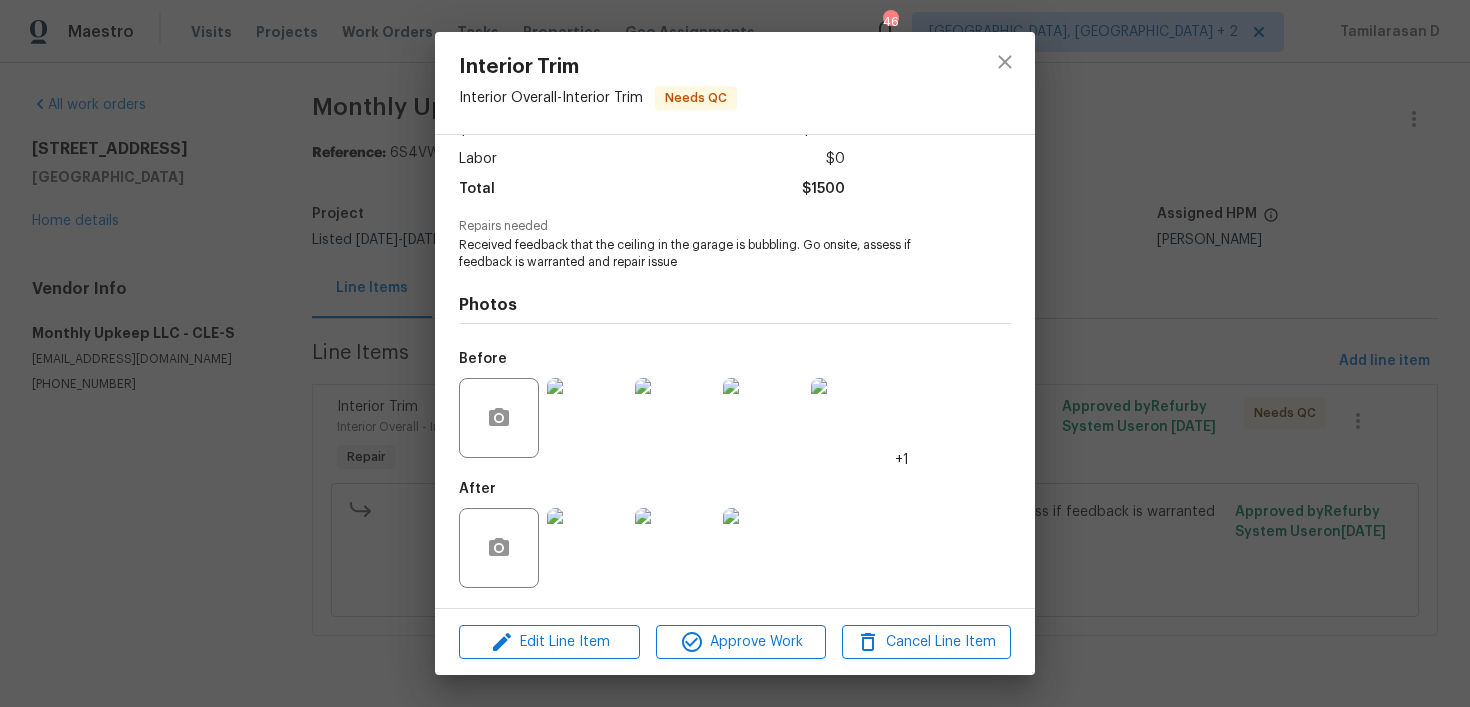 click at bounding box center [587, 418] 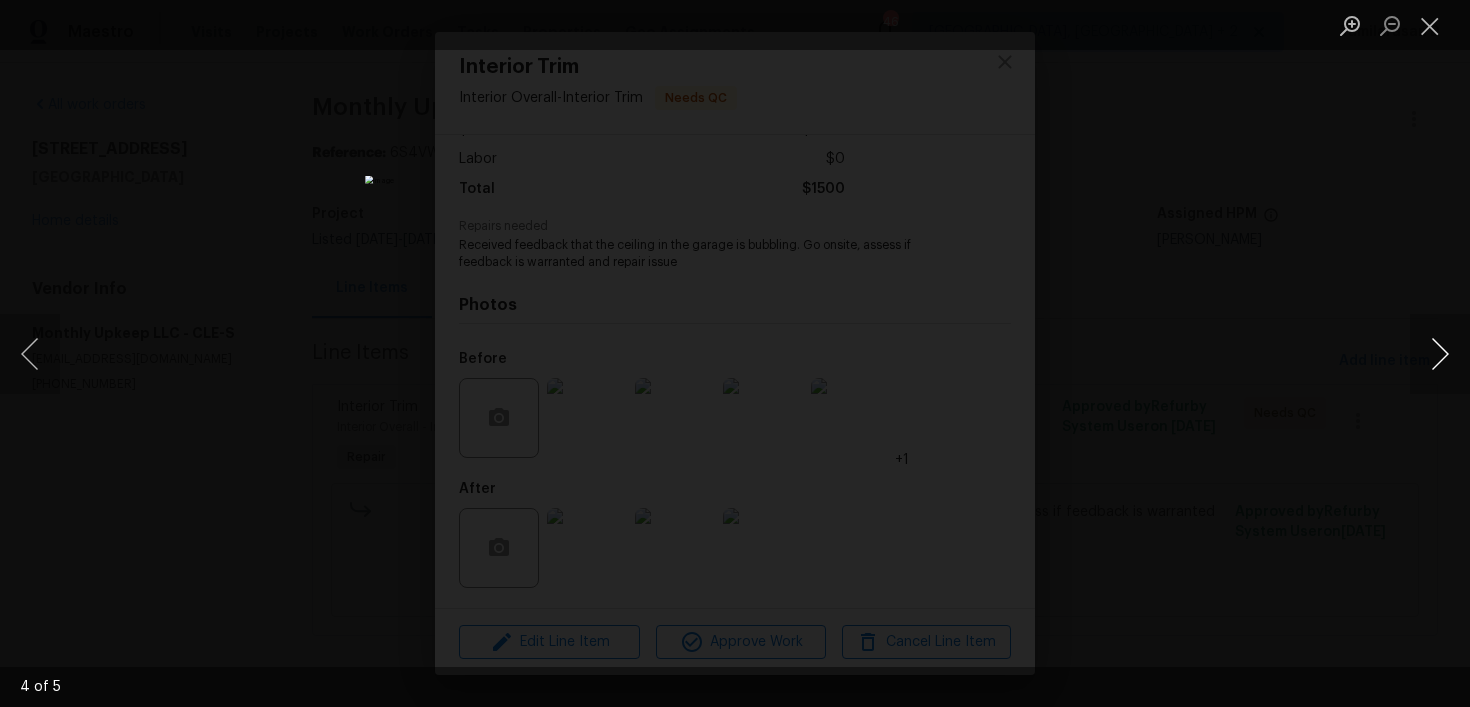 click at bounding box center [1440, 354] 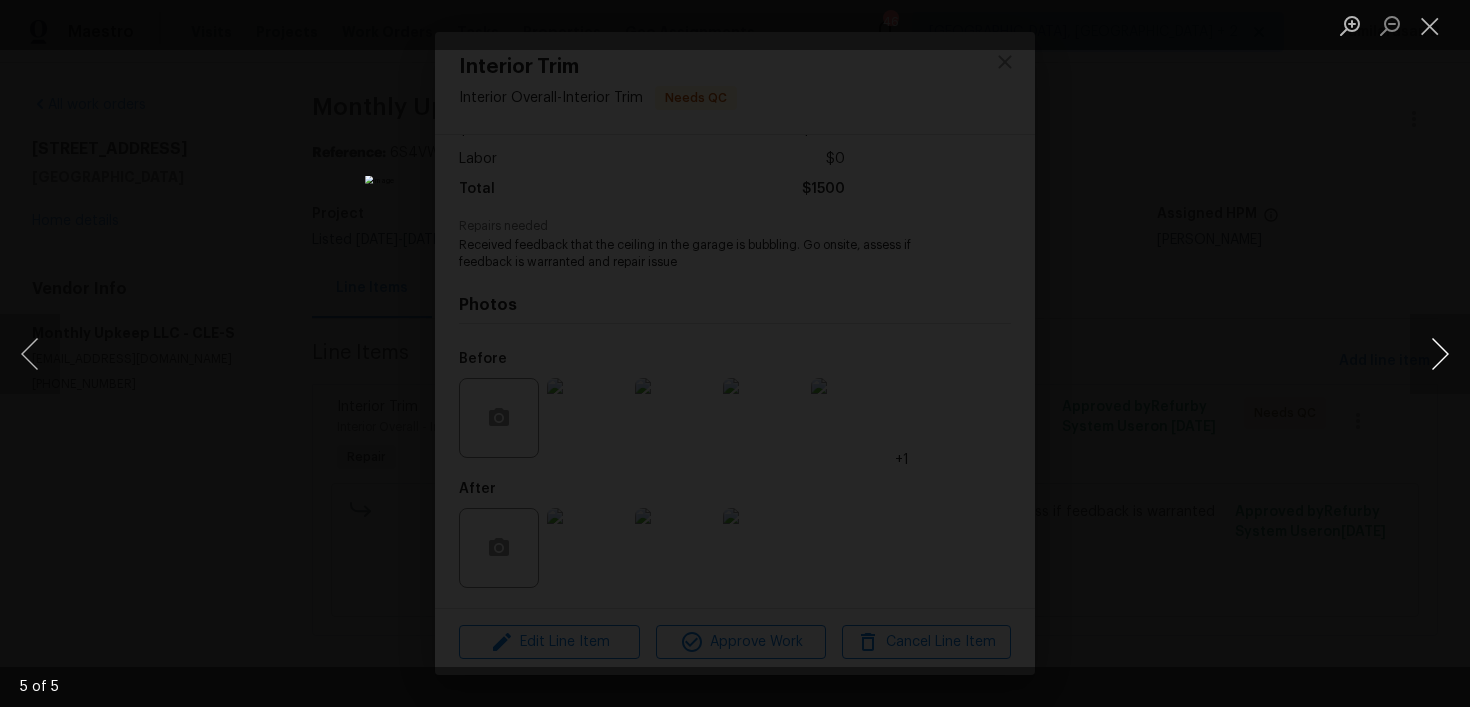 click at bounding box center [1440, 354] 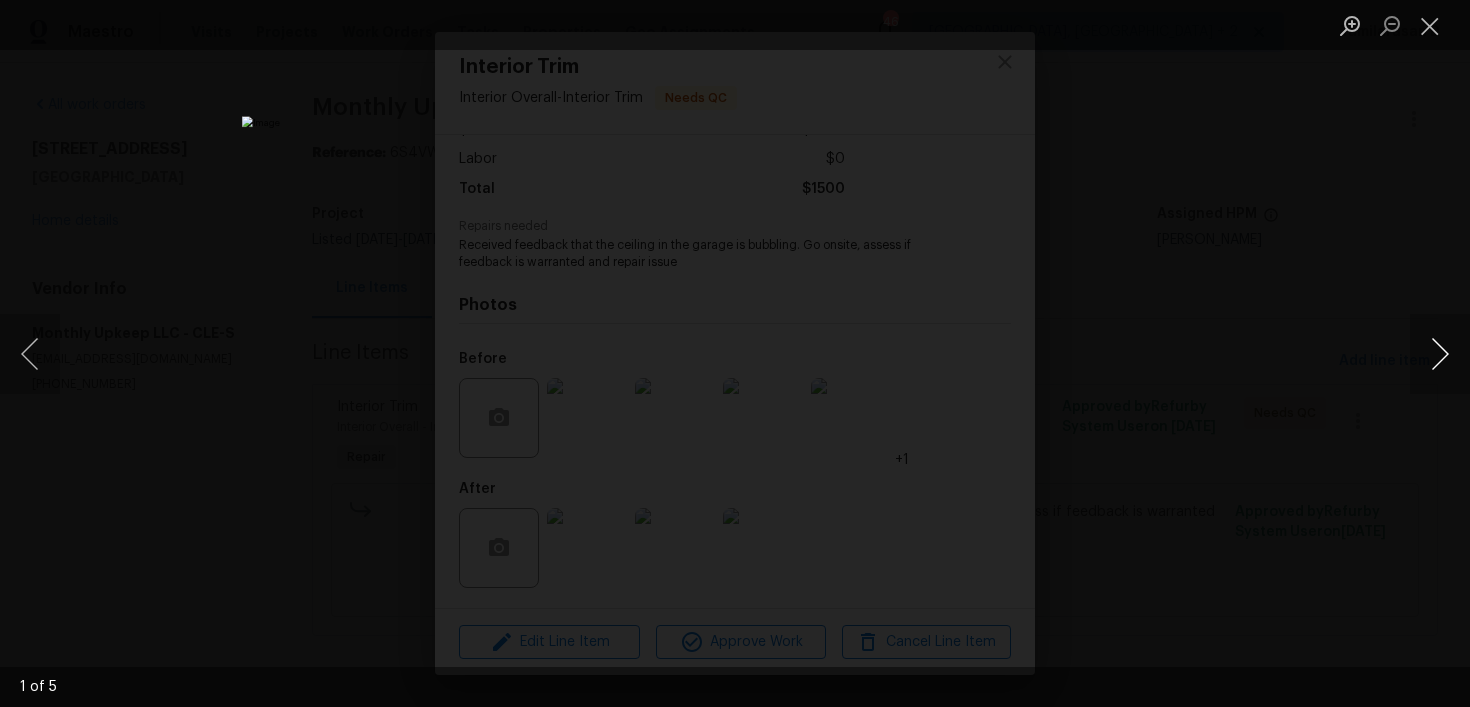 click at bounding box center (1440, 354) 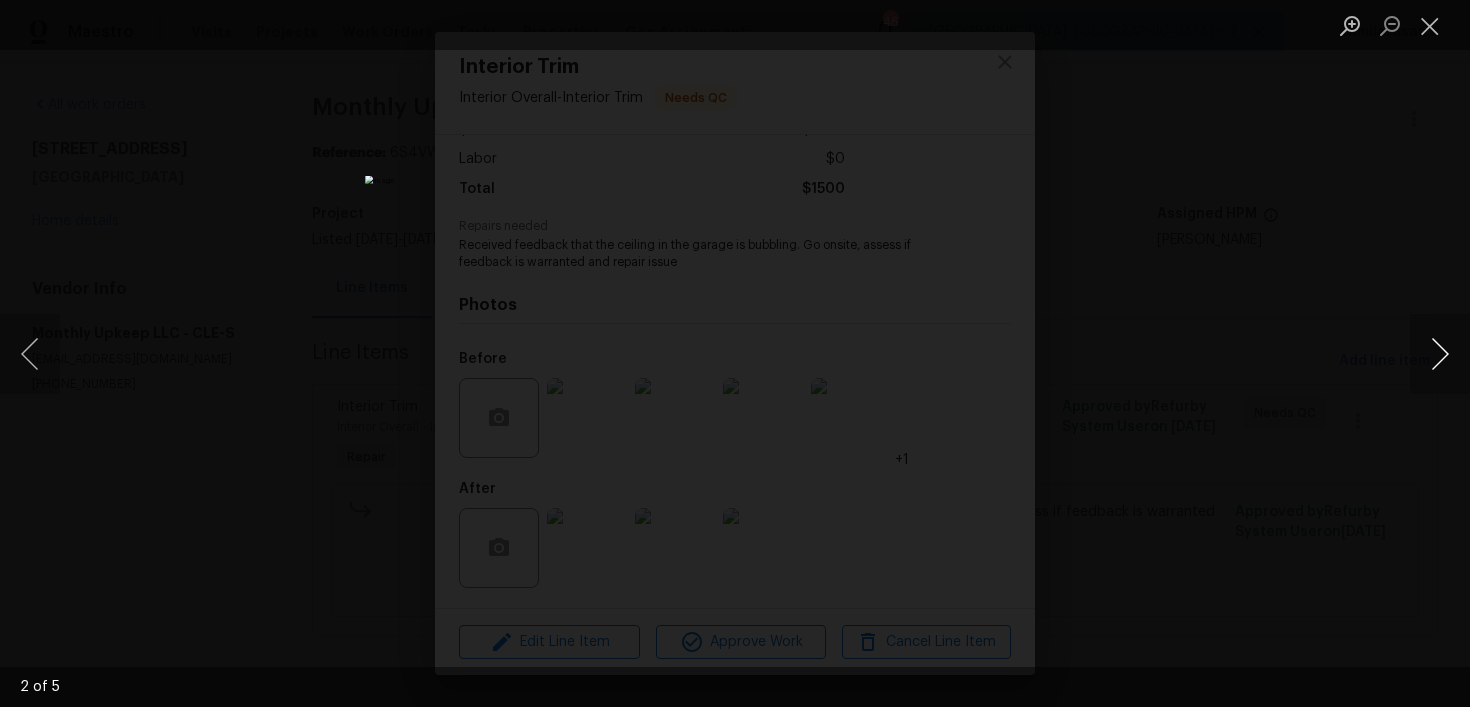 click at bounding box center (1440, 354) 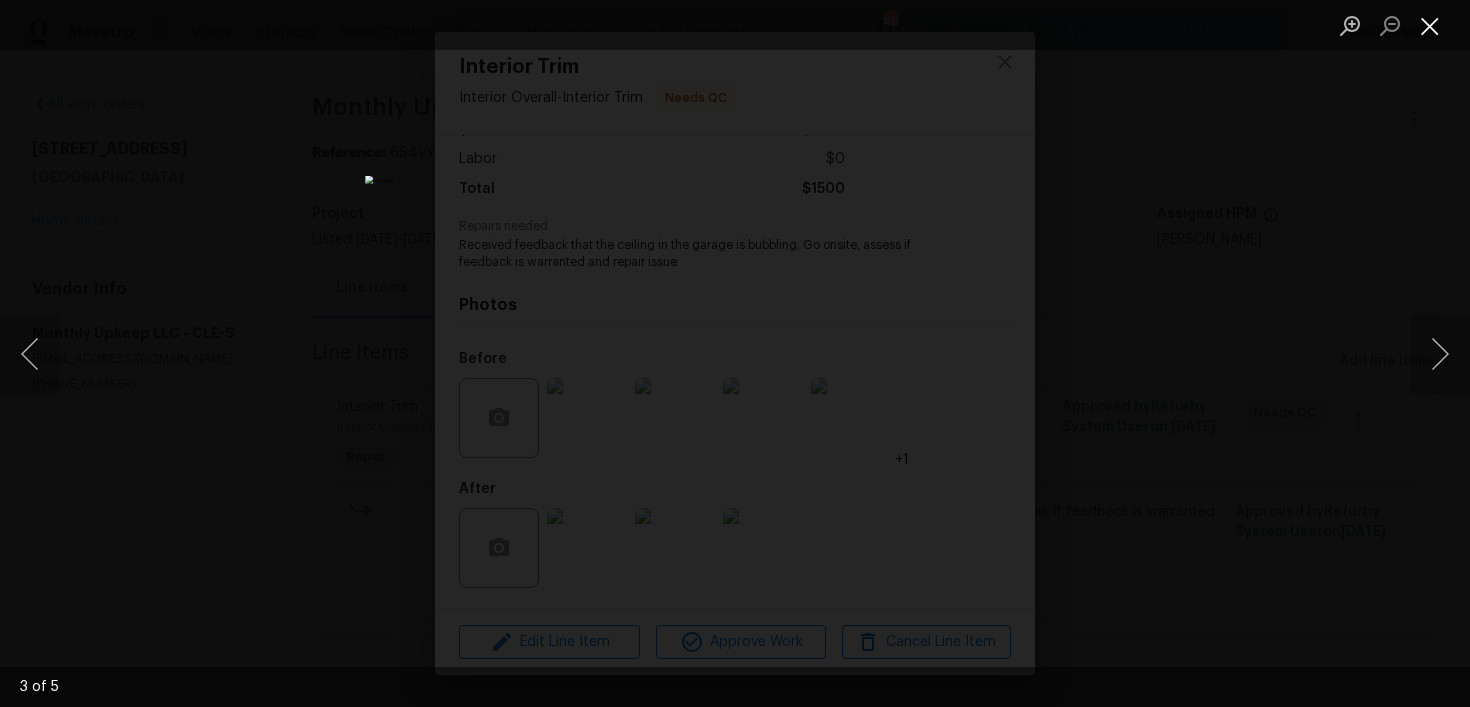 click at bounding box center (1430, 25) 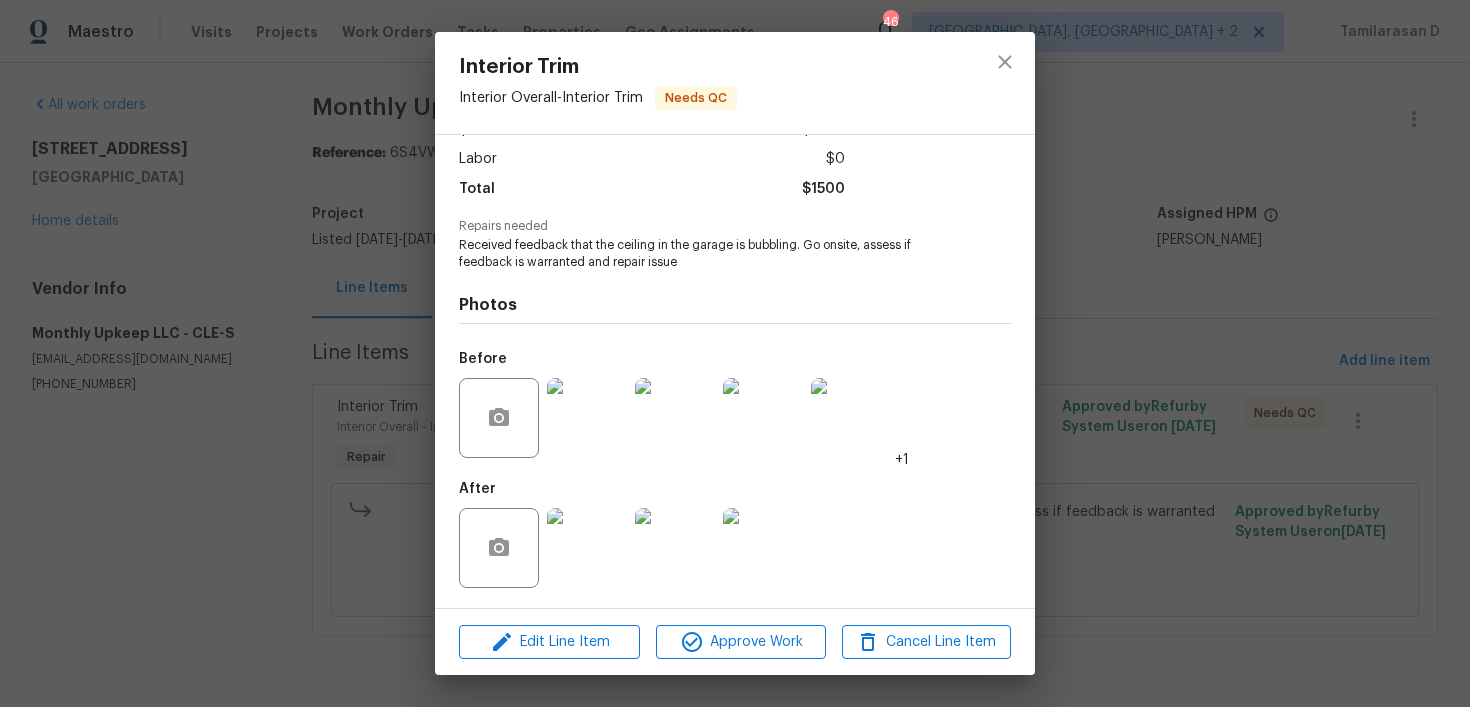 click at bounding box center (675, 548) 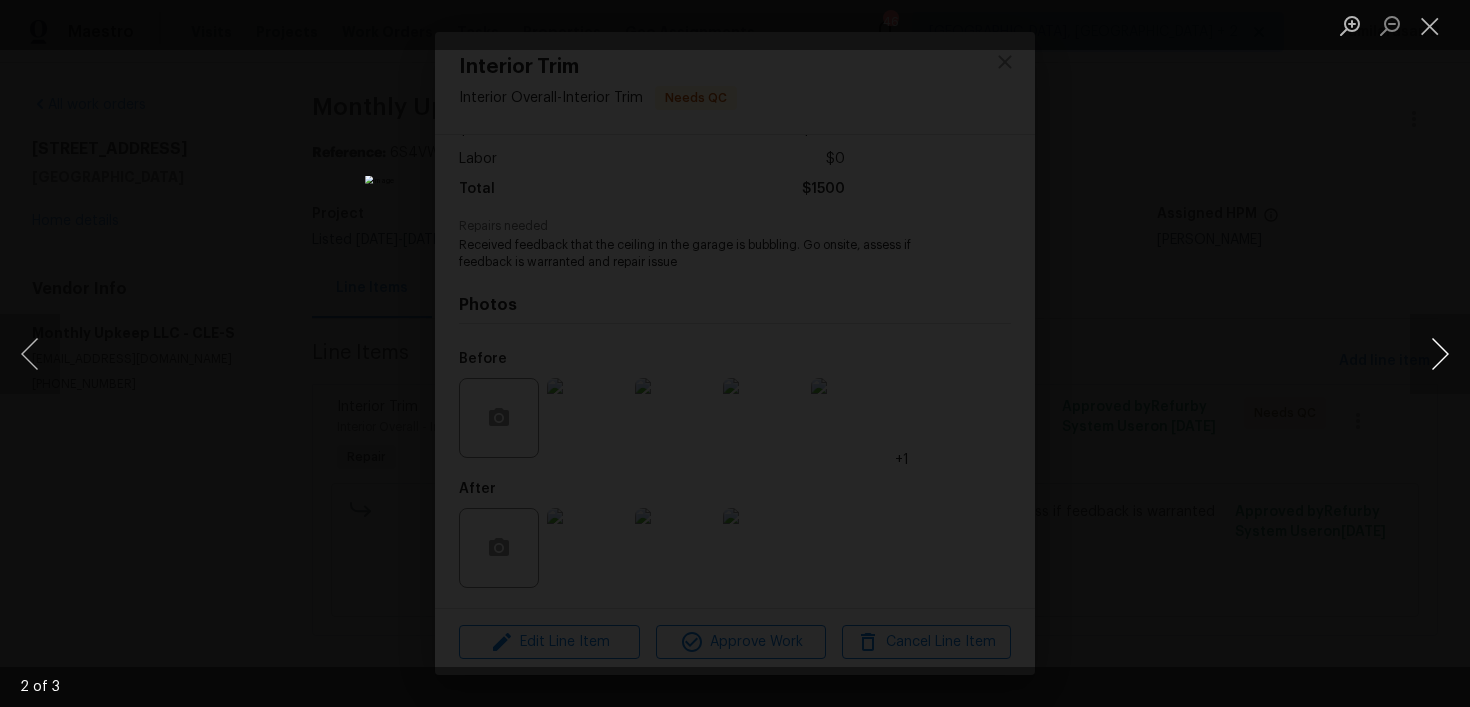 click at bounding box center (1440, 354) 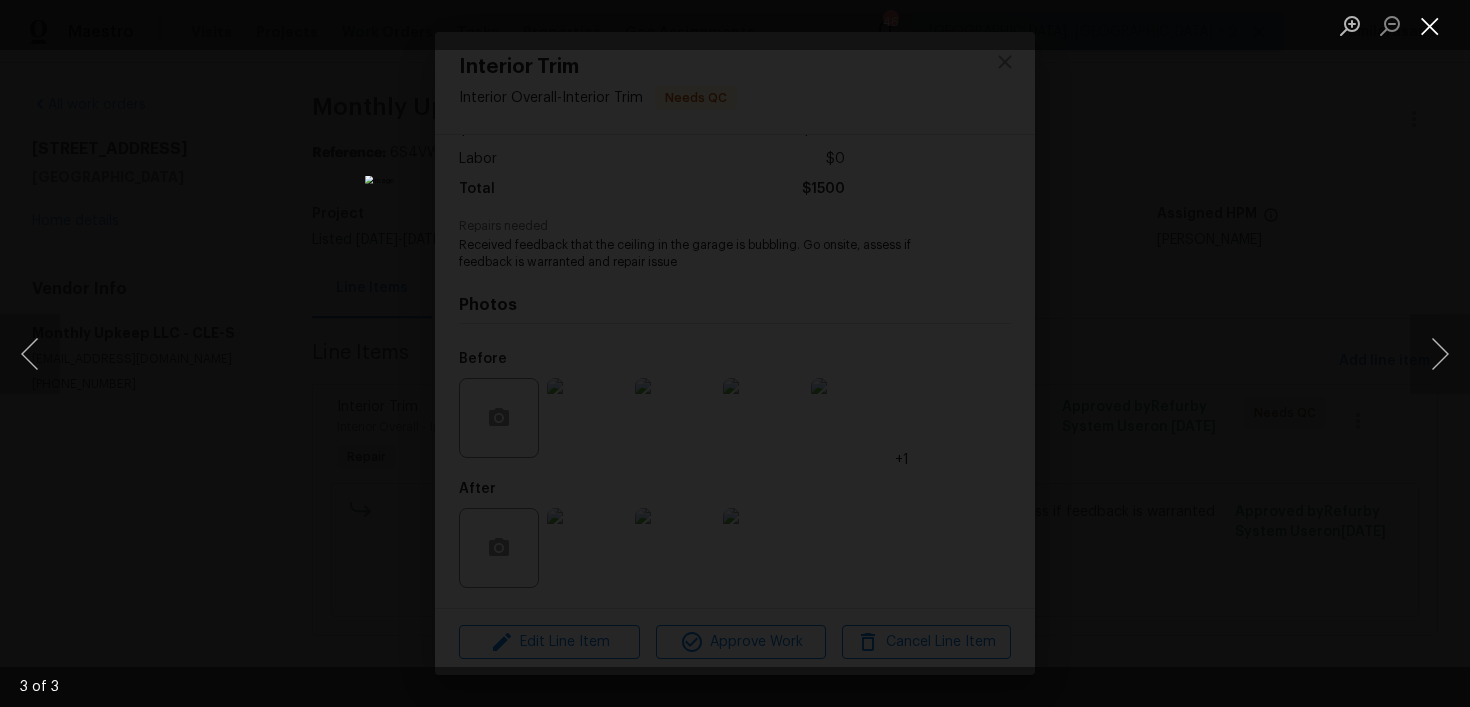 click at bounding box center [1430, 25] 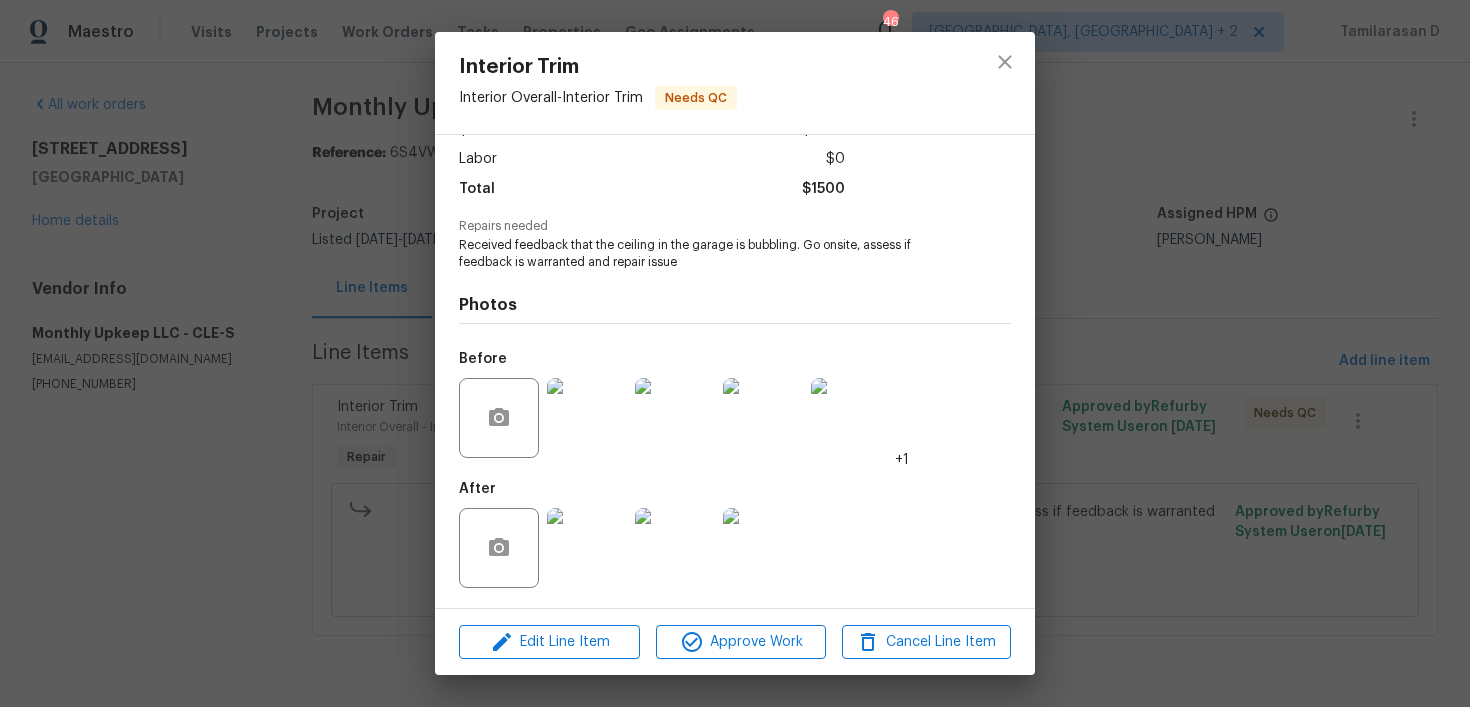 click on "Vendor Monthly Upkeep LLC Account Category Repairs Cost $1500 x 1 count $1500 Labor $0 Total $1500 Repairs needed Received feedback that the ceiling in the garage is bubbling. Go onsite, assess if feedback is warranted and repair issue Photos Before  +1 After" at bounding box center (735, 371) 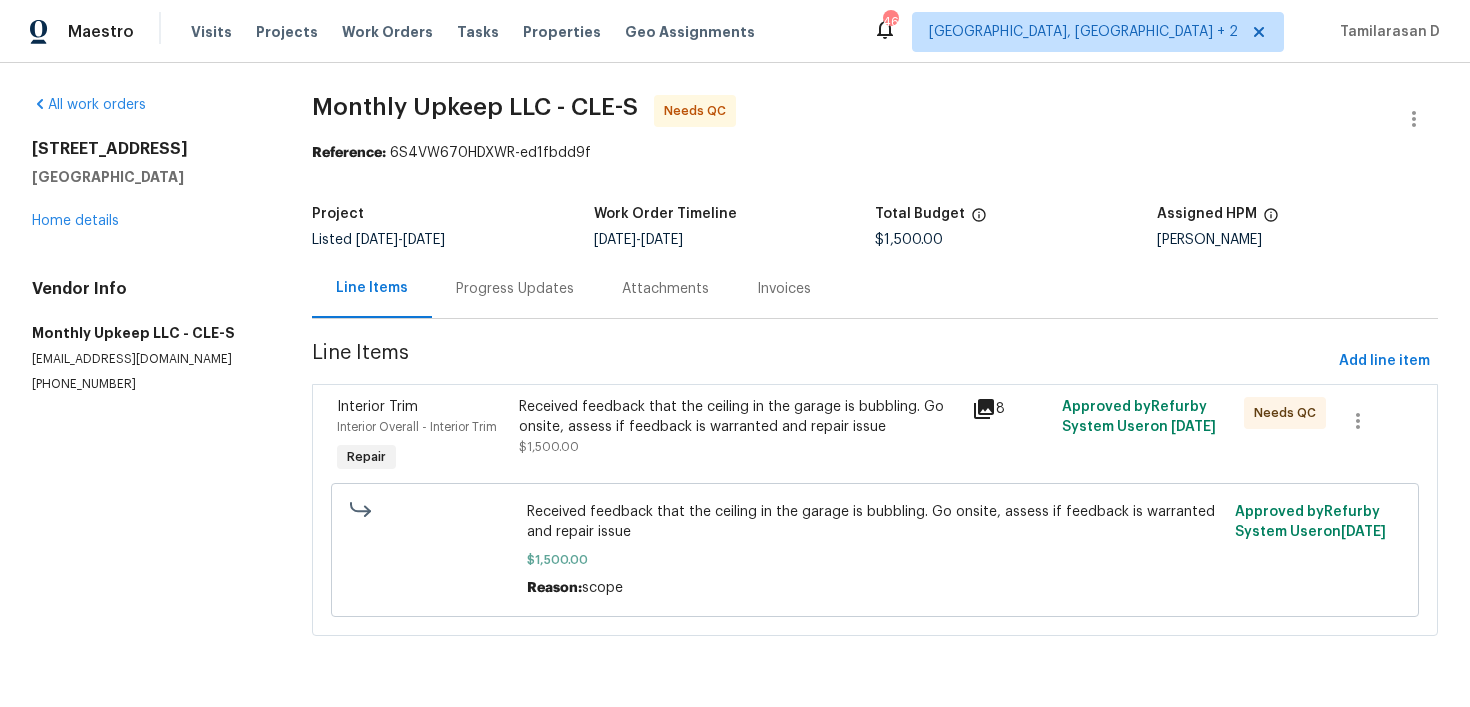 click on "Progress Updates" at bounding box center [515, 289] 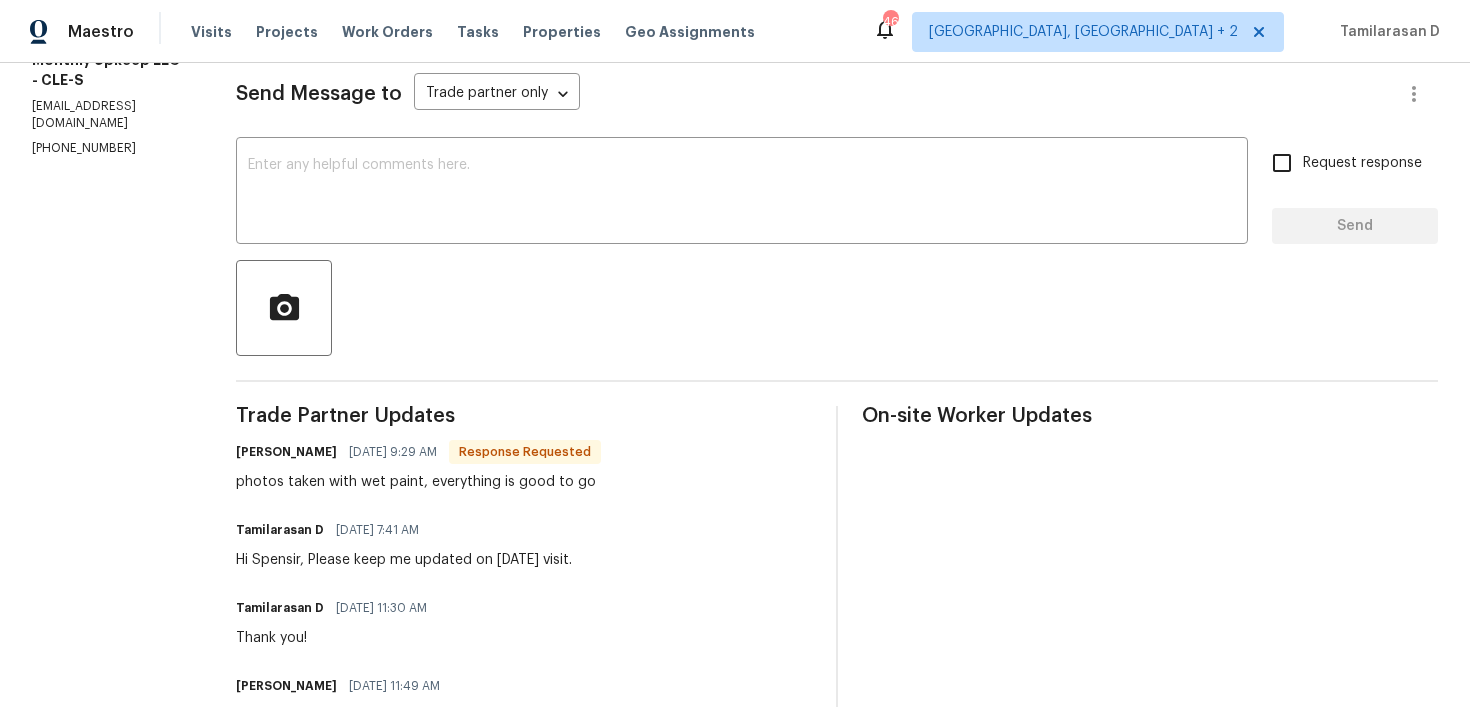 scroll, scrollTop: 281, scrollLeft: 0, axis: vertical 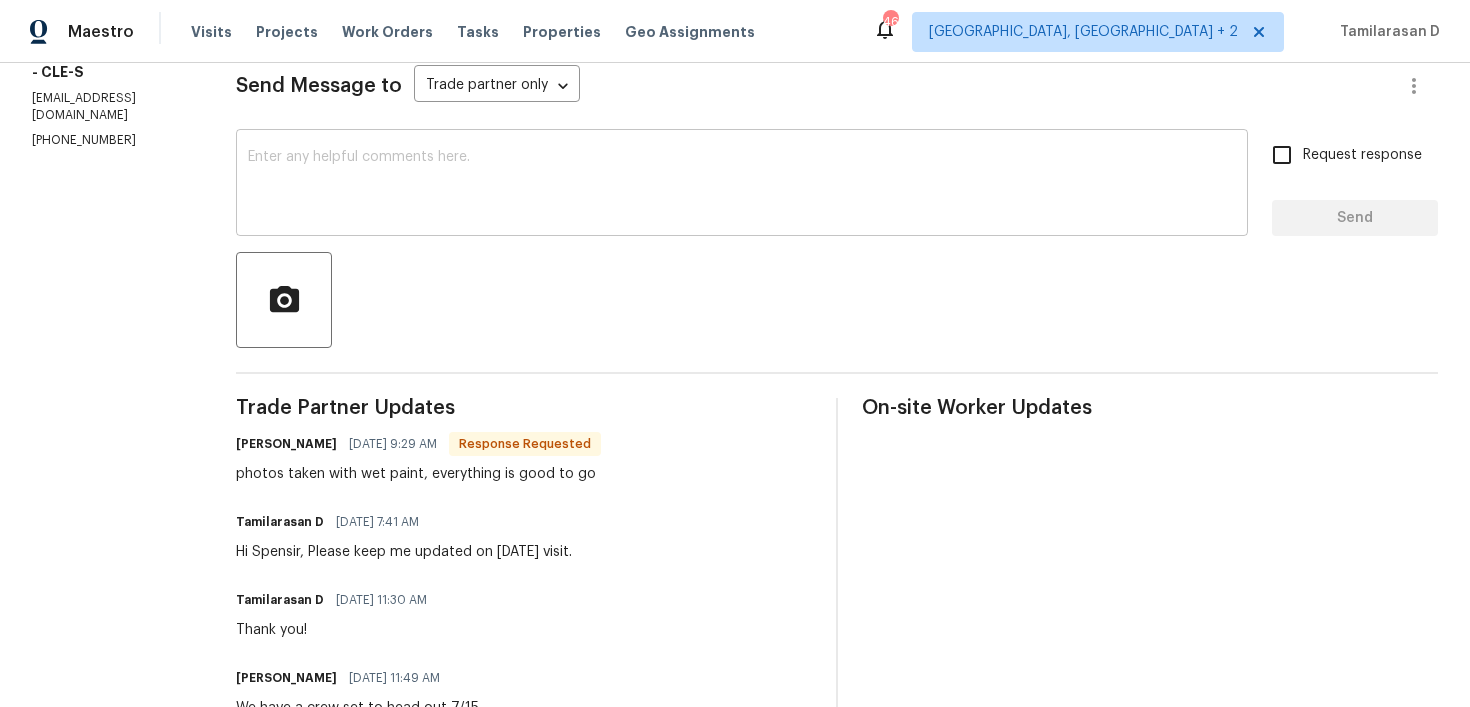 click at bounding box center (742, 185) 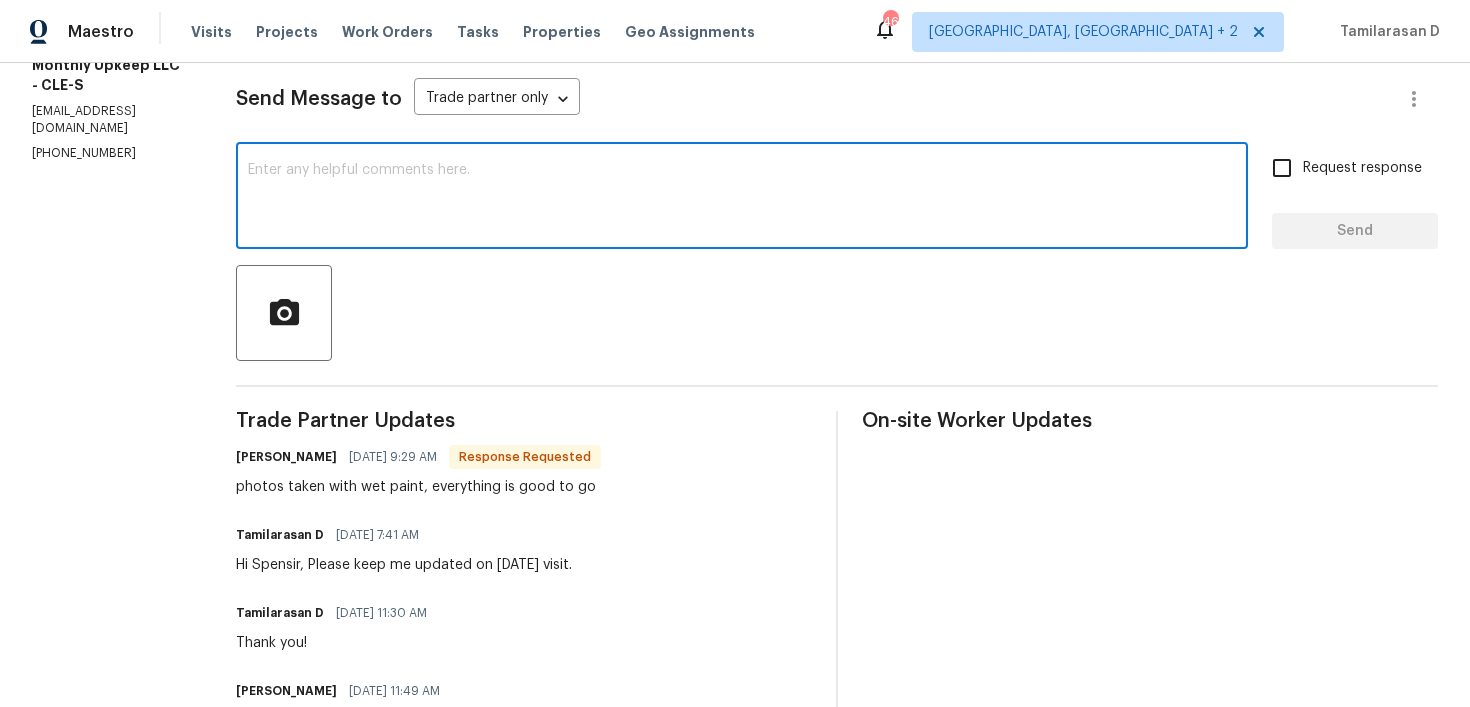 scroll, scrollTop: 263, scrollLeft: 0, axis: vertical 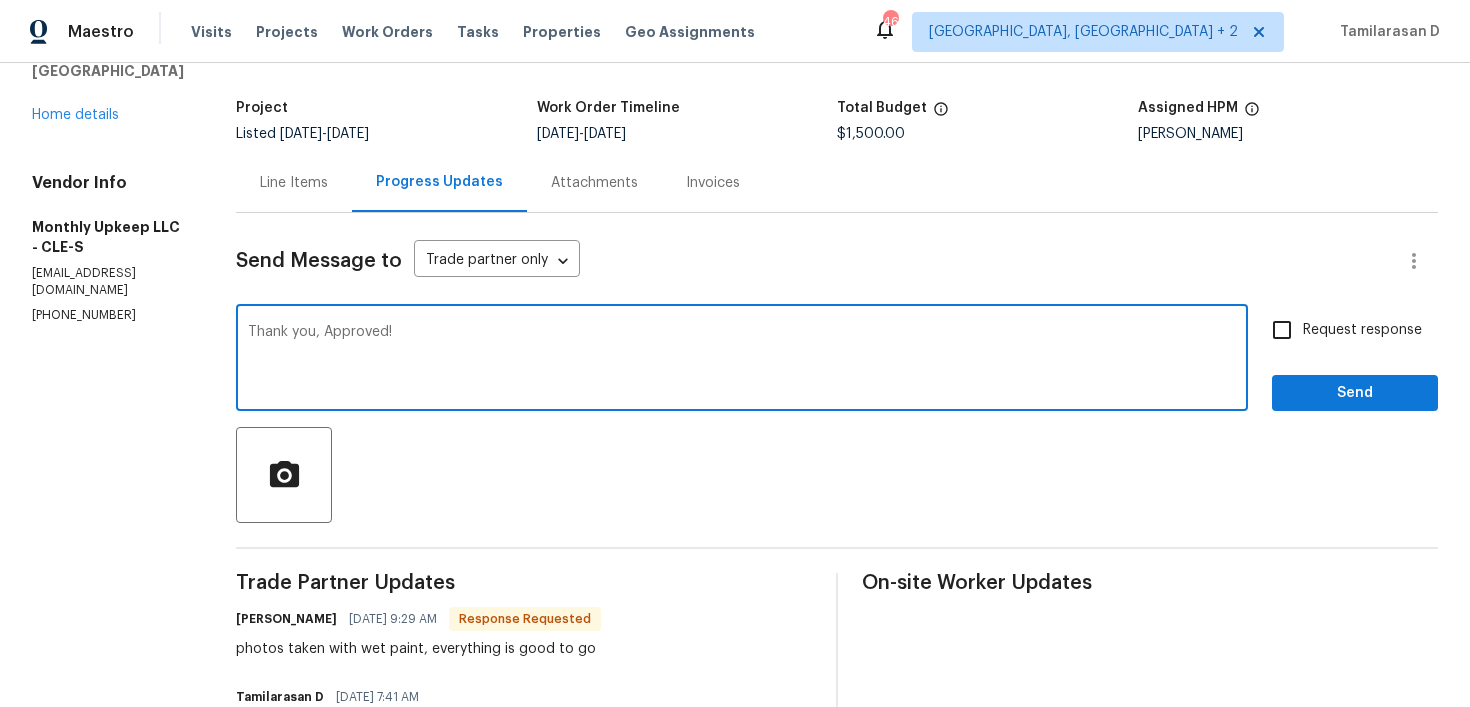 type on "Thank you, Approved!" 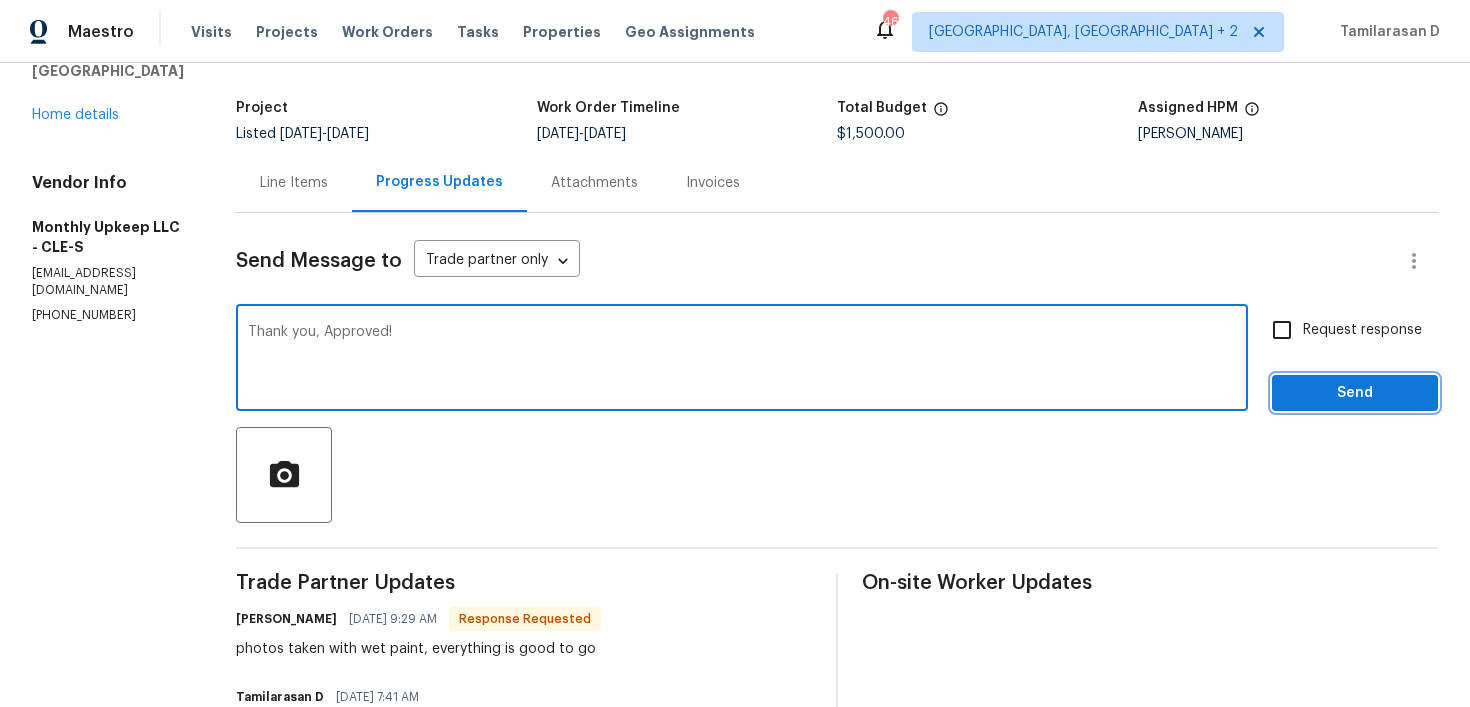 click on "Send" at bounding box center [1355, 393] 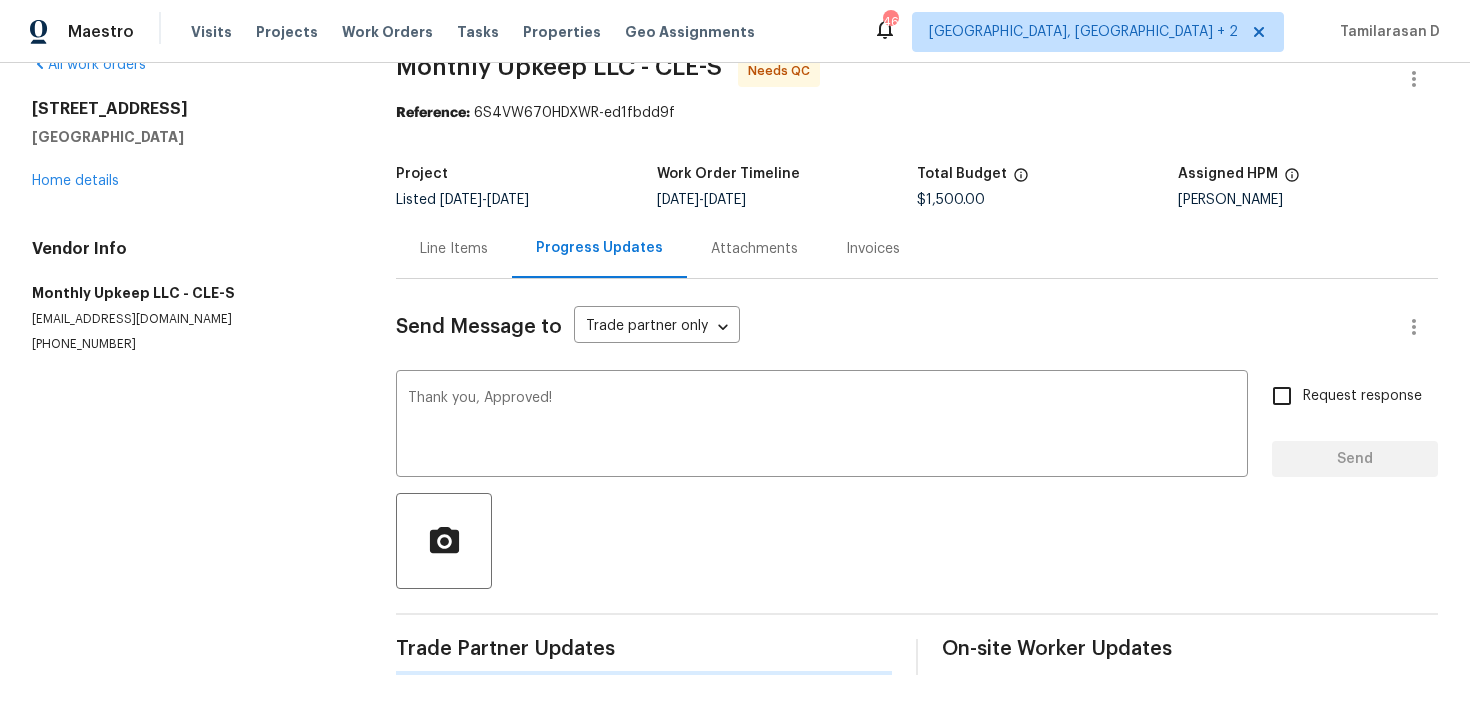 scroll, scrollTop: 40, scrollLeft: 0, axis: vertical 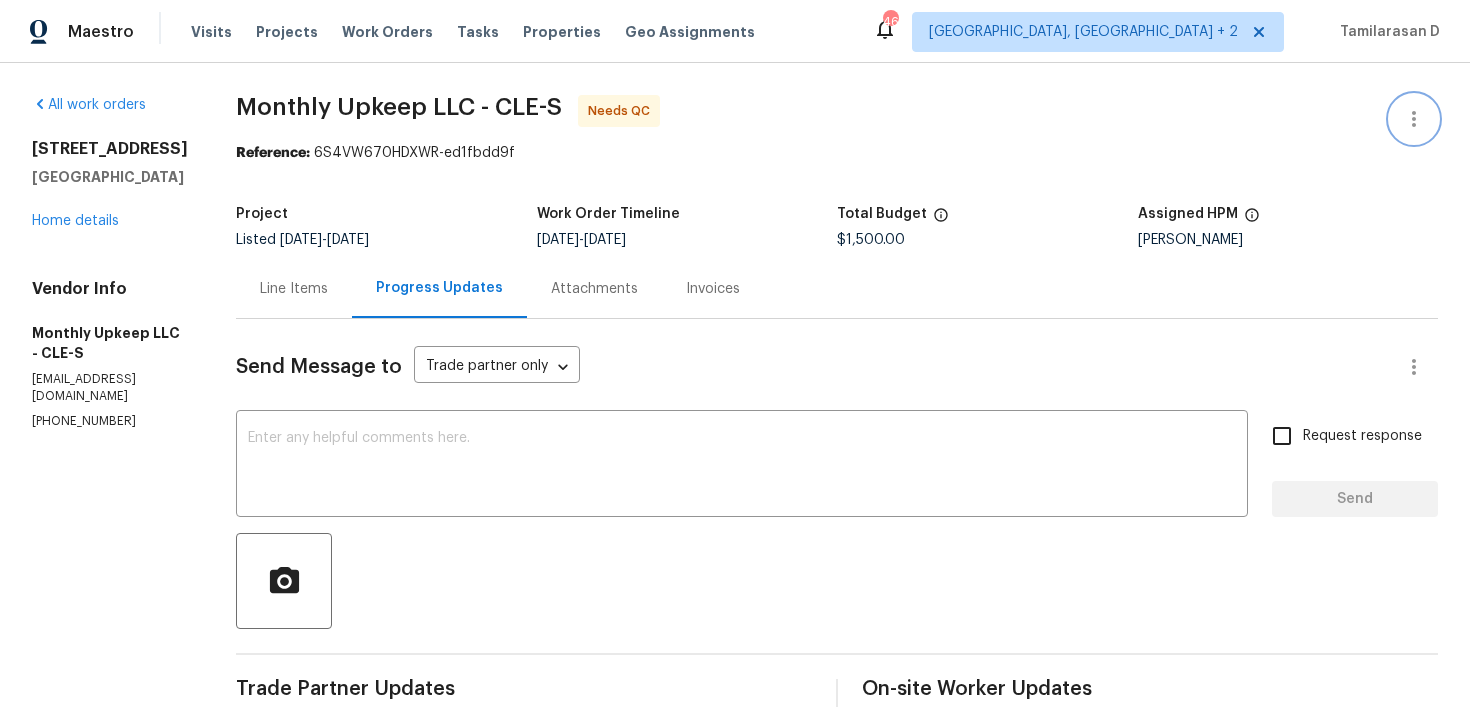 click 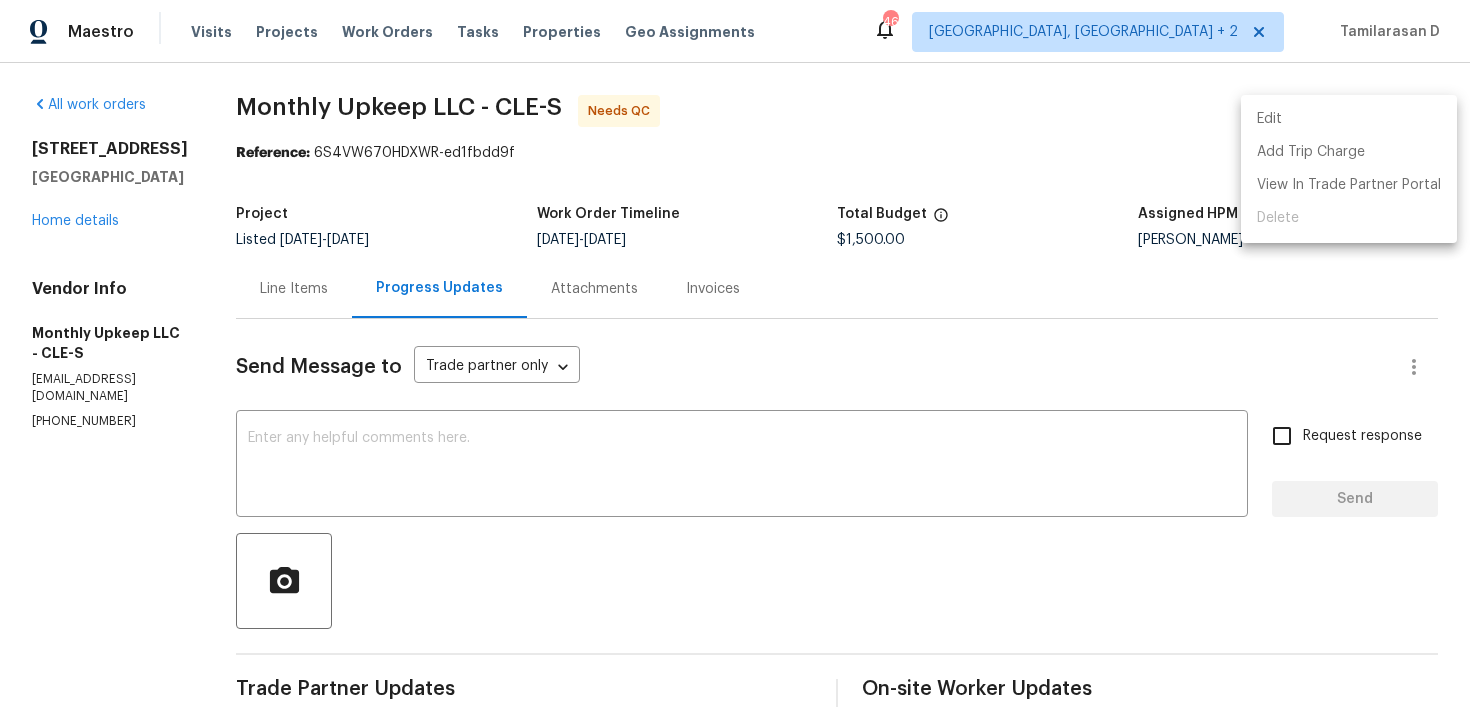 click on "Edit" at bounding box center (1349, 119) 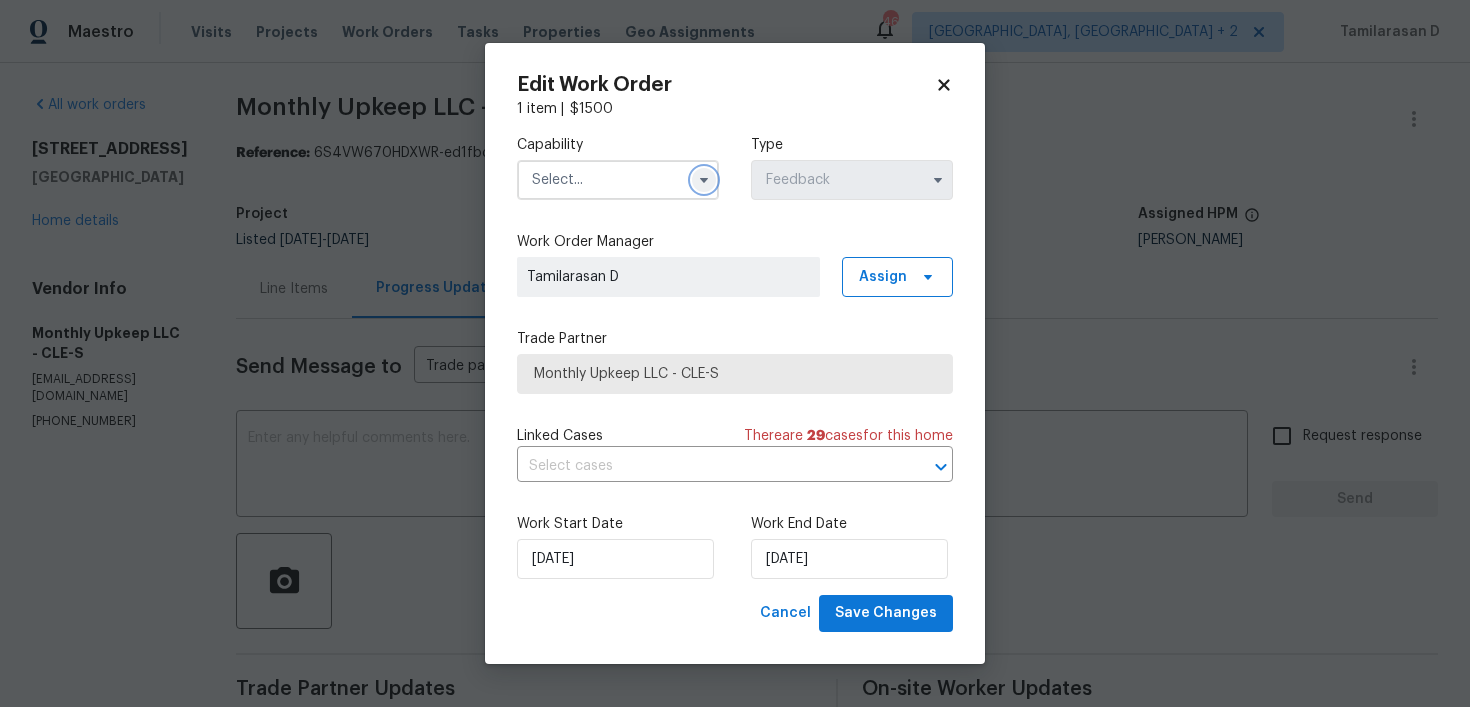 click 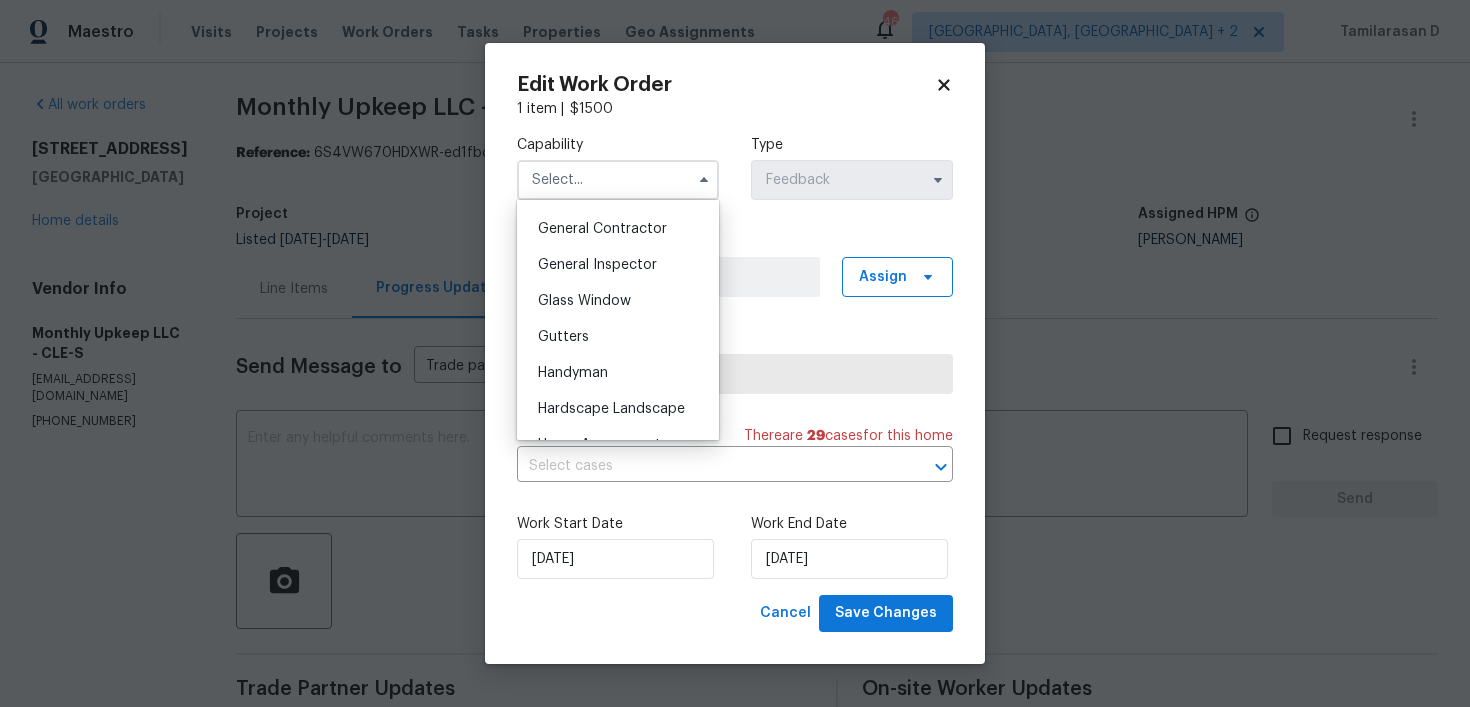 scroll, scrollTop: 932, scrollLeft: 0, axis: vertical 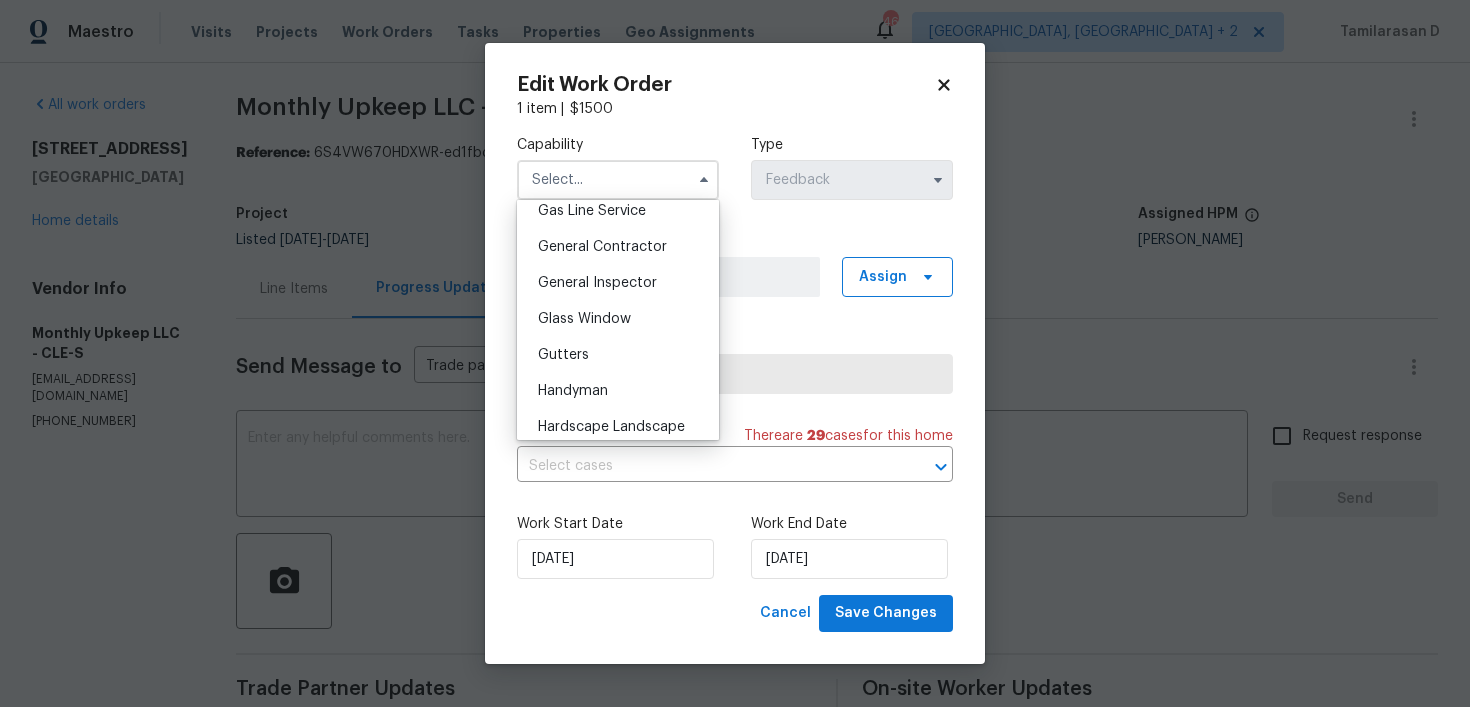 click on "Maestro Visits Projects Work Orders Tasks Properties Geo Assignments 46 Albuquerque, NM + 2 Tamilarasan D All work orders 8414 York Rd North Royalton, OH 44133 Home details Vendor Info Monthly Upkeep LLC - CLE-S team@monthlyupkeep.com (440) 363-6400 Monthly Upkeep LLC - CLE-S Needs QC Reference:   6S4VW670HDXWR-ed1fbdd9f Project Listed   6/23/2025  -  7/17/2025 Work Order Timeline 7/3/2025  -  7/15/2025 Total Budget $1,500.00 Assigned HPM Rebecca McMillen Line Items Progress Updates Attachments Invoices Send Message to Trade partner only Trade partner only ​ x ​ Request response Send Trade Partner Updates Tamilarasan D 07/16/2025 1:02 PM Thank you, Approved! Spensir Chappell 07/16/2025 9:29 AM photos taken with wet paint, everything is good to go Tamilarasan D 07/15/2025 7:41 AM Hi Spensir, Please keep me updated on today's visit. Tamilarasan D 07/14/2025 11:30 AM Thank you! Spensir Chappell 07/11/2025 11:49 AM We have a crew set to head out 7/15 Tamilarasan D 07/11/2025 10:04 AM Tamilarasan D
$" at bounding box center [735, 353] 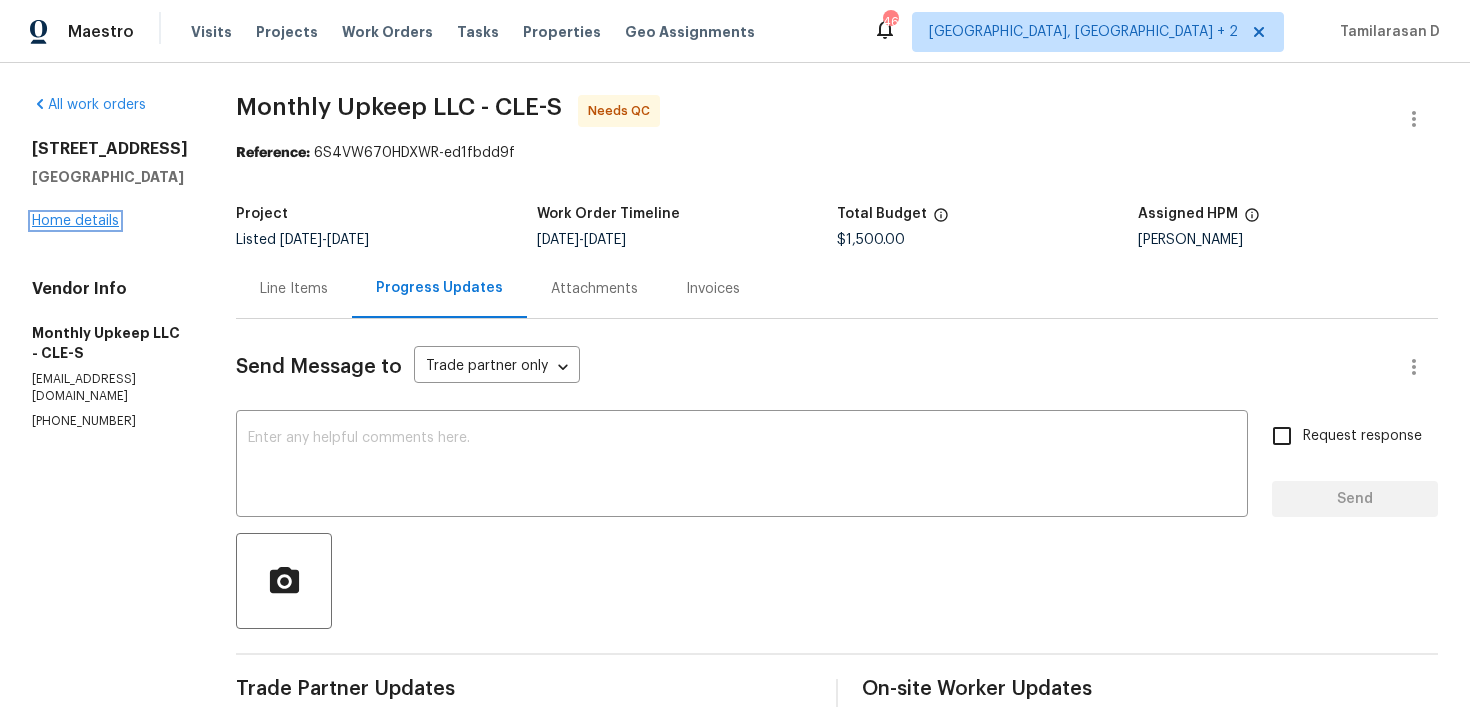 click on "Home details" at bounding box center (75, 221) 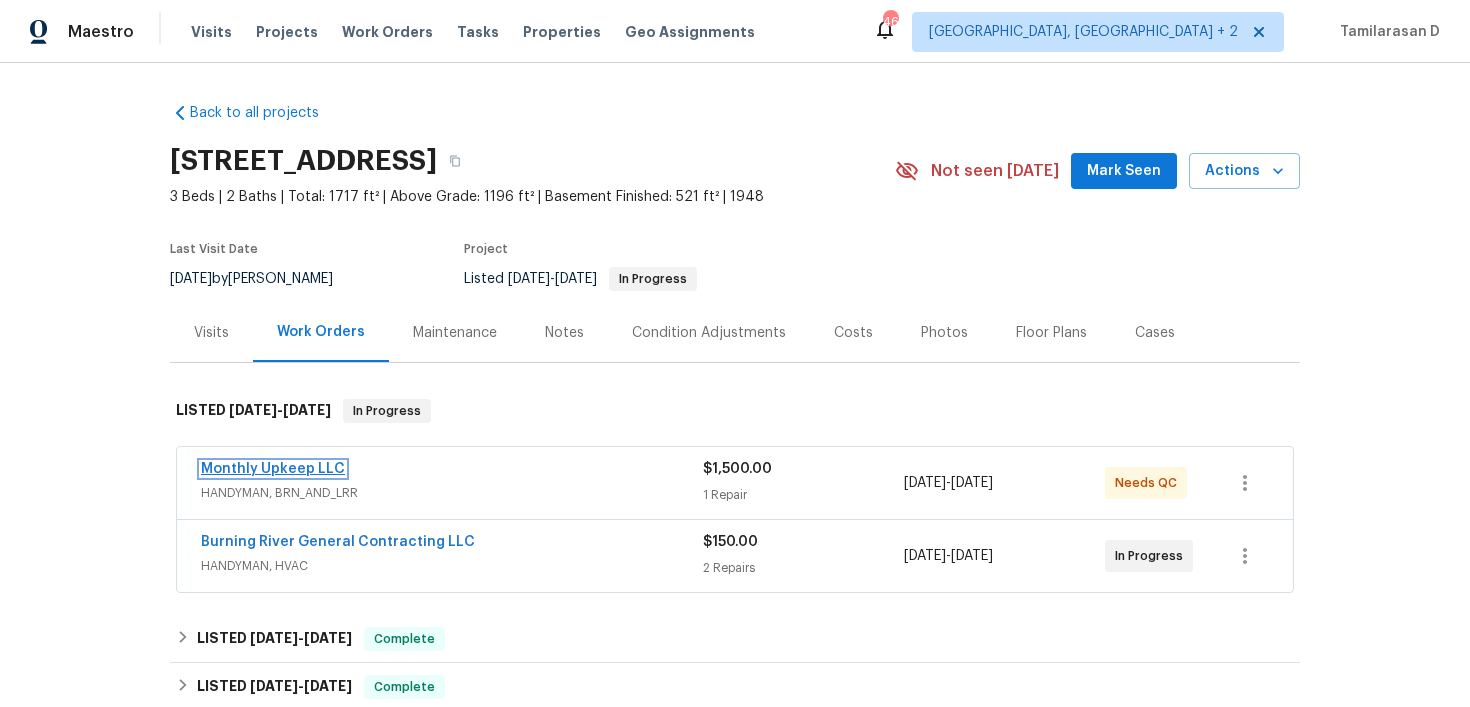 click on "Monthly Upkeep LLC" at bounding box center [273, 469] 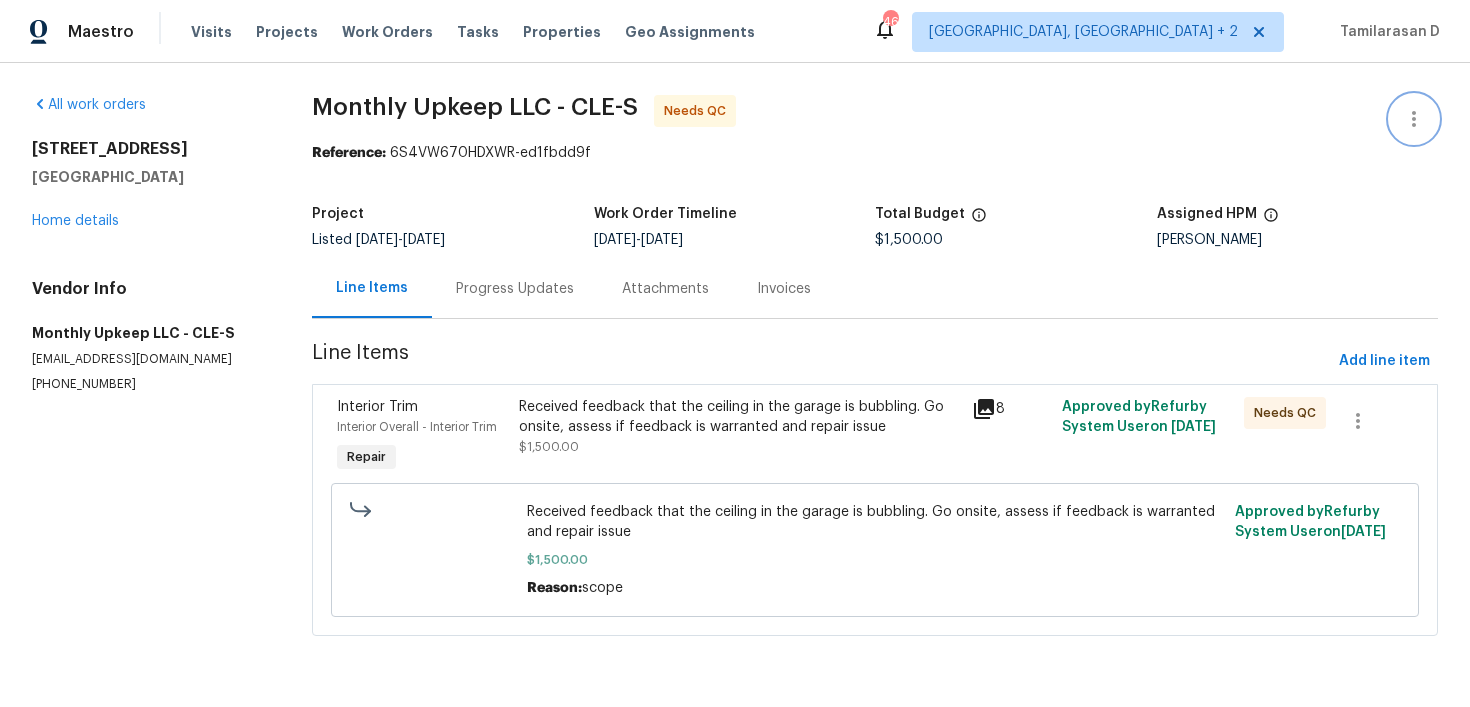 click 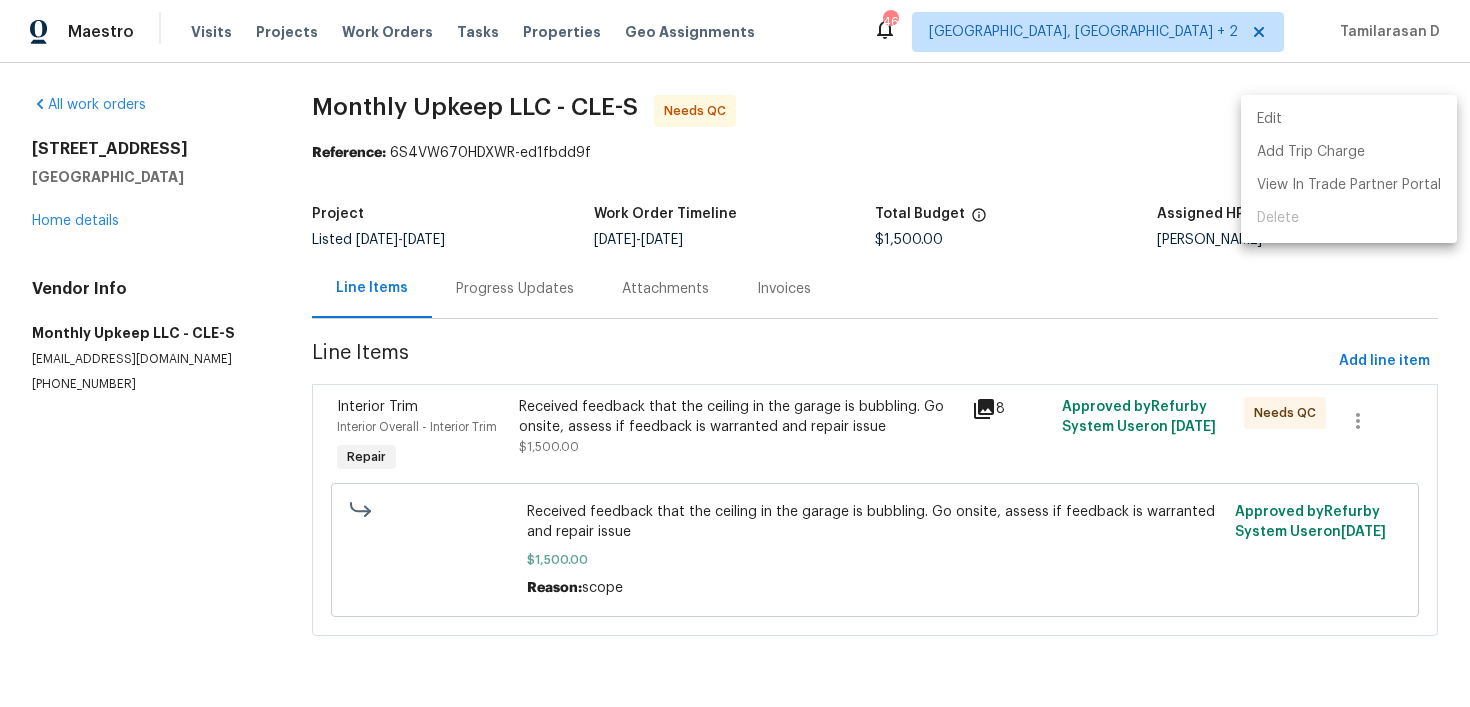 click on "Edit" at bounding box center [1349, 119] 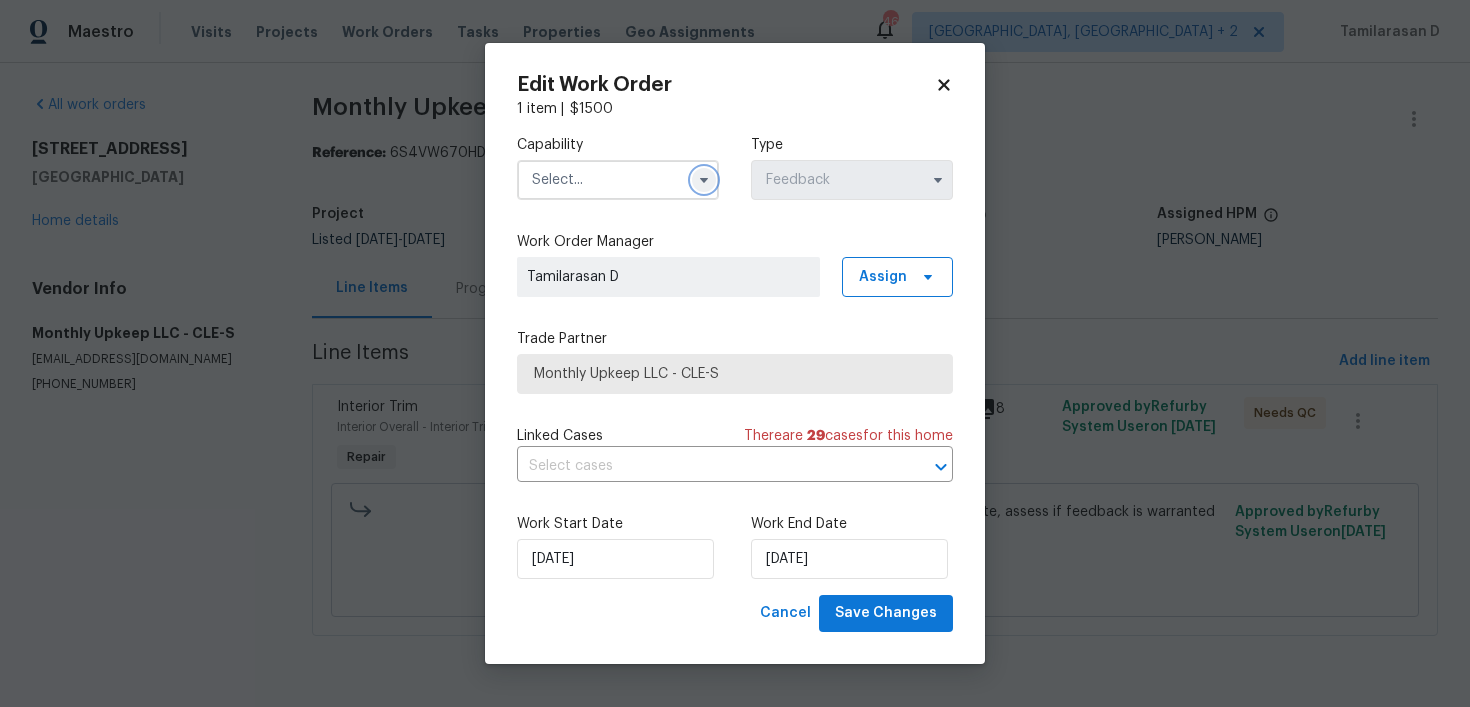 click 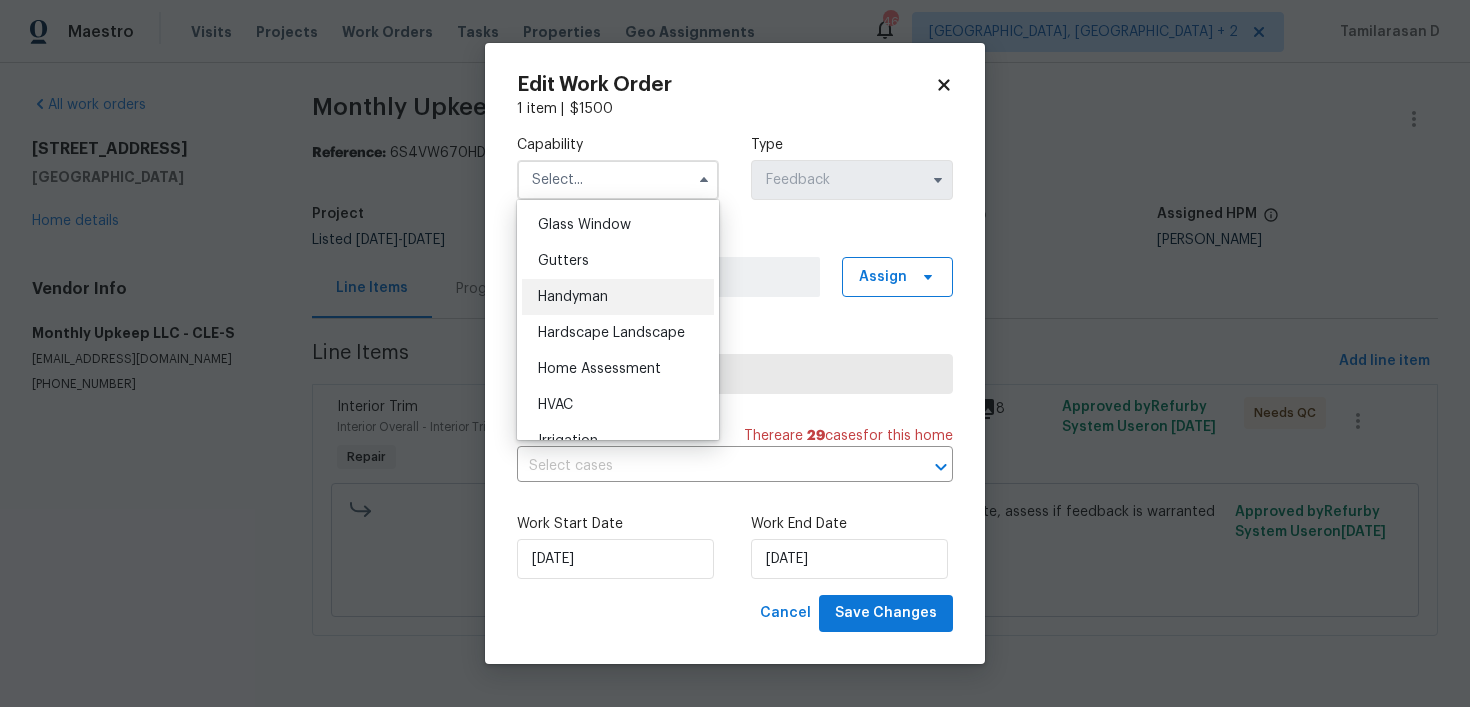 scroll, scrollTop: 988, scrollLeft: 0, axis: vertical 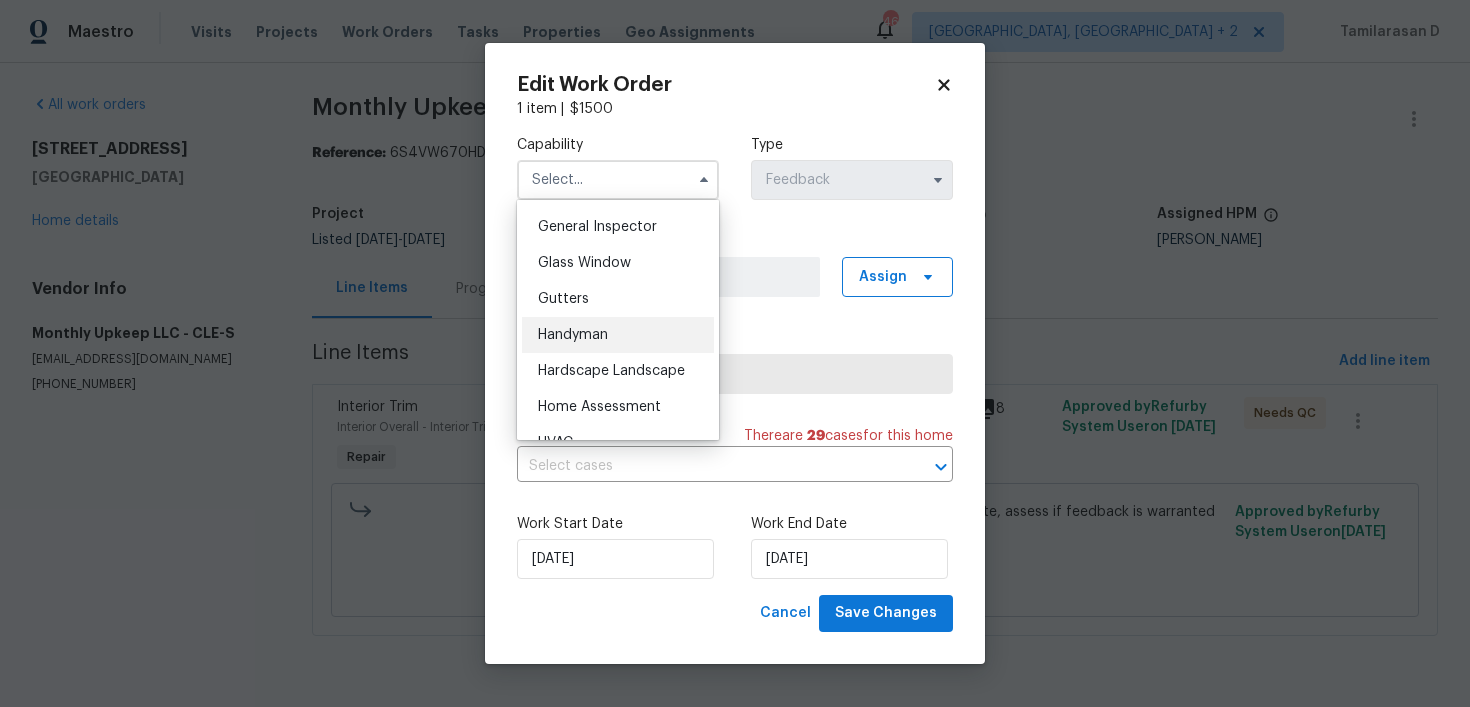 click on "Handyman" at bounding box center (618, 335) 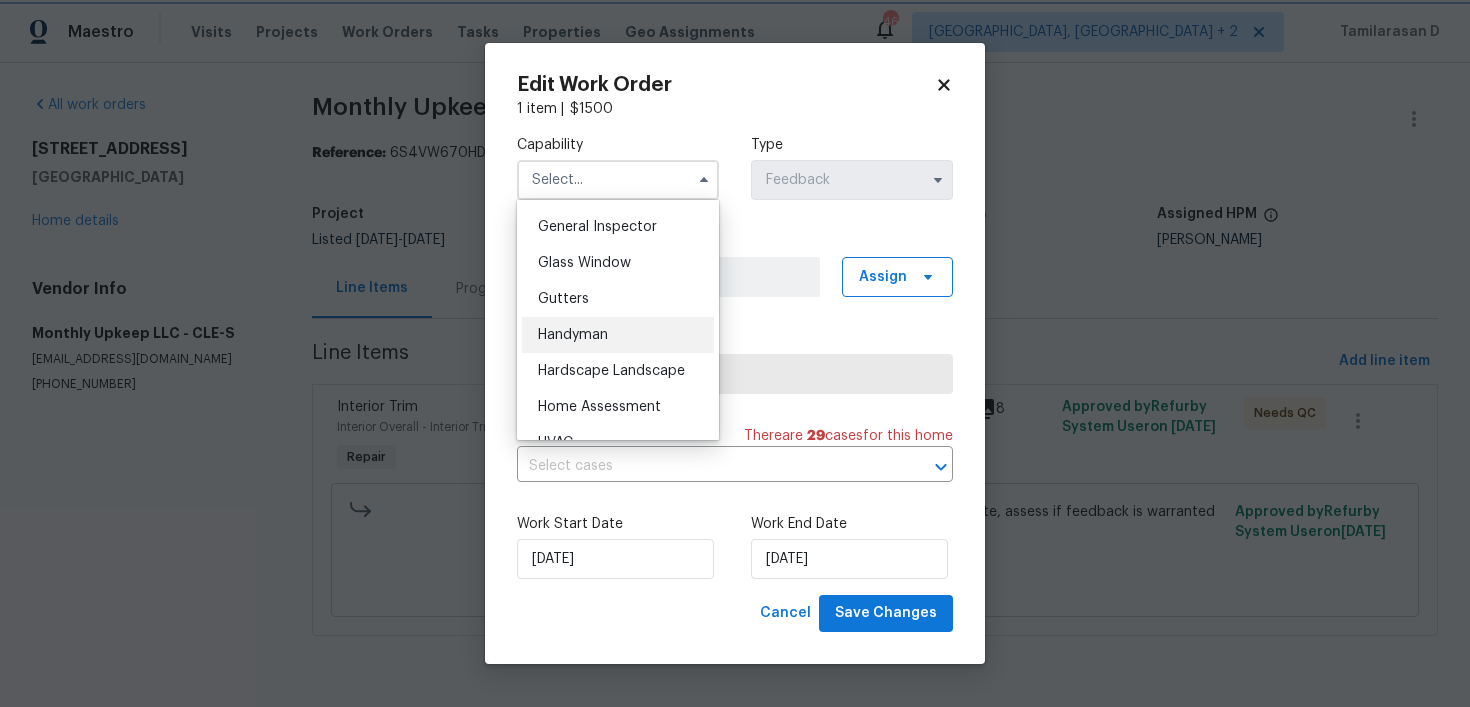 type on "Handyman" 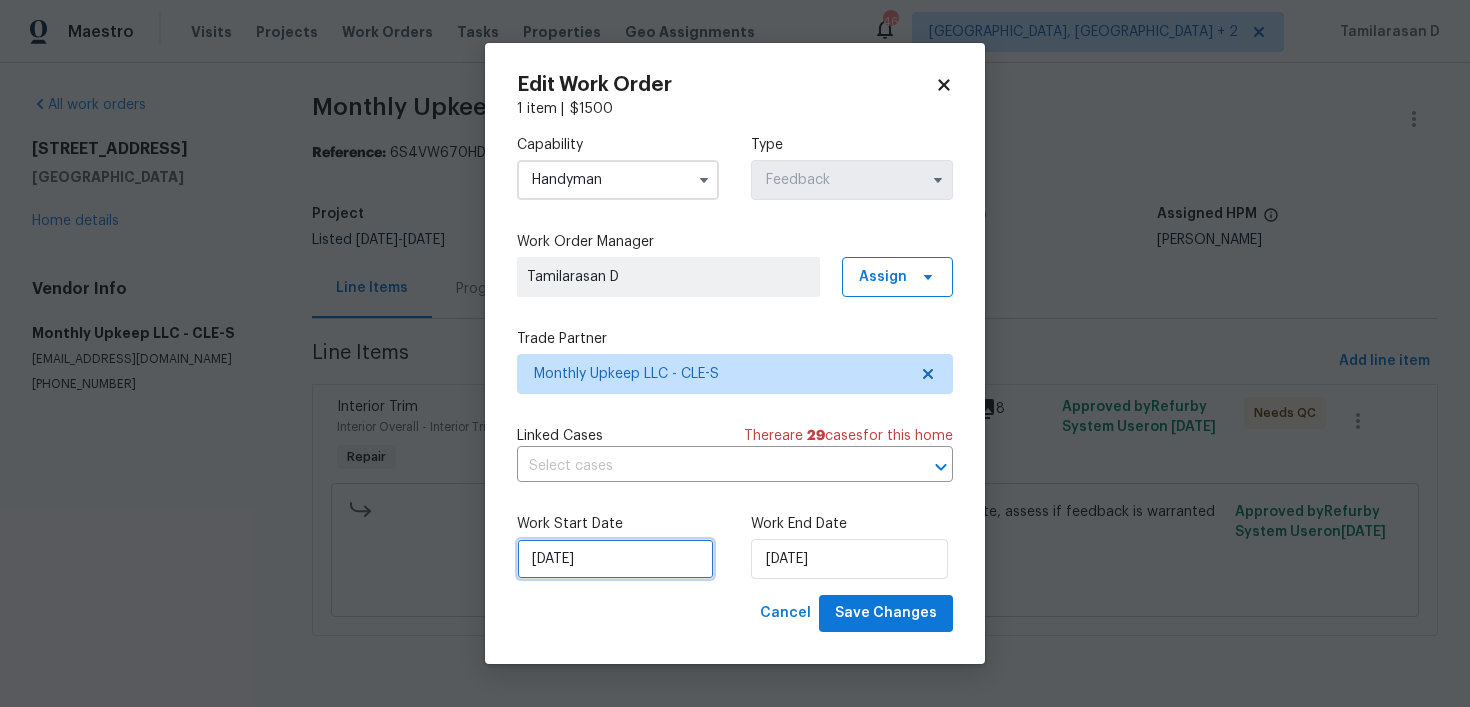 click on "03/07/2025" at bounding box center [615, 559] 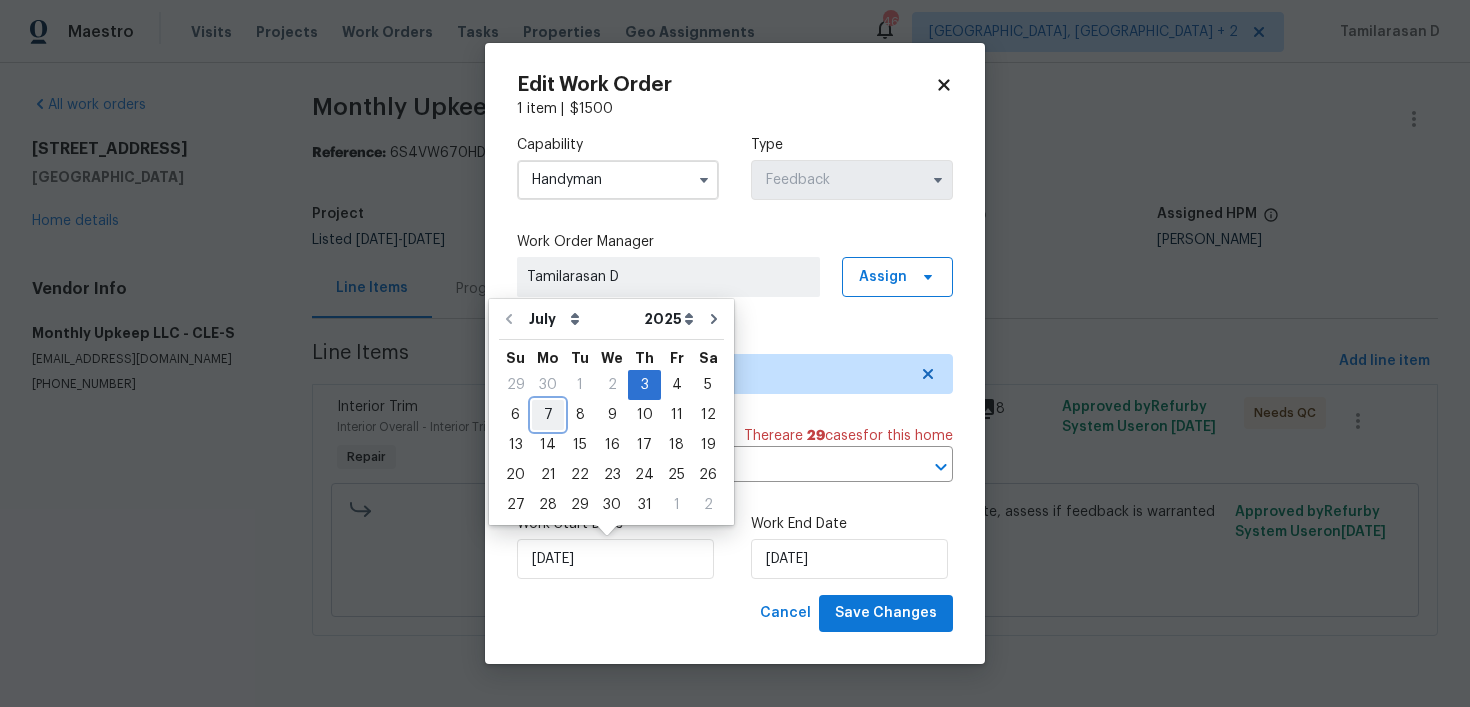 click on "7" at bounding box center [548, 415] 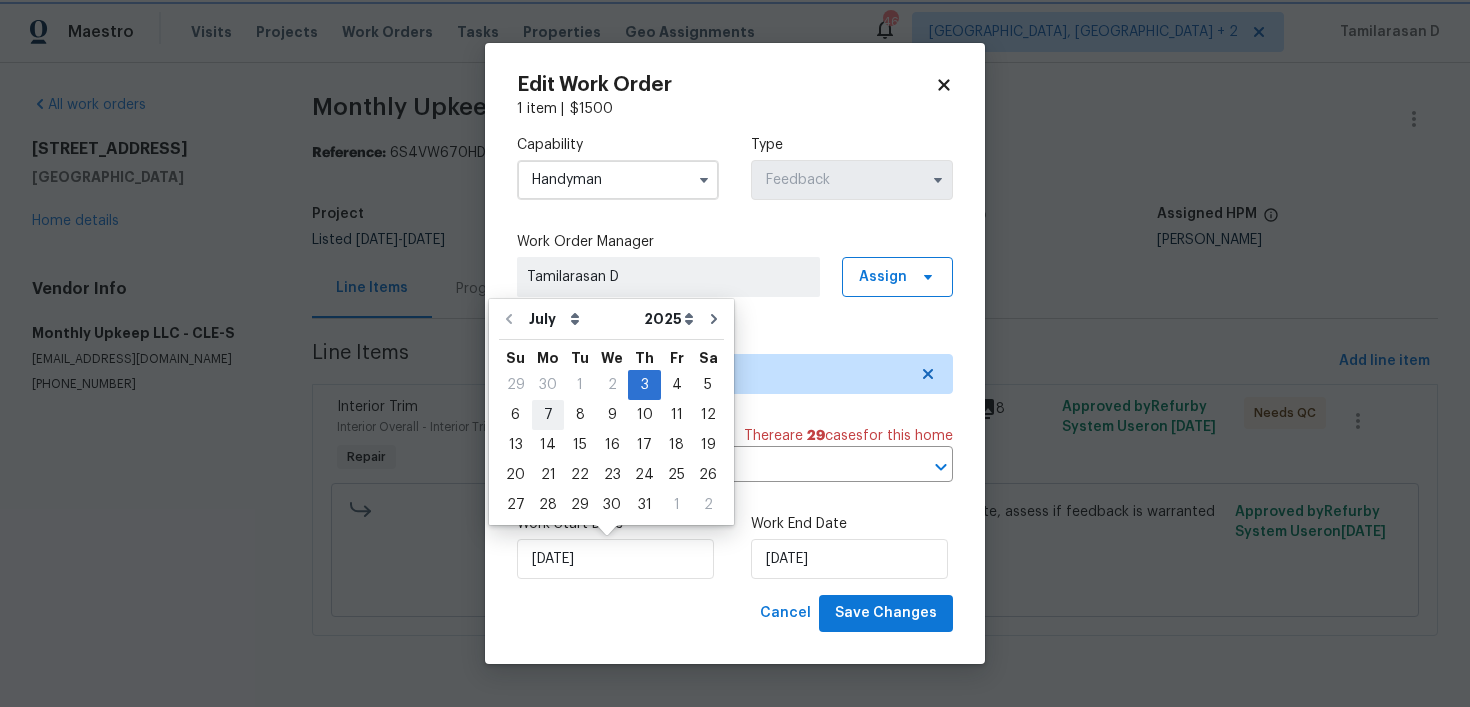 type on "07/07/2025" 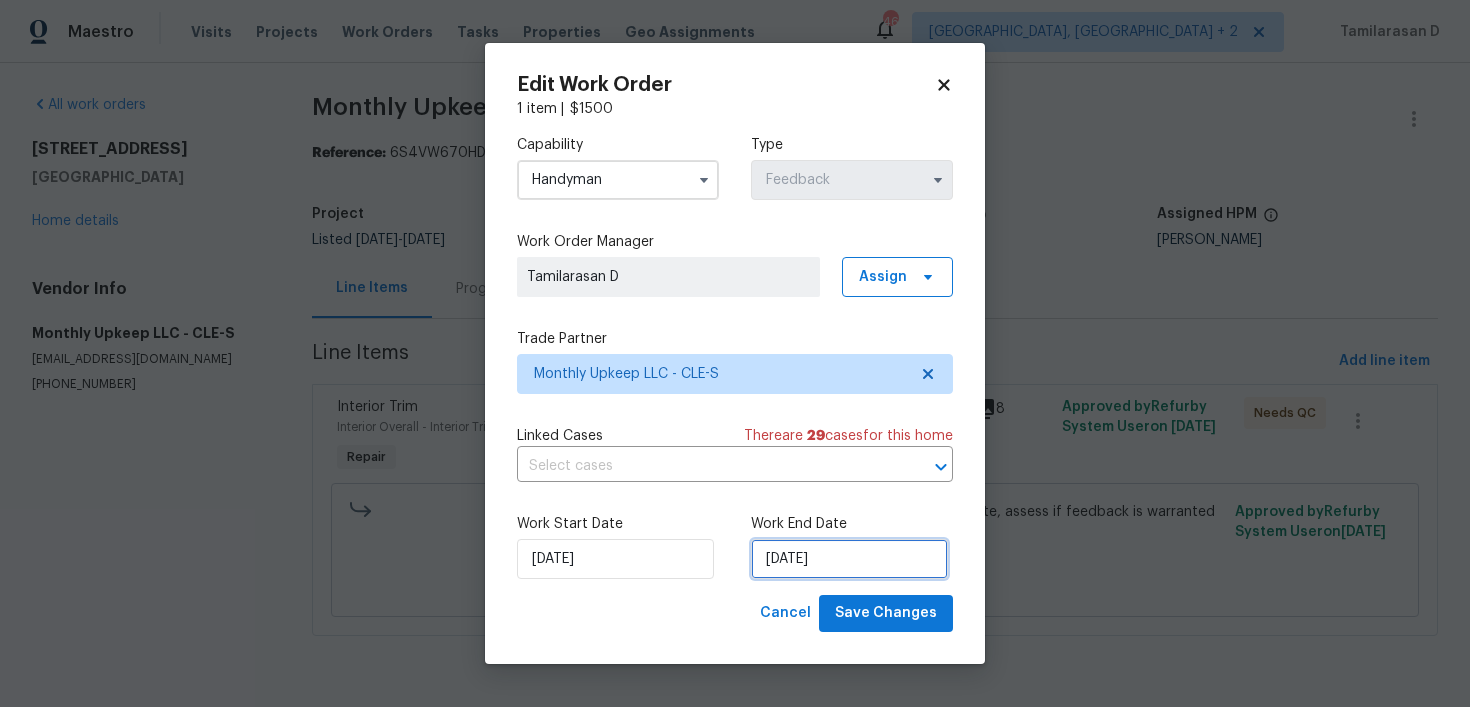 click on "15/07/2025" at bounding box center [849, 559] 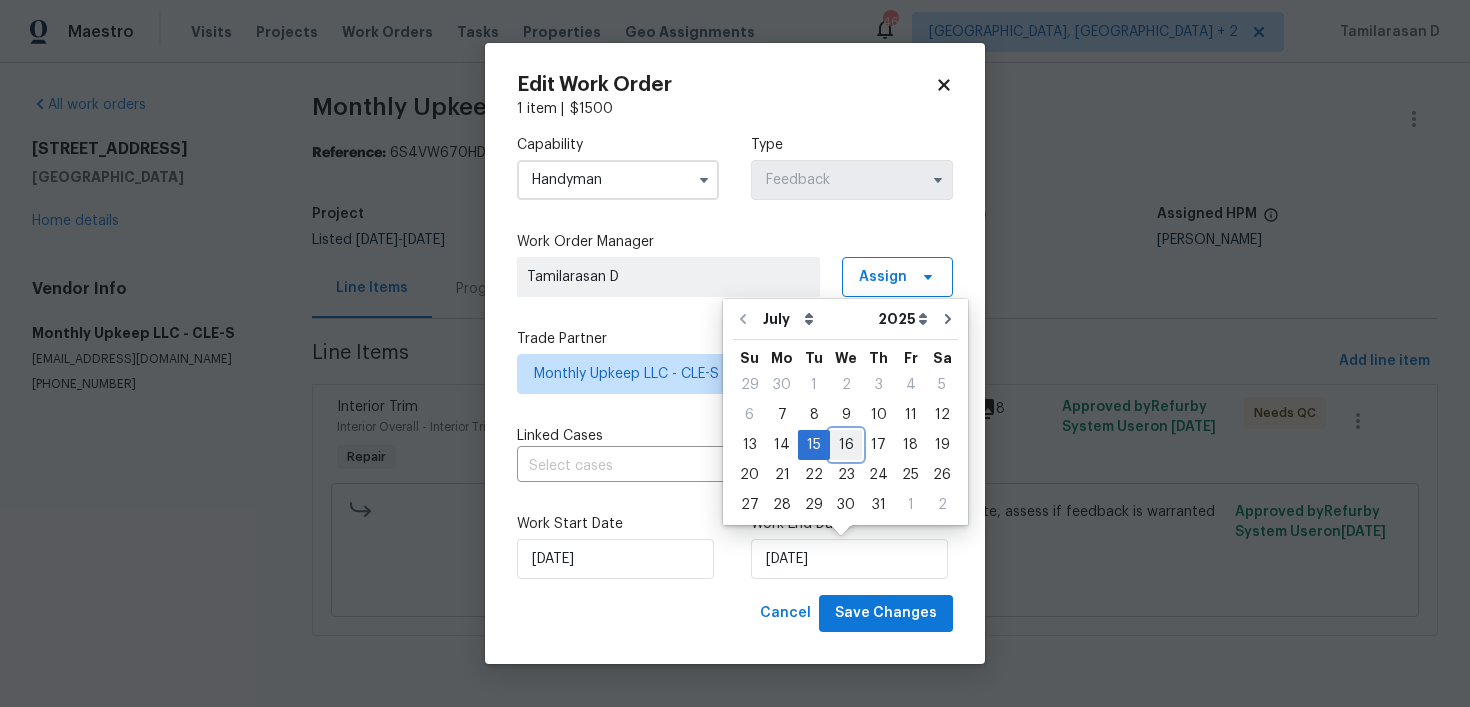 click on "16" at bounding box center (846, 445) 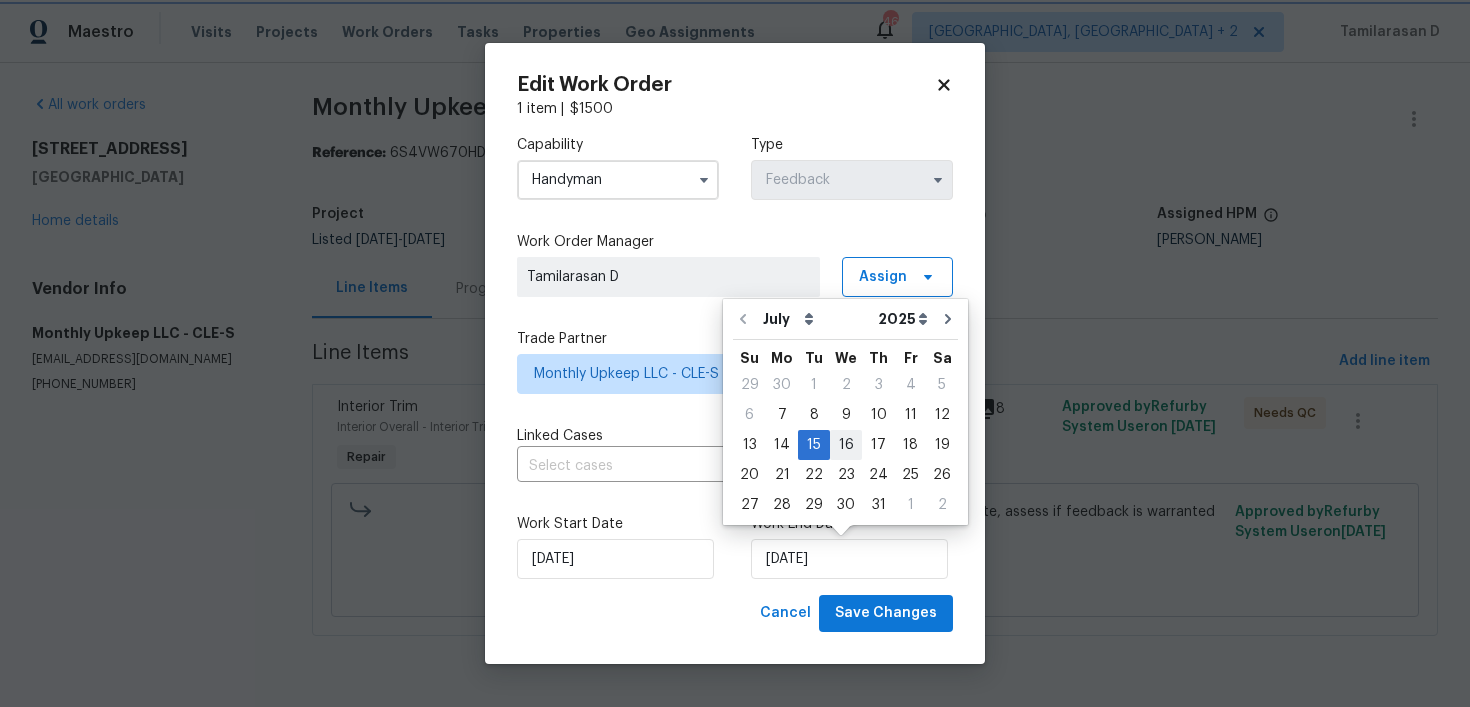 type on "[DATE]" 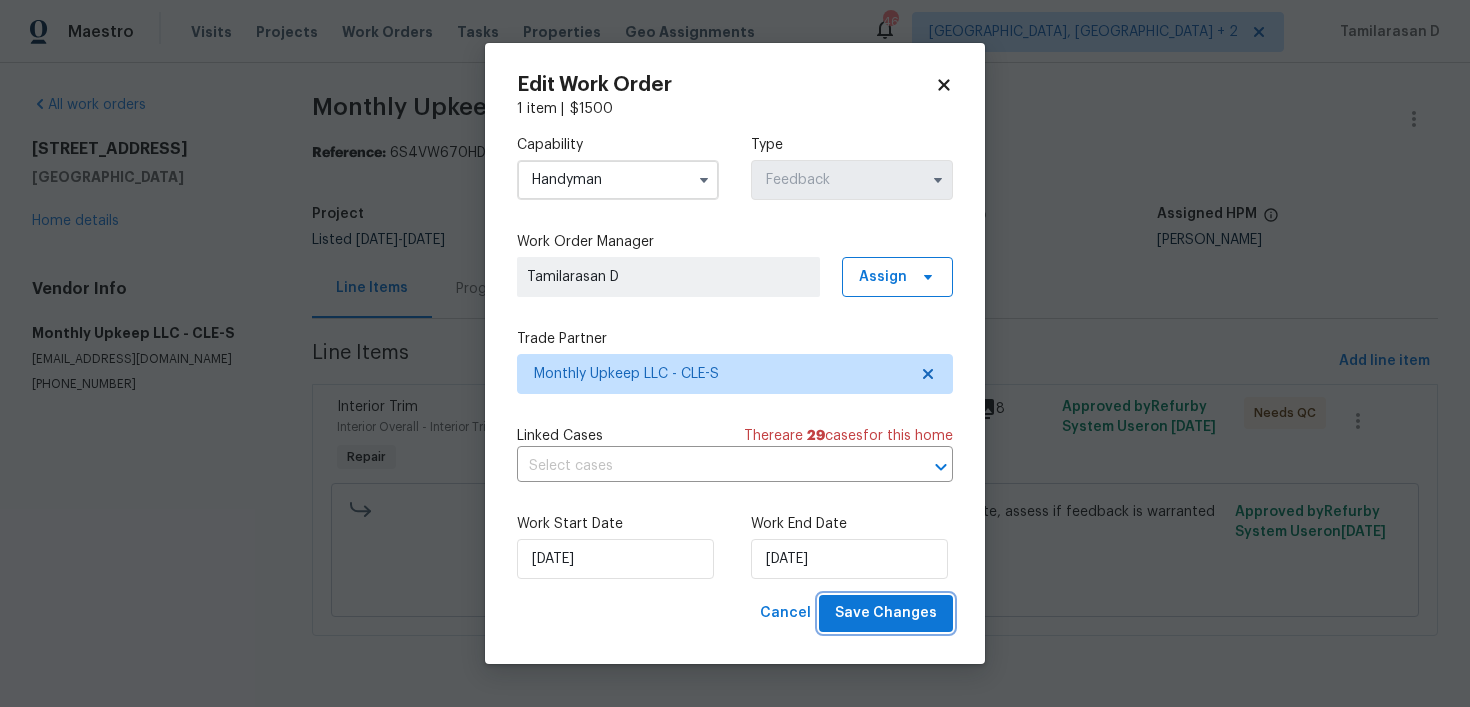 click on "Save Changes" at bounding box center (886, 613) 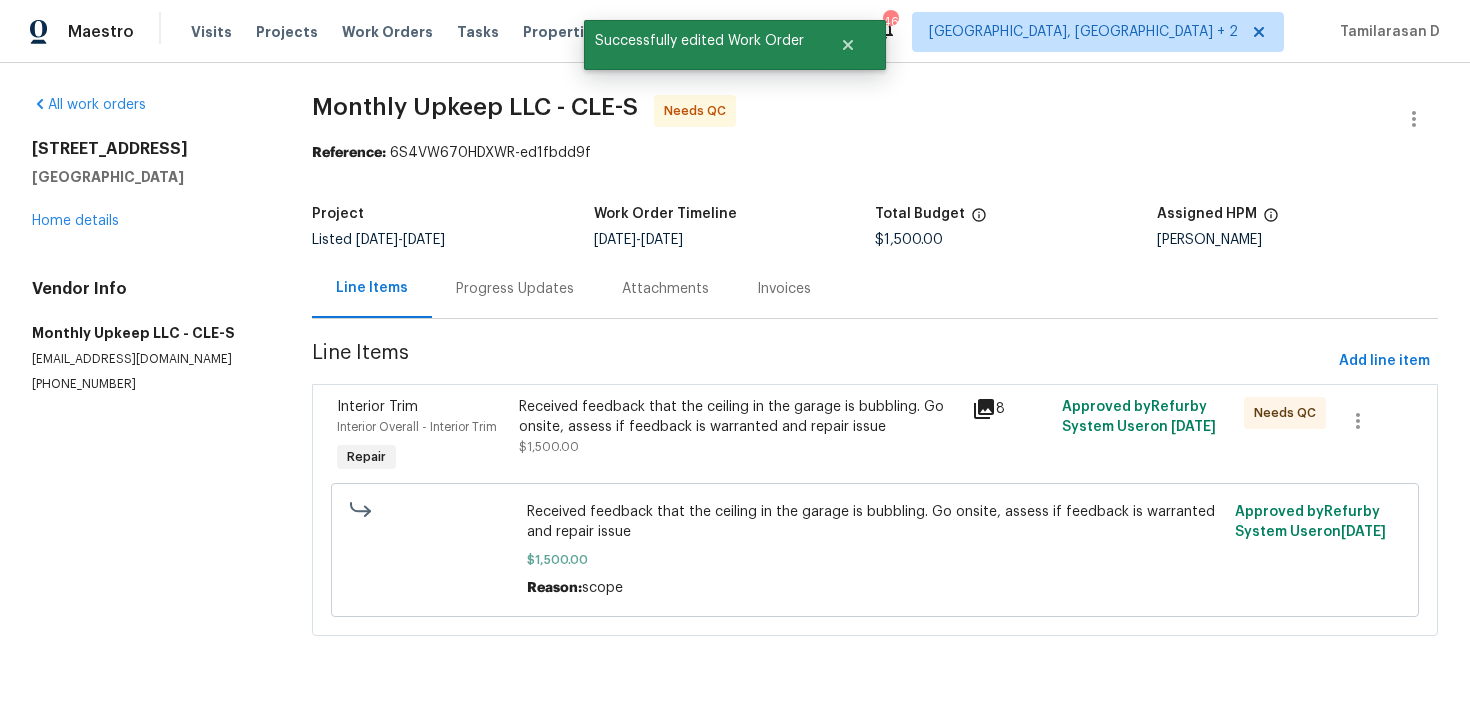 click on "Progress Updates" at bounding box center (515, 288) 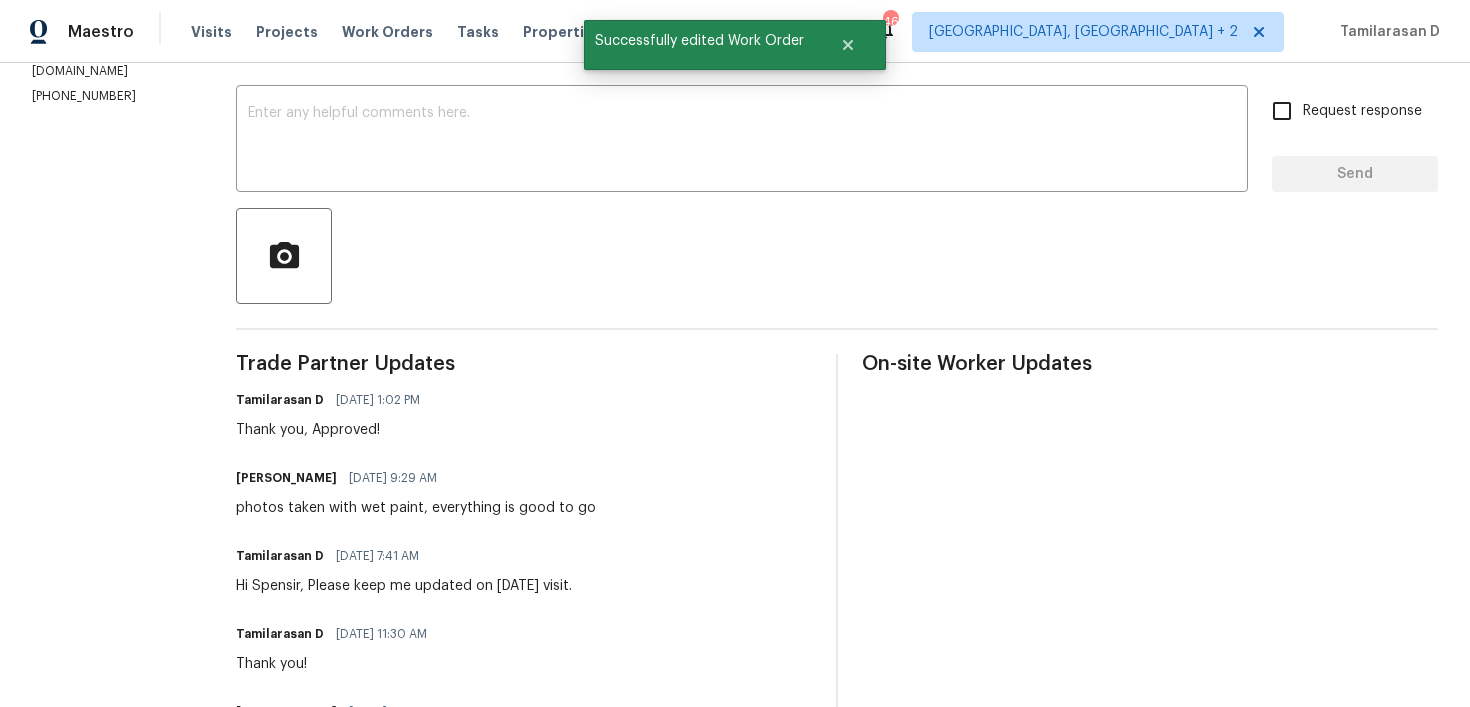 scroll, scrollTop: 6, scrollLeft: 0, axis: vertical 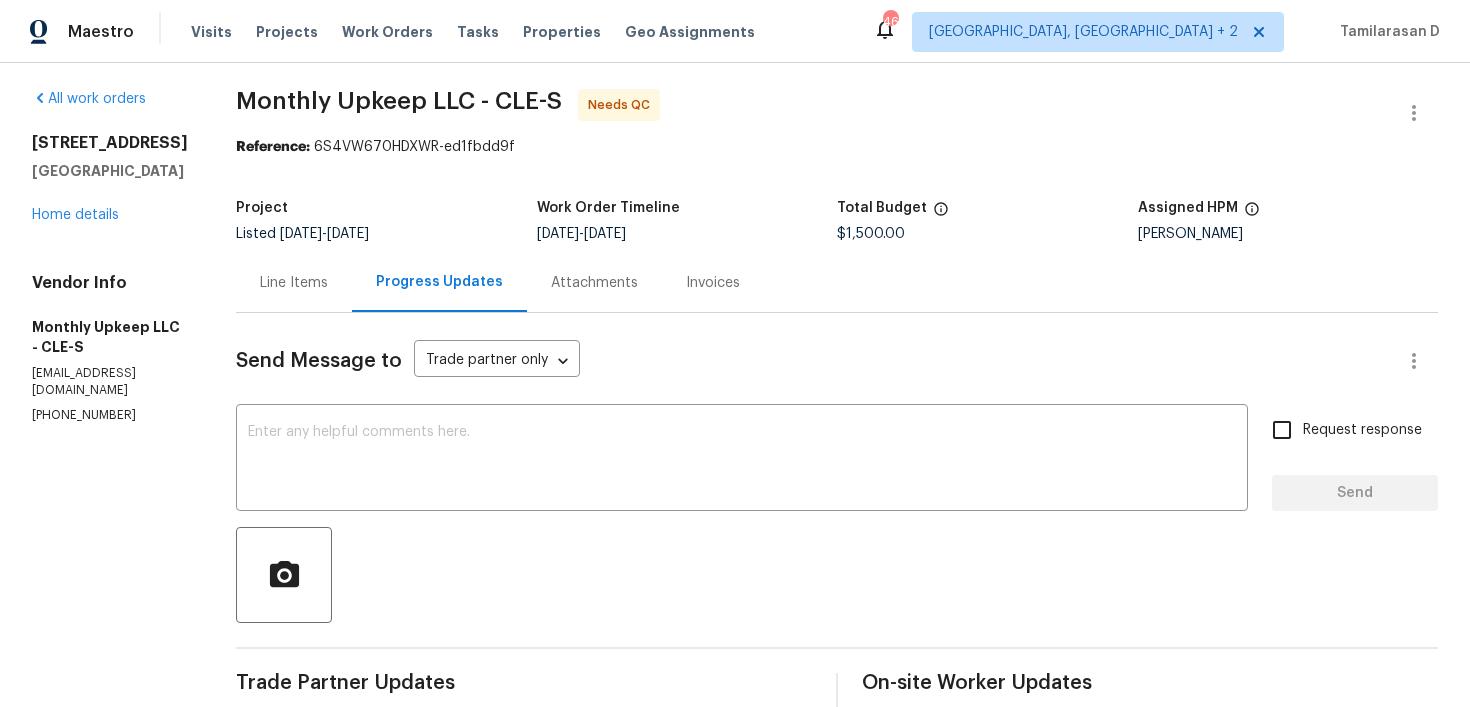 click on "Line Items" at bounding box center (294, 283) 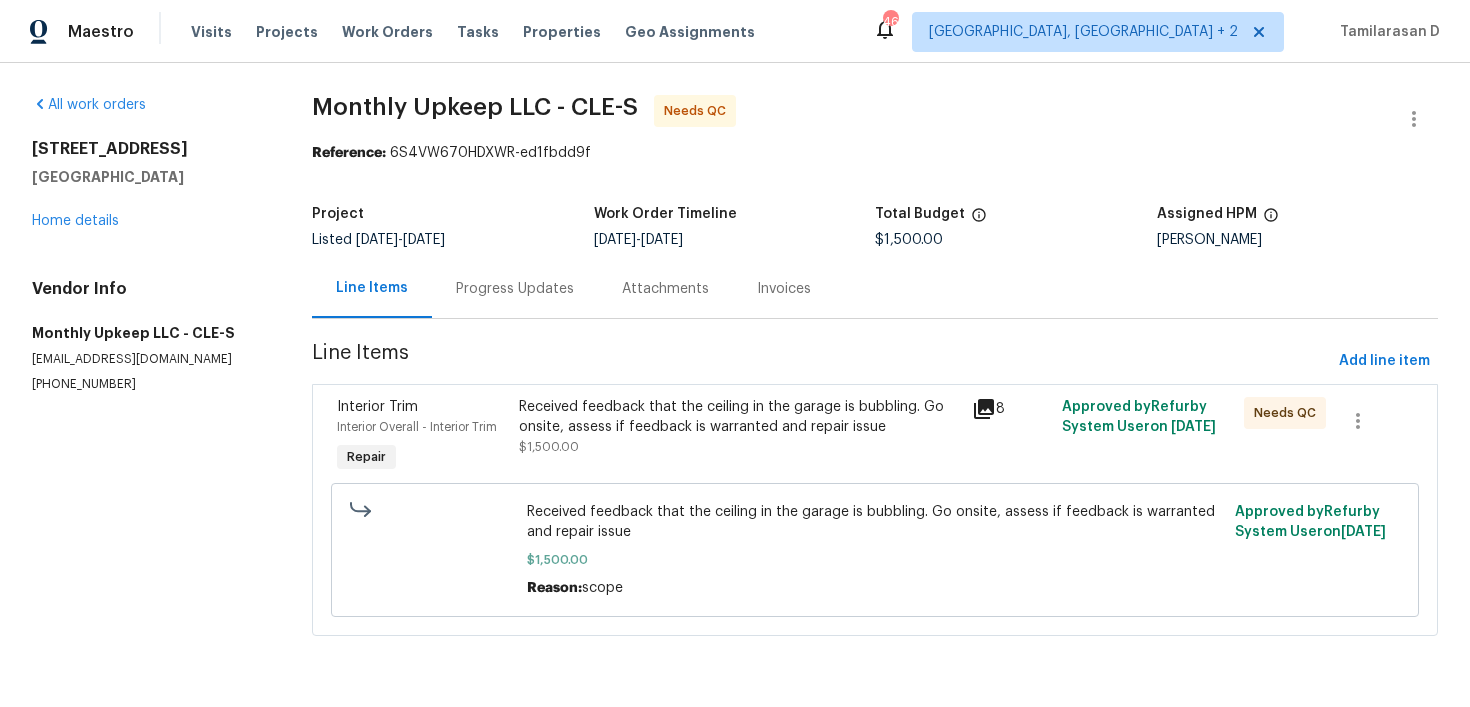 click on "Received feedback that the ceiling in the garage is bubbling. Go onsite, assess if feedback is warranted and repair issue $1,500.00" at bounding box center (739, 427) 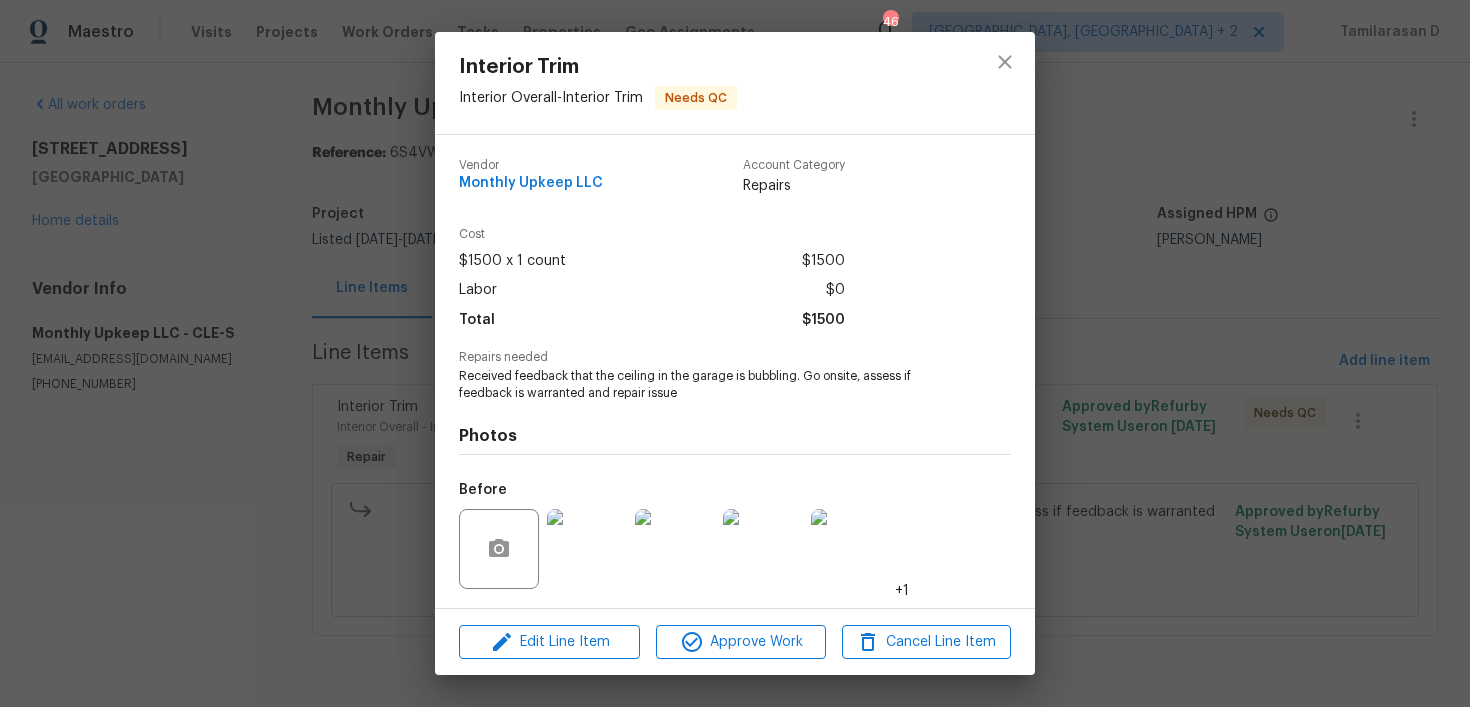 scroll, scrollTop: 131, scrollLeft: 0, axis: vertical 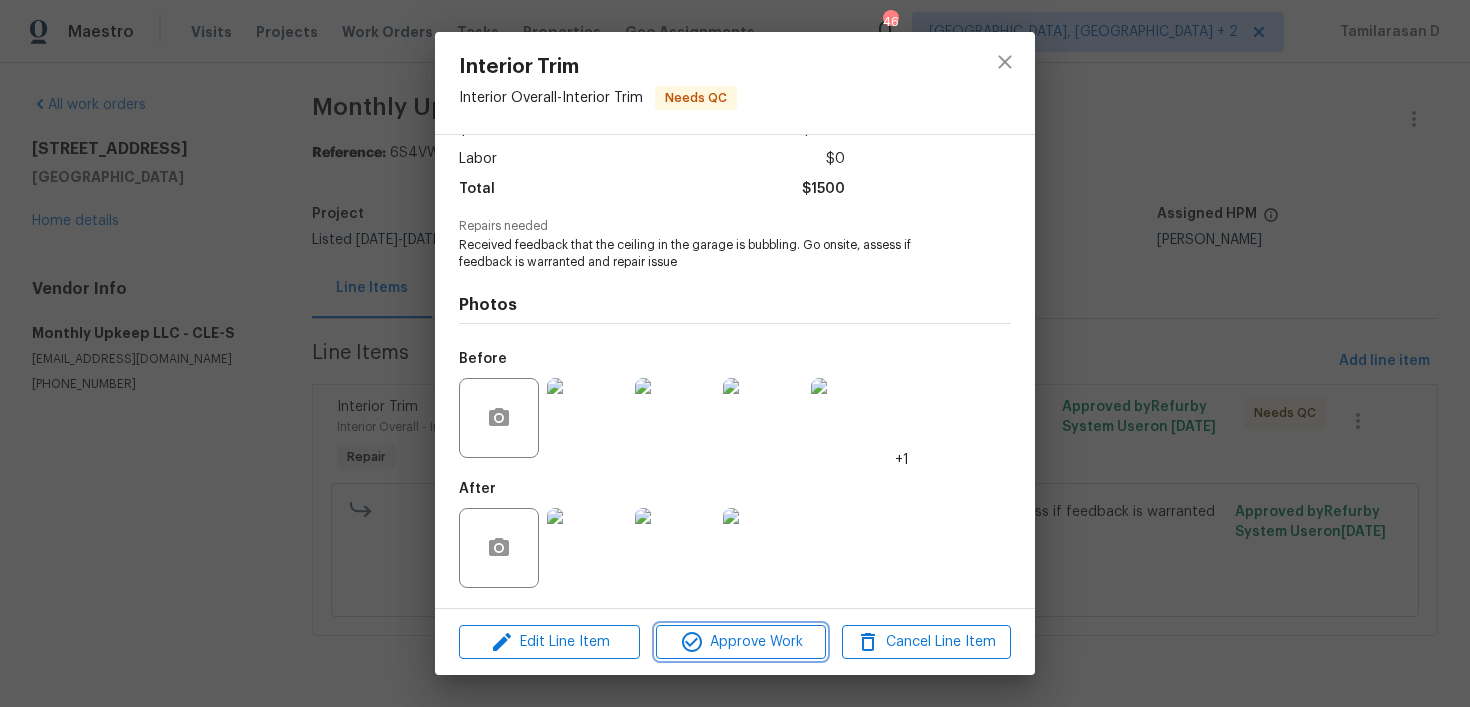 click 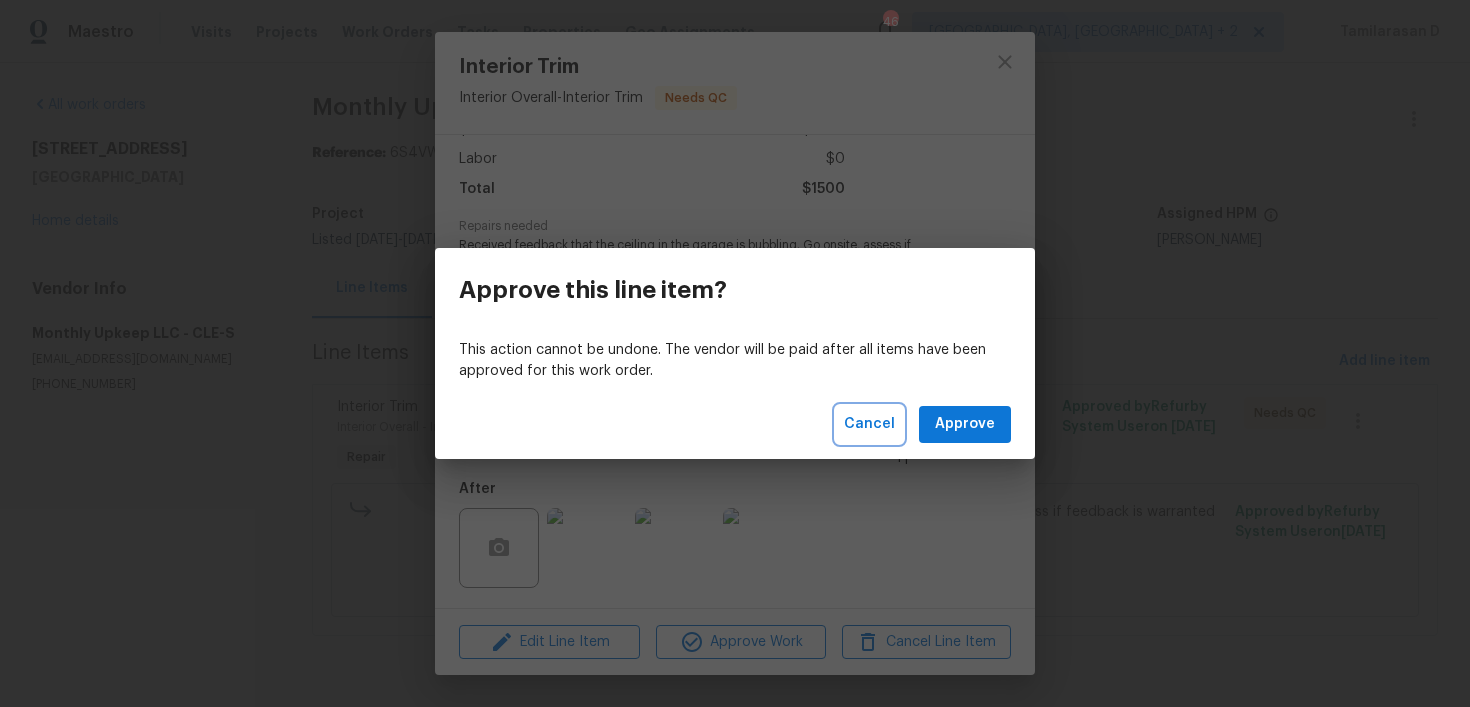 click on "Cancel" at bounding box center (869, 424) 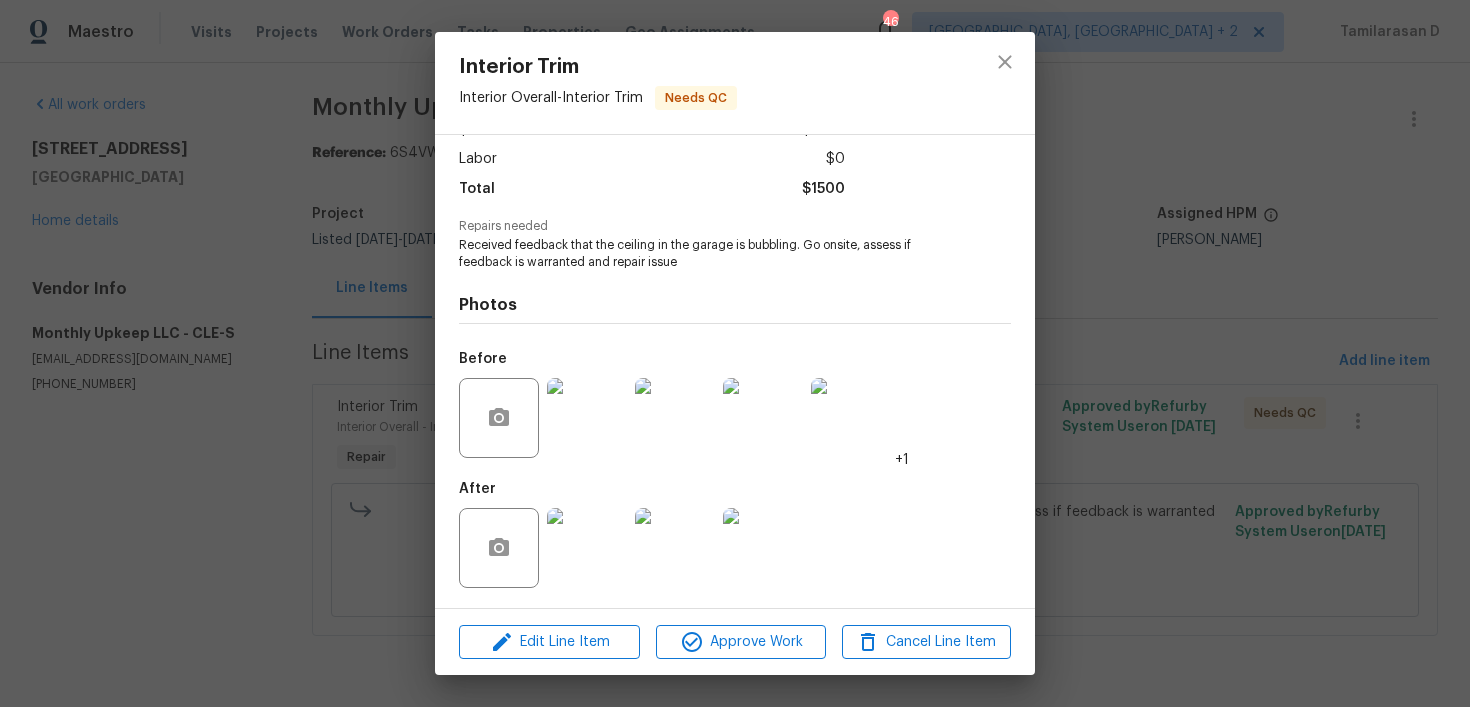 click at bounding box center (587, 418) 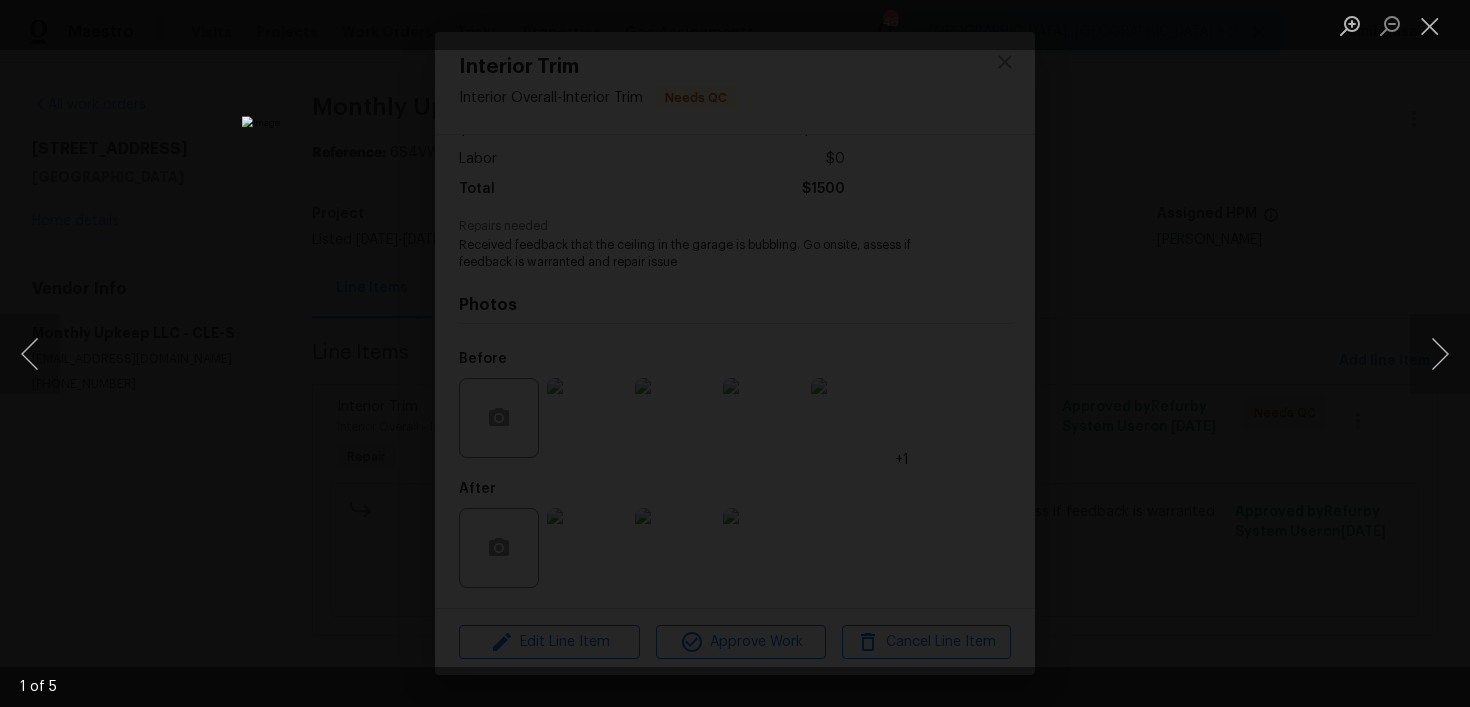 click at bounding box center (735, 353) 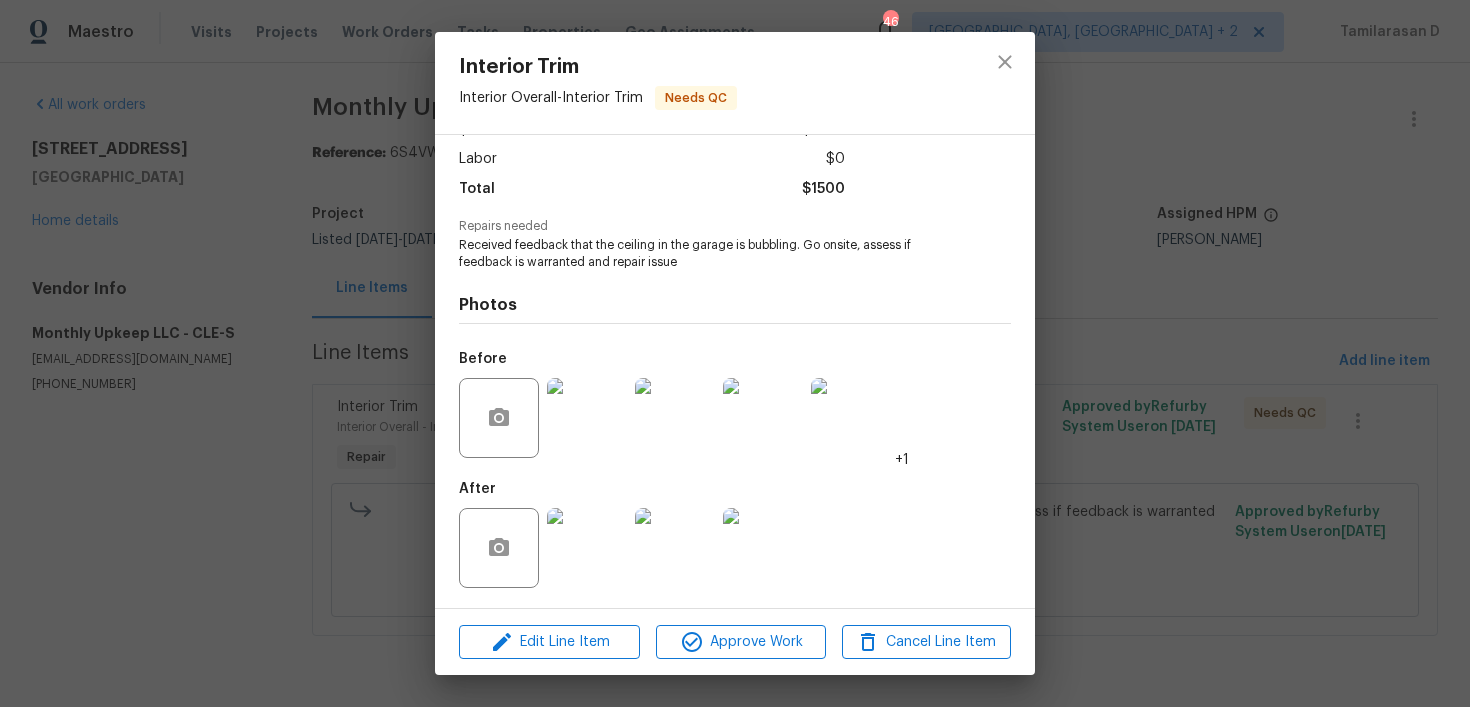 click on "Interior Trim Interior Overall  -  Interior Trim Needs QC Vendor Monthly Upkeep LLC Account Category Repairs Cost $1500 x 1 count $1500 Labor $0 Total $1500 Repairs needed Received feedback that the ceiling in the garage is bubbling. Go onsite, assess if feedback is warranted and repair issue Photos Before  +1 After  Edit Line Item  Approve Work  Cancel Line Item" at bounding box center (735, 353) 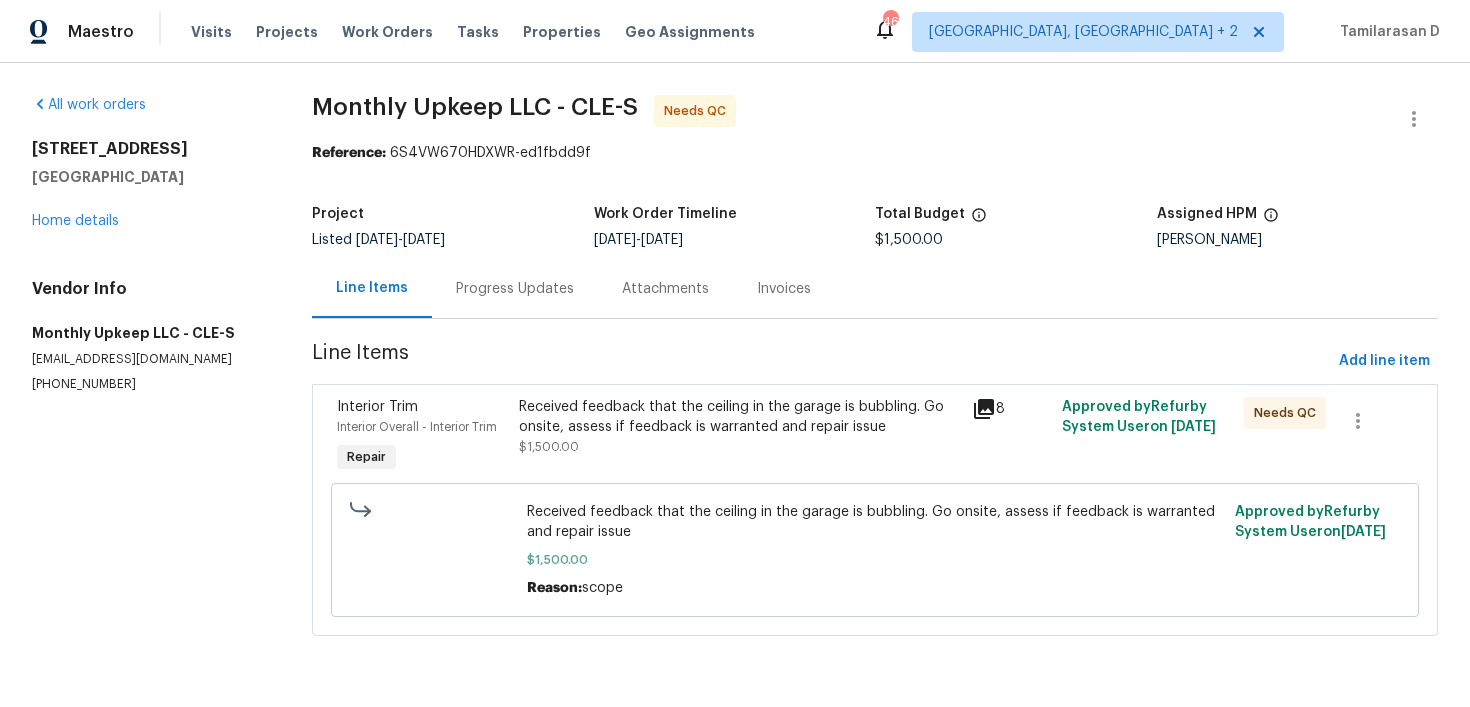 click on "Progress Updates" at bounding box center (515, 288) 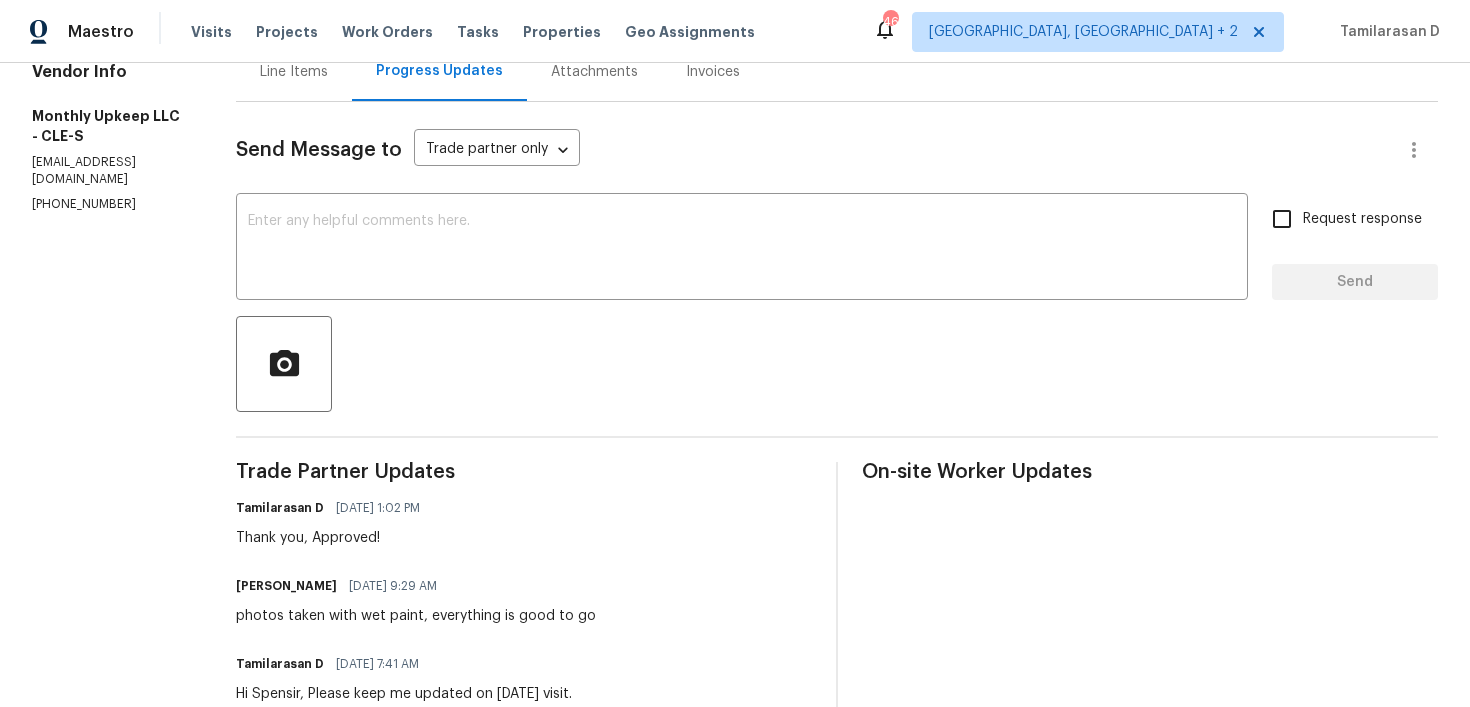 scroll, scrollTop: 0, scrollLeft: 0, axis: both 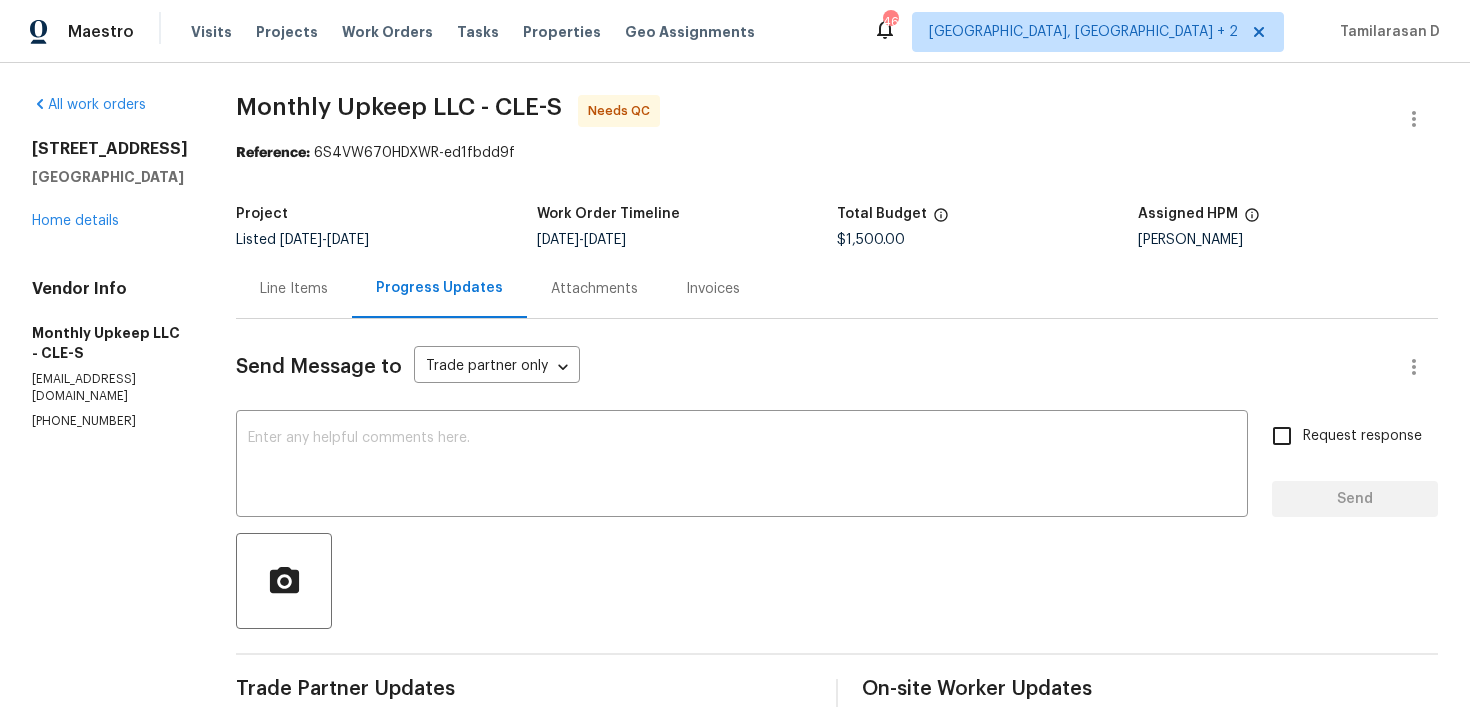 click on "Line Items" at bounding box center (294, 288) 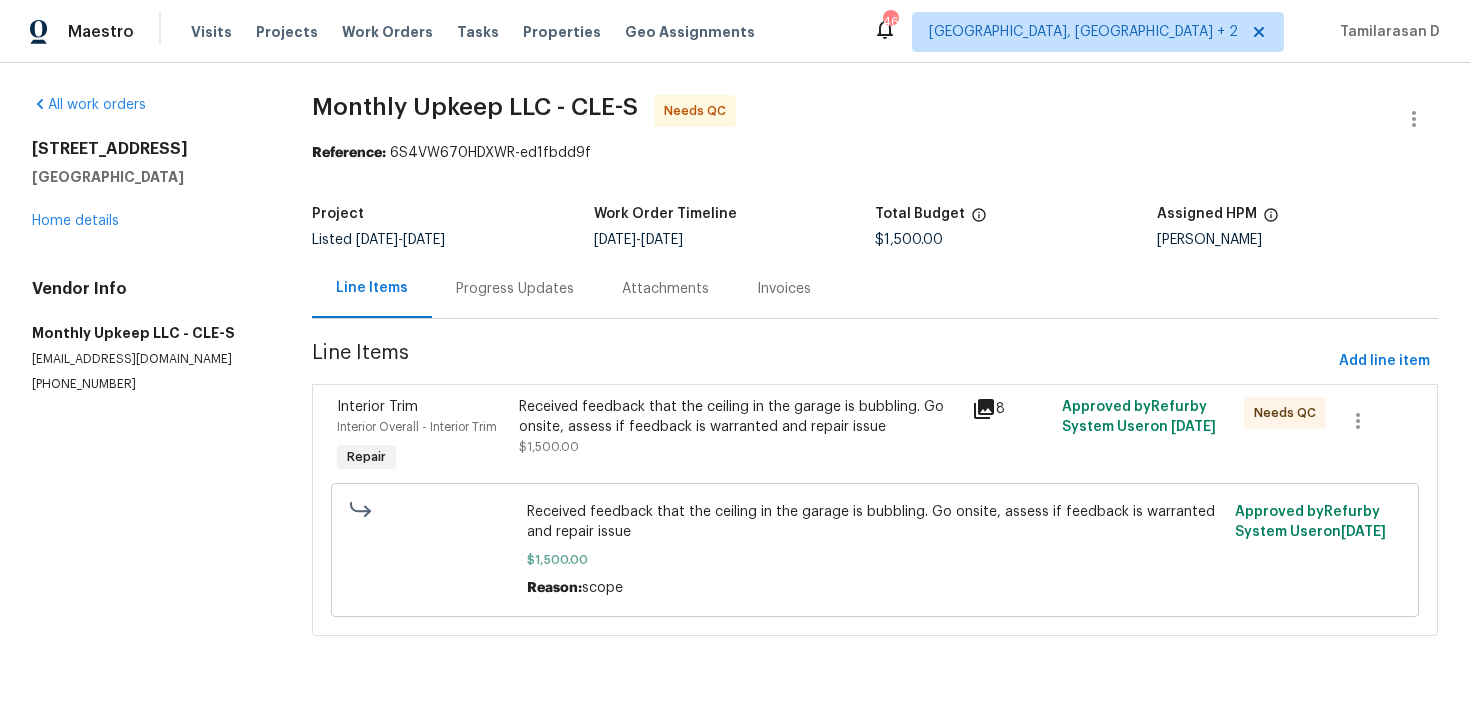click on "Received feedback that the ceiling in the garage is bubbling. Go onsite, assess if feedback is warranted and repair issue" at bounding box center [739, 417] 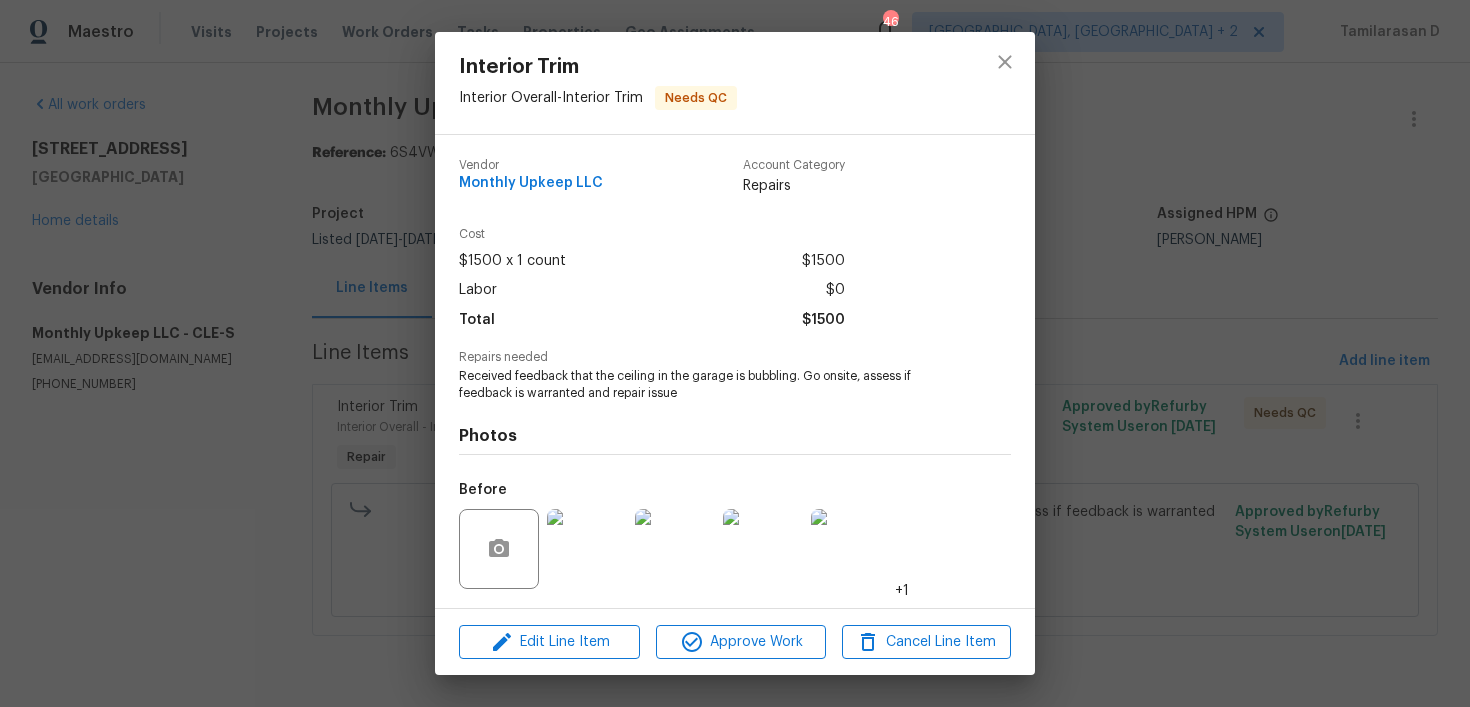 scroll, scrollTop: 131, scrollLeft: 0, axis: vertical 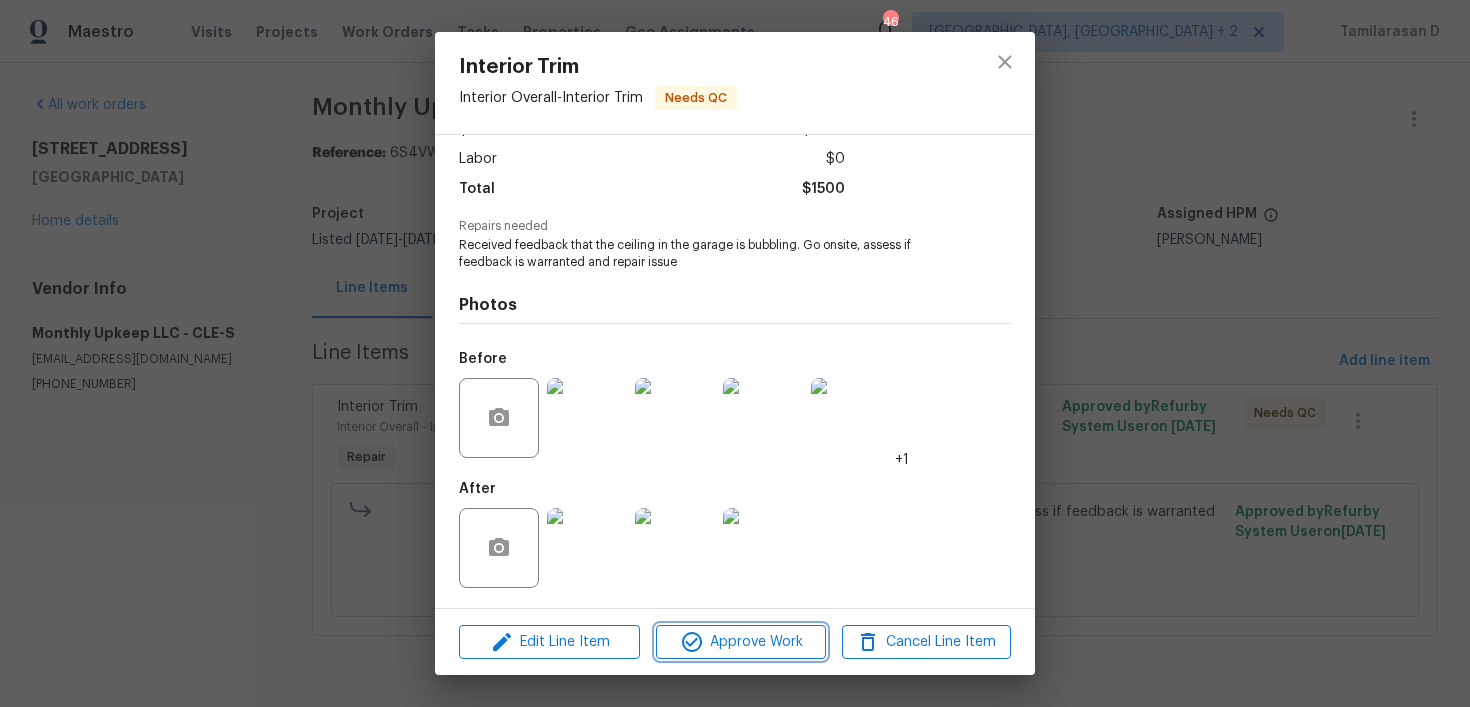 click 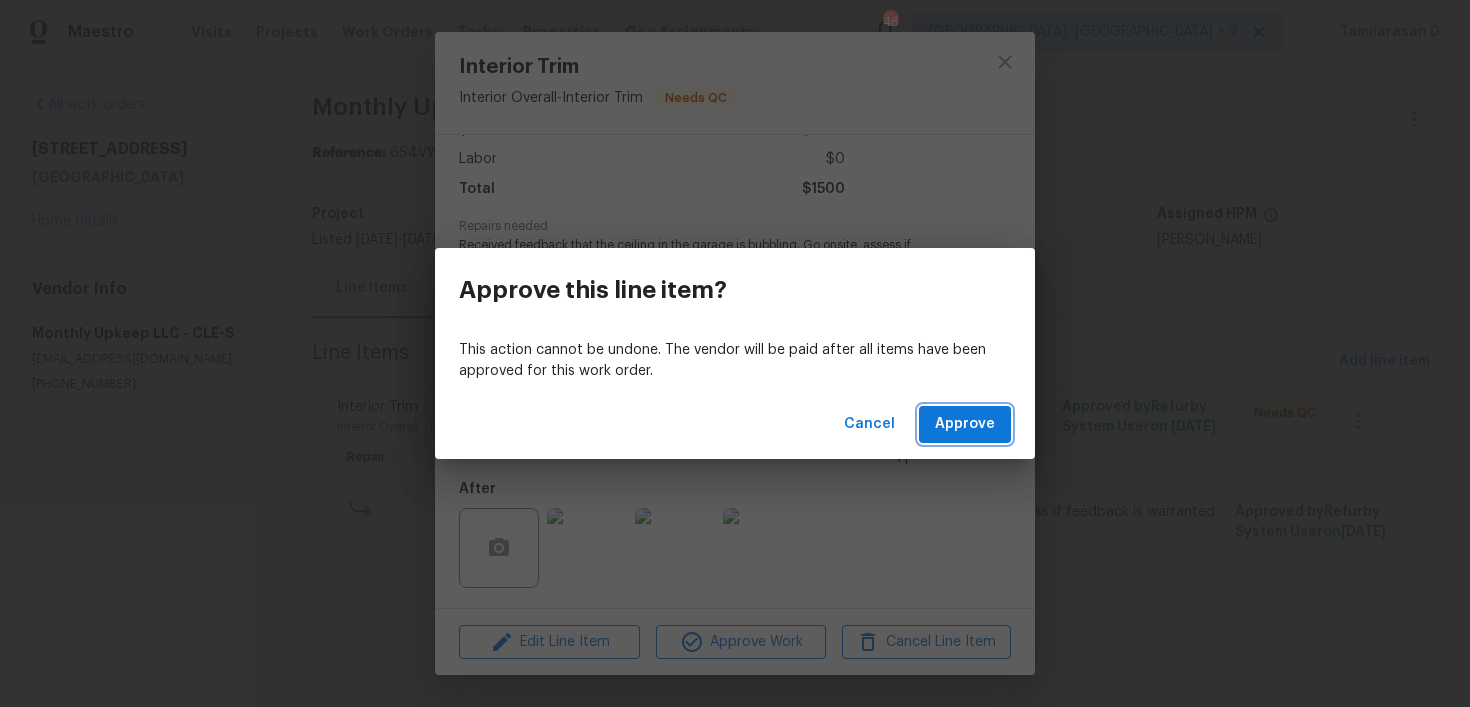 click on "Approve" at bounding box center (965, 424) 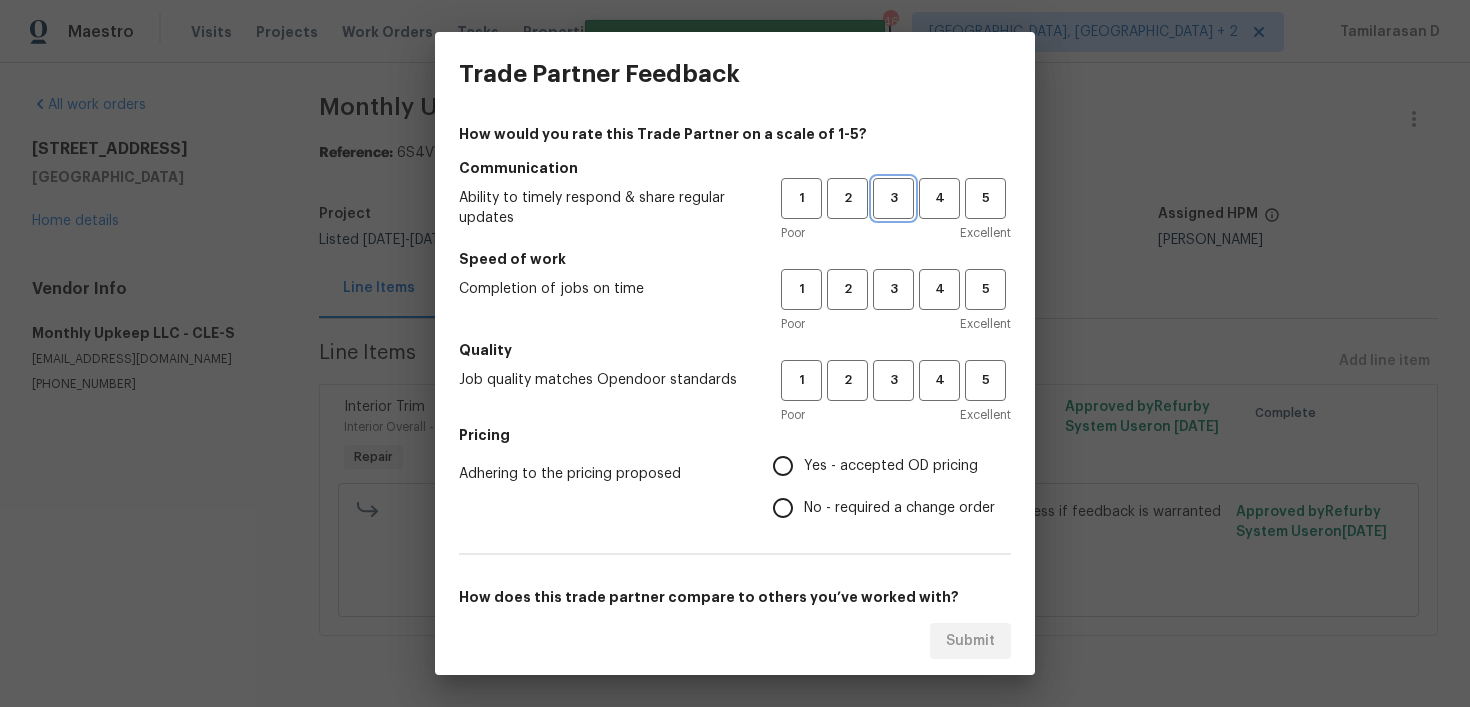 click on "3" at bounding box center (893, 198) 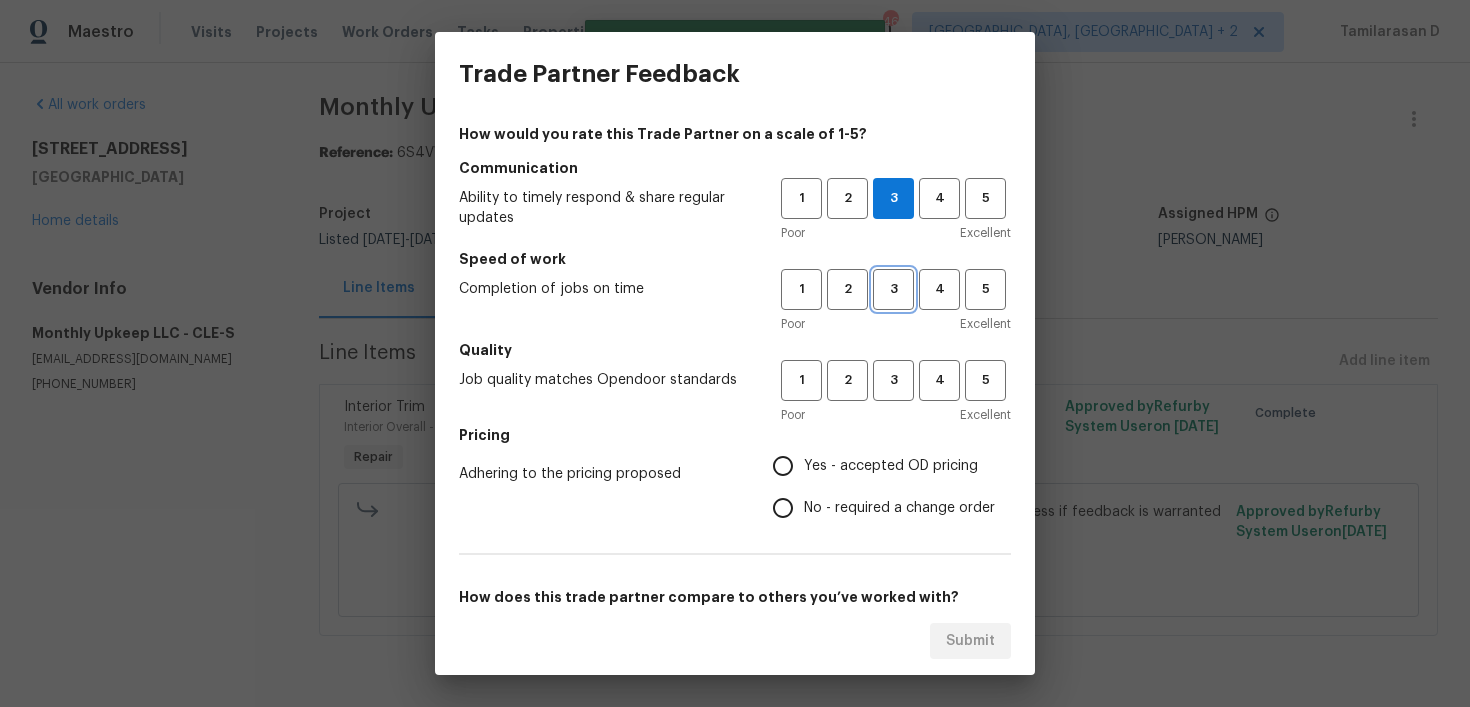 click on "3" at bounding box center (893, 289) 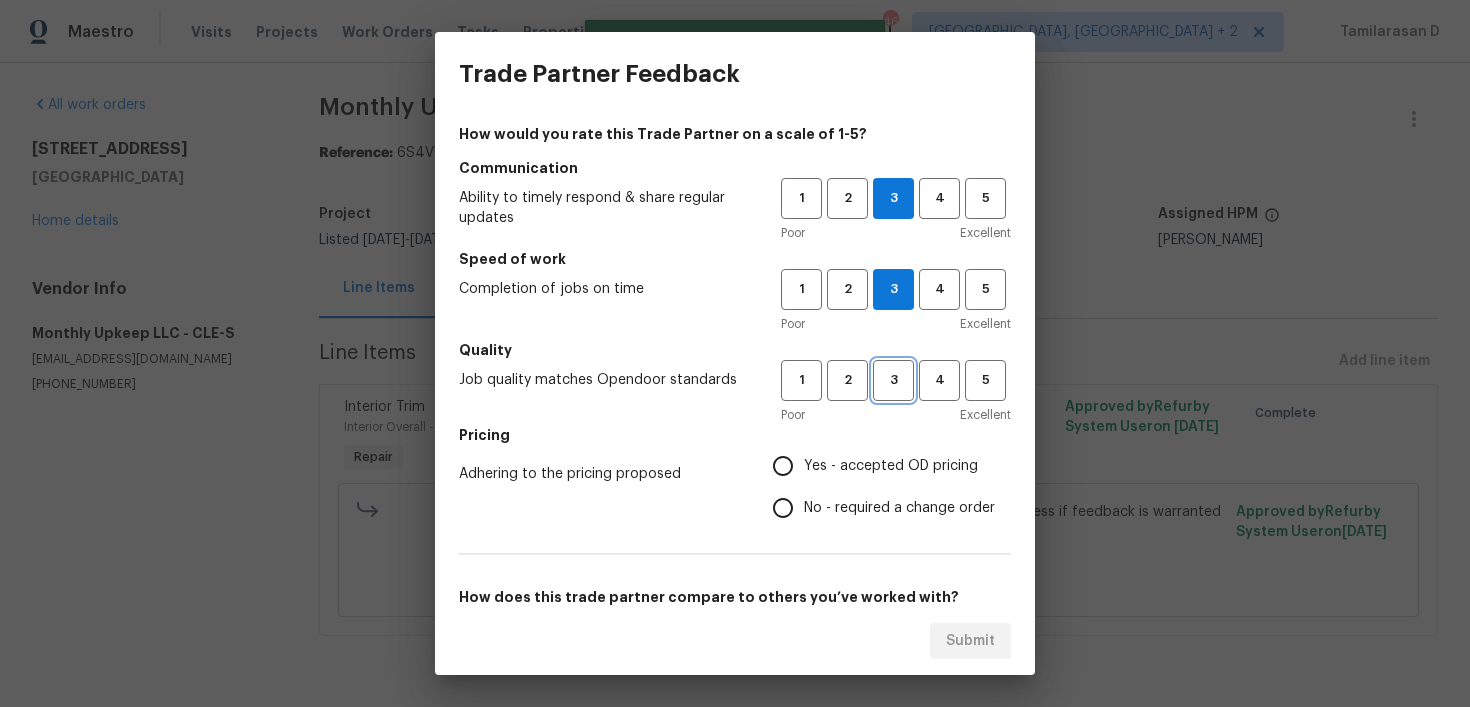 click on "3" at bounding box center [893, 380] 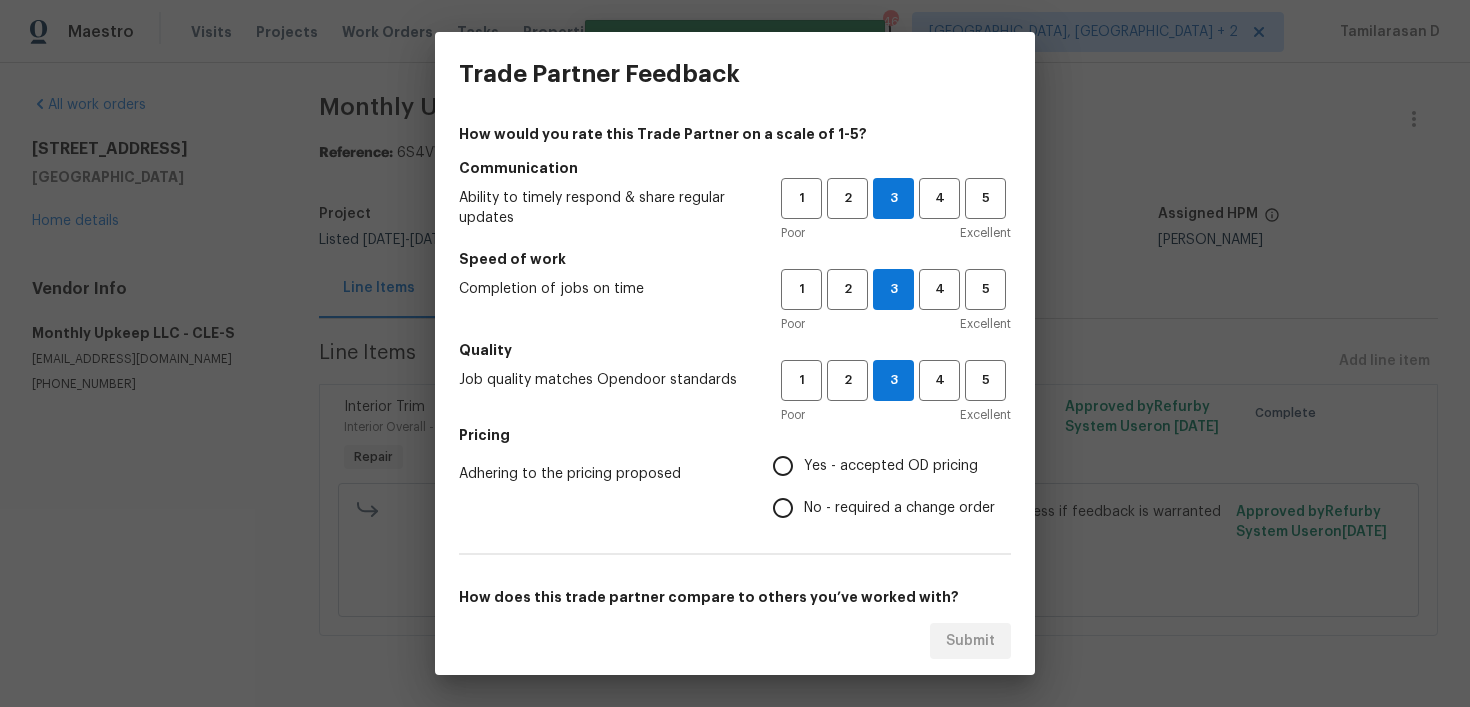 click on "Yes - accepted OD pricing" at bounding box center (783, 466) 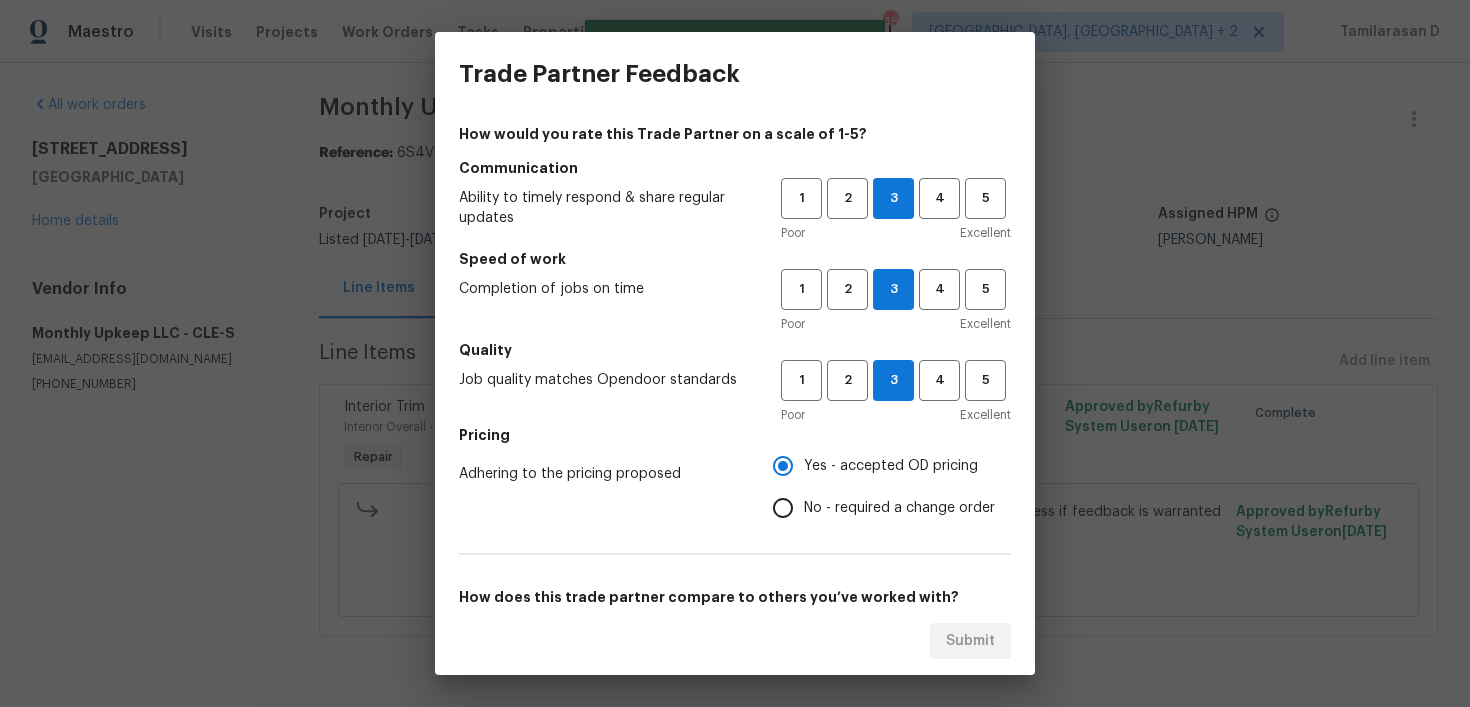 click on "No - required a change order" at bounding box center (783, 508) 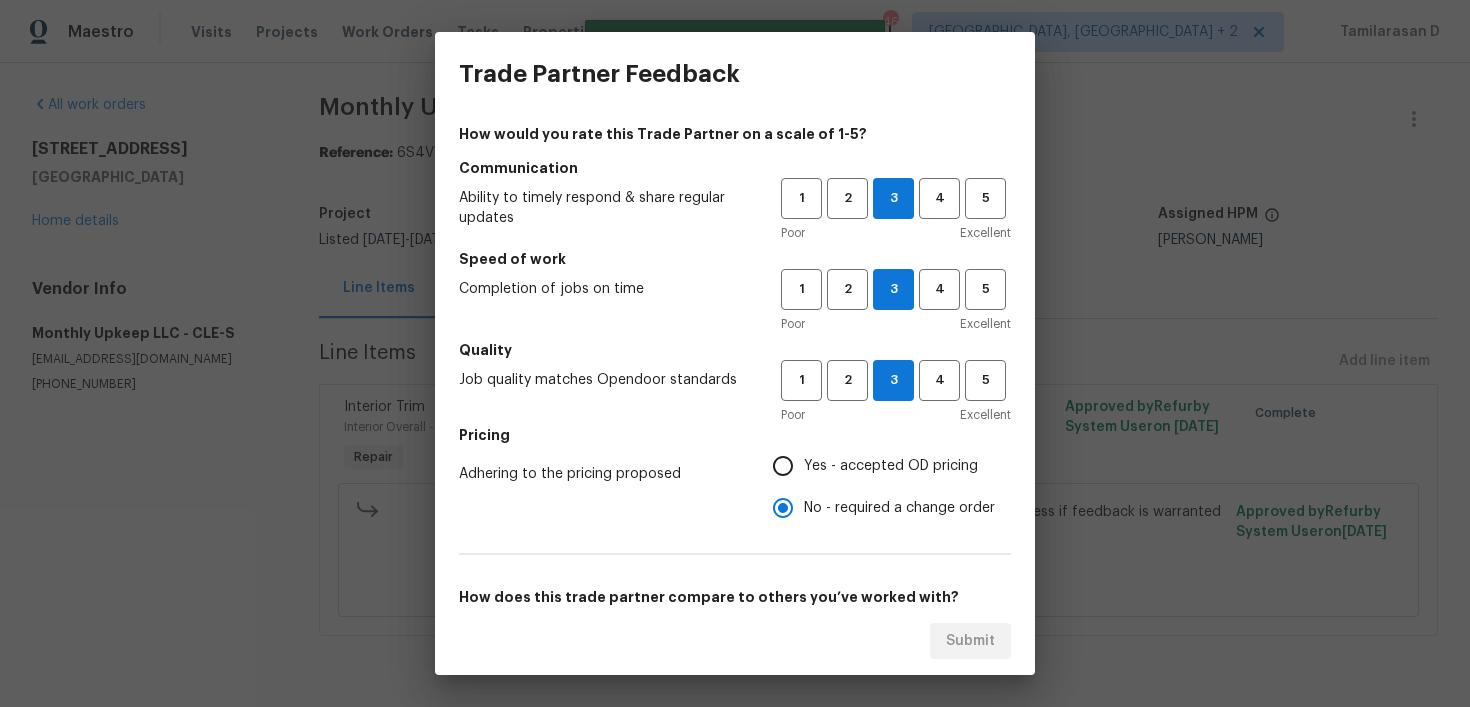 scroll, scrollTop: 308, scrollLeft: 0, axis: vertical 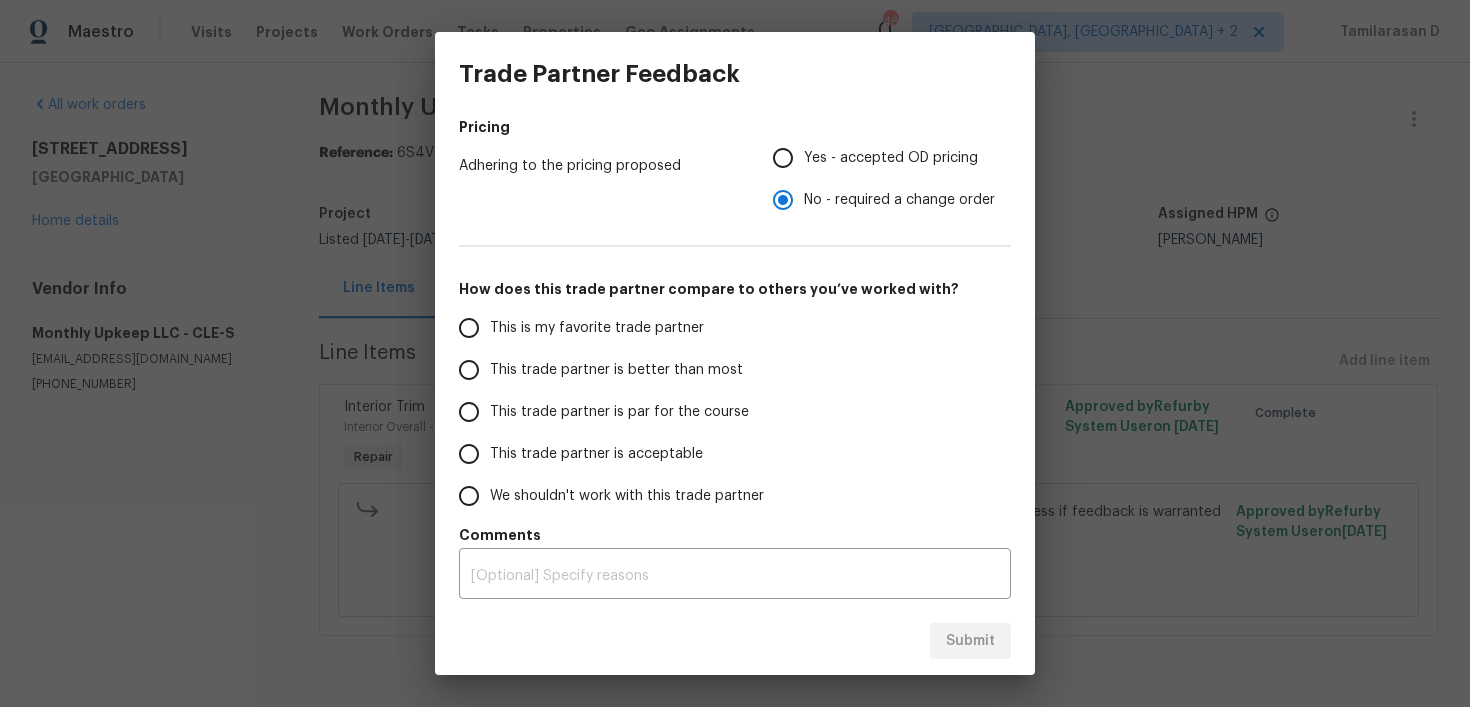 click on "This trade partner is par for the course" at bounding box center (469, 412) 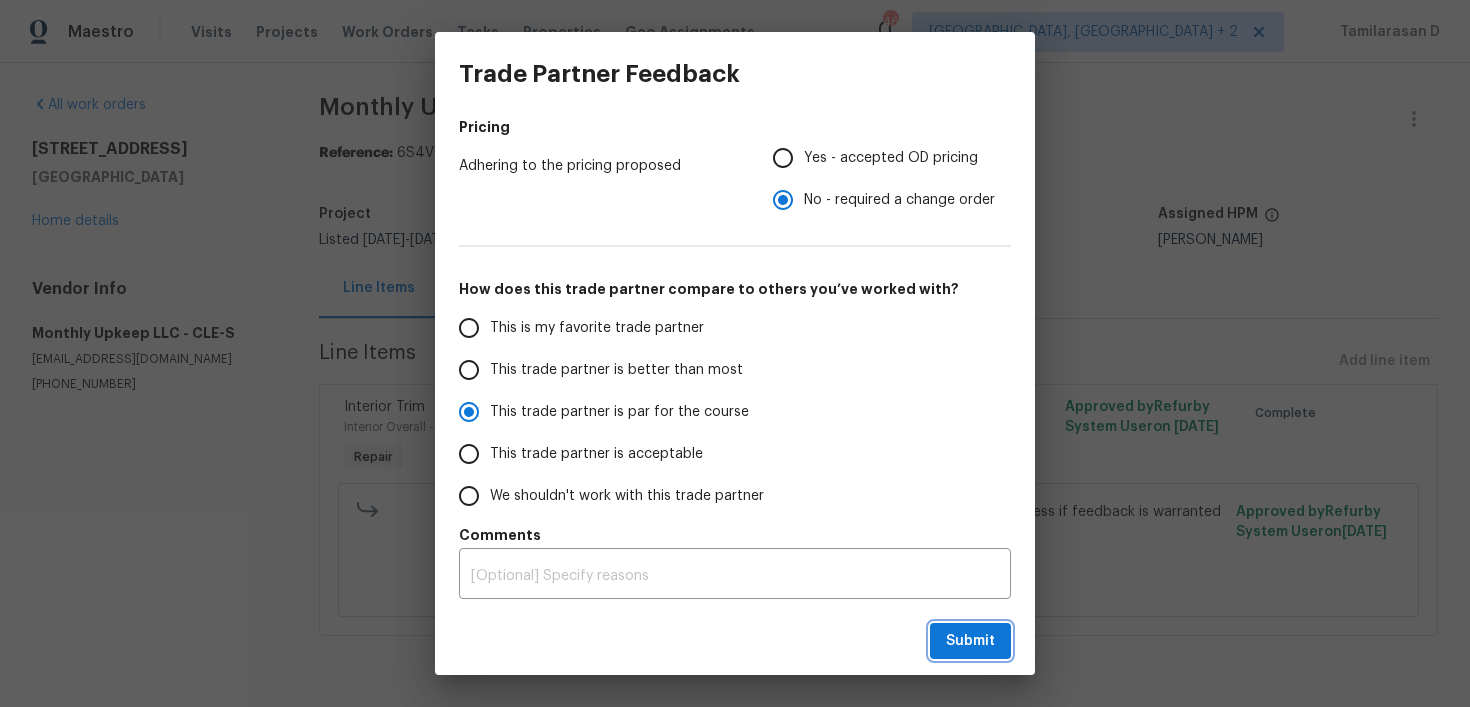 click on "Submit" at bounding box center [970, 641] 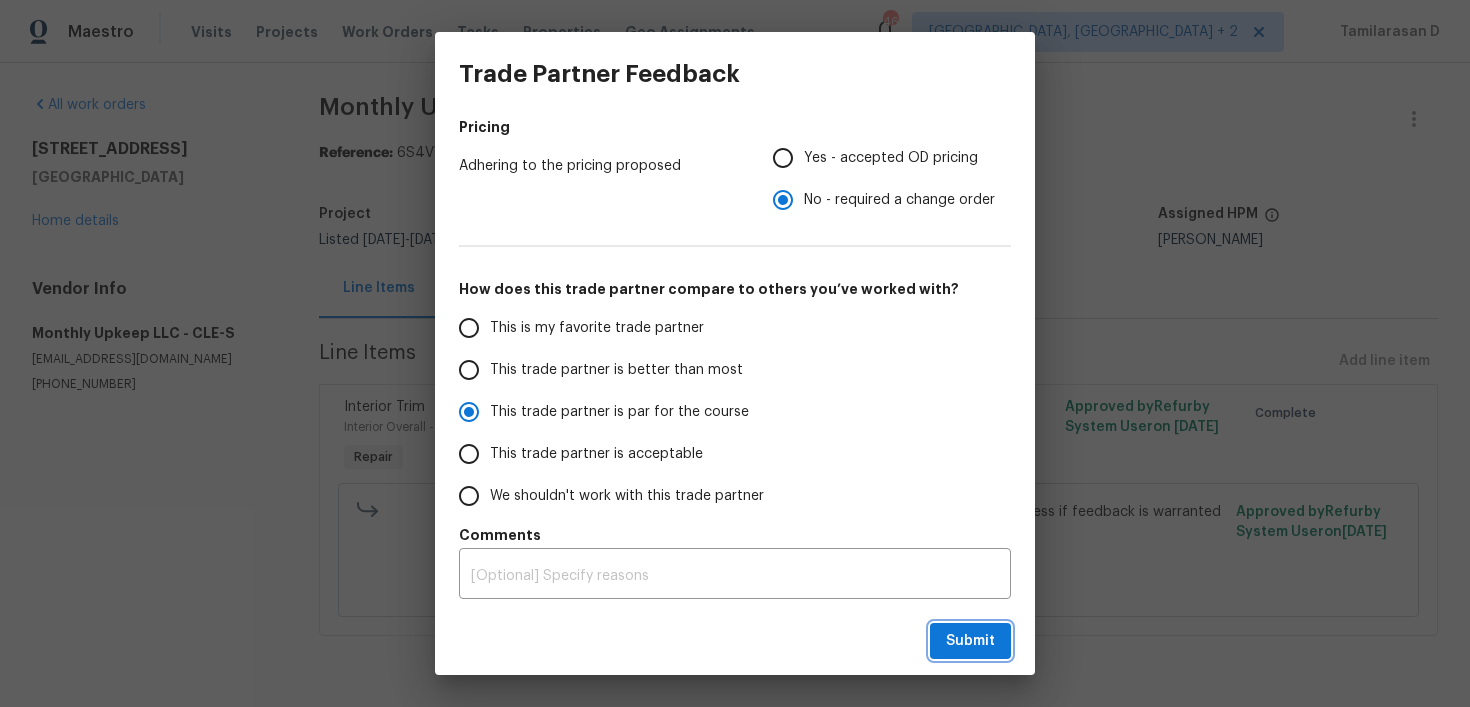 radio on "true" 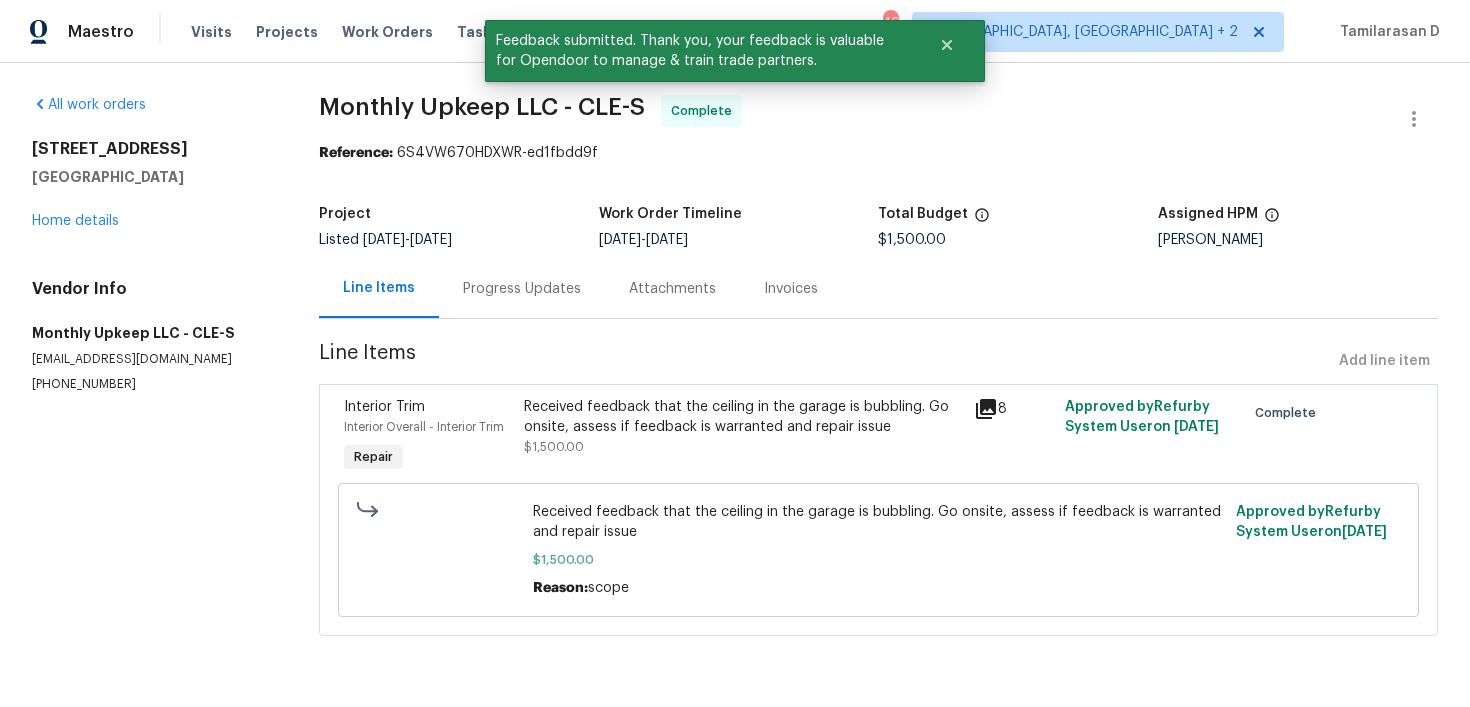 click on "Monthly Upkeep LLC - CLE-S" at bounding box center (482, 107) 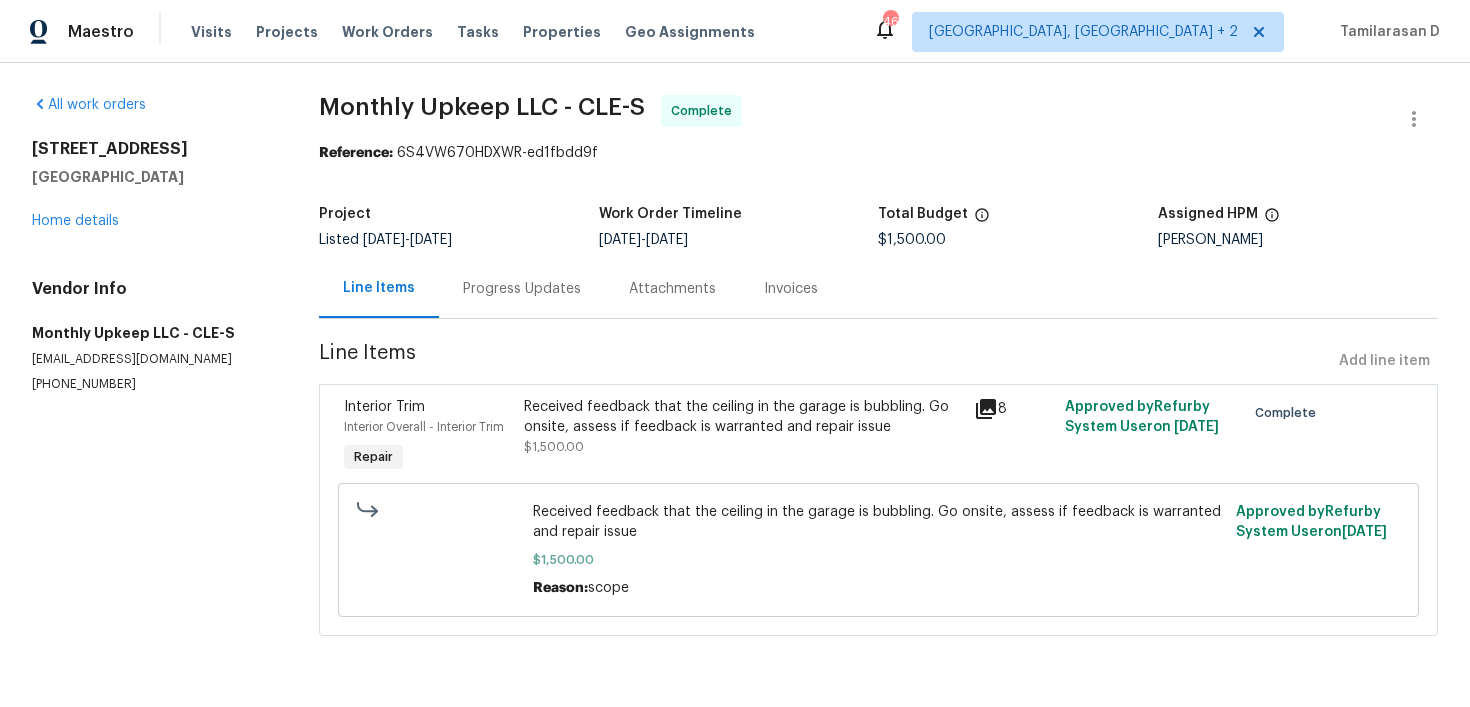 click on "Progress Updates" at bounding box center (522, 288) 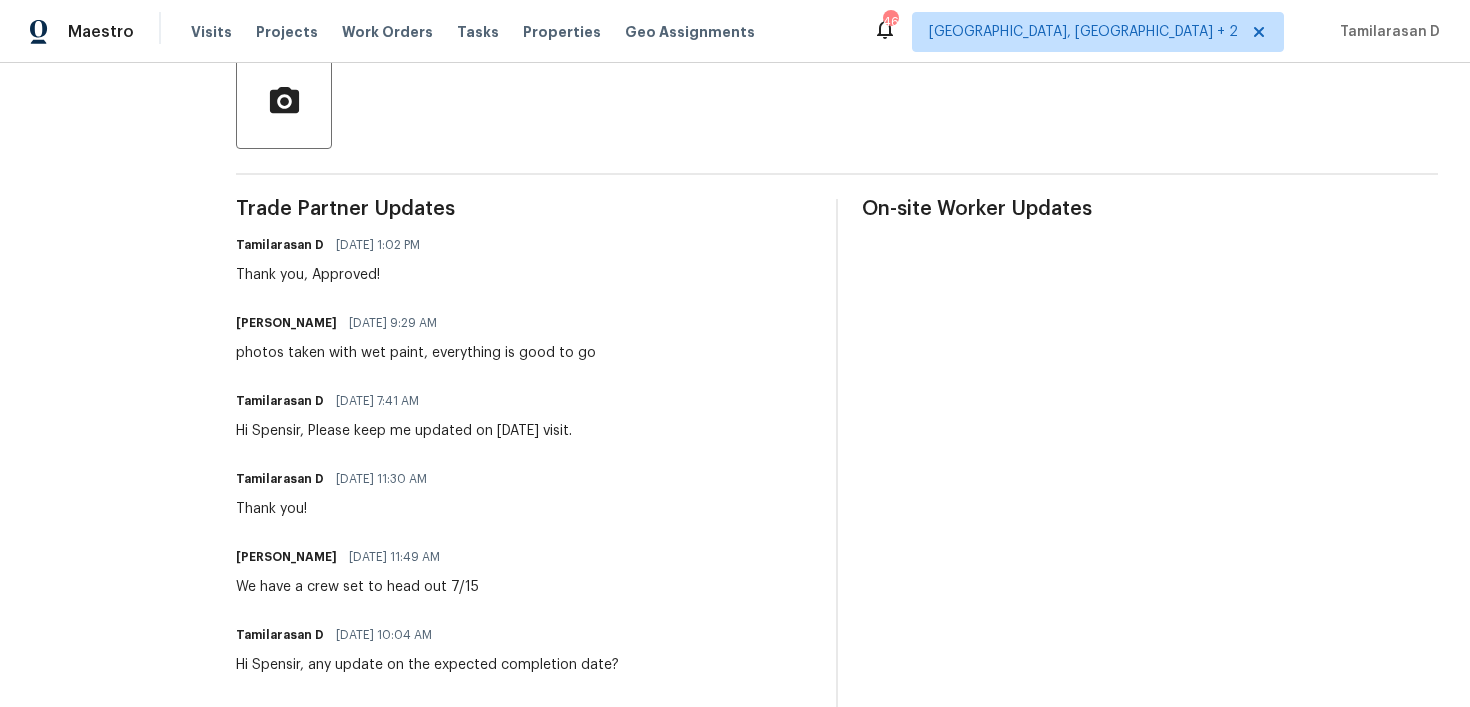 scroll, scrollTop: 505, scrollLeft: 0, axis: vertical 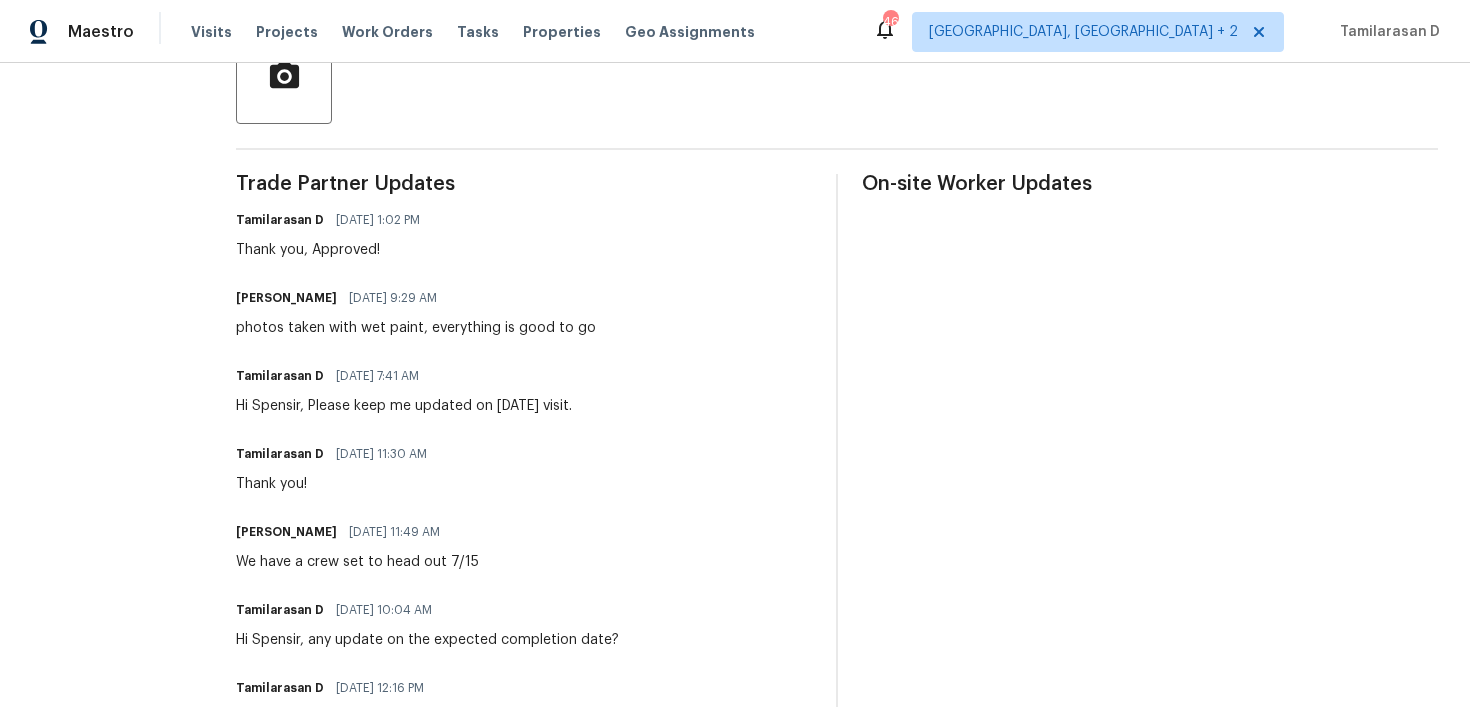 click on "Spensir Chappell" at bounding box center (286, 298) 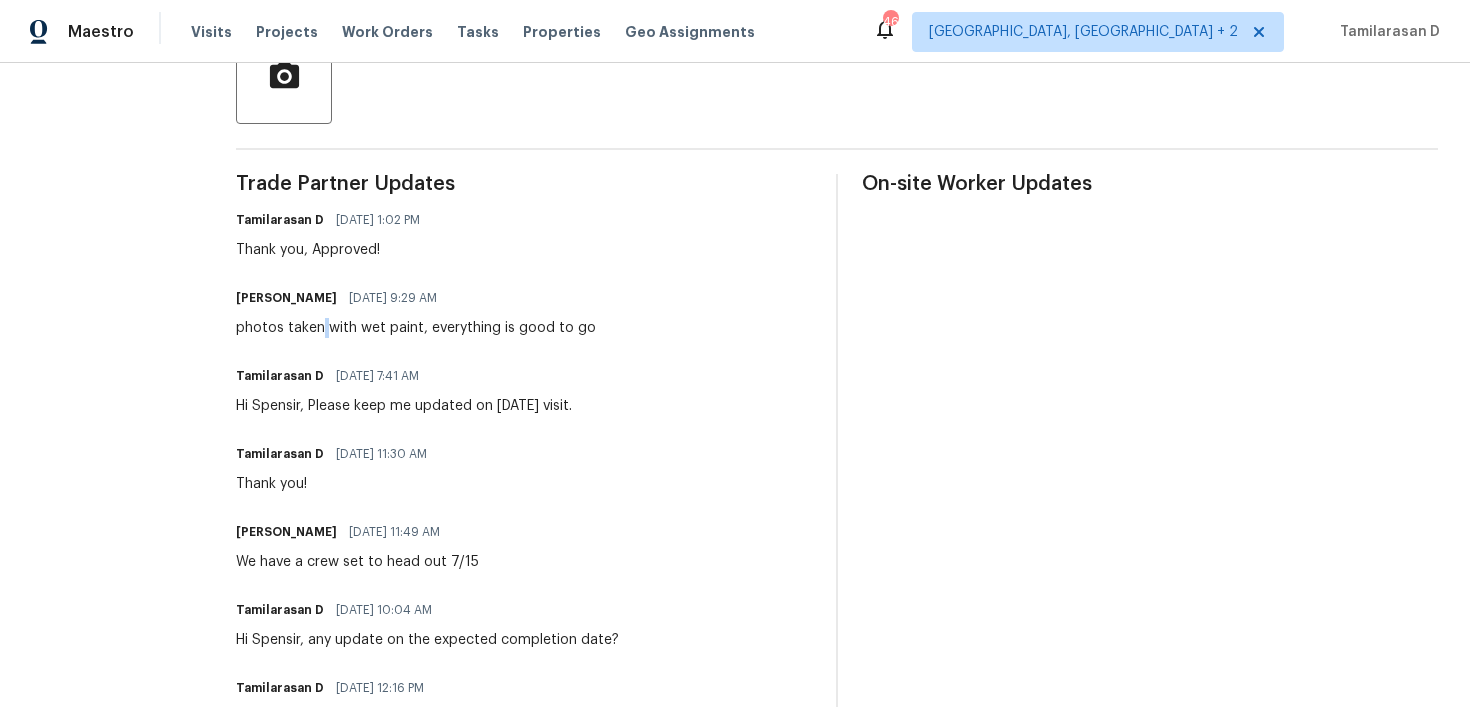 click on "photos taken with wet paint, everything is good to go" at bounding box center [416, 328] 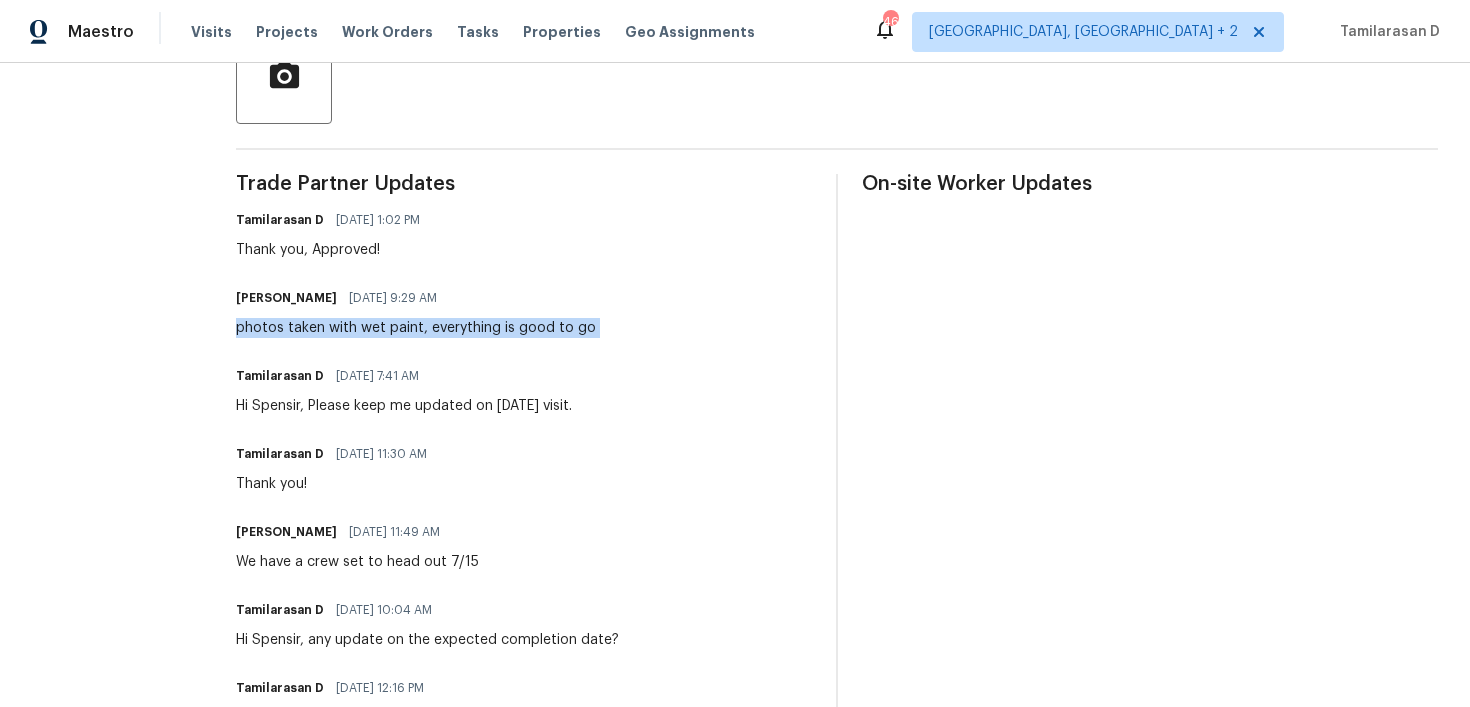 copy on "photos taken with wet paint, everything is good to go" 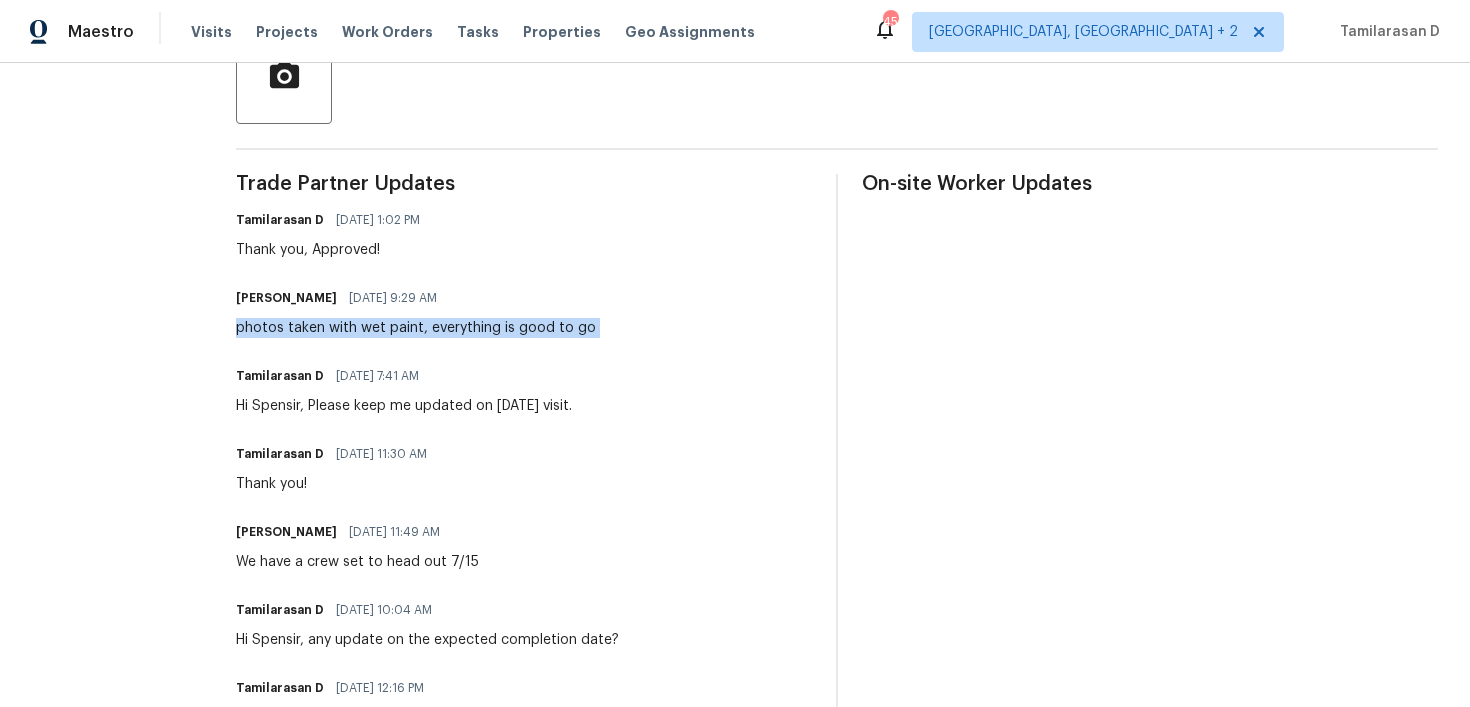 scroll, scrollTop: 0, scrollLeft: 0, axis: both 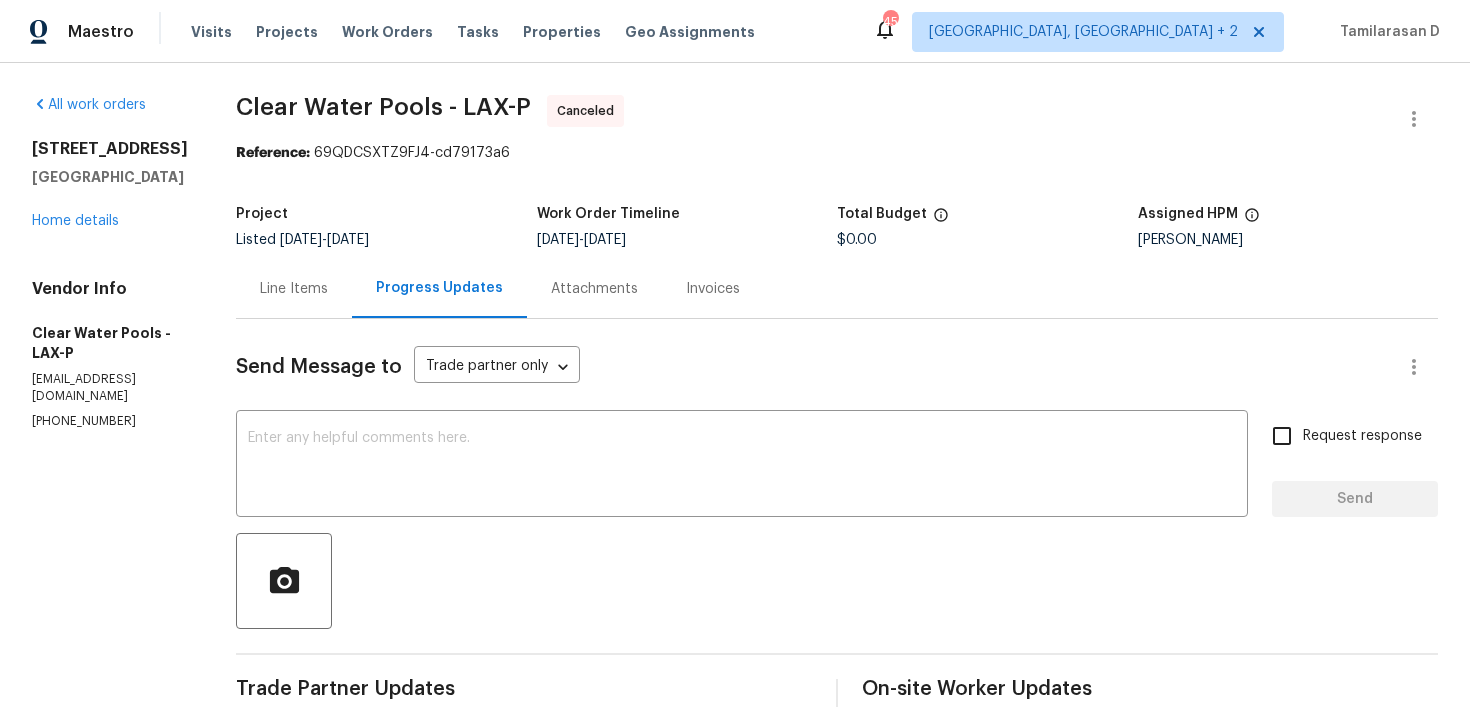 click on "[STREET_ADDRESS] Home details" at bounding box center [110, 185] 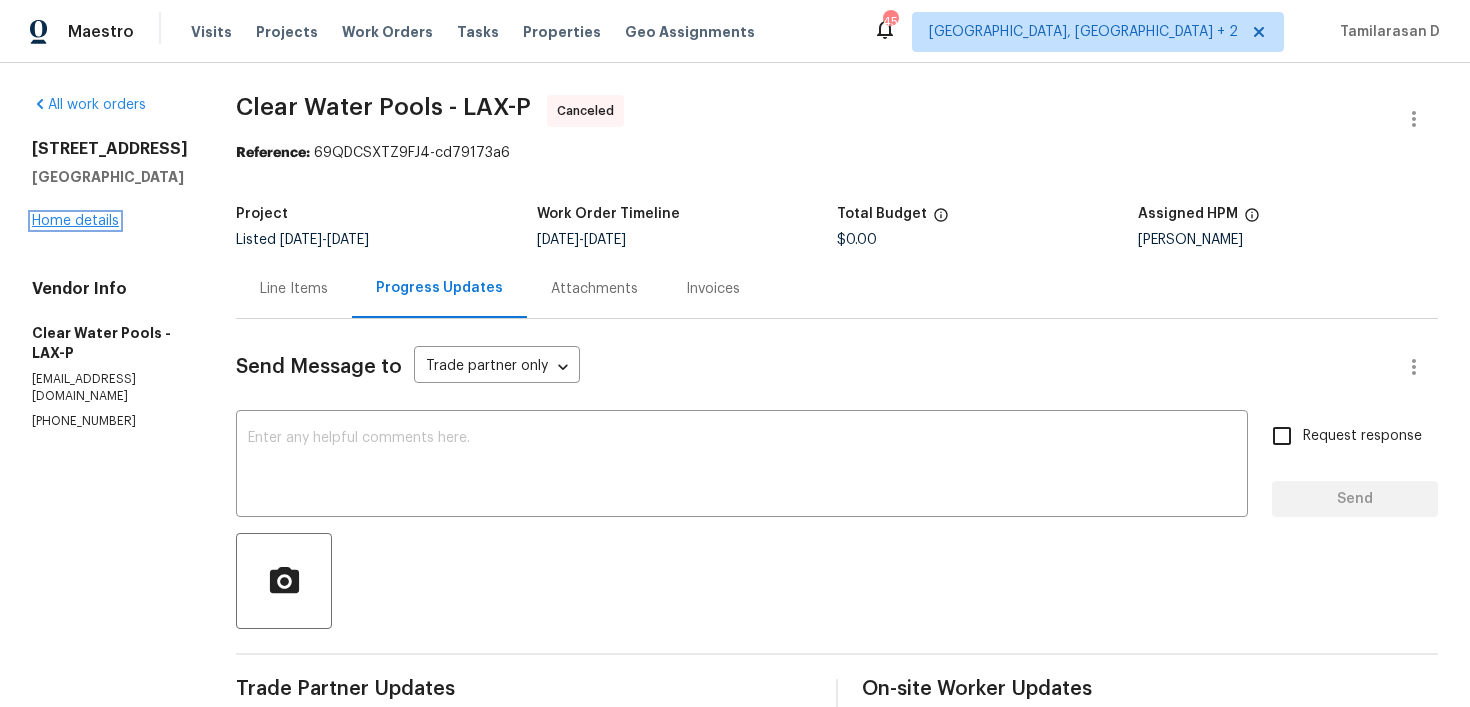 click on "Home details" at bounding box center (75, 221) 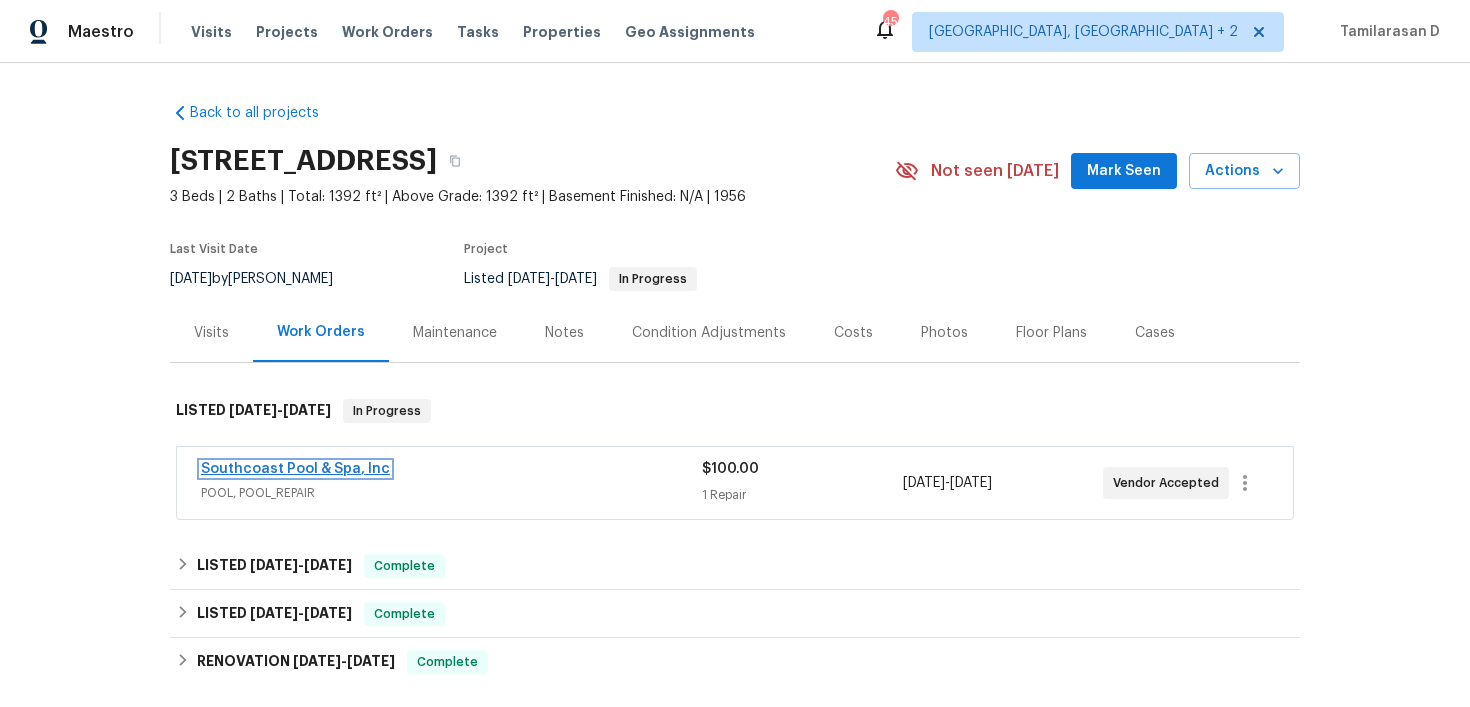 click on "Southcoast Pool & Spa, Inc" at bounding box center [295, 469] 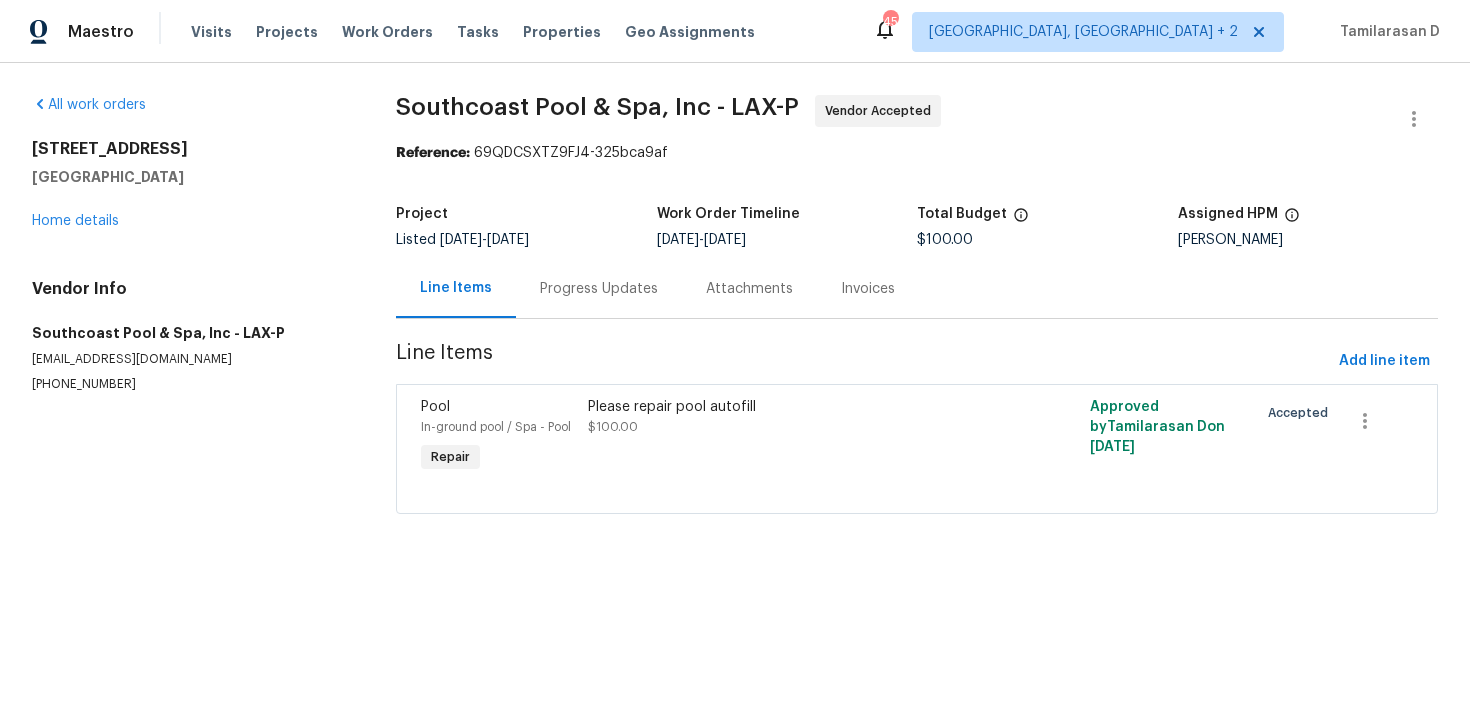click on "Progress Updates" at bounding box center [599, 289] 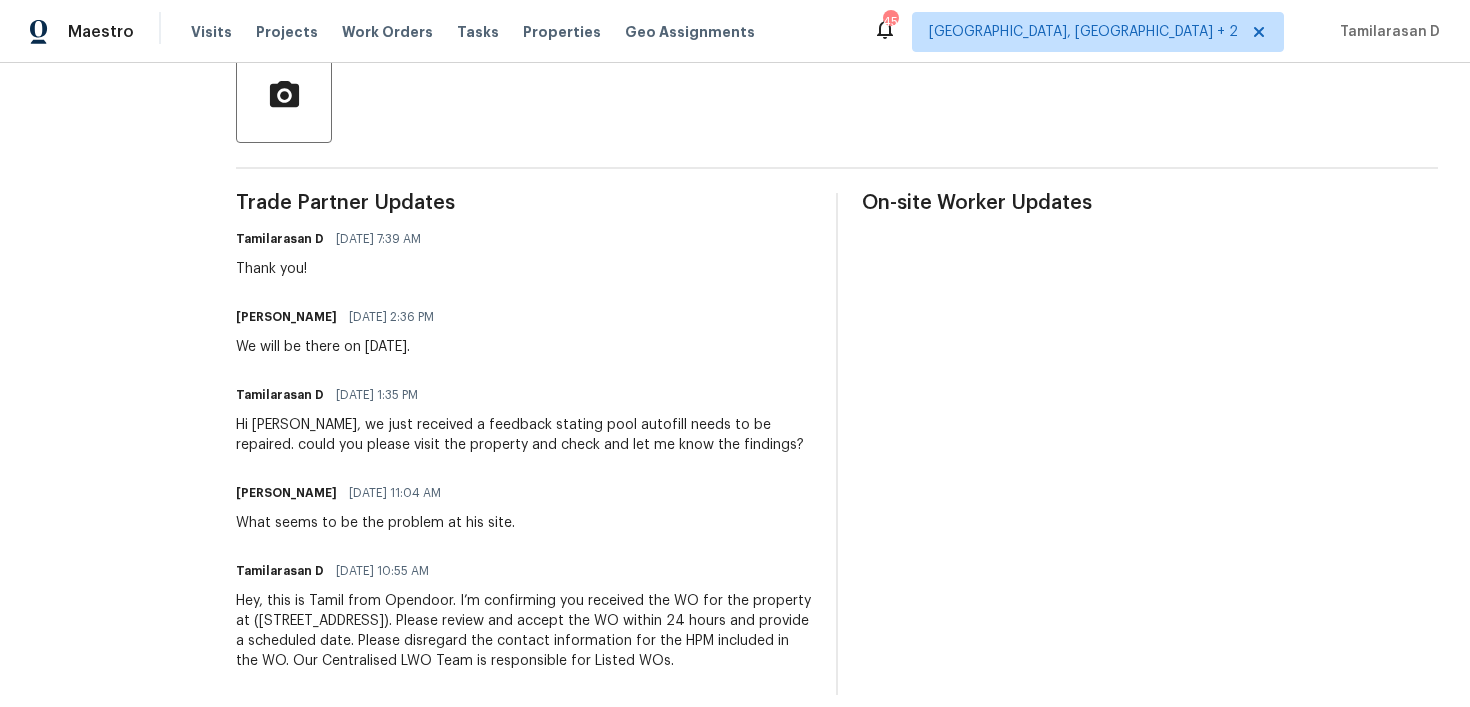 scroll, scrollTop: 489, scrollLeft: 0, axis: vertical 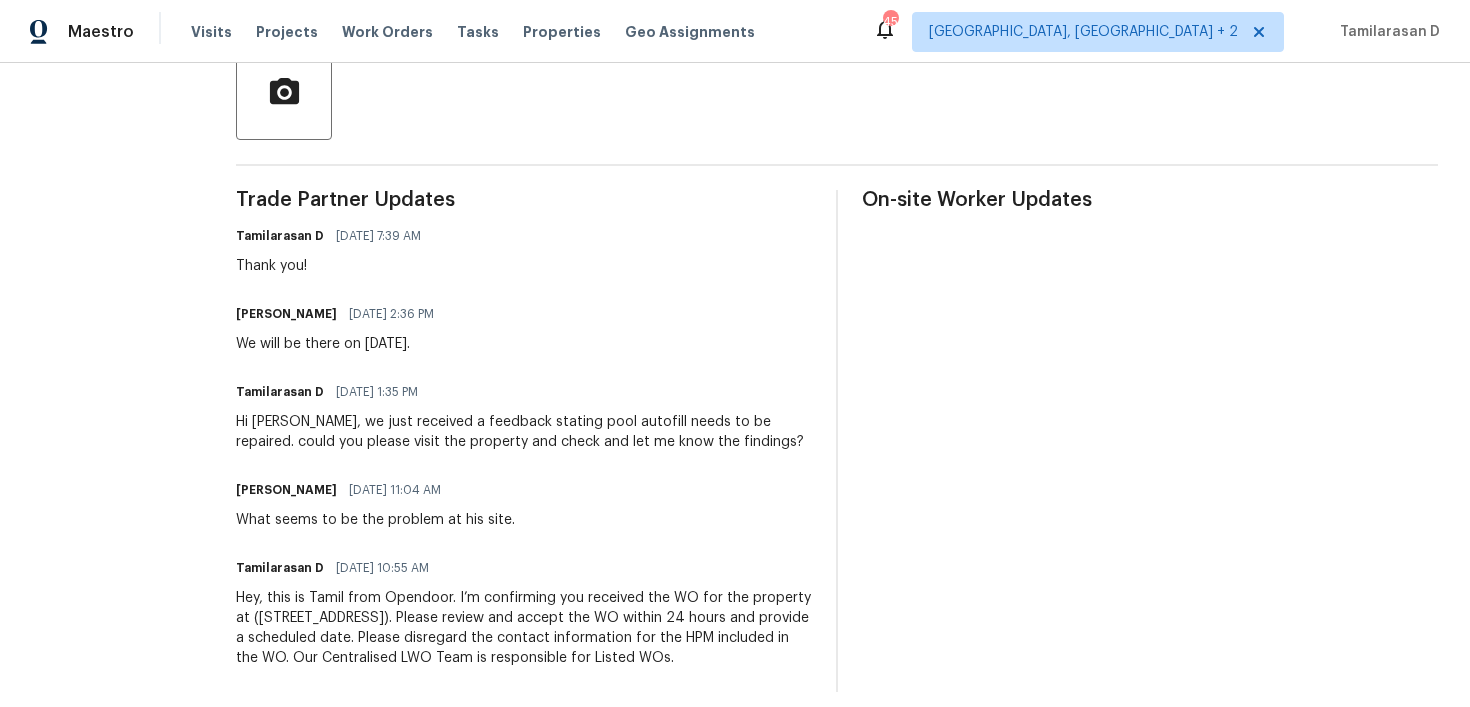 click on "Trade Partner Updates Tamilarasan D [DATE] 7:39 AM Thank you! [PERSON_NAME] [DATE] 2:36 PM We will be there on [DATE]. Tamilarasan D [DATE] 1:35 PM Hi [PERSON_NAME], we just received a feedback stating pool autofill needs to be repaired. could you please visit the property and check and let me know the findings? [PERSON_NAME] [DATE] 11:04 AM What seems to be the problem at his site. Tamilarasan D [DATE] 10:55 AM Hey, this is Tamil from Opendoor. I’m confirming you received the WO for the property at ([STREET_ADDRESS]). Please review and accept the WO within 24 hours and provide a scheduled date. Please disregard the contact information for the HPM included in the WO. Our Centralised LWO Team is responsible for Listed WOs." at bounding box center [524, 441] 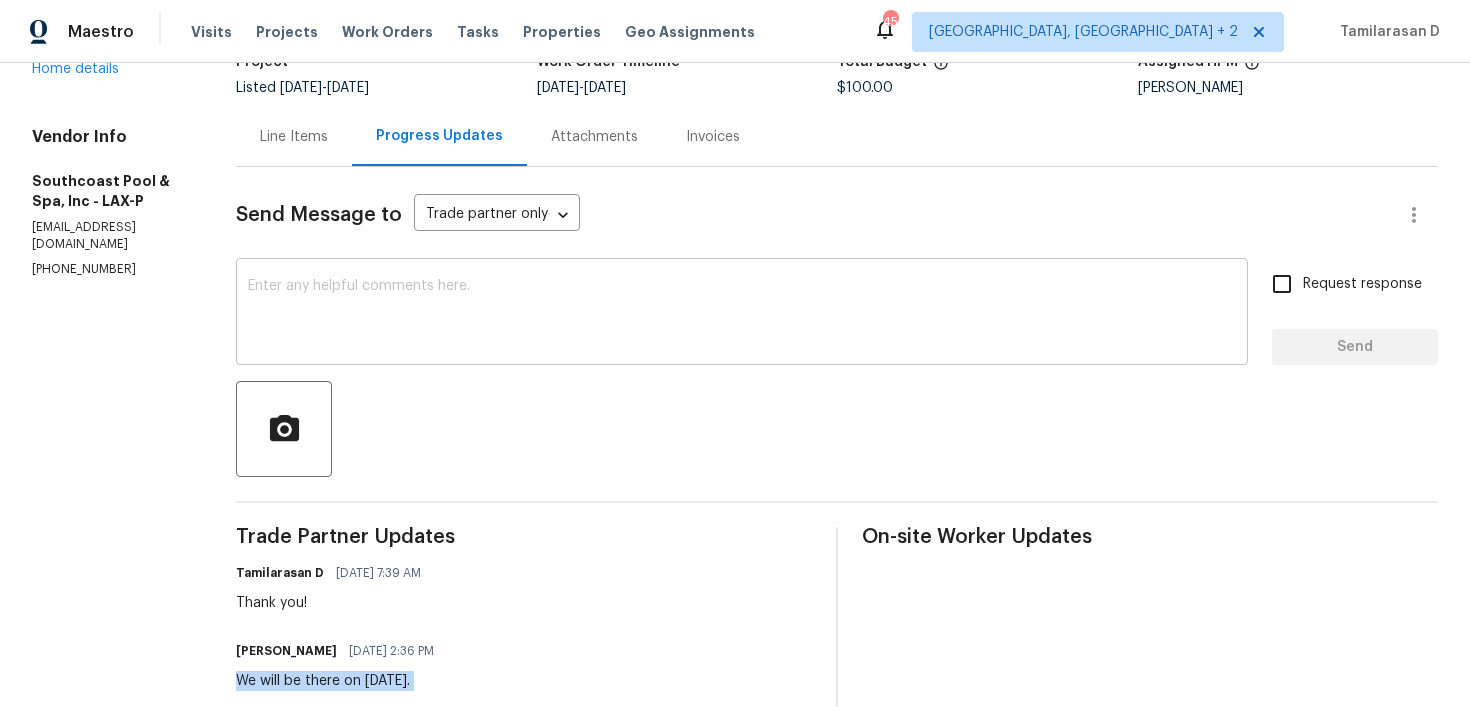 scroll, scrollTop: 135, scrollLeft: 0, axis: vertical 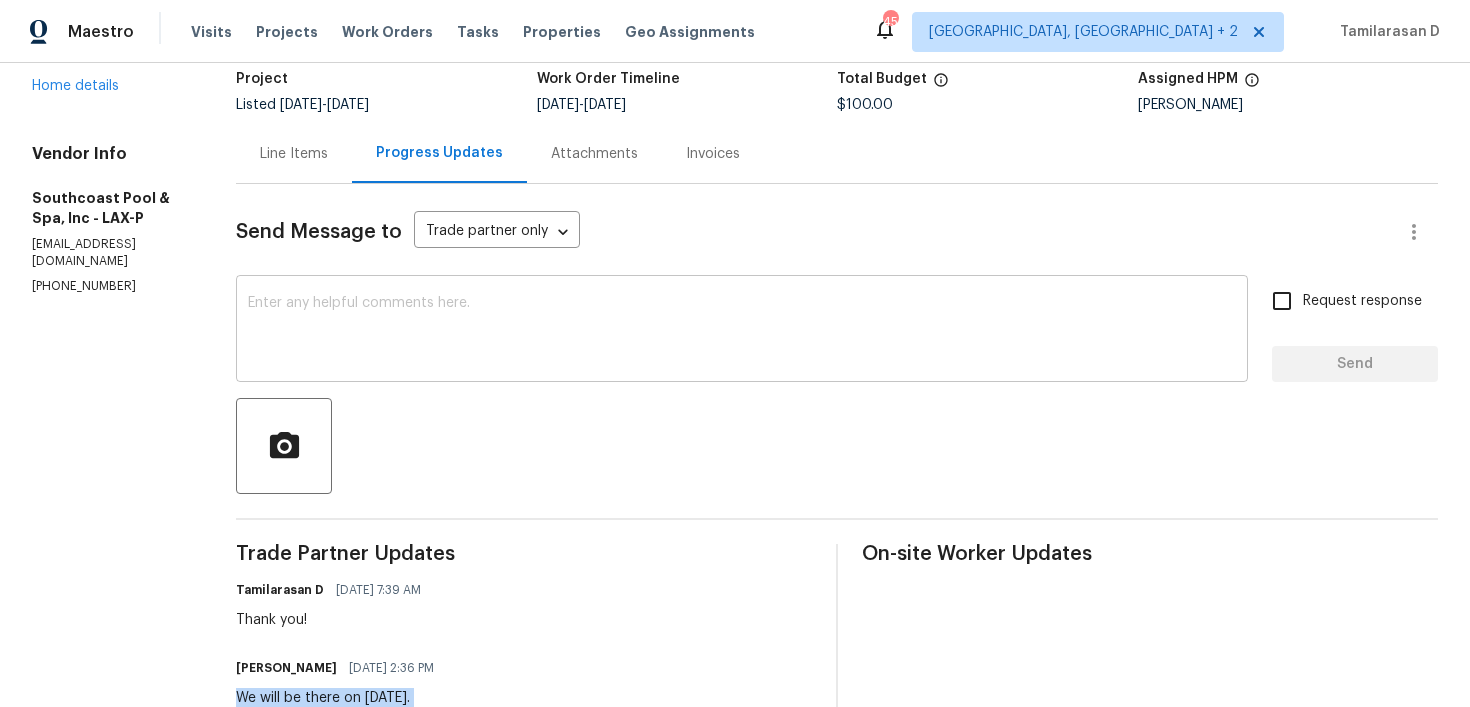 click at bounding box center (742, 331) 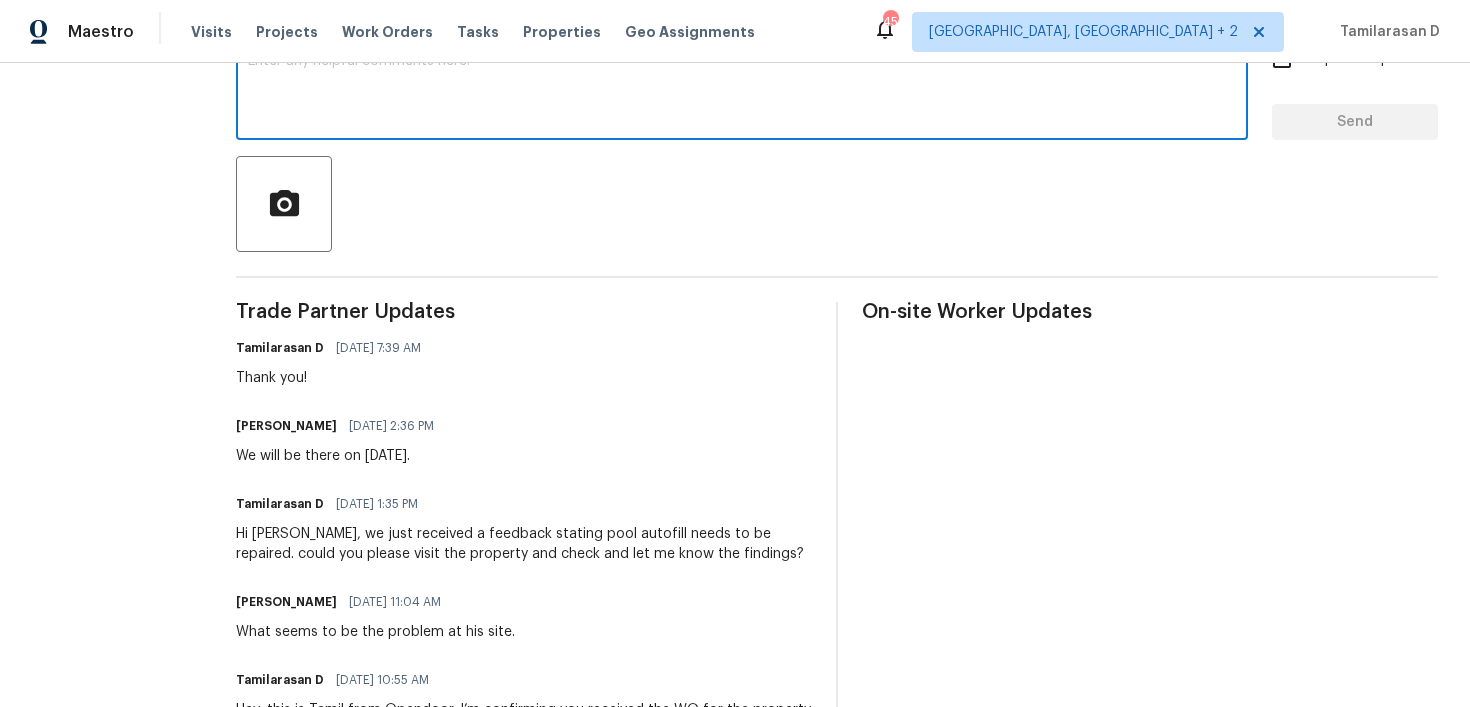 scroll, scrollTop: 313, scrollLeft: 0, axis: vertical 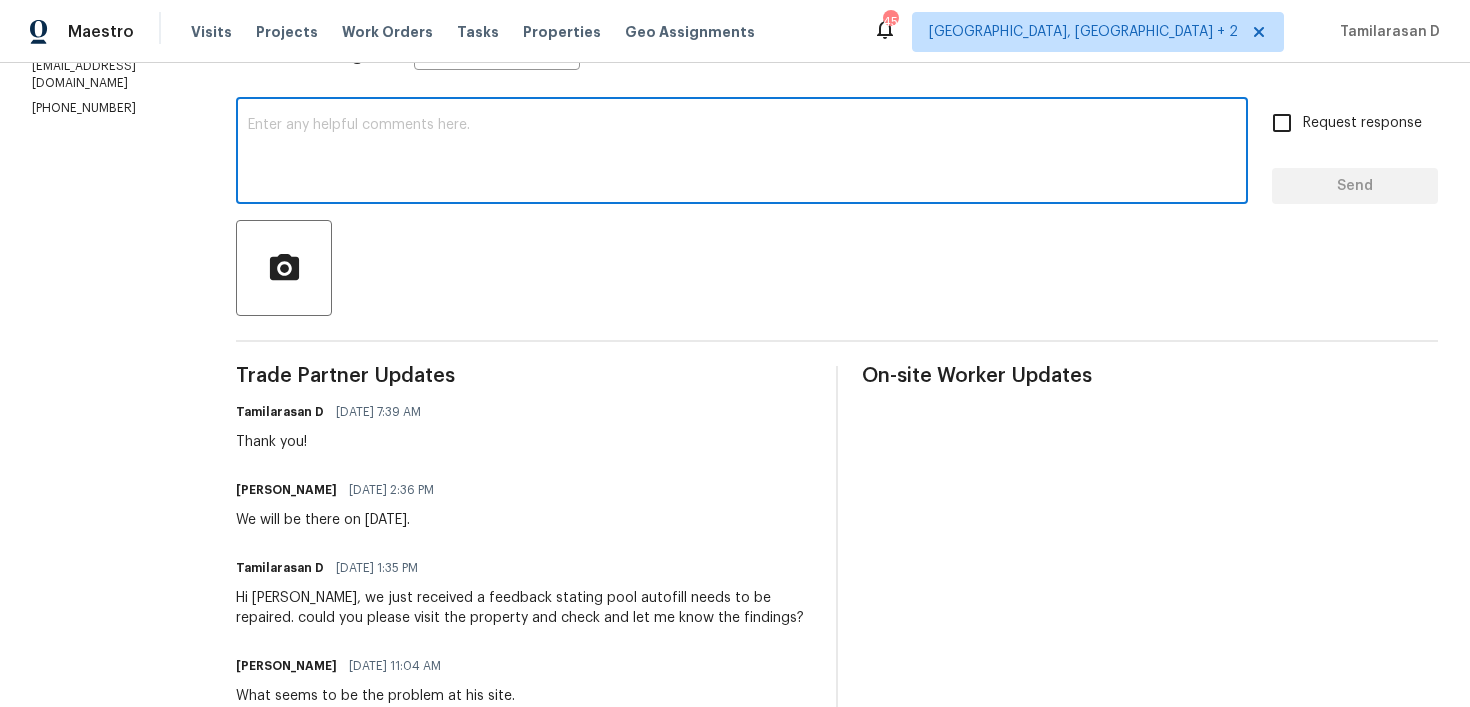 click at bounding box center [742, 153] 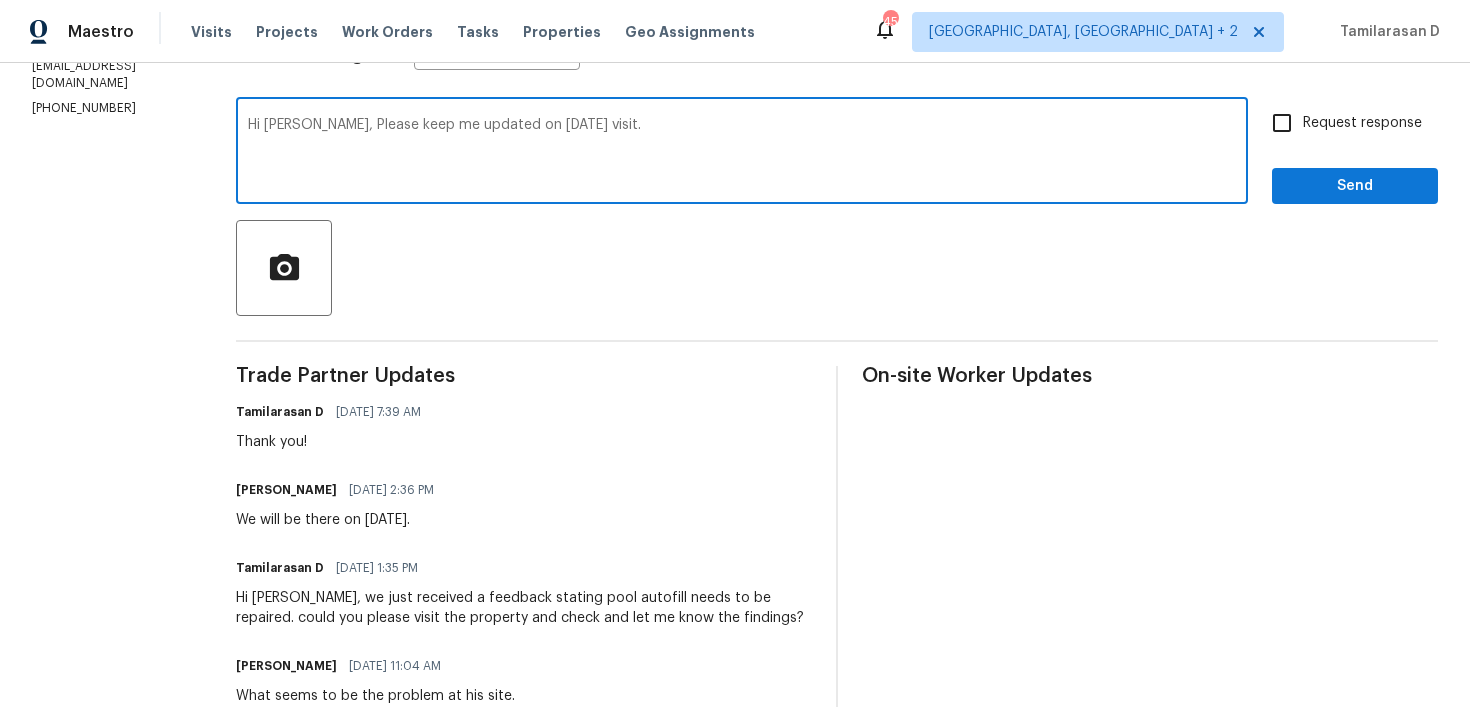 type on "Hi [PERSON_NAME], Please keep me updated on [DATE] visit." 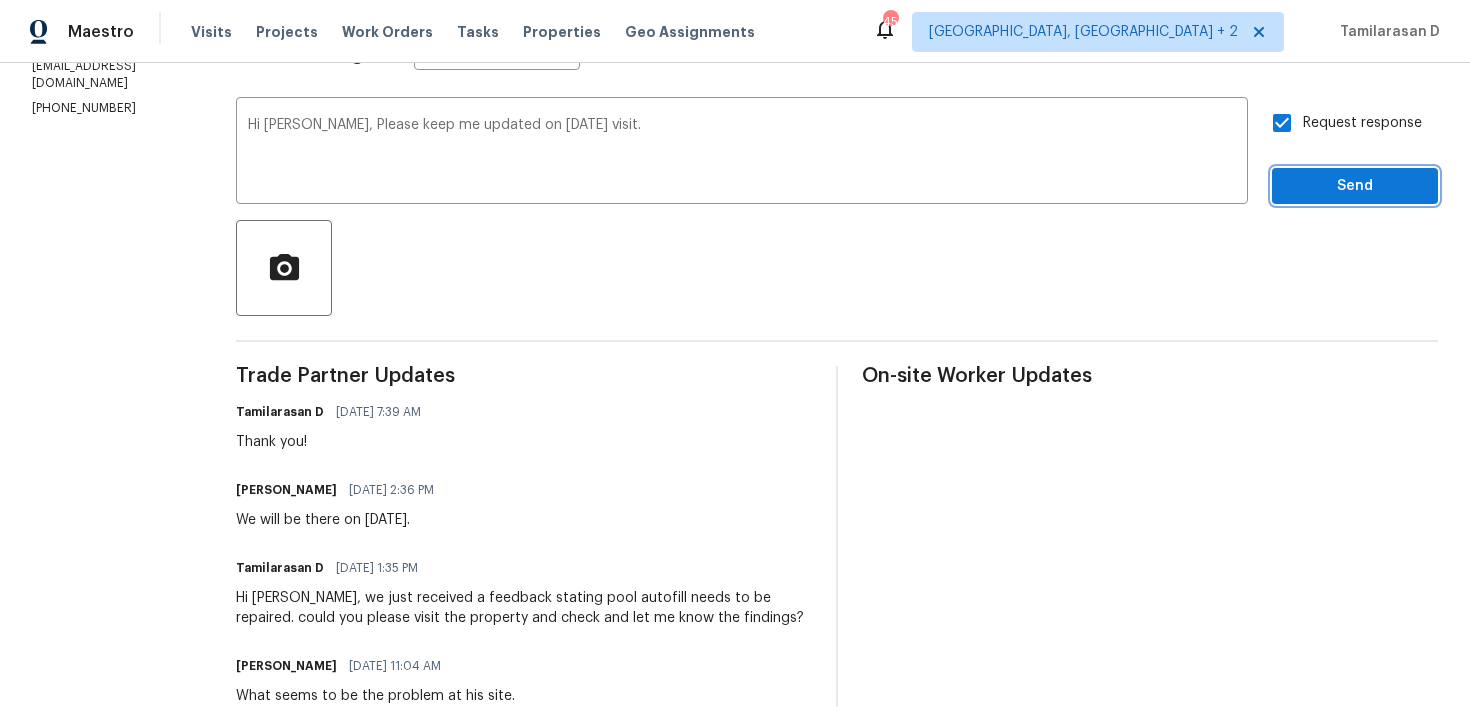 click on "Send" at bounding box center [1355, 186] 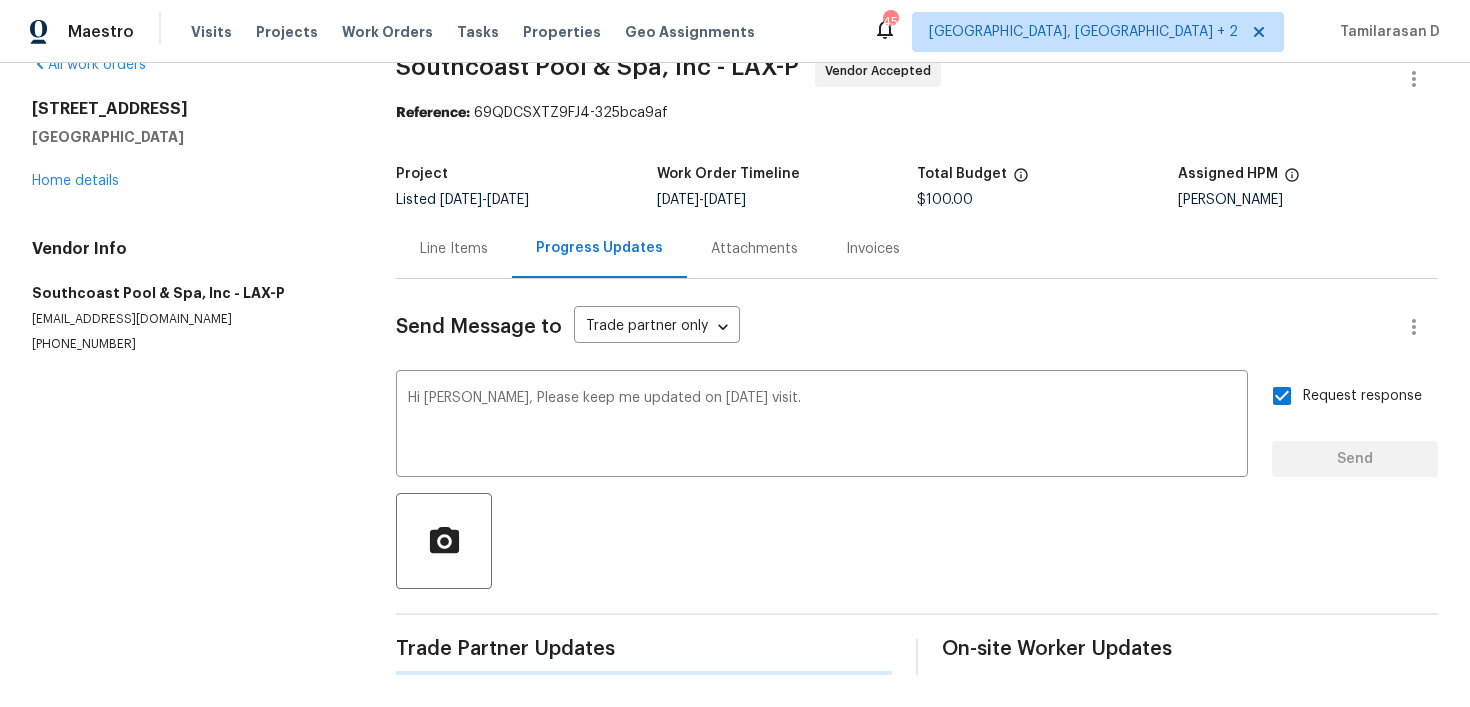 type 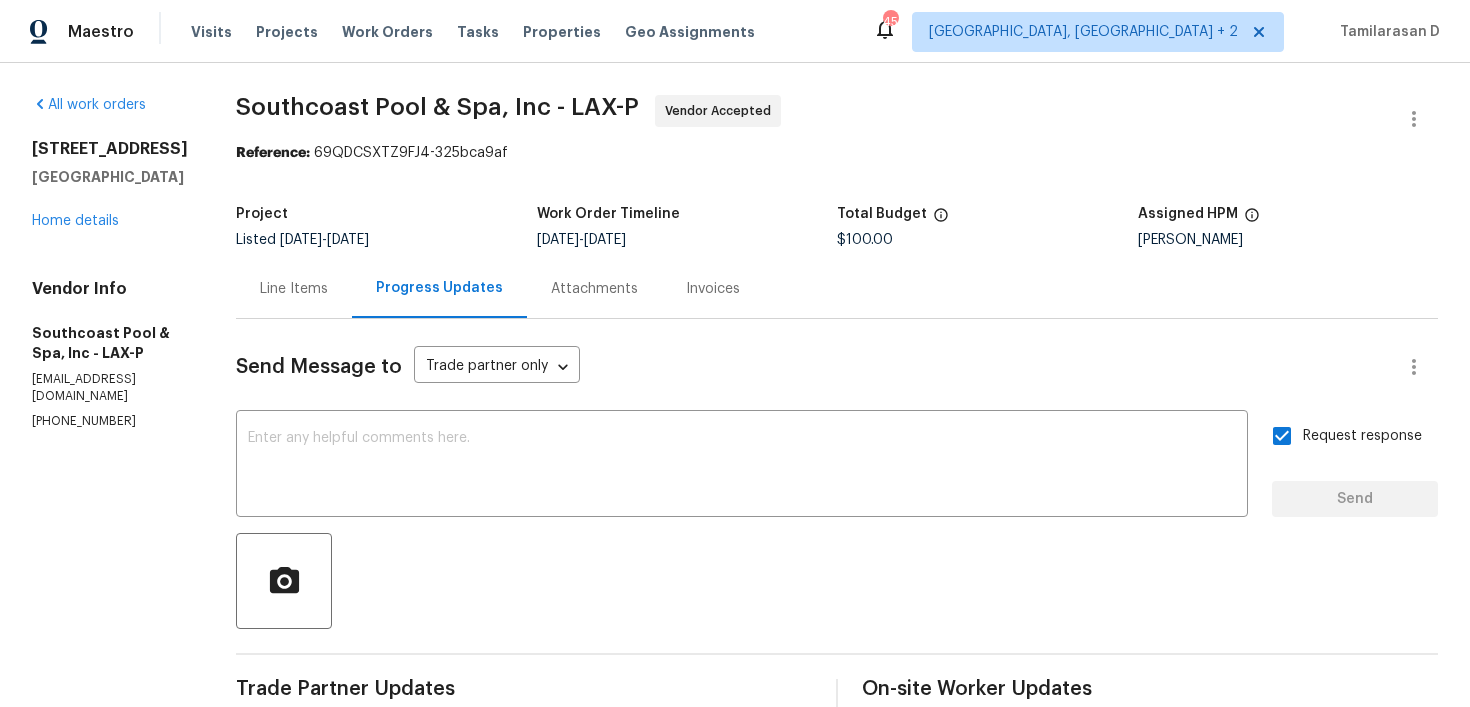 scroll, scrollTop: 23, scrollLeft: 0, axis: vertical 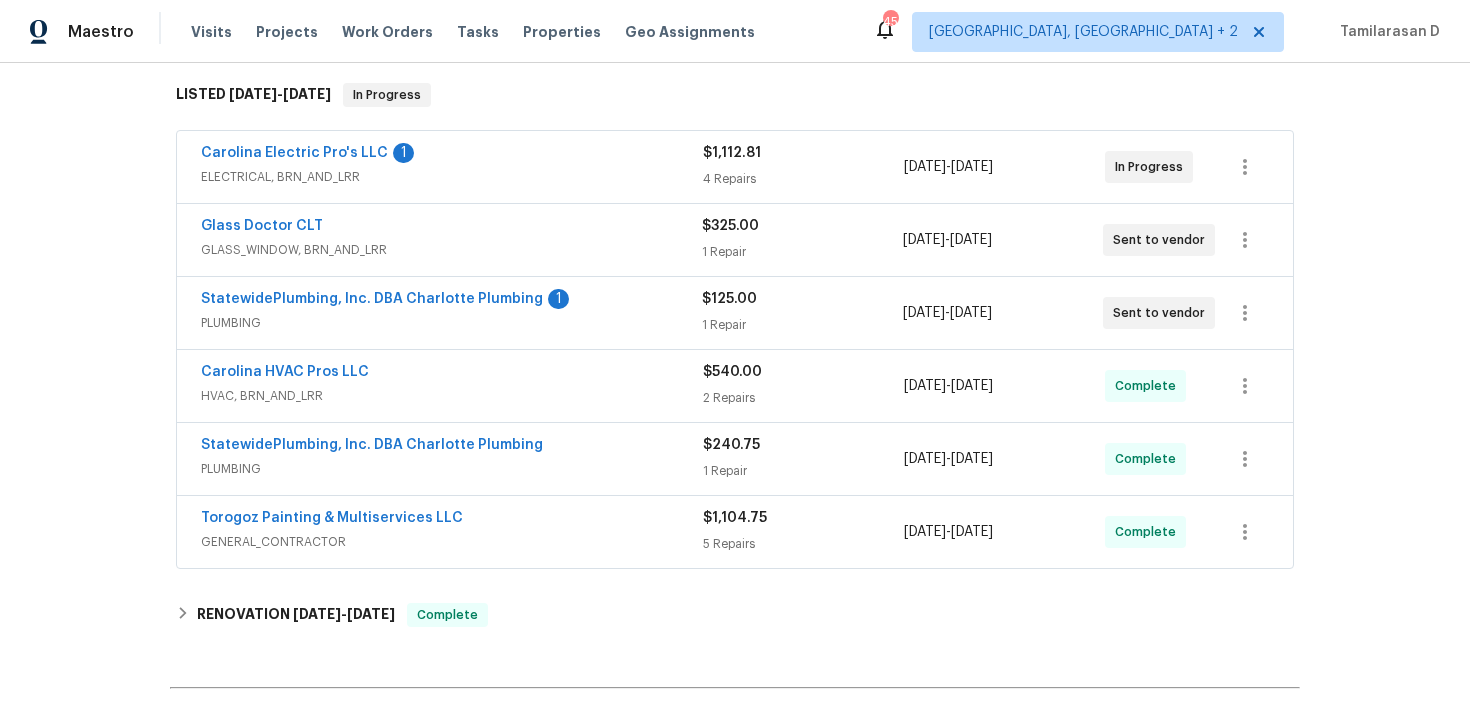 click on "Torogoz Painting & Multiservices LLC" at bounding box center (332, 518) 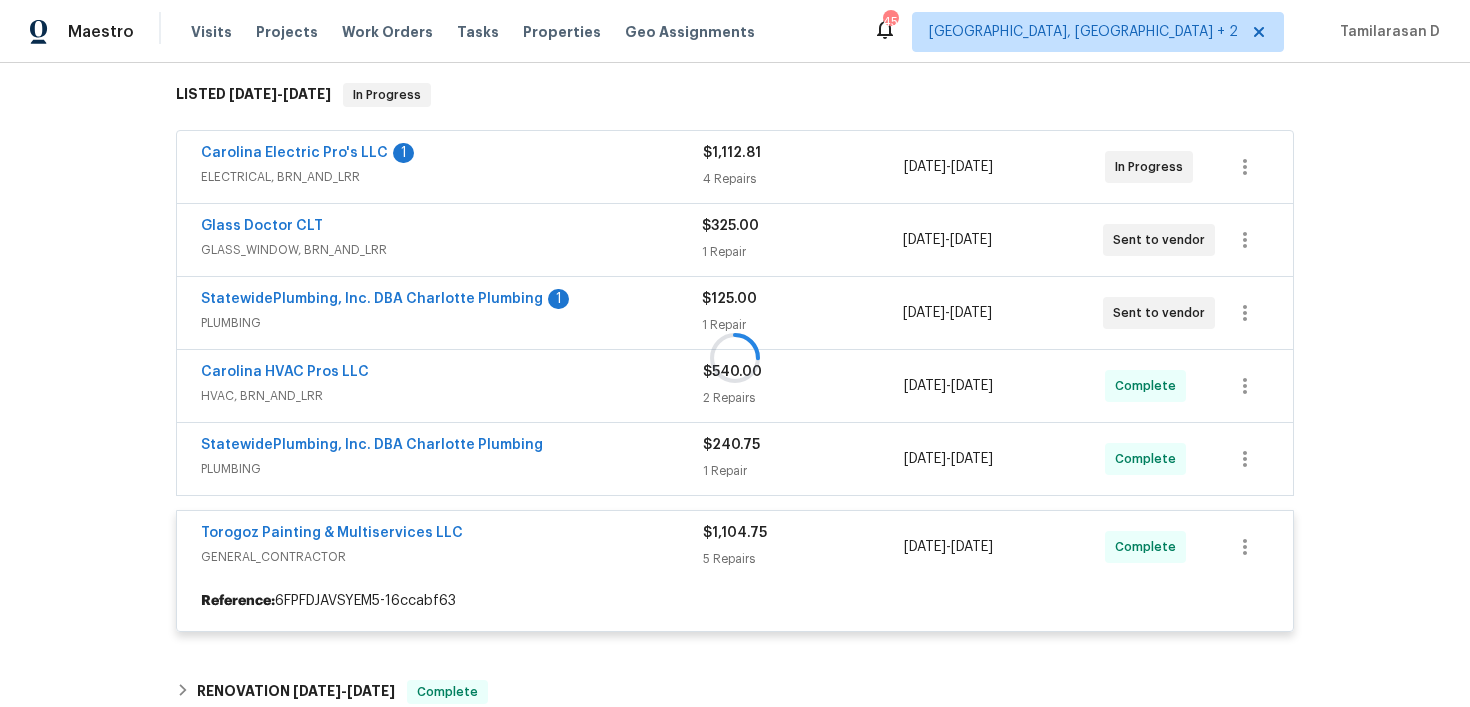 click at bounding box center (735, 357) 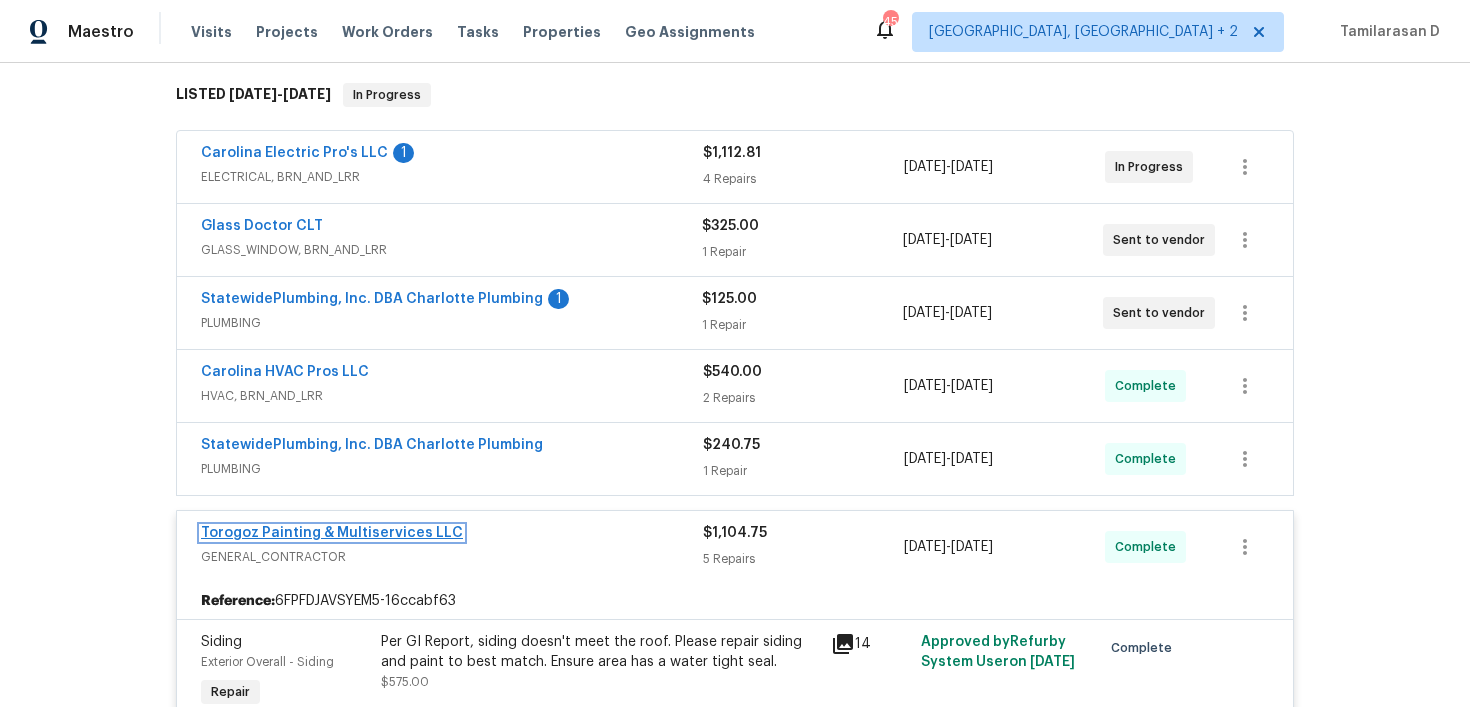 click on "Torogoz Painting & Multiservices LLC" at bounding box center (332, 533) 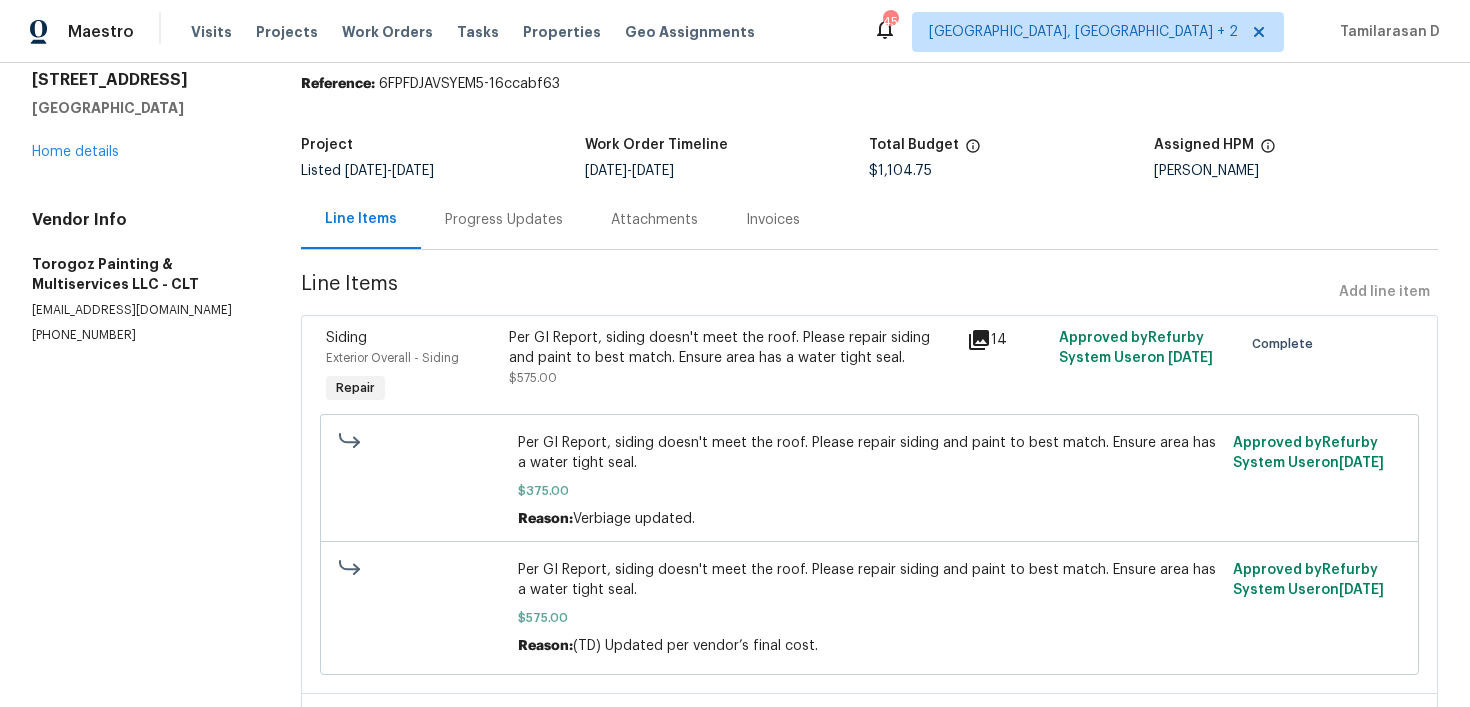scroll, scrollTop: 0, scrollLeft: 0, axis: both 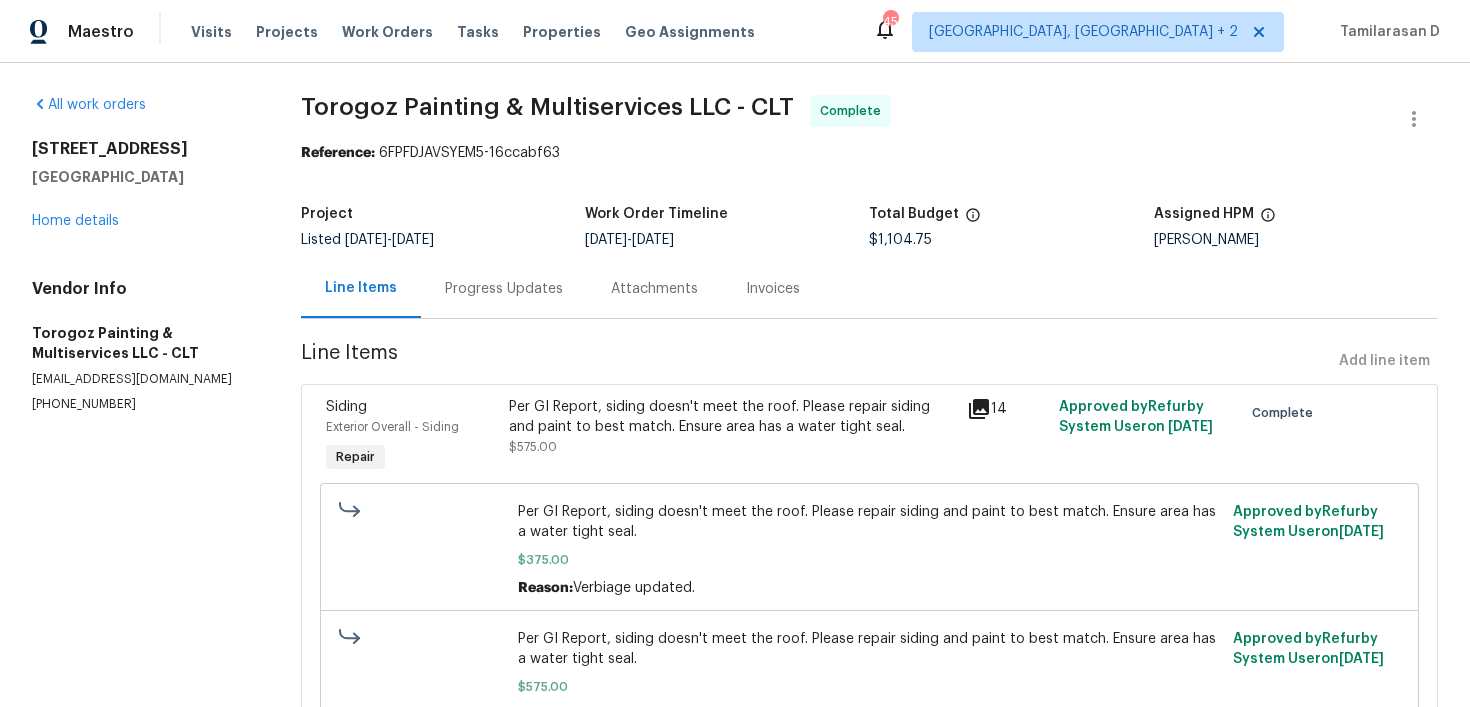click on "[STREET_ADDRESS] Home details" at bounding box center (142, 185) 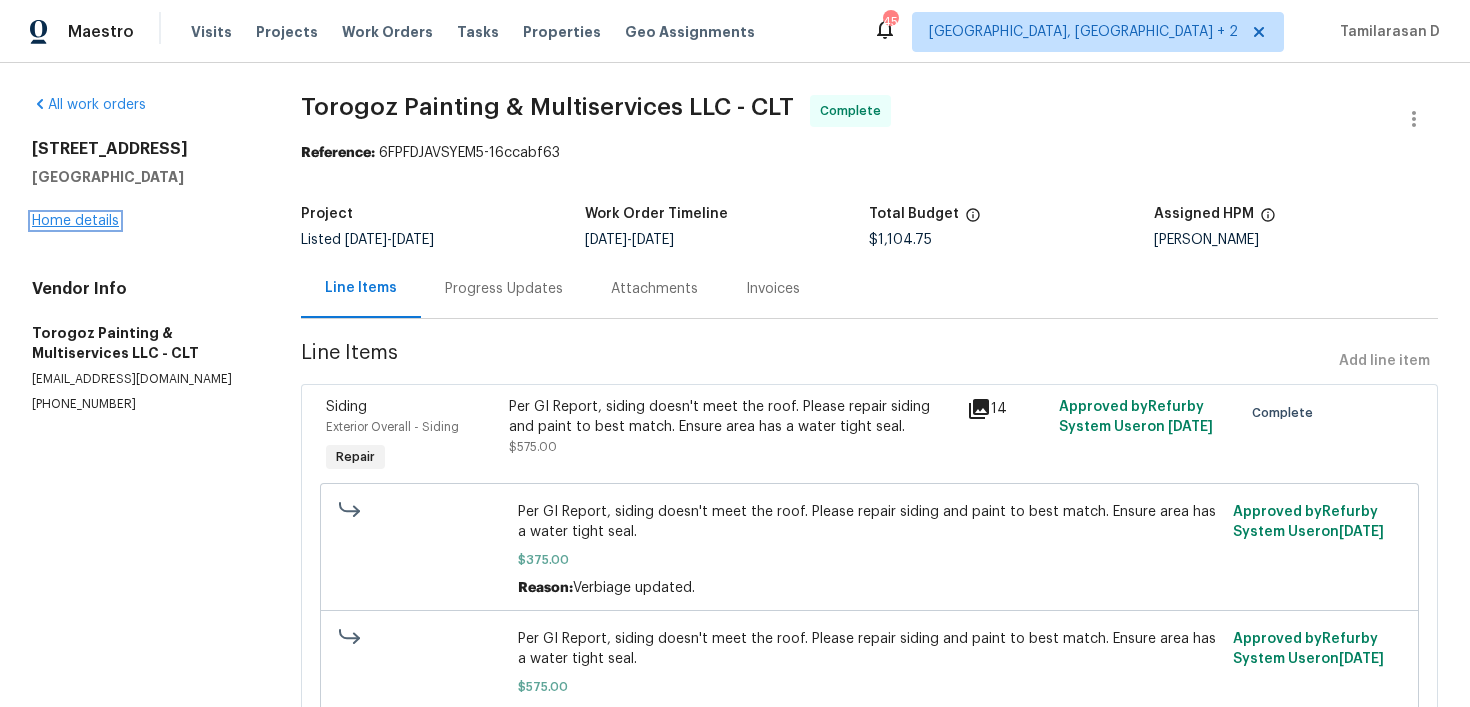 click on "Home details" at bounding box center (75, 221) 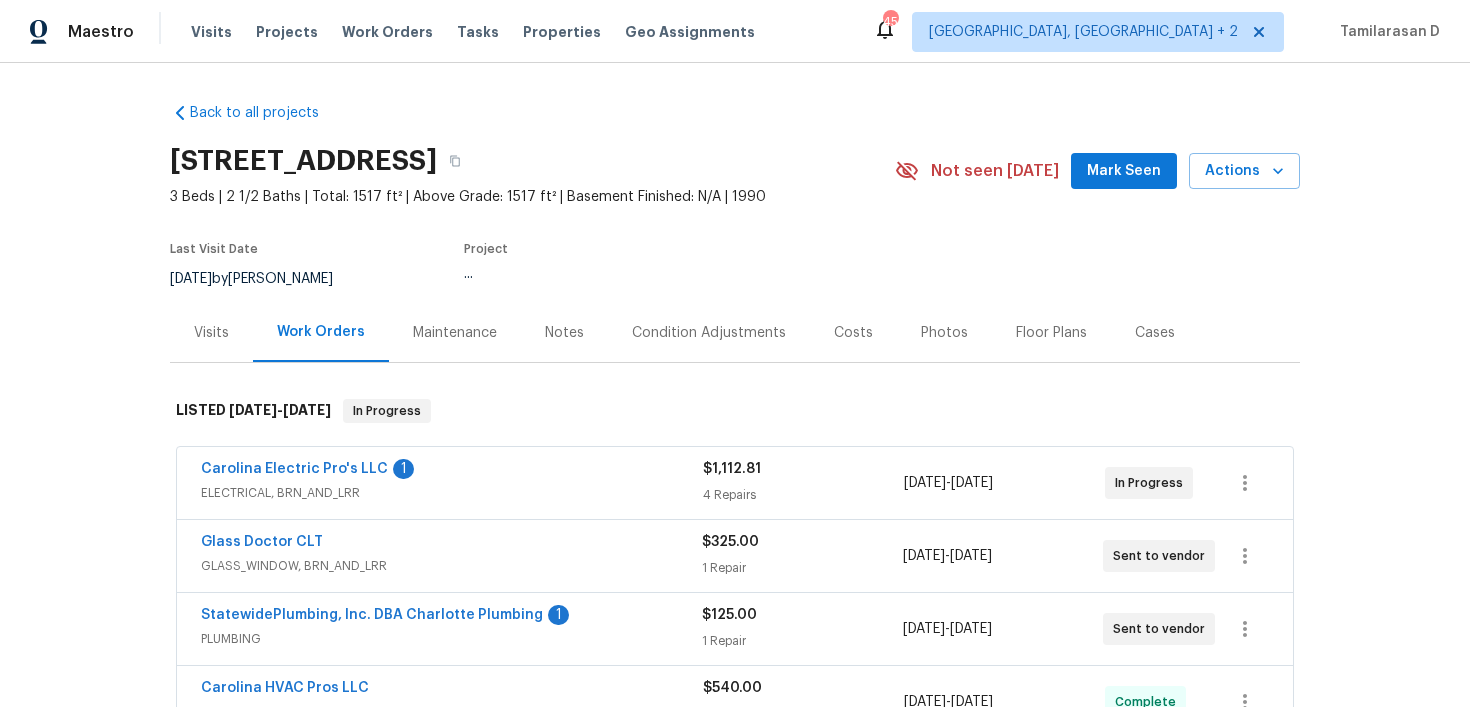 scroll, scrollTop: 554, scrollLeft: 0, axis: vertical 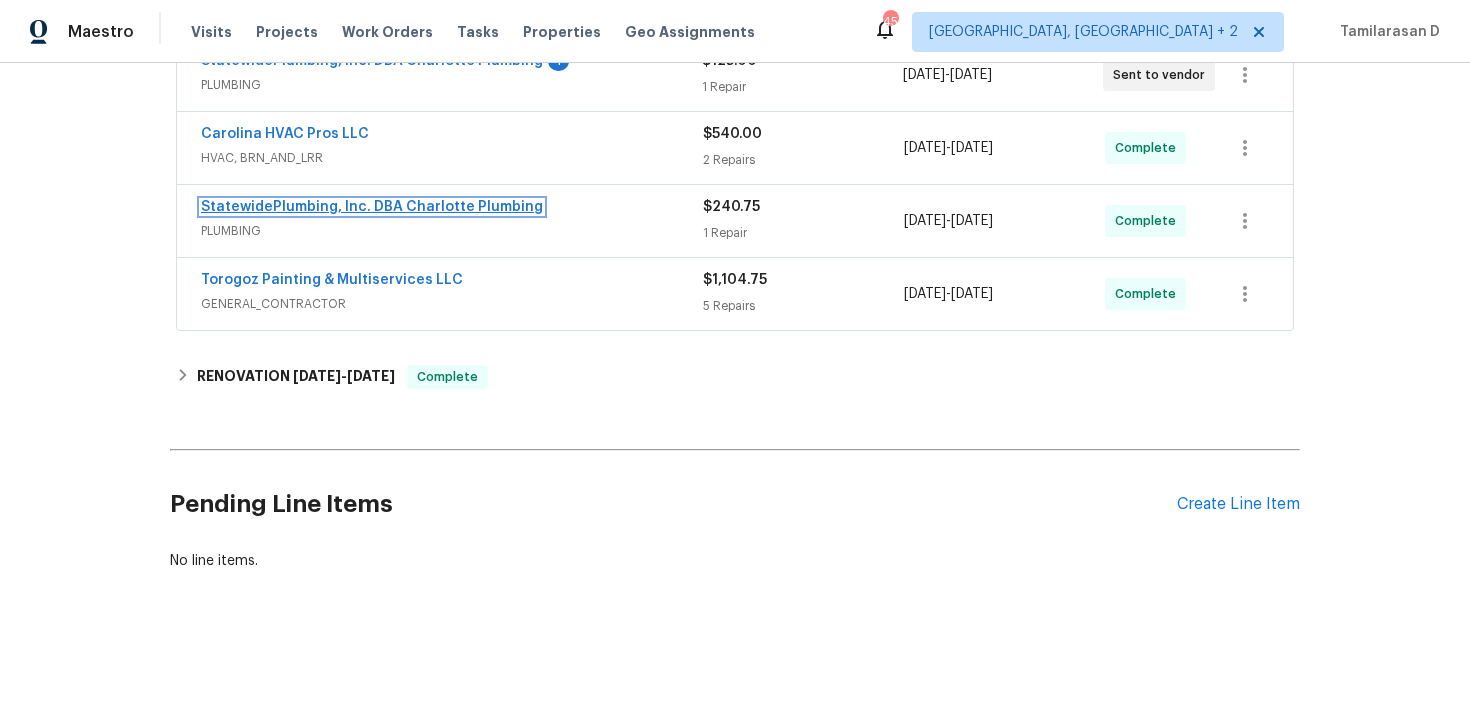 click on "StatewidePlumbing, Inc. DBA Charlotte Plumbing" at bounding box center (372, 207) 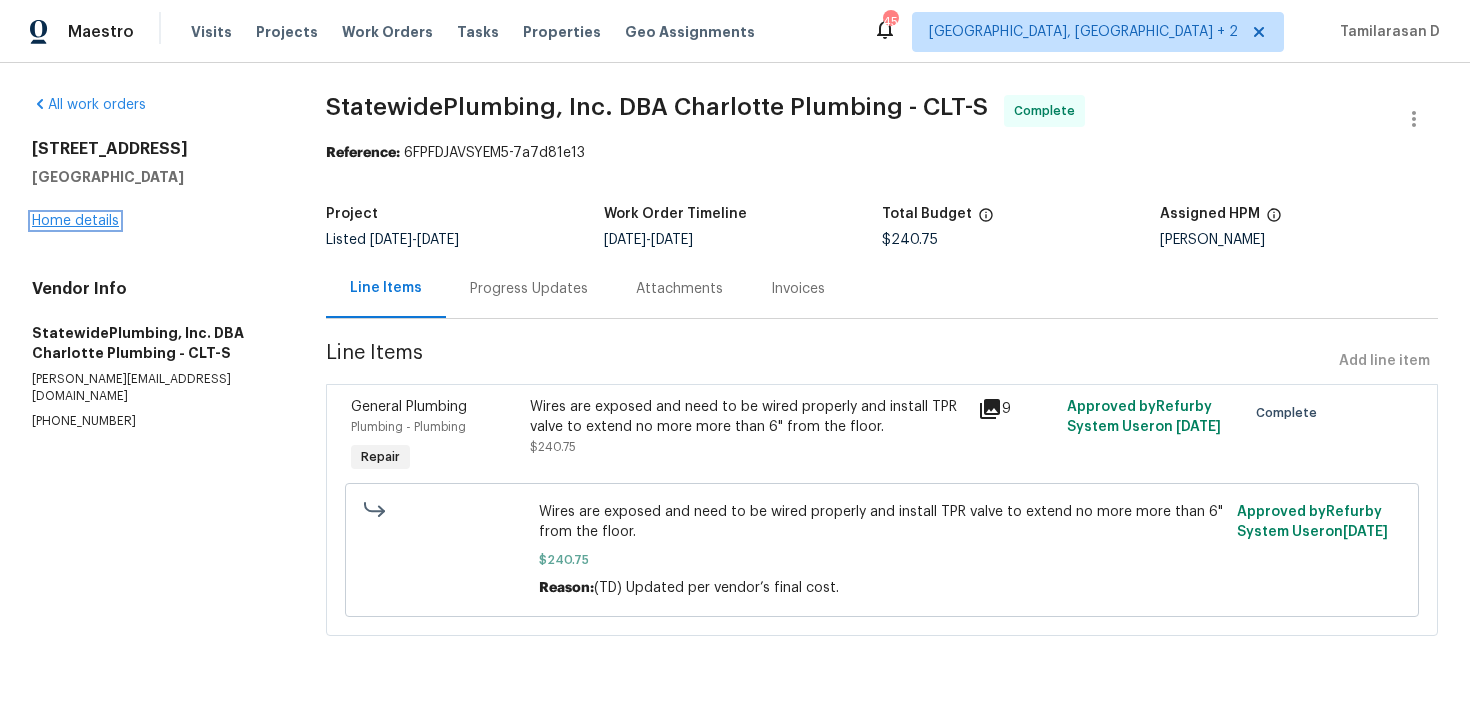 click on "Home details" at bounding box center (75, 221) 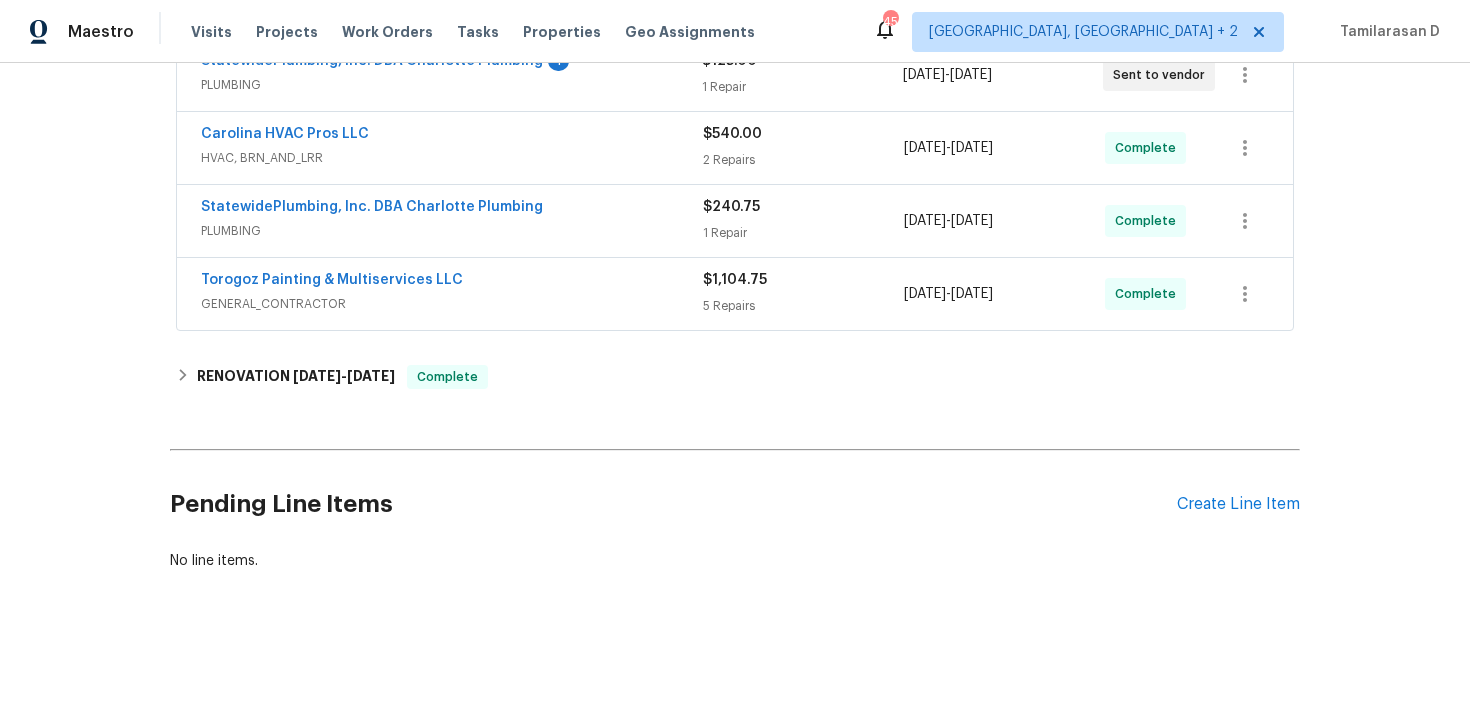 scroll, scrollTop: 320, scrollLeft: 0, axis: vertical 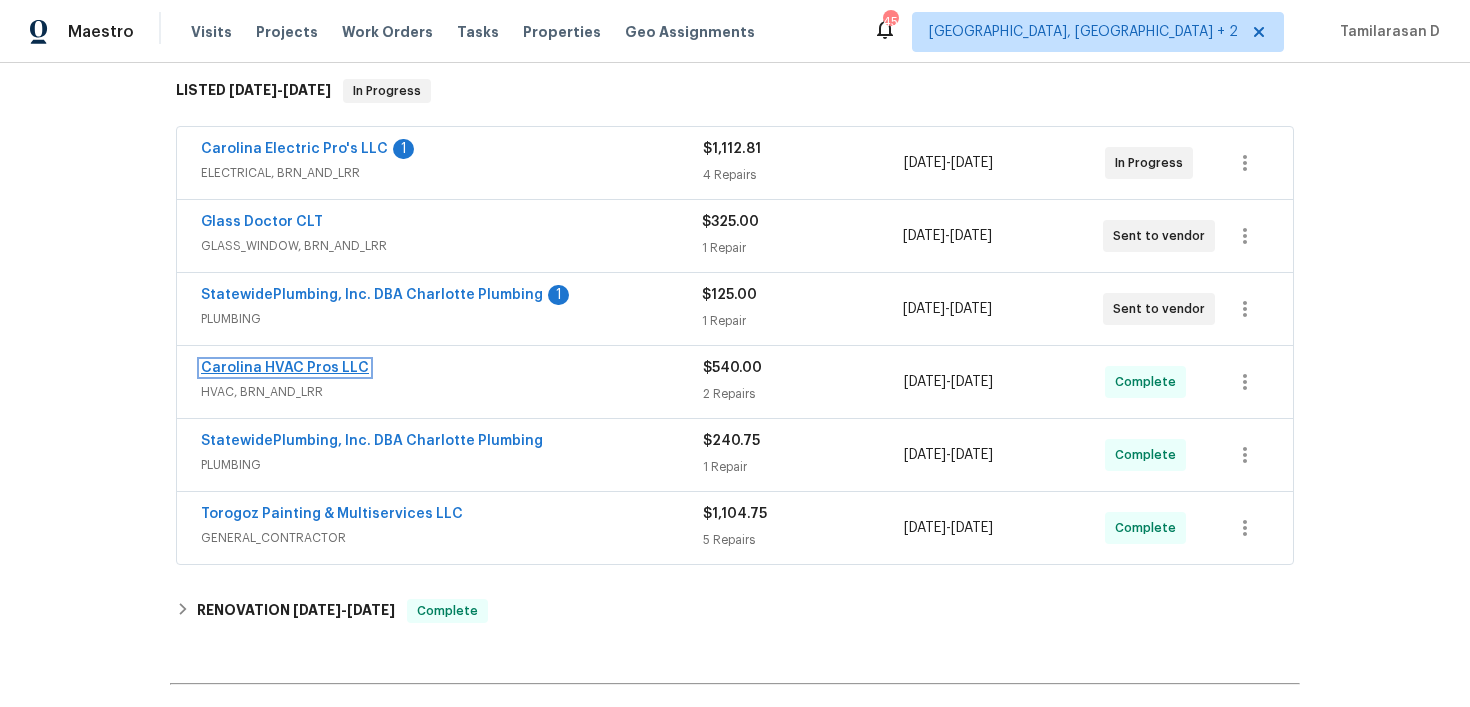click on "Carolina HVAC Pros LLC" at bounding box center (285, 368) 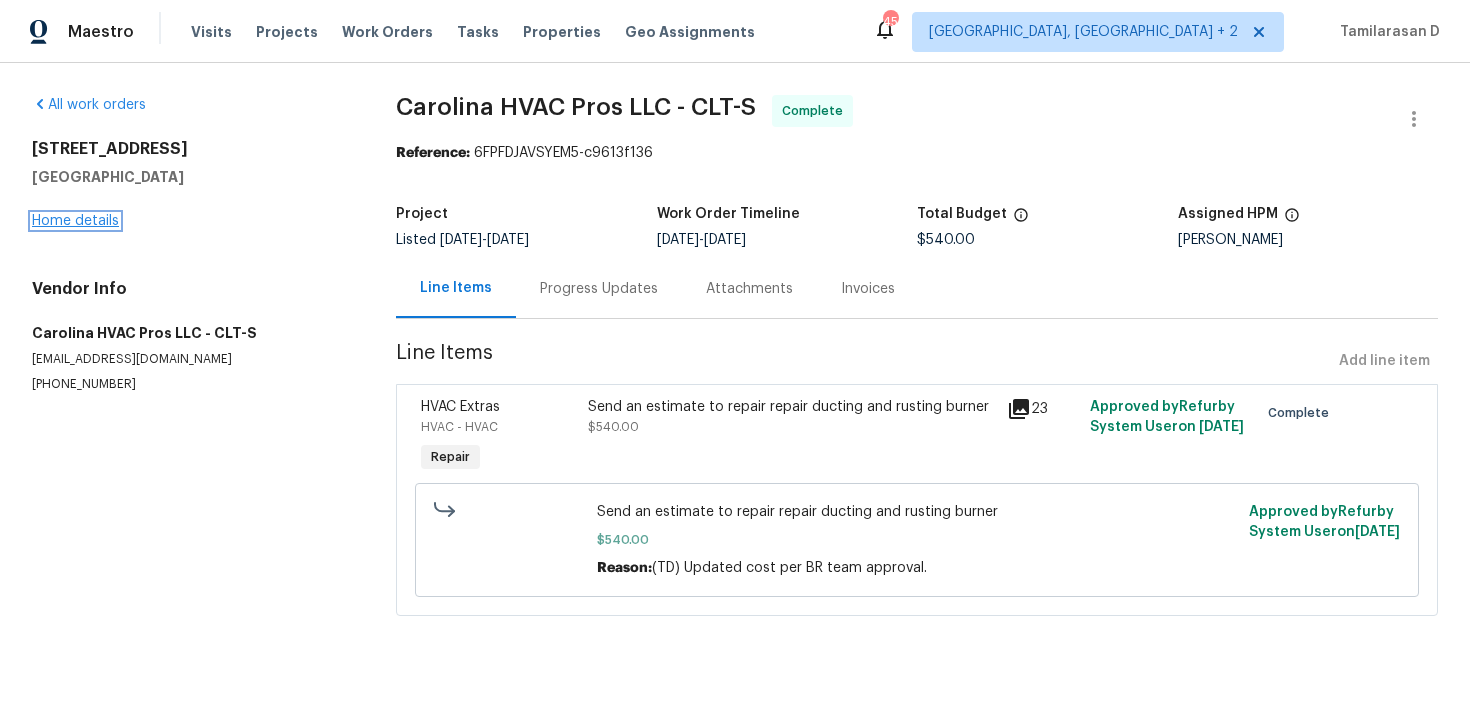 click on "Home details" at bounding box center (75, 221) 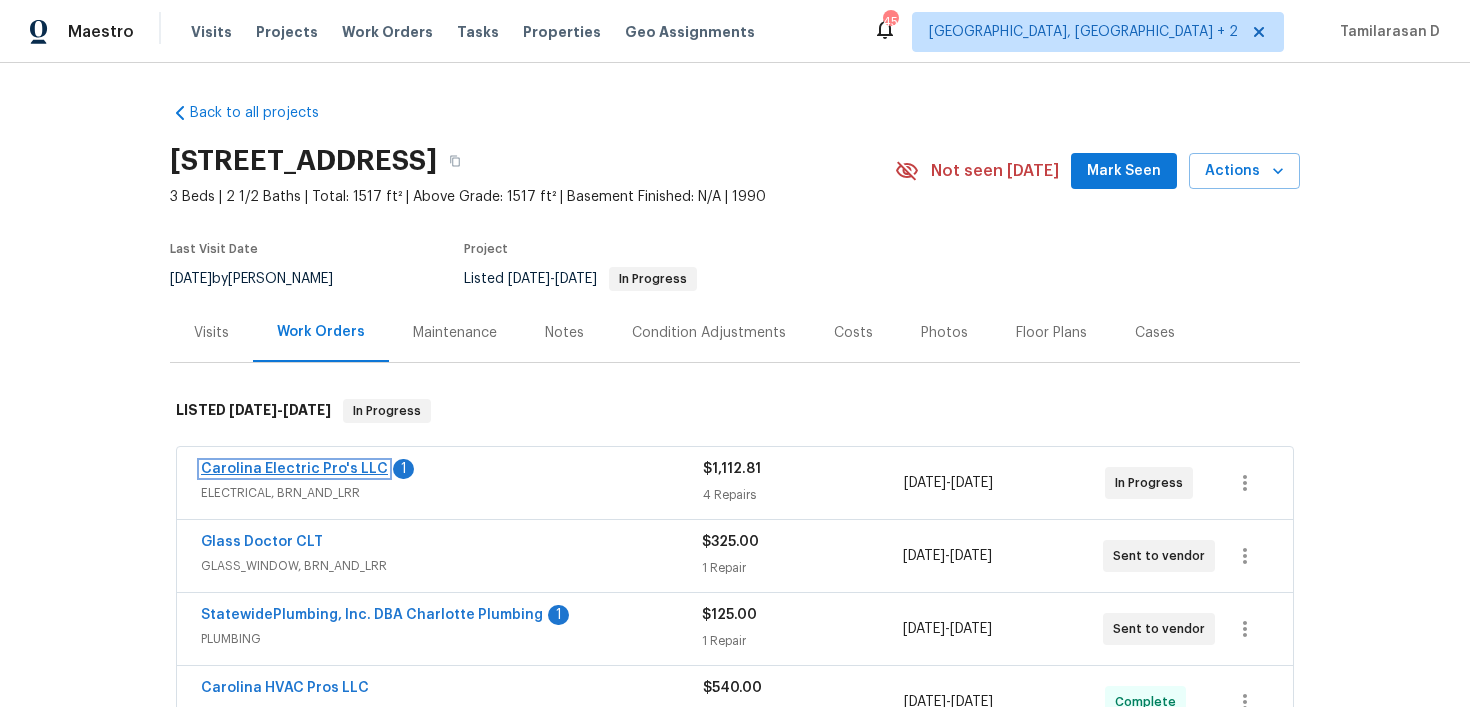 click on "Carolina Electric Pro's LLC" at bounding box center [294, 469] 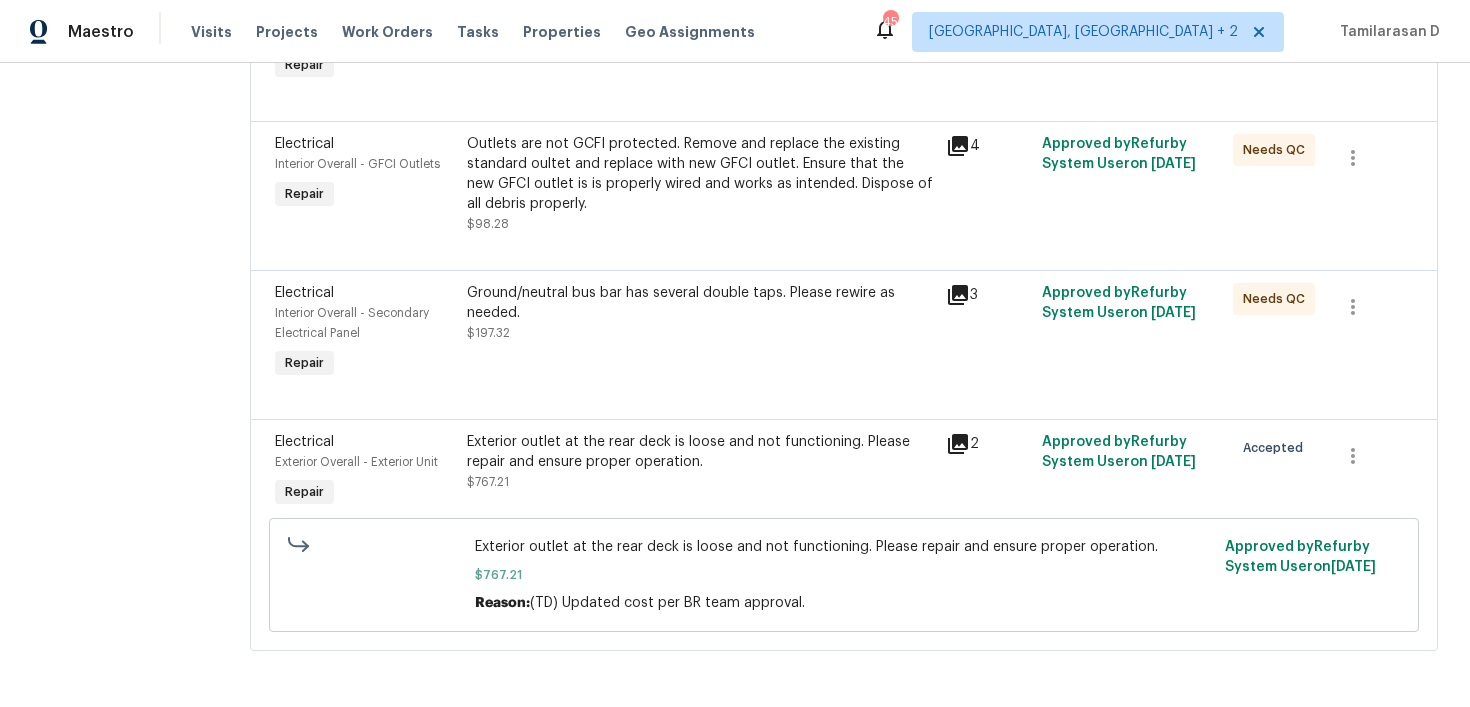 scroll, scrollTop: 0, scrollLeft: 0, axis: both 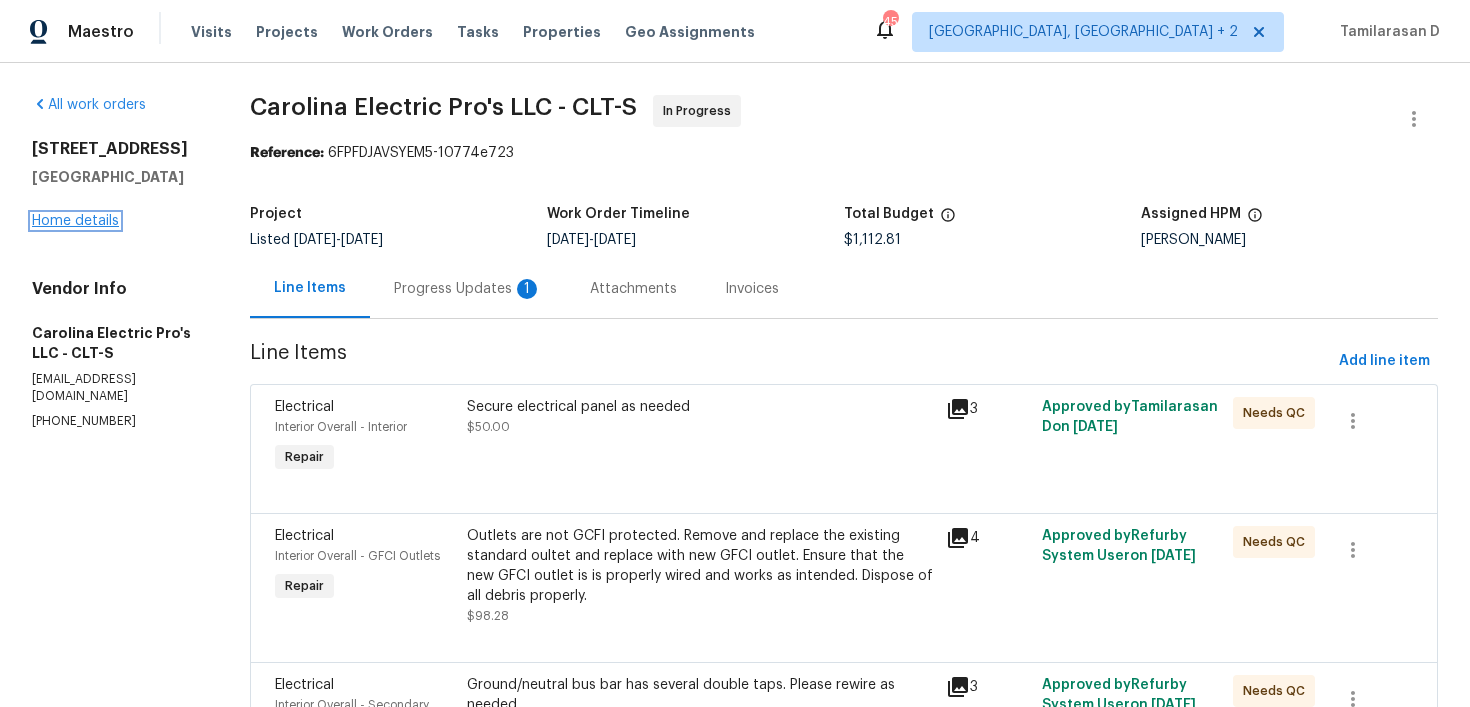 click on "Home details" at bounding box center (75, 221) 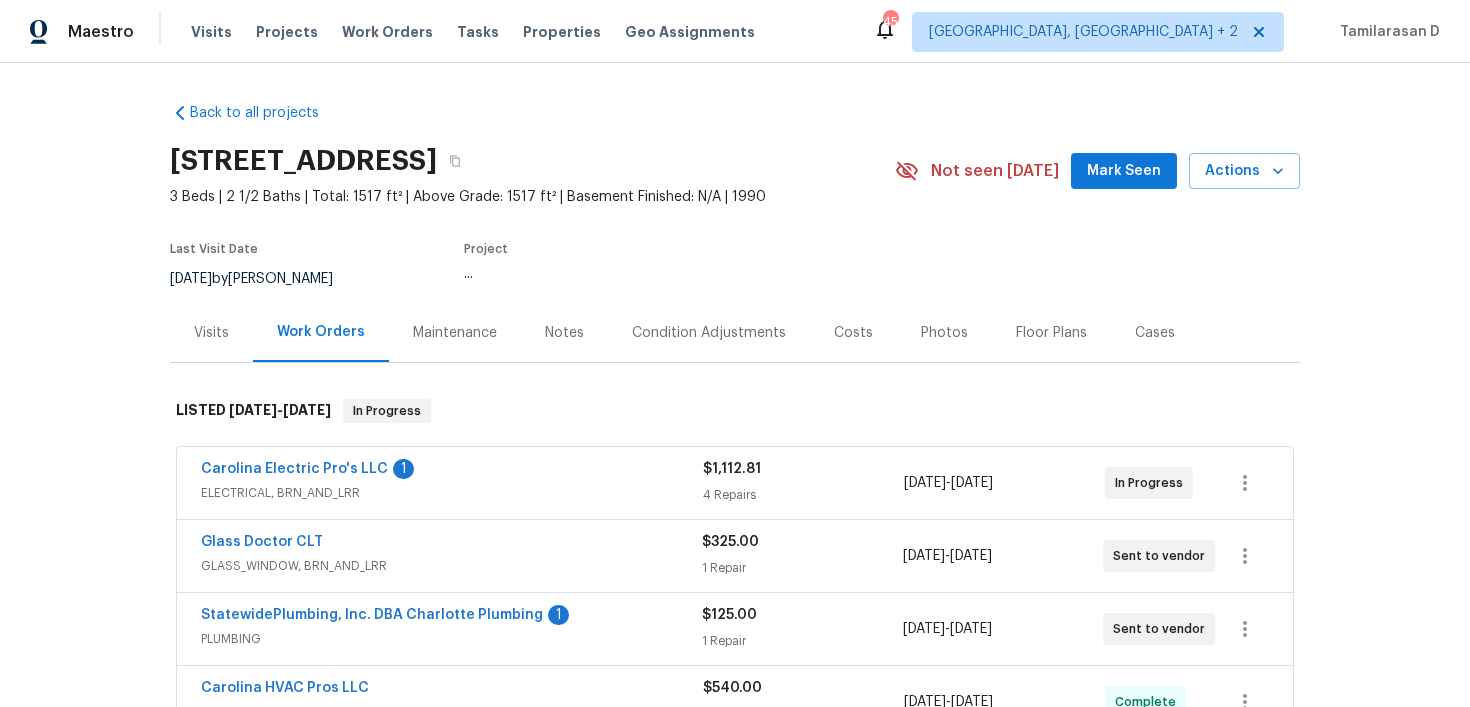 scroll, scrollTop: 201, scrollLeft: 0, axis: vertical 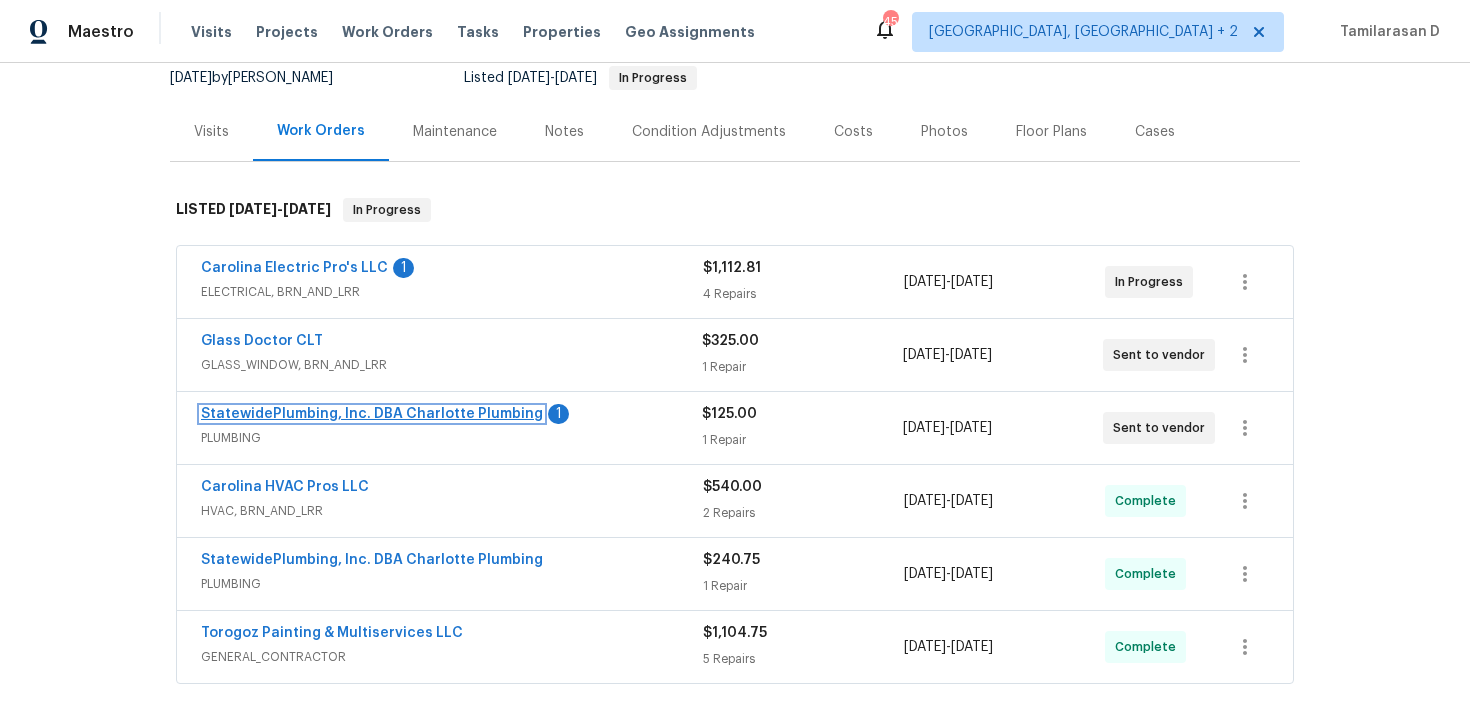 click on "StatewidePlumbing, Inc. DBA Charlotte Plumbing" at bounding box center [372, 414] 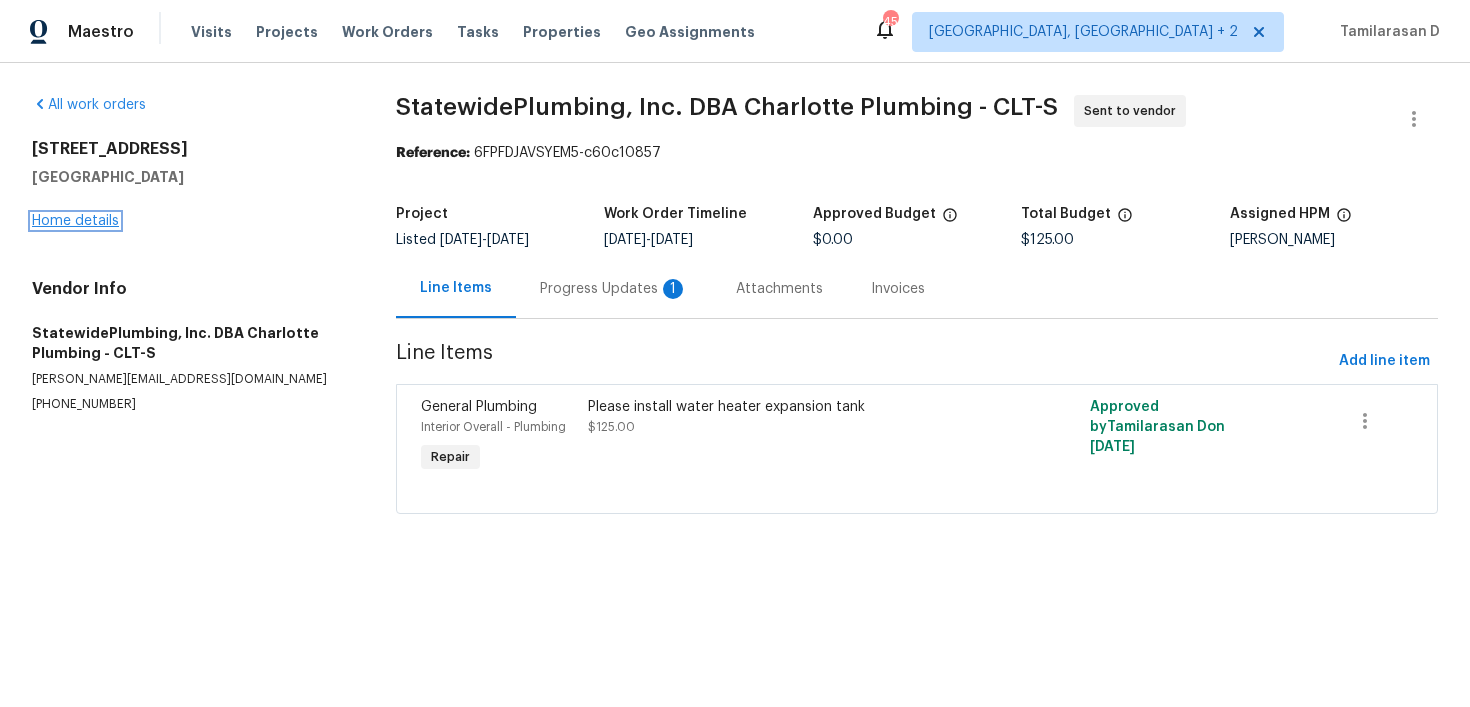 click on "Home details" at bounding box center (75, 221) 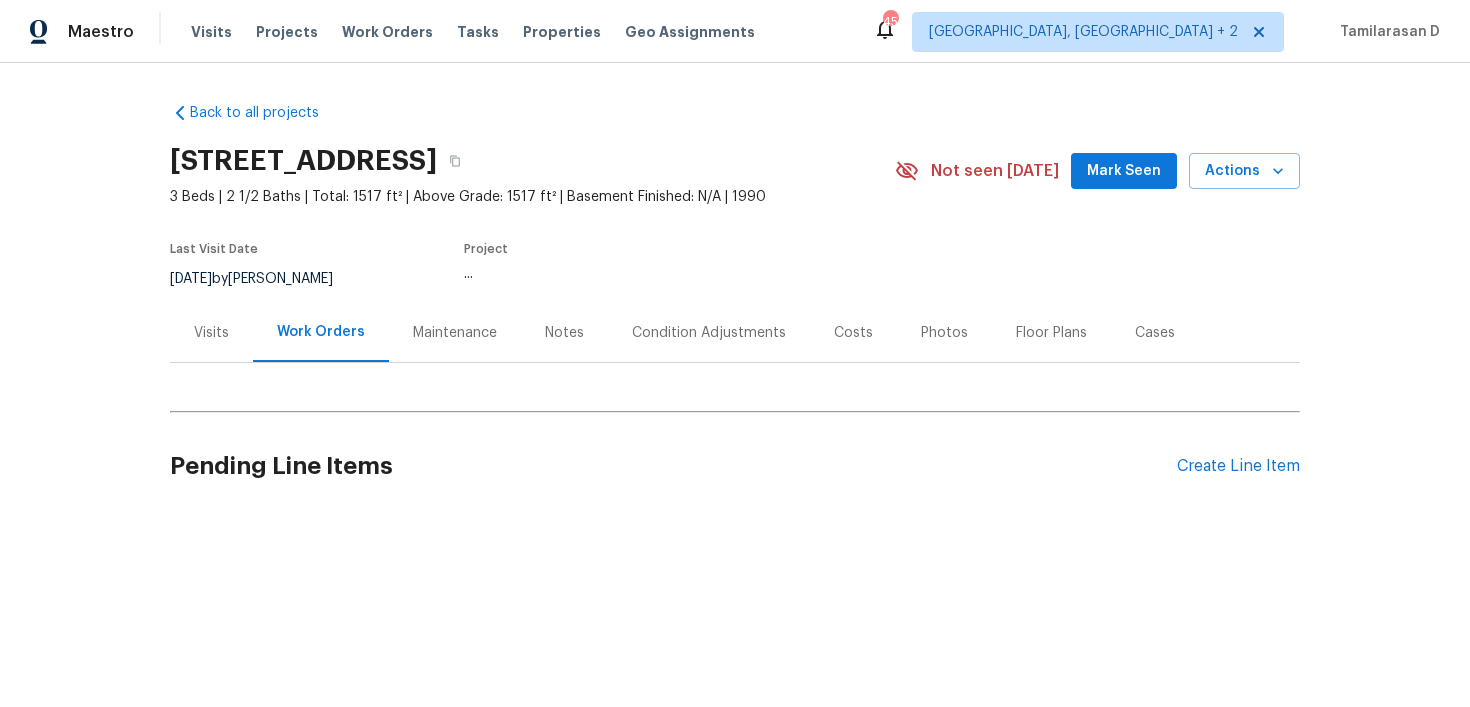 scroll, scrollTop: 0, scrollLeft: 0, axis: both 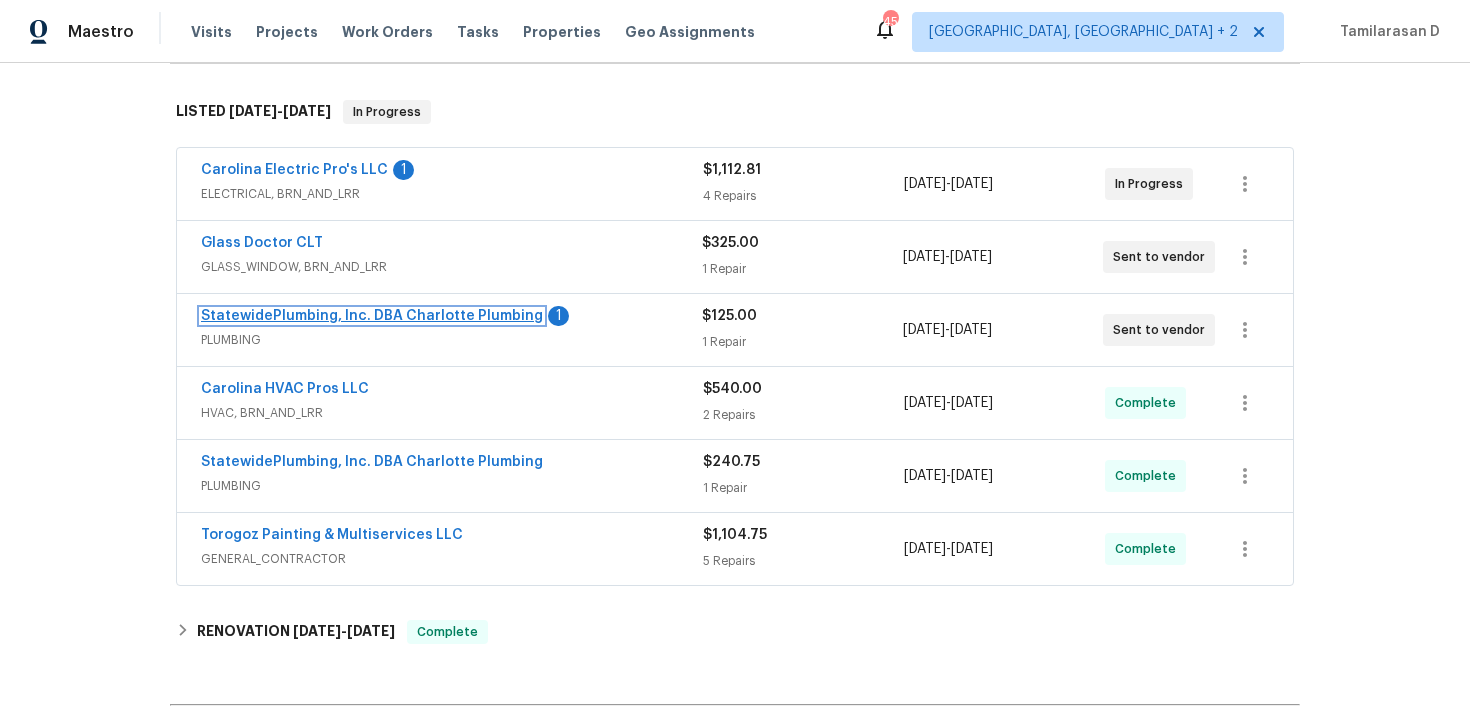 click on "StatewidePlumbing, Inc. DBA Charlotte Plumbing" at bounding box center (372, 316) 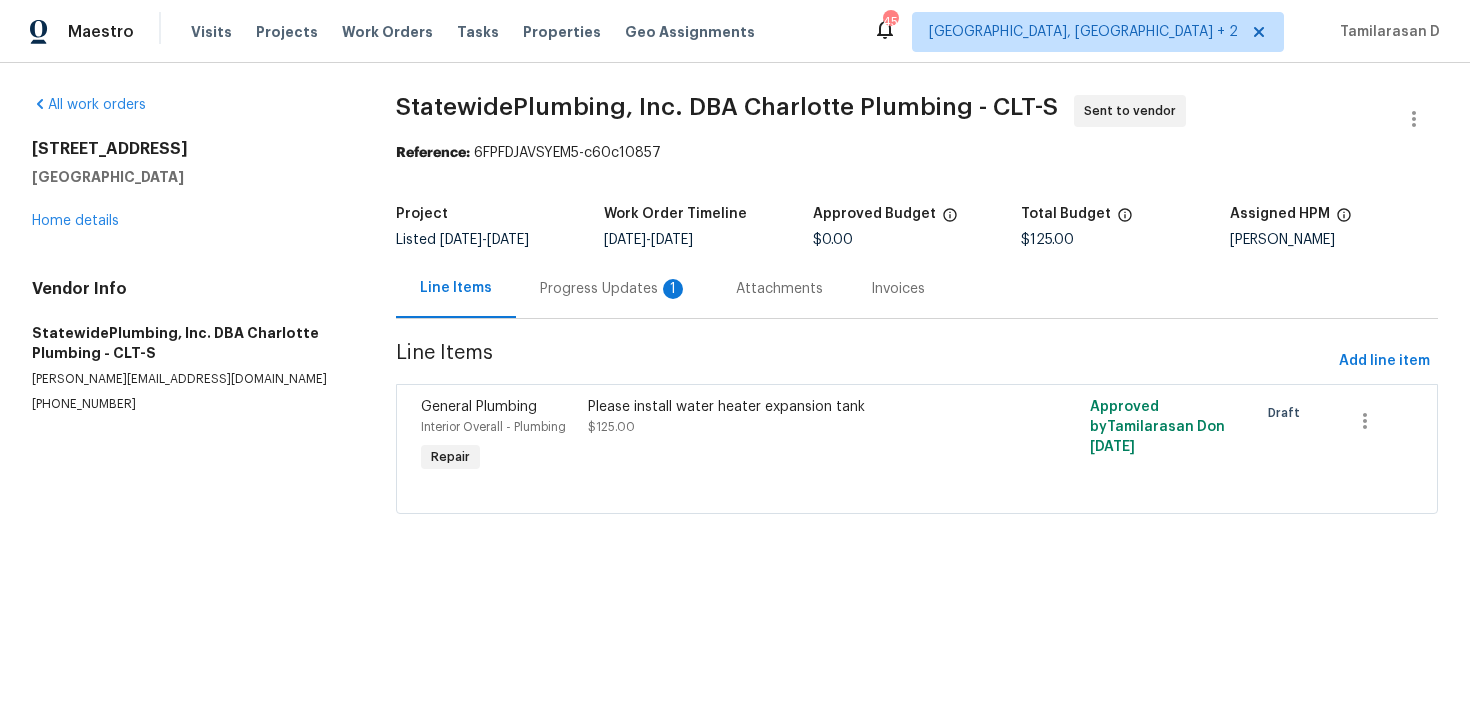 click on "Progress Updates 1" at bounding box center [614, 288] 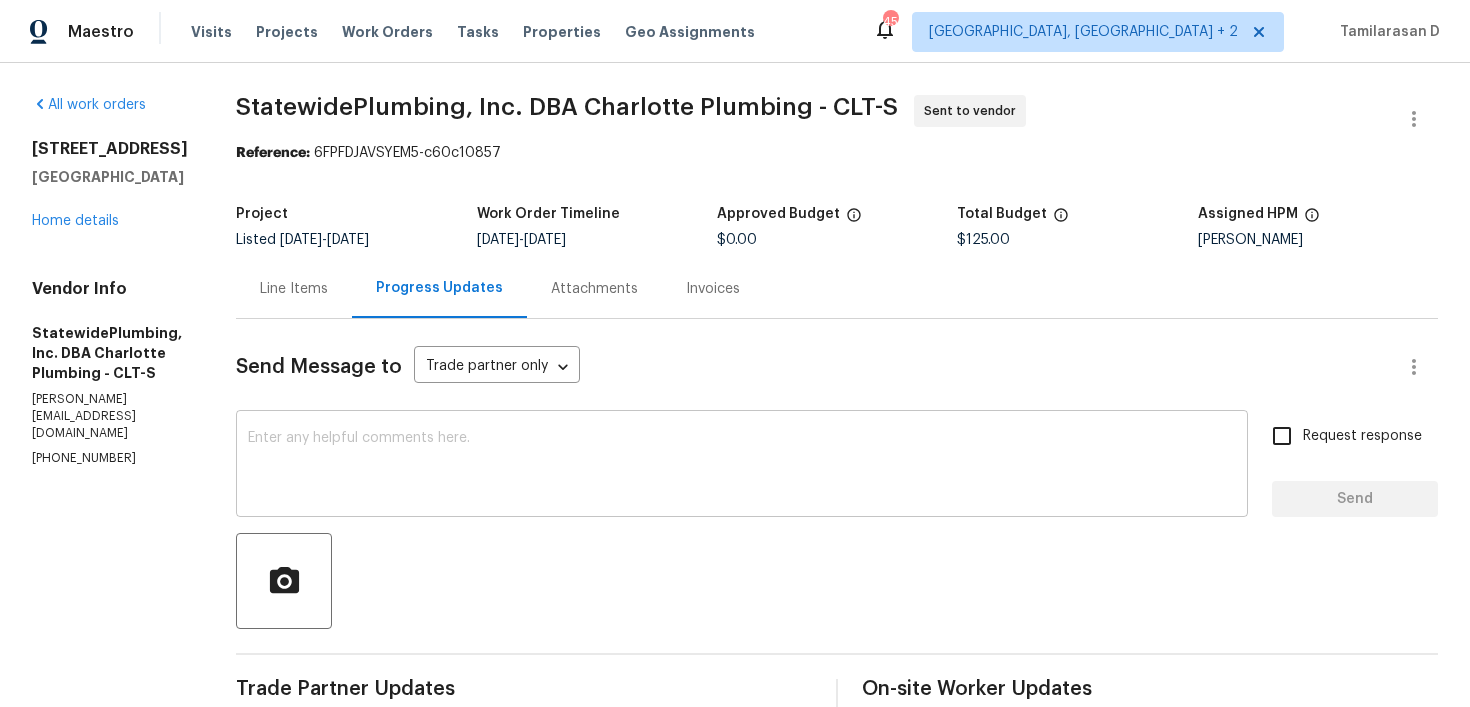 scroll, scrollTop: 292, scrollLeft: 0, axis: vertical 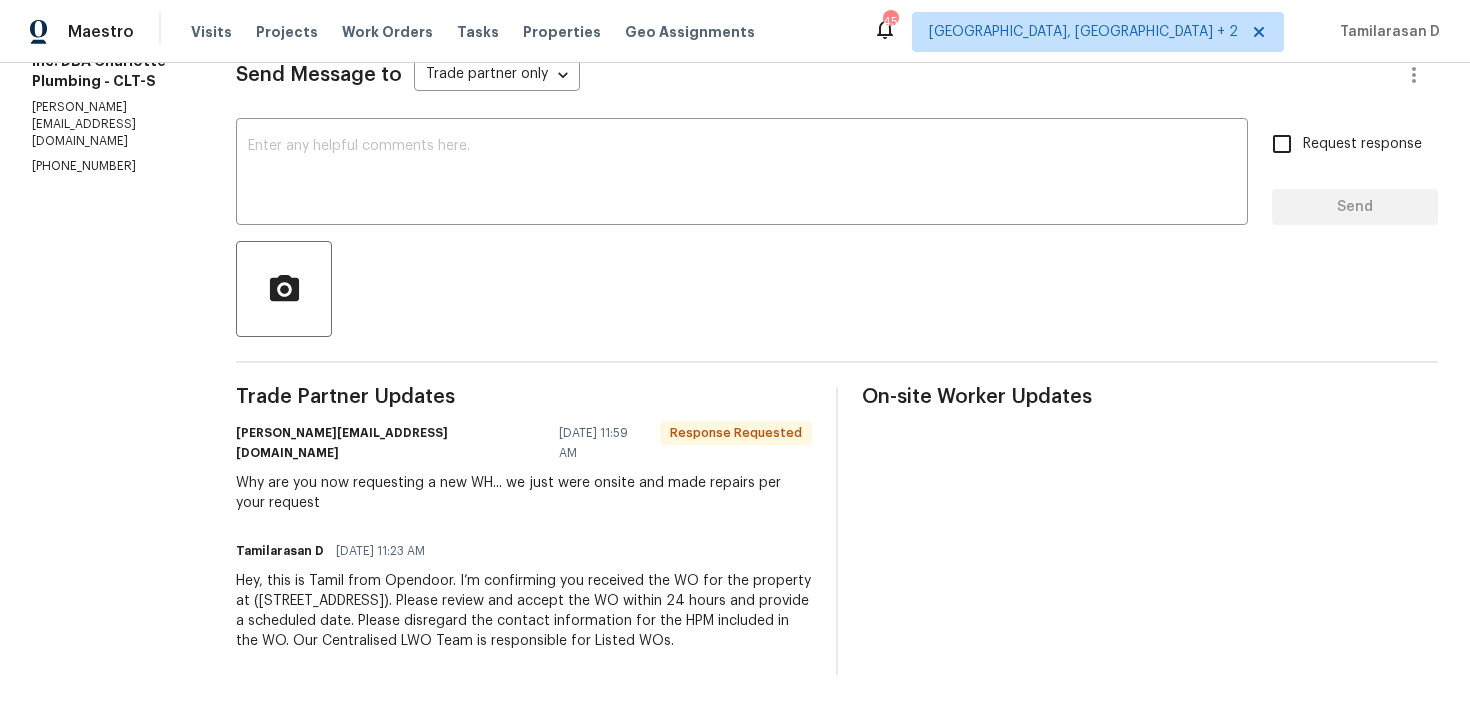 click on "Why are you now requesting a new WH... we just were onsite and made repairs per your request" at bounding box center [524, 493] 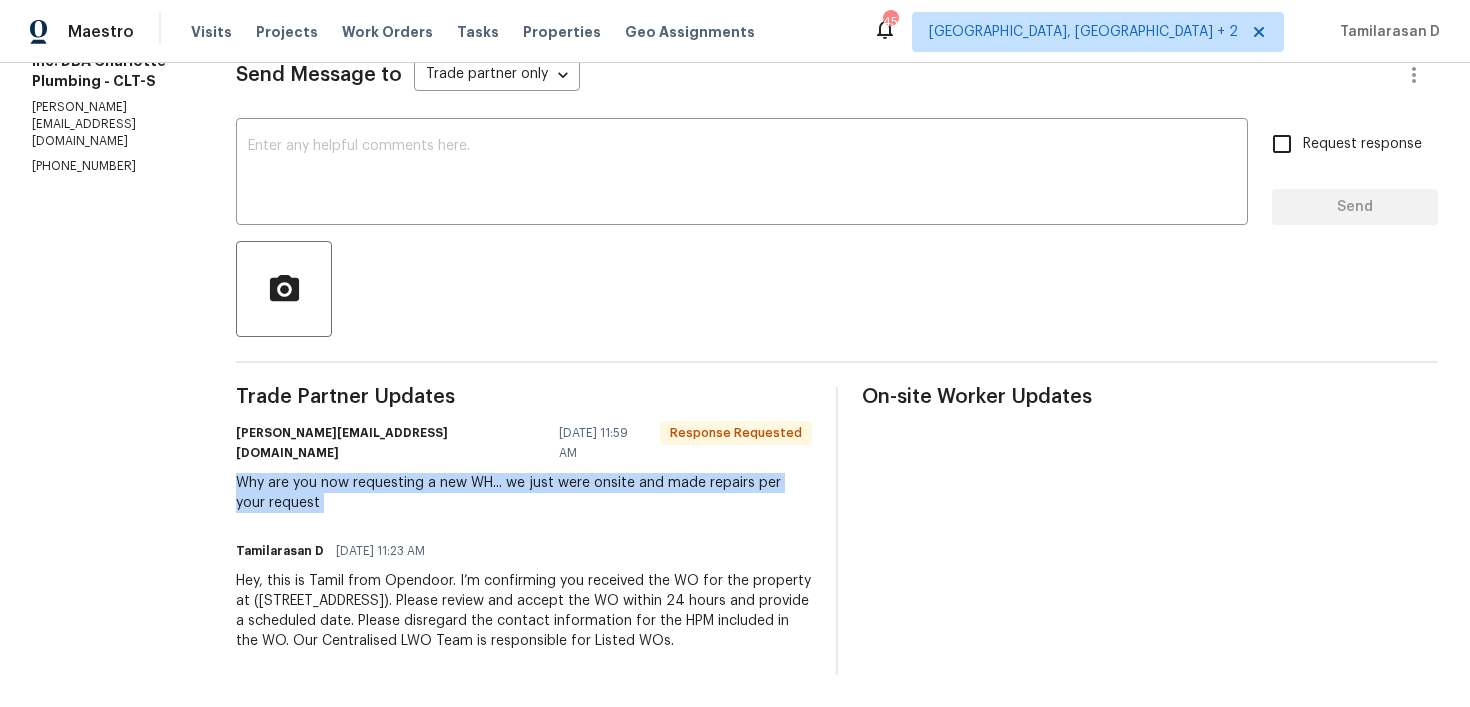 click on "Why are you now requesting a new WH... we just were onsite and made repairs per your request" at bounding box center (524, 493) 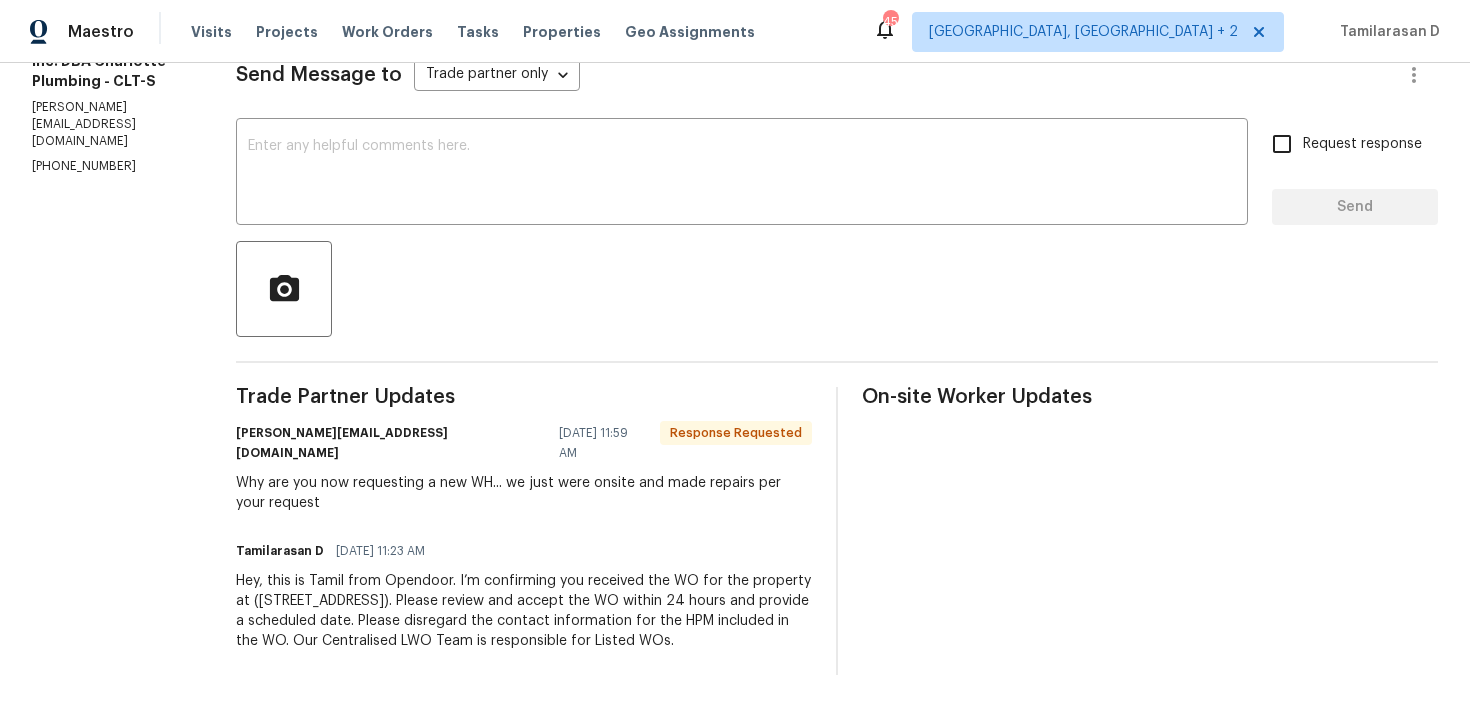 click on "Why are you now requesting a new WH... we just were onsite and made repairs per your request" at bounding box center [524, 493] 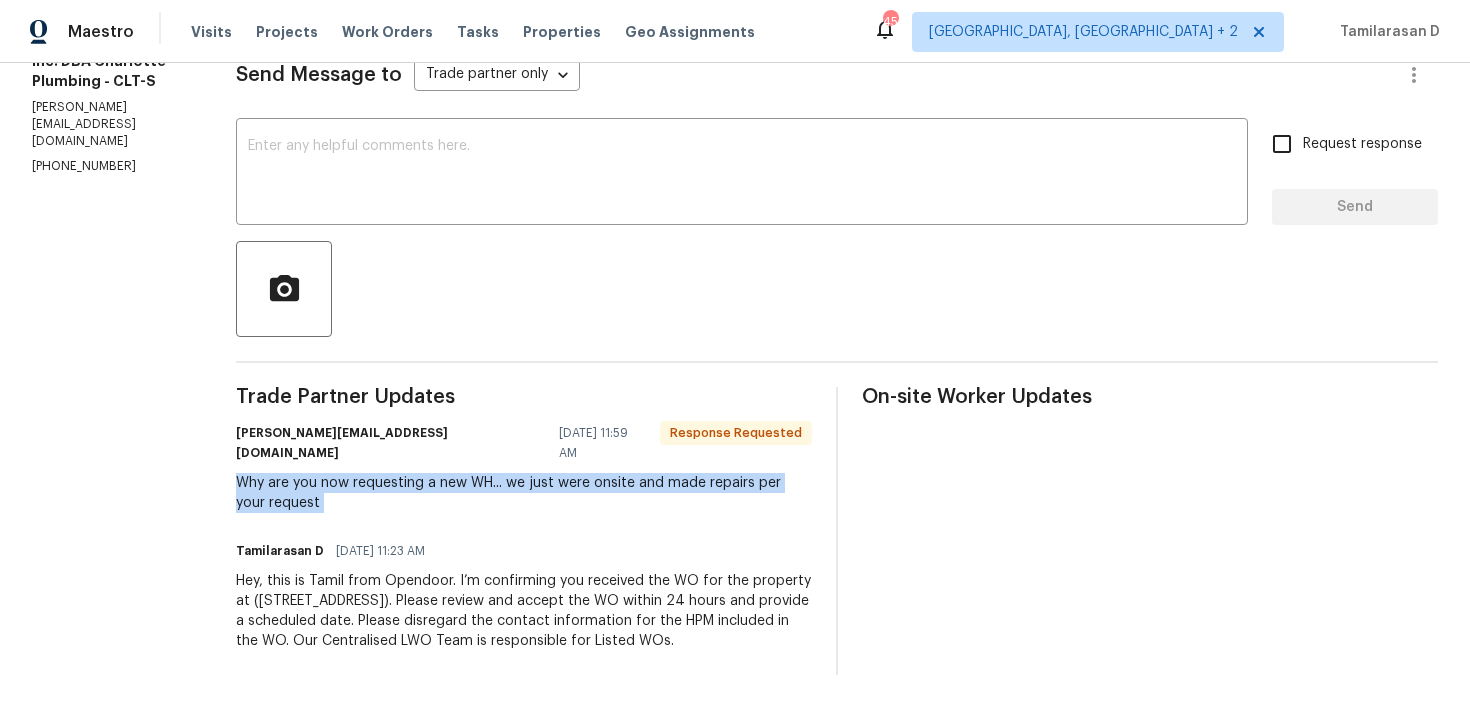click on "Why are you now requesting a new WH... we just were onsite and made repairs per your request" at bounding box center [524, 493] 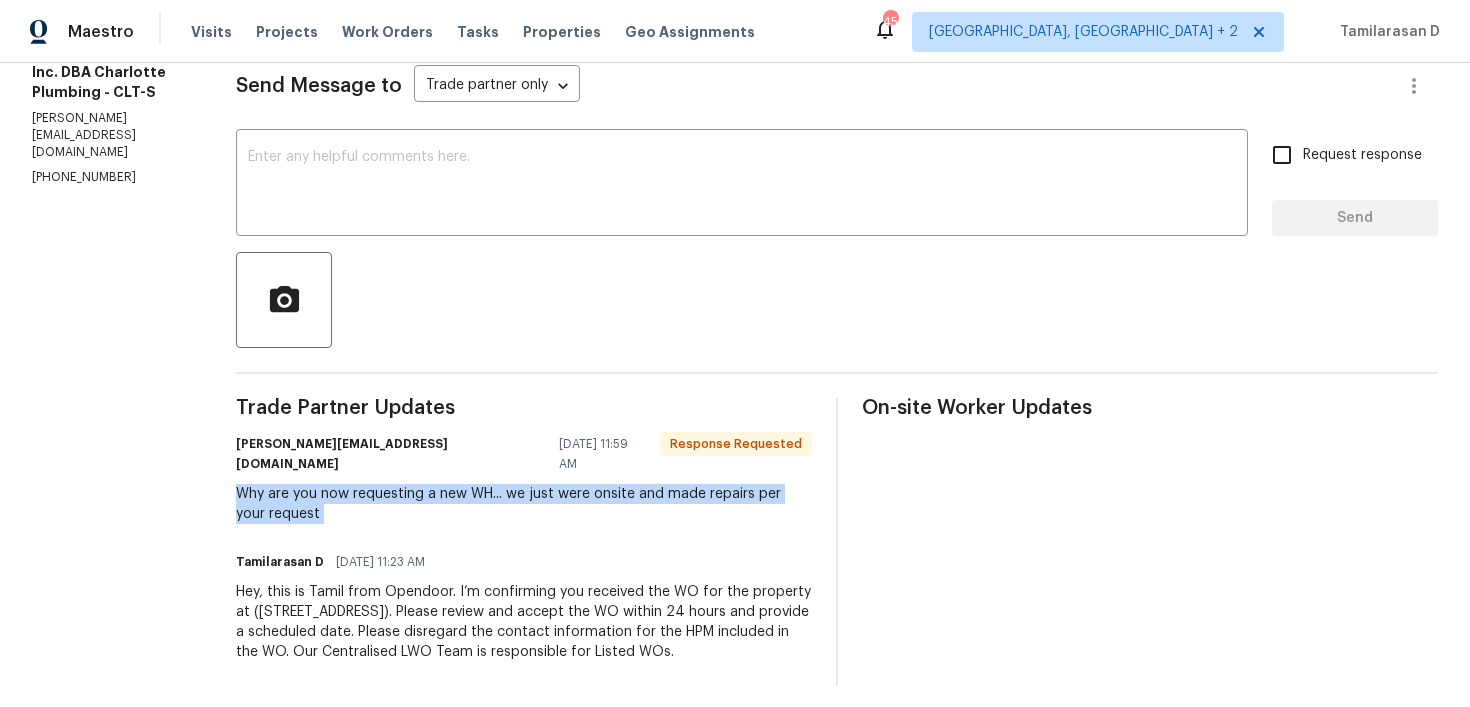 scroll, scrollTop: 292, scrollLeft: 0, axis: vertical 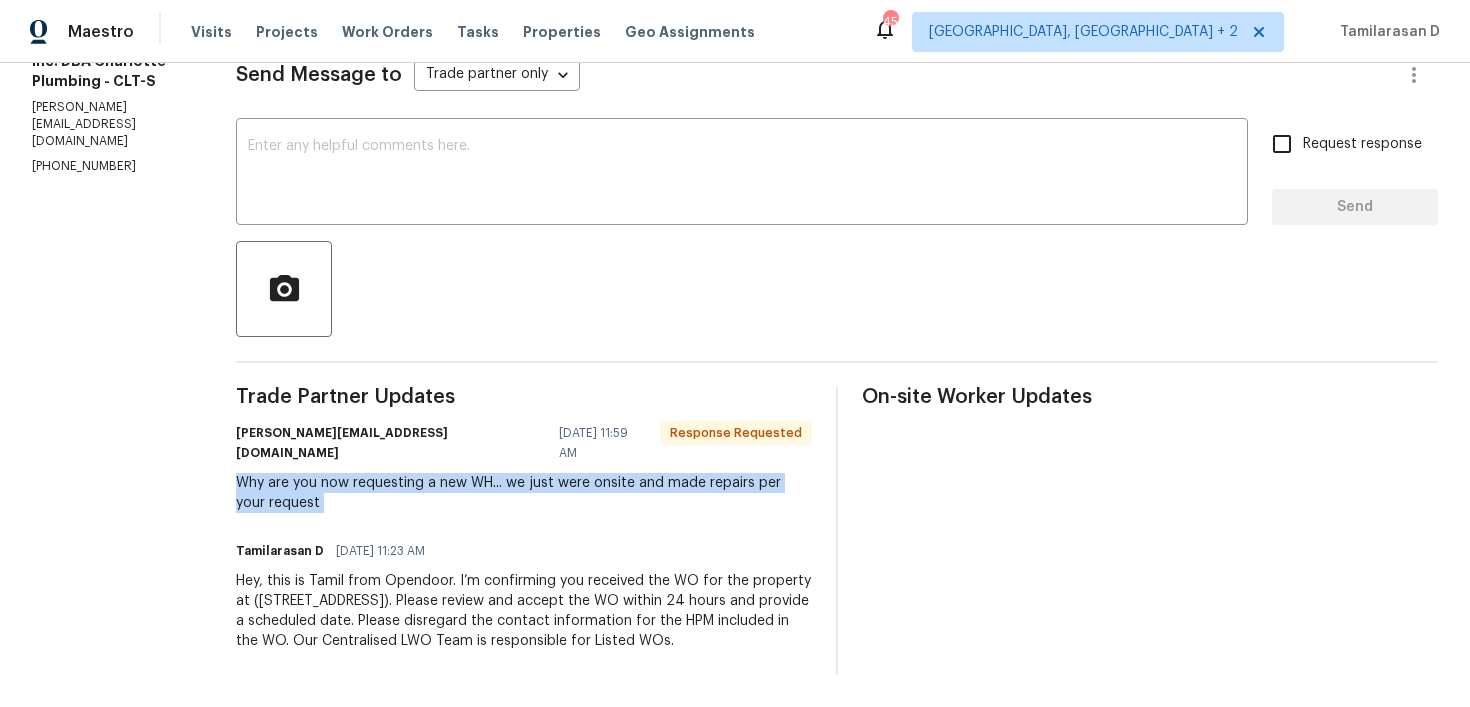 click on "Why are you now requesting a new WH... we just were onsite and made repairs per your request" at bounding box center (524, 493) 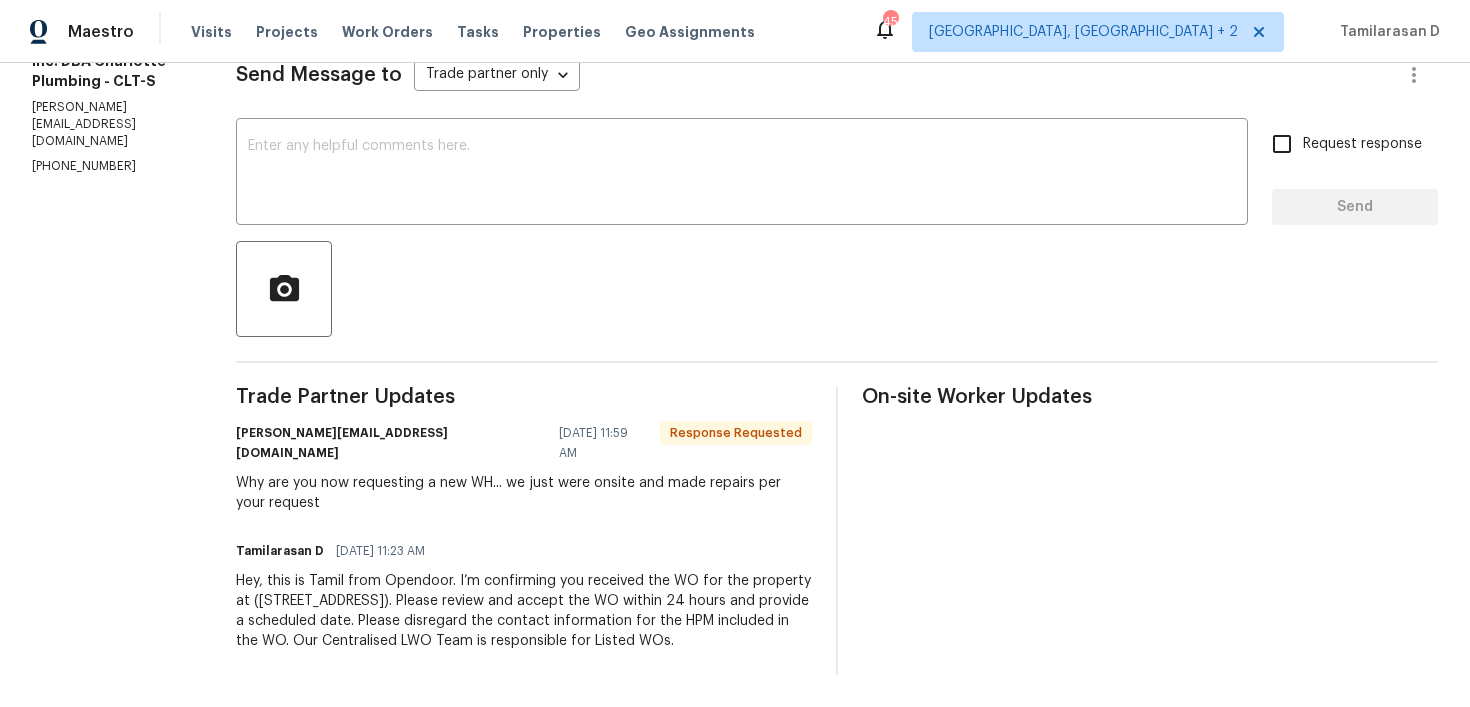 click on "Why are you now requesting a new WH... we just were onsite and made repairs per your request" at bounding box center [524, 493] 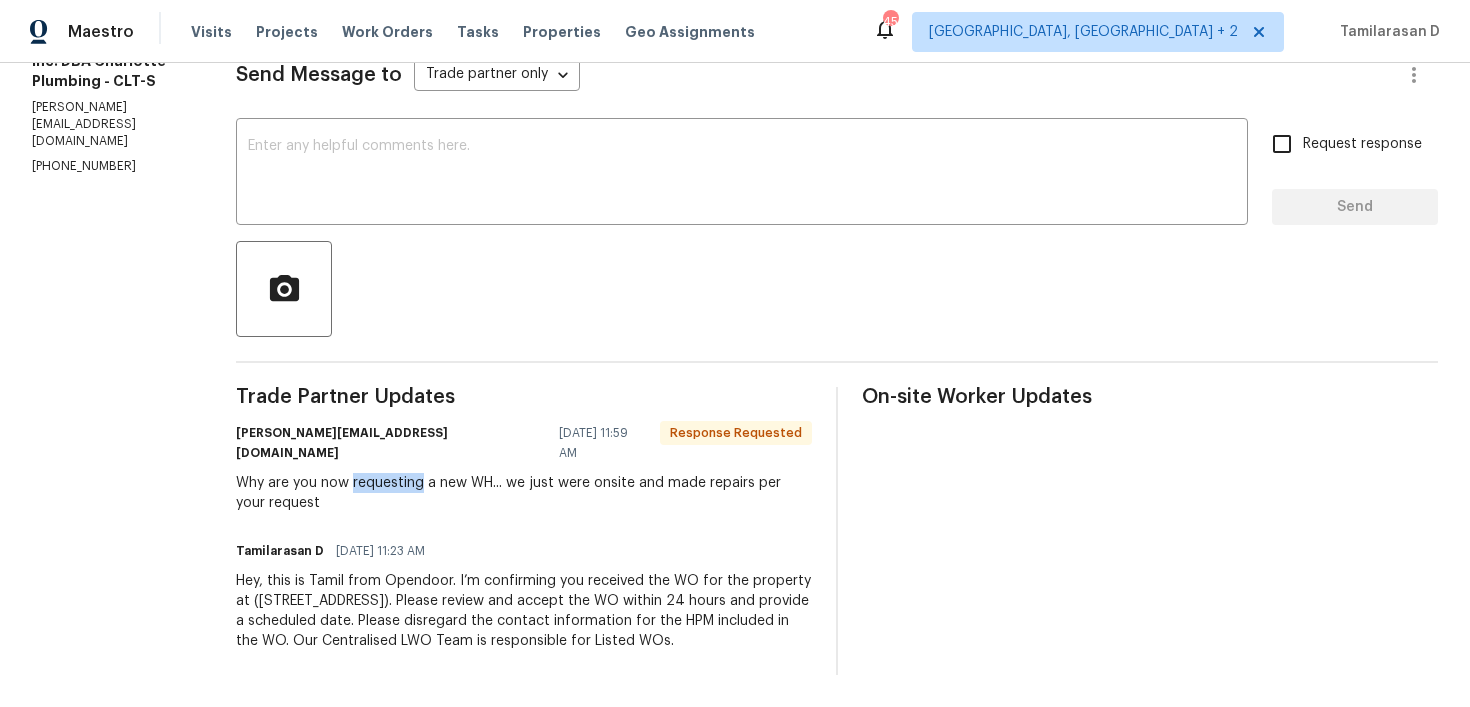 click on "Why are you now requesting a new WH... we just were onsite and made repairs per your request" at bounding box center (524, 493) 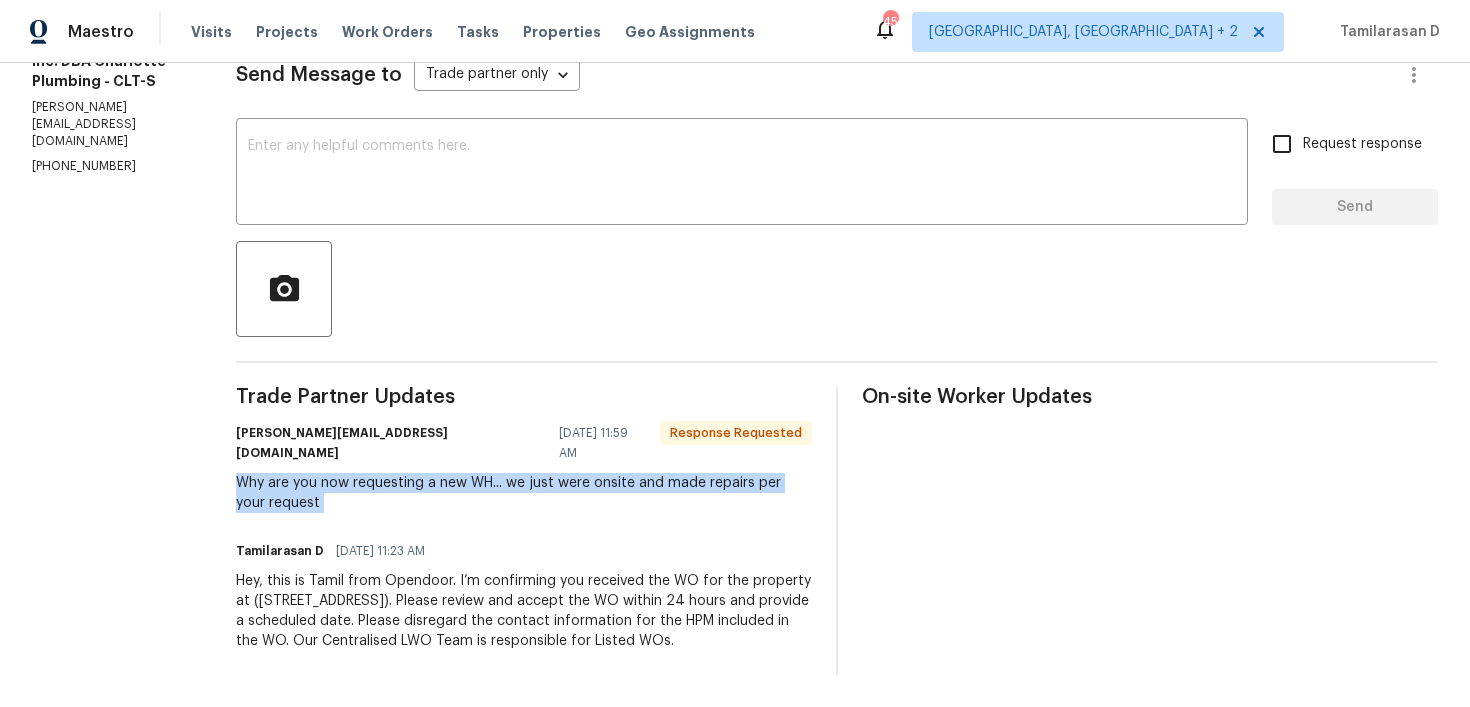 scroll, scrollTop: 0, scrollLeft: 0, axis: both 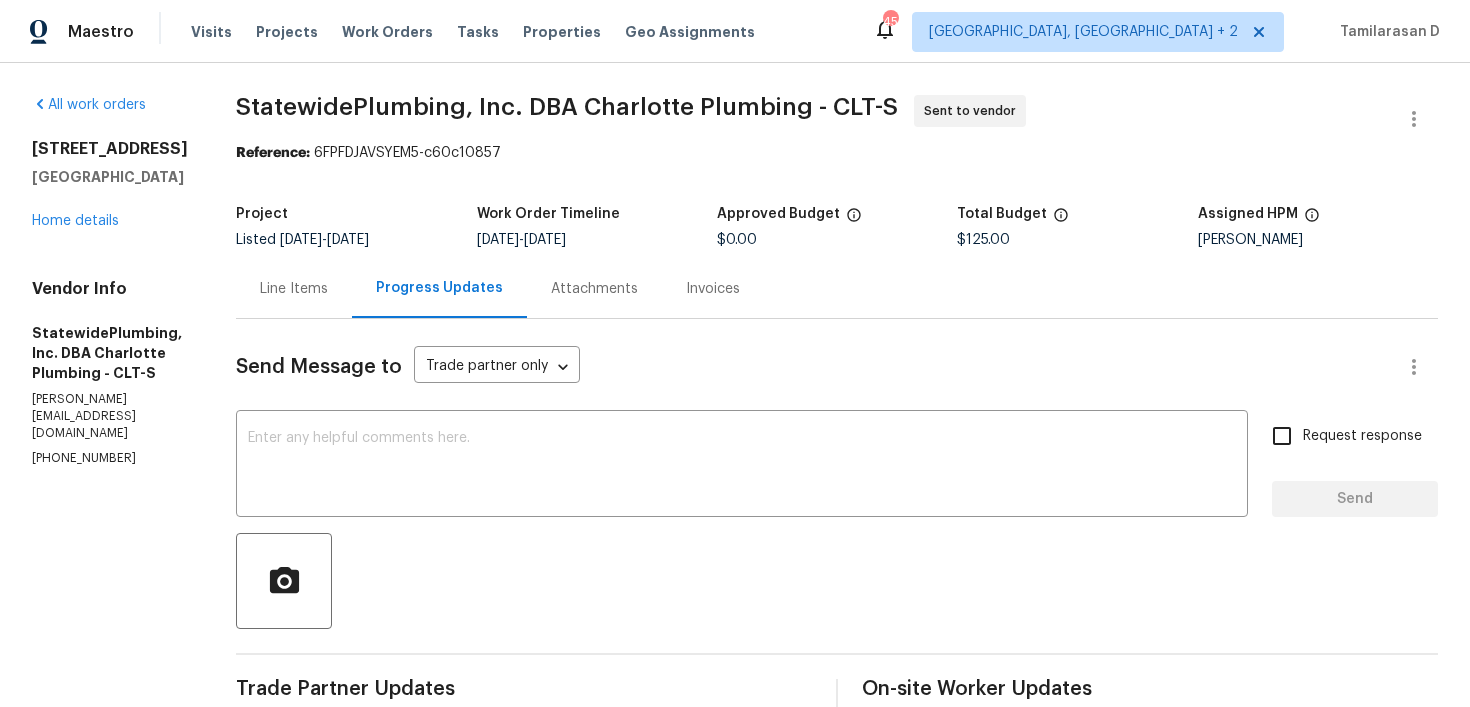 click on "Line Items" at bounding box center [294, 289] 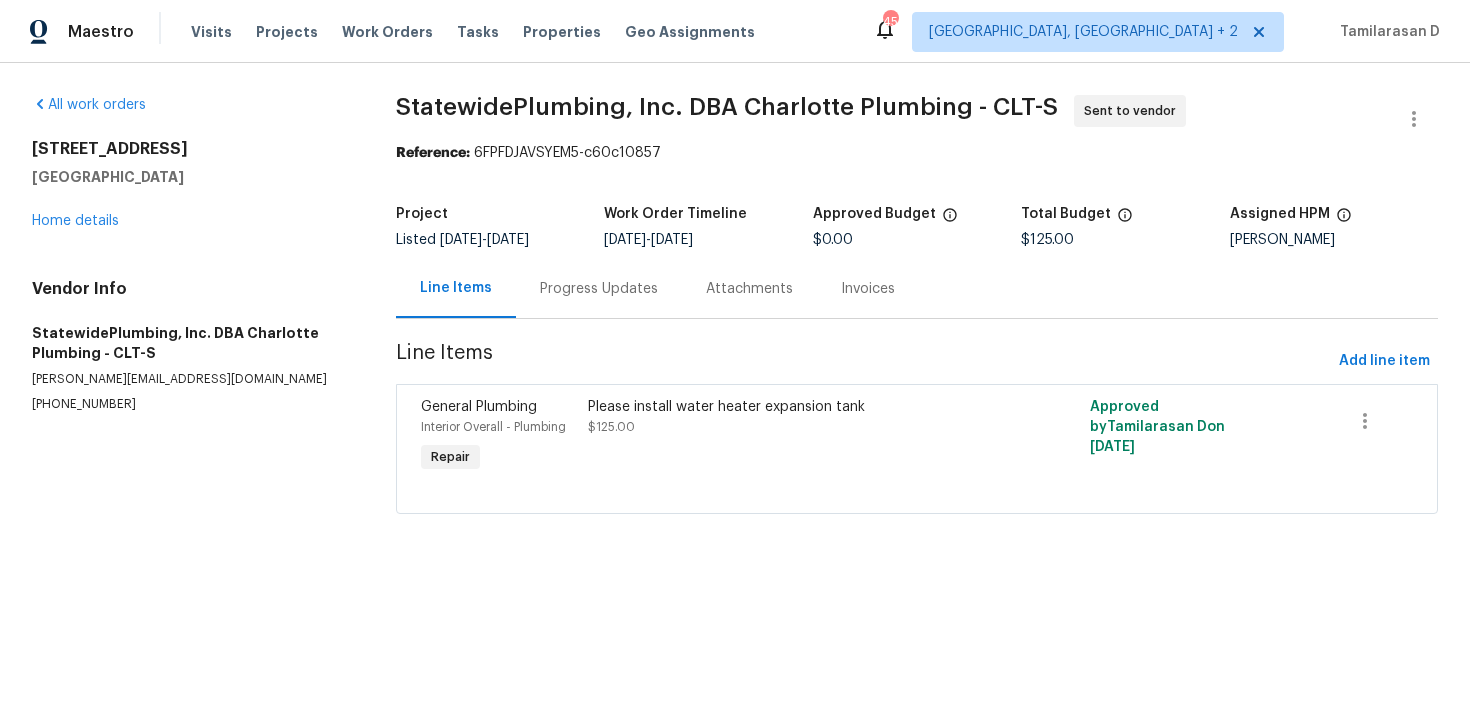 click on "Progress Updates" at bounding box center [599, 289] 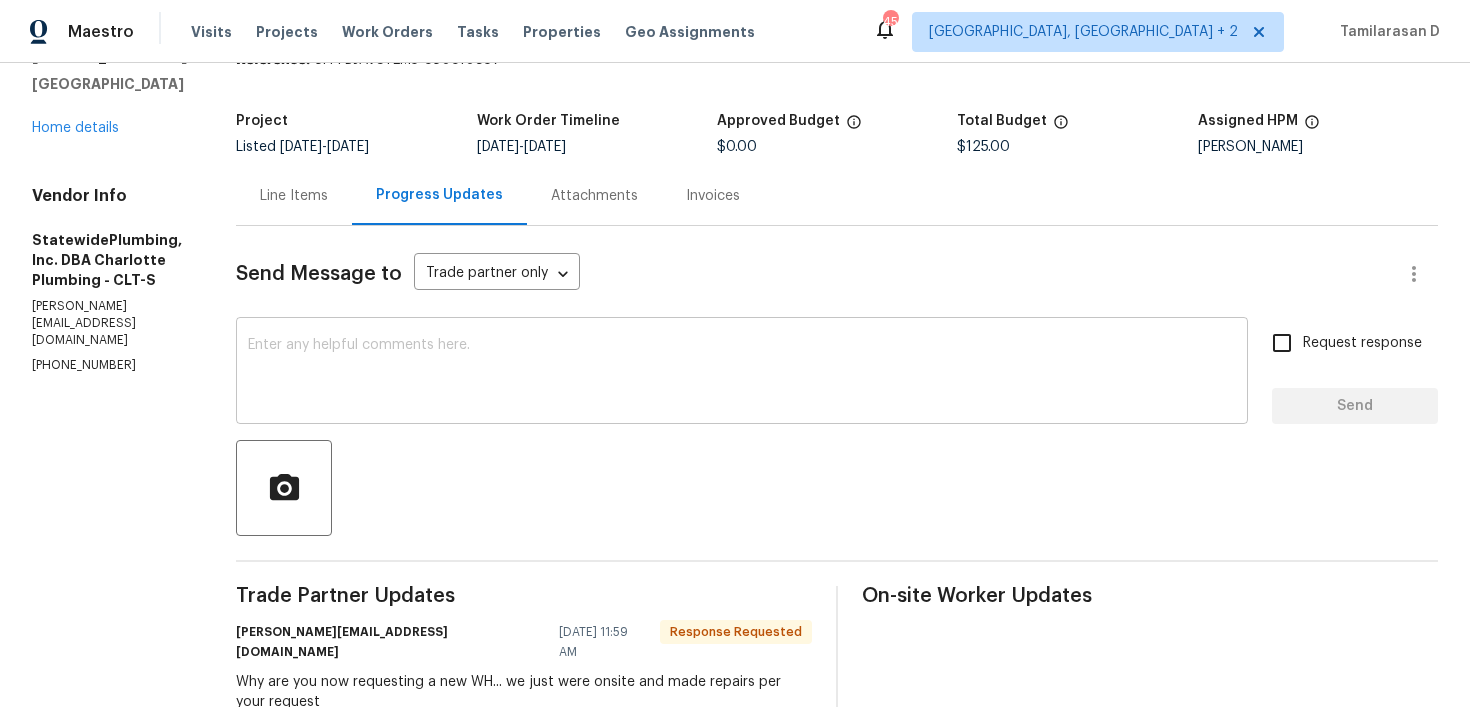 scroll, scrollTop: 43, scrollLeft: 0, axis: vertical 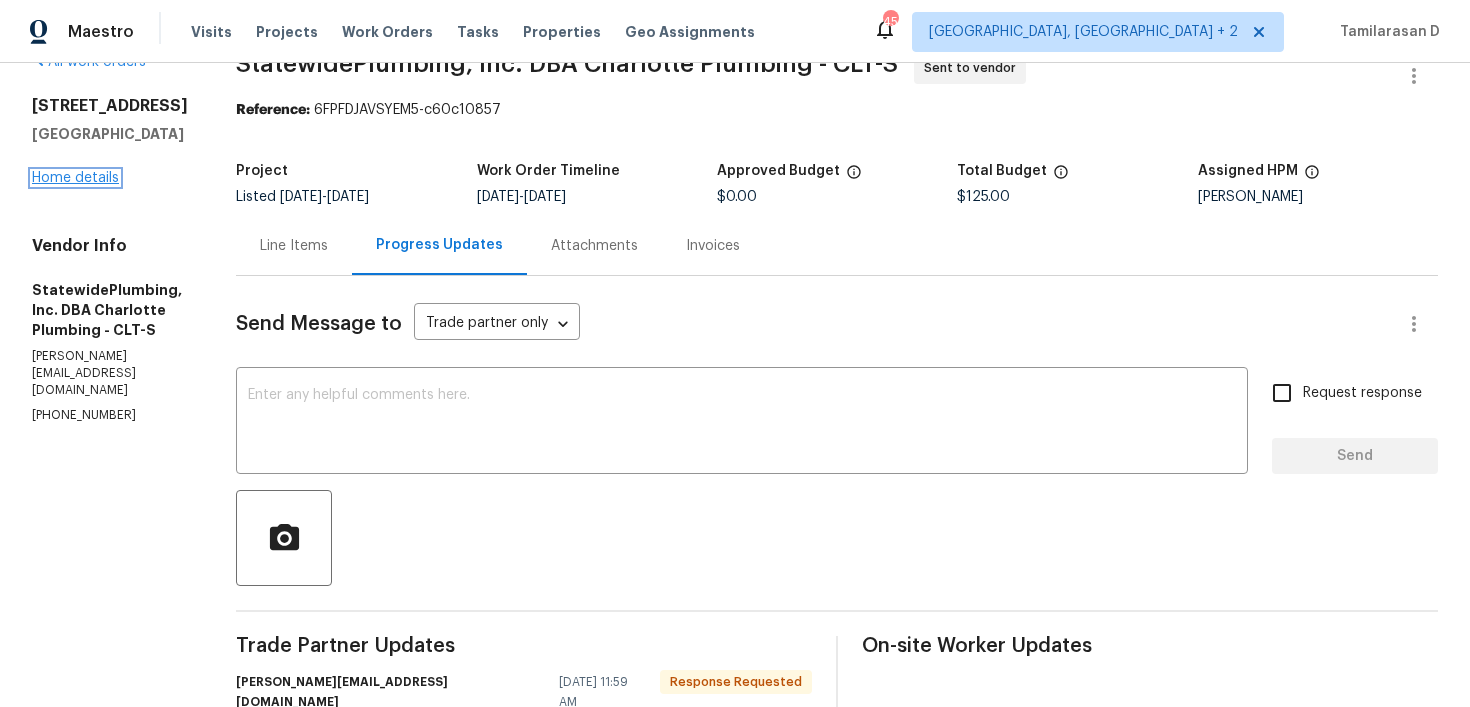 click on "Home details" at bounding box center [75, 178] 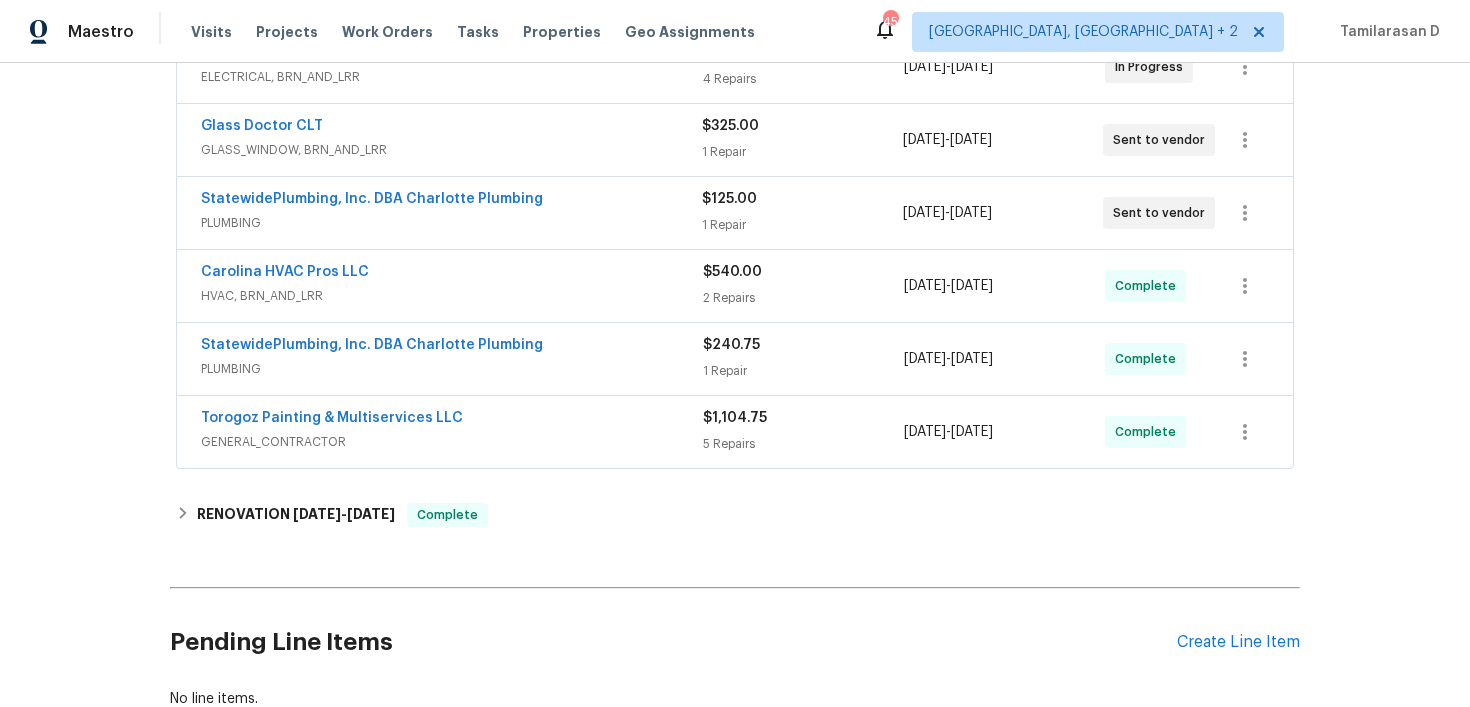 scroll, scrollTop: 417, scrollLeft: 0, axis: vertical 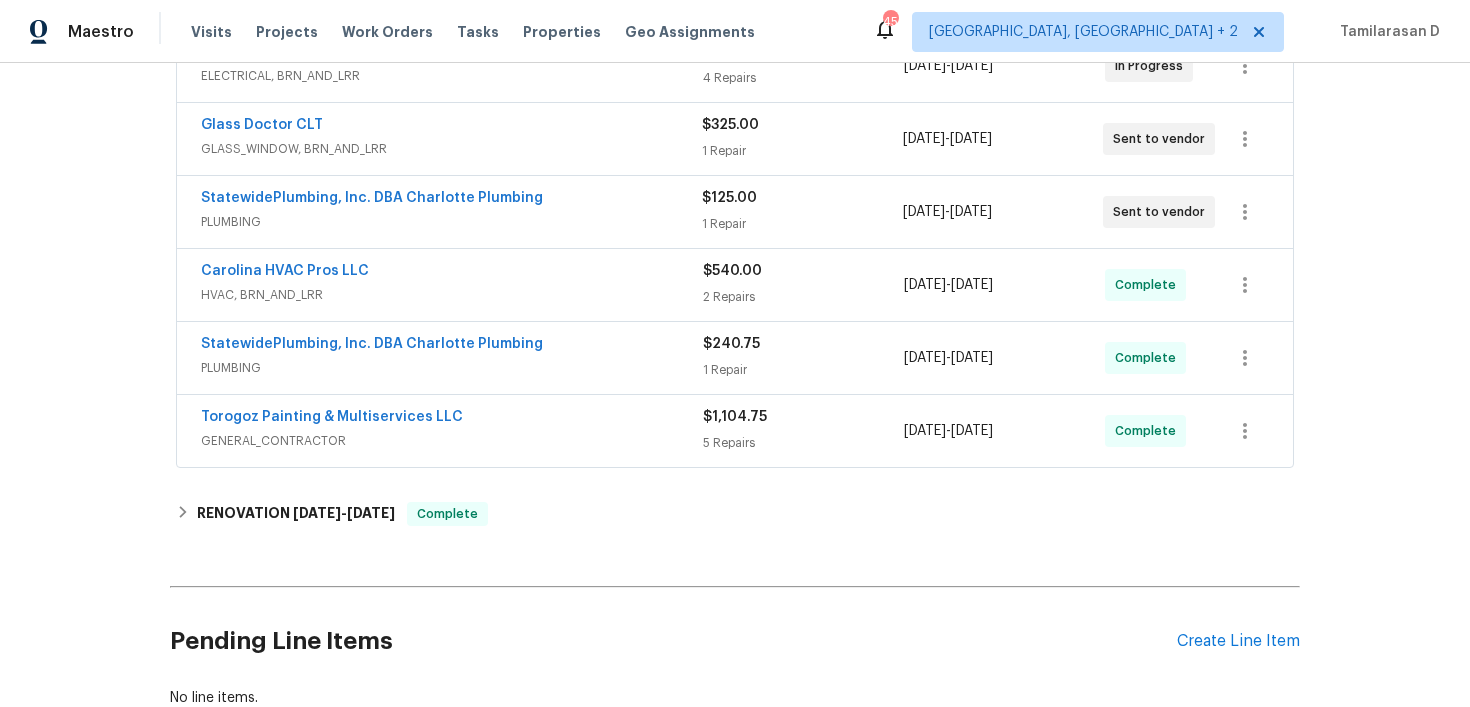 click on "PLUMBING" at bounding box center (452, 368) 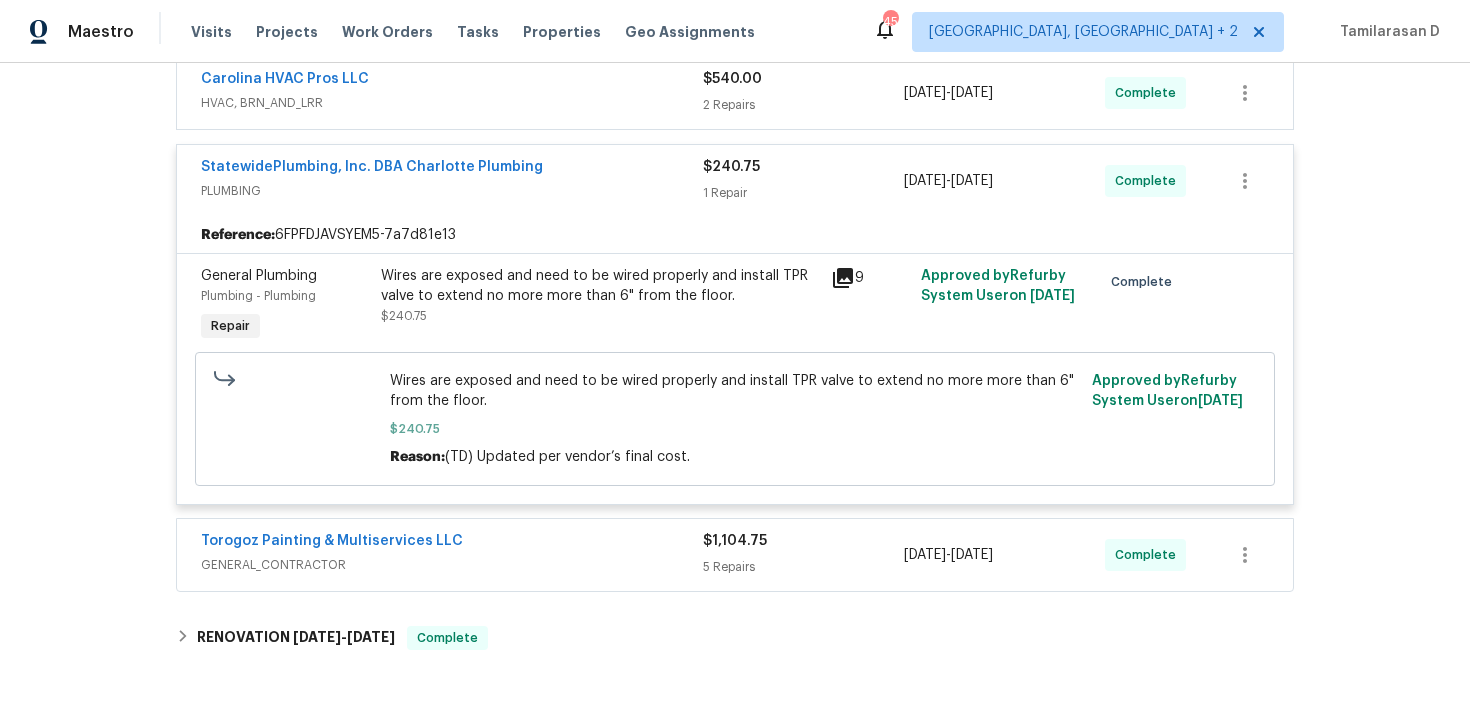 scroll, scrollTop: 646, scrollLeft: 0, axis: vertical 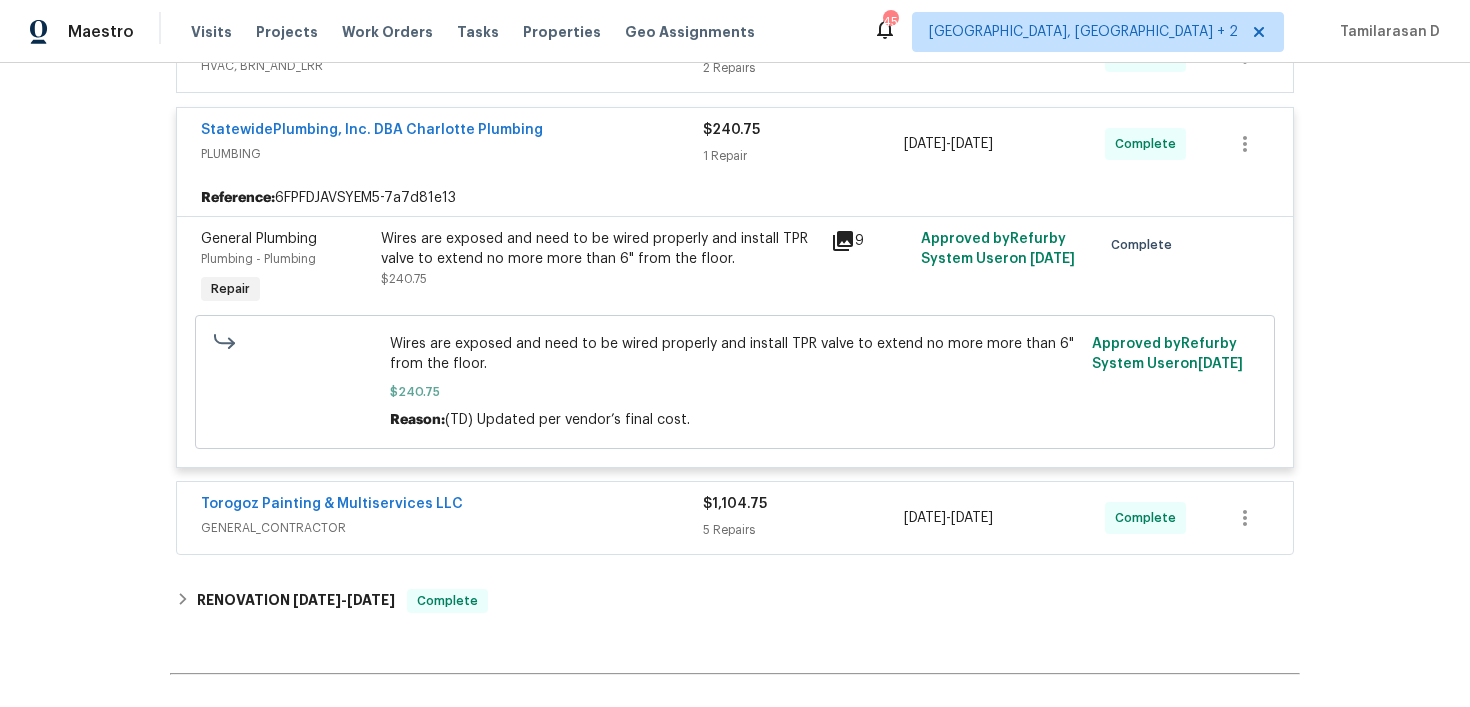 click on "Wires are exposed and need to be wired properly and install TPR valve to extend no more more than 6" from the floor." at bounding box center [600, 249] 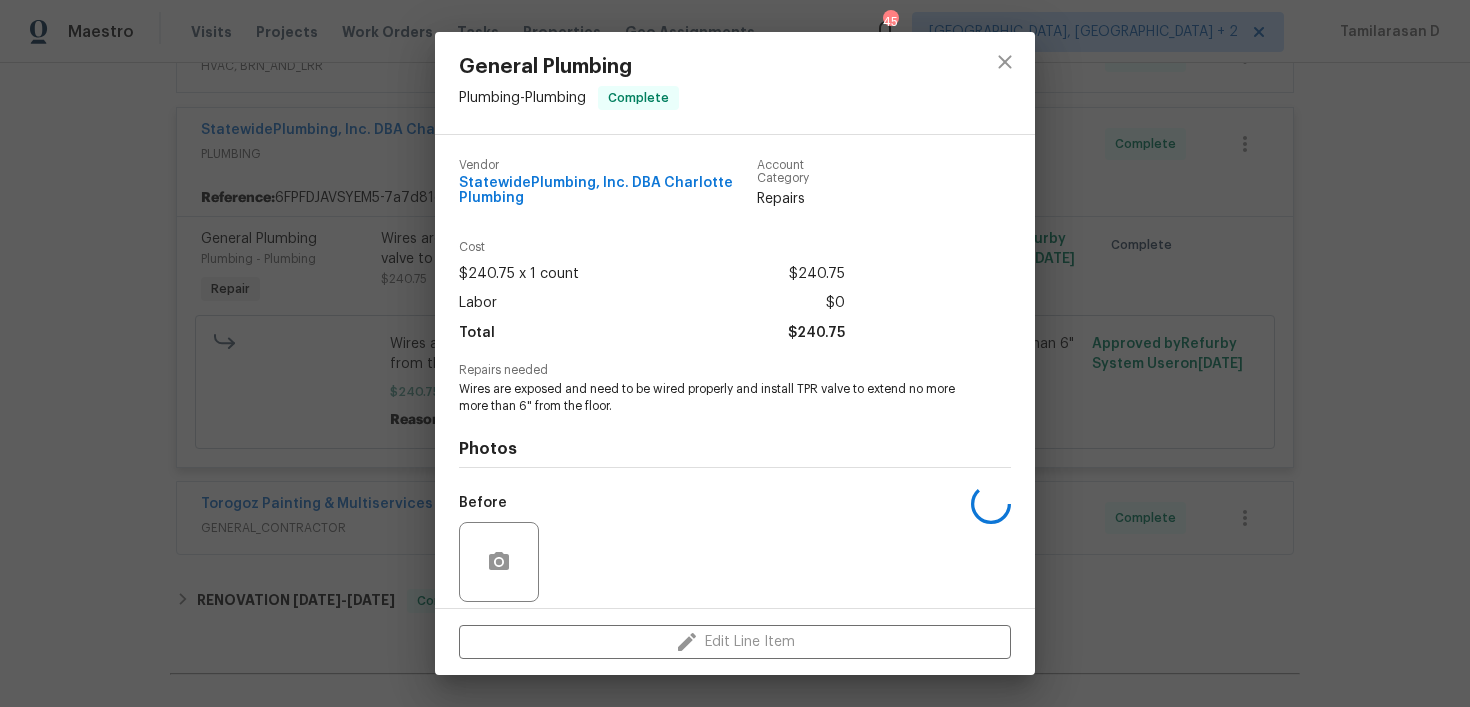 scroll, scrollTop: 144, scrollLeft: 0, axis: vertical 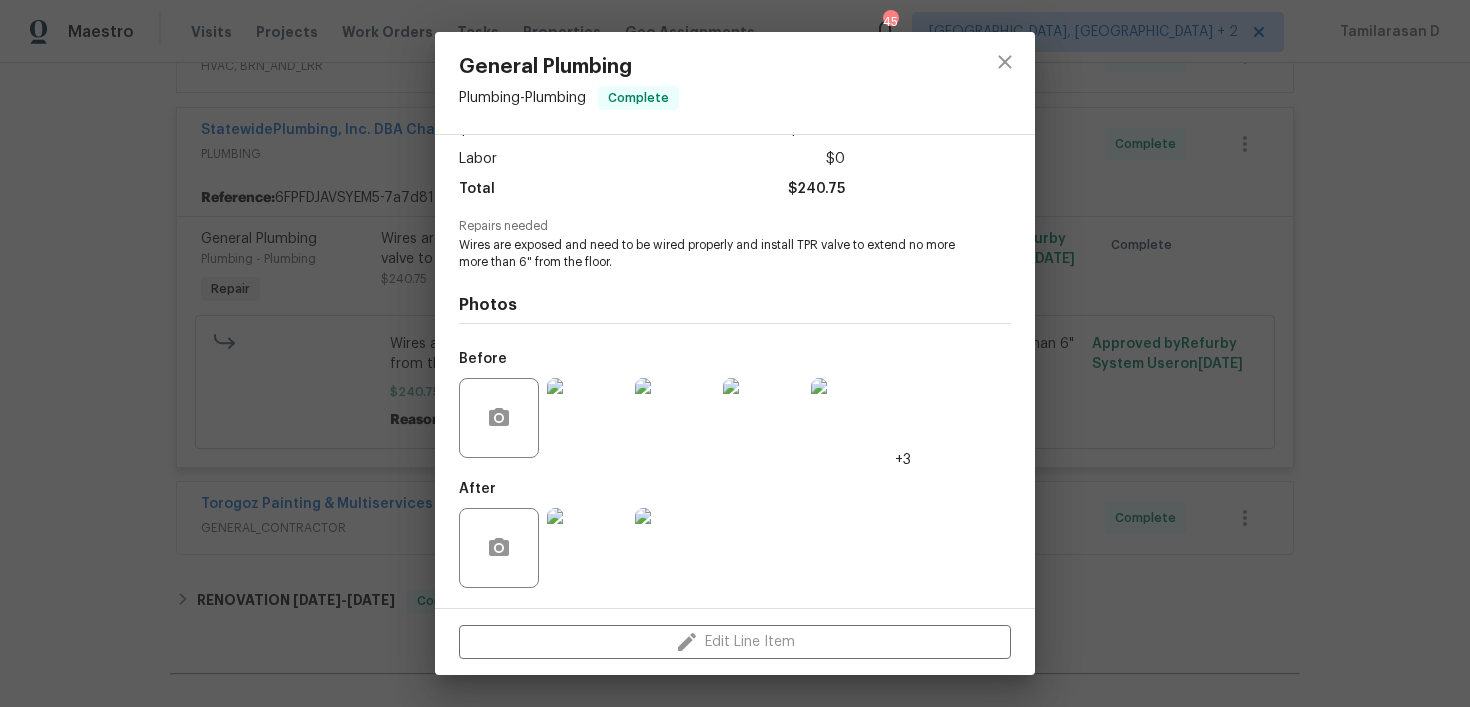 click at bounding box center (587, 418) 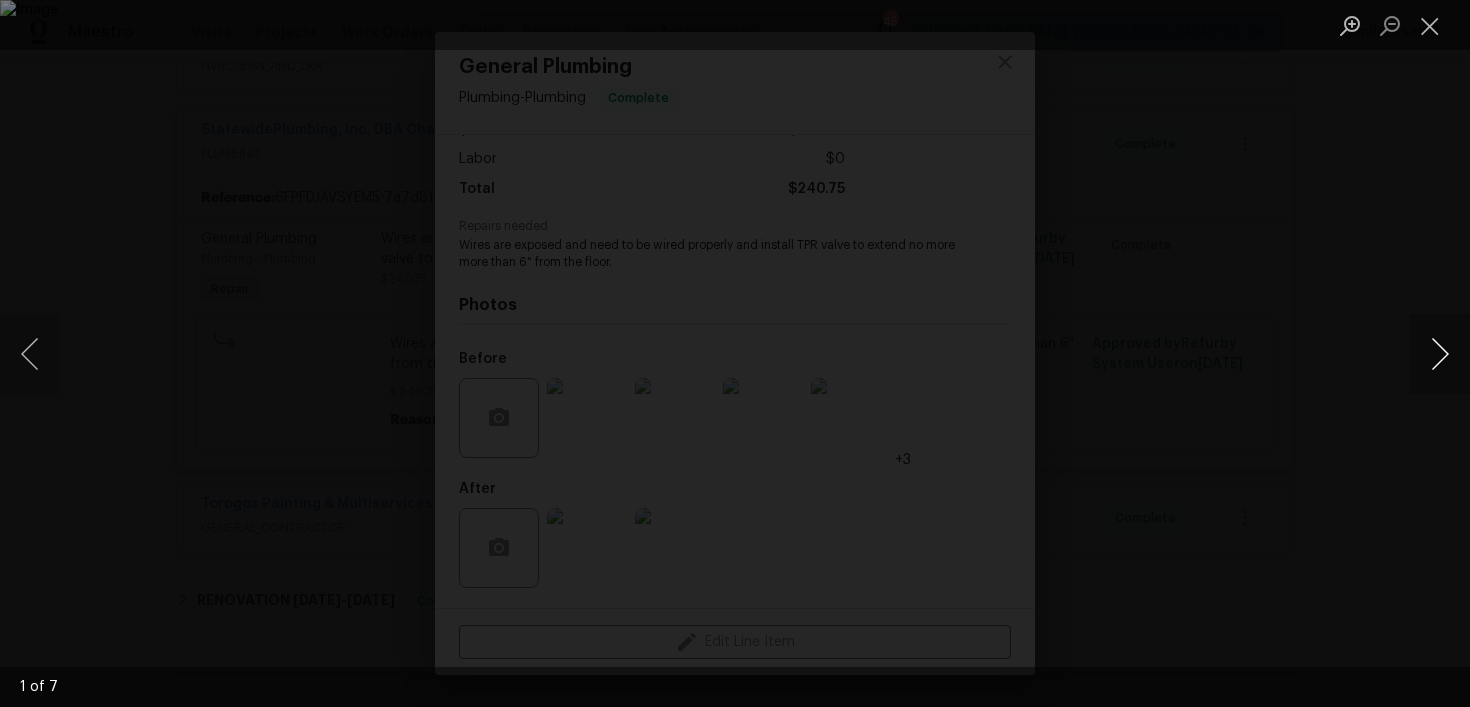 click at bounding box center (1440, 354) 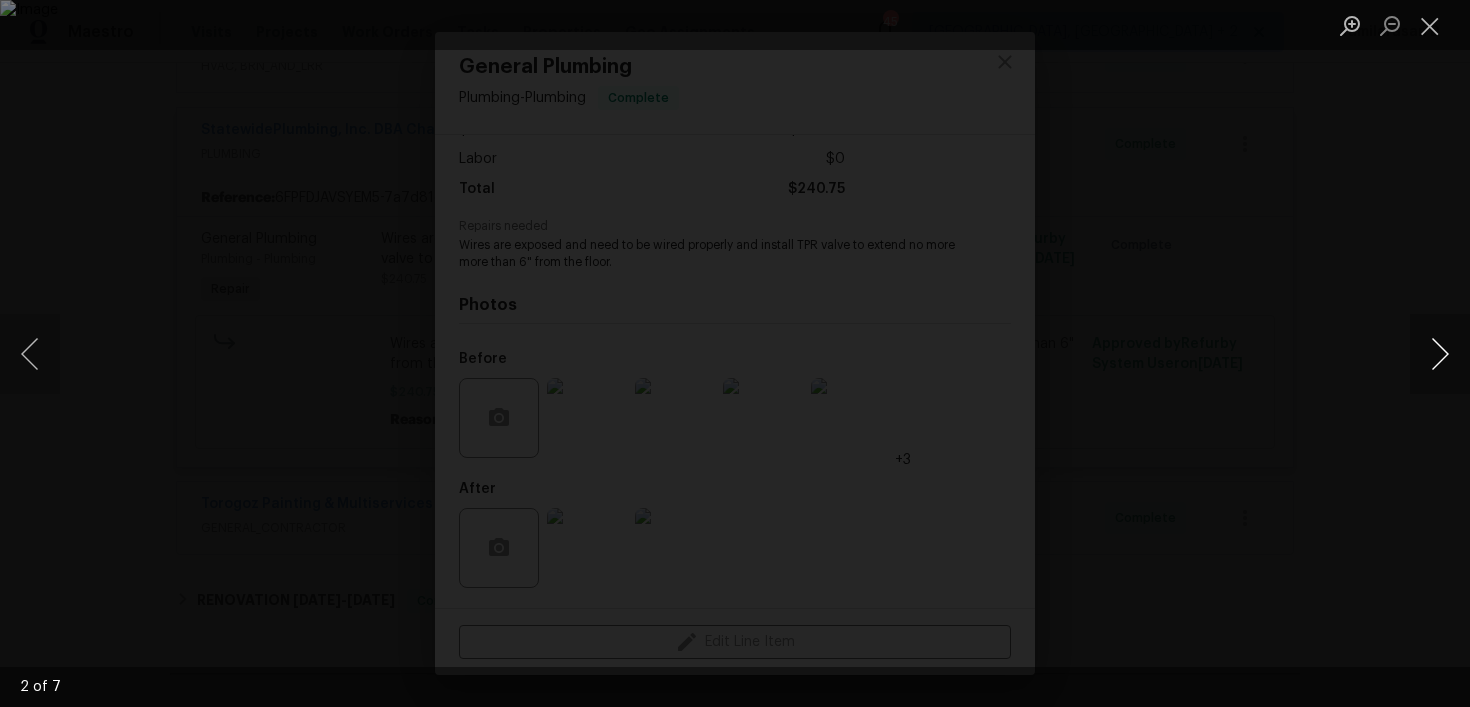 click at bounding box center [1440, 354] 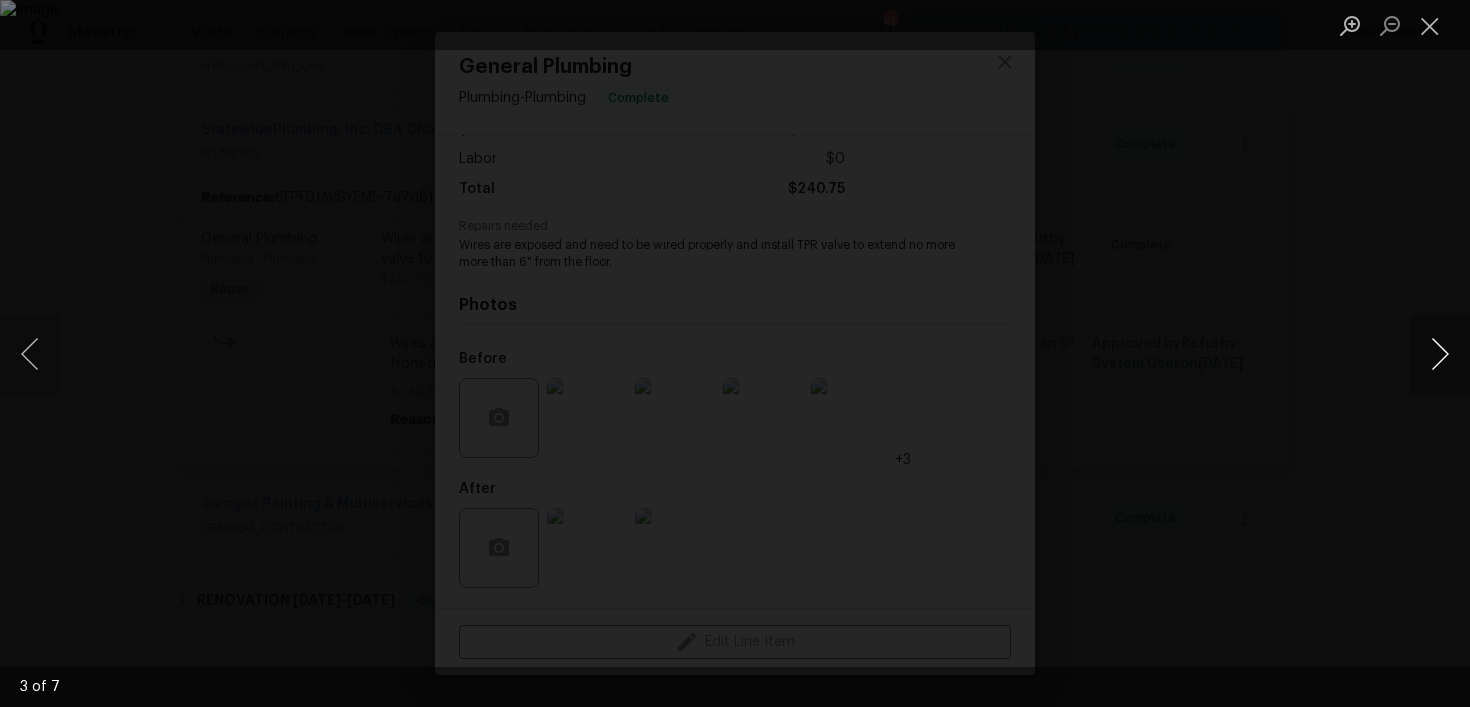 click at bounding box center (1440, 354) 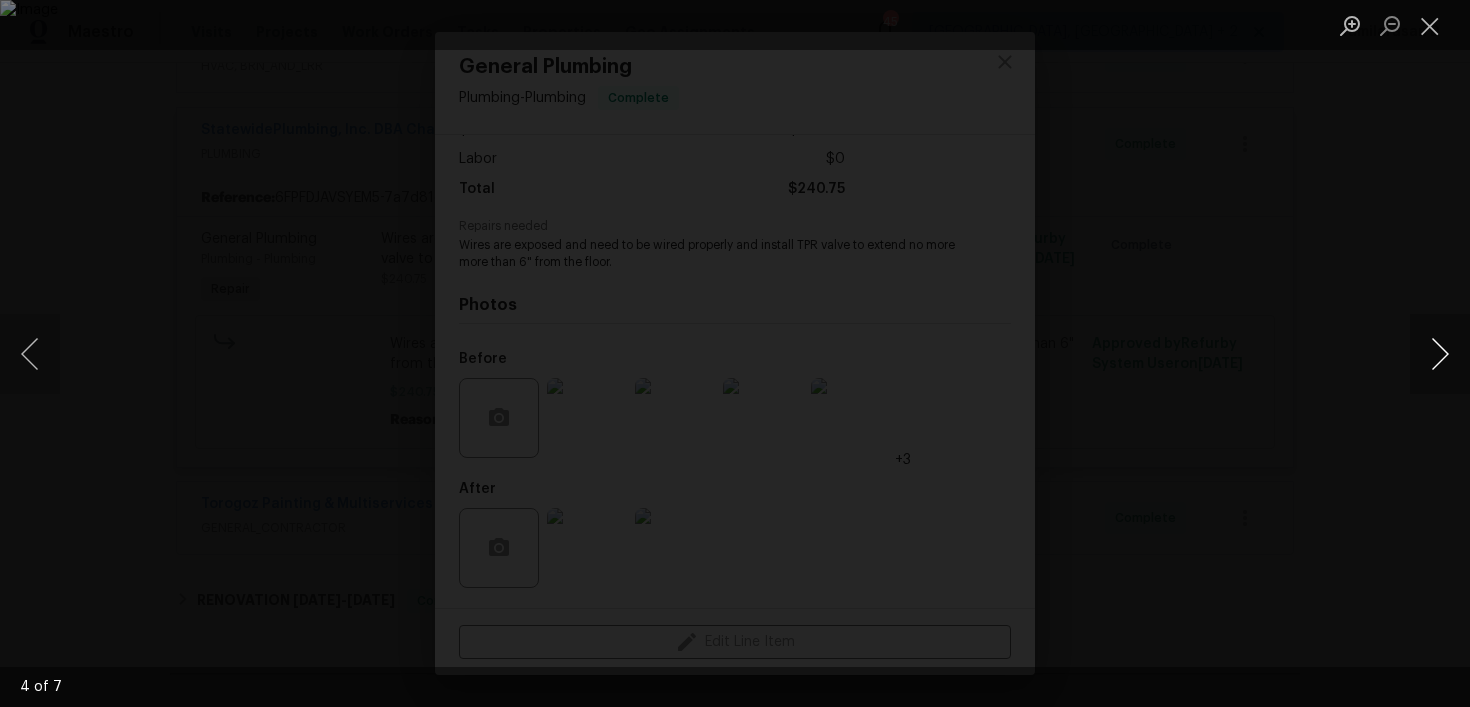 click at bounding box center (1440, 354) 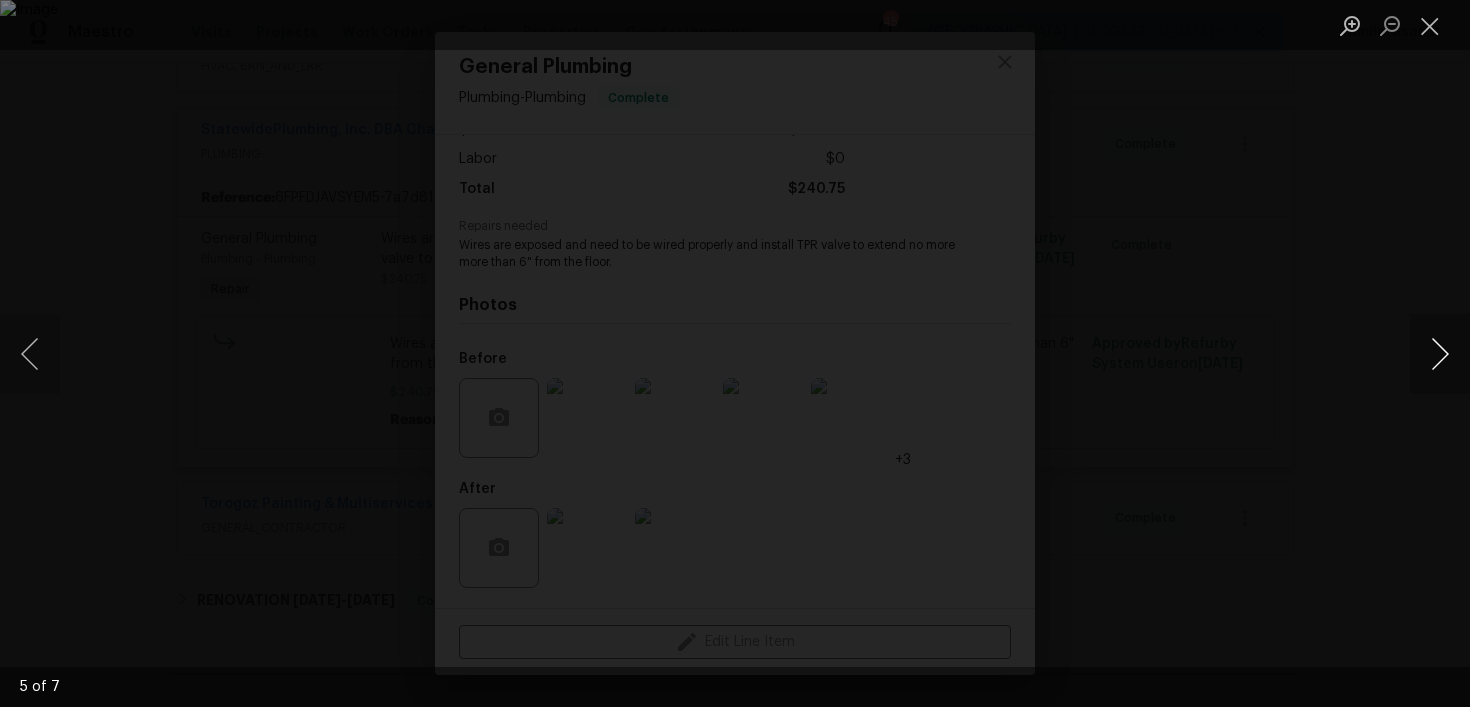 click at bounding box center [1440, 354] 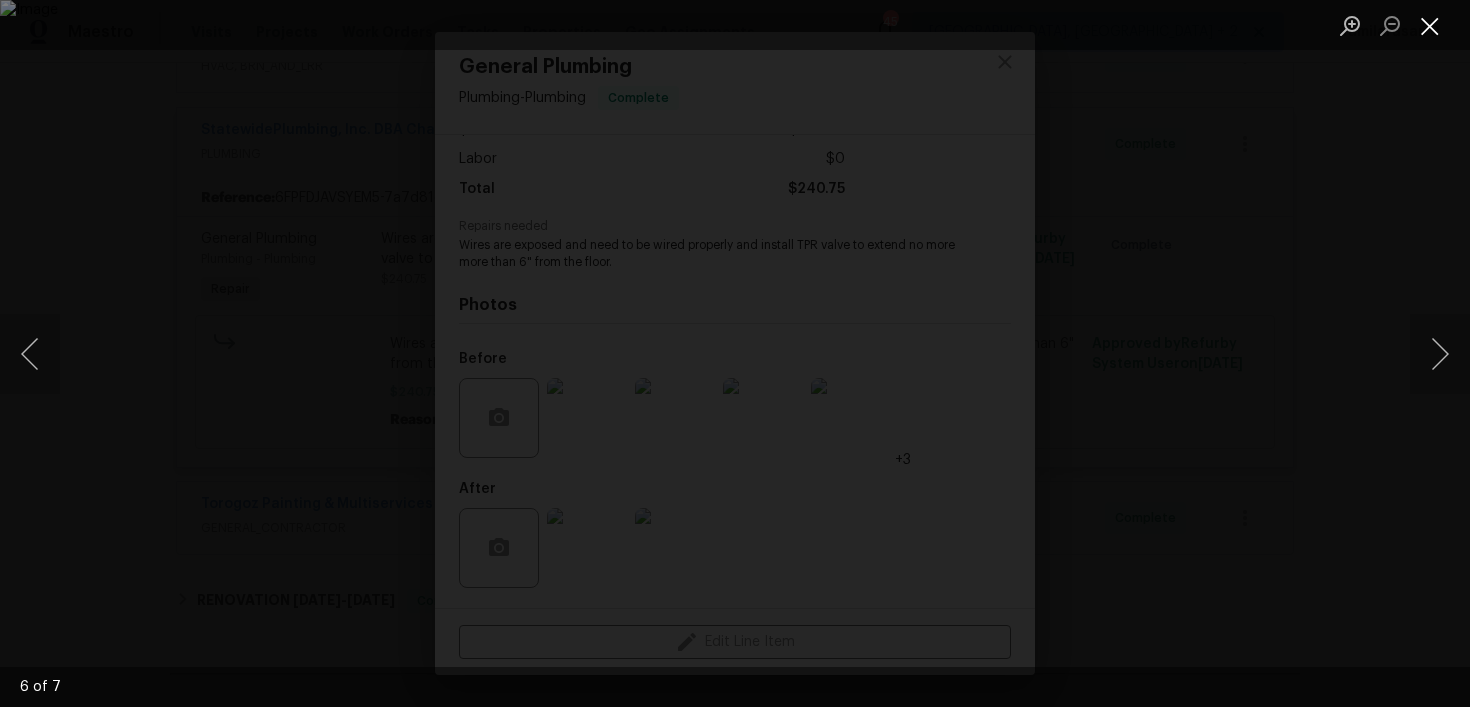 click at bounding box center [1430, 25] 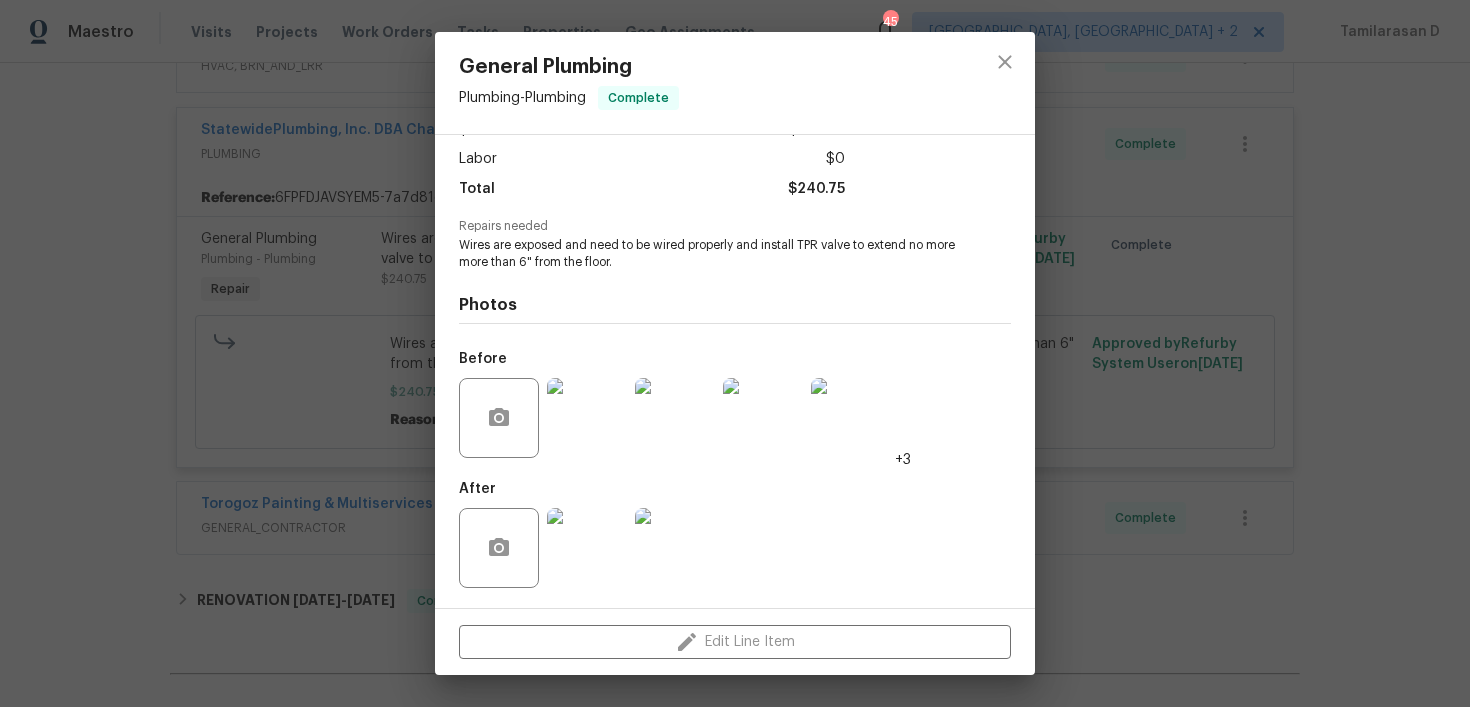 click on "General Plumbing Plumbing  -  Plumbing Complete Vendor StatewidePlumbing, Inc. DBA Charlotte Plumbing Account Category Repairs Cost $240.75 x 1 count $240.75 Labor $0 Total $240.75 Repairs needed Wires are exposed and need to be wired properly and install TPR valve to extend no more more than 6" from the floor. Photos Before  +3 After  Edit Line Item" at bounding box center [735, 353] 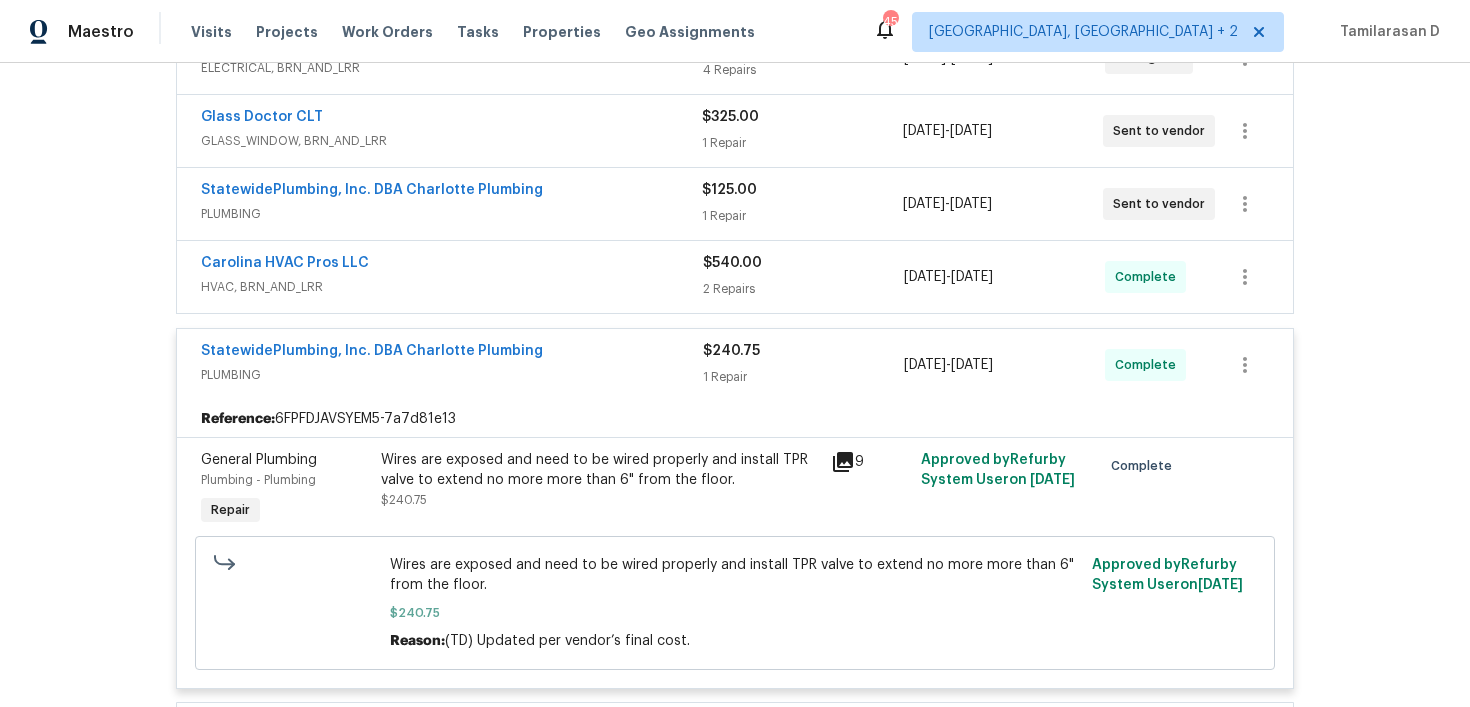 scroll, scrollTop: 469, scrollLeft: 0, axis: vertical 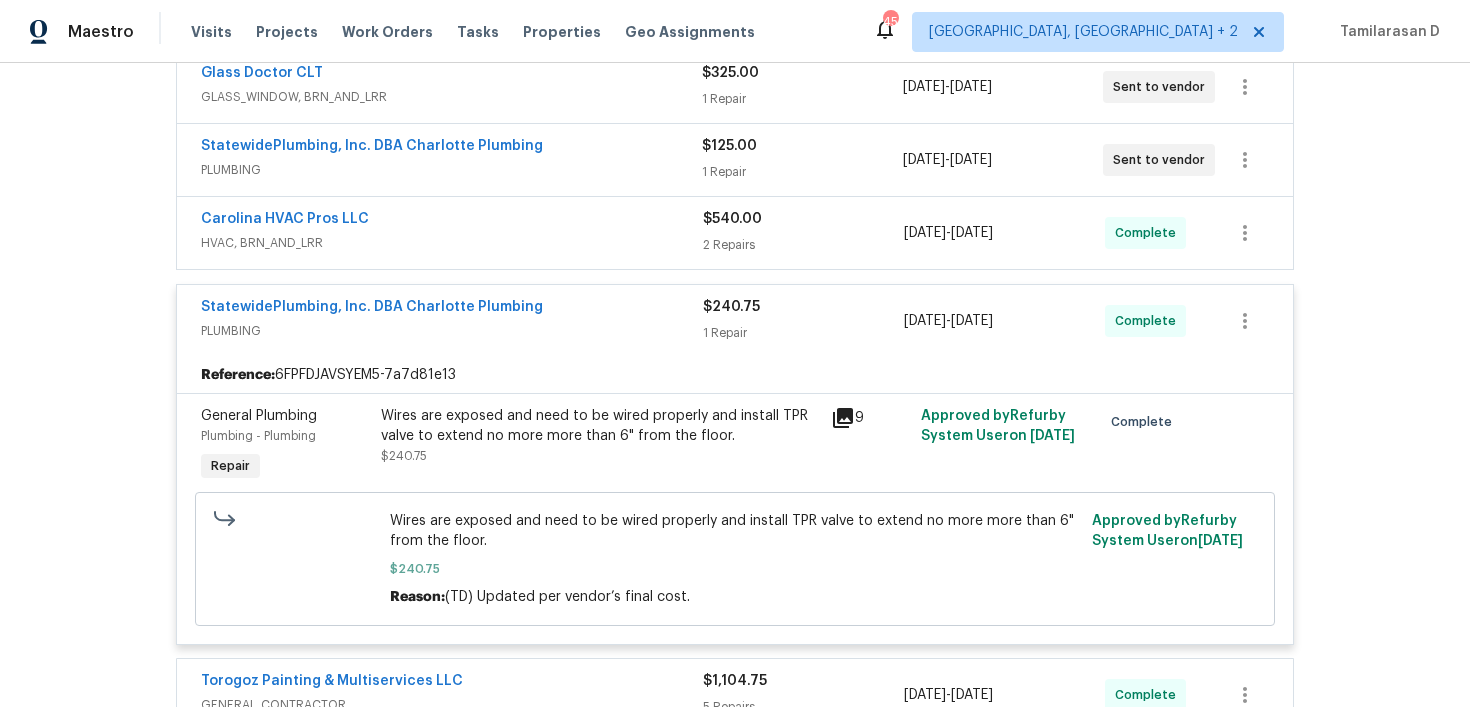 click on "PLUMBING" at bounding box center [452, 331] 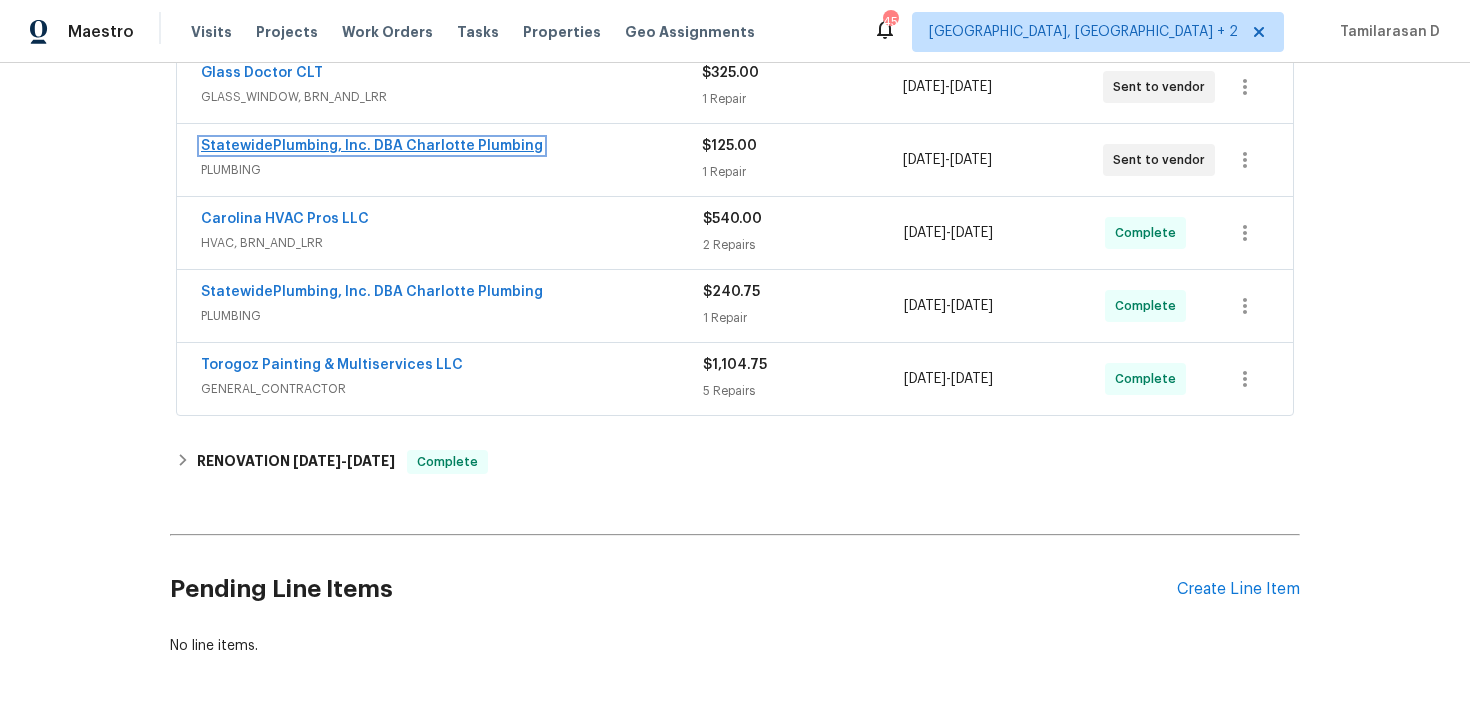 click on "StatewidePlumbing, Inc. DBA Charlotte Plumbing" at bounding box center [372, 146] 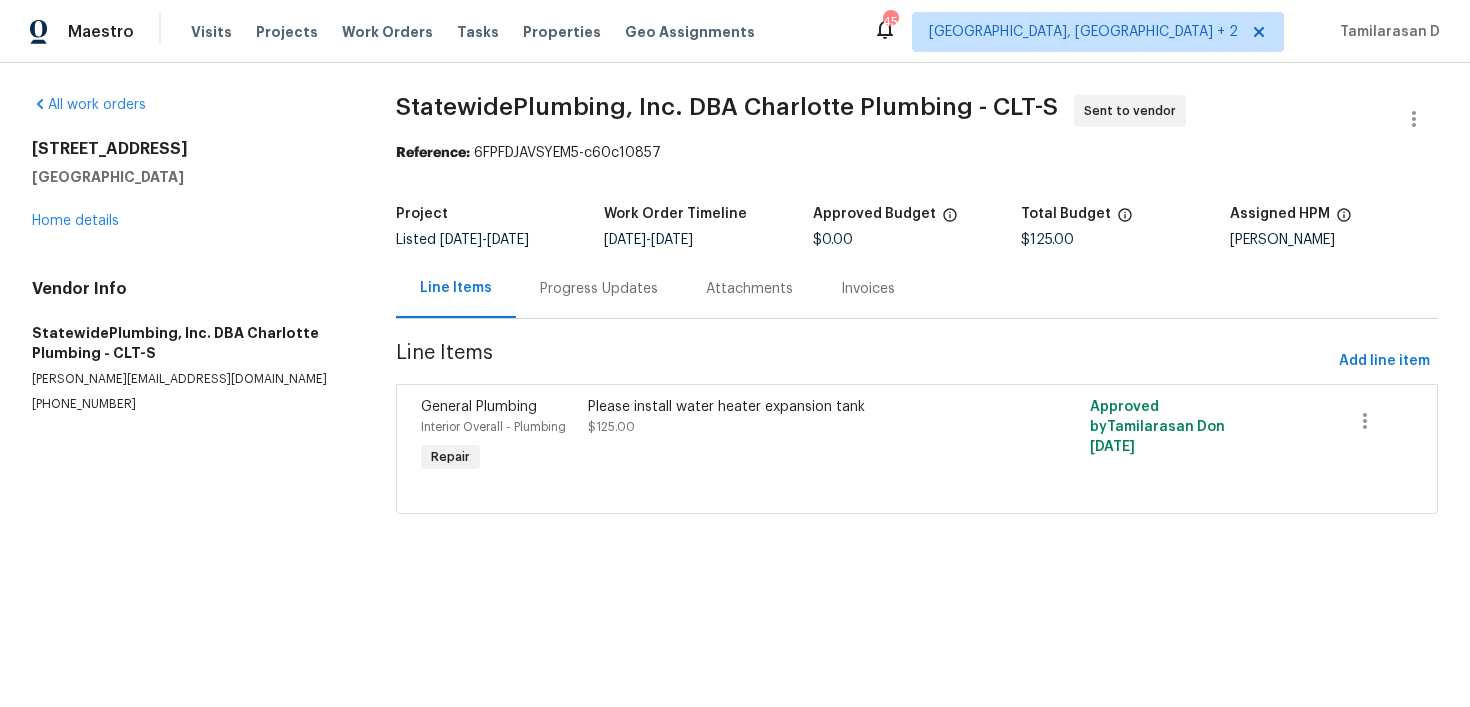click on "Progress Updates" at bounding box center (599, 288) 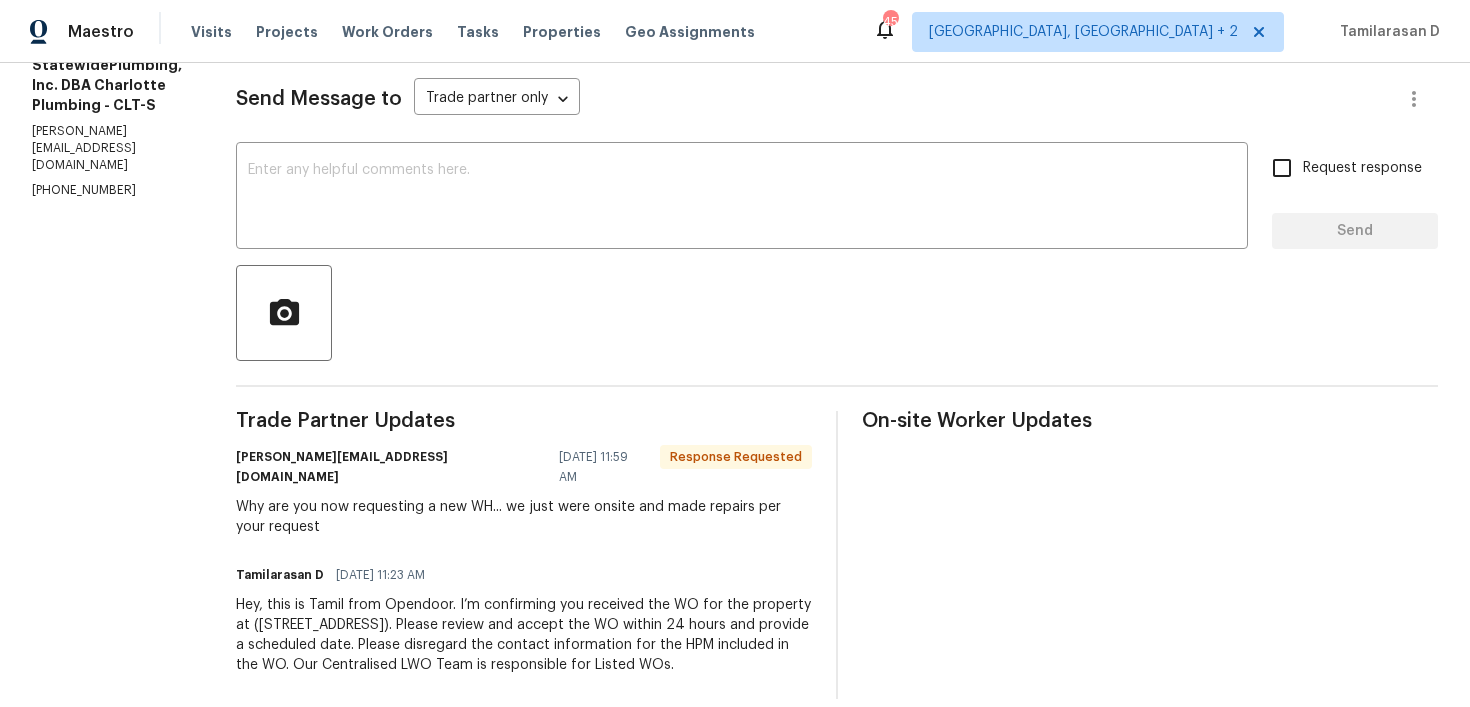 scroll, scrollTop: 292, scrollLeft: 0, axis: vertical 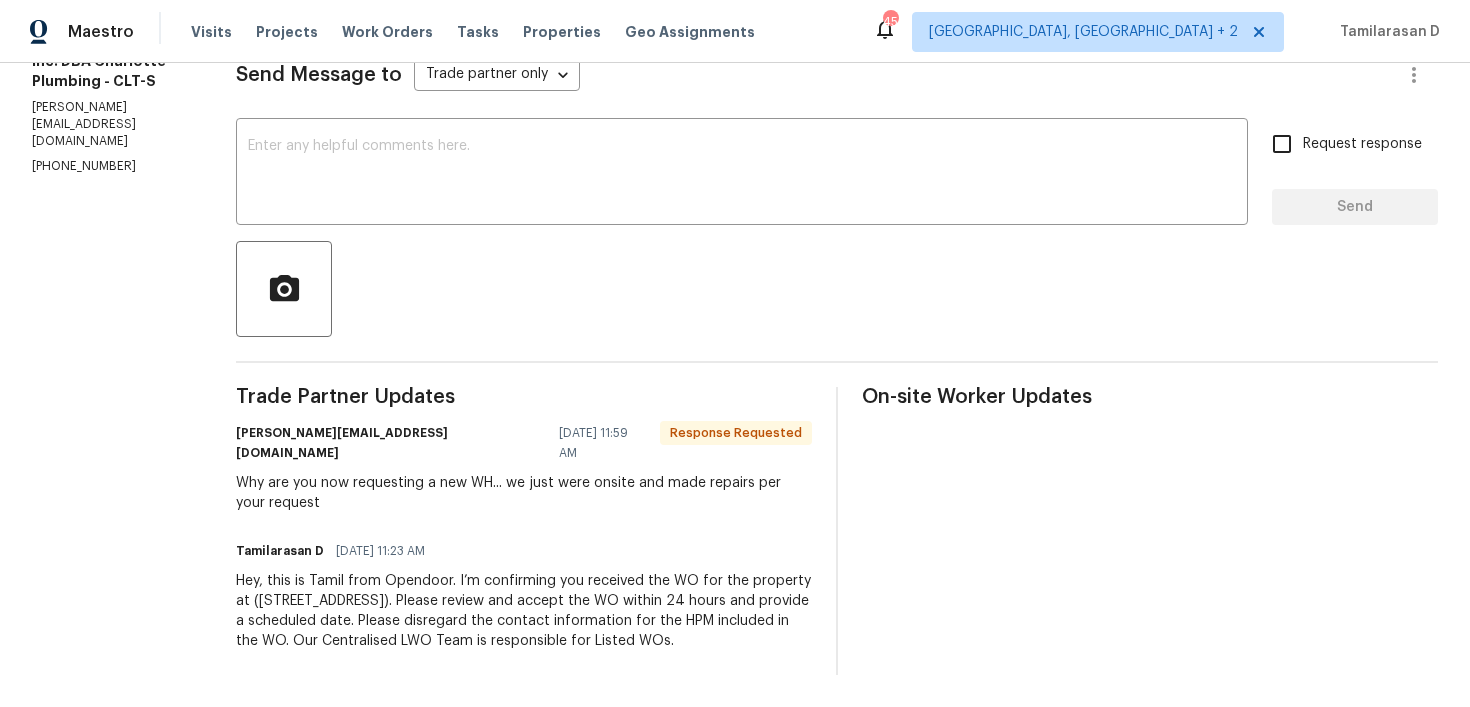 click on "Why are you now requesting a new WH... we just were onsite and made repairs per your request" at bounding box center (524, 493) 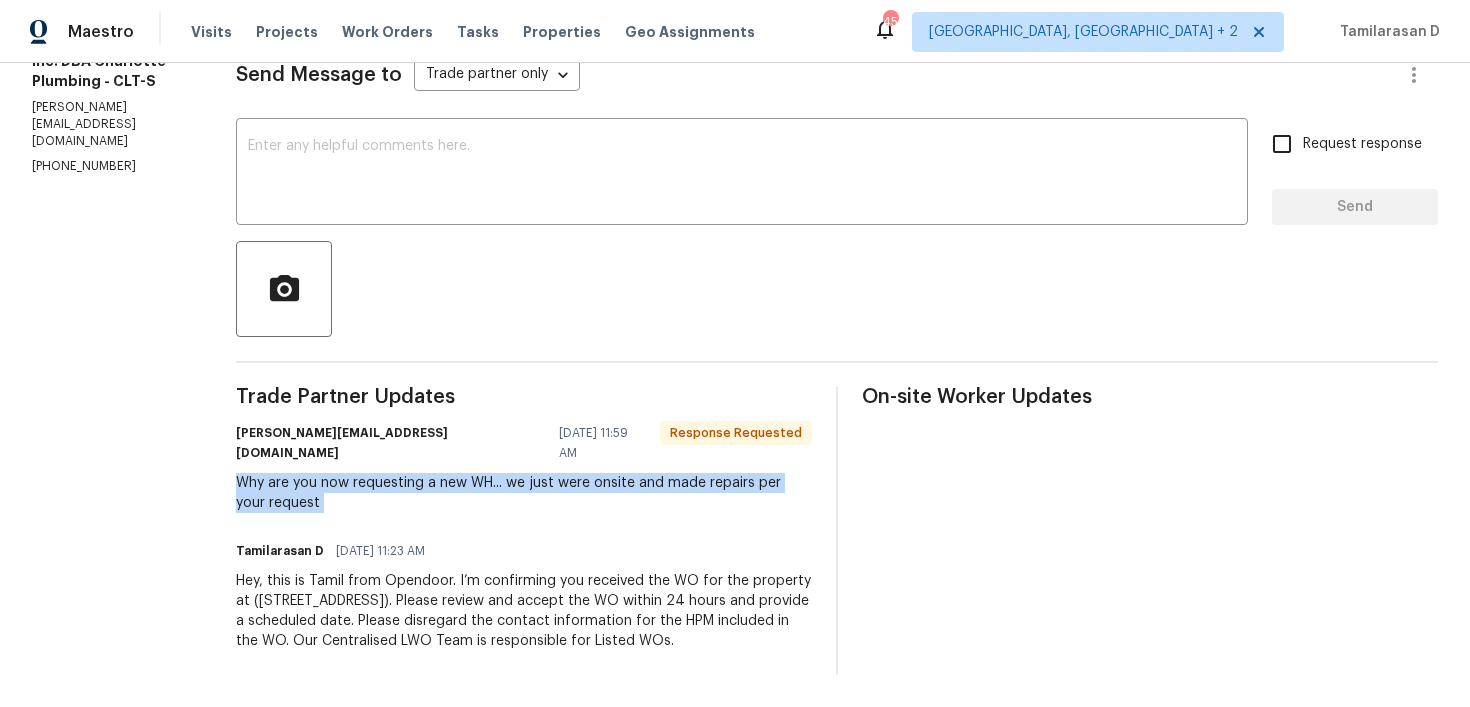 click on "Why are you now requesting a new WH... we just were onsite and made repairs per your request" at bounding box center (524, 493) 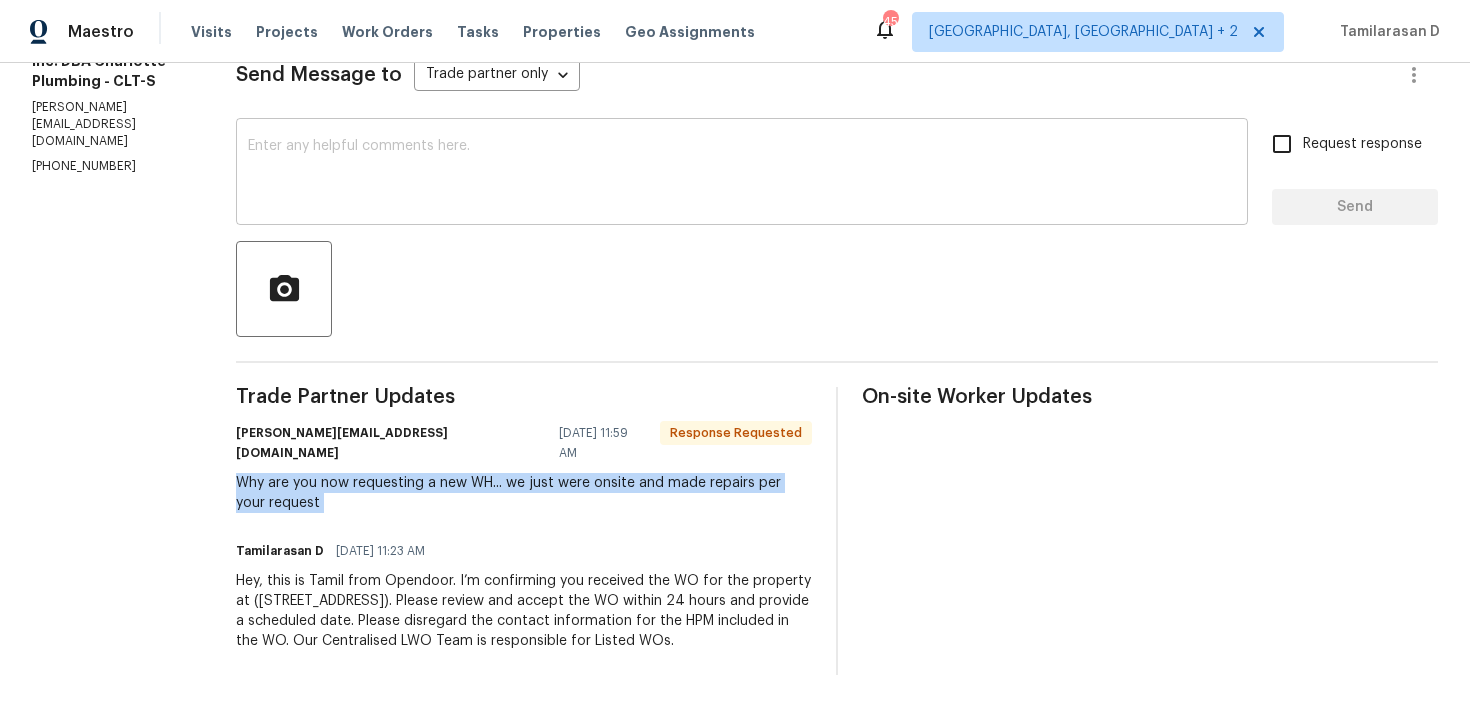 click at bounding box center [742, 174] 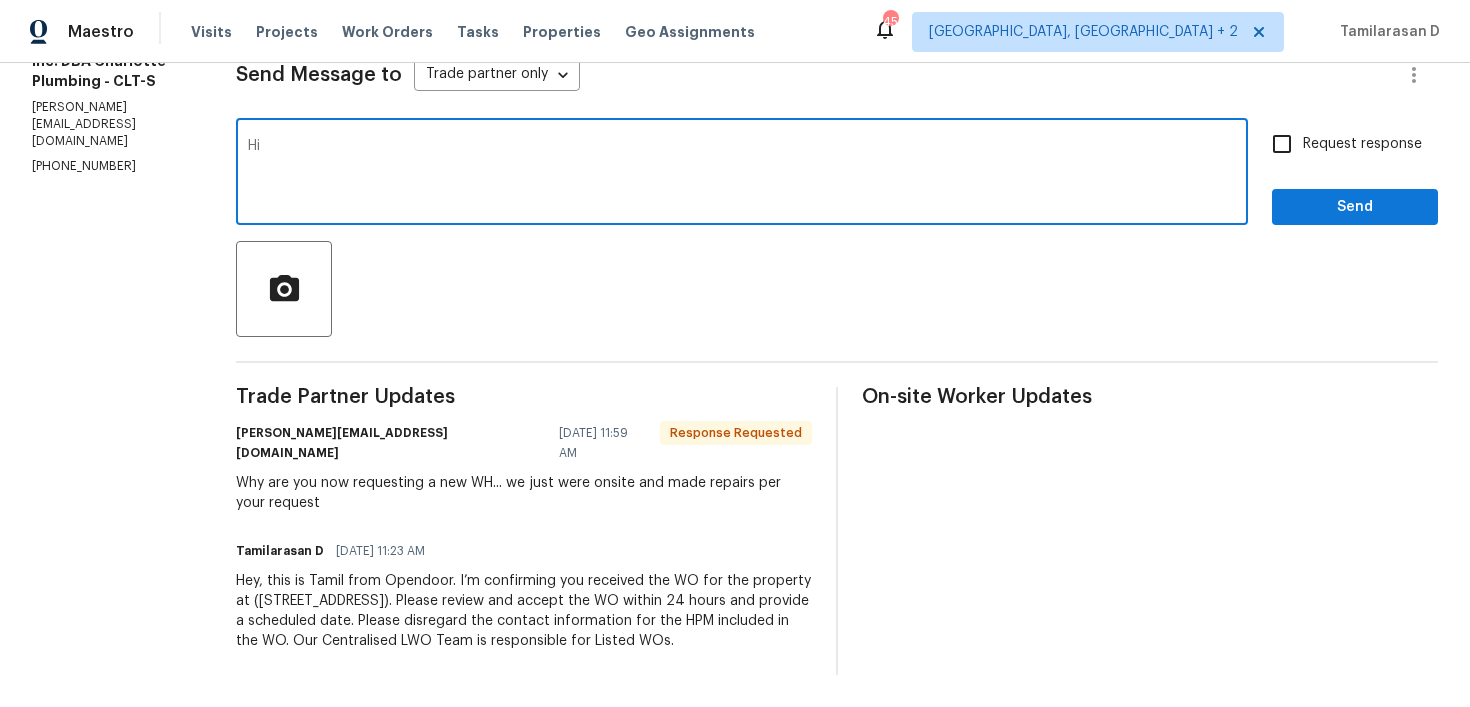 type on "H" 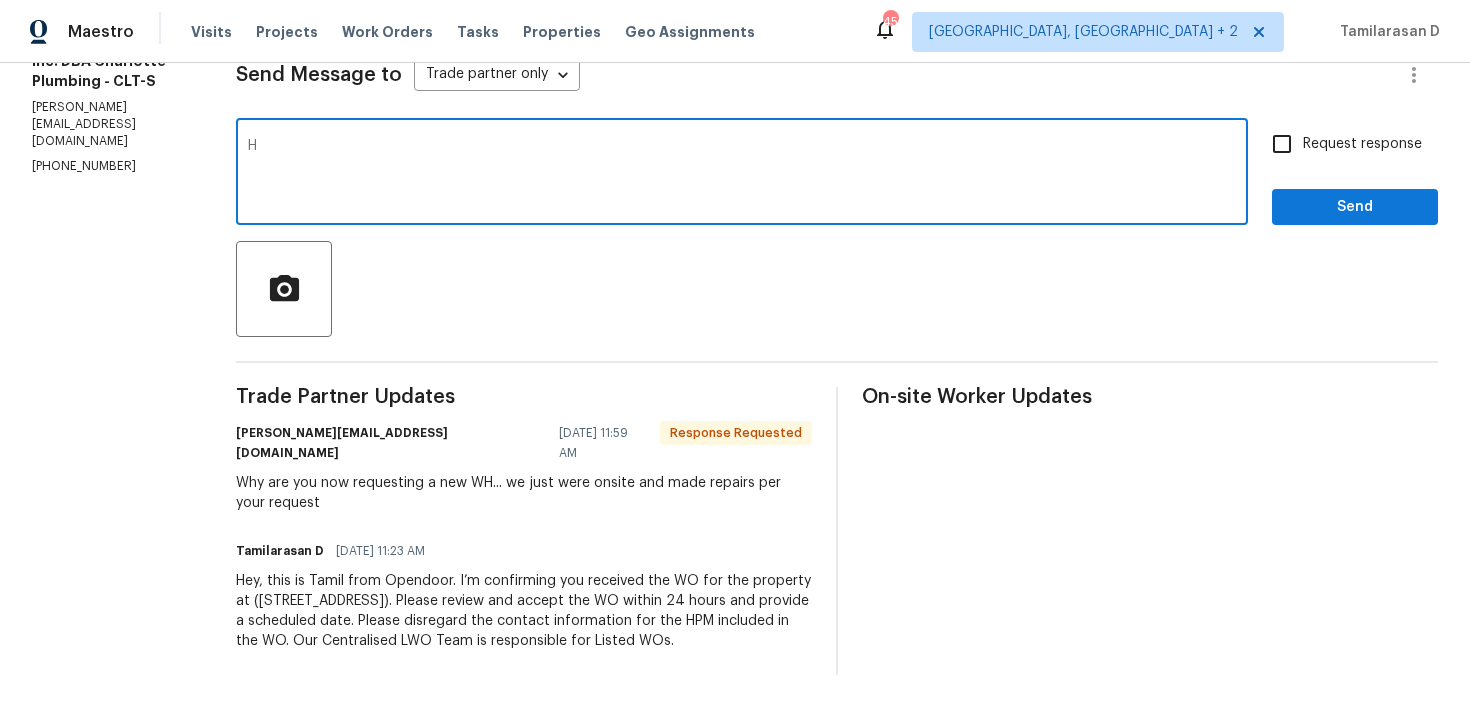 type 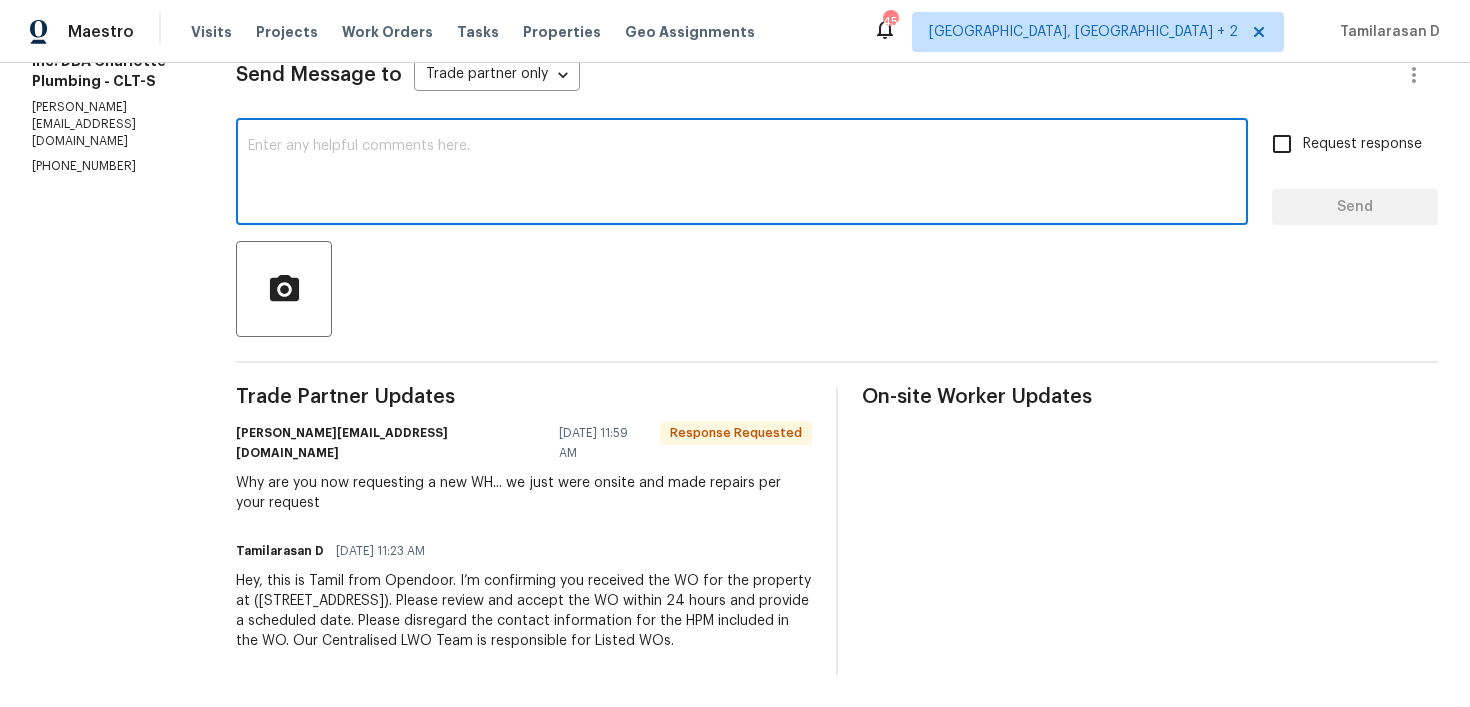 click on "Why are you now requesting a new WH... we just were onsite and made repairs per your request" at bounding box center [524, 493] 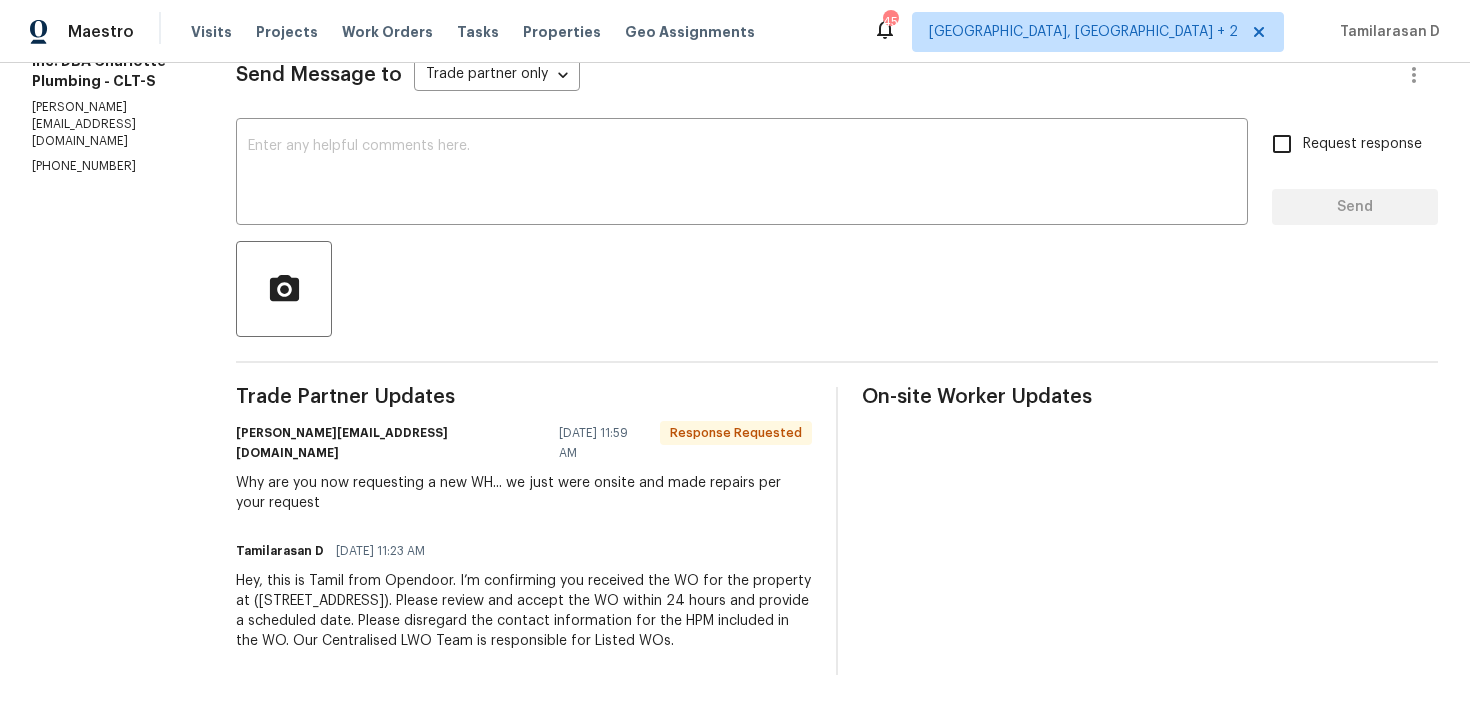 click on "Why are you now requesting a new WH... we just were onsite and made repairs per your request" at bounding box center (524, 493) 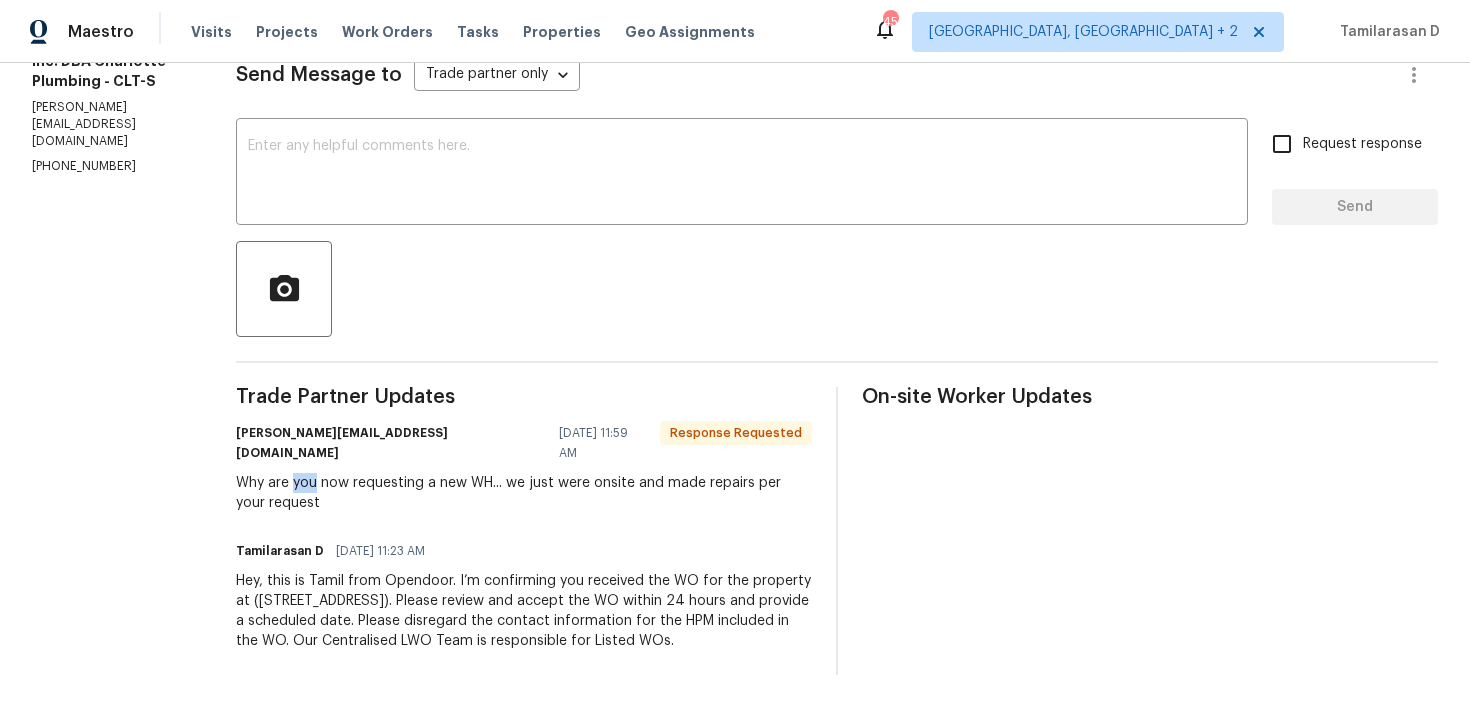 click on "Why are you now requesting a new WH... we just were onsite and made repairs per your request" at bounding box center [524, 493] 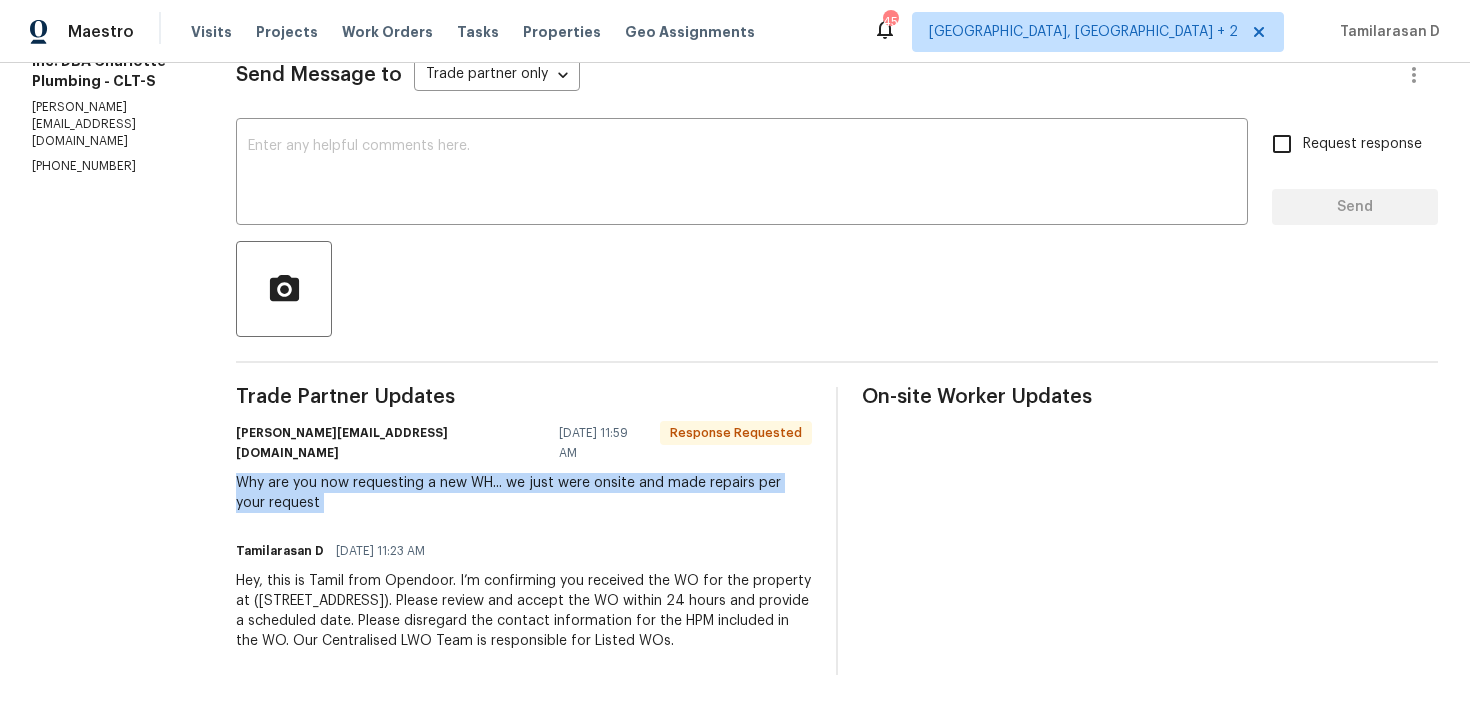 copy on "Why are you now requesting a new WH... we just were onsite and made repairs per your request" 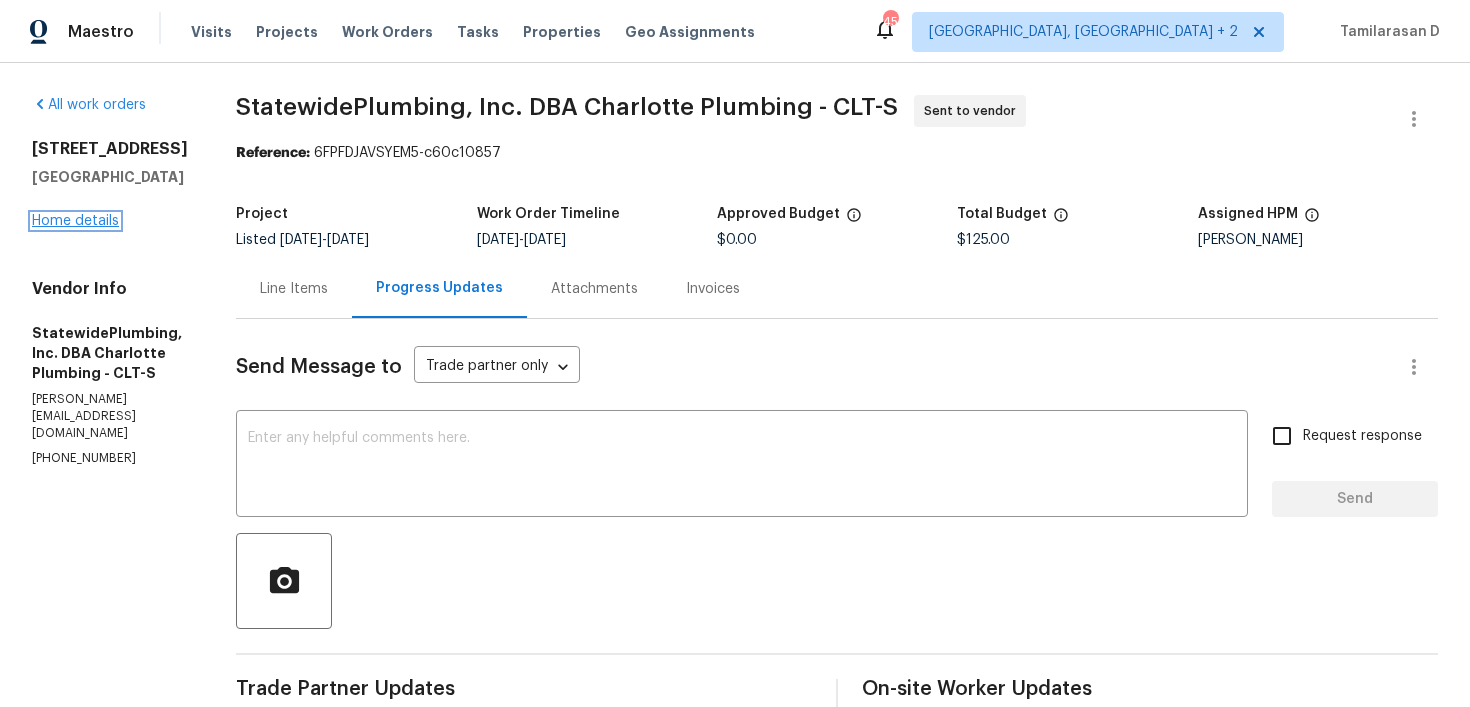 click on "Home details" at bounding box center [75, 221] 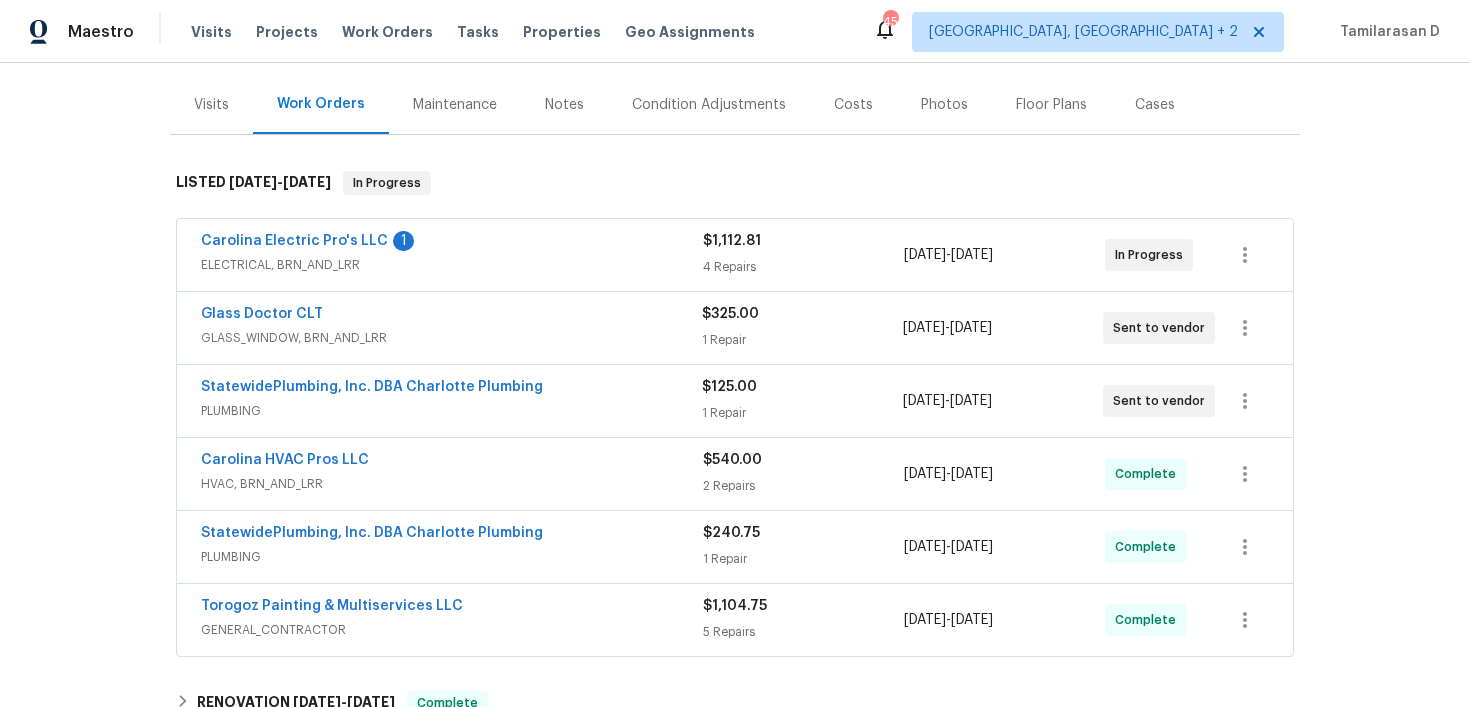 scroll, scrollTop: 283, scrollLeft: 0, axis: vertical 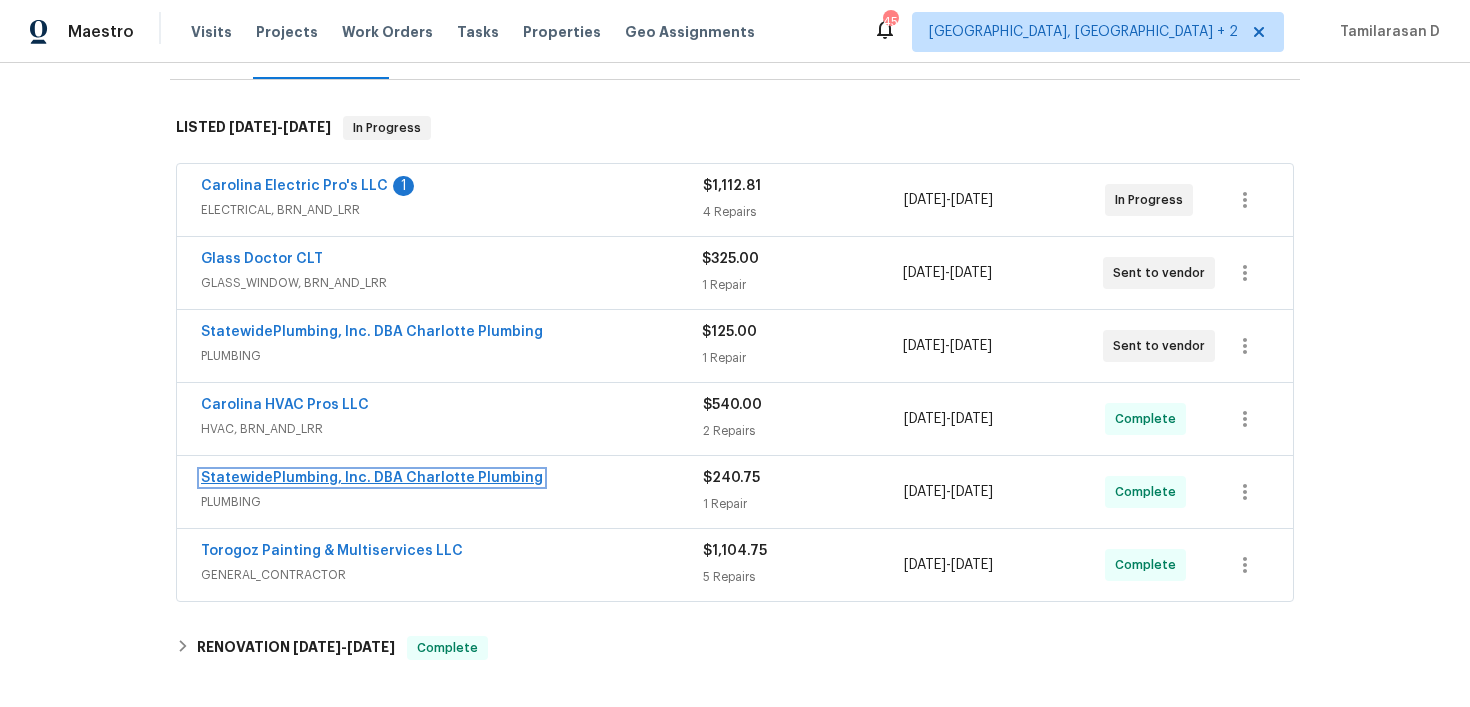 click on "StatewidePlumbing, Inc. DBA Charlotte Plumbing" at bounding box center [372, 478] 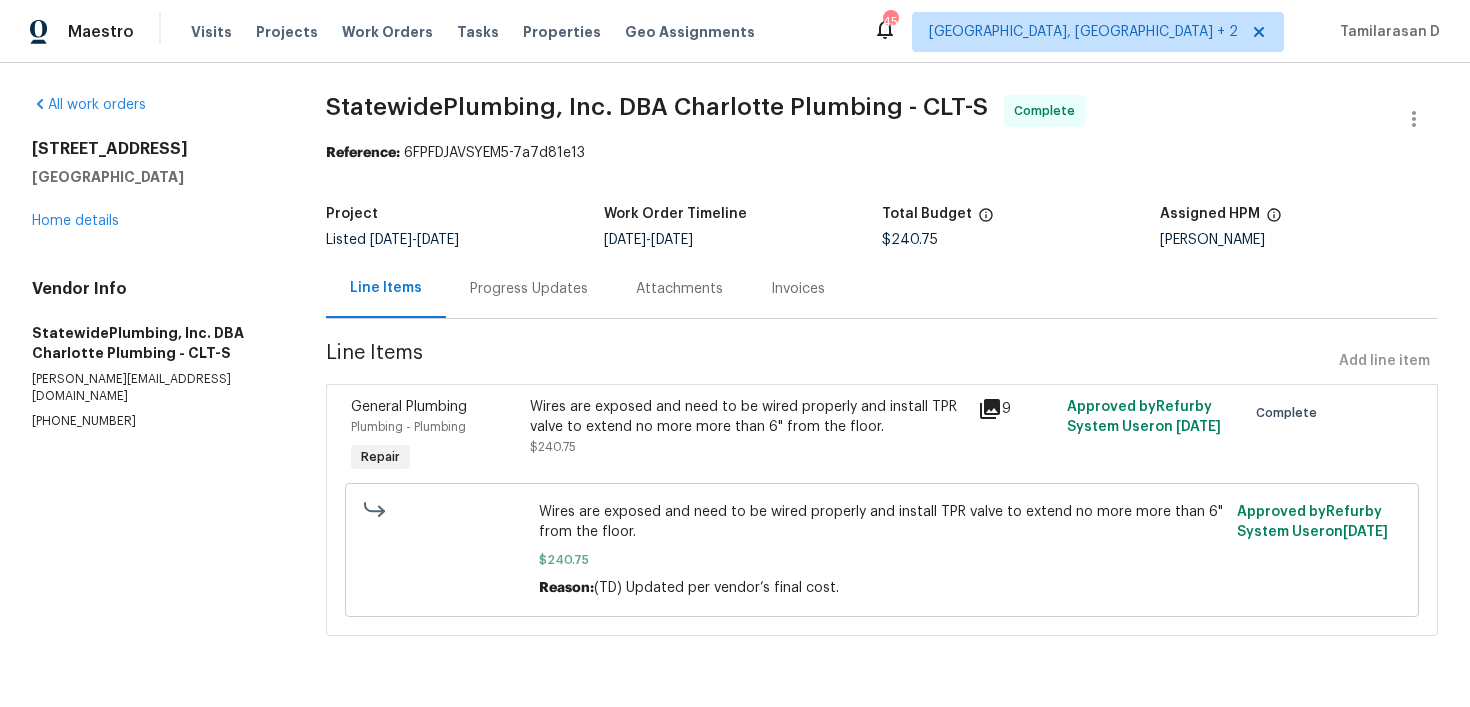 click on "Wires are exposed and need to be wired properly and install TPR valve to extend no more more than 6" from the floor." at bounding box center (747, 417) 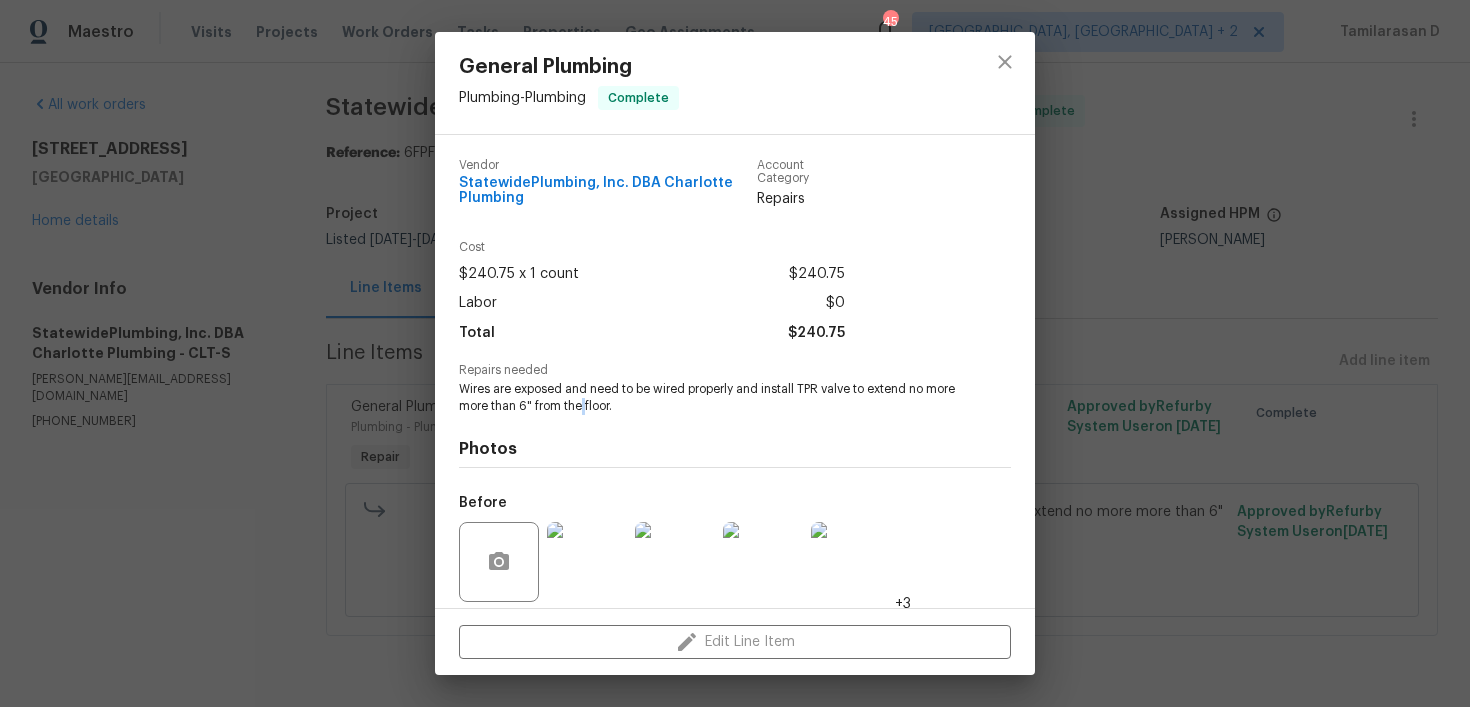 click on "Wires are exposed and need to be wired properly and install TPR valve to extend no more more than 6" from the floor." at bounding box center [707, 398] 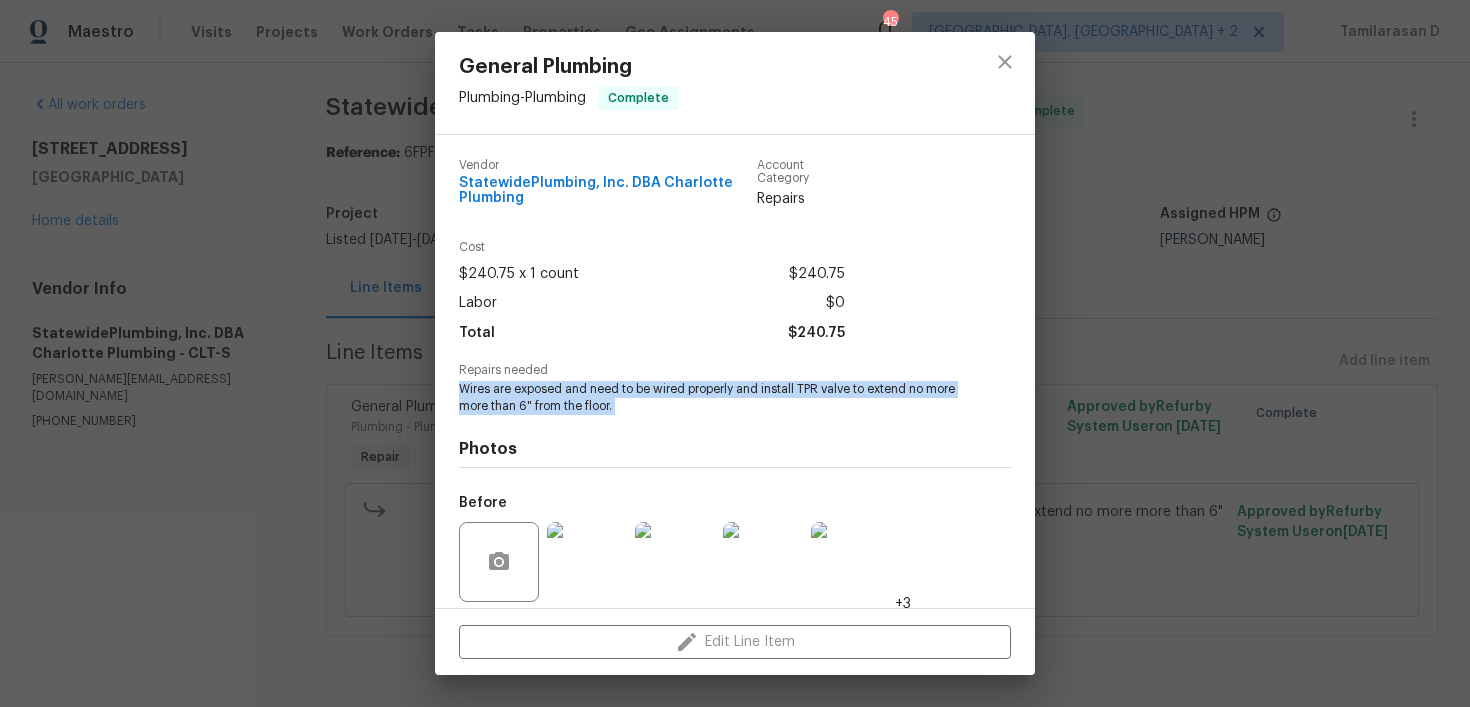 click on "Wires are exposed and need to be wired properly and install TPR valve to extend no more more than 6" from the floor." at bounding box center (707, 398) 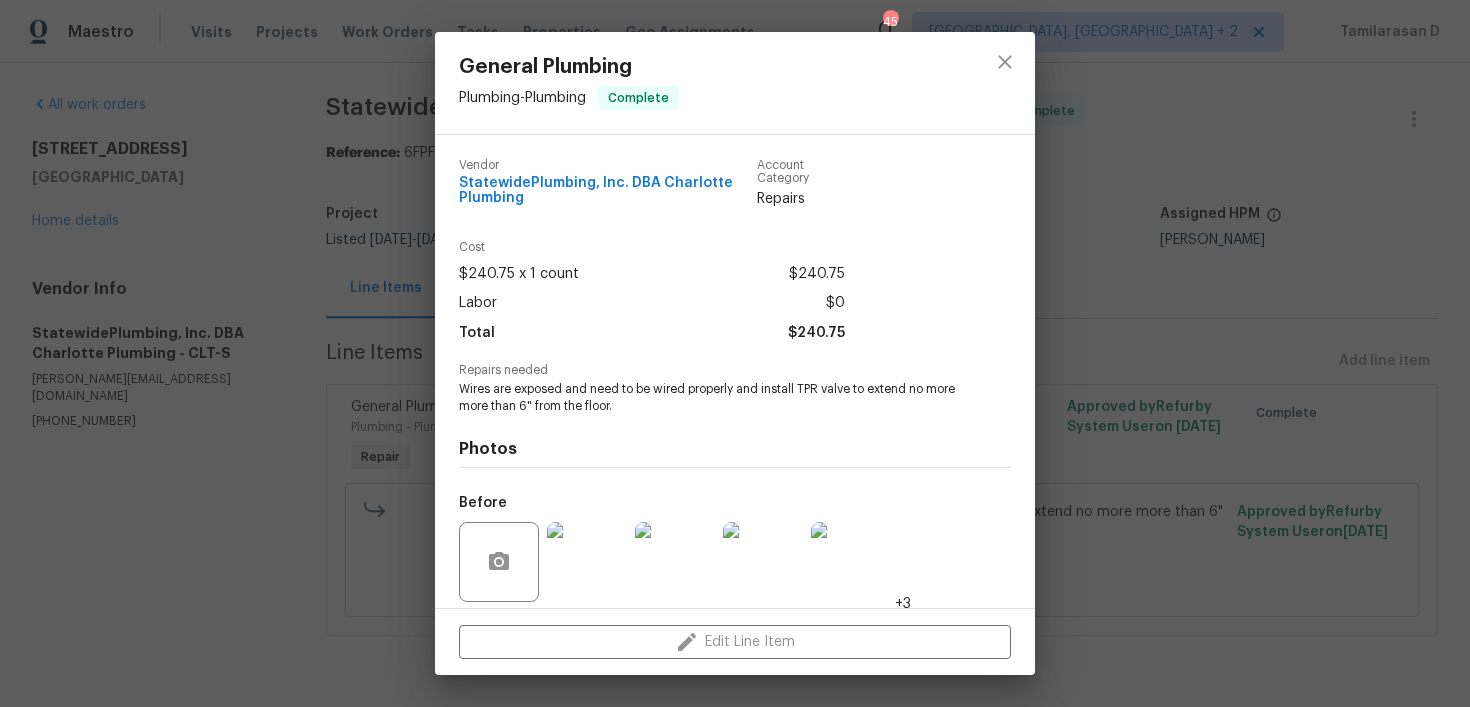 click on "Wires are exposed and need to be wired properly and install TPR valve to extend no more more than 6" from the floor." at bounding box center (707, 398) 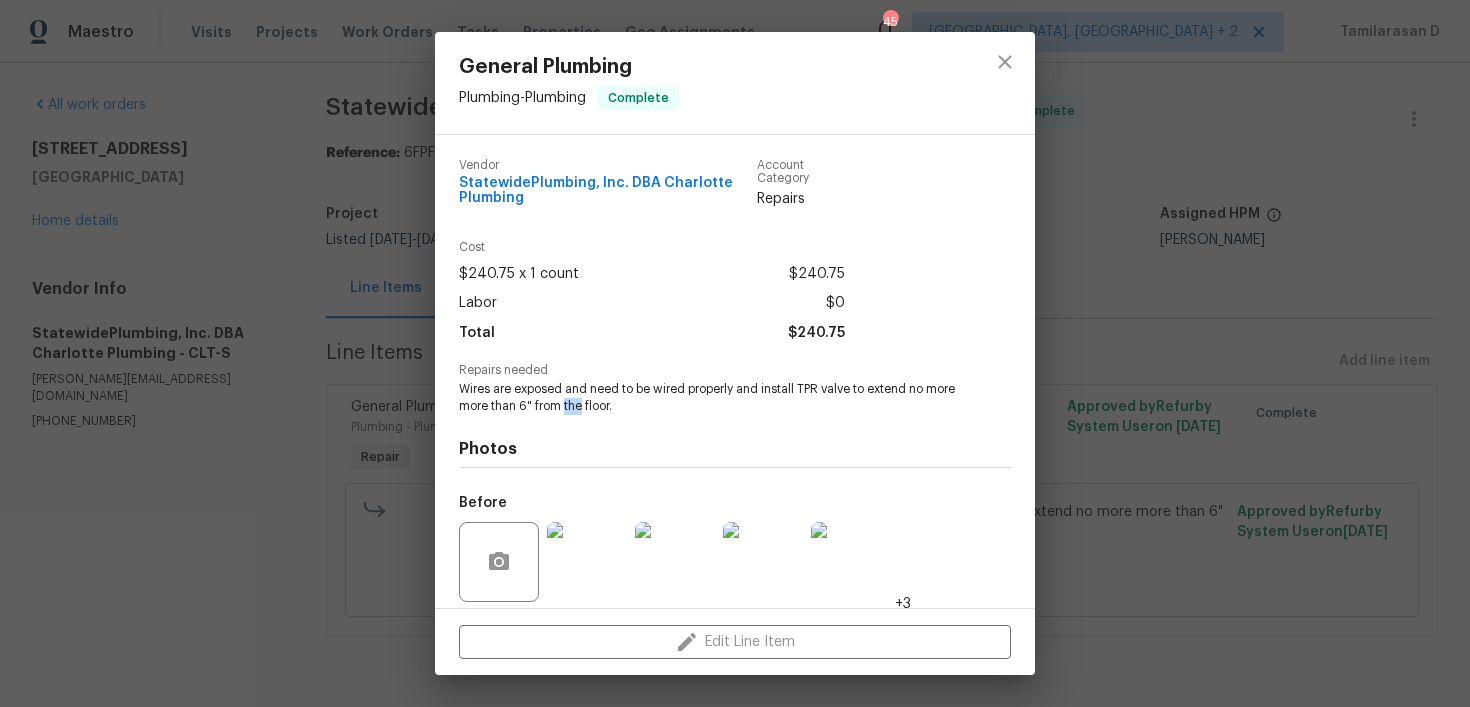 click on "Wires are exposed and need to be wired properly and install TPR valve to extend no more more than 6" from the floor." at bounding box center (707, 398) 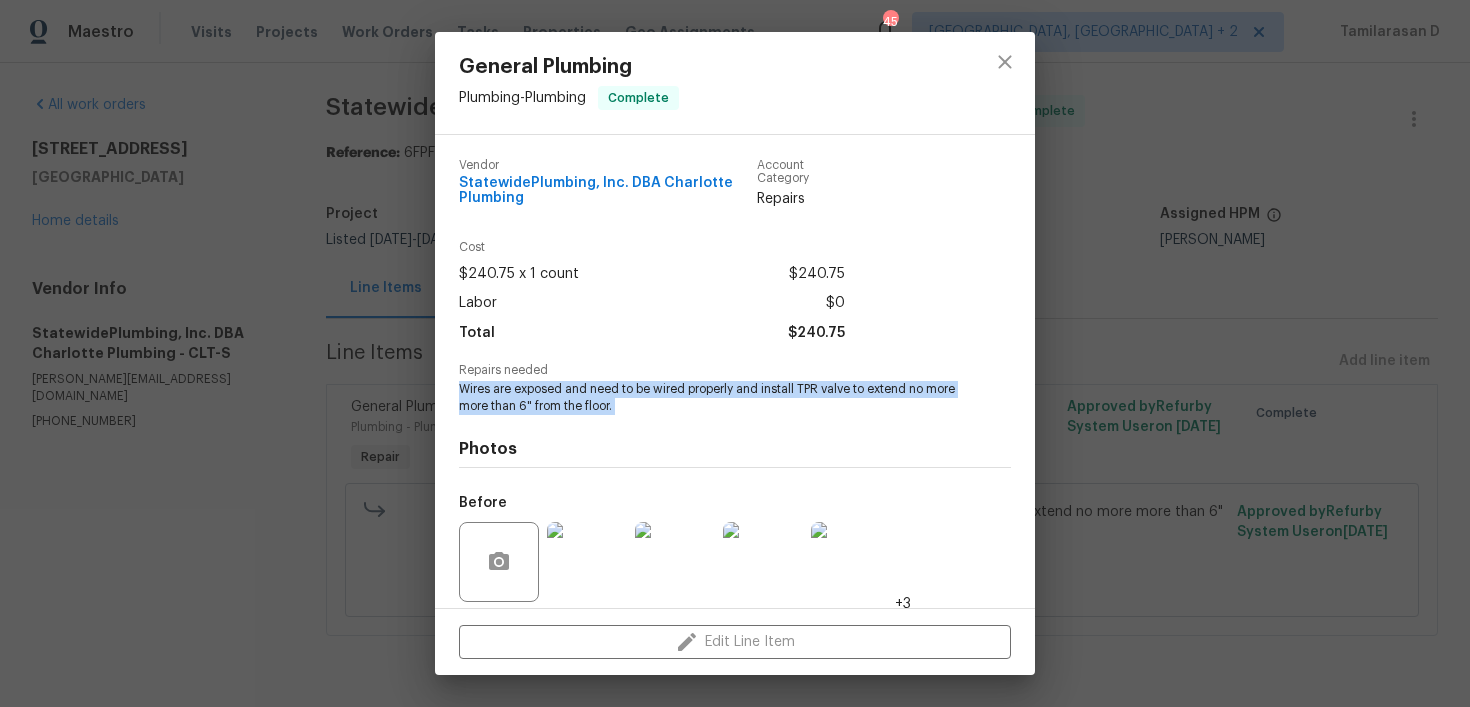click on "General Plumbing Plumbing  -  Plumbing Complete Vendor StatewidePlumbing, Inc. DBA Charlotte Plumbing Account Category Repairs Cost $240.75 x 1 count $240.75 Labor $0 Total $240.75 Repairs needed Wires are exposed and need to be wired properly and install TPR valve to extend no more more than 6" from the floor. Photos Before  +3 After  Edit Line Item" at bounding box center (735, 353) 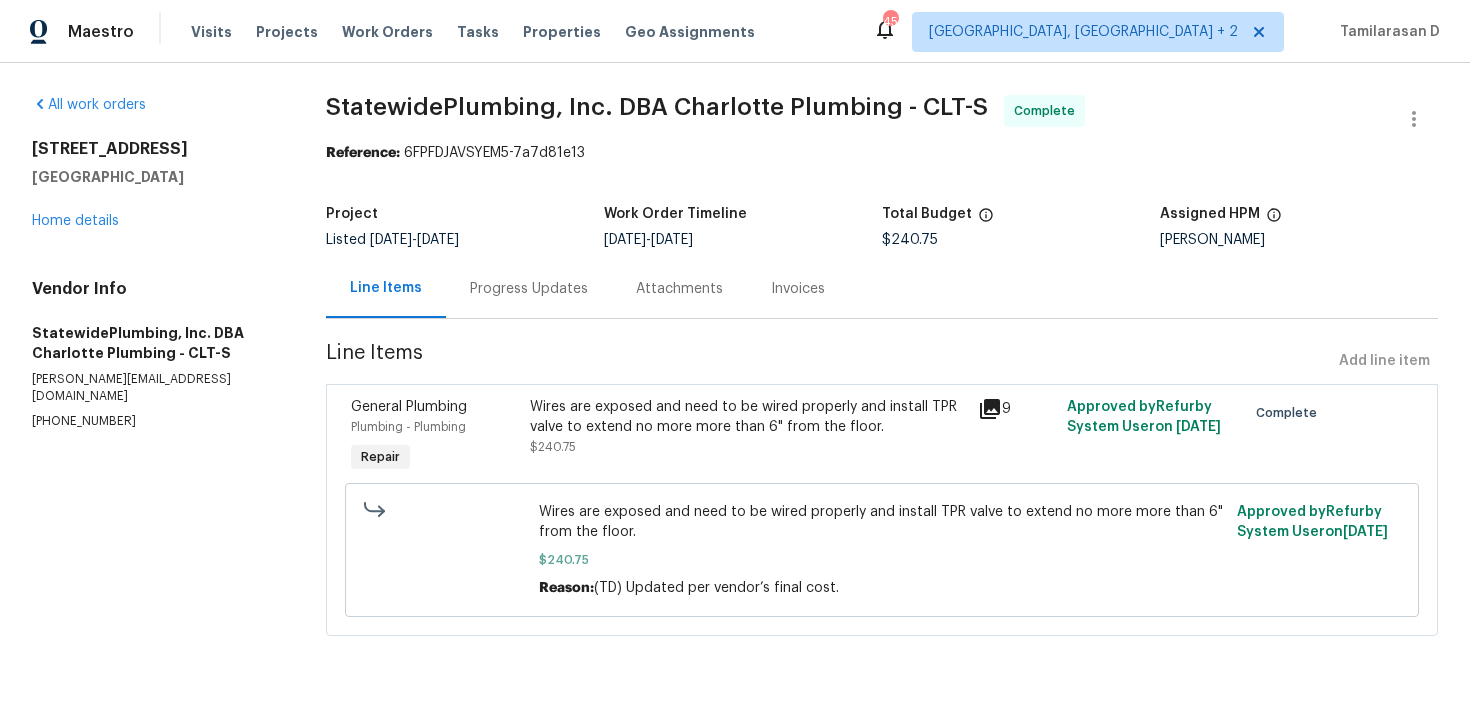 click on "Progress Updates" at bounding box center [529, 288] 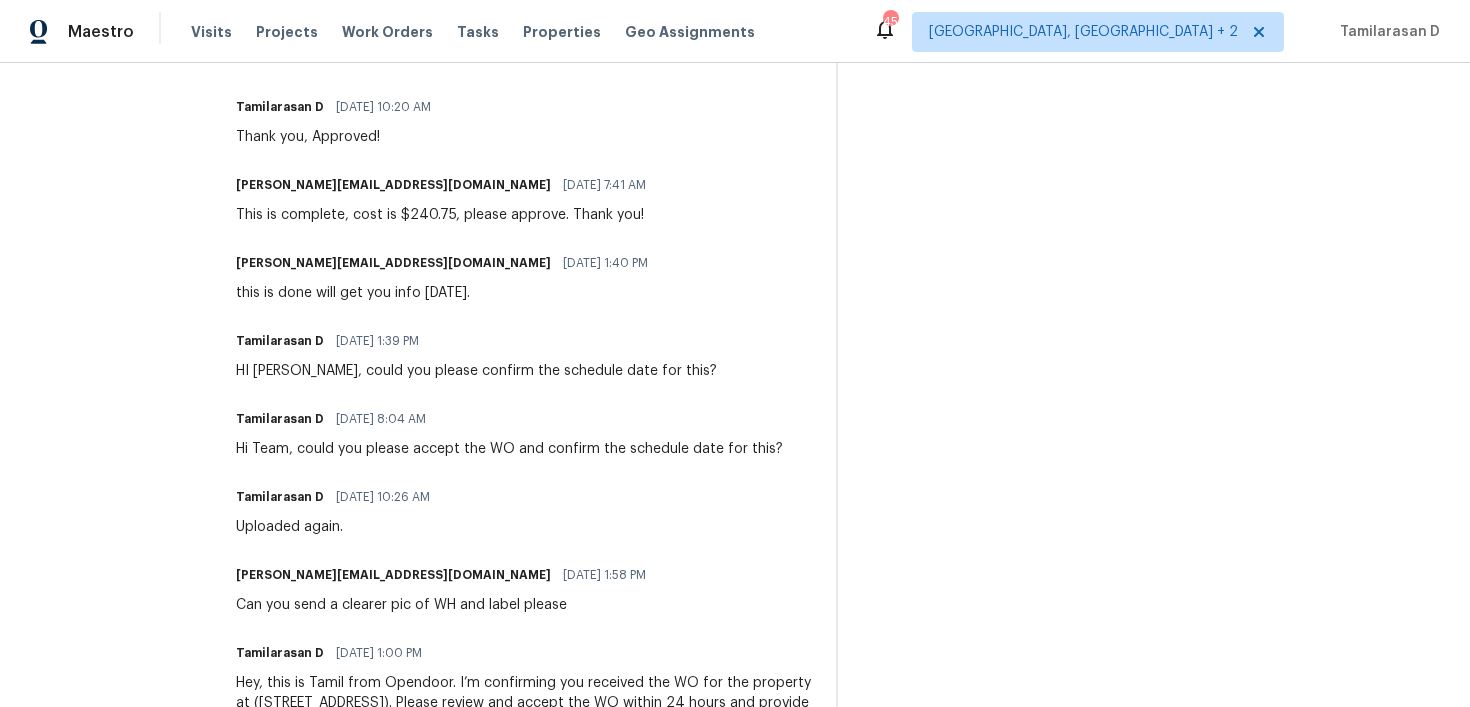scroll, scrollTop: 896, scrollLeft: 0, axis: vertical 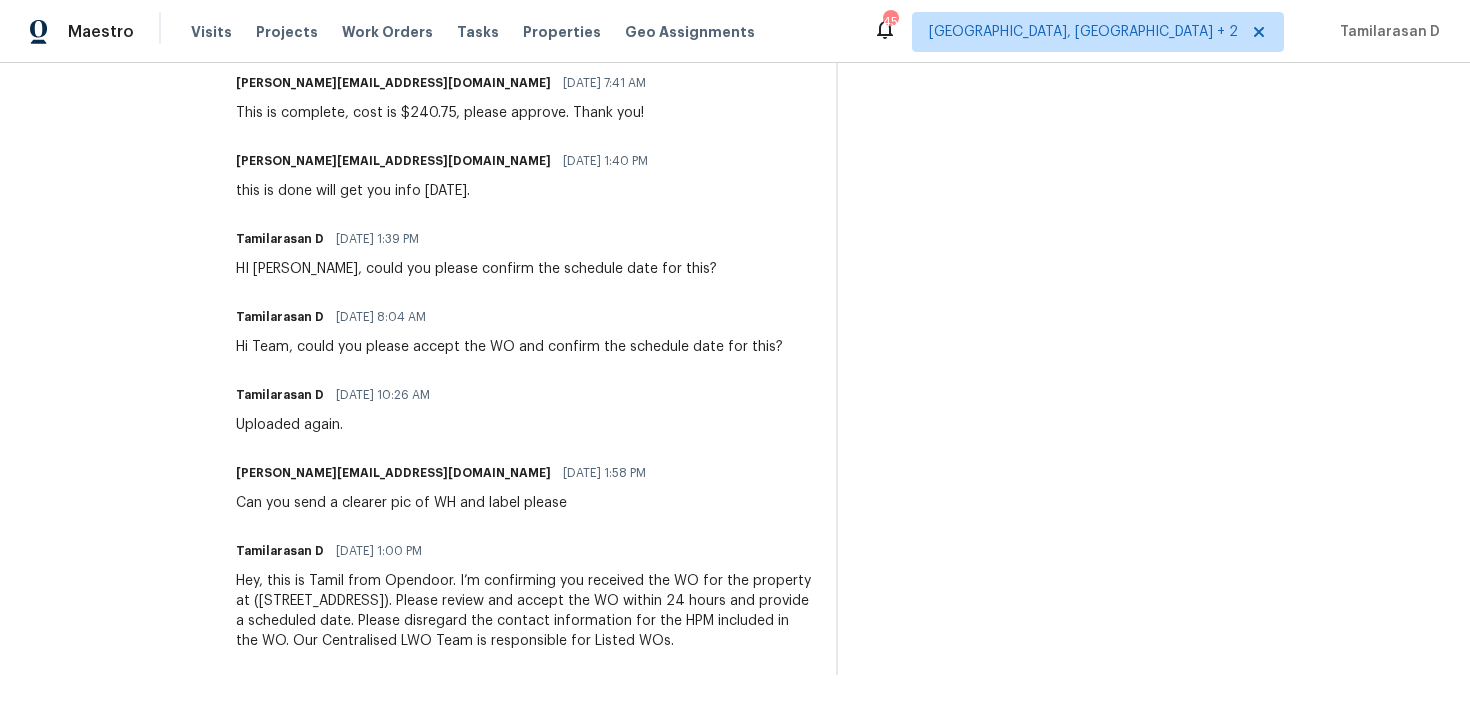 click on "Trade Partner Updates Tamilarasan D 07/07/2025 10:22 AM Done. christina@charlotteplumbing.com 07/07/2025 10:21 AM Please move so I can invoice Tamilarasan D 07/07/2025 10:20 AM Thank you, Approved! christina@charlotteplumbing.com 07/07/2025 7:41 AM This is complete, cost is $240.75, please approve. Thank you! christina@charlotteplumbing.com 07/03/2025 1:40 PM this is done will get you info on monday. Tamilarasan D 07/03/2025 1:39 PM HI Christina, could you please confirm the schedule date for this? Tamilarasan D 07/02/2025 8:04 AM Hi Team, could you please accept the WO and confirm the schedule date for this? Tamilarasan D 07/01/2025 10:26 AM Uploaded again. christina@charlotteplumbing.com 06/30/2025 1:58 PM Can you send a clearer pic of WH and label please Tamilarasan D 06/30/2025 1:00 PM" at bounding box center [524, 239] 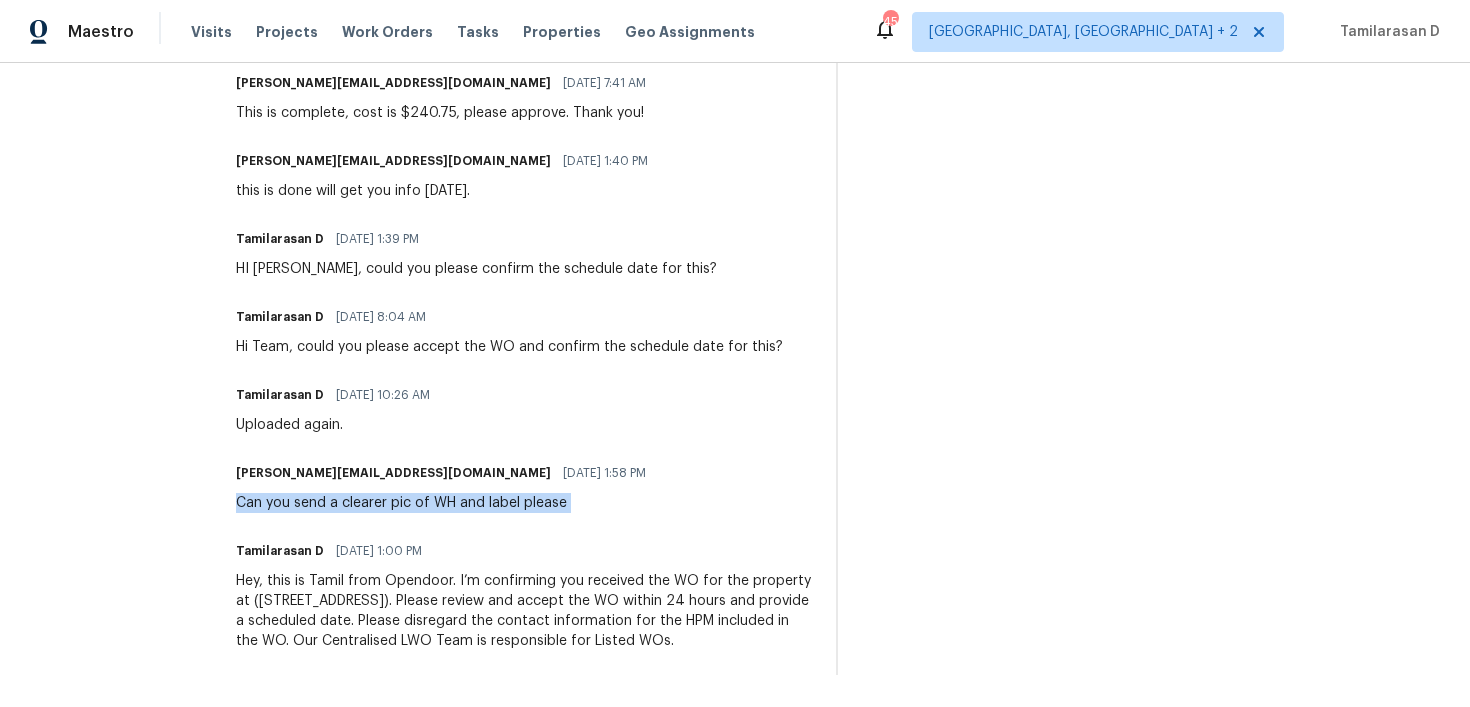 click on "Can you send a clearer pic of WH and label please" at bounding box center (447, 503) 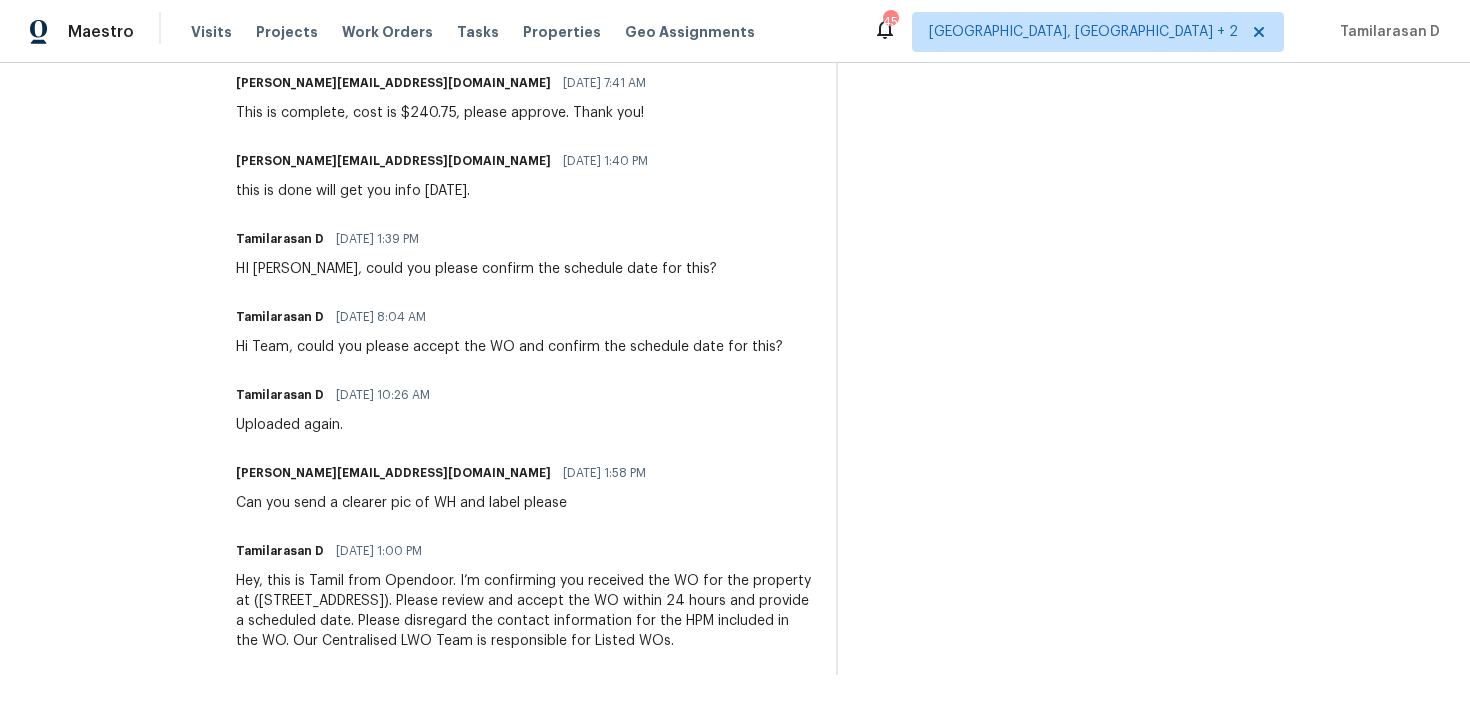 click on "Can you send a clearer pic of WH and label please" at bounding box center (447, 503) 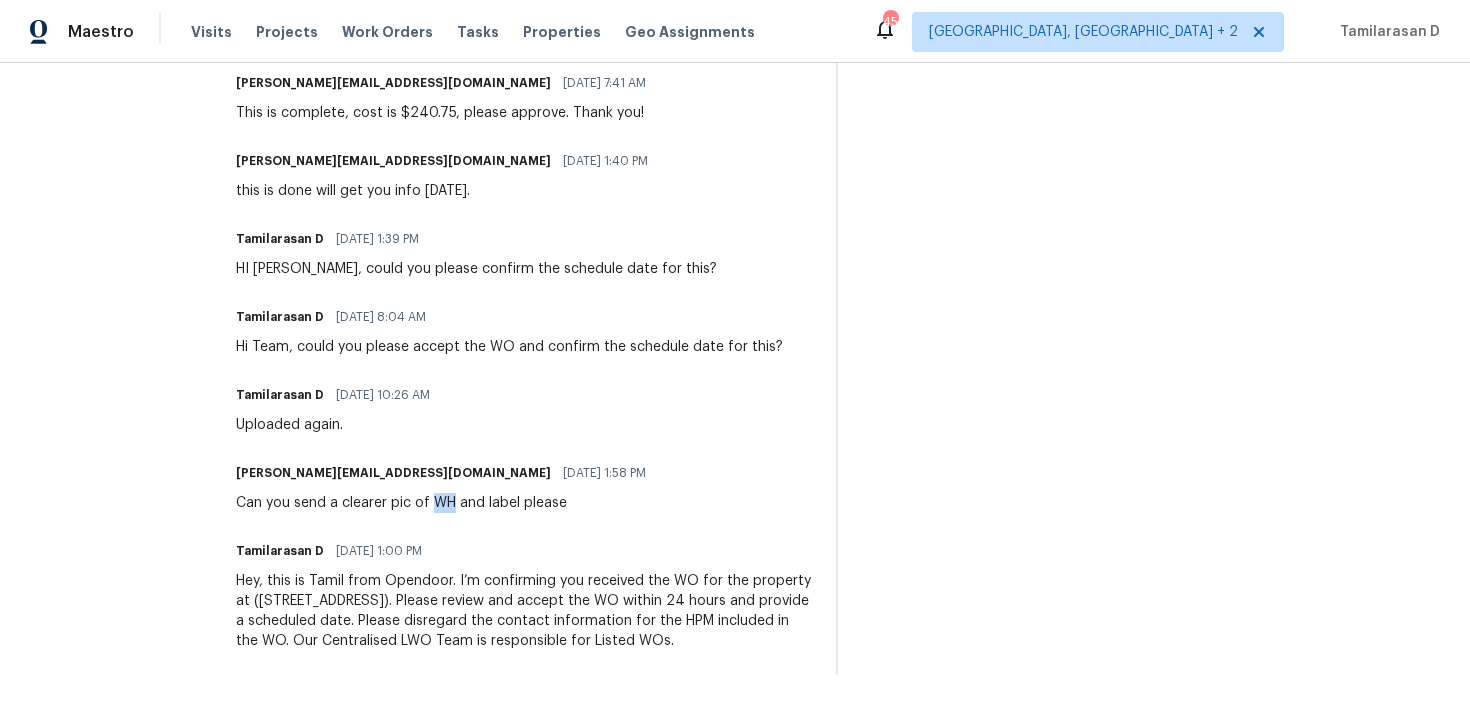 click on "Can you send a clearer pic of WH and label please" at bounding box center (447, 503) 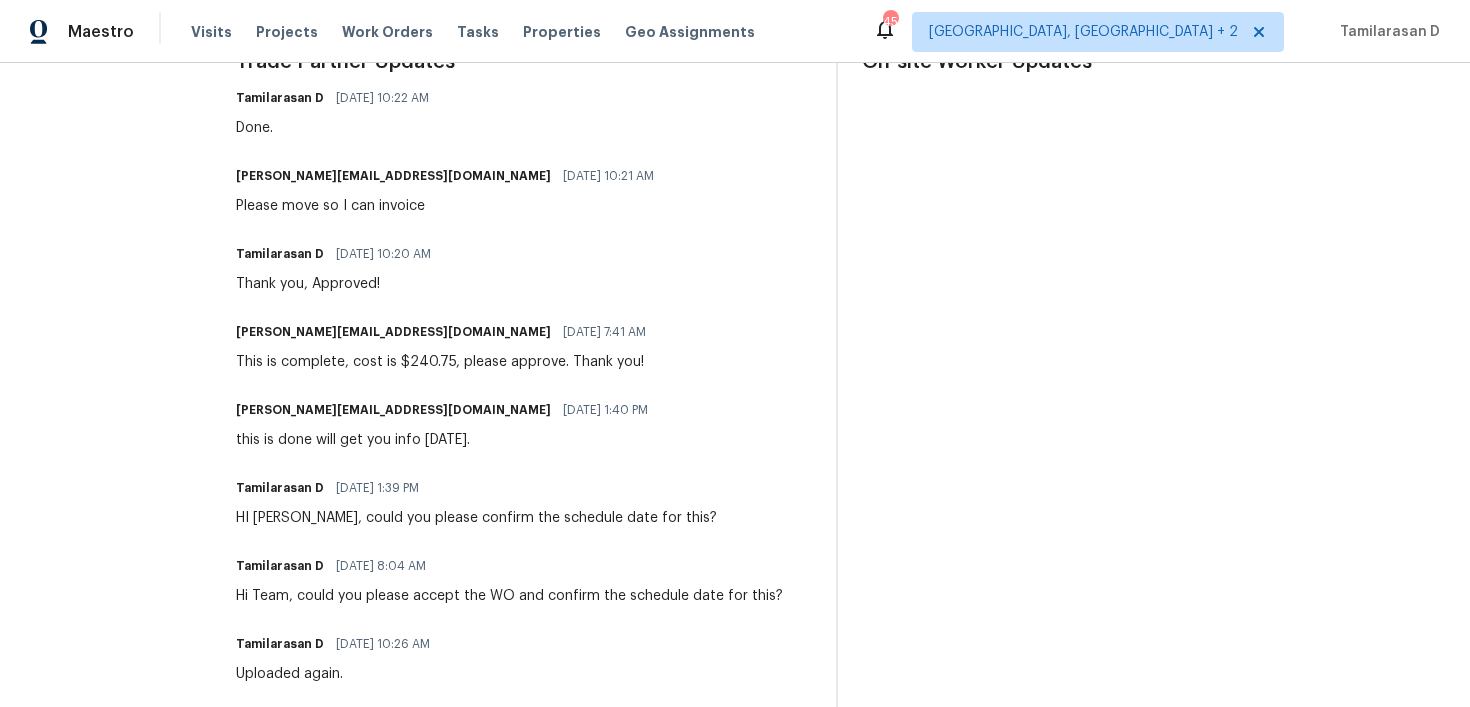 scroll, scrollTop: 617, scrollLeft: 0, axis: vertical 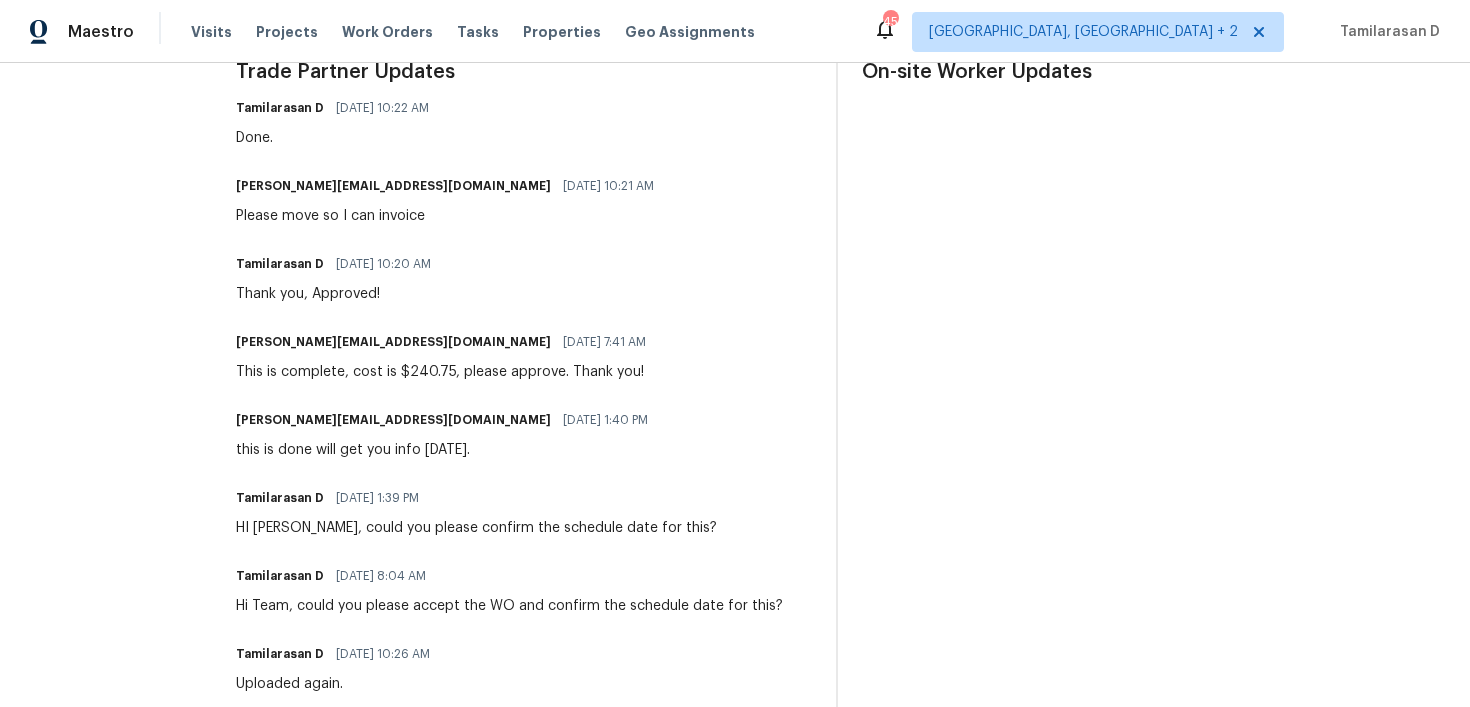 click on "christina@charlotteplumbing.com 07/07/2025 7:41 AM This is complete, cost is $240.75, please approve. Thank you!" at bounding box center (447, 355) 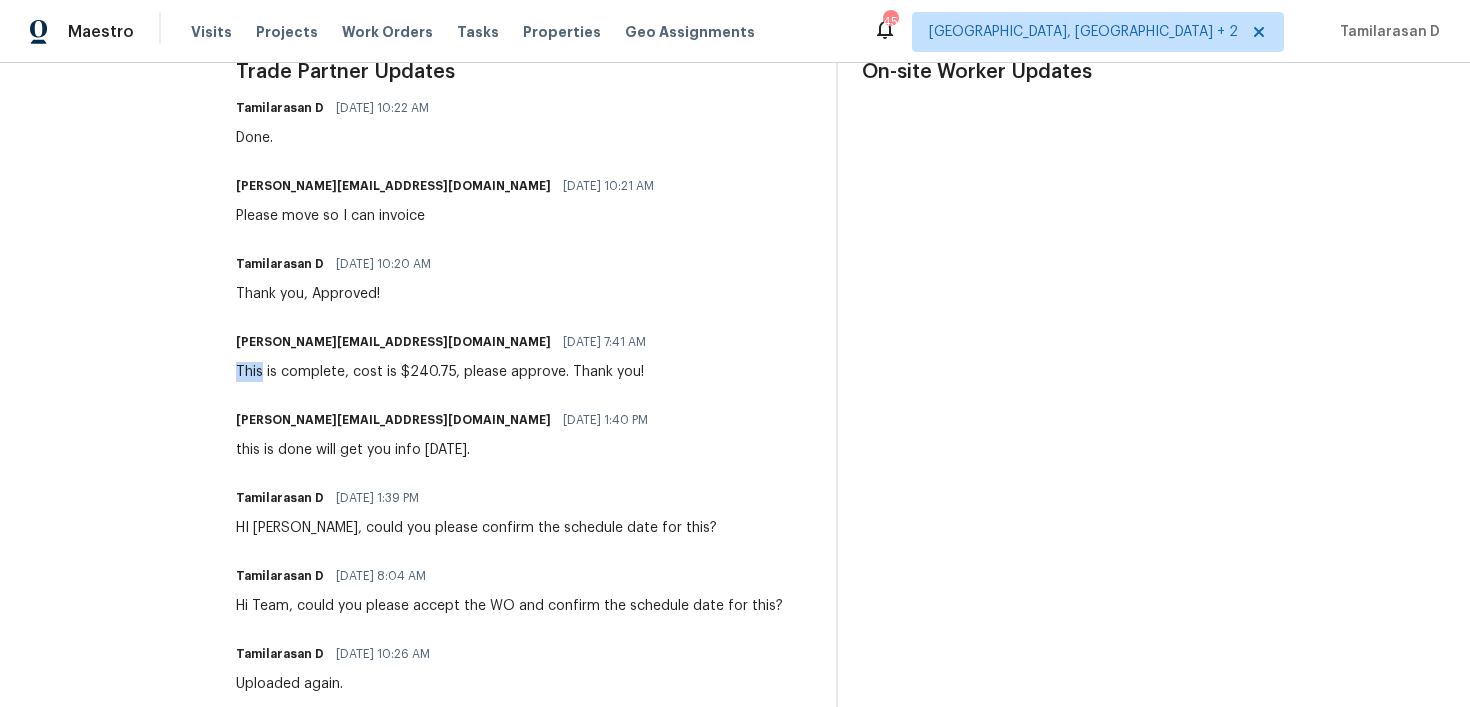 click on "christina@charlotteplumbing.com 07/07/2025 7:41 AM This is complete, cost is $240.75, please approve. Thank you!" at bounding box center (447, 355) 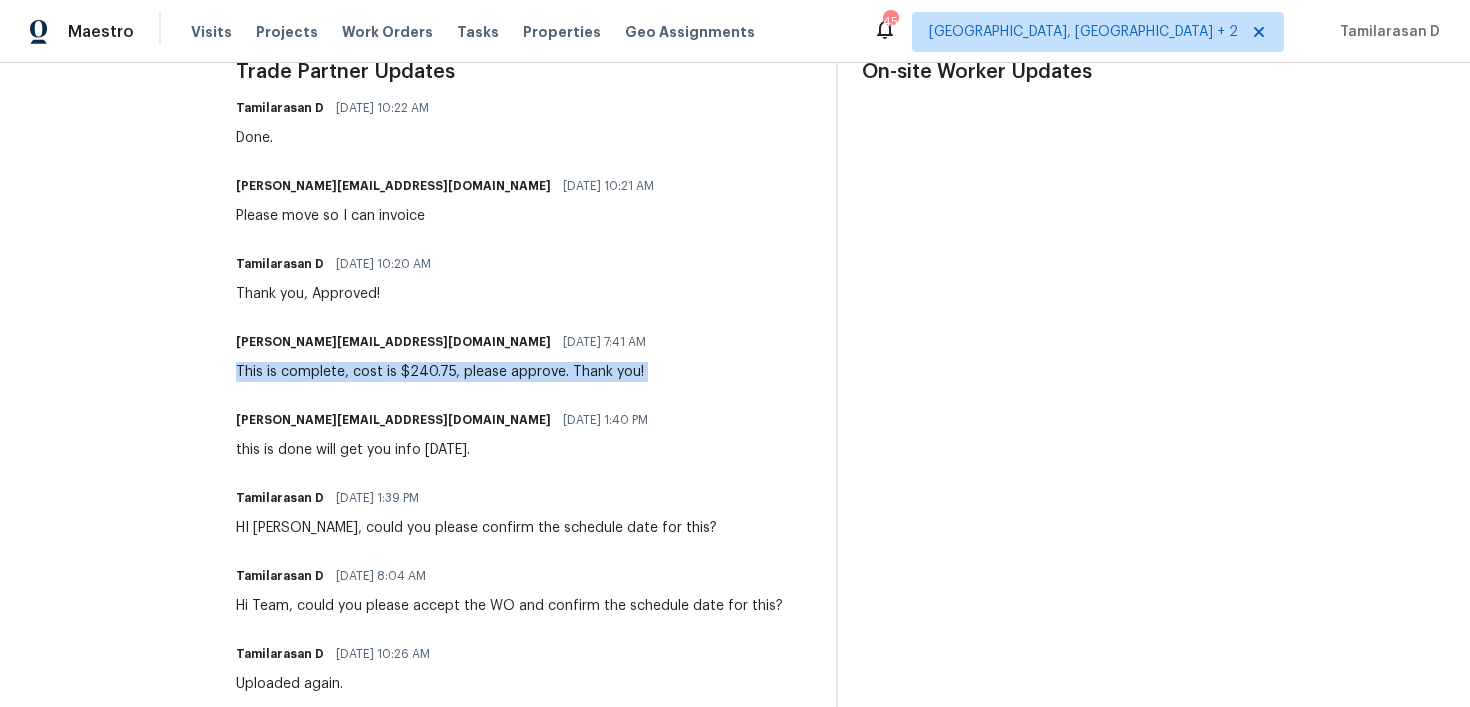 click on "This is complete, cost is $240.75, please approve. Thank you!" at bounding box center [447, 372] 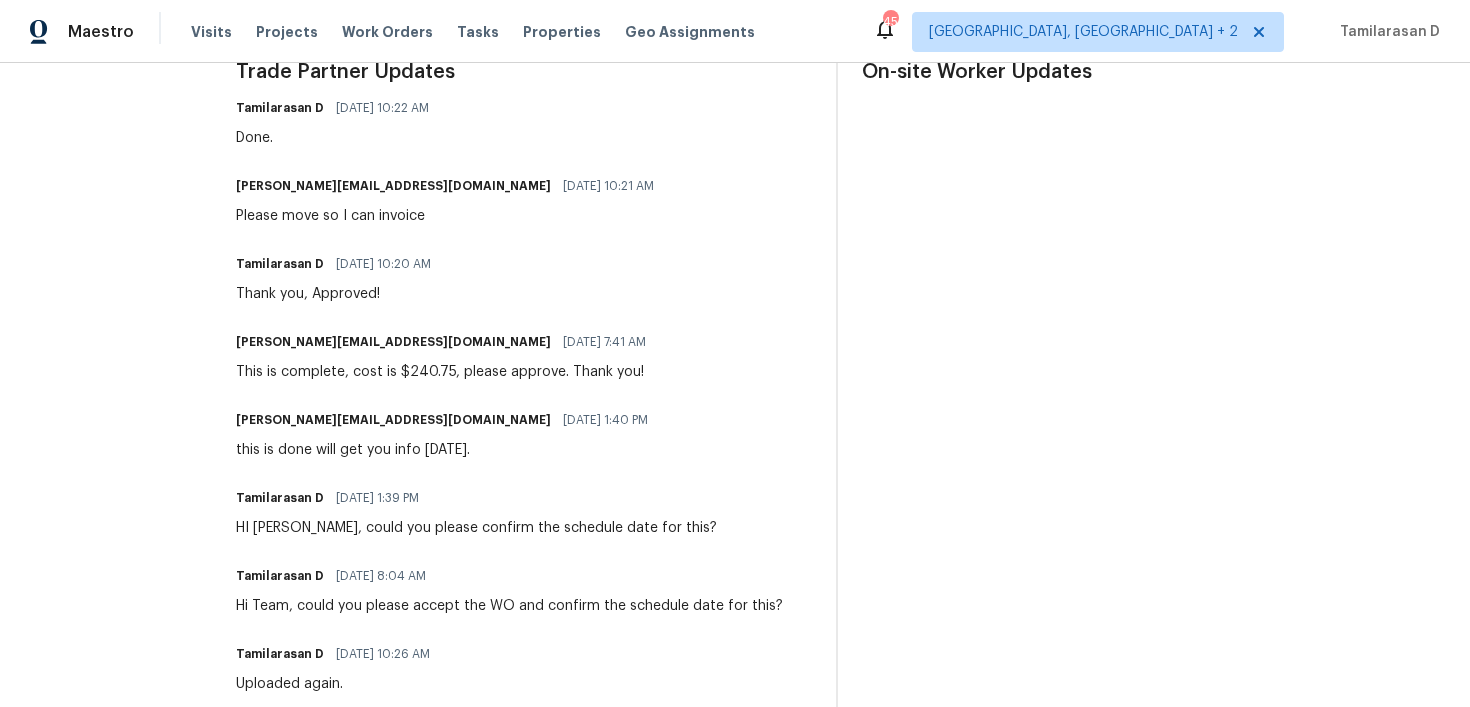 click on "This is complete, cost is $240.75, please approve. Thank you!" at bounding box center [447, 372] 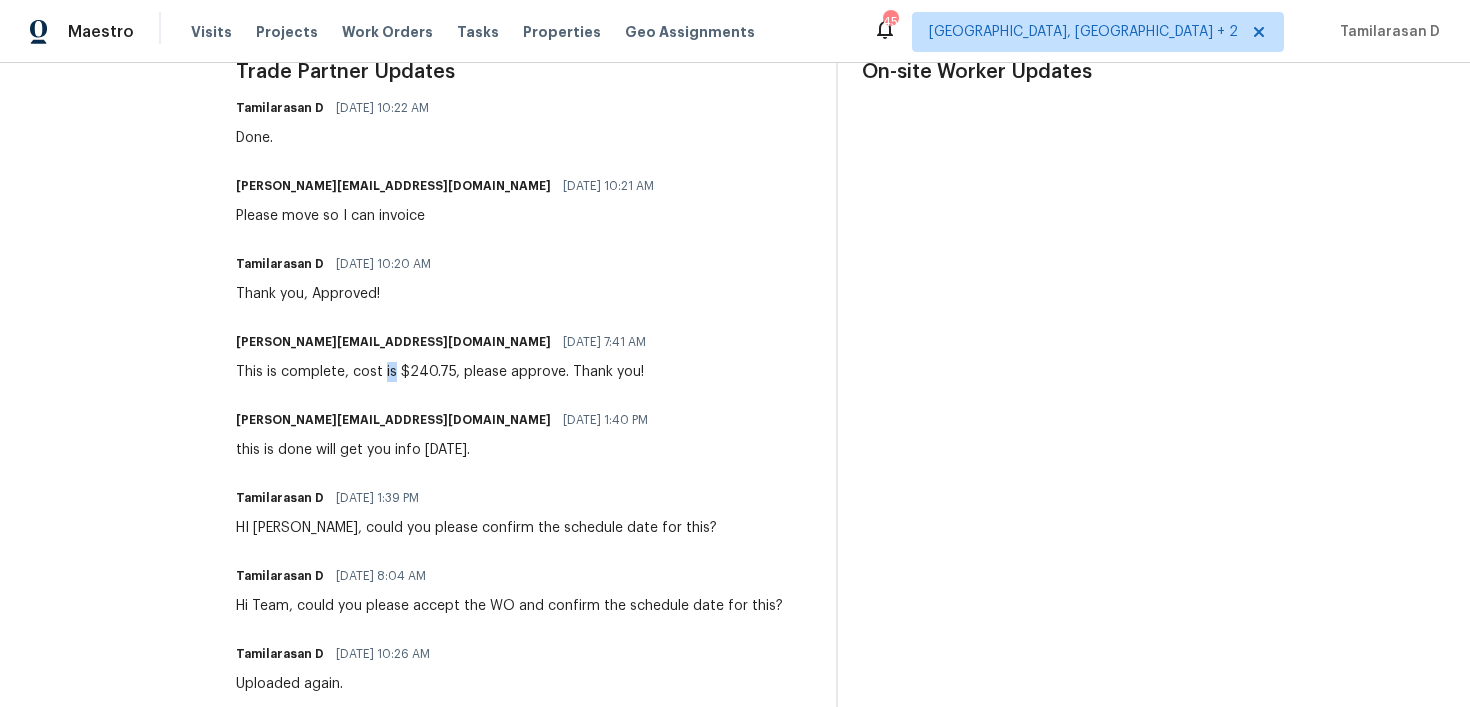 click on "This is complete, cost is $240.75, please approve. Thank you!" at bounding box center (447, 372) 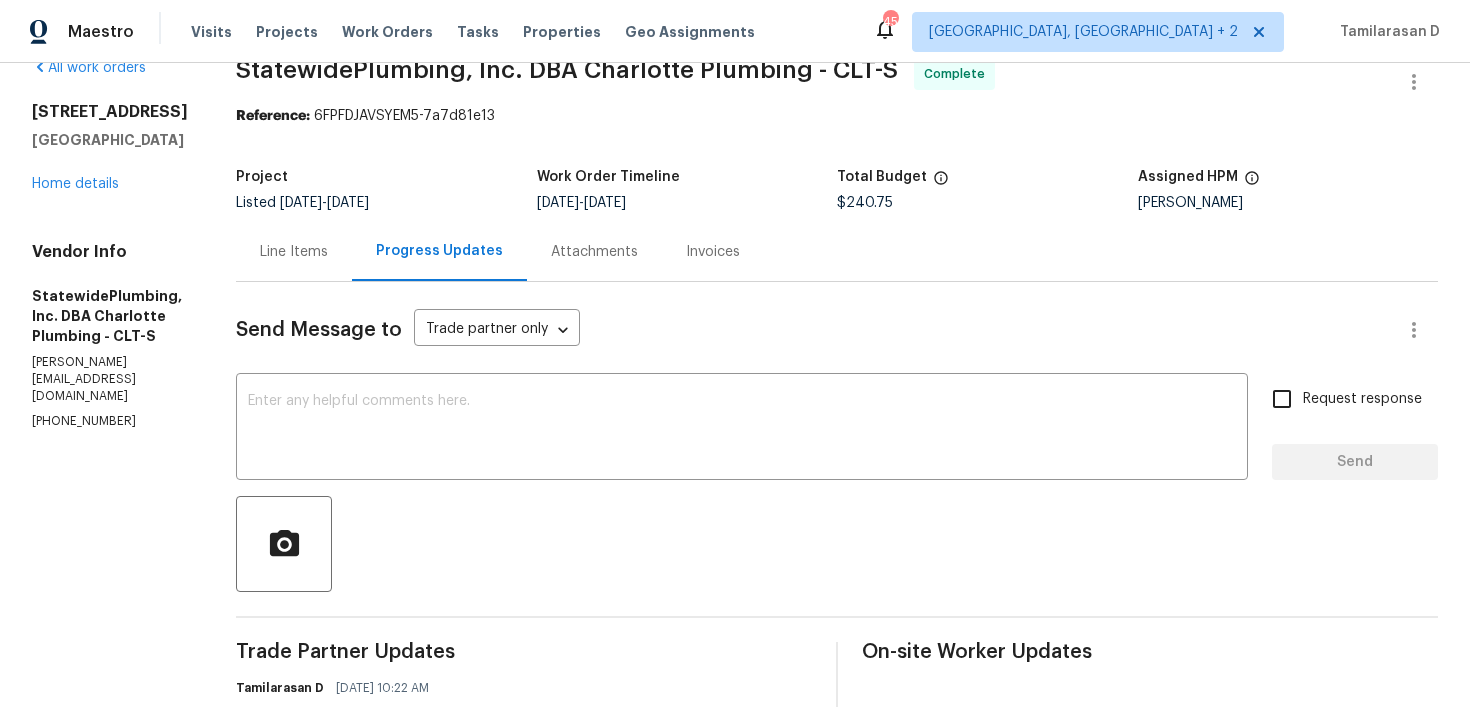 scroll, scrollTop: 0, scrollLeft: 0, axis: both 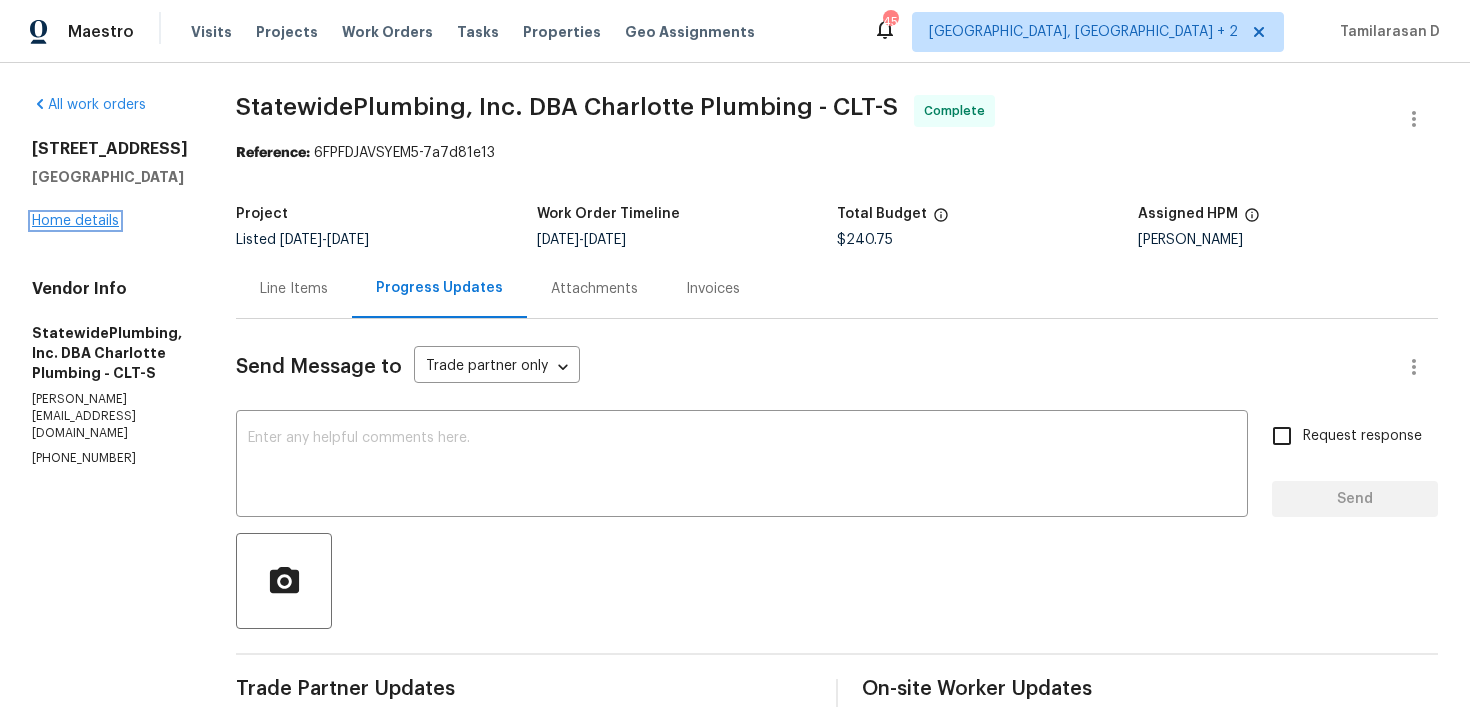 click on "Home details" at bounding box center [75, 221] 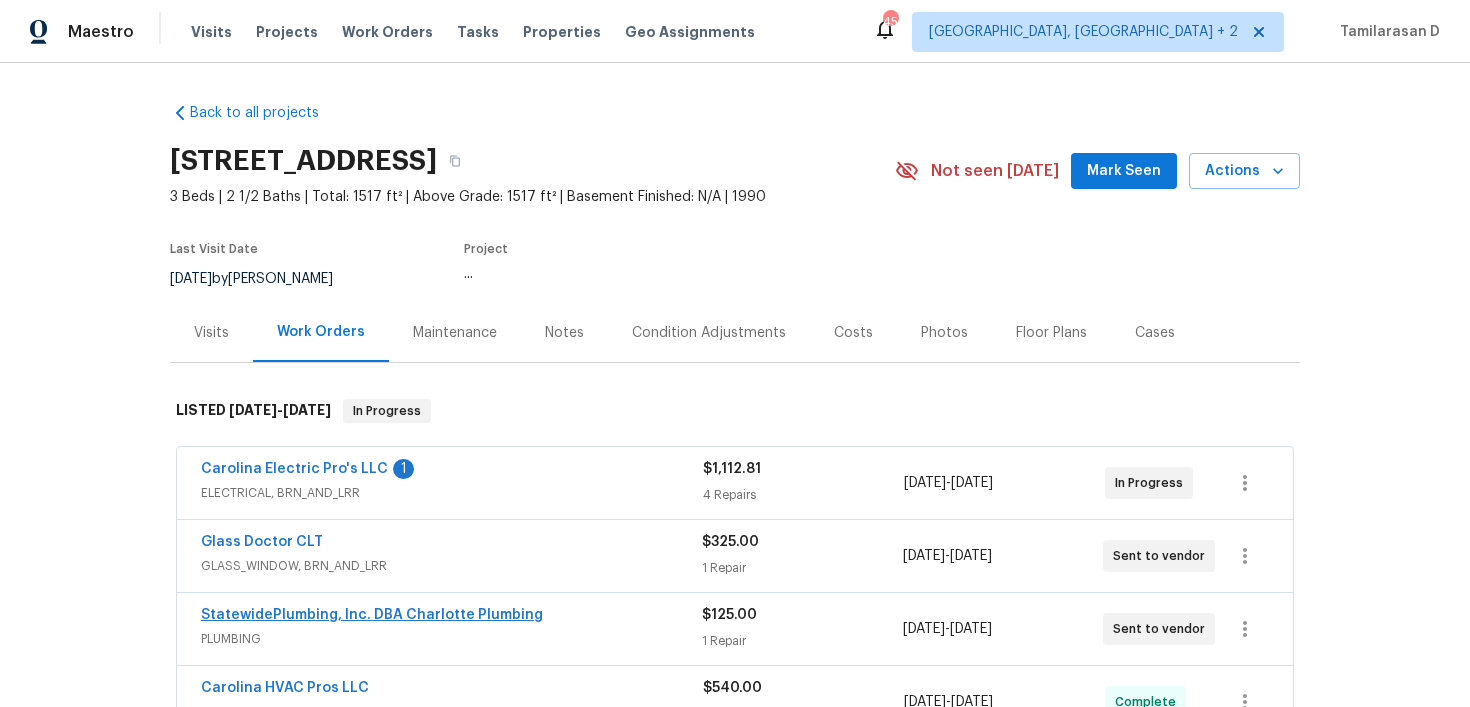scroll, scrollTop: 132, scrollLeft: 0, axis: vertical 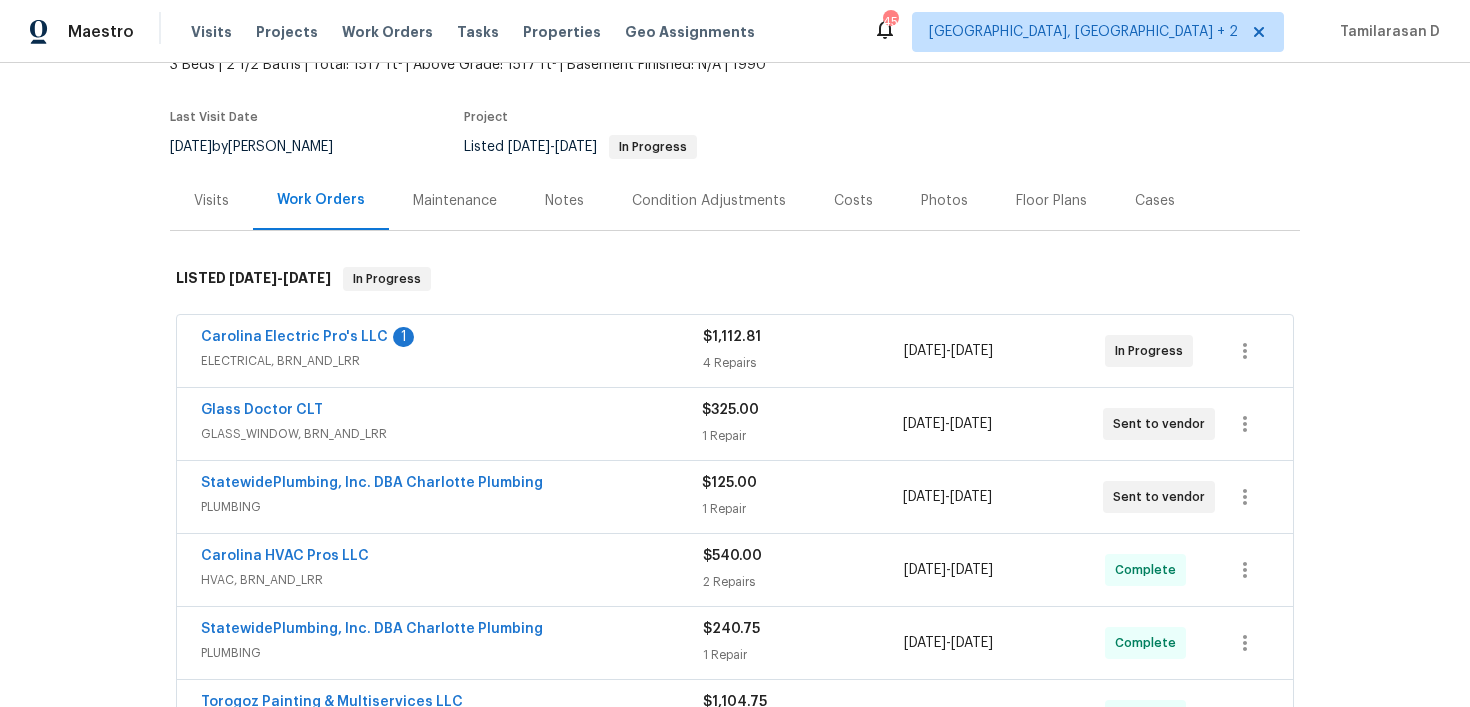 click on "StatewidePlumbing, Inc. DBA Charlotte Plumbing" at bounding box center [372, 483] 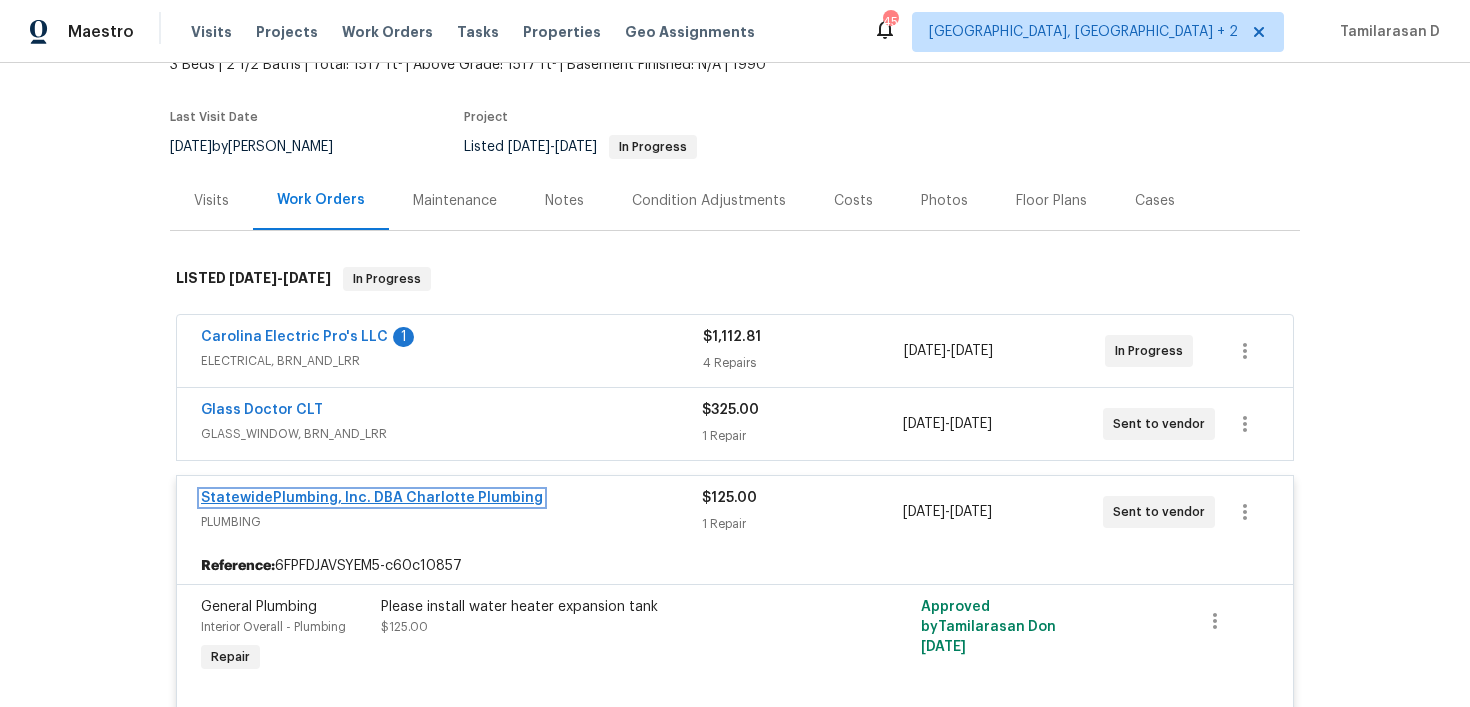 click on "StatewidePlumbing, Inc. DBA Charlotte Plumbing" at bounding box center (372, 498) 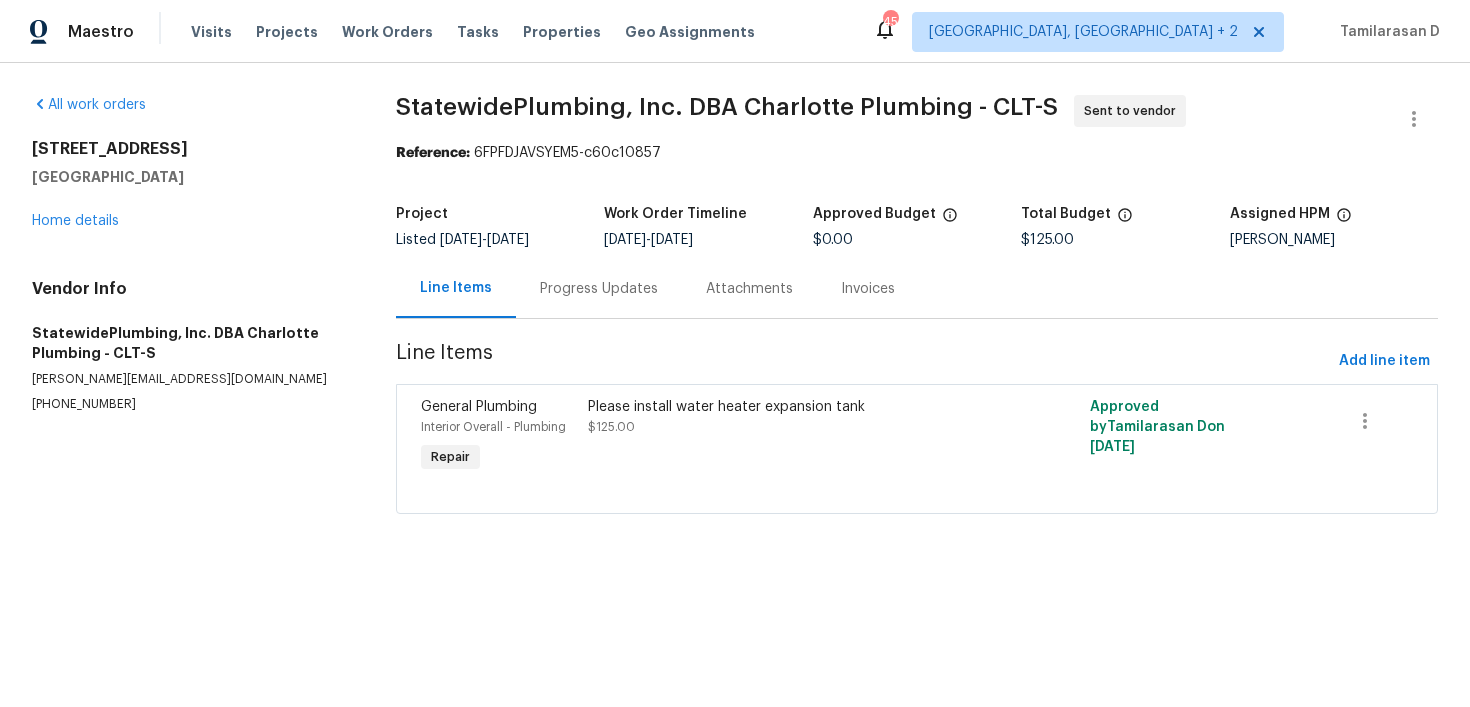 click on "Progress Updates" at bounding box center [599, 288] 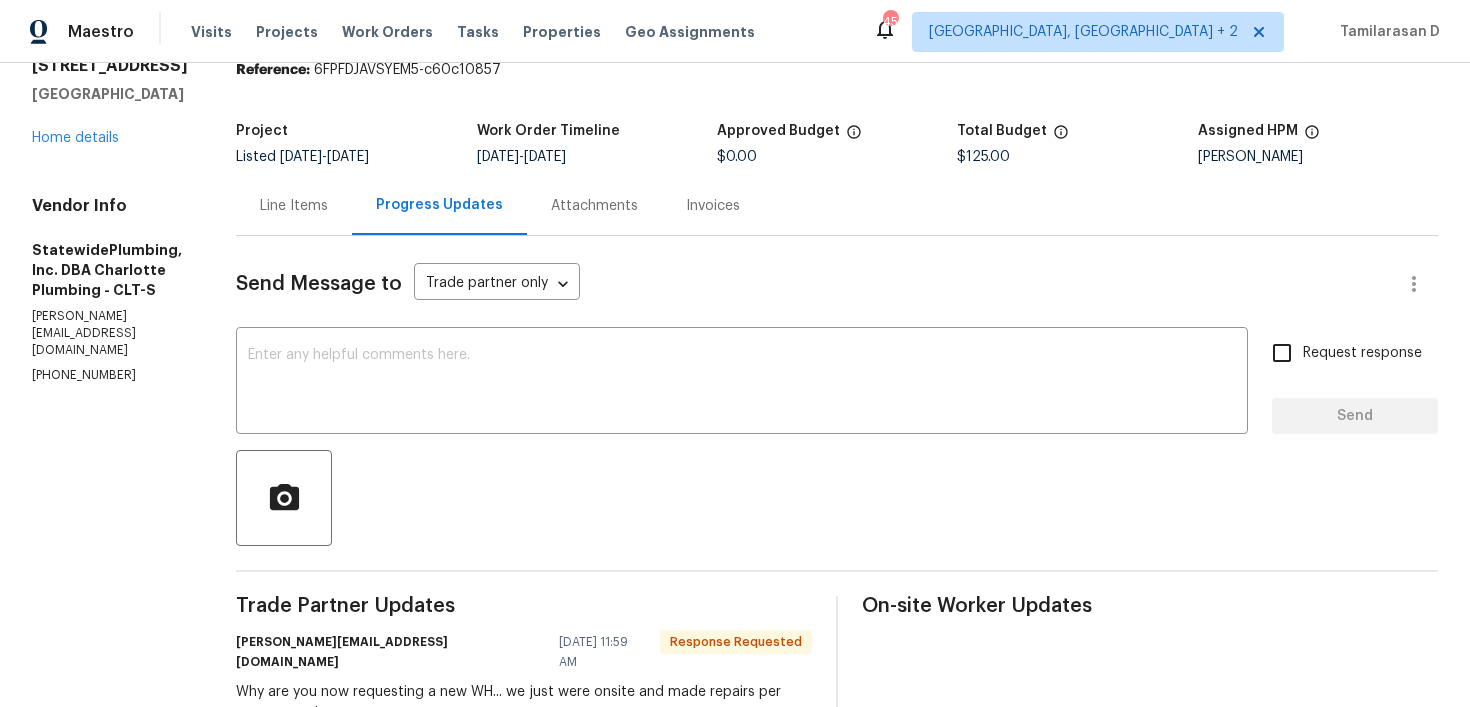 scroll, scrollTop: 116, scrollLeft: 0, axis: vertical 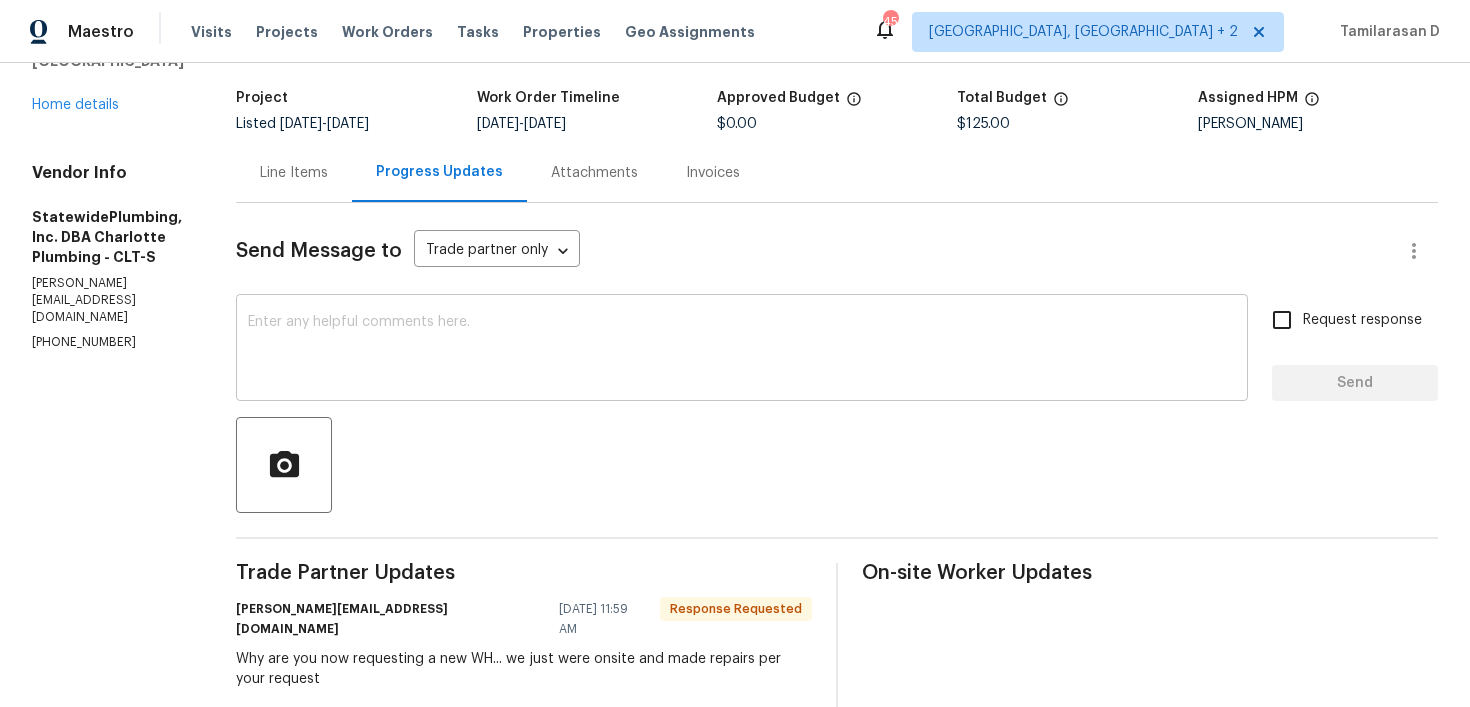 click at bounding box center [742, 350] 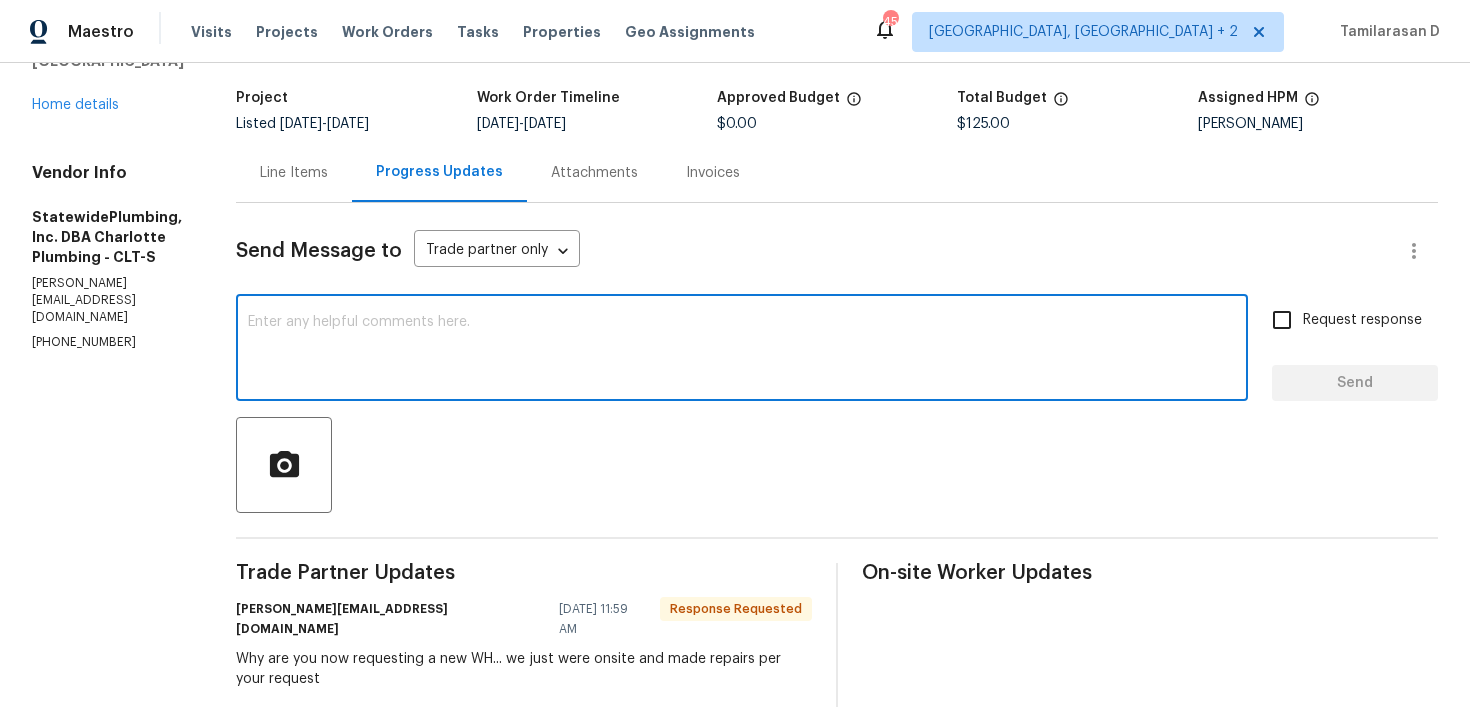 click on "Line Items" at bounding box center (294, 173) 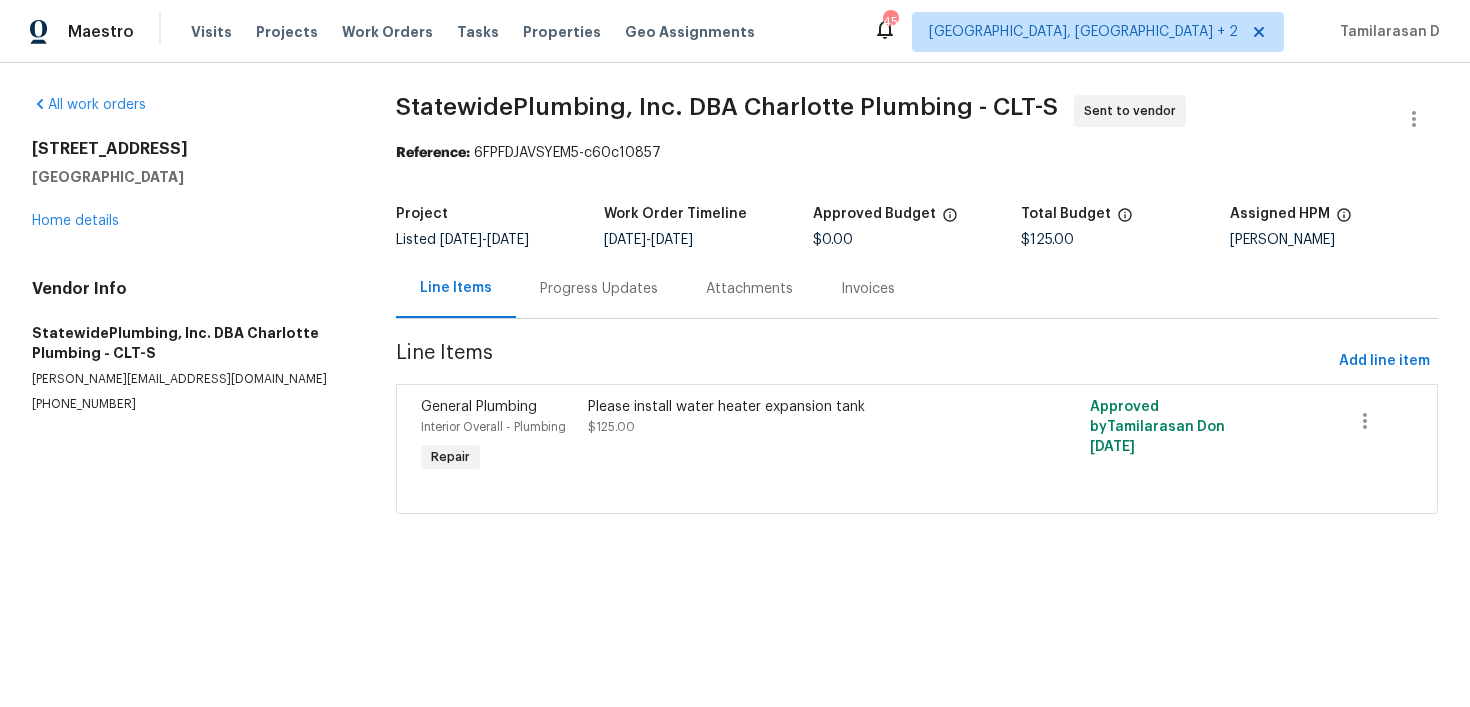 scroll, scrollTop: 0, scrollLeft: 0, axis: both 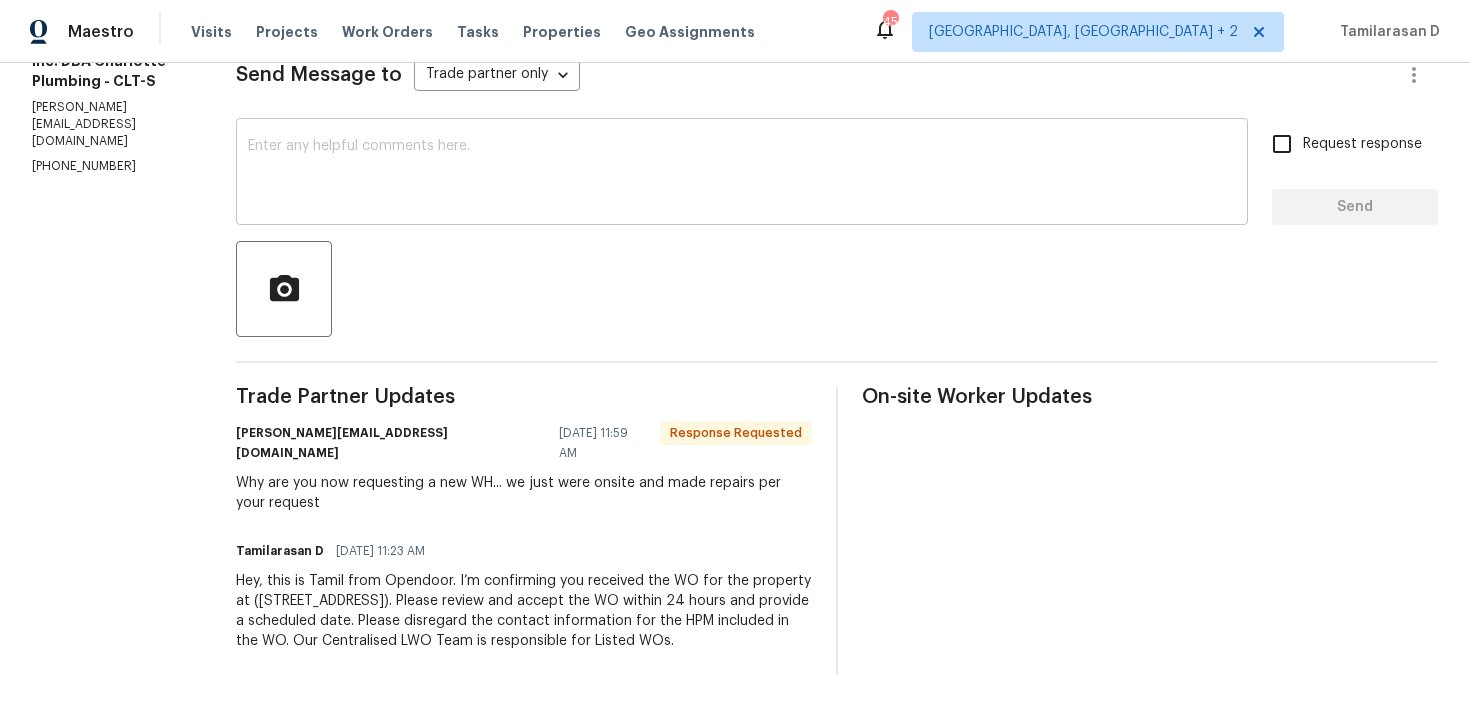 click at bounding box center [742, 174] 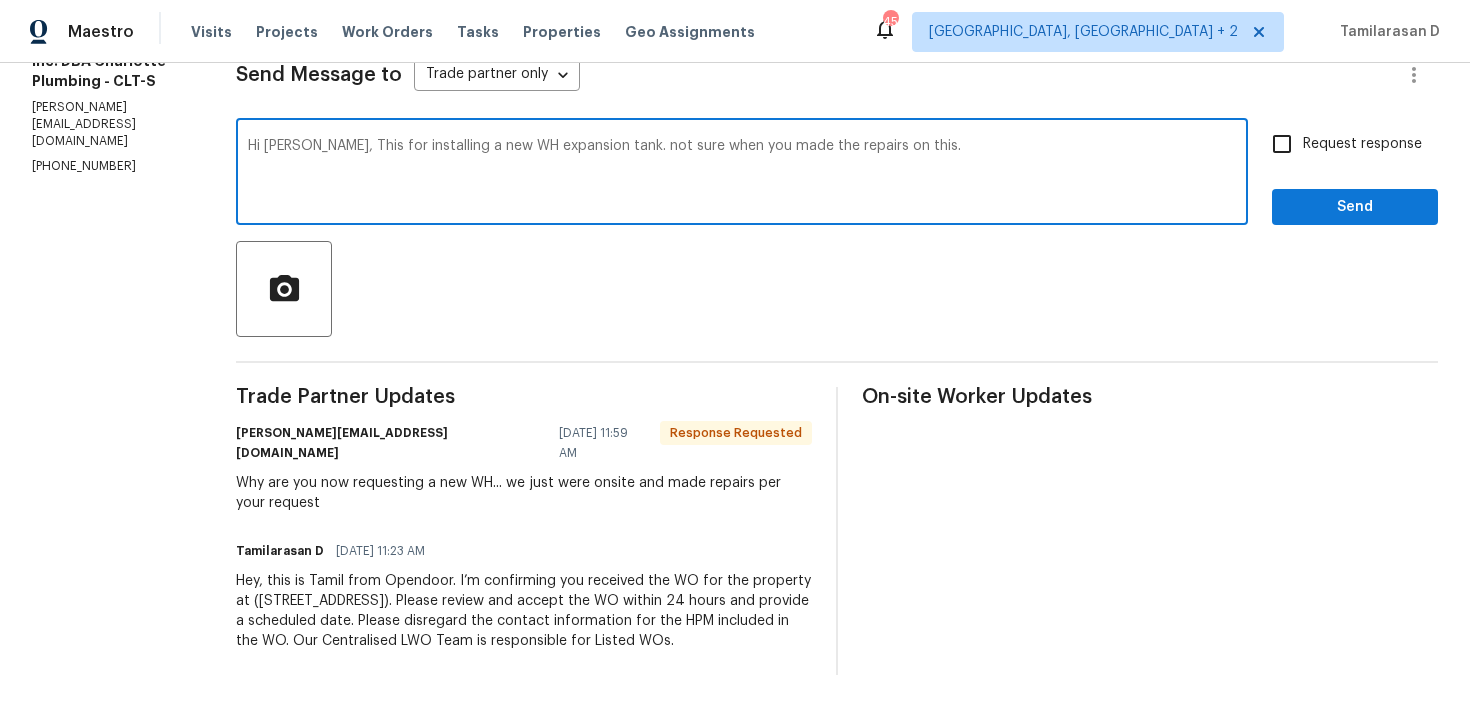 click on "Hi Christina, This for installing a new WH expansion tank. not sure when you made the repairs on this." at bounding box center (742, 174) 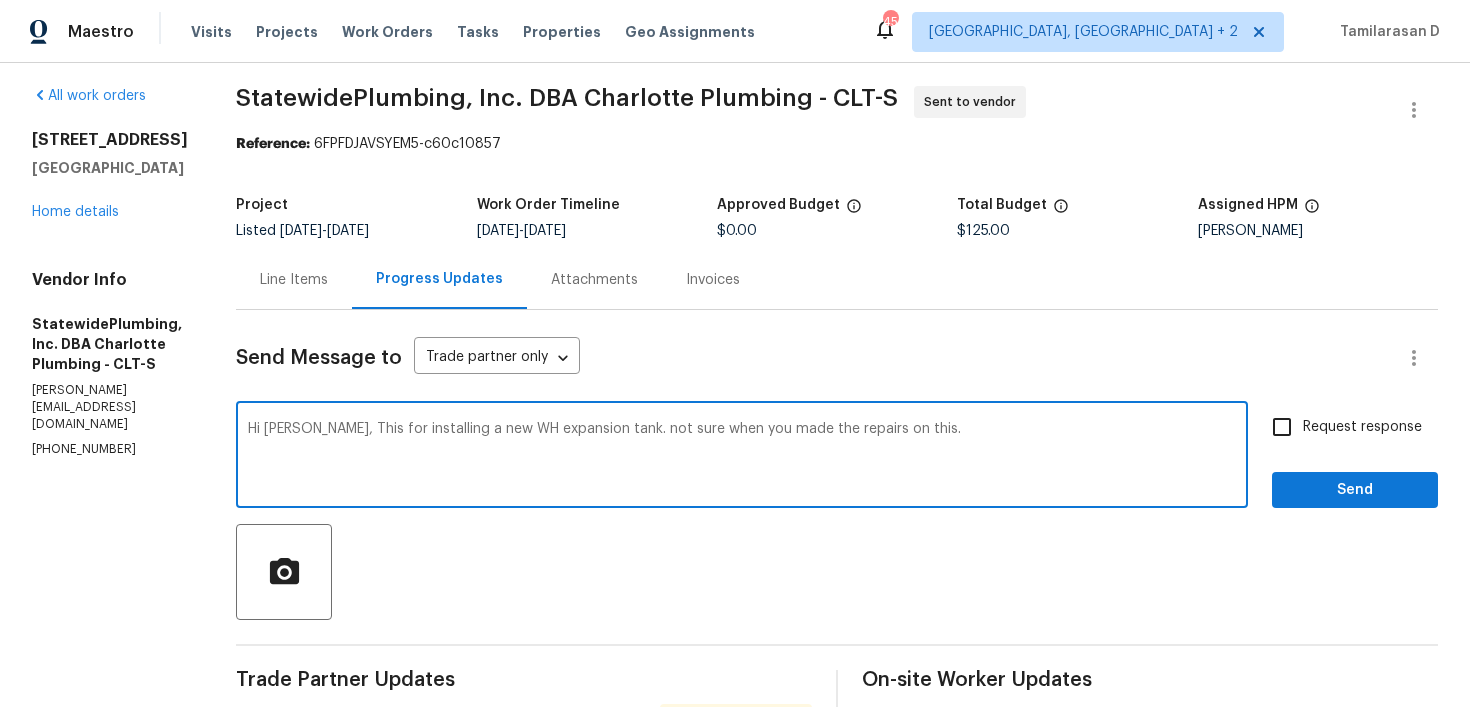 scroll, scrollTop: 0, scrollLeft: 0, axis: both 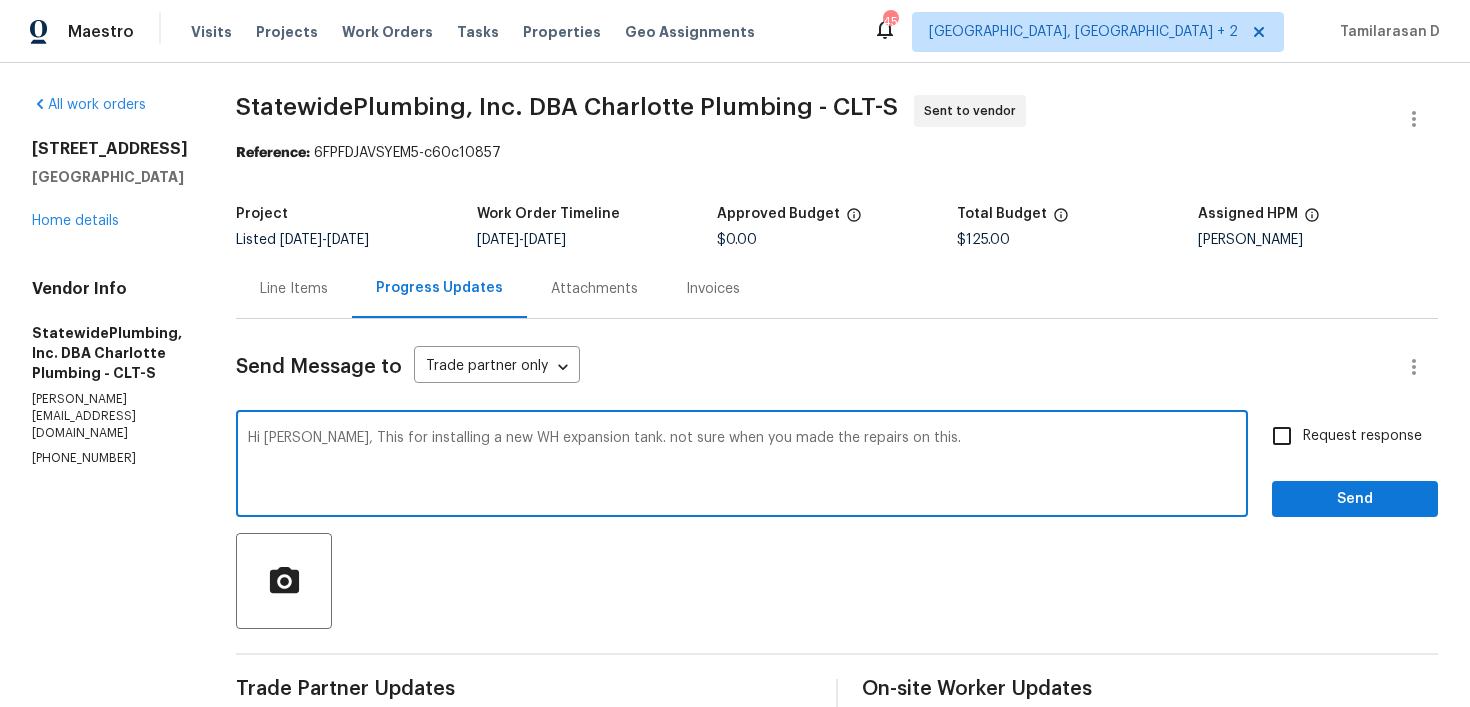 click on "Line Items" at bounding box center (294, 288) 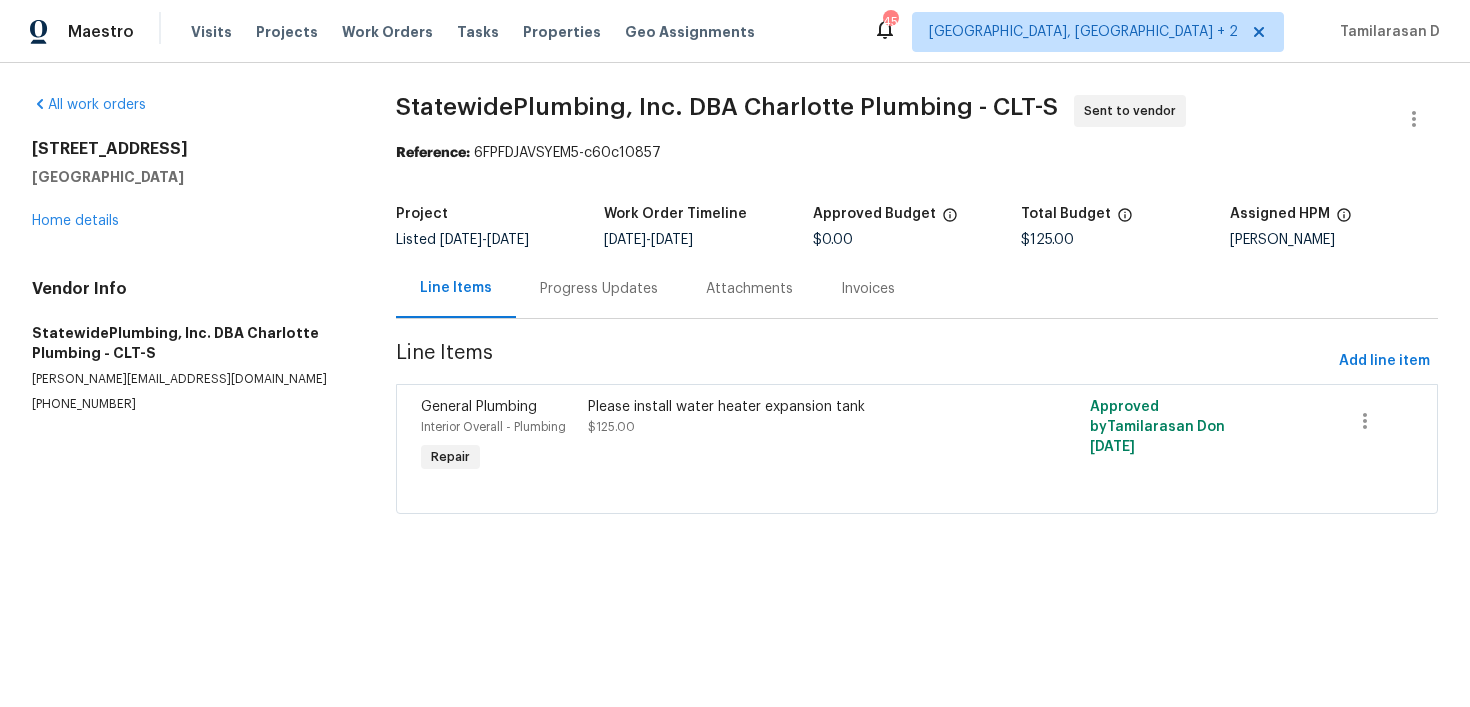 click on "Progress Updates" at bounding box center (599, 288) 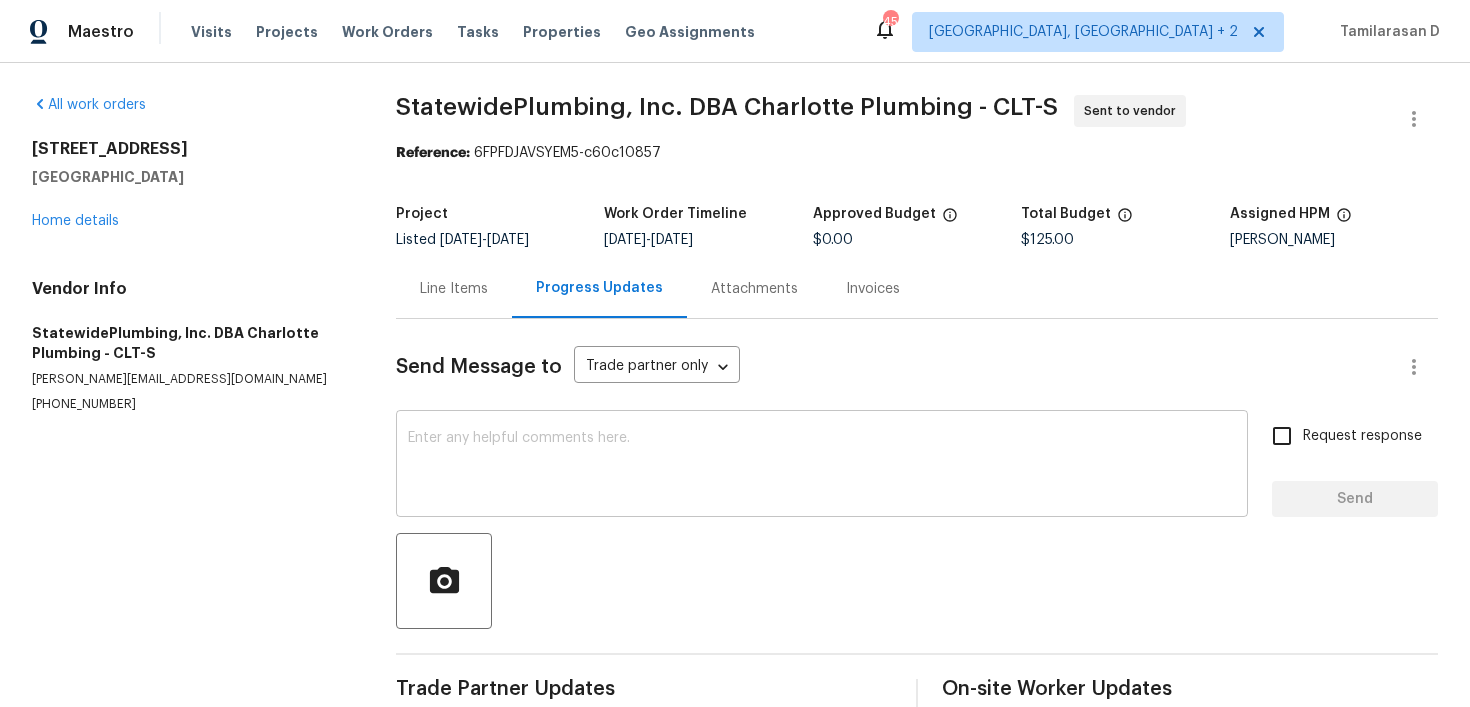 click on "x ​" at bounding box center [822, 466] 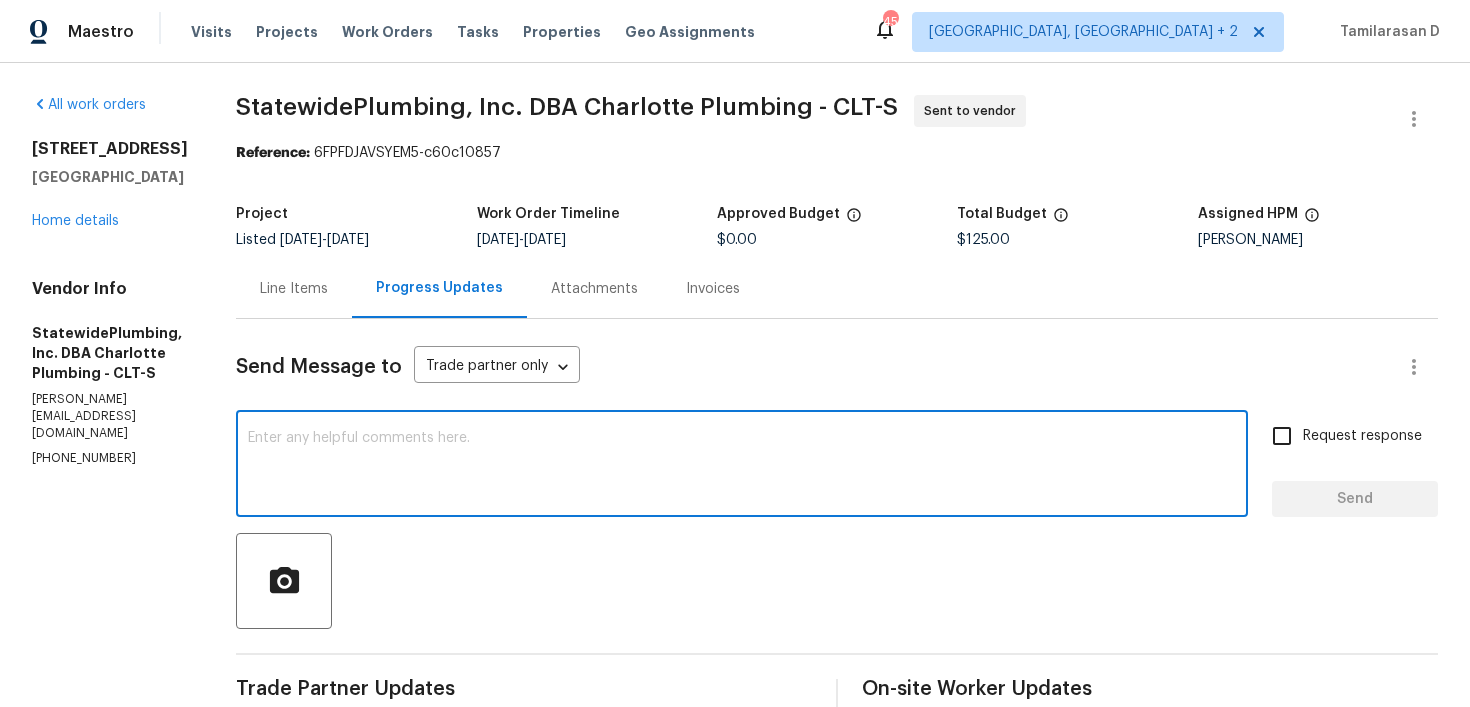 paste on "Hi Christina, this request is for installing a new WH expansion tank. Not sure which repairs you’re referring to—can you clarify when that work was done?" 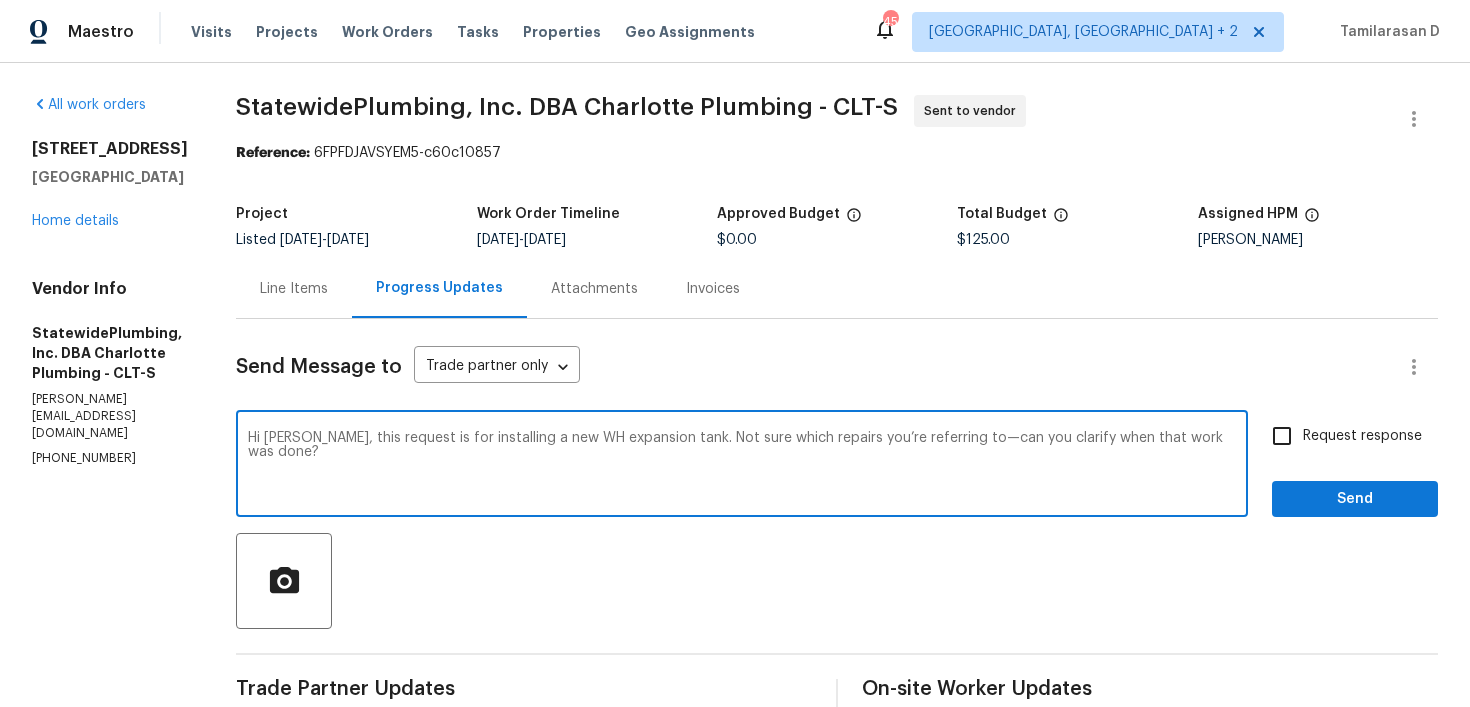 click on "Hi Christina, this request is for installing a new WH expansion tank. Not sure which repairs you’re referring to—can you clarify when that work was done?" at bounding box center (742, 466) 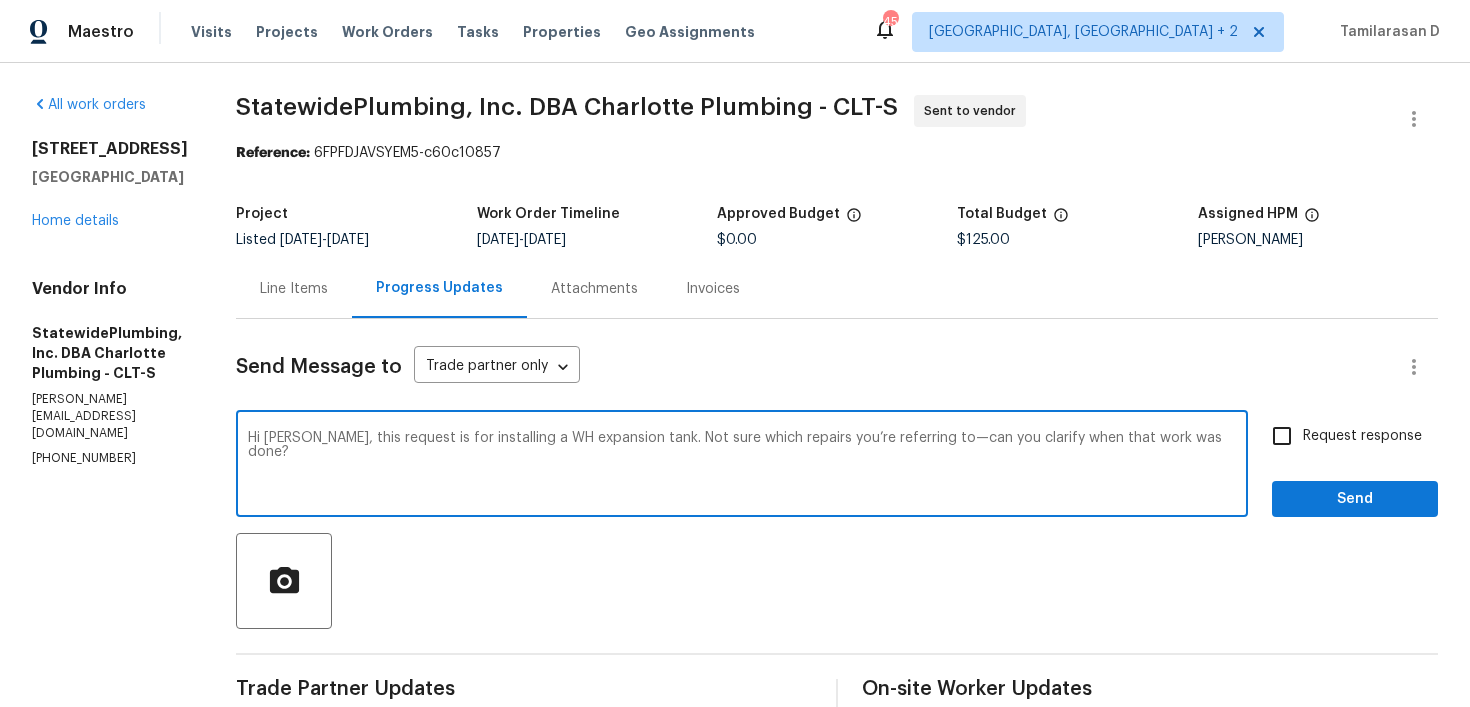 click on "Hi Christina, this request is for installing a WH expansion tank. Not sure which repairs you’re referring to—can you clarify when that work was done?" at bounding box center [742, 466] 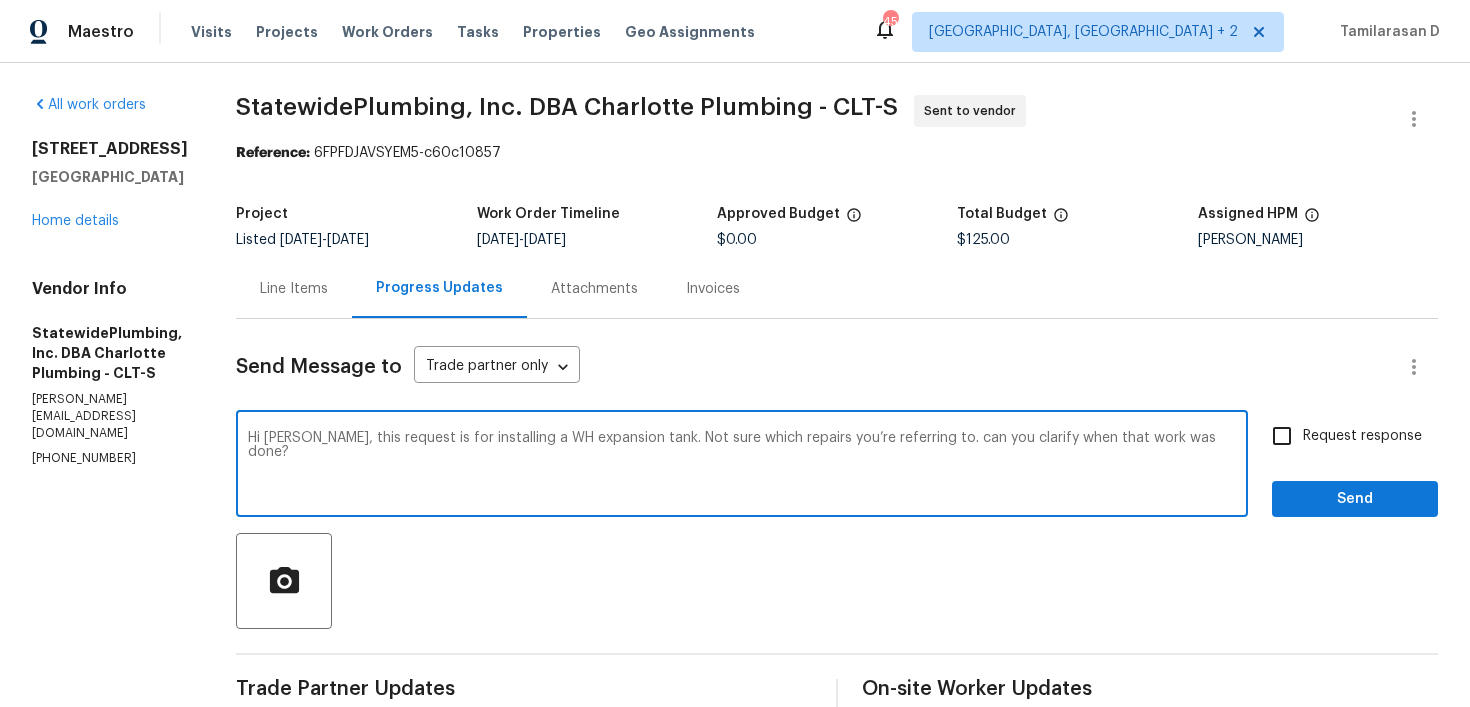click on "Hi Christina, this request is for installing a WH expansion tank. Not sure which repairs you’re referring to. can you clarify when that work was done?" at bounding box center (742, 466) 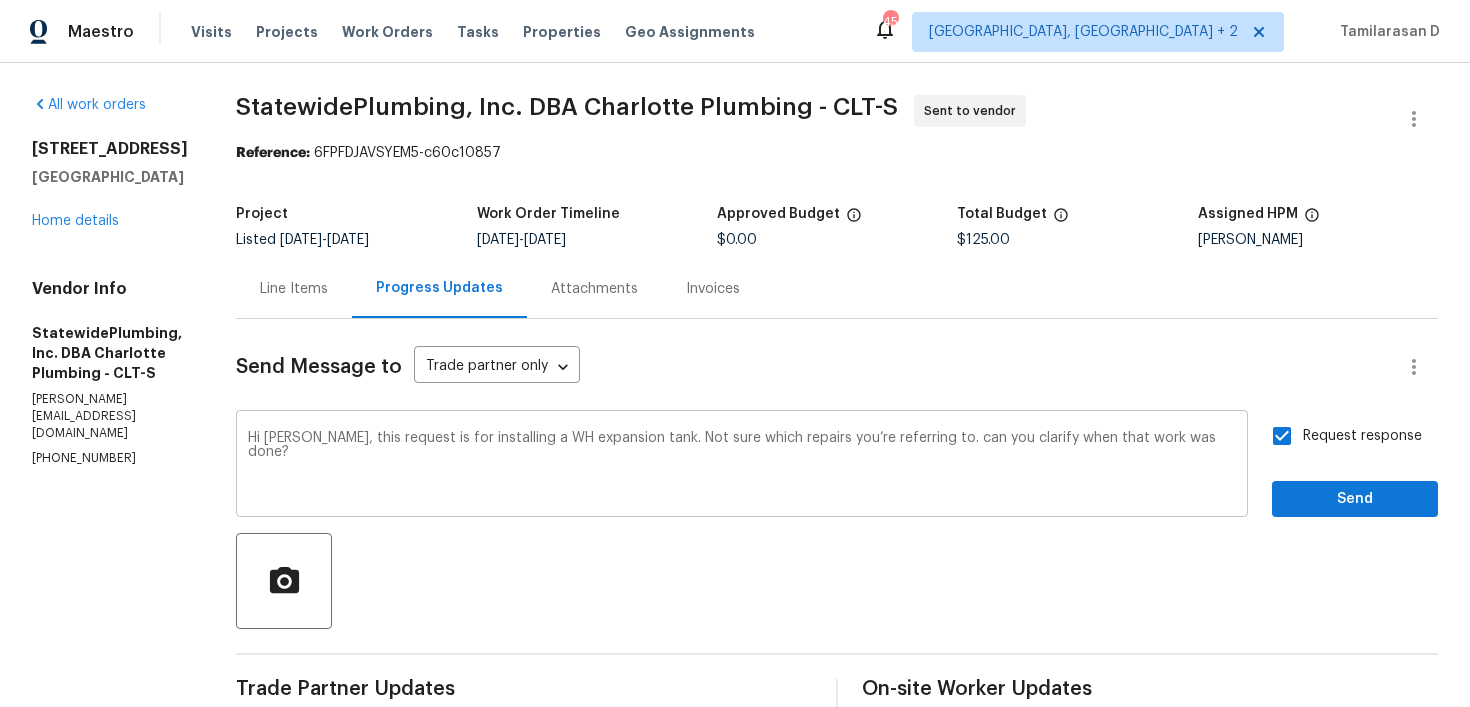 scroll, scrollTop: 108, scrollLeft: 0, axis: vertical 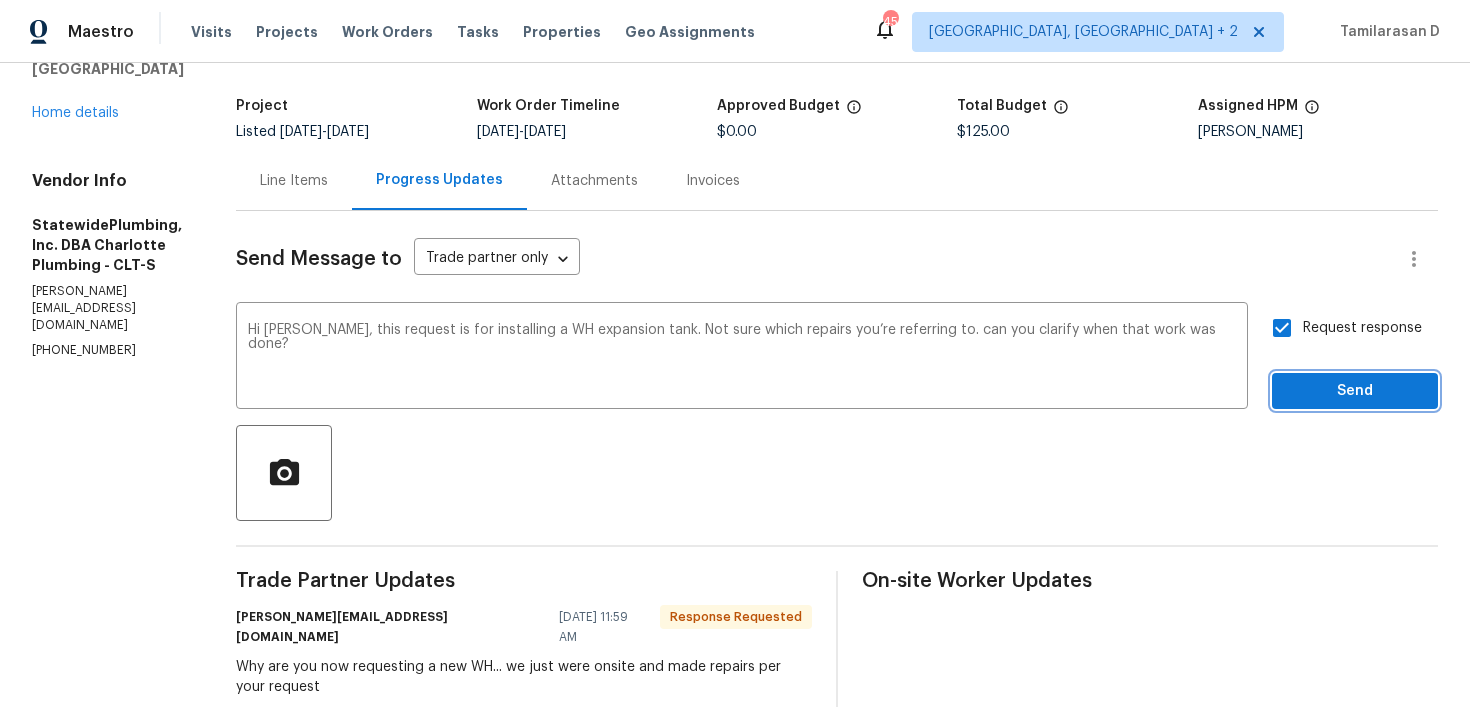click on "Send" at bounding box center (1355, 391) 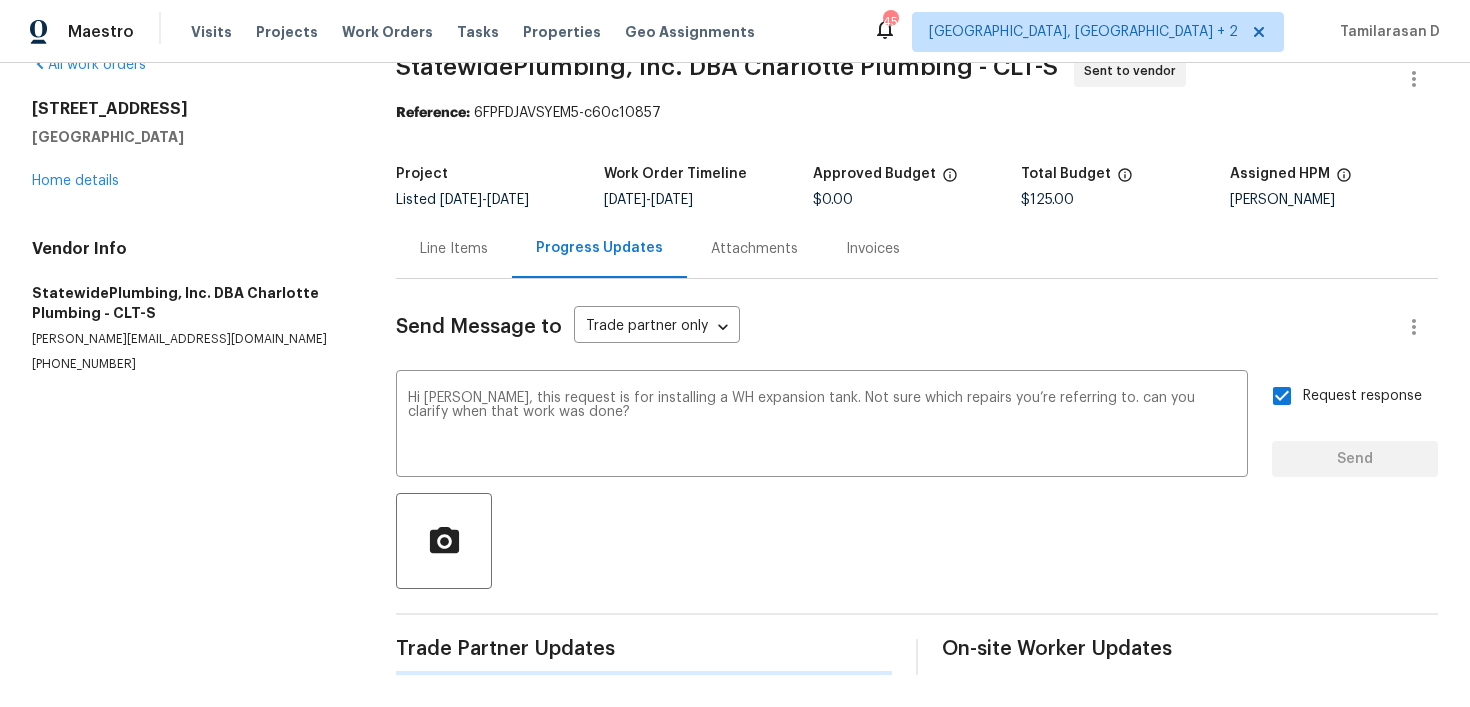 type 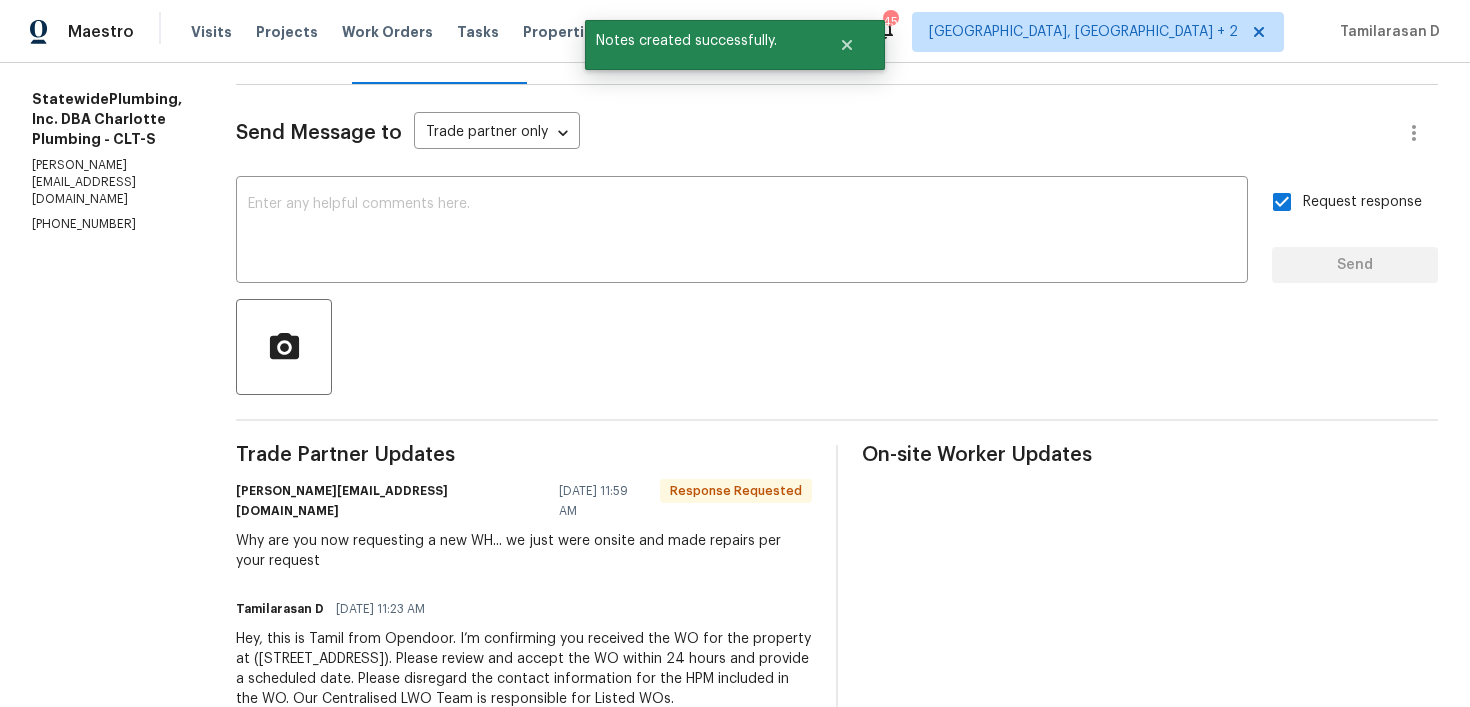 scroll, scrollTop: 245, scrollLeft: 0, axis: vertical 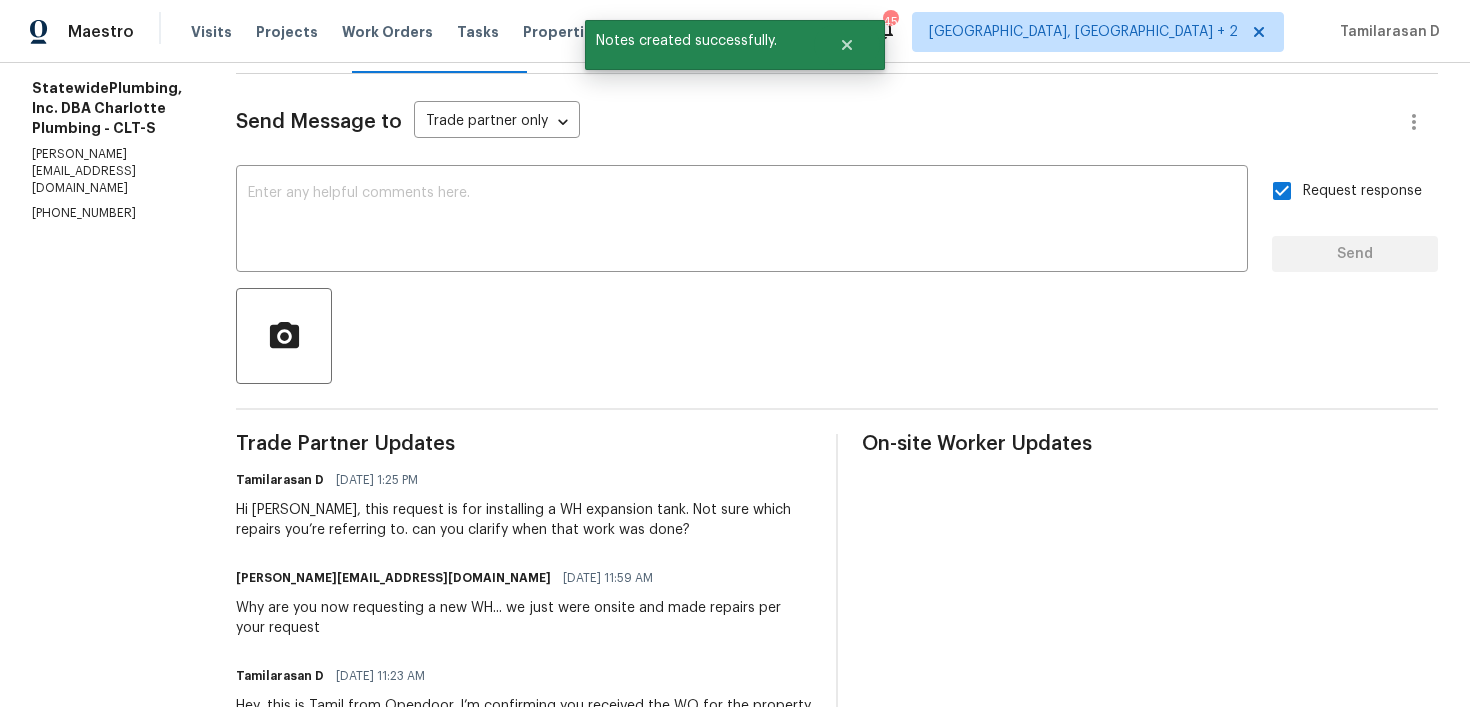 click on "Why are you now requesting a new WH... we just were onsite and made repairs per your request" at bounding box center (524, 618) 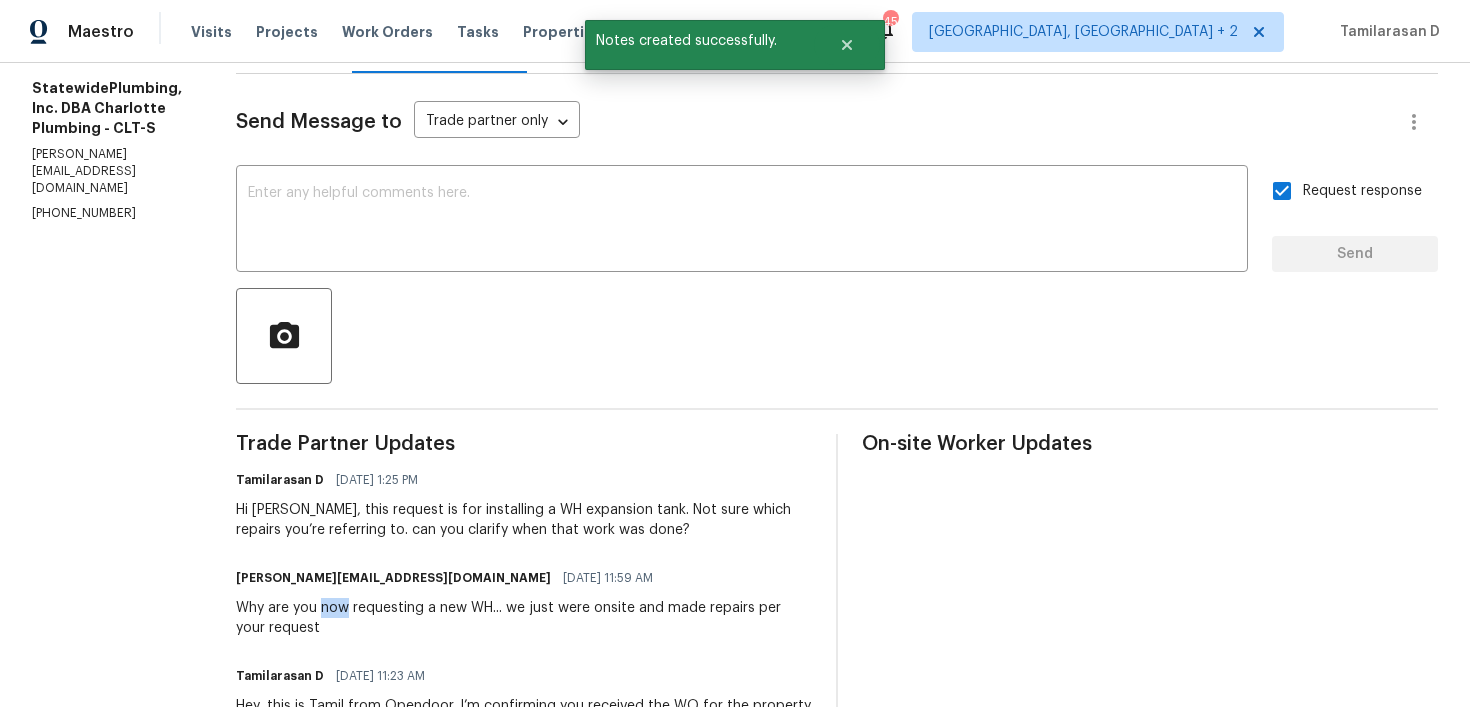 click on "Why are you now requesting a new WH... we just were onsite and made repairs per your request" at bounding box center (524, 618) 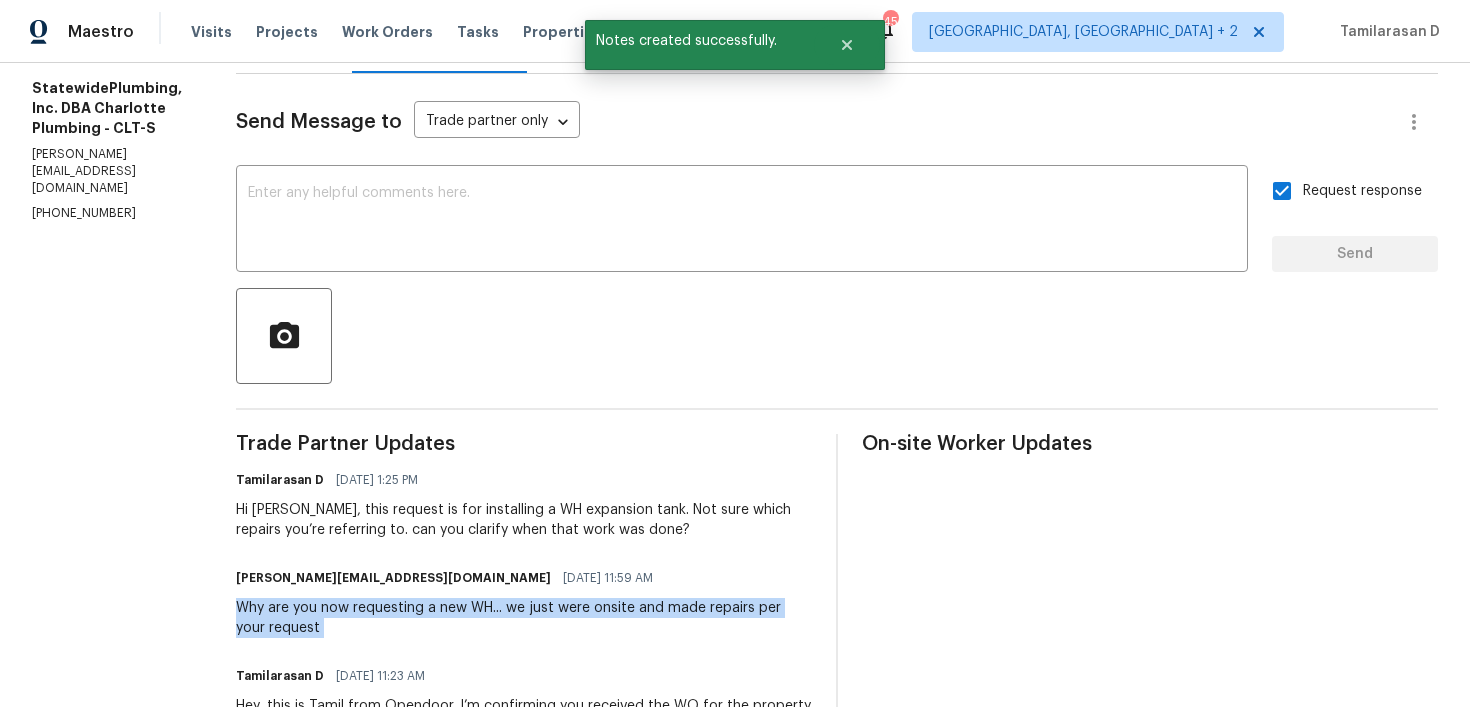 copy on "Why are you now requesting a new WH... we just were onsite and made repairs per your request" 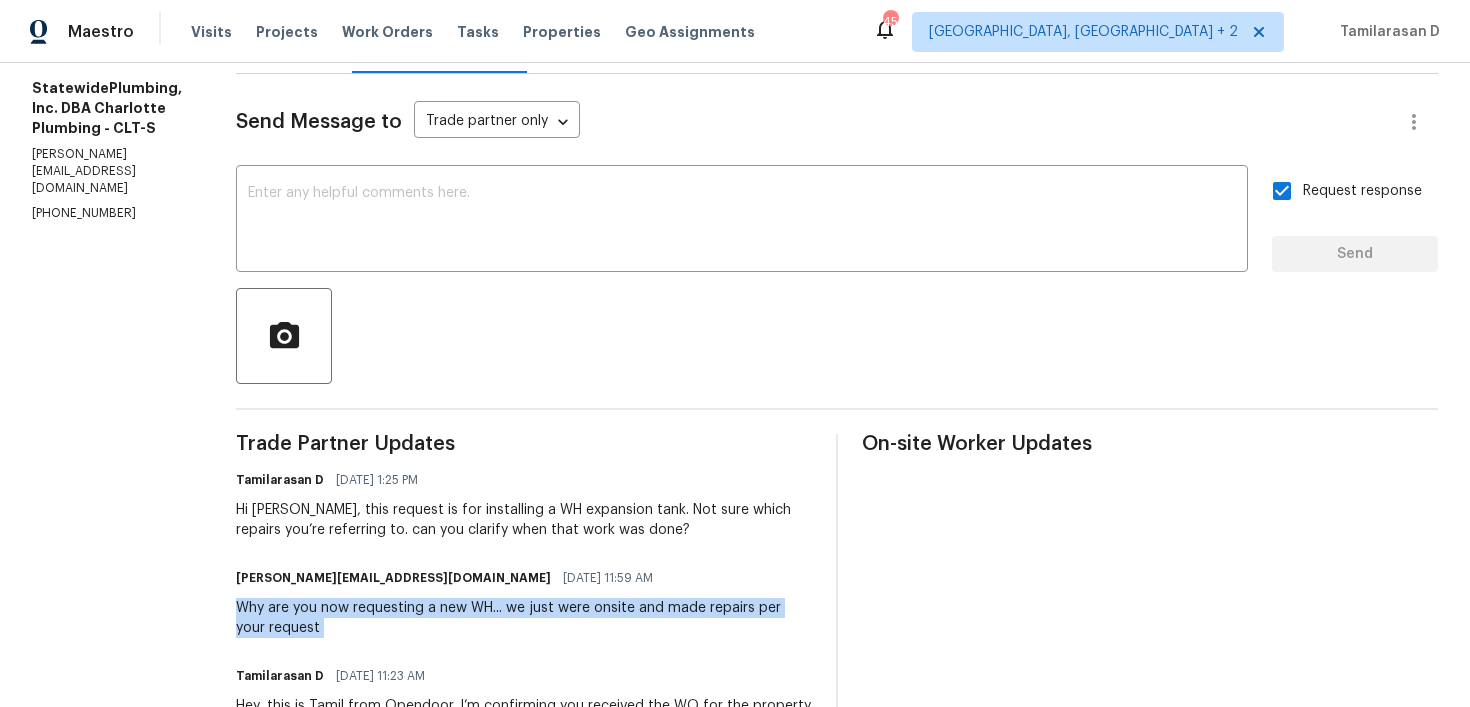 scroll, scrollTop: 0, scrollLeft: 0, axis: both 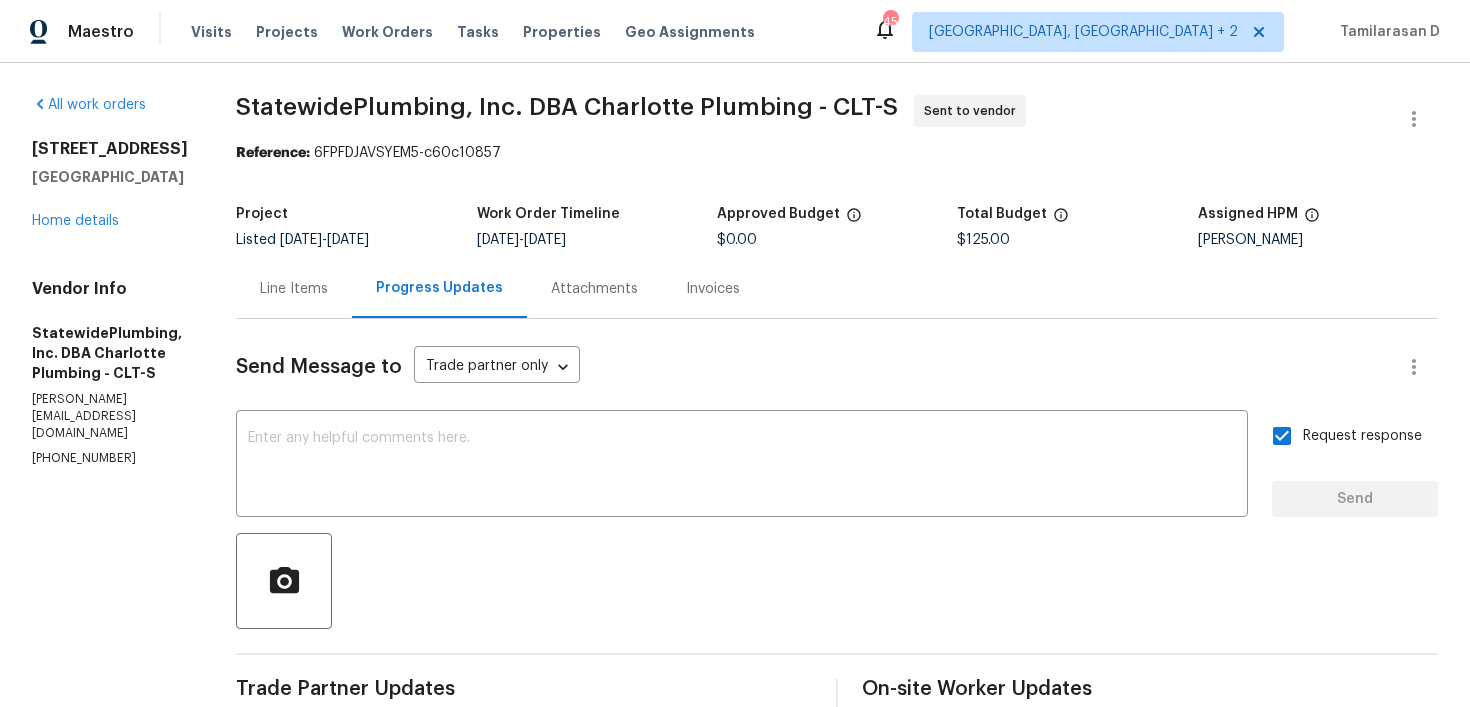 click on "124 Creek Hollow Trl Belmont, NC 28012 Home details" at bounding box center (110, 185) 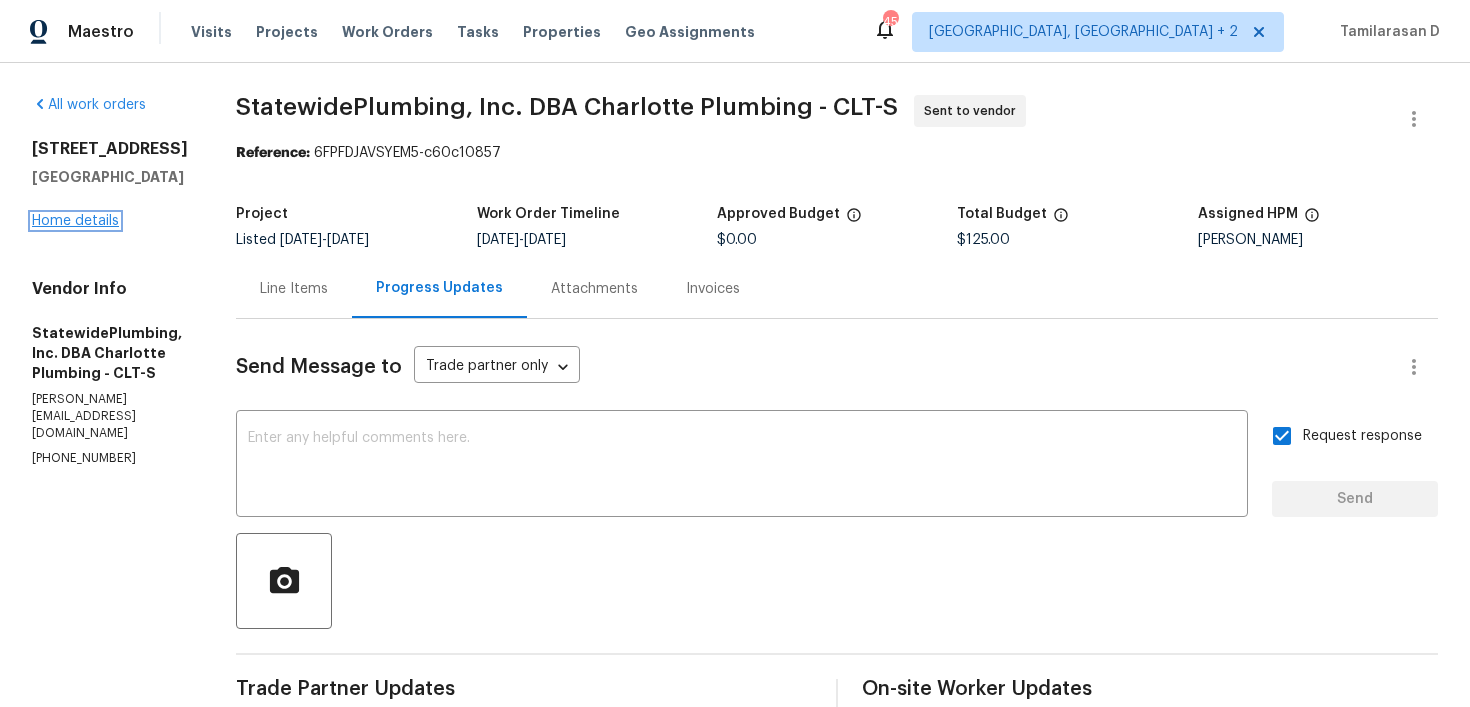click on "Home details" at bounding box center [75, 221] 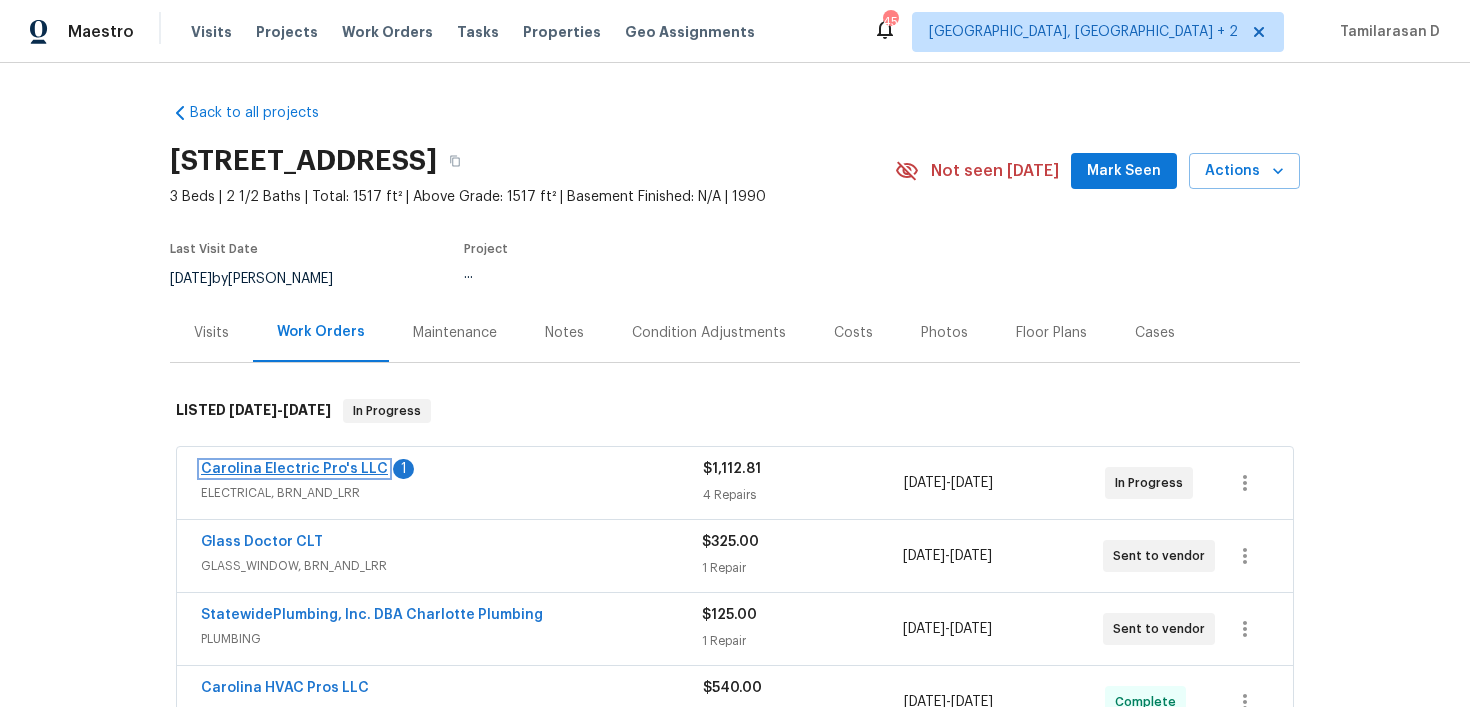 click on "Carolina Electric Pro's LLC" at bounding box center [294, 469] 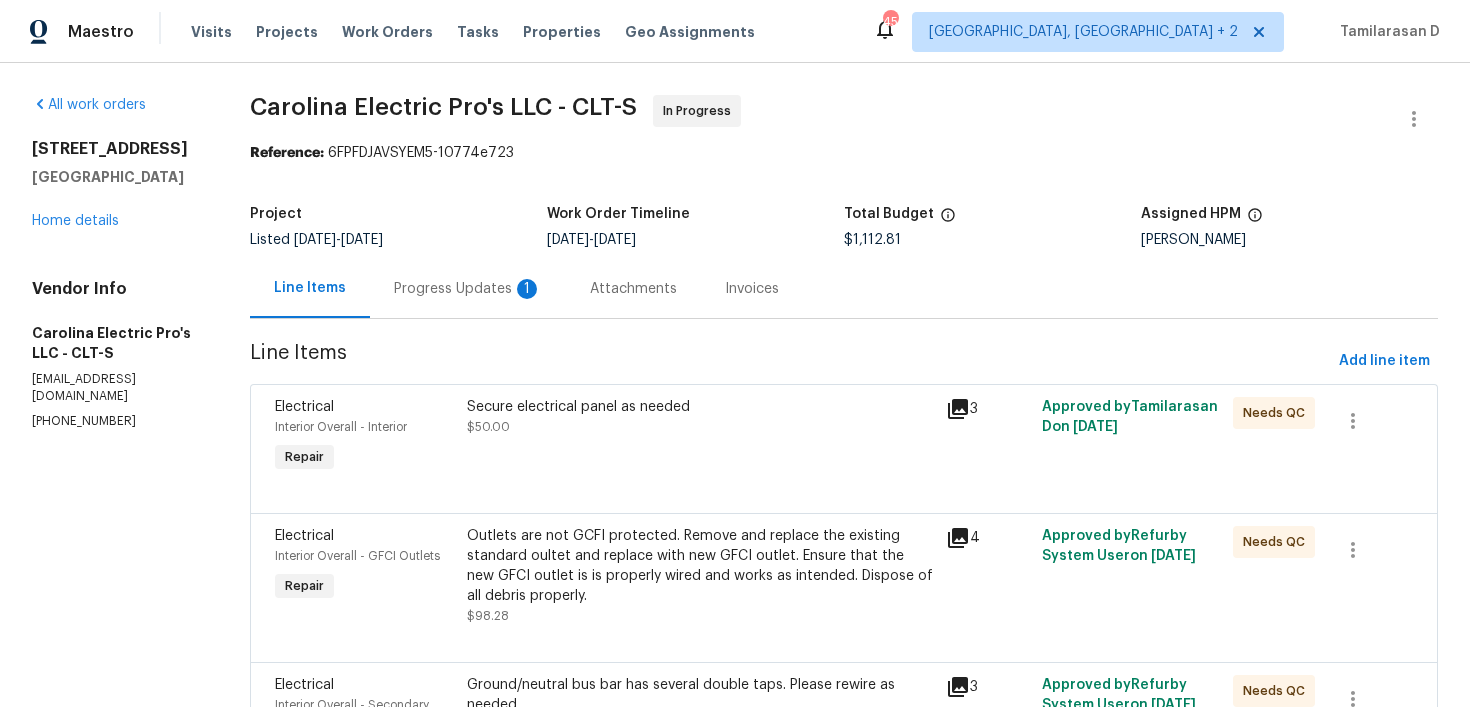 click on "1" at bounding box center [527, 289] 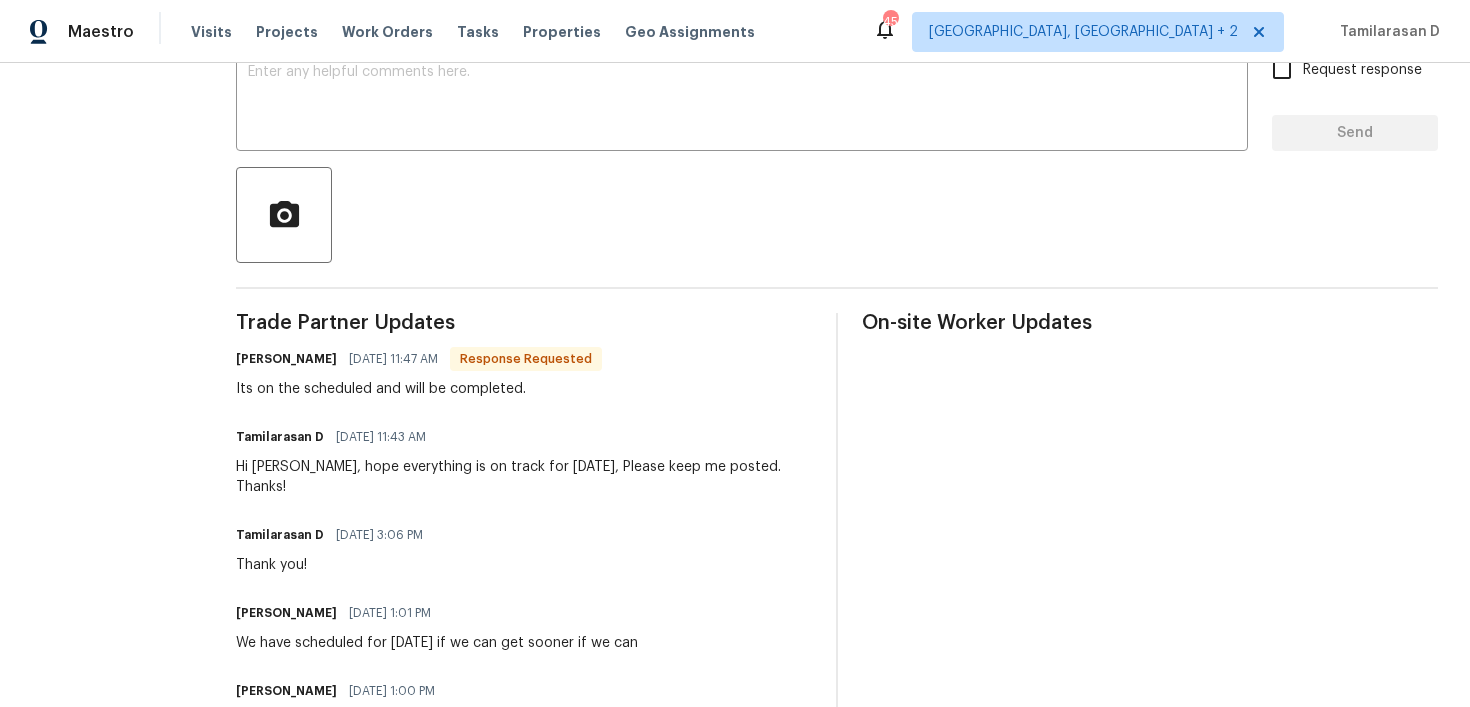 scroll, scrollTop: 369, scrollLeft: 0, axis: vertical 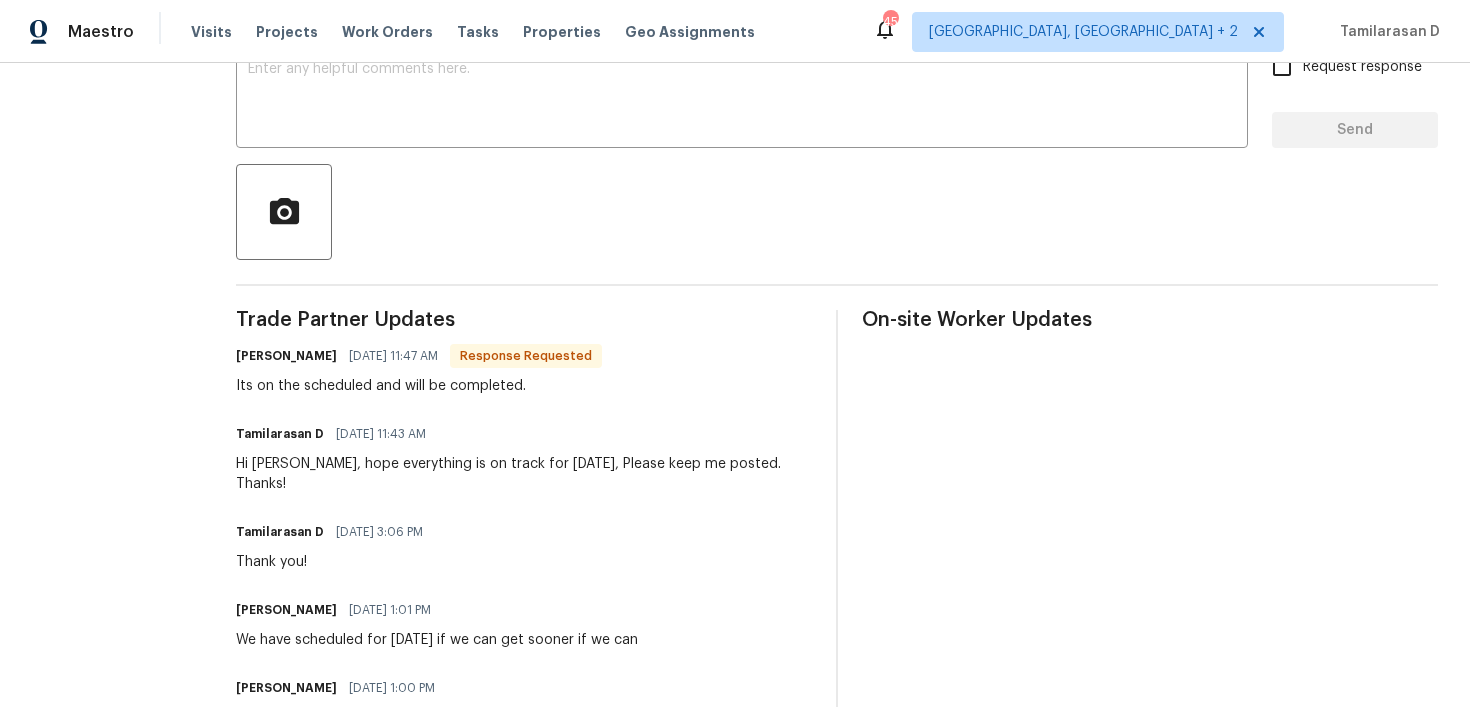 click on "Its on the scheduled and will be completed." at bounding box center [419, 386] 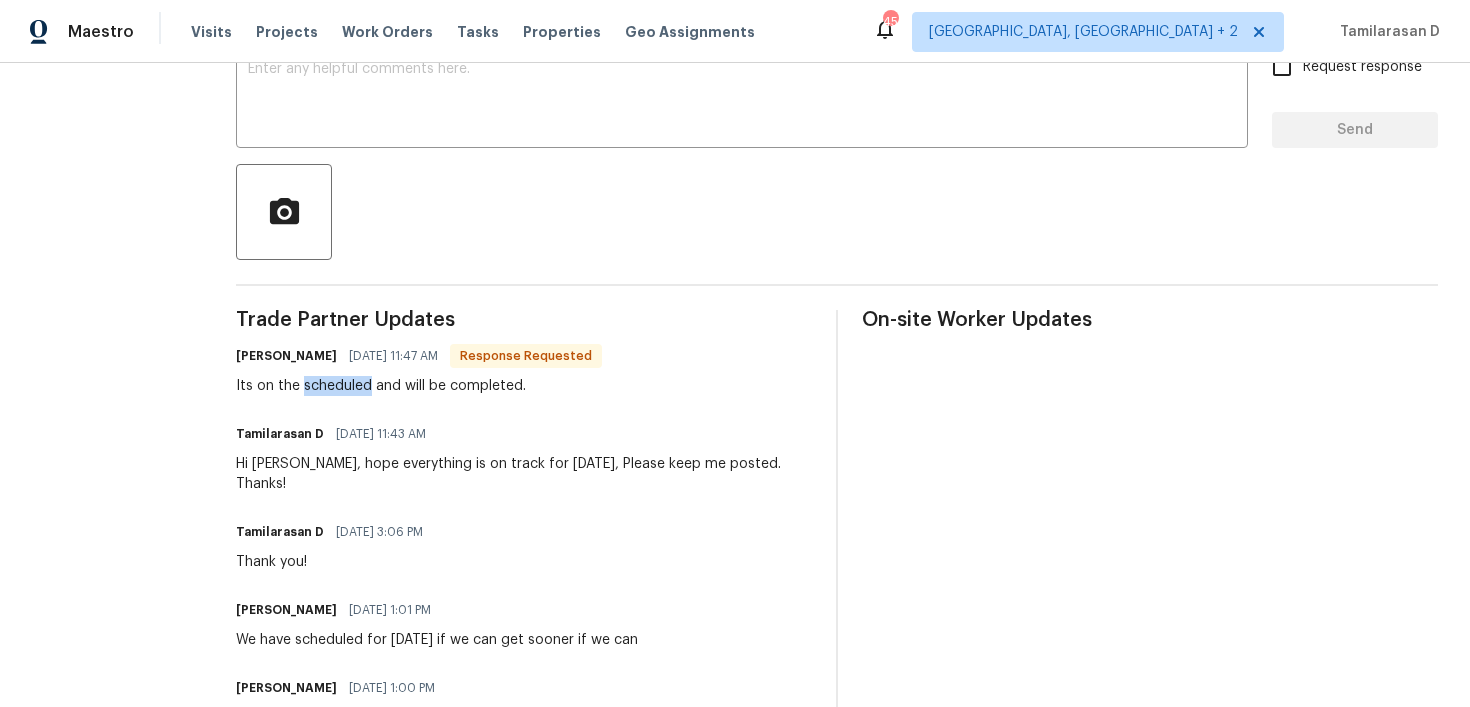 click on "Its on the scheduled and will be completed." at bounding box center (419, 386) 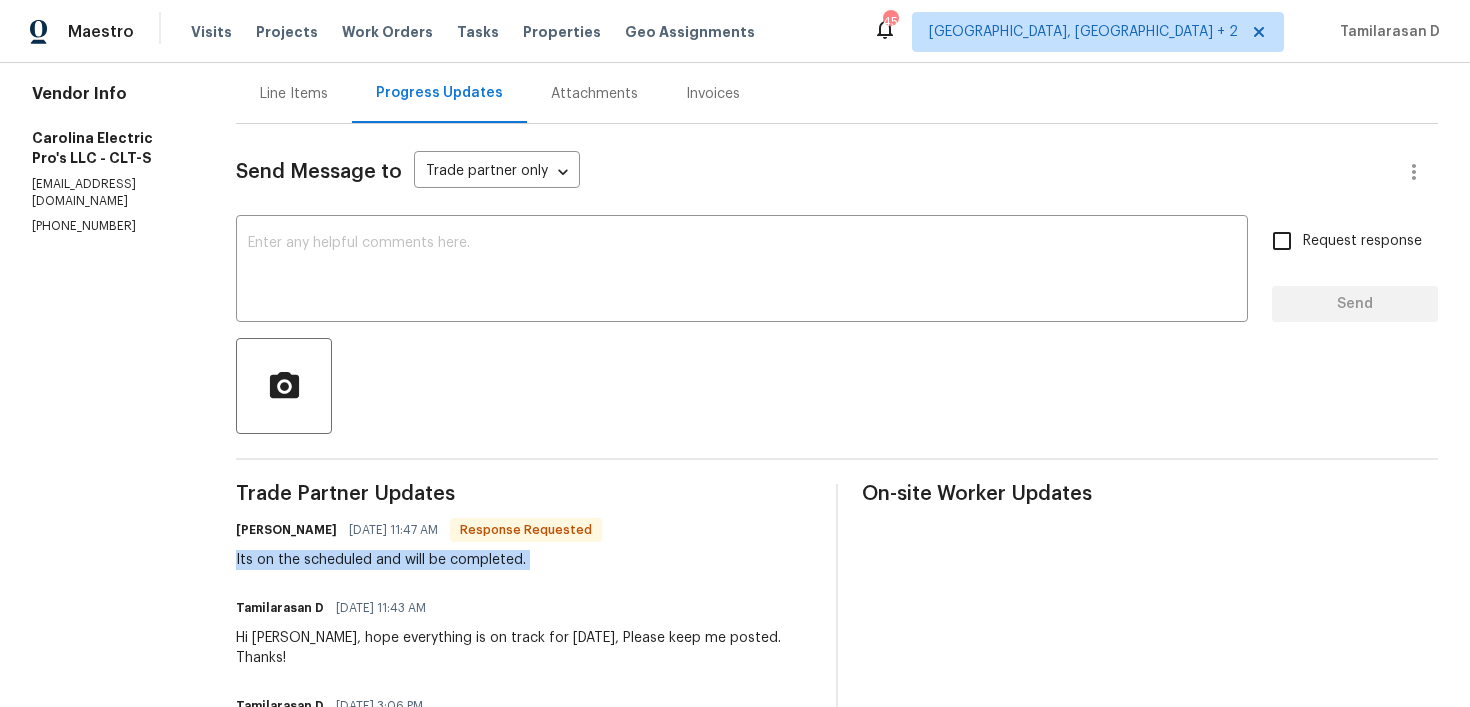 scroll, scrollTop: 137, scrollLeft: 0, axis: vertical 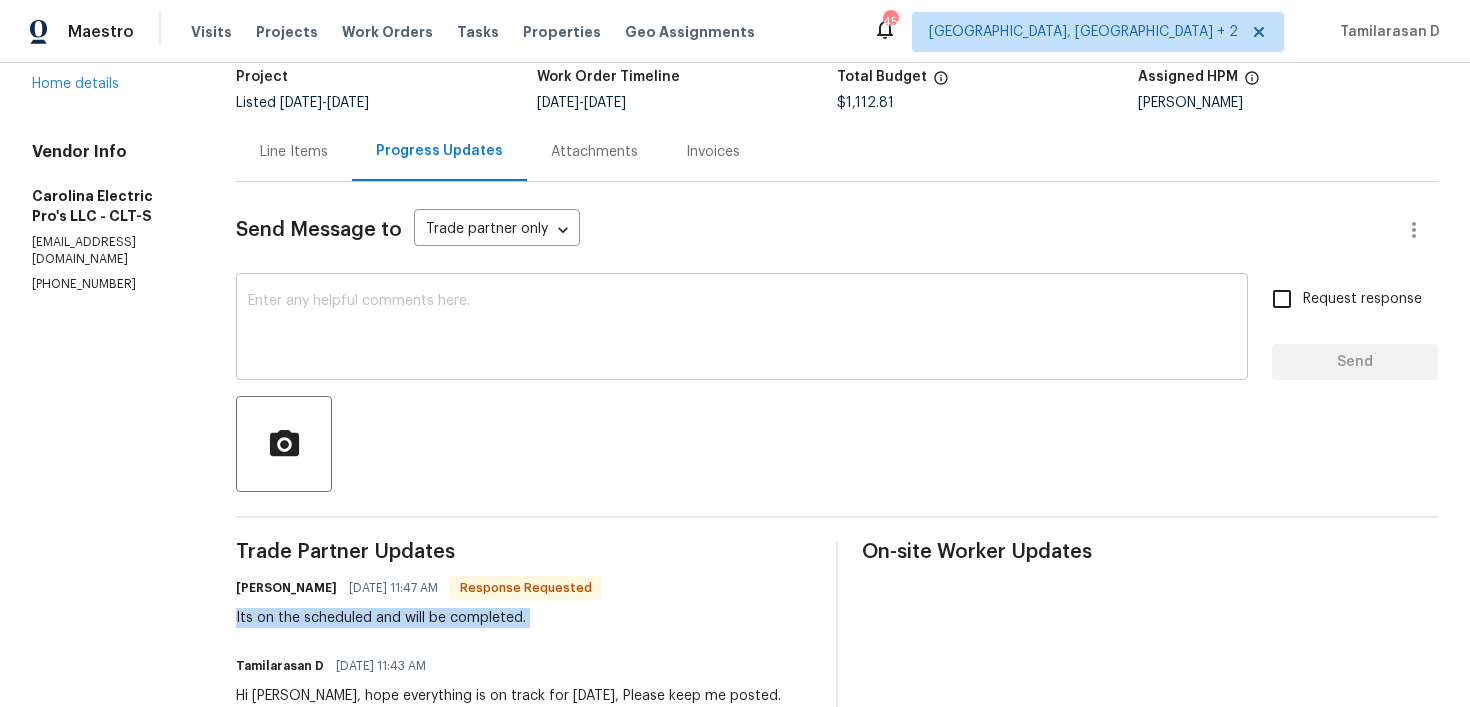 click at bounding box center (742, 329) 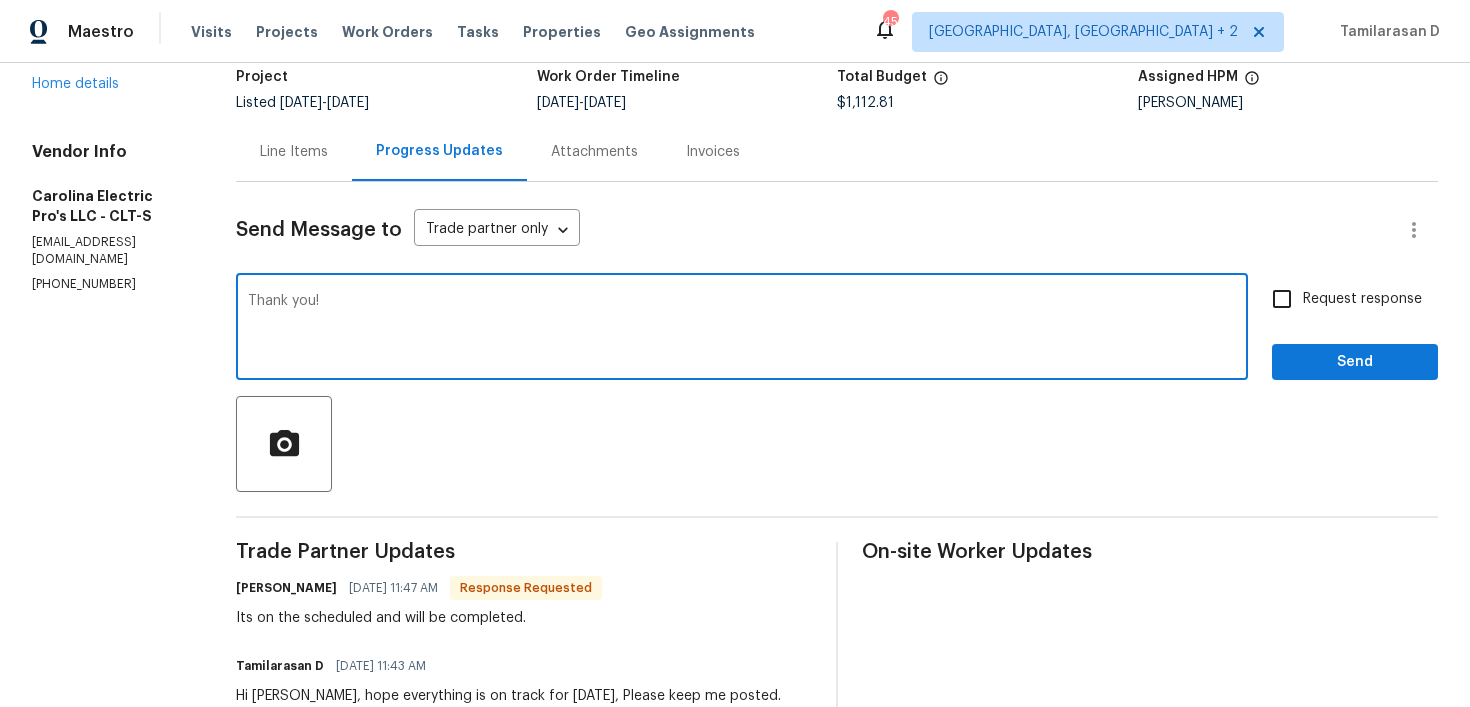 type on "Thank you!" 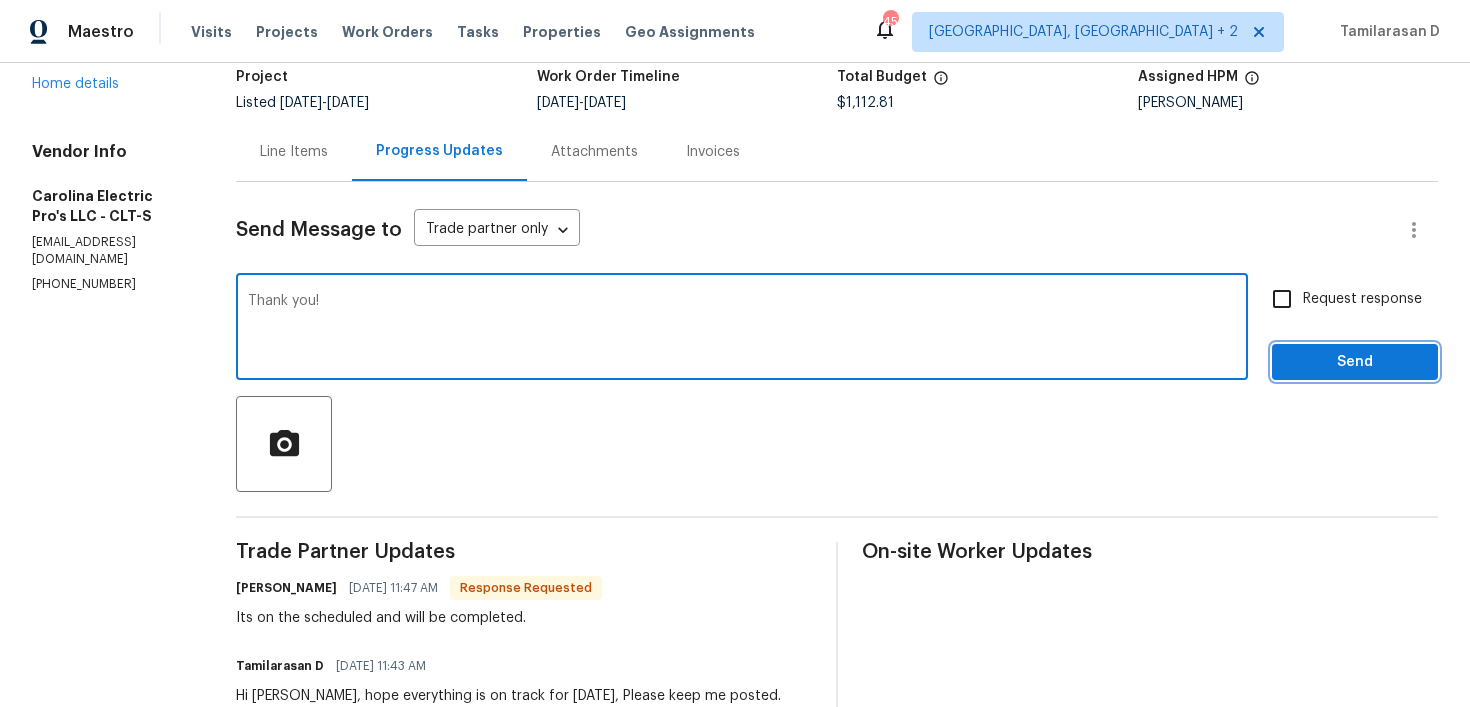 click on "Send" at bounding box center [1355, 362] 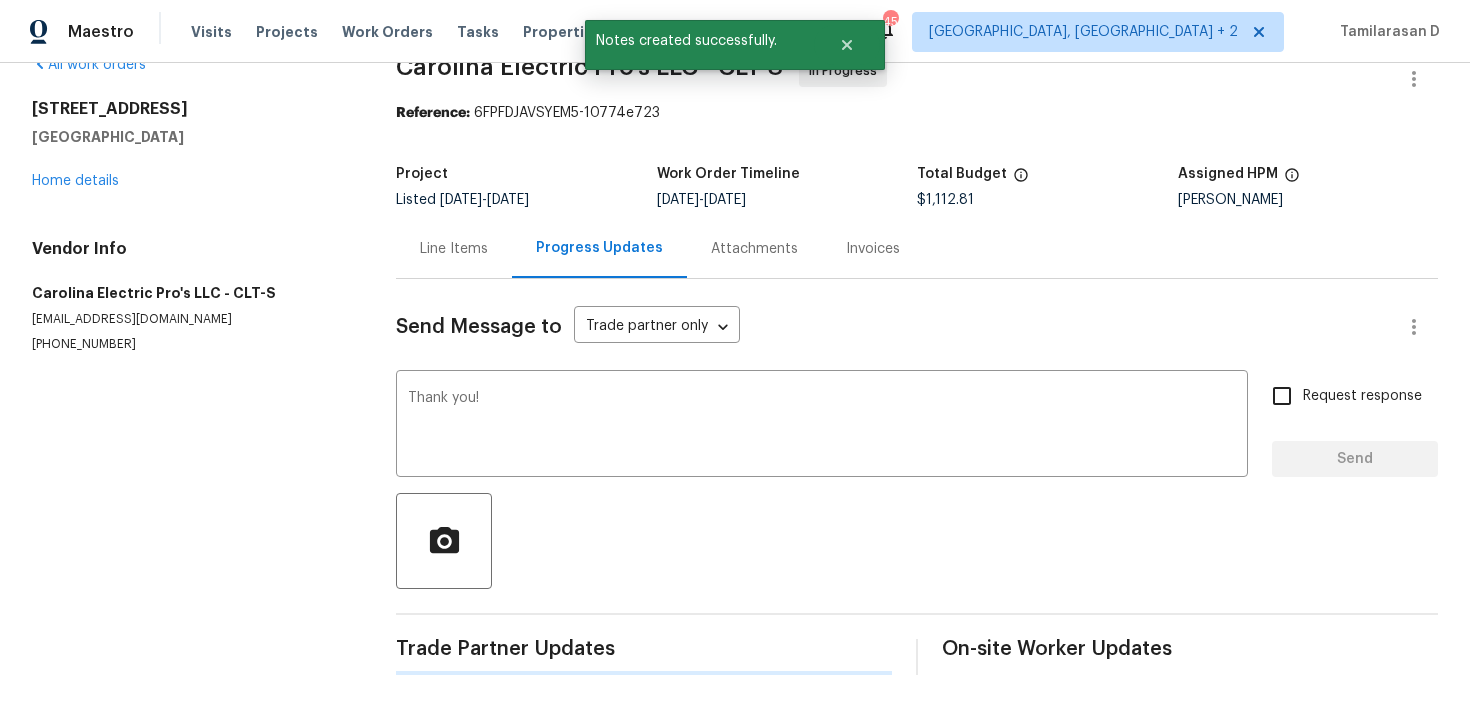 type 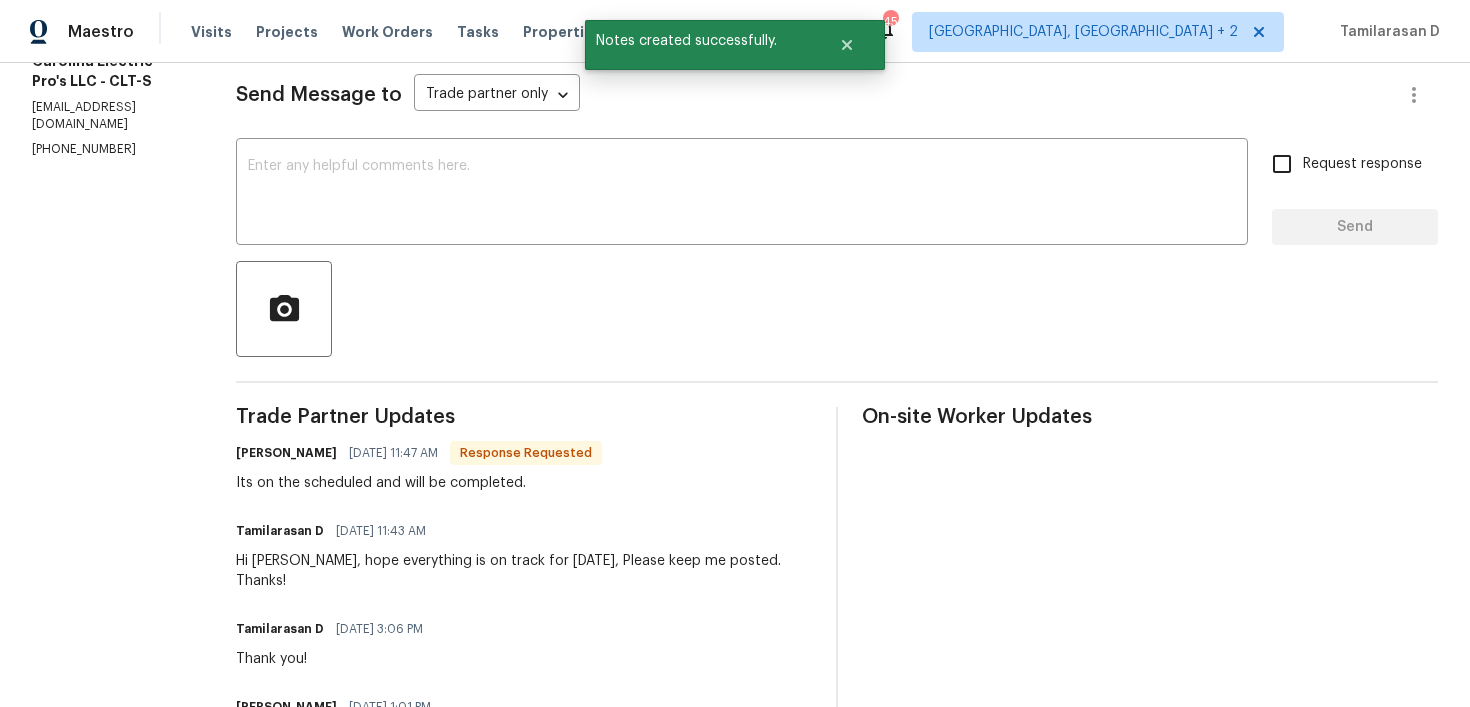 scroll, scrollTop: 295, scrollLeft: 0, axis: vertical 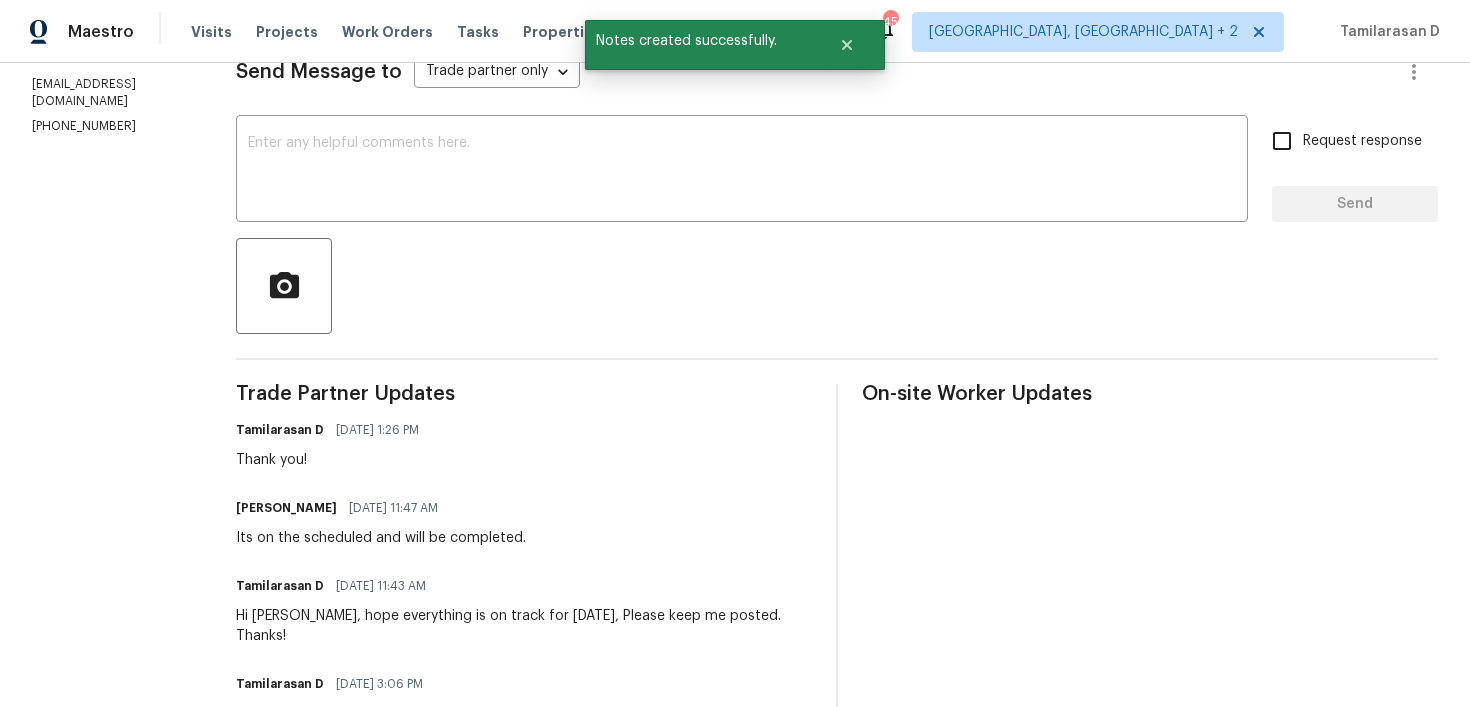 click on "Its on the scheduled and will be completed." at bounding box center [381, 538] 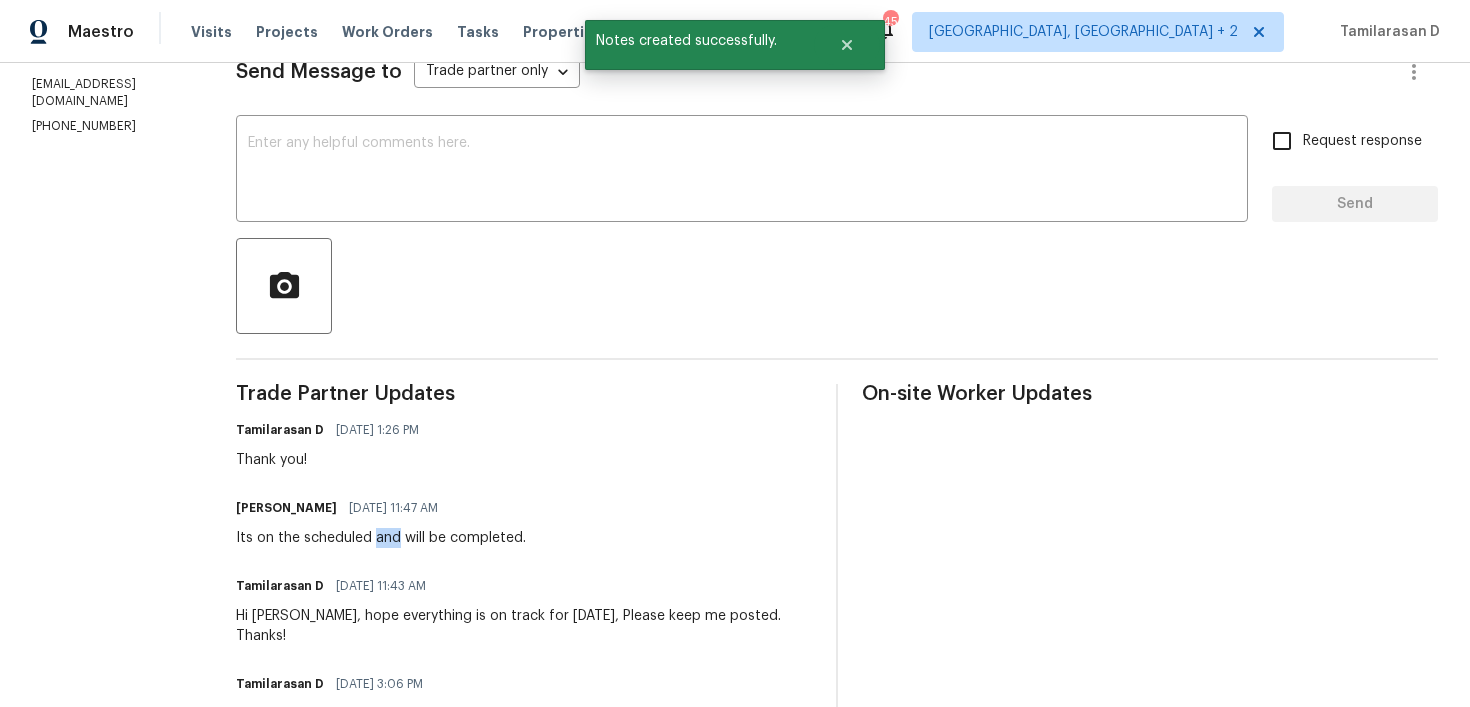 click on "Its on the scheduled and will be completed." at bounding box center (381, 538) 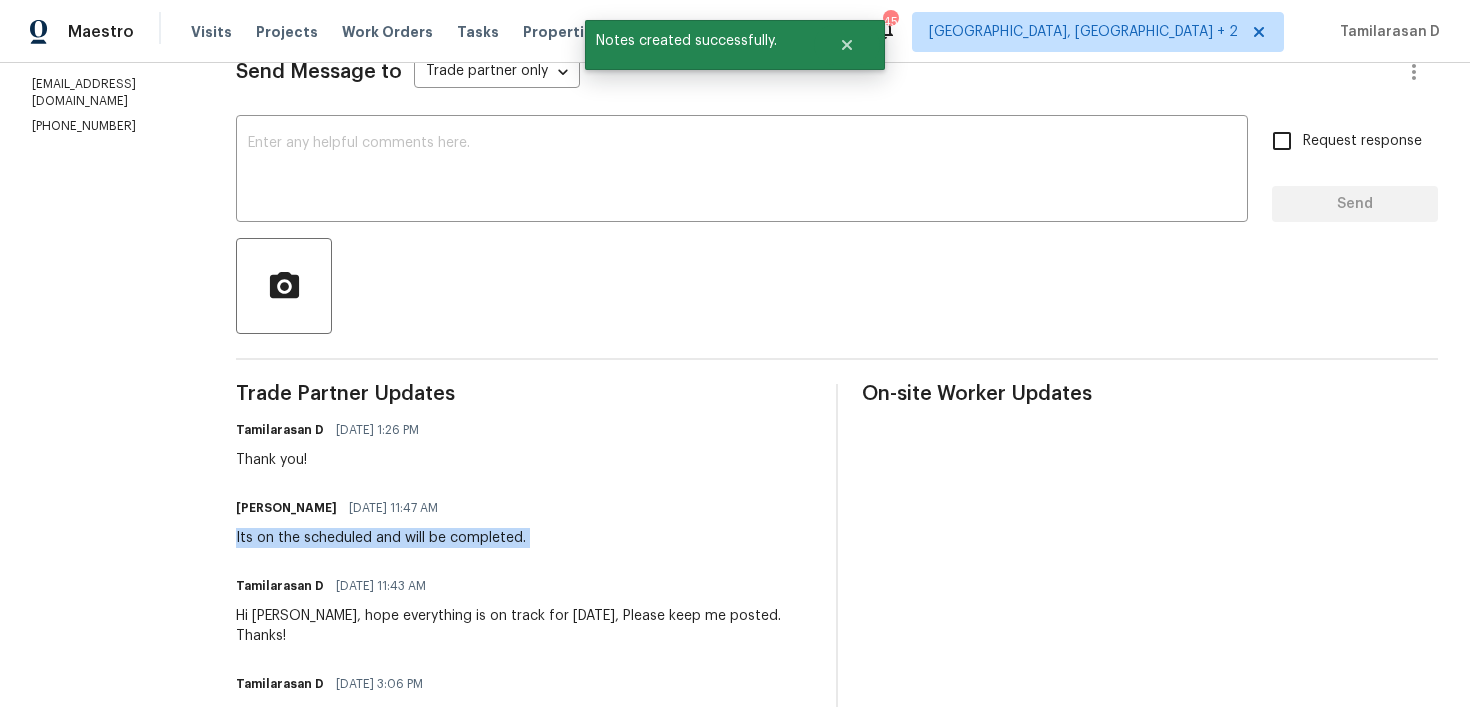 copy on "Its on the scheduled and will be completed." 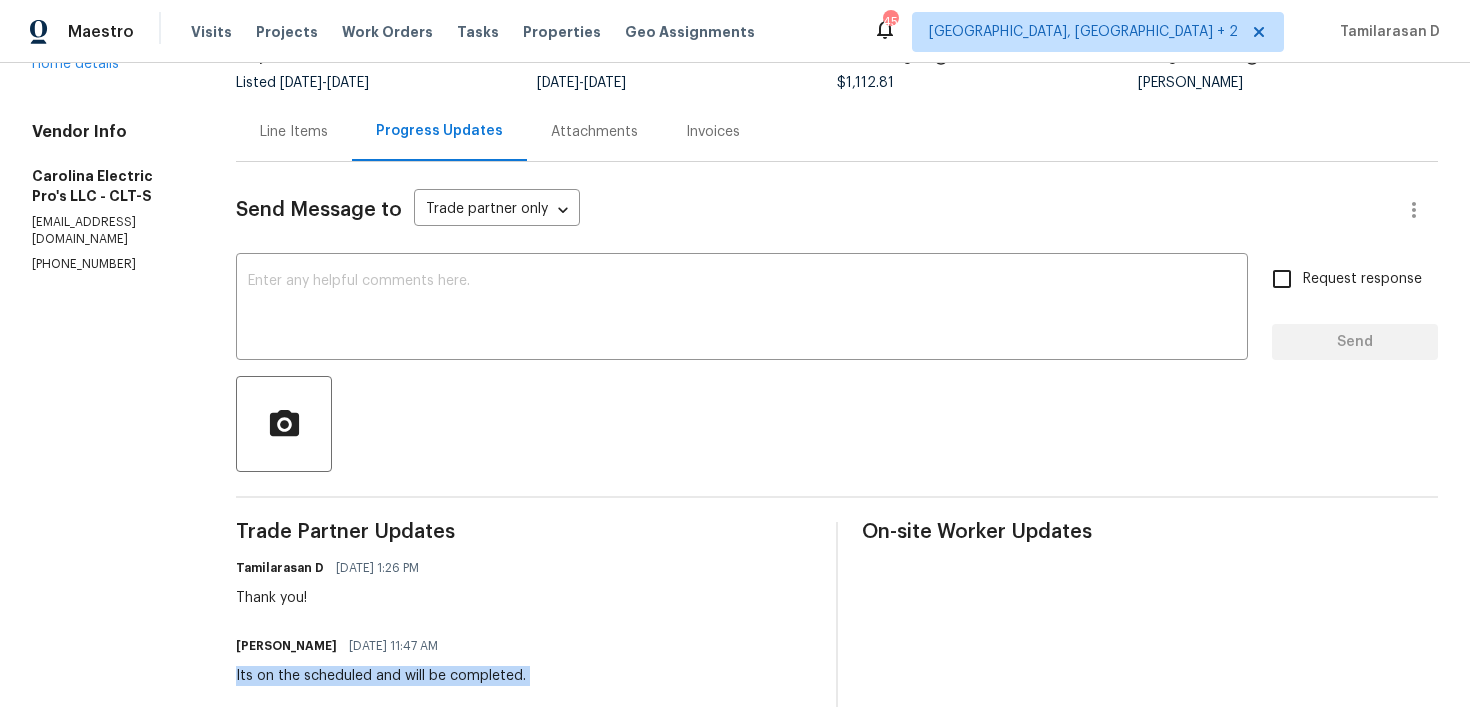 scroll, scrollTop: 0, scrollLeft: 0, axis: both 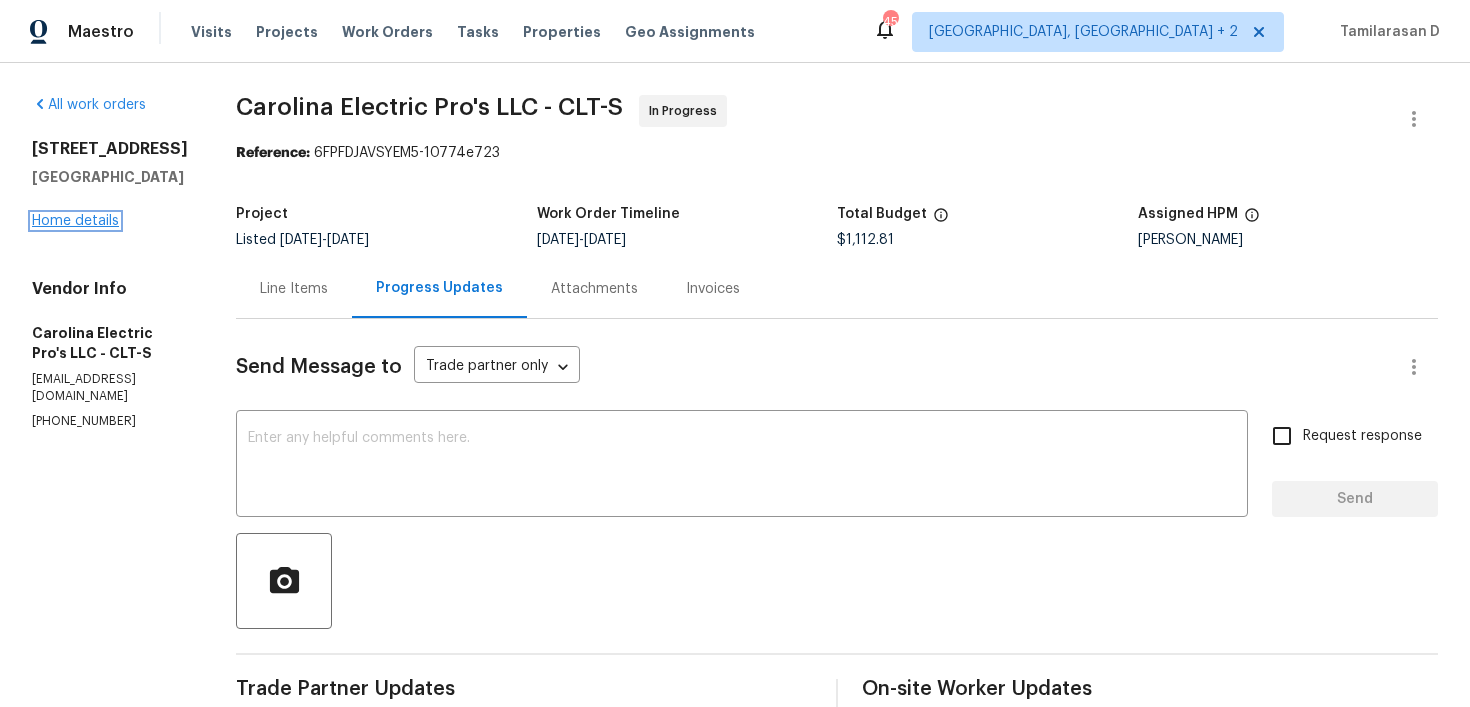 click on "Home details" at bounding box center [75, 221] 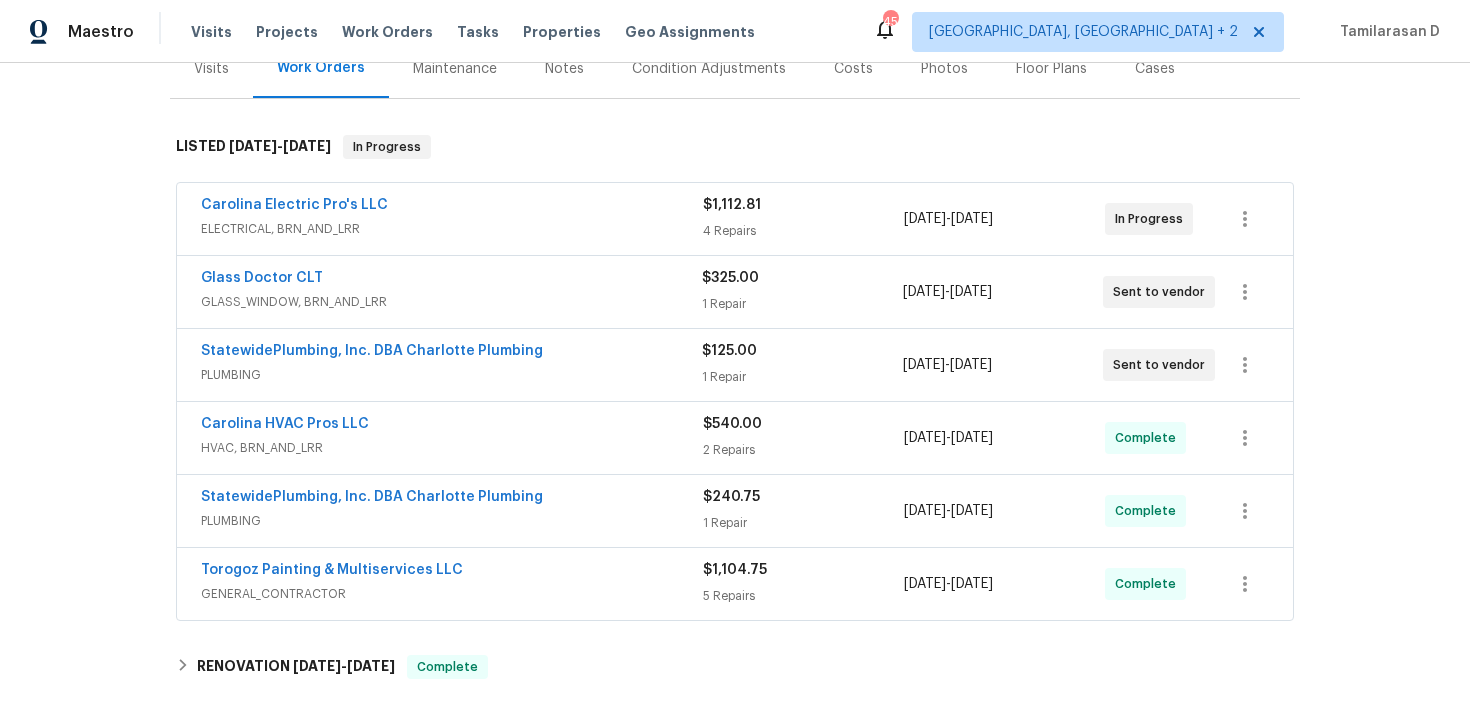 scroll, scrollTop: 271, scrollLeft: 0, axis: vertical 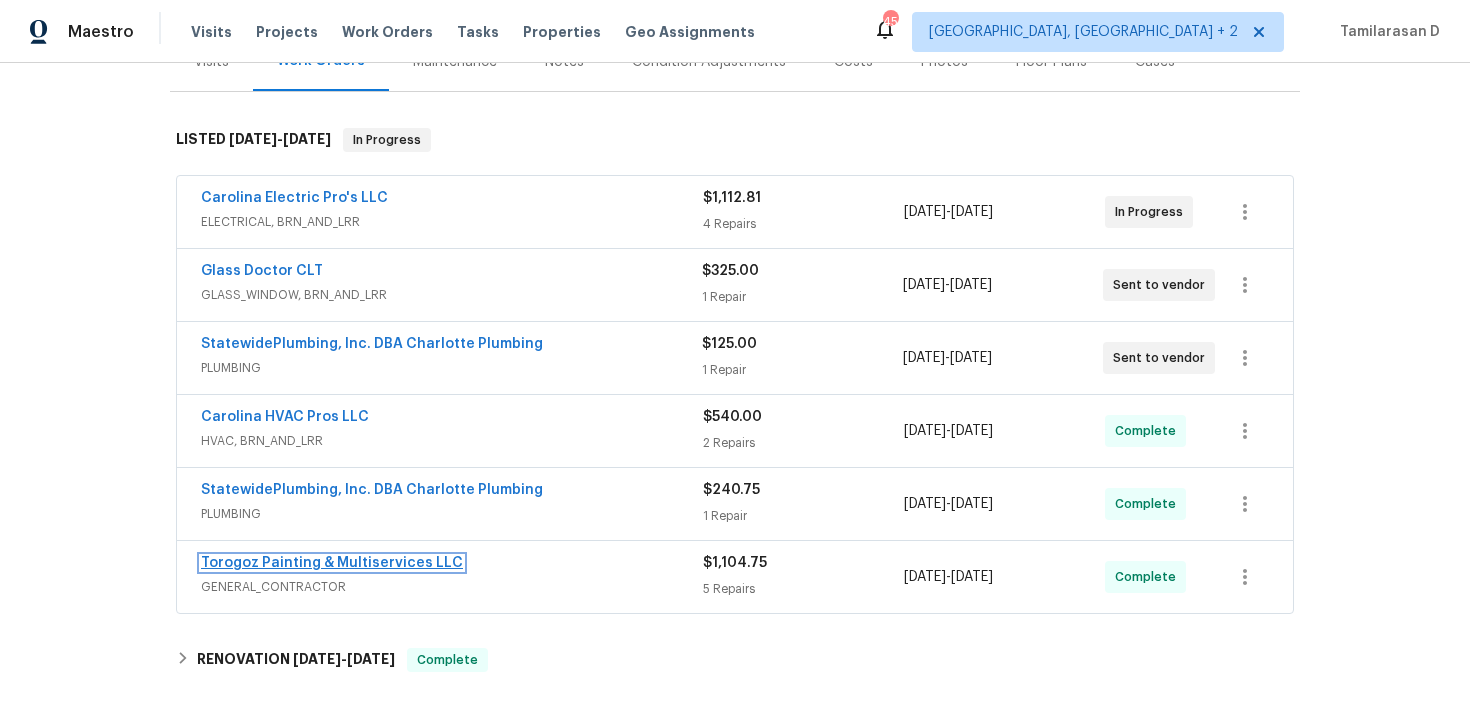 click on "Torogoz Painting & Multiservices LLC" at bounding box center [332, 563] 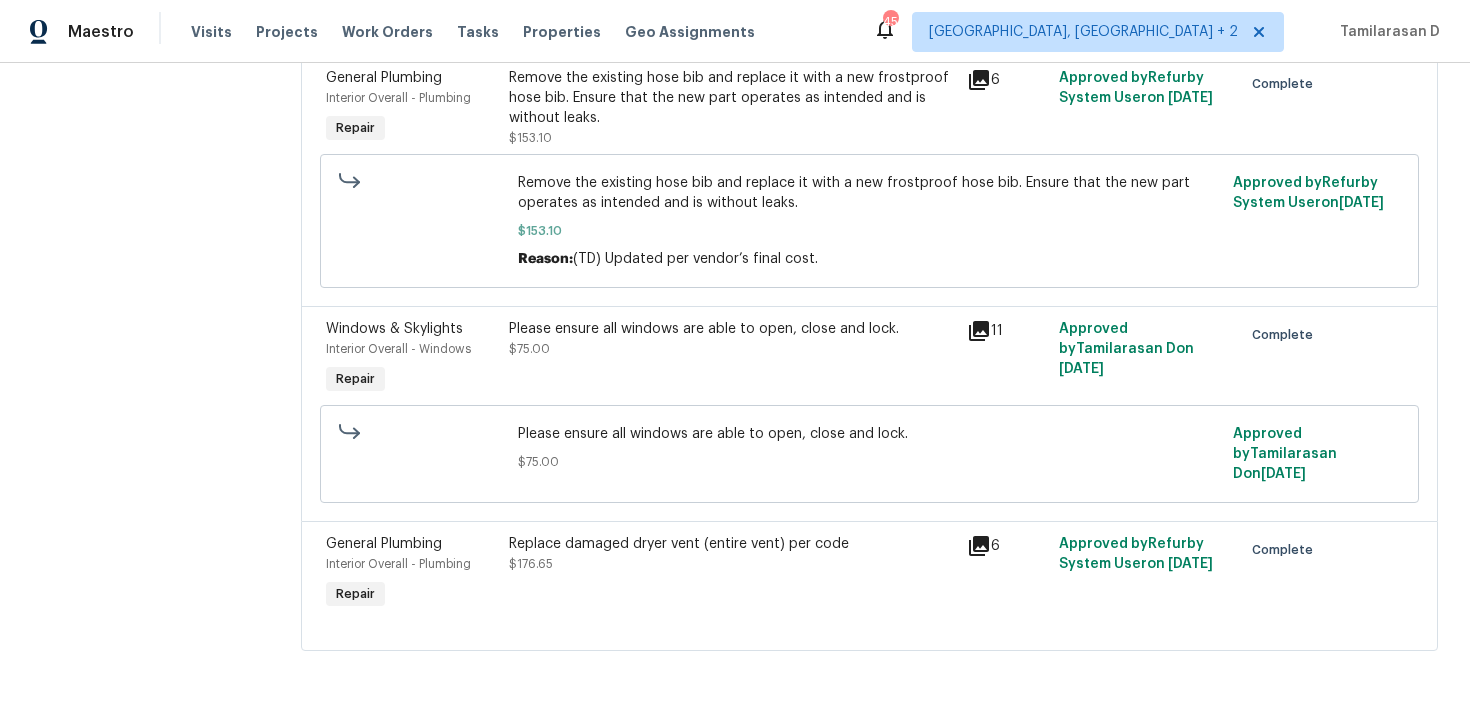scroll, scrollTop: 0, scrollLeft: 0, axis: both 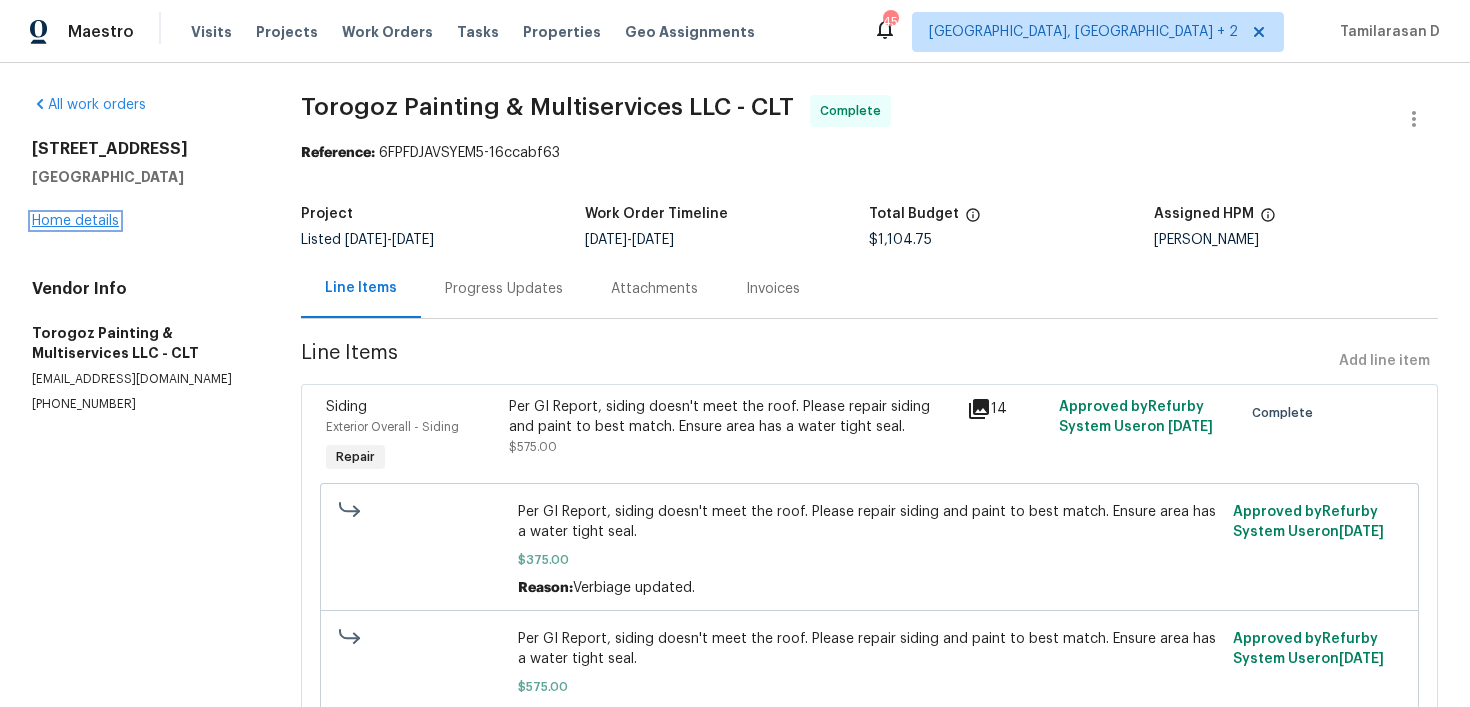 click on "Home details" at bounding box center (75, 221) 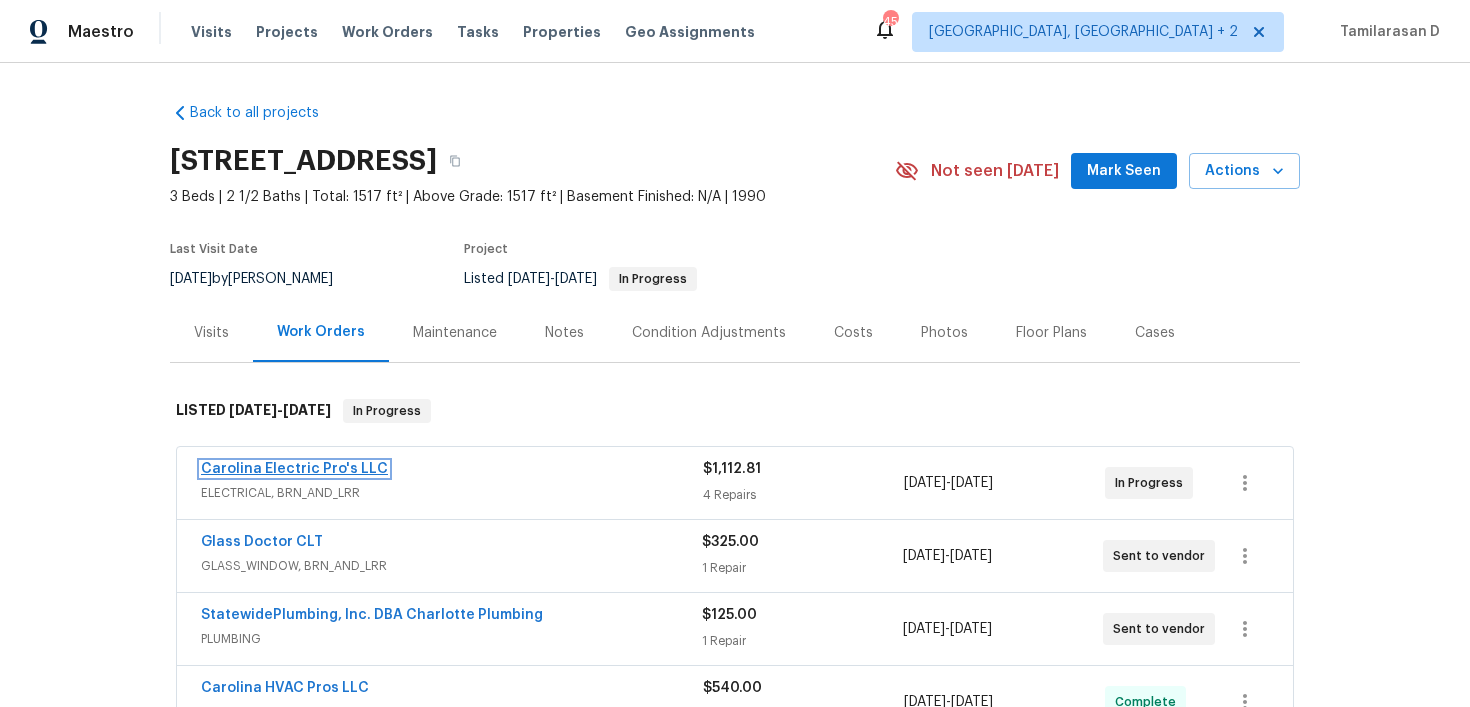 click on "Carolina Electric Pro's LLC" at bounding box center [294, 469] 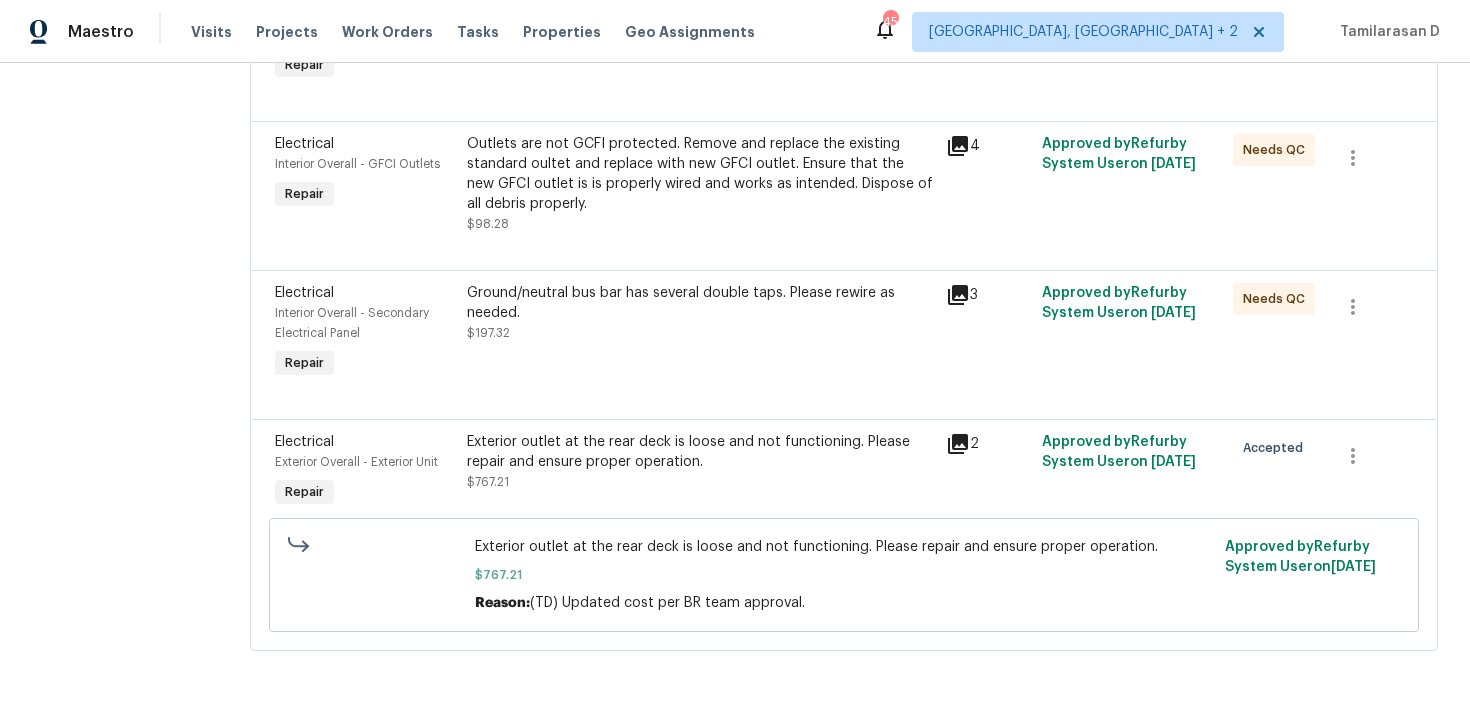 scroll, scrollTop: 36, scrollLeft: 0, axis: vertical 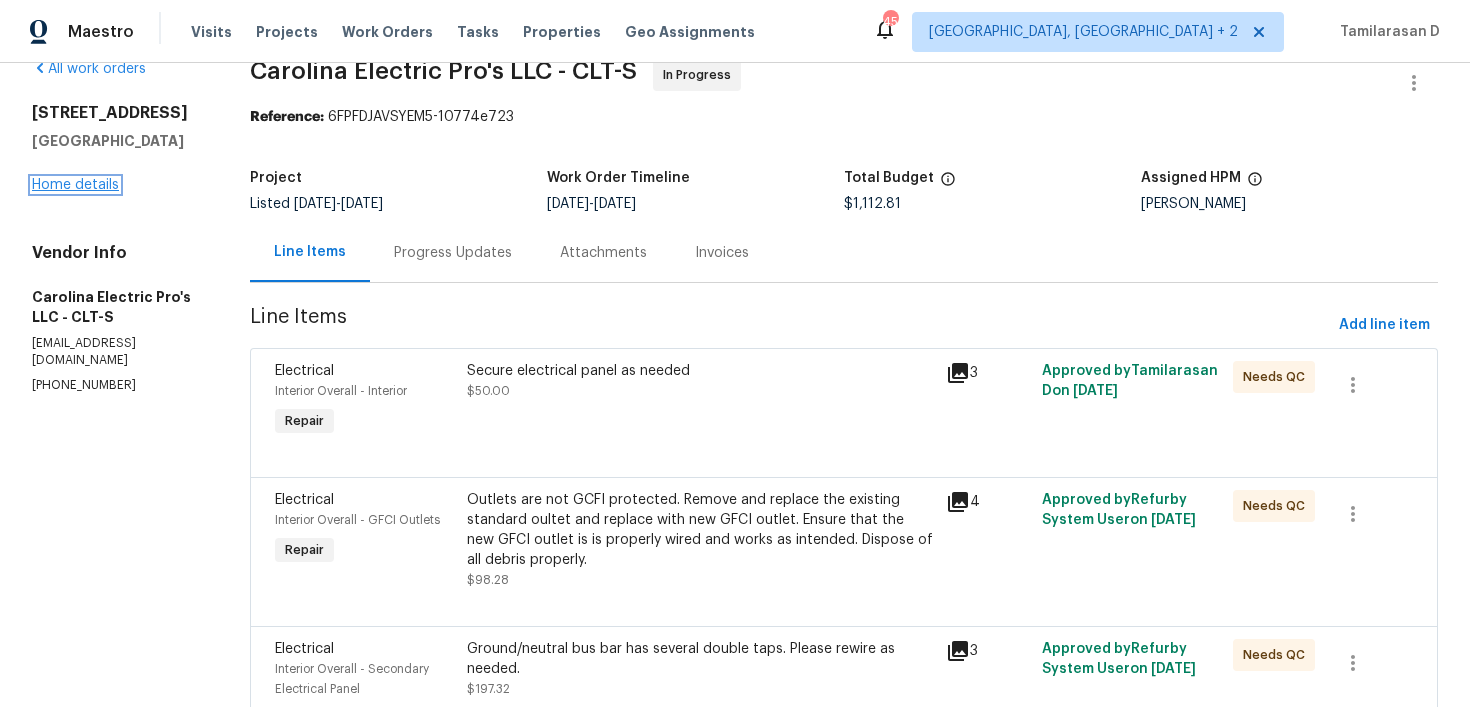click on "Home details" at bounding box center [75, 185] 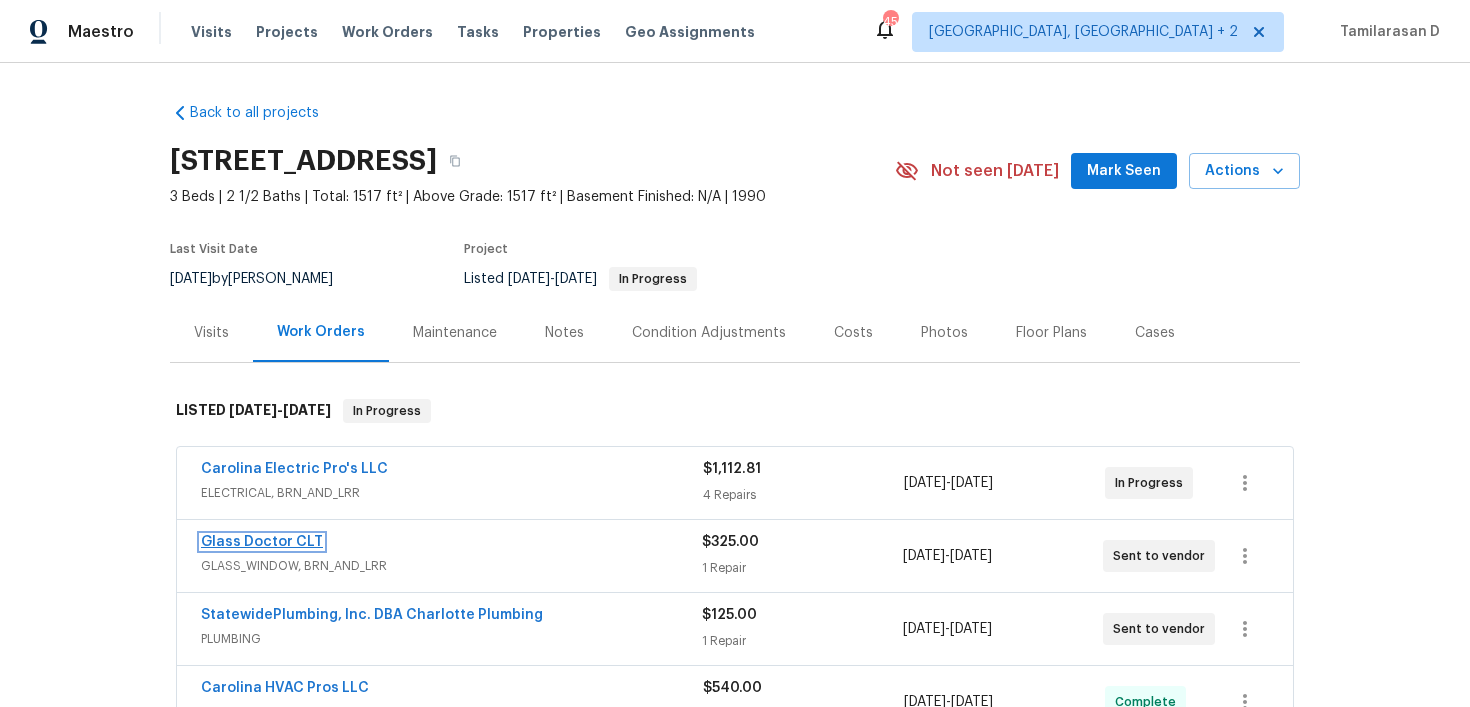 click on "Glass Doctor CLT" at bounding box center (262, 542) 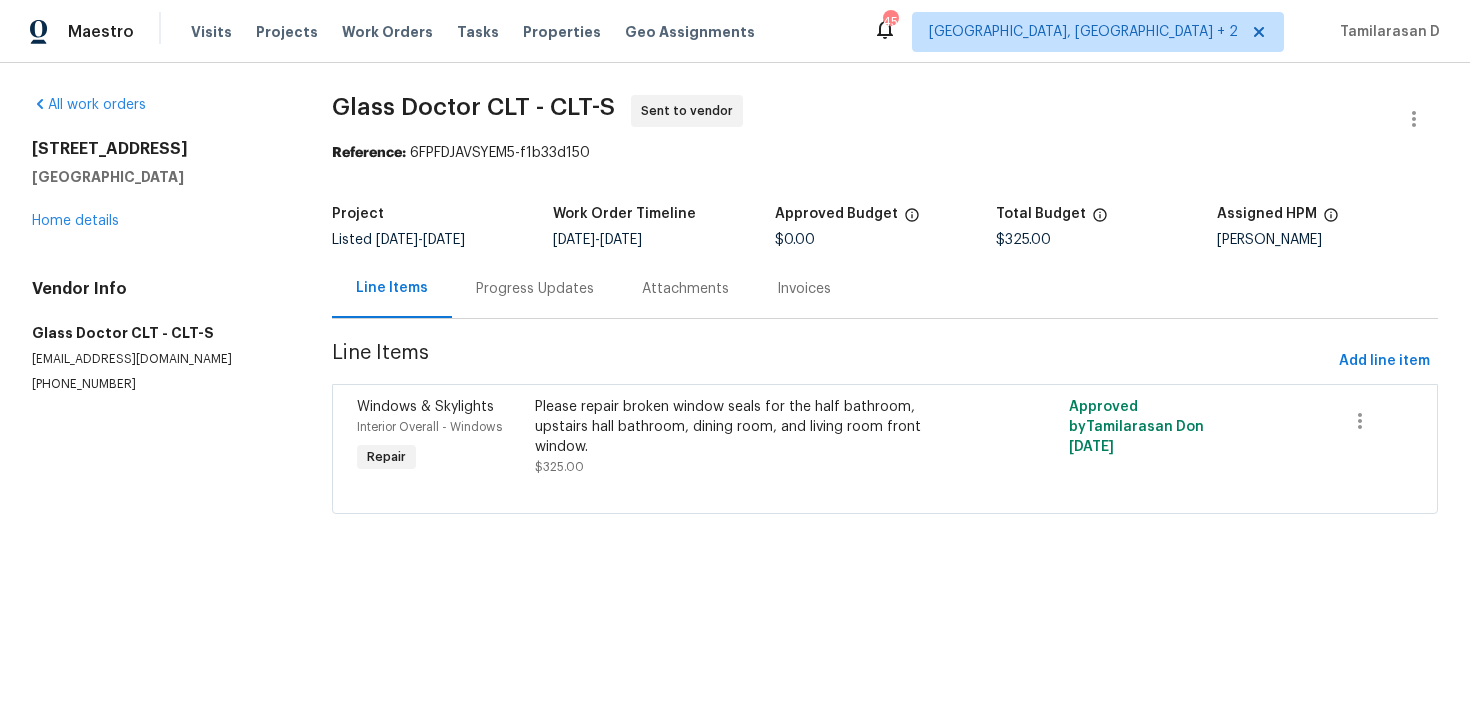 click on "124 Creek Hollow Trl Belmont, NC 28012 Home details" at bounding box center (158, 185) 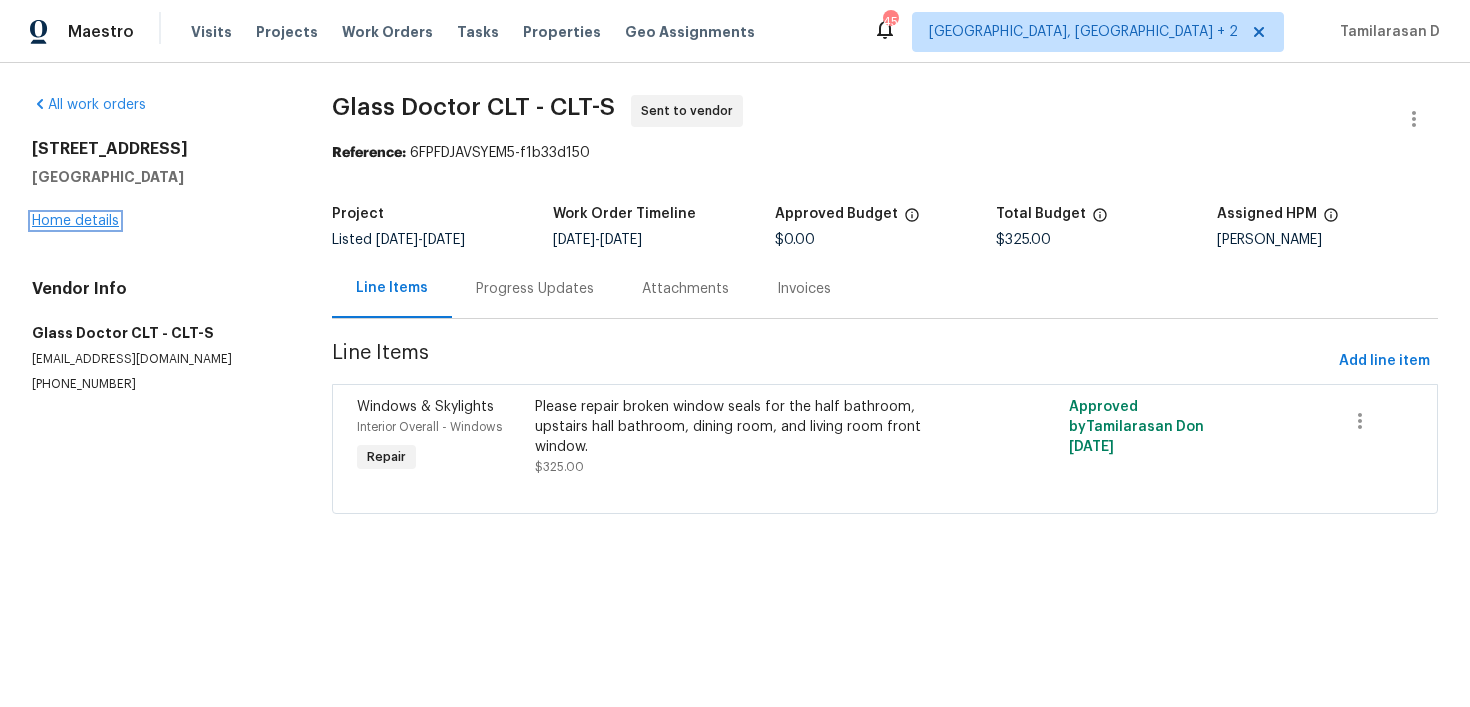 click on "Home details" at bounding box center [75, 221] 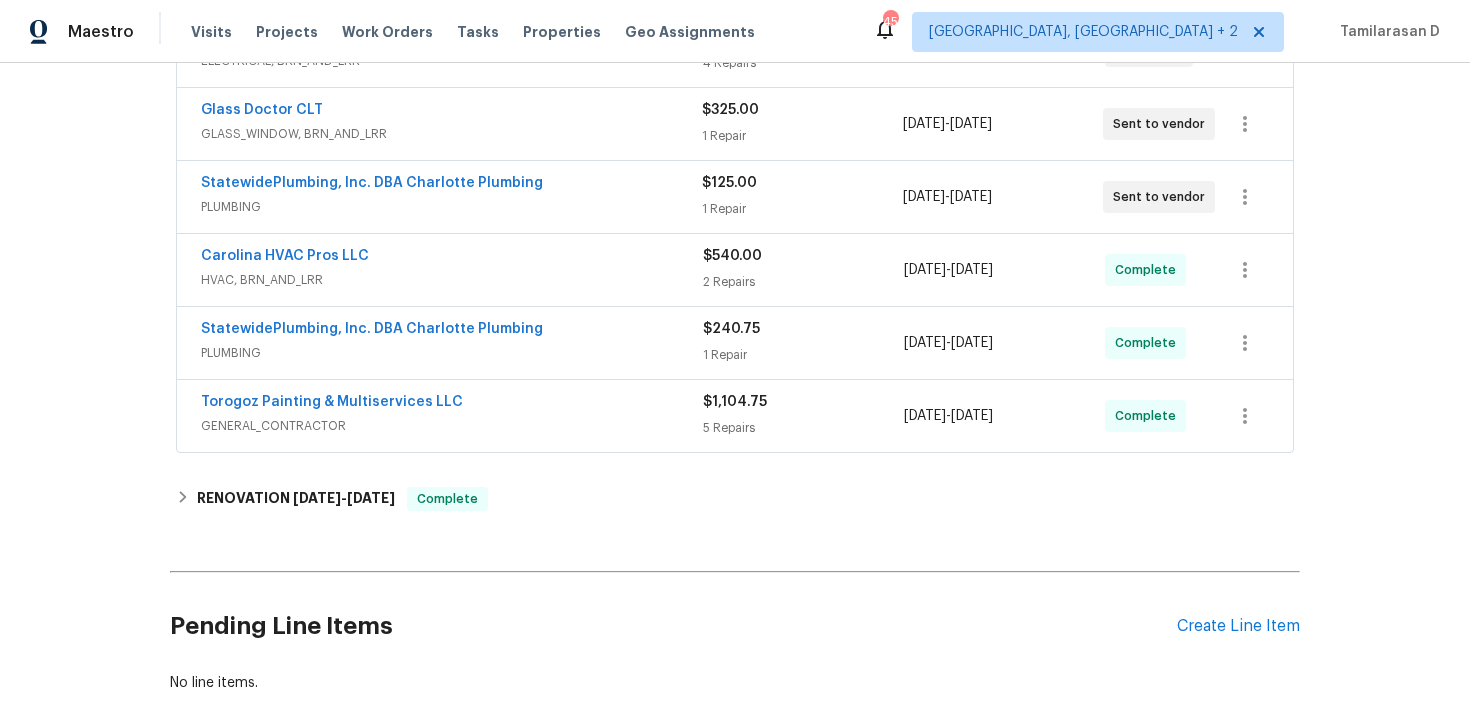 scroll, scrollTop: 447, scrollLeft: 0, axis: vertical 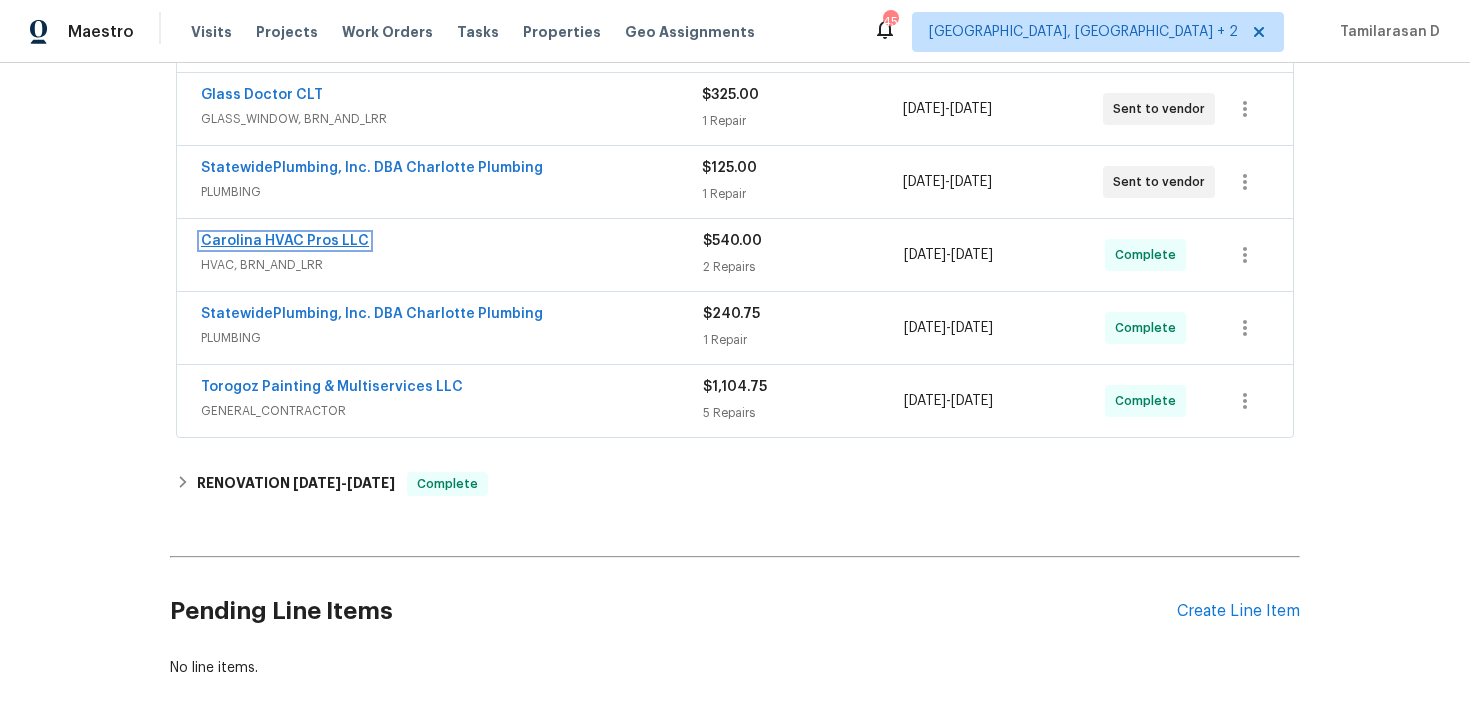 click on "Carolina HVAC Pros LLC" at bounding box center [285, 241] 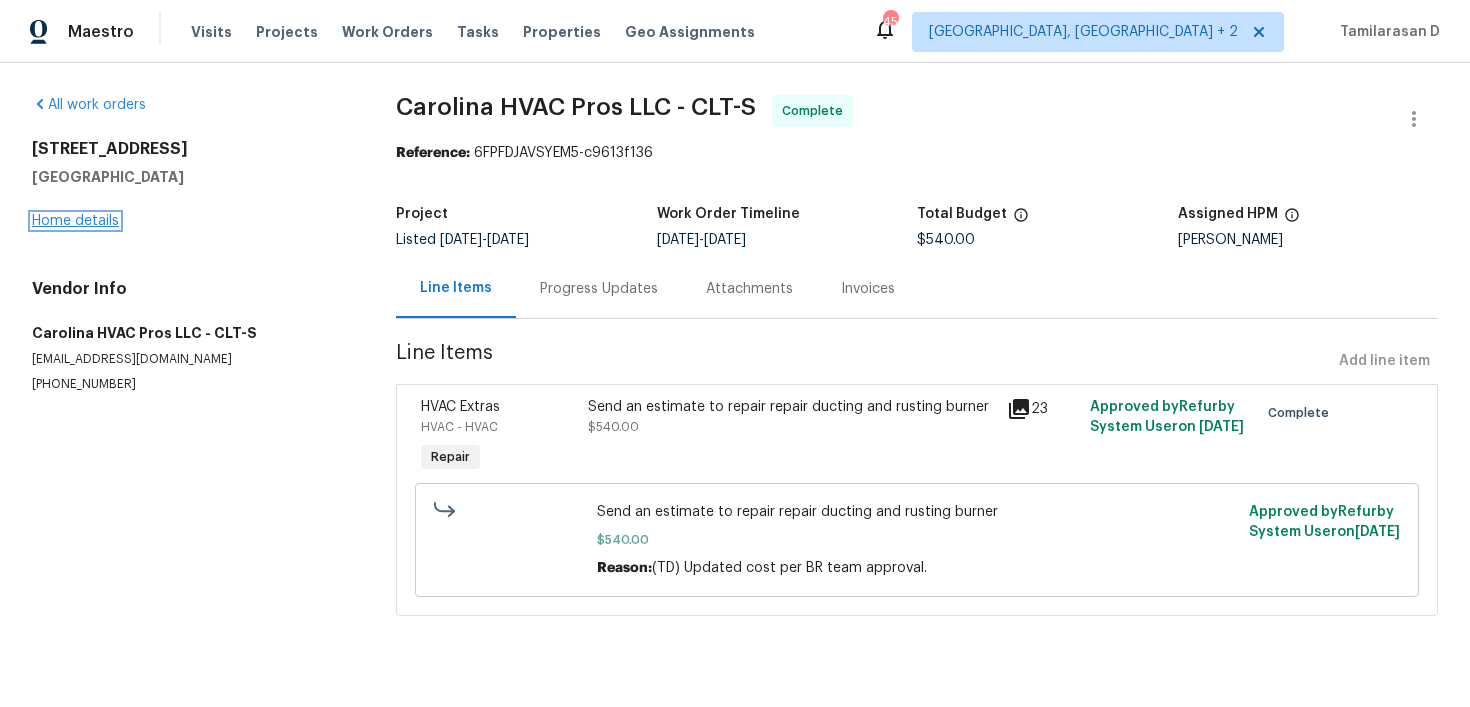 click on "Home details" at bounding box center (75, 221) 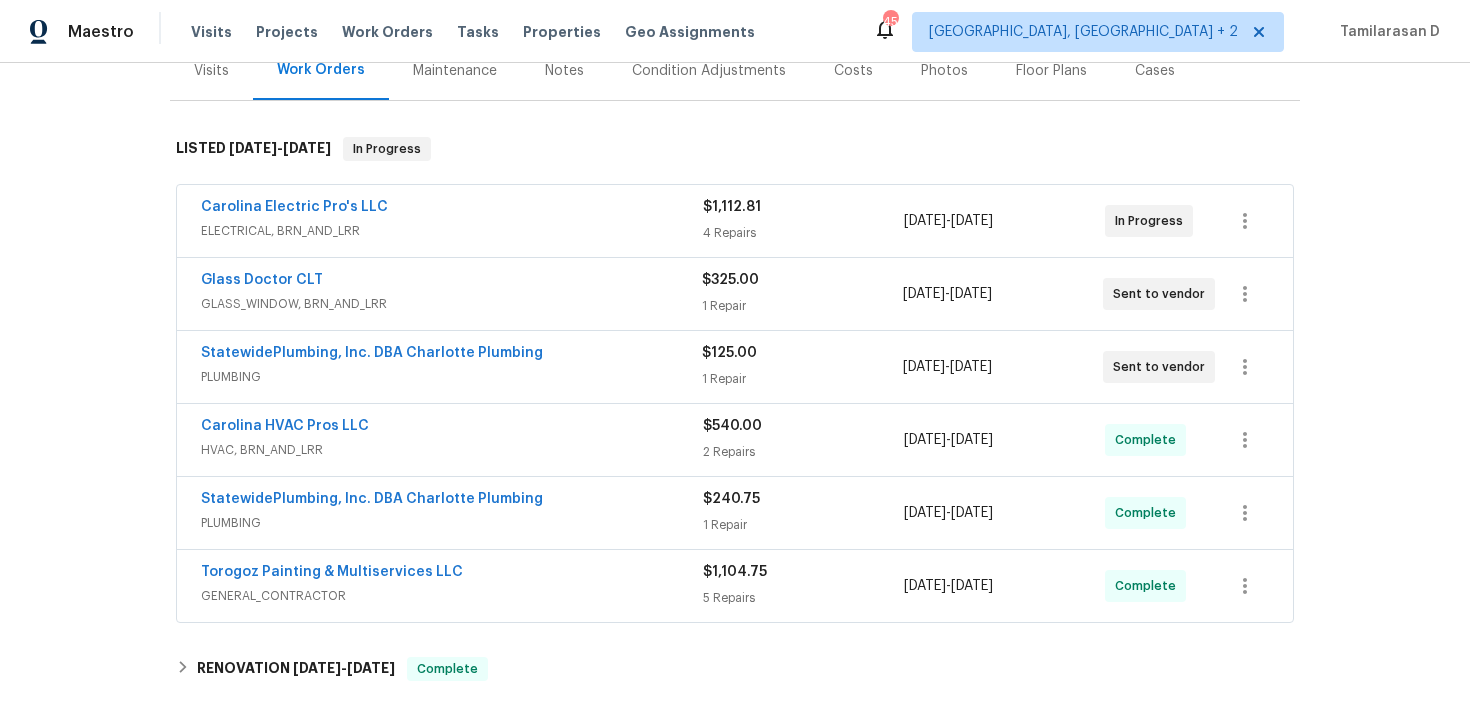 scroll, scrollTop: 0, scrollLeft: 0, axis: both 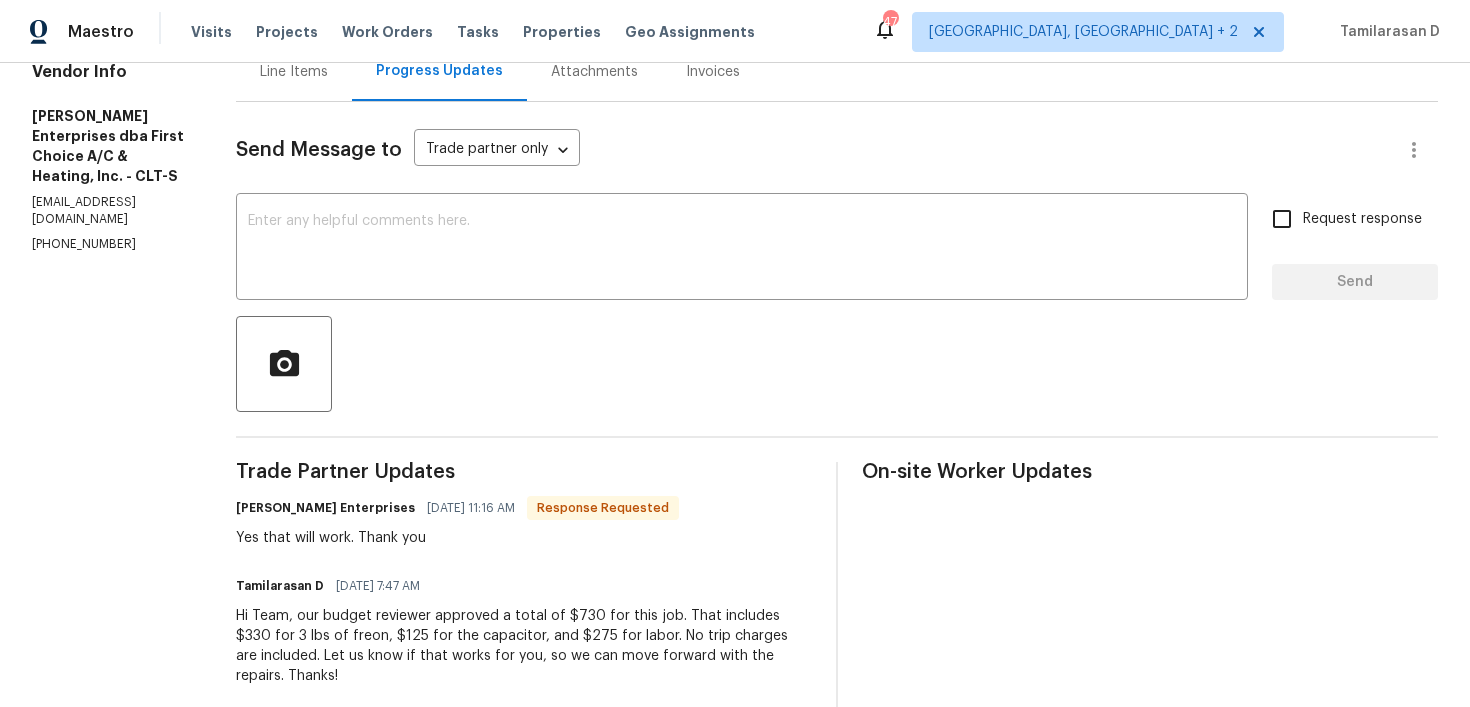 click on "Send Message to Trade partner only Trade partner only ​ x ​ Request response Send Trade Partner Updates [PERSON_NAME] Enterprises [DATE] 11:16 AM Response Requested Yes that will work. Thank you Tamilarasan D [DATE] 7:47 AM Hi Team, our budget reviewer approved a total of $730 for this job. That includes $330 for 3 lbs of freon, $125 for the capacitor, and $275 for labor. No trip charges are included. Let us know if that works for you, so we can move forward with the repairs. Thanks! Tamilarasan D [DATE] 8:41 AM Looking into this. [PERSON_NAME] Enterprises [DATE] 8:43 AM We typically charge $110 per pound for refrigerant + this is an hour and a half away. Tamilarasan D [DATE] 7:48 AM Hi, just wanted to ask about the freon pricing on this one. The unit is from 2022, so it should be using 410A, and current rates in [GEOGRAPHIC_DATA] seem to be around $50–$80 per pound. Your pricing came in at $183/lb. can you let us know why it's coming in so high? Tamilarasan D [DATE] 2:36 PM Got it. [PERSON_NAME] Enterprises" at bounding box center (837, 1081) 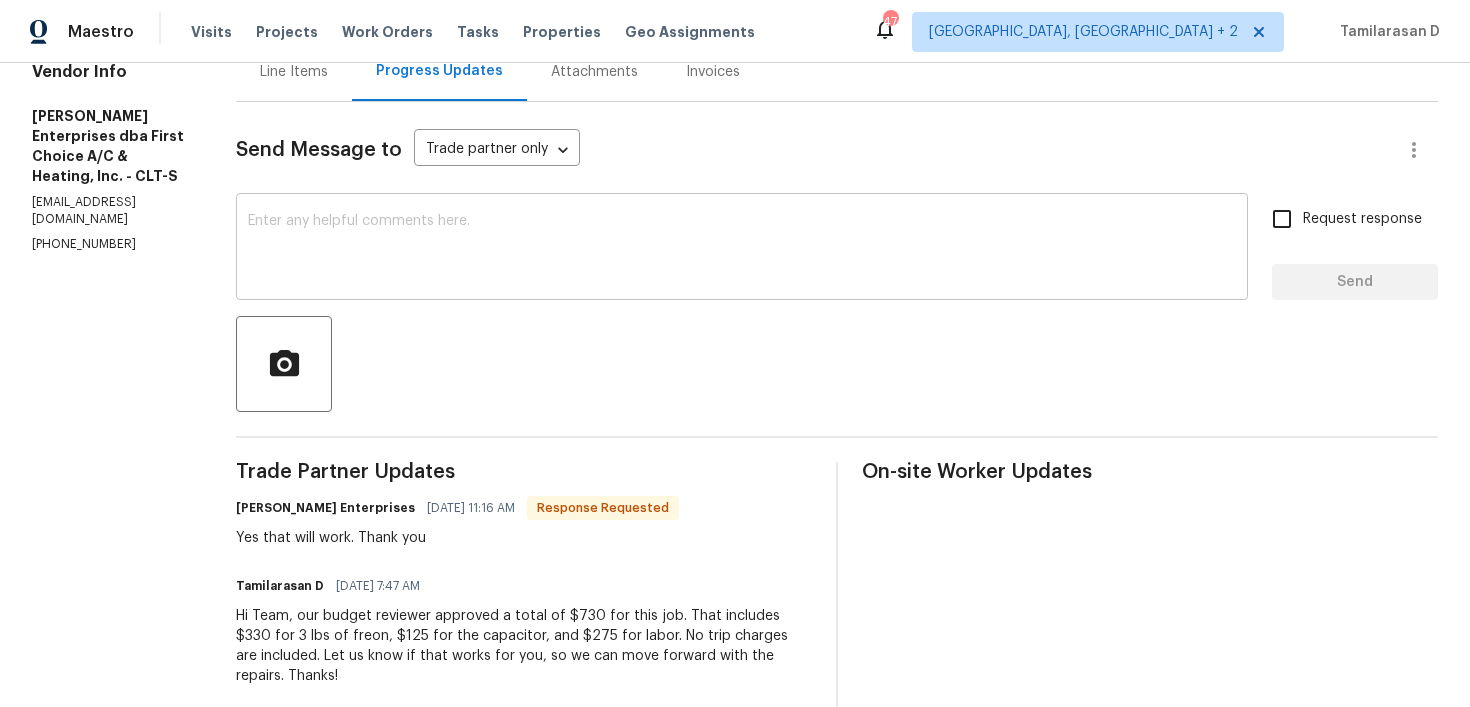 click on "x ​" at bounding box center (742, 249) 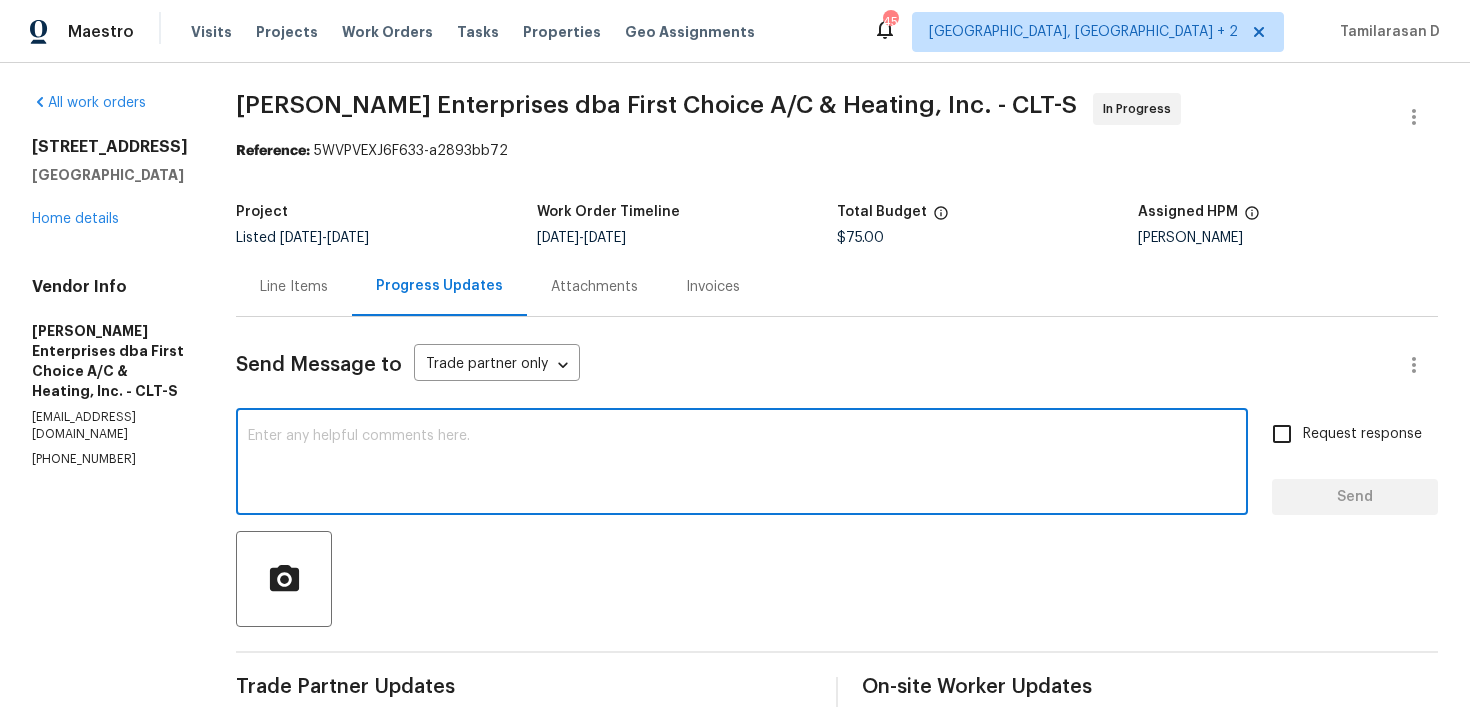 scroll, scrollTop: 0, scrollLeft: 0, axis: both 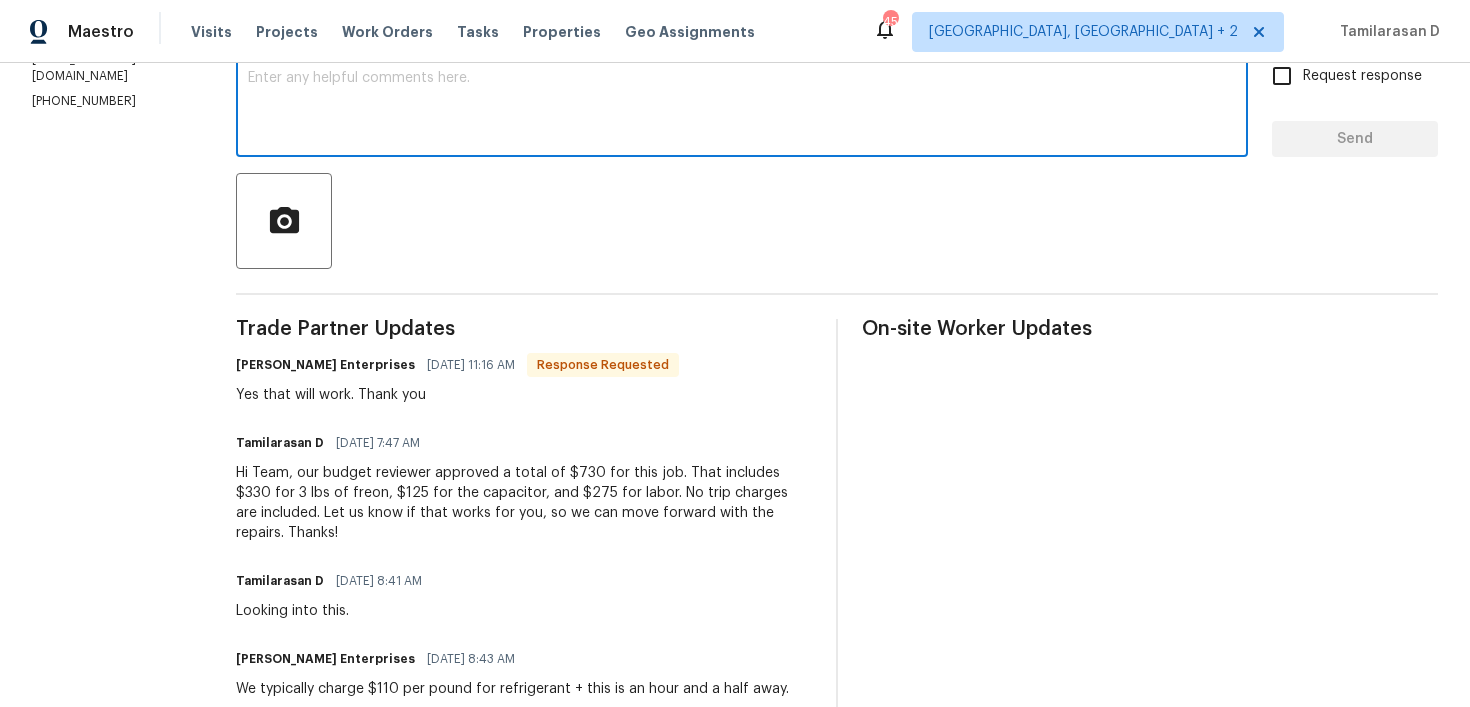 click on "Hi Team, our budget reviewer approved a total of $730 for this job. That includes $330 for 3 lbs of freon, $125 for the capacitor, and $275 for labor. No trip charges are included. Let us know if that works for you, so we can move forward with the repairs. Thanks!" at bounding box center (524, 503) 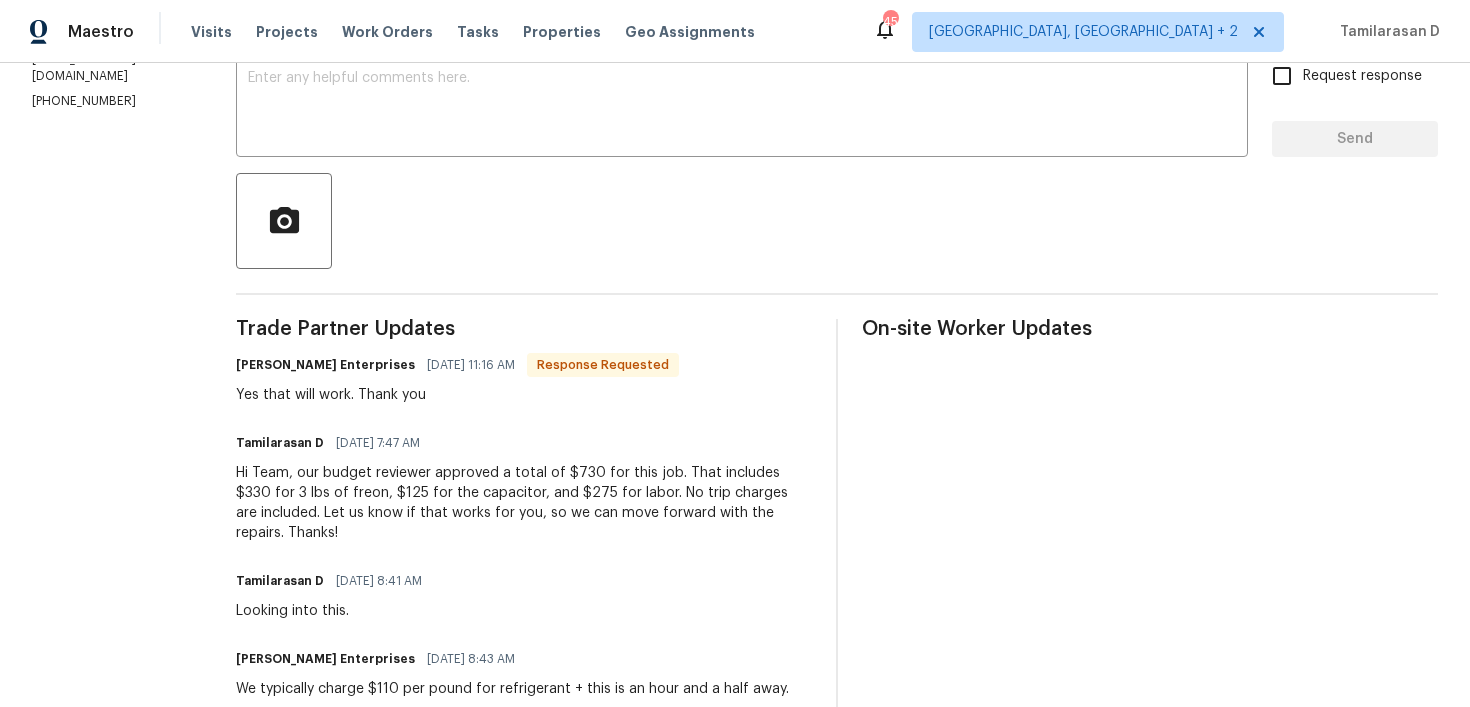 click on "Hi Team, our budget reviewer approved a total of $730 for this job. That includes $330 for 3 lbs of freon, $125 for the capacitor, and $275 for labor. No trip charges are included. Let us know if that works for you, so we can move forward with the repairs. Thanks!" at bounding box center (524, 503) 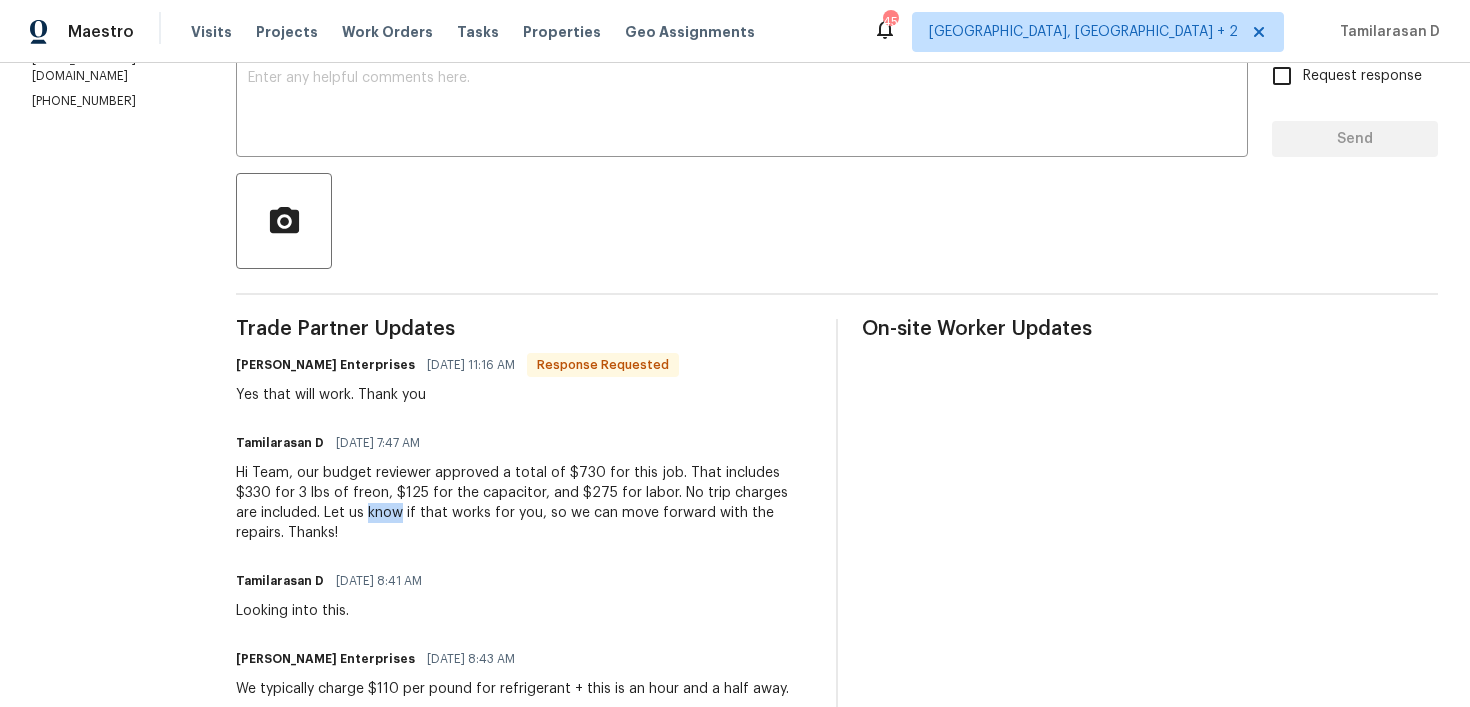 click on "Hi Team, our budget reviewer approved a total of $730 for this job. That includes $330 for 3 lbs of freon, $125 for the capacitor, and $275 for labor. No trip charges are included. Let us know if that works for you, so we can move forward with the repairs. Thanks!" at bounding box center (524, 503) 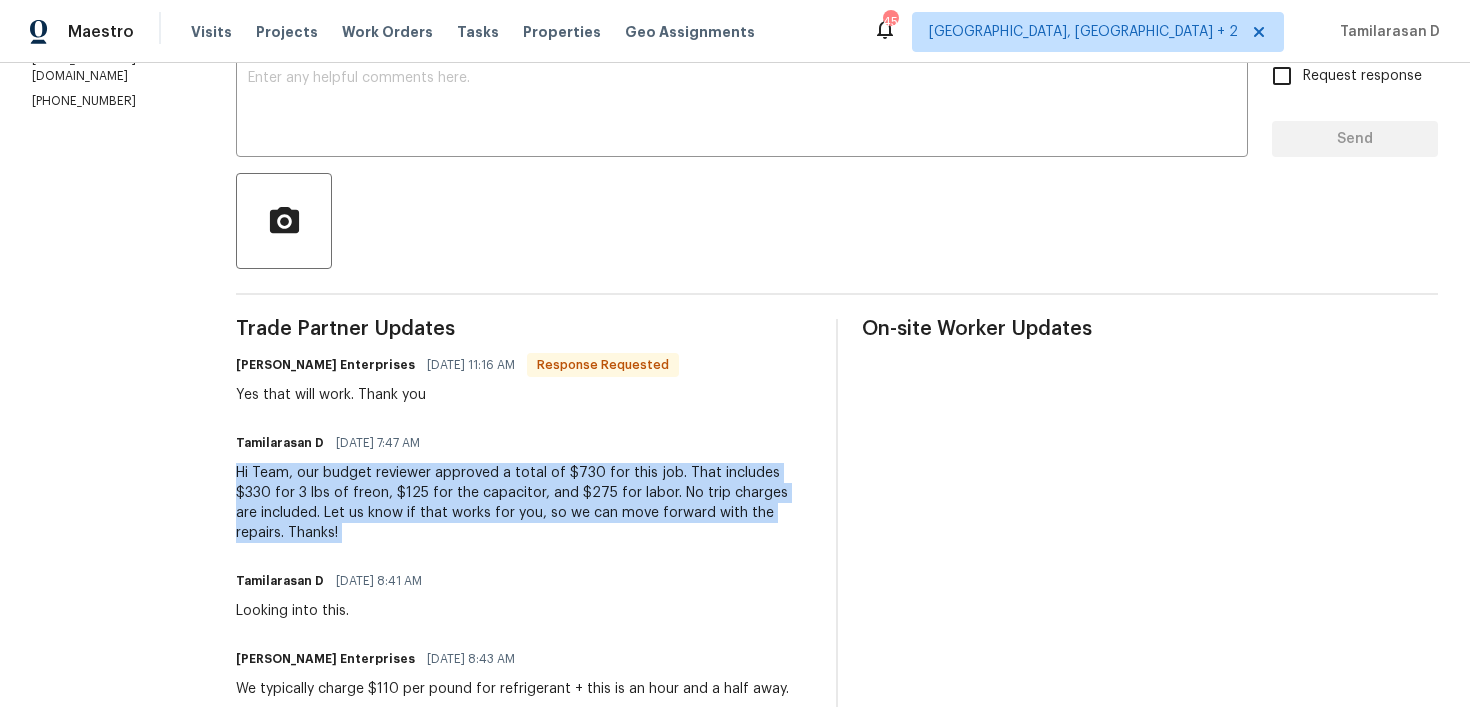 click on "Hi Team, our budget reviewer approved a total of $730 for this job. That includes $330 for 3 lbs of freon, $125 for the capacitor, and $275 for labor. No trip charges are included. Let us know if that works for you, so we can move forward with the repairs. Thanks!" at bounding box center [524, 503] 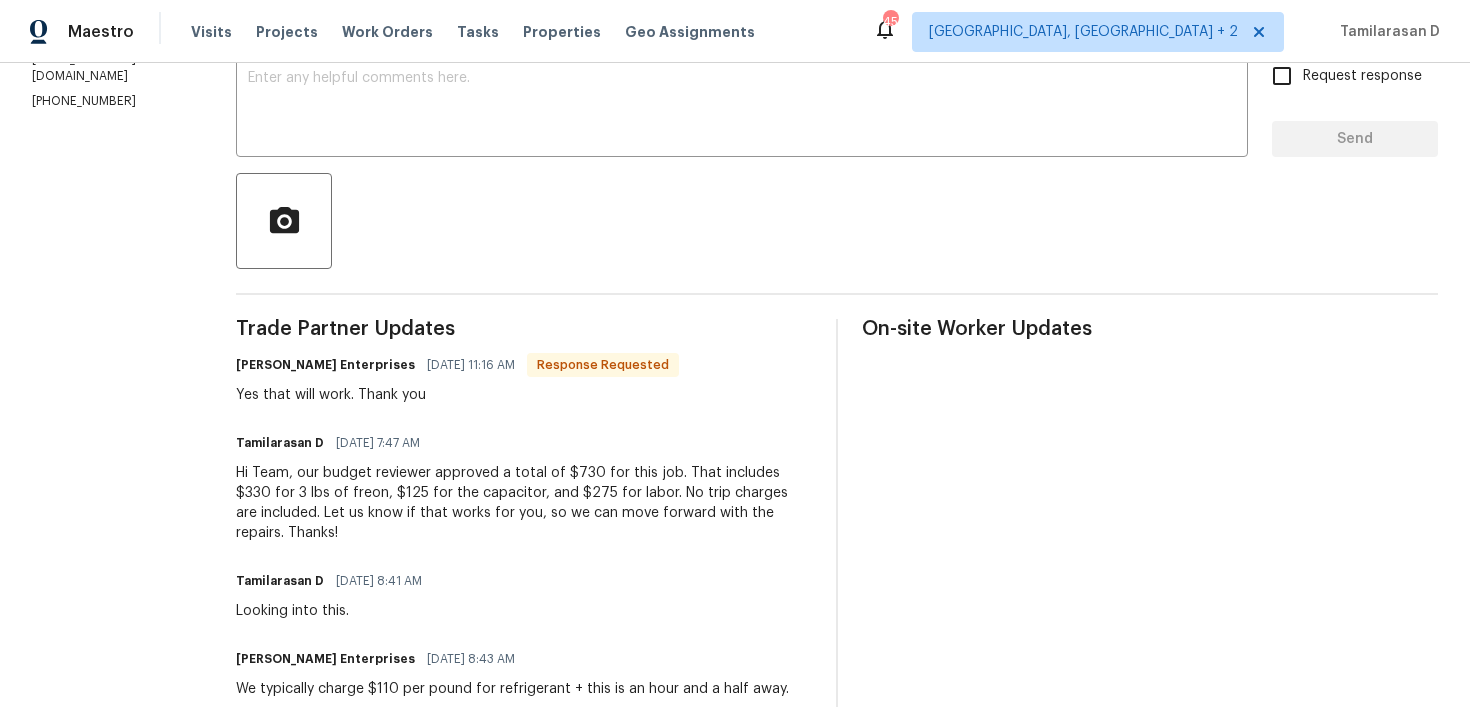 click on "Hi Team, our budget reviewer approved a total of $730 for this job. That includes $330 for 3 lbs of freon, $125 for the capacitor, and $275 for labor. No trip charges are included. Let us know if that works for you, so we can move forward with the repairs. Thanks!" at bounding box center (524, 503) 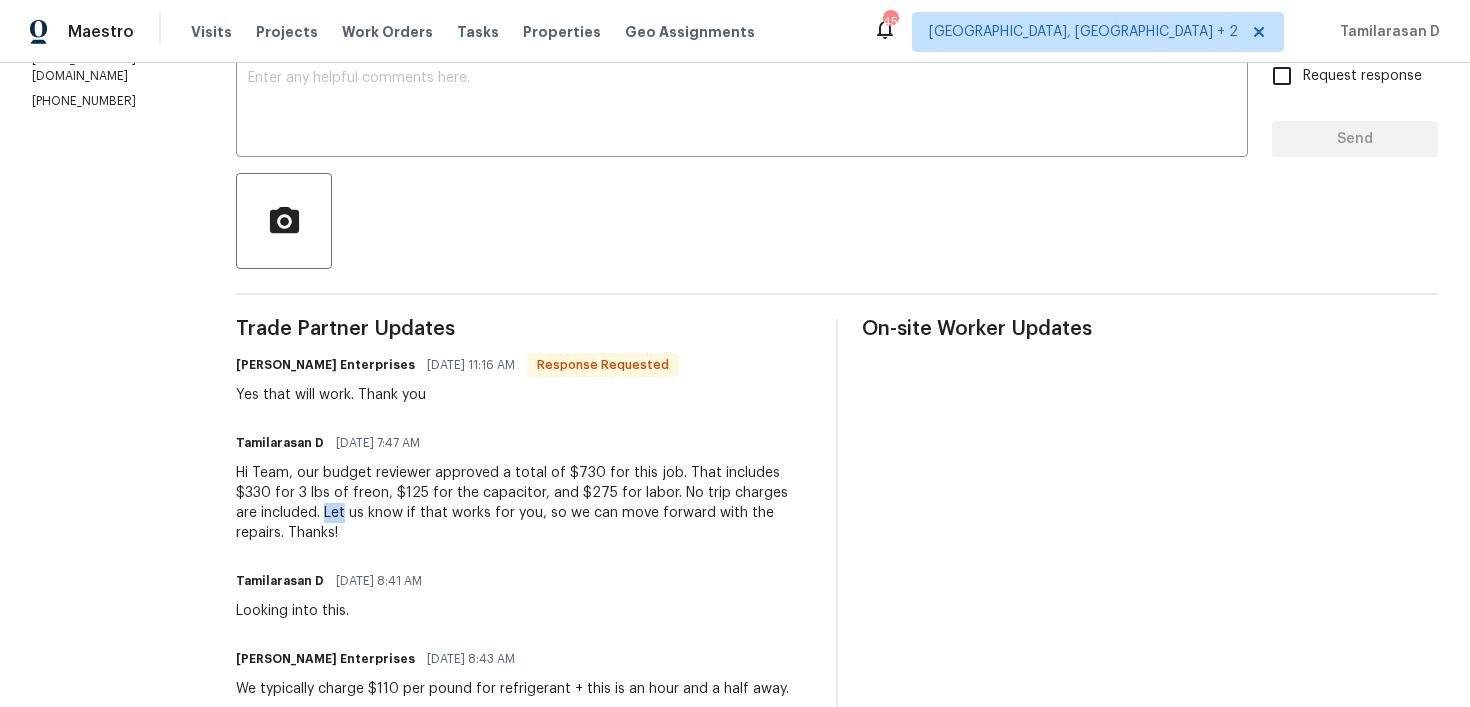 click on "Hi Team, our budget reviewer approved a total of $730 for this job. That includes $330 for 3 lbs of freon, $125 for the capacitor, and $275 for labor. No trip charges are included. Let us know if that works for you, so we can move forward with the repairs. Thanks!" at bounding box center [524, 503] 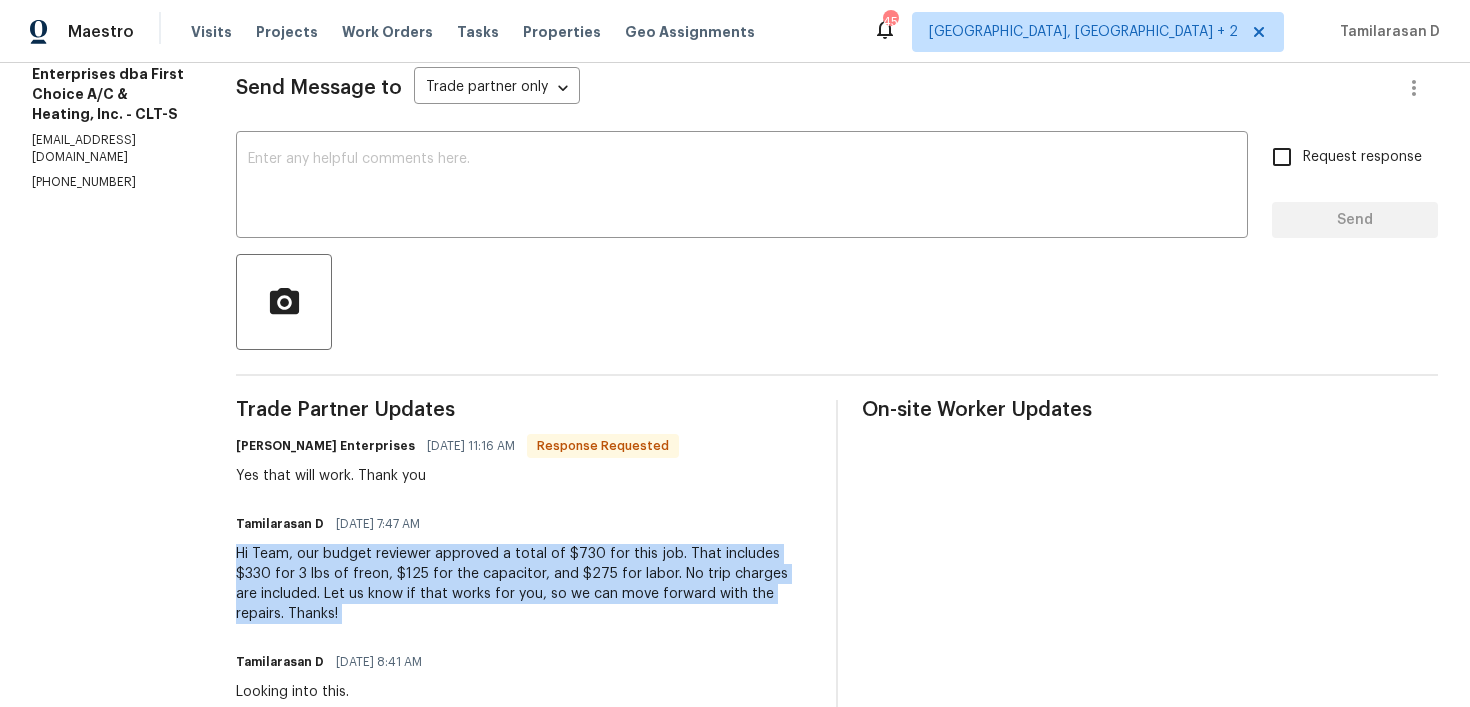 scroll, scrollTop: 264, scrollLeft: 0, axis: vertical 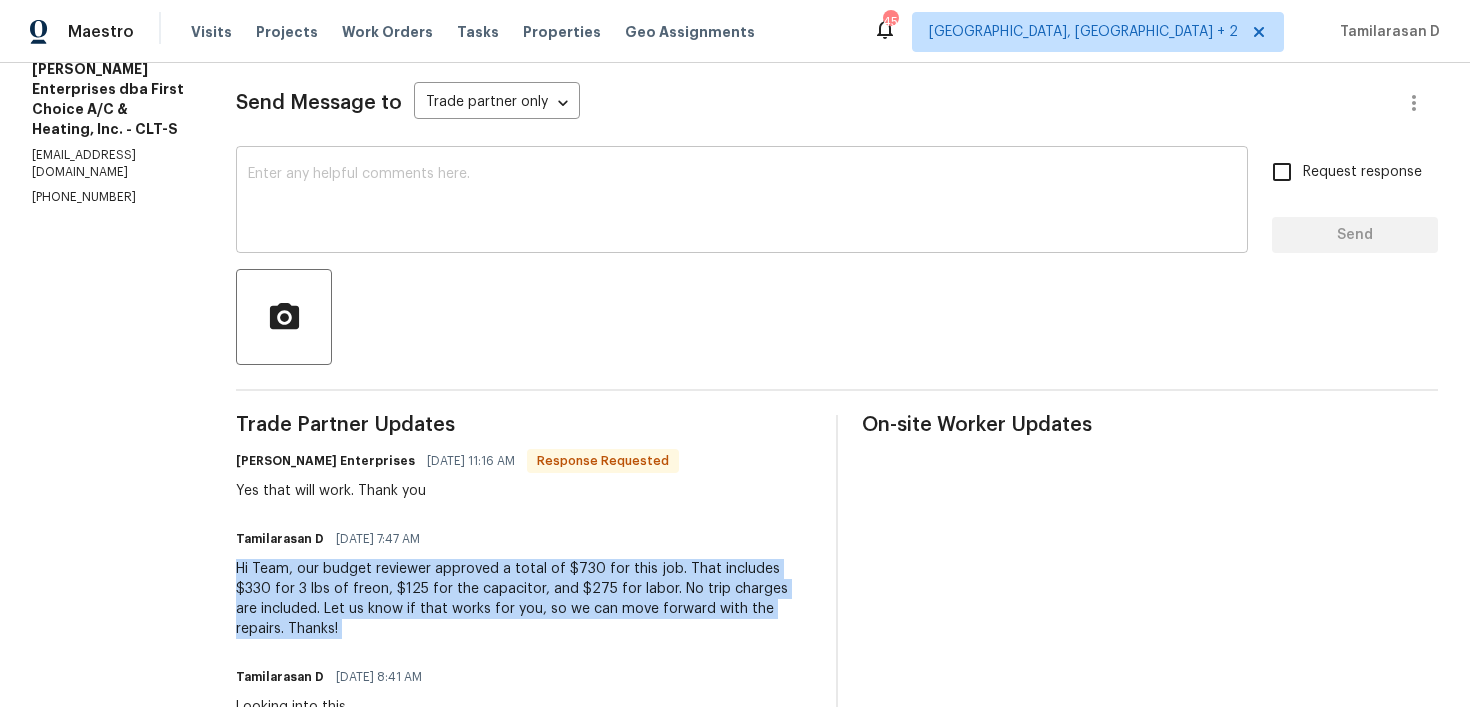 click at bounding box center [742, 202] 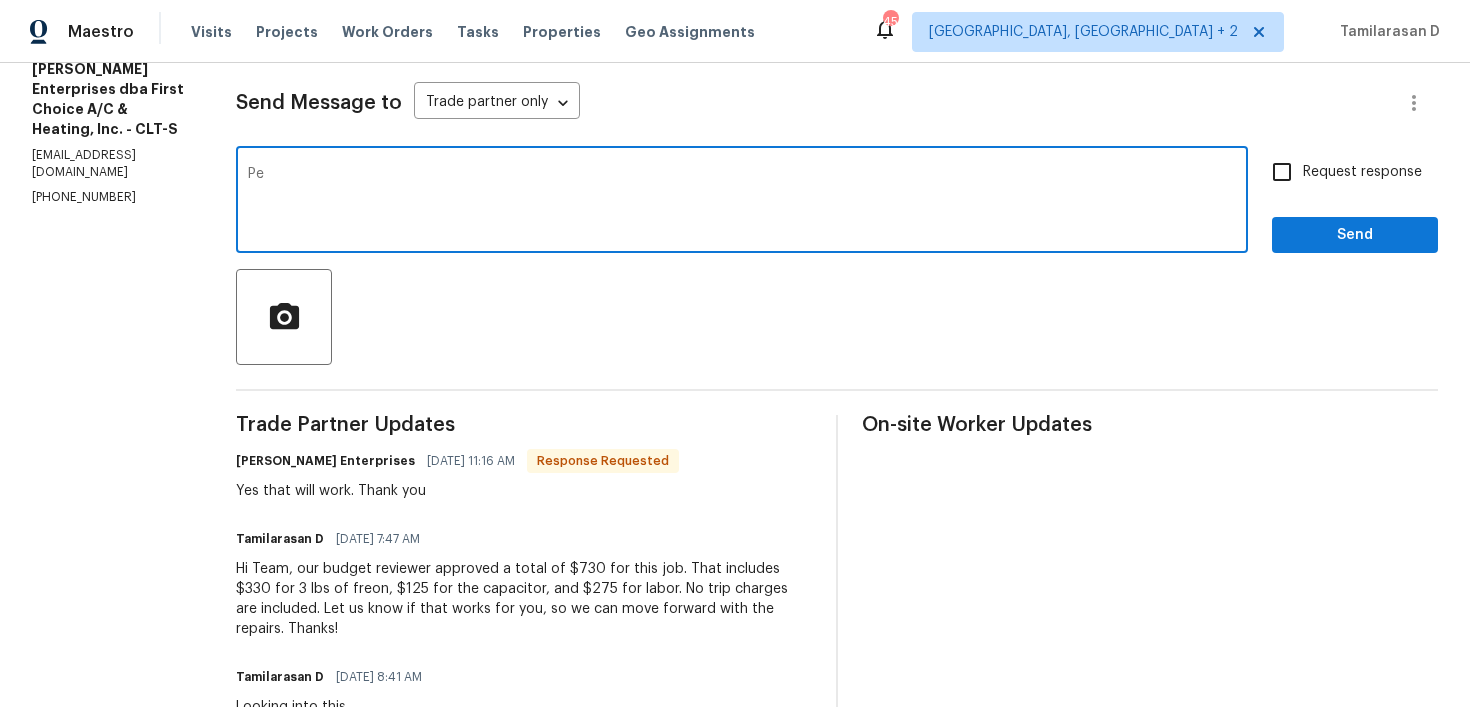 type on "P" 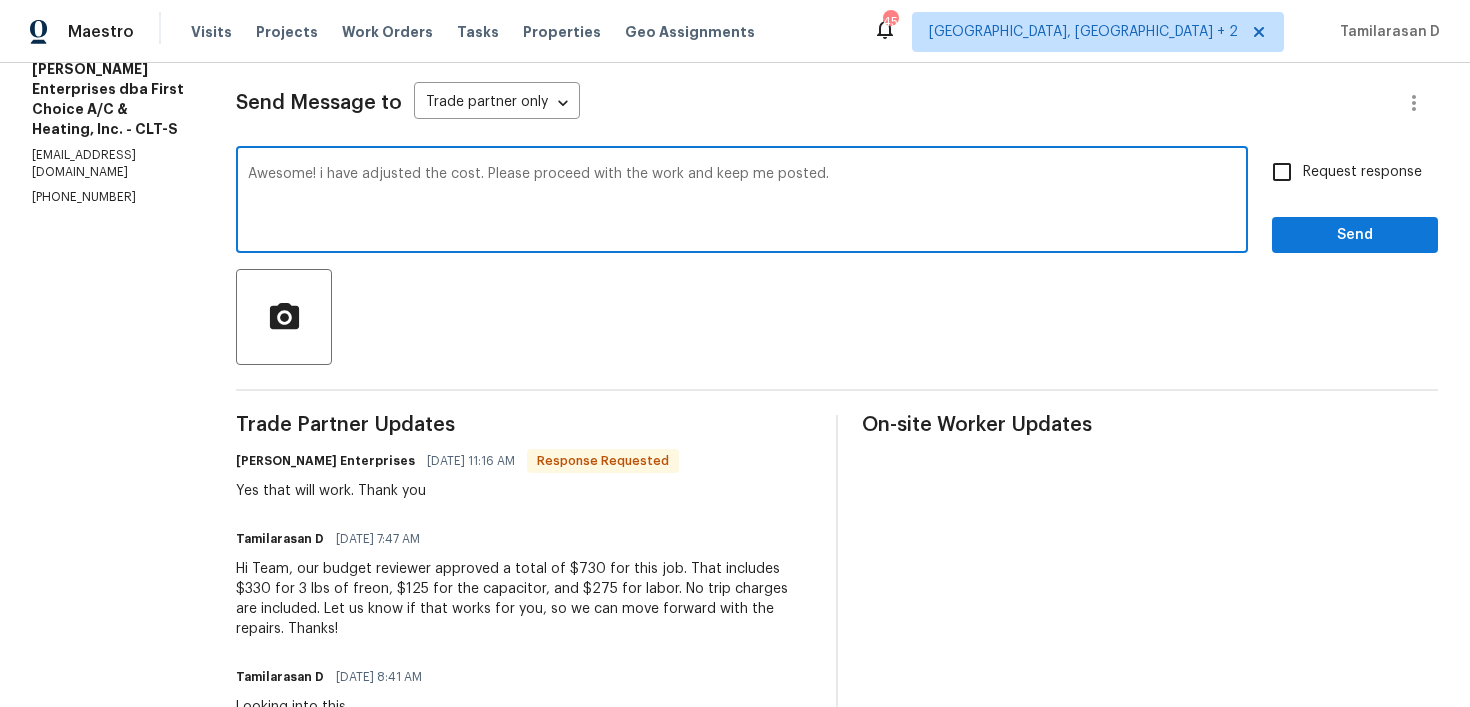 type on "Awesome! i have adjusted the cost. Please proceed with the work and keep me posted." 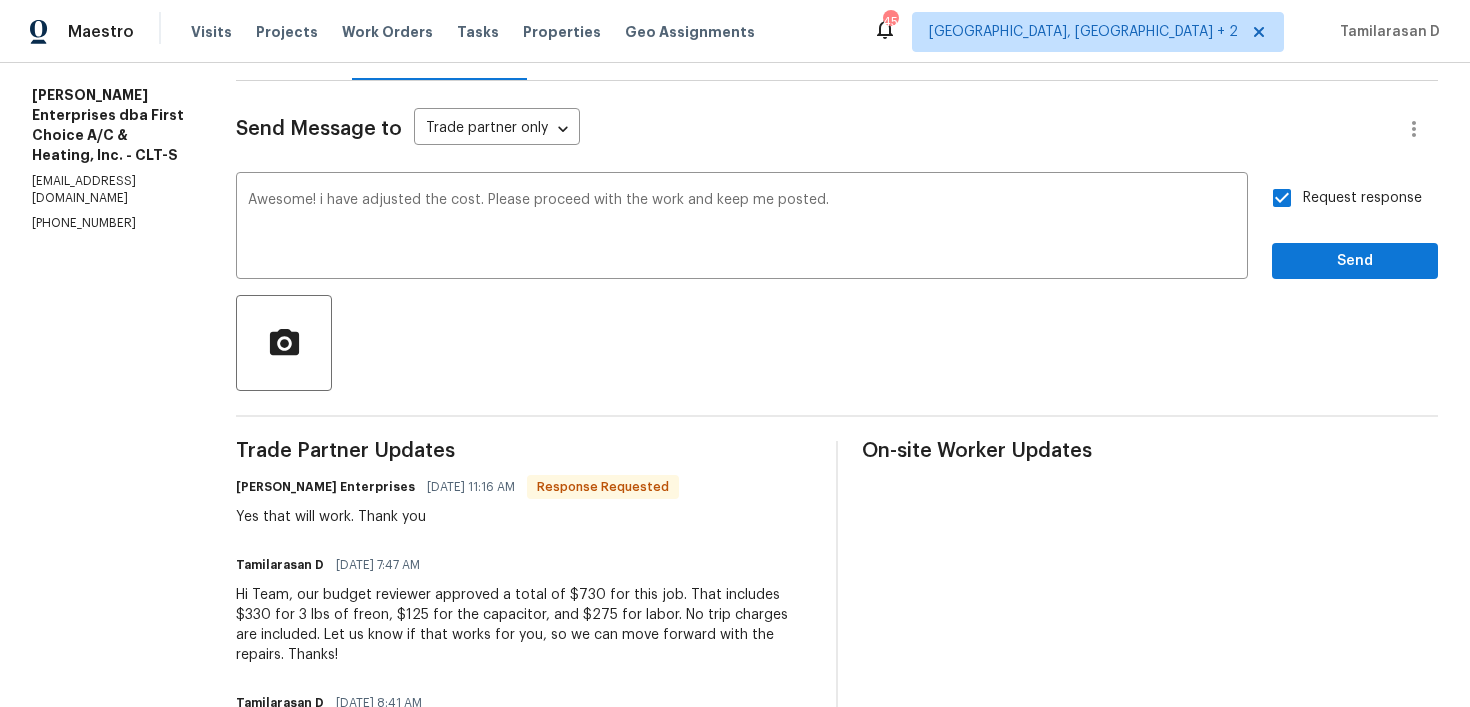 scroll, scrollTop: 203, scrollLeft: 0, axis: vertical 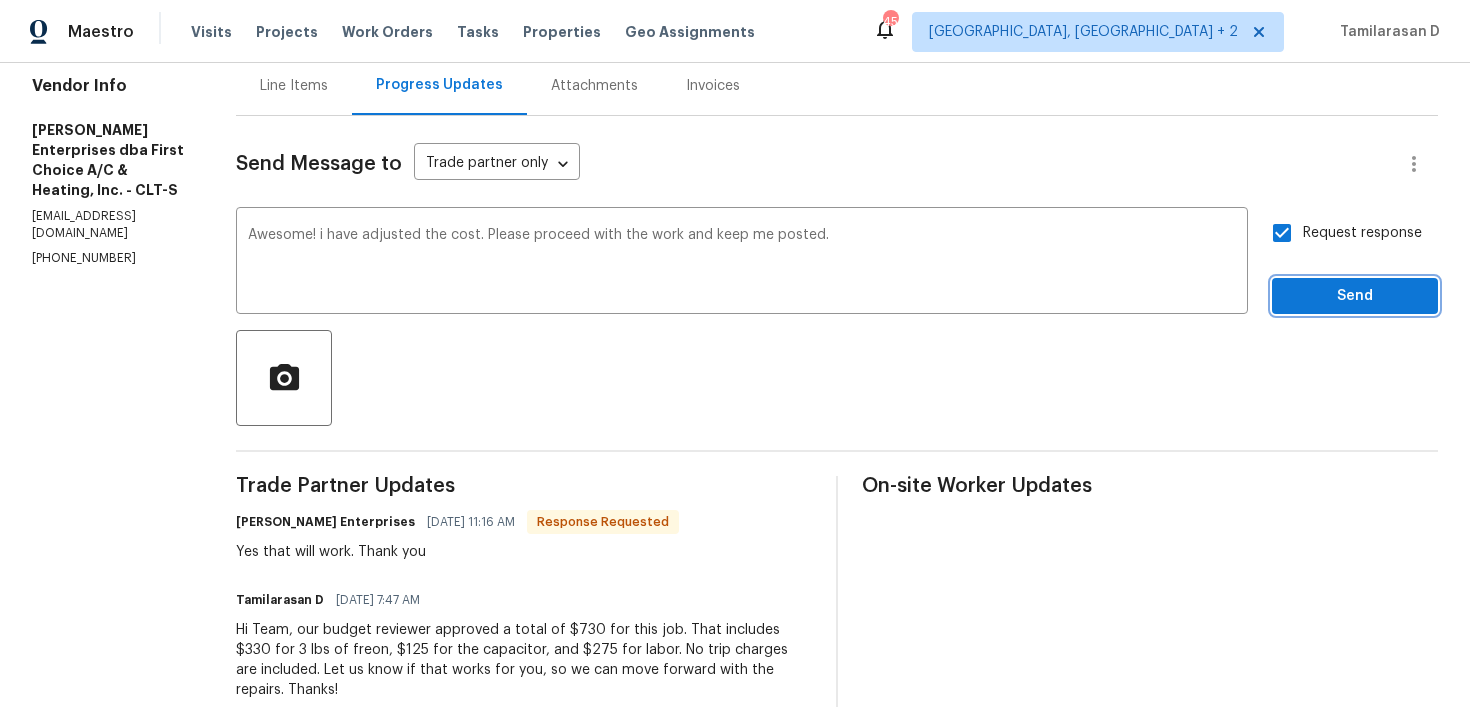 click on "Send" at bounding box center (1355, 296) 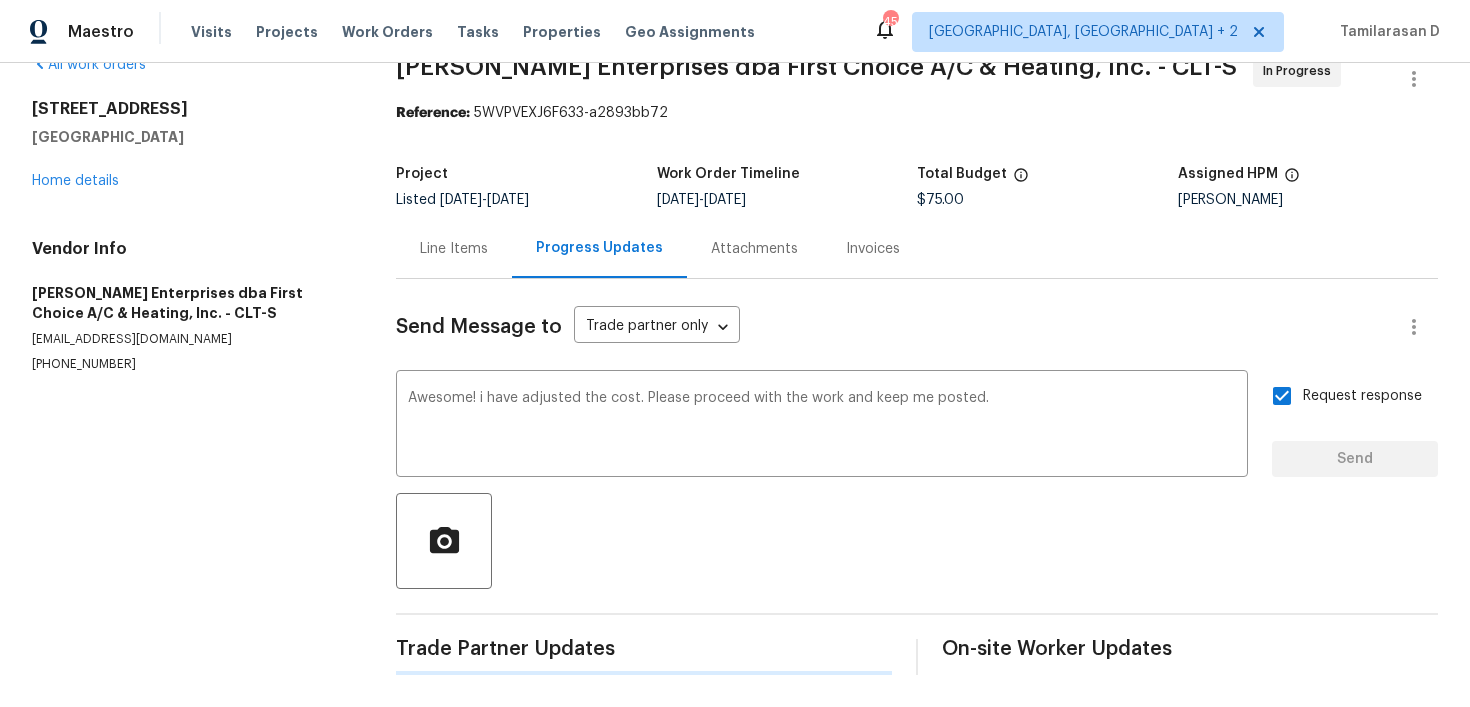 scroll, scrollTop: 0, scrollLeft: 0, axis: both 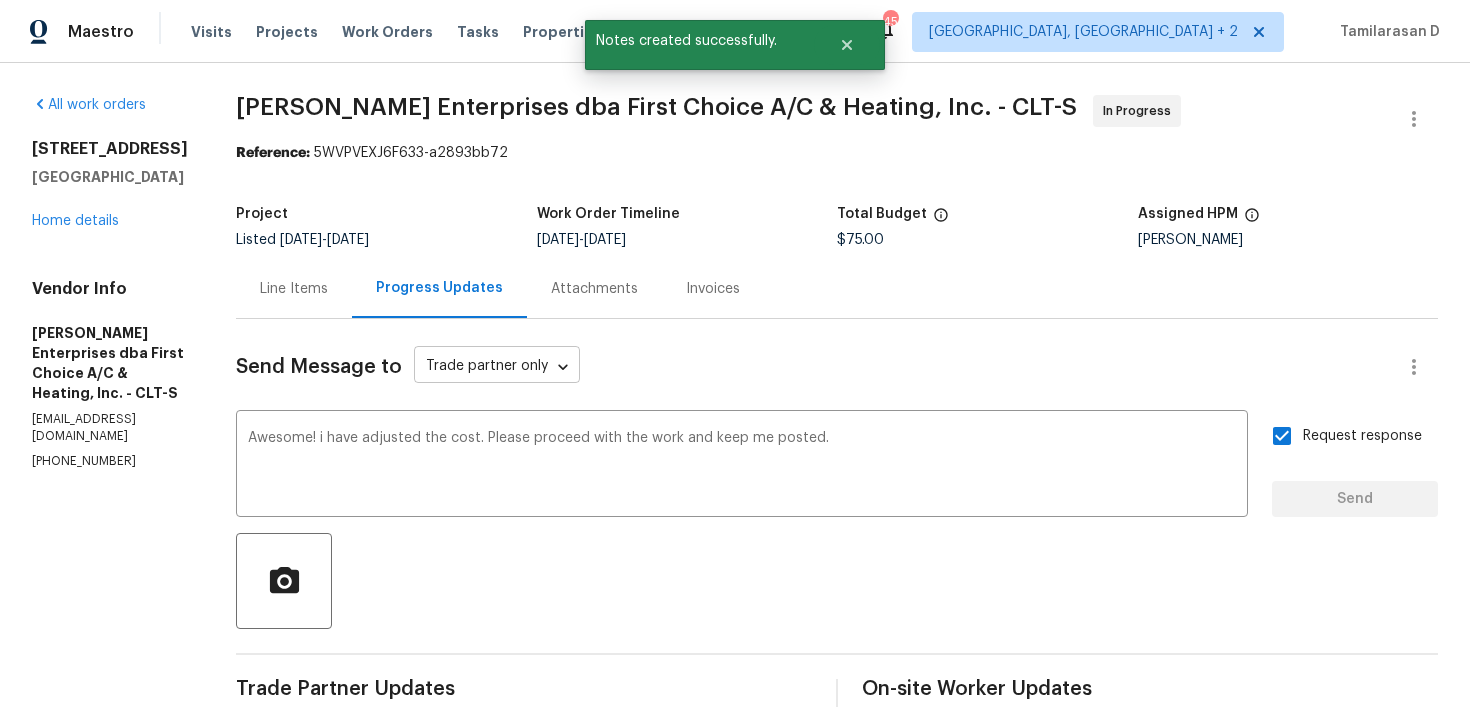 type 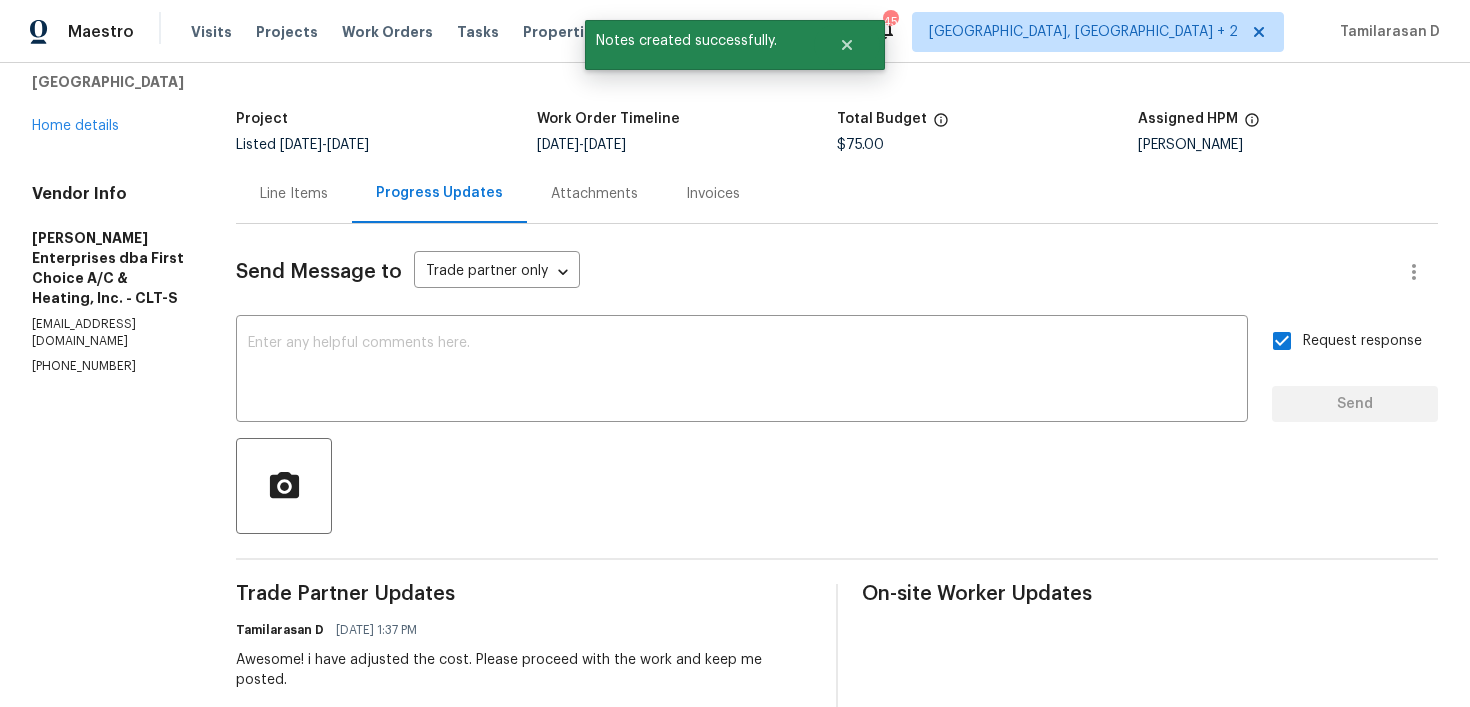 scroll, scrollTop: 0, scrollLeft: 0, axis: both 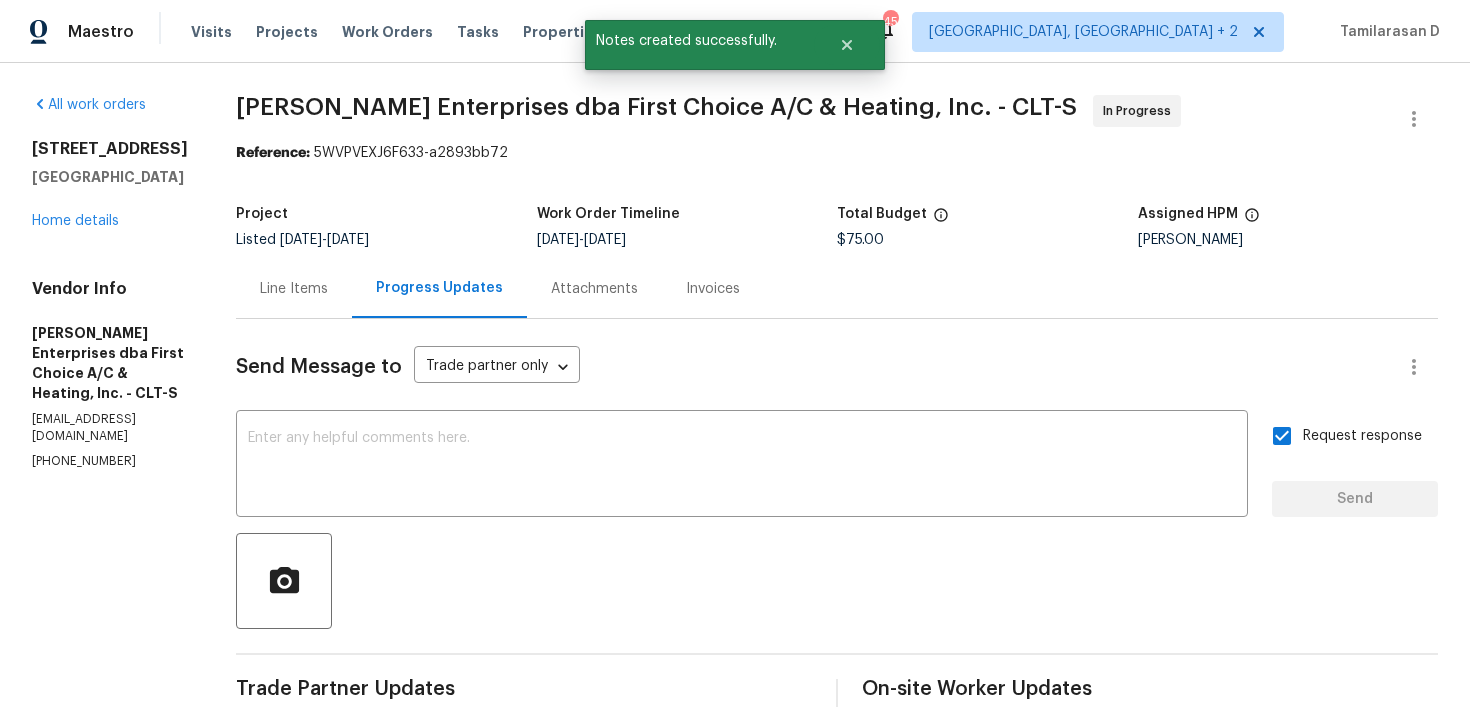 click on "Line Items" at bounding box center [294, 288] 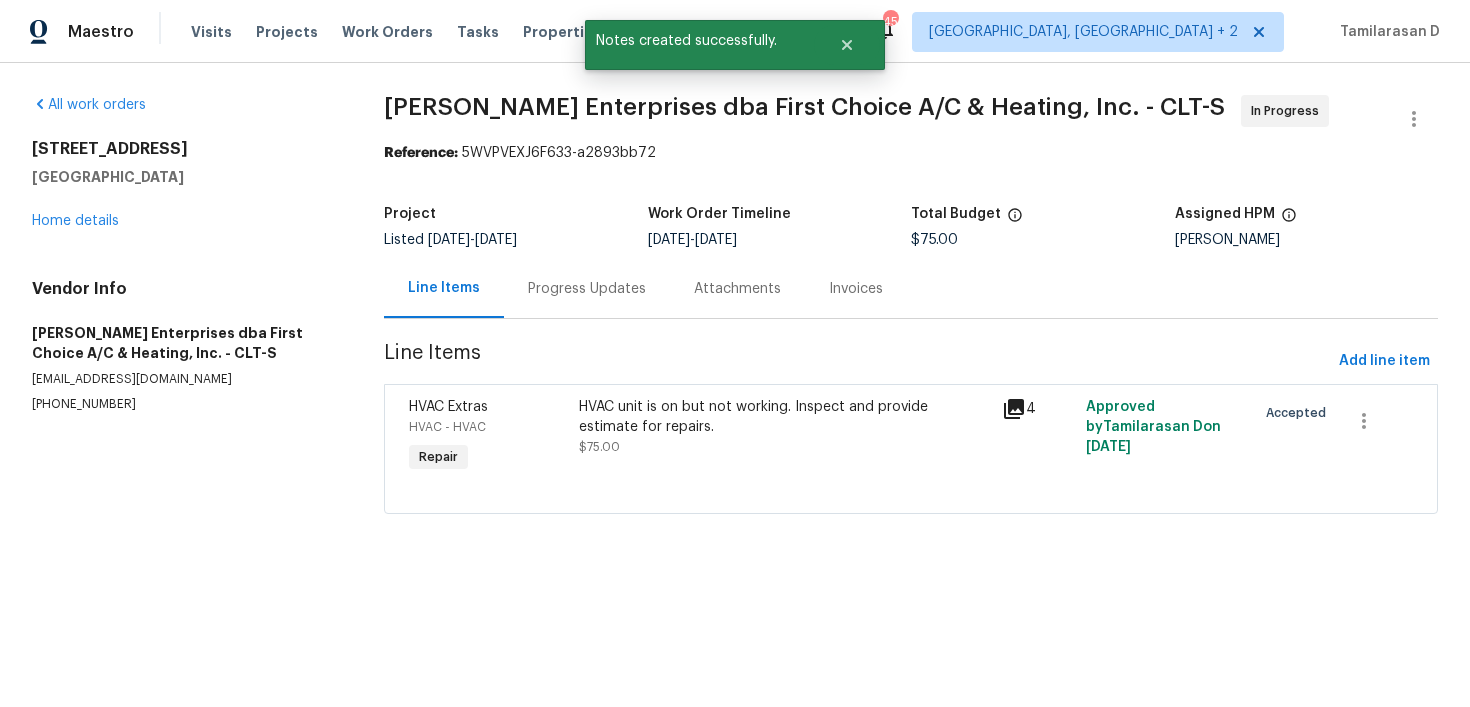click on "HVAC unit is on but not working. Inspect and provide estimate for repairs. $75.00" at bounding box center [784, 427] 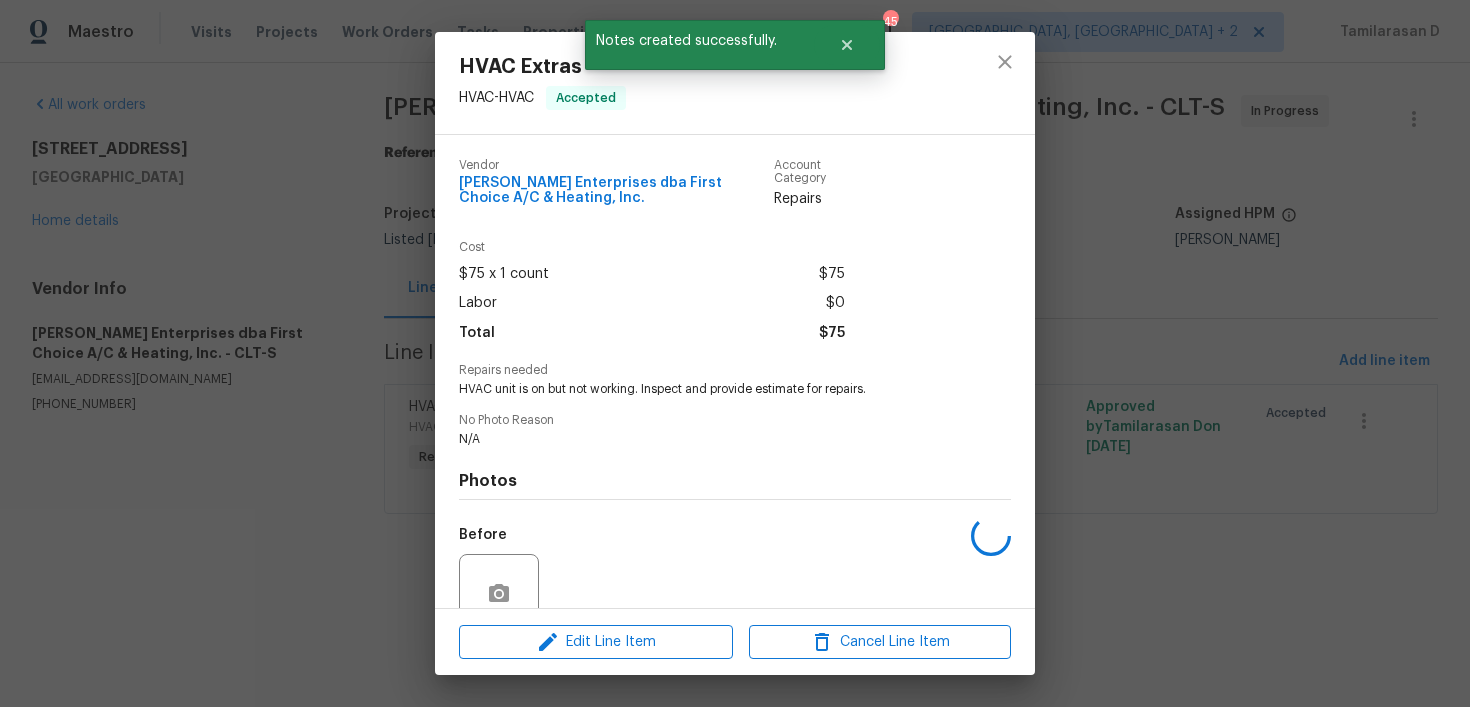 scroll, scrollTop: 176, scrollLeft: 0, axis: vertical 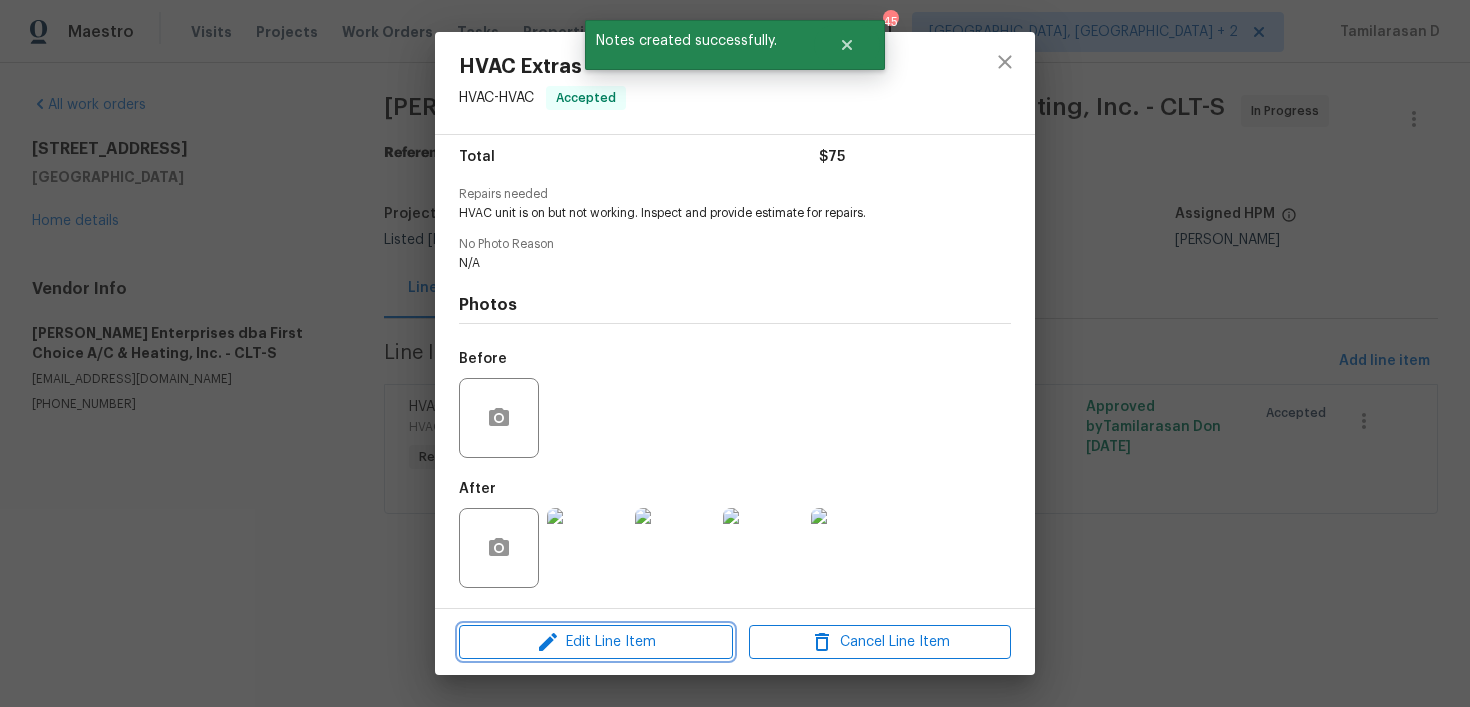 click on "Edit Line Item" at bounding box center [596, 642] 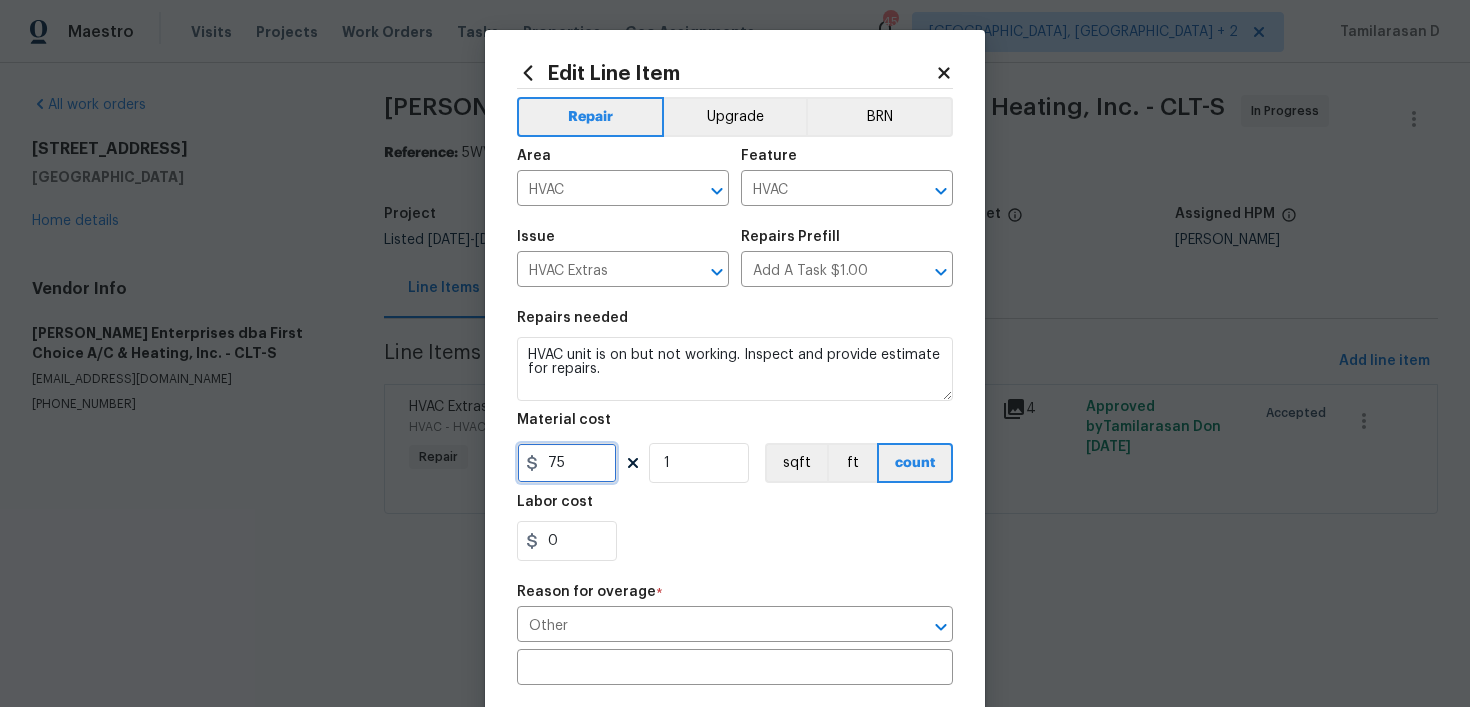 click on "75" at bounding box center (567, 463) 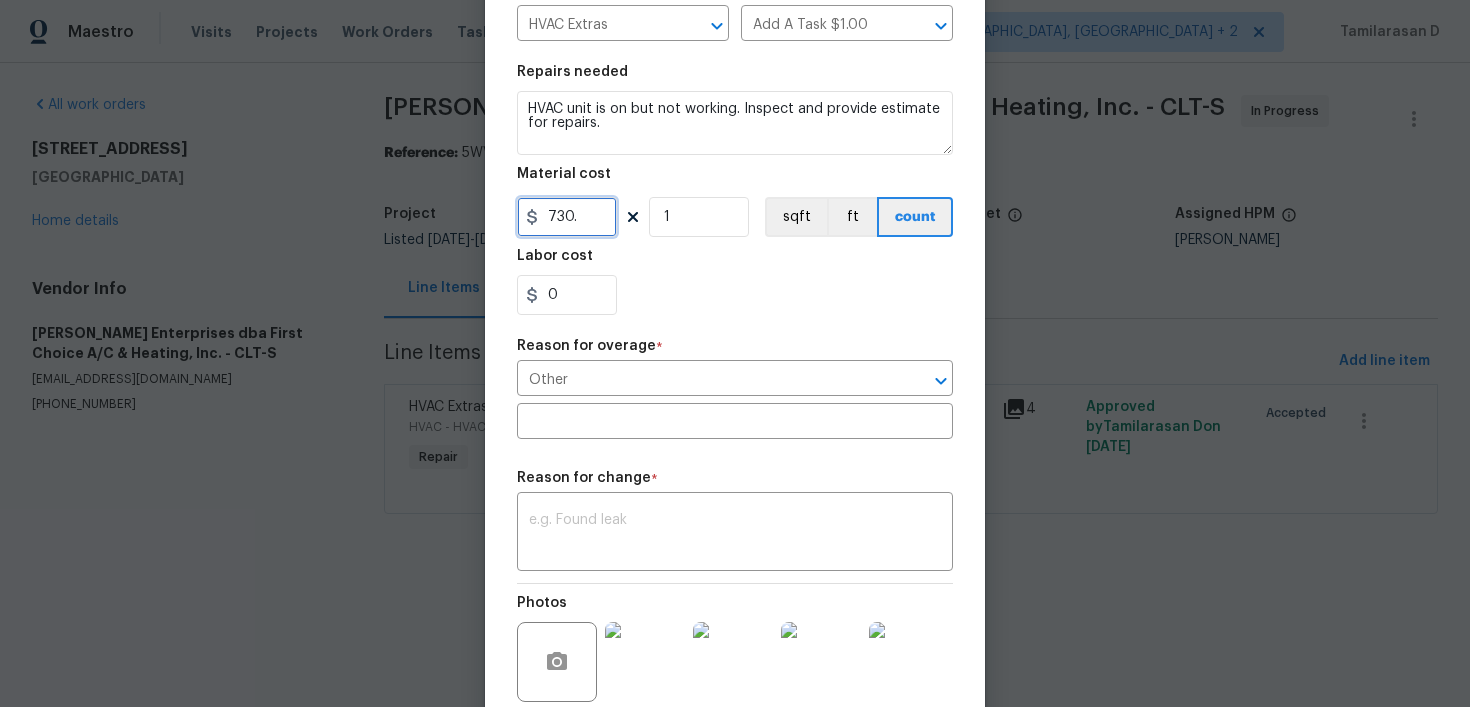 scroll, scrollTop: 412, scrollLeft: 0, axis: vertical 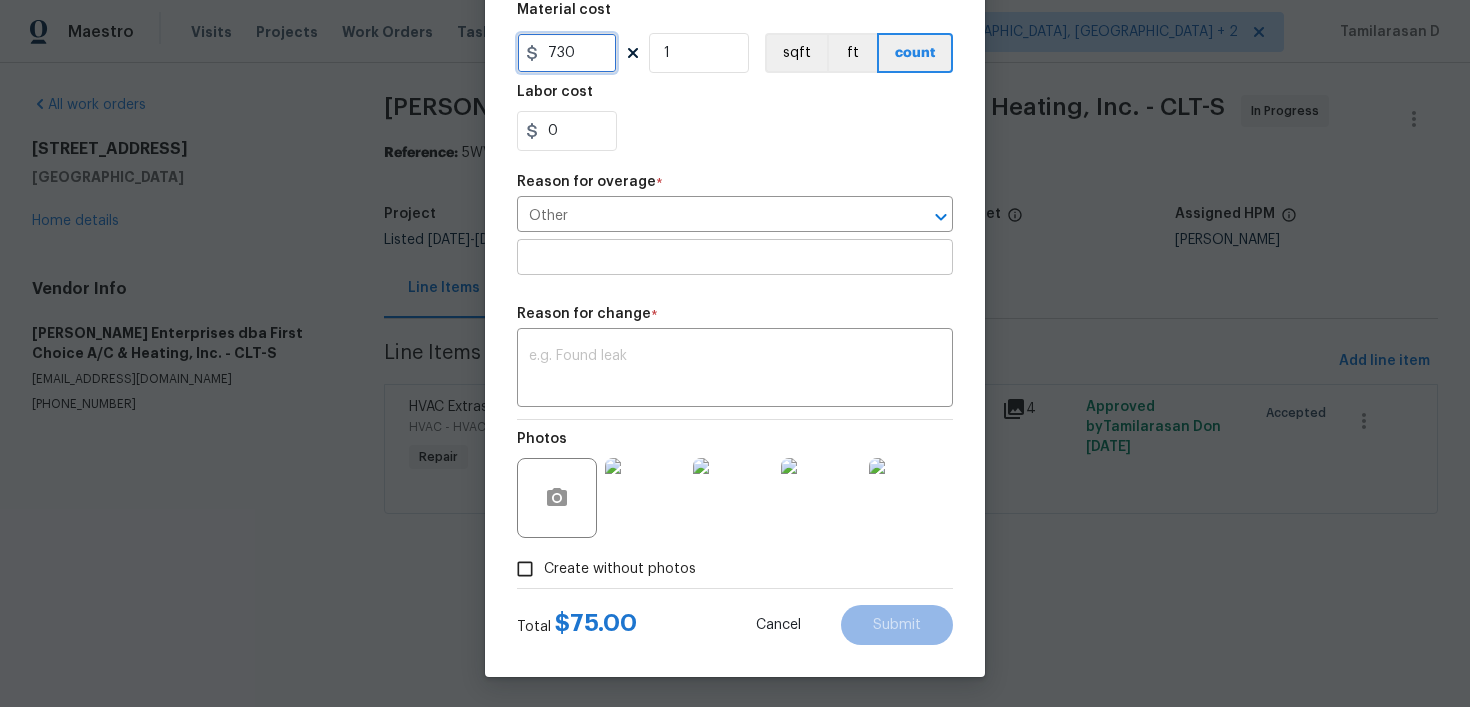 type on "730" 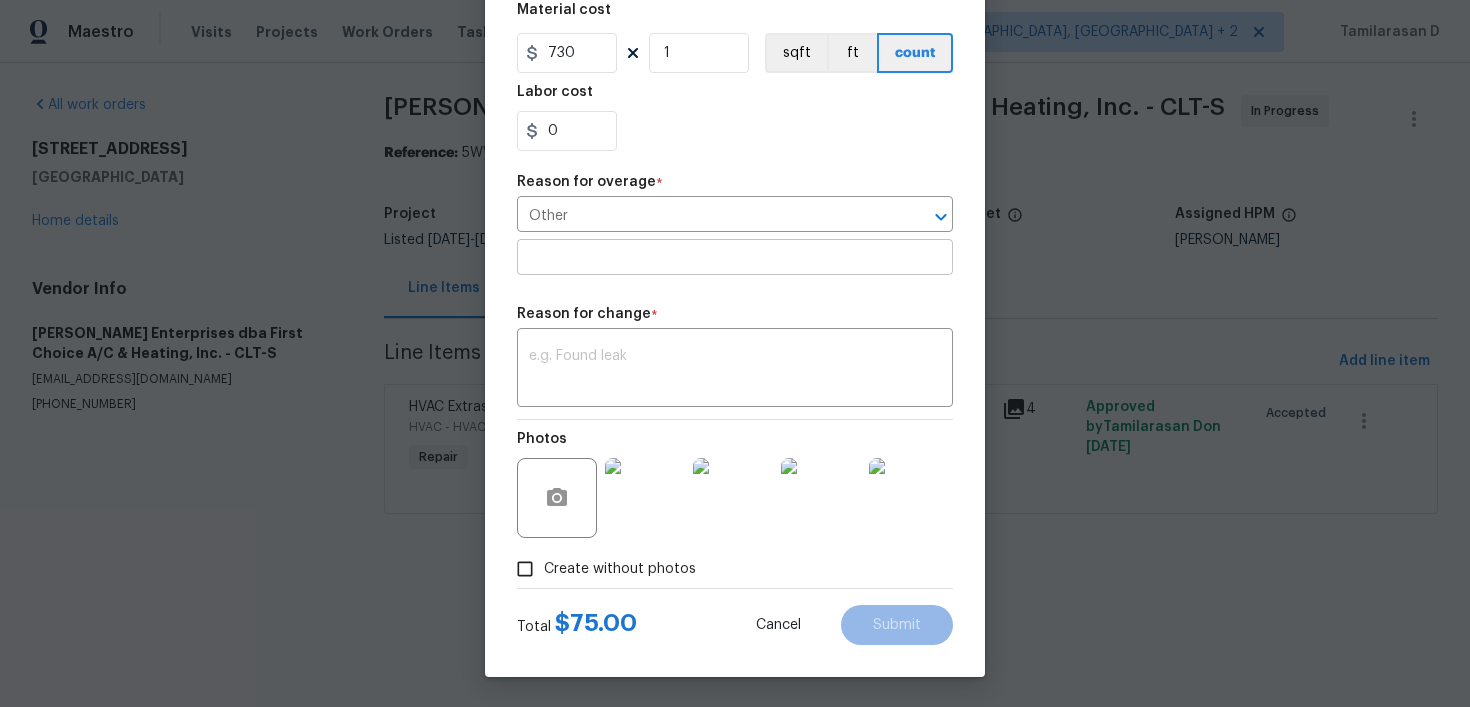 click at bounding box center [735, 259] 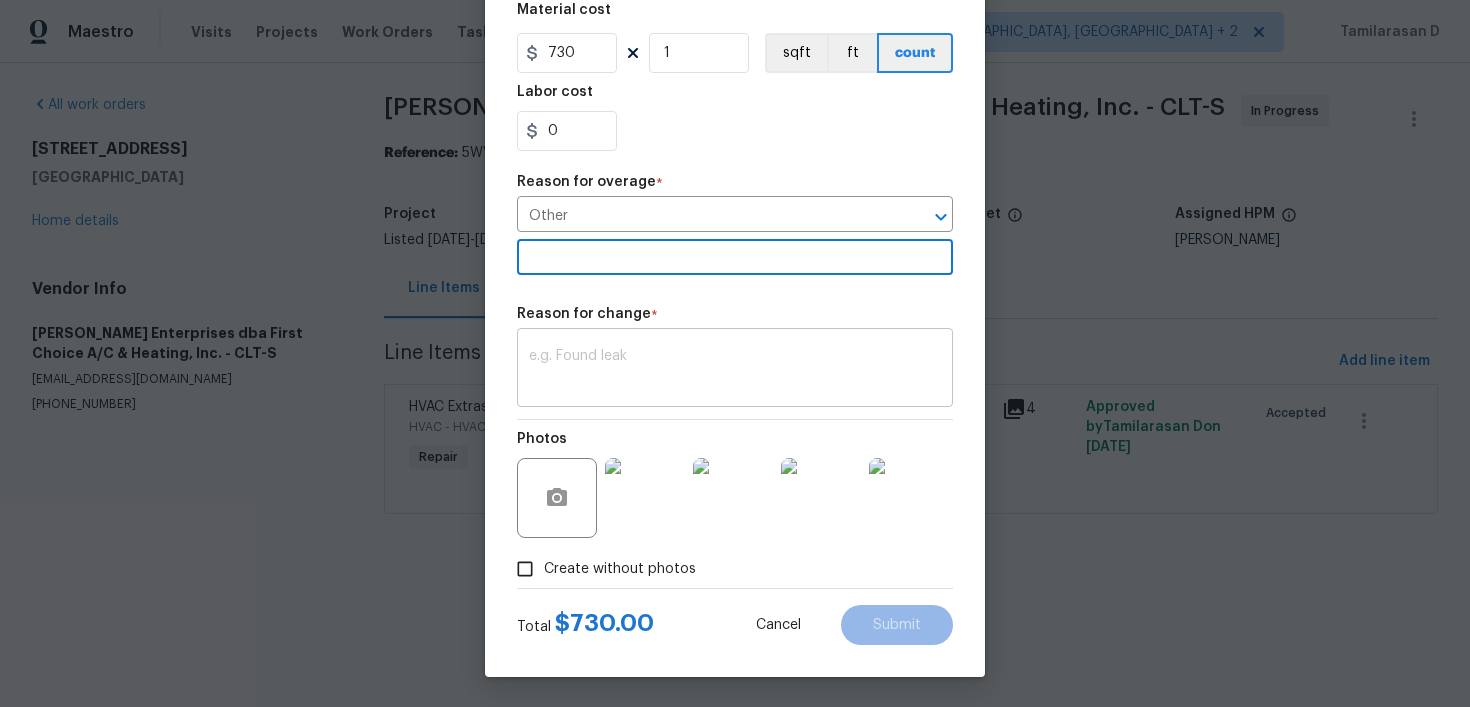 type 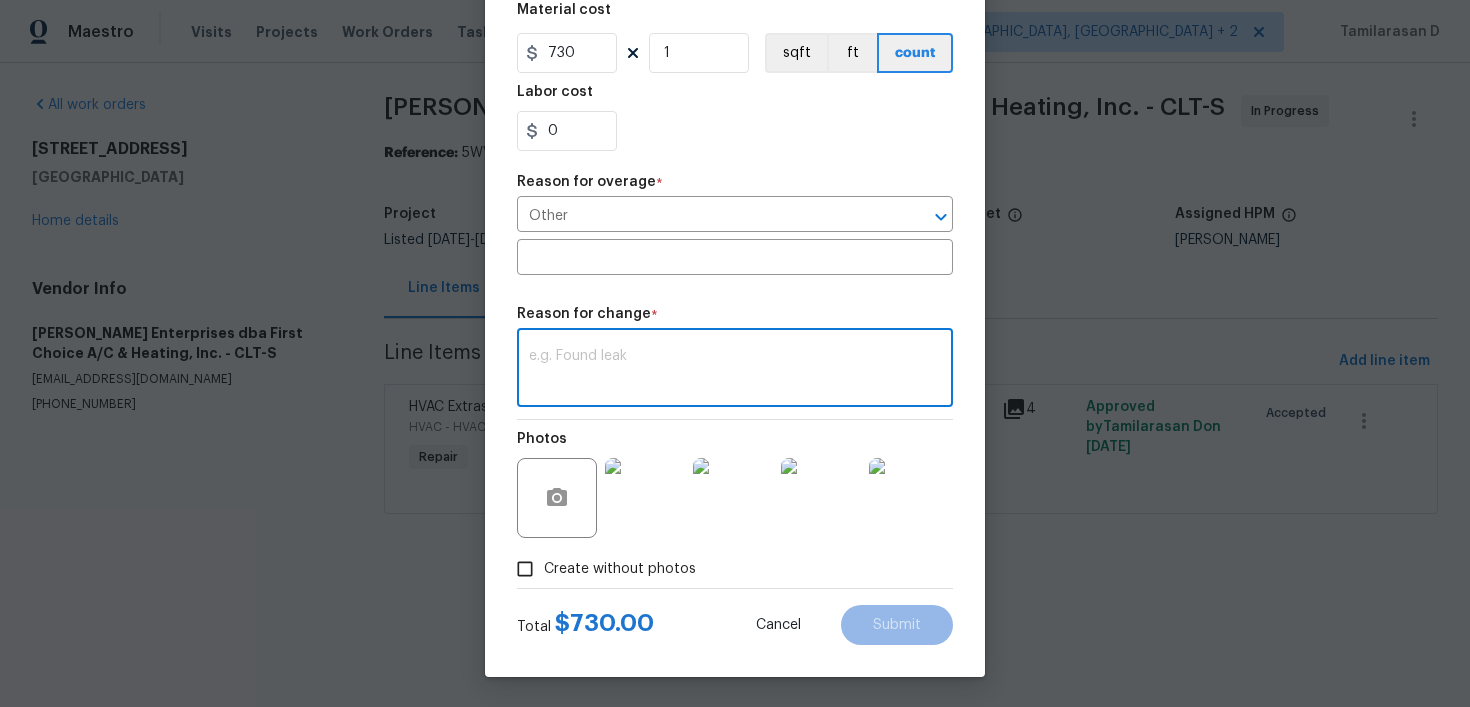 paste on "(TD) Updated cost per BR team approval." 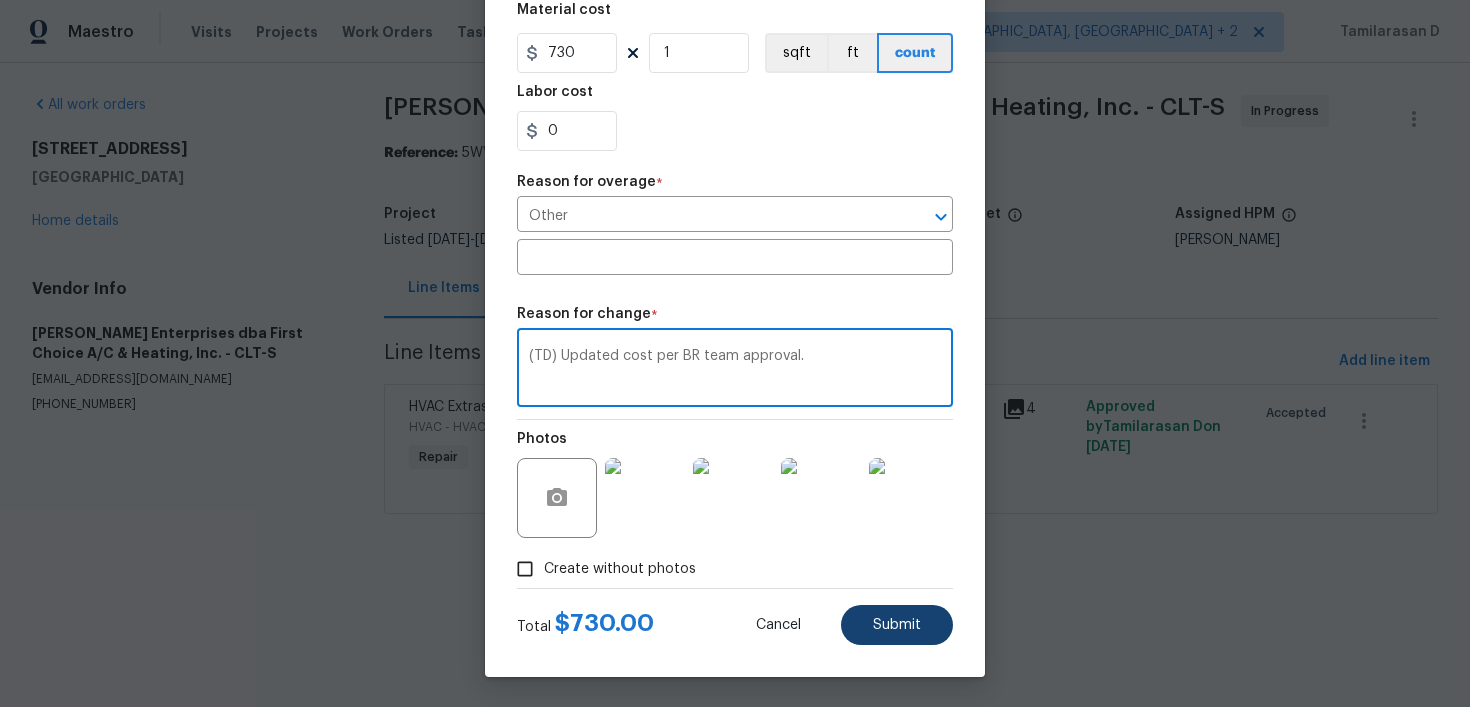 type on "(TD) Updated cost per BR team approval." 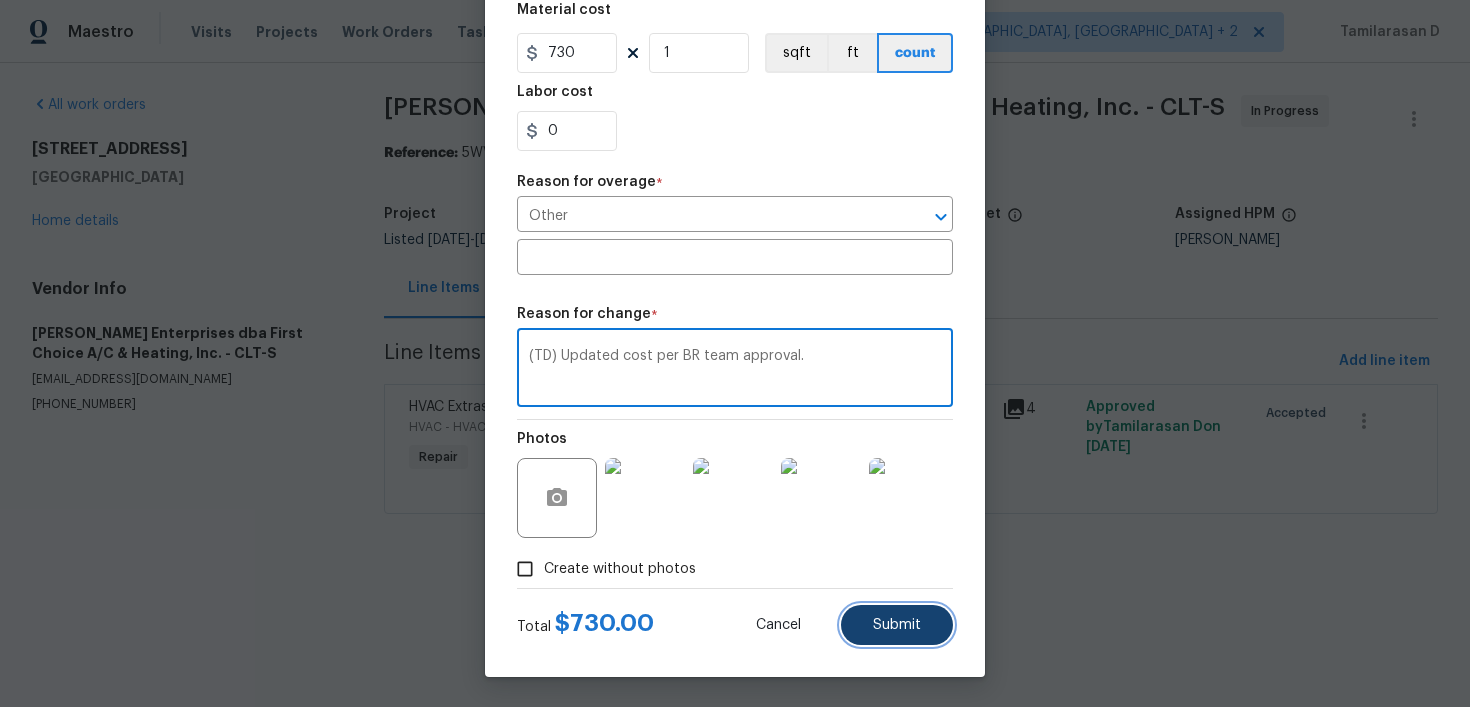 click on "Submit" at bounding box center [897, 625] 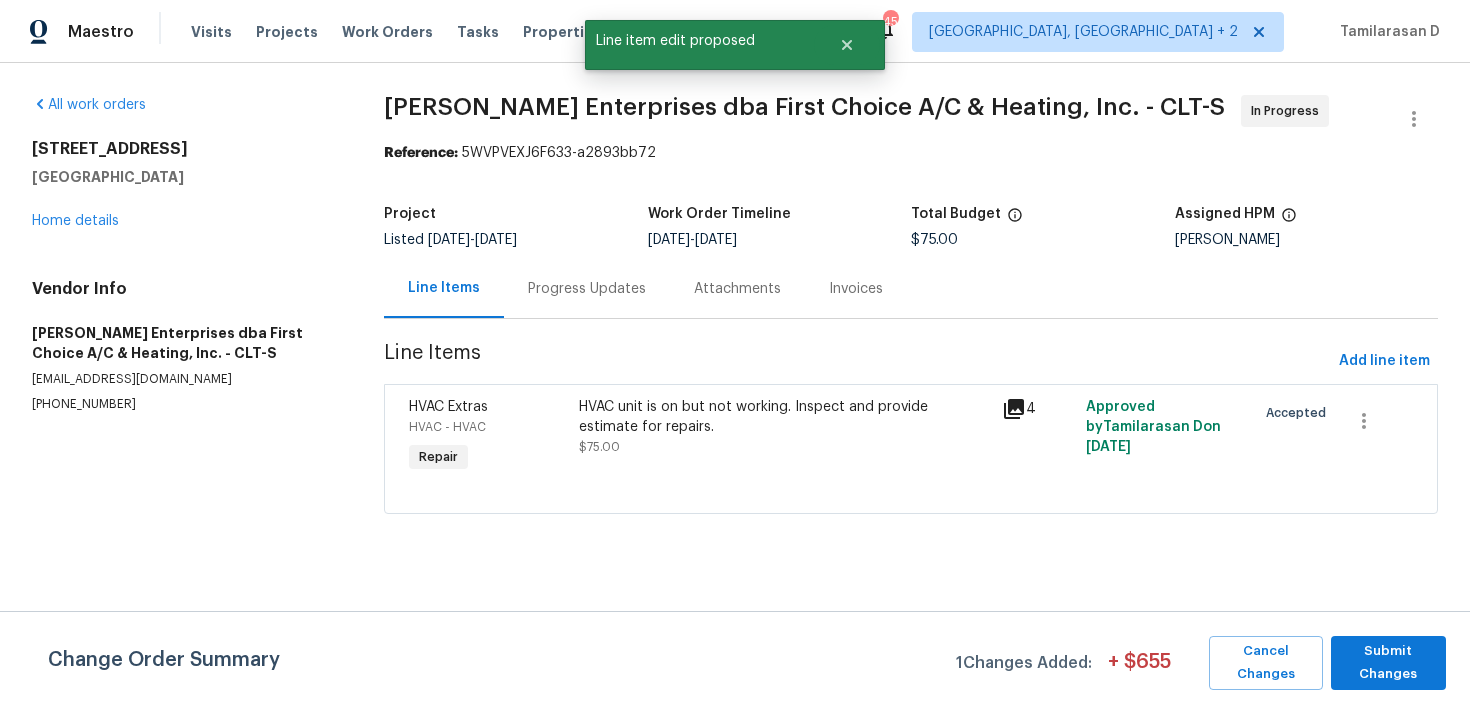 scroll, scrollTop: 0, scrollLeft: 0, axis: both 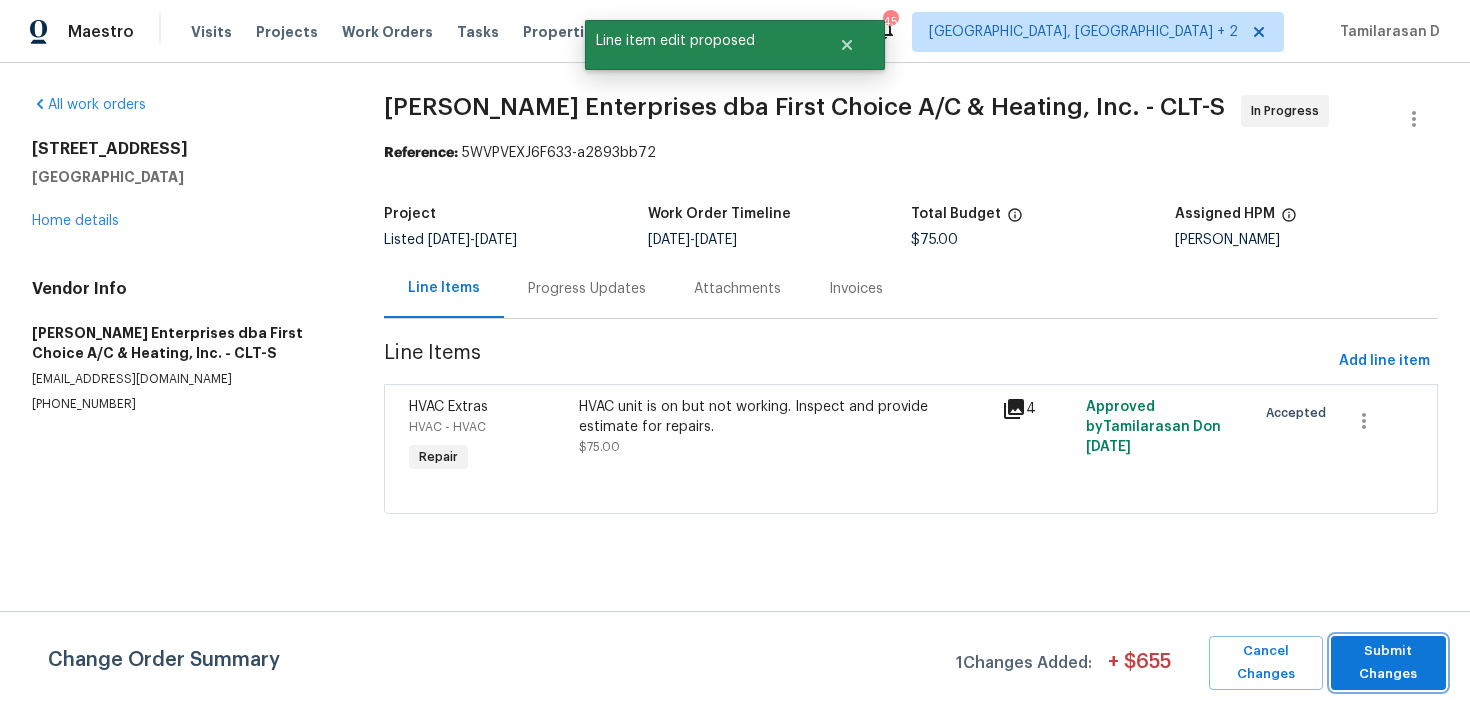 click on "Submit Changes" at bounding box center [1388, 663] 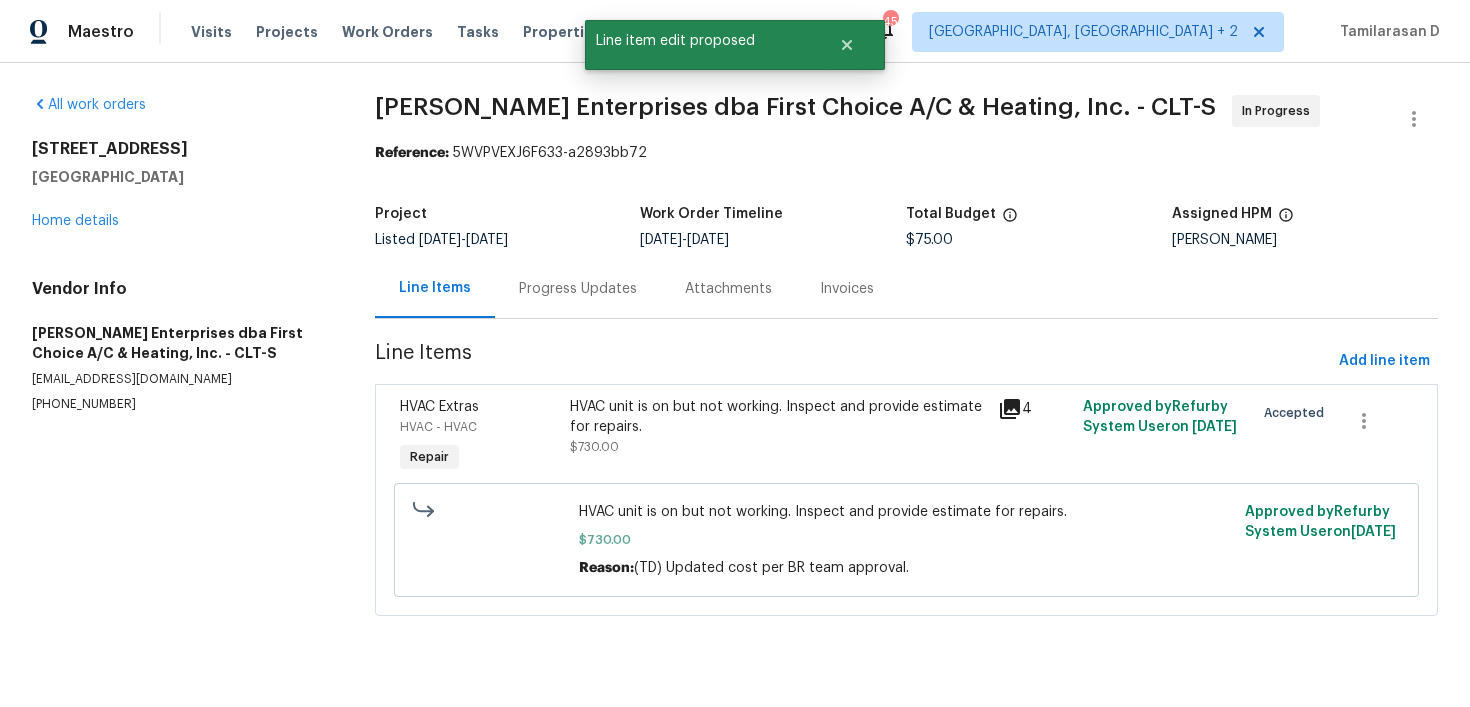 click on "Progress Updates" at bounding box center [578, 288] 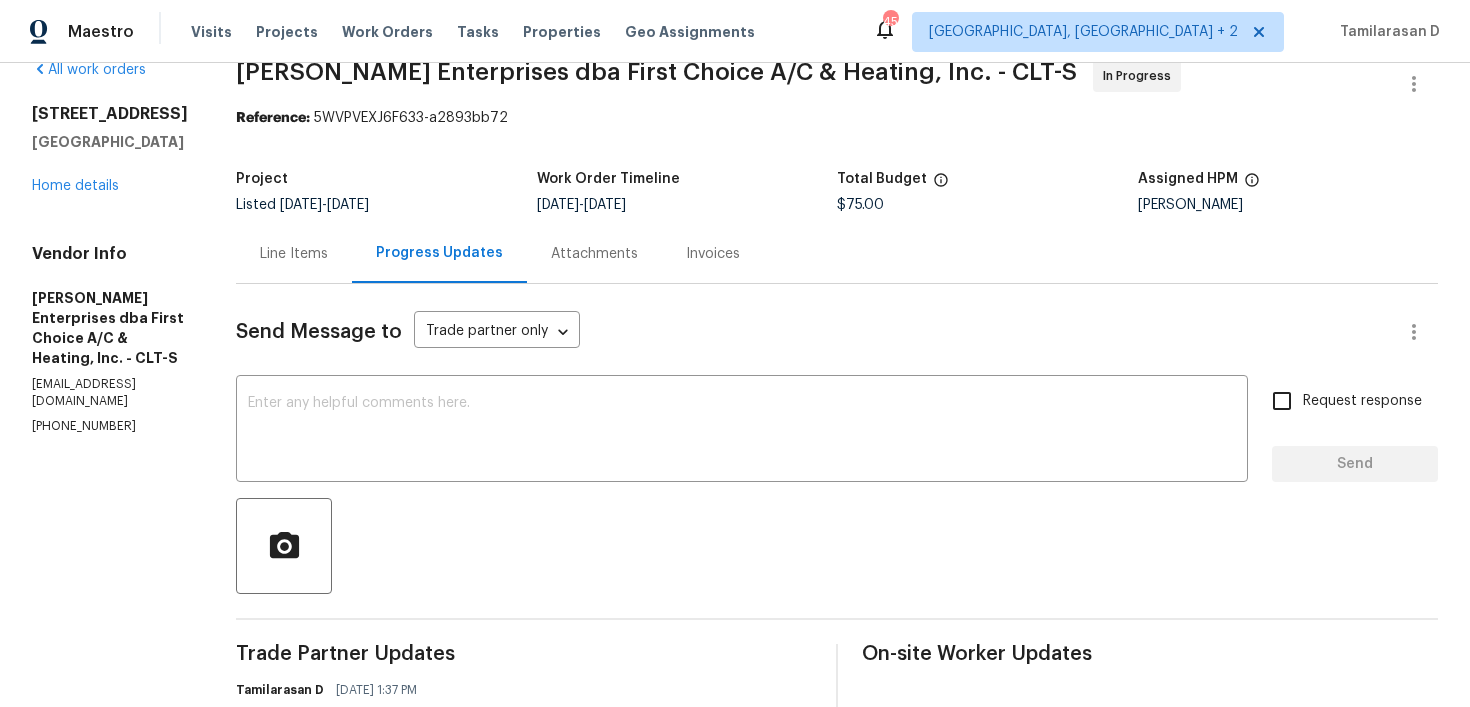 scroll, scrollTop: 0, scrollLeft: 0, axis: both 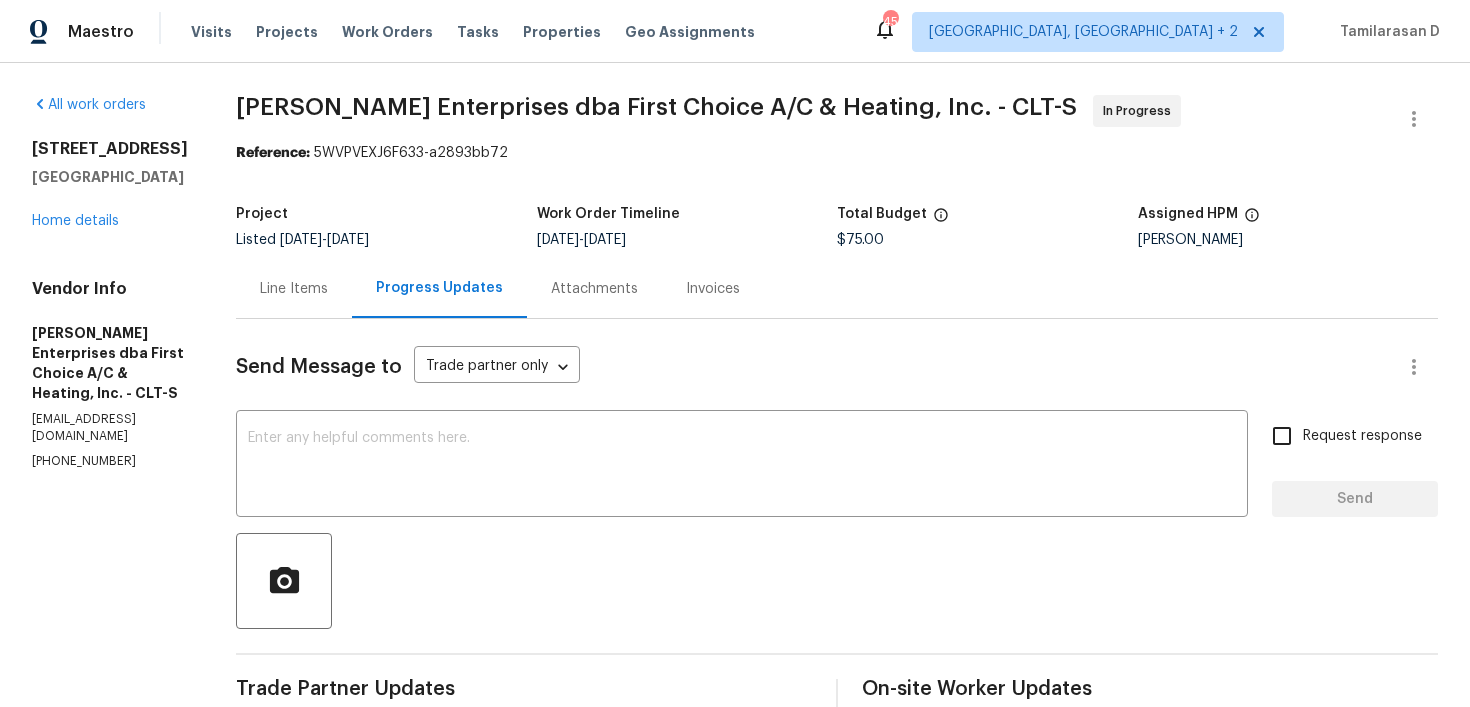 click on "Line Items" at bounding box center [294, 288] 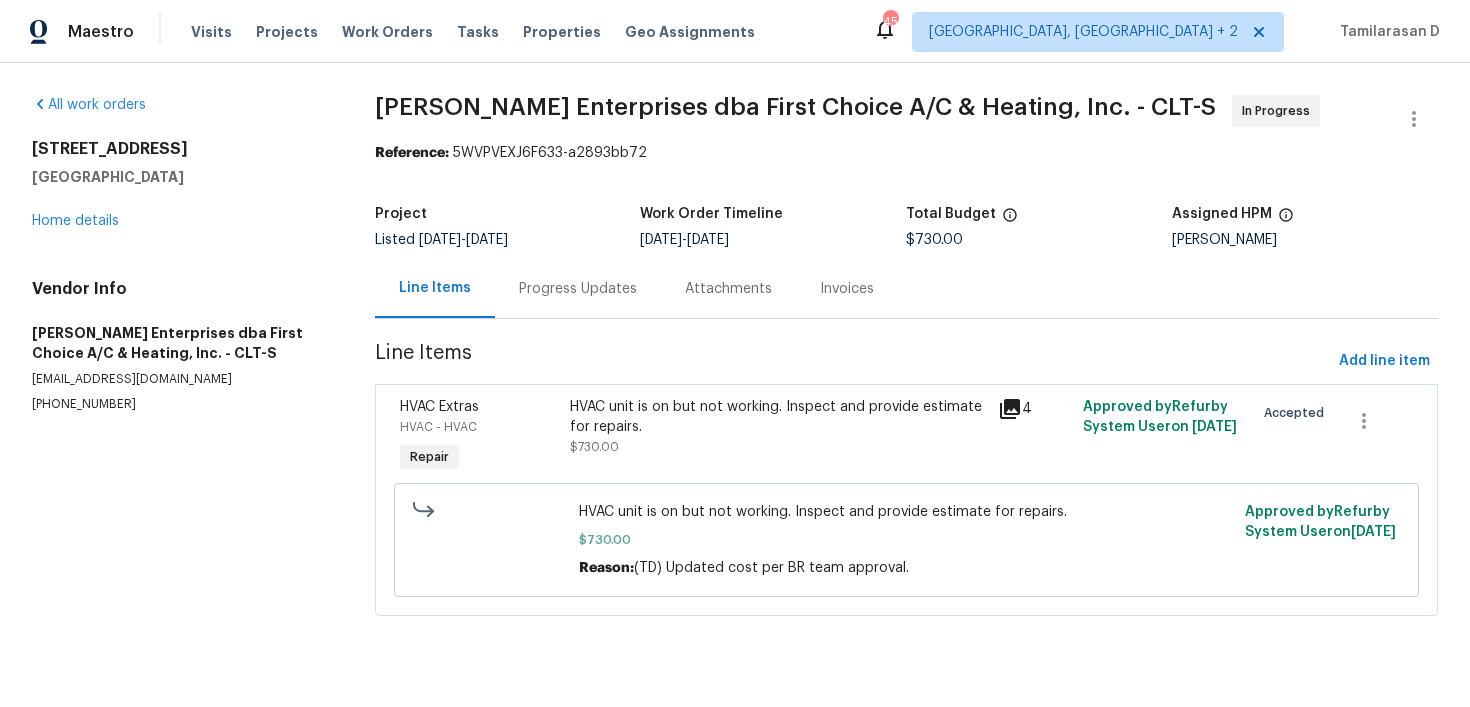 click on "Progress Updates" at bounding box center (578, 289) 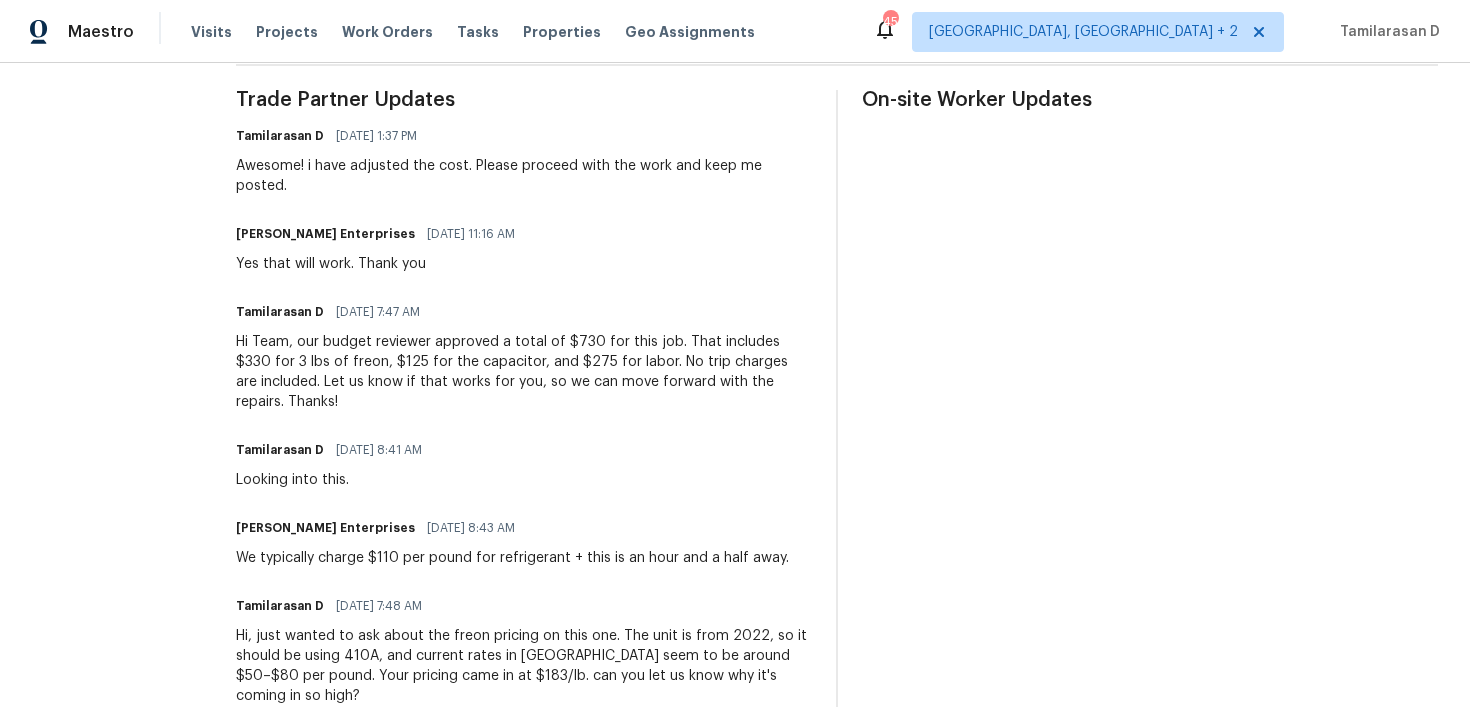 scroll, scrollTop: 421, scrollLeft: 0, axis: vertical 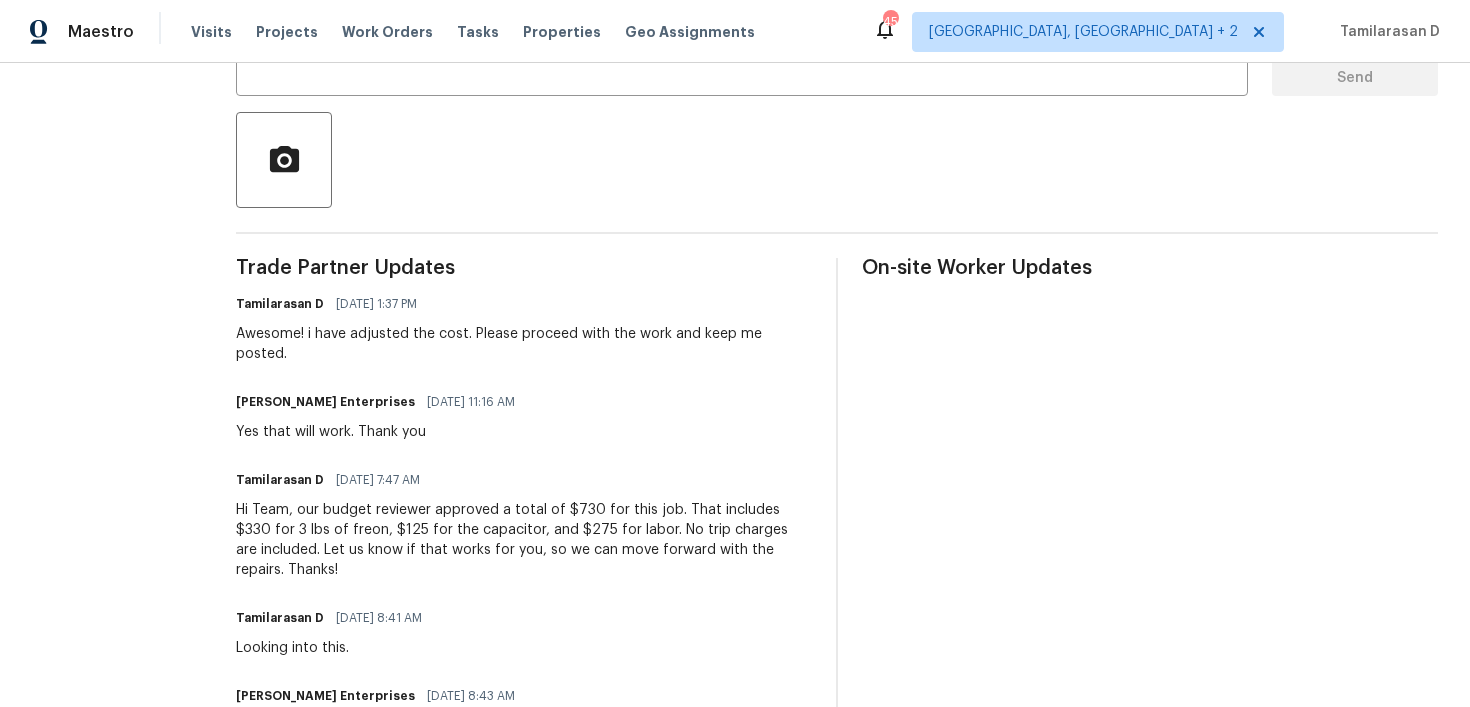 click on "Awesome! i have adjusted the cost. Please proceed with the work and keep me posted." at bounding box center (524, 344) 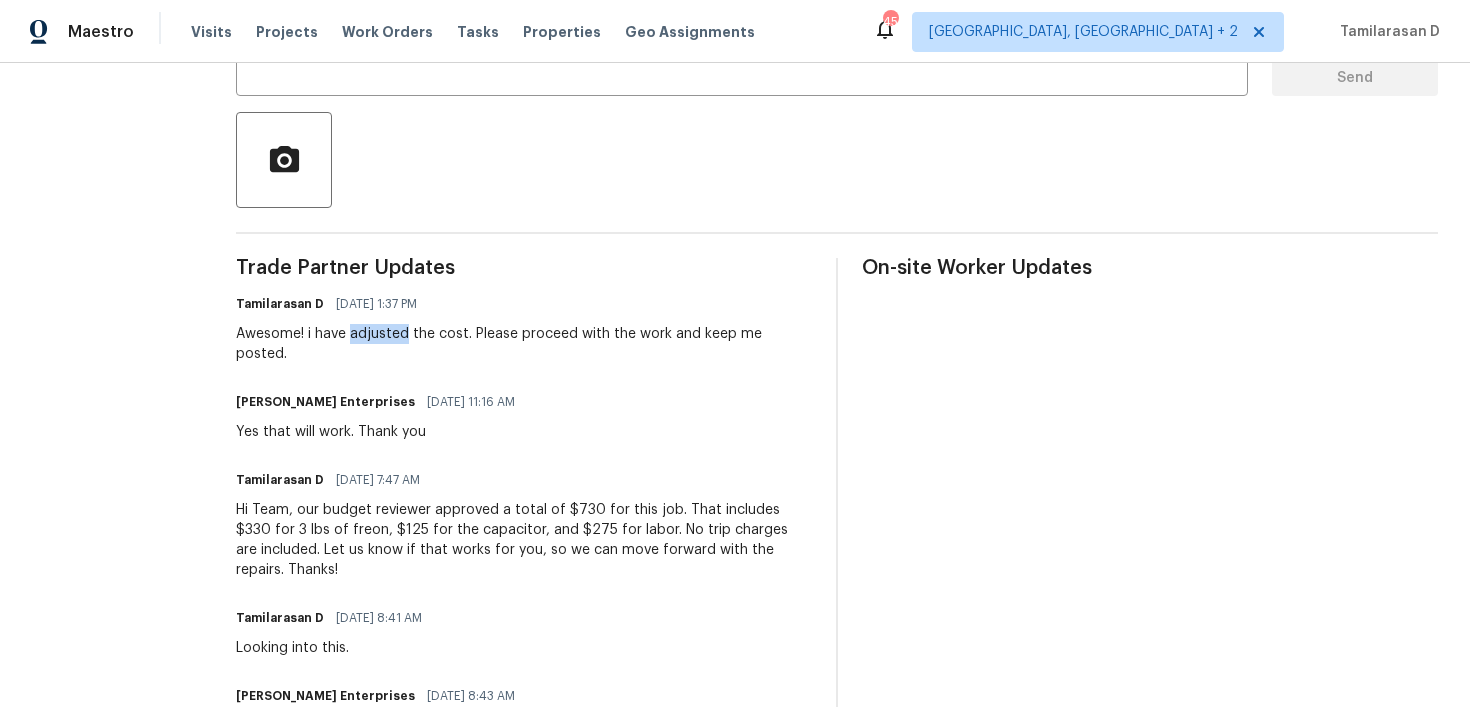 click on "Awesome! i have adjusted the cost. Please proceed with the work and keep me posted." at bounding box center (524, 344) 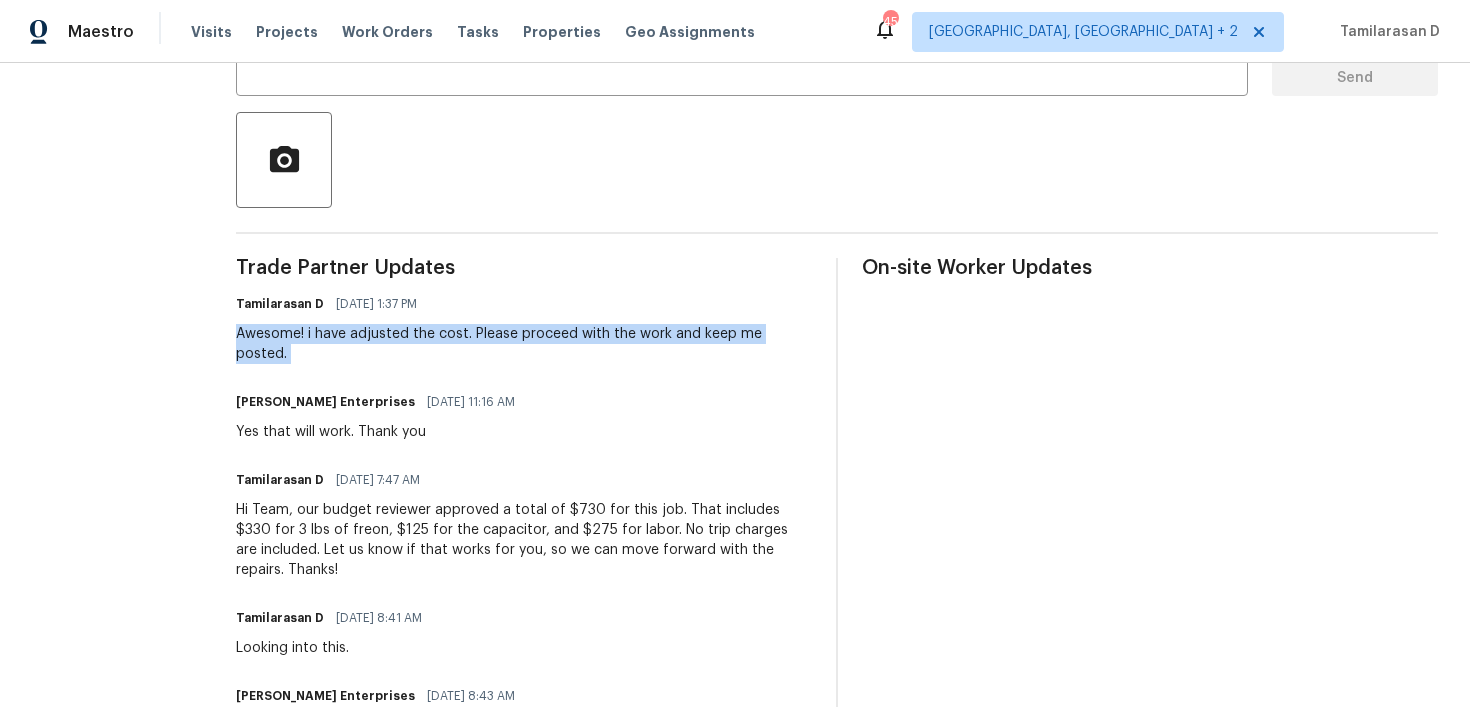 click on "Awesome! i have adjusted the cost. Please proceed with the work and keep me posted." at bounding box center [524, 344] 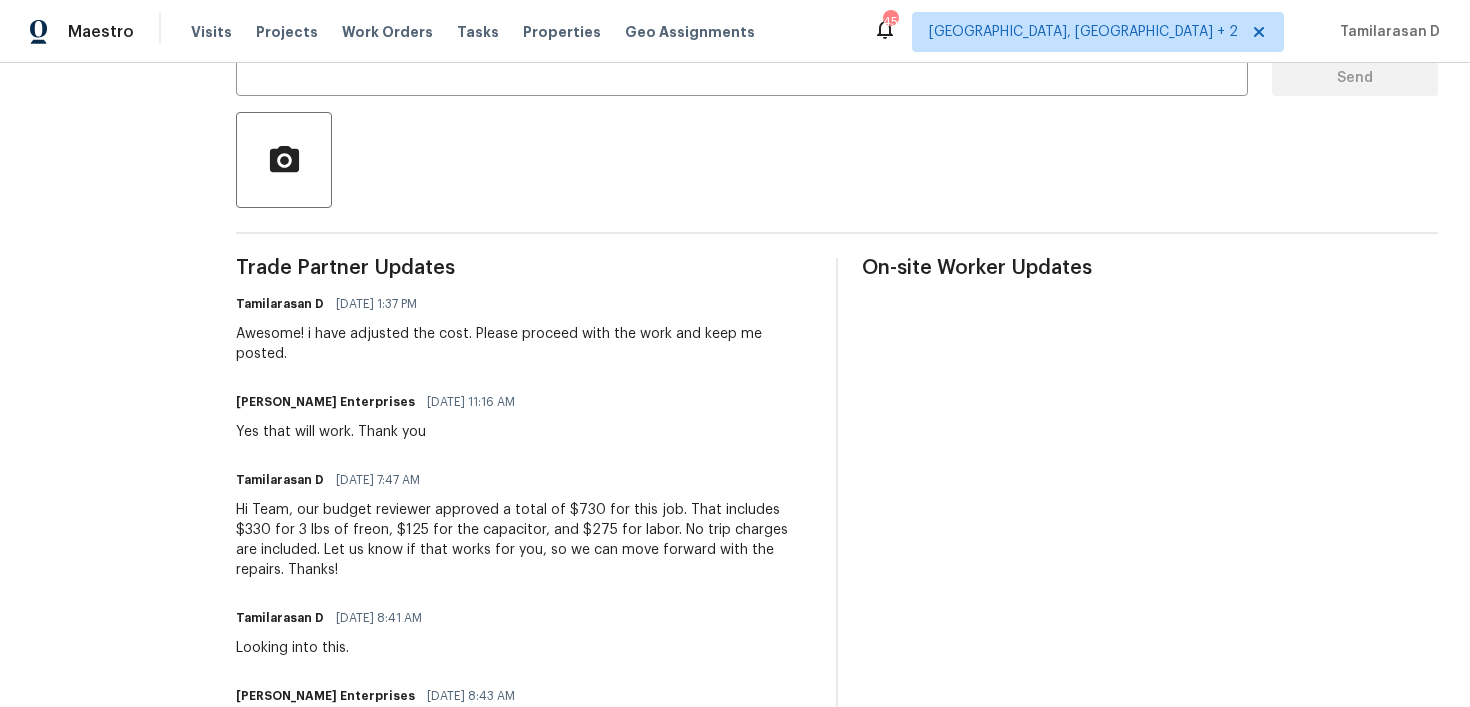 click on "Awesome! i have adjusted the cost. Please proceed with the work and keep me posted." at bounding box center (524, 344) 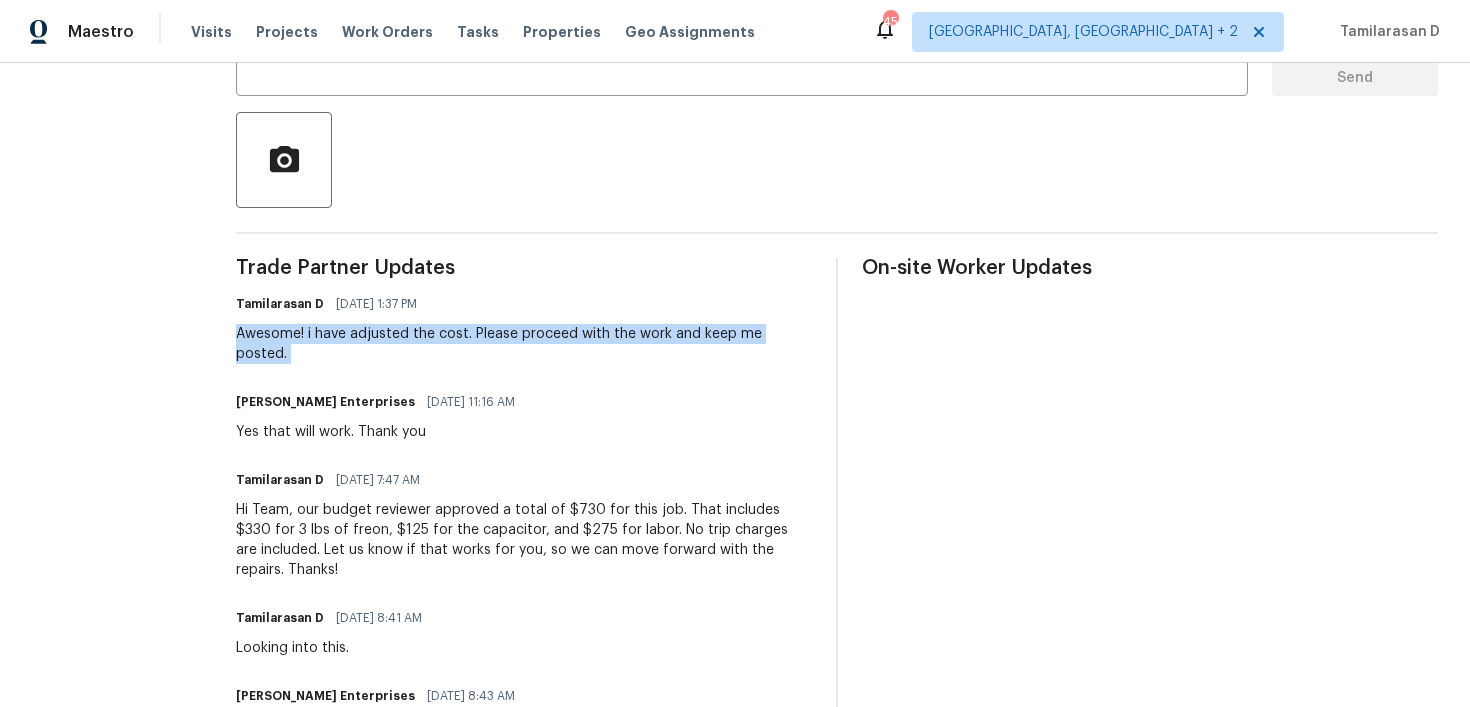 click on "Awesome! i have adjusted the cost. Please proceed with the work and keep me posted." at bounding box center (524, 344) 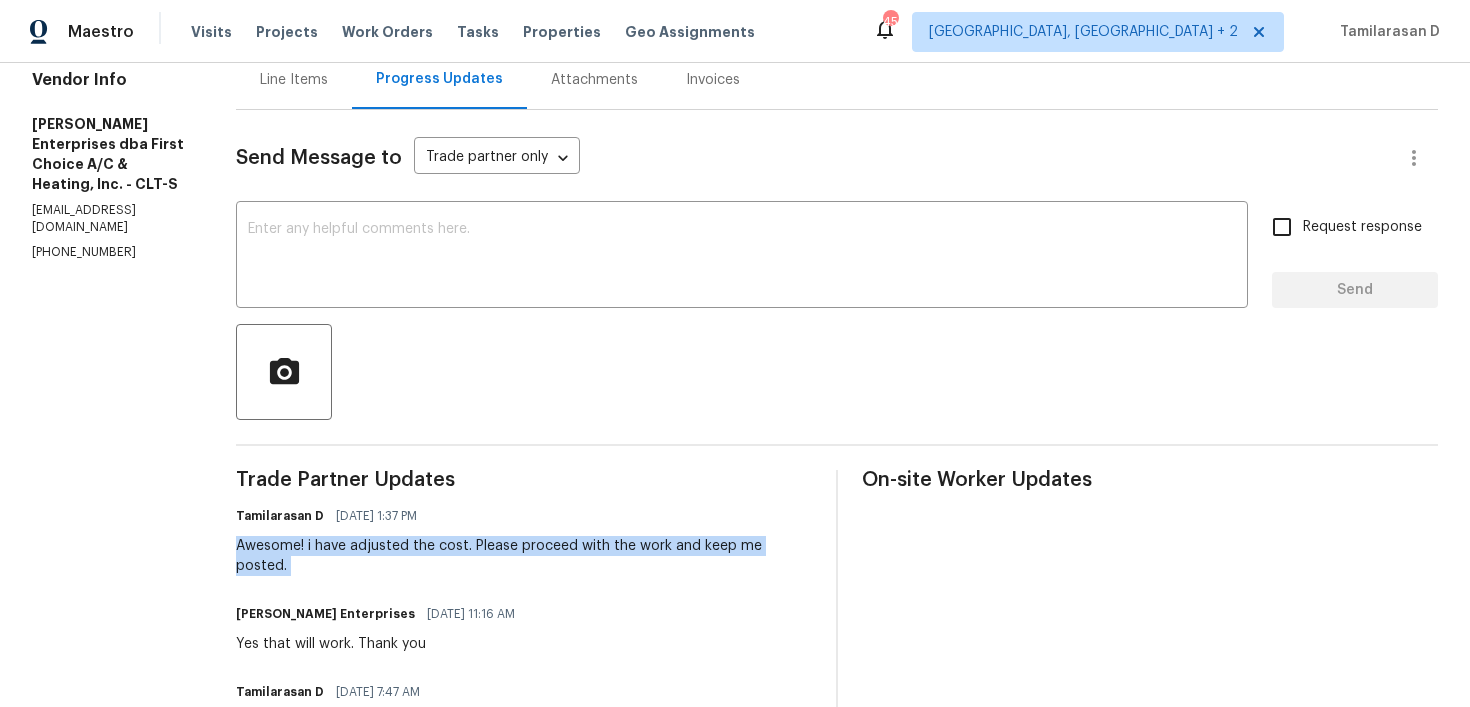 scroll, scrollTop: 172, scrollLeft: 0, axis: vertical 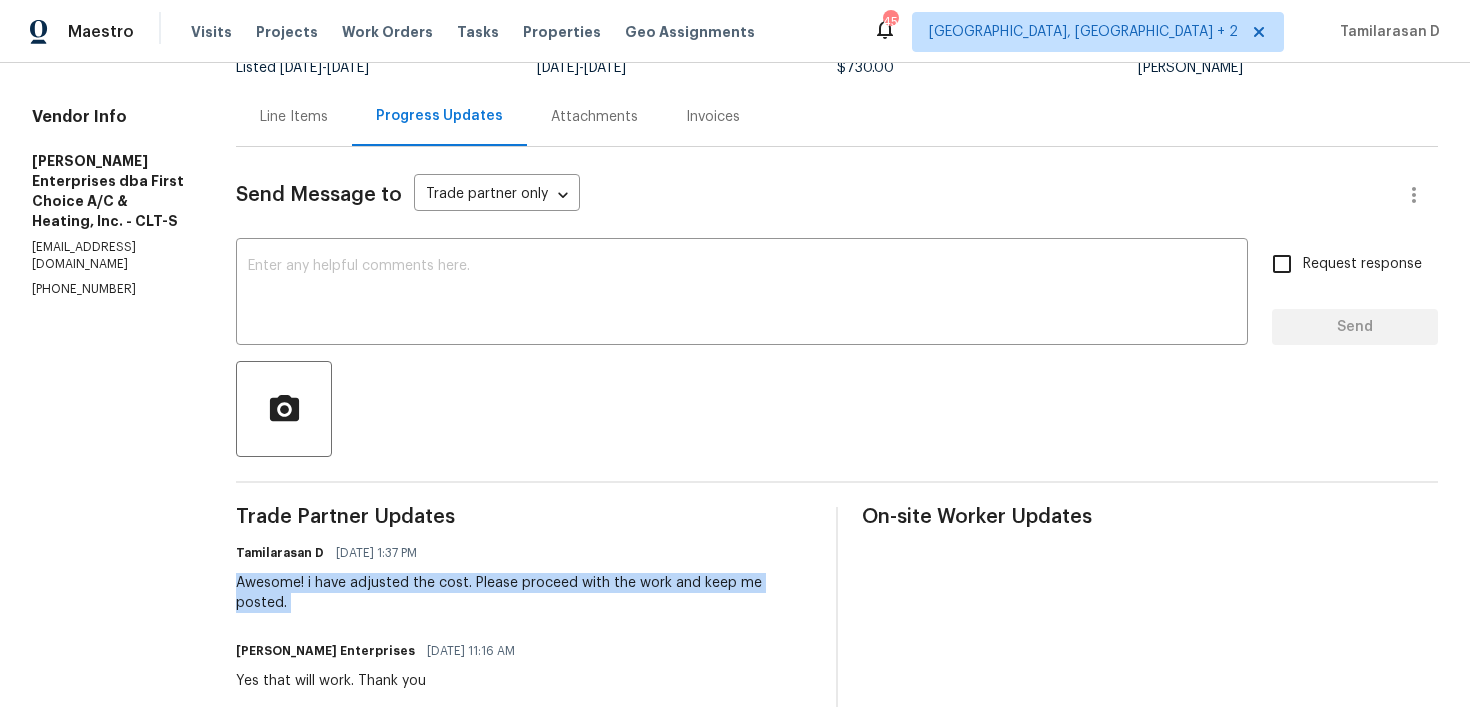 click on "Line Items" at bounding box center (294, 117) 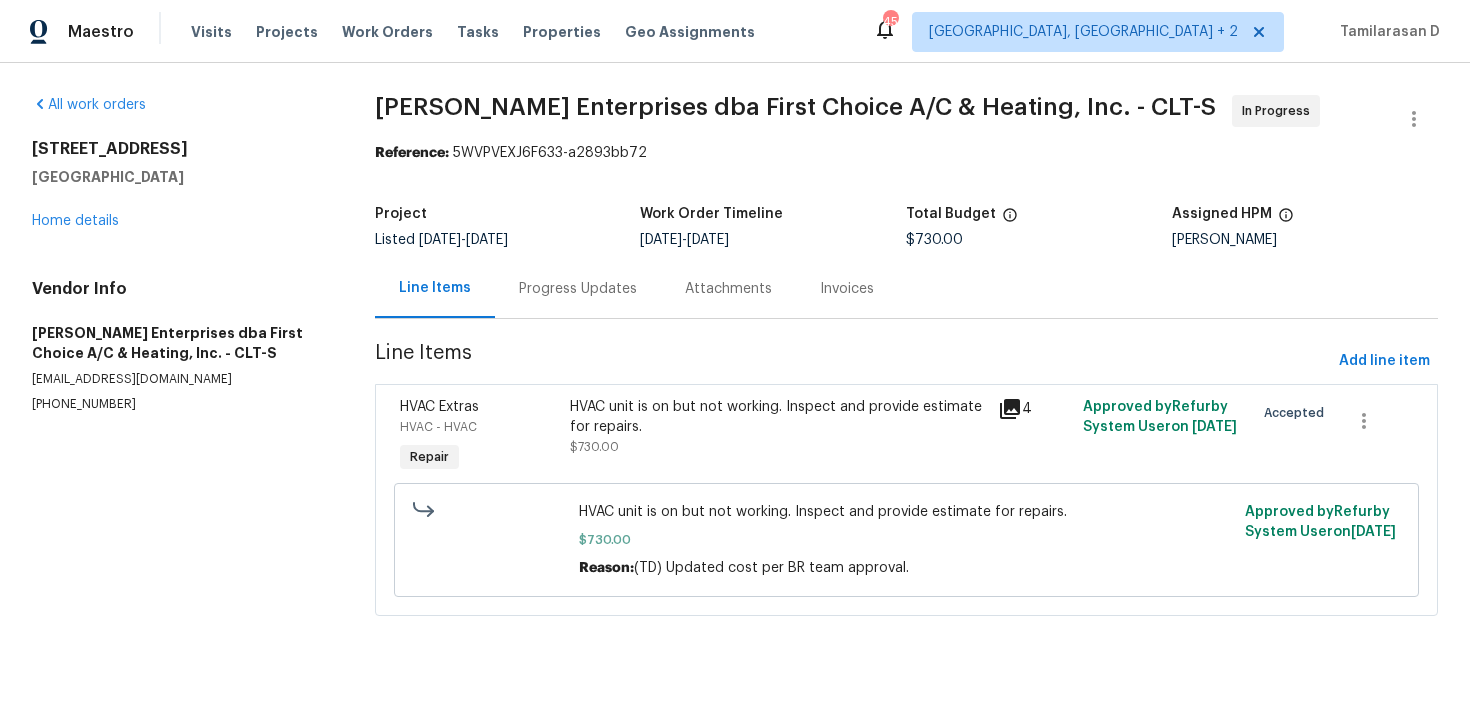 scroll, scrollTop: 0, scrollLeft: 0, axis: both 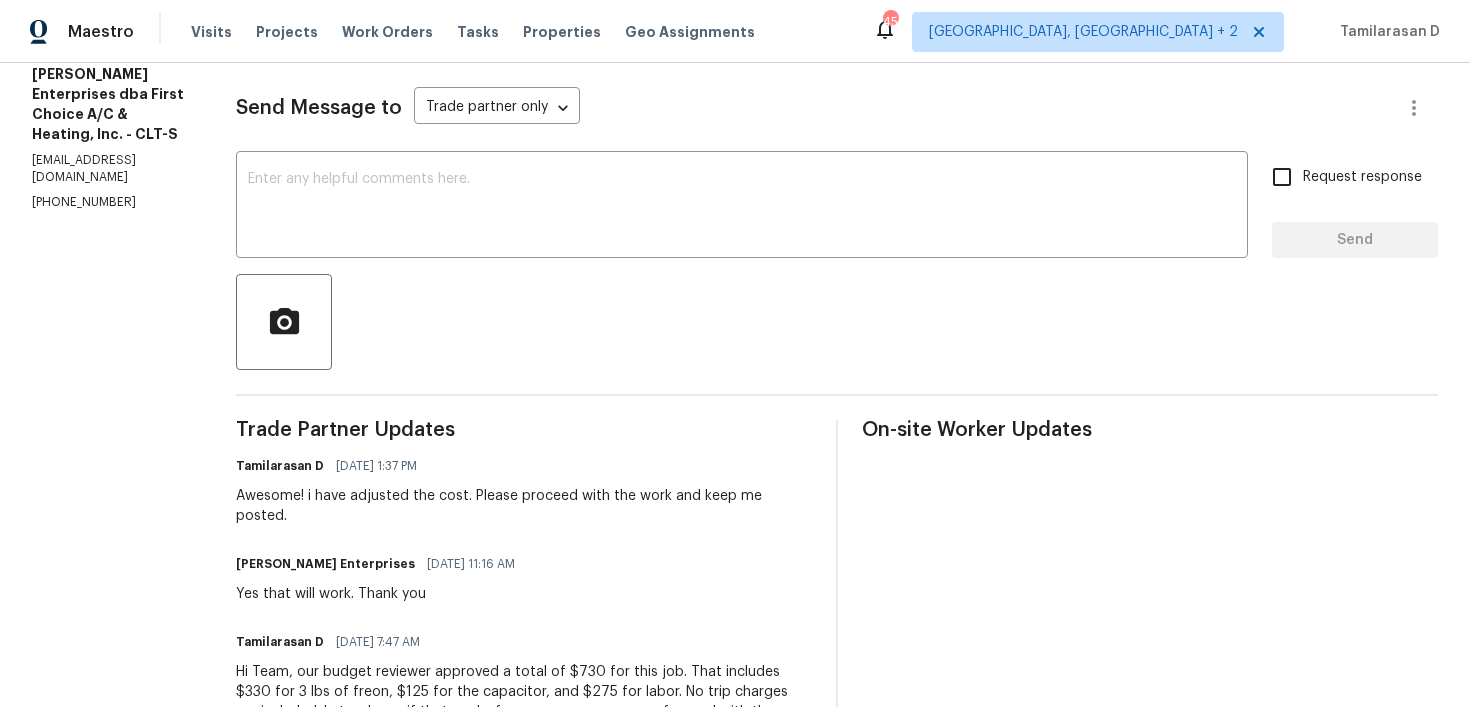 click on "Awesome! i have adjusted the cost. Please proceed with the work and keep me posted." at bounding box center [524, 506] 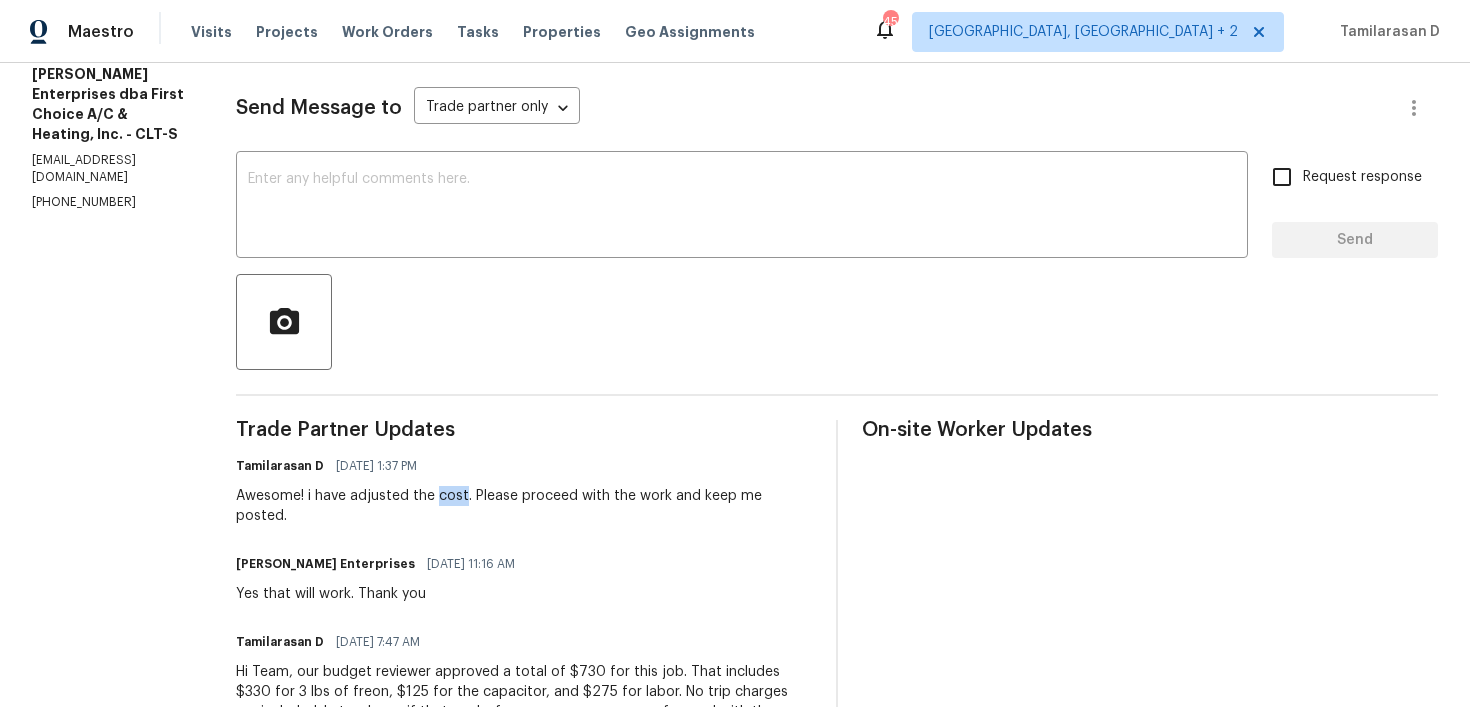 click on "Awesome! i have adjusted the cost. Please proceed with the work and keep me posted." at bounding box center [524, 506] 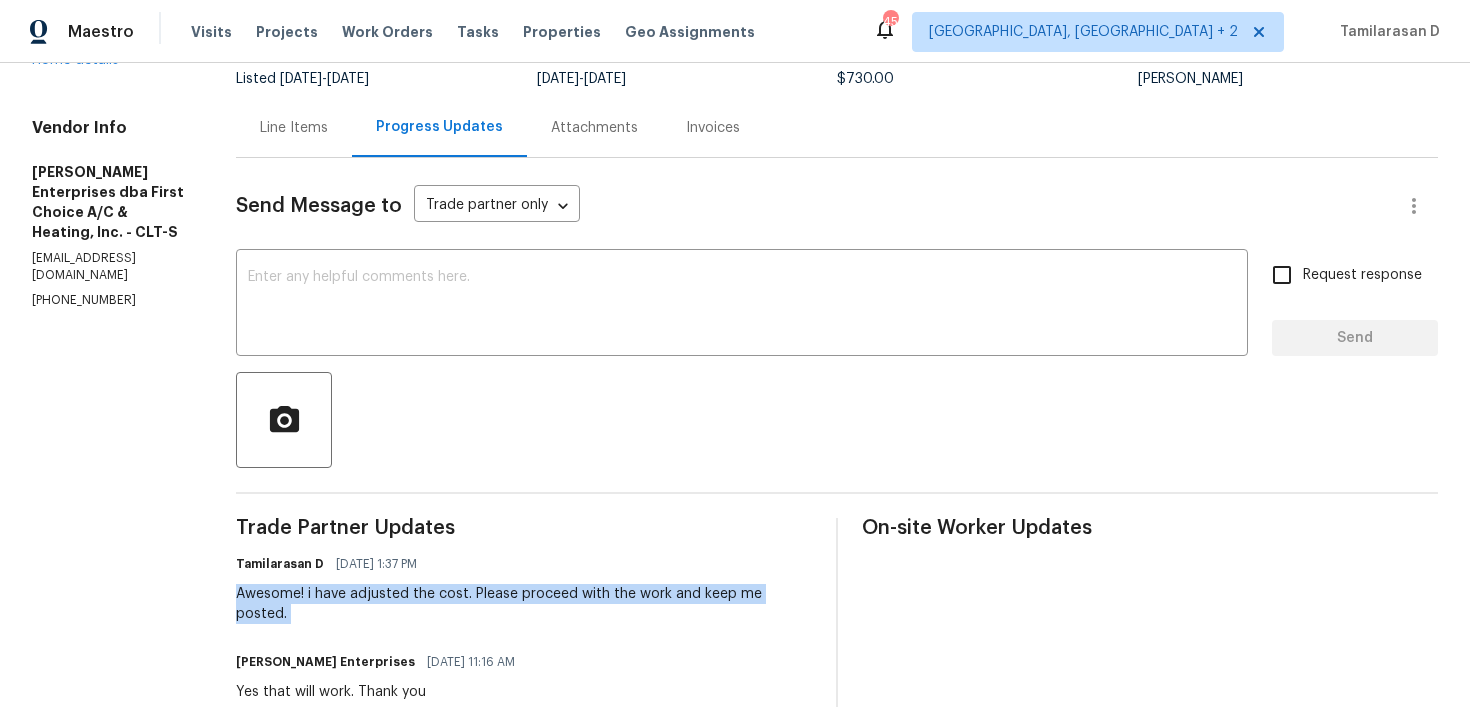 scroll, scrollTop: 87, scrollLeft: 0, axis: vertical 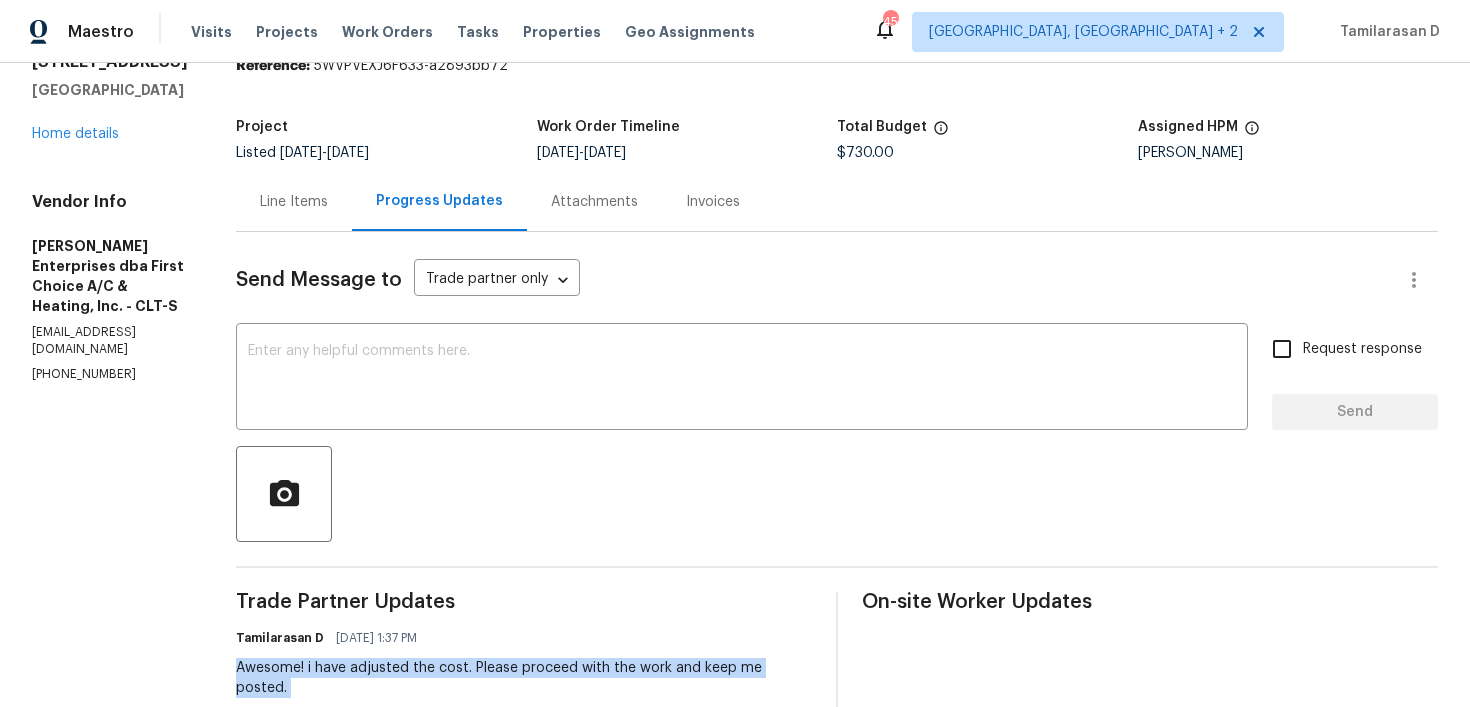 click on "Line Items" at bounding box center [294, 202] 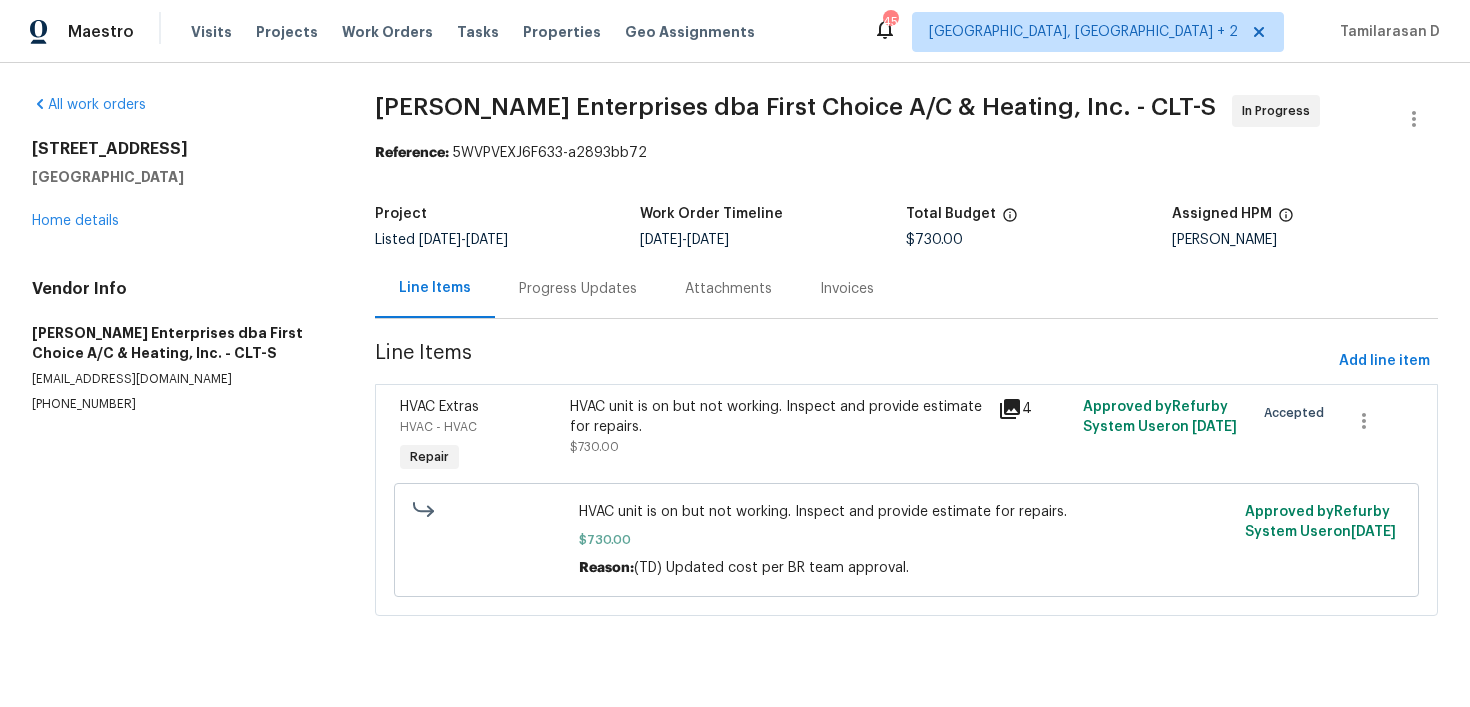 scroll, scrollTop: 0, scrollLeft: 0, axis: both 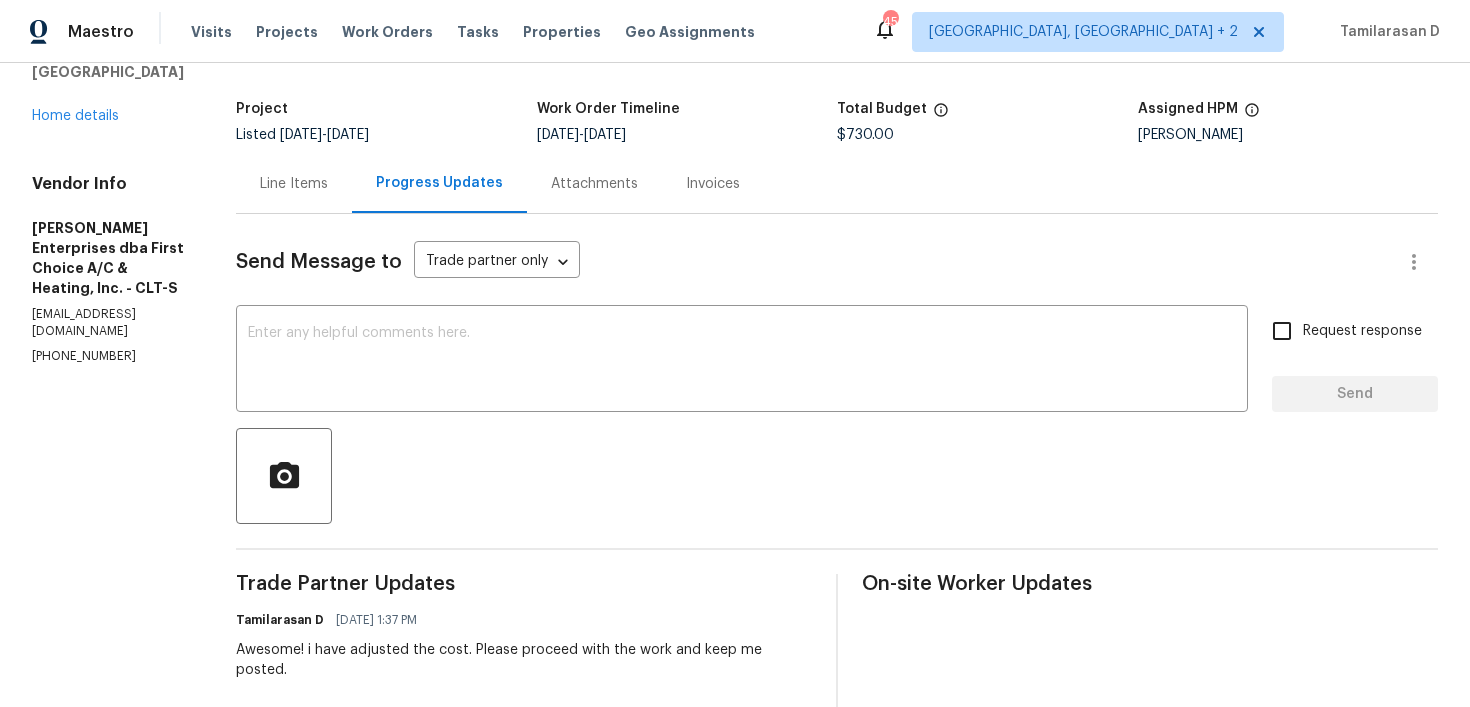 click on "Line Items" at bounding box center (294, 184) 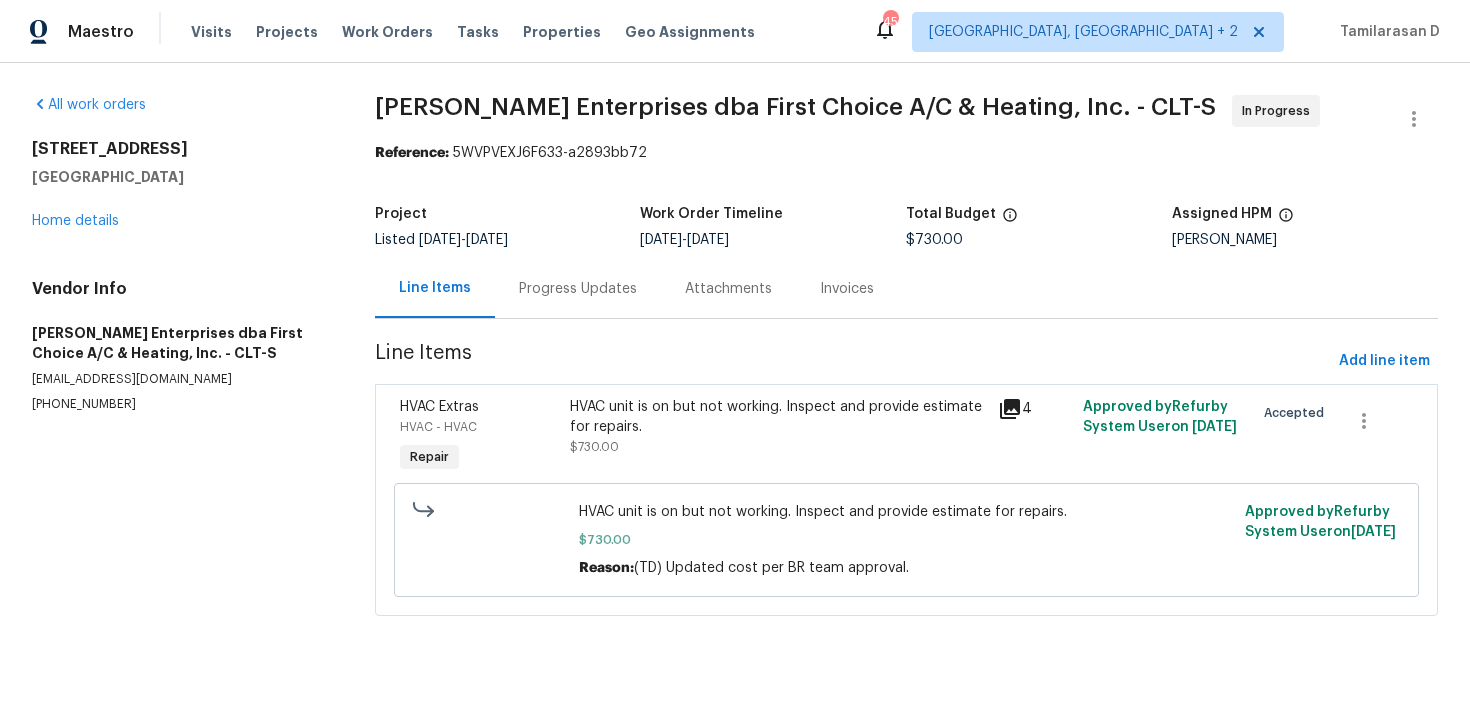 scroll, scrollTop: 0, scrollLeft: 0, axis: both 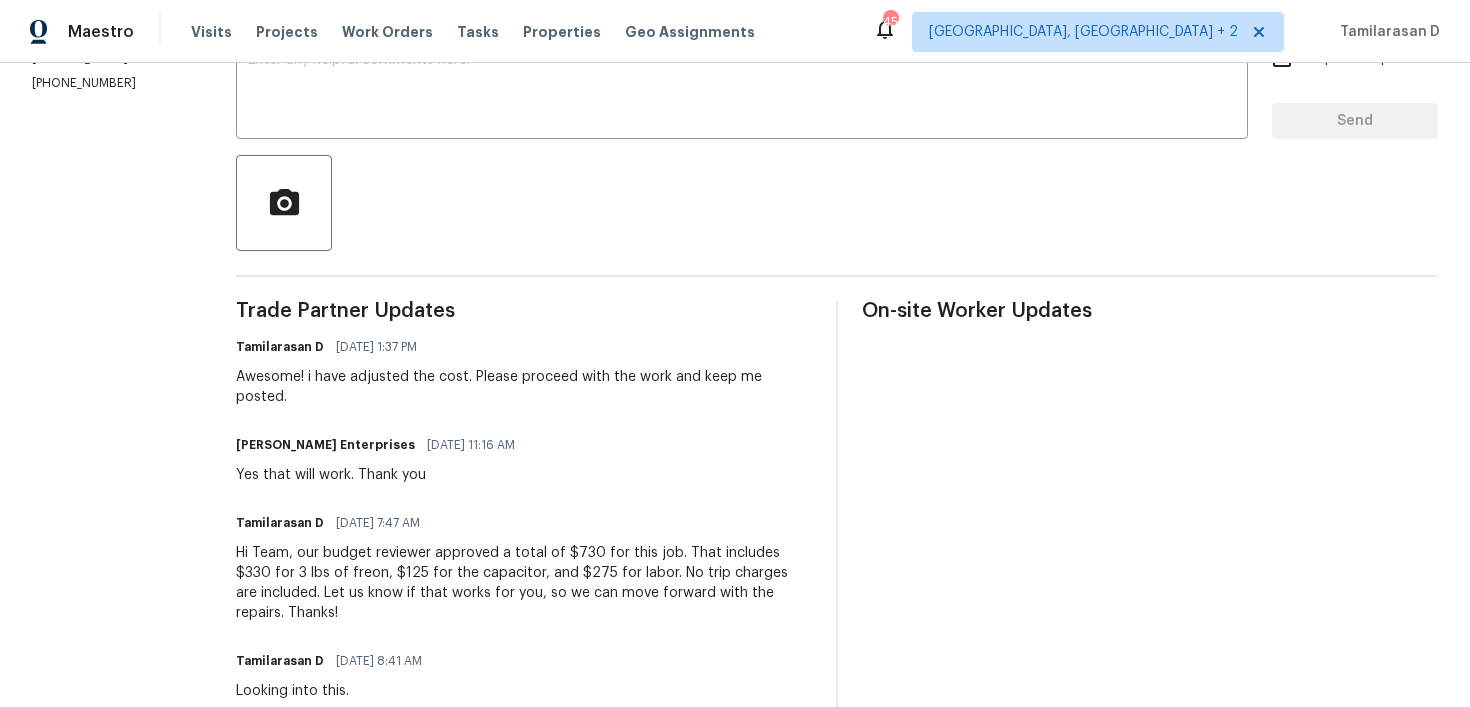 click on "Awesome! i have adjusted the cost. Please proceed with the work and keep me posted." at bounding box center [524, 387] 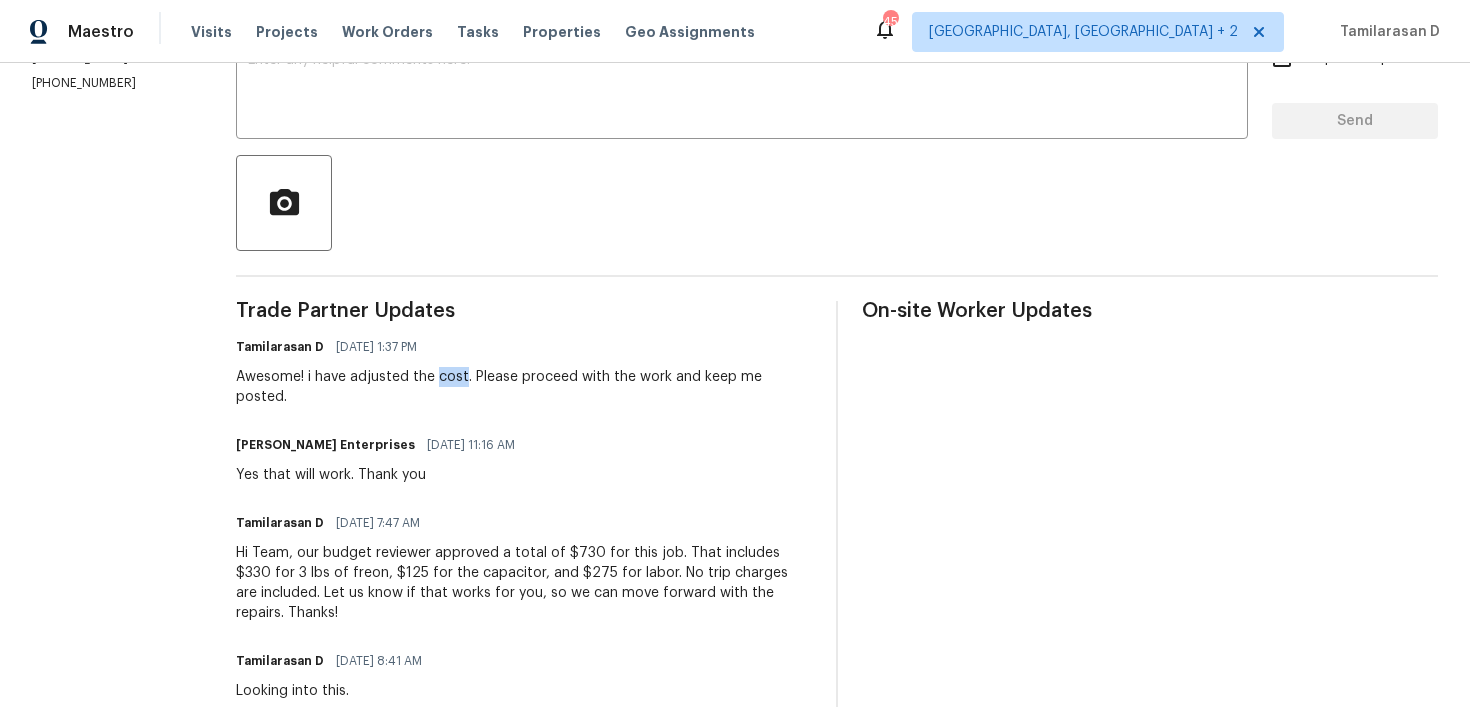 click on "Awesome! i have adjusted the cost. Please proceed with the work and keep me posted." at bounding box center (524, 387) 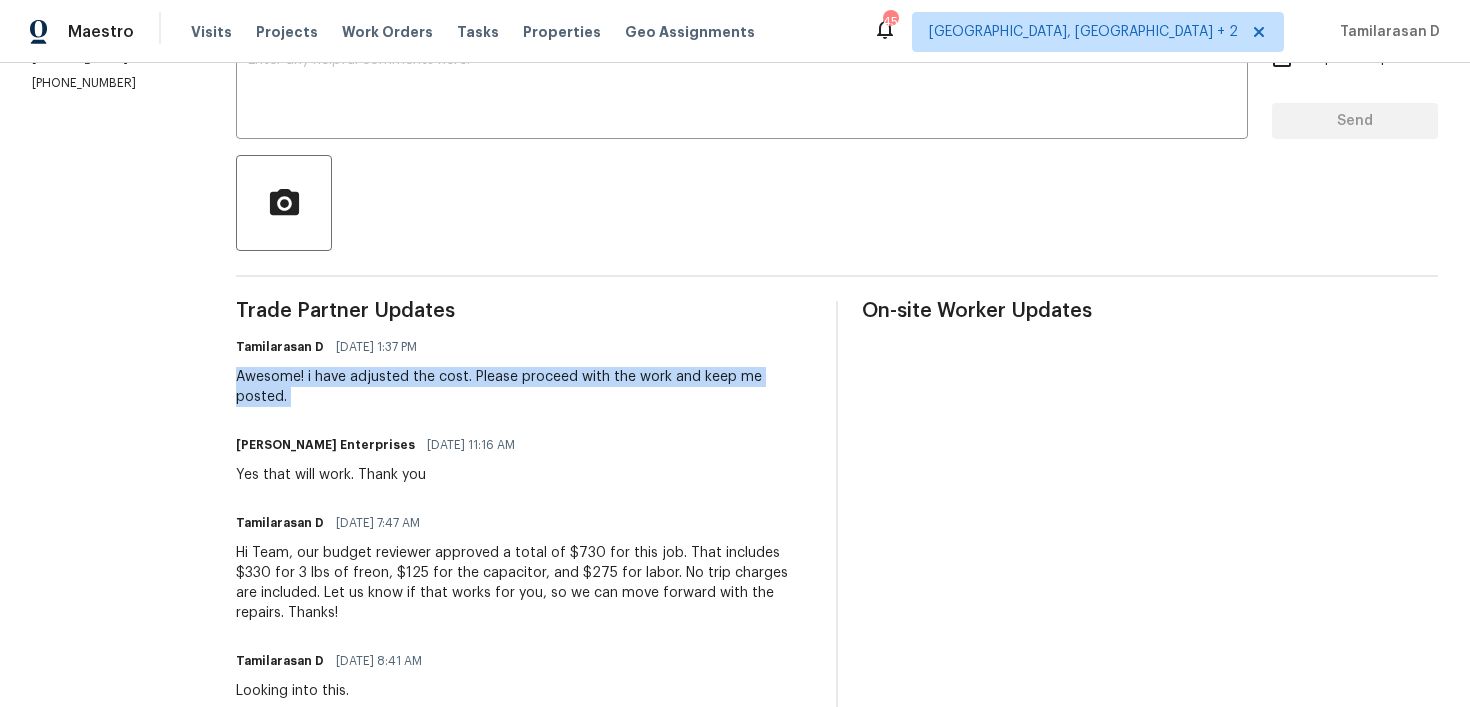 click on "Awesome! i have adjusted the cost. Please proceed with the work and keep me posted." at bounding box center [524, 387] 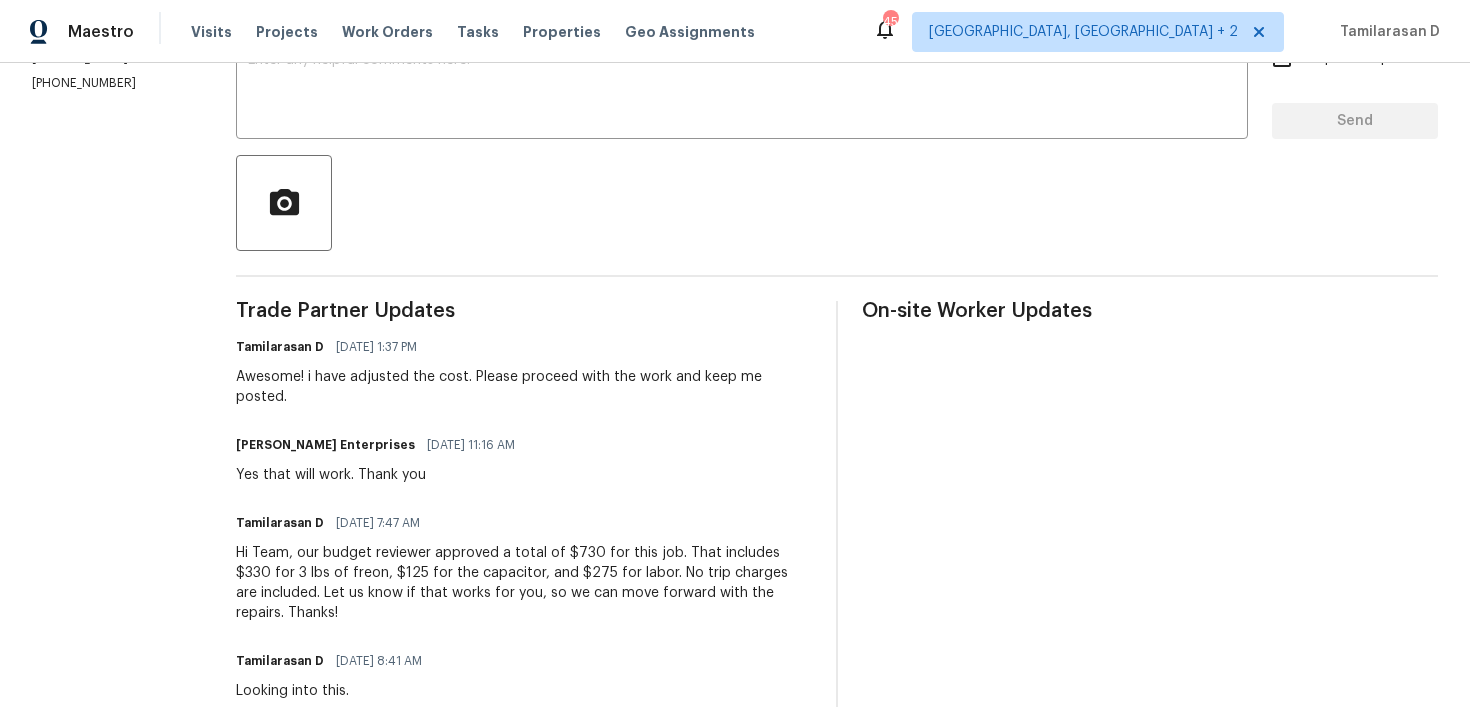 click on "Awesome! i have adjusted the cost. Please proceed with the work and keep me posted." at bounding box center [524, 387] 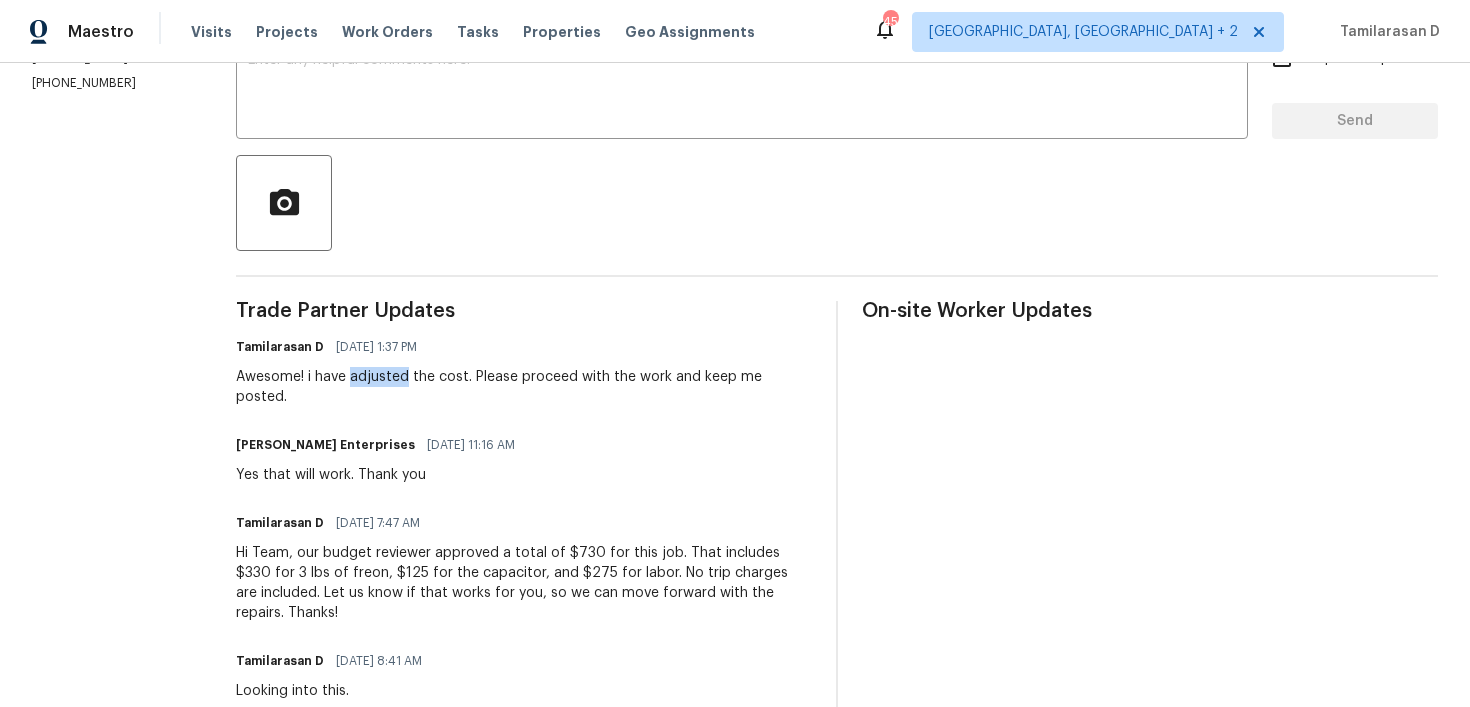 click on "Awesome! i have adjusted the cost. Please proceed with the work and keep me posted." at bounding box center (524, 387) 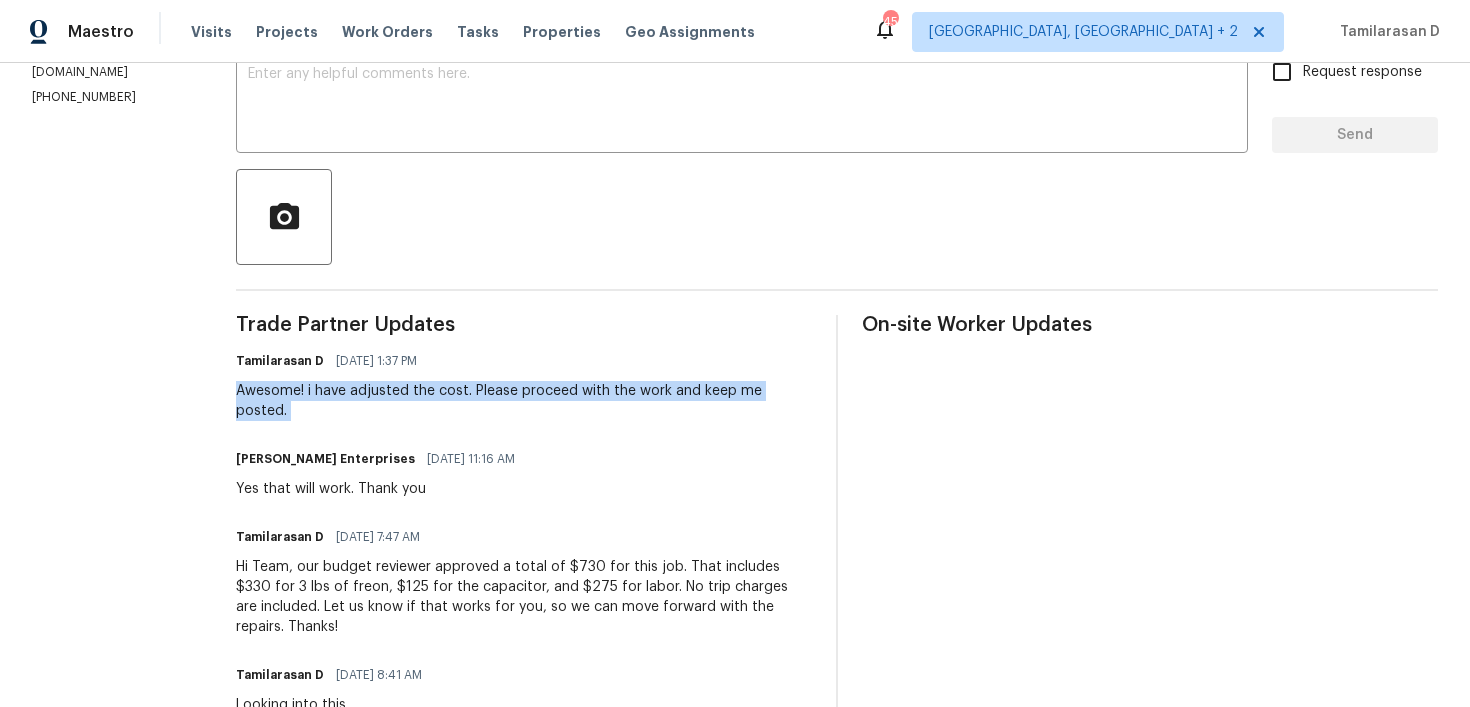 scroll, scrollTop: 360, scrollLeft: 0, axis: vertical 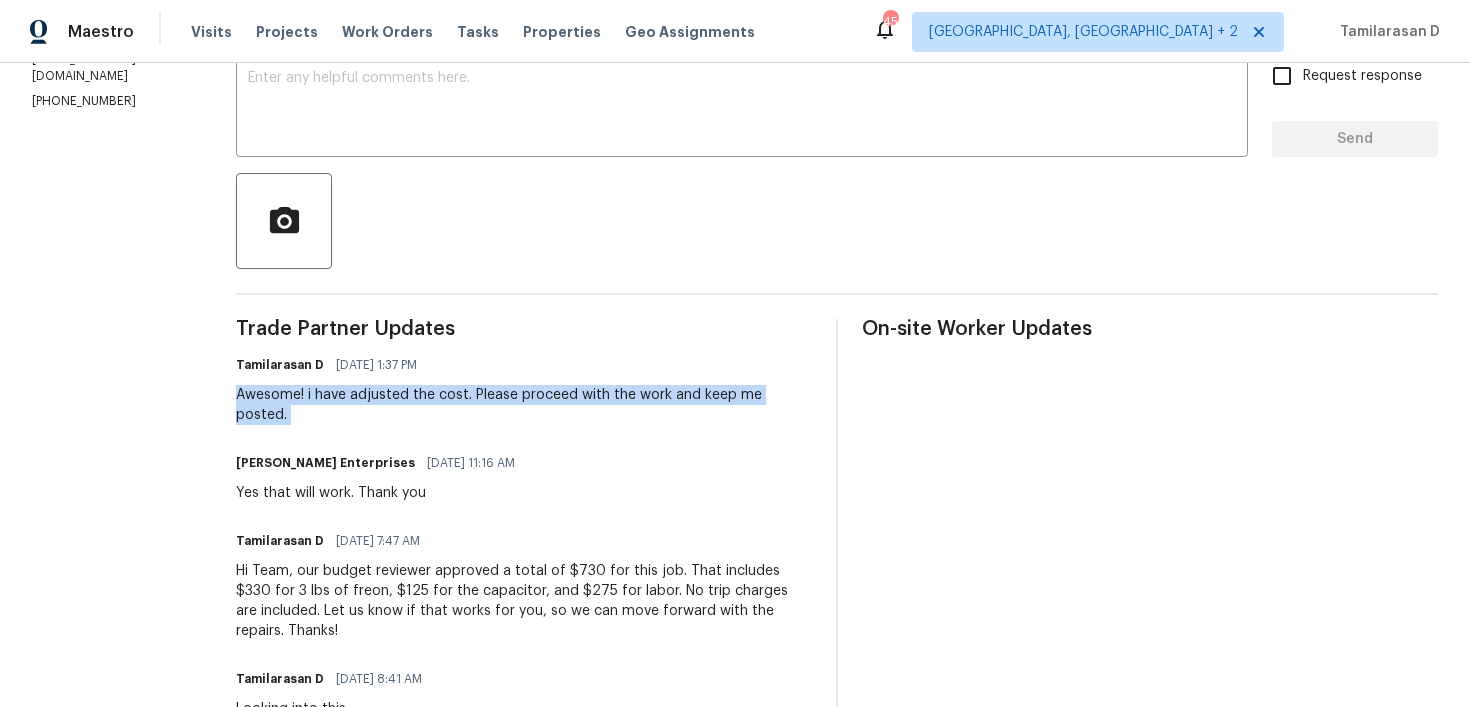 click on "Yes that will work. Thank you" at bounding box center [381, 493] 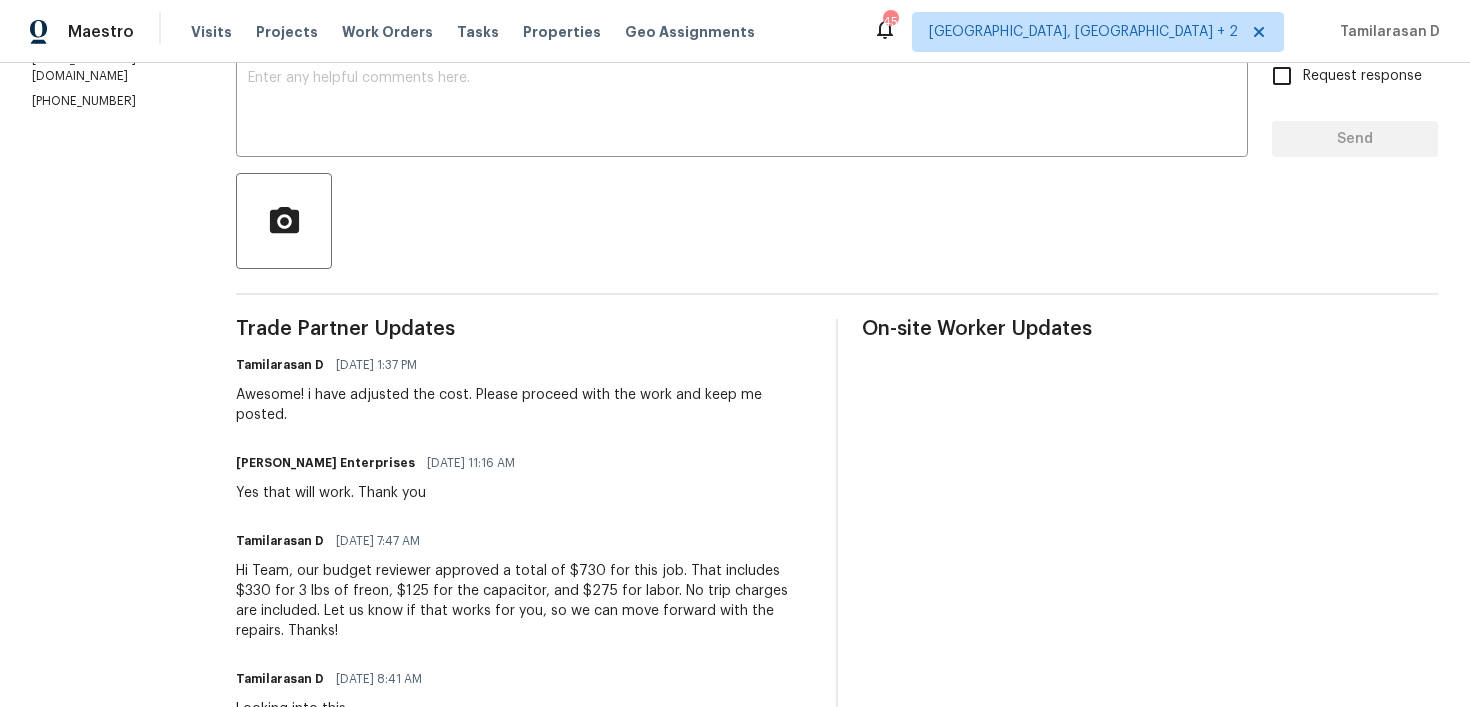 click on "Yes that will work. Thank you" at bounding box center (381, 493) 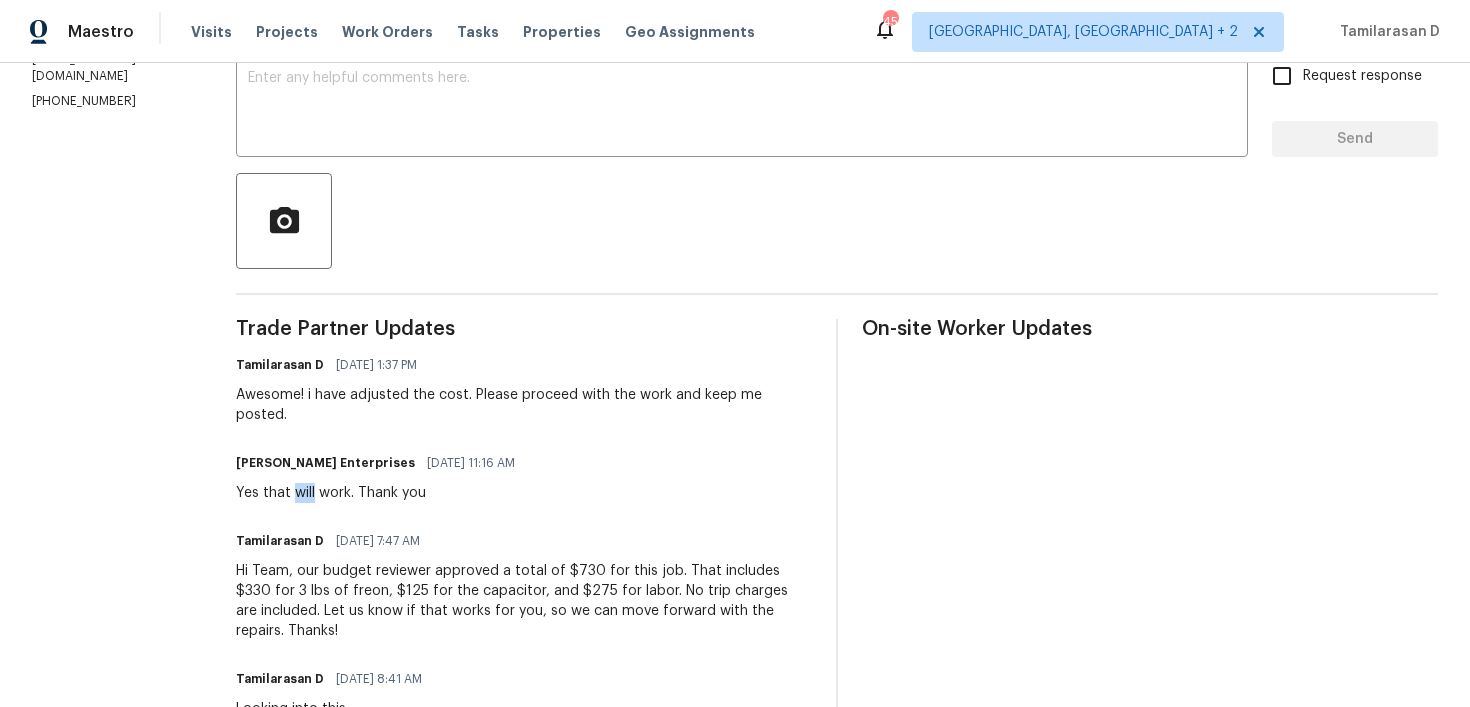 click on "Yes that will work. Thank you" at bounding box center [381, 493] 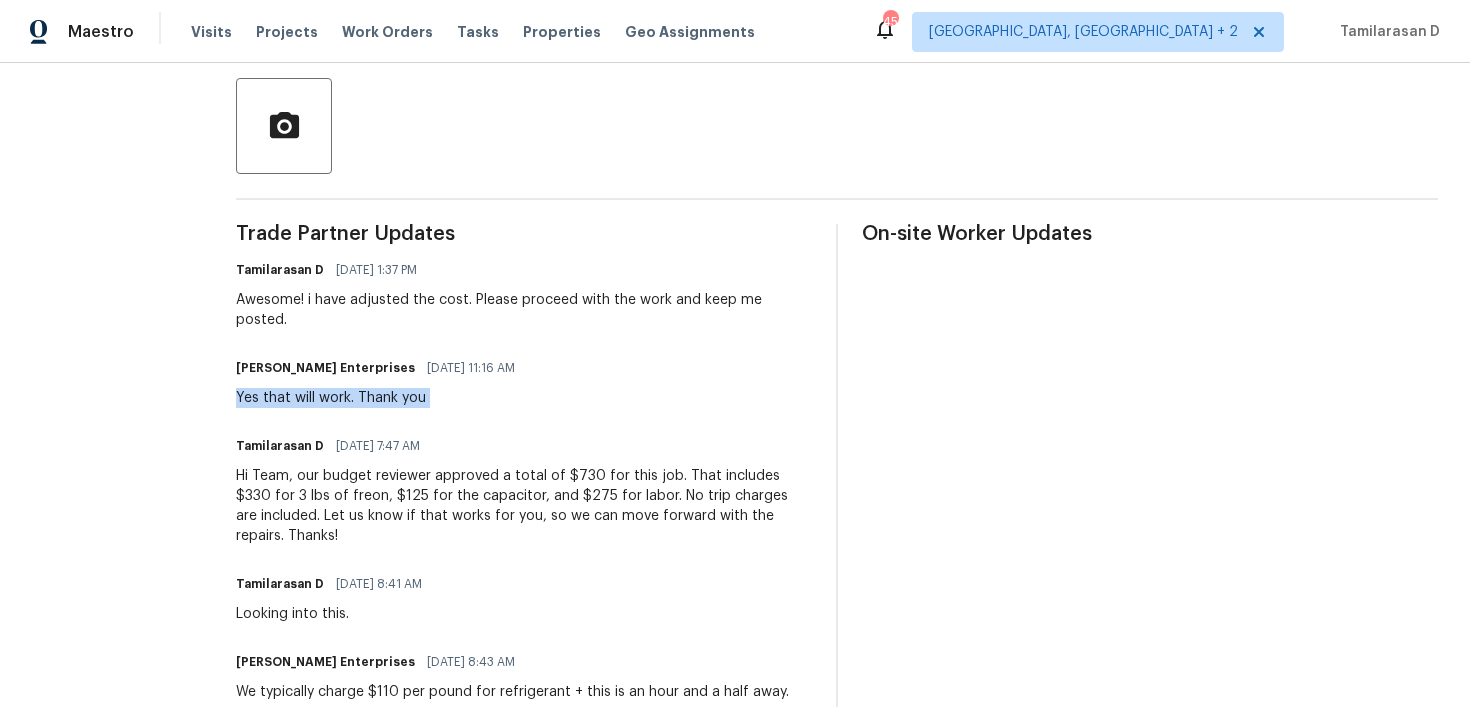 scroll, scrollTop: 440, scrollLeft: 0, axis: vertical 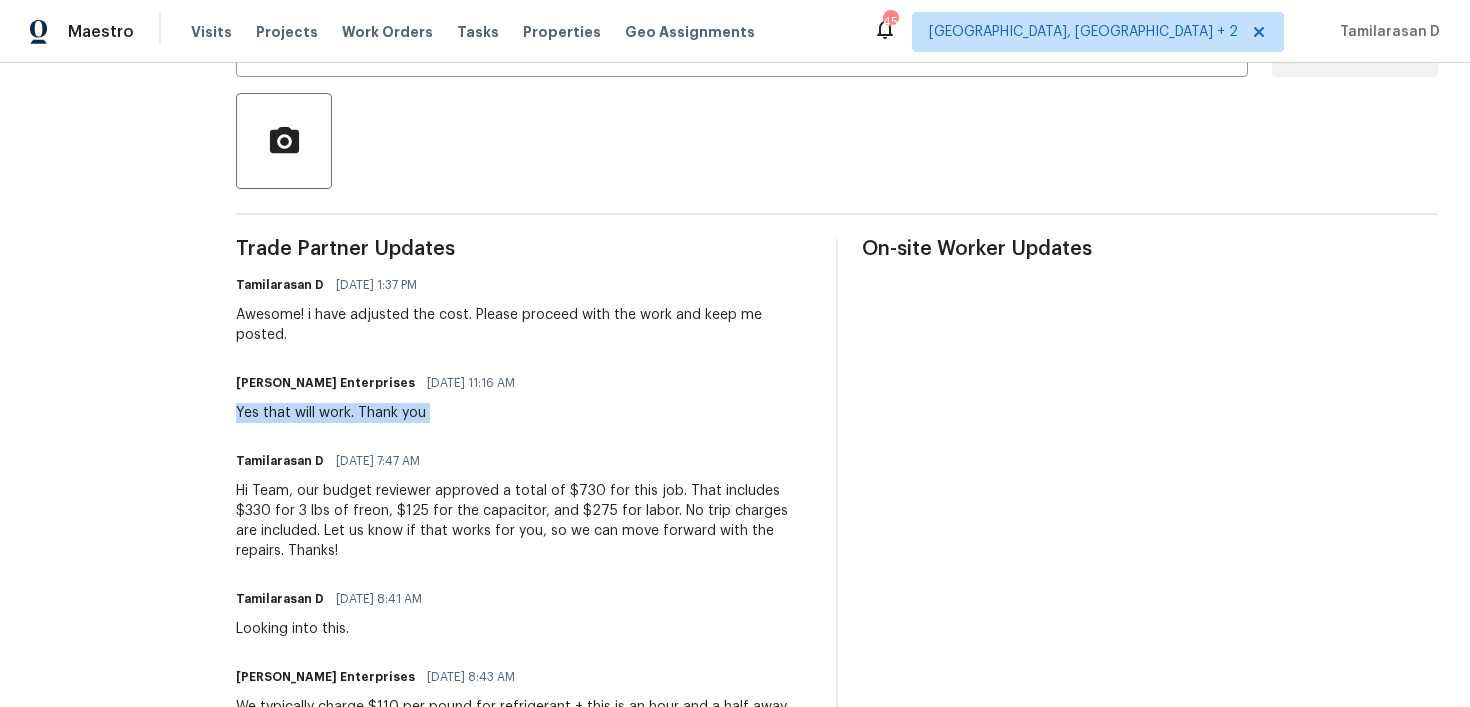 click on "Yes that will work. Thank you" at bounding box center (381, 413) 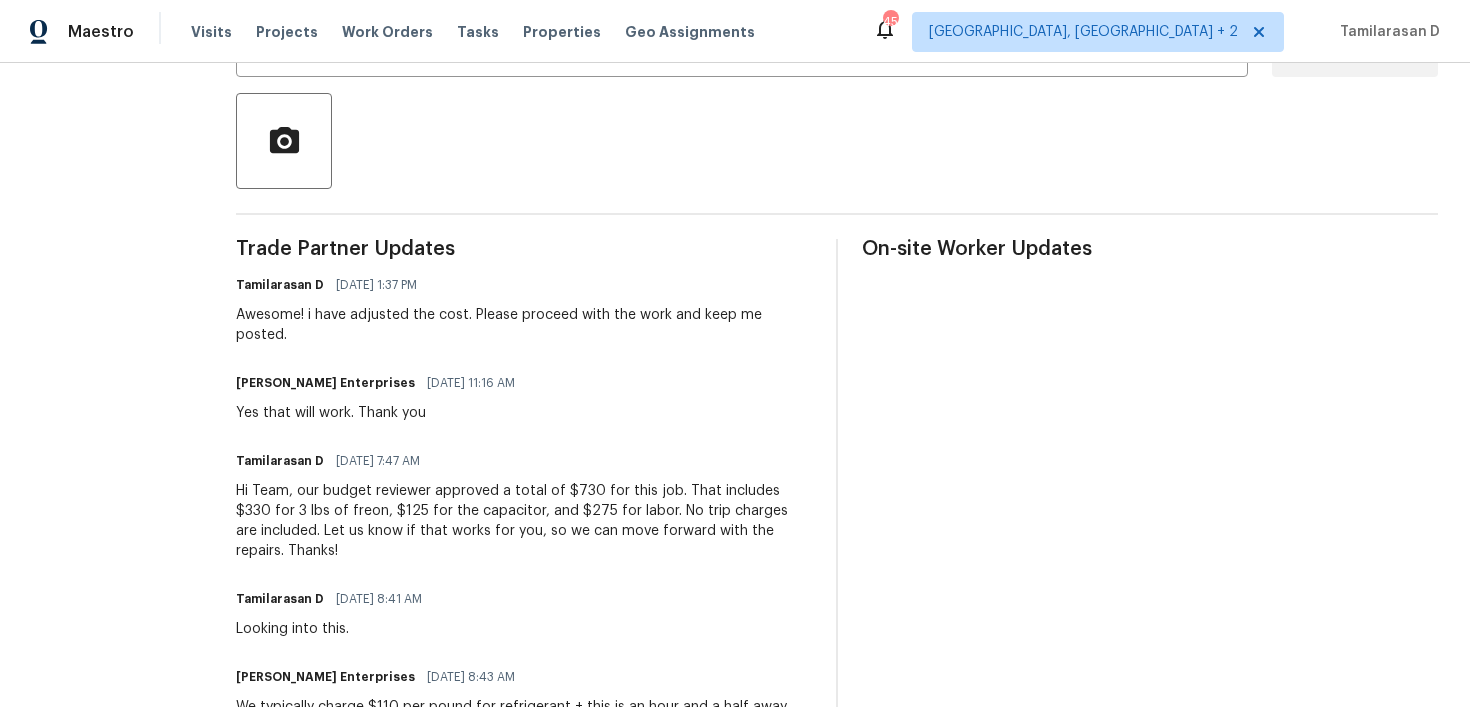 click on "Yes that will work. Thank you" at bounding box center (381, 413) 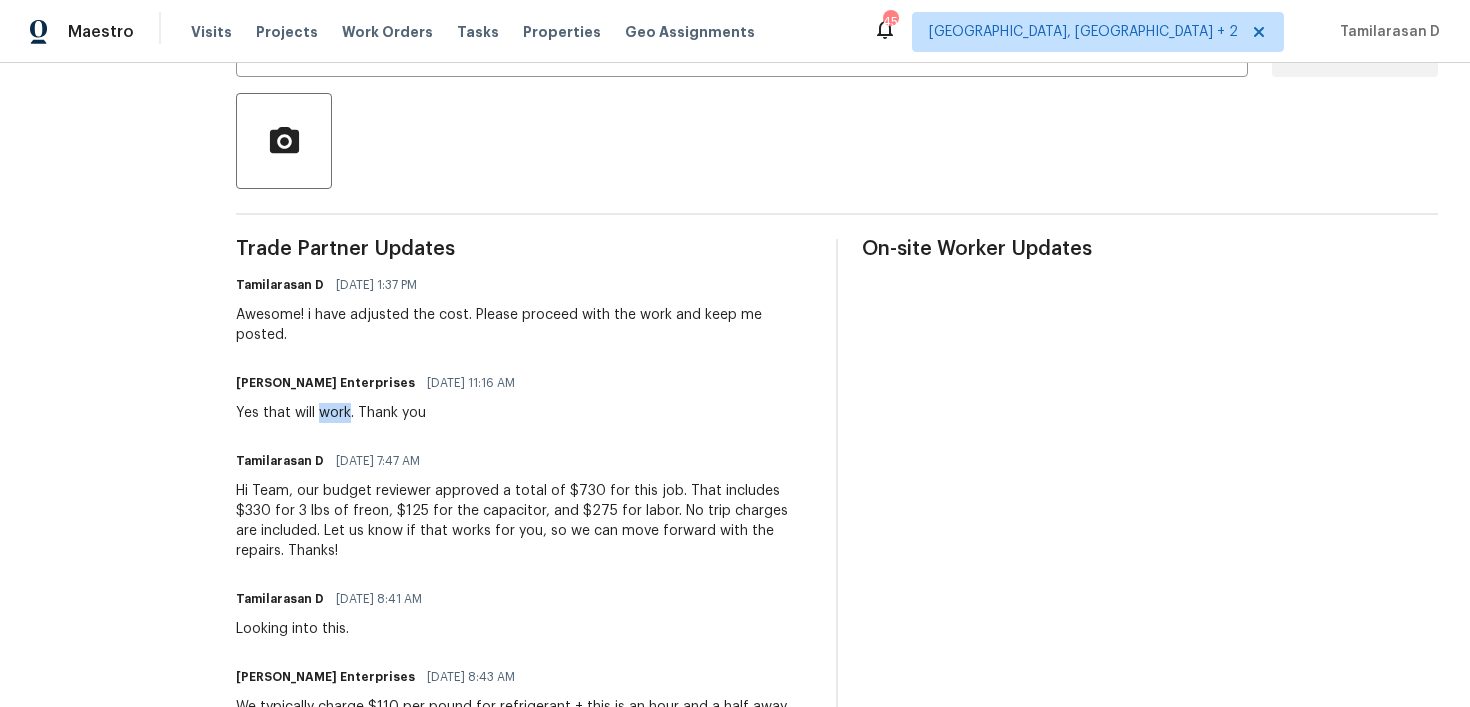 click on "Yes that will work. Thank you" at bounding box center (381, 413) 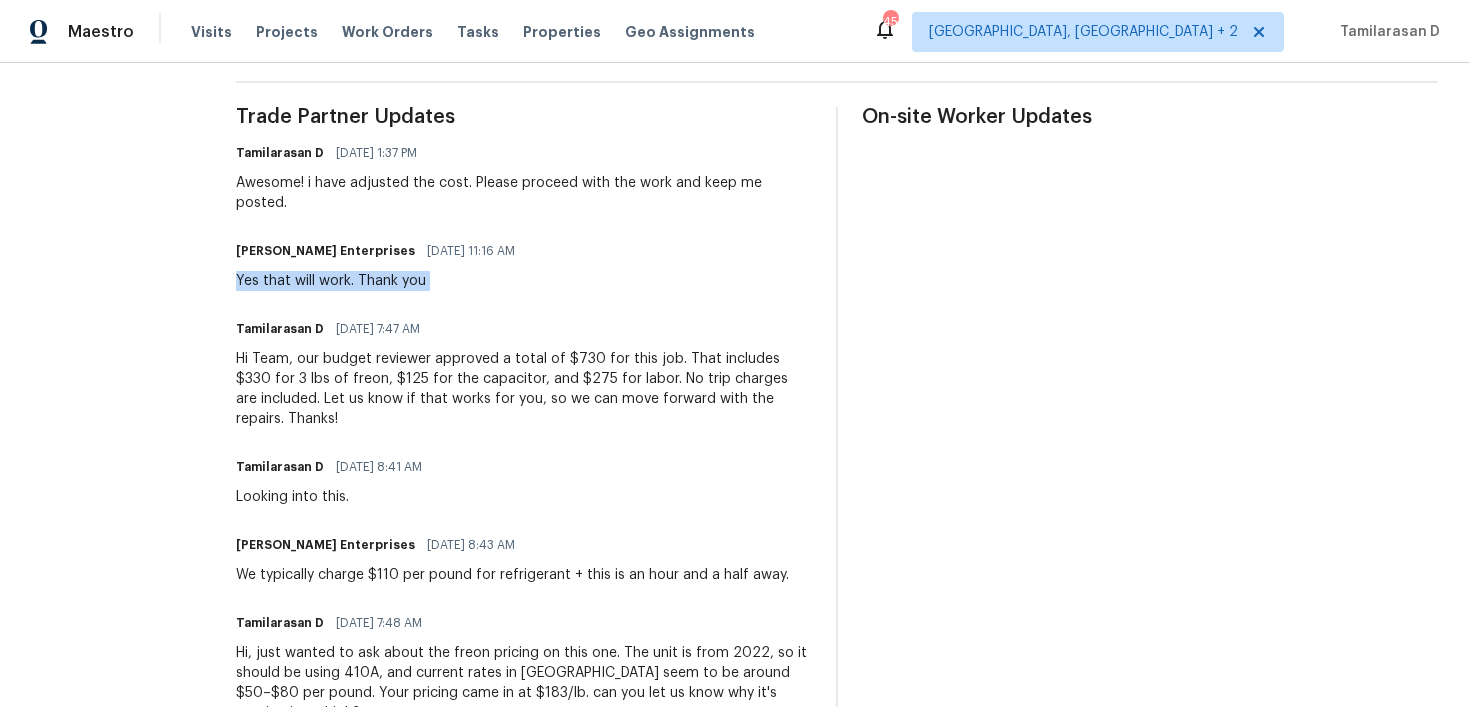 scroll, scrollTop: 606, scrollLeft: 0, axis: vertical 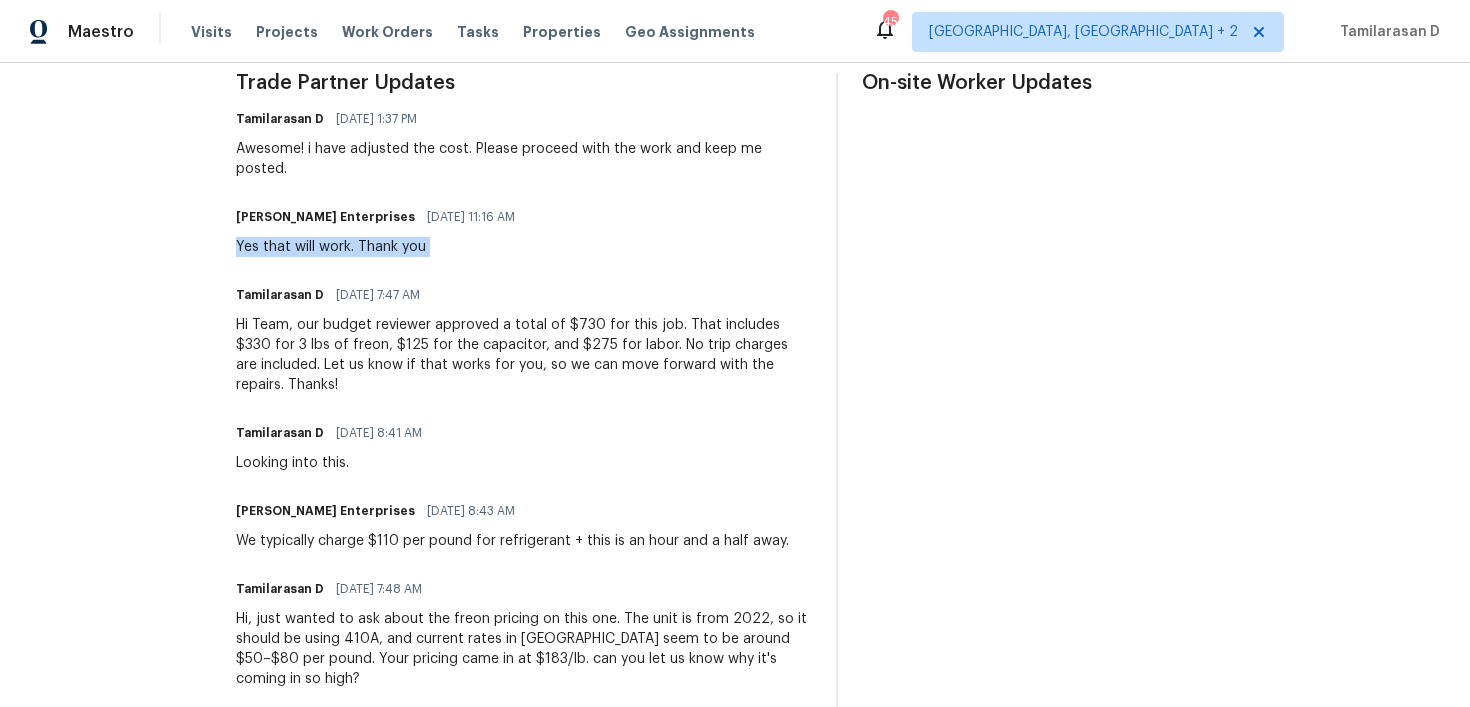 click on "Yes that will work. Thank you" at bounding box center (381, 247) 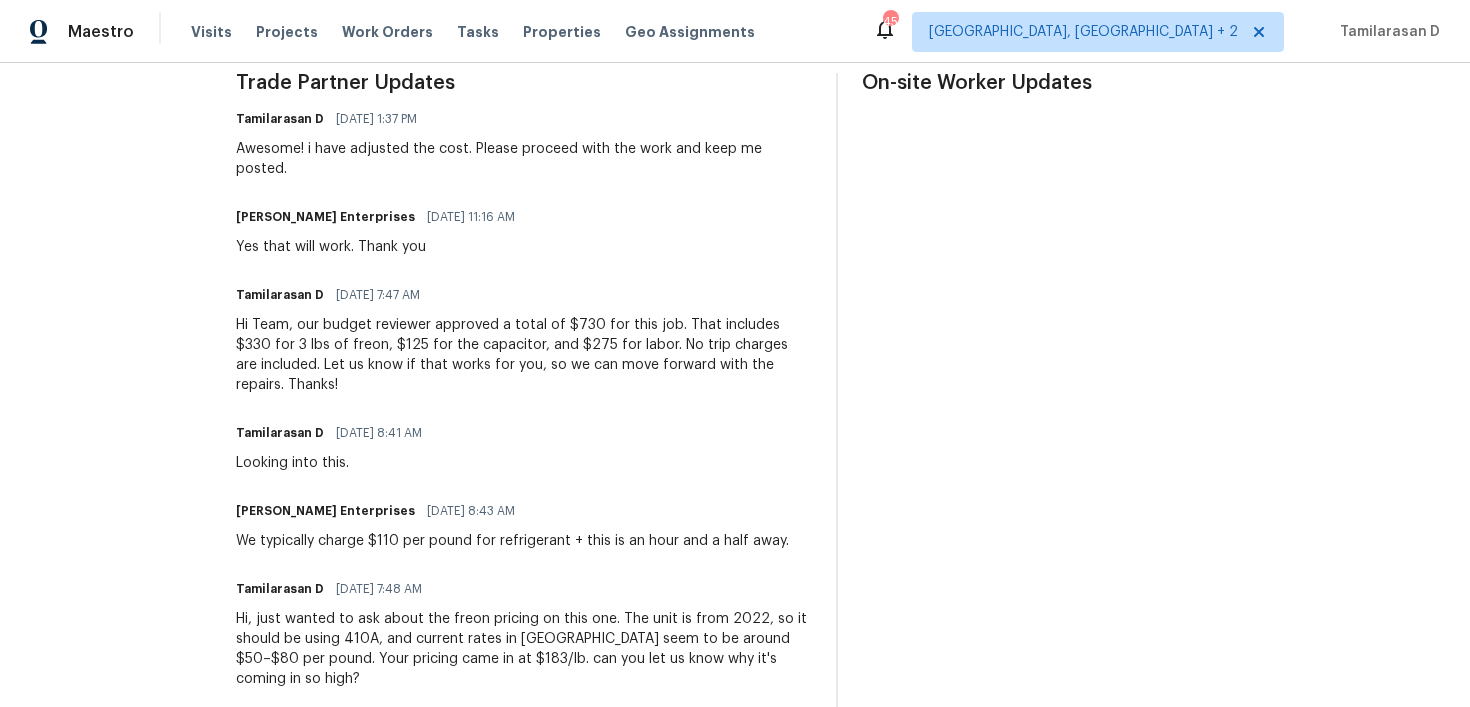 click on "Yes that will work. Thank you" at bounding box center (381, 247) 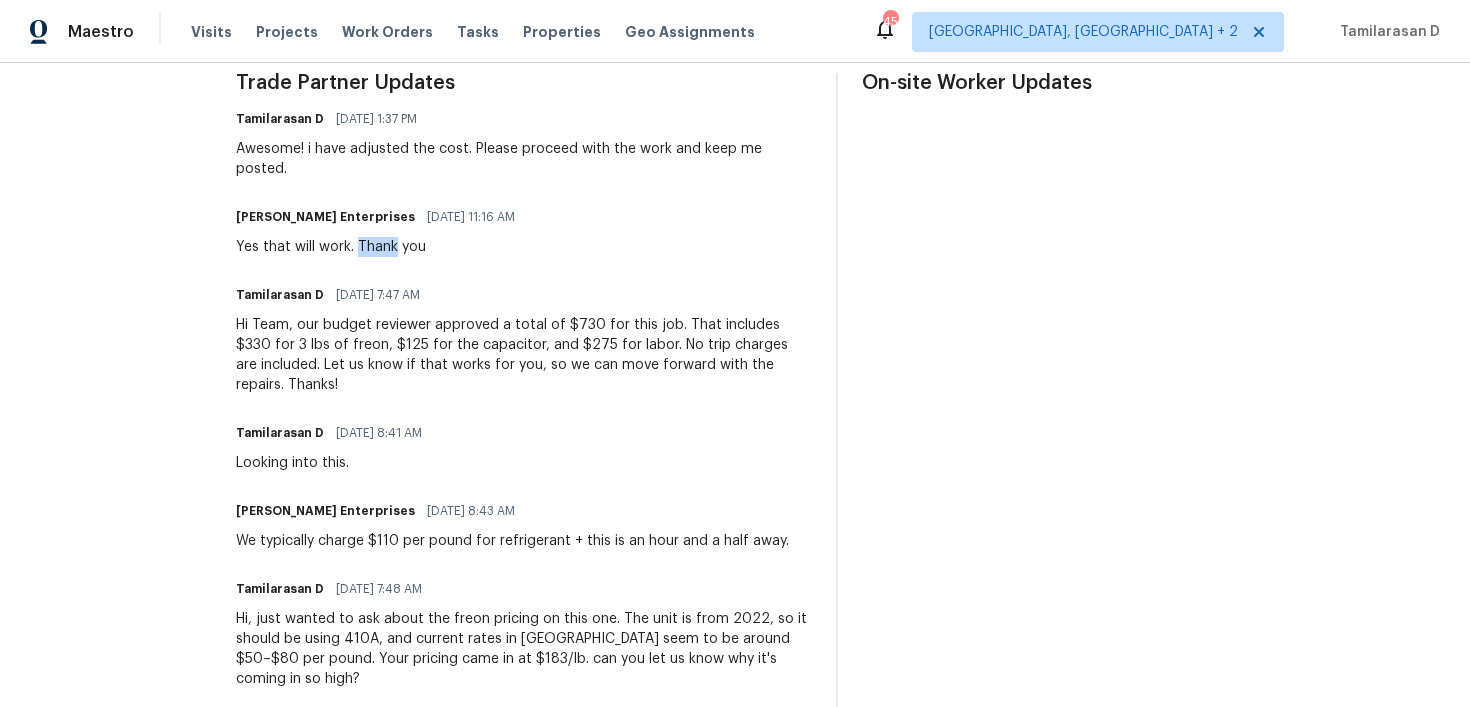 click on "Yes that will work. Thank you" at bounding box center (381, 247) 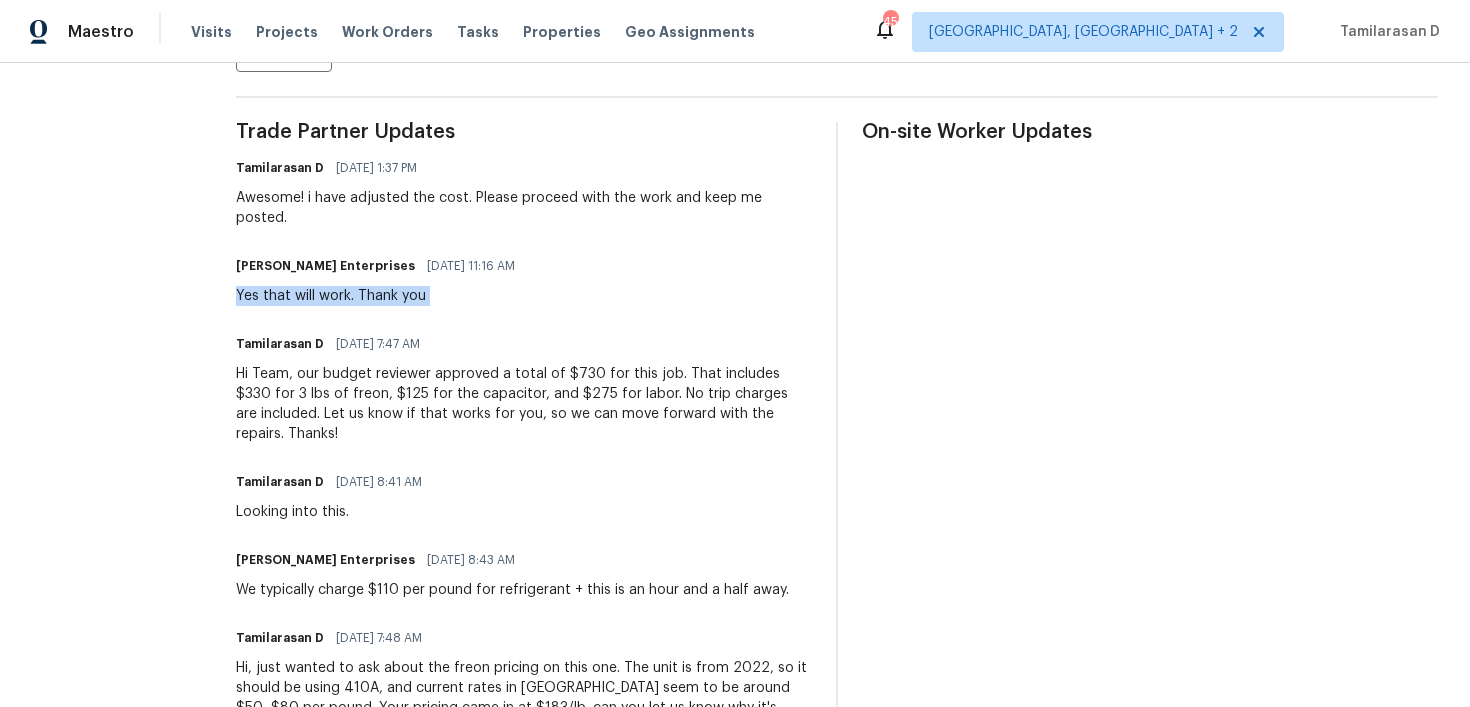 scroll, scrollTop: 540, scrollLeft: 0, axis: vertical 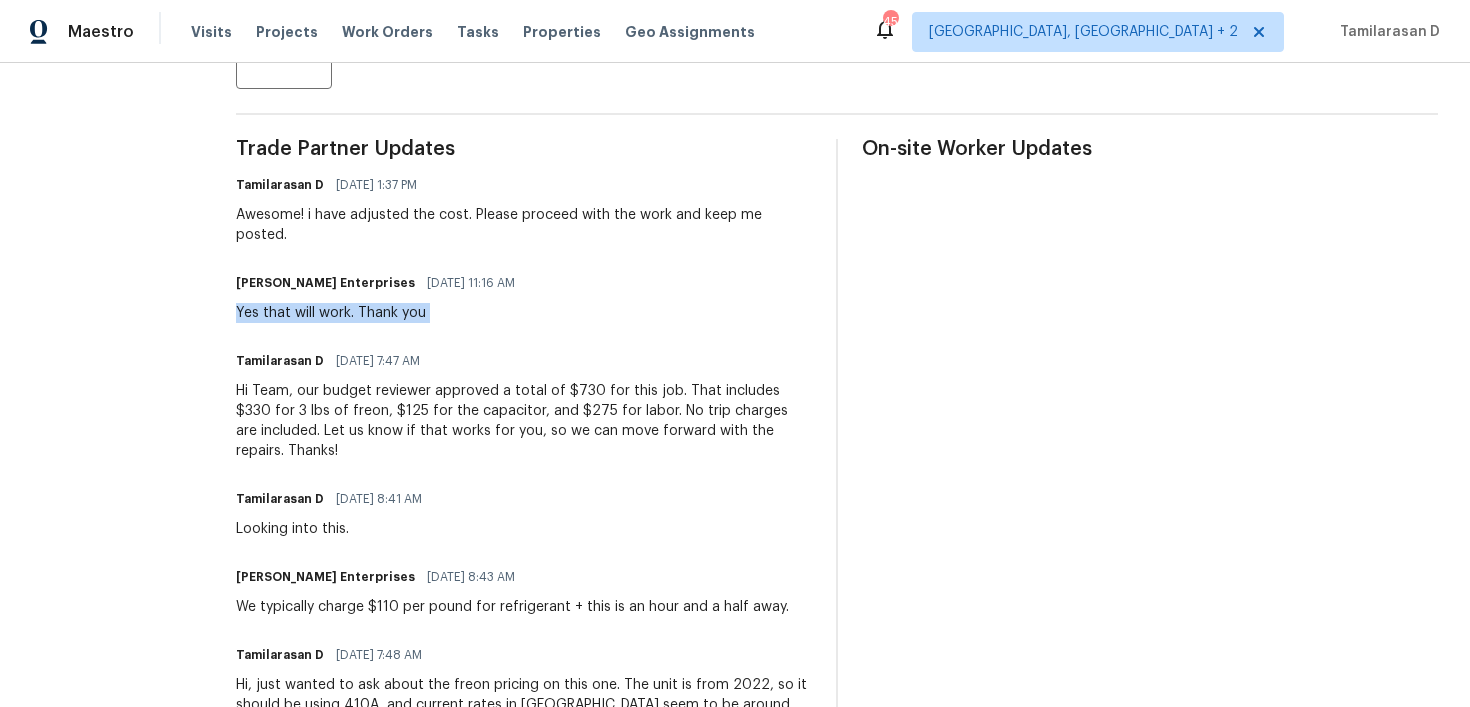 click on "Awesome! i have adjusted the cost. Please proceed with the work and keep me posted." at bounding box center (524, 225) 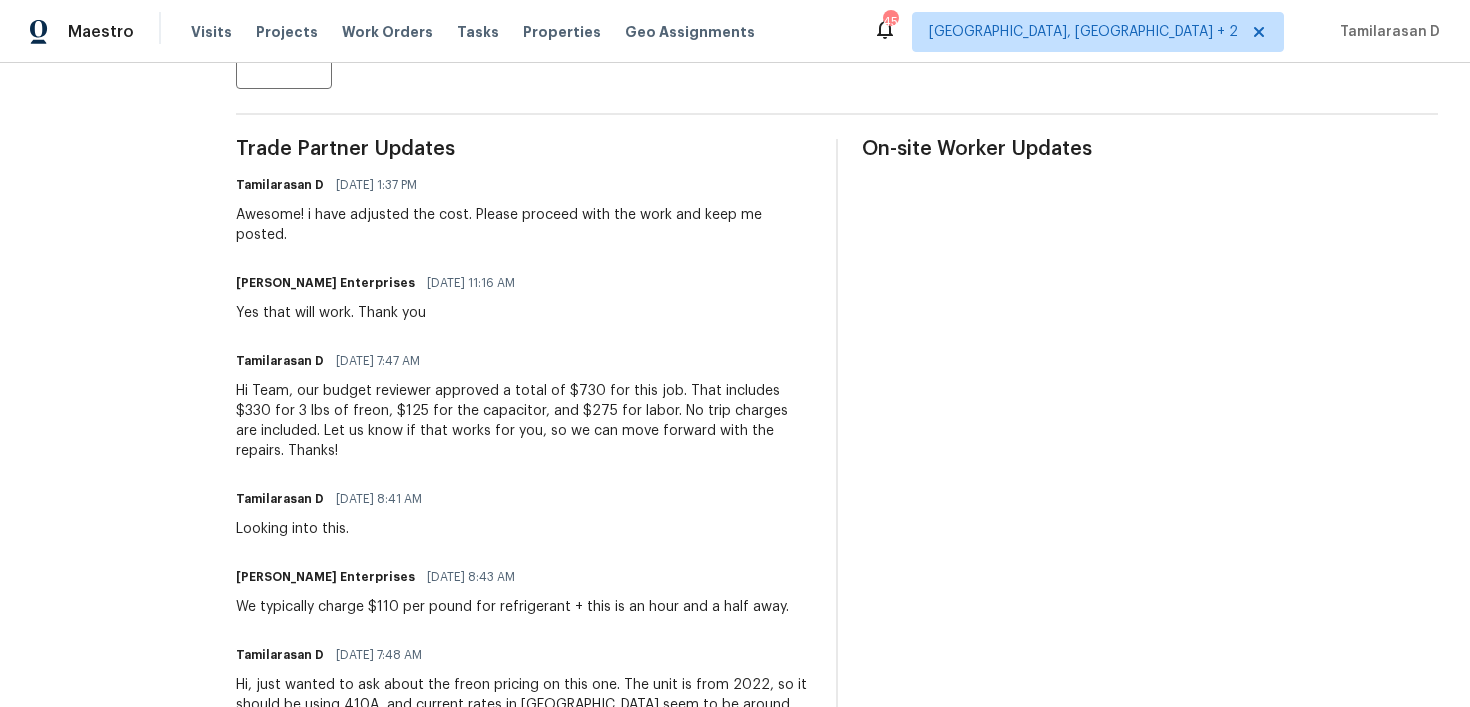 click on "Awesome! i have adjusted the cost. Please proceed with the work and keep me posted." at bounding box center (524, 225) 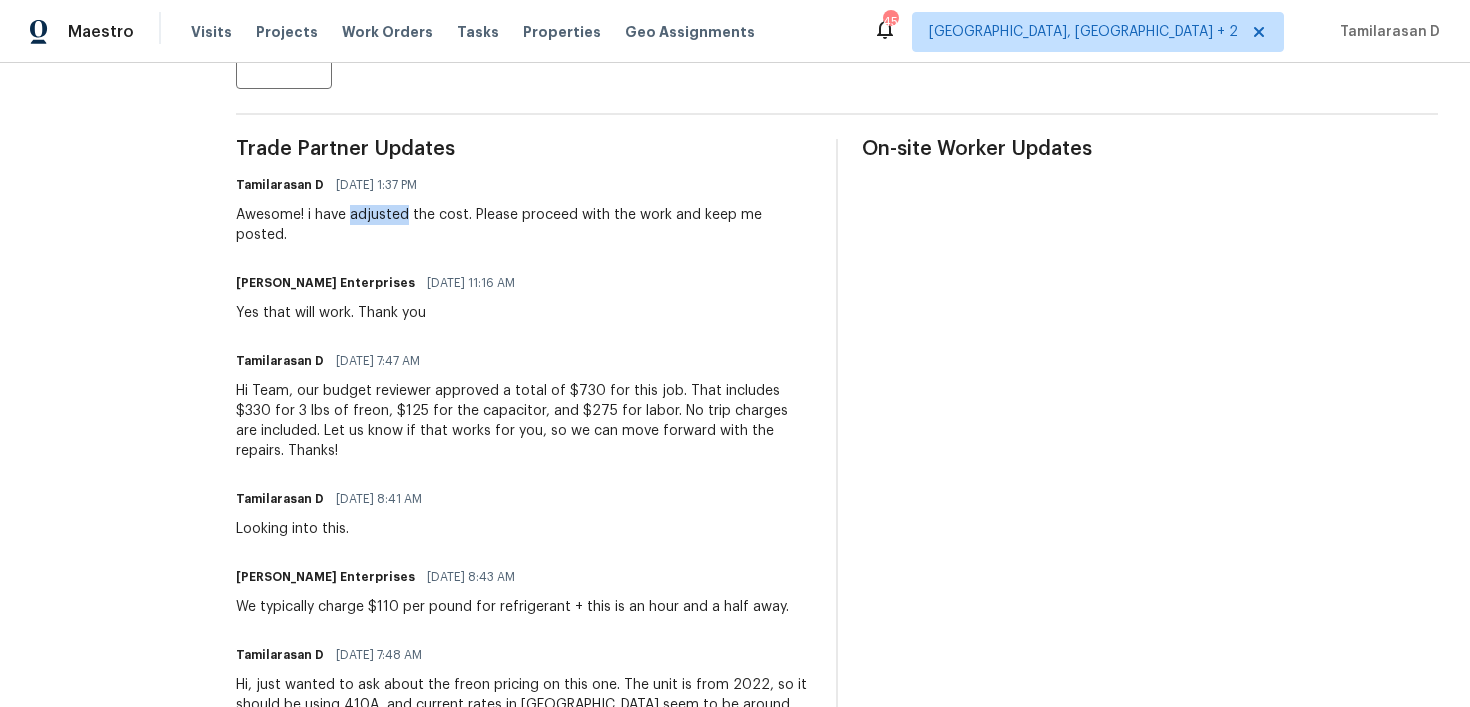 click on "Awesome! i have adjusted the cost. Please proceed with the work and keep me posted." at bounding box center [524, 225] 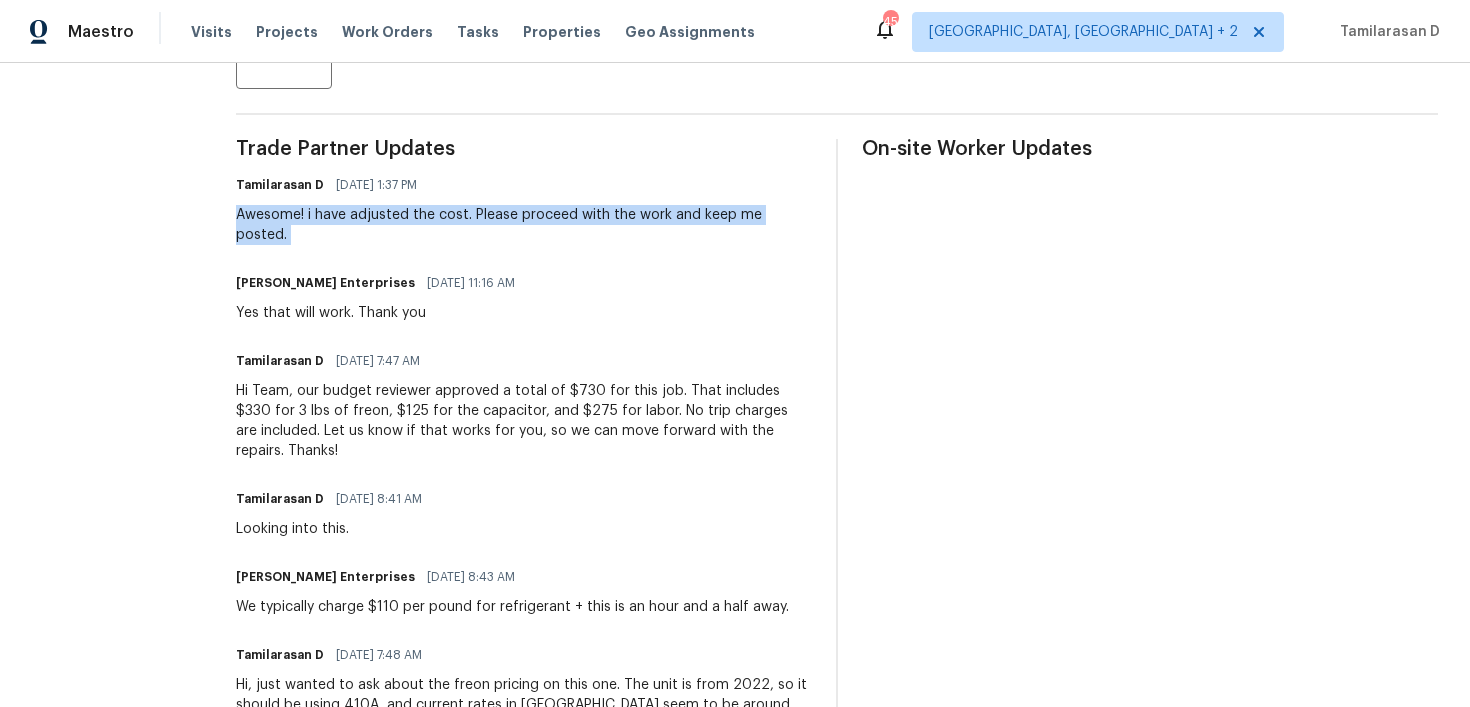 click on "Yes that will work. Thank you" at bounding box center [381, 313] 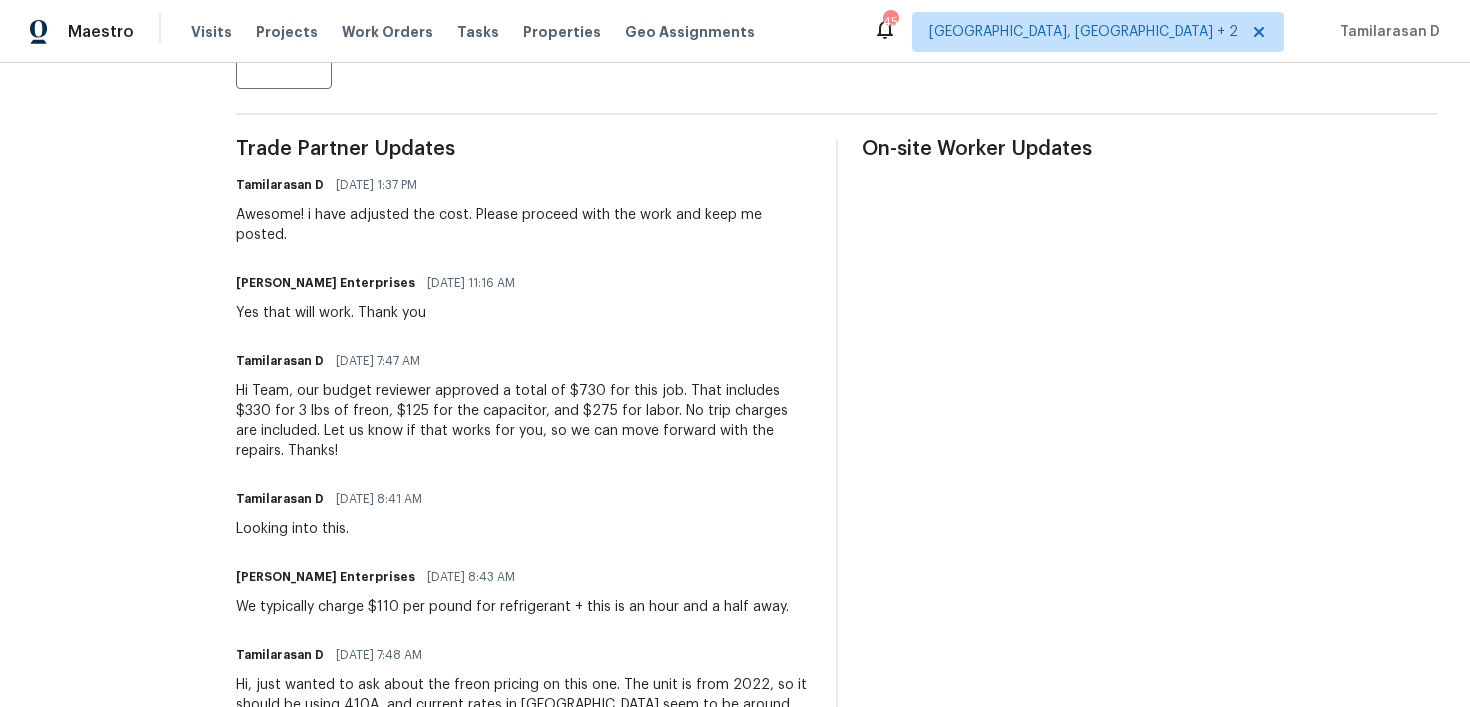 click on "Yes that will work. Thank you" at bounding box center (381, 313) 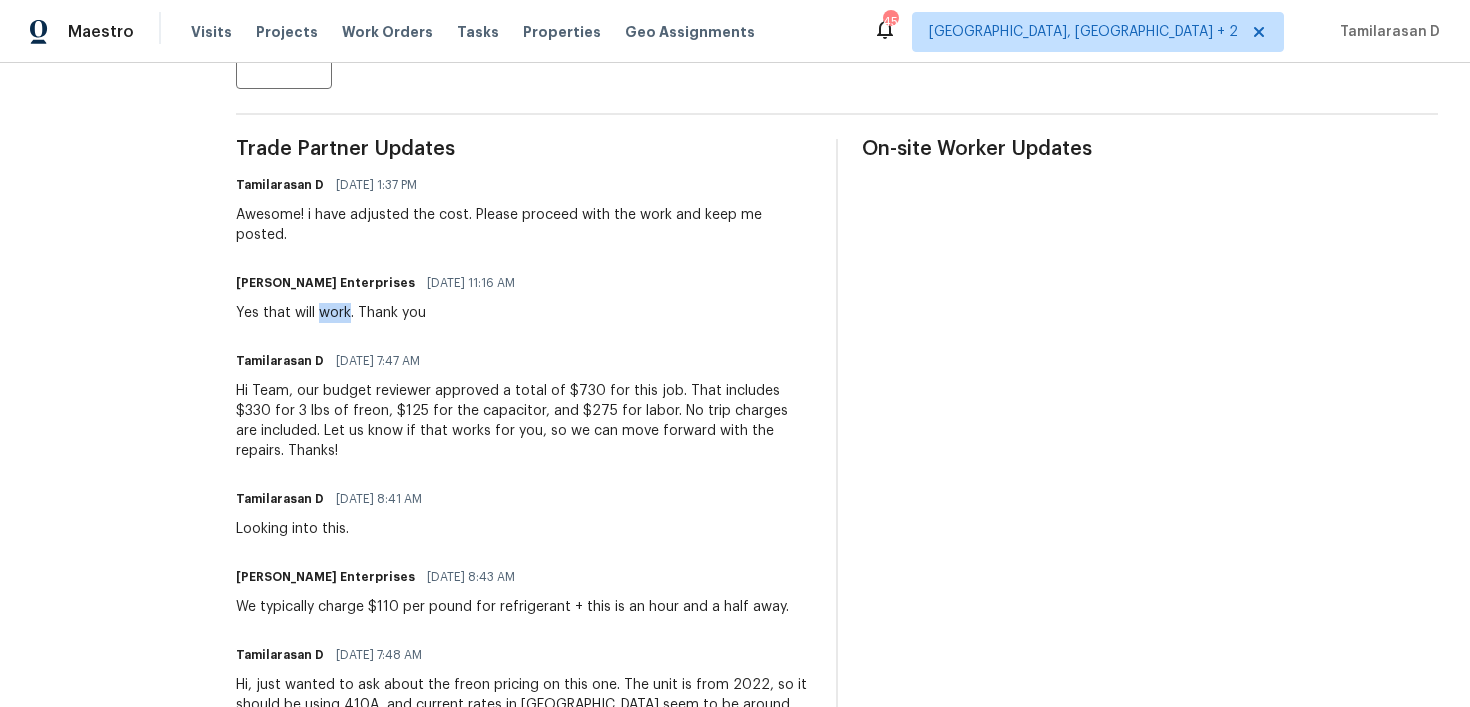 click on "Yes that will work. Thank you" at bounding box center [381, 313] 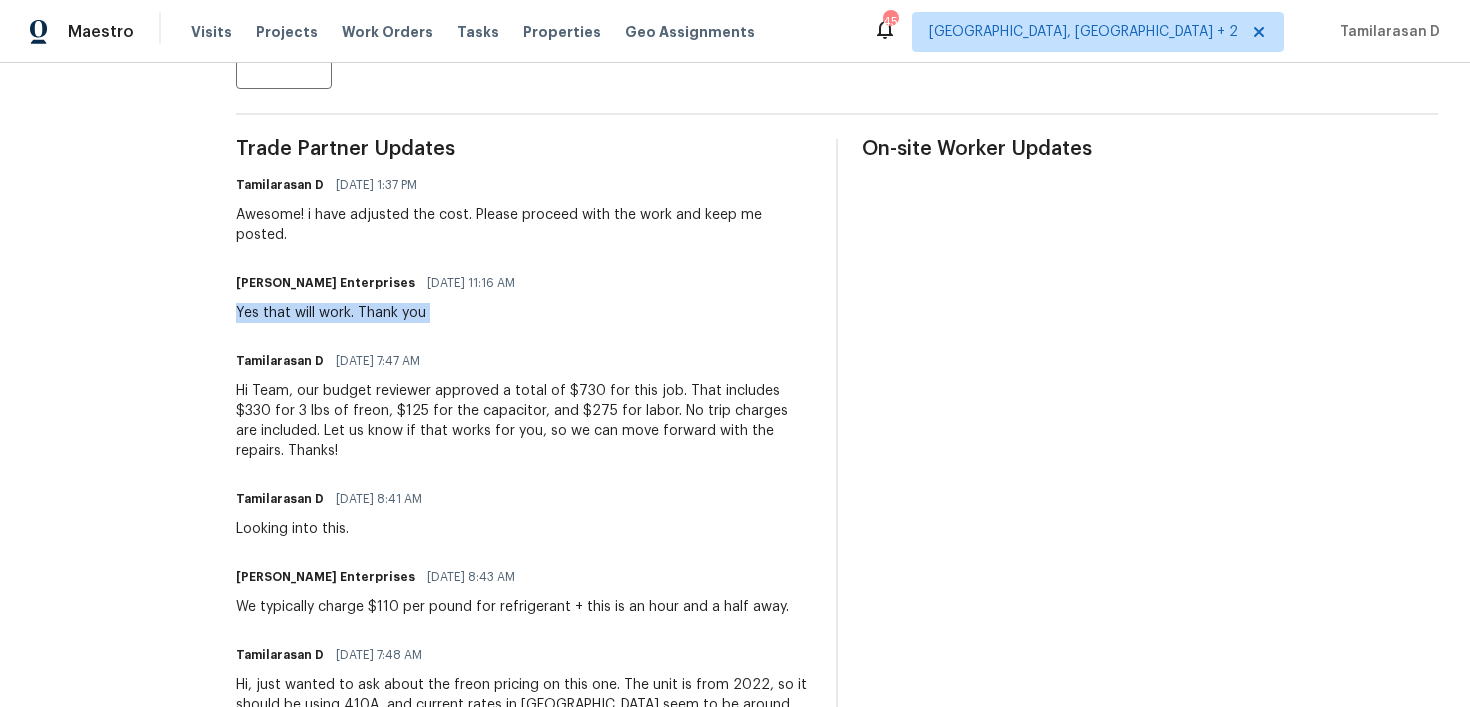 copy on "Yes that will work. Thank you" 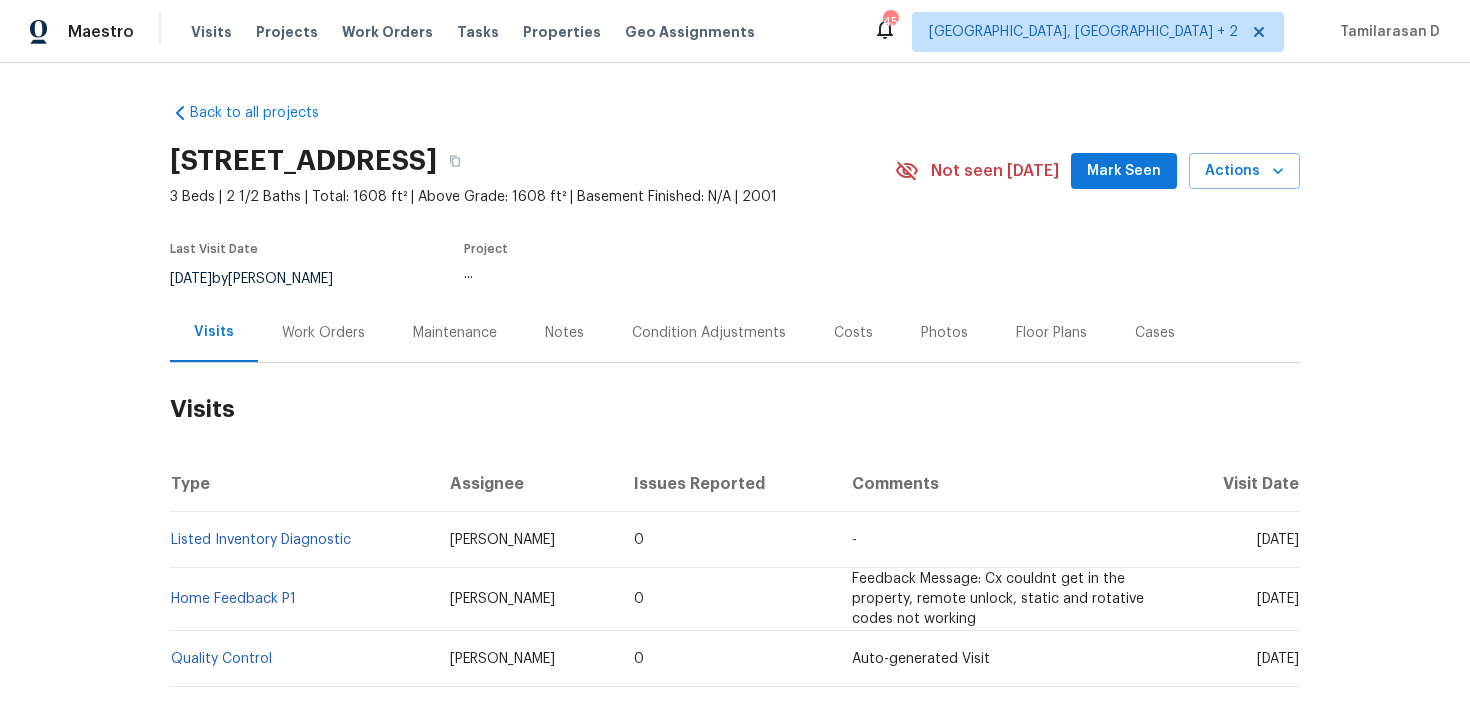 scroll, scrollTop: 0, scrollLeft: 0, axis: both 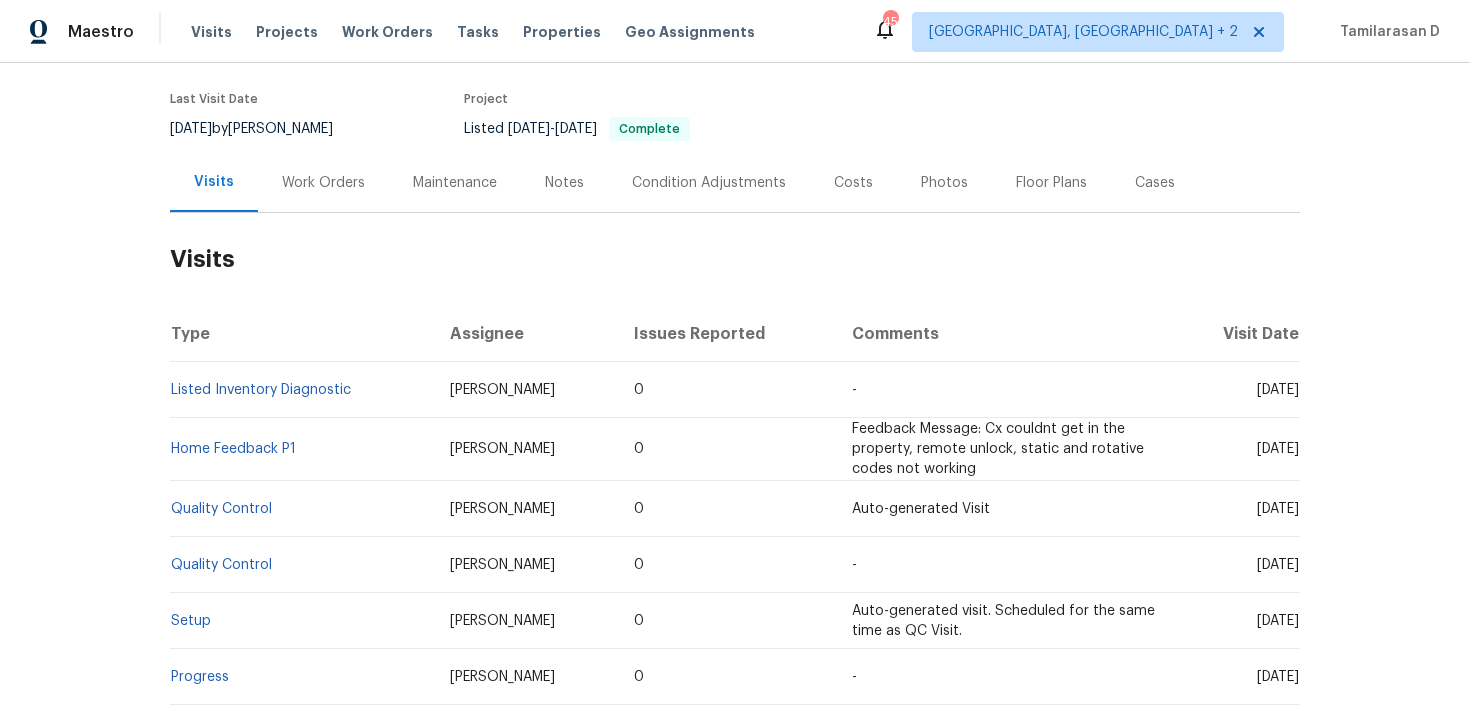 click on "Work Orders" at bounding box center [323, 183] 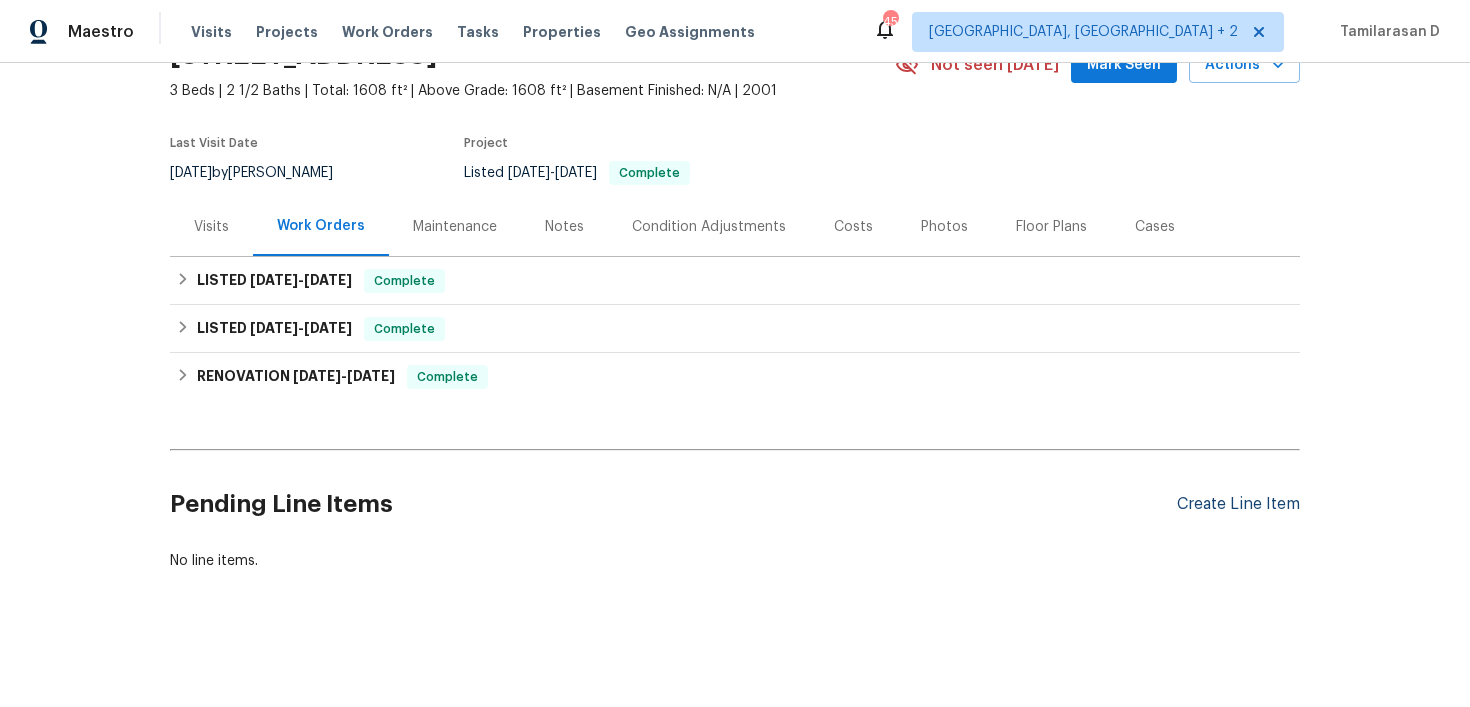 click on "Create Line Item" at bounding box center (1238, 504) 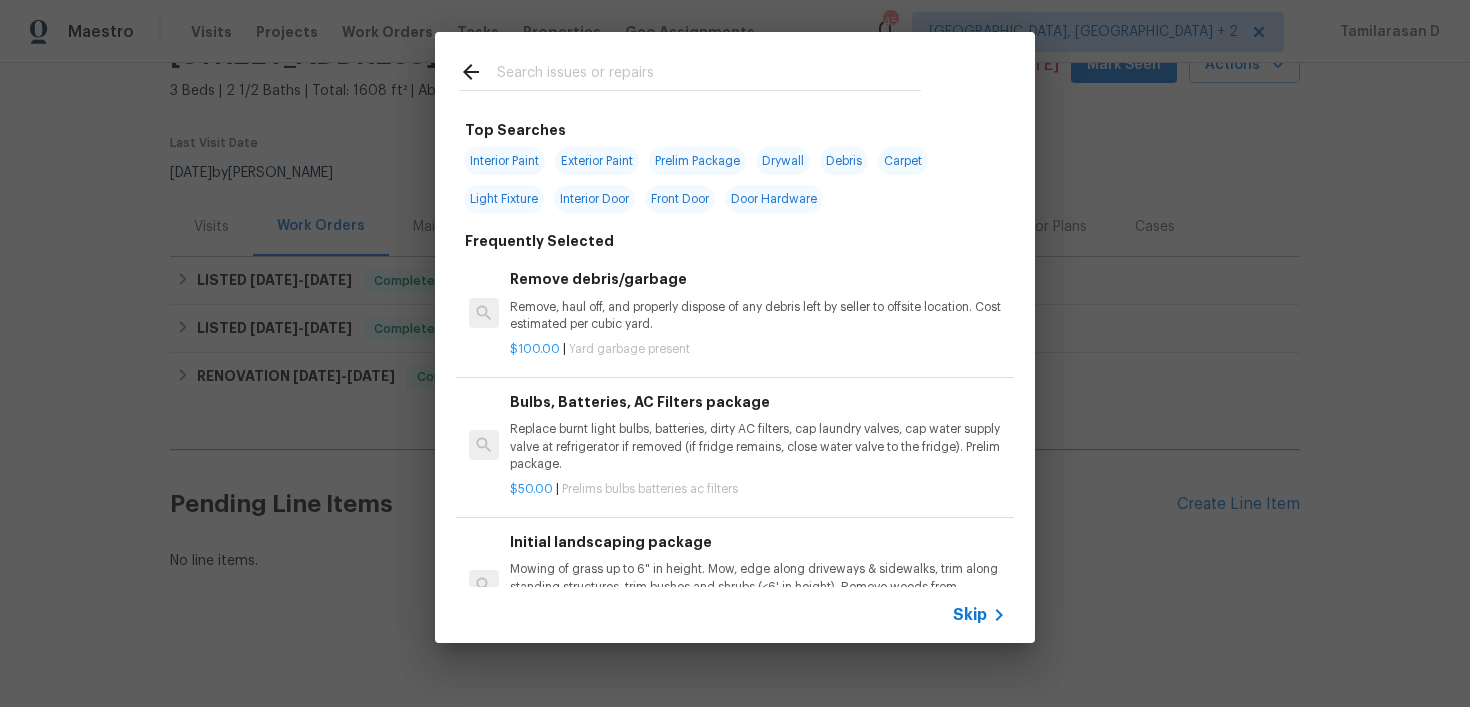 click on "Skip" at bounding box center [970, 615] 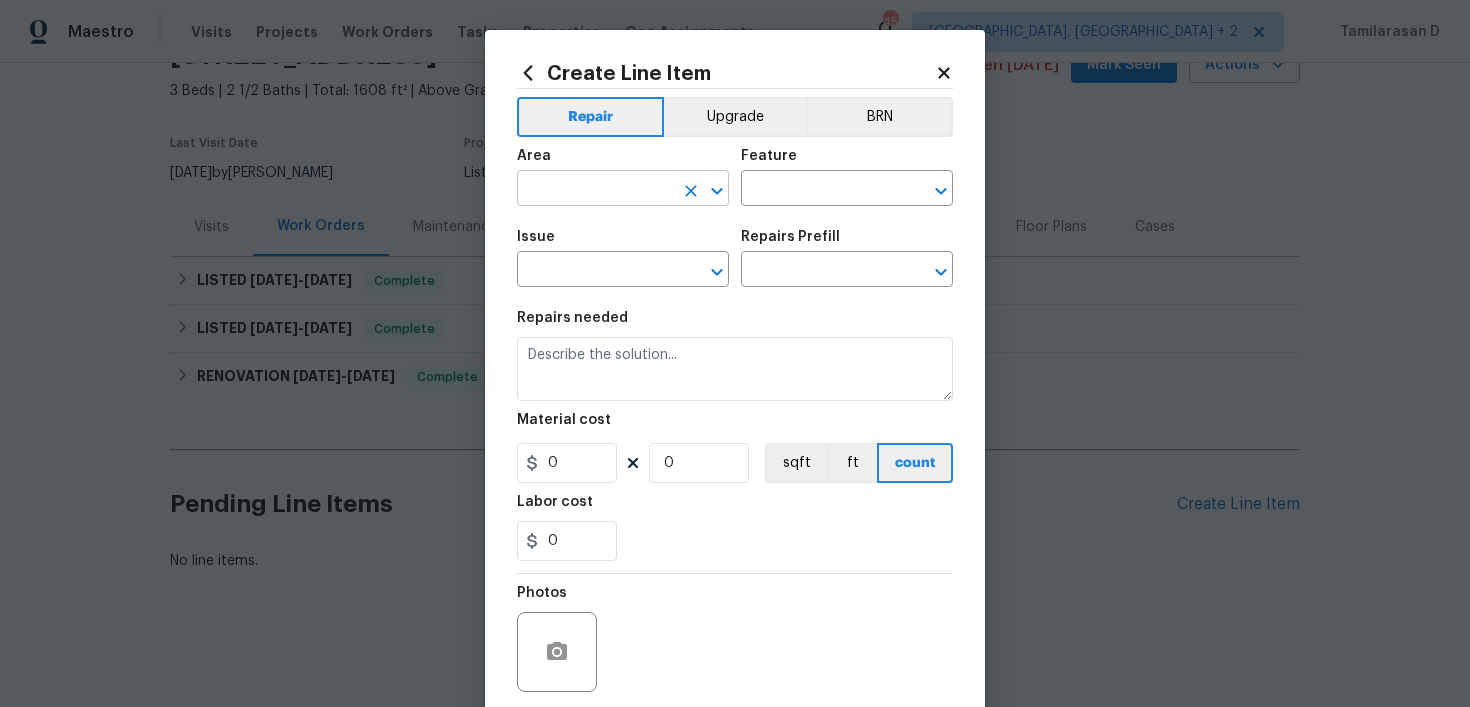 click at bounding box center (595, 190) 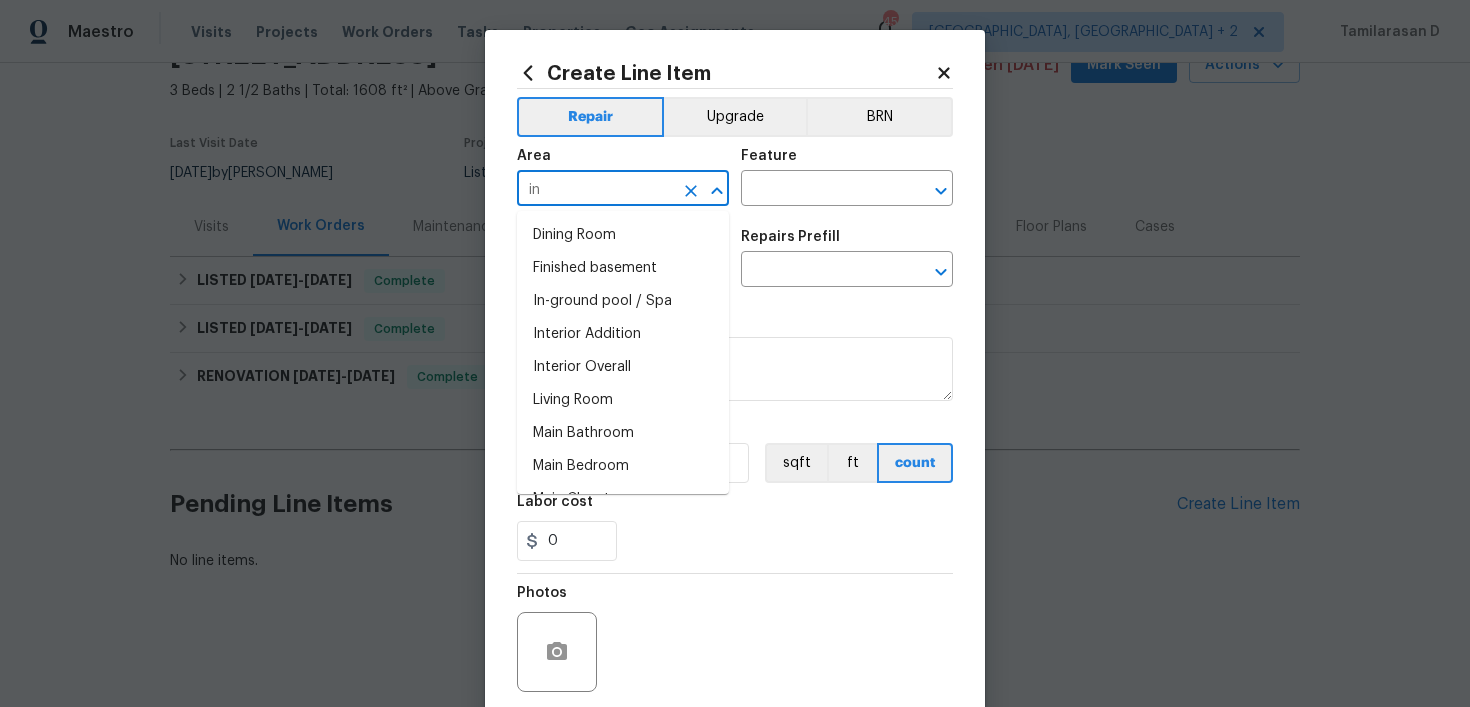 type on "in" 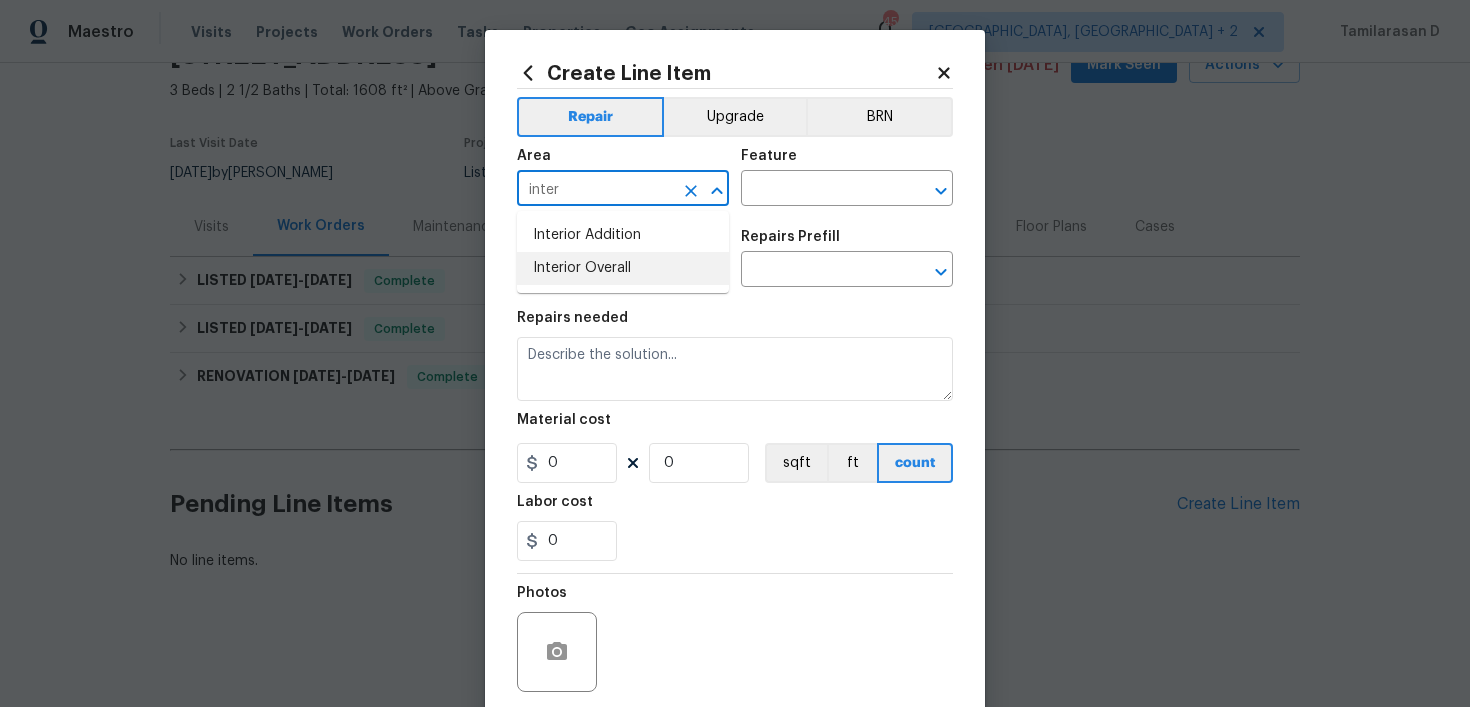 click on "Interior Overall" at bounding box center (623, 268) 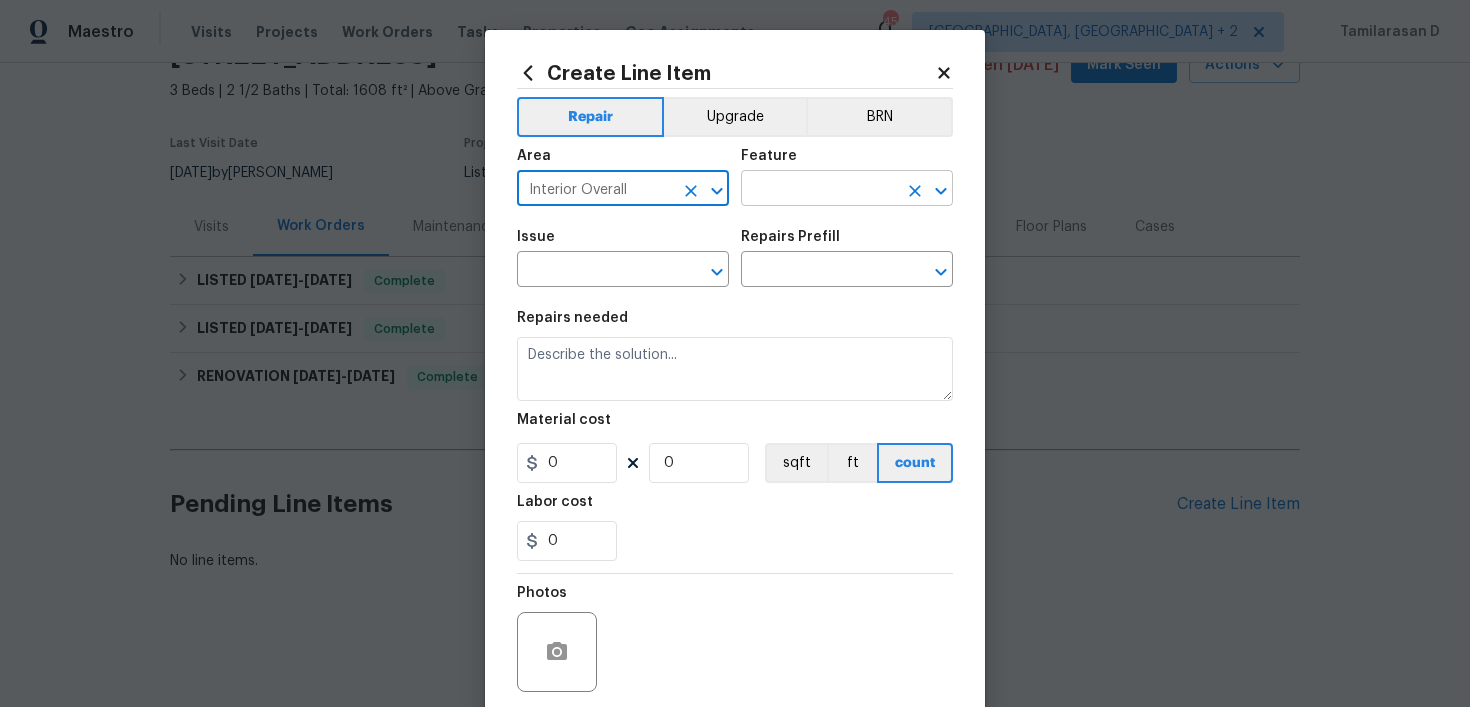 type on "Interior Overall" 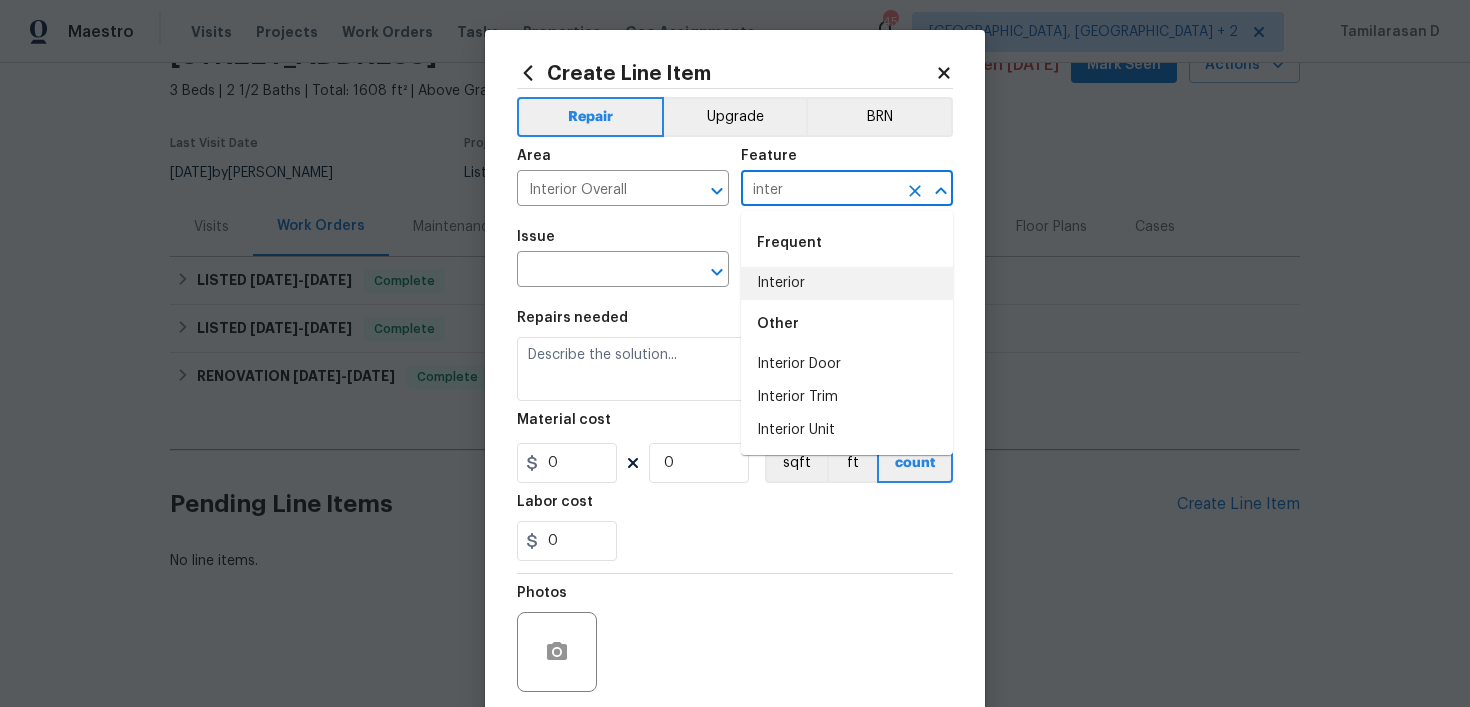 click on "Interior" at bounding box center (847, 283) 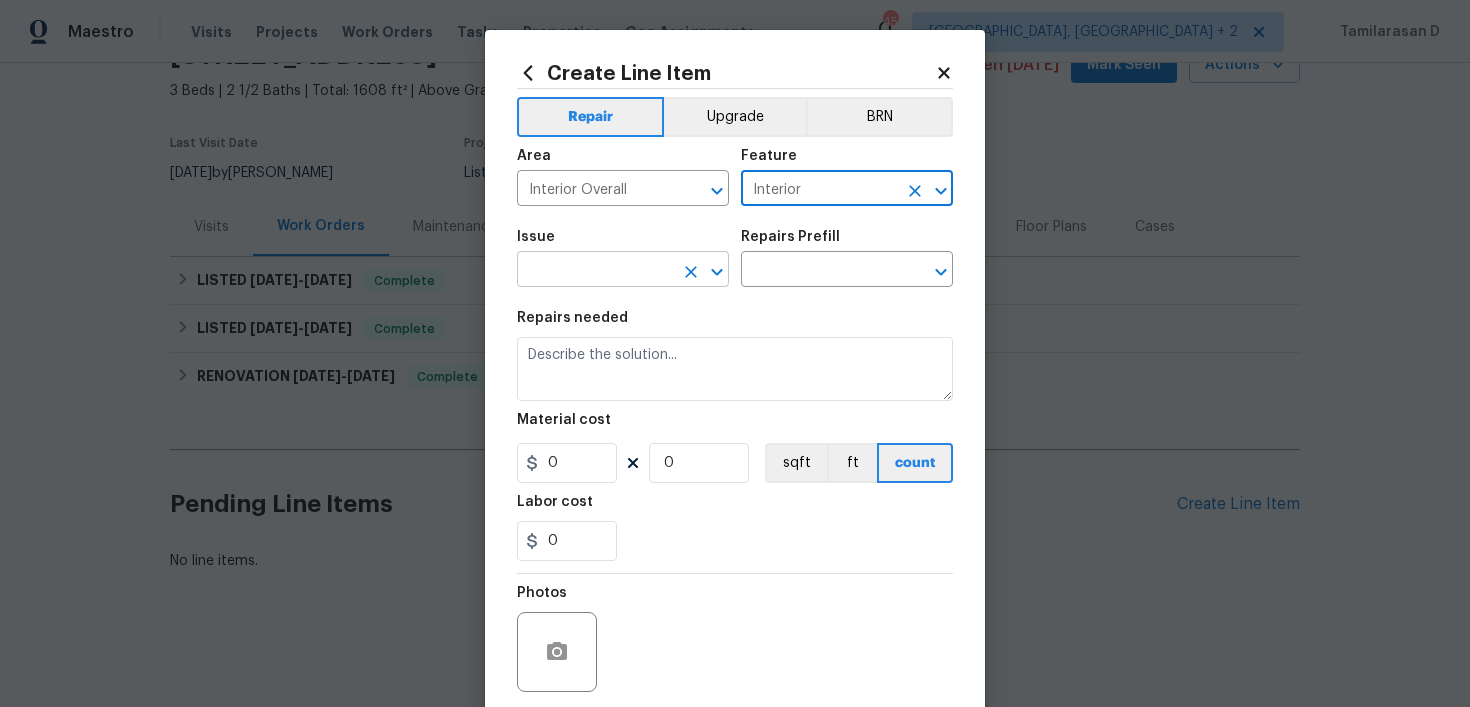 type on "Interior" 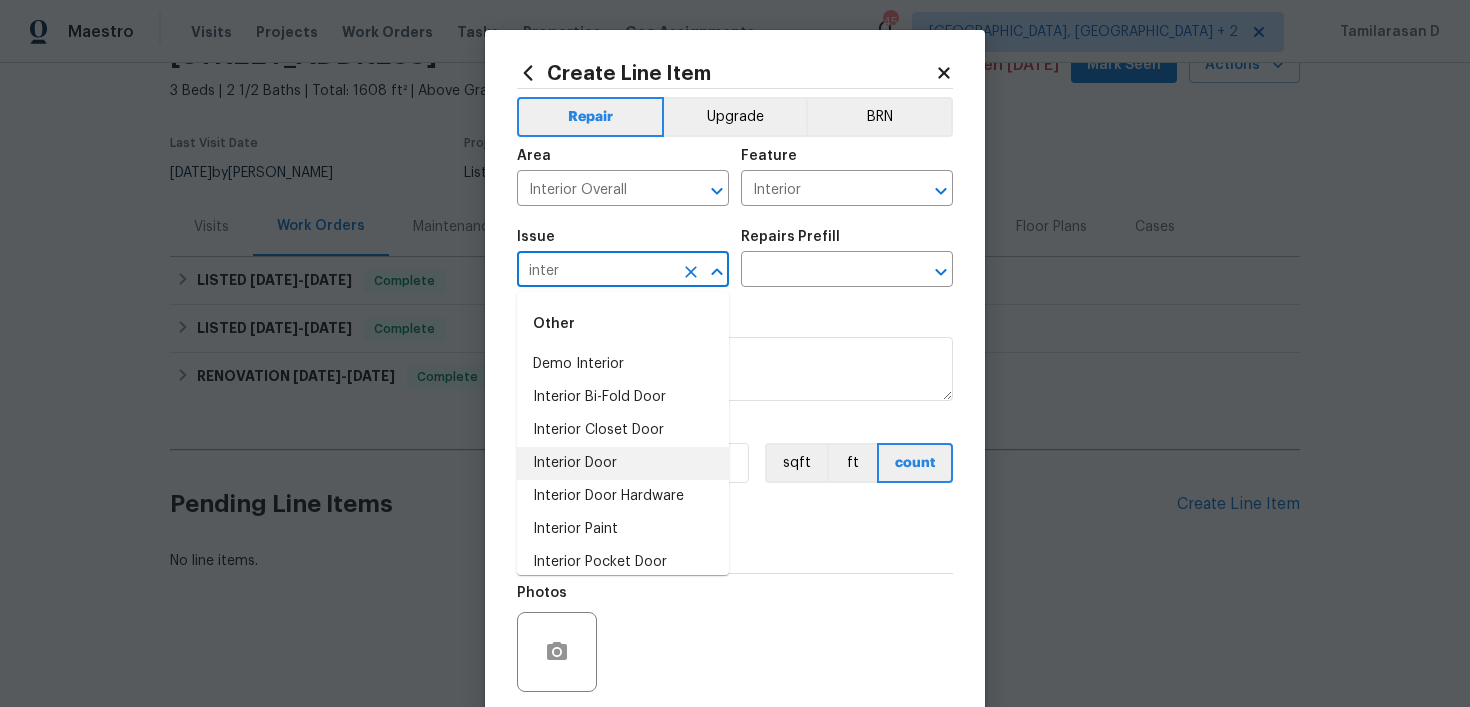 click on "Interior Door" at bounding box center (623, 463) 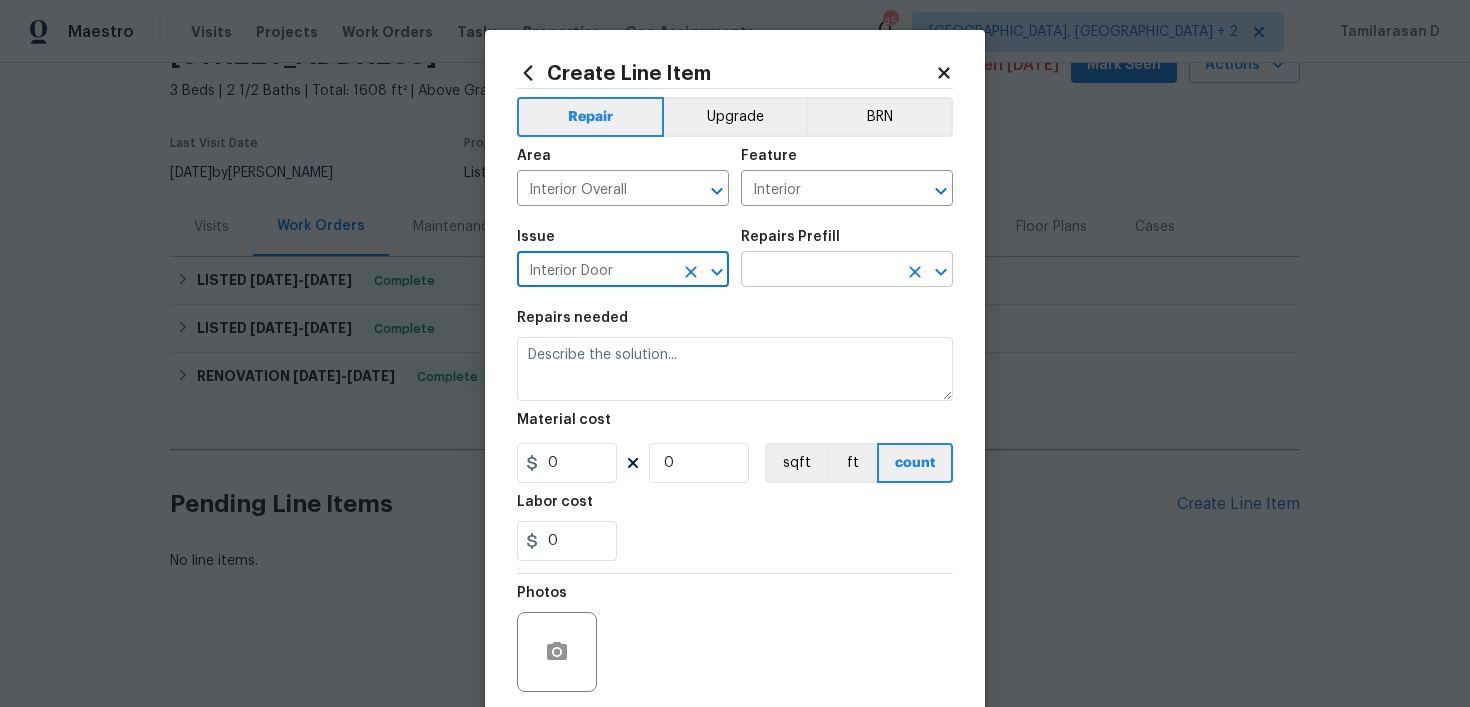 type on "Interior Door" 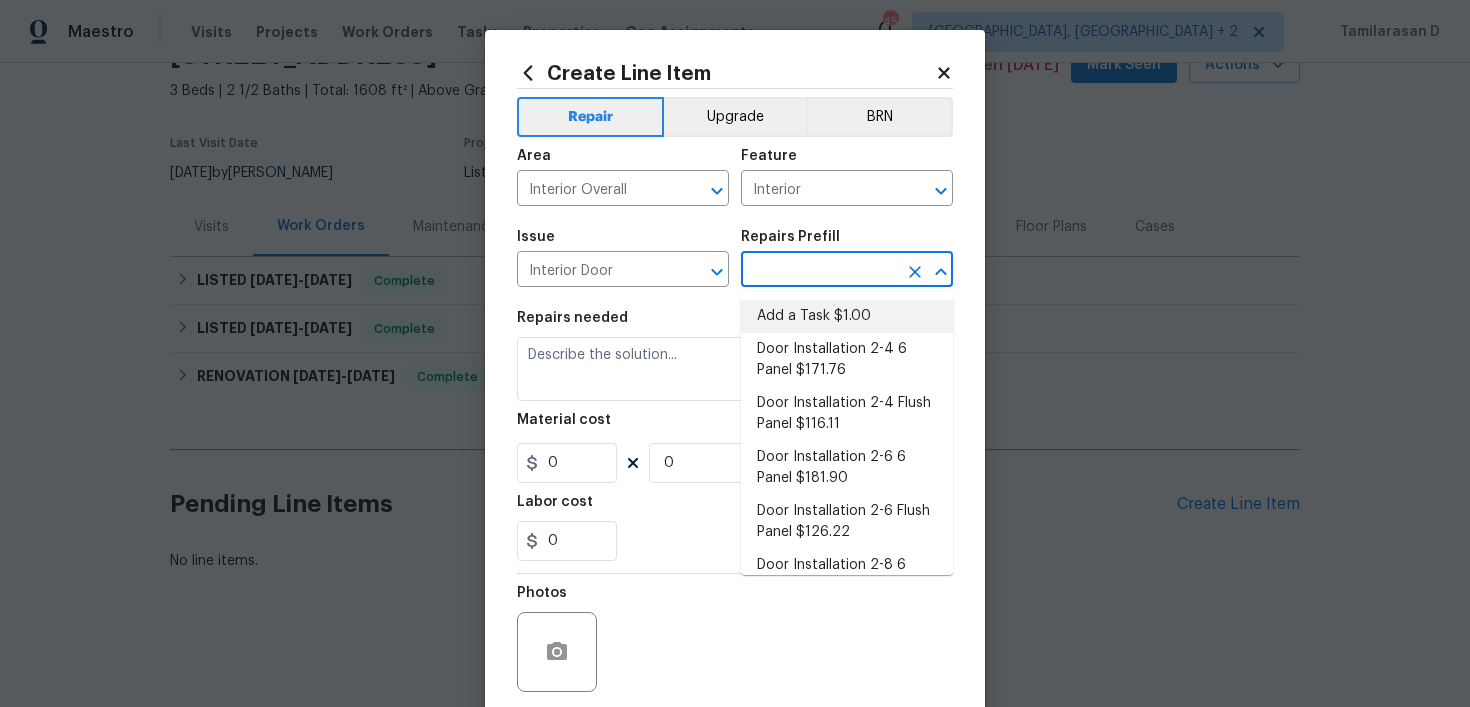 click on "Add a Task $1.00" at bounding box center (847, 316) 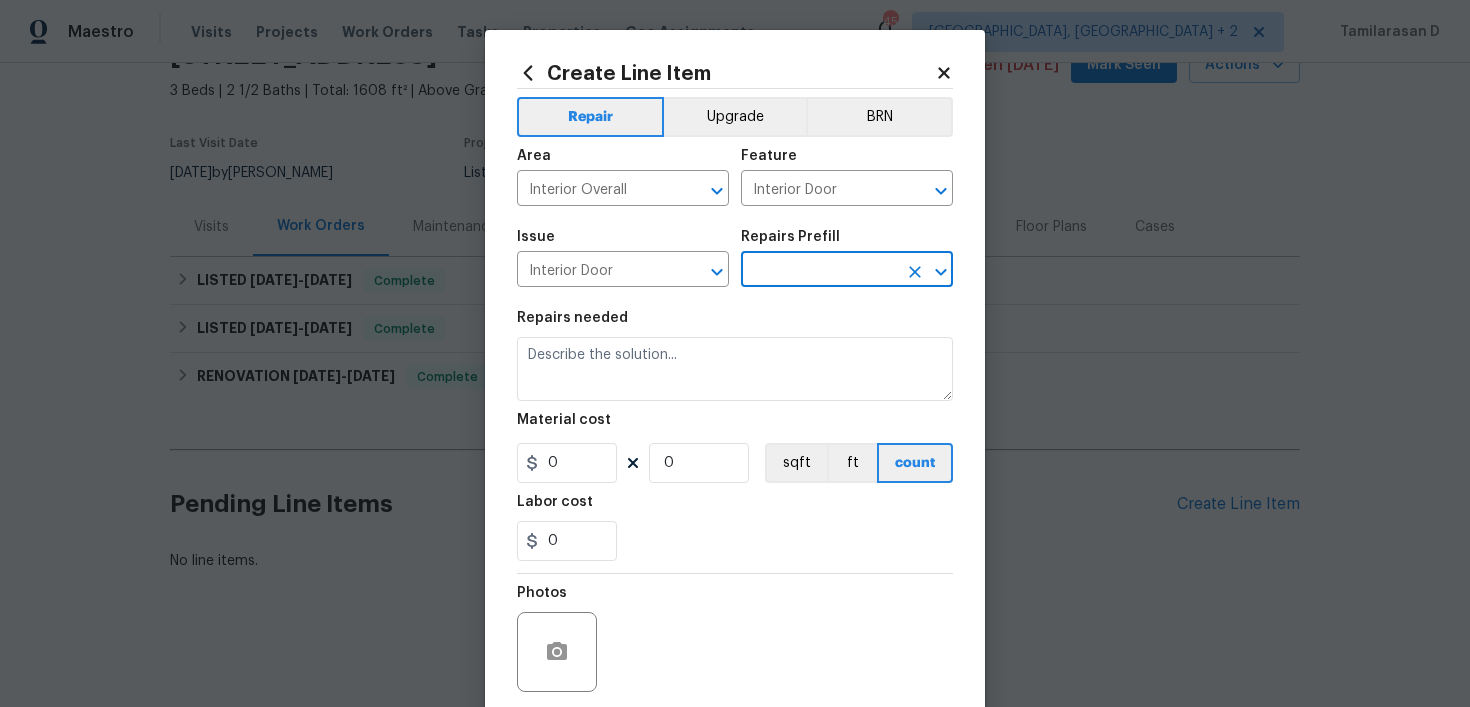type on "Add a Task $1.00" 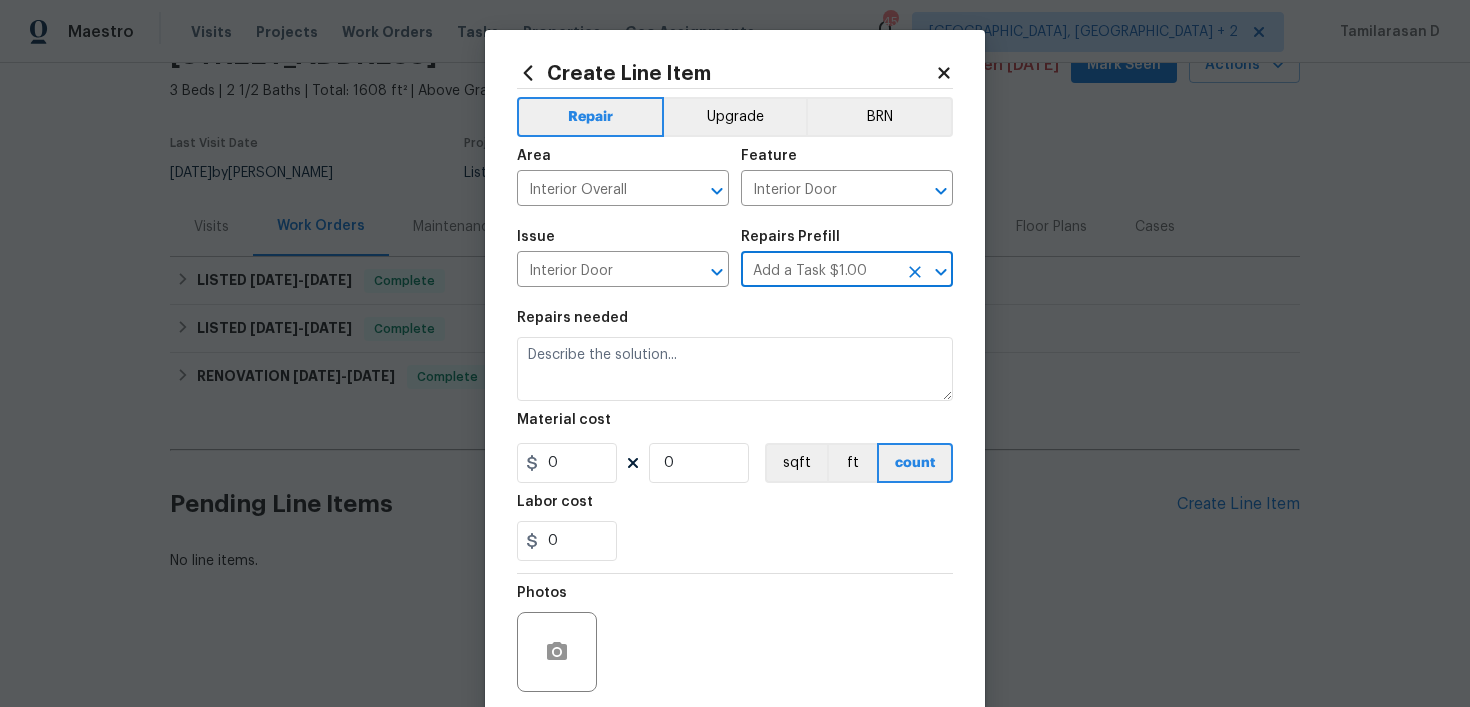 type on "HPM to detail" 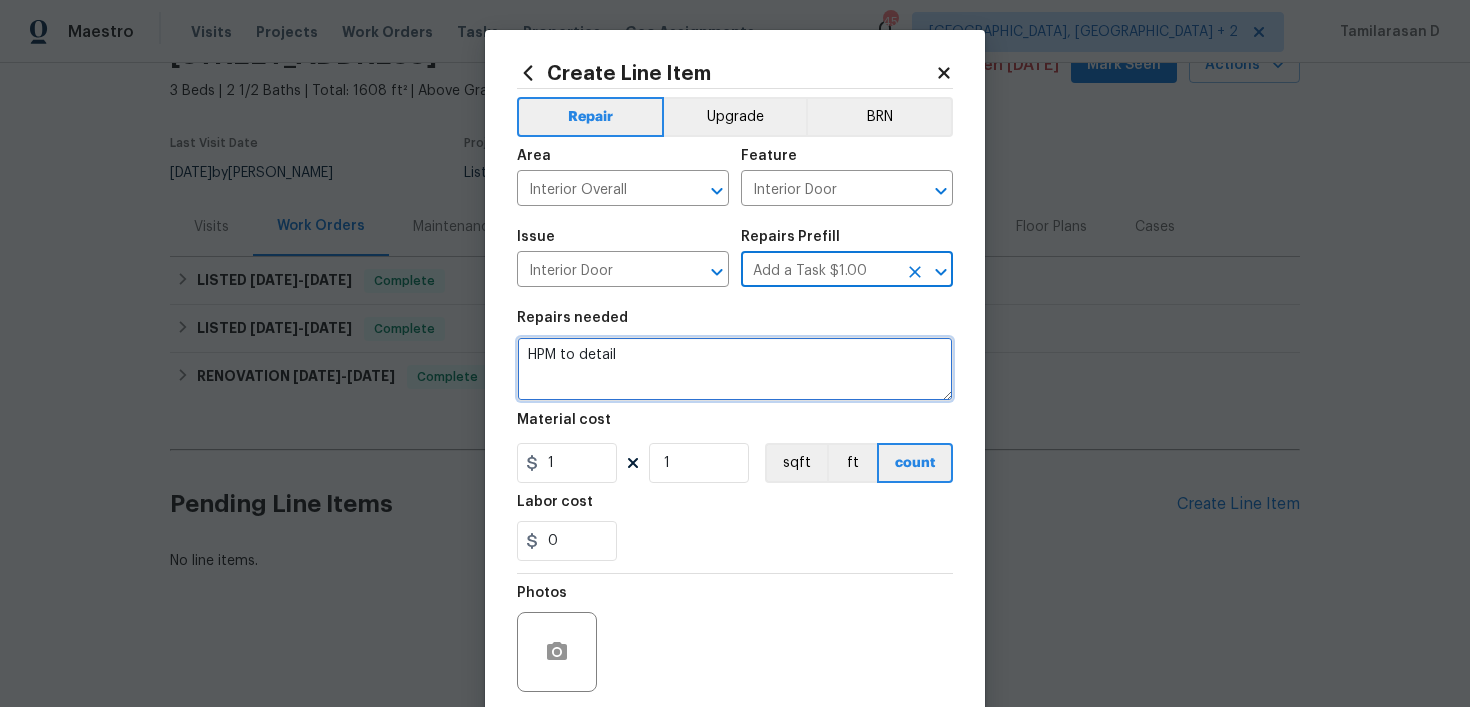 click on "HPM to detail" at bounding box center (735, 369) 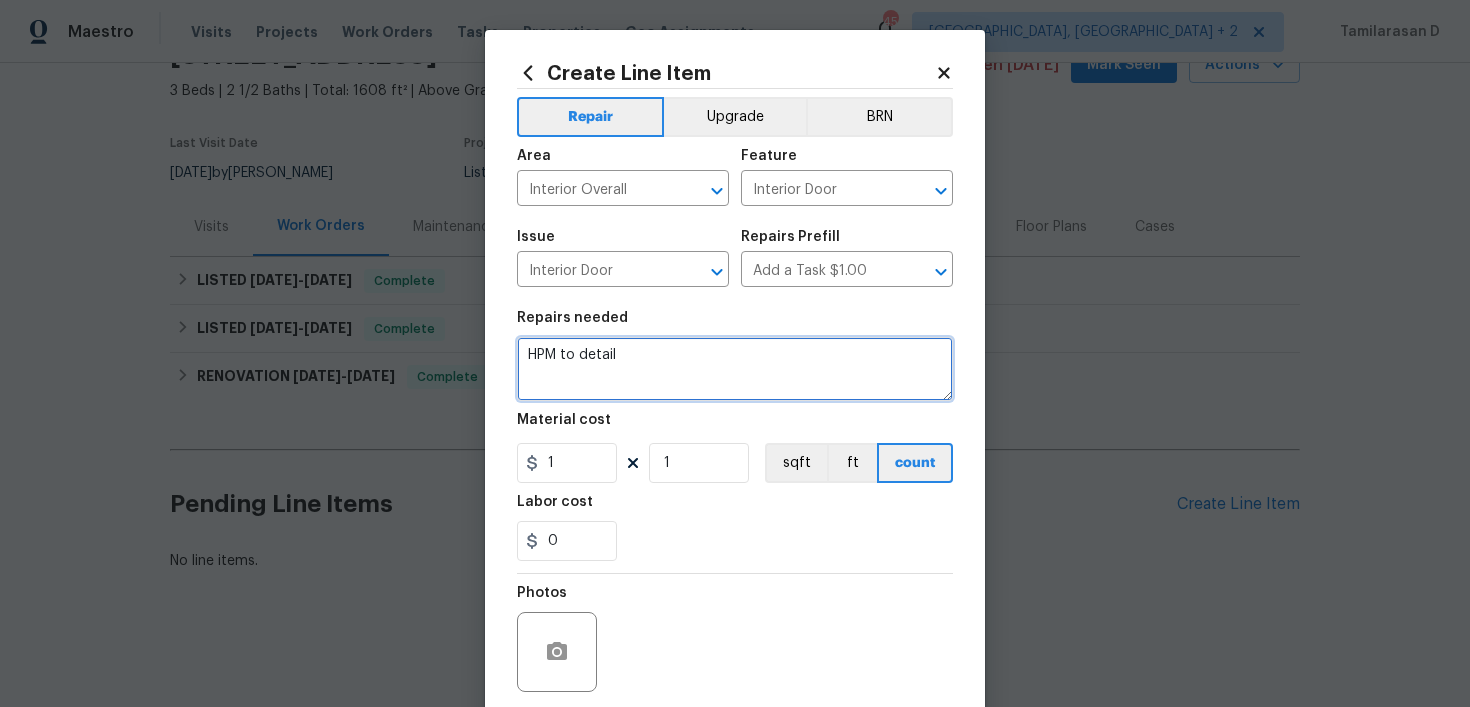 click on "HPM to detail" at bounding box center (735, 369) 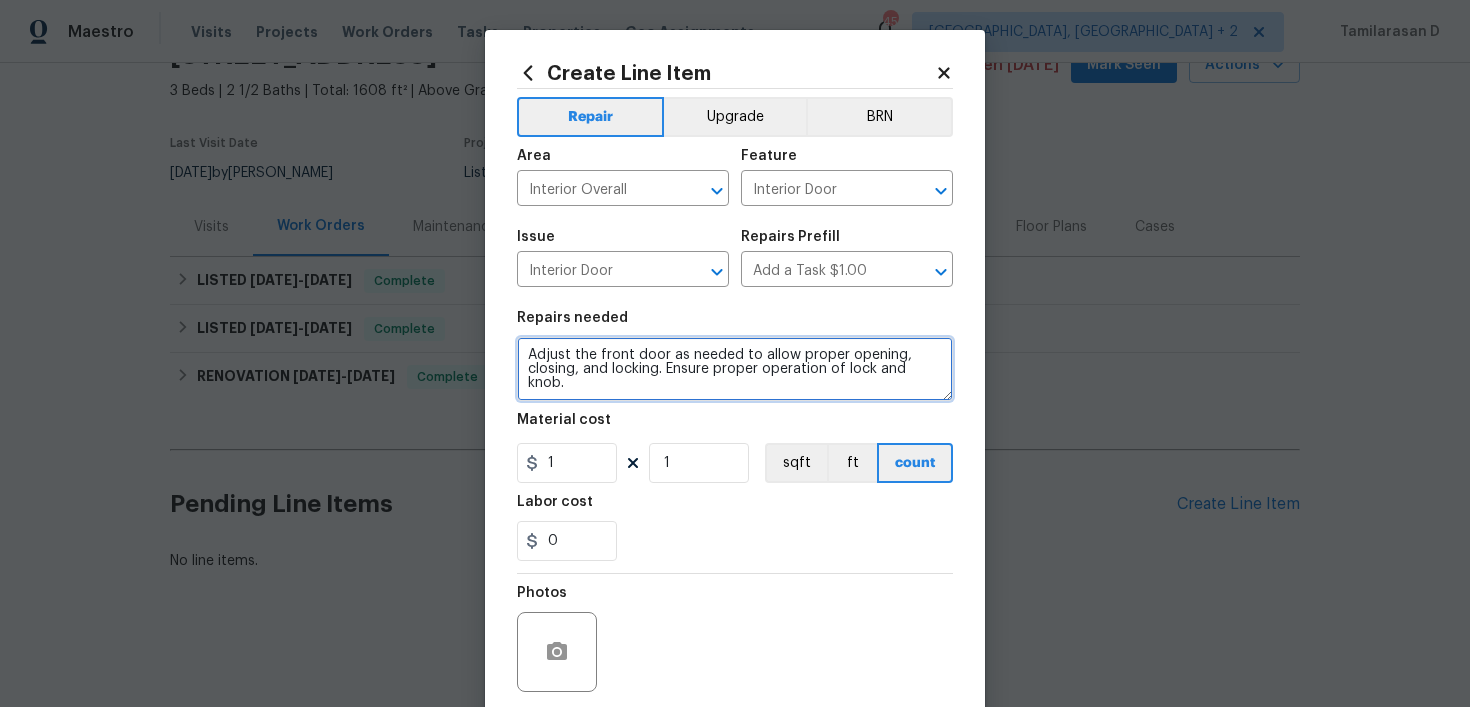 type on "Adjust the front door as needed to allow proper opening, closing, and locking. Ensure proper operation of lock and knob." 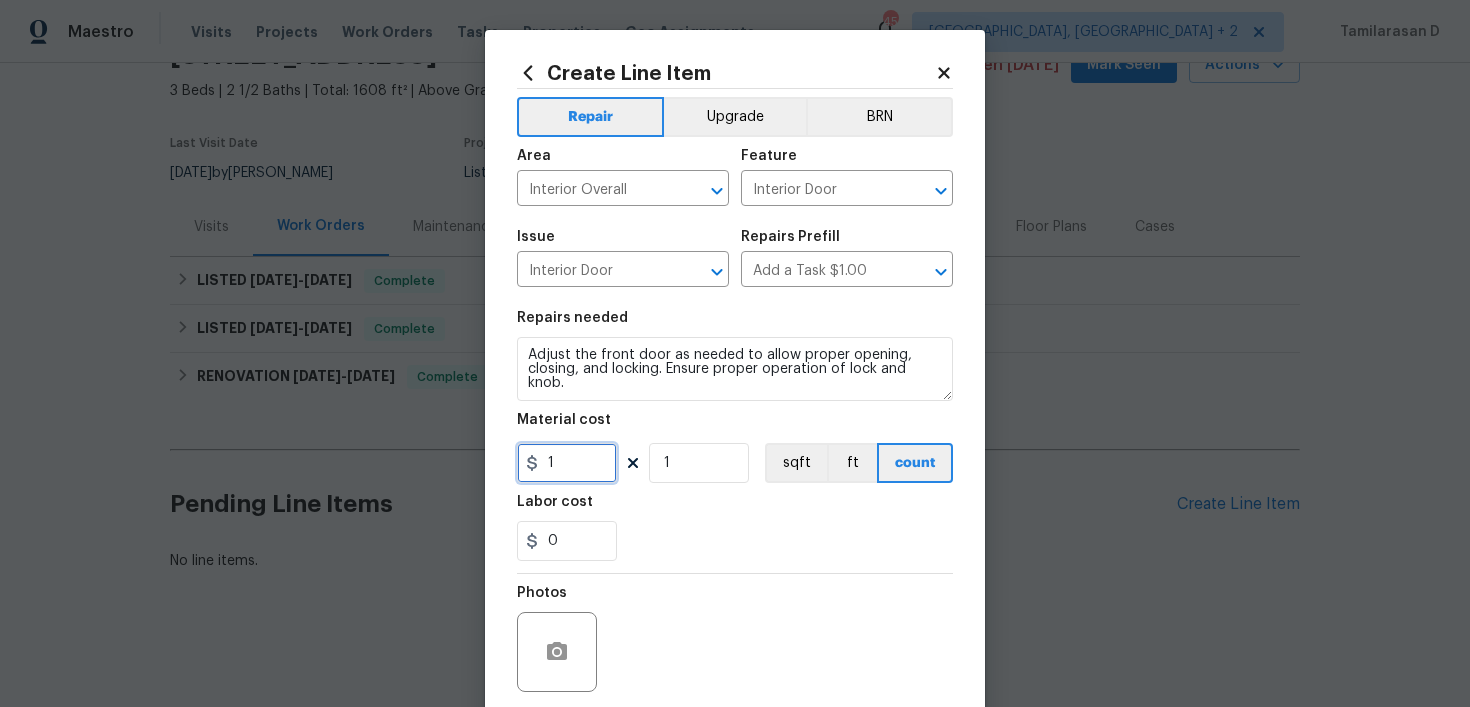 click on "1" at bounding box center (567, 463) 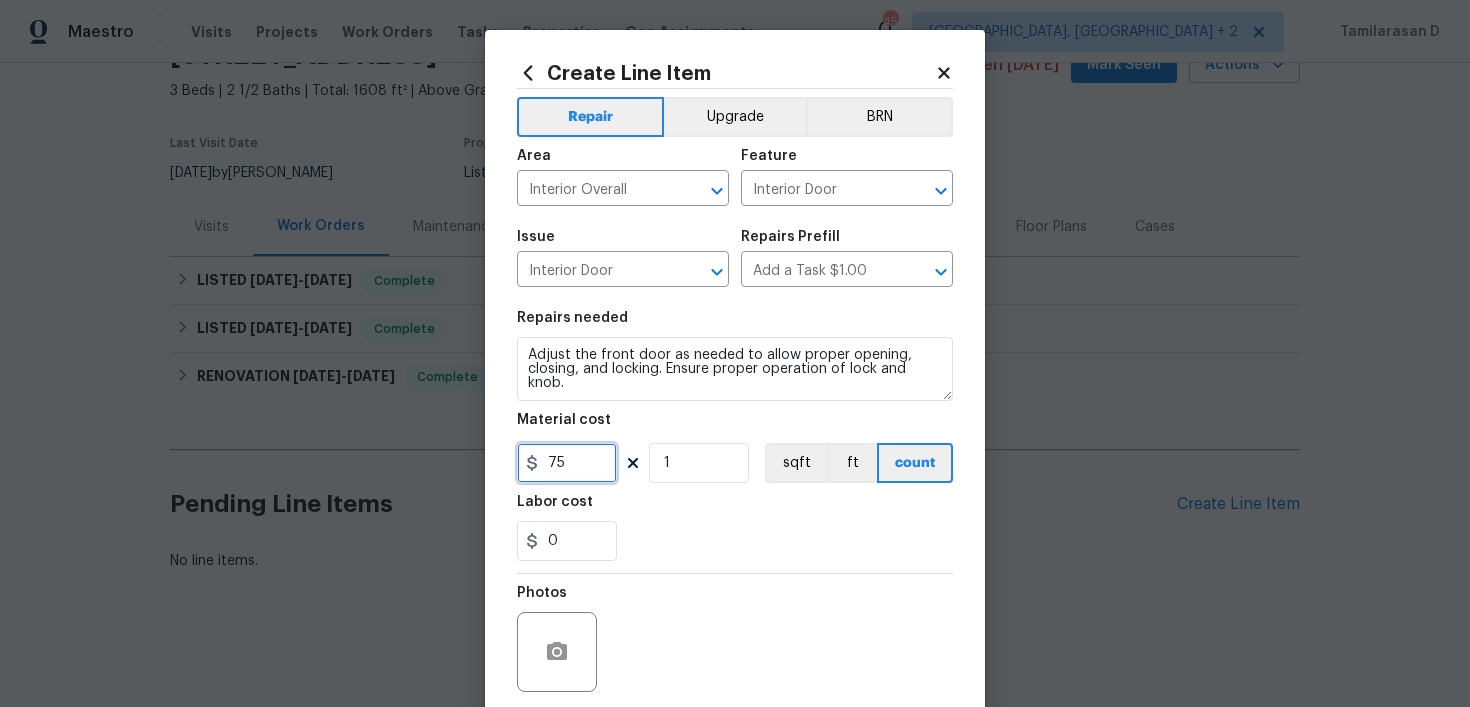 type on "75" 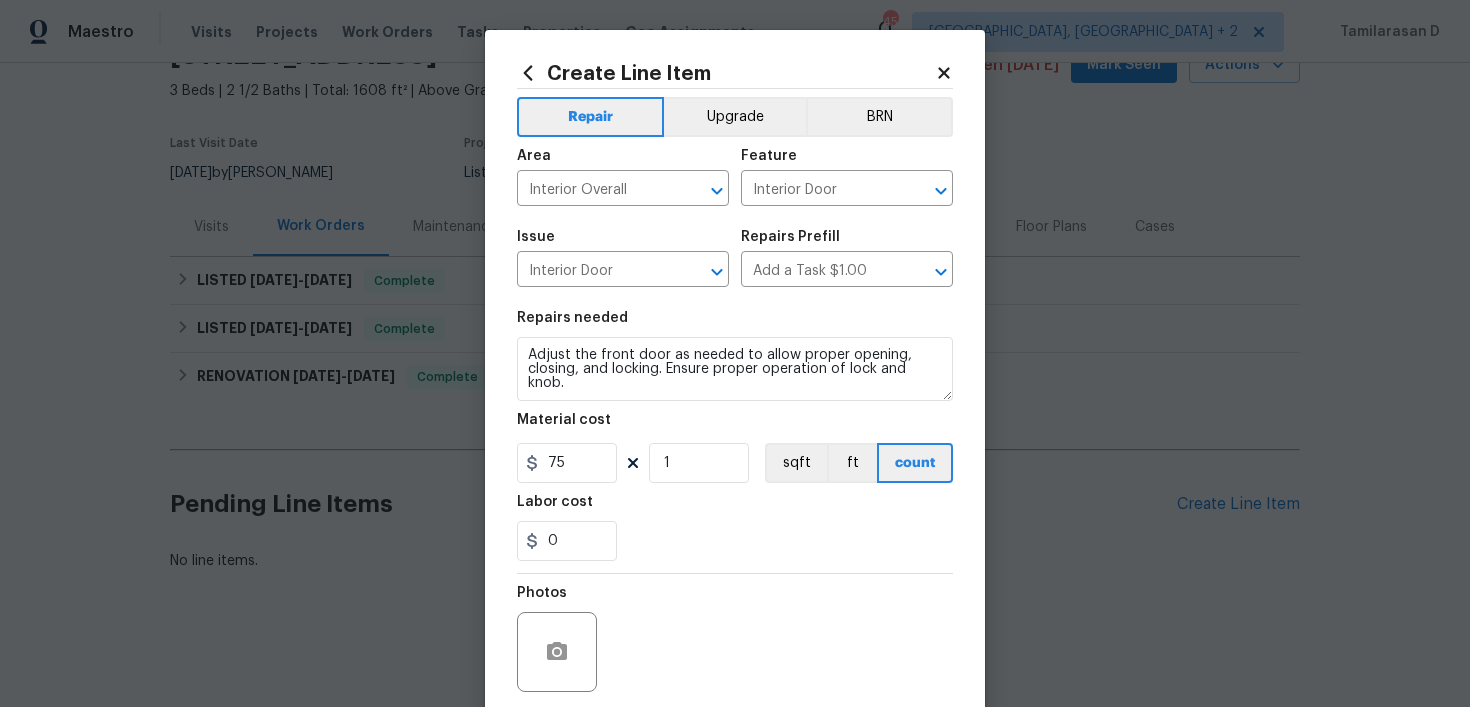 click on "Photos" at bounding box center [735, 639] 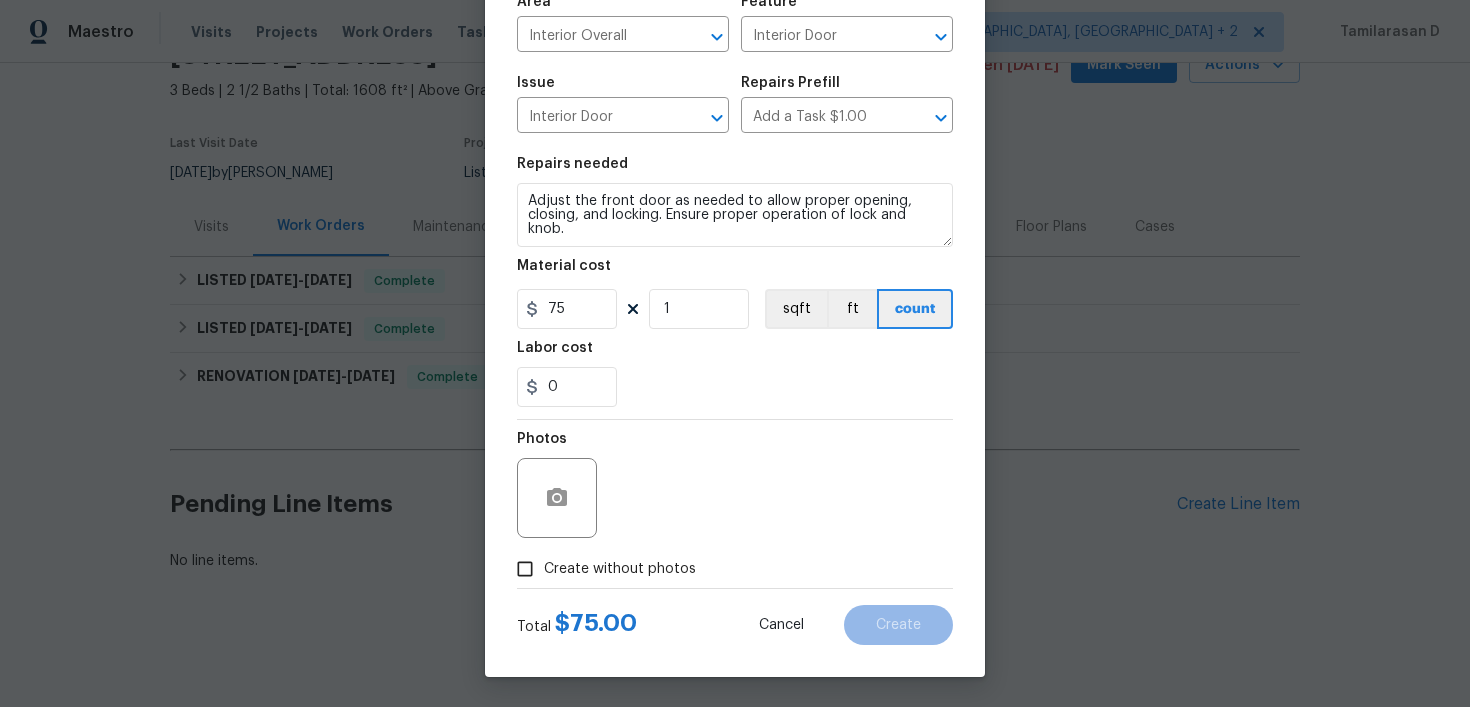 click on "Create without photos" at bounding box center [620, 569] 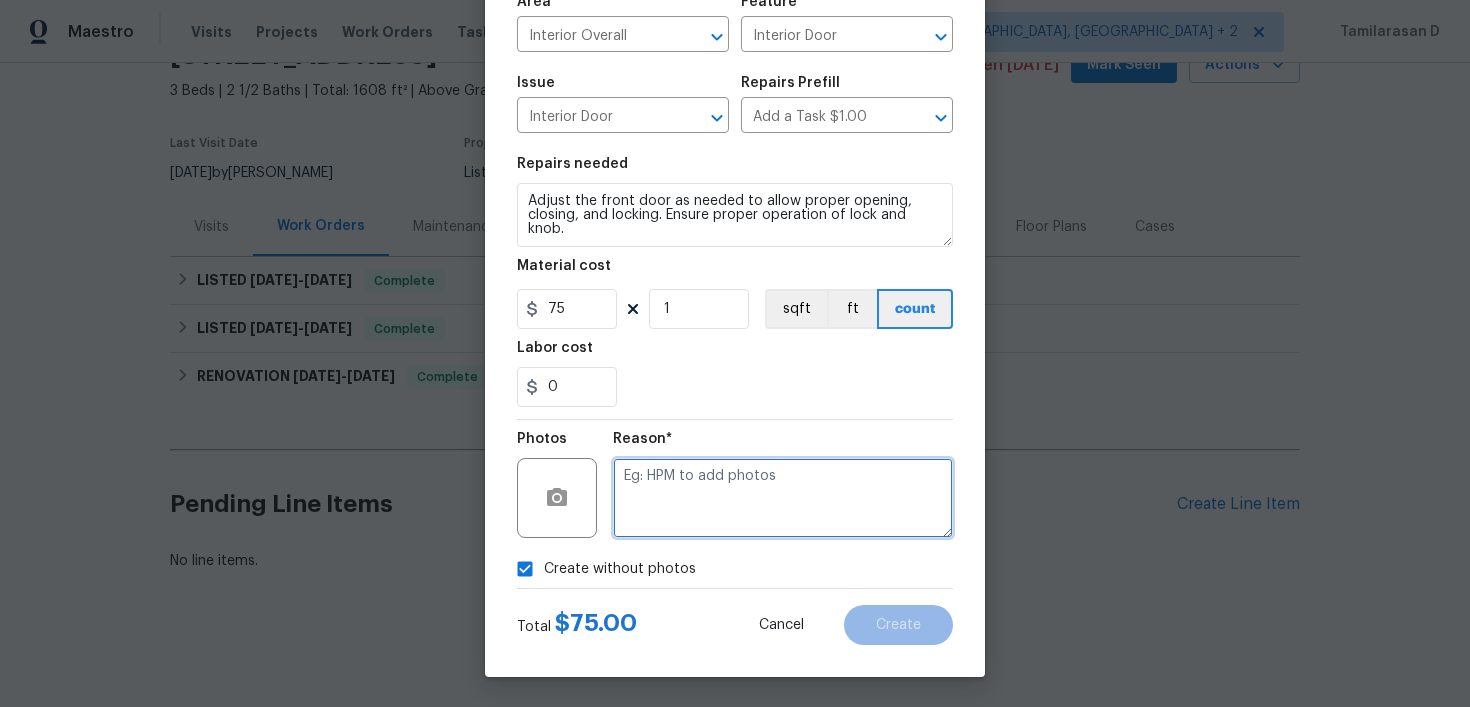 click at bounding box center (783, 498) 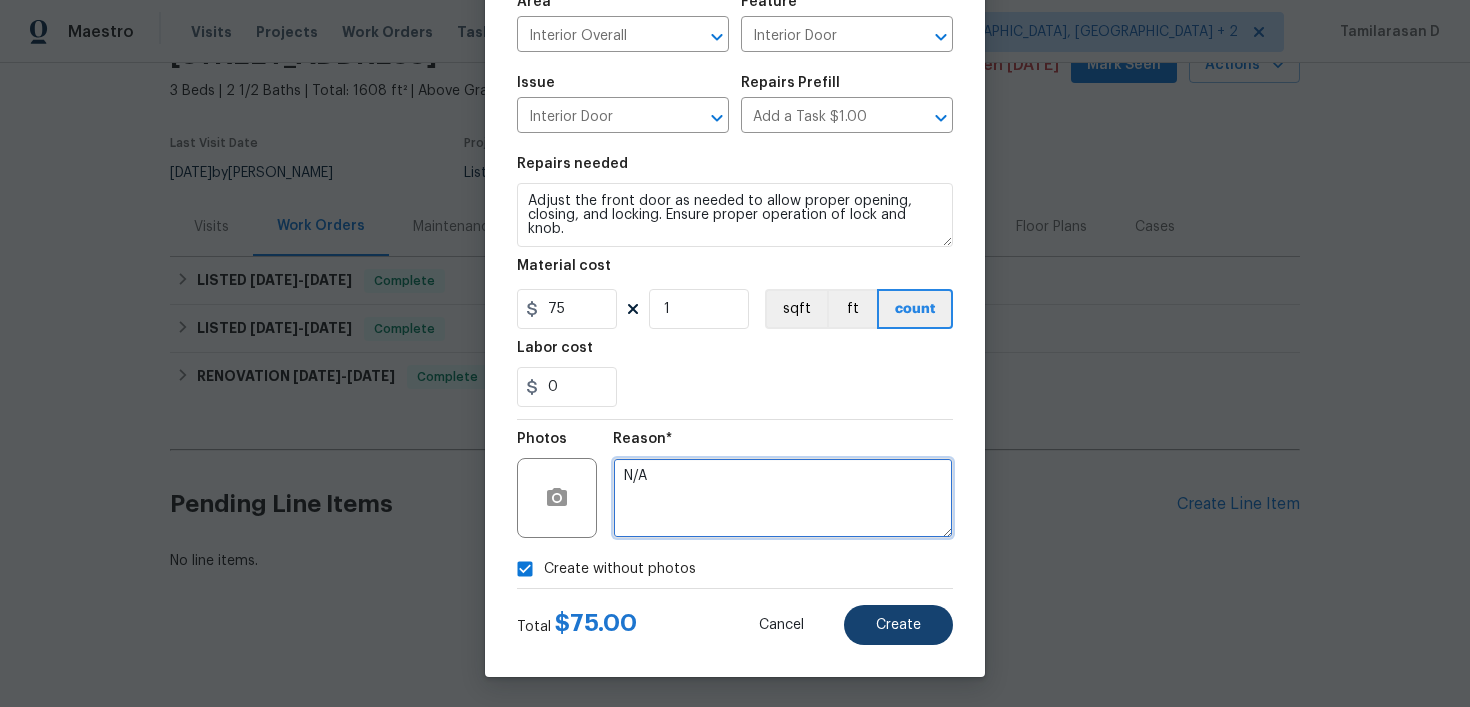 type on "N/A" 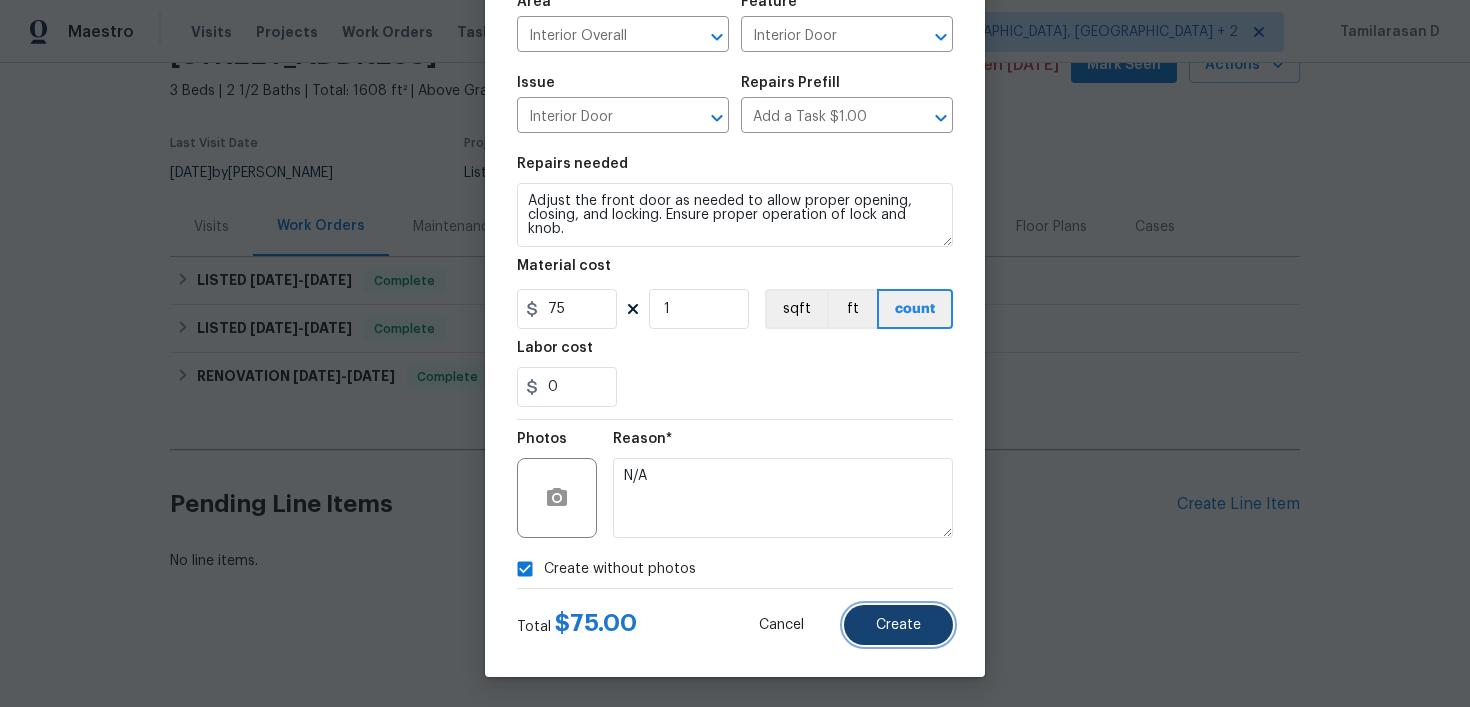 click on "Create" at bounding box center (898, 625) 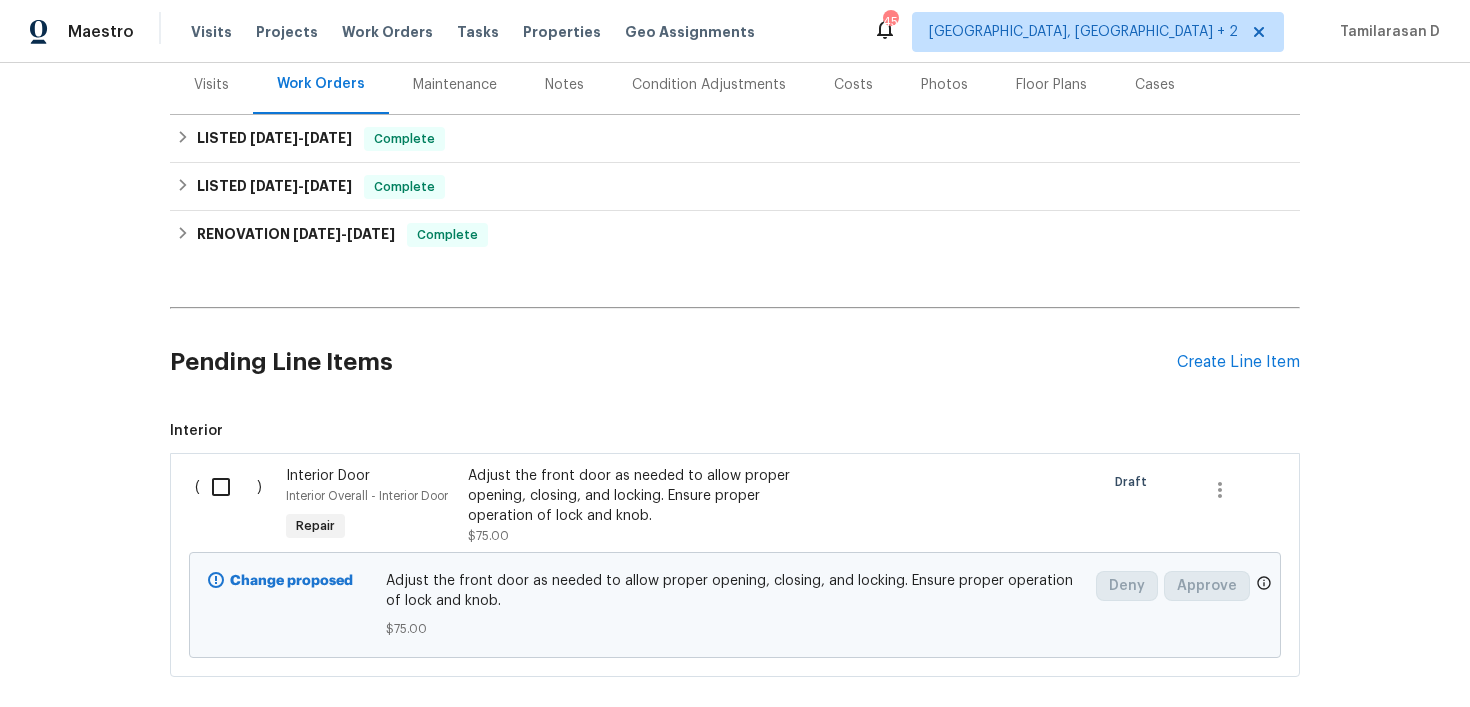 scroll, scrollTop: 354, scrollLeft: 0, axis: vertical 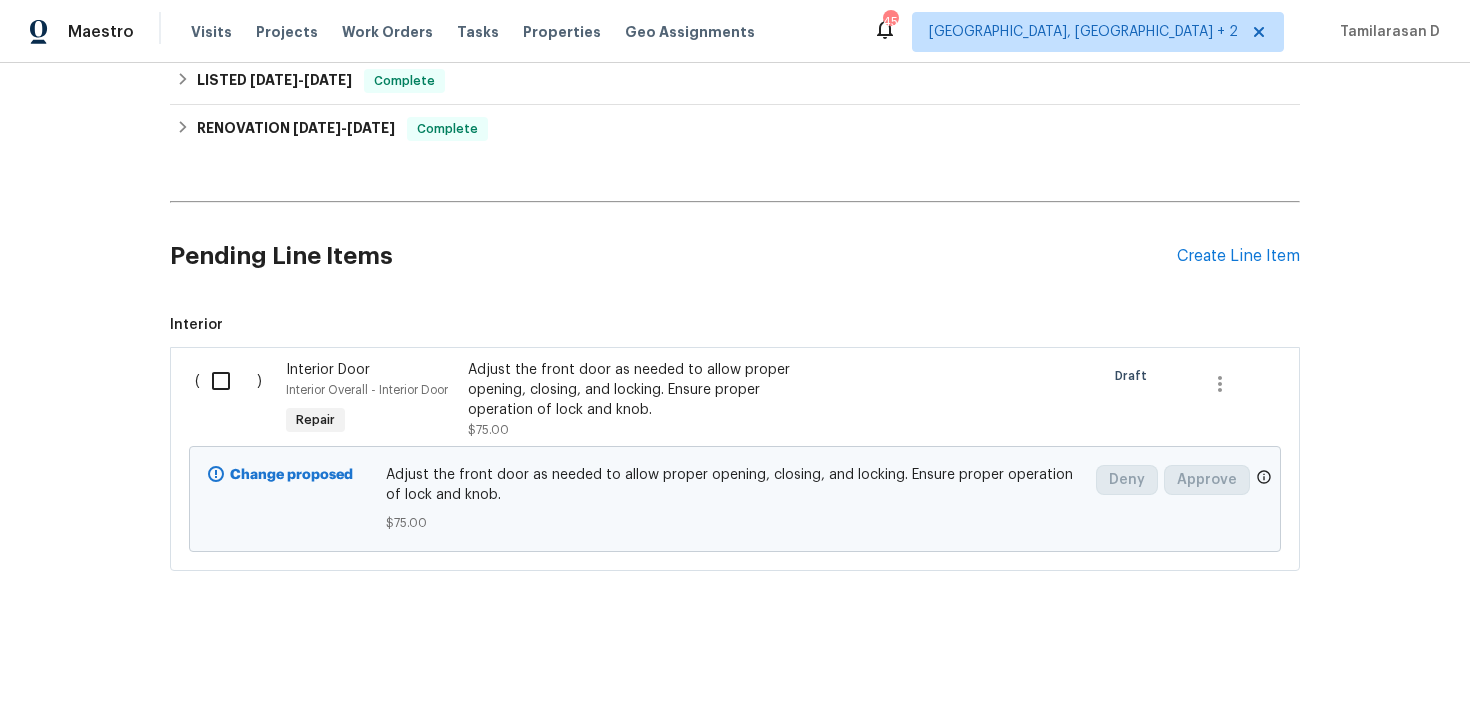 click on "( )" at bounding box center [234, 400] 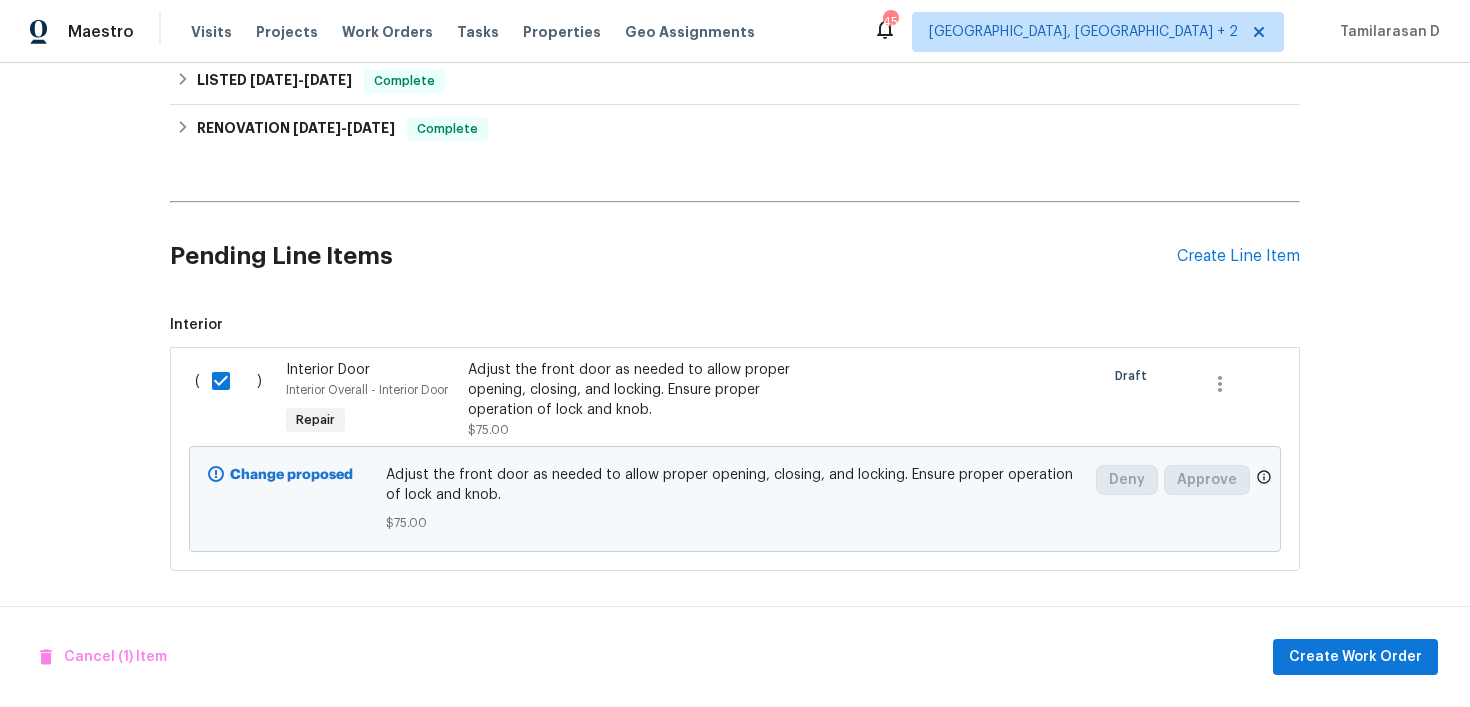 scroll, scrollTop: 0, scrollLeft: 0, axis: both 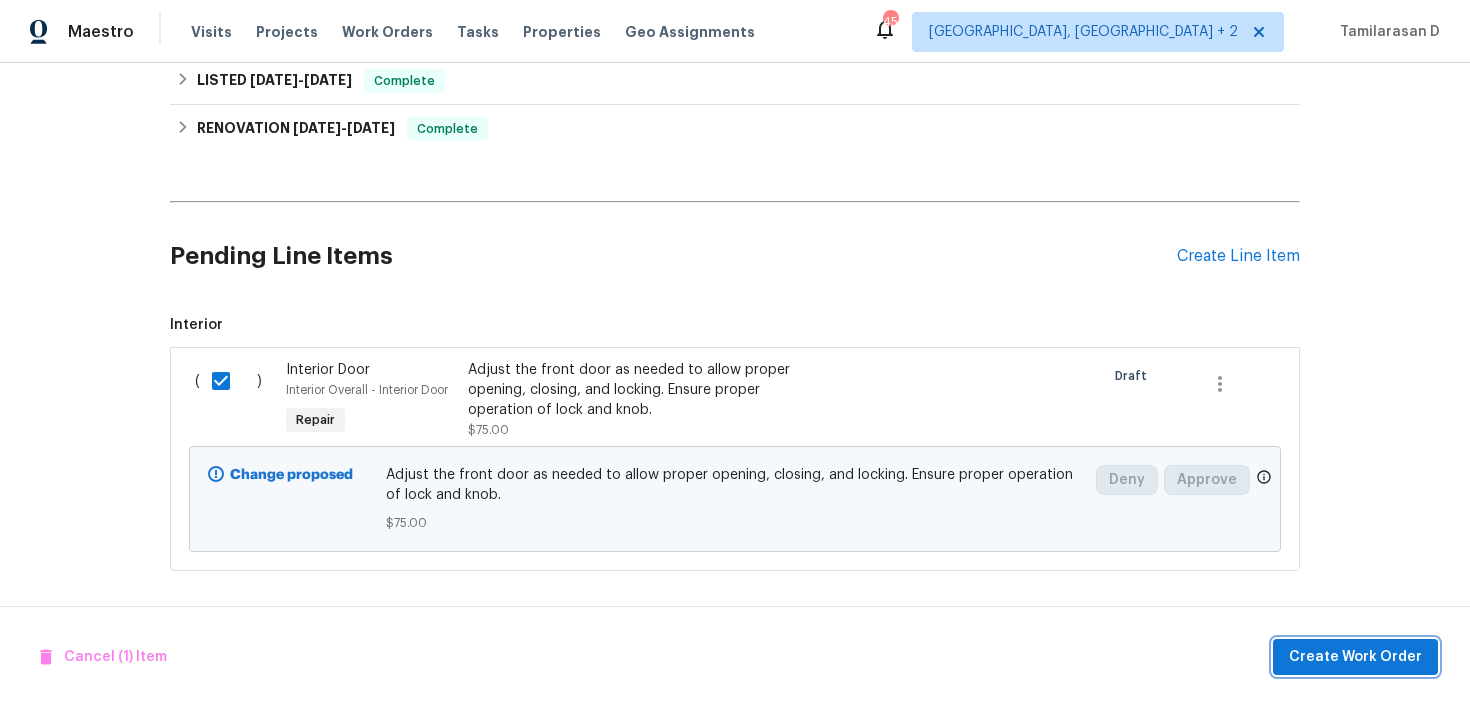 click on "Create Work Order" at bounding box center (1355, 657) 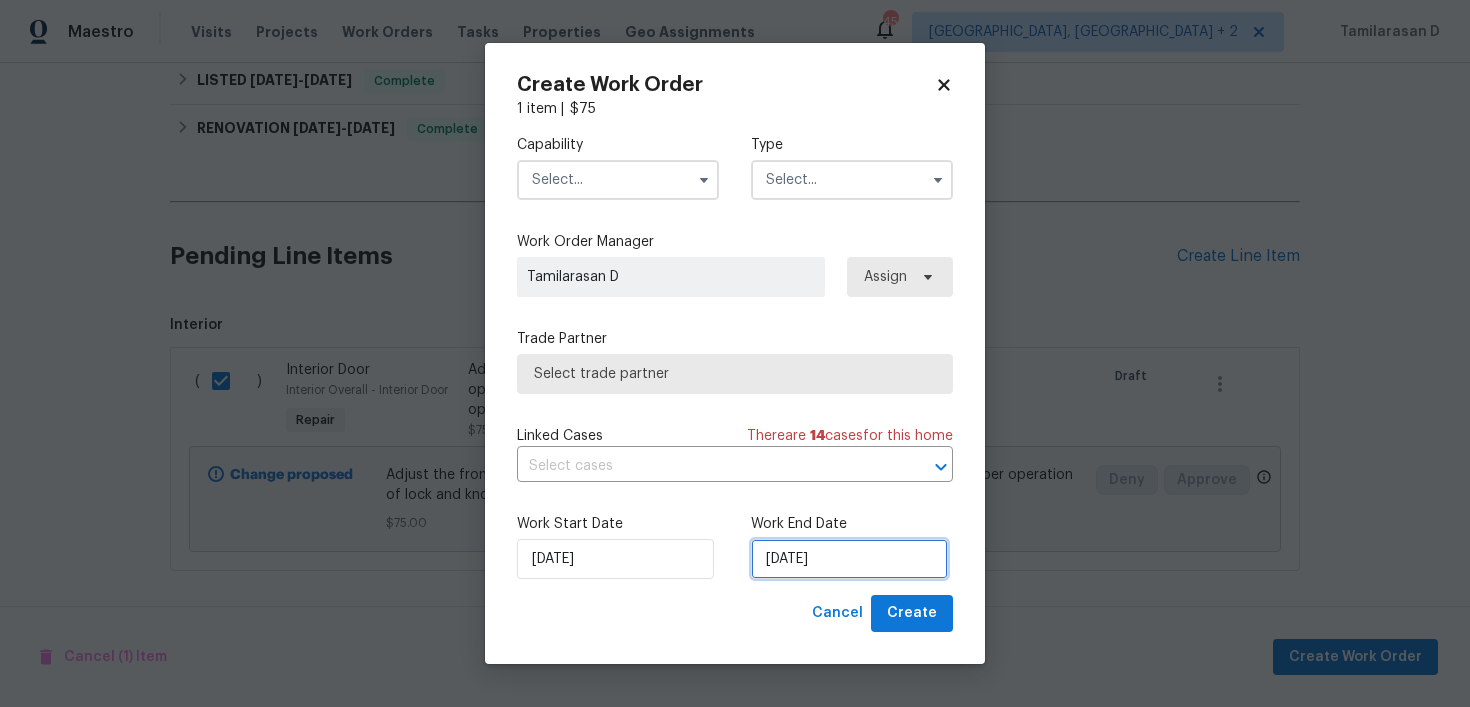 click on "16/07/2025" at bounding box center [849, 559] 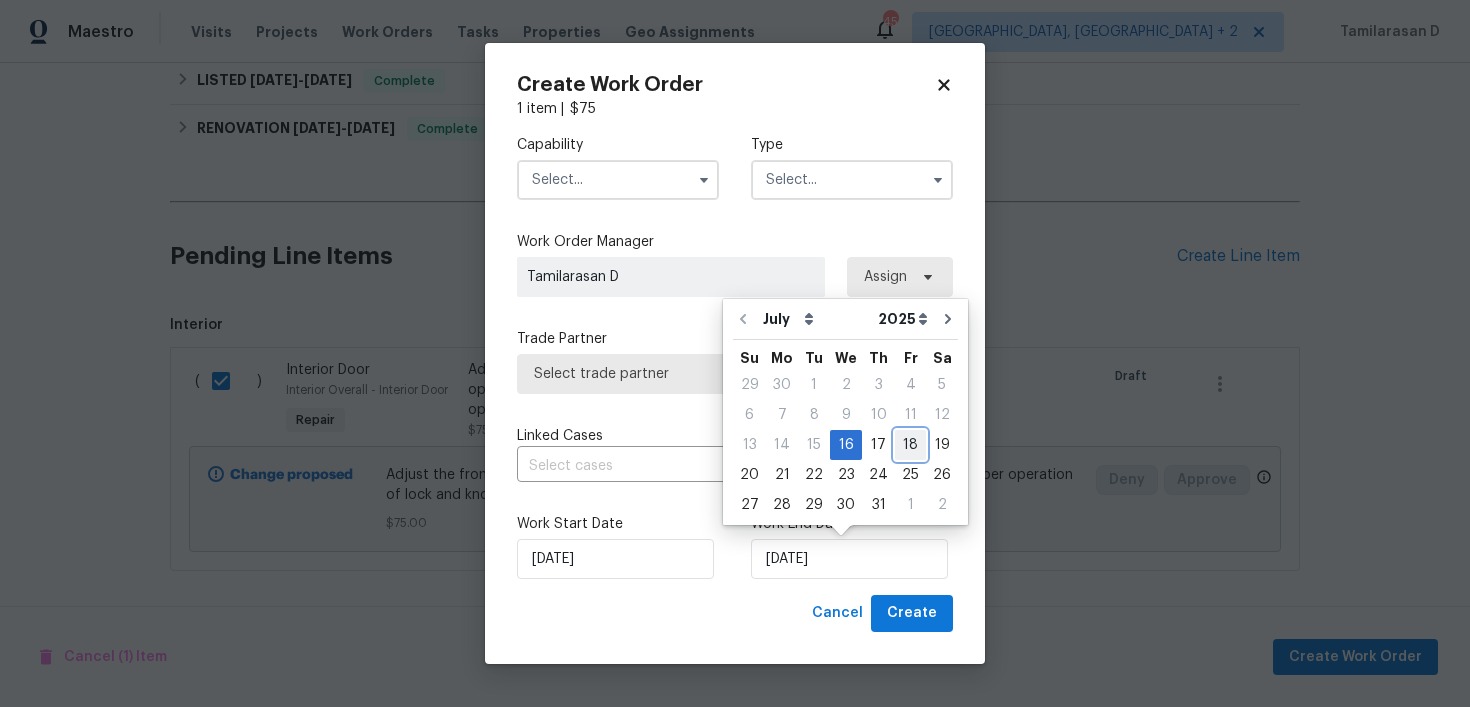 click on "18" at bounding box center (910, 445) 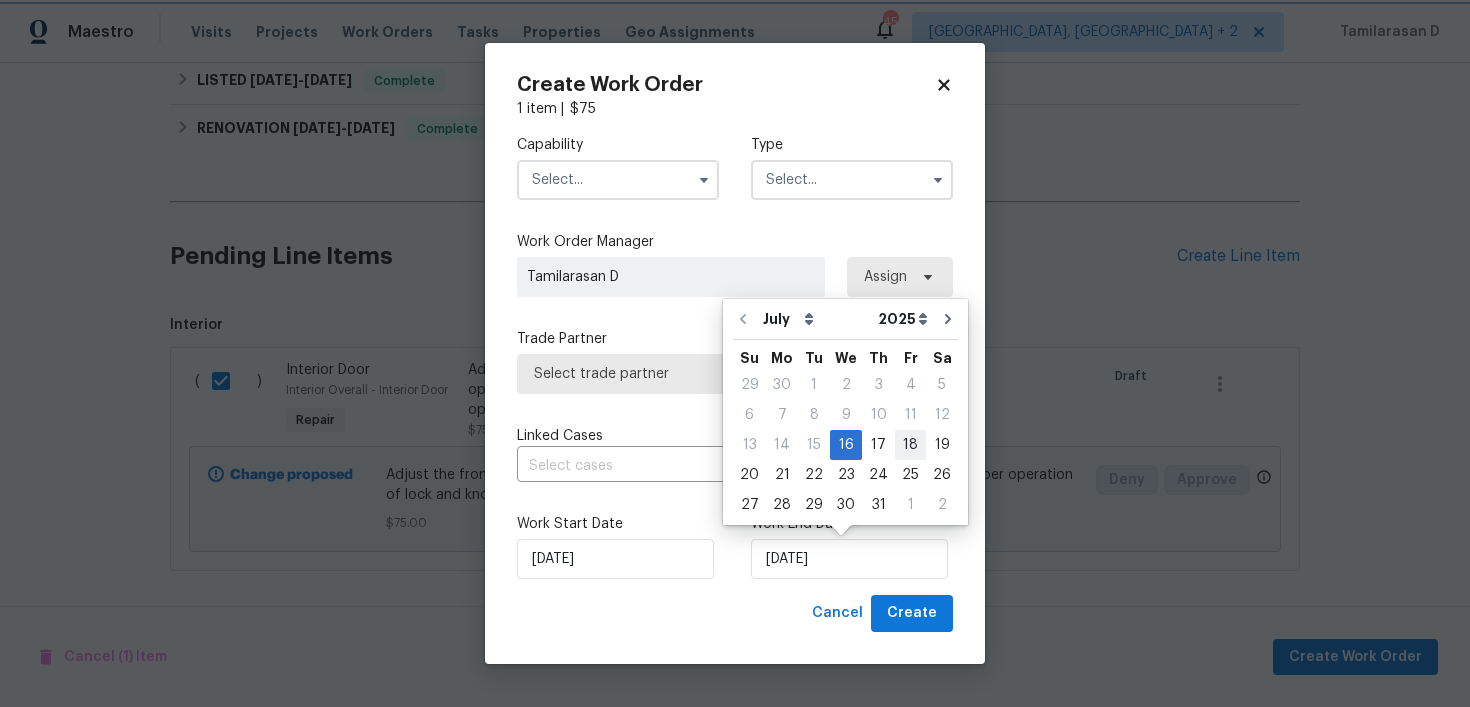 type on "18/07/2025" 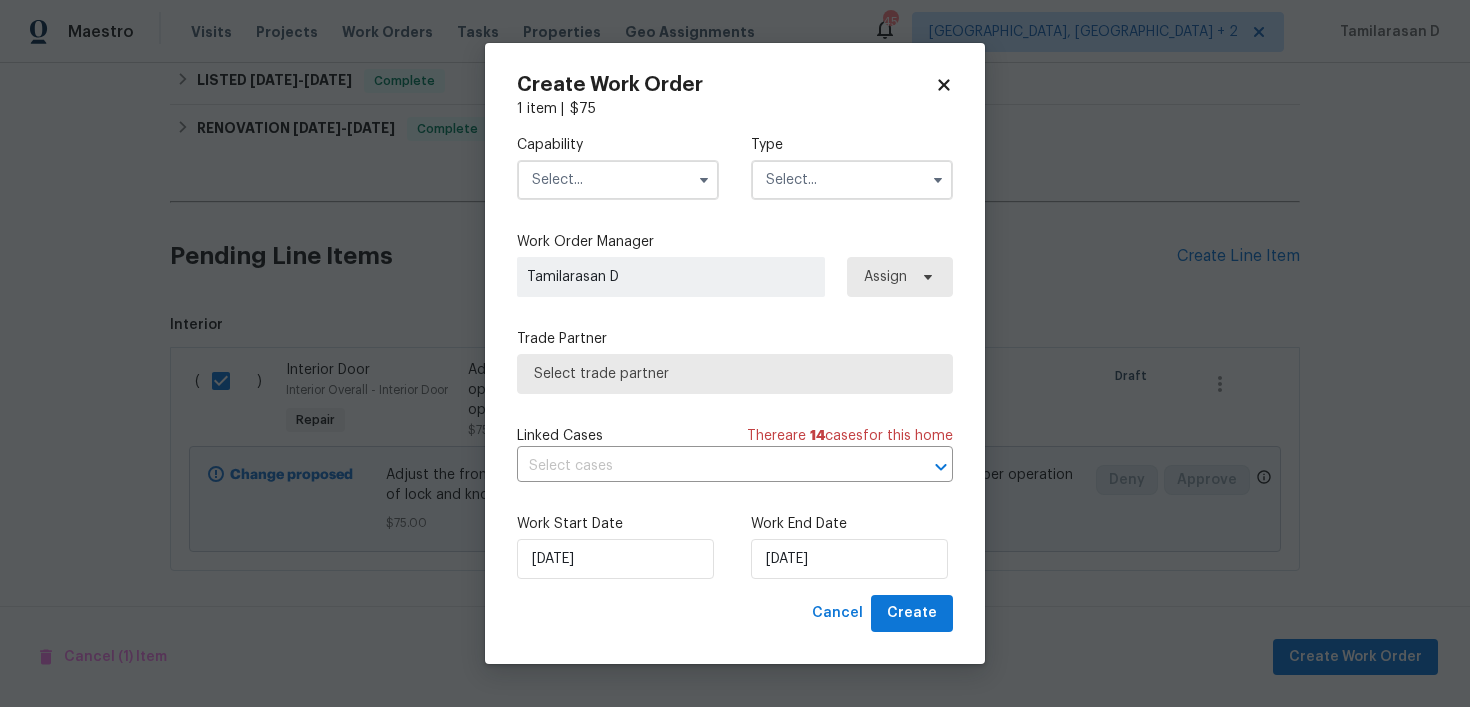 click on "Select trade partner" at bounding box center [735, 374] 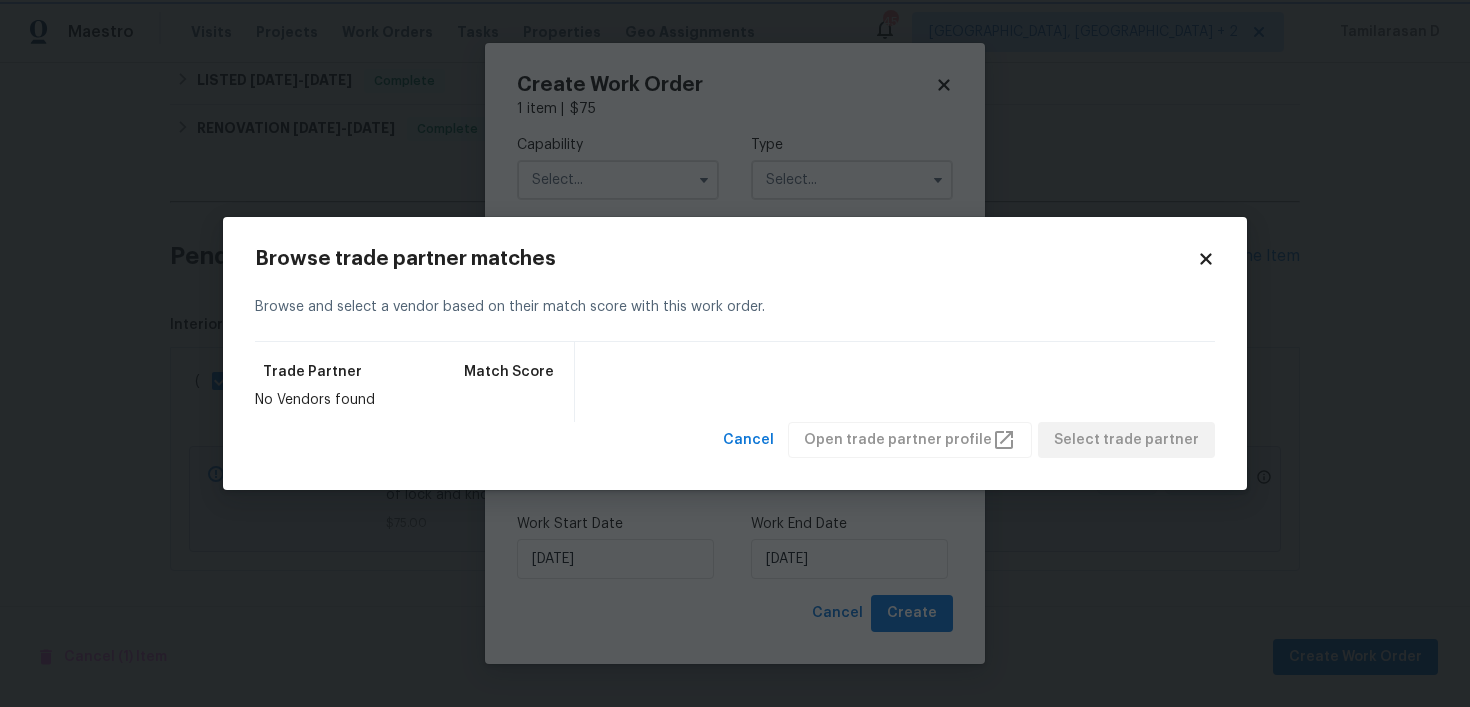 click on "Maestro Visits Projects Work Orders Tasks Properties Geo Assignments 45 Albuquerque, NM + 2 Tamilarasan D Back to all projects 4509 Cobble Creek Ln, Raleigh, NC 27616 3 Beds | 2 1/2 Baths | Total: 1608 ft² | Above Grade: 1608 ft² | Basement Finished: N/A | 2001 Not seen today Mark Seen Actions Last Visit Date 6/17/2025  by  Ryan Carder   Project Listed   6/12/2025  -  6/17/2025 Complete Visits Work Orders Maintenance Notes Condition Adjustments Costs Photos Floor Plans Cases LISTED   6/12/25  -  6/17/25 Complete Peak City Heating and Air HVAC, BRN_AND_LRR $130.00 1 Repair 6/13/2025  -  6/13/2025 Paid LISTED   5/15/25  -  5/16/25 Complete VRX Photography PHOTOGRAPHY $120.00 1 Repair 5/15/2025  -  5/16/2025 Paid RENOVATION   4/29/25  -  5/20/25 Complete Modern Maids LLC 1 CLEANING, CLEANING_MAINTENANCE $270.00 2 Repairs 4/29/2025  -  5/20/2025 Paid Peak City Heating and Air HVAC, BRN_AND_LRR $5,859.00 2 Repairs 5/1/2025  -  5/9/2025 Paid Rite Rug Company, Inc. FLOORING $5,817.75 3 Repairs | 1 Upgrade  -  Paid" at bounding box center [735, 353] 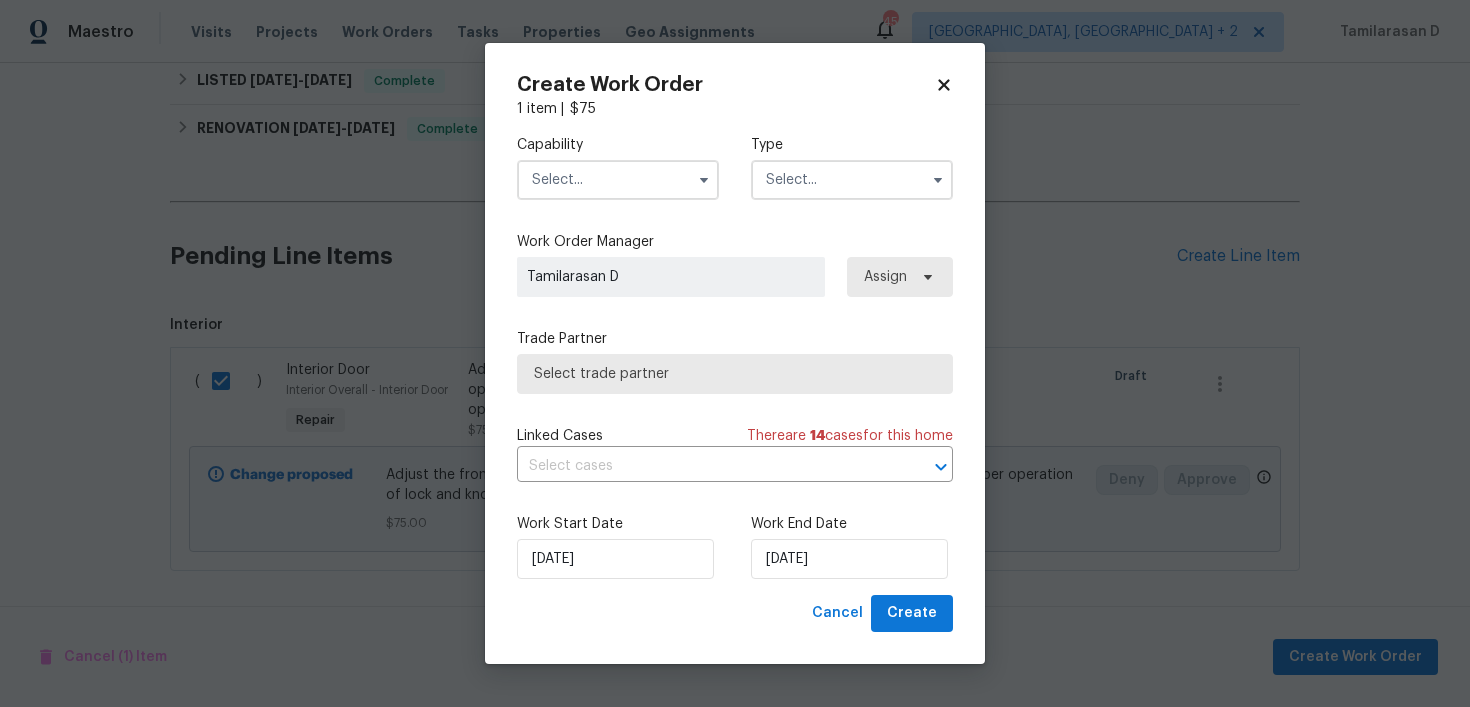 click at bounding box center (852, 180) 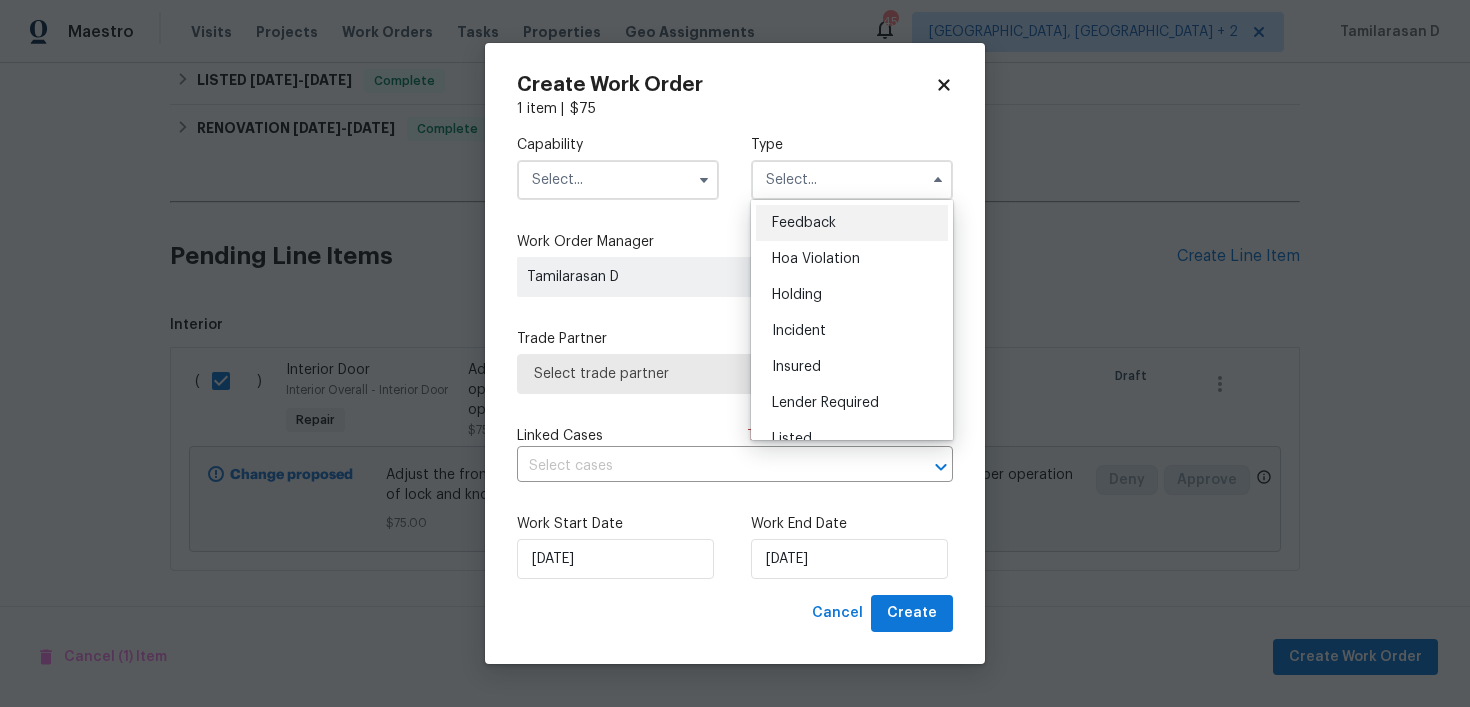 click on "Feedback" at bounding box center (804, 223) 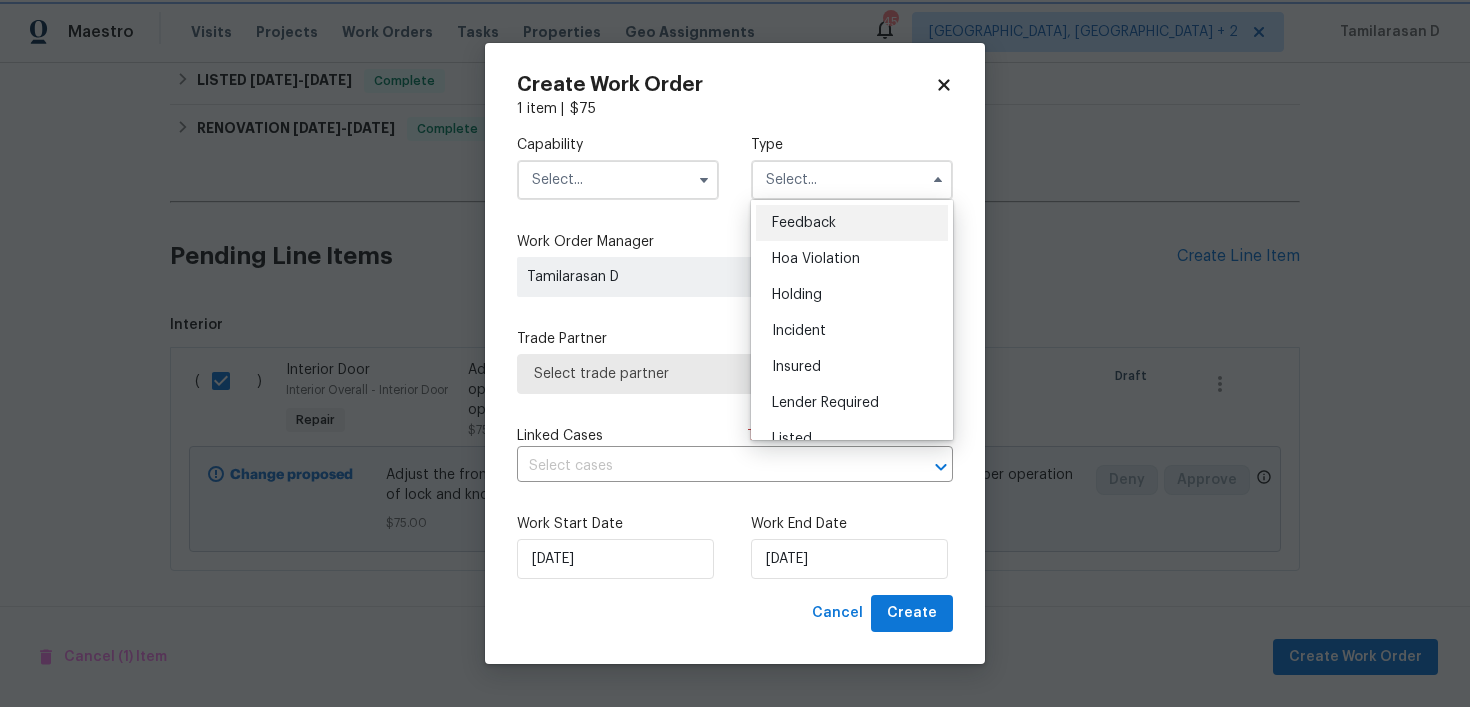 type on "Feedback" 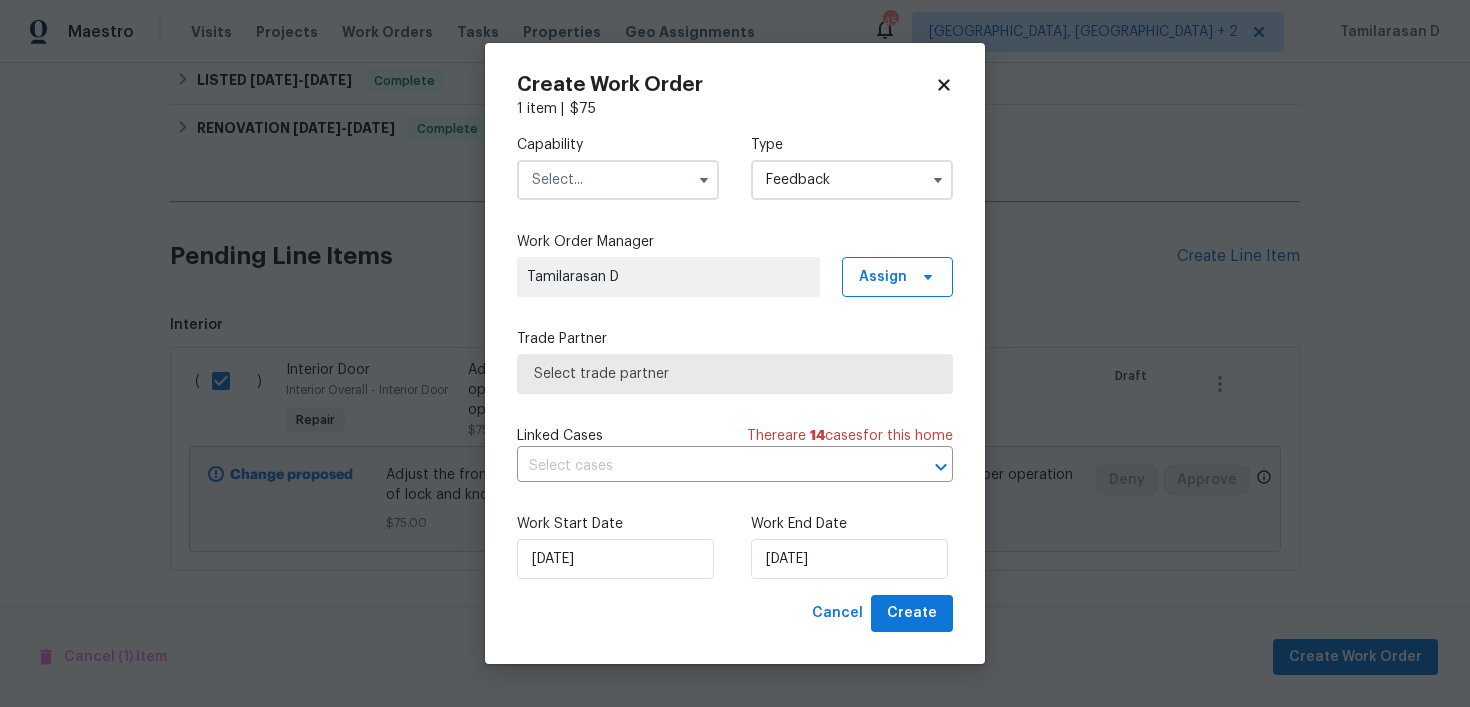 click at bounding box center [618, 180] 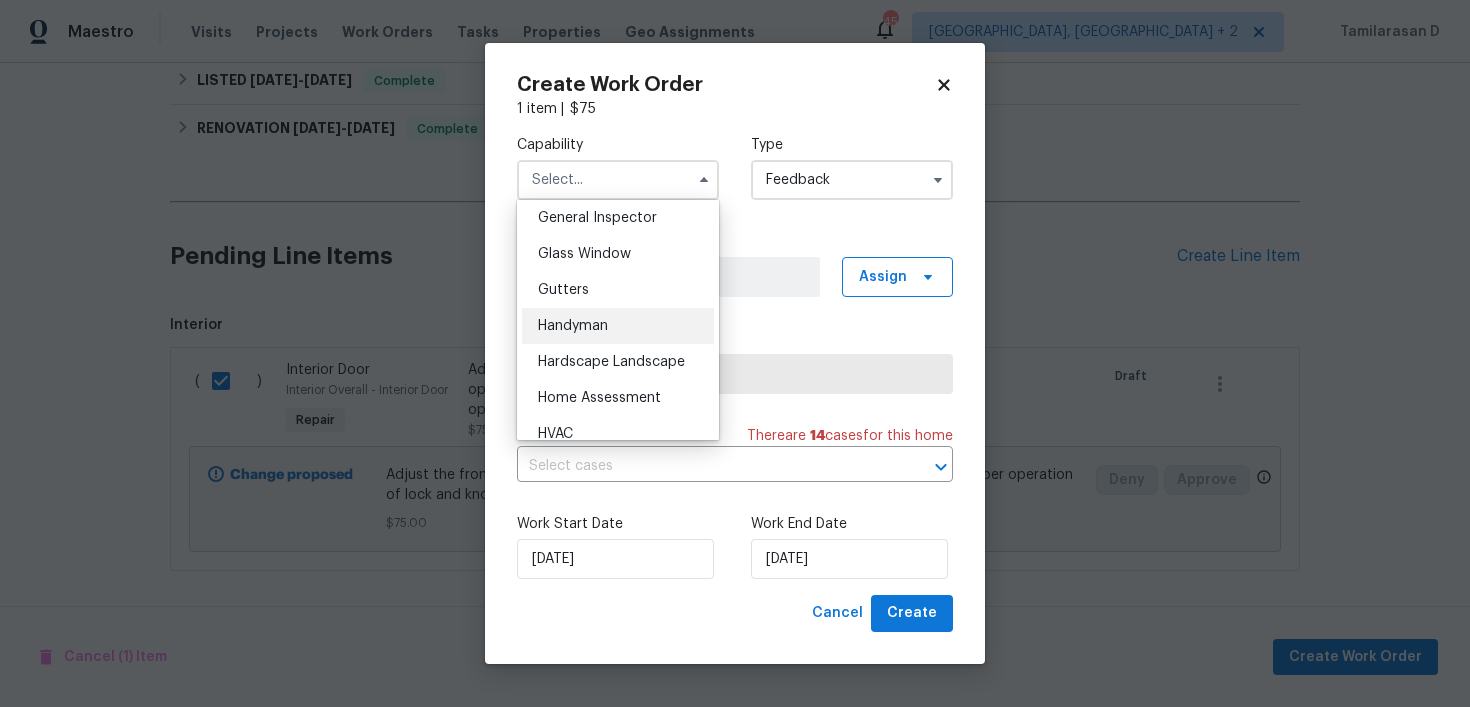 scroll, scrollTop: 1017, scrollLeft: 0, axis: vertical 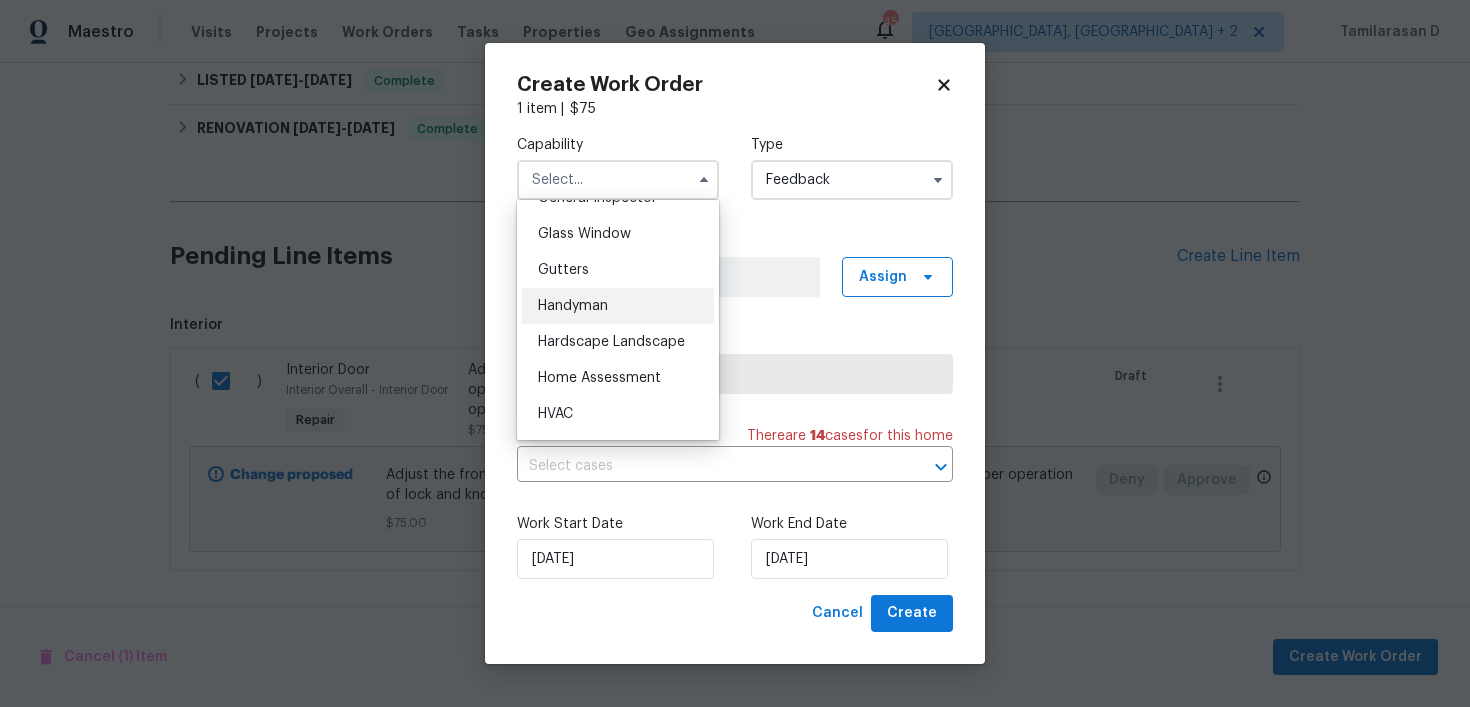 click on "Handyman" at bounding box center (573, 306) 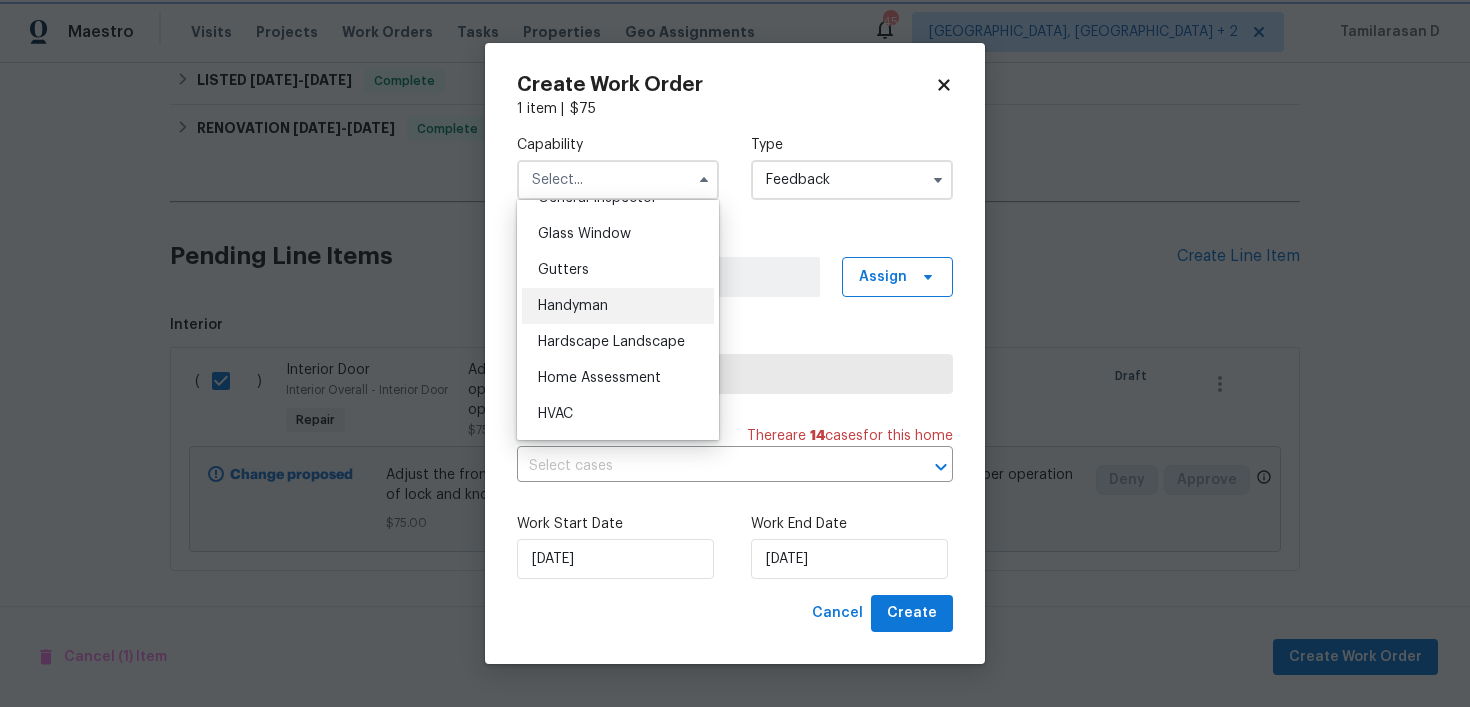 type on "Handyman" 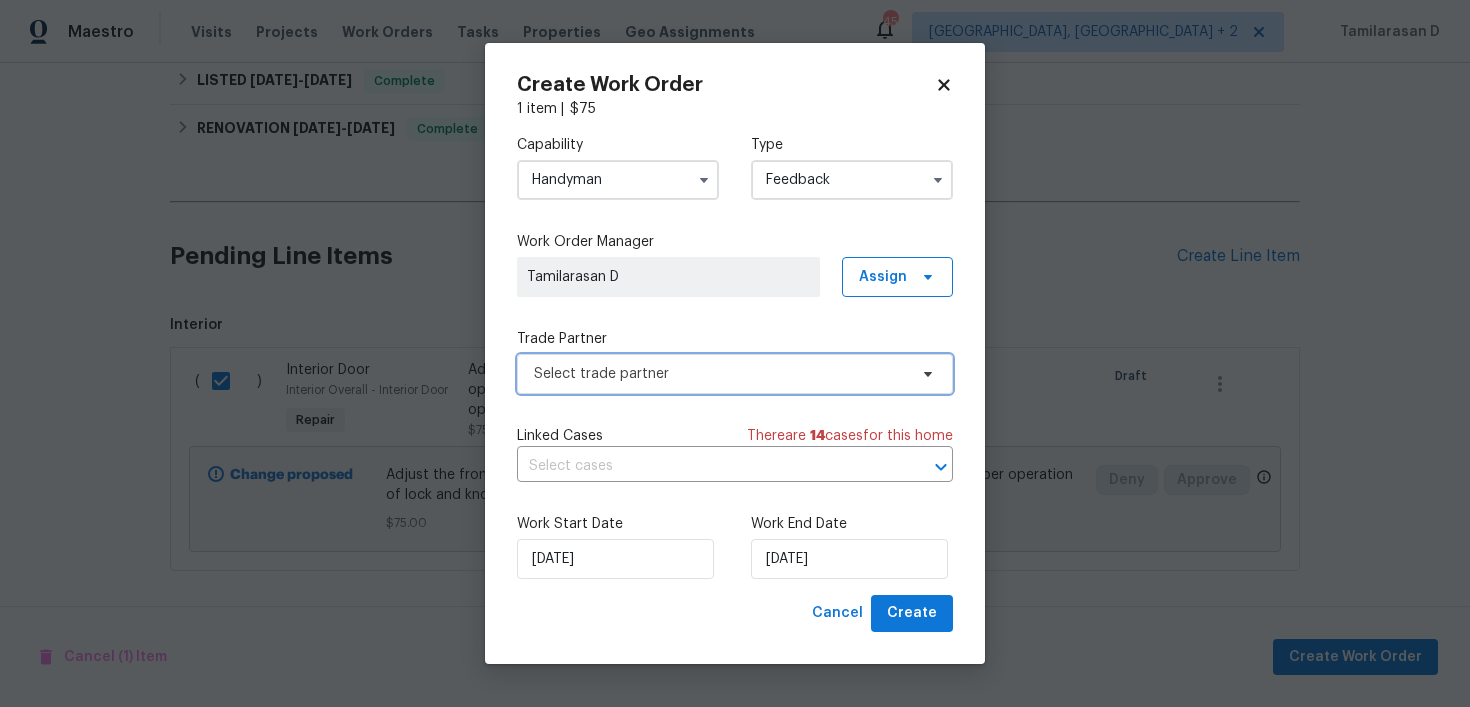 click on "Select trade partner" at bounding box center [720, 374] 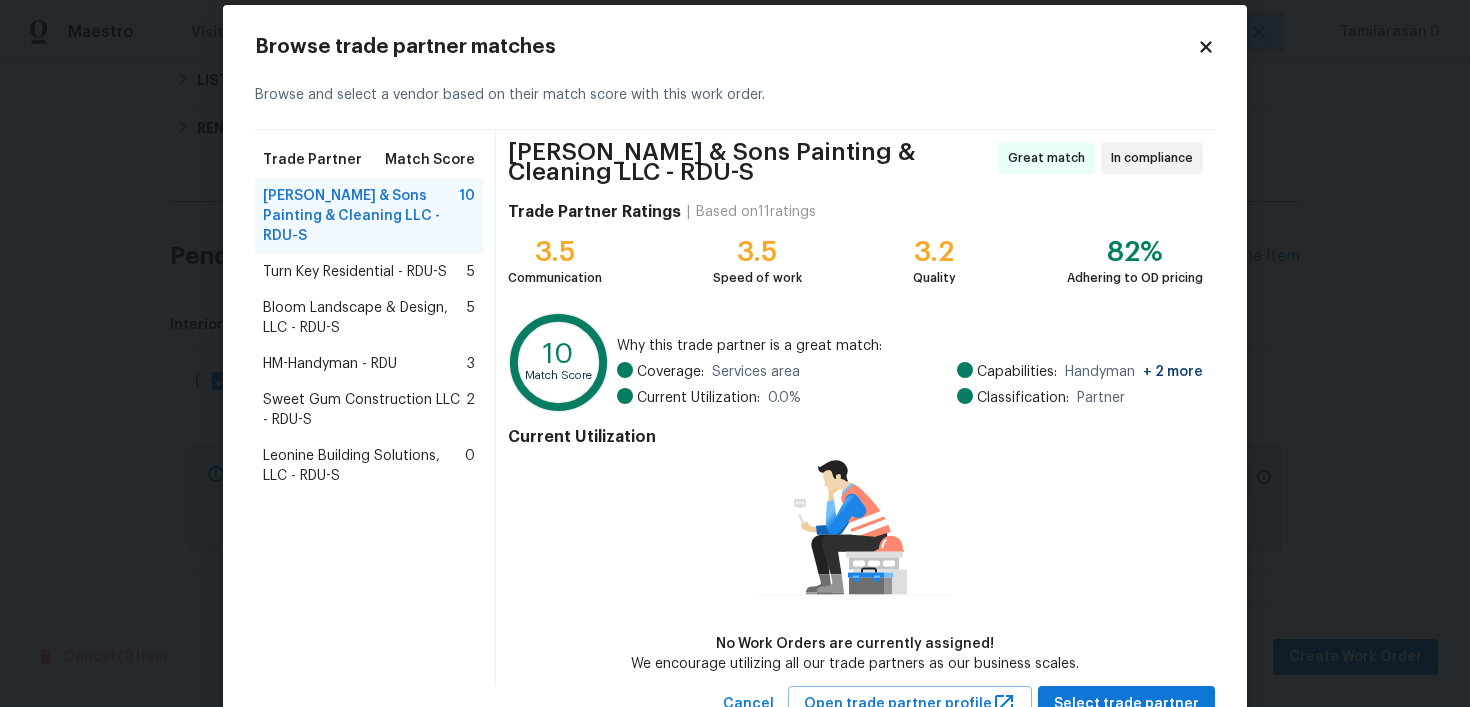scroll, scrollTop: 101, scrollLeft: 0, axis: vertical 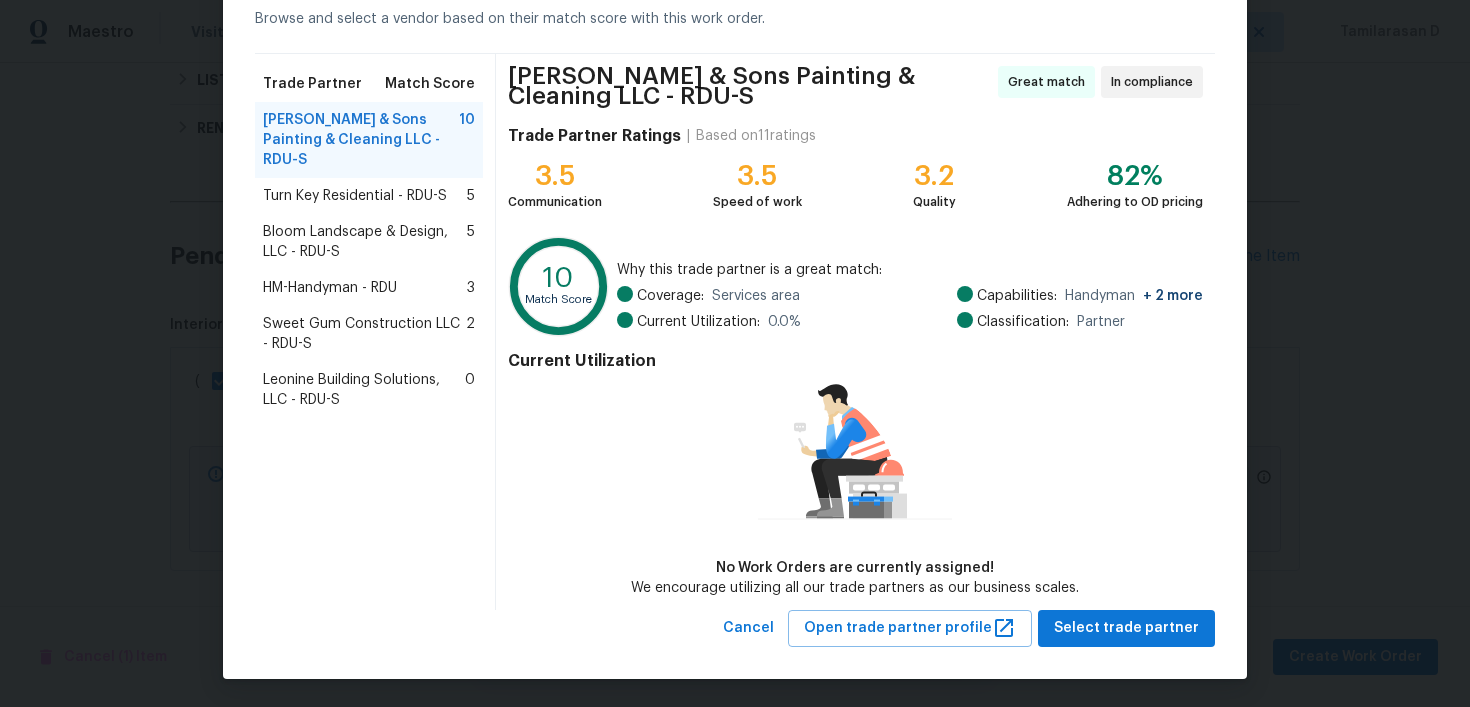 click on "Hodge & Sons Painting & Cleaning LLC - RDU-S Great match In compliance Trade Partner Ratings    |    Based on  11  ratings 3.5 Communication 3.5 Speed of work 3.2 Quality 82% Adhering to OD pricing 10 Match Score Why this trade partner is a great match: Coverage: Services area Current Utilization: 0.0 % Capabilities: Handyman + 2 more Classification: Partner Current Utilization No Work Orders are currently assigned! We encourage utilizing all our trade partners as our business scales." at bounding box center [855, 332] 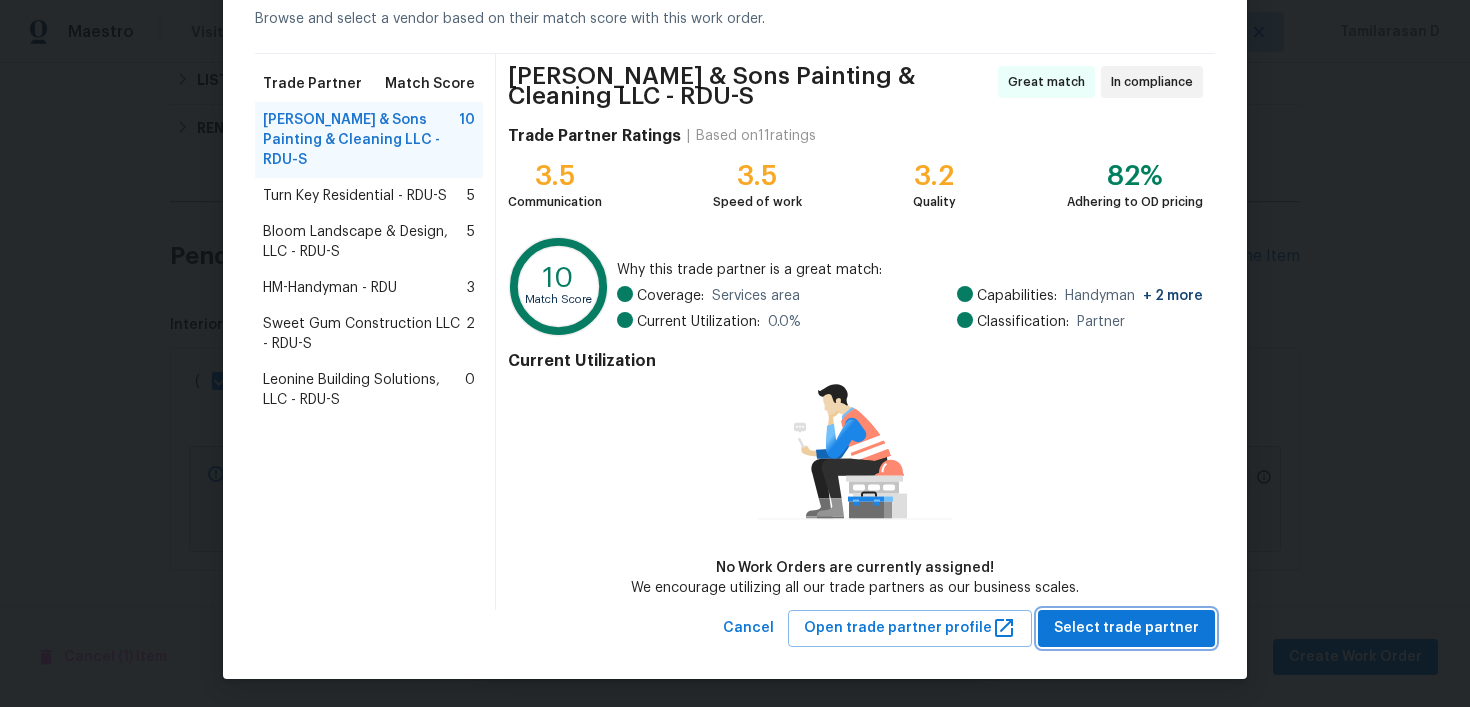click on "Select trade partner" at bounding box center (1126, 628) 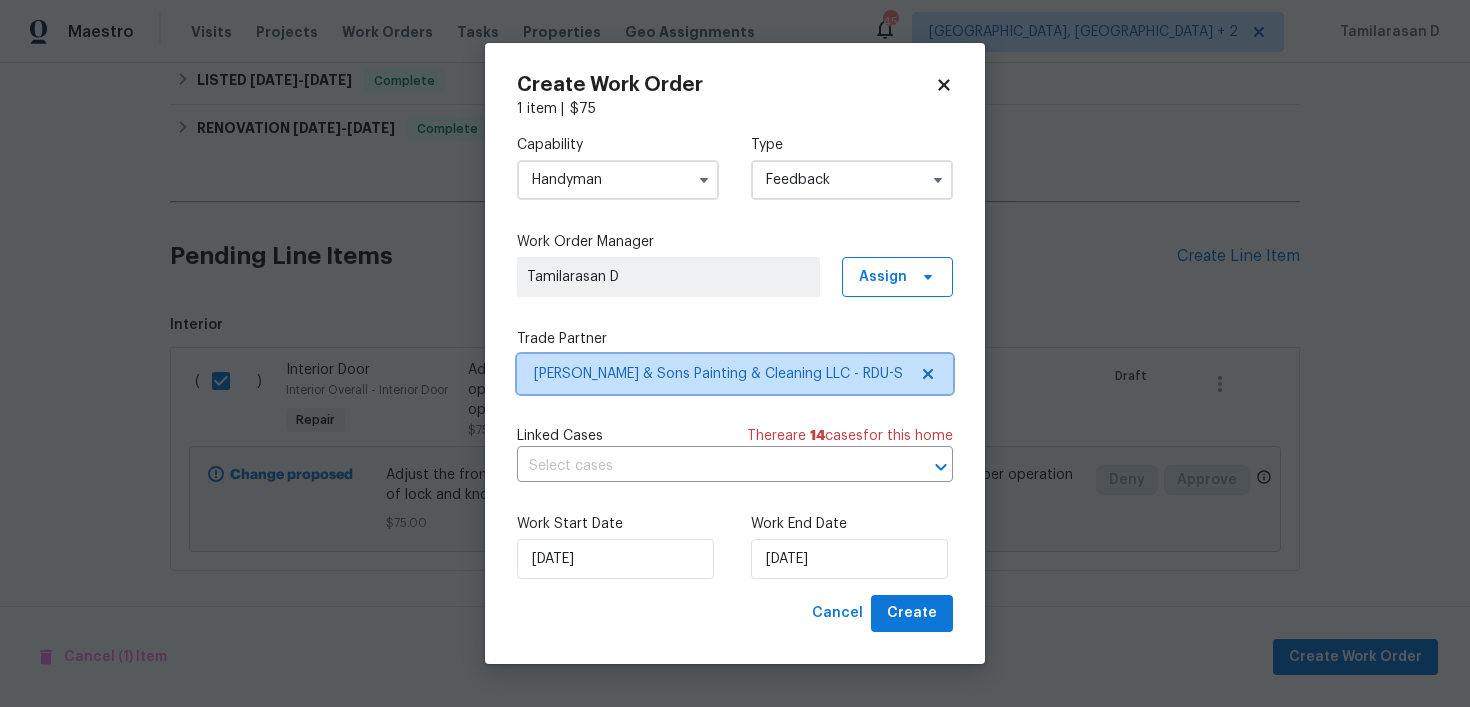 scroll, scrollTop: 0, scrollLeft: 0, axis: both 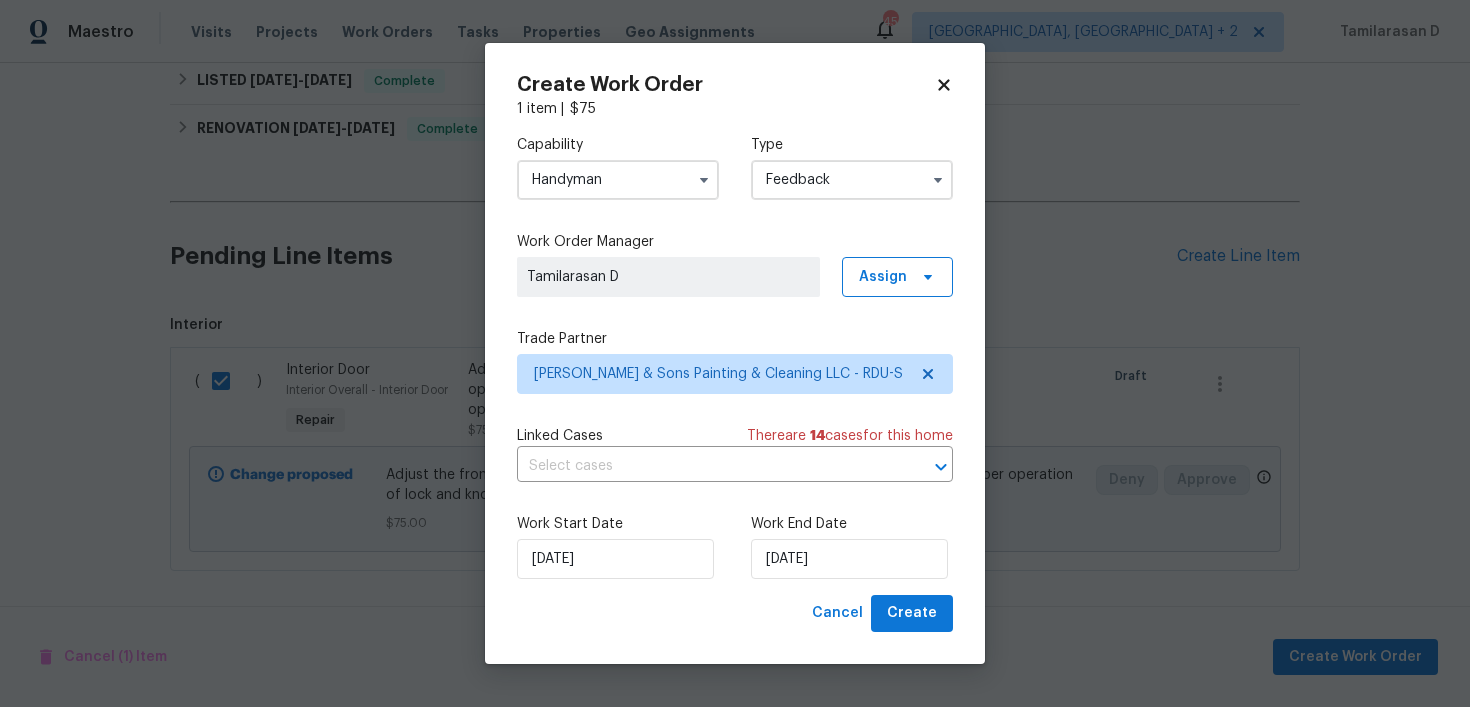 click on "Create Work Order 1 item | $ 75 Capability   Handyman Type   Feedback Work Order Manager   Tamilarasan D Assign Trade Partner   Hodge & Sons Painting & Cleaning LLC - RDU-S Linked Cases There  are   14  case s  for this home   ​ Work Start Date   16/07/2025 Work End Date   18/07/2025 Cancel Create" at bounding box center [735, 353] 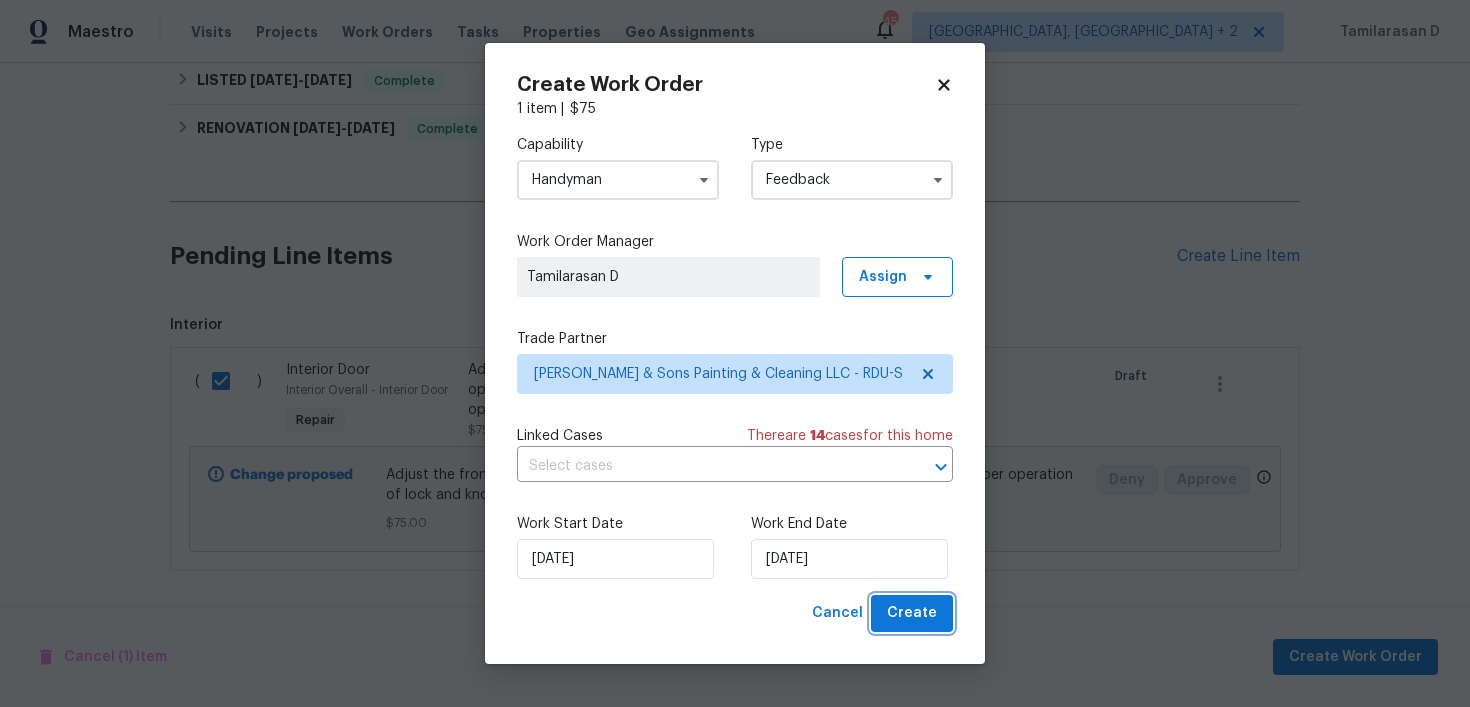 click on "Create" at bounding box center [912, 613] 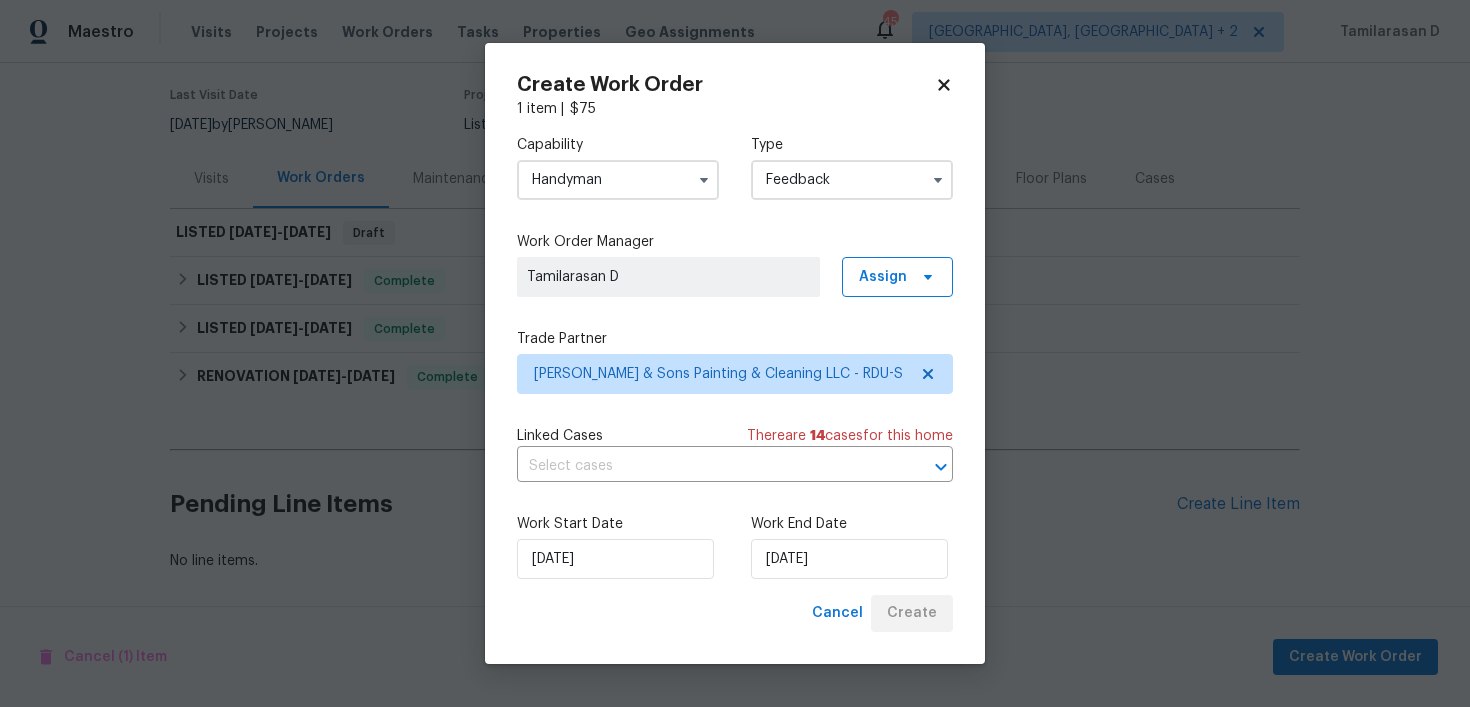 scroll, scrollTop: 154, scrollLeft: 0, axis: vertical 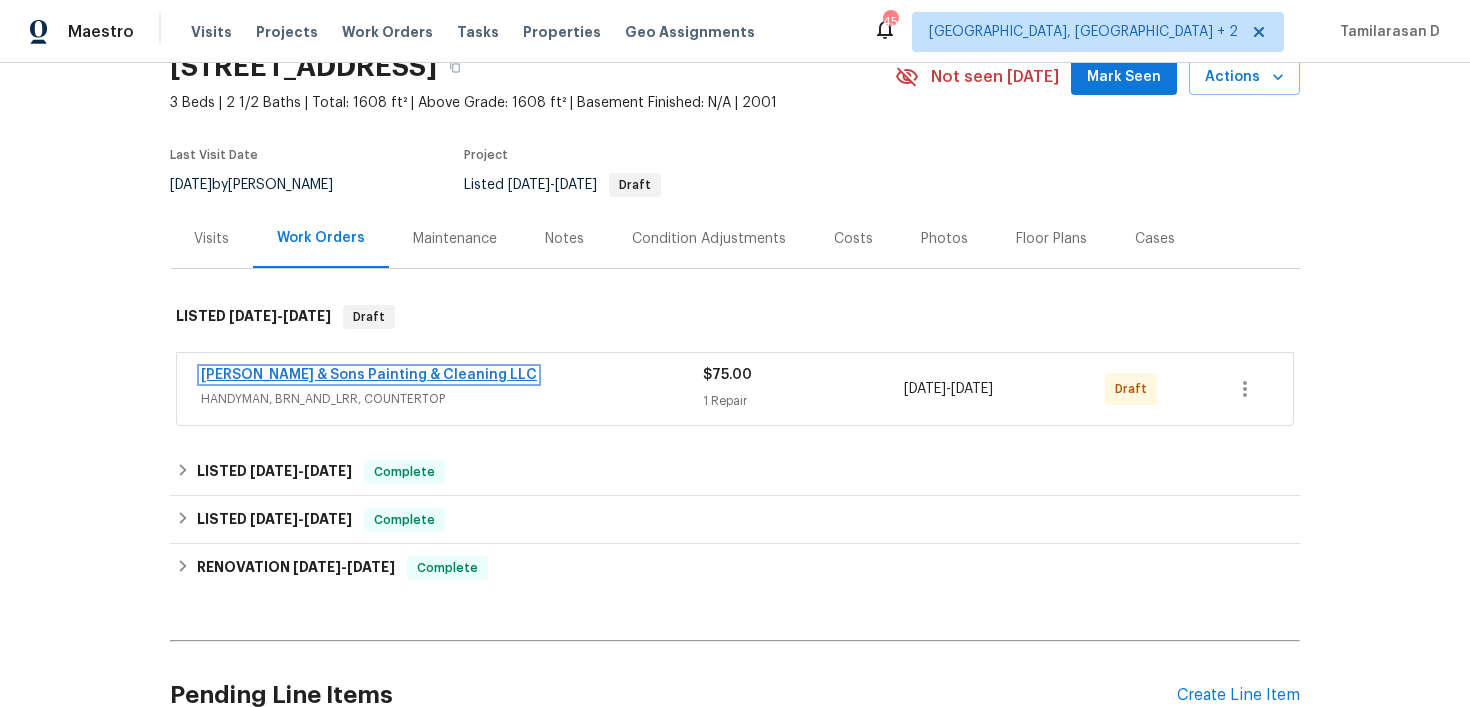 click on "[PERSON_NAME] & Sons Painting & Cleaning LLC" at bounding box center (369, 375) 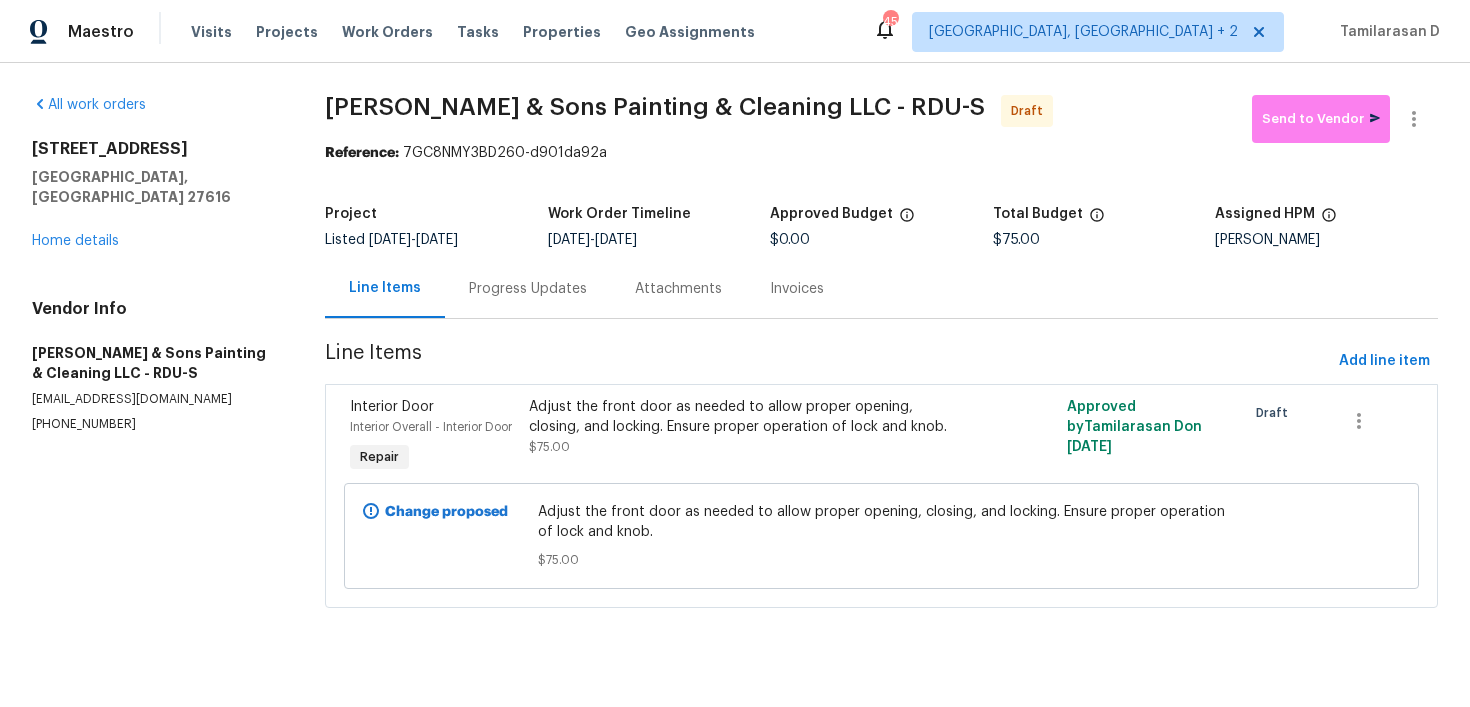 click on "Progress Updates" at bounding box center (528, 289) 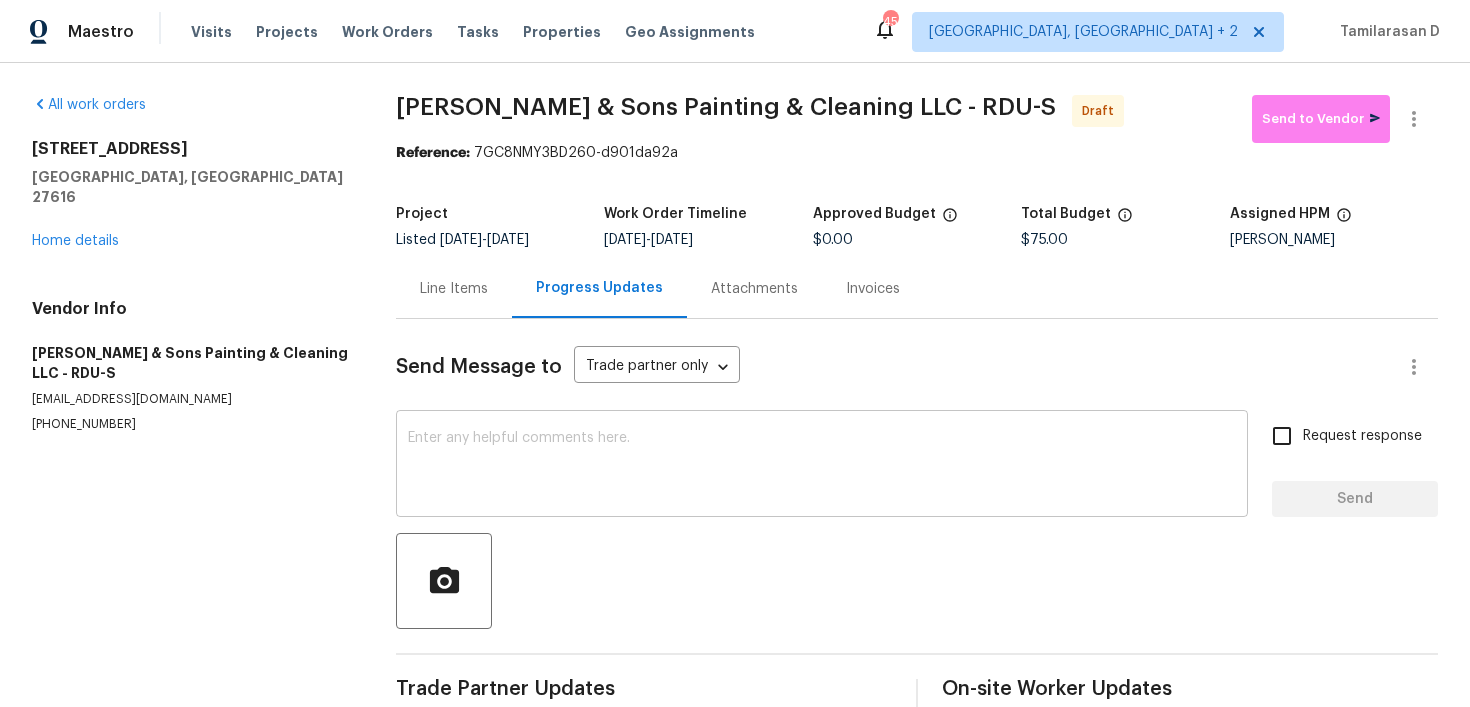 click on "x ​" at bounding box center (822, 466) 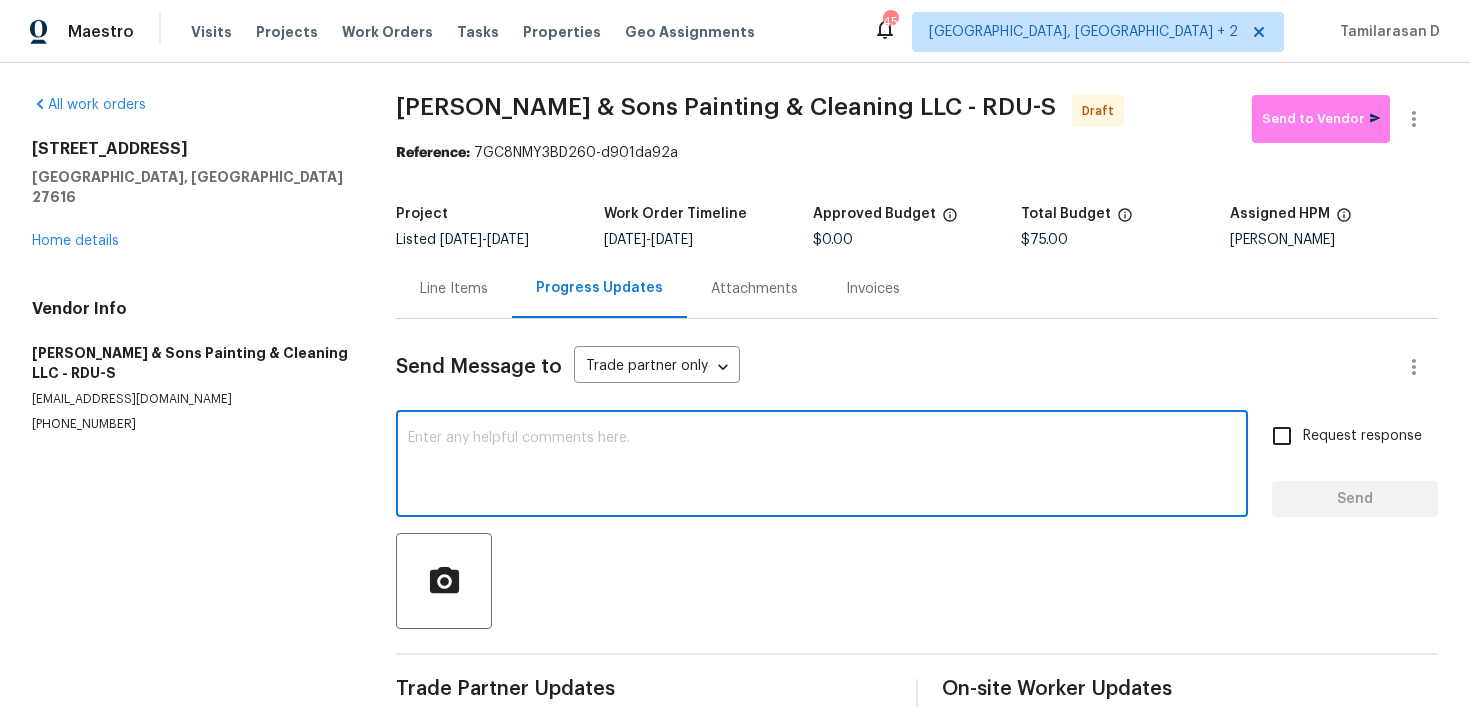 scroll, scrollTop: 36, scrollLeft: 0, axis: vertical 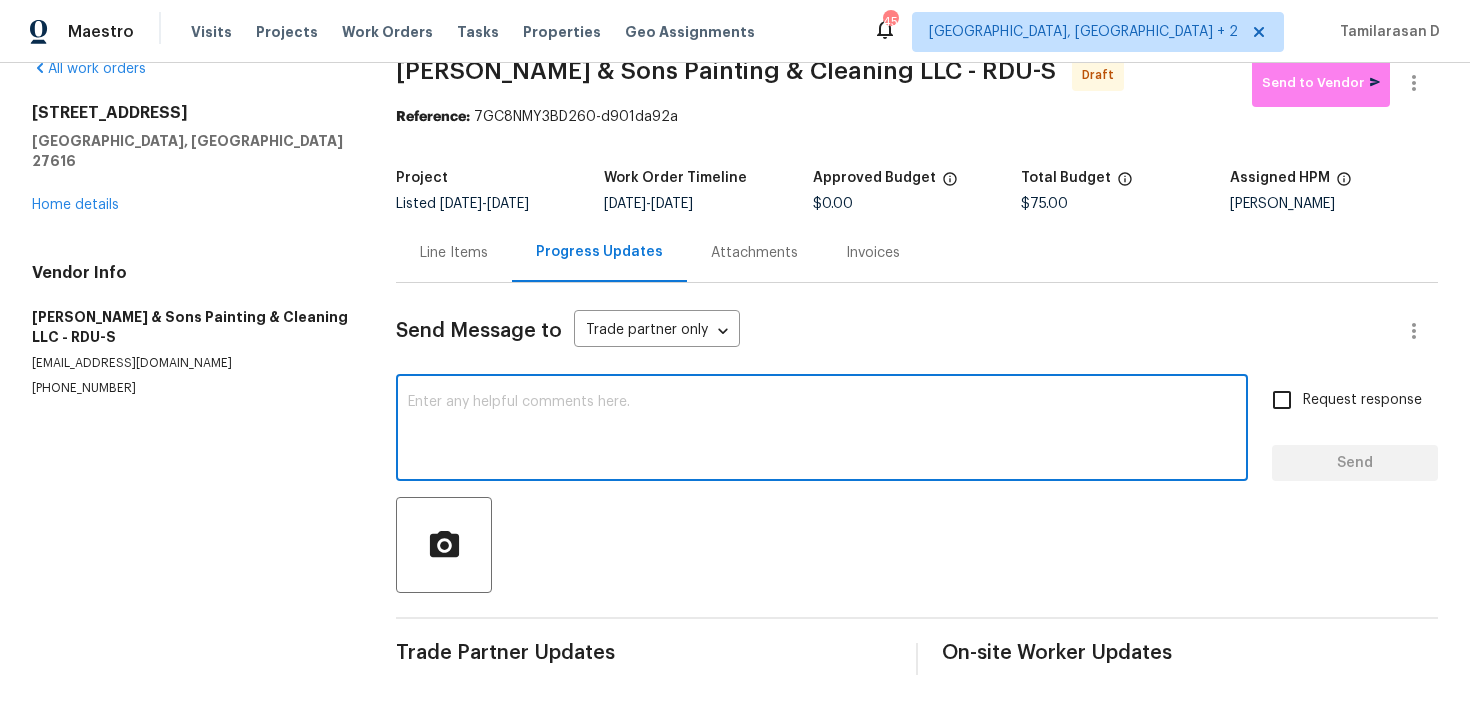 click at bounding box center (917, 545) 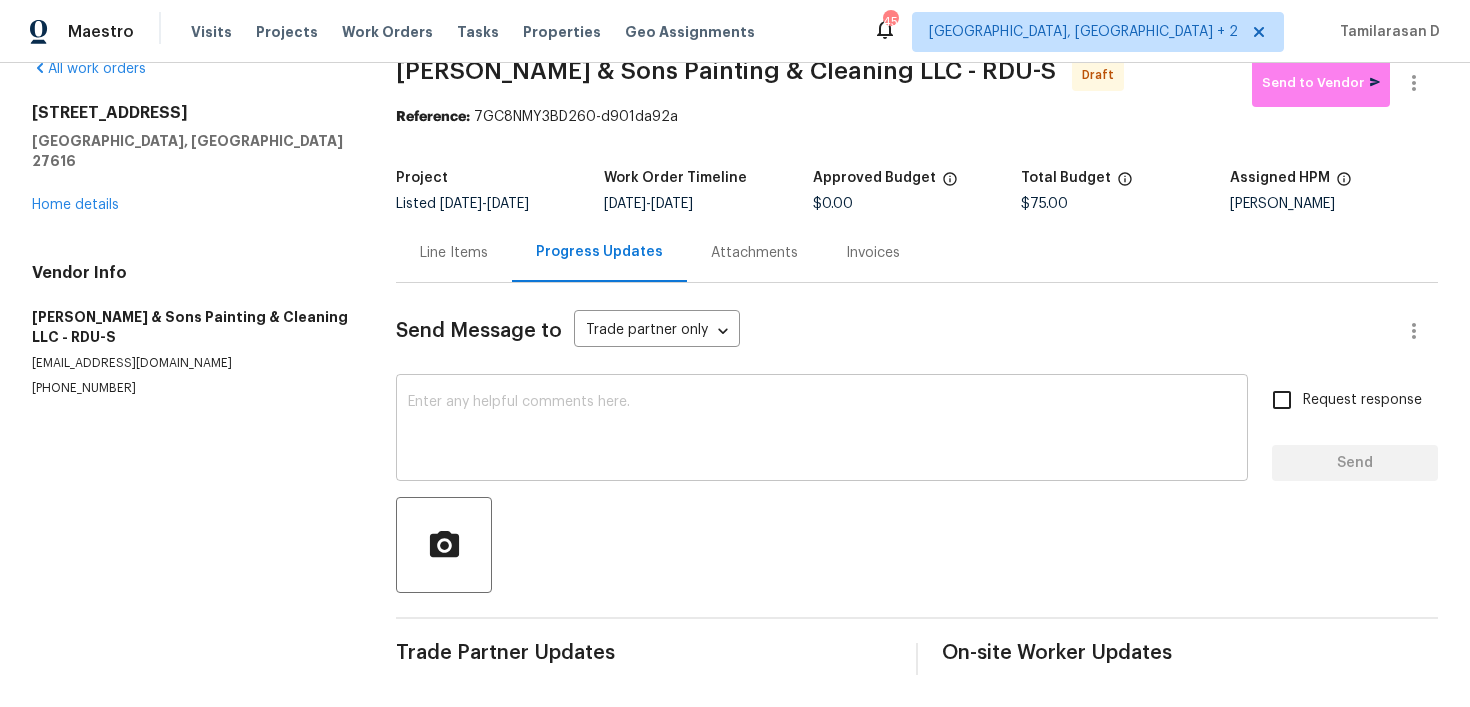 click at bounding box center [822, 430] 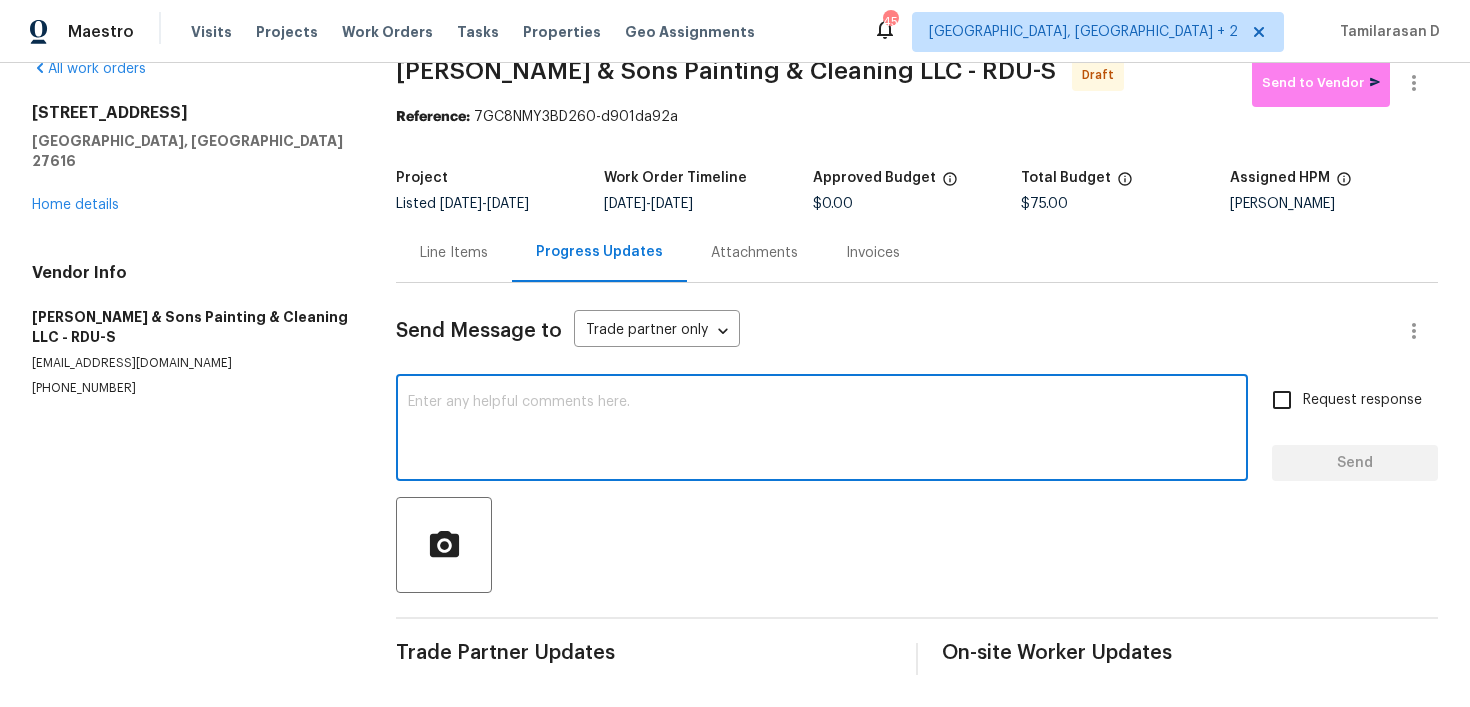 paste on "Hey, this is Tamil from Opendoor. I’m confirming you received the WO for the property at (Address). Please review and accept the WO within 24 hours and provide a scheduled date. Please disregard the contact information for the HPM included in the WO. Our Centralised LWO Team is responsible for Listed WOs." 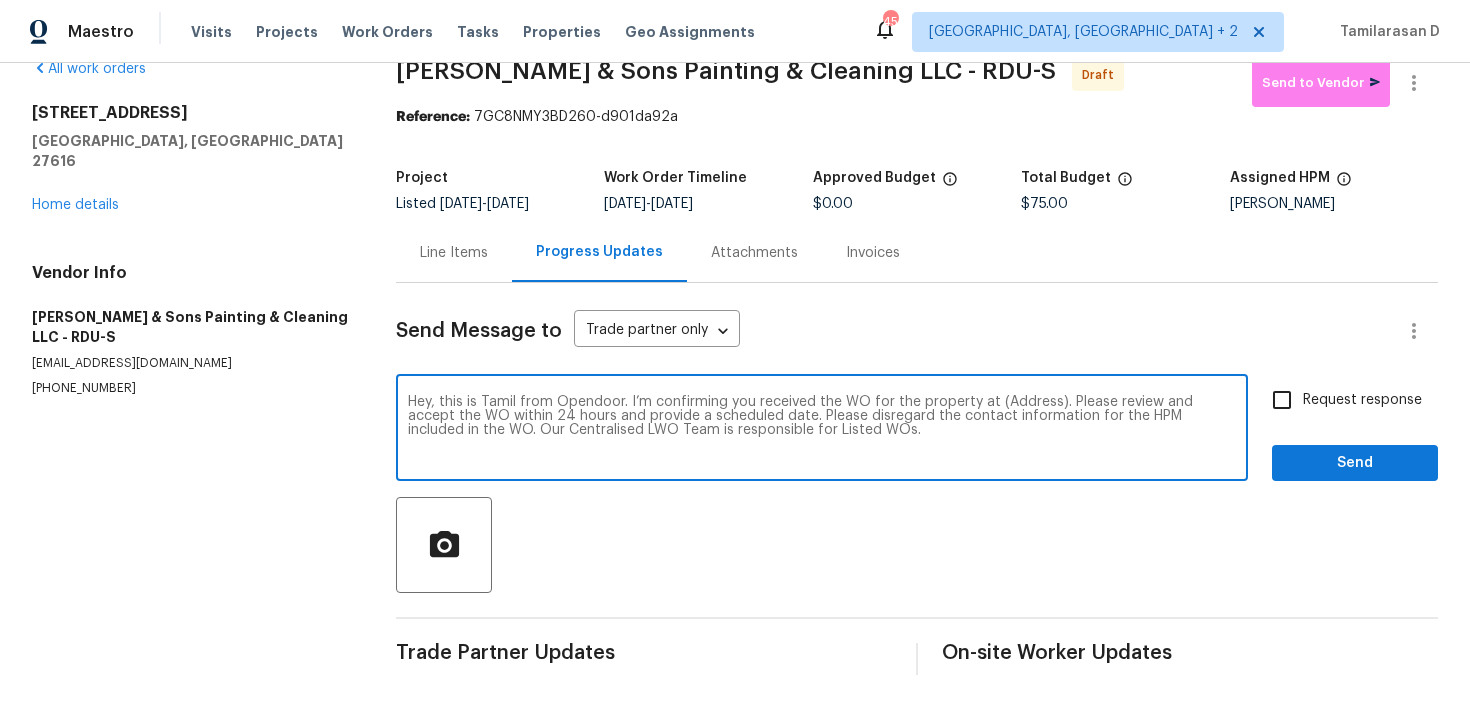 click on "Hey, this is Tamil from Opendoor. I’m confirming you received the WO for the property at (Address). Please review and accept the WO within 24 hours and provide a scheduled date. Please disregard the contact information for the HPM included in the WO. Our Centralised LWO Team is responsible for Listed WOs." at bounding box center (822, 430) 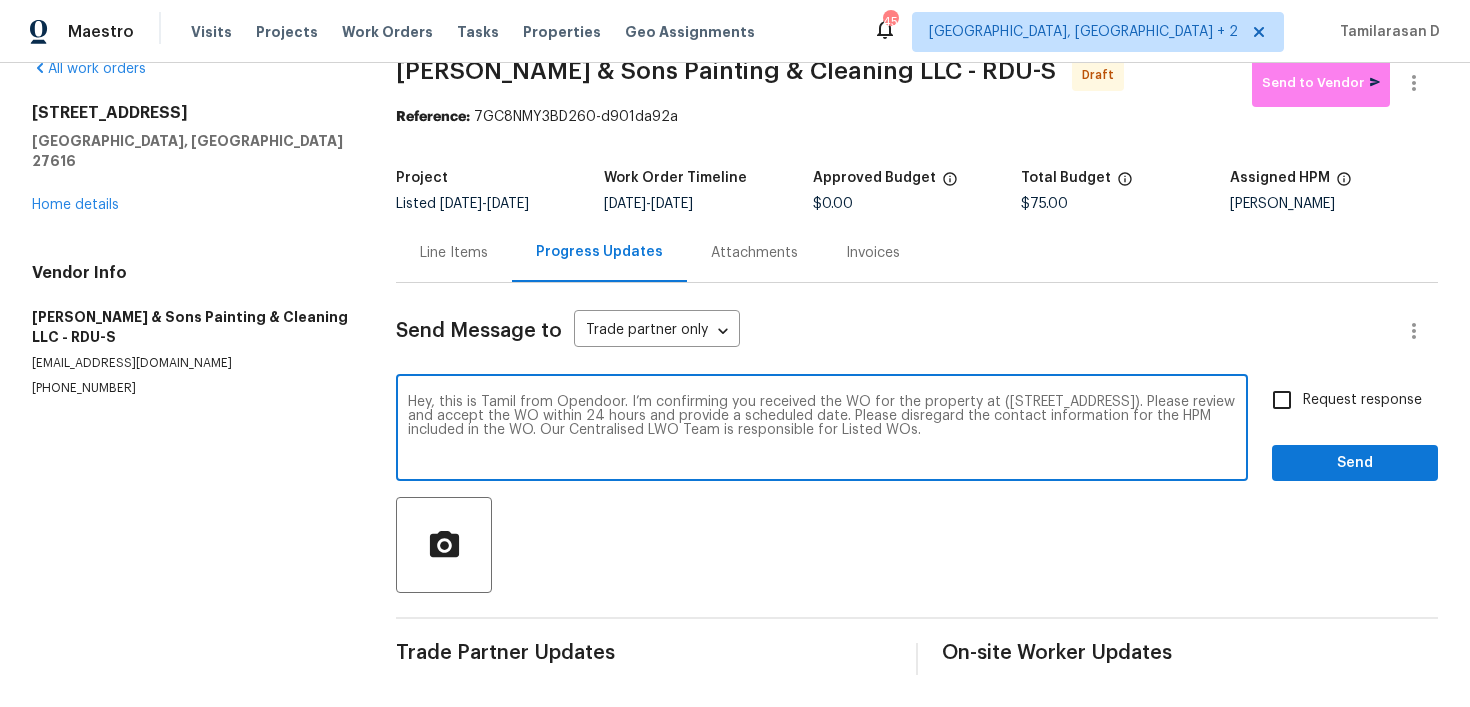 type on "Hey, this is Tamil from Opendoor. I’m confirming you received the WO for the property at ([STREET_ADDRESS]). Please review and accept the WO within 24 hours and provide a scheduled date. Please disregard the contact information for the HPM included in the WO. Our Centralised LWO Team is responsible for Listed WOs." 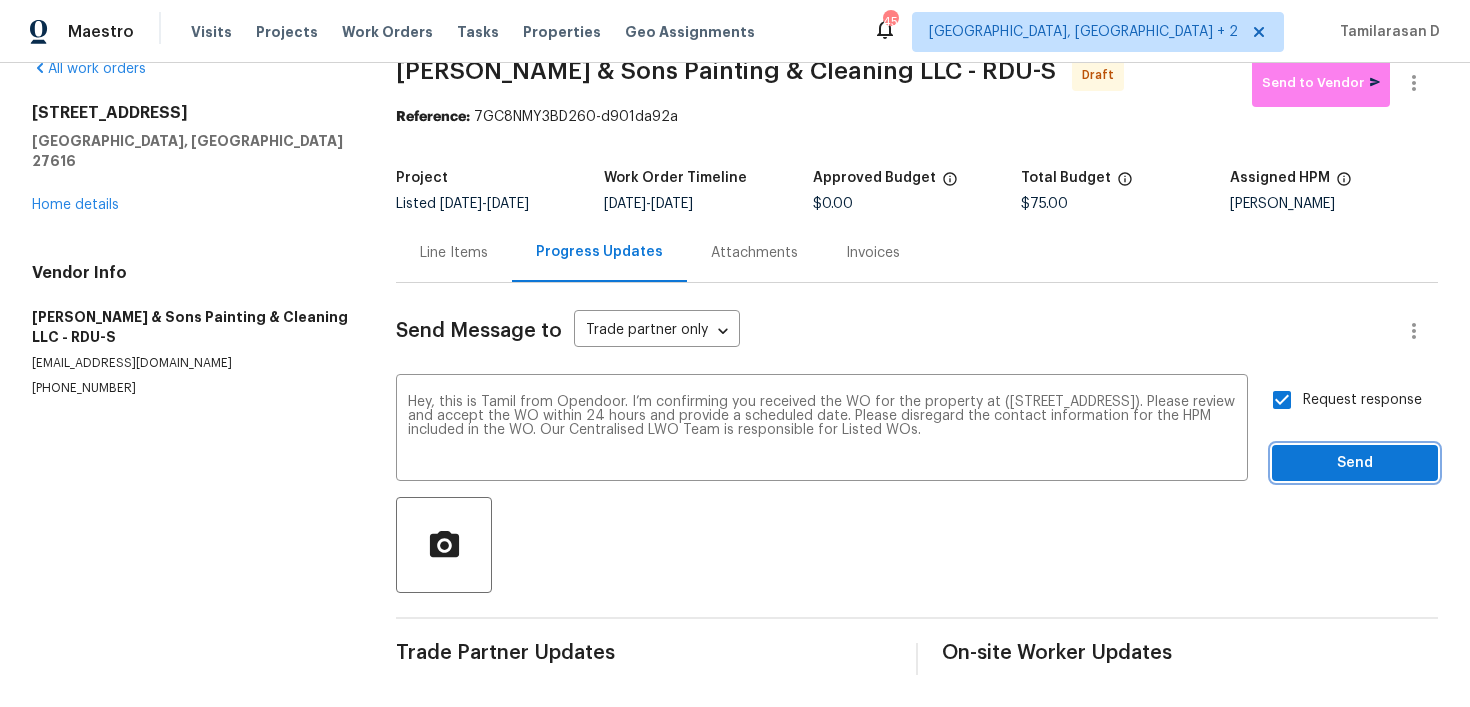 click on "Send" at bounding box center [1355, 463] 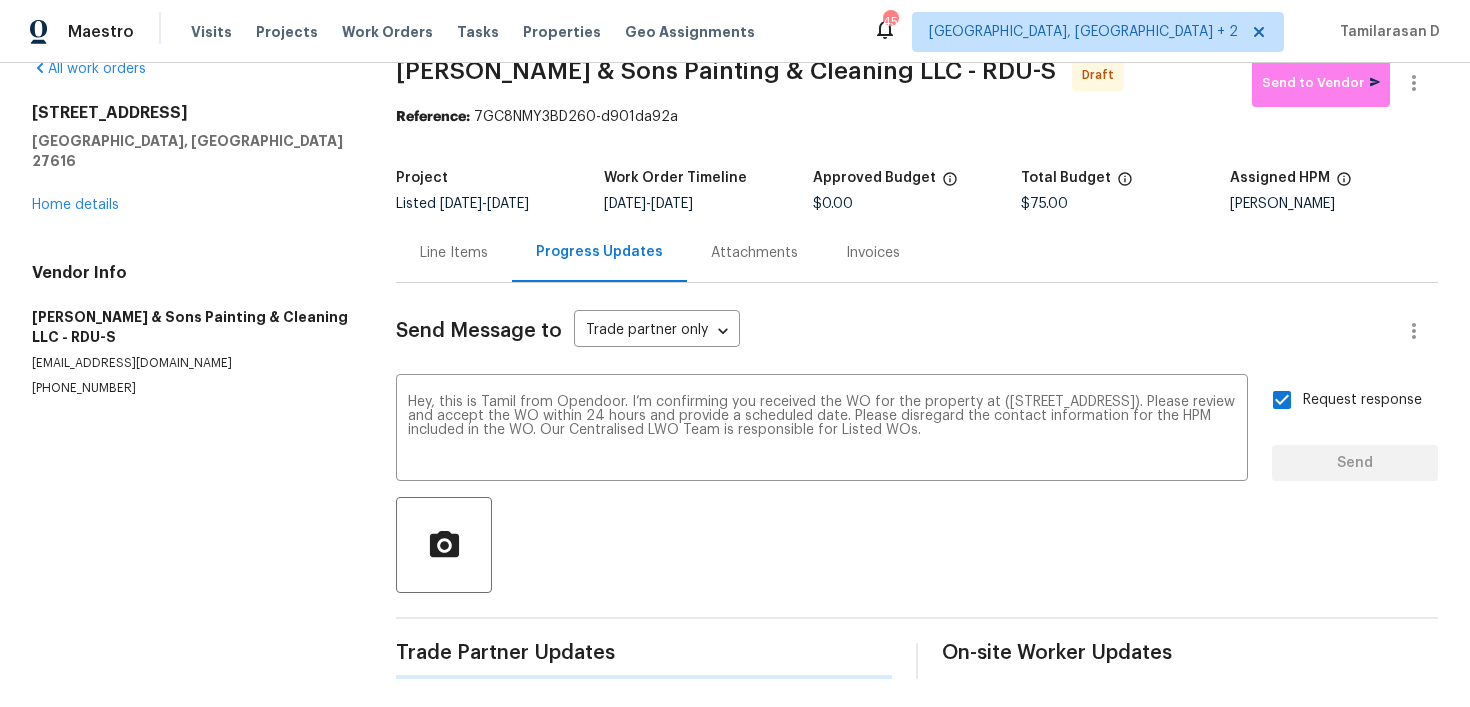 type 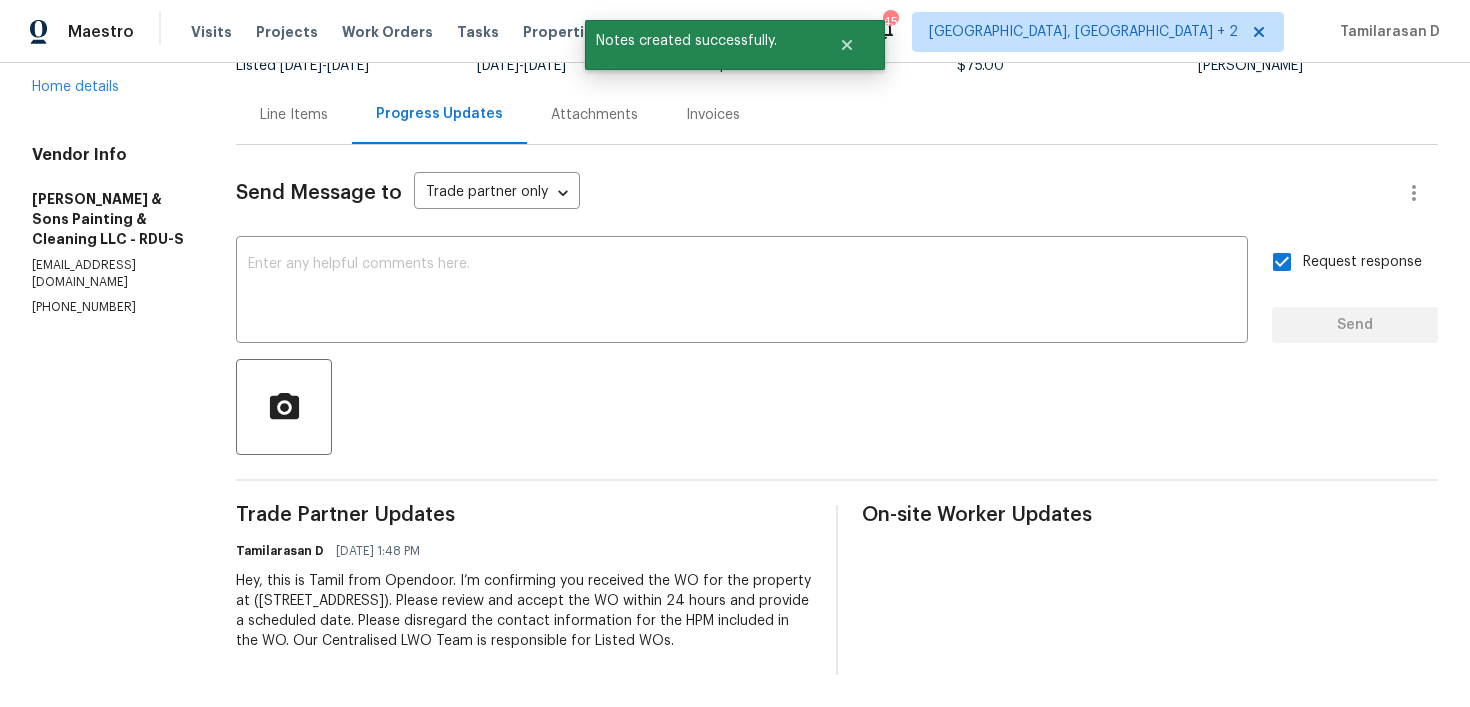 scroll, scrollTop: 0, scrollLeft: 0, axis: both 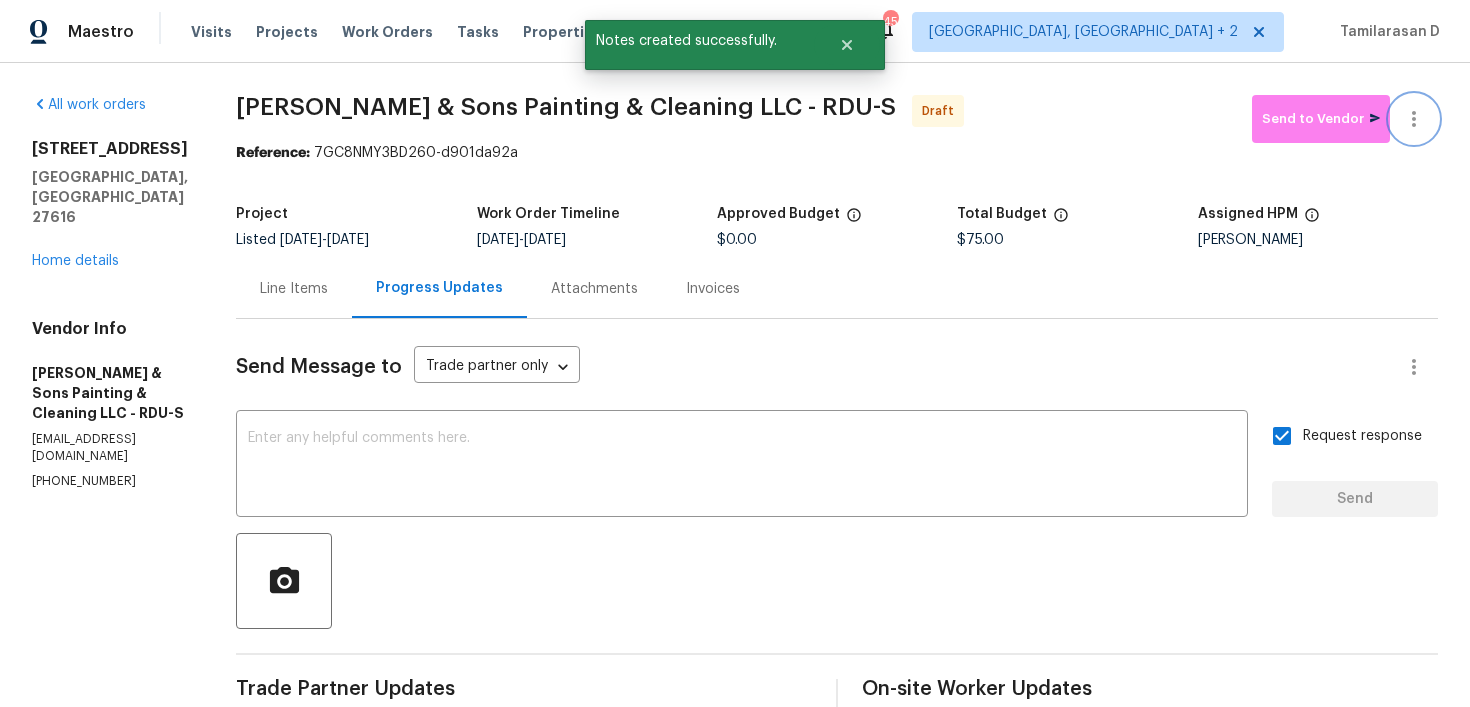 click at bounding box center (1414, 119) 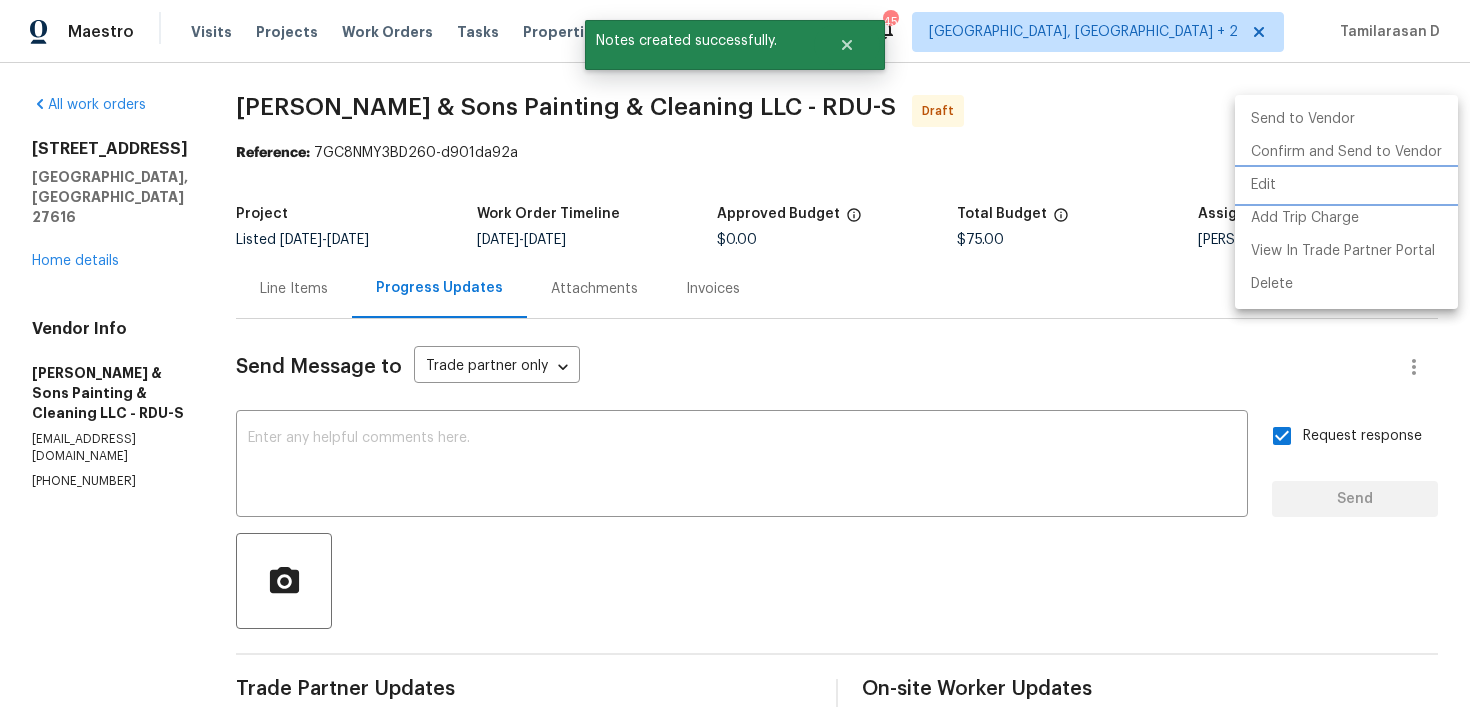 click on "Edit" at bounding box center [1346, 185] 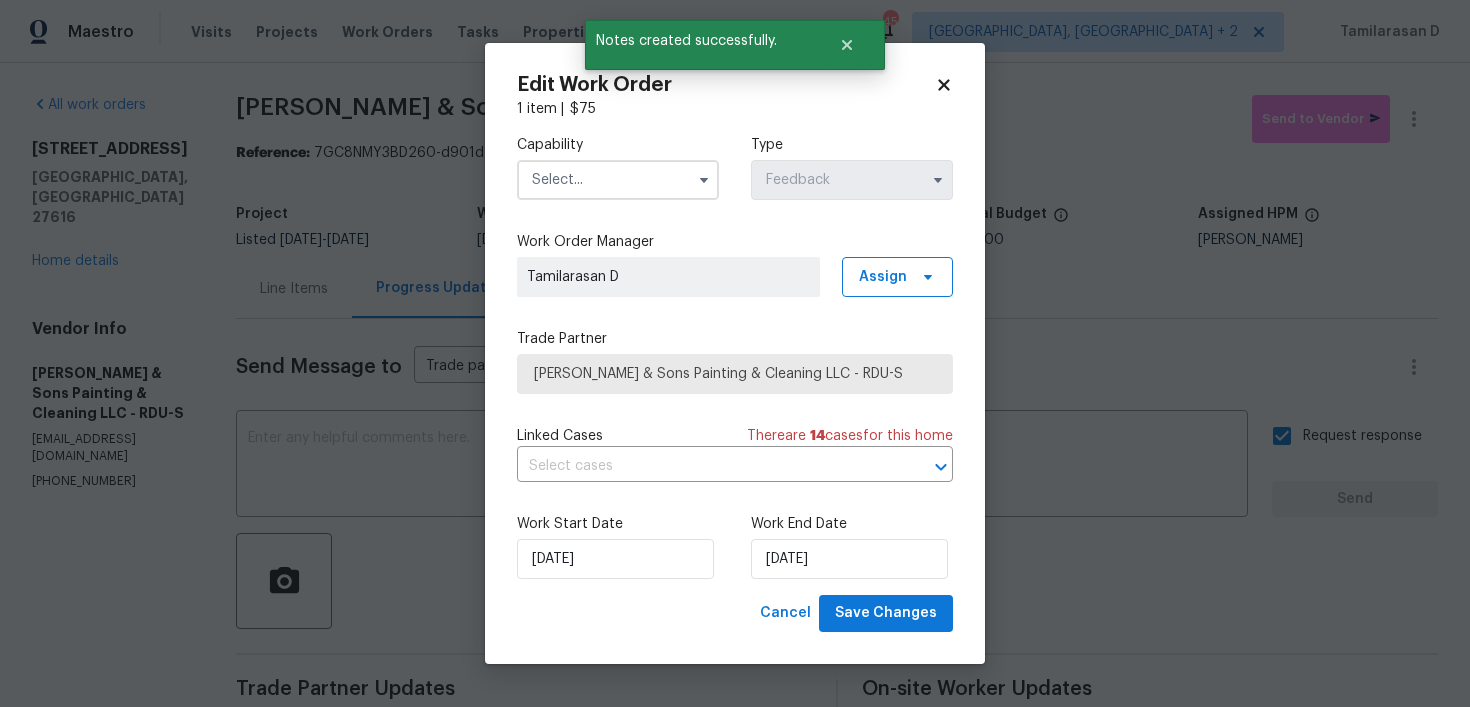 click at bounding box center [618, 180] 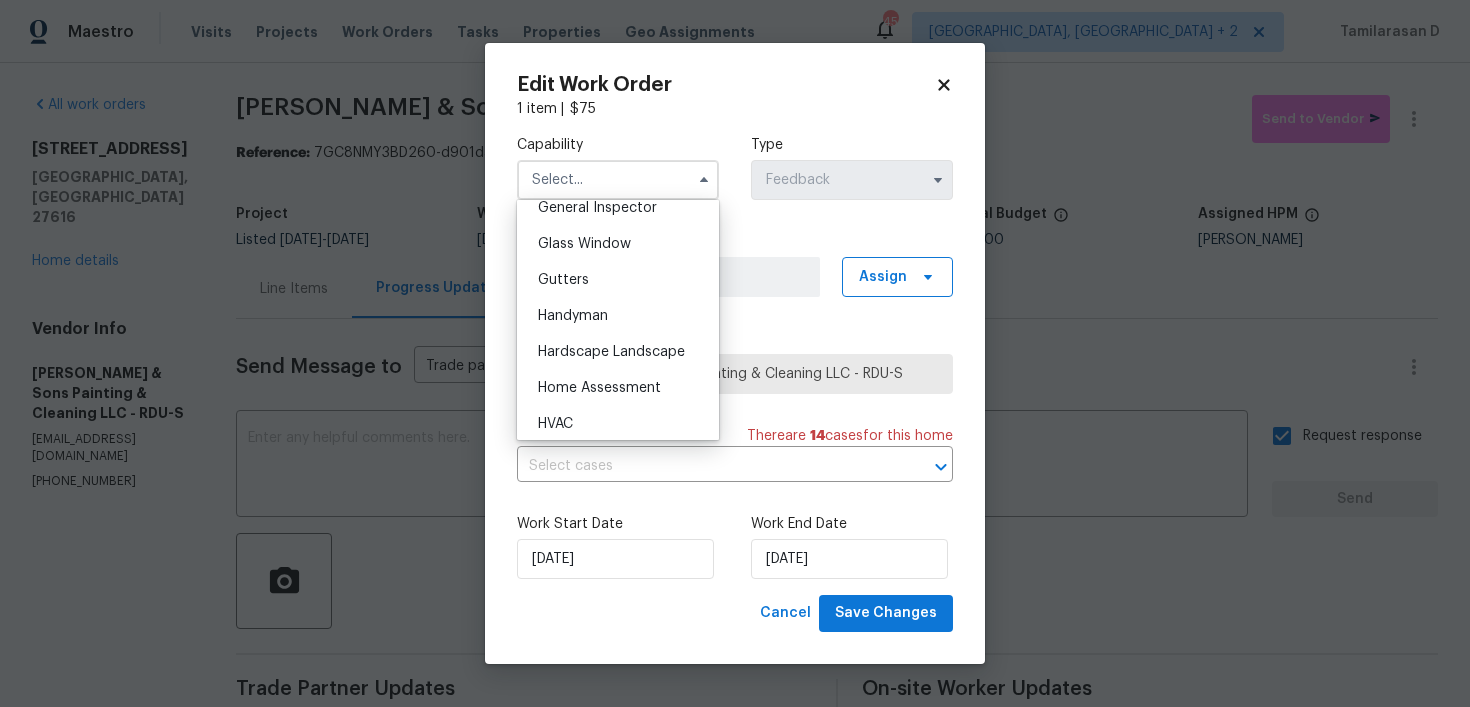 scroll, scrollTop: 1088, scrollLeft: 0, axis: vertical 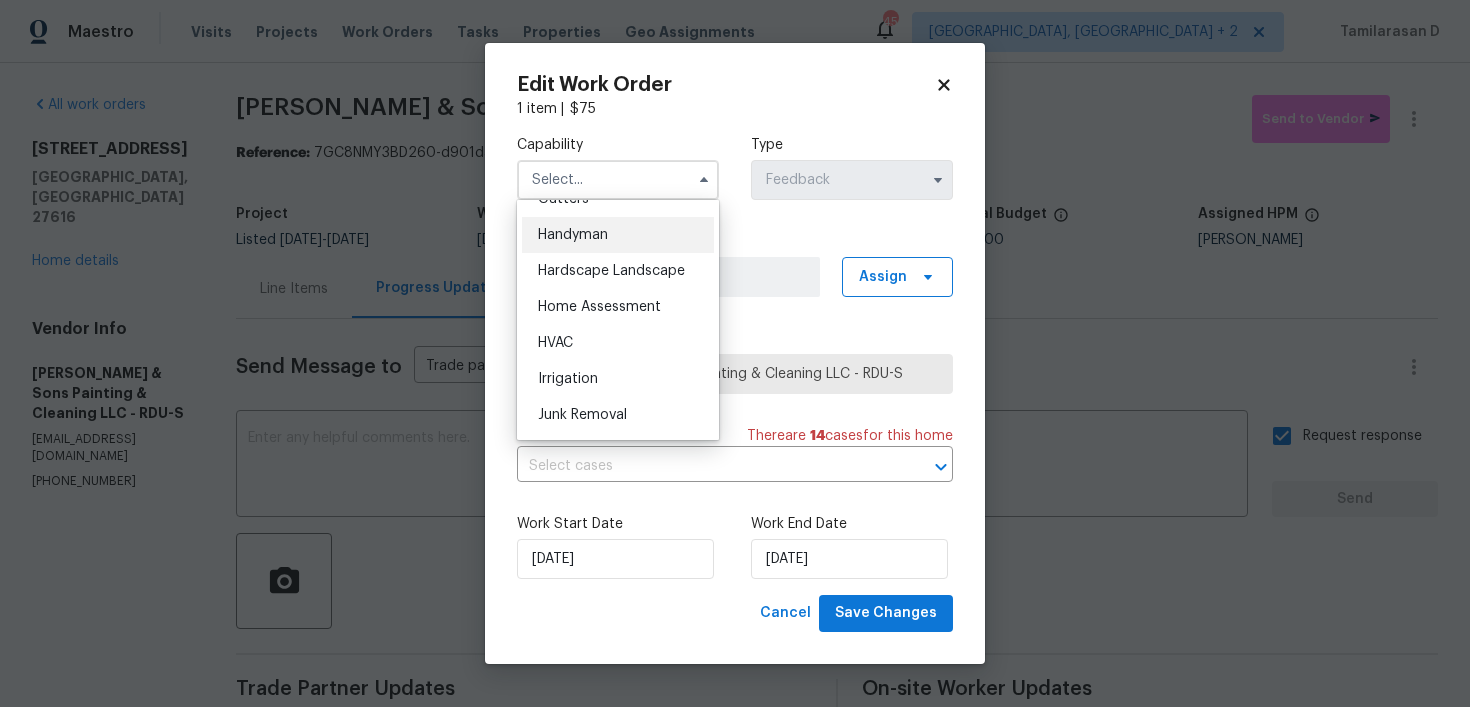 click on "Handyman" at bounding box center (573, 235) 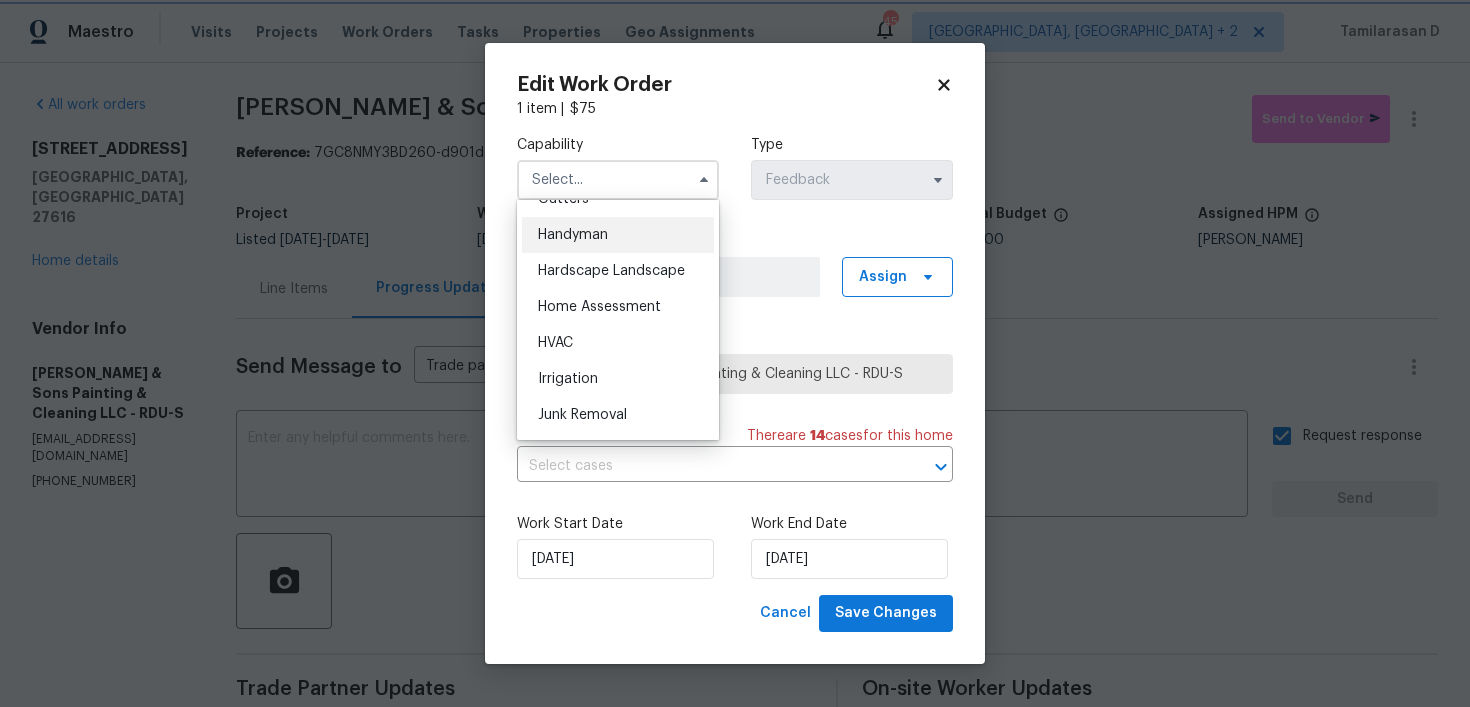 type on "Handyman" 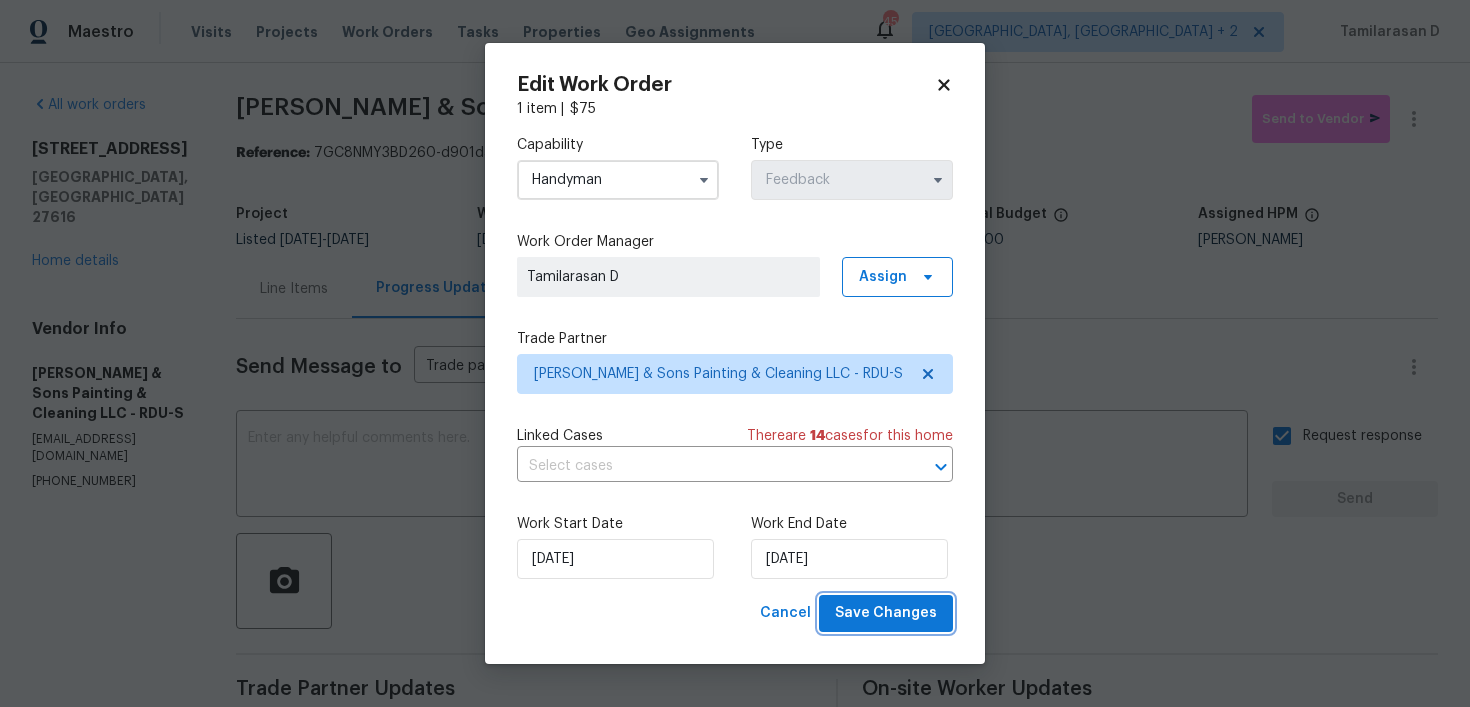 click on "Save Changes" at bounding box center (886, 613) 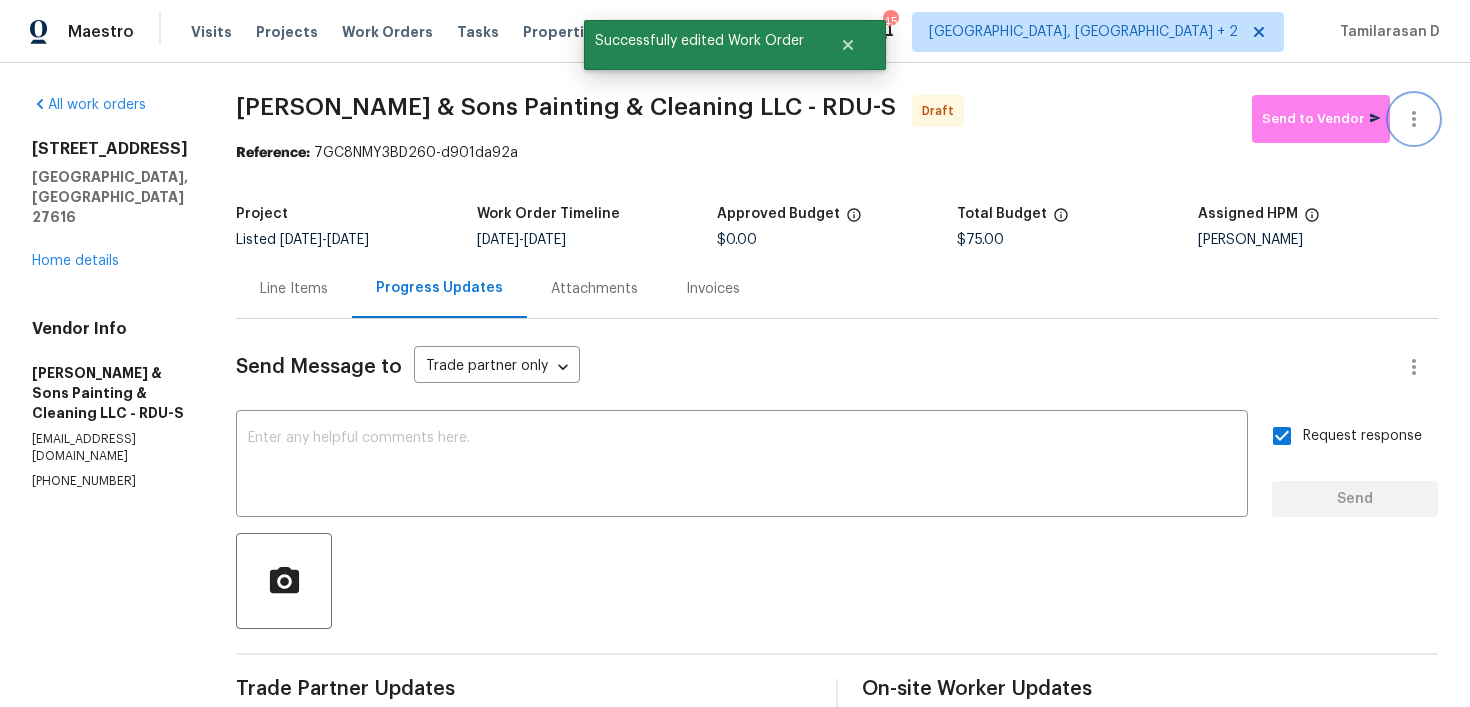 click 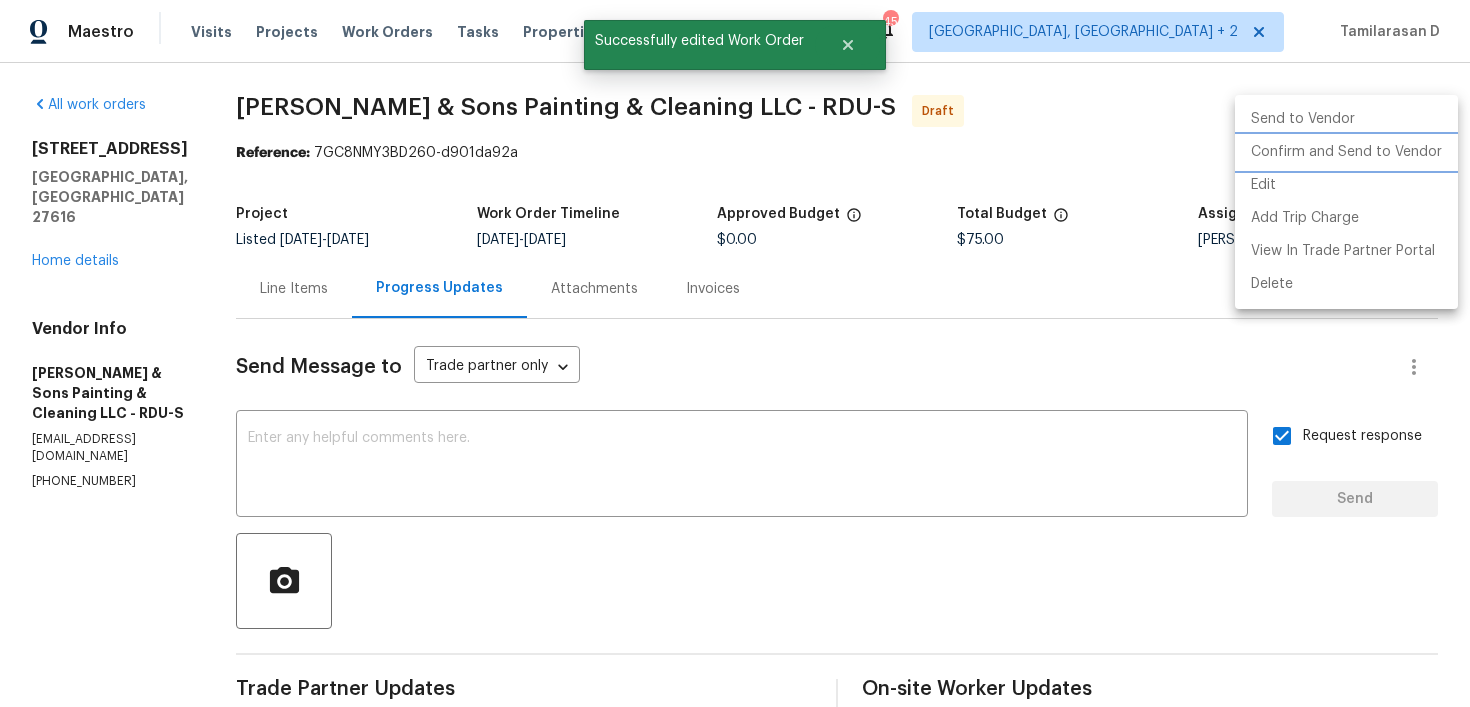 click on "Confirm and Send to Vendor" at bounding box center [1346, 152] 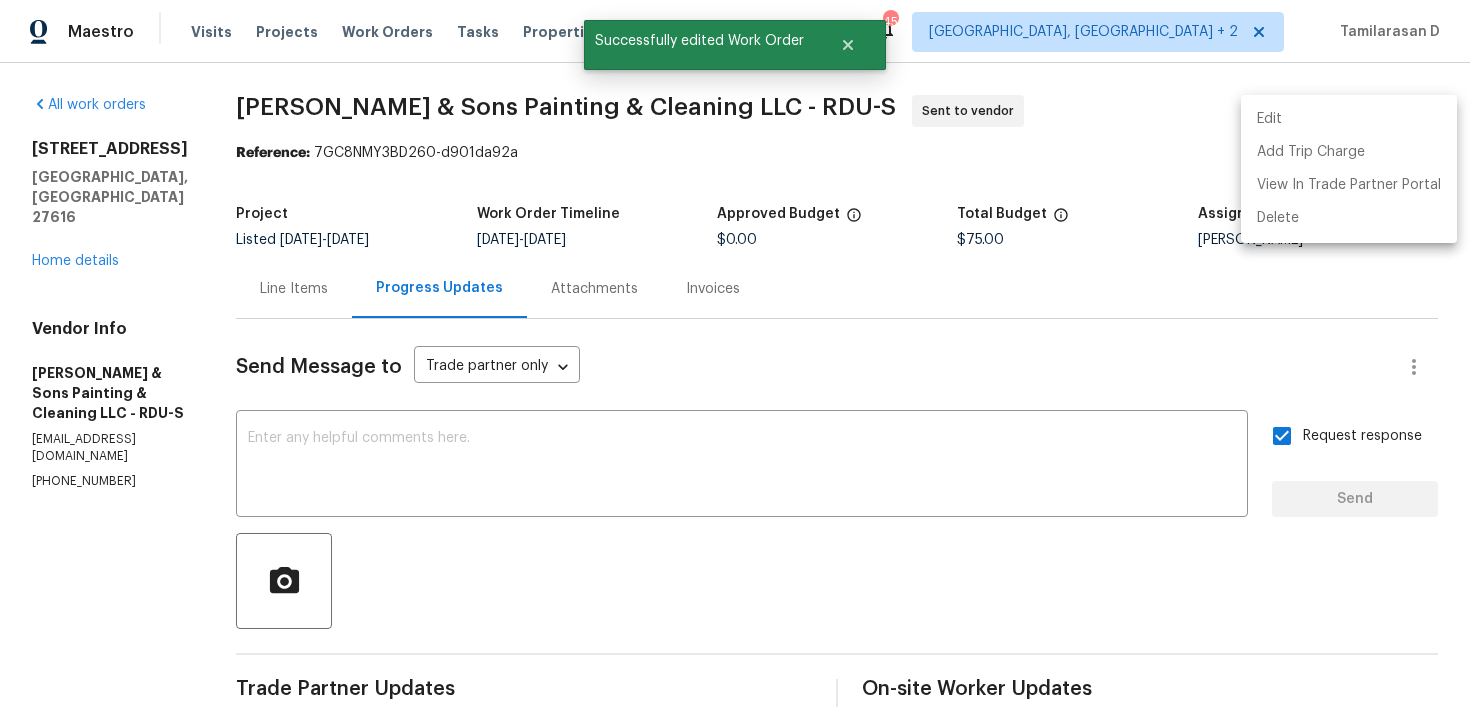 click at bounding box center (735, 353) 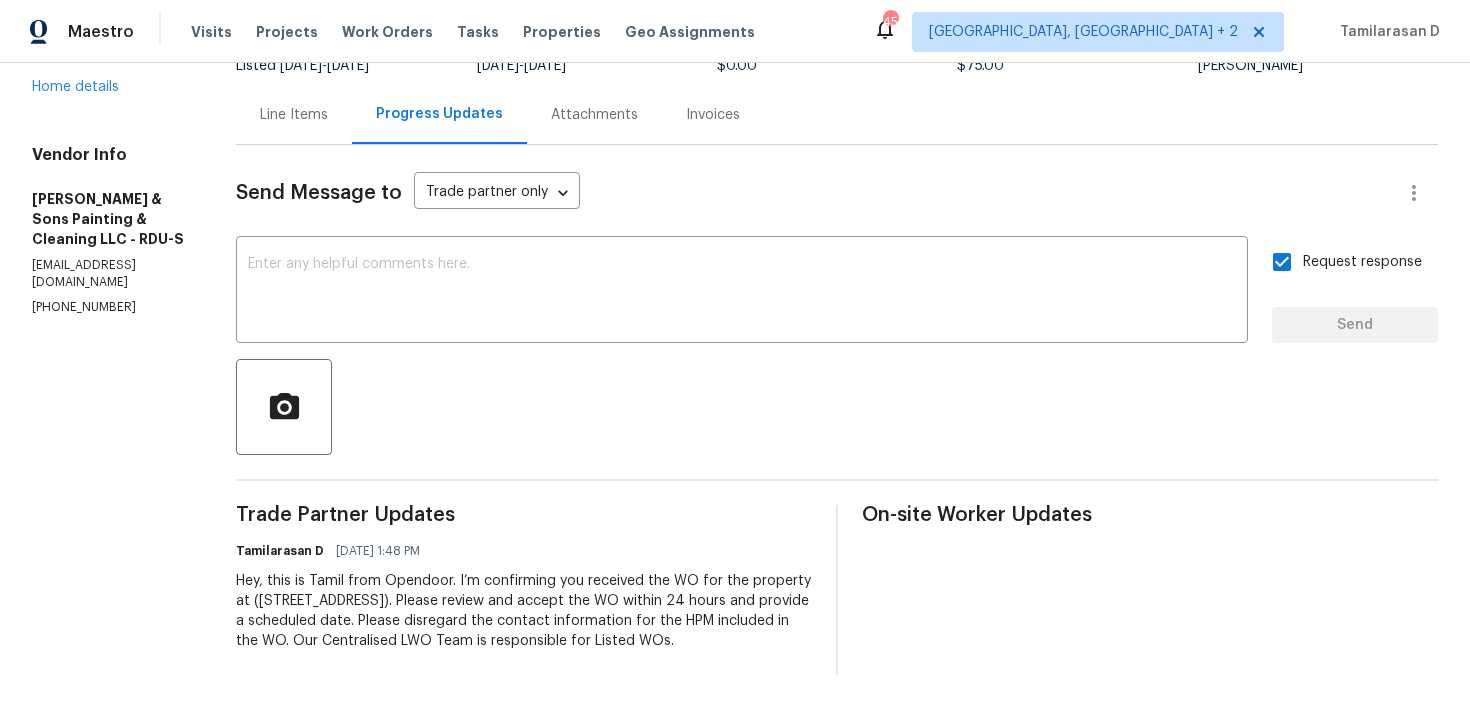 scroll, scrollTop: 0, scrollLeft: 0, axis: both 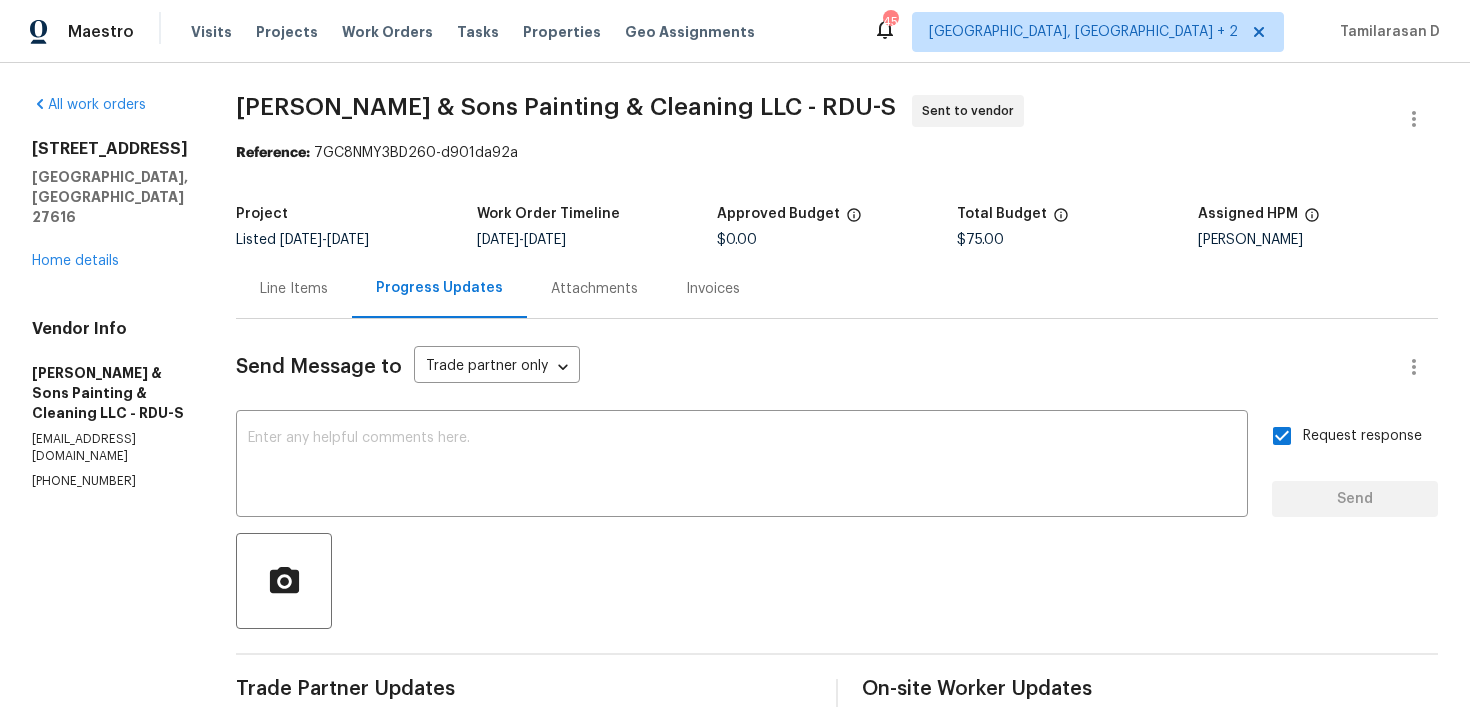click on "Line Items" at bounding box center [294, 289] 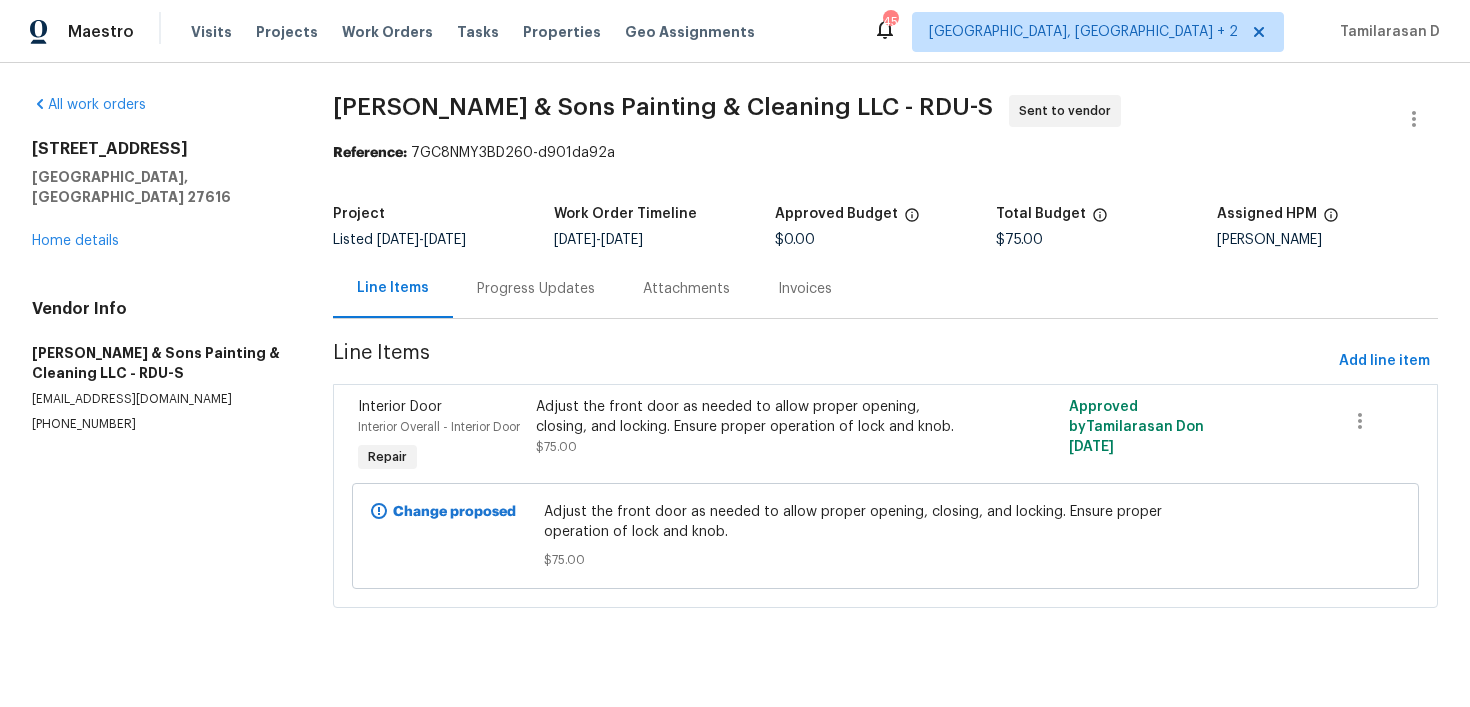 click on "Progress Updates" at bounding box center (536, 288) 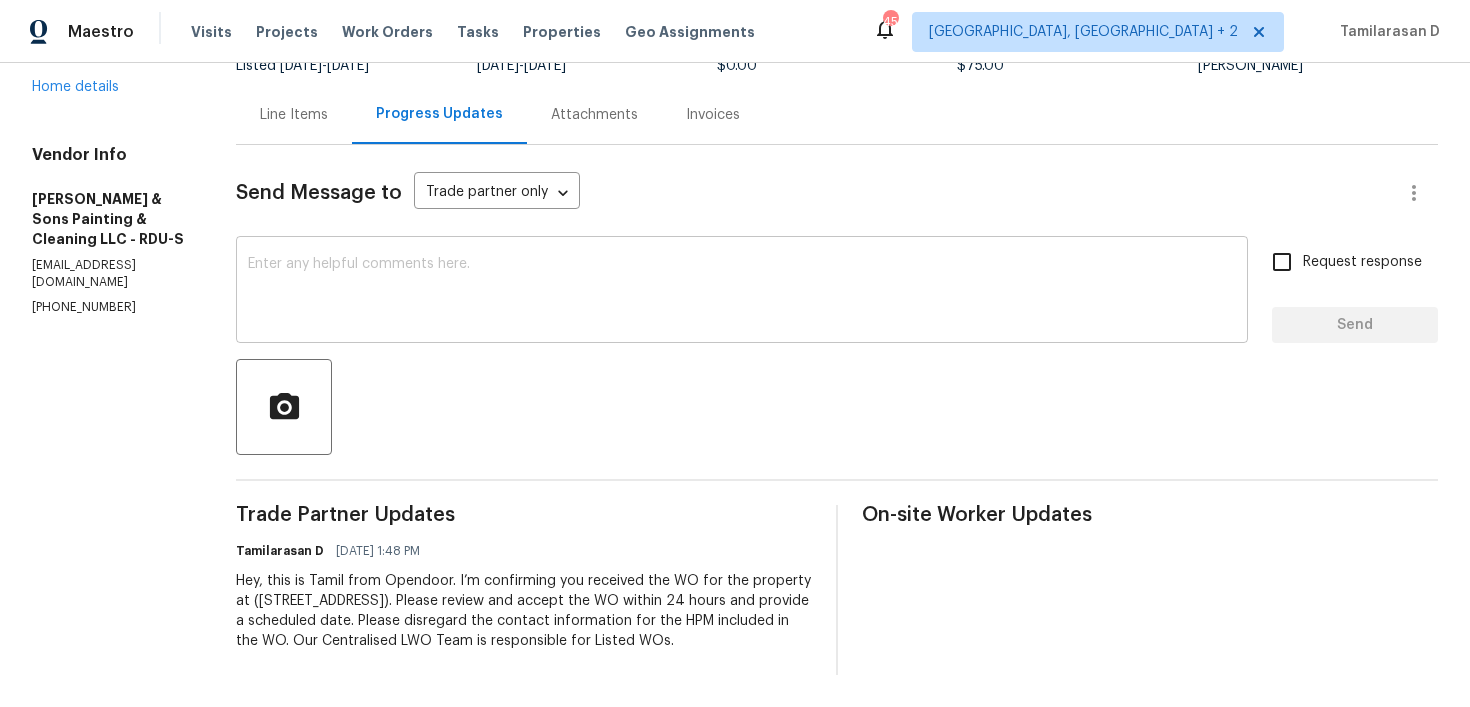 scroll, scrollTop: 0, scrollLeft: 0, axis: both 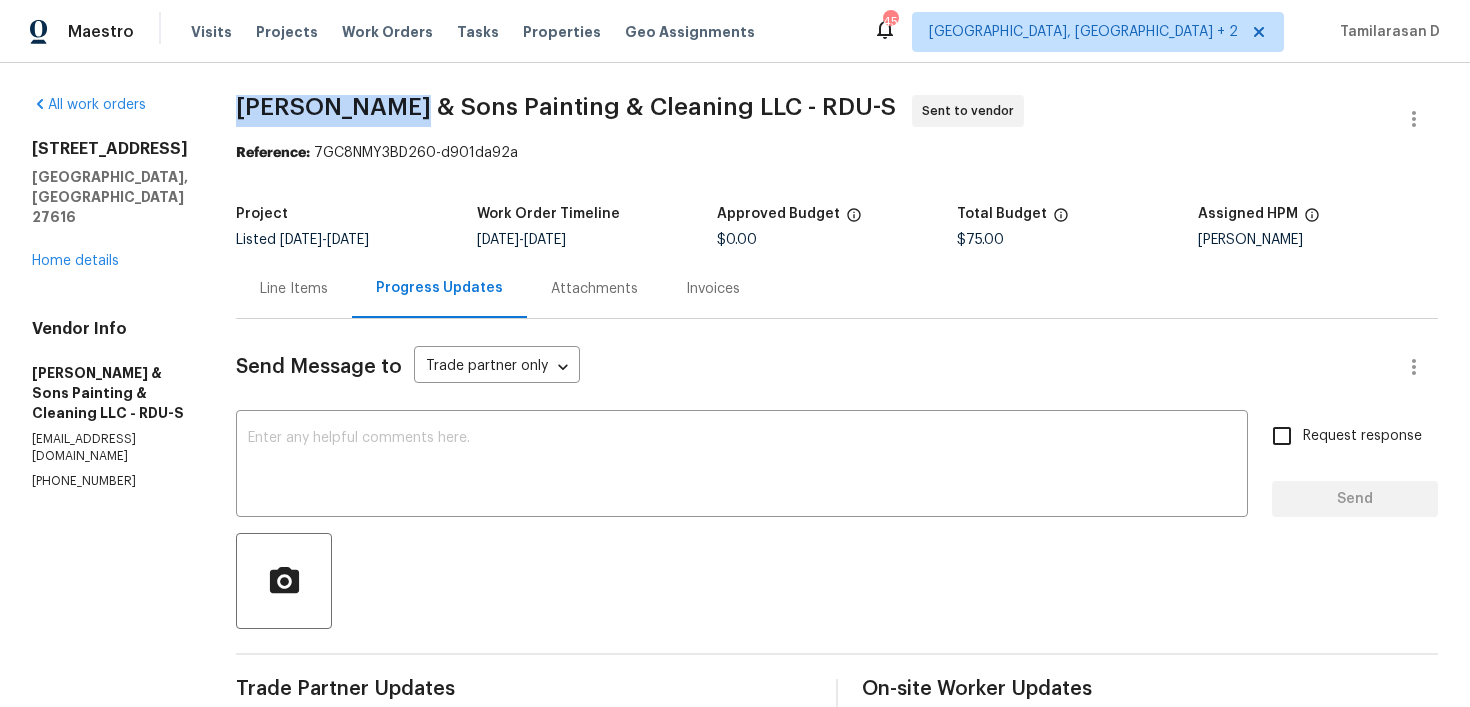 drag, startPoint x: 233, startPoint y: 107, endPoint x: 399, endPoint y: 106, distance: 166.003 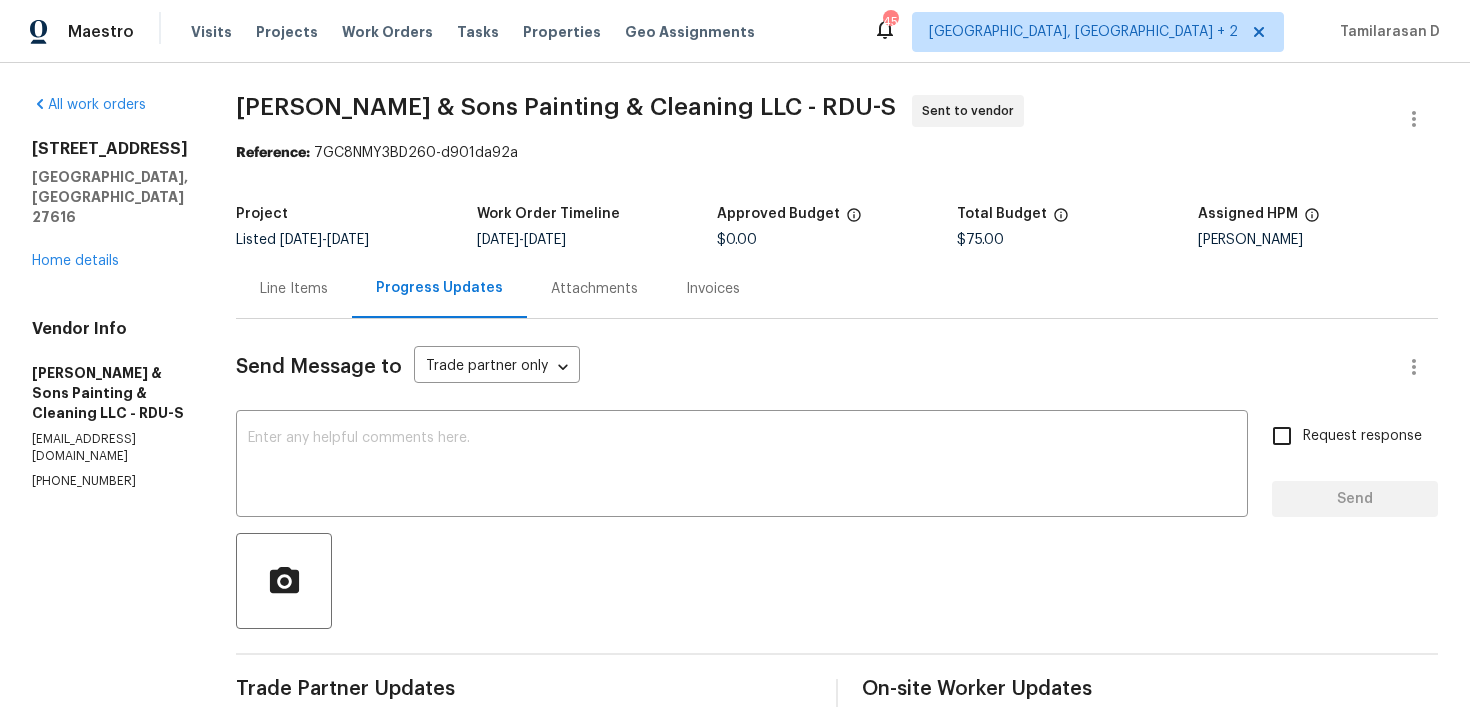 click on "[PERSON_NAME] & Sons Painting & Cleaning LLC - RDU-S Sent to vendor Reference:   7GC8NMY3BD260-d901da92a Project Listed   [DATE]  -  [DATE] Work Order Timeline [DATE]  -  [DATE] Approved Budget $0.00 Total Budget $75.00 Assigned HPM [PERSON_NAME] Line Items Progress Updates Attachments Invoices Send Message to Trade partner only Trade partner only ​ x ​ Request response Send Trade Partner Updates Tamilarasan D [DATE] 1:48 PM Hey, this is Tamil from Opendoor. I’m confirming you received the WO for the property at ([STREET_ADDRESS]). Please review and accept the WO within 24 hours and provide a scheduled date. Please disregard the contact information for the HPM included in the WO. Our Centralised LWO Team is responsible for Listed WOs. On-site Worker Updates" at bounding box center [837, 472] 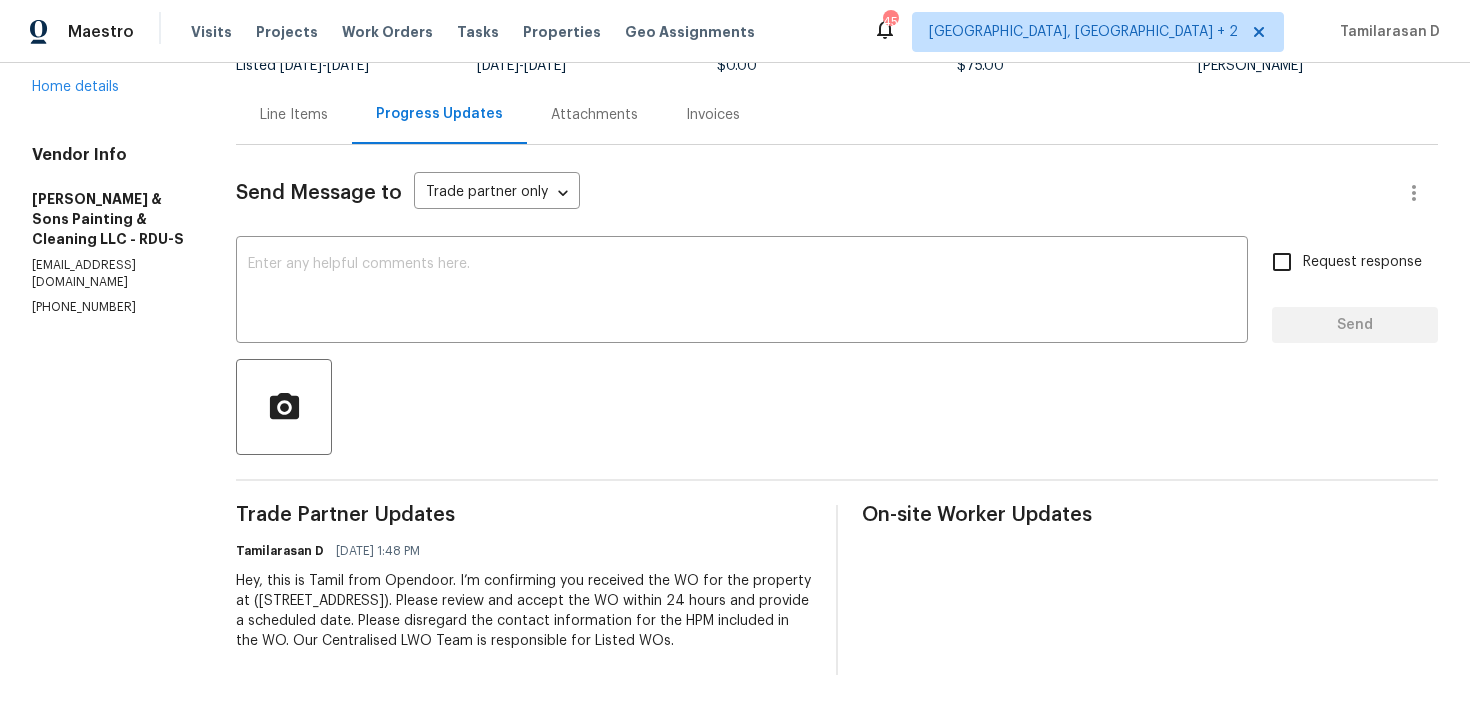 scroll, scrollTop: 0, scrollLeft: 0, axis: both 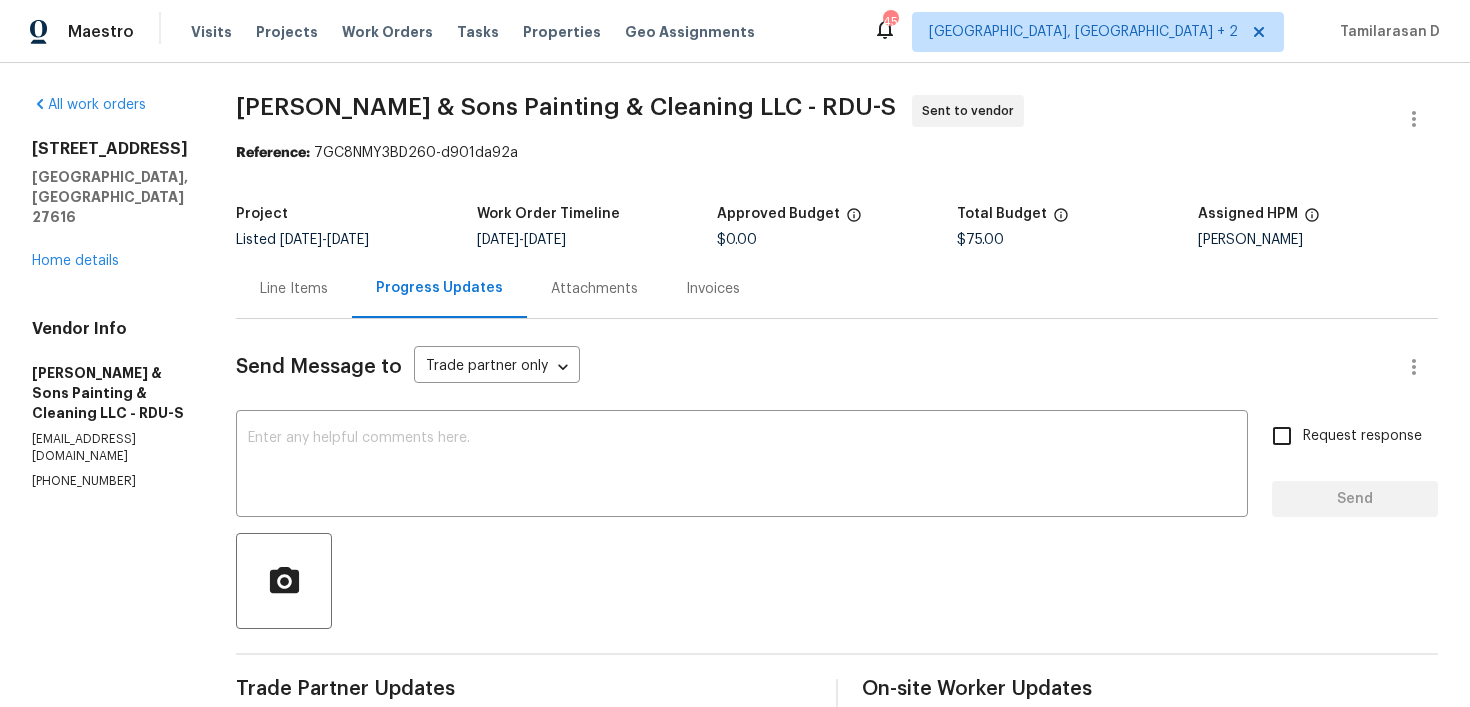 click on "Line Items" at bounding box center [294, 289] 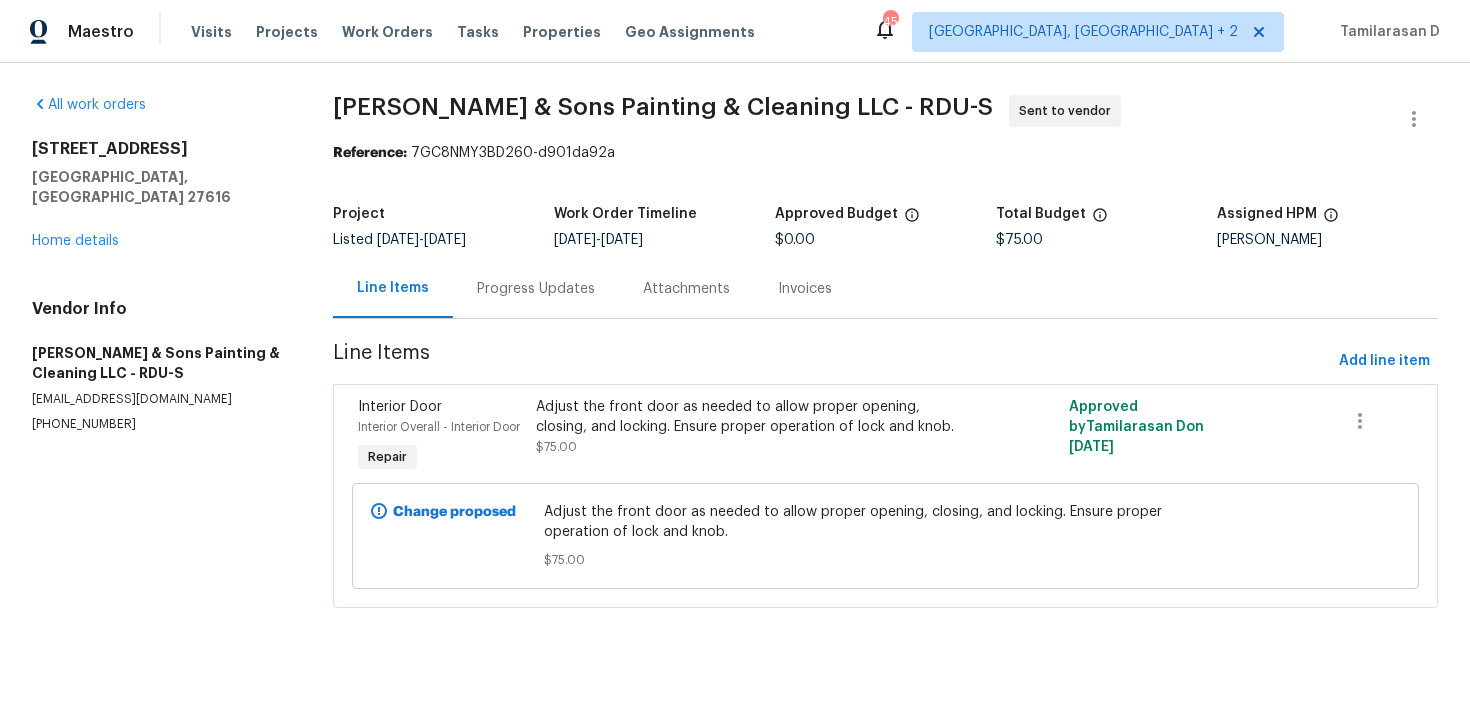 click on "Progress Updates" at bounding box center [536, 289] 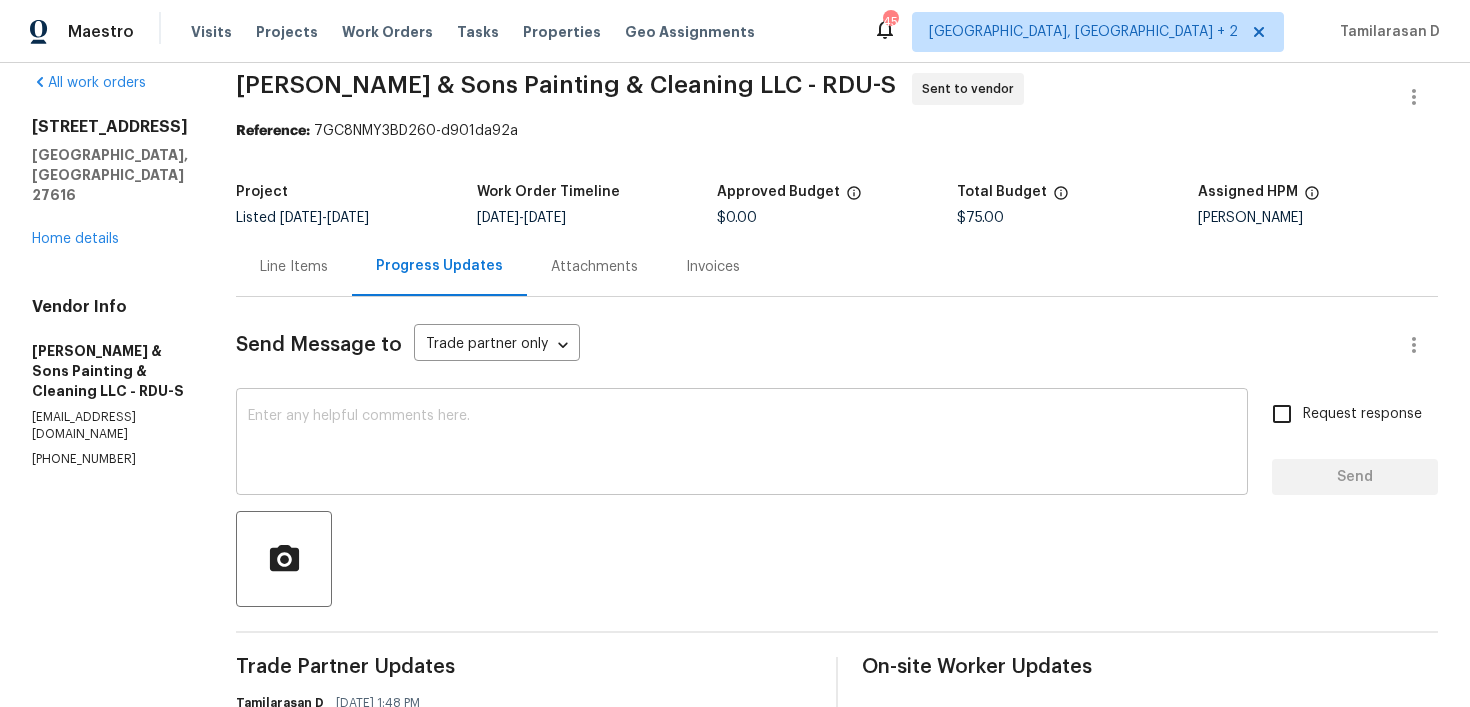 scroll, scrollTop: 0, scrollLeft: 0, axis: both 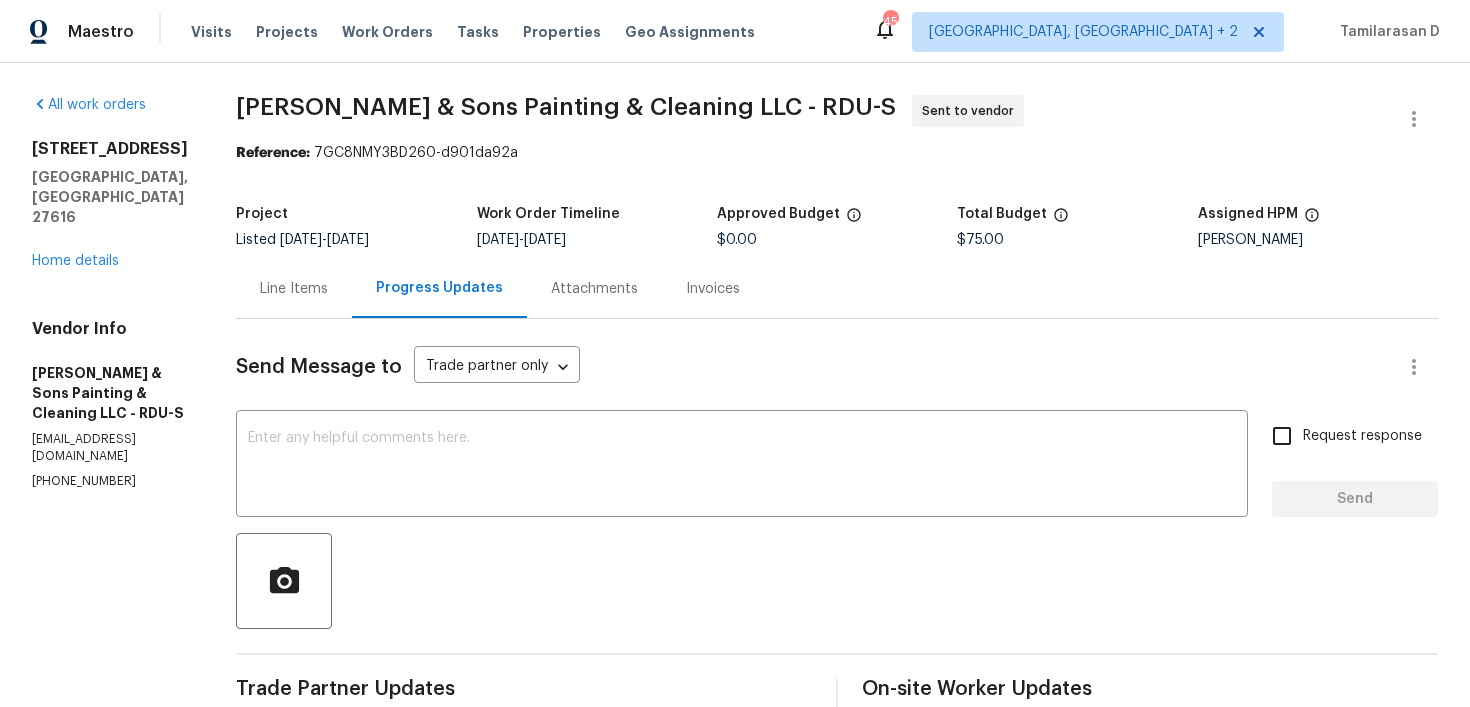 click on "Line Items" at bounding box center [294, 288] 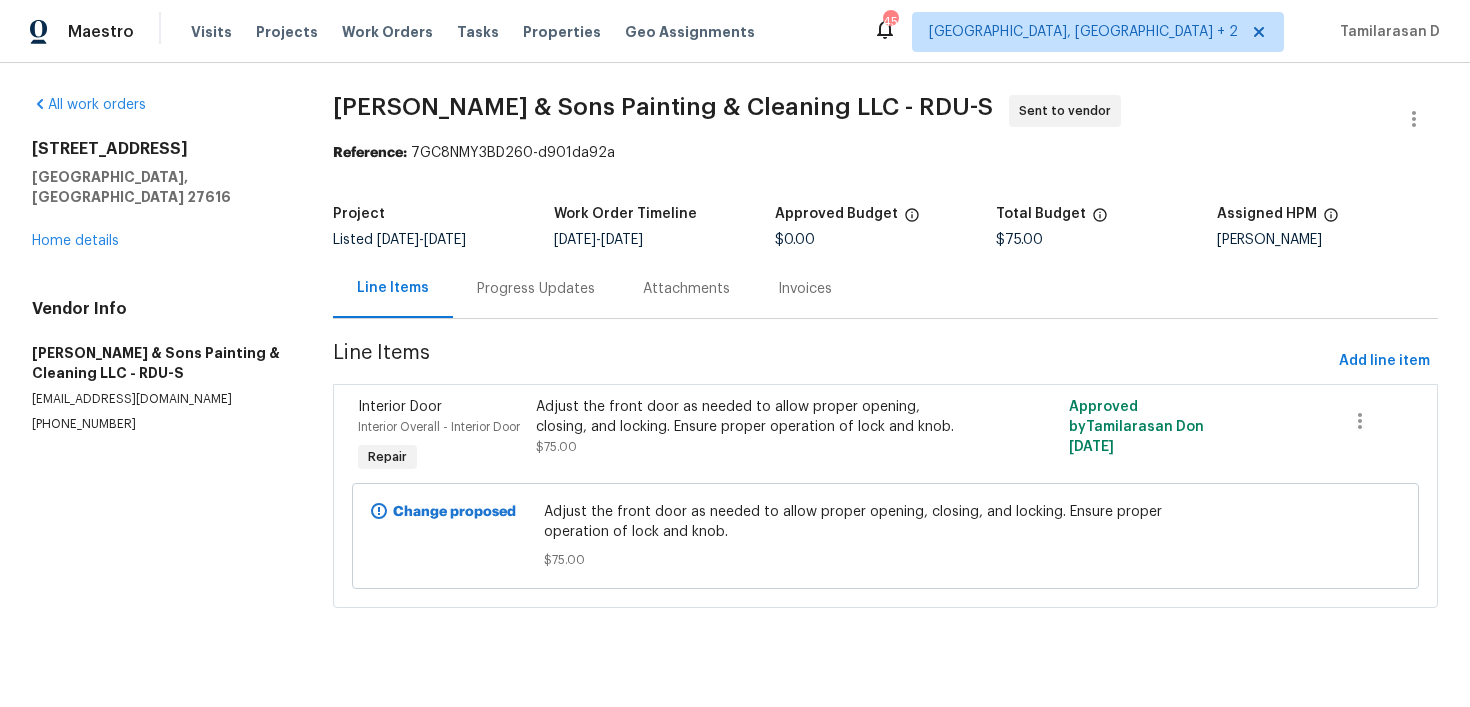 click on "Progress Updates" at bounding box center (536, 289) 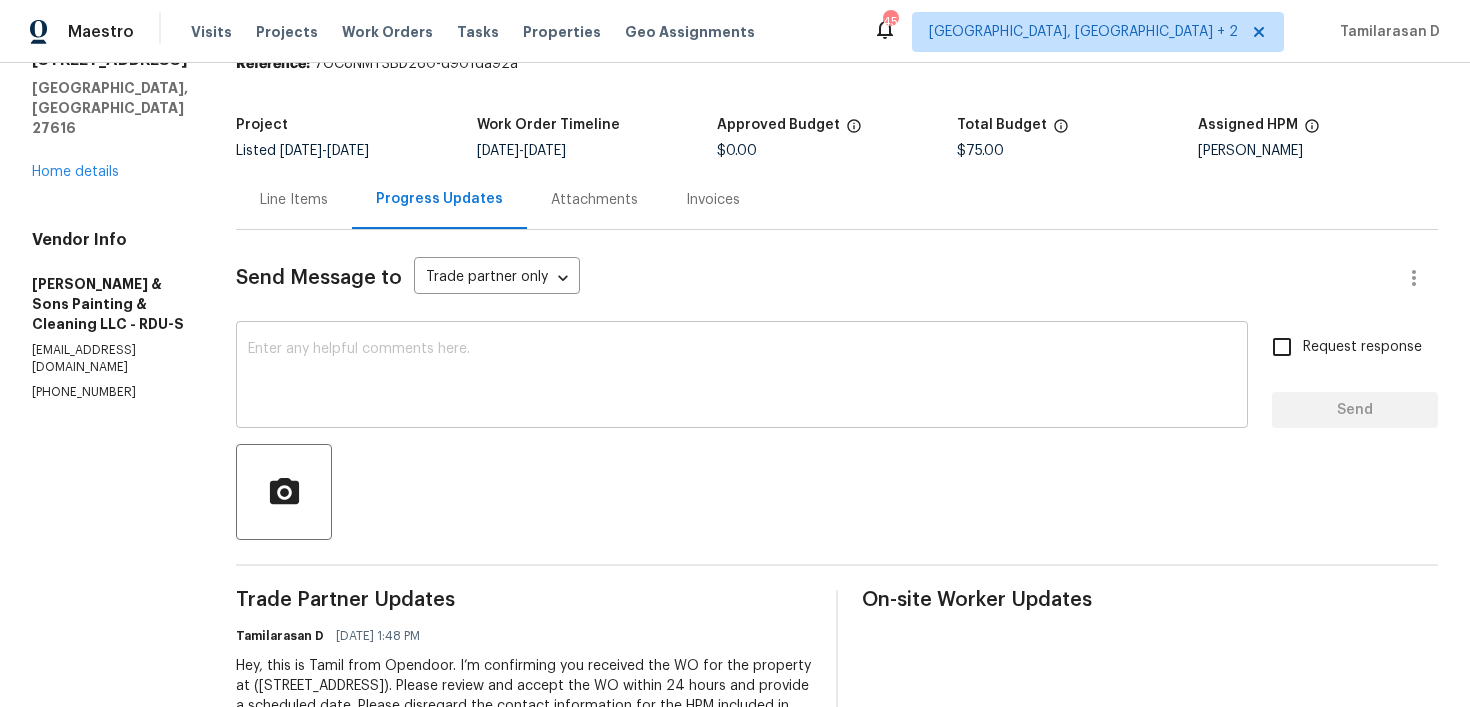 scroll, scrollTop: 174, scrollLeft: 0, axis: vertical 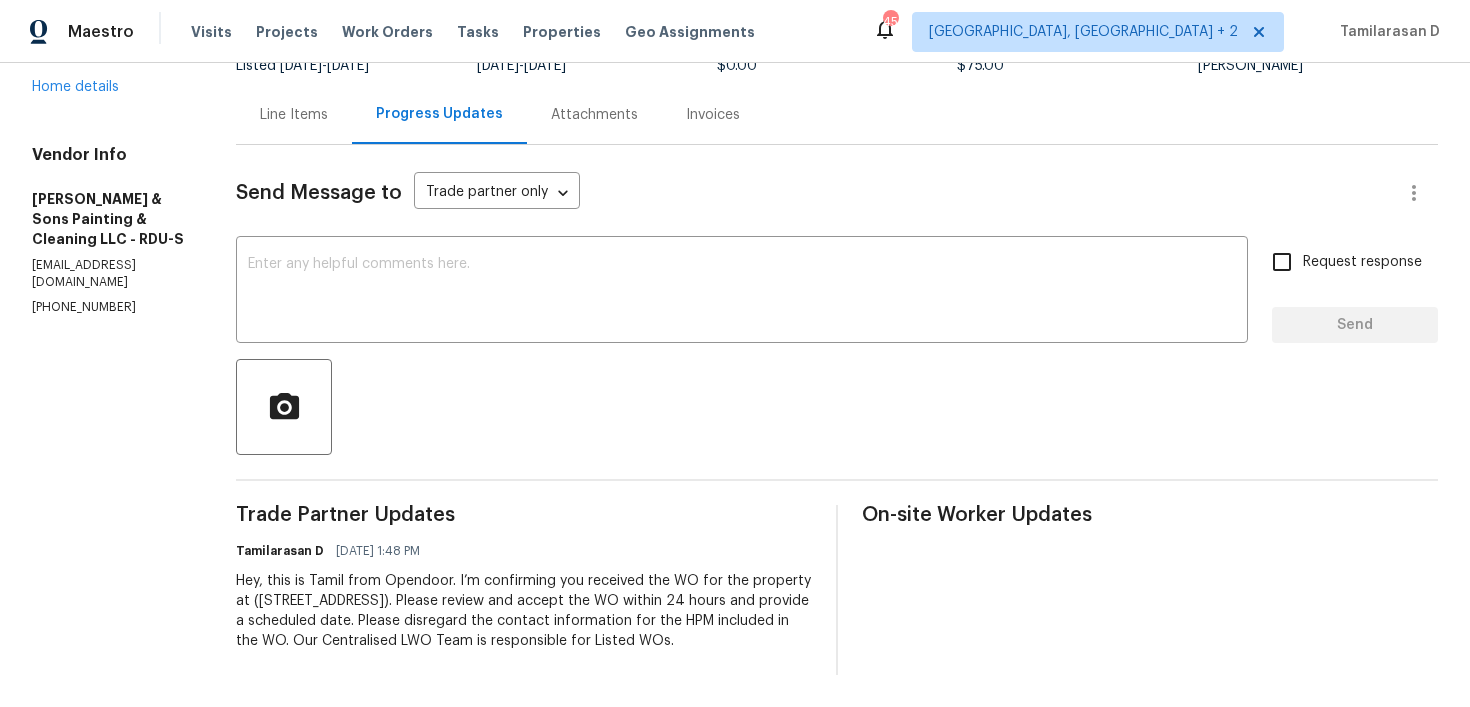 click on "Line Items" at bounding box center (294, 115) 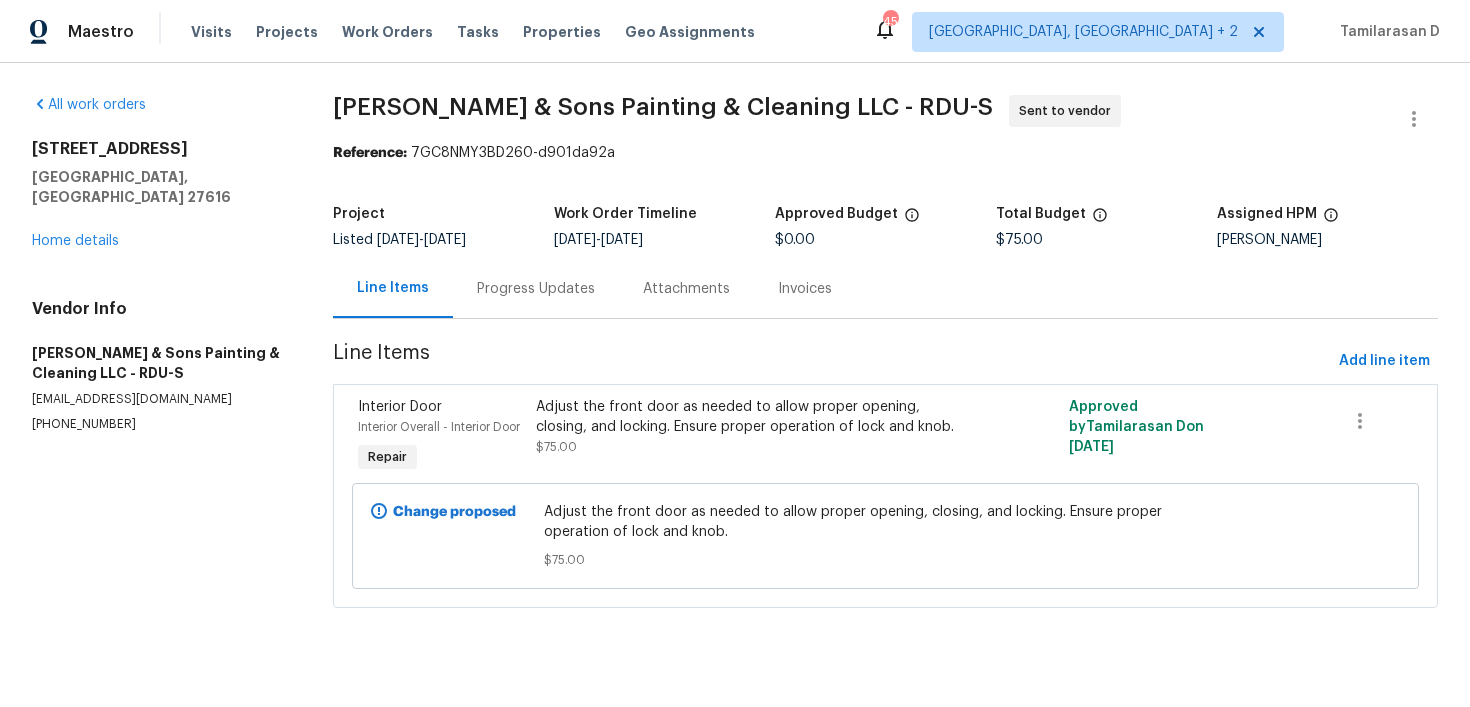 scroll, scrollTop: 0, scrollLeft: 0, axis: both 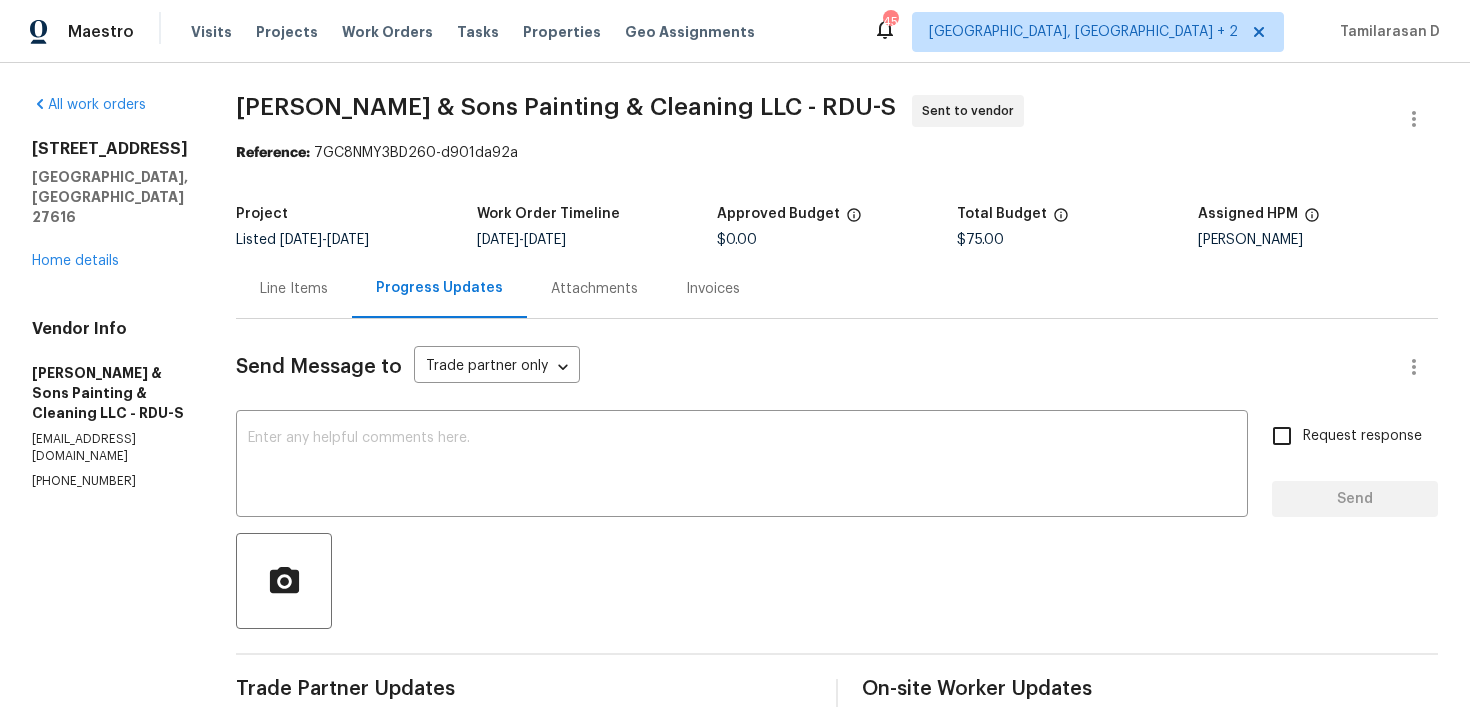 click on "Project Listed   [DATE]  -  [DATE] Work Order Timeline [DATE]  -  [DATE] Approved Budget $0.00 Total Budget $75.00 Assigned HPM [PERSON_NAME]" at bounding box center [837, 227] 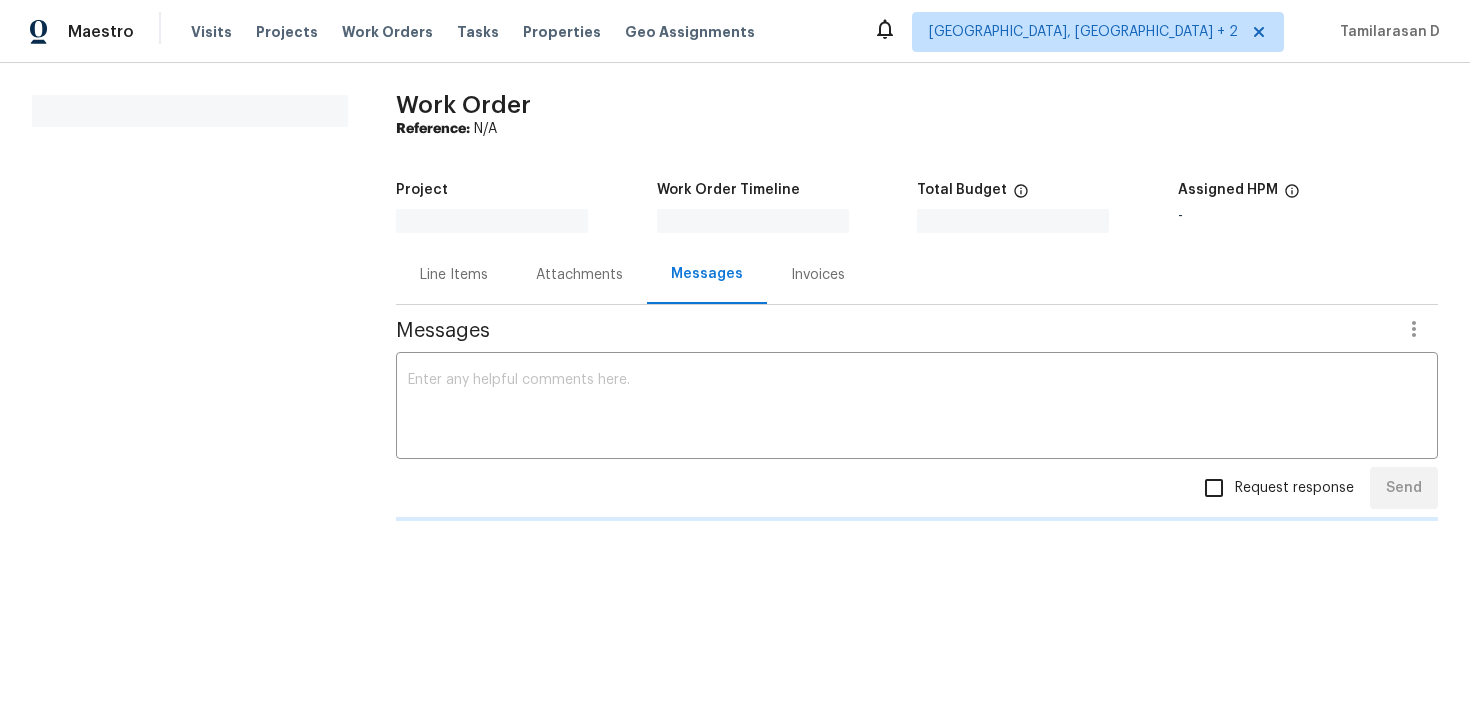 scroll, scrollTop: 0, scrollLeft: 0, axis: both 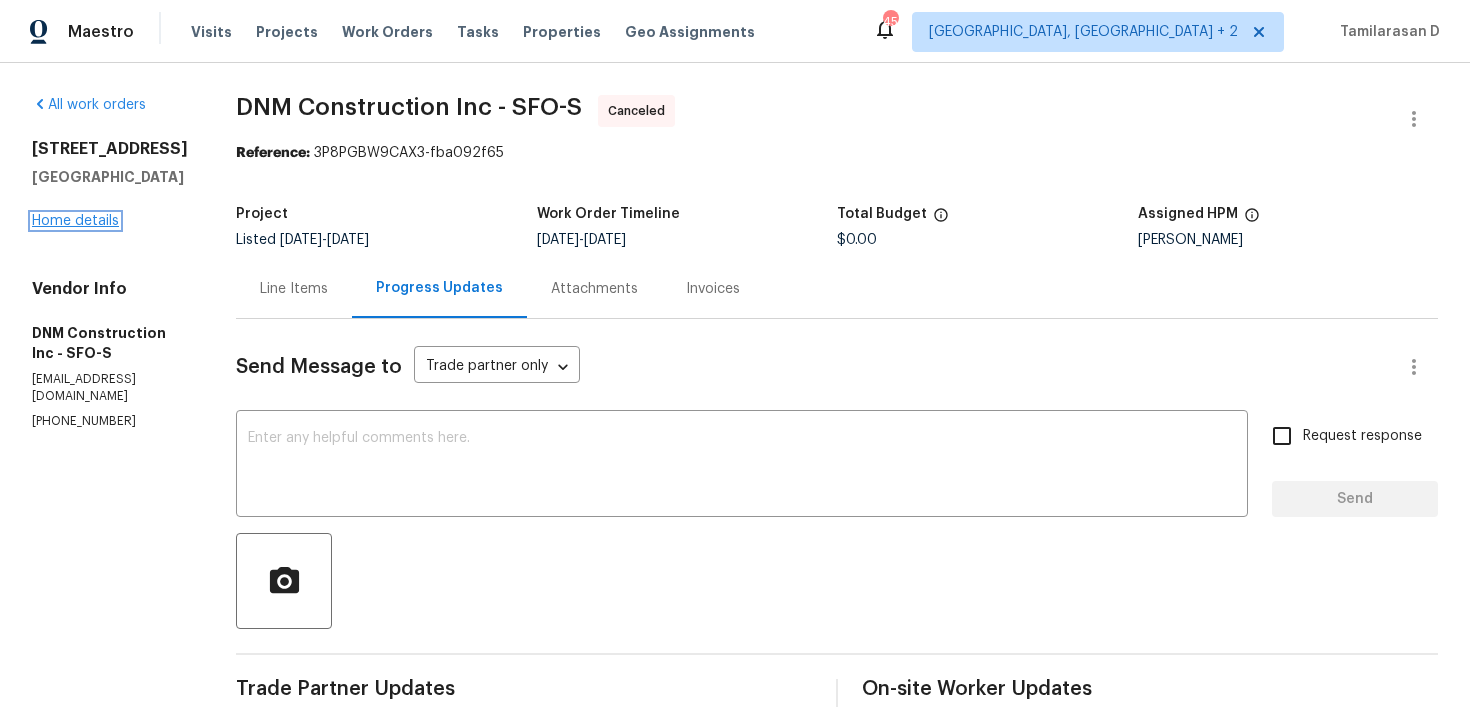 click on "Home details" at bounding box center (75, 221) 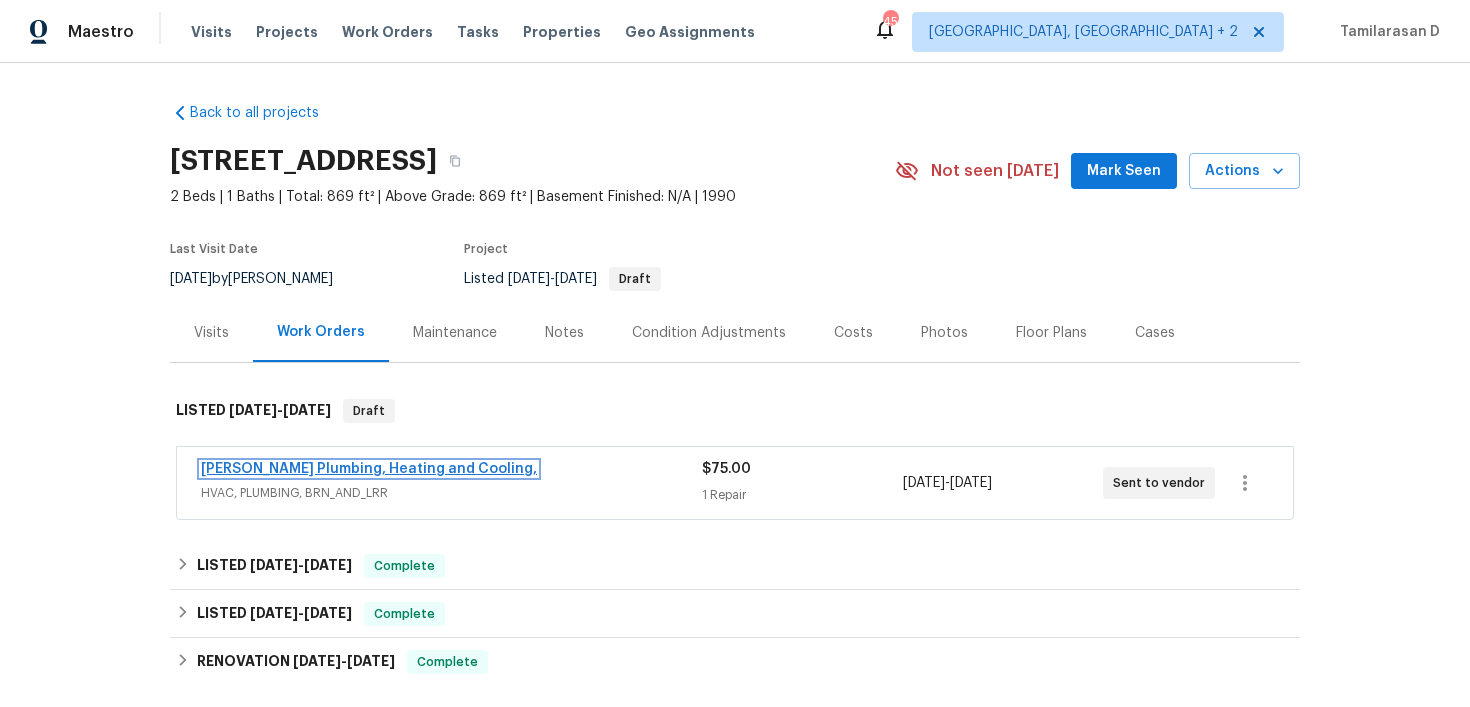 click on "Albert Nahman Plumbing, Heating and Cooling," at bounding box center [369, 469] 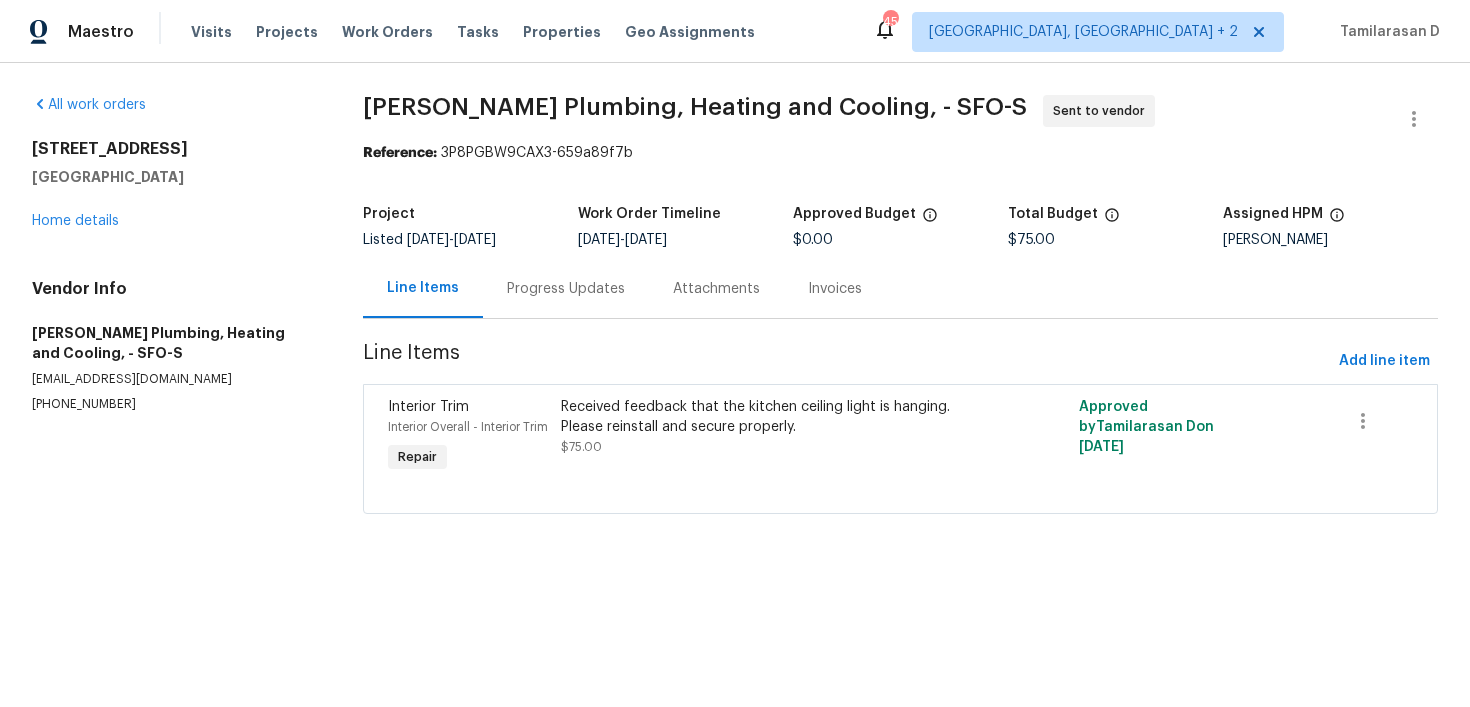 click on "Progress Updates" at bounding box center [566, 289] 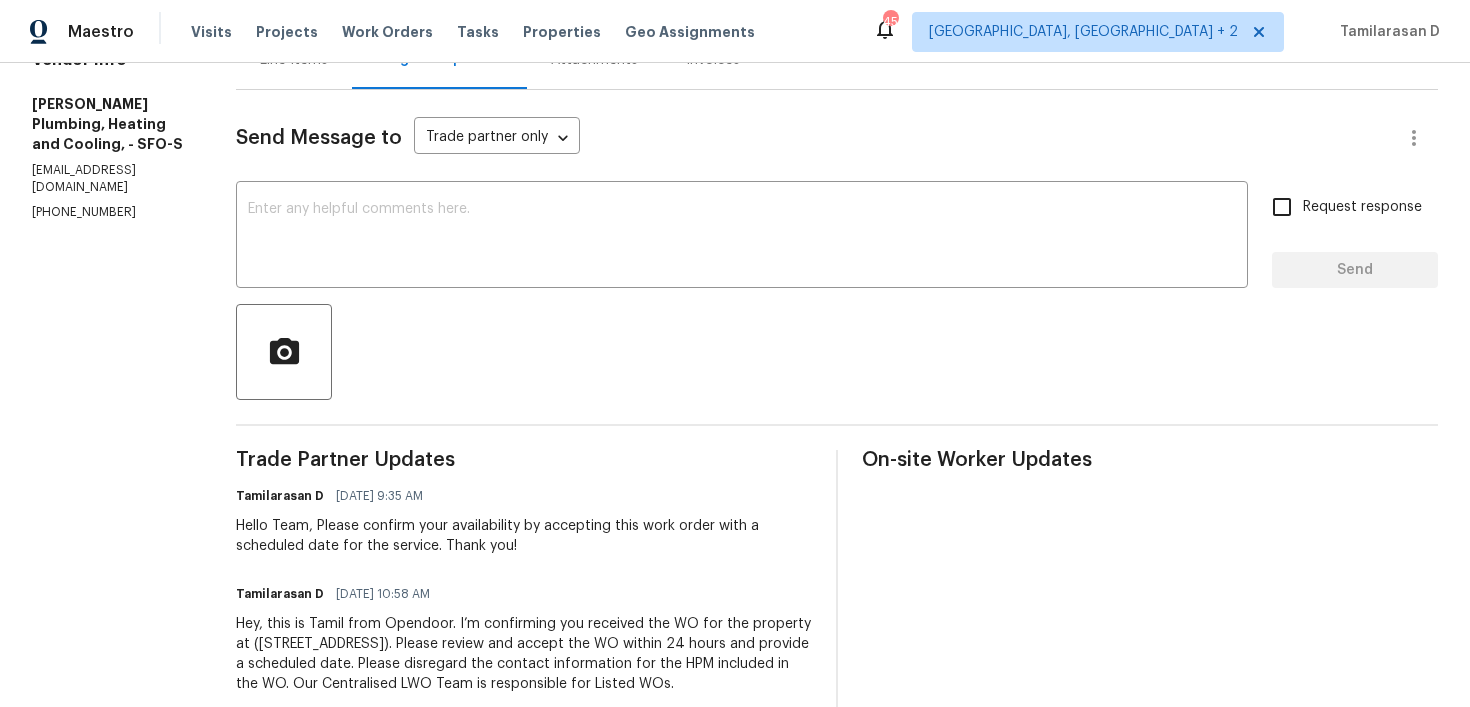 scroll, scrollTop: 0, scrollLeft: 0, axis: both 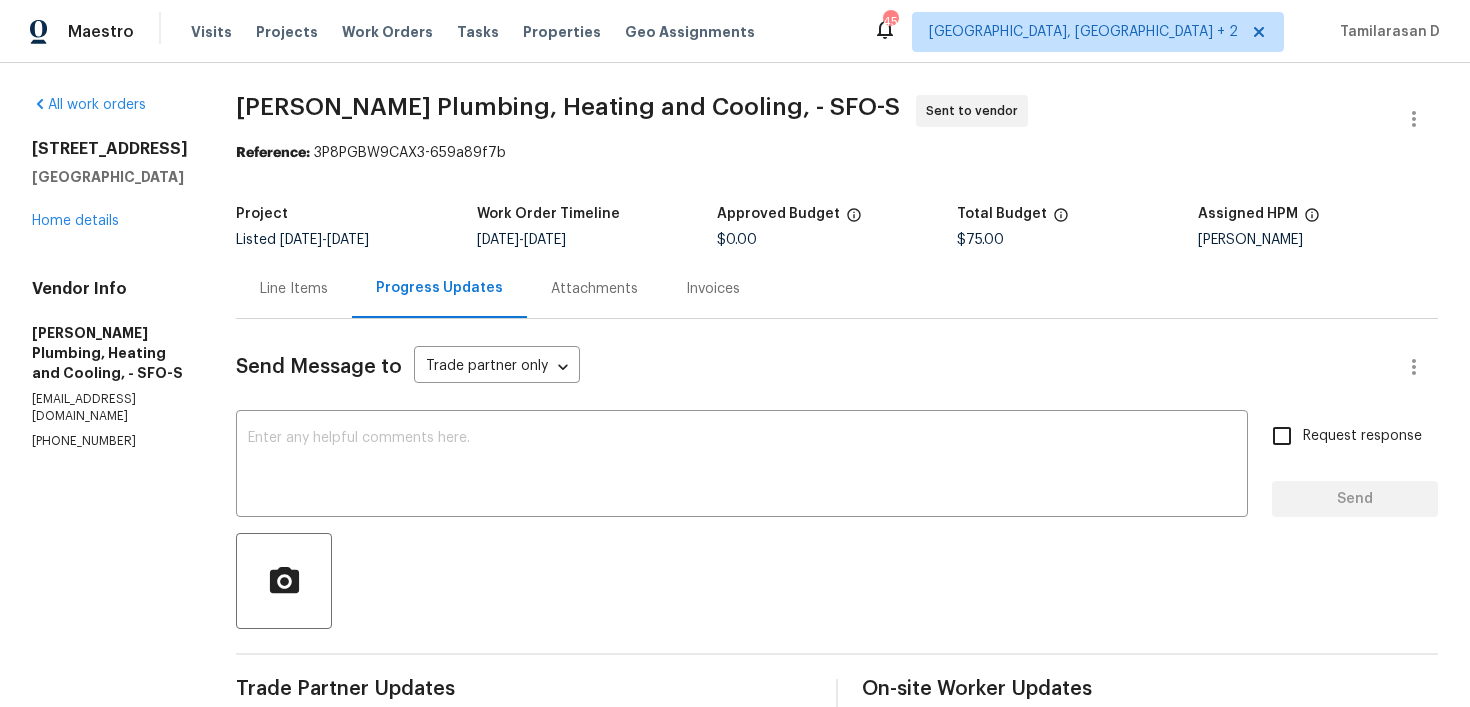 click on "Line Items" at bounding box center (294, 288) 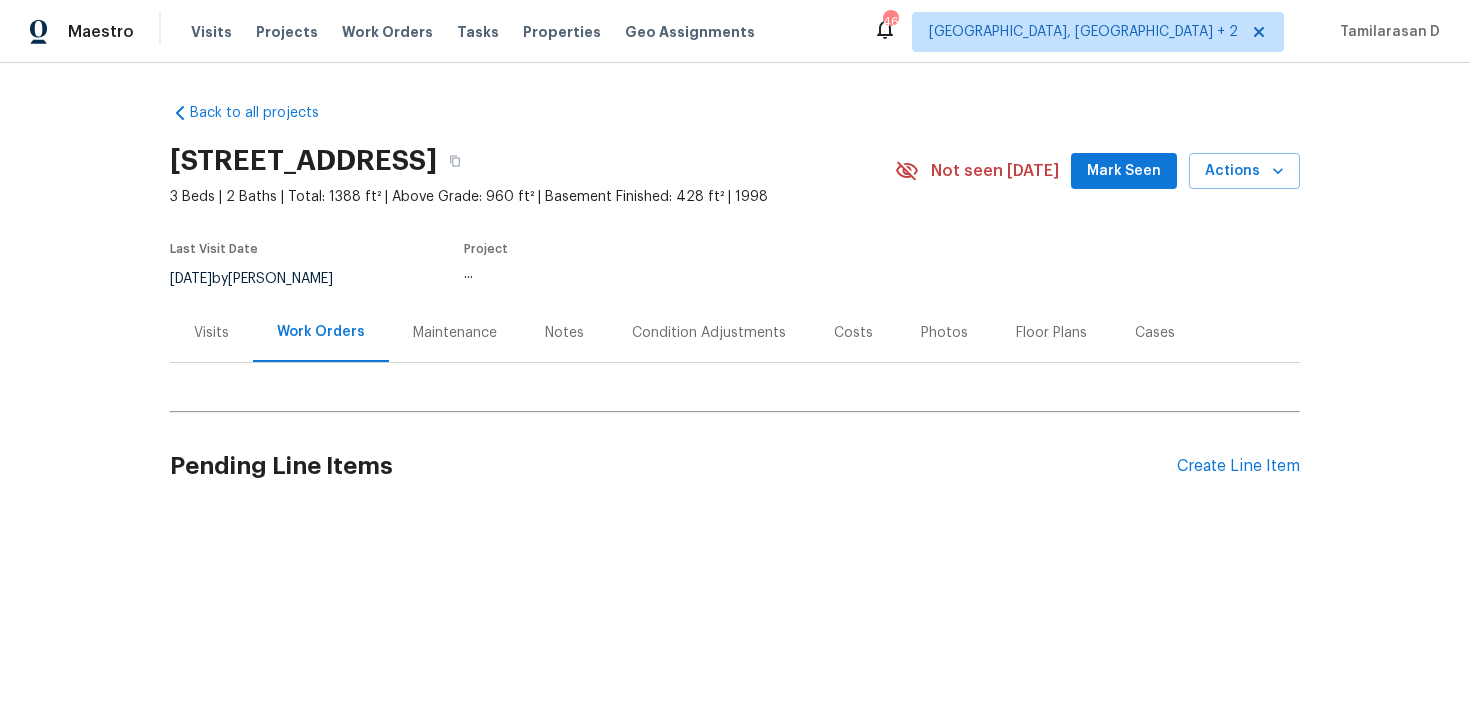 scroll, scrollTop: 0, scrollLeft: 0, axis: both 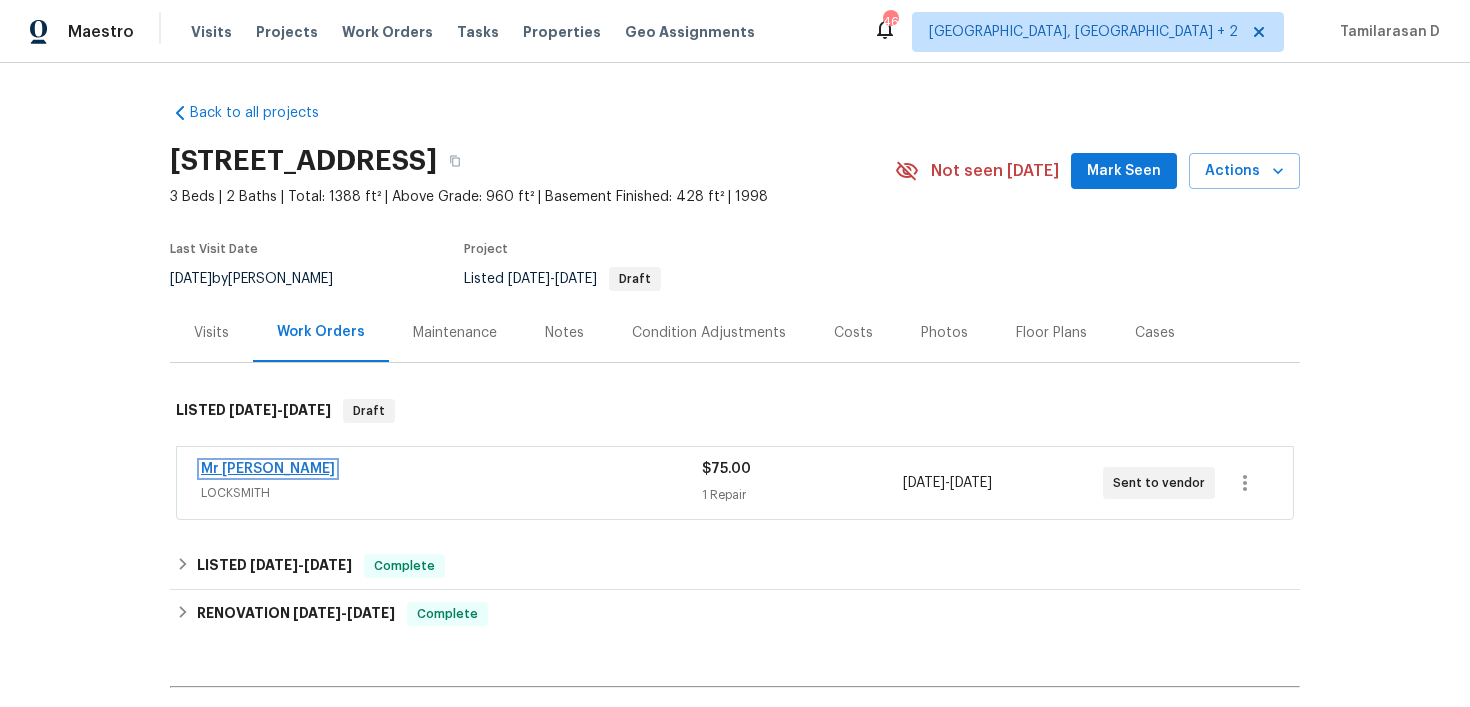 click on "Mr [PERSON_NAME]" at bounding box center [268, 469] 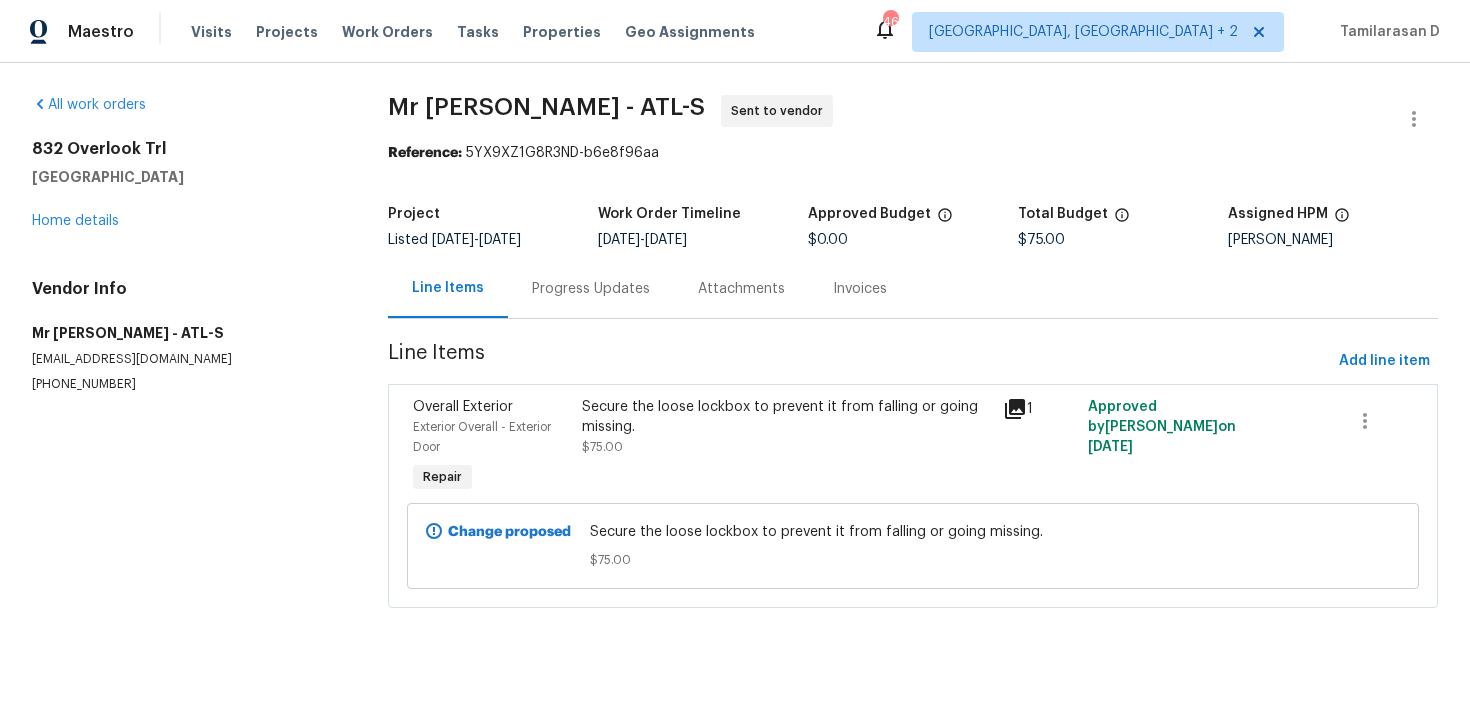 click on "Secure the loose lockbox to prevent it from falling or going missing. $75.00" at bounding box center (787, 447) 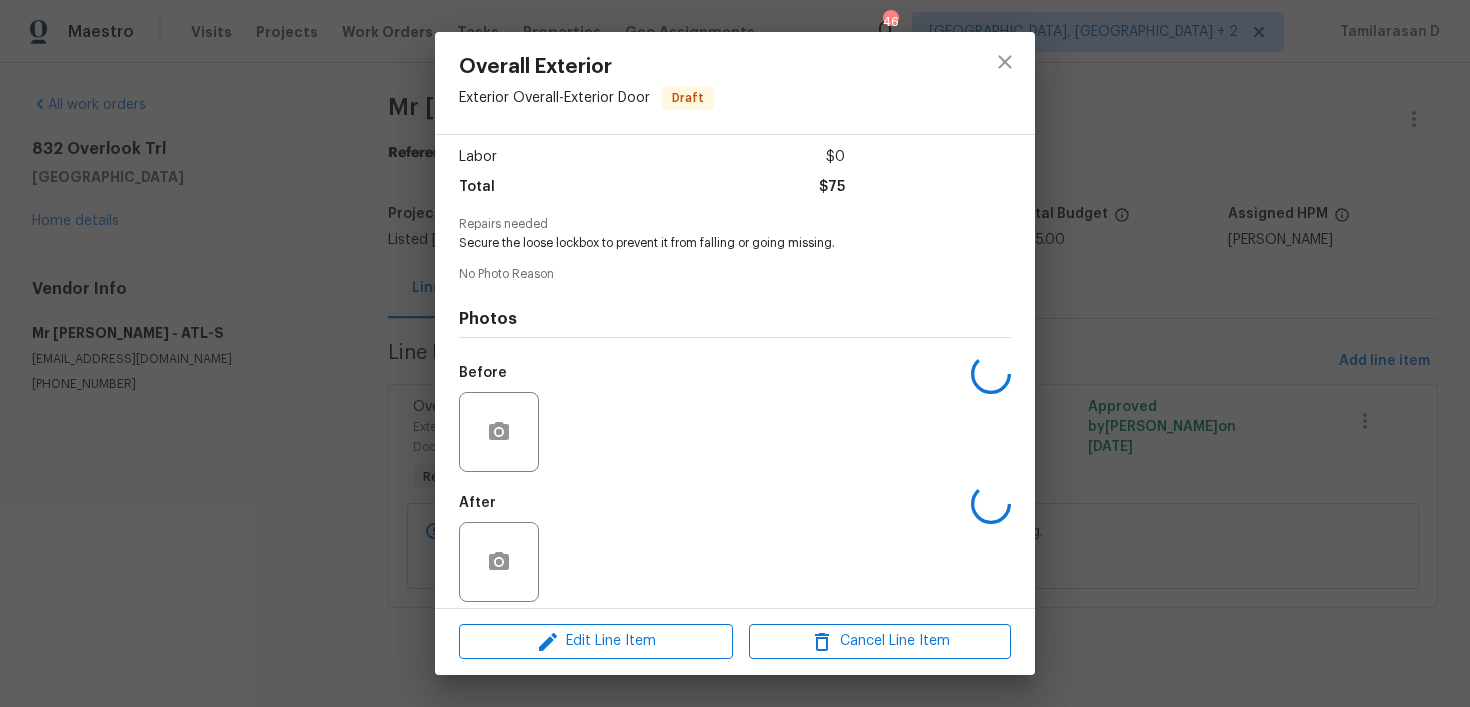 scroll, scrollTop: 147, scrollLeft: 0, axis: vertical 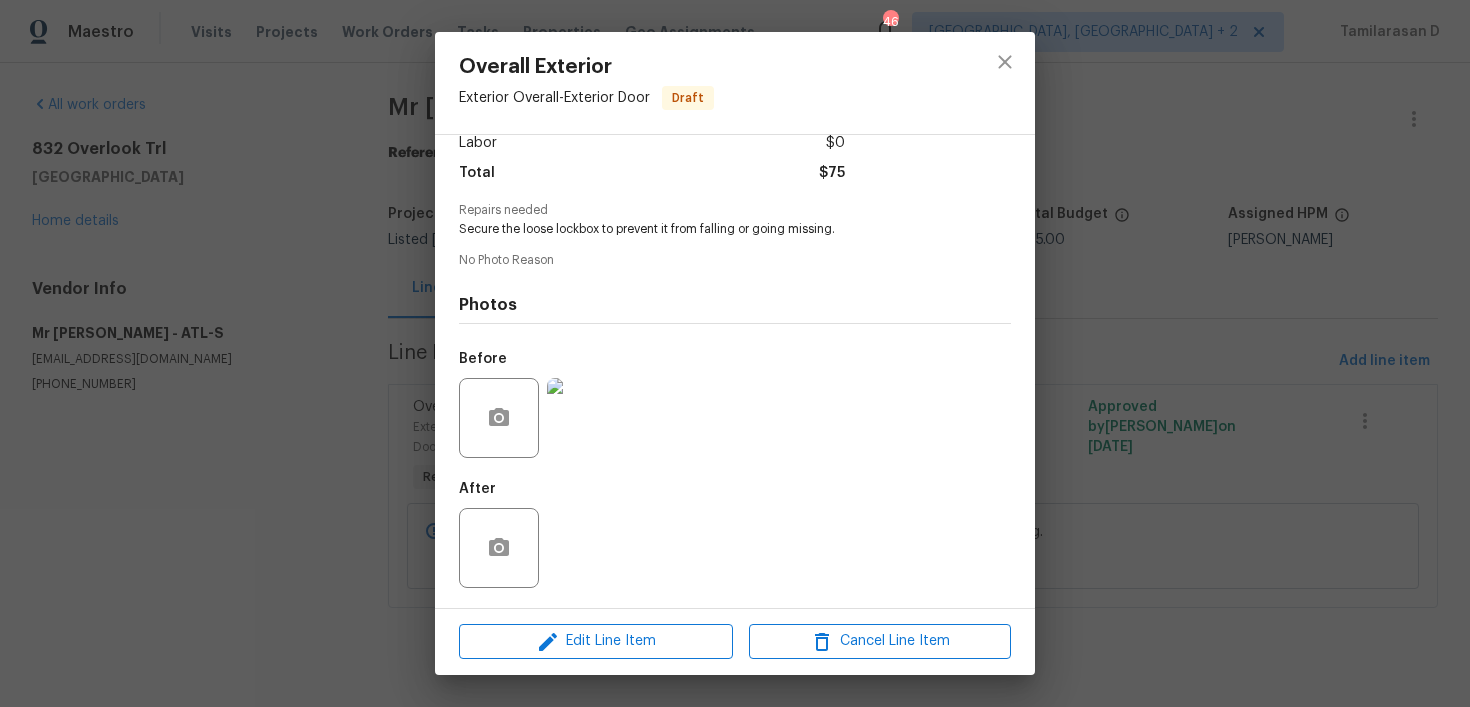 click at bounding box center [587, 418] 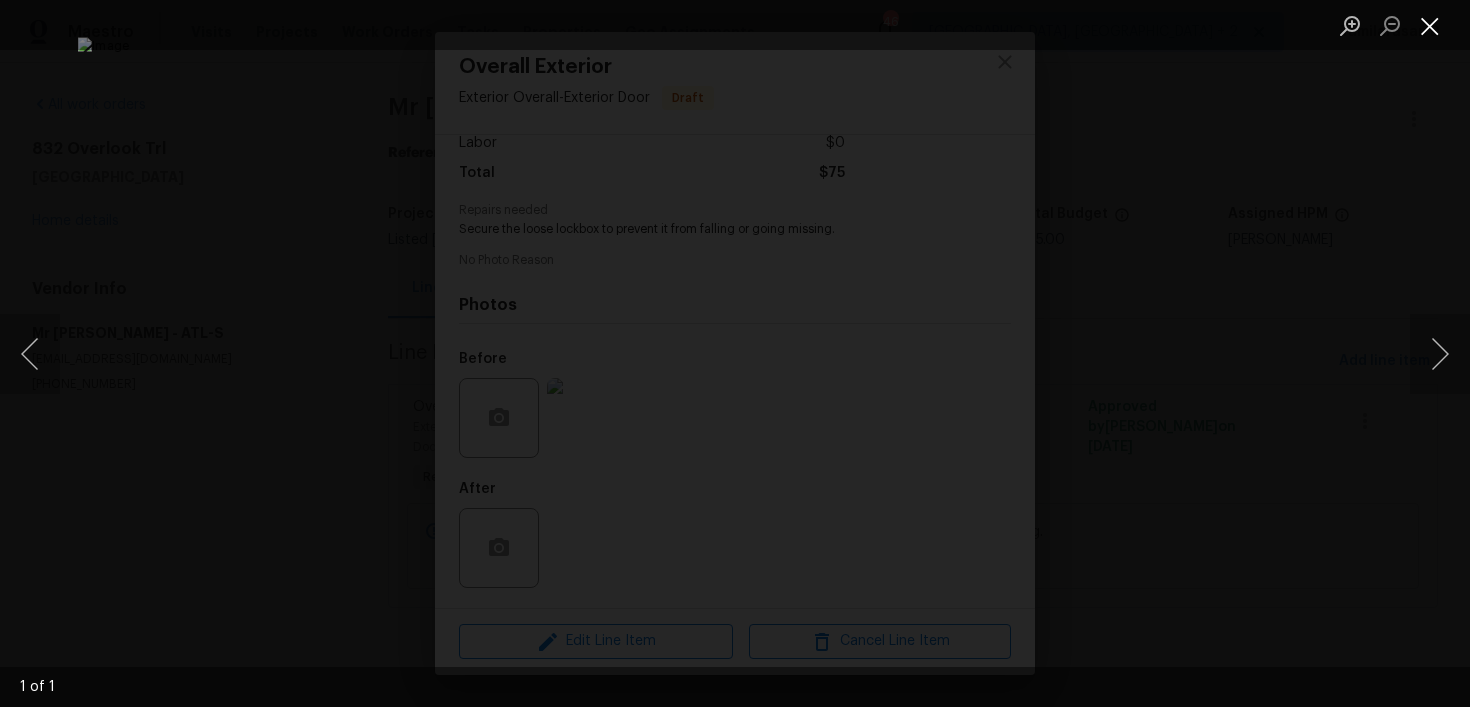 click at bounding box center (1430, 25) 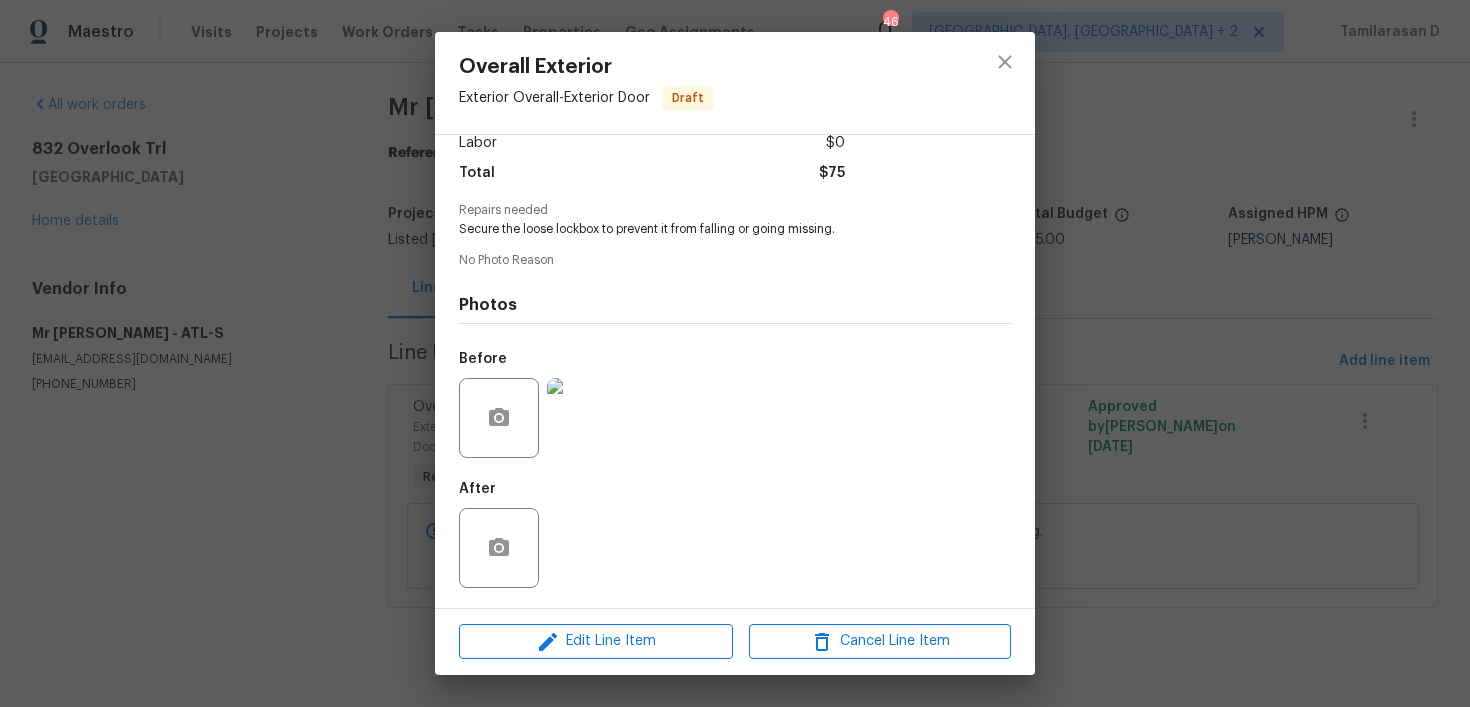 click on "Overall Exterior Exterior Overall  -  Exterior Door Draft Vendor Mr [PERSON_NAME] Account Category Repairs Cost $75 x 1 count $75 Labor $0 Total $75 Repairs needed Secure the loose lockbox to prevent it from falling or going missing. No Photo Reason   Photos Before After  Edit Line Item  Cancel Line Item" at bounding box center (735, 353) 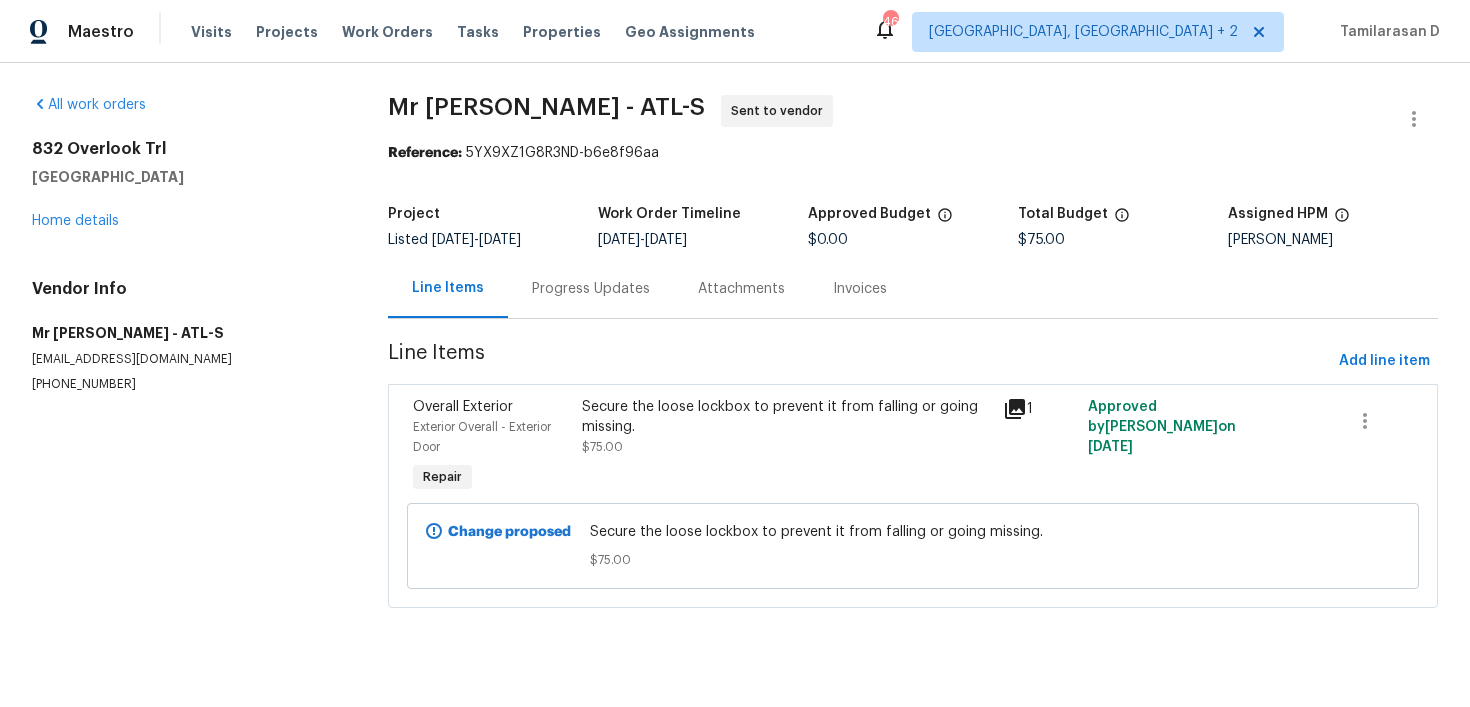 click on "Secure the loose lockbox to prevent it from falling or going missing." at bounding box center [787, 417] 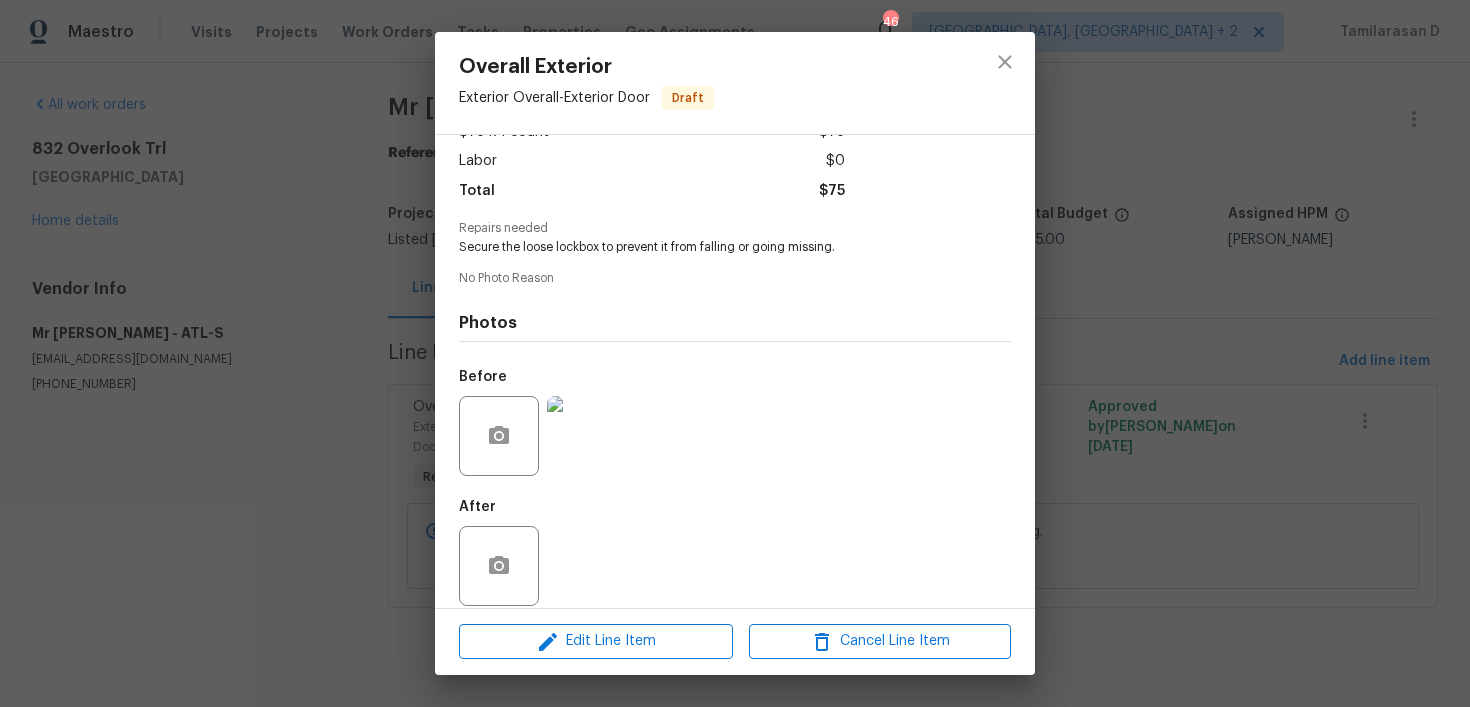 scroll, scrollTop: 147, scrollLeft: 0, axis: vertical 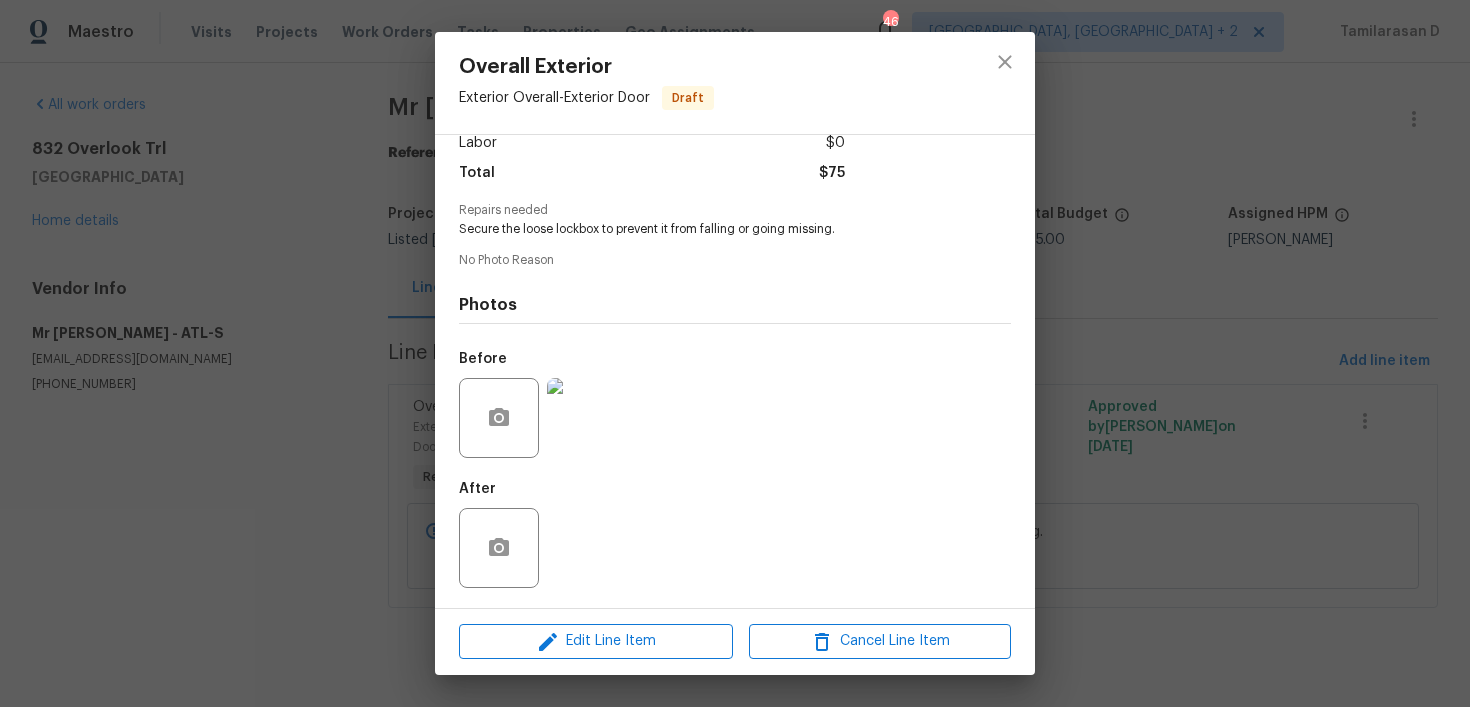 click on "Overall Exterior Exterior Overall  -  Exterior Door Draft Vendor Mr [PERSON_NAME] Account Category Repairs Cost $75 x 1 count $75 Labor $0 Total $75 Repairs needed Secure the loose lockbox to prevent it from falling or going missing. No Photo Reason   Photos Before After  Edit Line Item  Cancel Line Item" at bounding box center (735, 353) 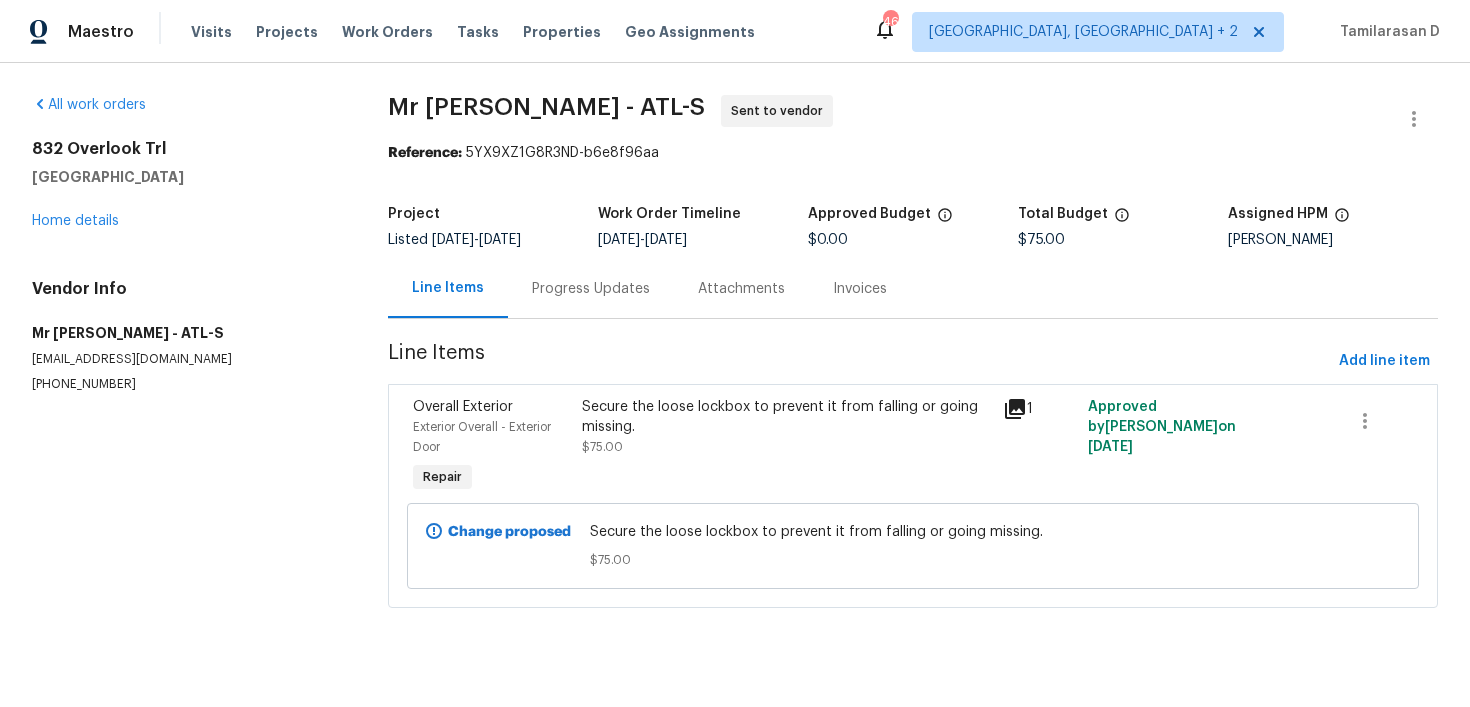 click on "Progress Updates" at bounding box center (591, 289) 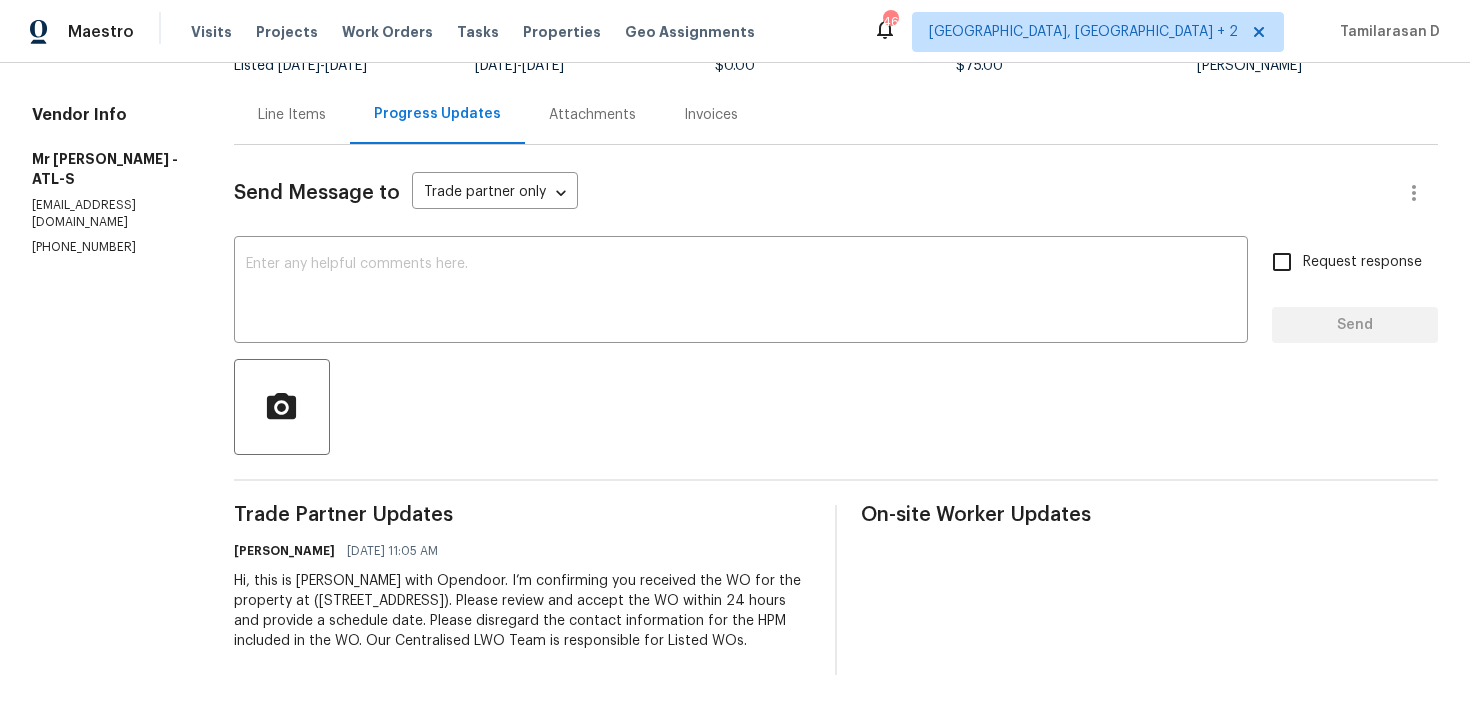 scroll, scrollTop: 0, scrollLeft: 0, axis: both 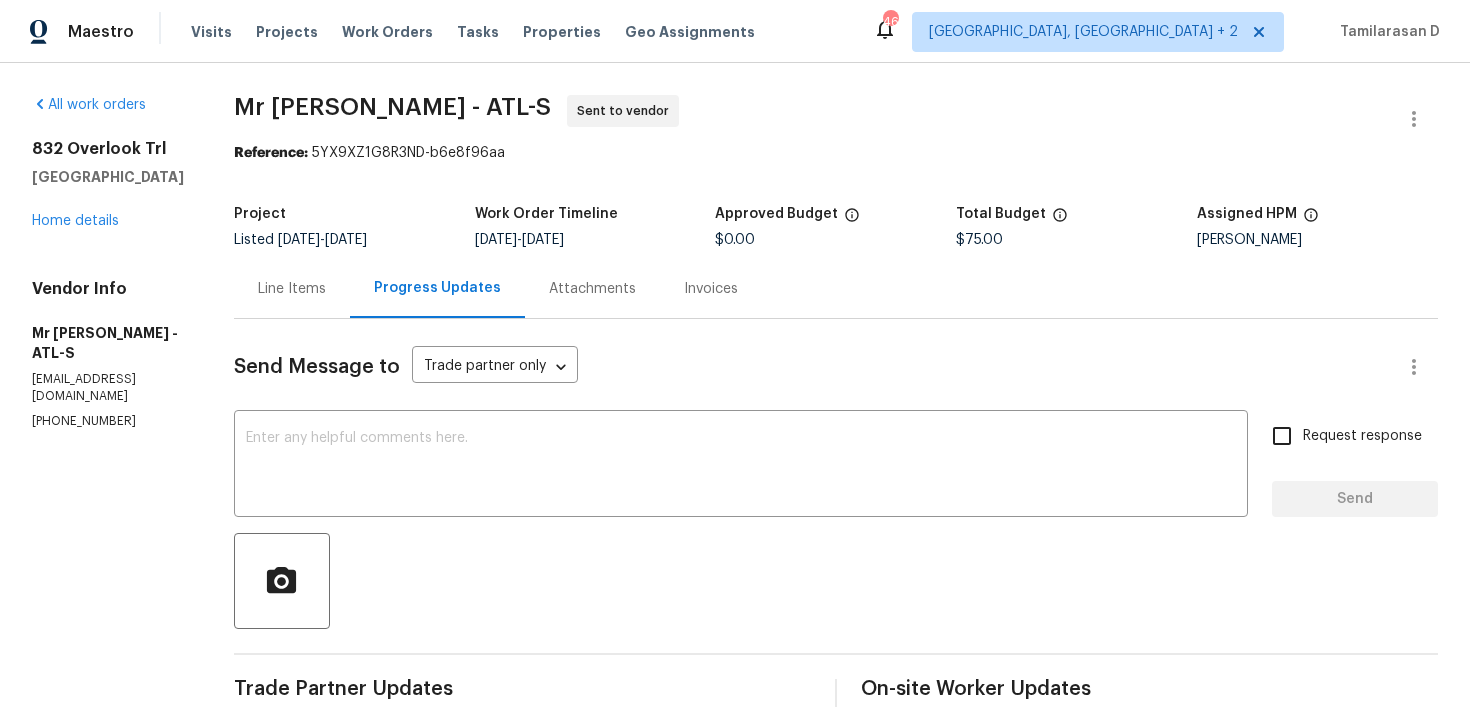 click on "Line Items" at bounding box center [292, 289] 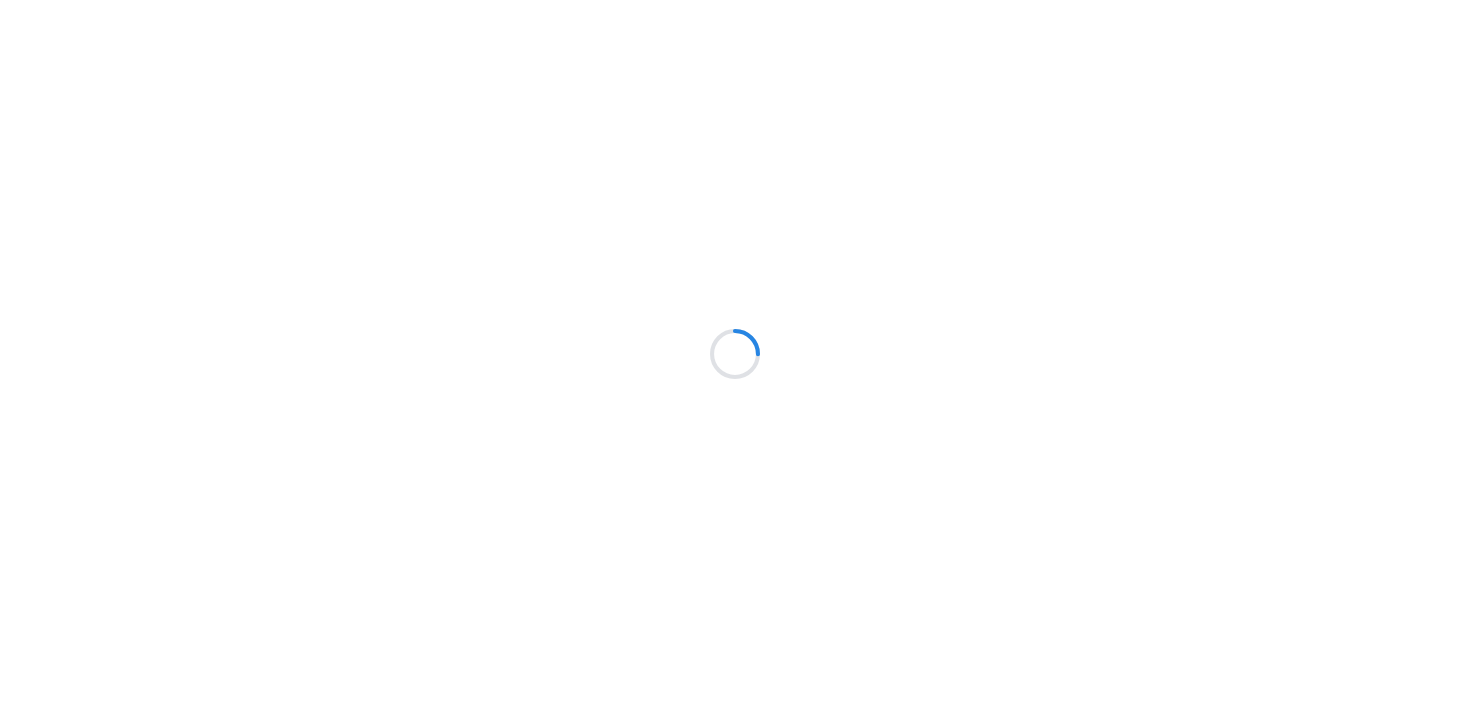 scroll, scrollTop: 0, scrollLeft: 0, axis: both 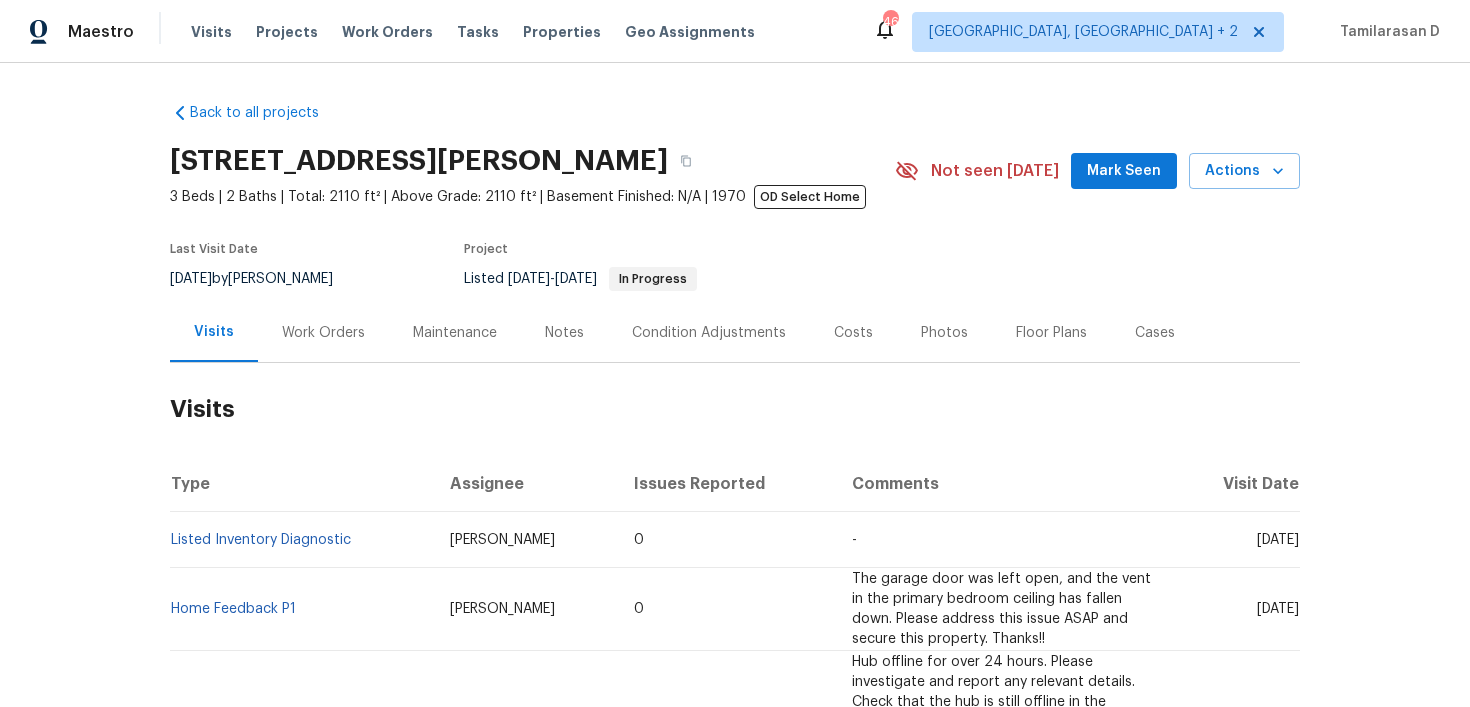 click on "Work Orders" at bounding box center (323, 332) 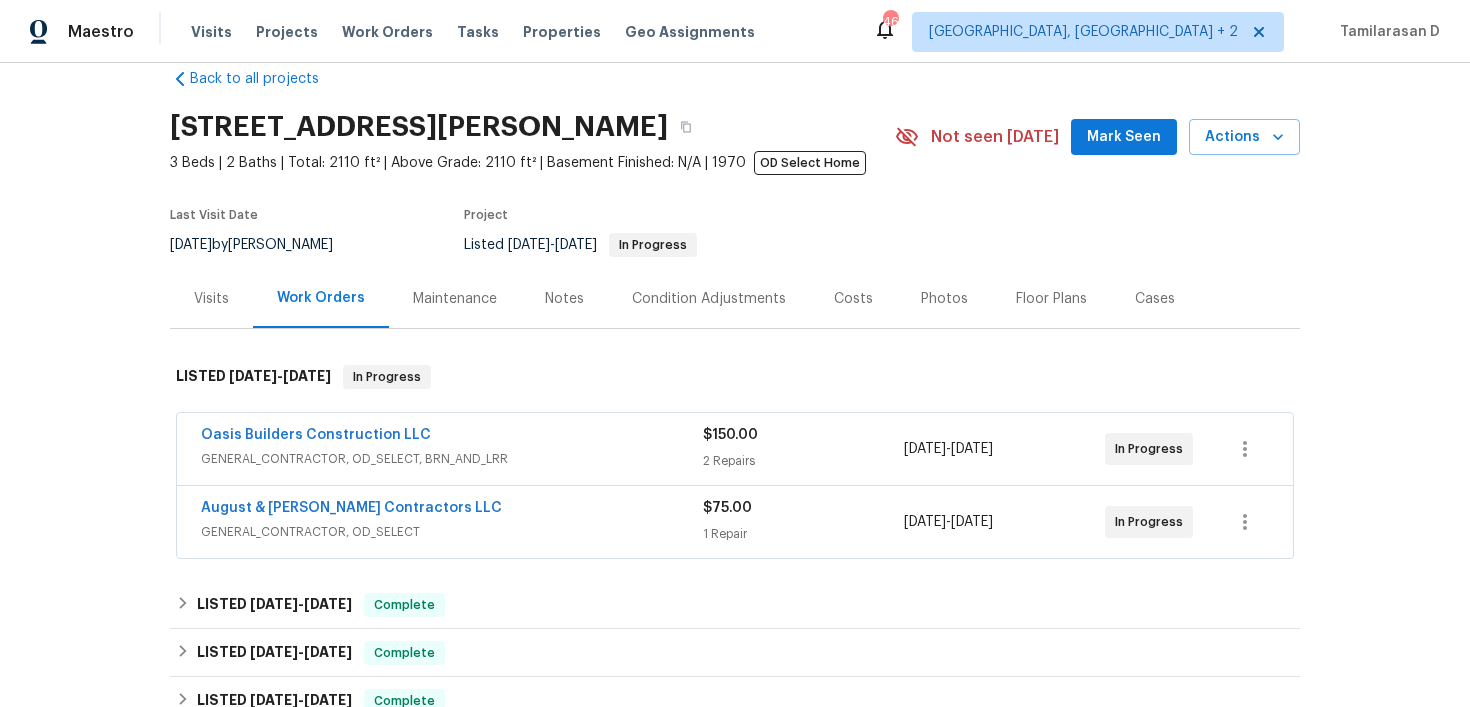 scroll, scrollTop: 64, scrollLeft: 0, axis: vertical 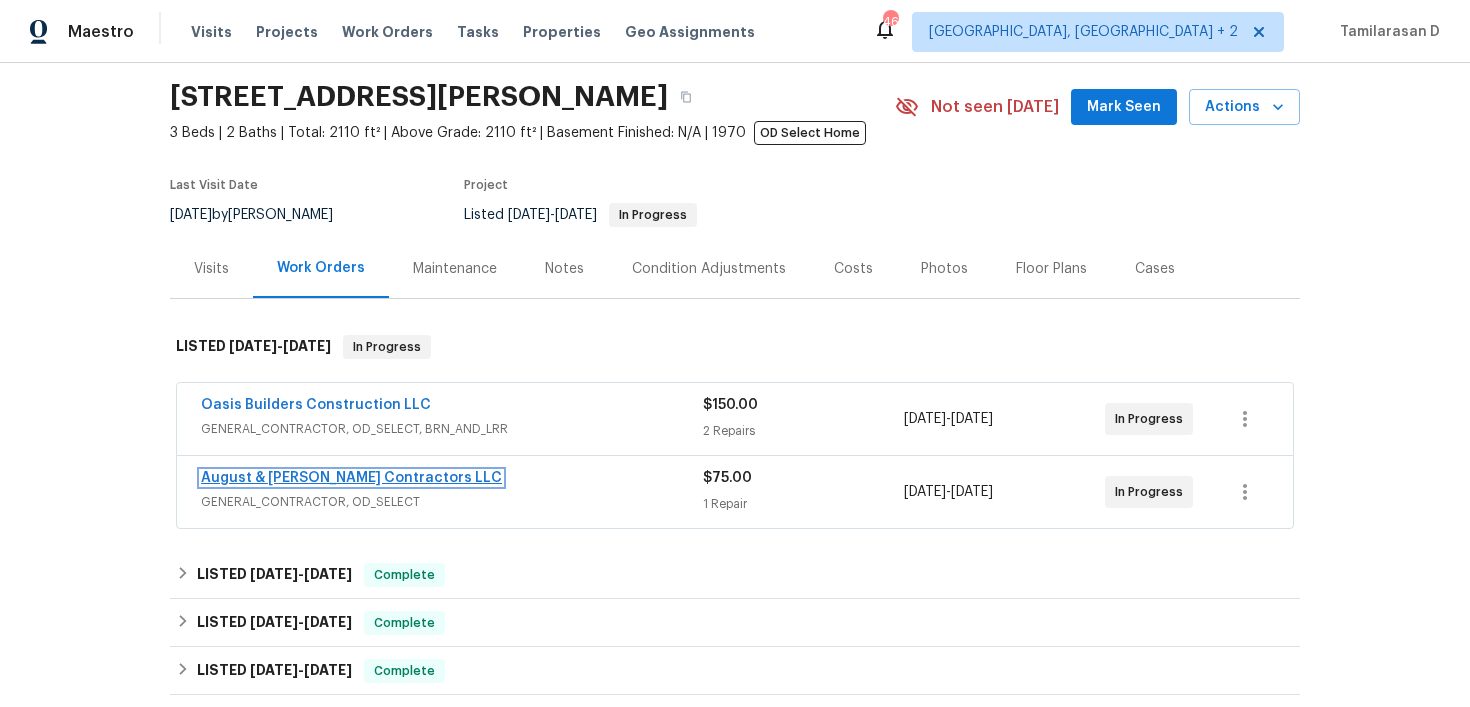 click on "August & Suttles Contractors LLC" at bounding box center (351, 478) 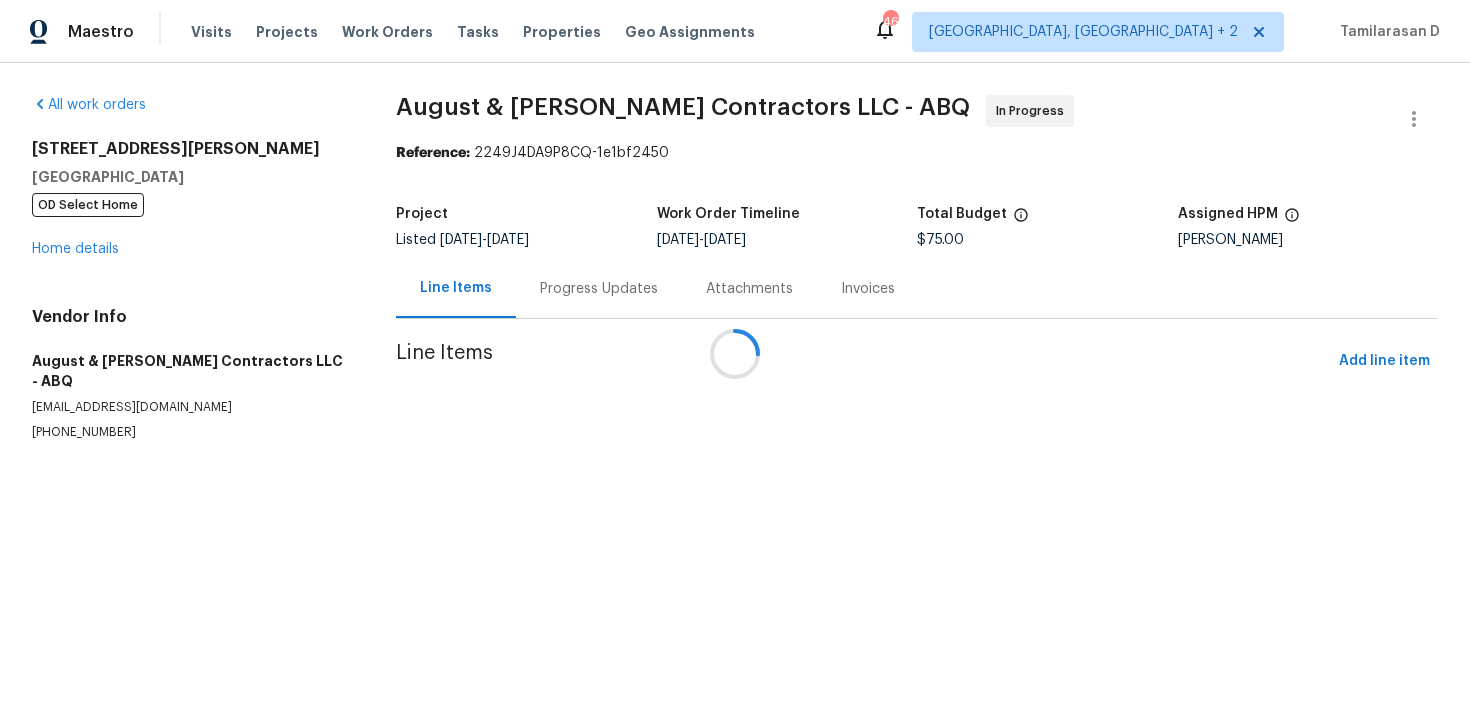 click on "Progress Updates" at bounding box center (599, 289) 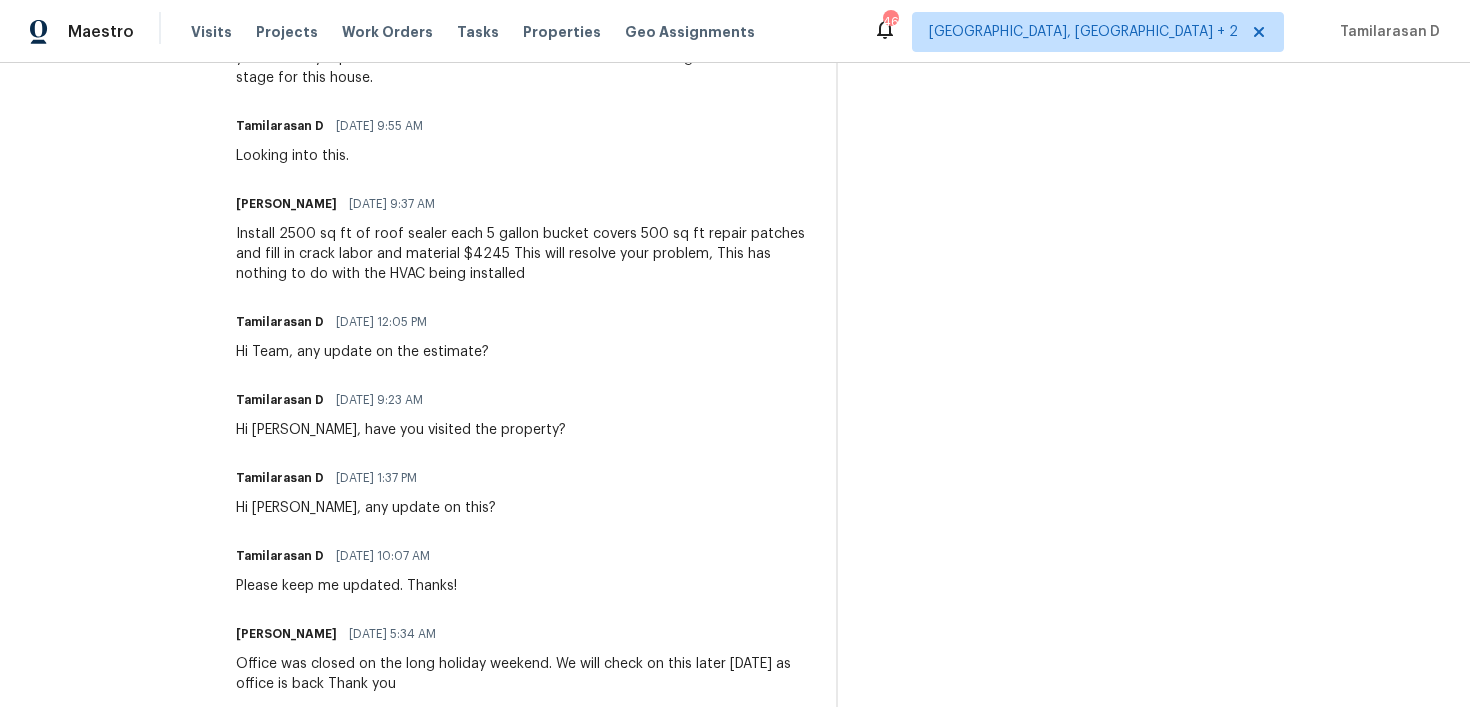 scroll, scrollTop: 1414, scrollLeft: 0, axis: vertical 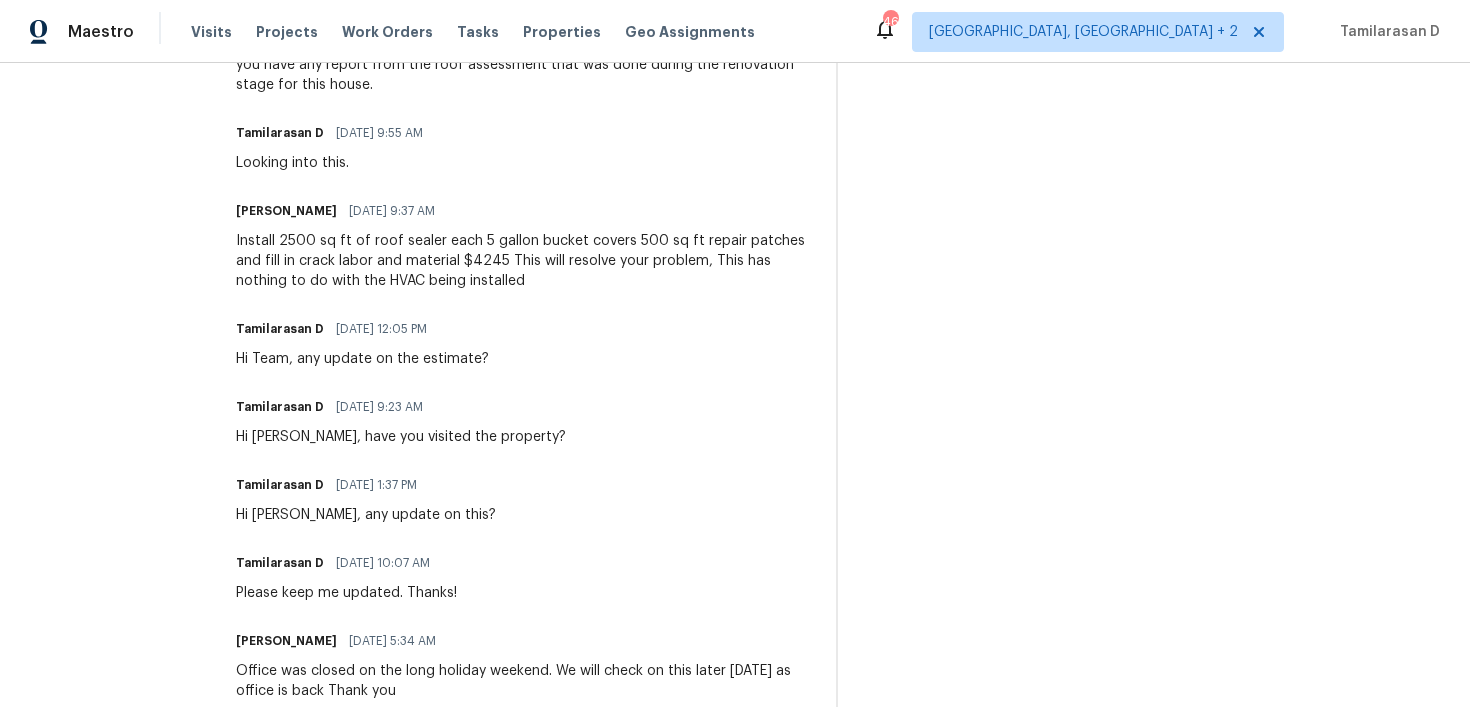 click on "Install 2500 sq ft of roof sealer each 5 gallon bucket covers 500 sq ft
repair patches and fill in crack labor and material $4245
This will resolve your problem, This has nothing to do with the HVAC being installed" at bounding box center (524, 261) 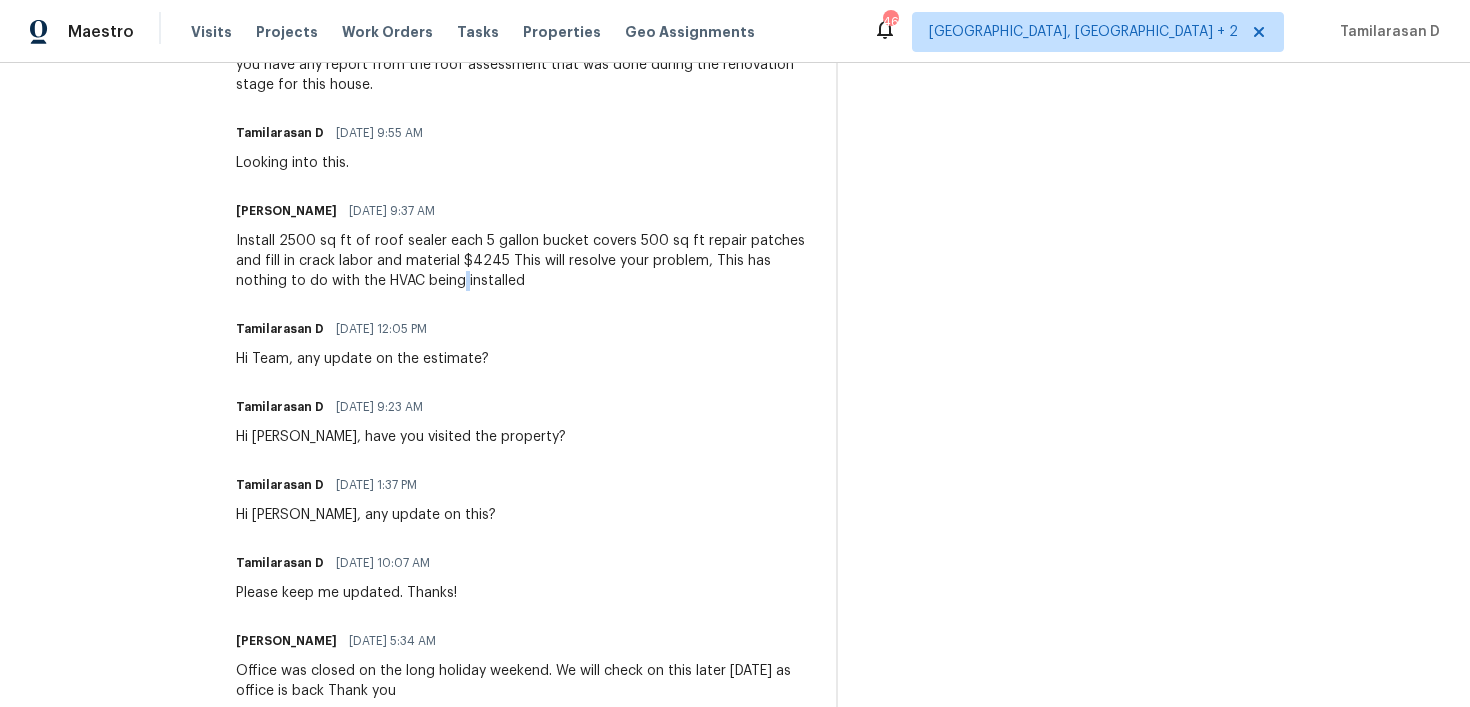click on "Install 2500 sq ft of roof sealer each 5 gallon bucket covers 500 sq ft
repair patches and fill in crack labor and material $4245
This will resolve your problem, This has nothing to do with the HVAC being installed" at bounding box center [524, 261] 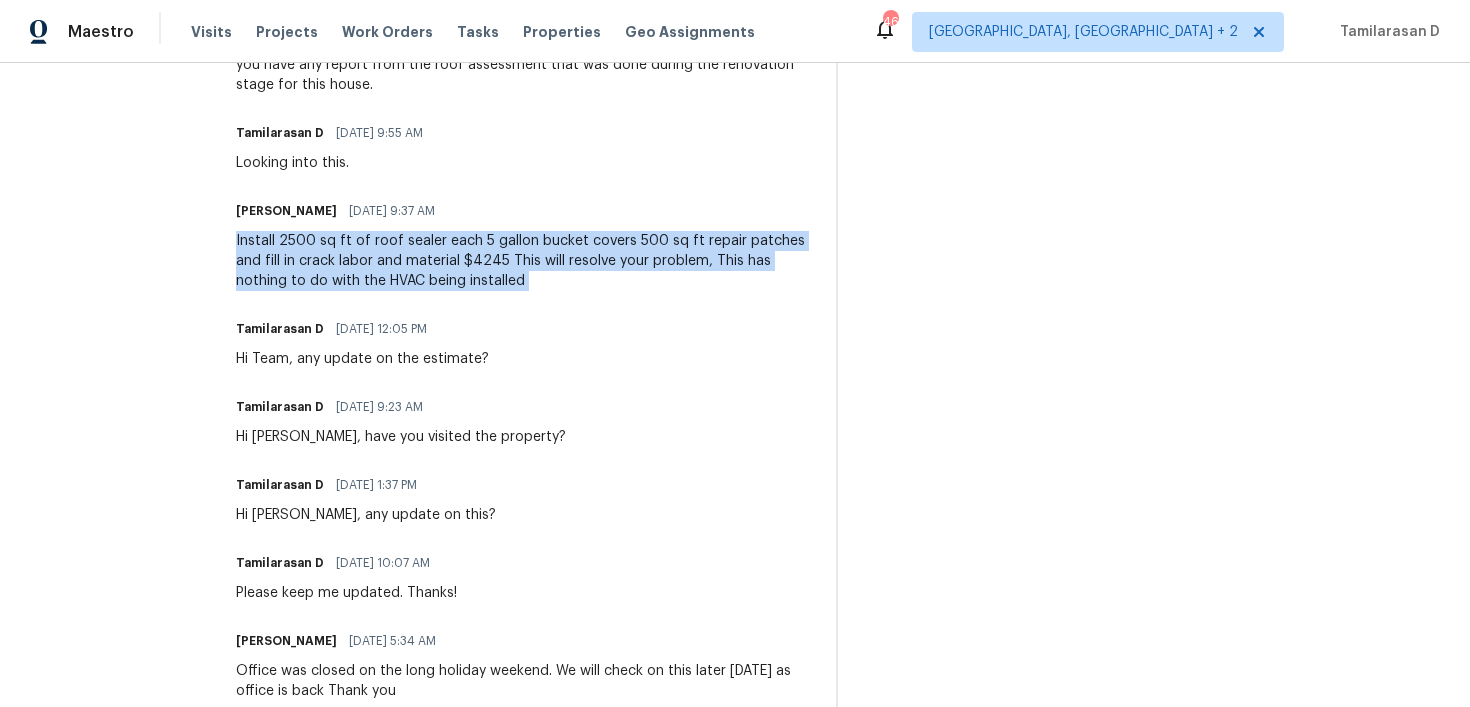 click on "Tamilarasan D 07/10/2025 12:05 PM Hi Team, any update on the estimate?" at bounding box center (524, 342) 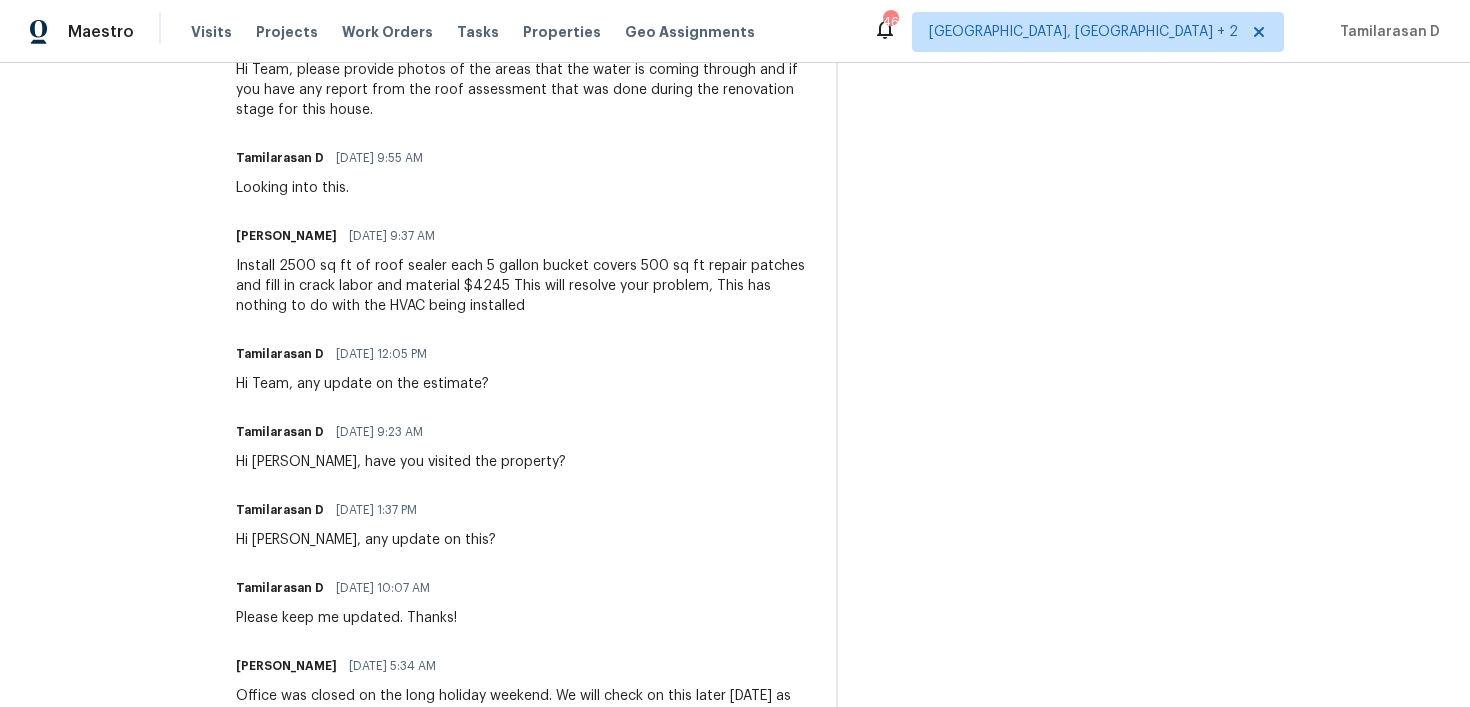 scroll, scrollTop: 1386, scrollLeft: 0, axis: vertical 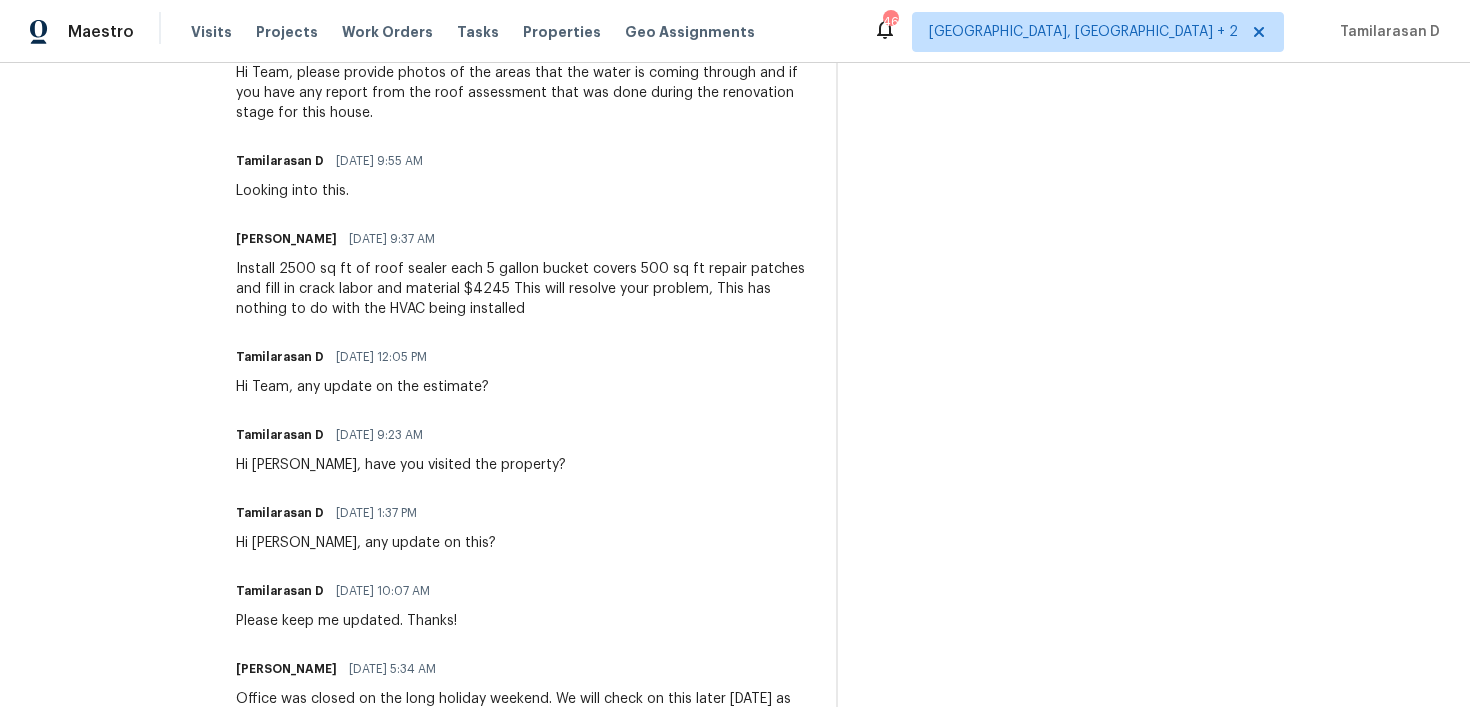 click on "Install 2500 sq ft of roof sealer each 5 gallon bucket covers 500 sq ft
repair patches and fill in crack labor and material $4245
This will resolve your problem, This has nothing to do with the HVAC being installed" at bounding box center [524, 289] 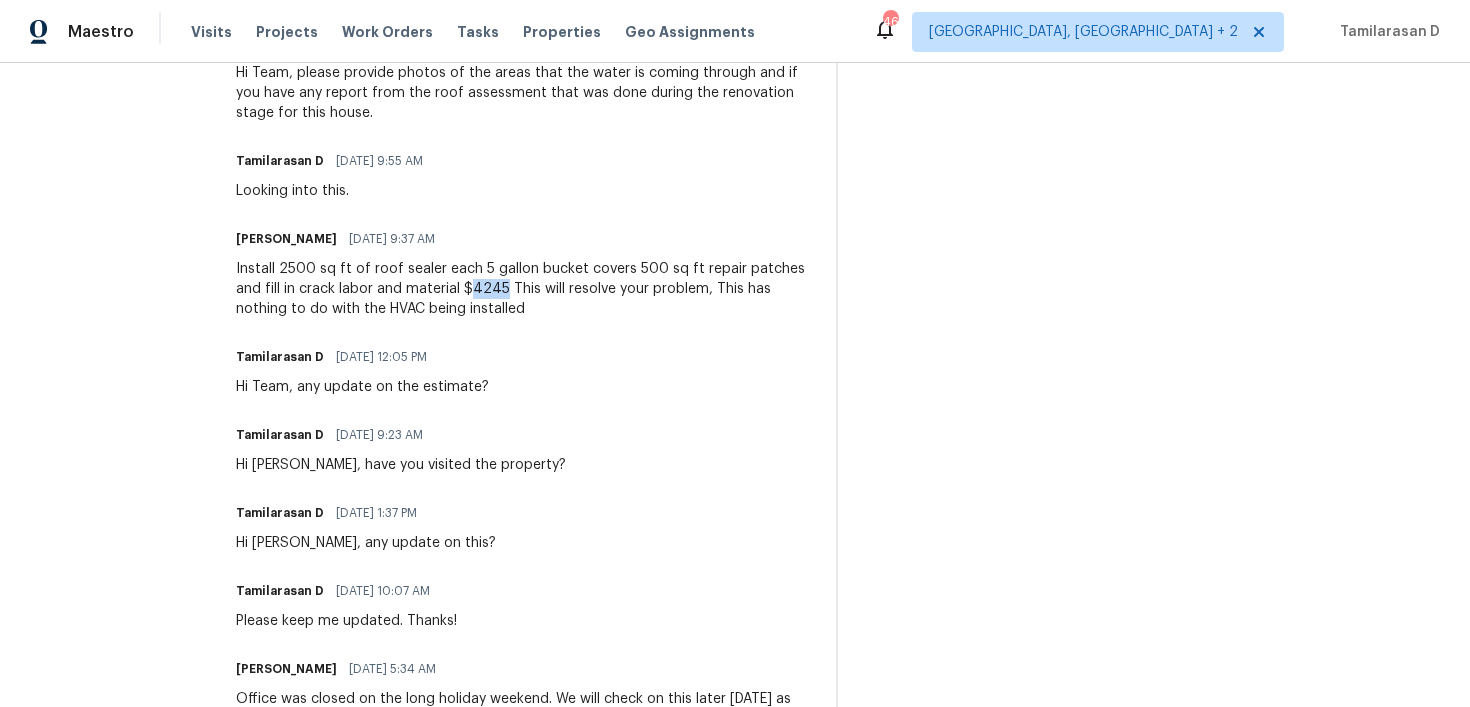 click on "Install 2500 sq ft of roof sealer each 5 gallon bucket covers 500 sq ft
repair patches and fill in crack labor and material $4245
This will resolve your problem, This has nothing to do with the HVAC being installed" at bounding box center [524, 289] 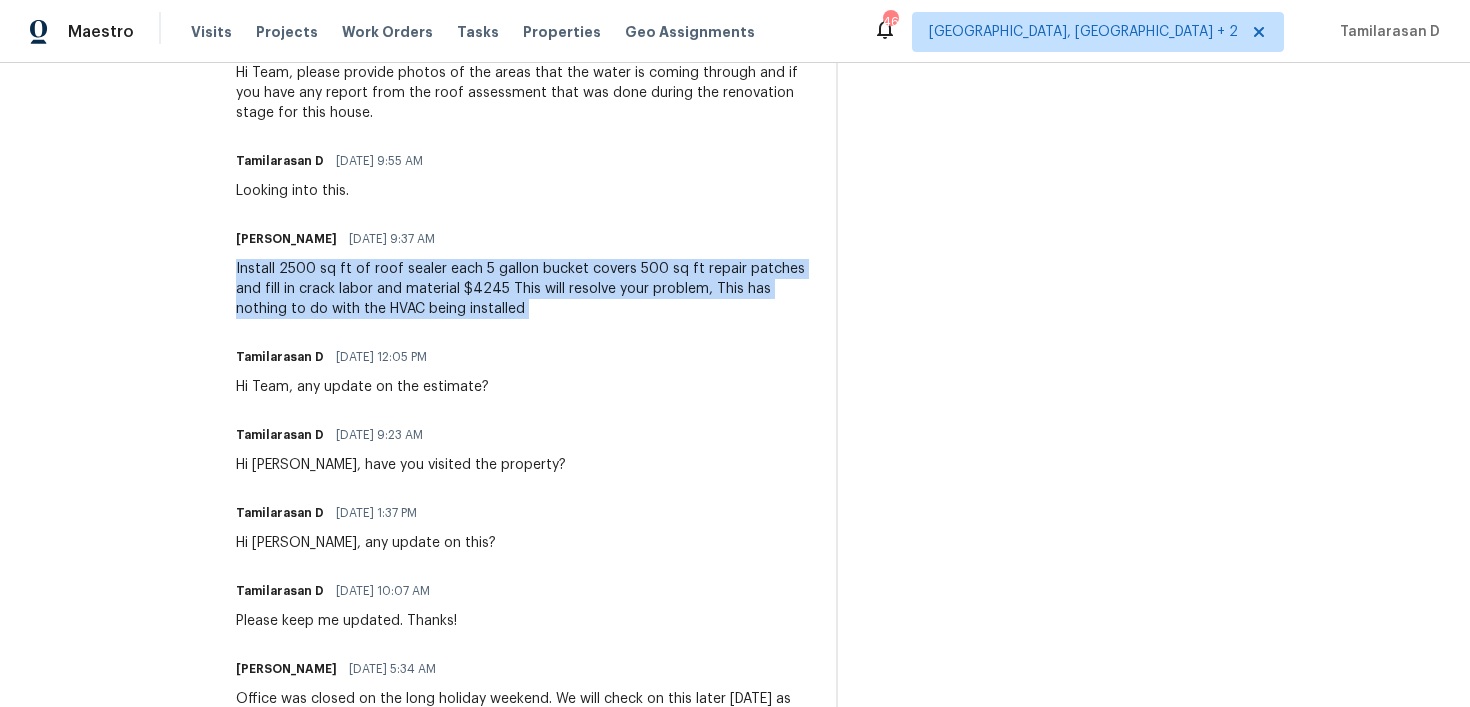 click on "Install 2500 sq ft of roof sealer each 5 gallon bucket covers 500 sq ft
repair patches and fill in crack labor and material $4245
This will resolve your problem, This has nothing to do with the HVAC being installed" at bounding box center (524, 289) 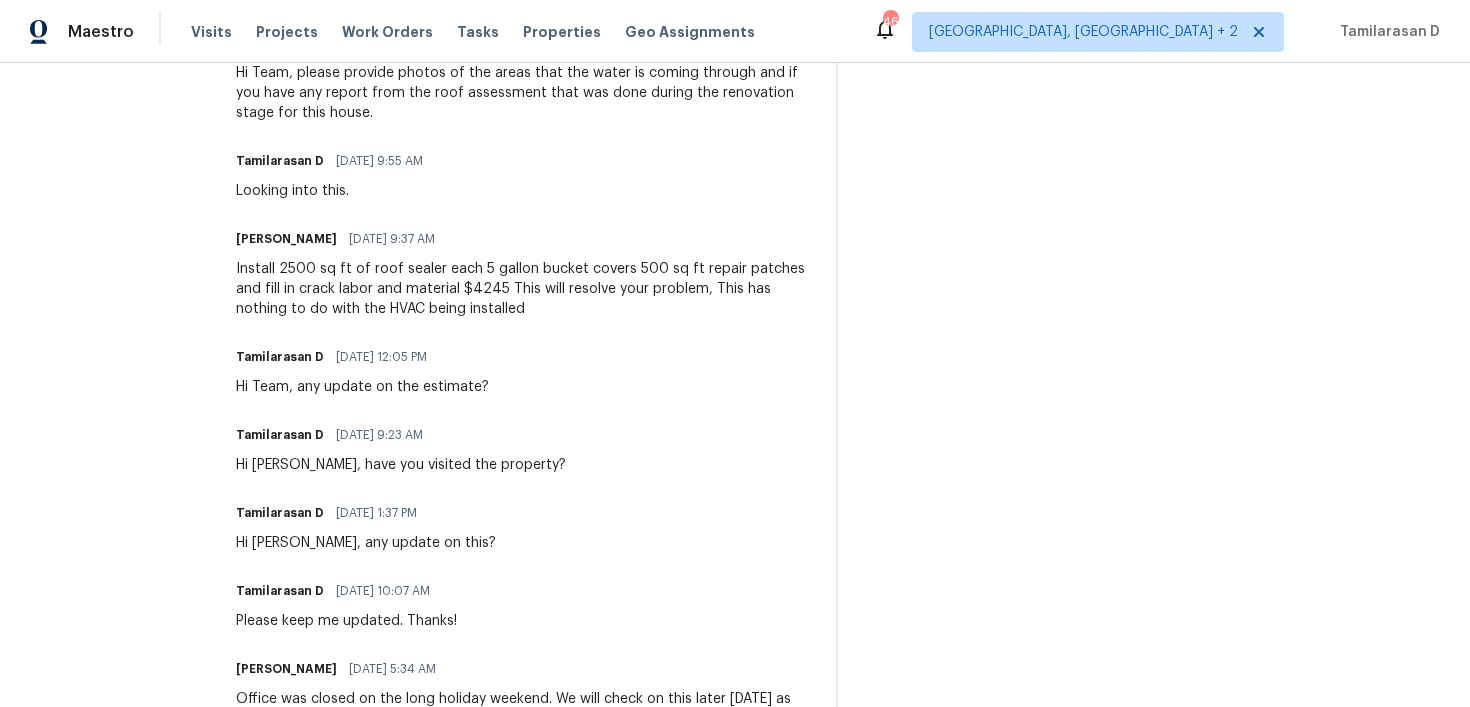 click on "Install 2500 sq ft of roof sealer each 5 gallon bucket covers 500 sq ft
repair patches and fill in crack labor and material $4245
This will resolve your problem, This has nothing to do with the HVAC being installed" at bounding box center (524, 289) 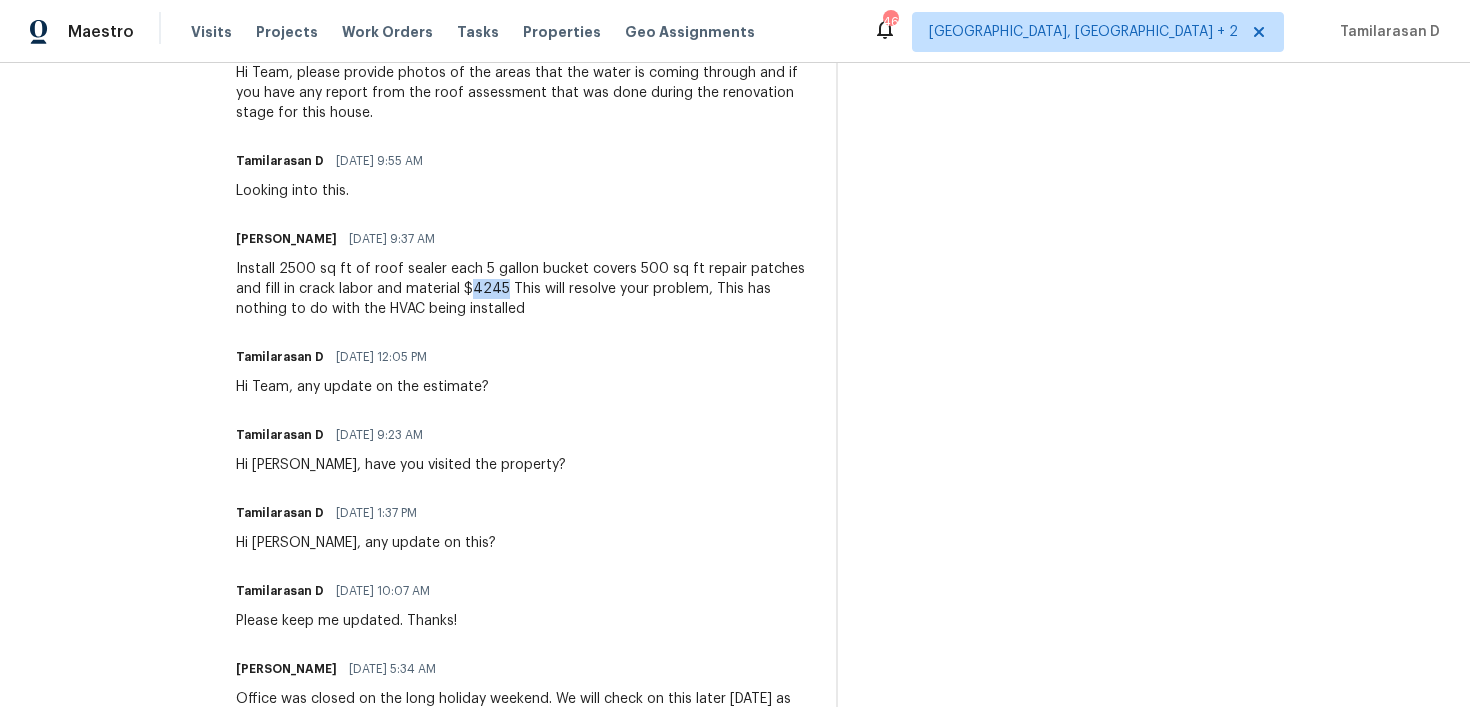 click on "Install 2500 sq ft of roof sealer each 5 gallon bucket covers 500 sq ft
repair patches and fill in crack labor and material $4245
This will resolve your problem, This has nothing to do with the HVAC being installed" at bounding box center [524, 289] 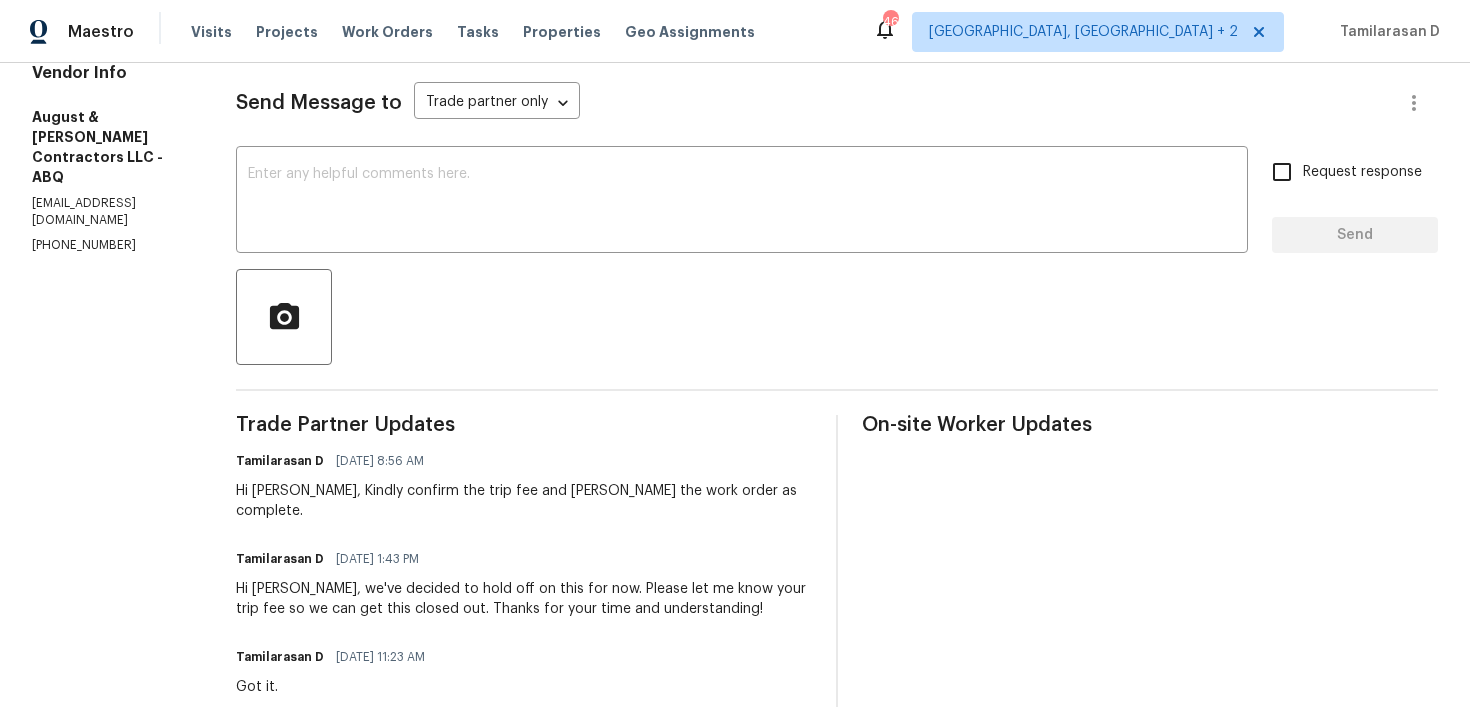 scroll, scrollTop: 0, scrollLeft: 0, axis: both 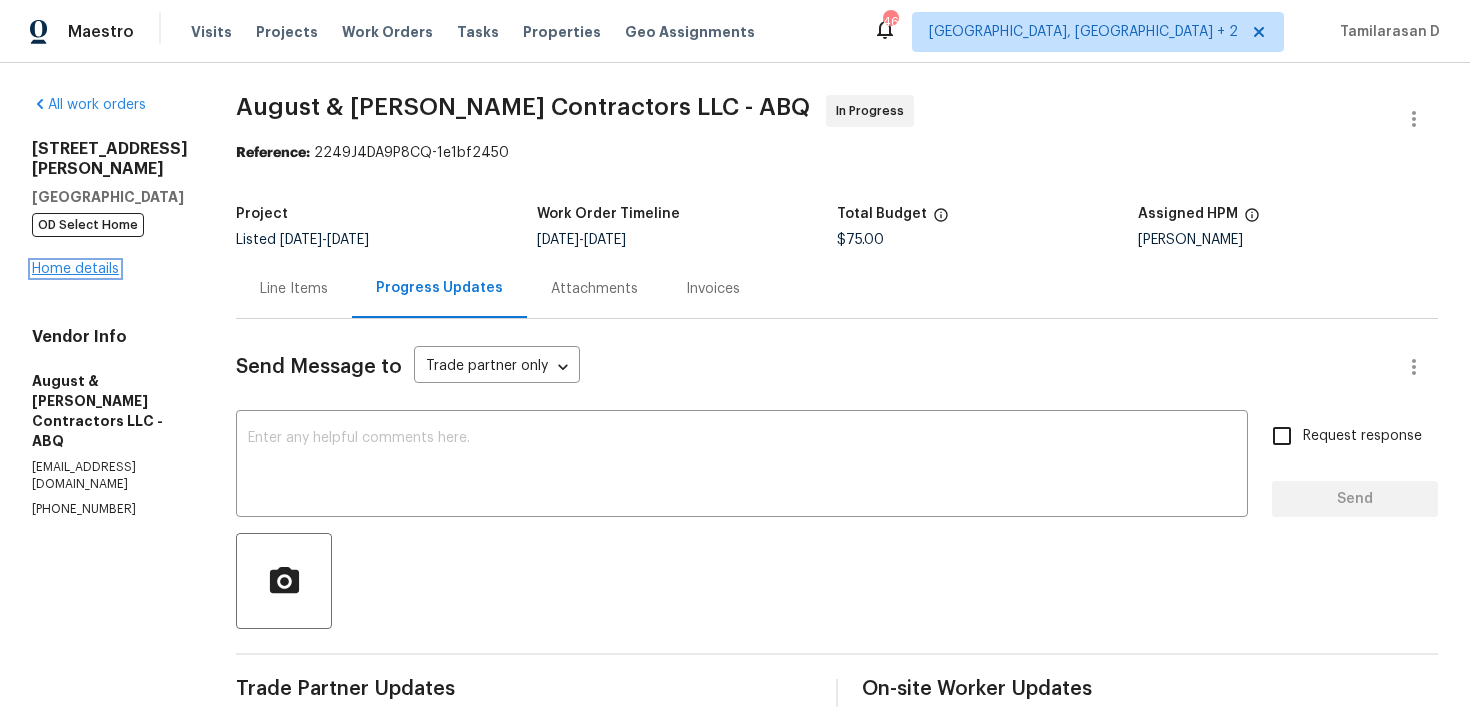 click on "Home details" at bounding box center [75, 269] 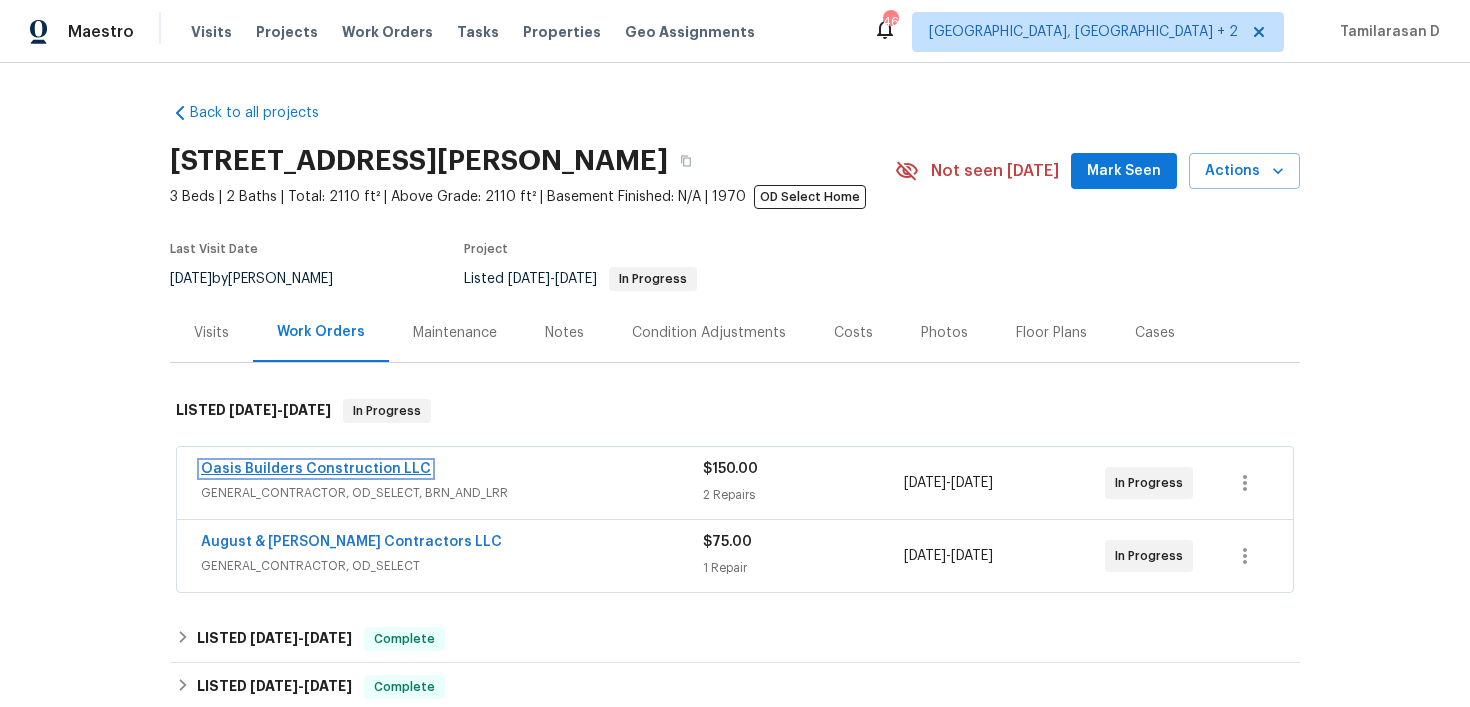 click on "Oasis Builders Construction LLC" at bounding box center (316, 469) 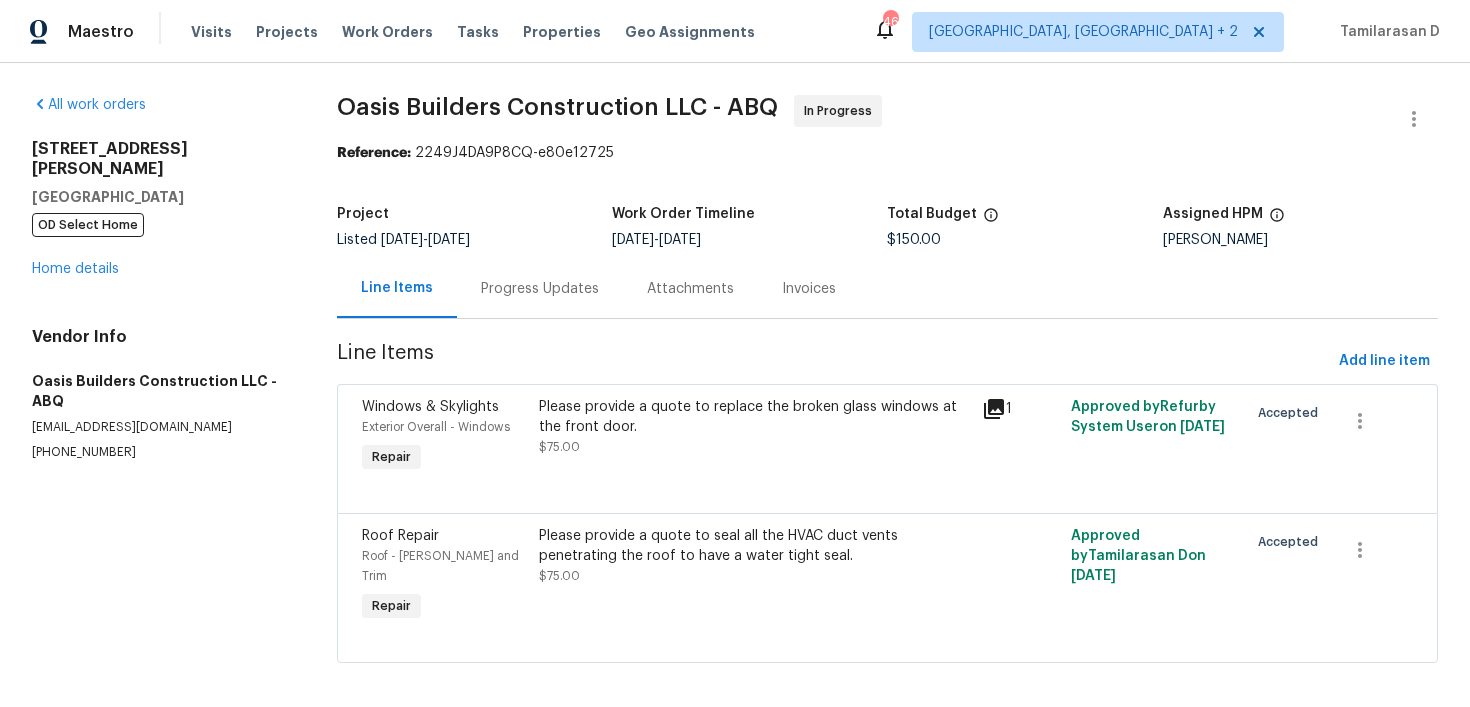 click on "Progress Updates" at bounding box center [540, 289] 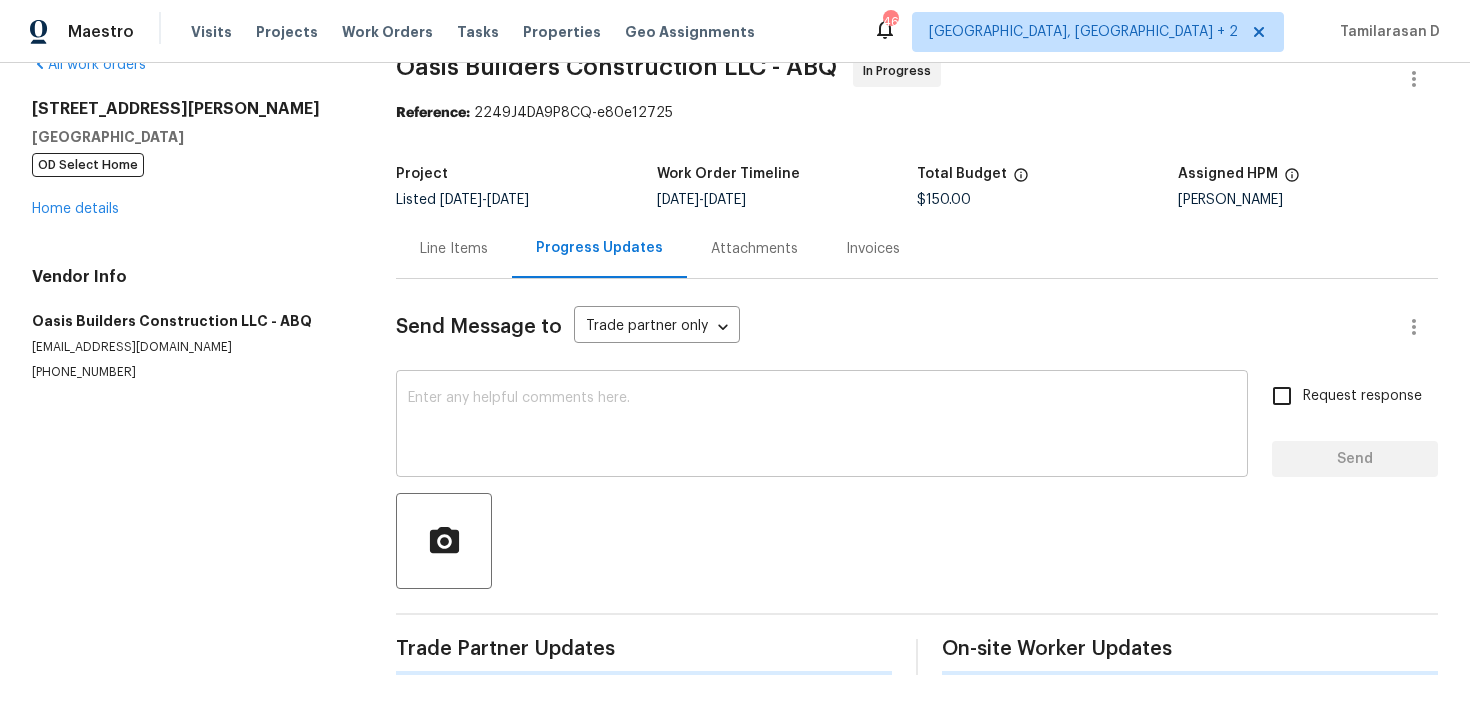 scroll, scrollTop: 370, scrollLeft: 0, axis: vertical 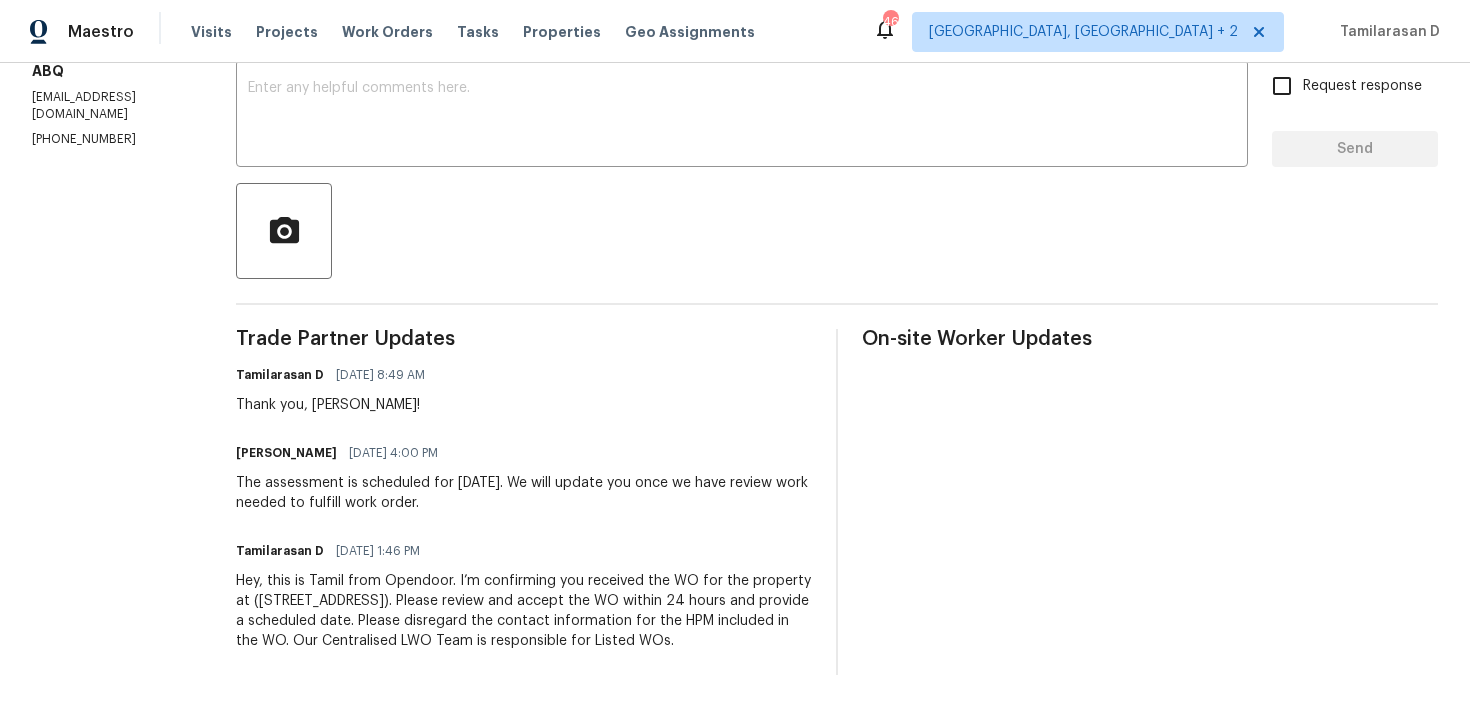 click on "The assessment is scheduled for tomorrow.  We will update you once we have review work needed to fulfill work order." at bounding box center (524, 493) 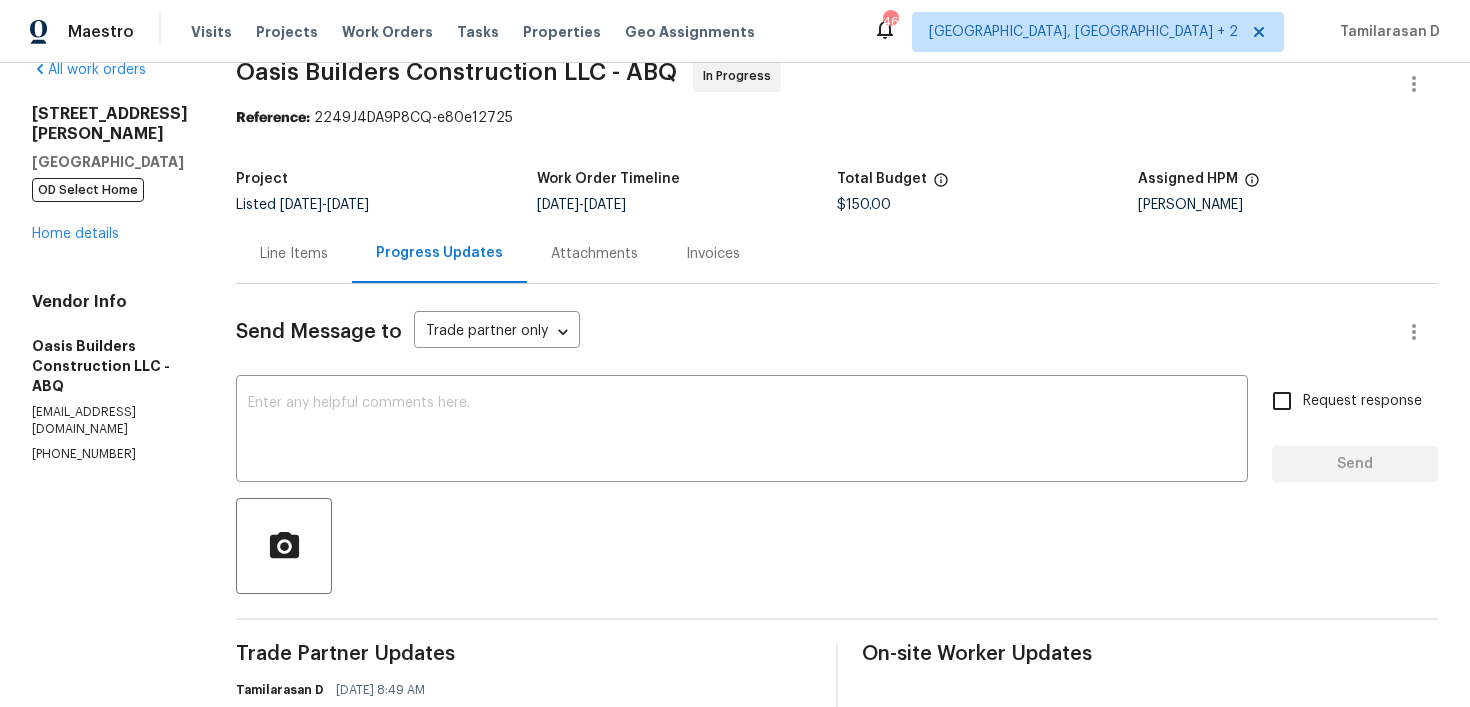 scroll, scrollTop: 0, scrollLeft: 0, axis: both 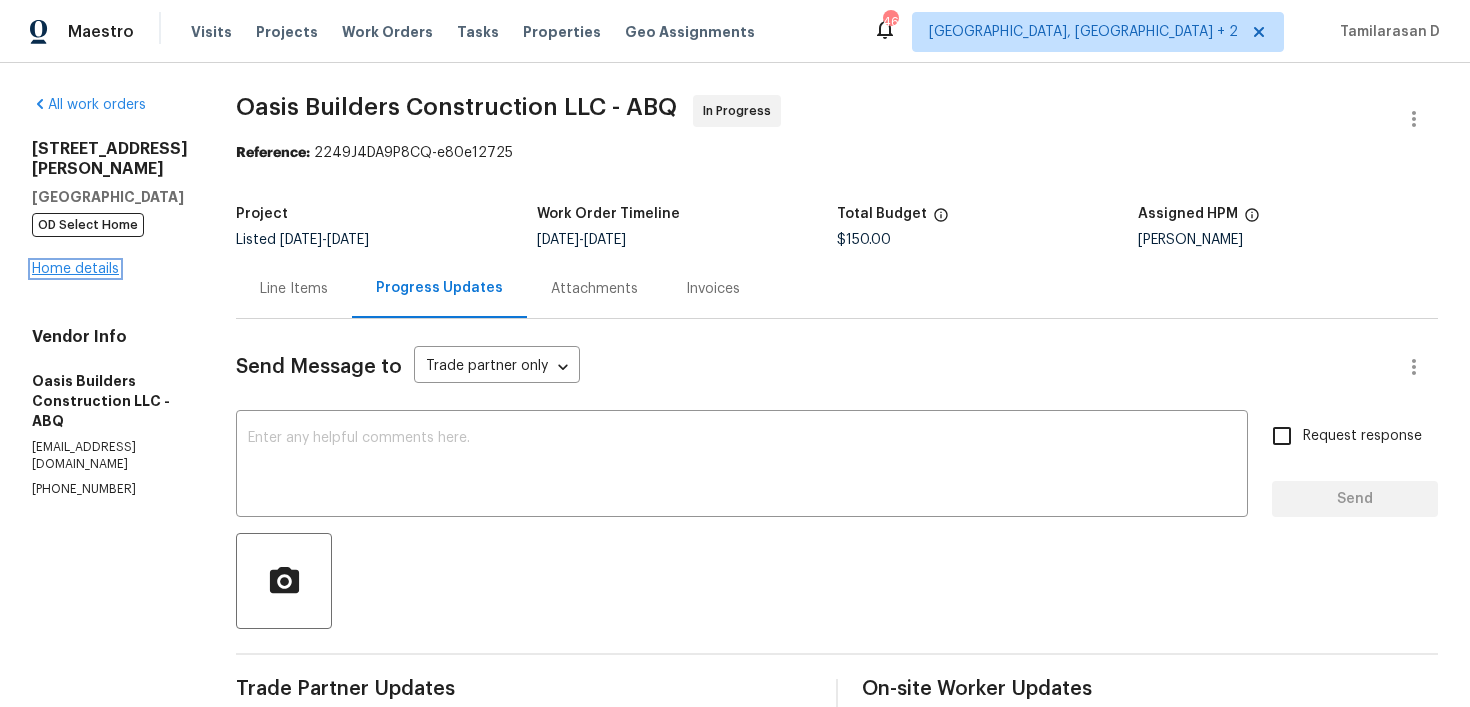 click on "Home details" at bounding box center (75, 269) 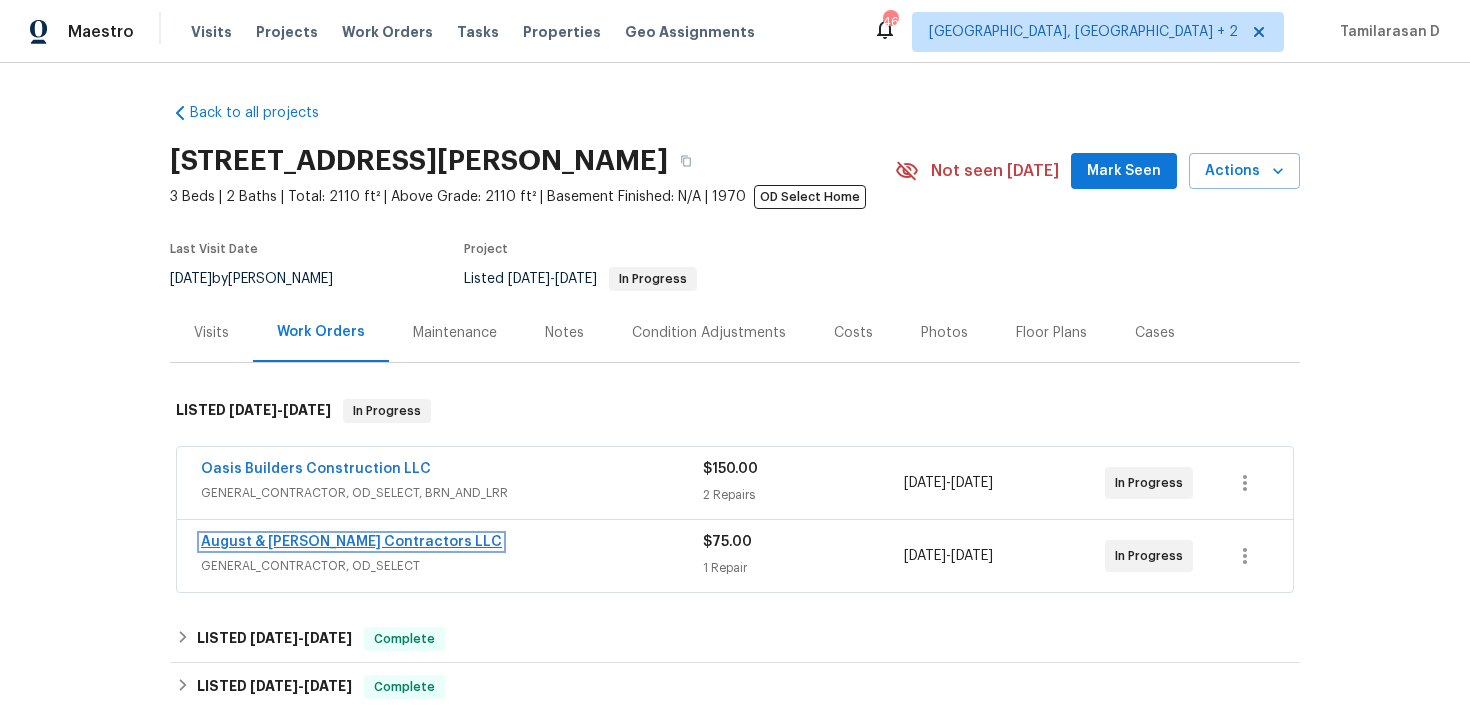 click on "August & Suttles Contractors LLC" at bounding box center [351, 542] 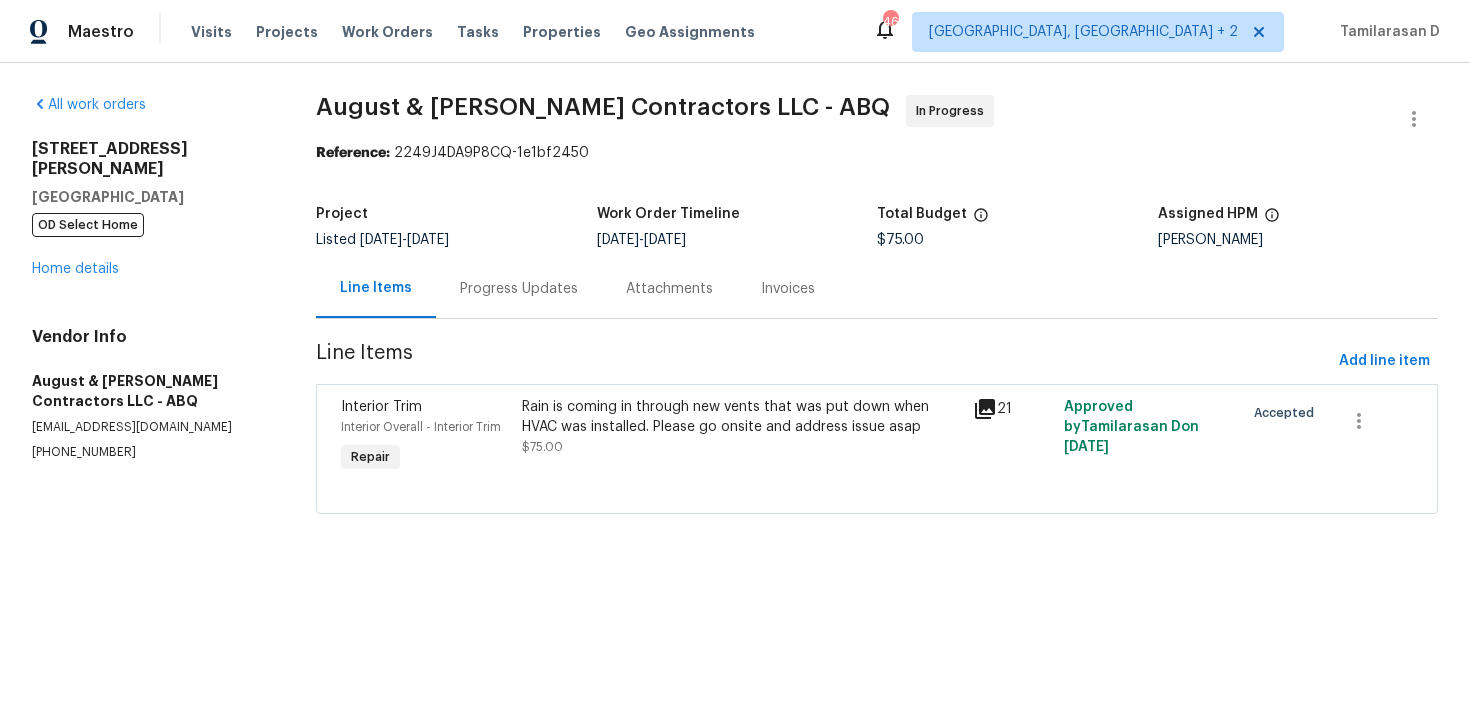 click on "Progress Updates" at bounding box center [519, 288] 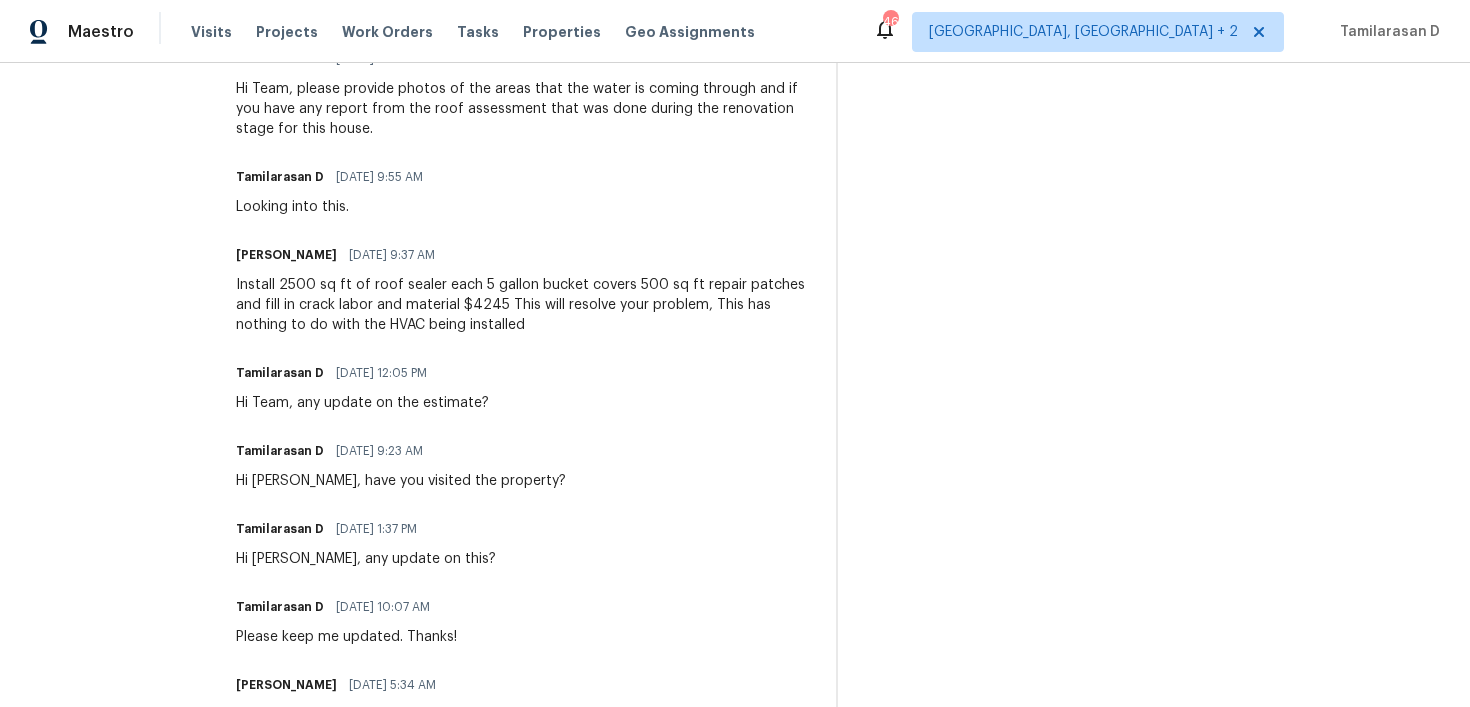scroll, scrollTop: 1387, scrollLeft: 0, axis: vertical 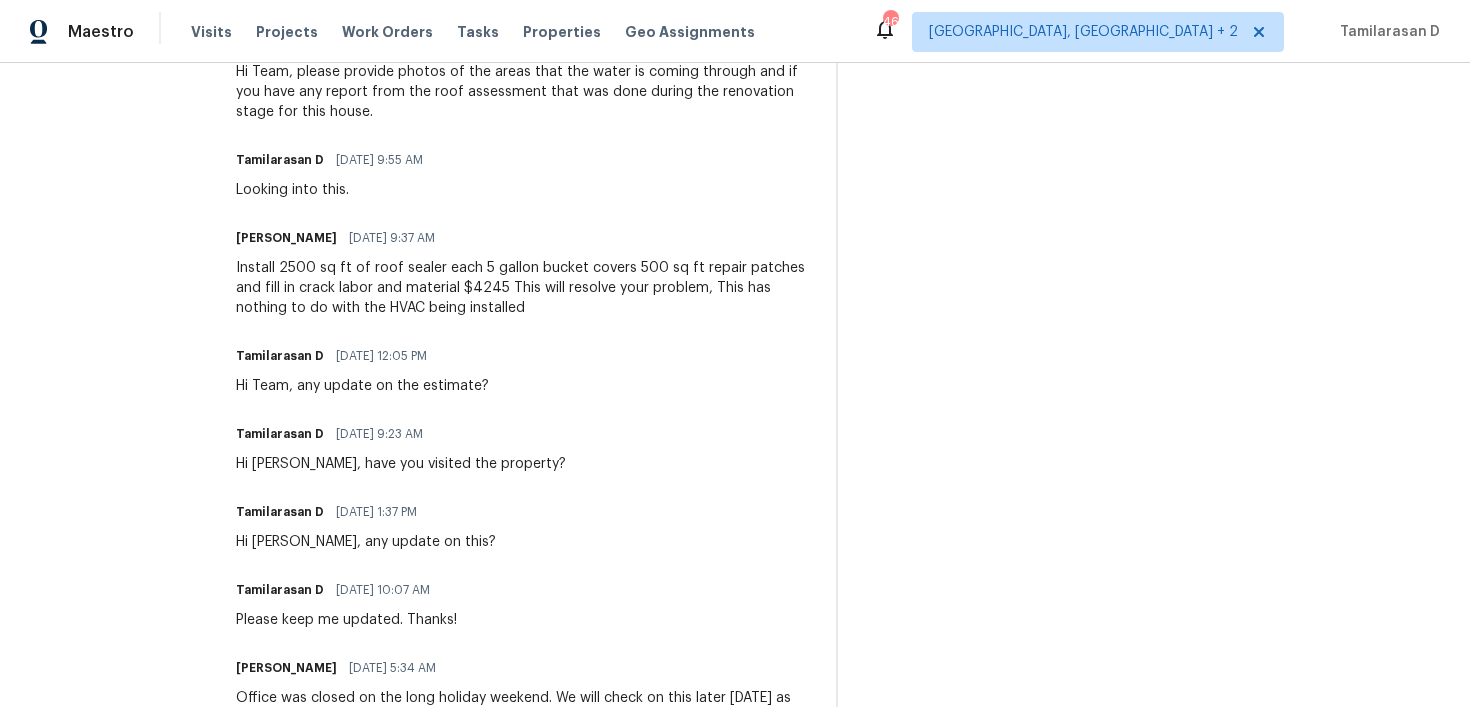 click on "Install 2500 sq ft of roof sealer each 5 gallon bucket covers 500 sq ft
repair patches and fill in crack labor and material $4245
This will resolve your problem, This has nothing to do with the HVAC being installed" at bounding box center (524, 288) 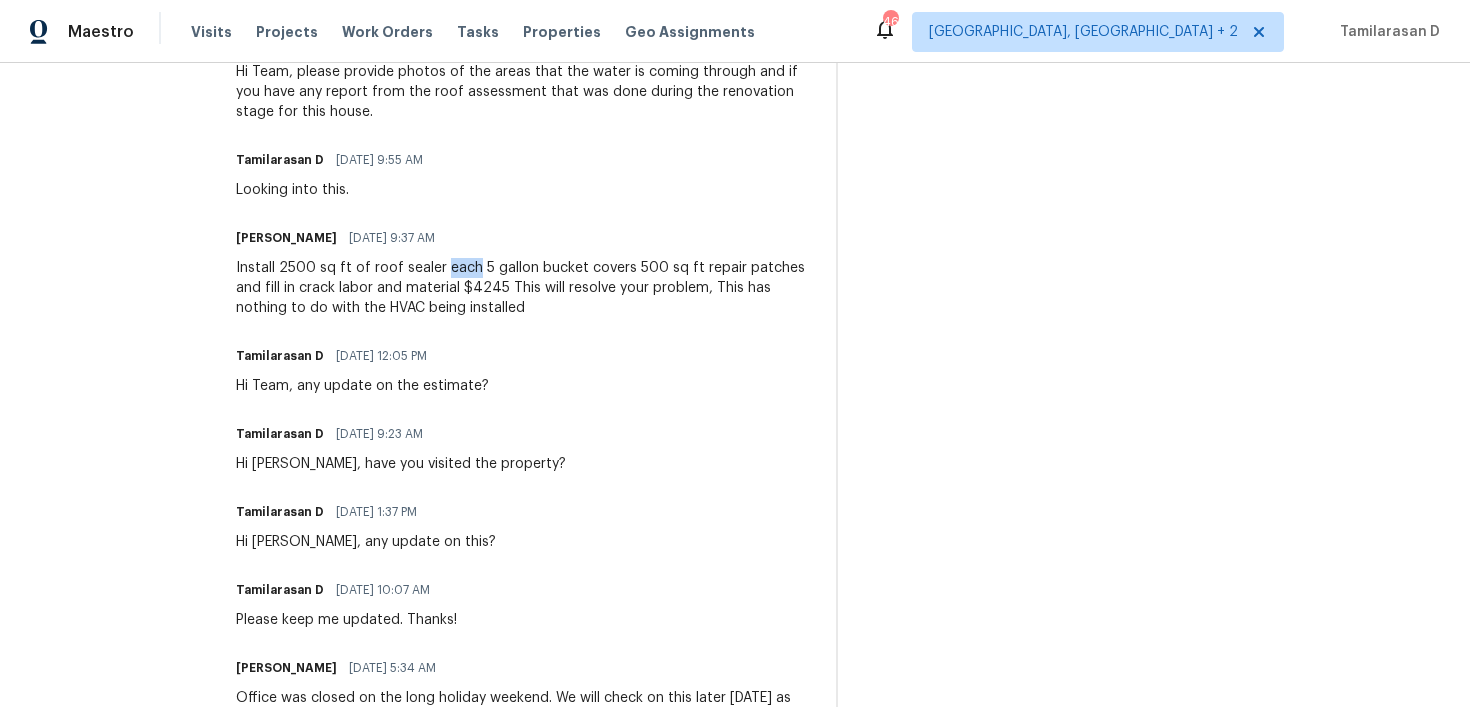 click on "Install 2500 sq ft of roof sealer each 5 gallon bucket covers 500 sq ft
repair patches and fill in crack labor and material $4245
This will resolve your problem, This has nothing to do with the HVAC being installed" at bounding box center [524, 288] 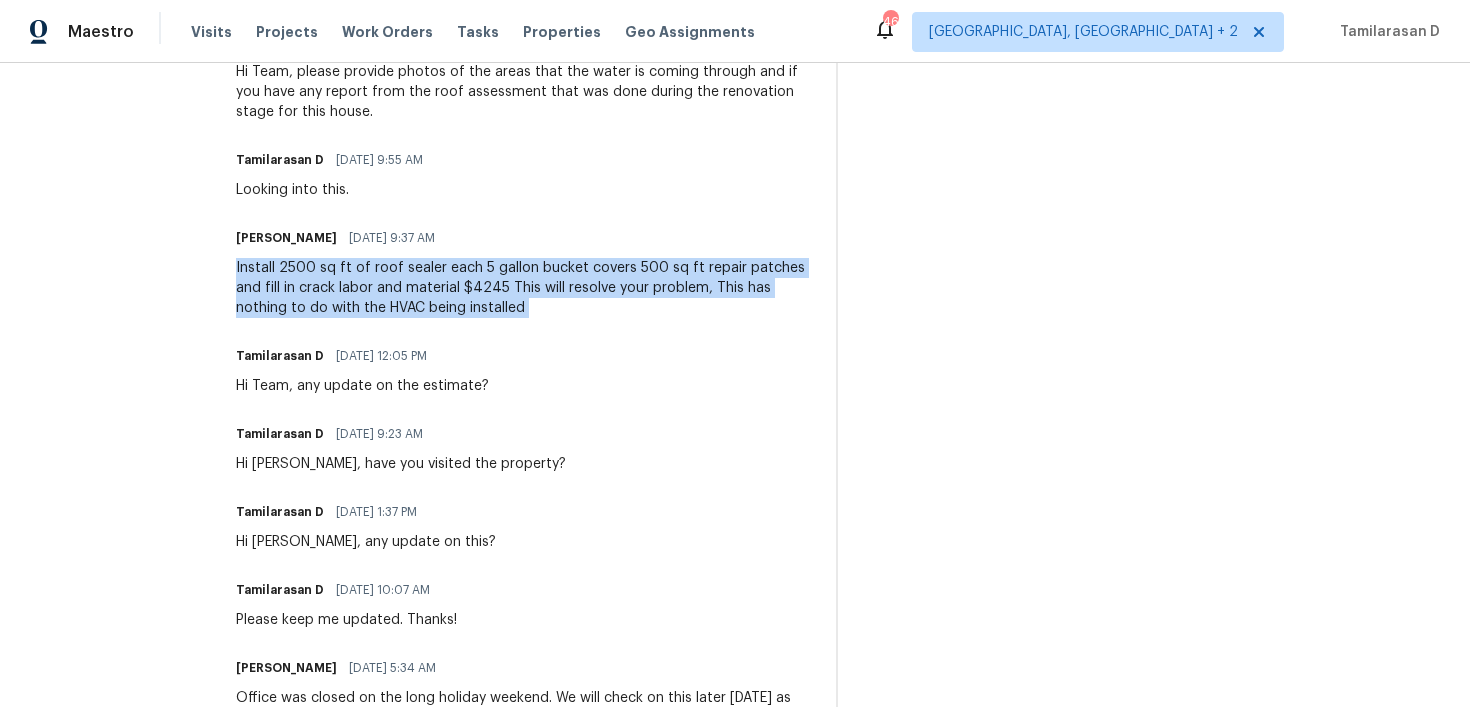 click on "Install 2500 sq ft of roof sealer each 5 gallon bucket covers 500 sq ft
repair patches and fill in crack labor and material $4245
This will resolve your problem, This has nothing to do with the HVAC being installed" at bounding box center [524, 288] 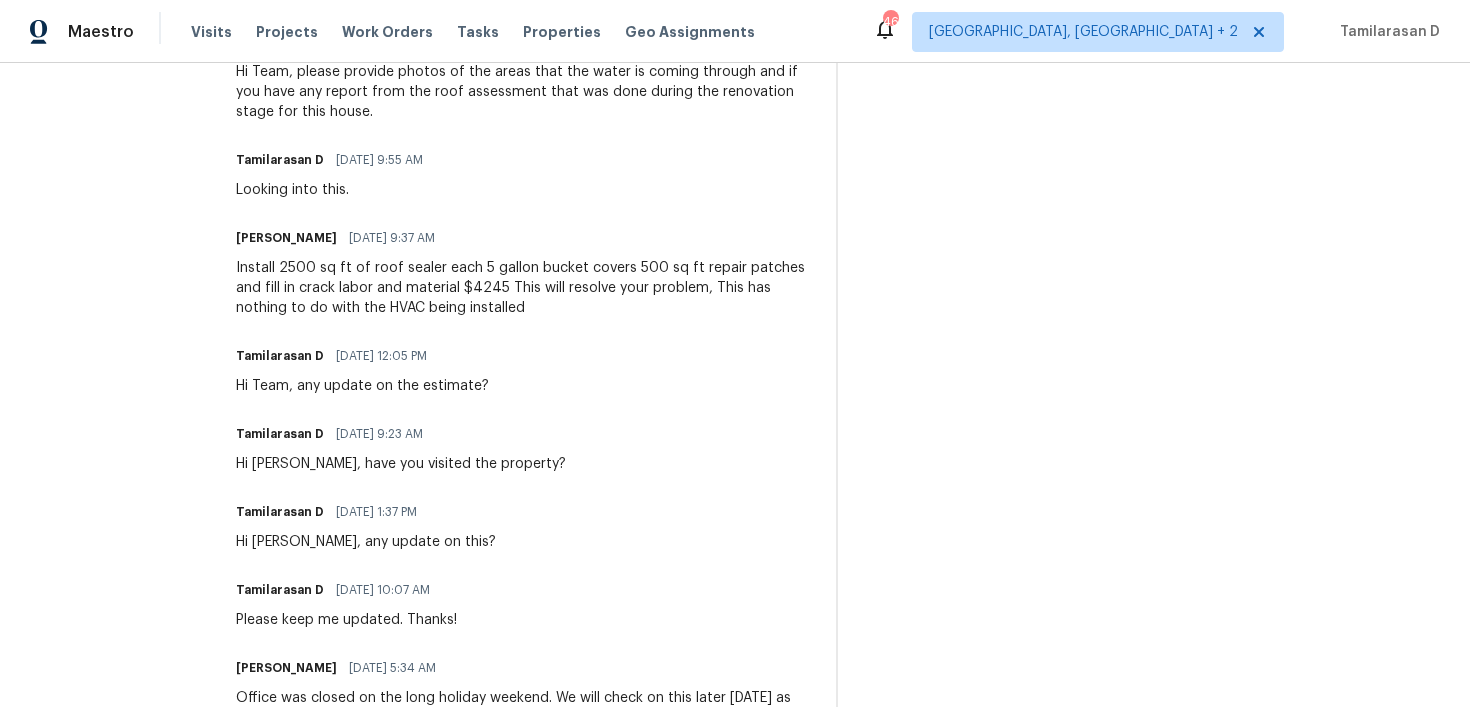 click on "Install 2500 sq ft of roof sealer each 5 gallon bucket covers 500 sq ft
repair patches and fill in crack labor and material $4245
This will resolve your problem, This has nothing to do with the HVAC being installed" at bounding box center (524, 288) 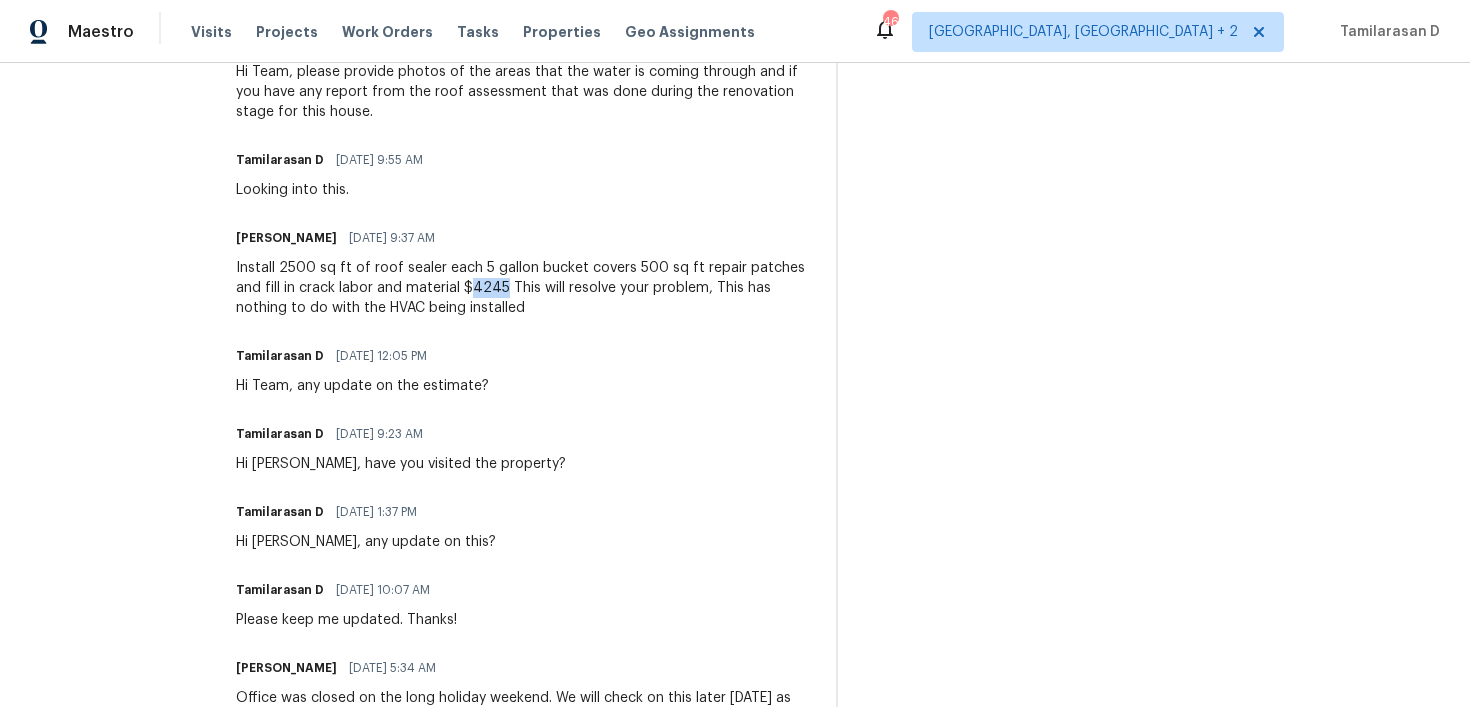 copy on "4245" 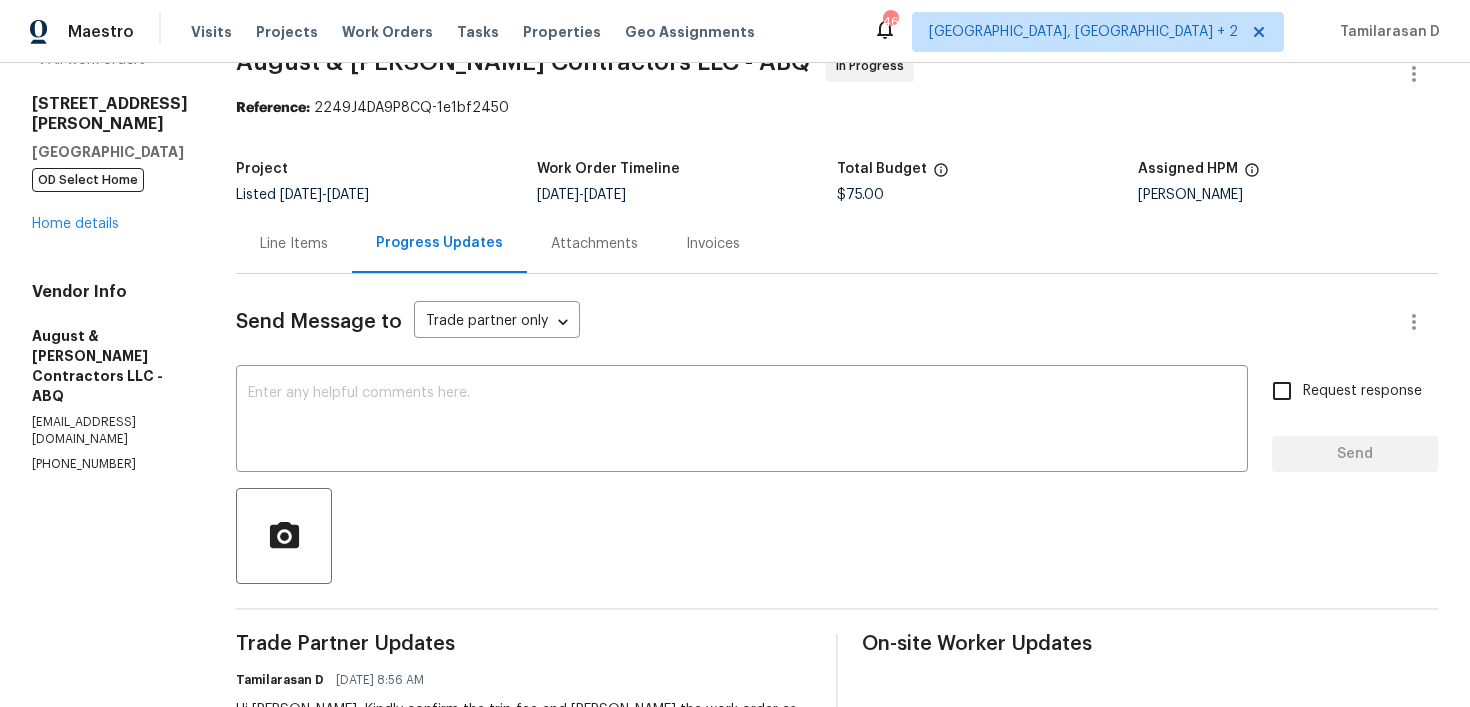 scroll, scrollTop: 0, scrollLeft: 0, axis: both 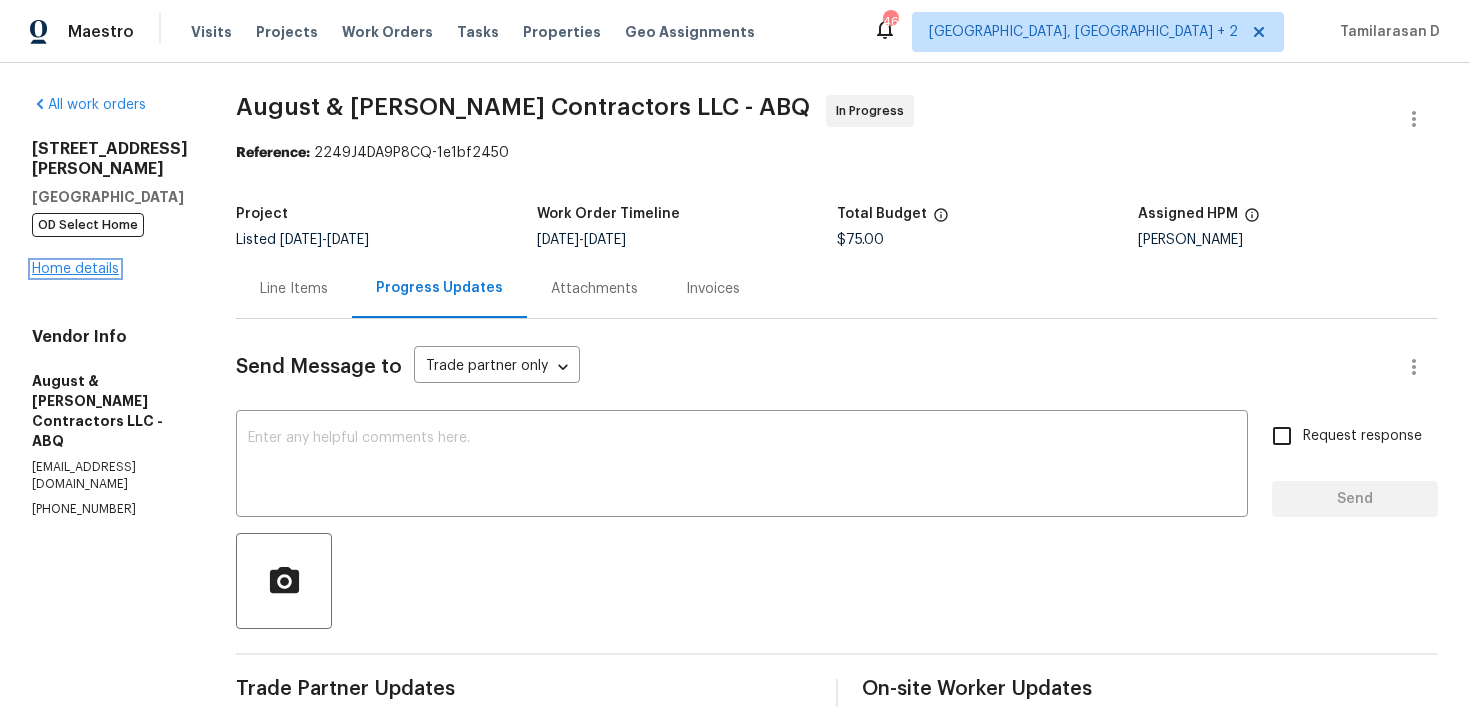 click on "Home details" at bounding box center (75, 269) 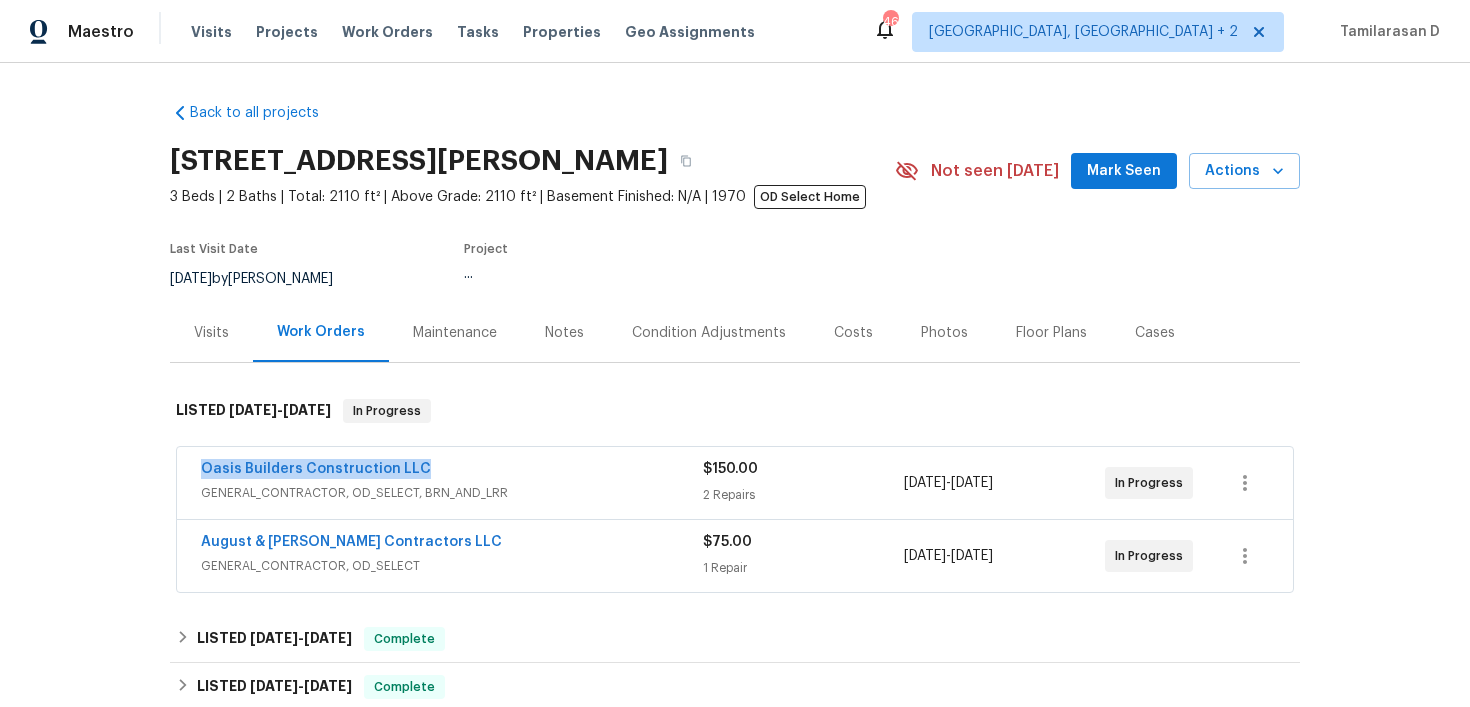 drag, startPoint x: 426, startPoint y: 469, endPoint x: 188, endPoint y: 469, distance: 238 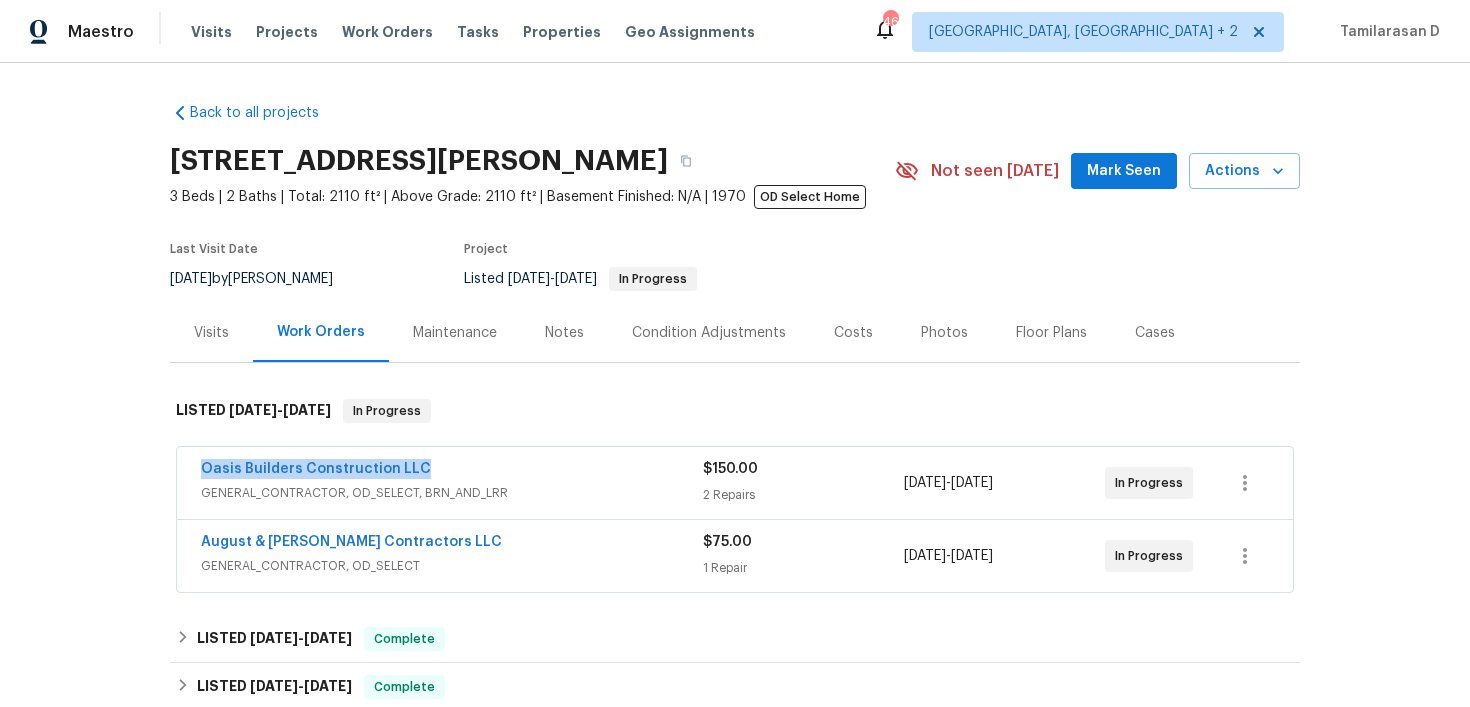 copy on "Oasis Builders Construction LLC" 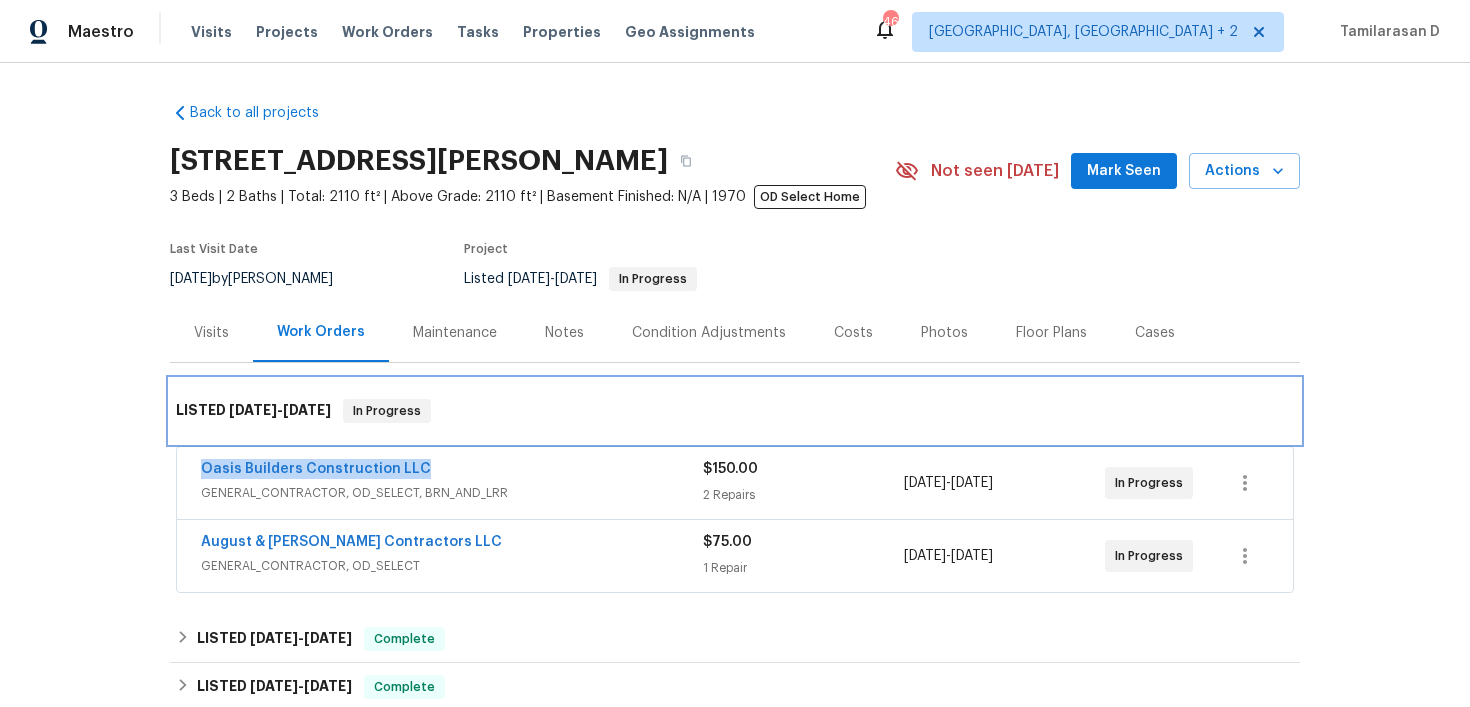 click on "LISTED   6/30/25  -  7/17/25 In Progress" at bounding box center (735, 411) 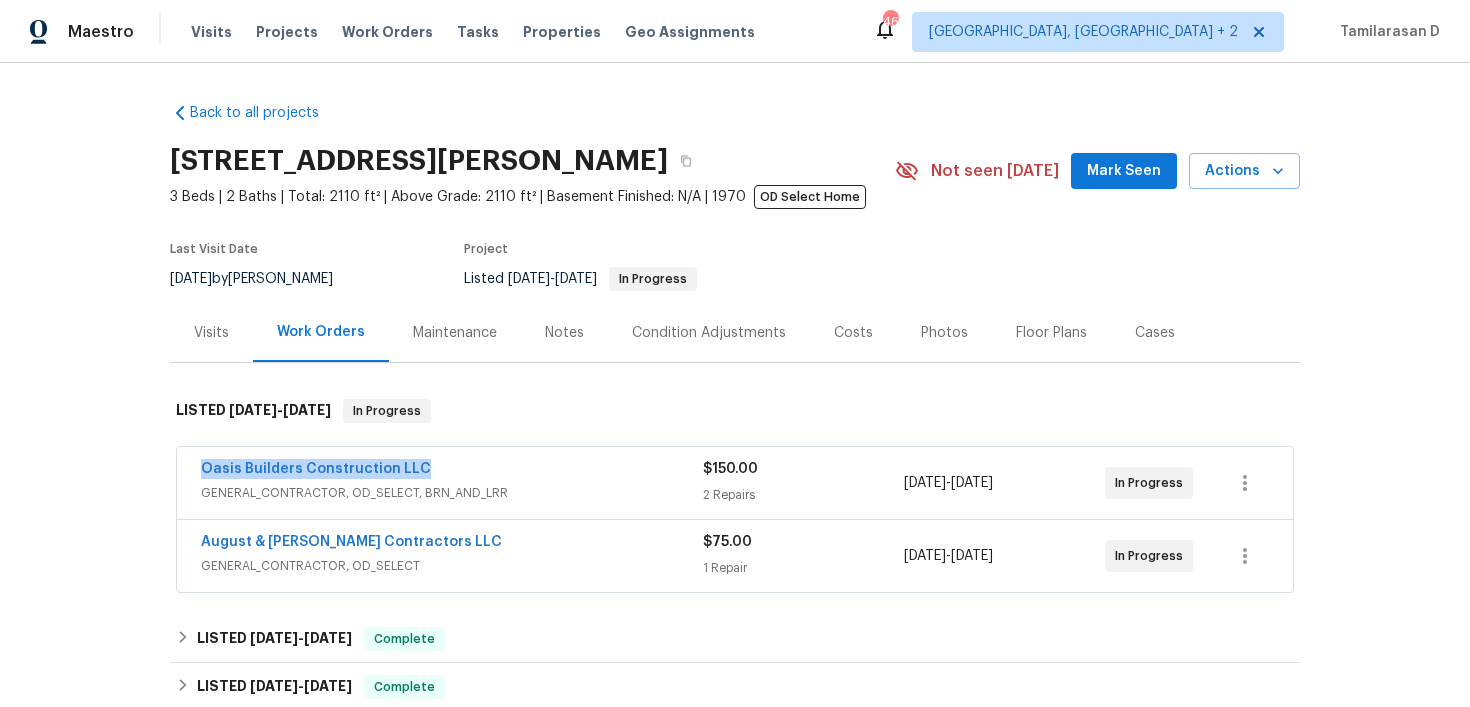click on "Oasis Builders Construction LLC" at bounding box center (452, 471) 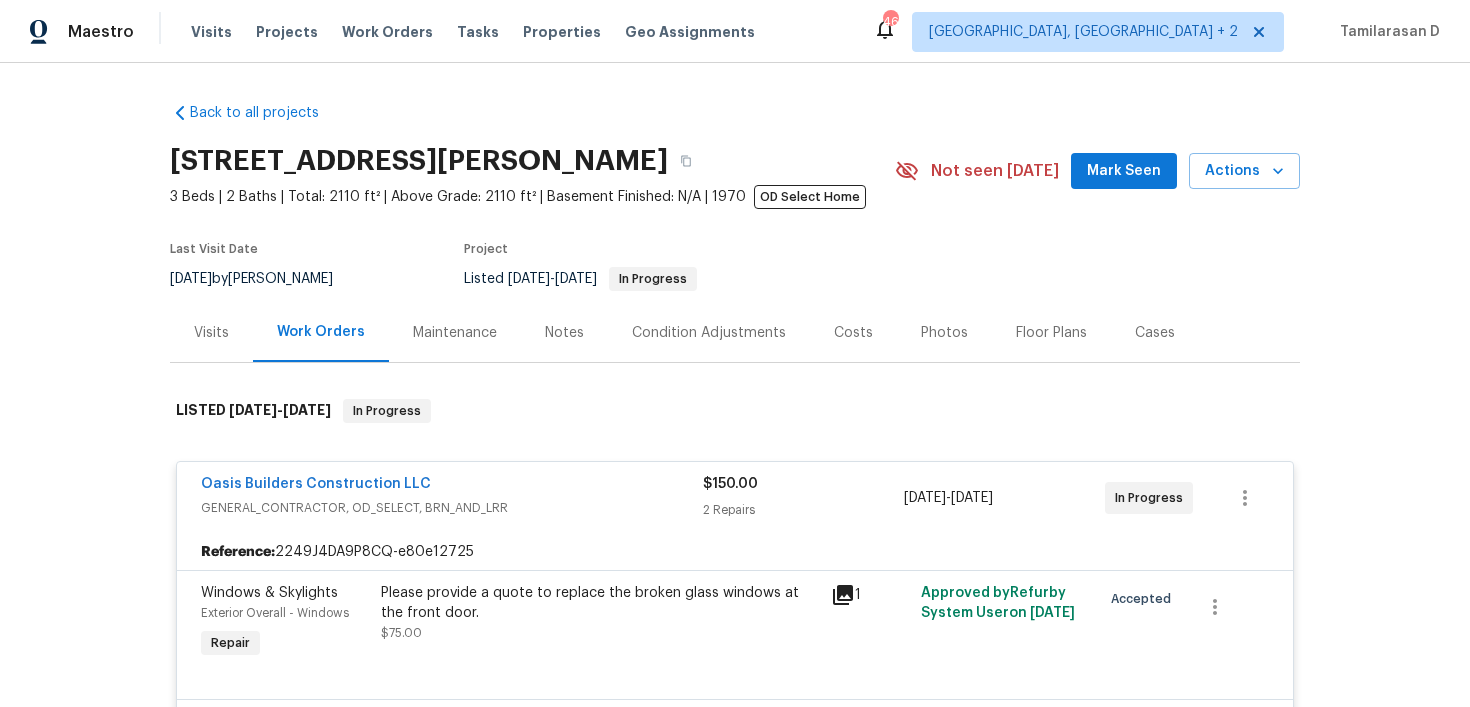 click on "GENERAL_CONTRACTOR, OD_SELECT, BRN_AND_LRR" at bounding box center [452, 508] 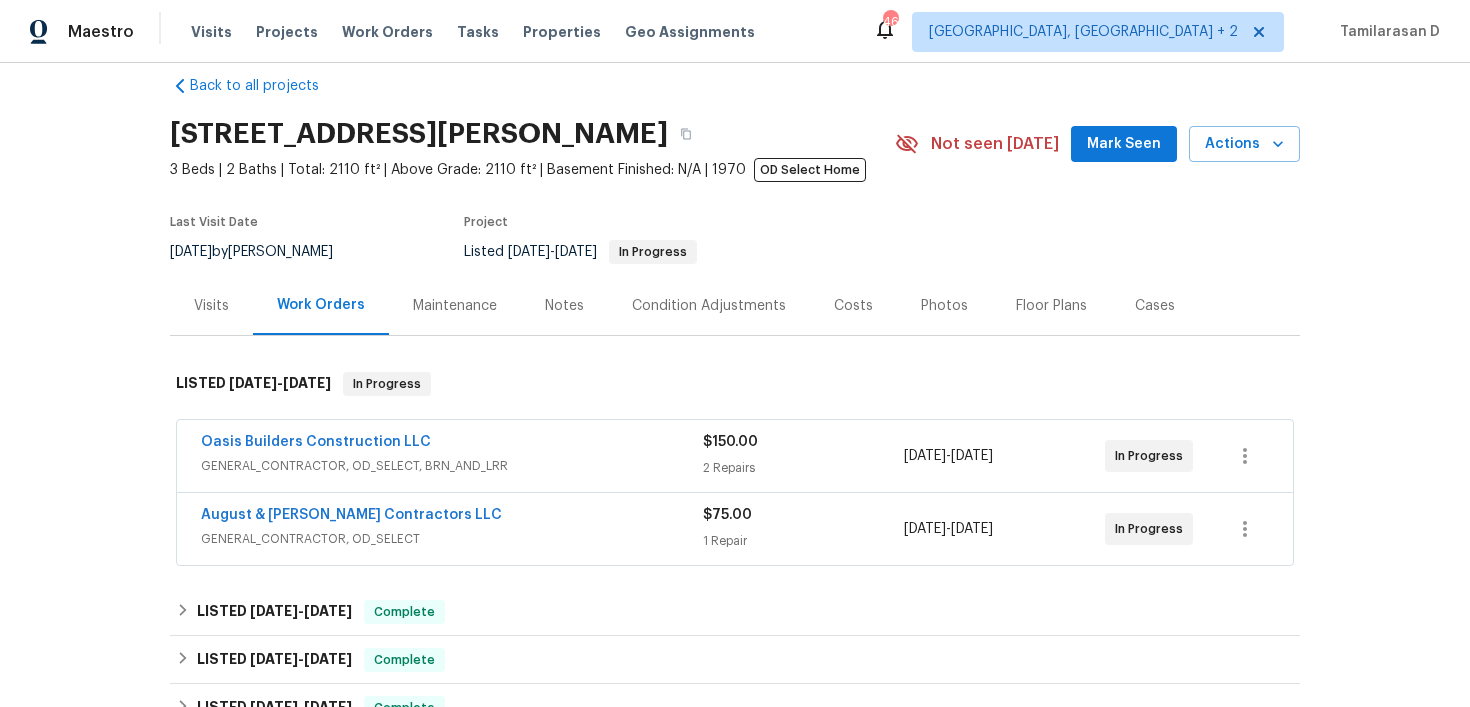 scroll, scrollTop: 47, scrollLeft: 0, axis: vertical 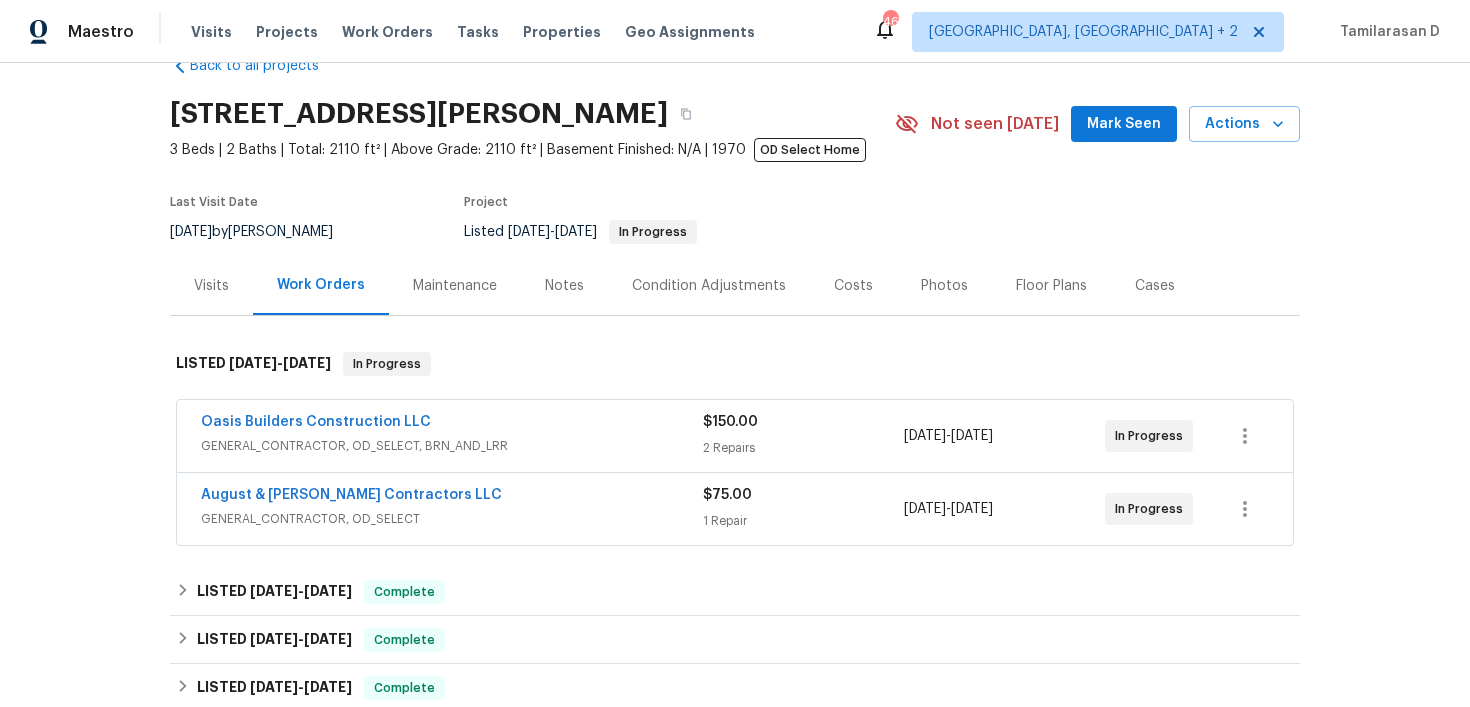 click on "August & Suttles Contractors LLC" at bounding box center [452, 497] 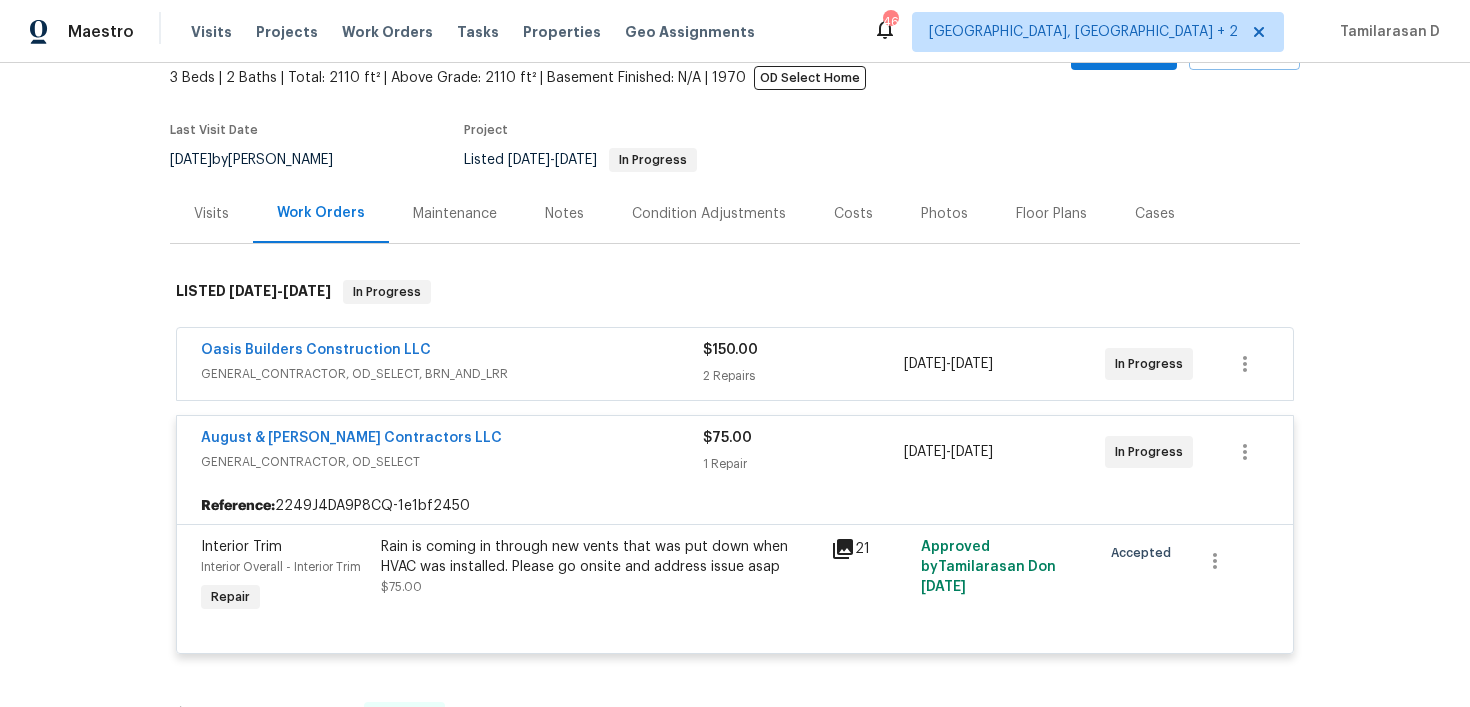 scroll, scrollTop: 140, scrollLeft: 0, axis: vertical 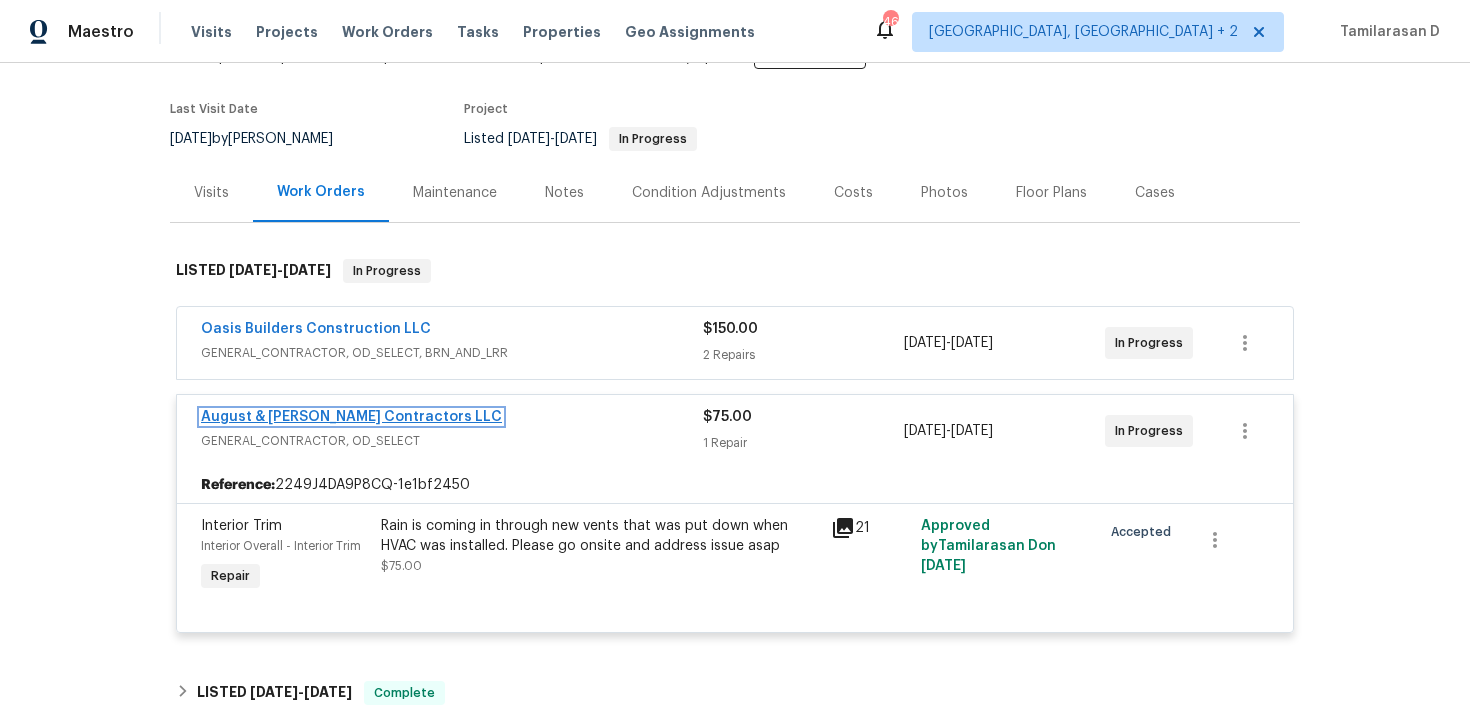 click on "August & Suttles Contractors LLC" at bounding box center [351, 417] 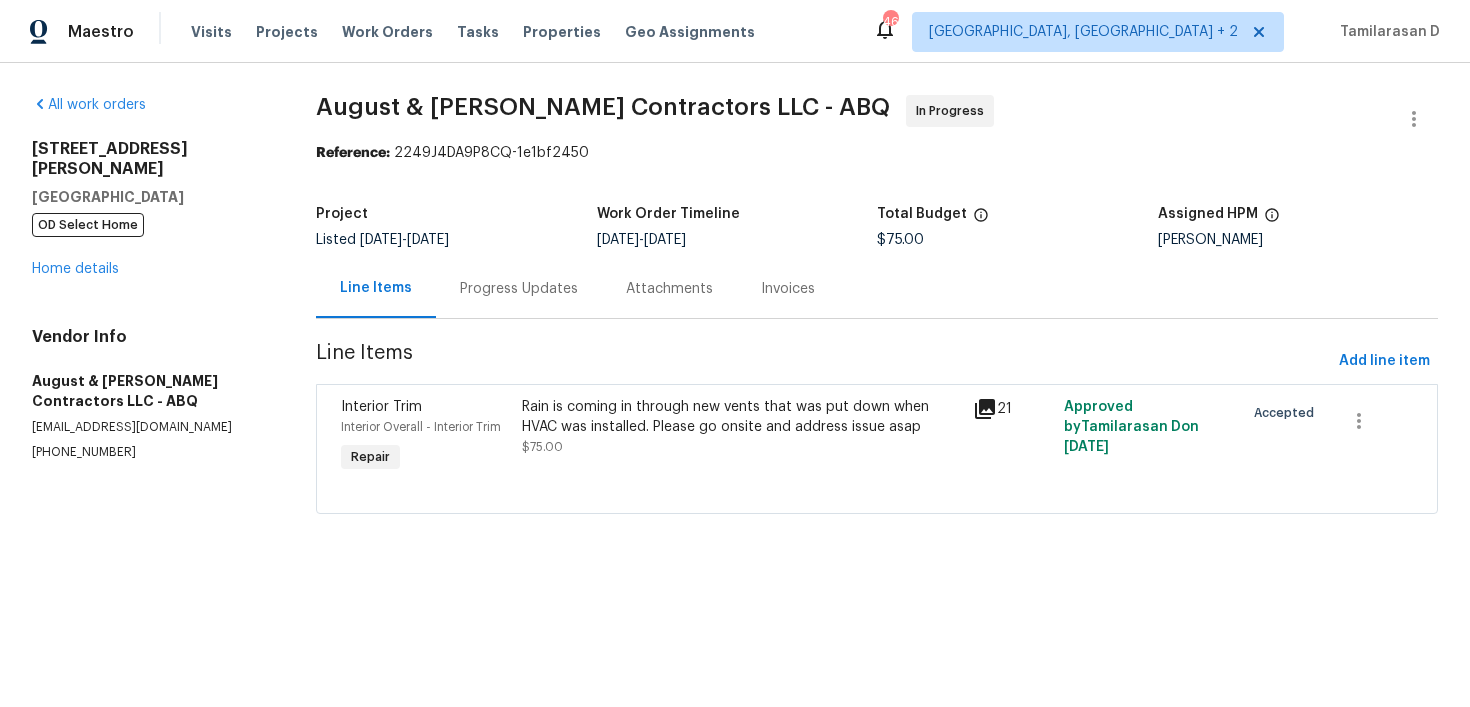 click on "Progress Updates" at bounding box center [519, 288] 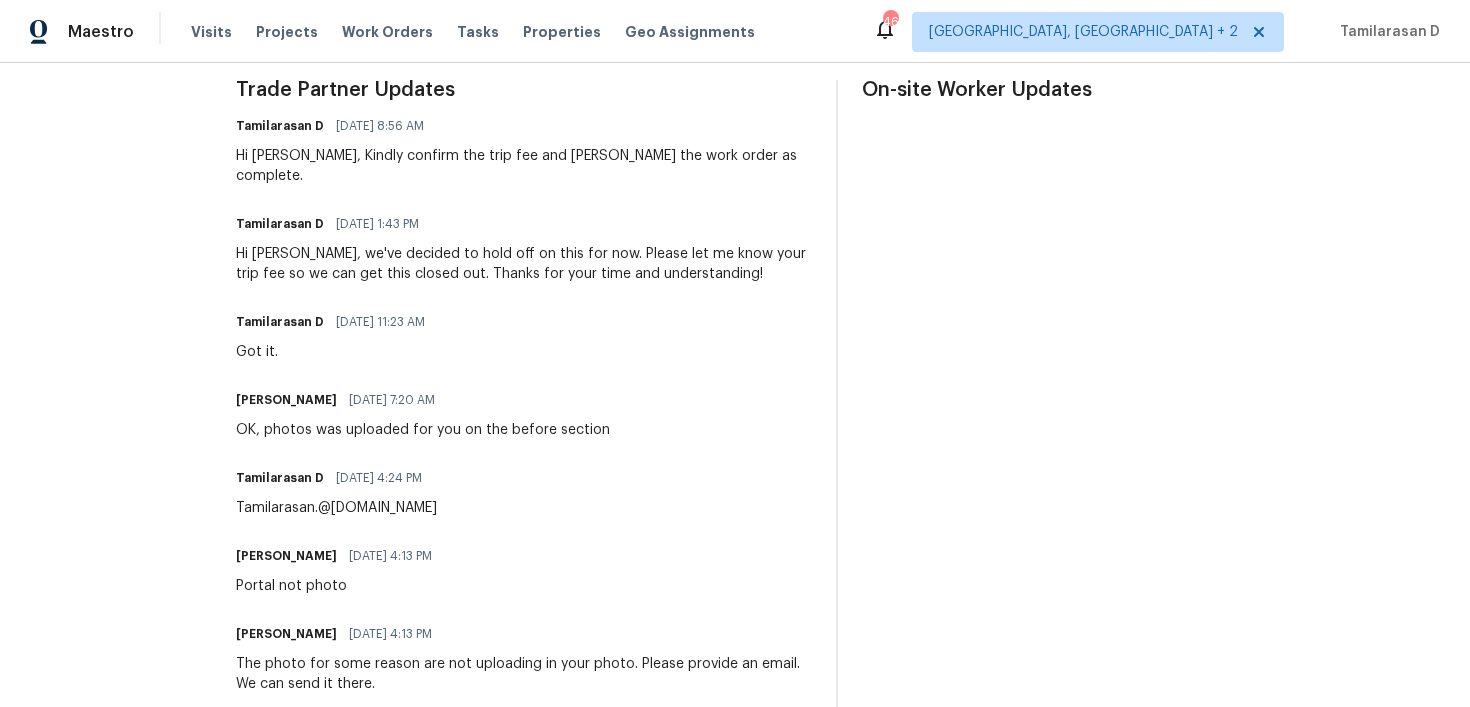 scroll, scrollTop: 0, scrollLeft: 0, axis: both 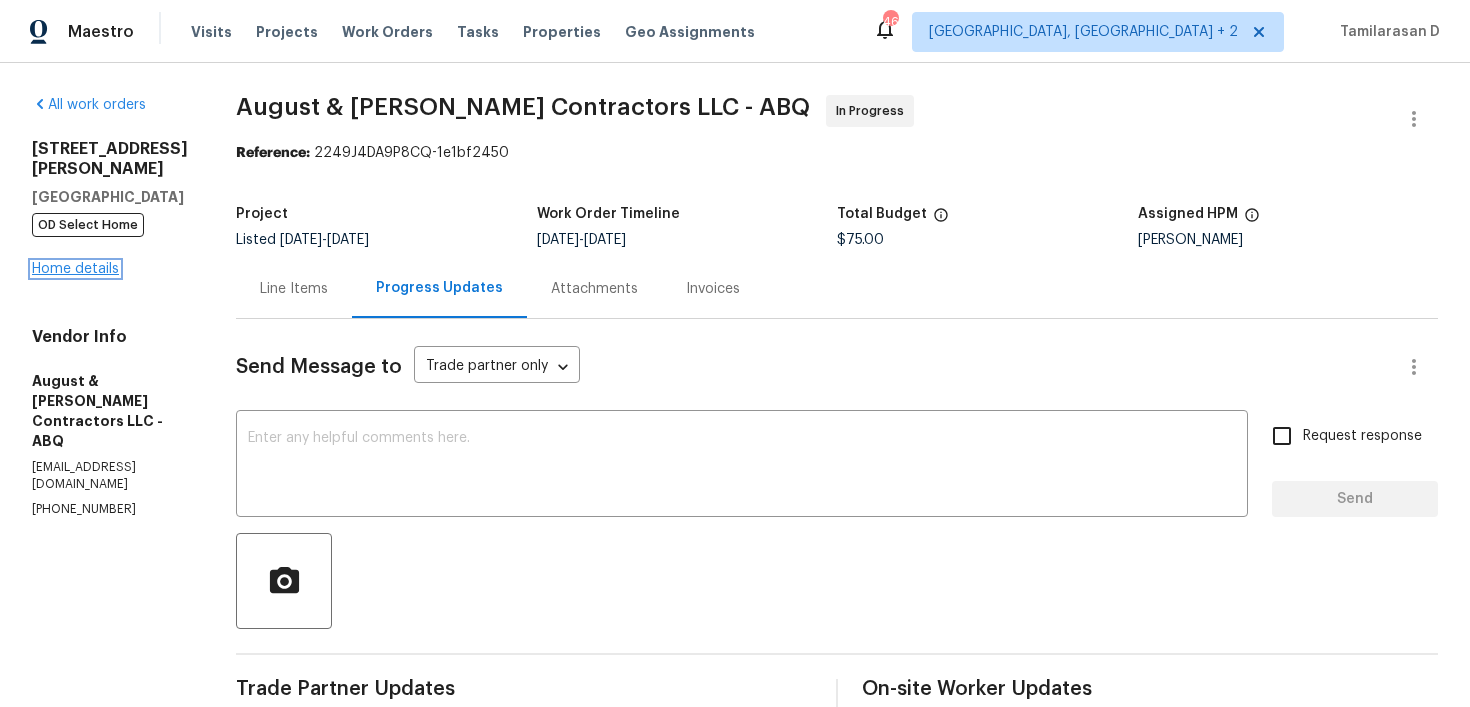 click on "Home details" at bounding box center (75, 269) 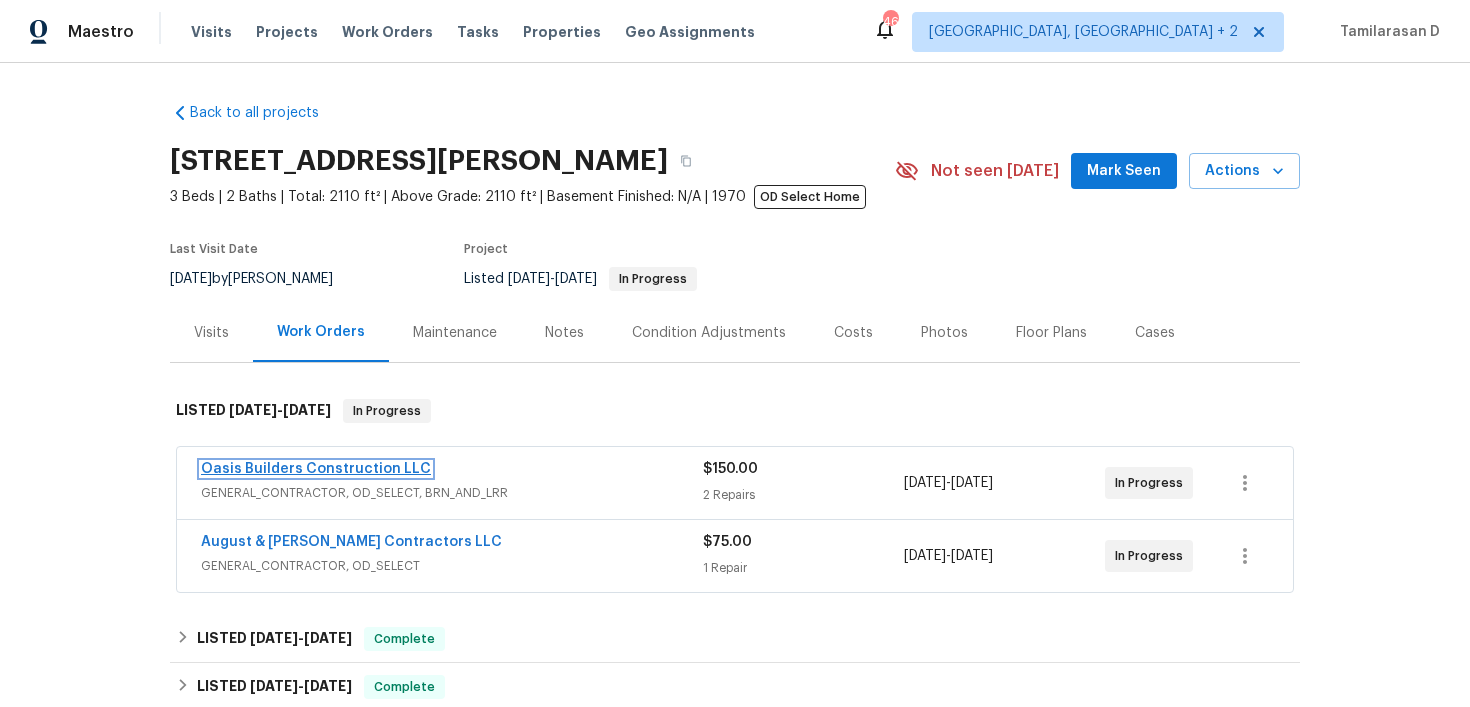 click on "Oasis Builders Construction LLC" at bounding box center (316, 469) 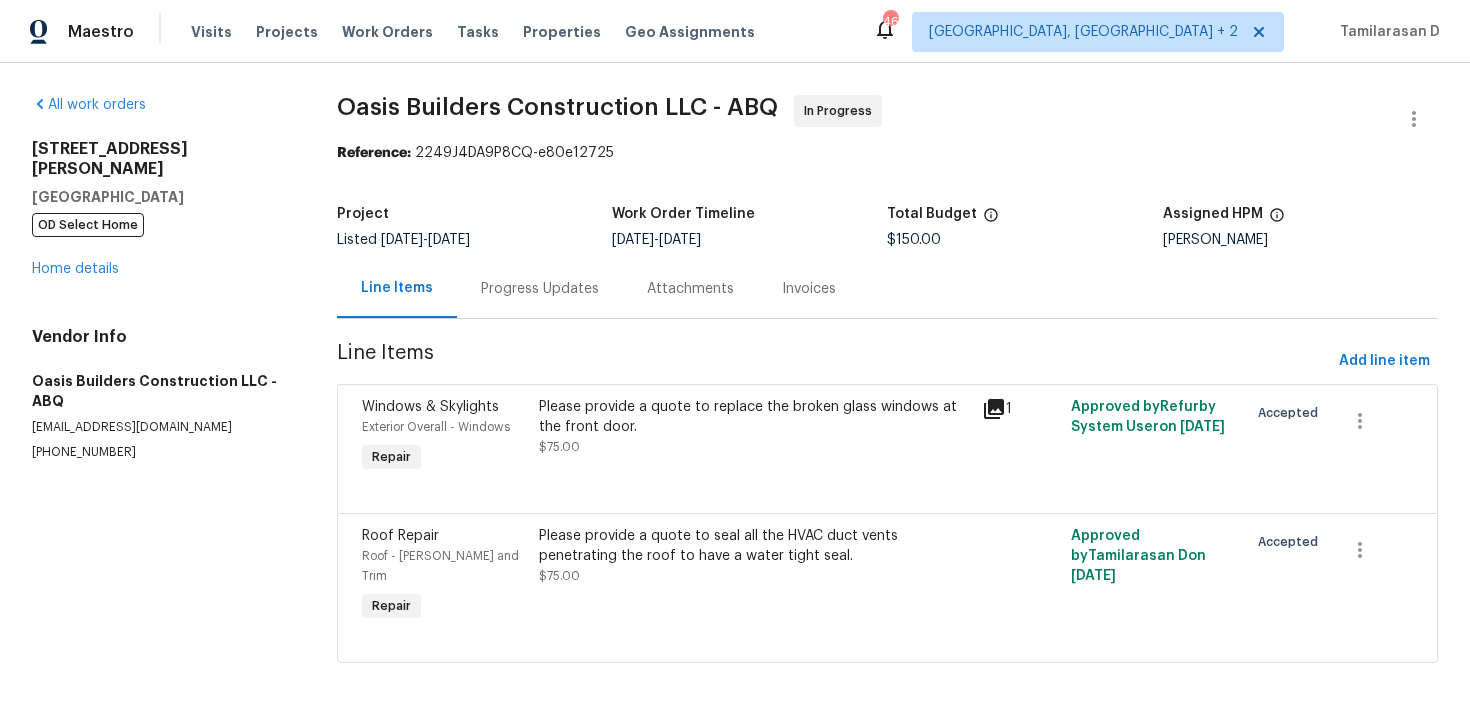 click on "Progress Updates" at bounding box center (540, 288) 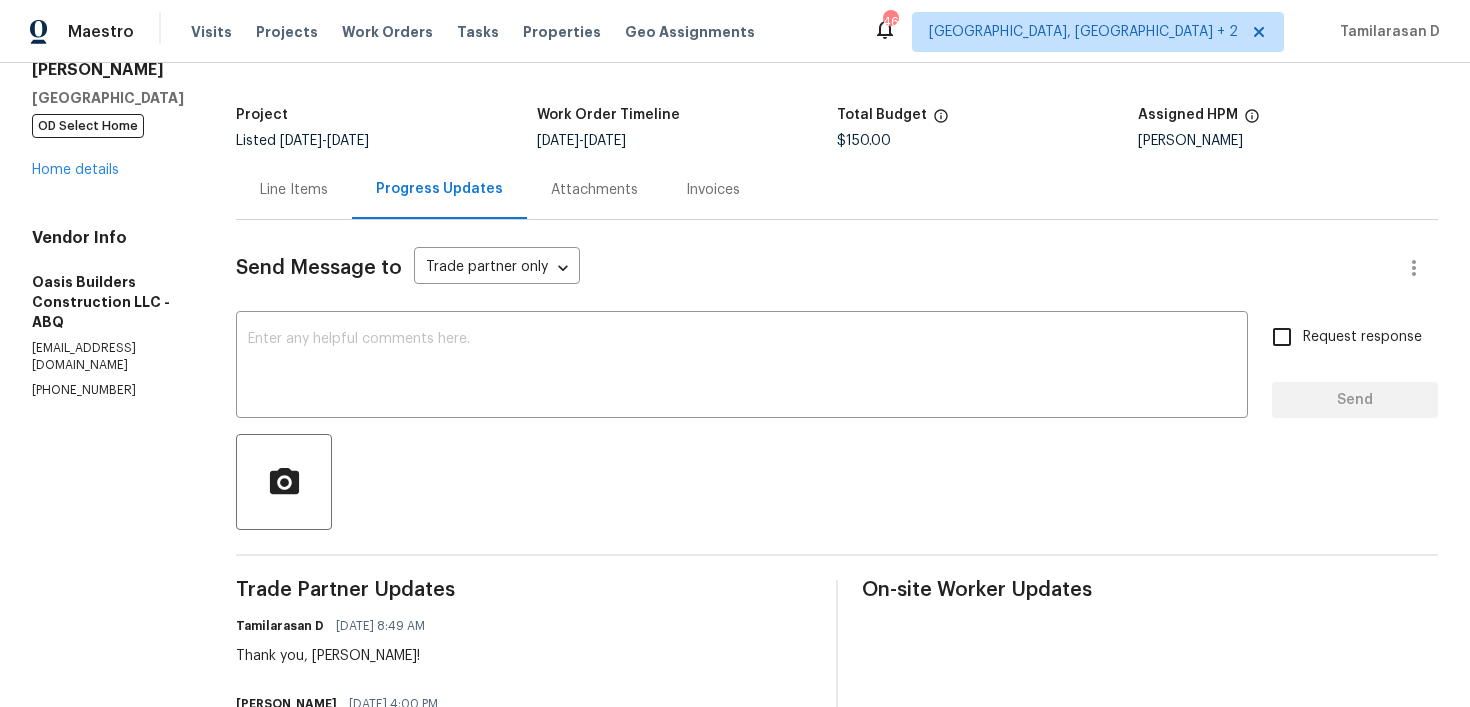 scroll, scrollTop: 370, scrollLeft: 0, axis: vertical 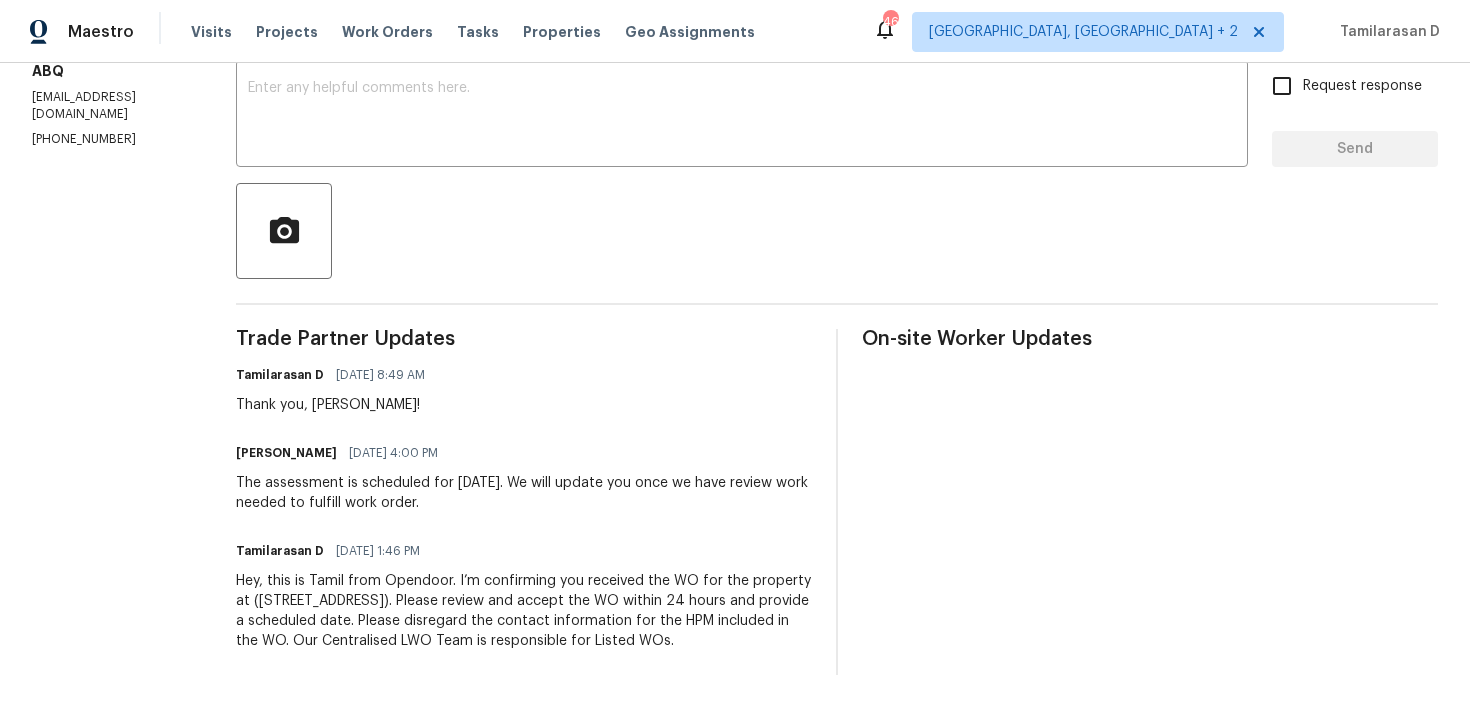 click on "The assessment is scheduled for tomorrow.  We will update you once we have review work needed to fulfill work order." at bounding box center [524, 493] 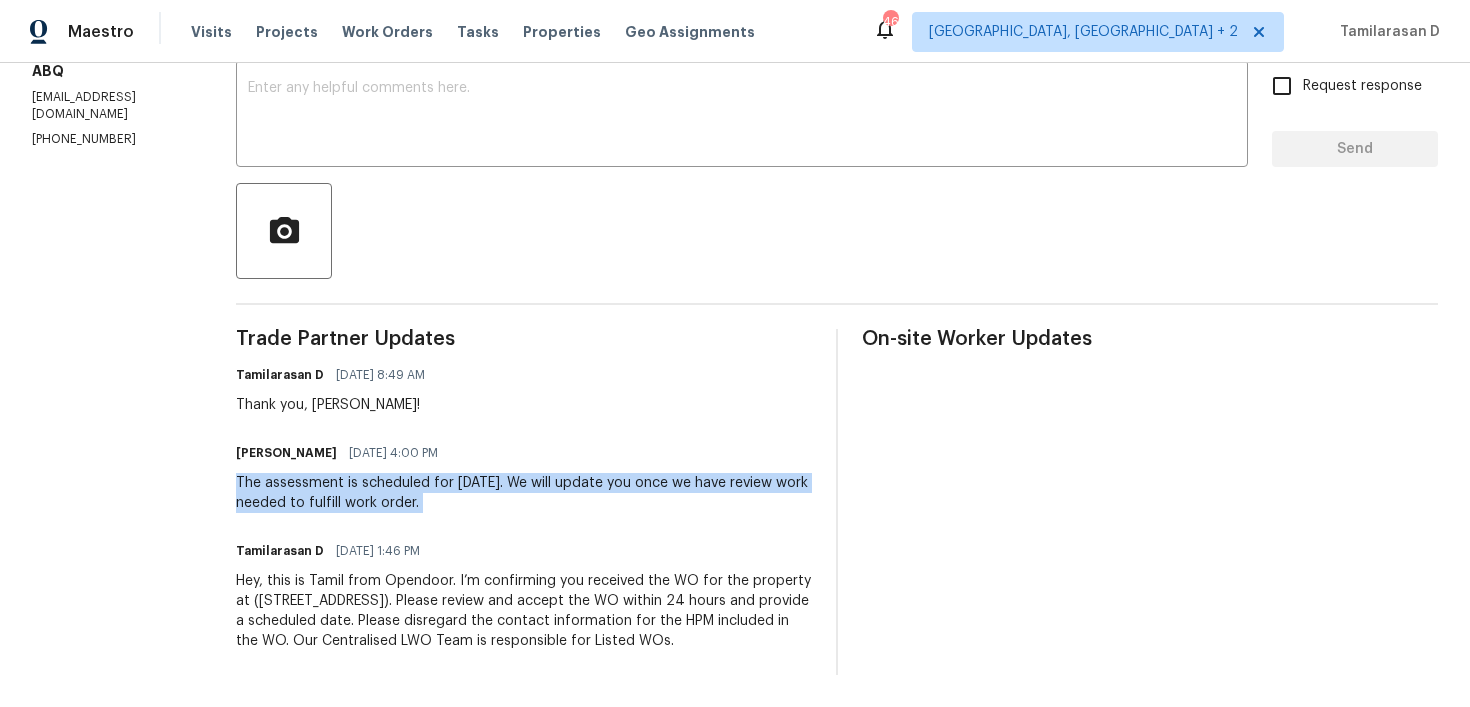 click on "The assessment is scheduled for tomorrow.  We will update you once we have review work needed to fulfill work order." at bounding box center [524, 493] 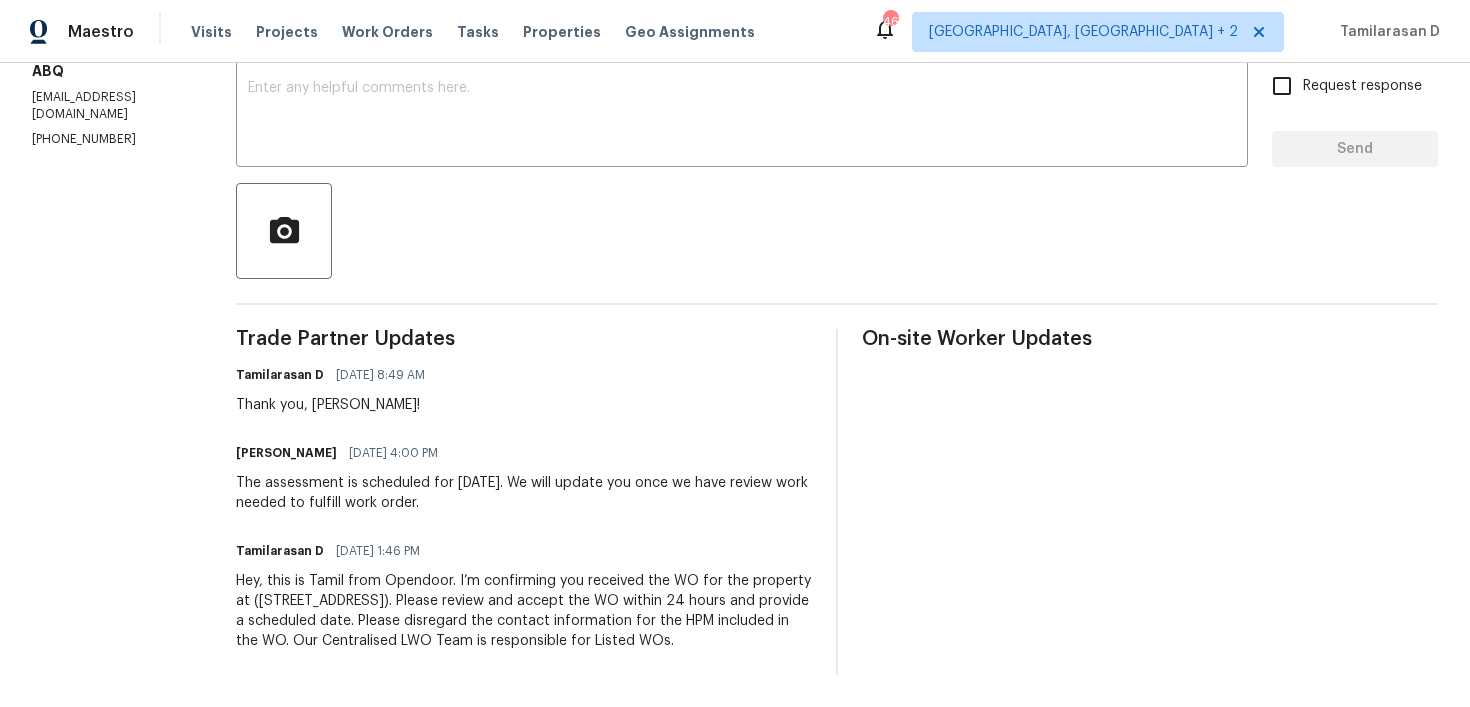 click on "The assessment is scheduled for tomorrow.  We will update you once we have review work needed to fulfill work order." at bounding box center (524, 493) 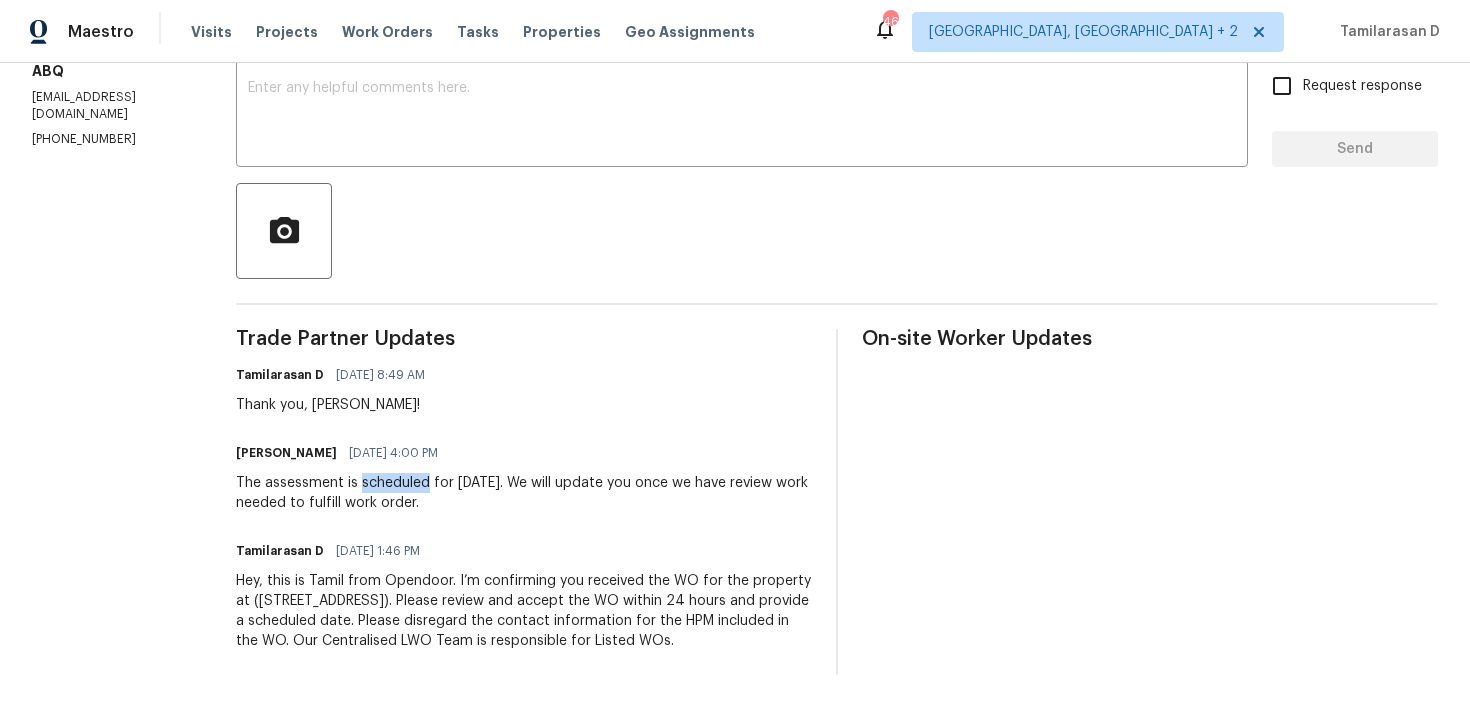 click on "The assessment is scheduled for tomorrow.  We will update you once we have review work needed to fulfill work order." at bounding box center [524, 493] 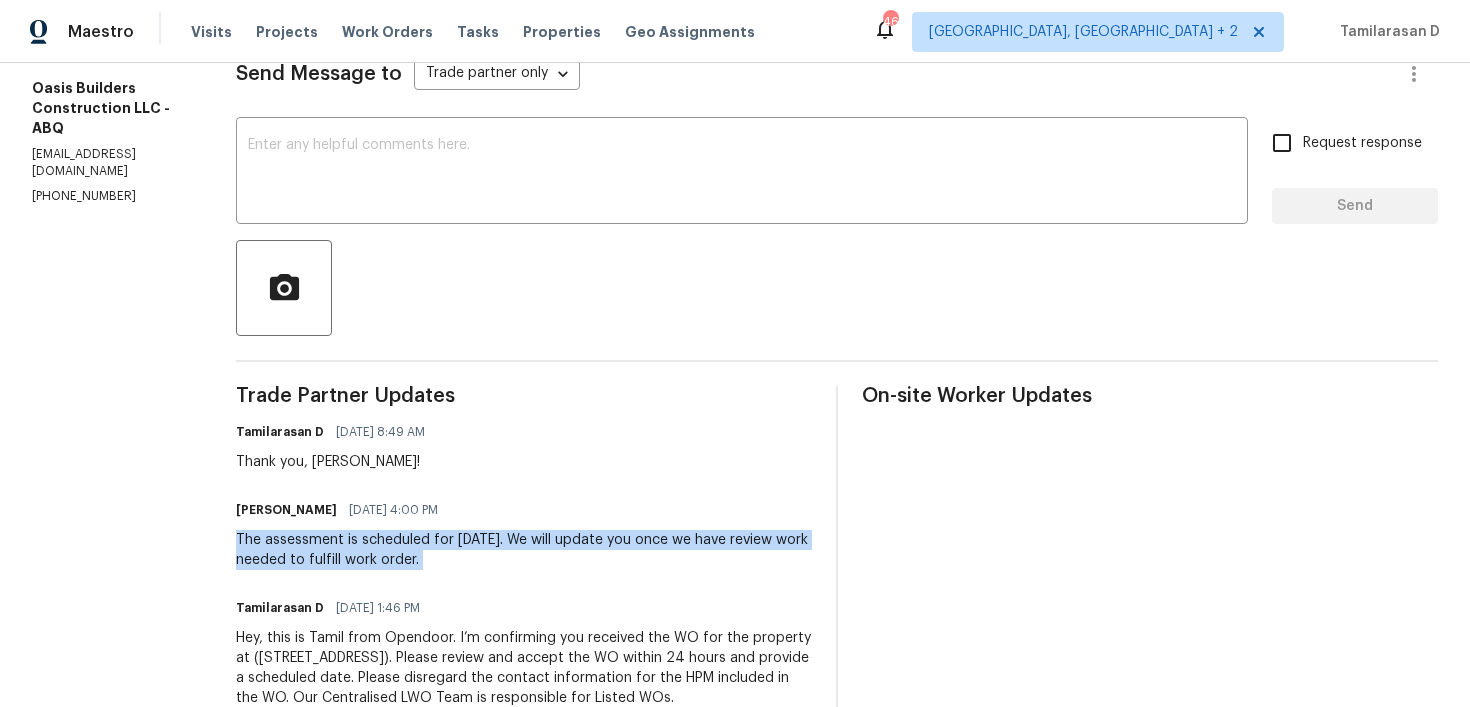 scroll, scrollTop: 256, scrollLeft: 0, axis: vertical 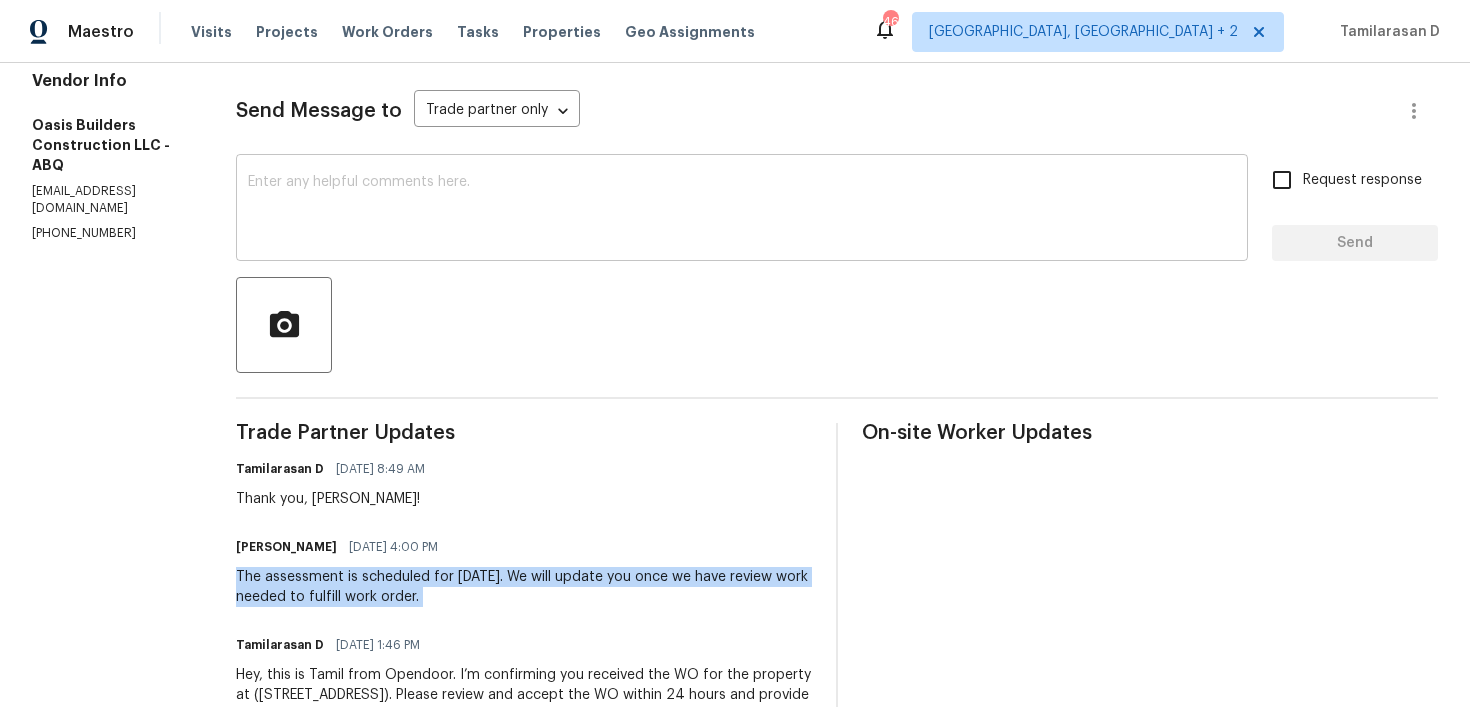 click at bounding box center (742, 210) 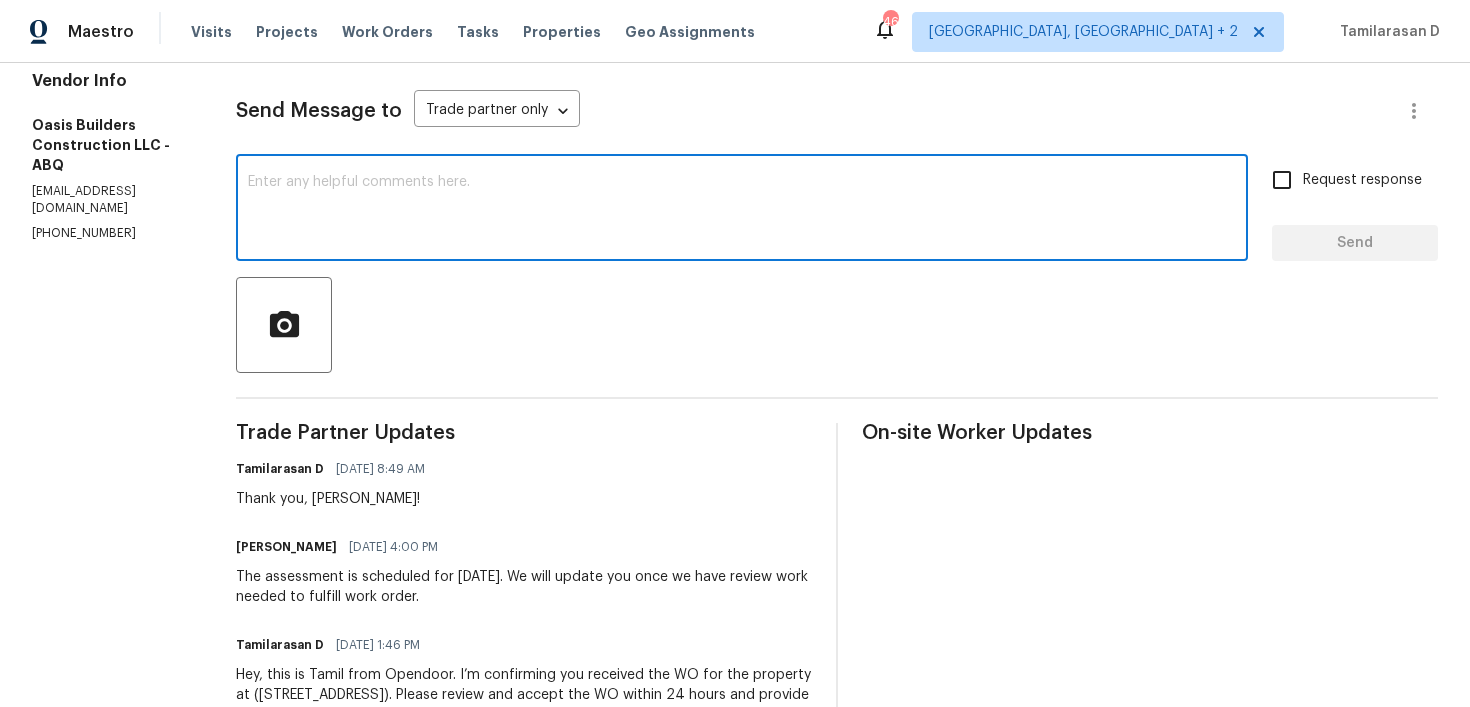 scroll, scrollTop: 245, scrollLeft: 0, axis: vertical 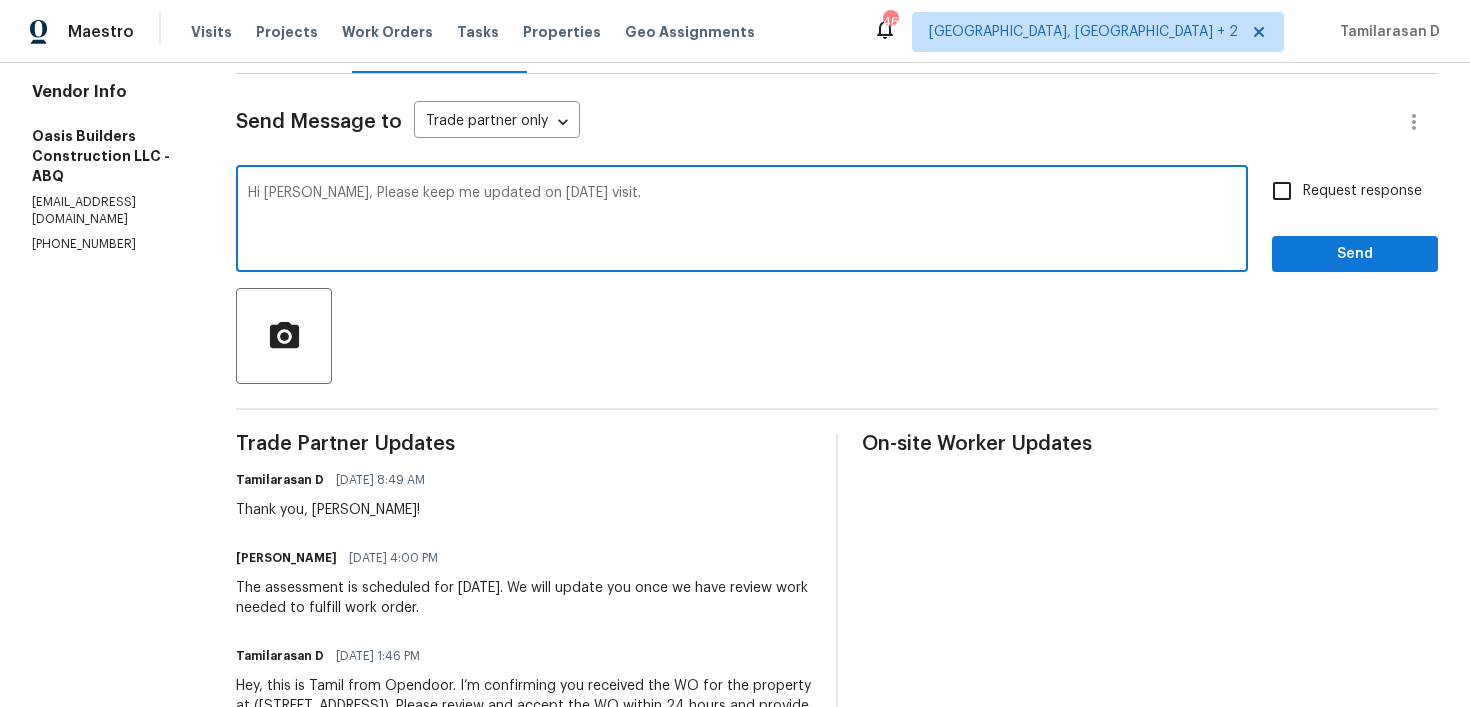 type on "Hi Tony, Please keep me updated on today's visit." 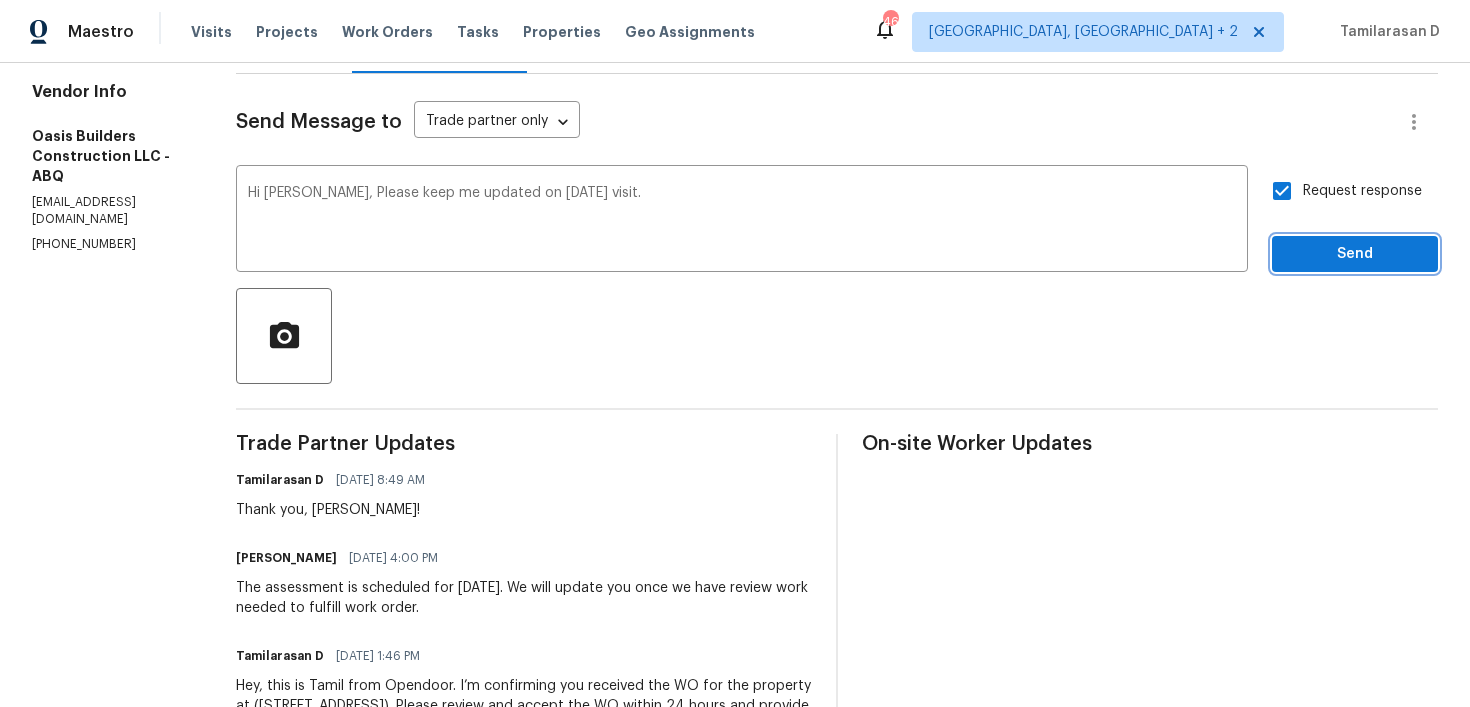 click on "Send" at bounding box center (1355, 254) 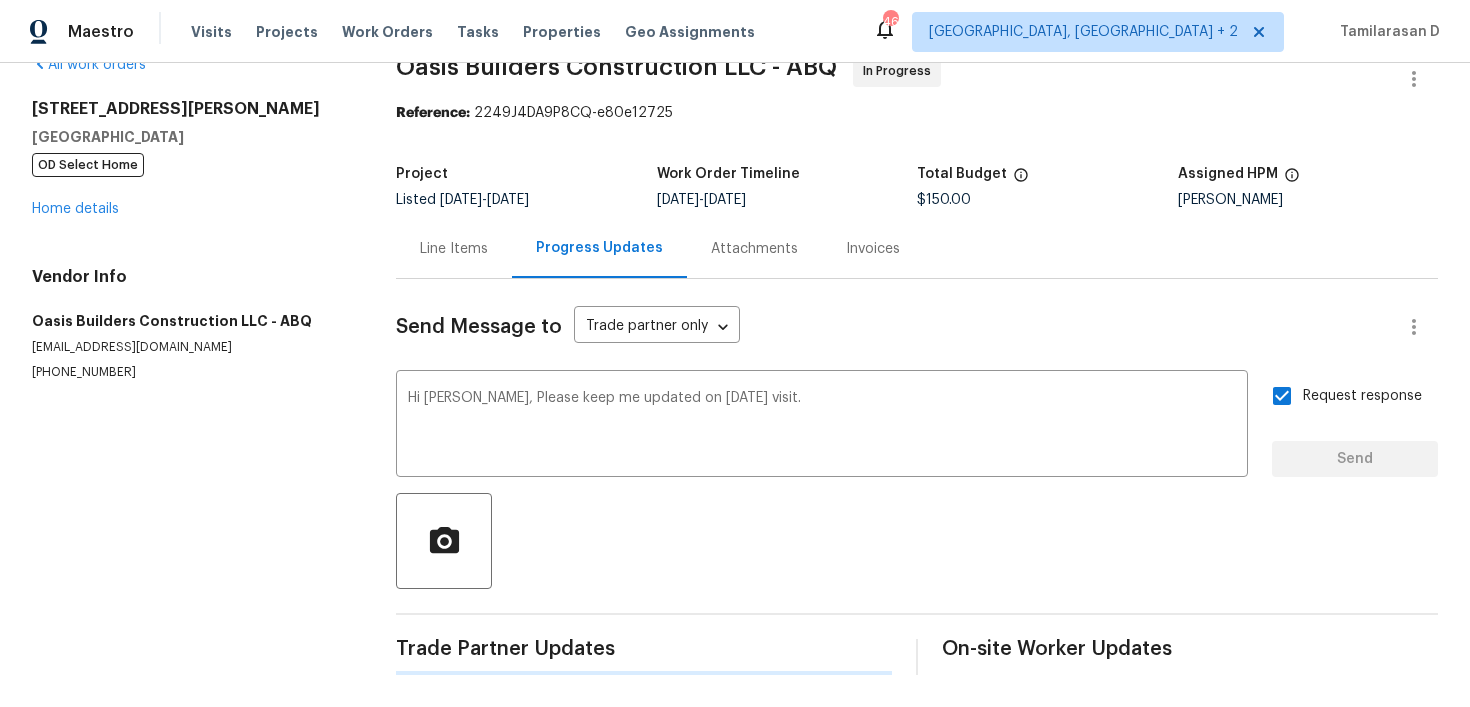 type 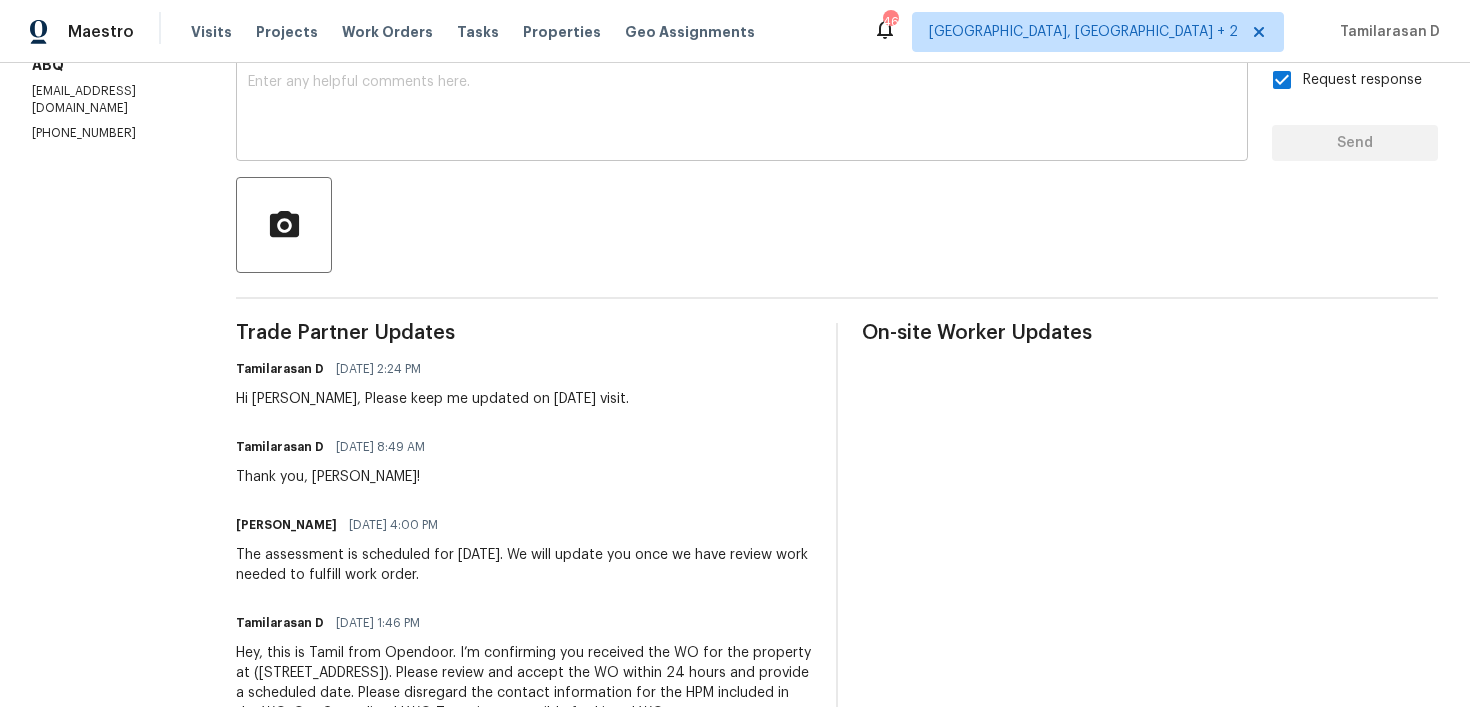 scroll, scrollTop: 448, scrollLeft: 0, axis: vertical 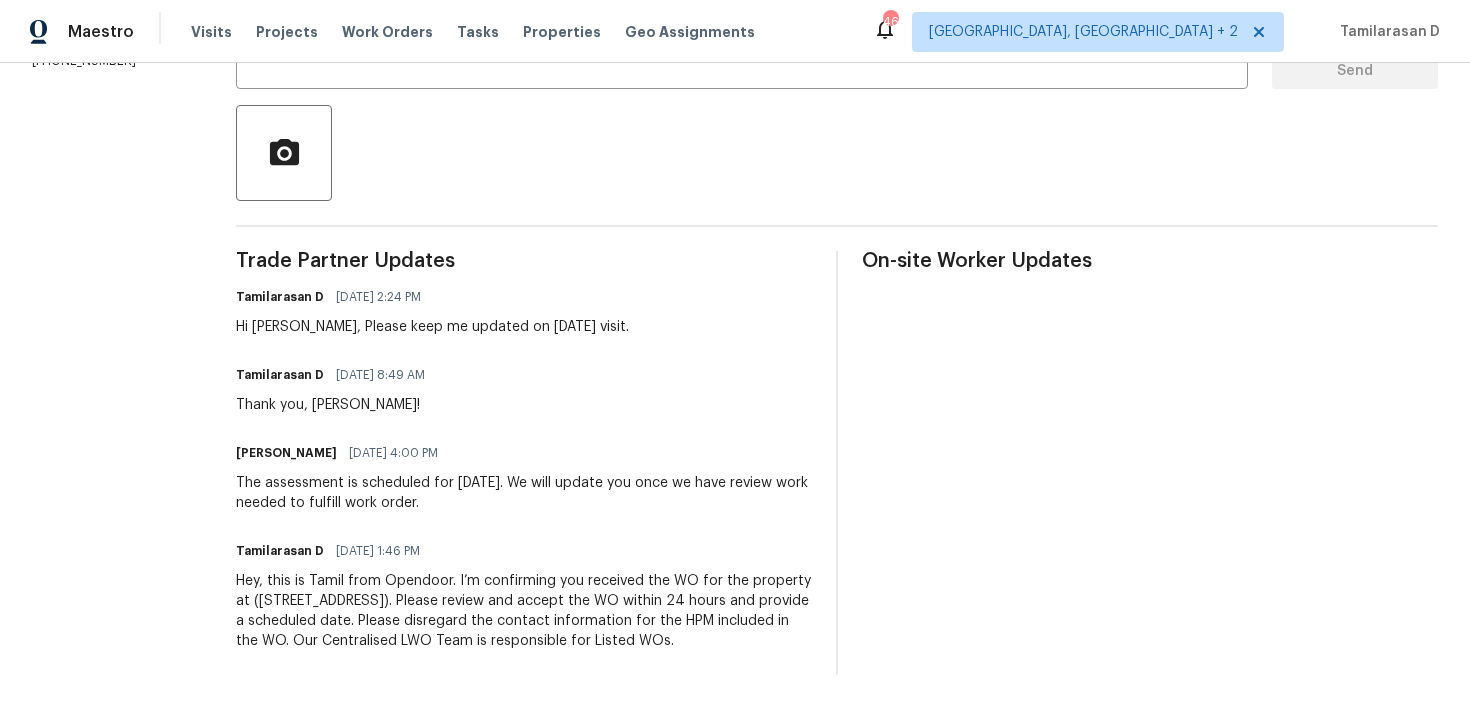 click at bounding box center [837, 153] 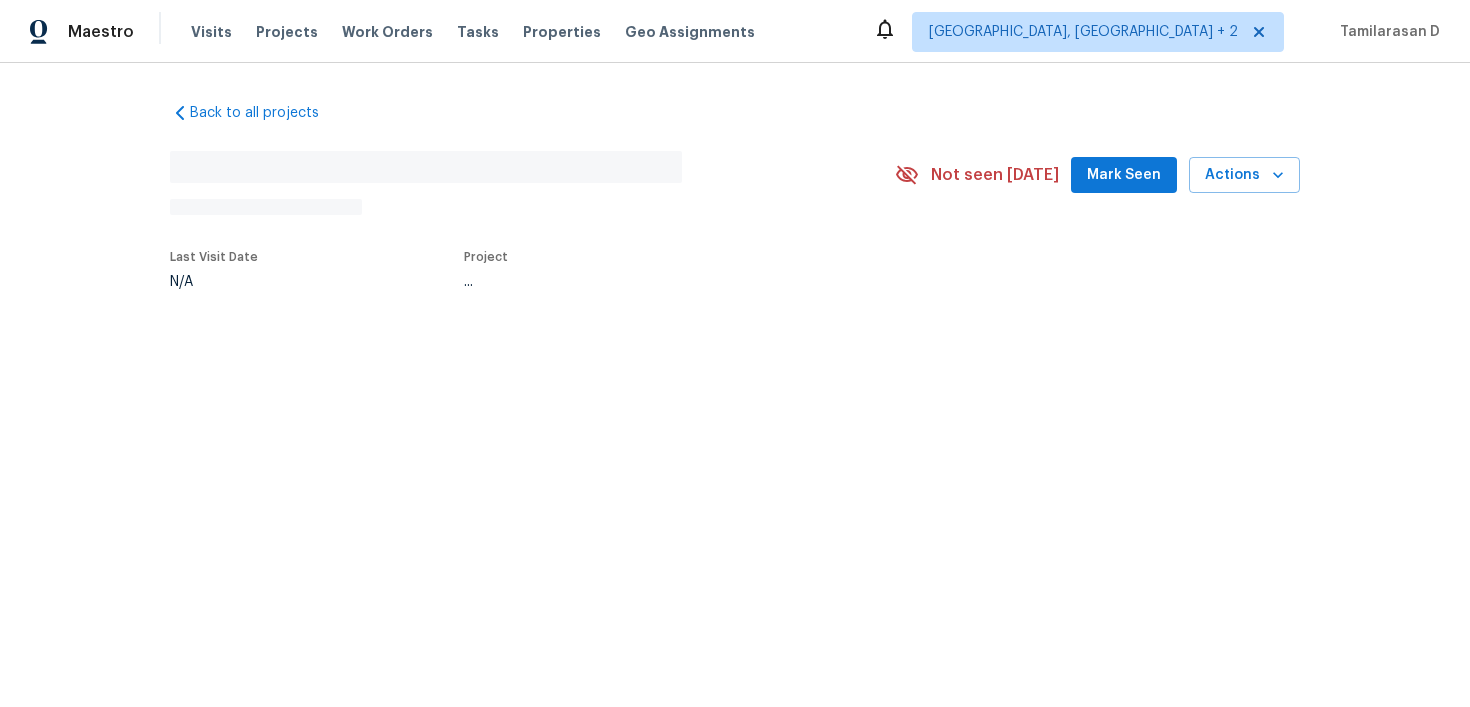 scroll, scrollTop: 0, scrollLeft: 0, axis: both 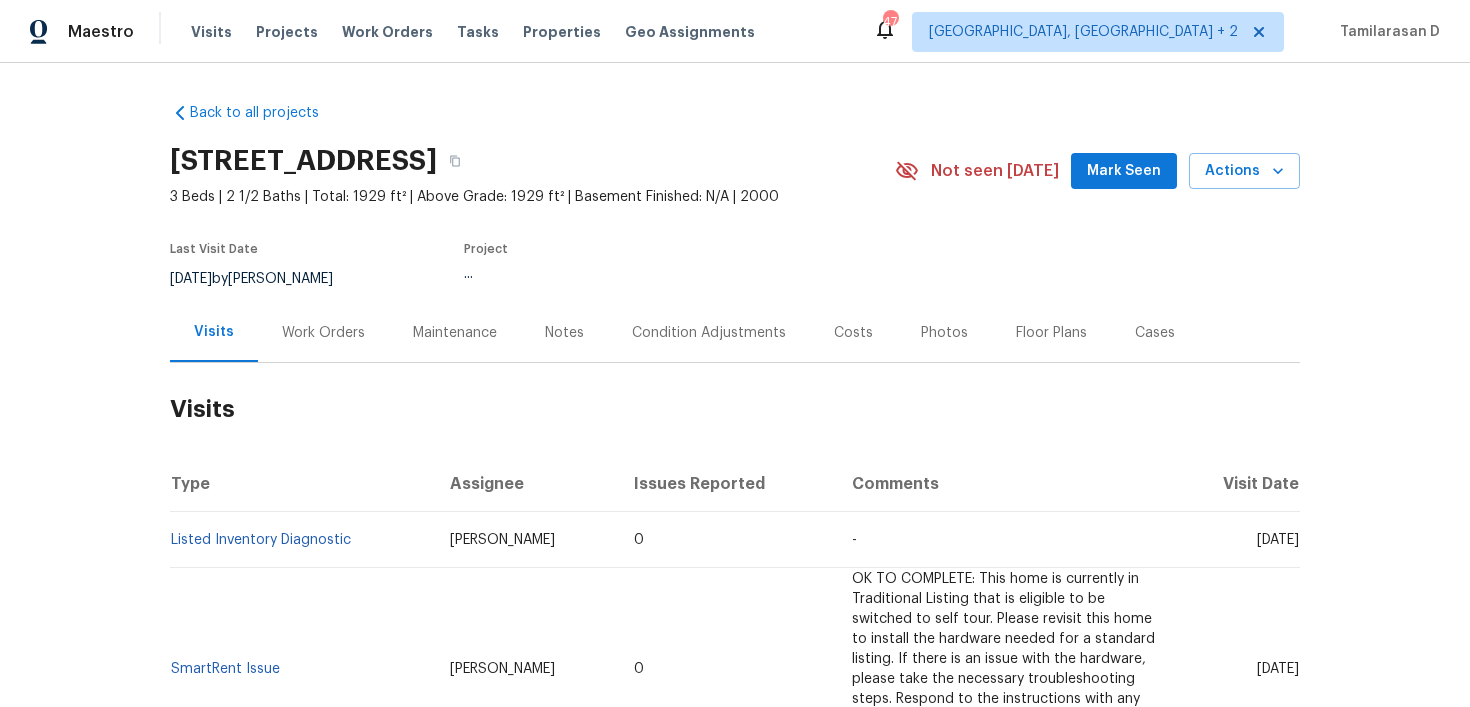 click on "Work Orders" at bounding box center (323, 332) 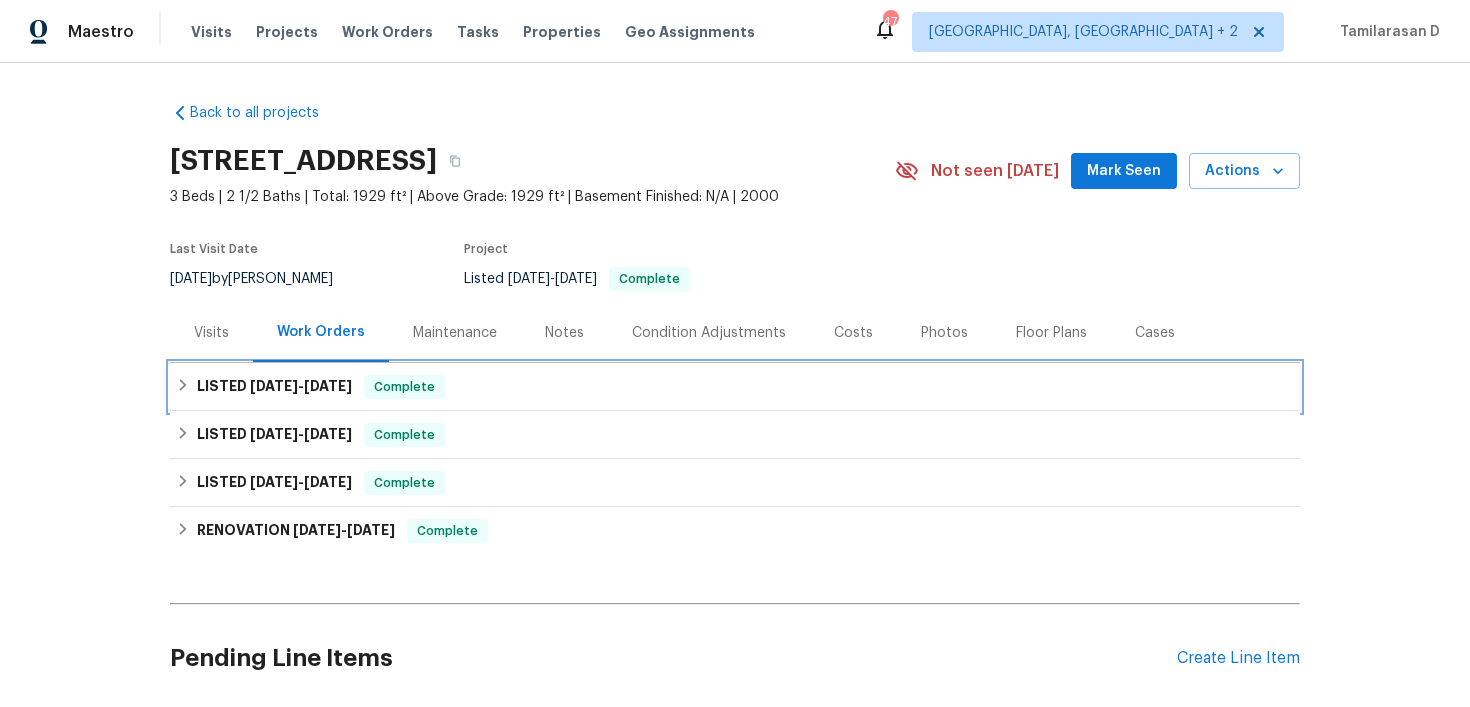 click on "LISTED   [DATE]  -  [DATE]" at bounding box center [274, 387] 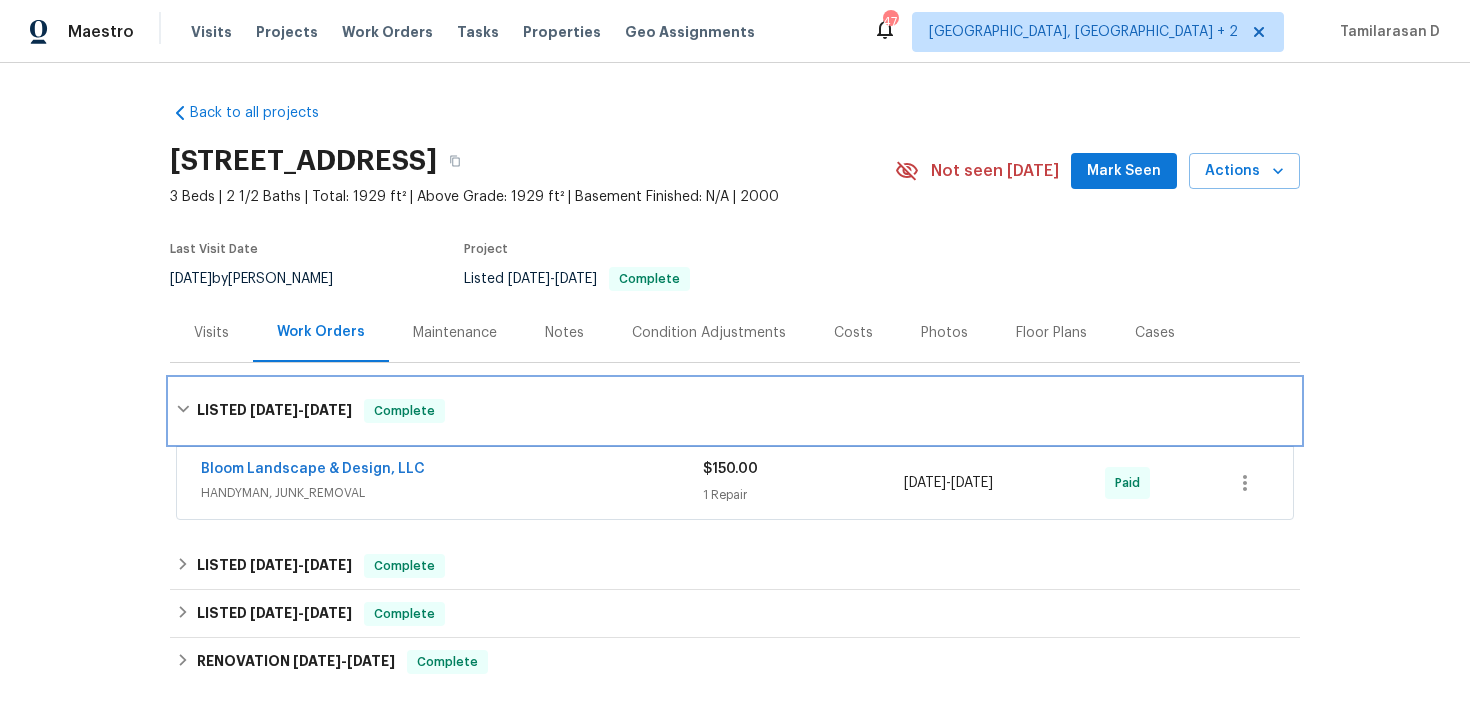 click on "LISTED   [DATE]  -  [DATE] Complete" at bounding box center [735, 411] 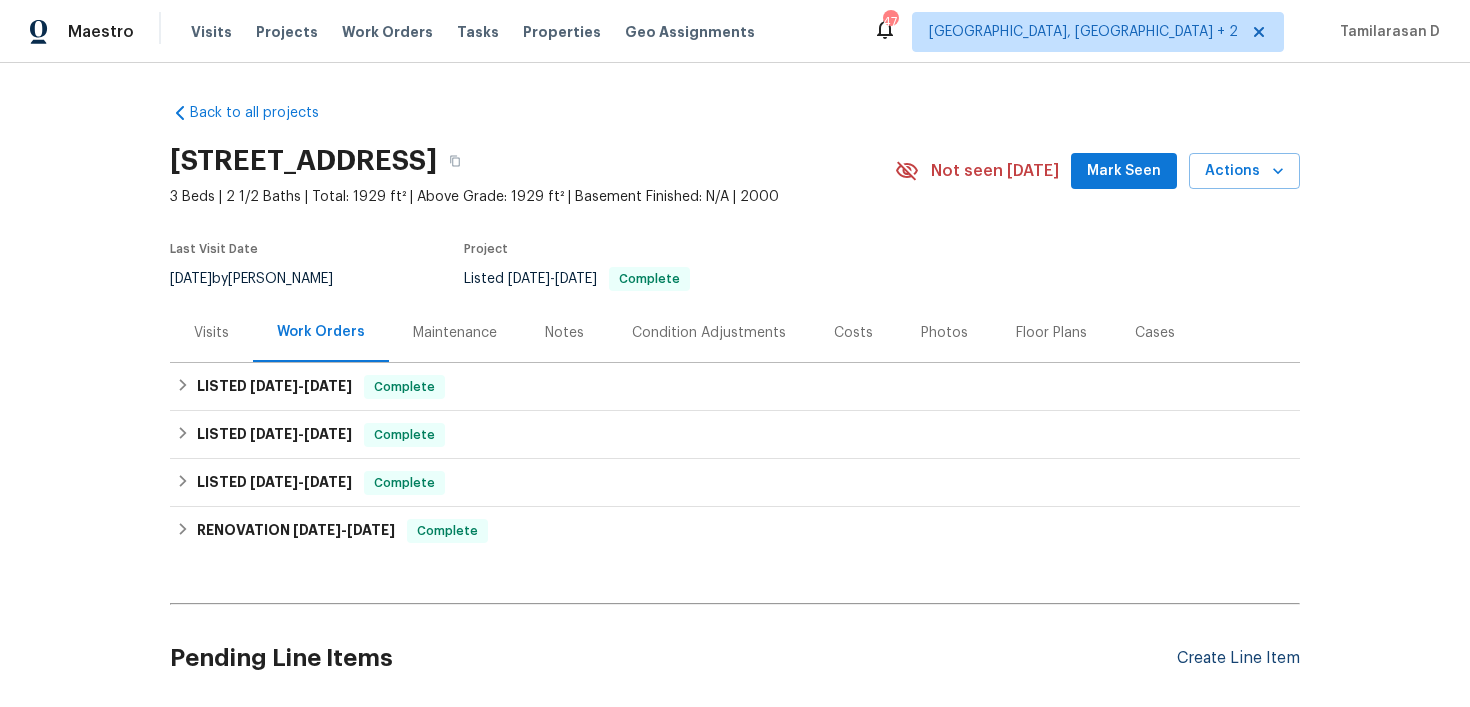 click on "Create Line Item" at bounding box center (1238, 658) 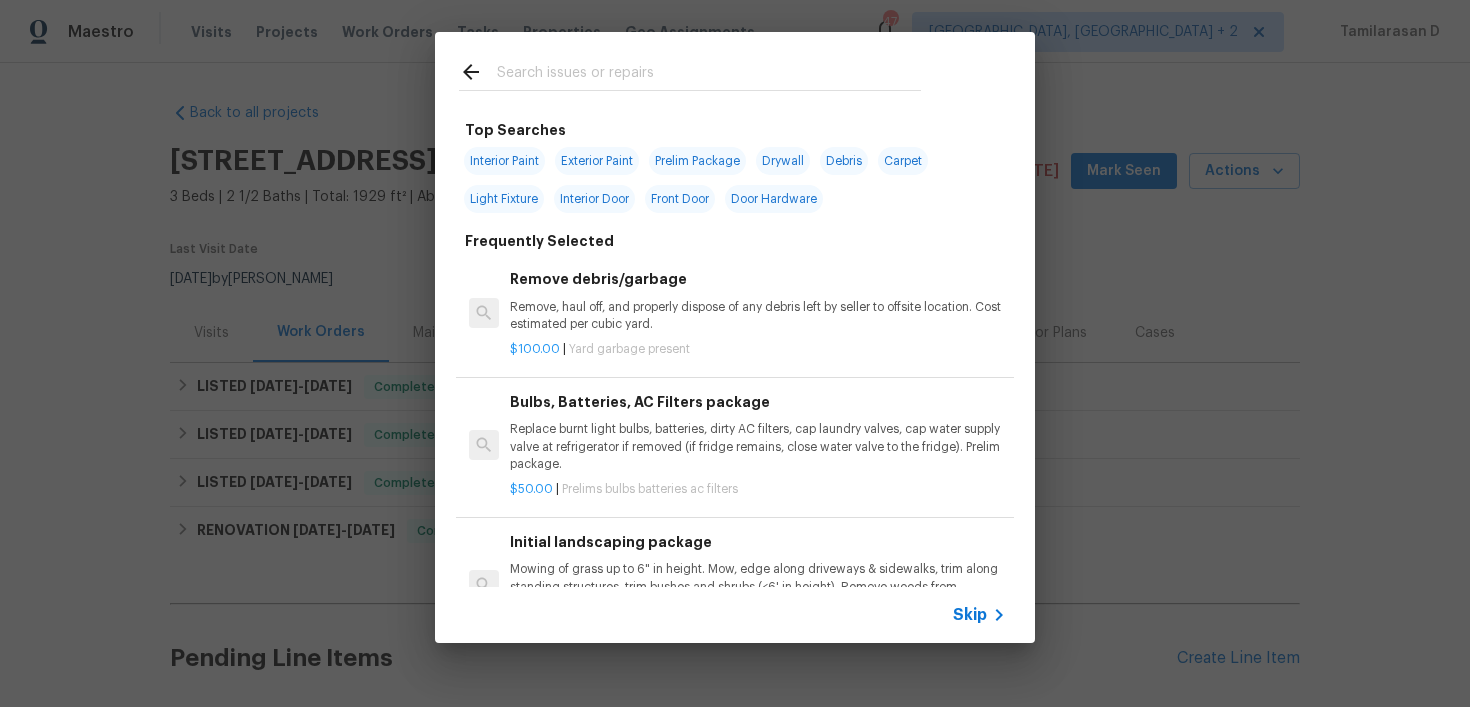 click 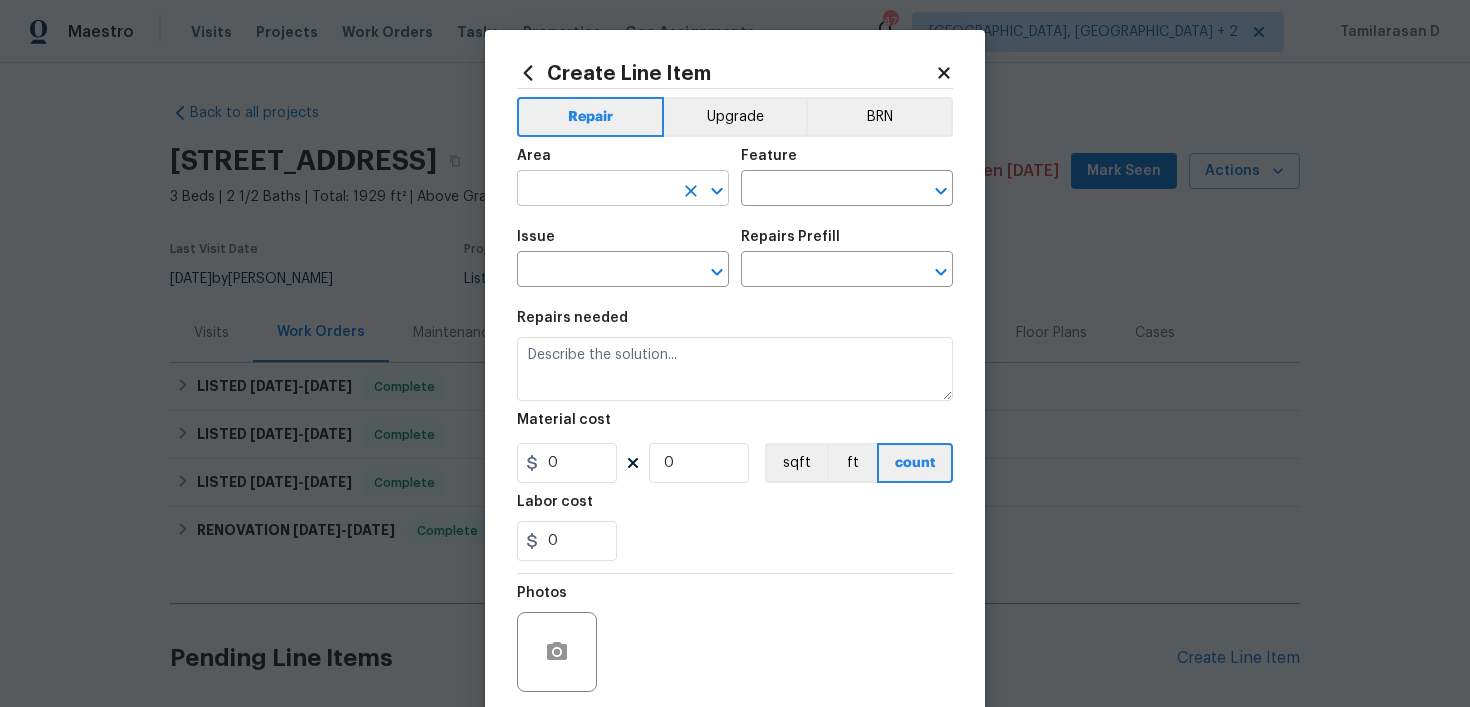 click at bounding box center [595, 190] 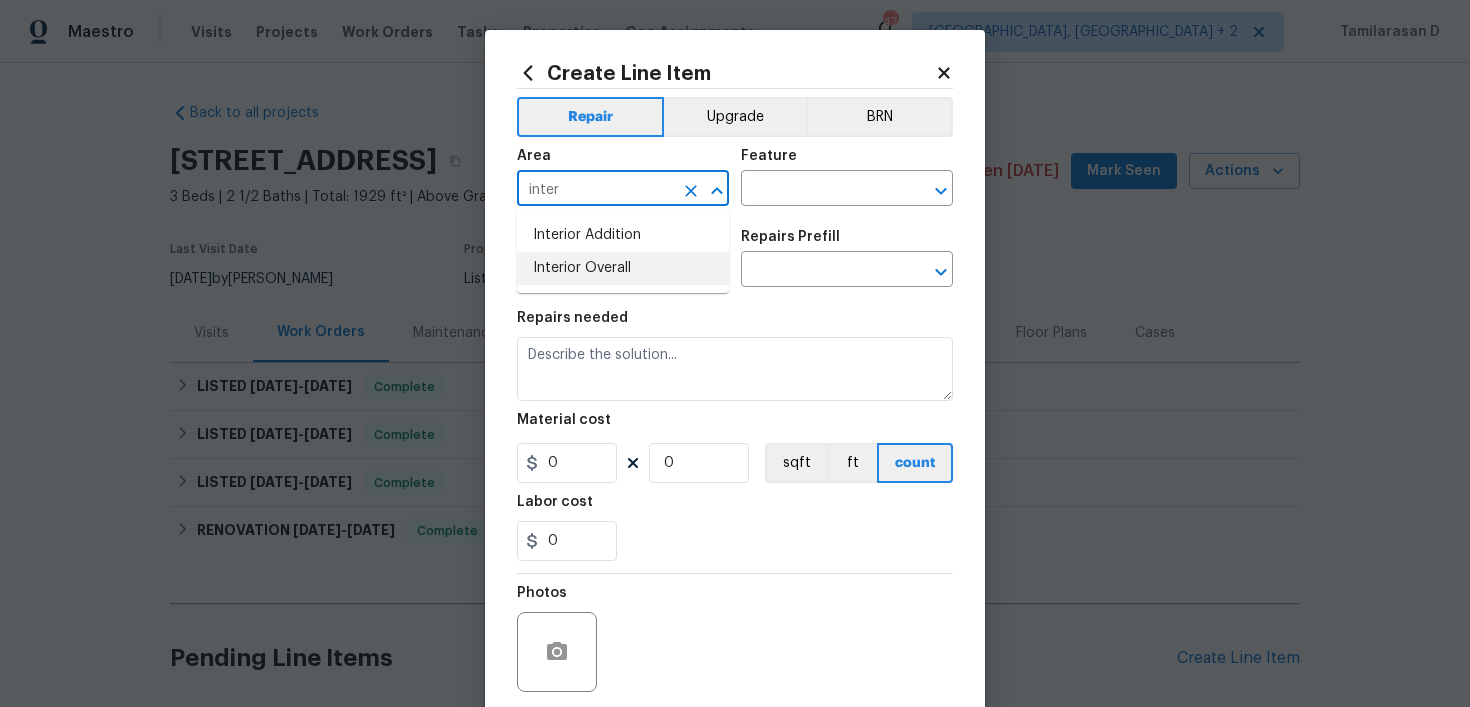 click on "Interior Overall" at bounding box center [623, 268] 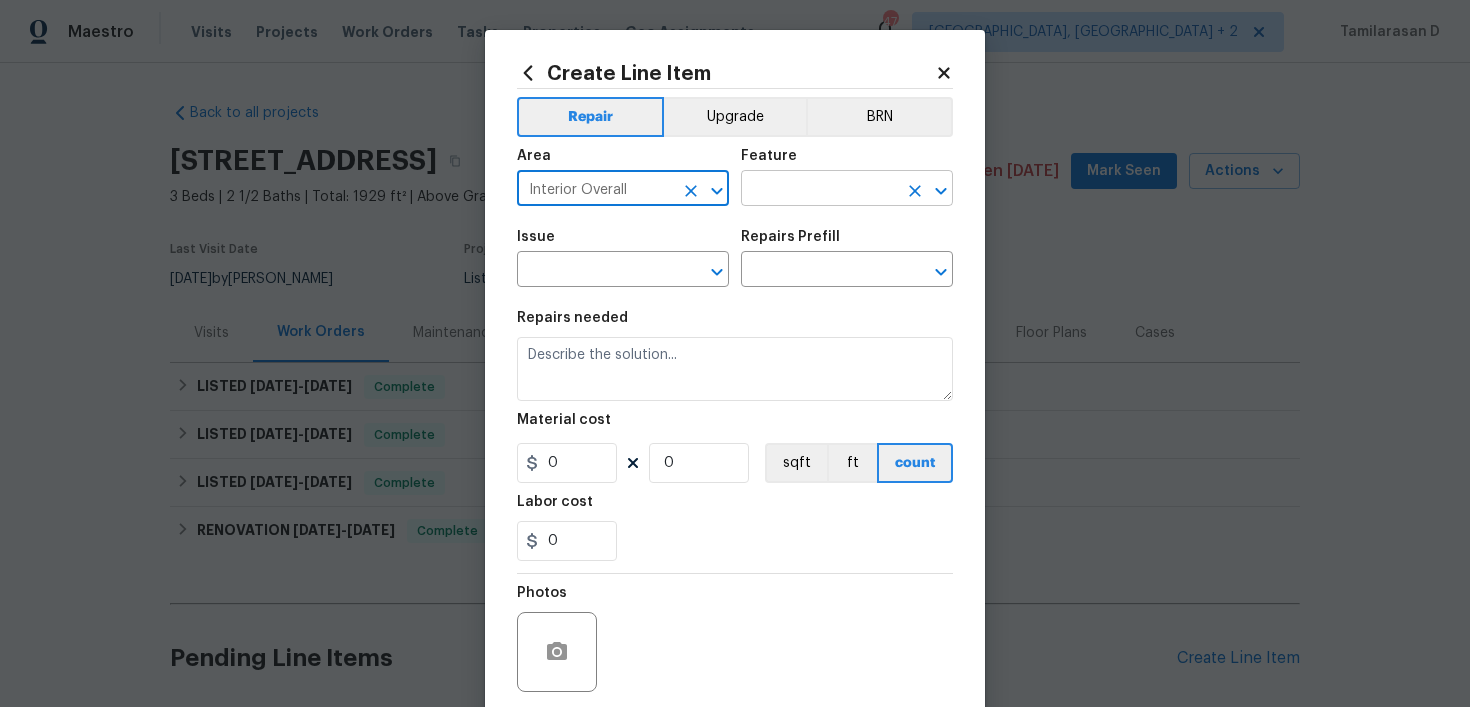 type on "Interior Overall" 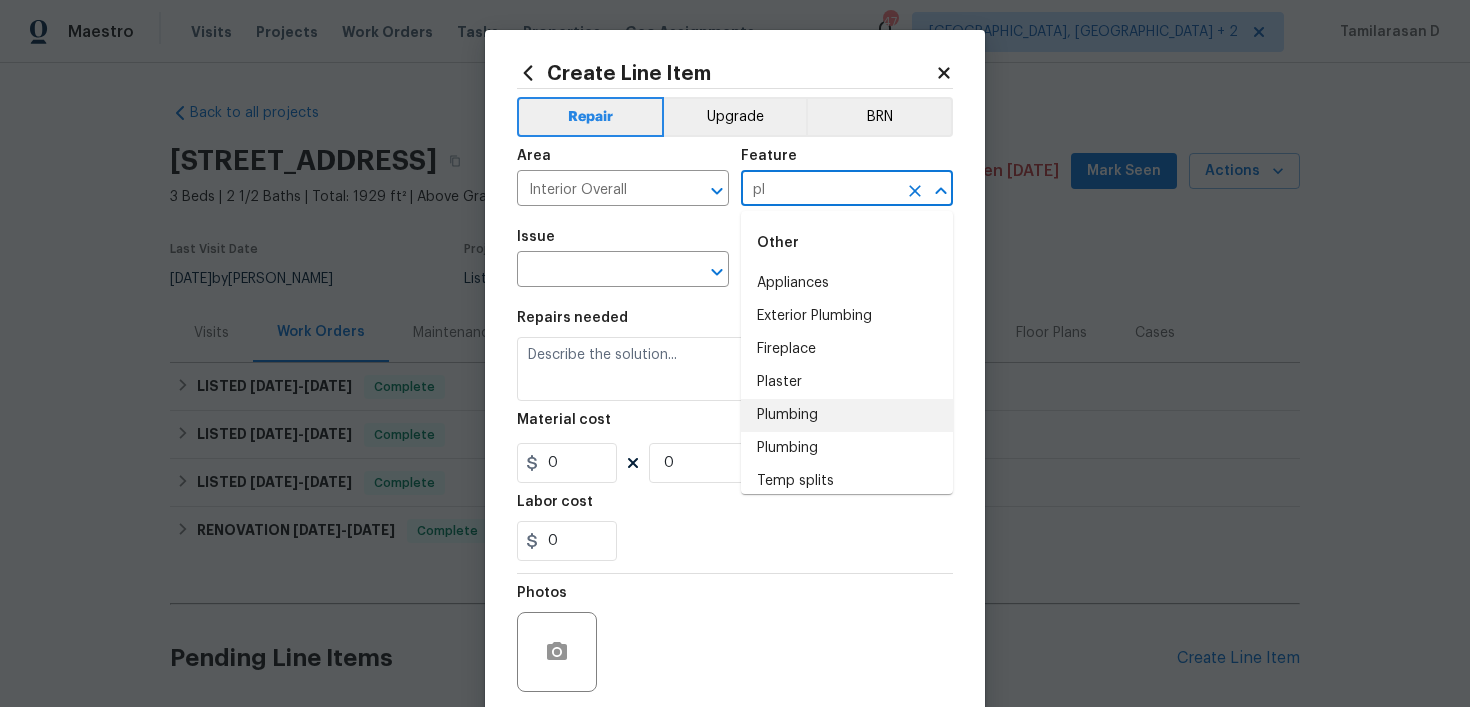 click on "Plumbing" at bounding box center (847, 415) 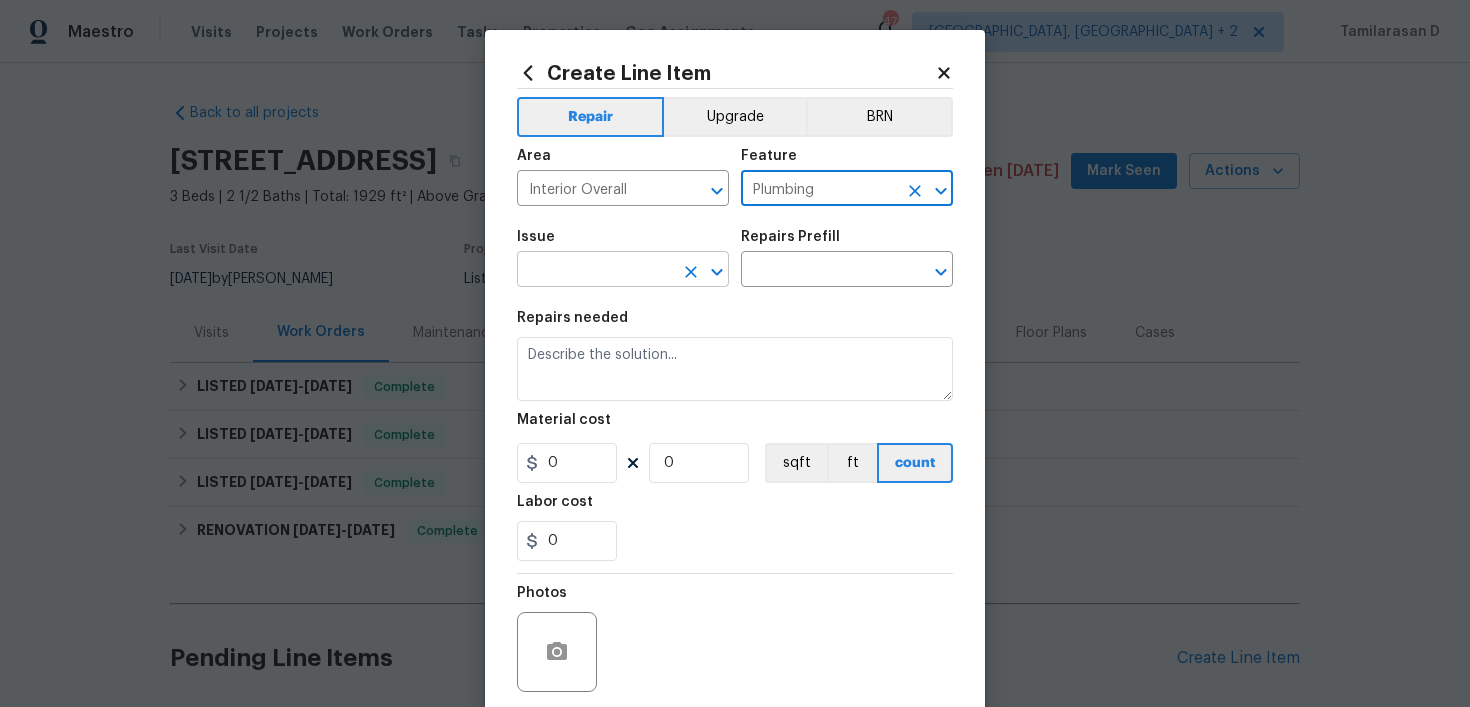 type on "Plumbing" 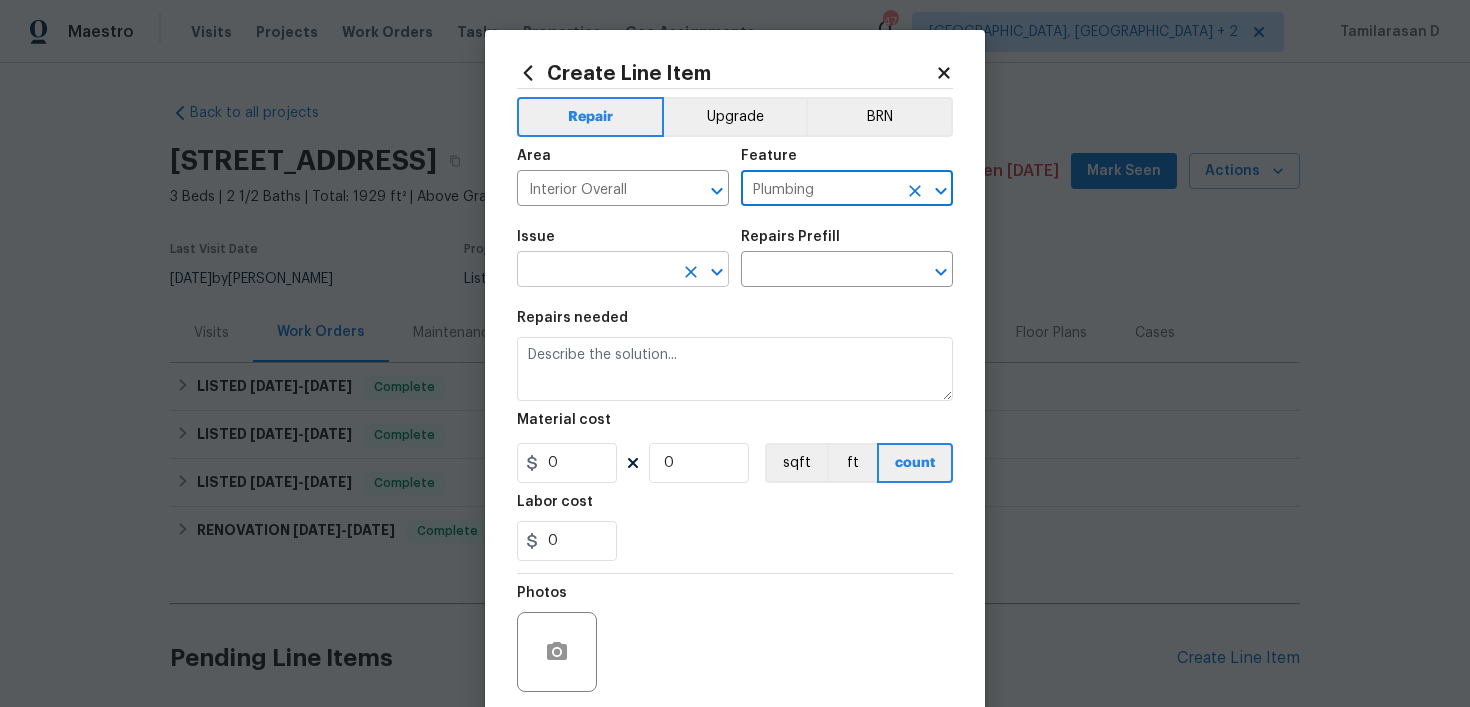 click at bounding box center [595, 271] 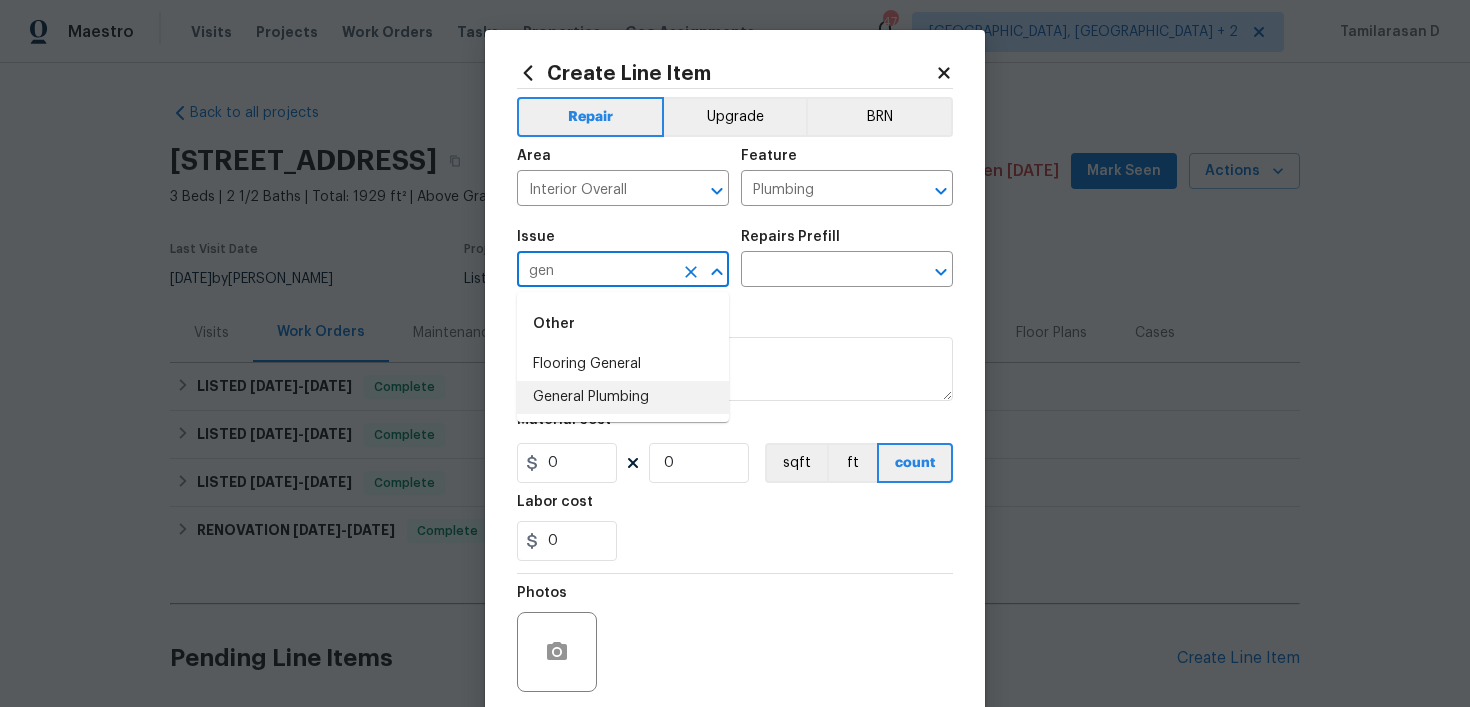 click on "General Plumbing" at bounding box center [623, 397] 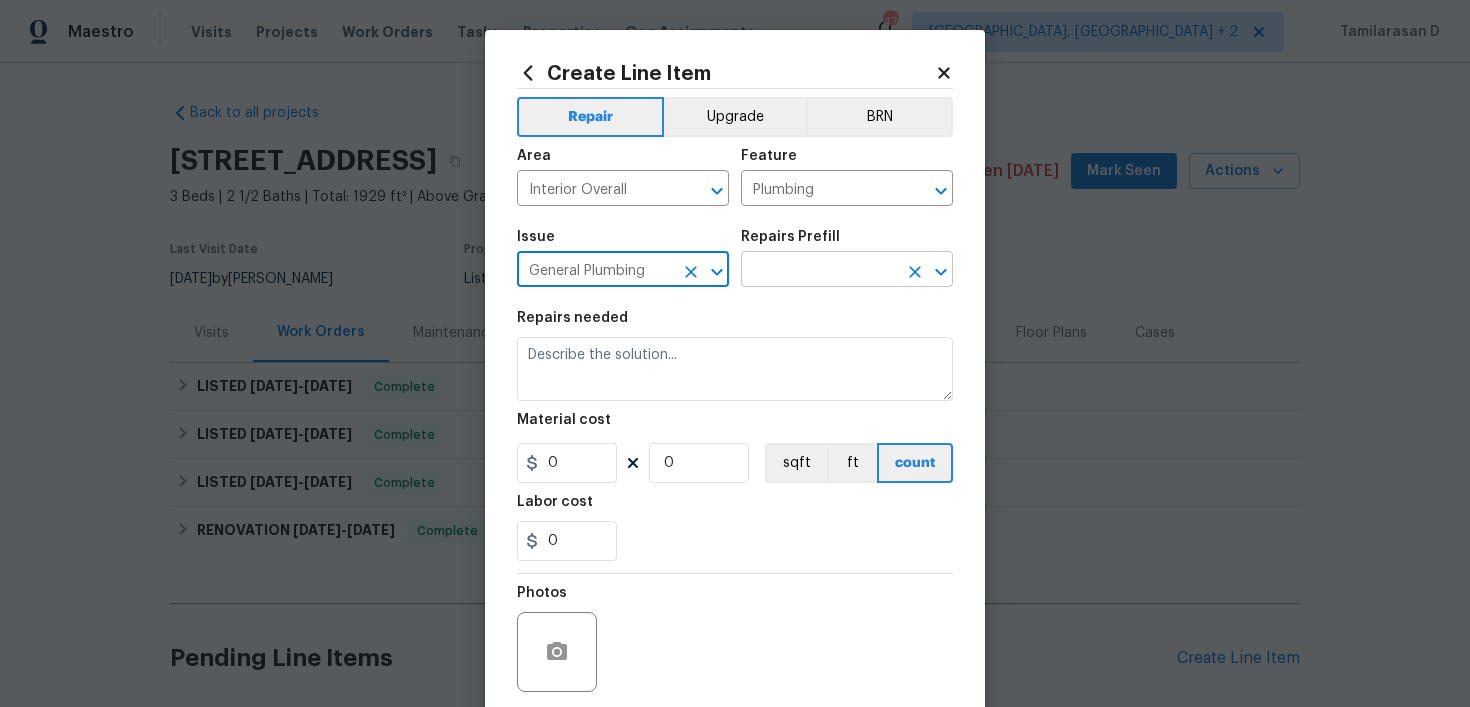 type on "General Plumbing" 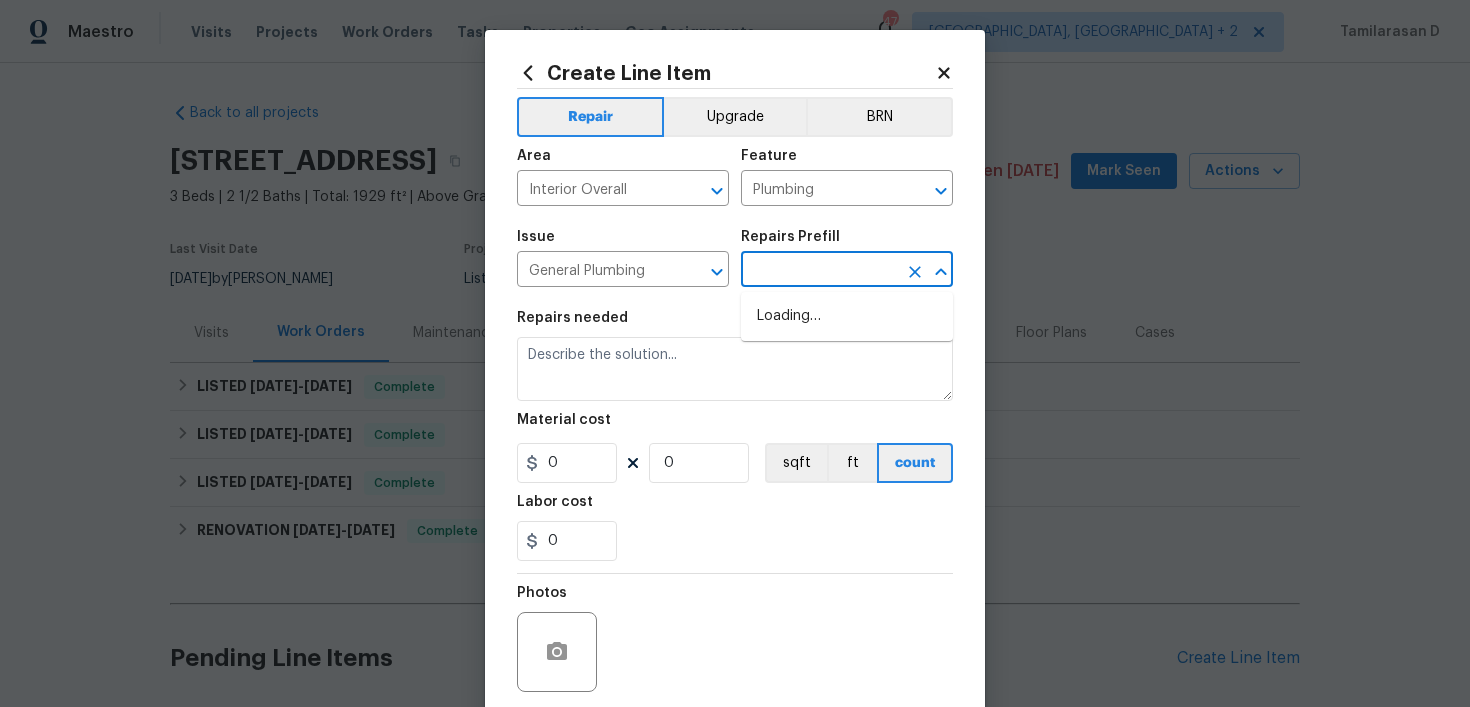 click at bounding box center (819, 271) 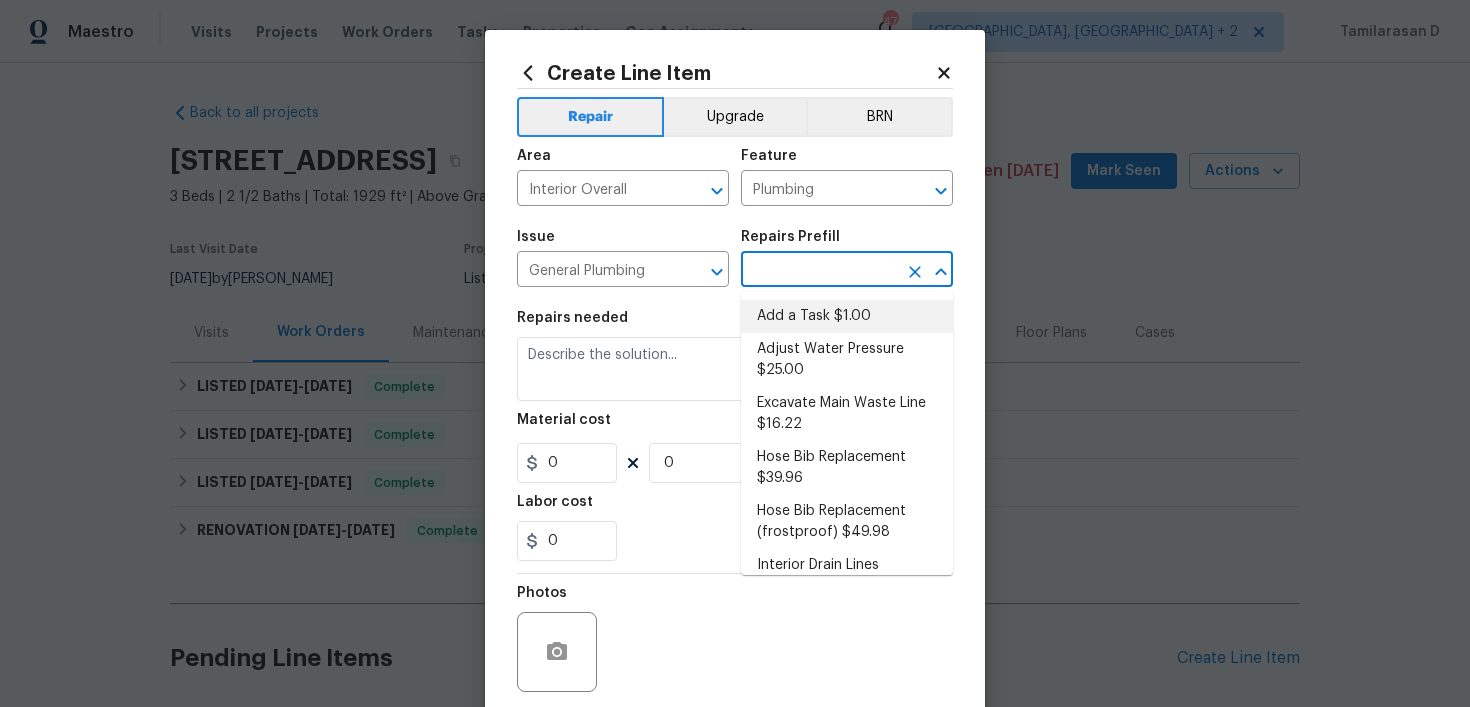 click on "Add a Task $1.00" at bounding box center (847, 316) 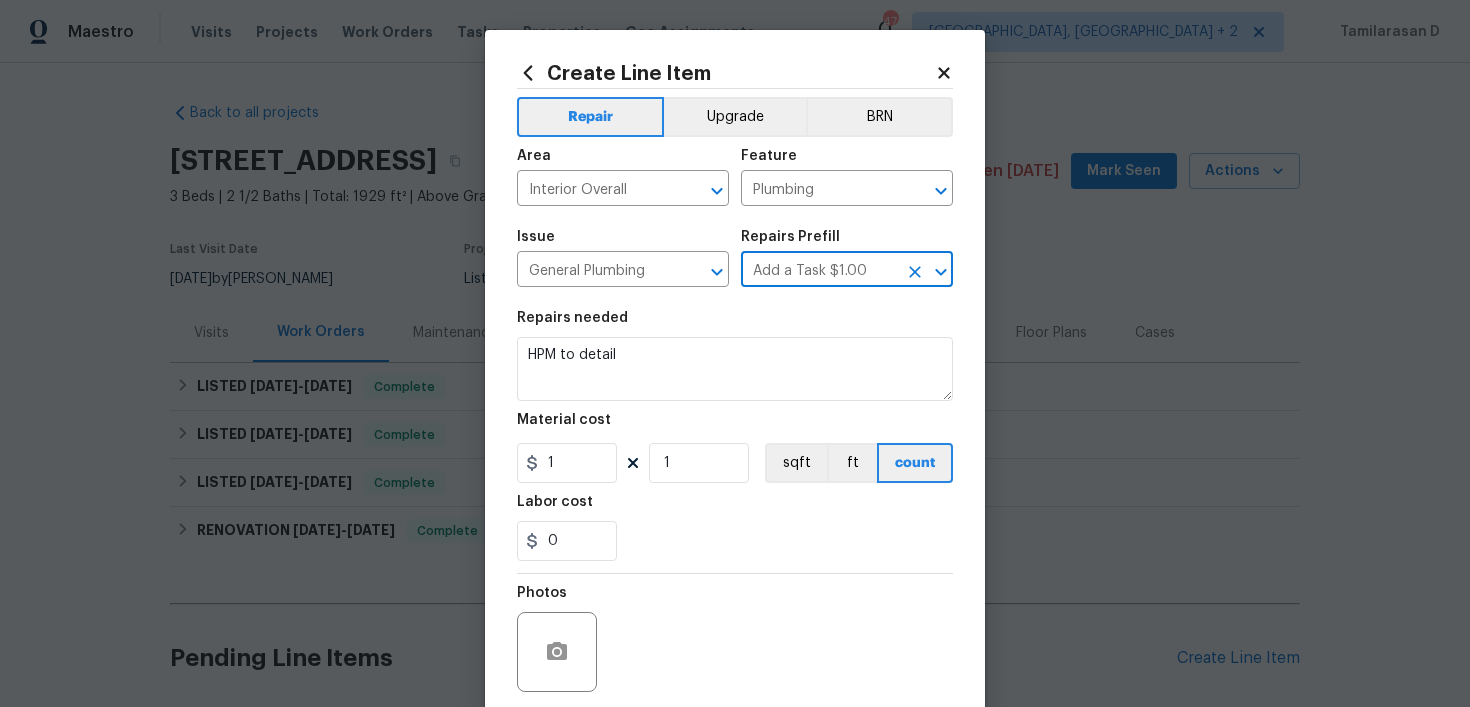 click on "Repairs needed" at bounding box center (735, 324) 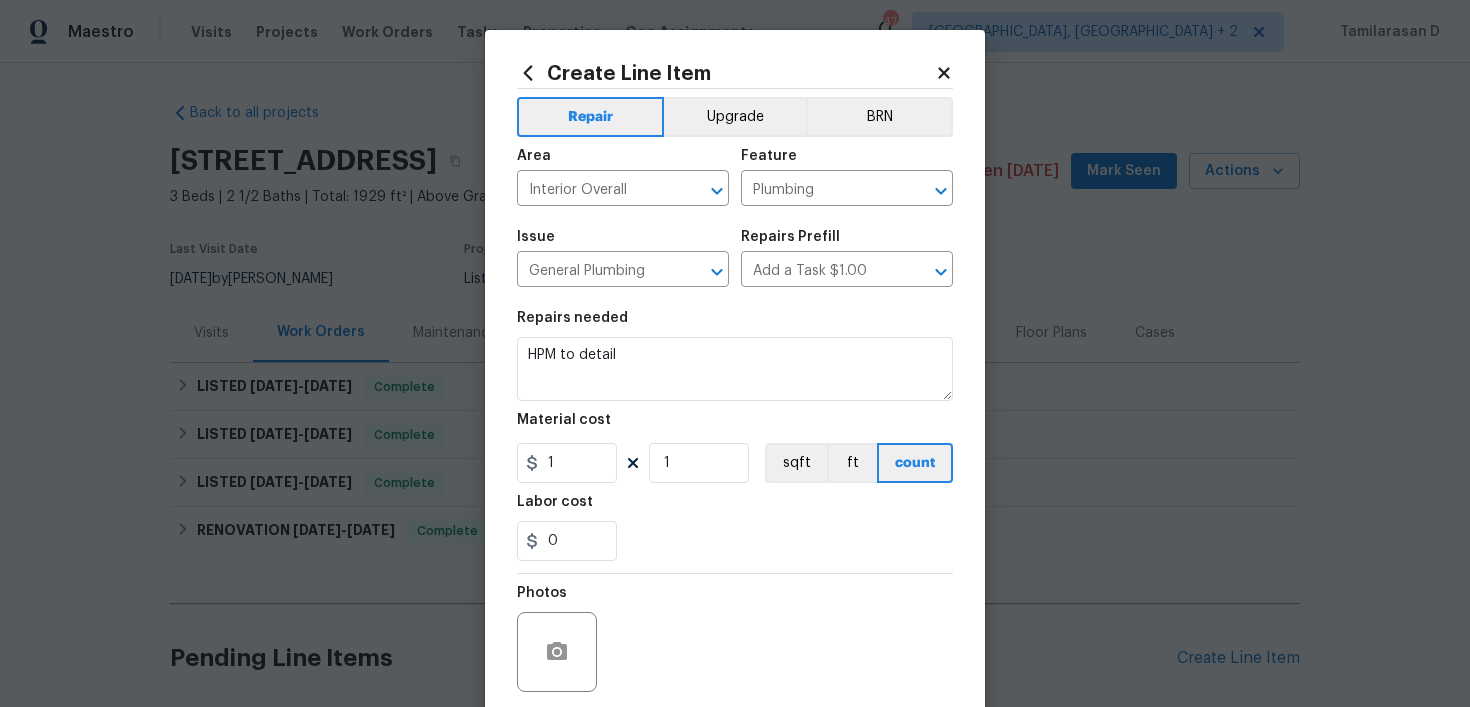 click on "Repairs needed" at bounding box center [735, 324] 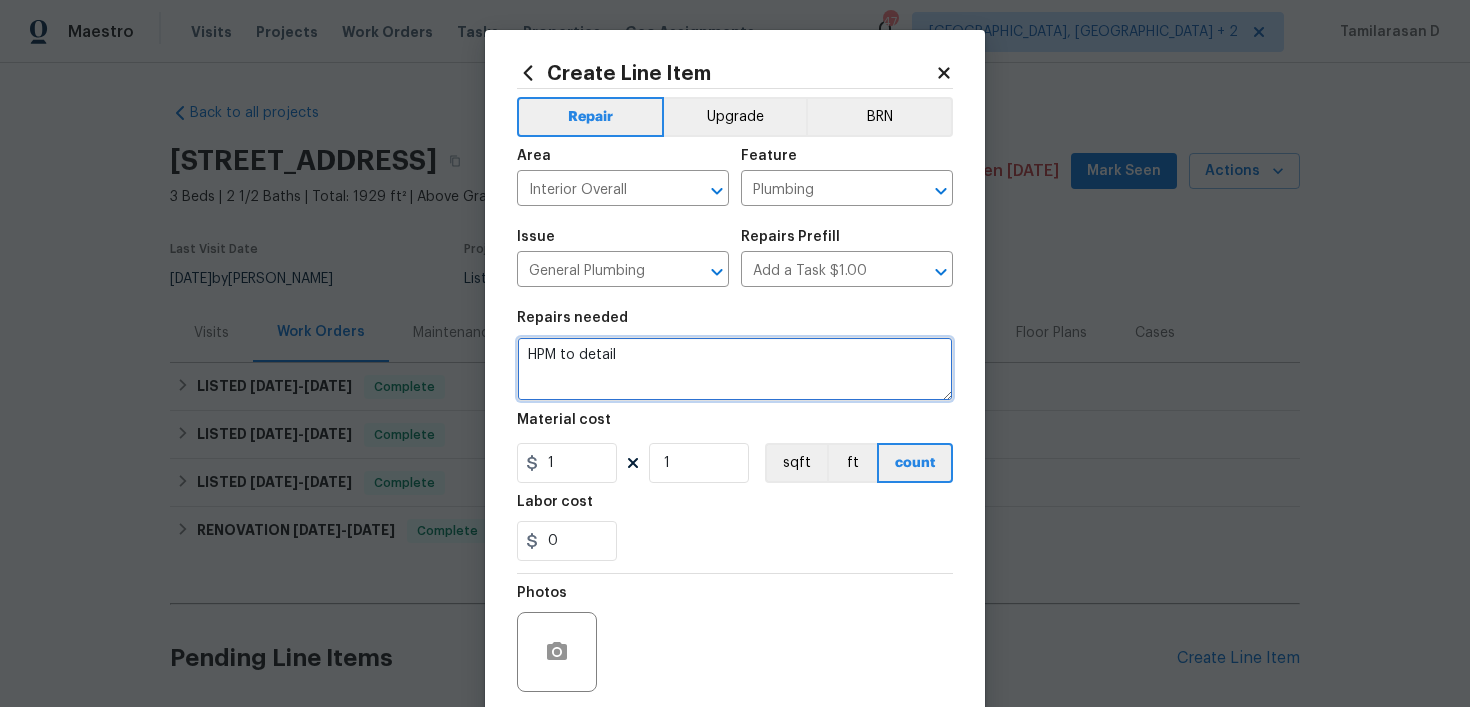 click on "HPM to detail" at bounding box center [735, 369] 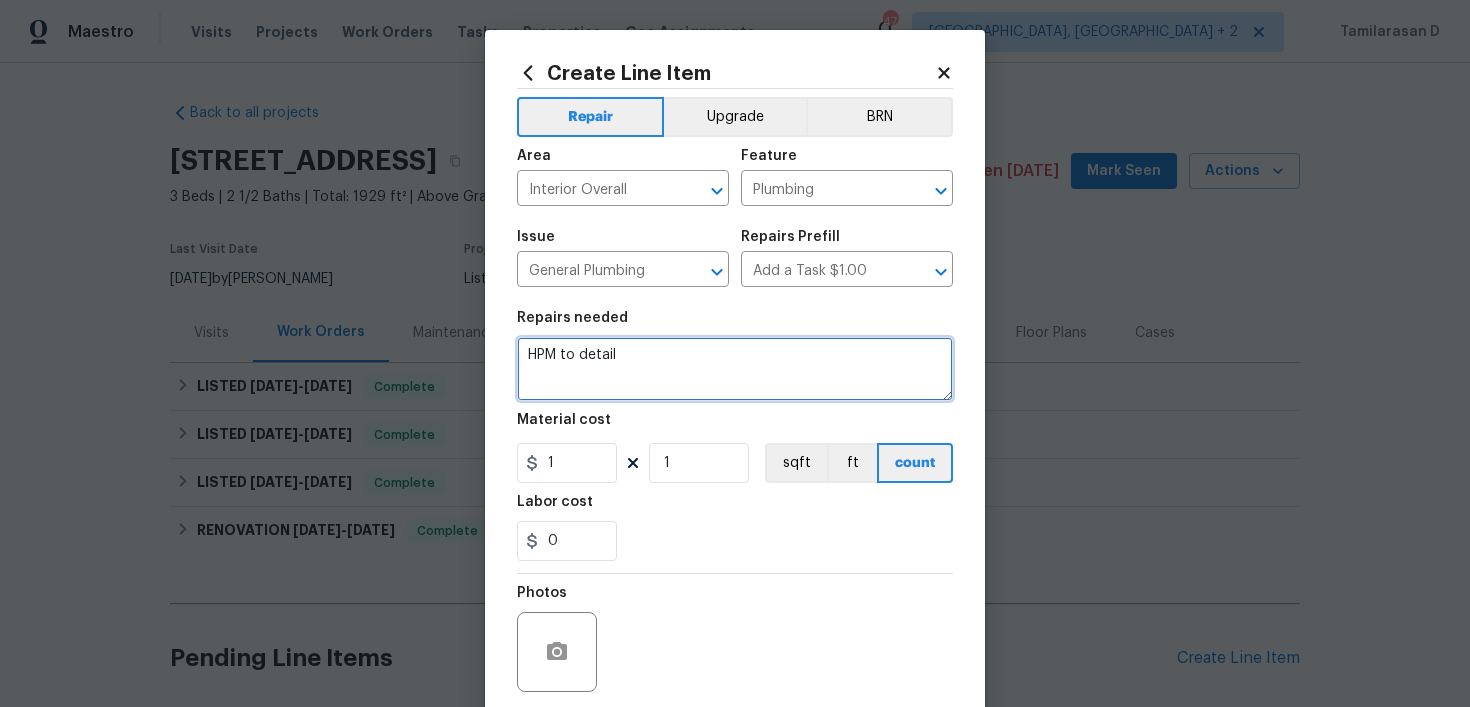click on "HPM to detail" at bounding box center (735, 369) 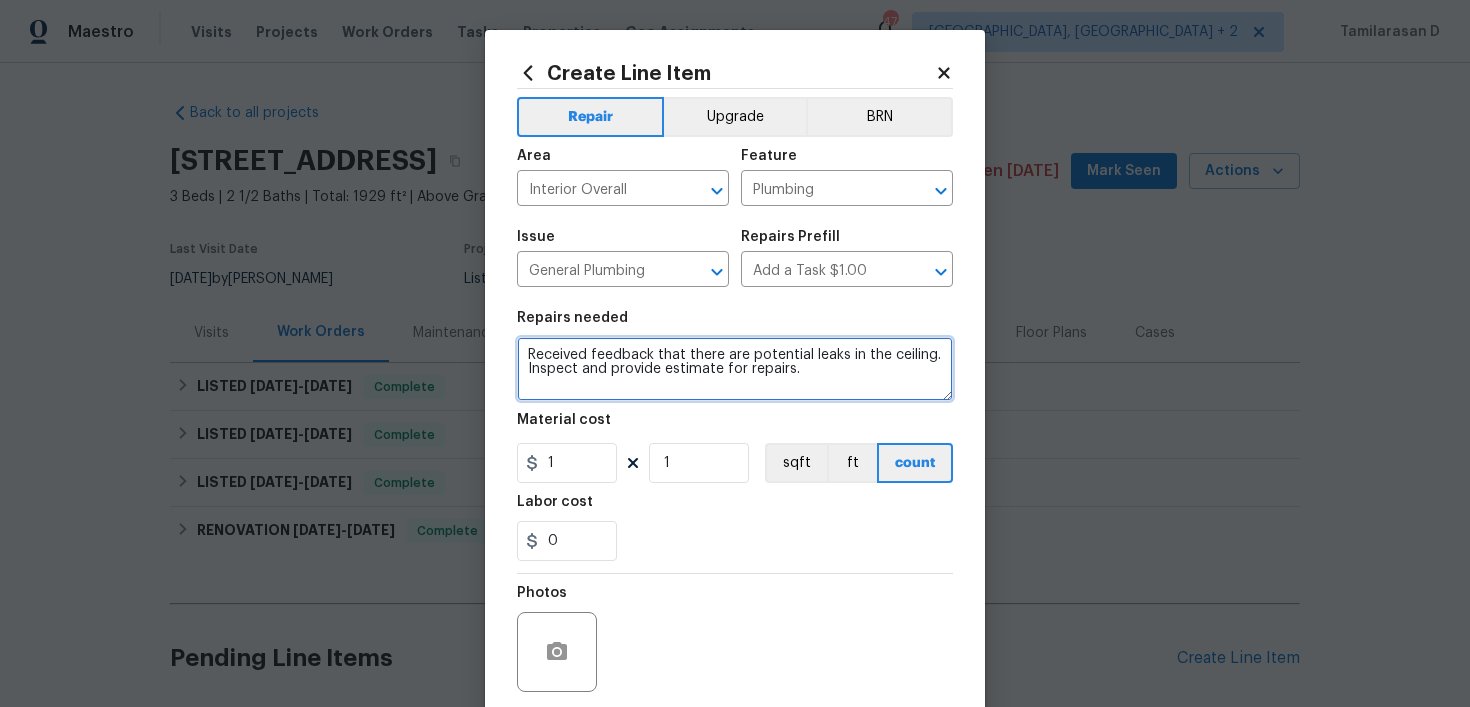 type on "Received feedback that there are potential leaks in the ceiling. Inspect and provide estimate for repairs." 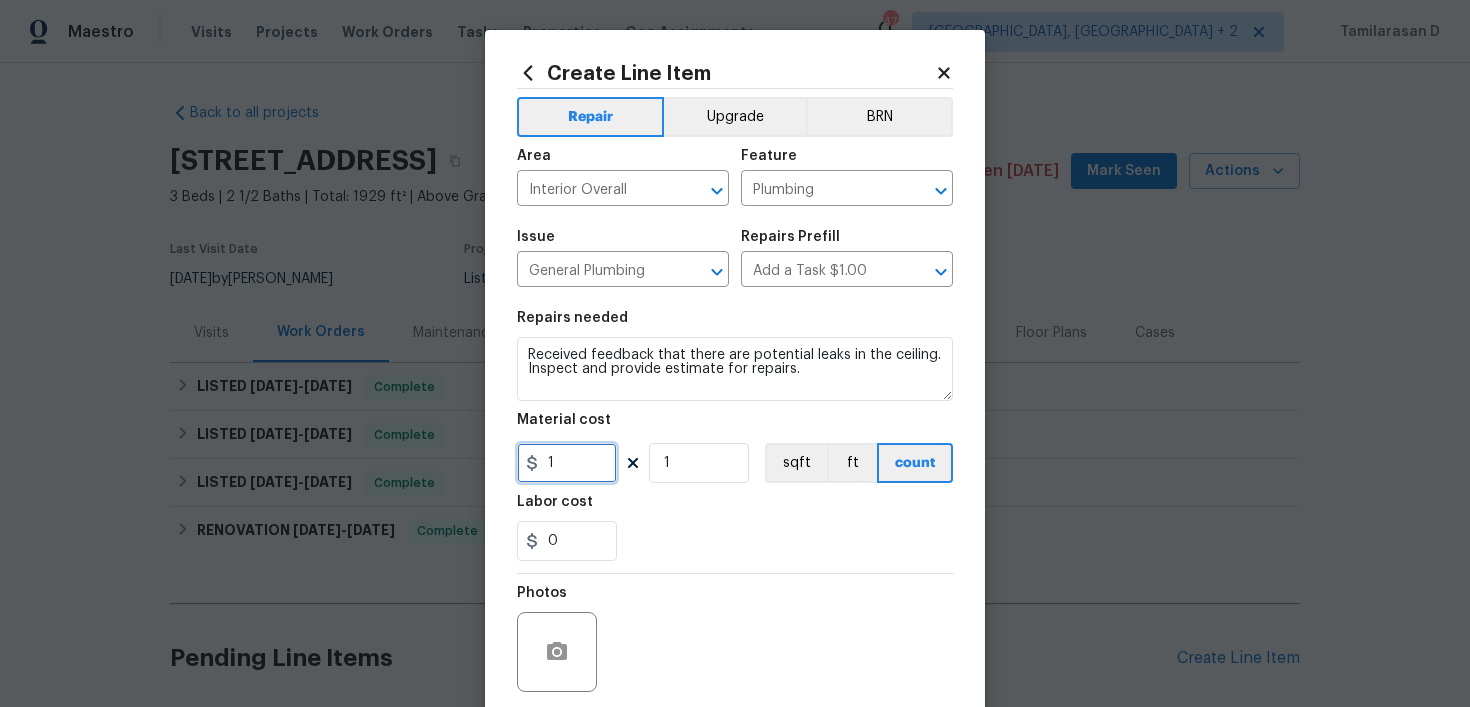 click on "1" at bounding box center [567, 463] 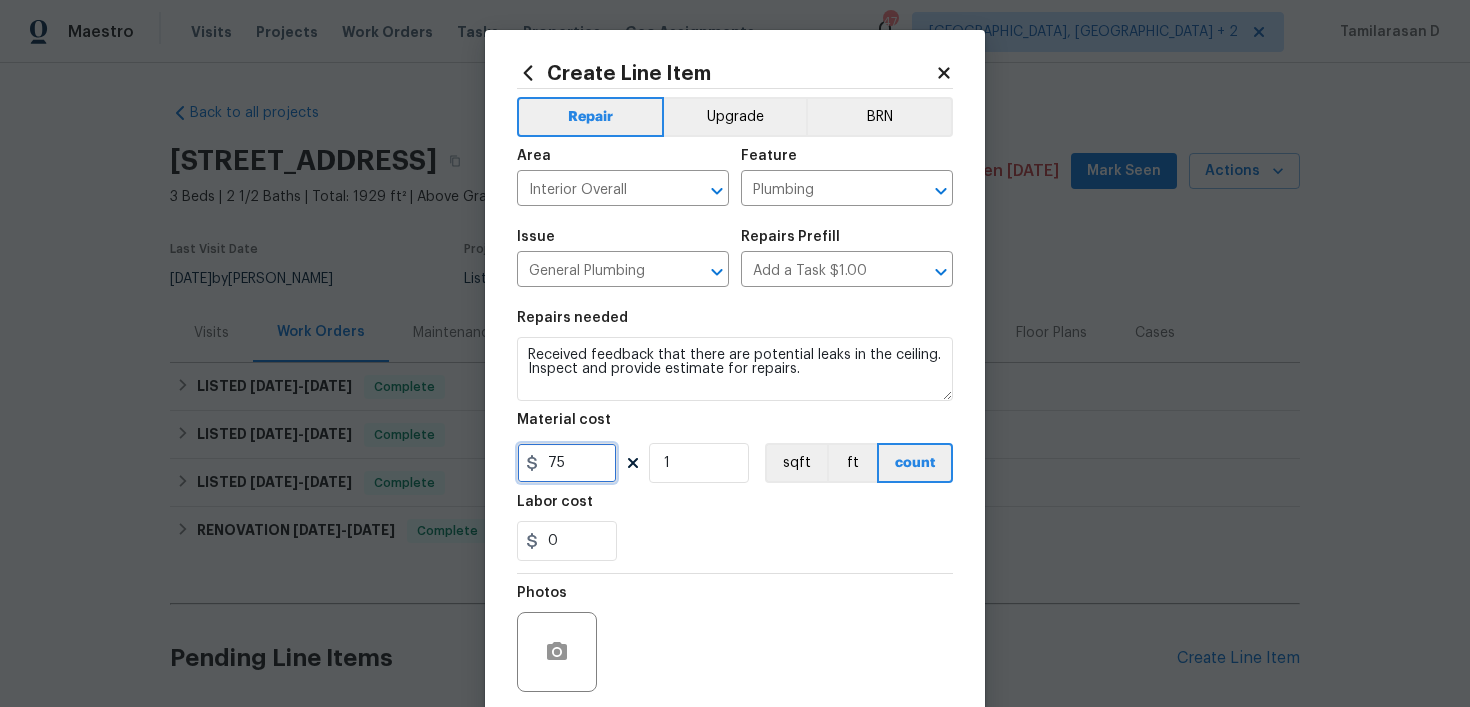 type on "75" 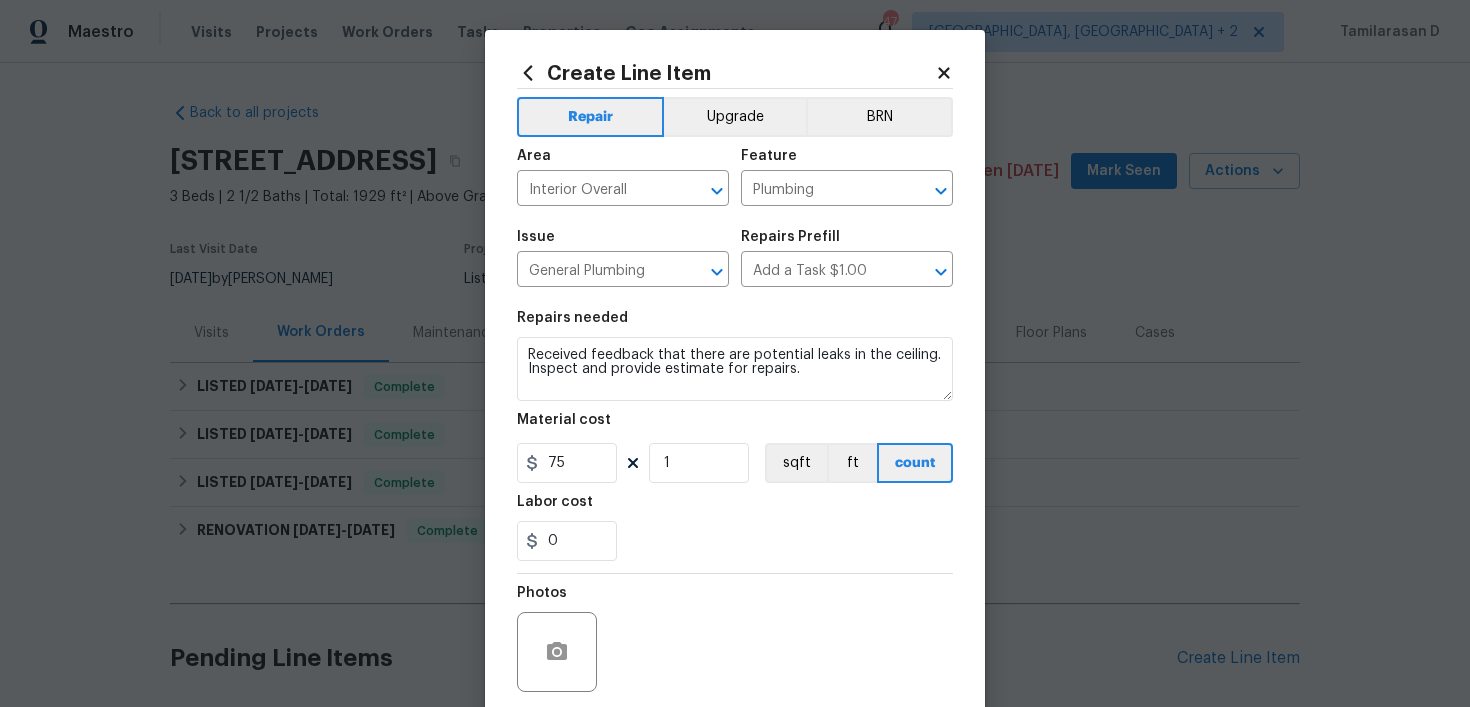 click on "Photos" at bounding box center [735, 639] 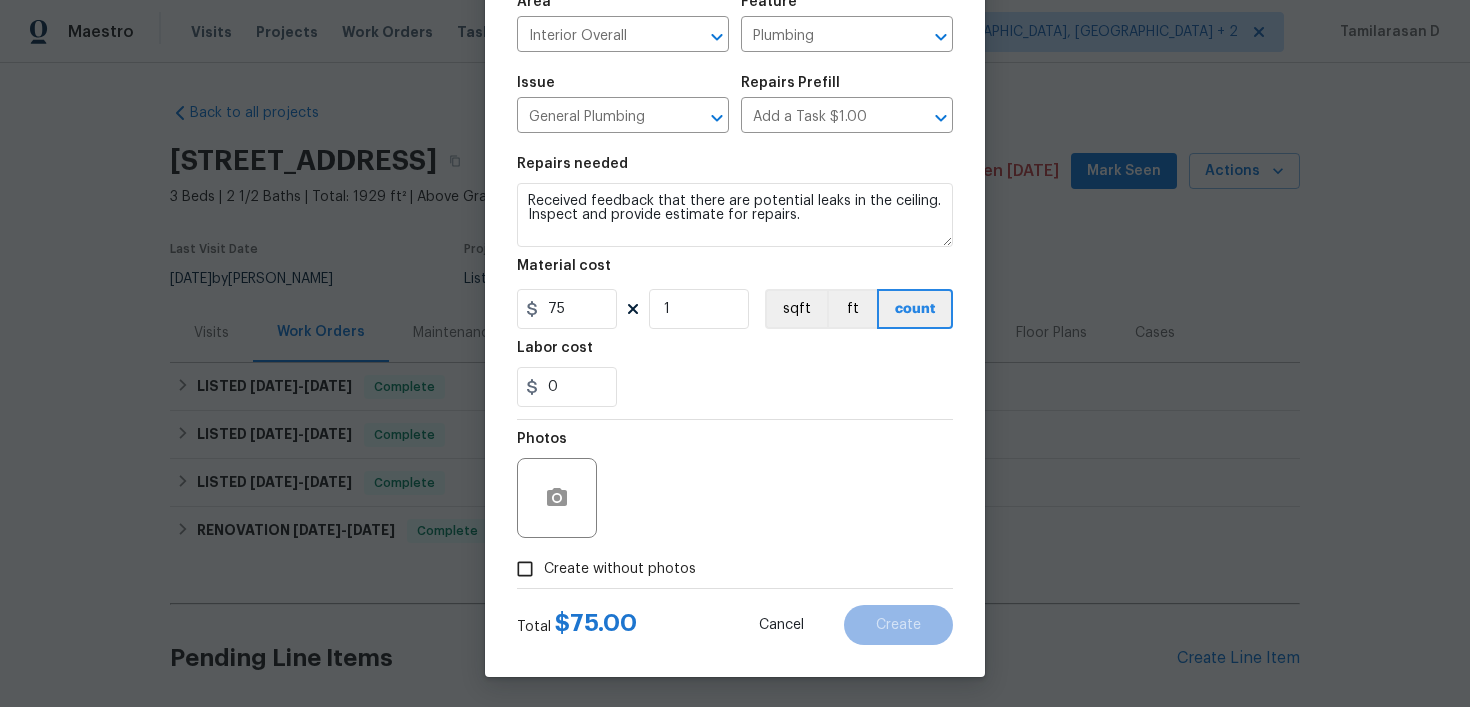 click on "Create without photos" at bounding box center [525, 569] 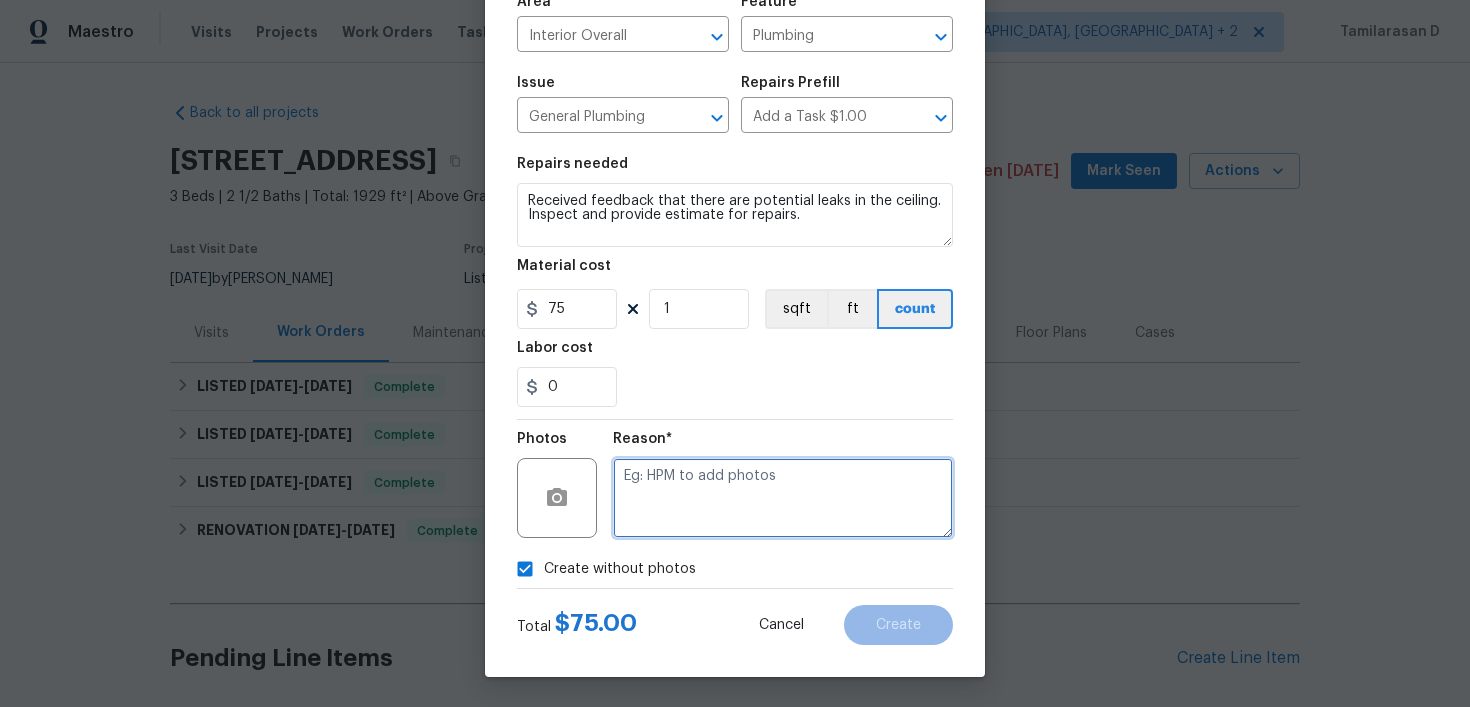 click at bounding box center [783, 498] 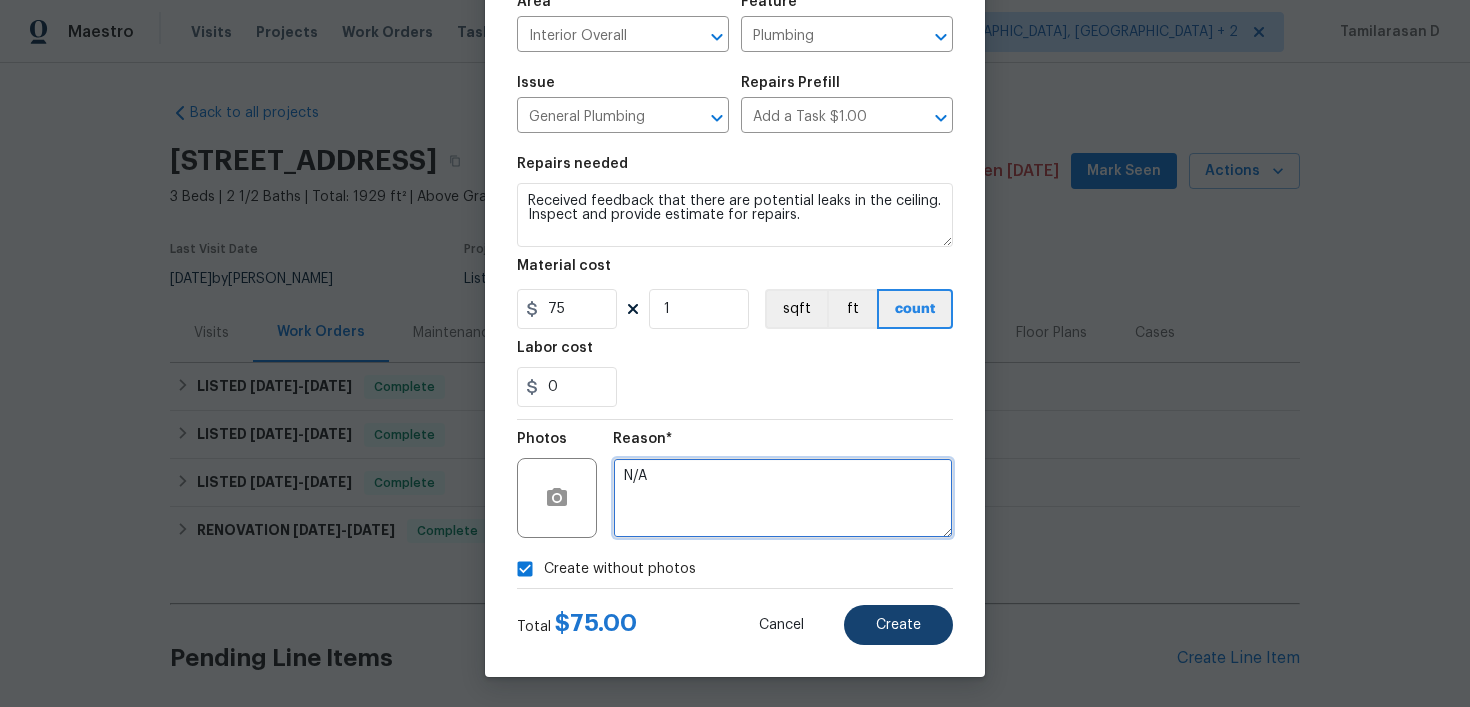 type on "N/A" 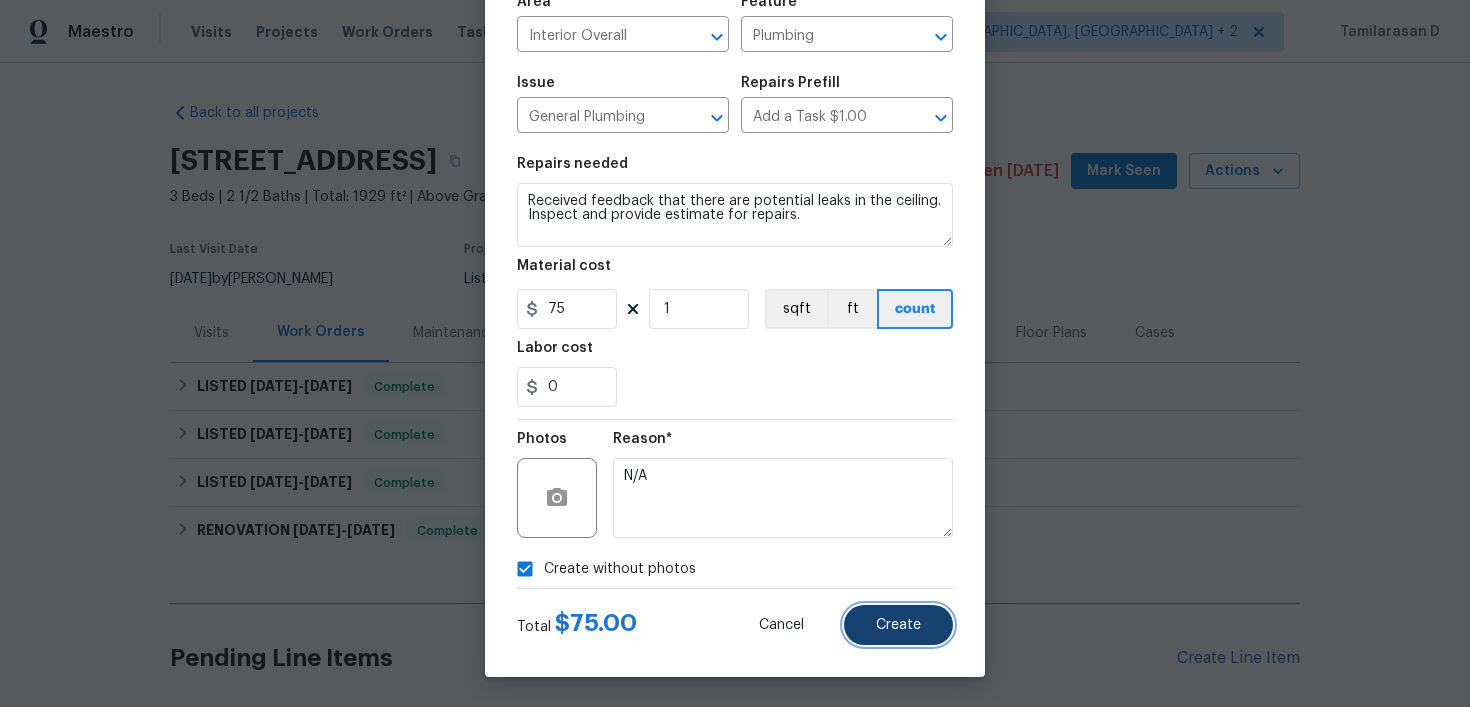 click on "Create" at bounding box center (898, 625) 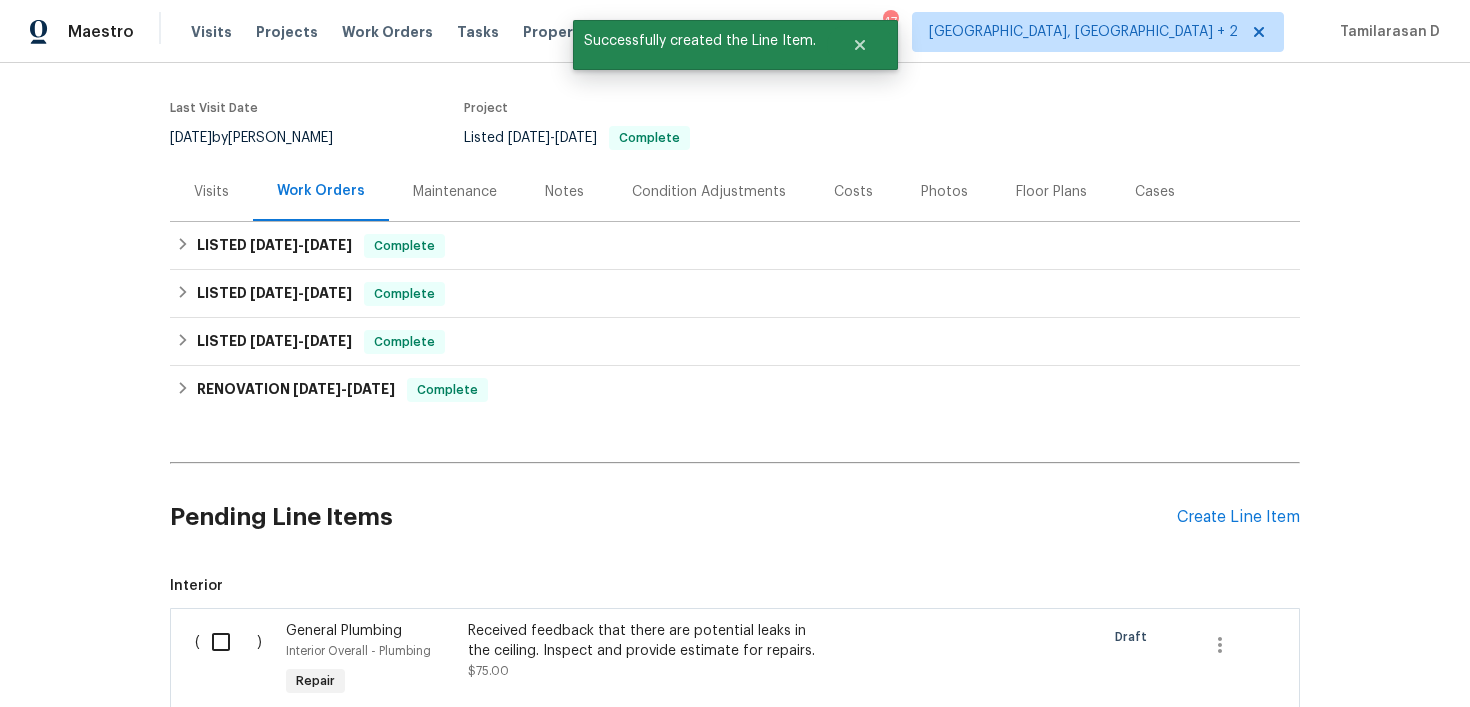 scroll, scrollTop: 382, scrollLeft: 0, axis: vertical 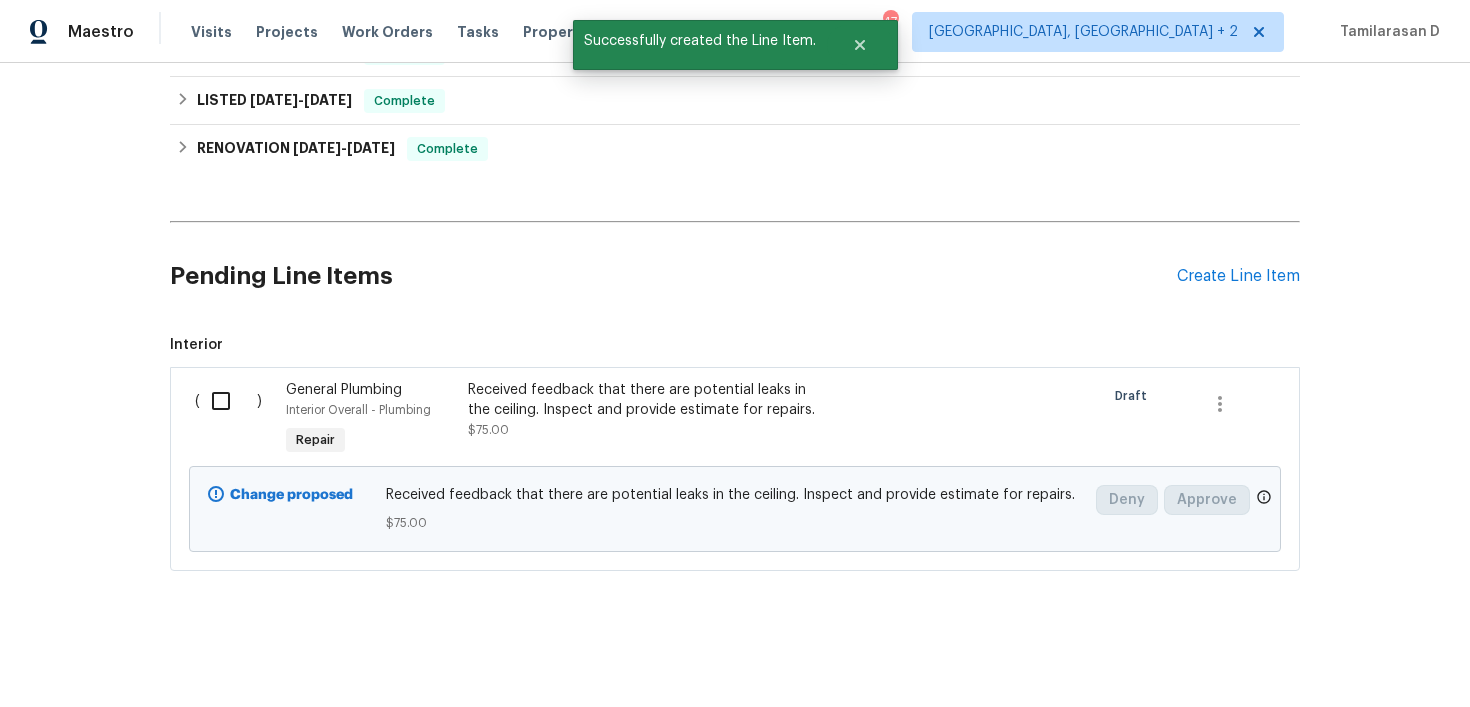 click at bounding box center (228, 401) 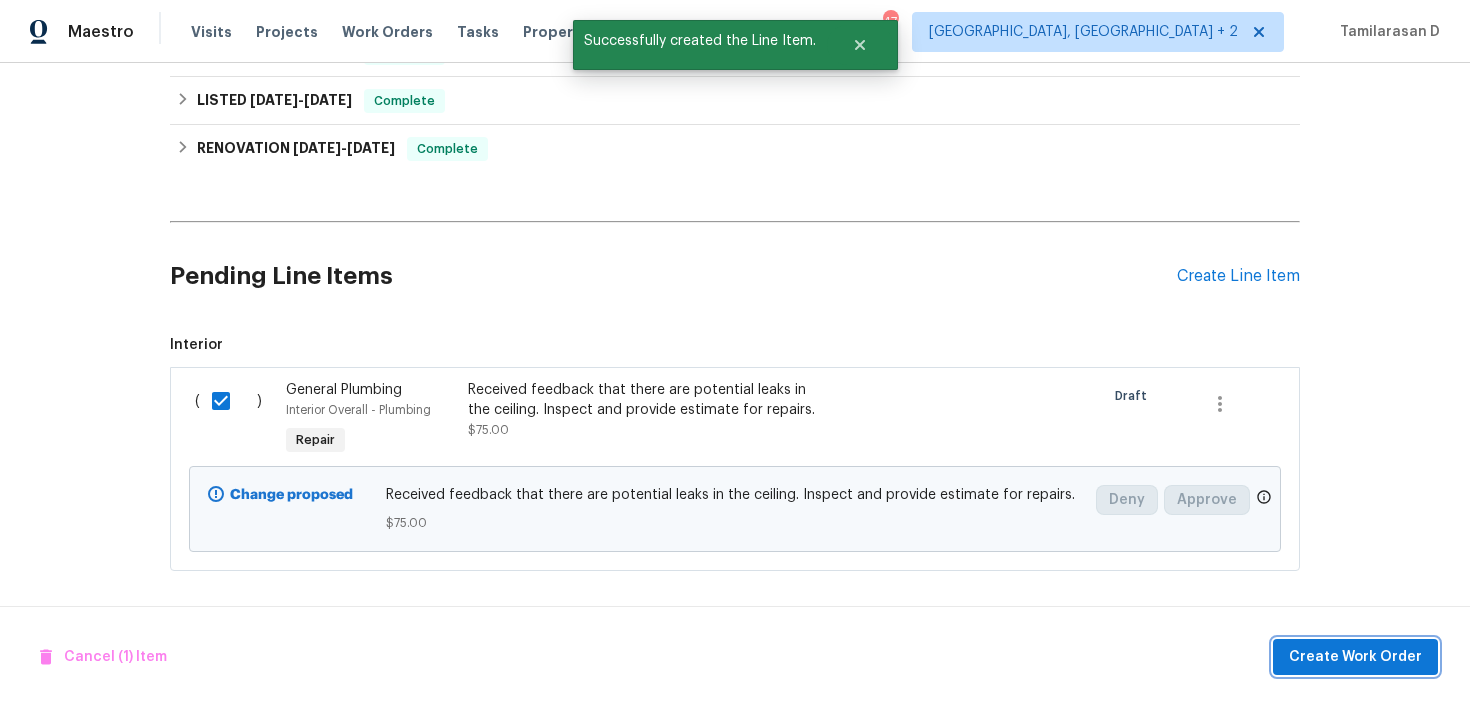 click on "Create Work Order" at bounding box center (1355, 657) 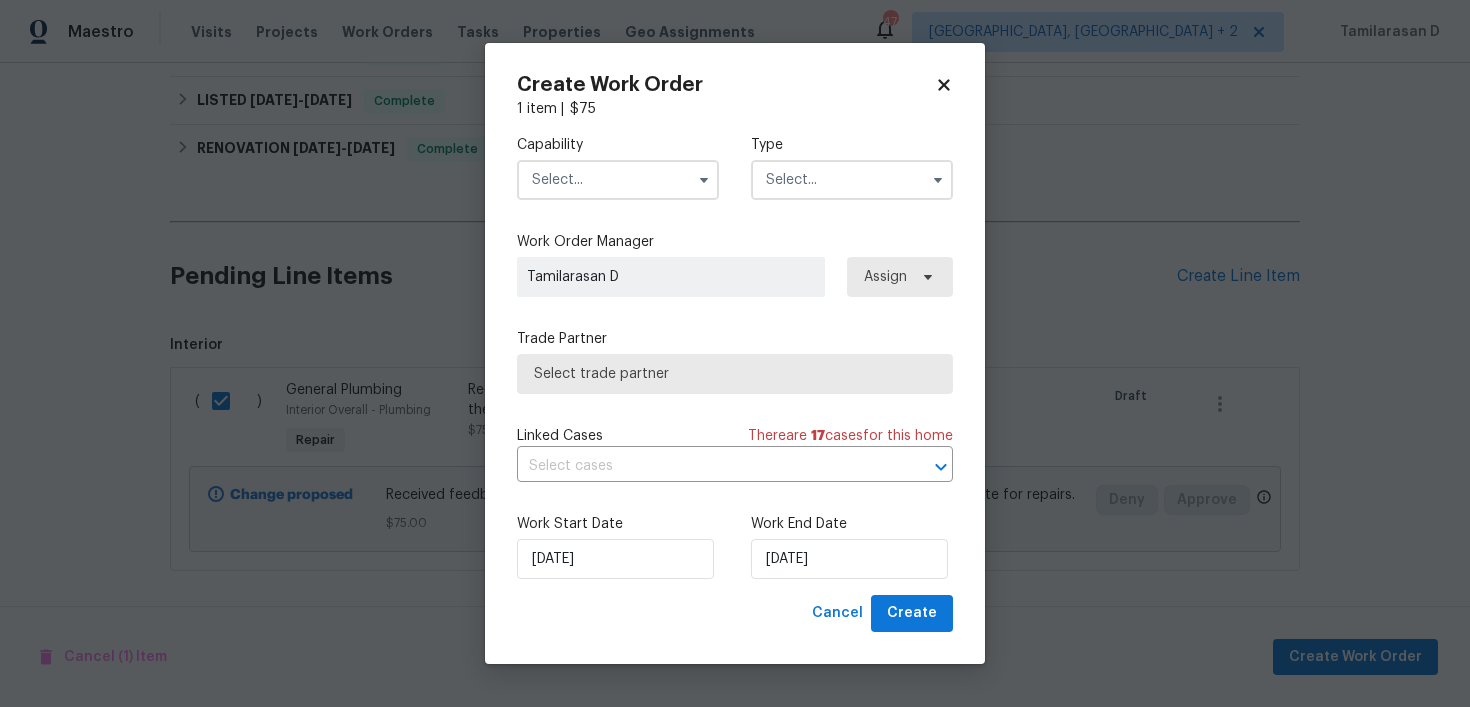 click at bounding box center [852, 180] 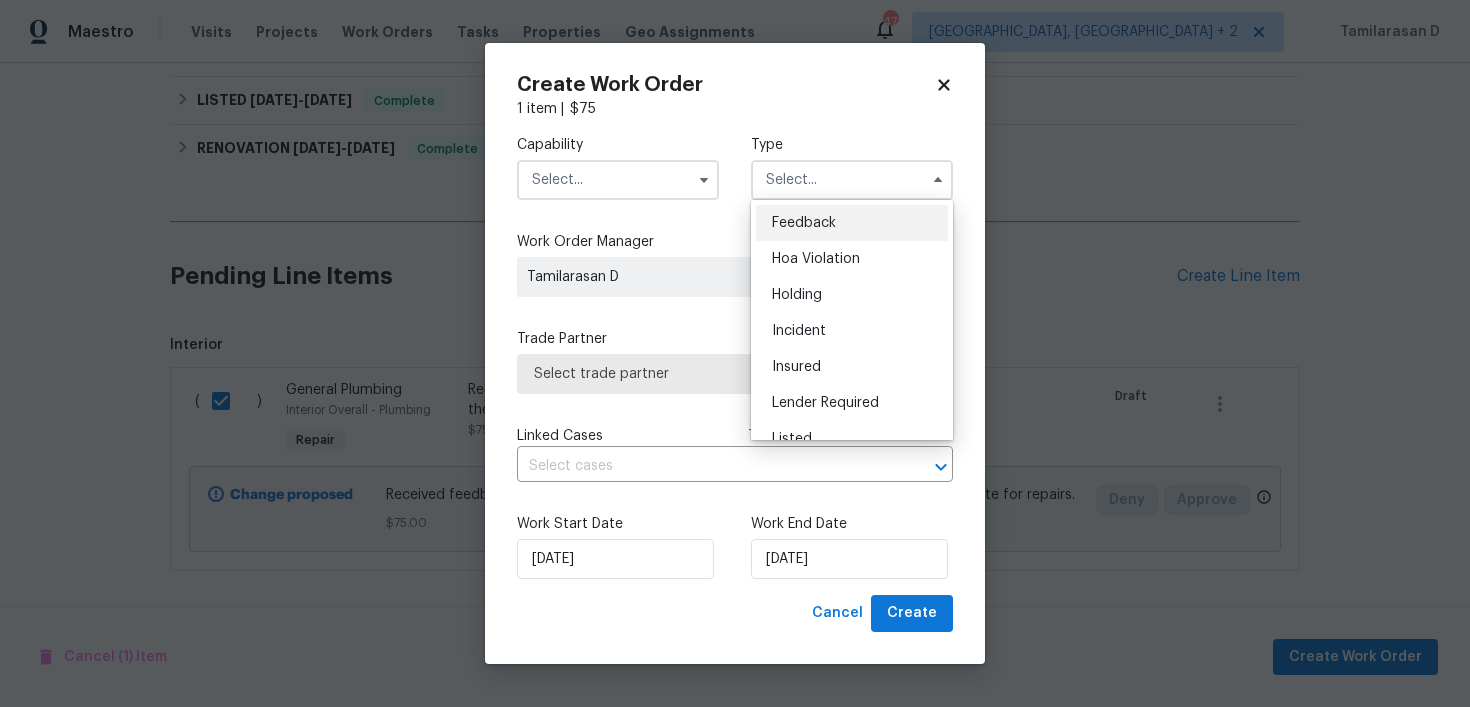 click on "Feedback" at bounding box center (804, 223) 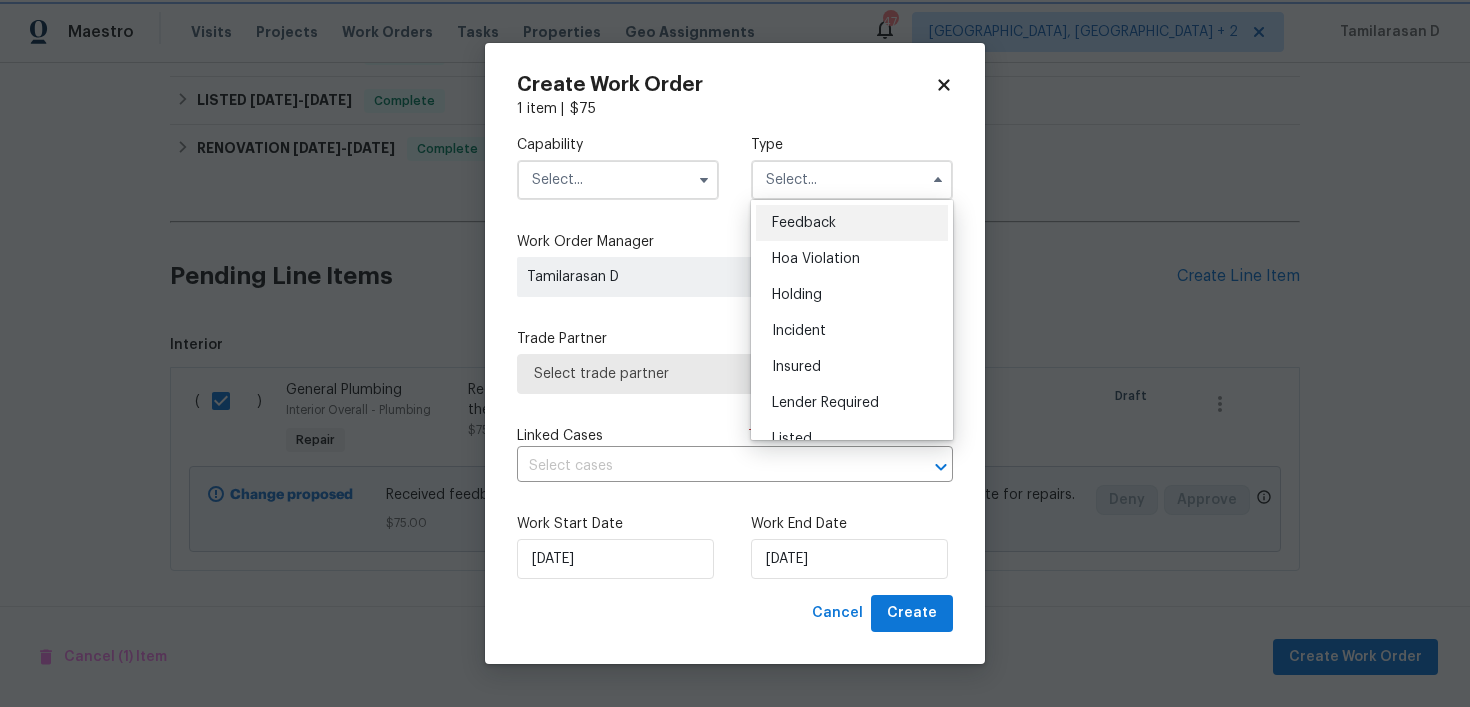 type on "Feedback" 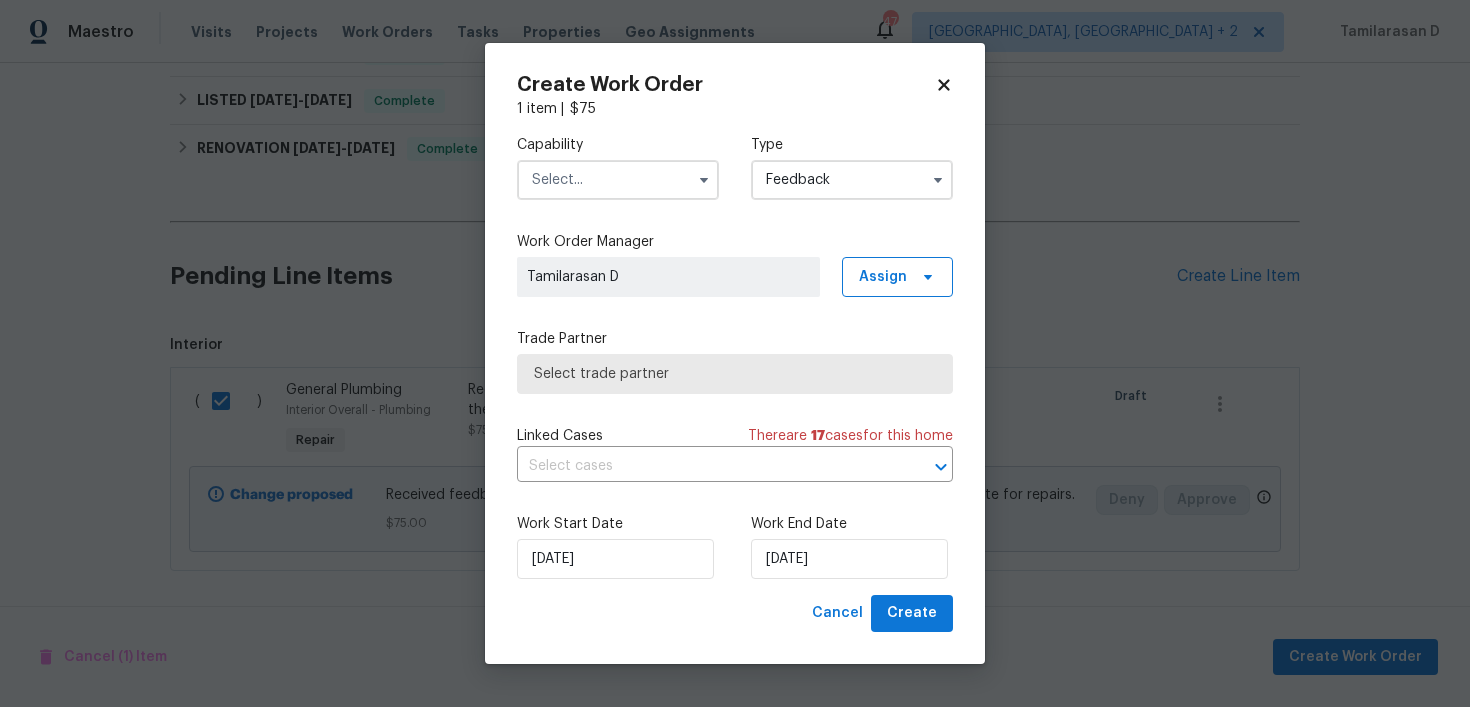 click at bounding box center [618, 180] 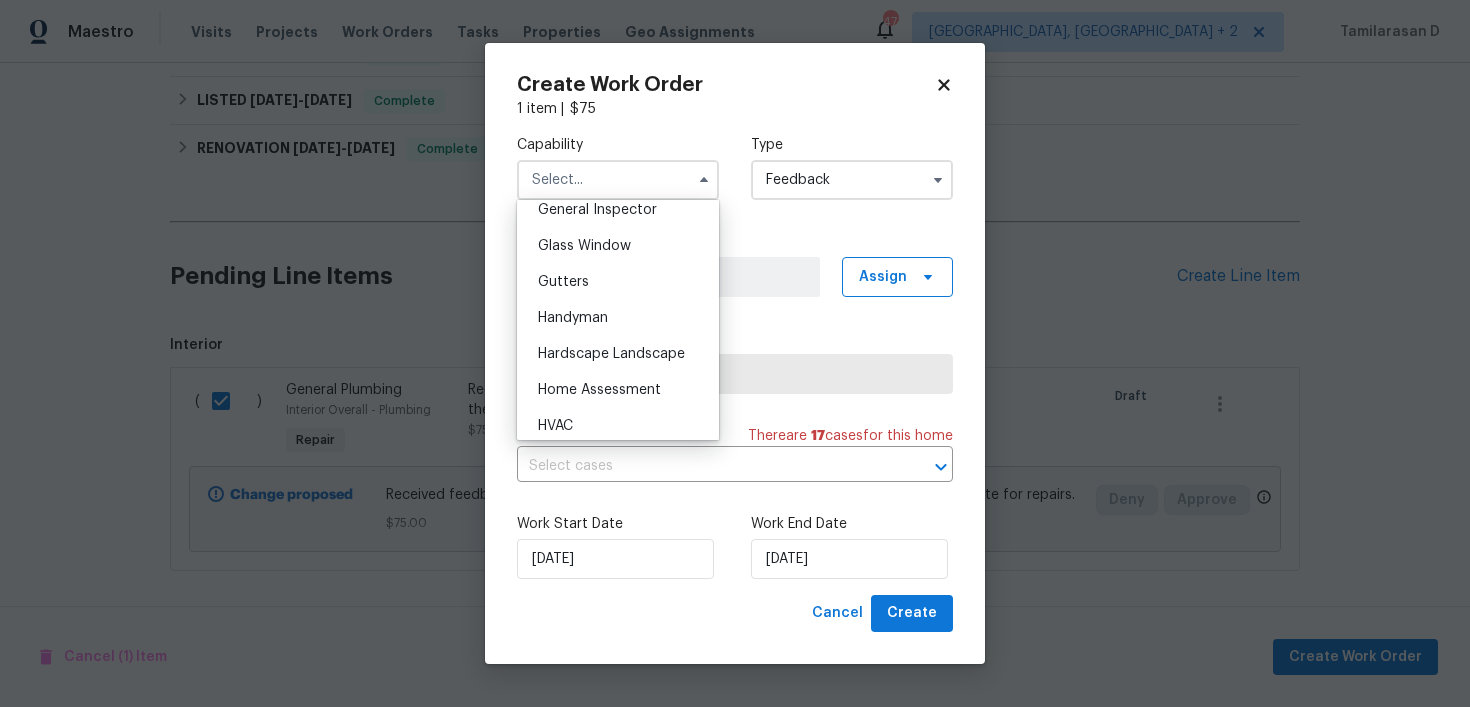scroll, scrollTop: 1021, scrollLeft: 0, axis: vertical 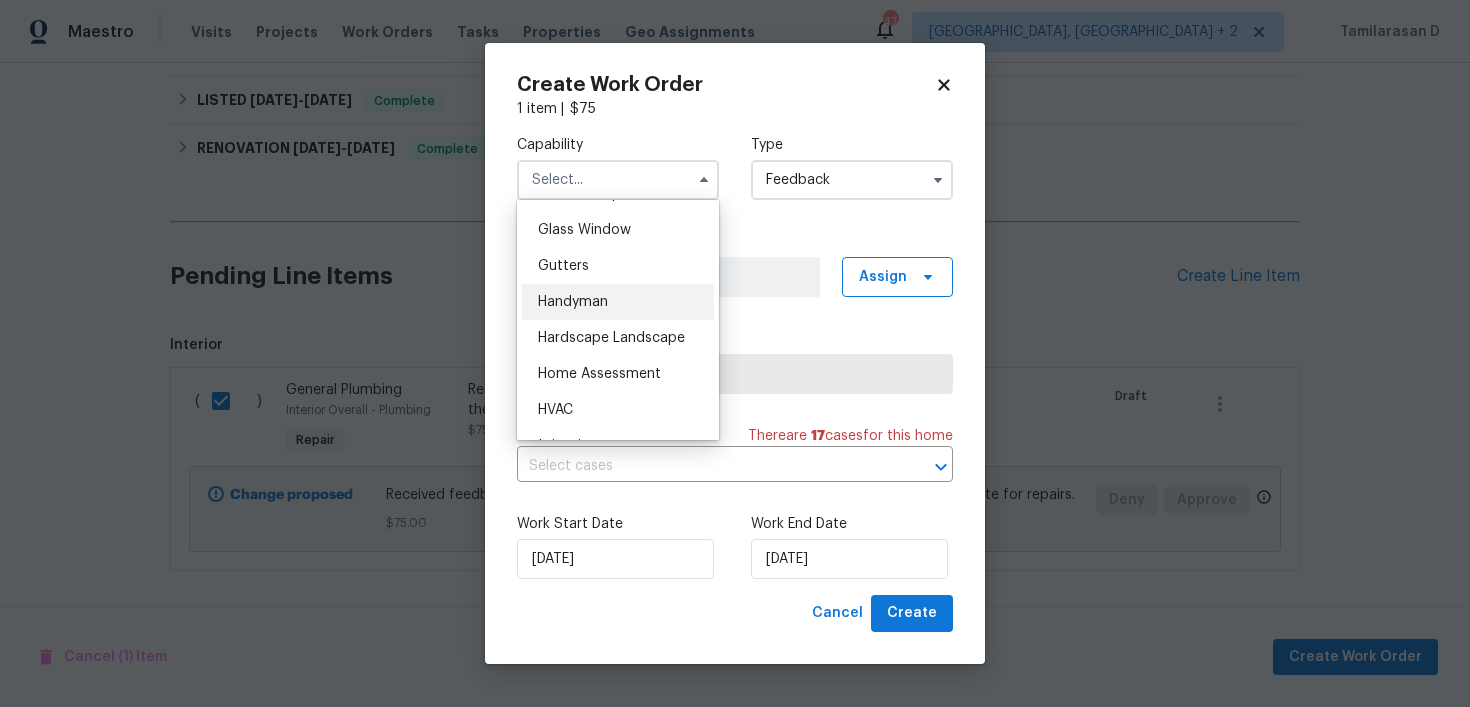 click on "Handyman" at bounding box center (573, 302) 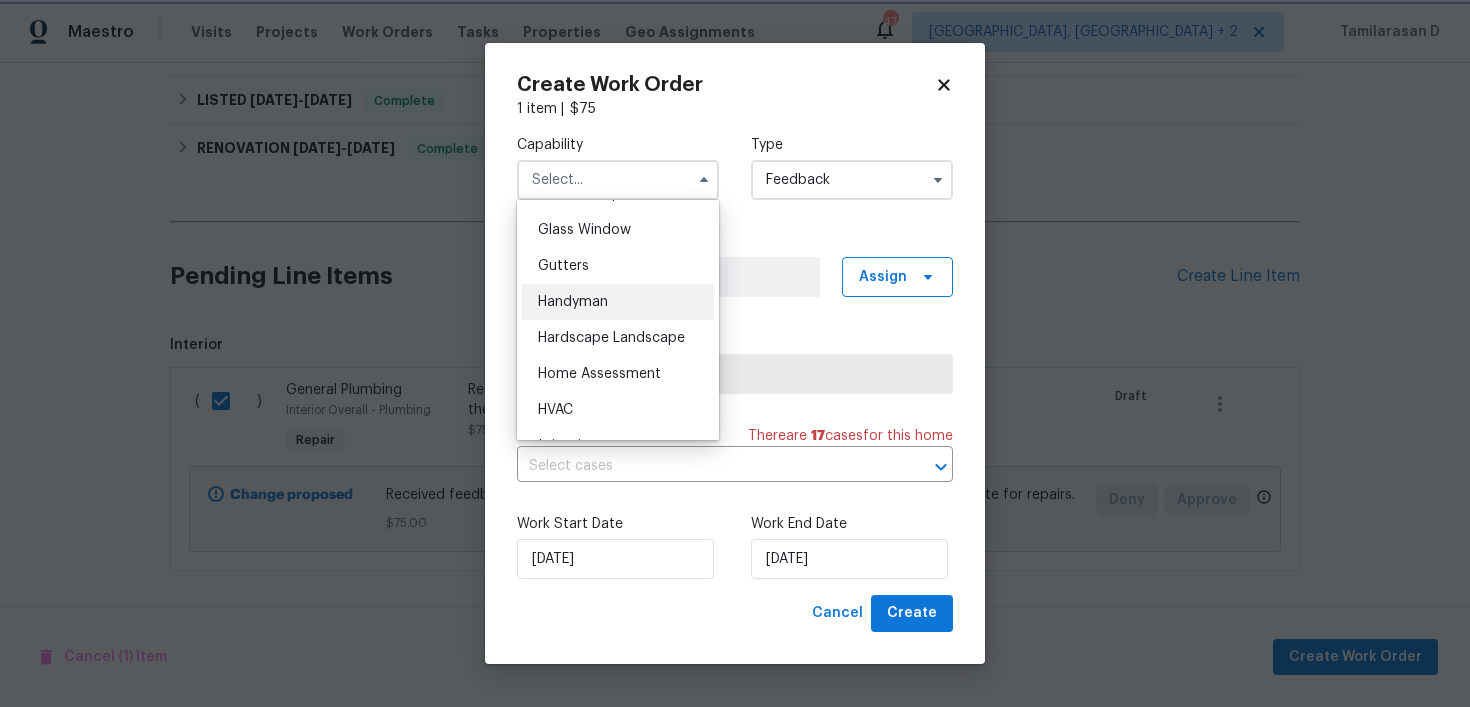 type on "Handyman" 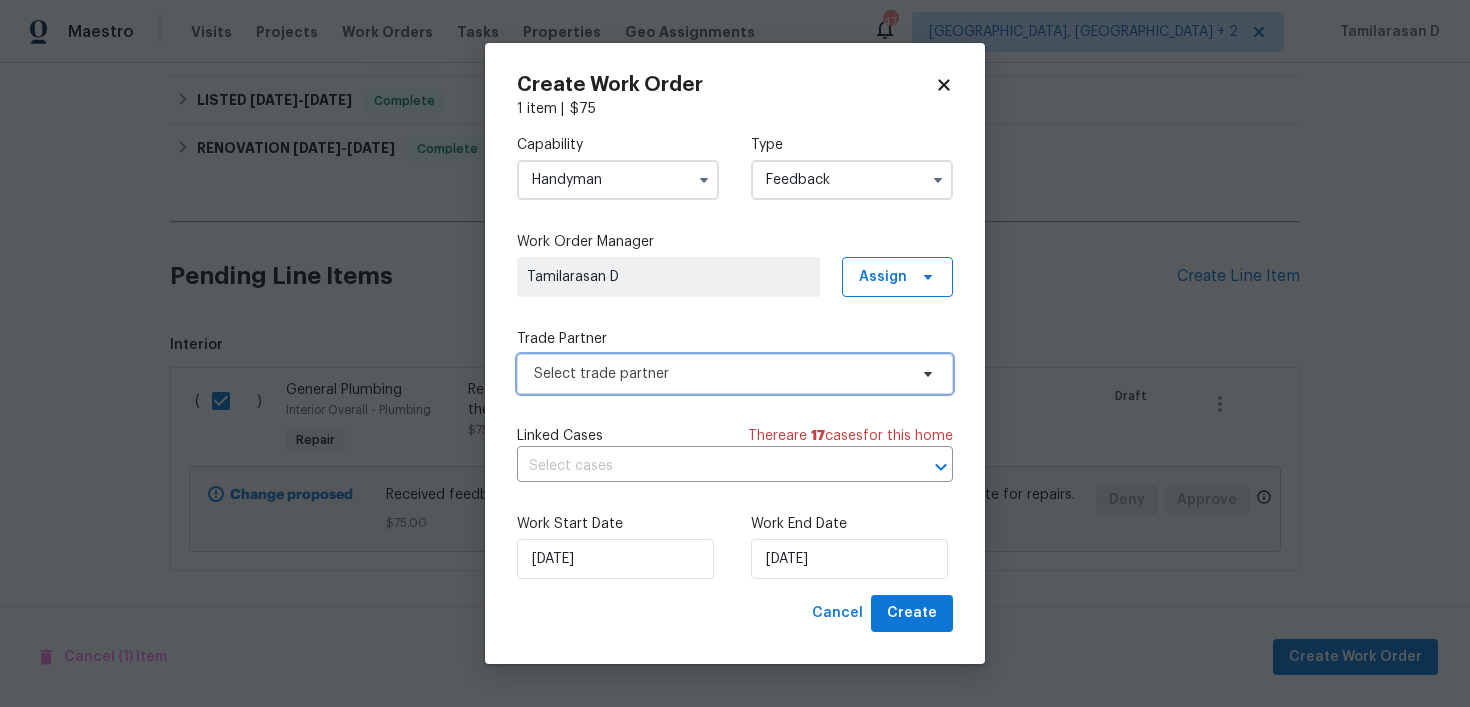 click on "Select trade partner" at bounding box center [735, 374] 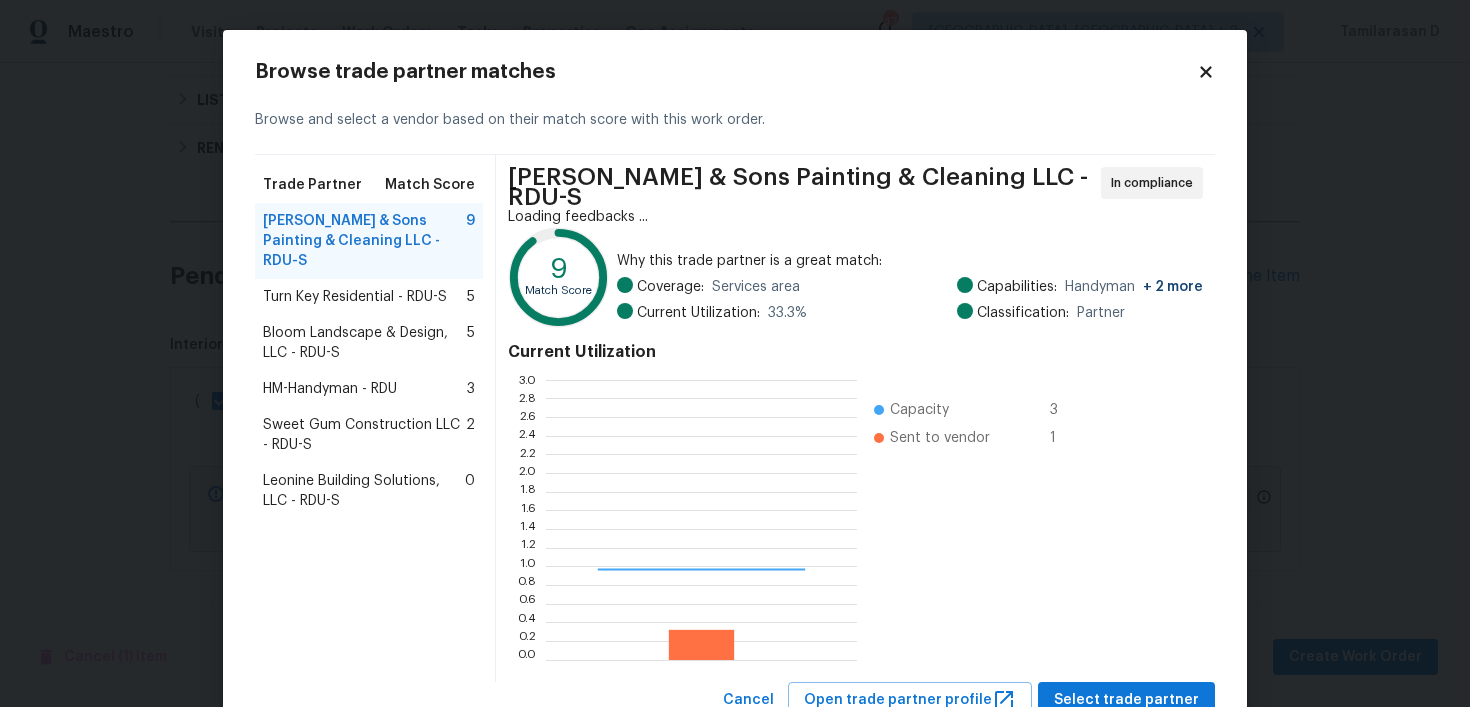 scroll, scrollTop: 2, scrollLeft: 1, axis: both 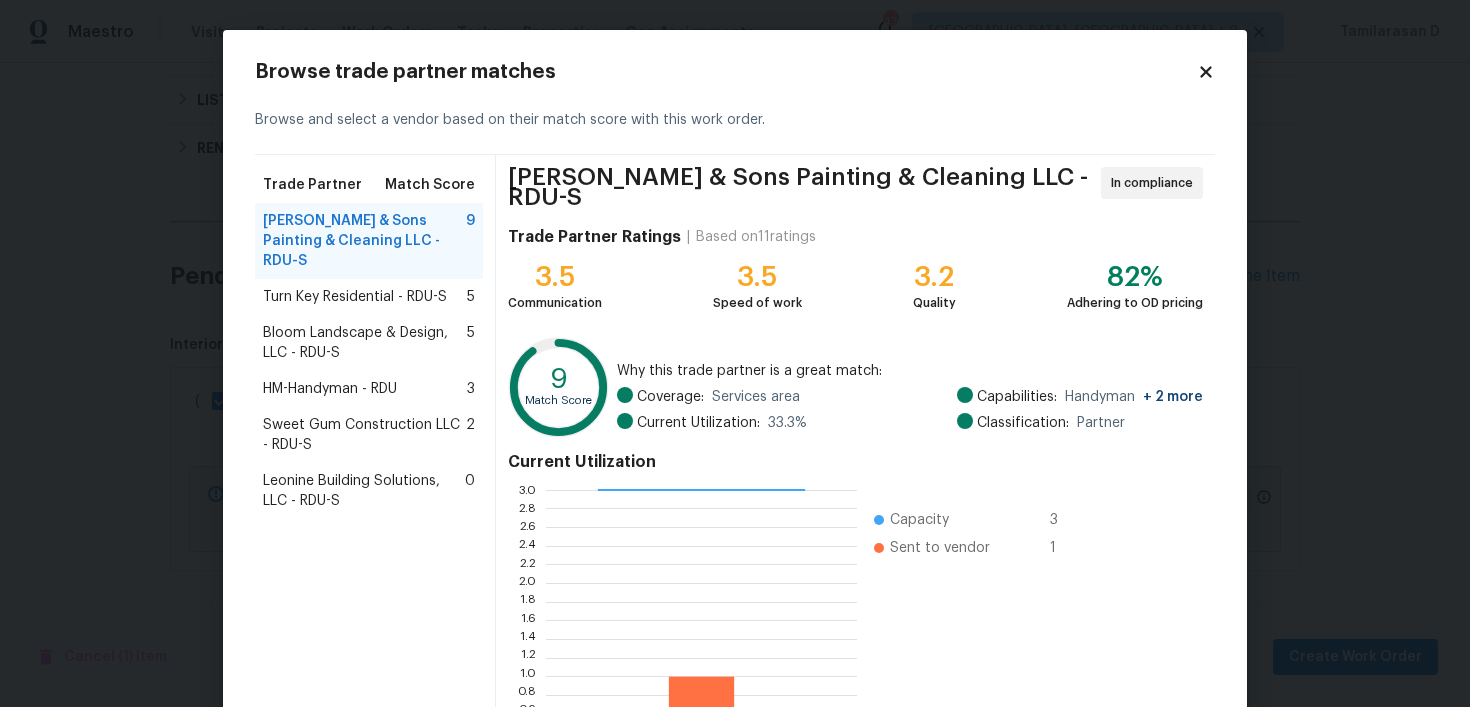 click on "HM-Handyman - RDU" at bounding box center [330, 389] 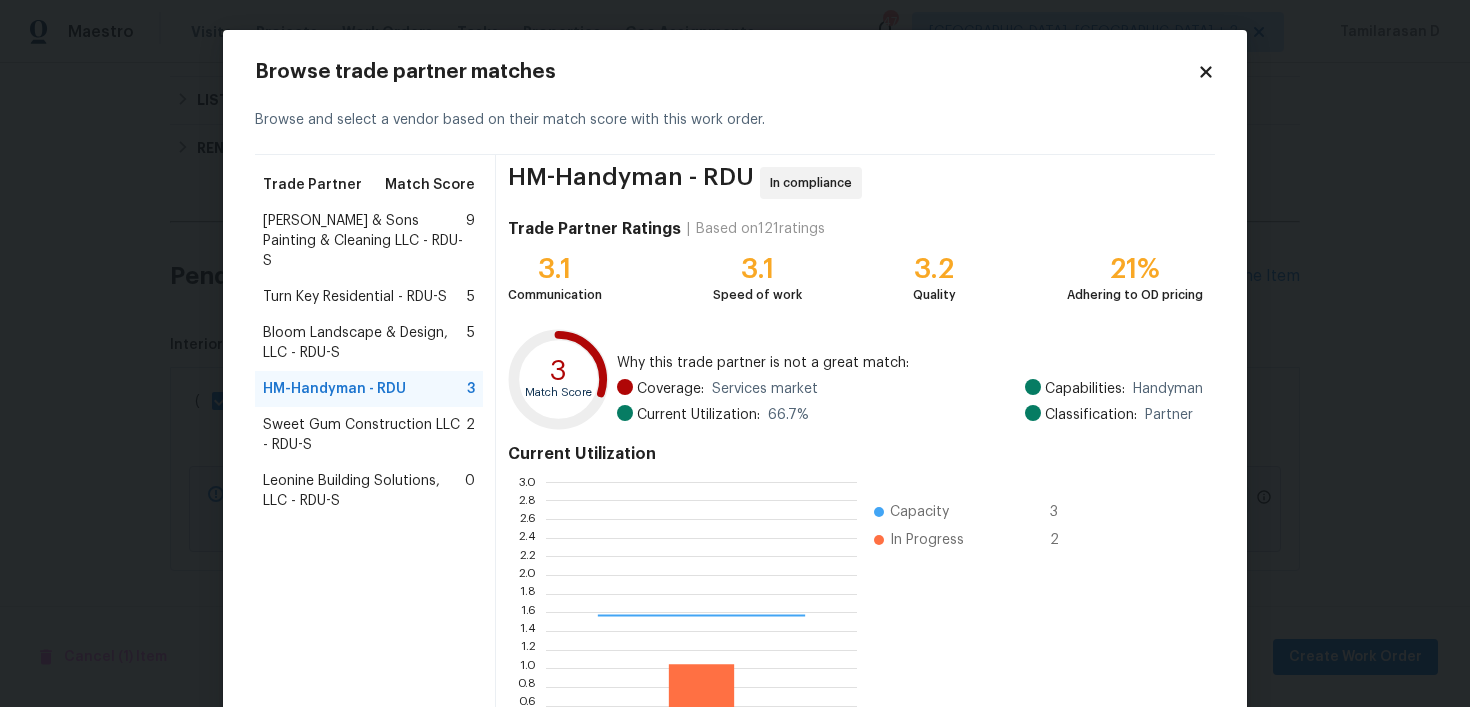 scroll, scrollTop: 2, scrollLeft: 1, axis: both 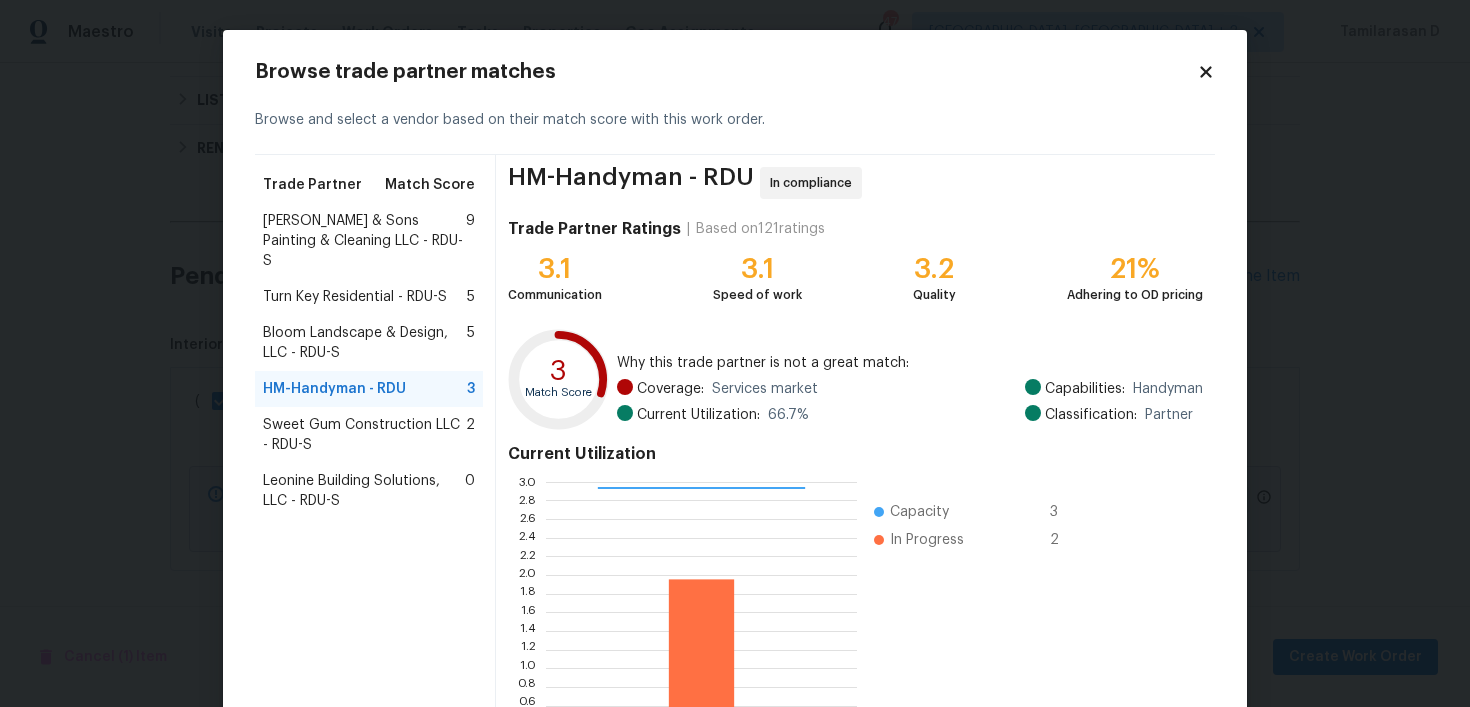 click on "Hodge & Sons Painting & Cleaning LLC - RDU-S" at bounding box center (364, 241) 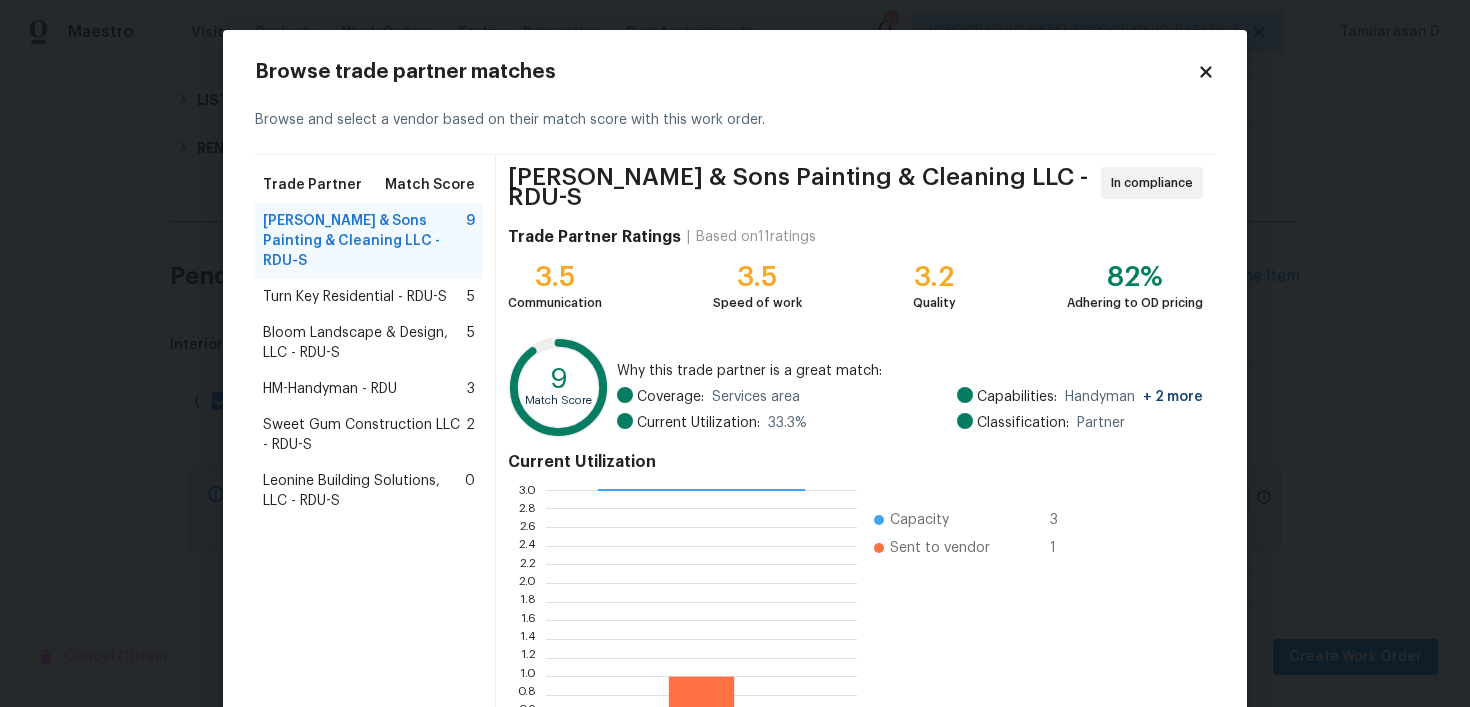 click on "Turn Key Residential - RDU-S" at bounding box center [355, 297] 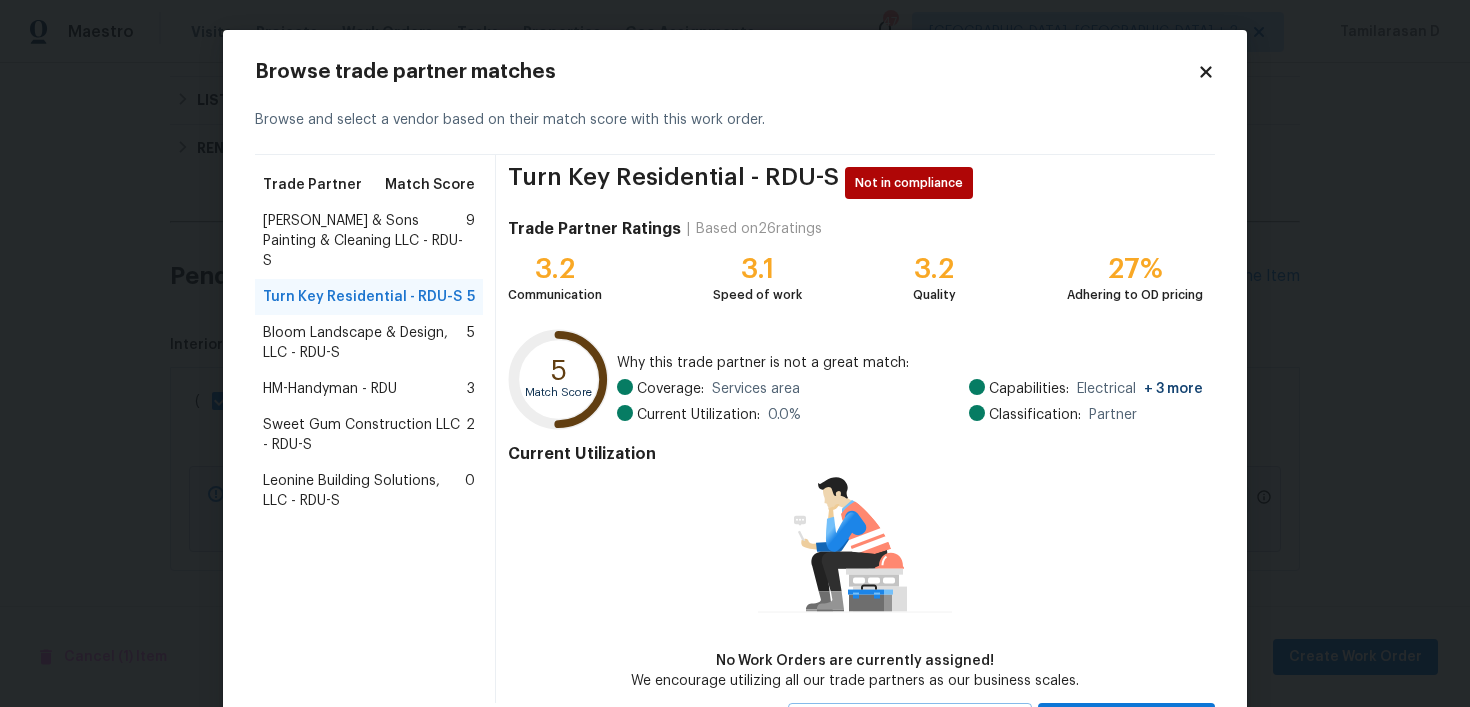 click on "Bloom Landscape & Design, LLC - RDU-S 5" at bounding box center [369, 343] 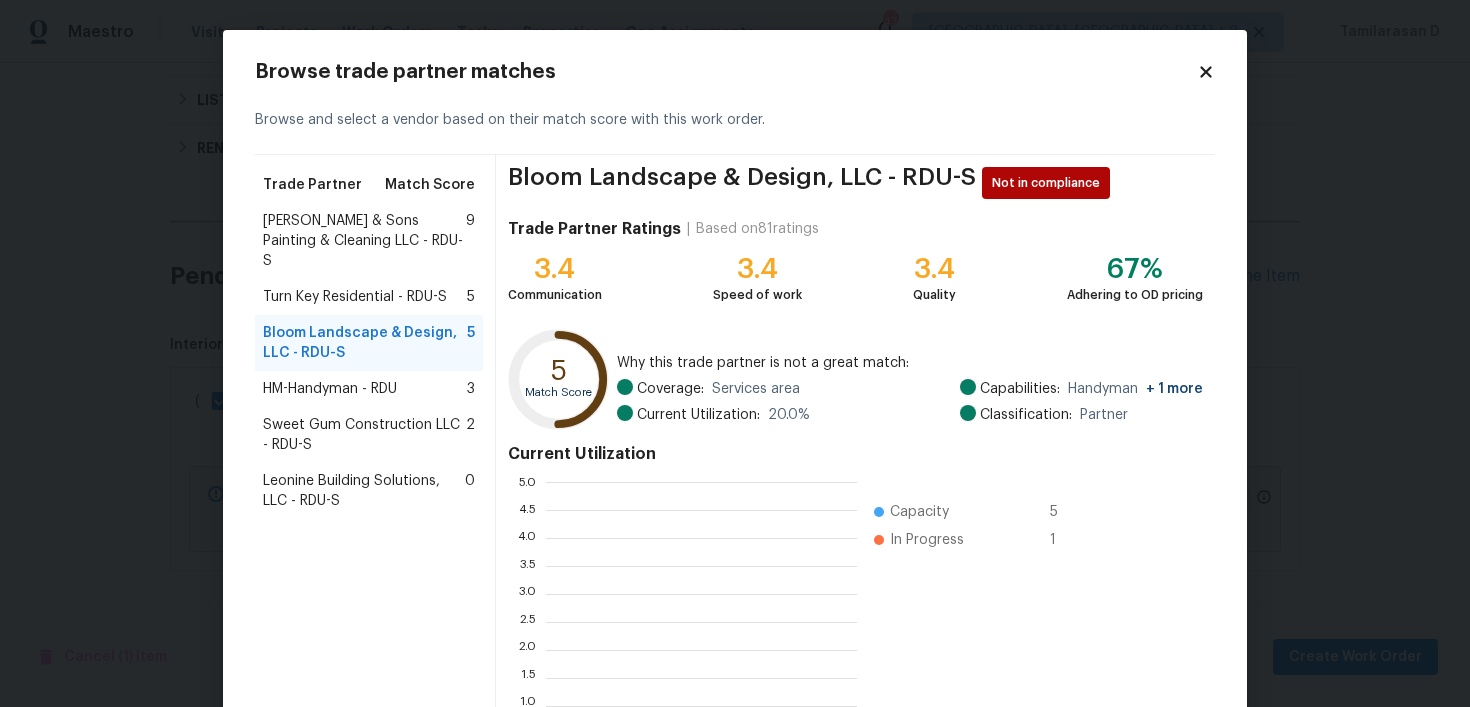 scroll, scrollTop: 2, scrollLeft: 1, axis: both 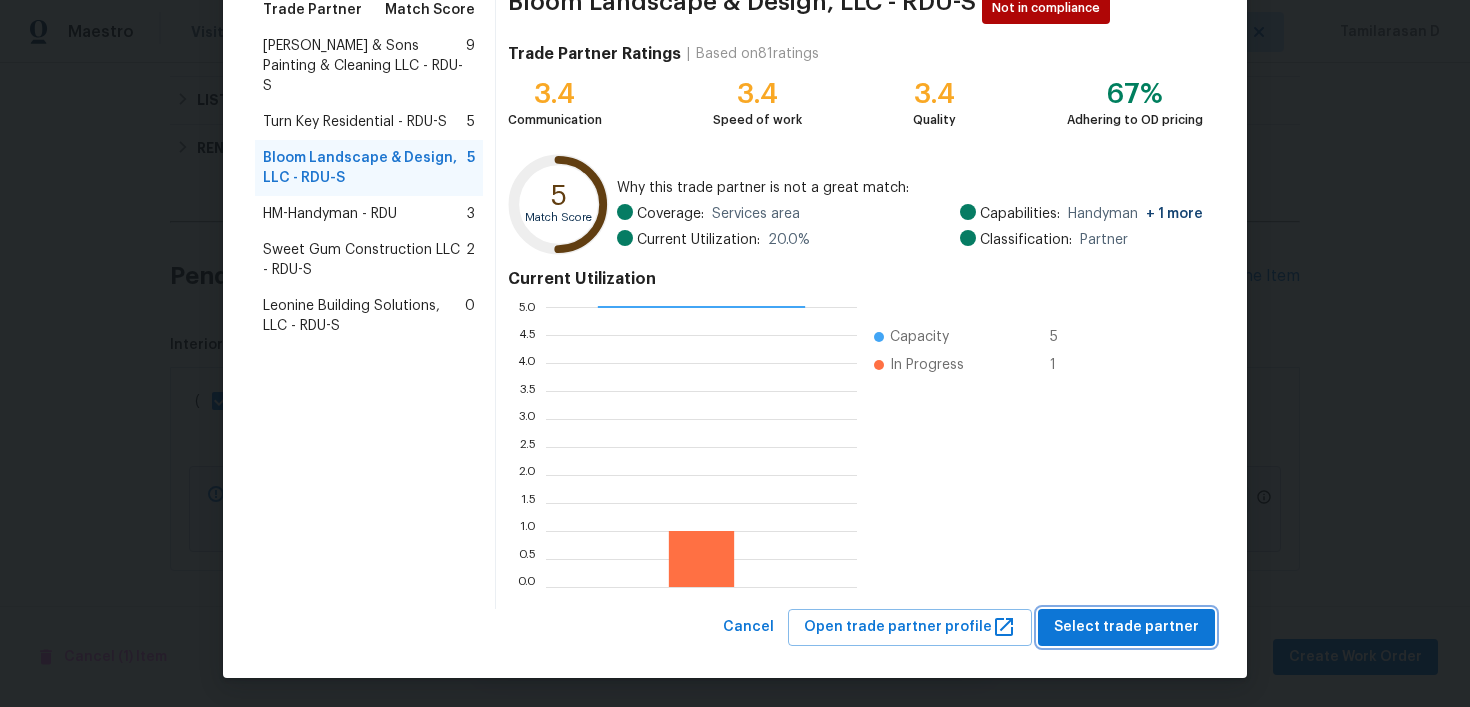 click on "Select trade partner" at bounding box center [1126, 627] 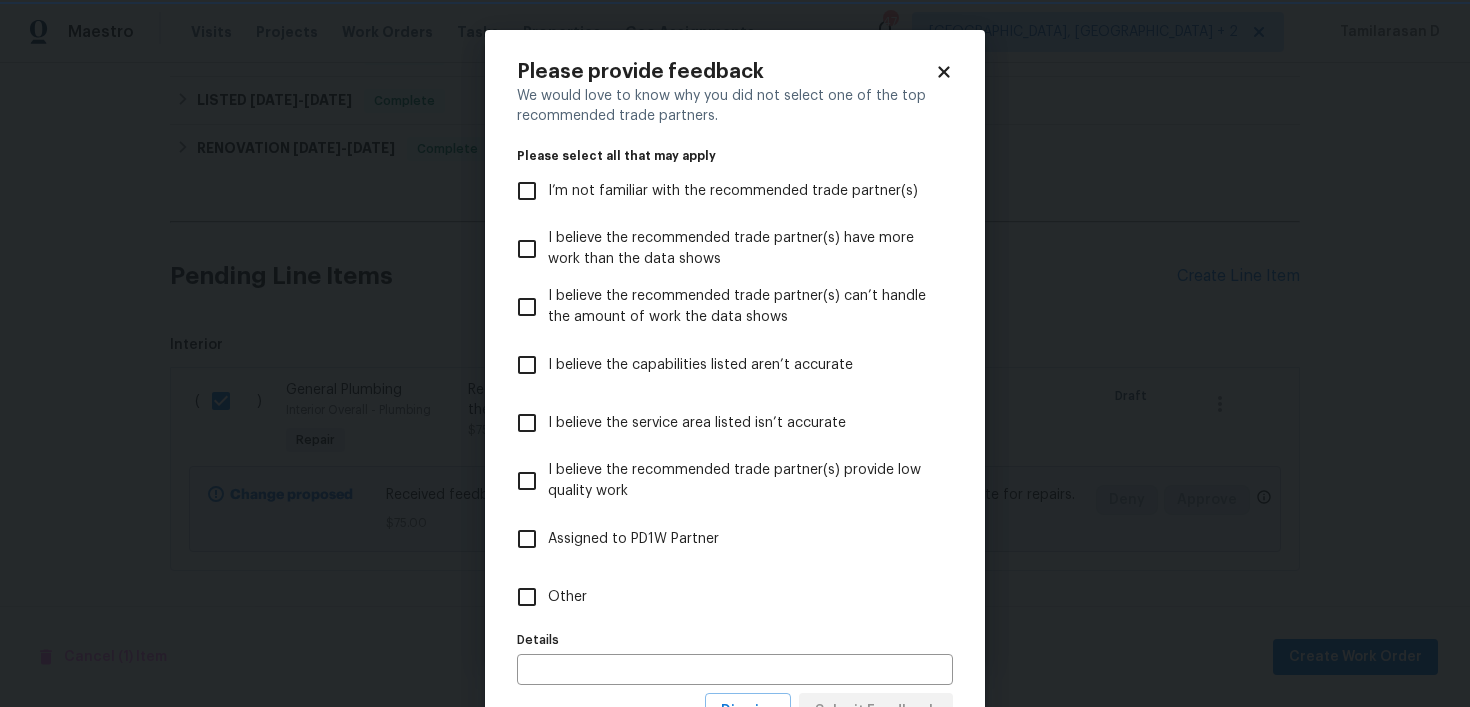 scroll, scrollTop: 0, scrollLeft: 0, axis: both 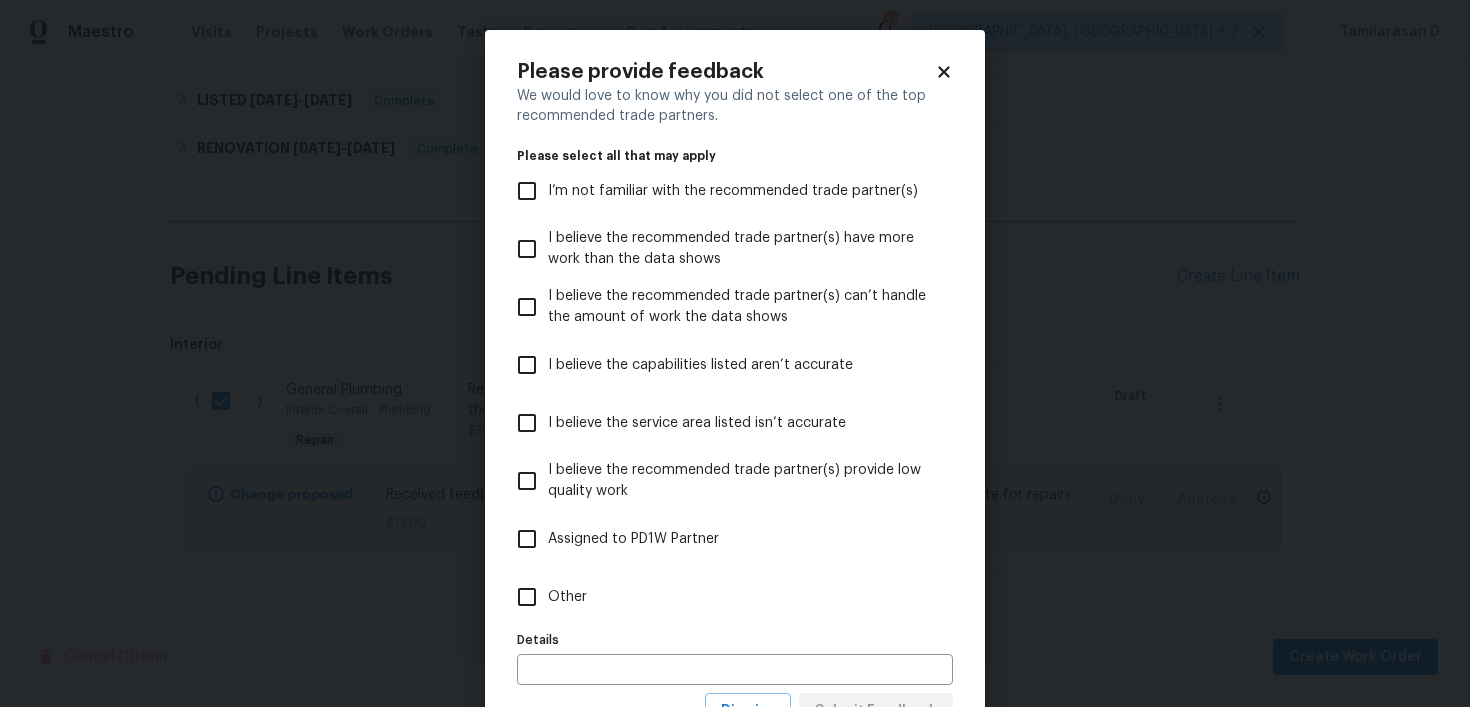 click on "Other" at bounding box center (721, 597) 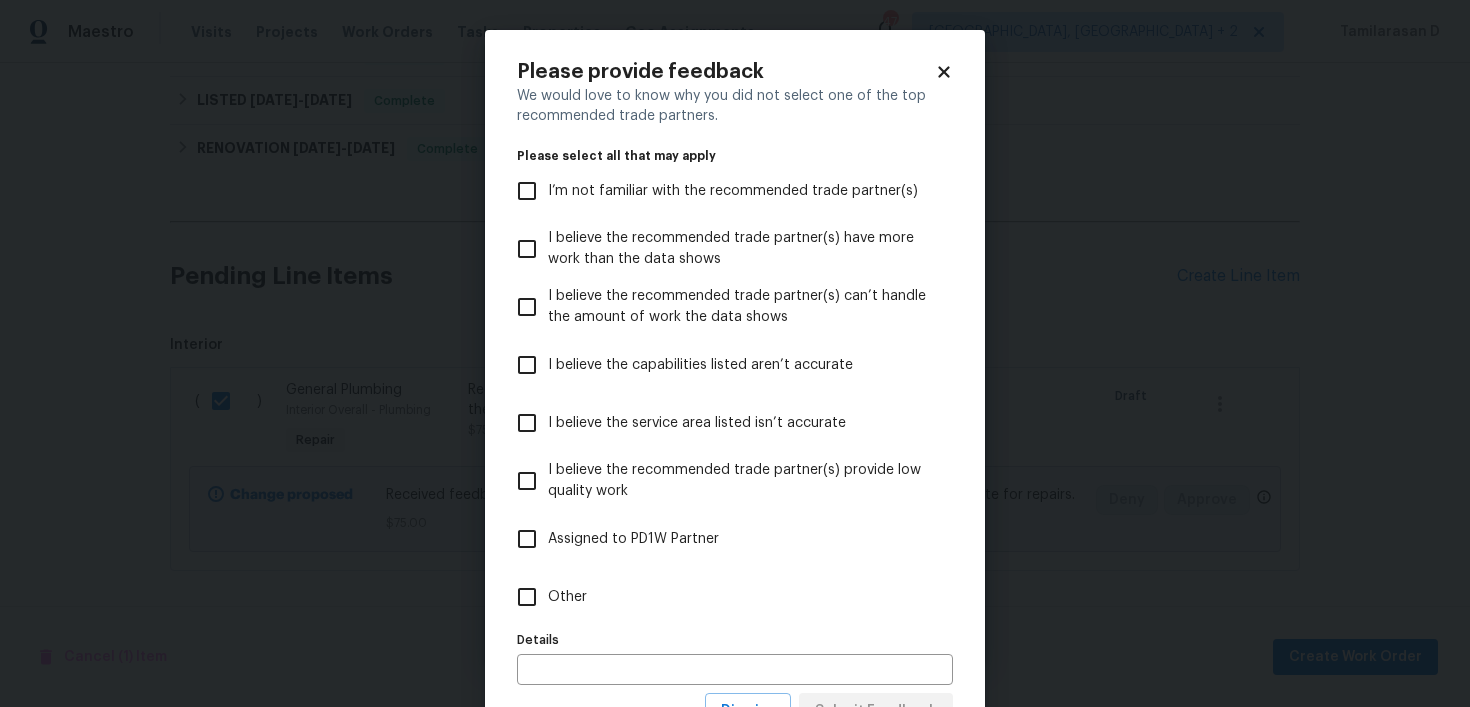 click on "Other" at bounding box center (527, 597) 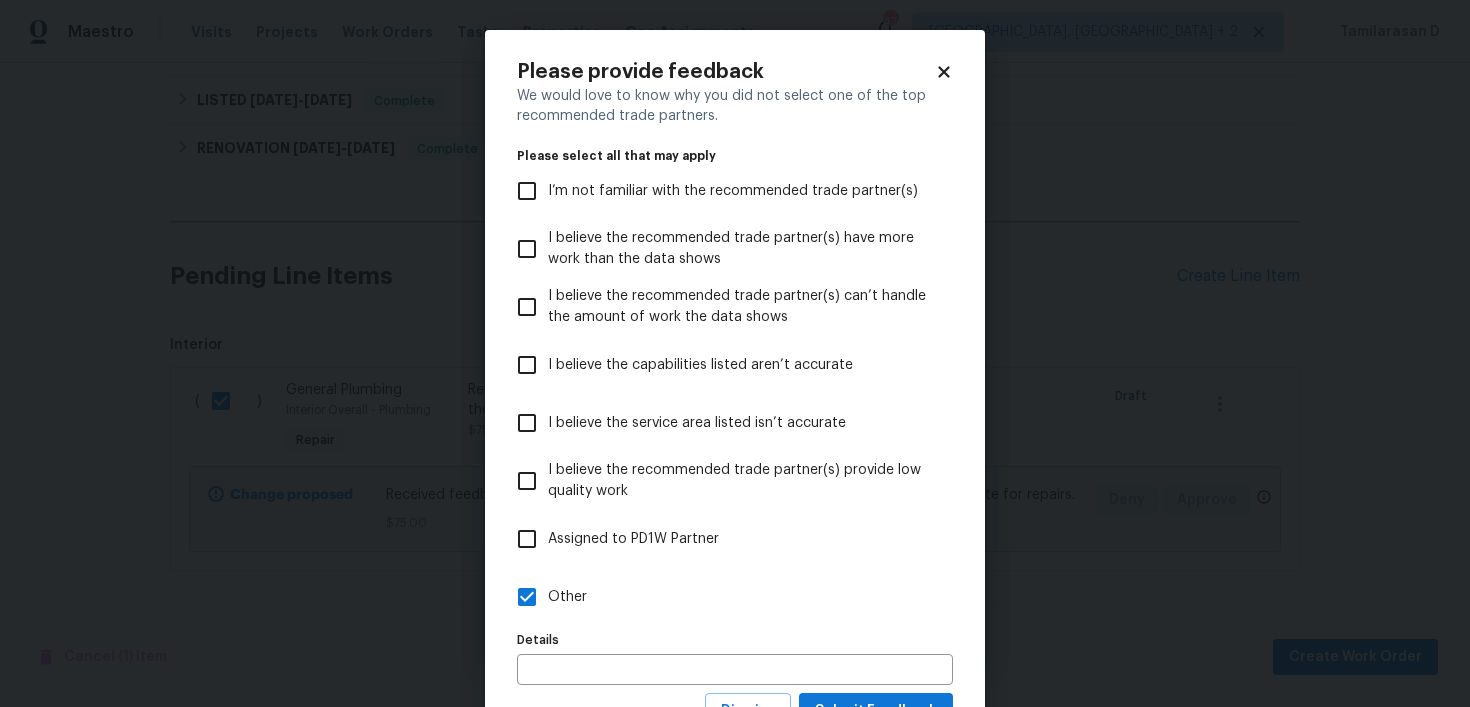 scroll, scrollTop: 85, scrollLeft: 0, axis: vertical 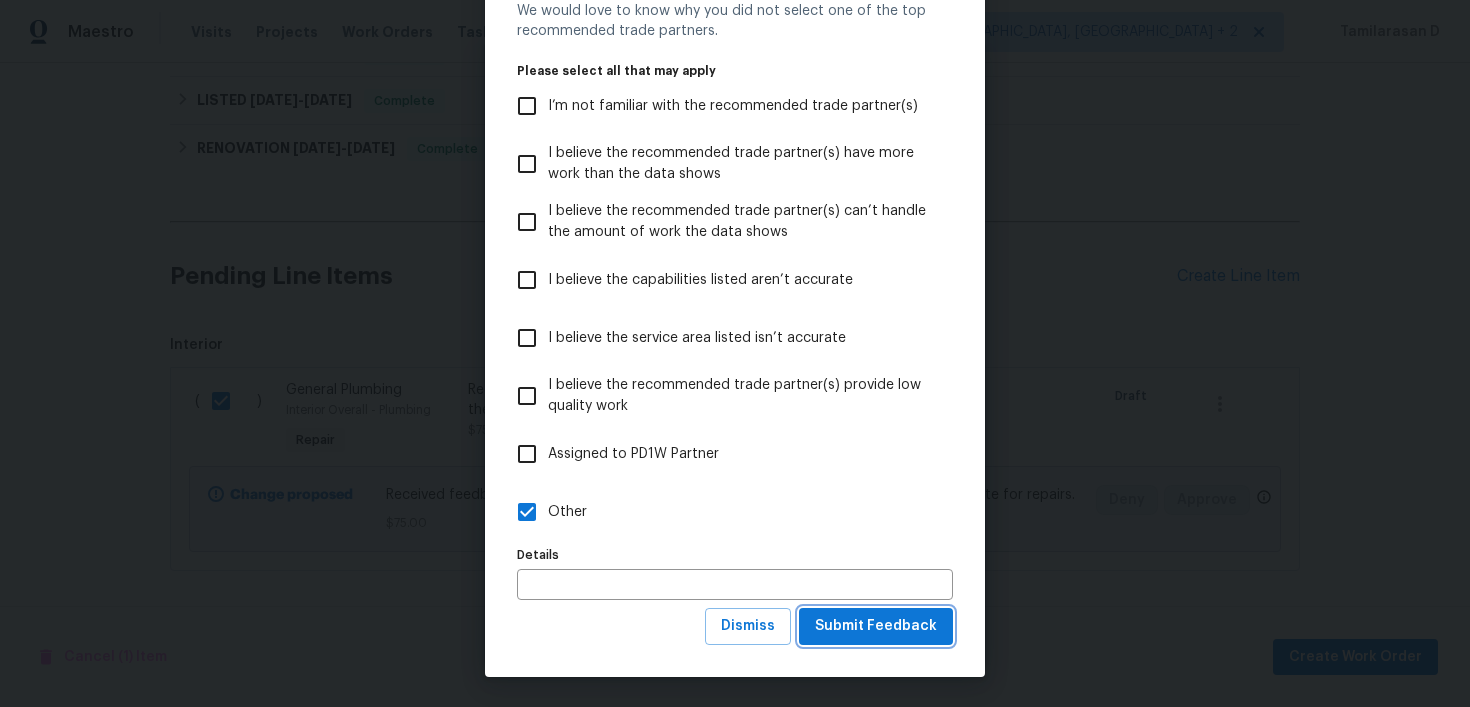 click on "Submit Feedback" at bounding box center [876, 626] 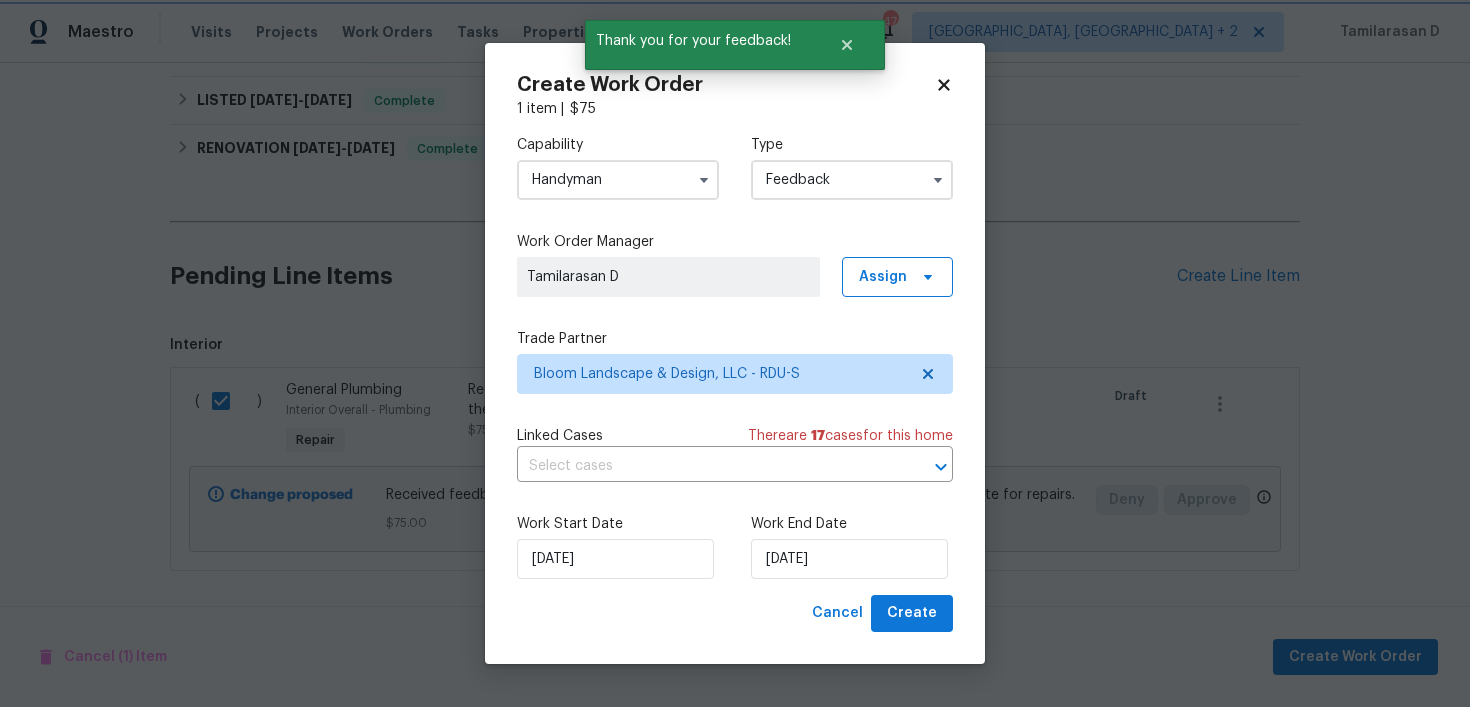 scroll, scrollTop: 0, scrollLeft: 0, axis: both 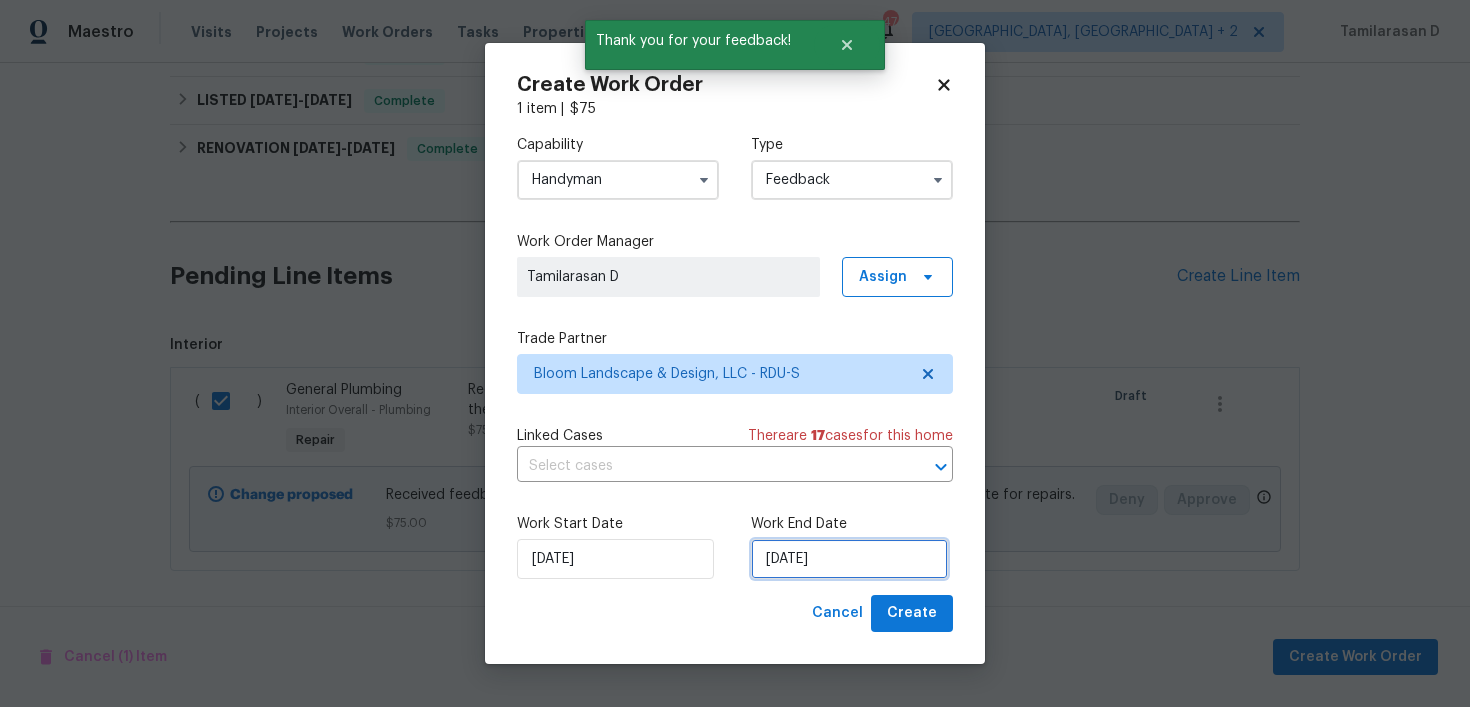click on "16/07/2025" at bounding box center [849, 559] 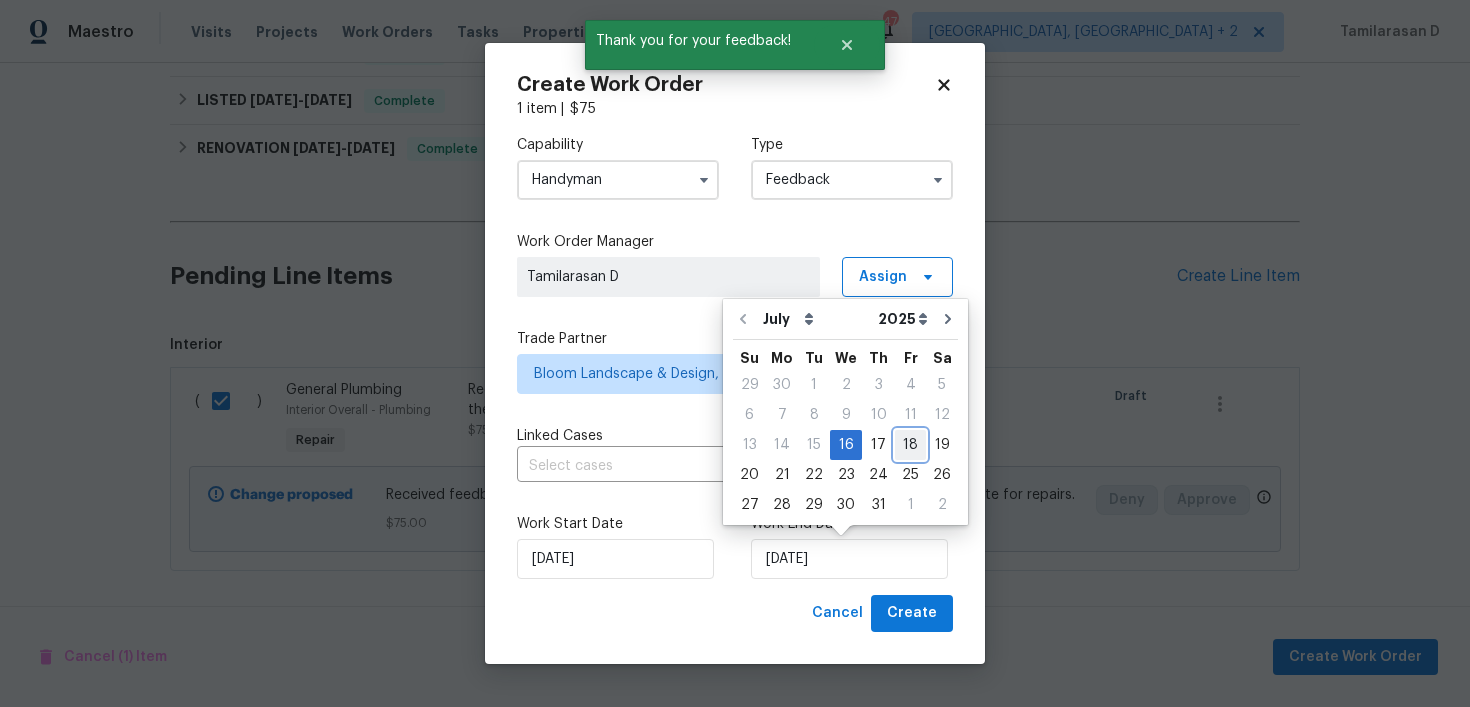 click on "18" at bounding box center (910, 445) 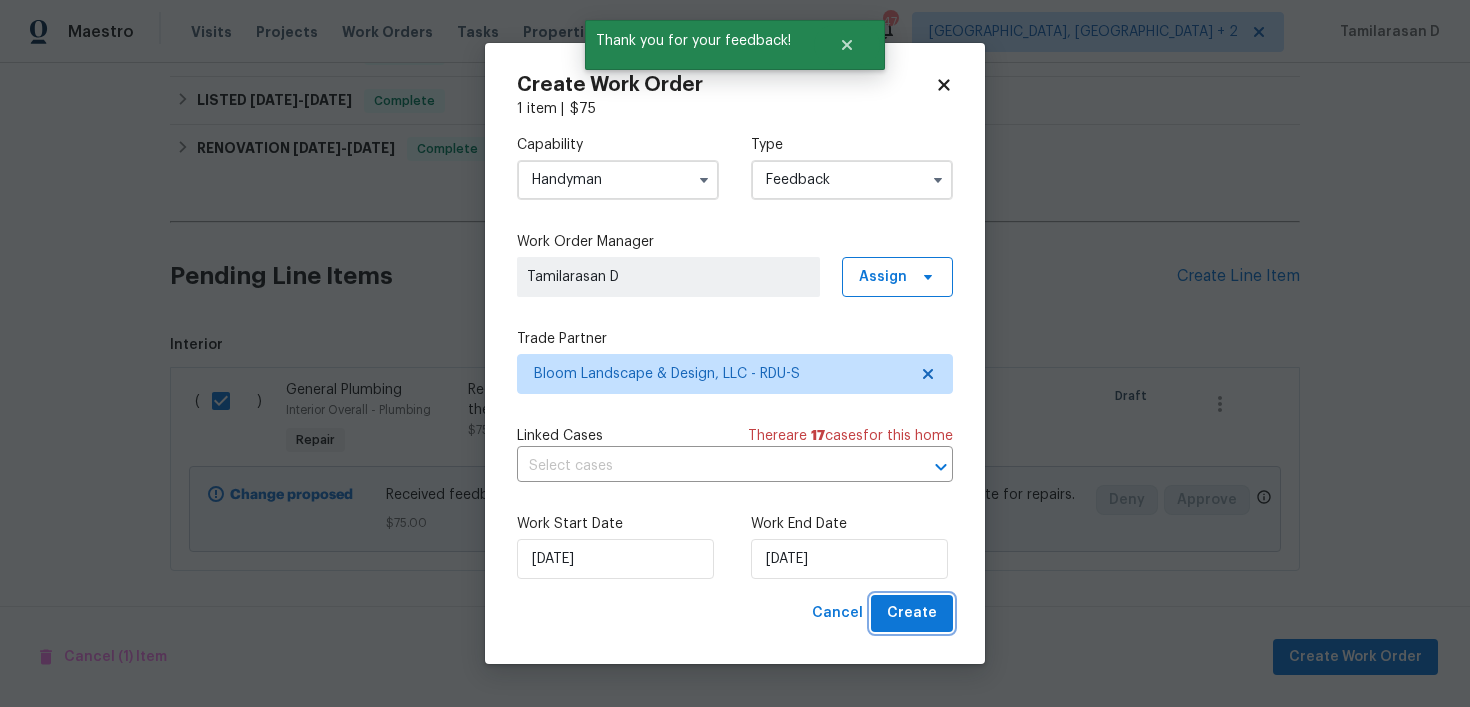 click on "Create" at bounding box center (912, 613) 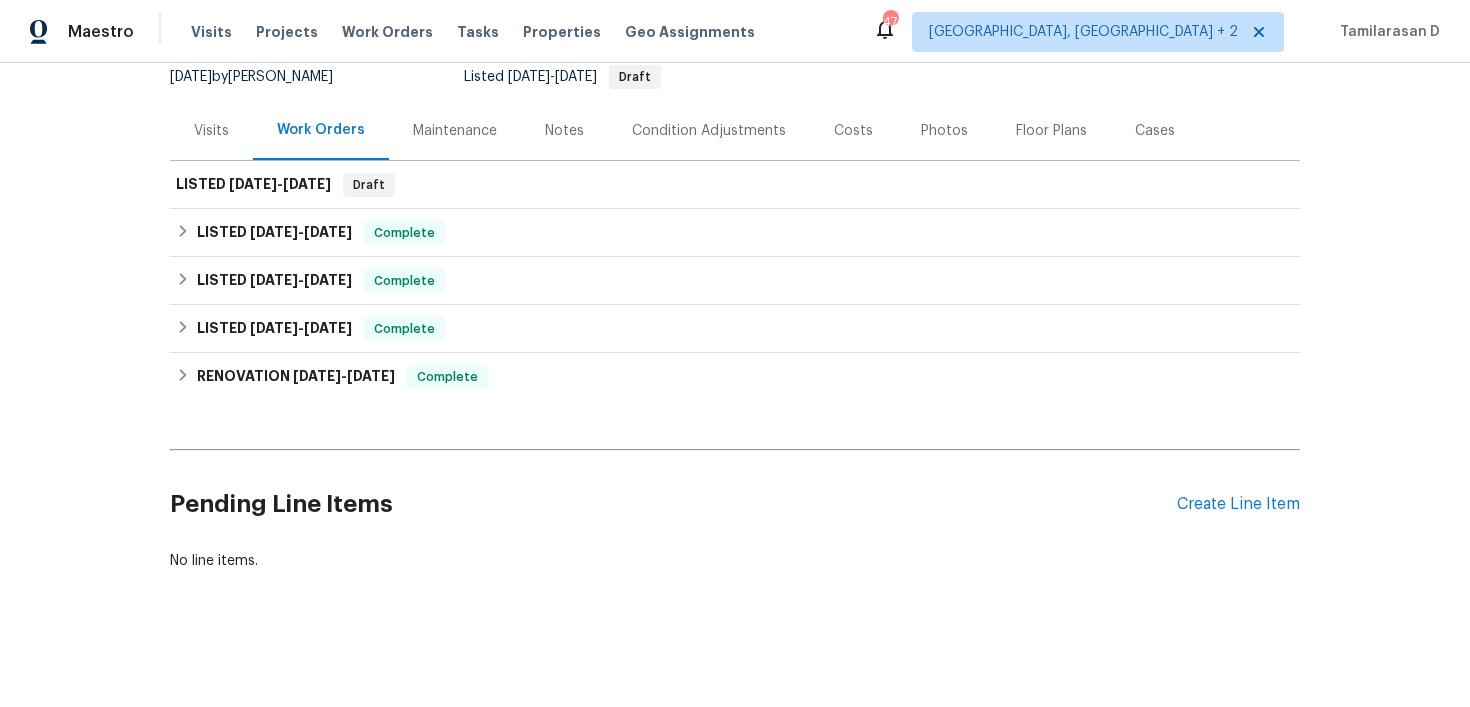 scroll, scrollTop: 0, scrollLeft: 0, axis: both 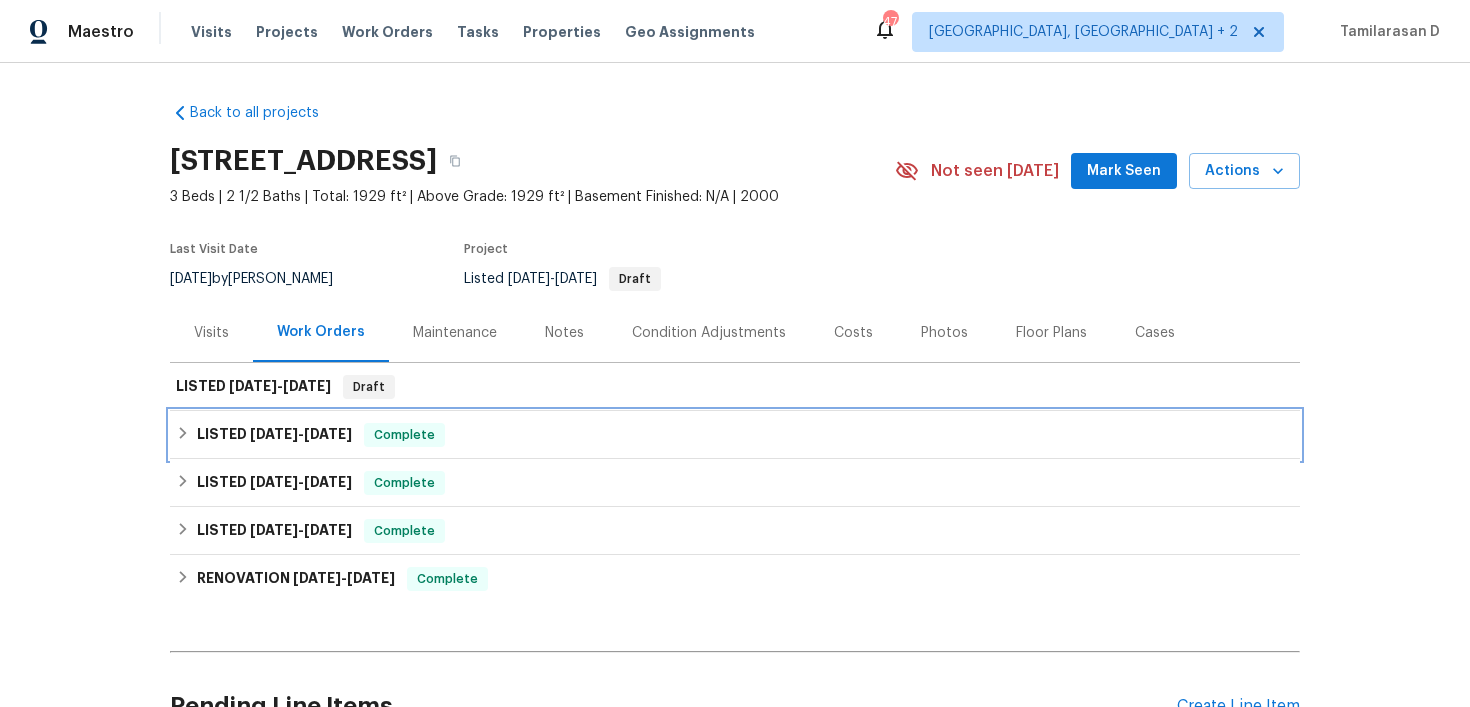 click 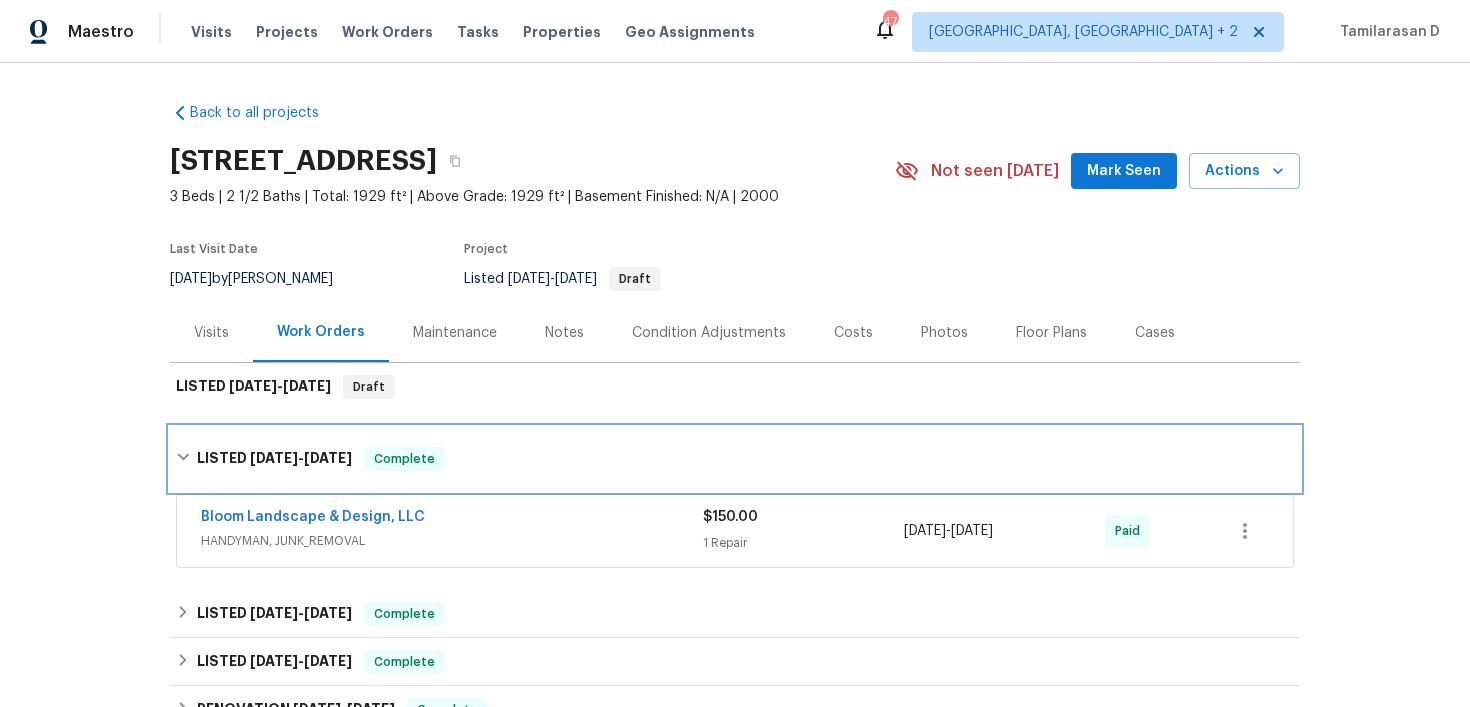 click 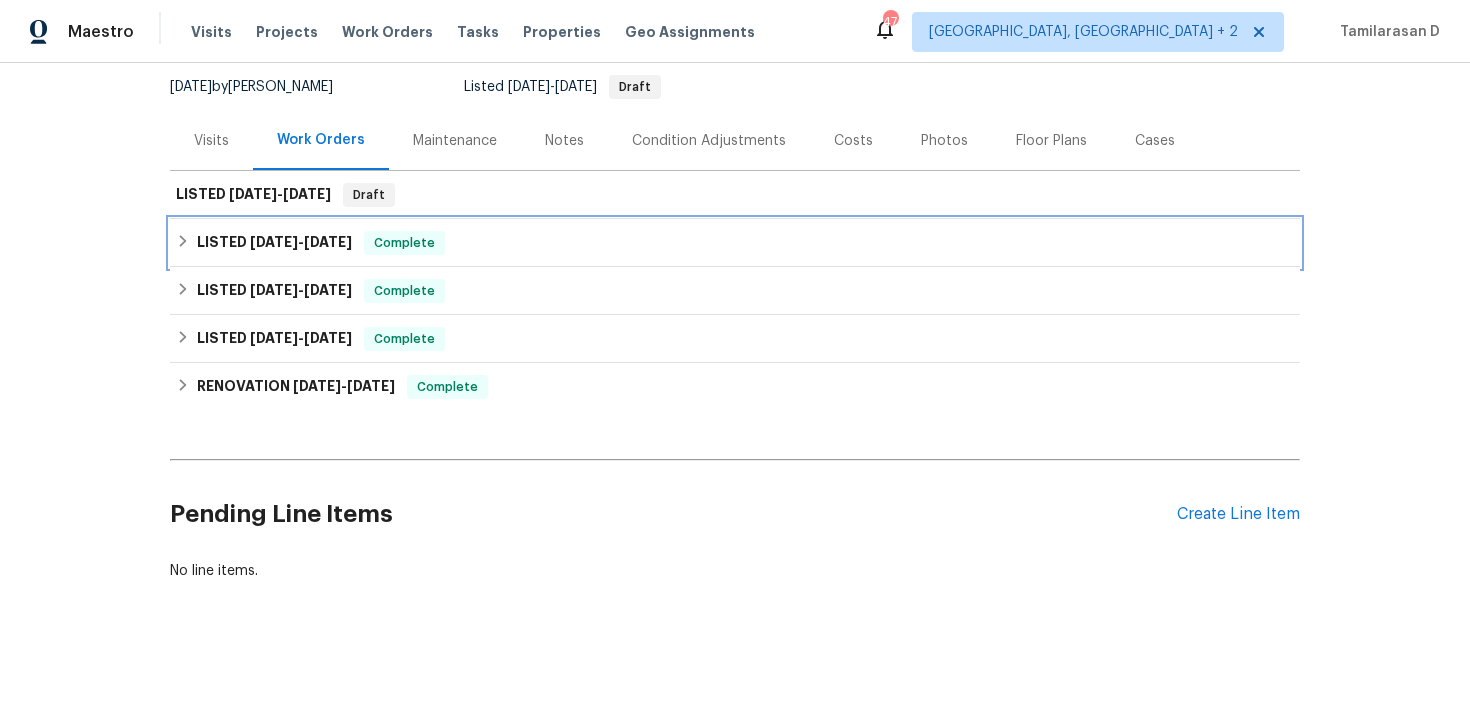 scroll, scrollTop: 202, scrollLeft: 0, axis: vertical 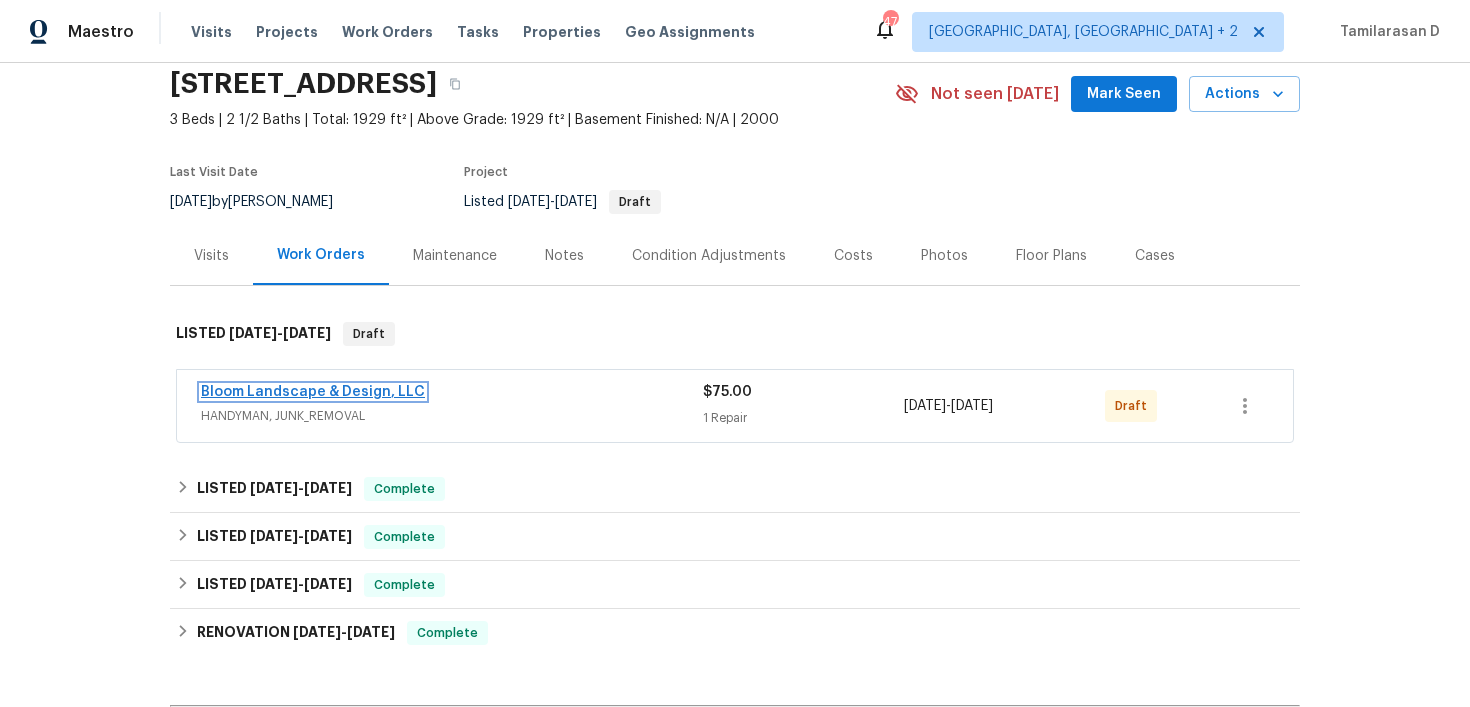 click on "Bloom Landscape & Design, LLC" at bounding box center (313, 392) 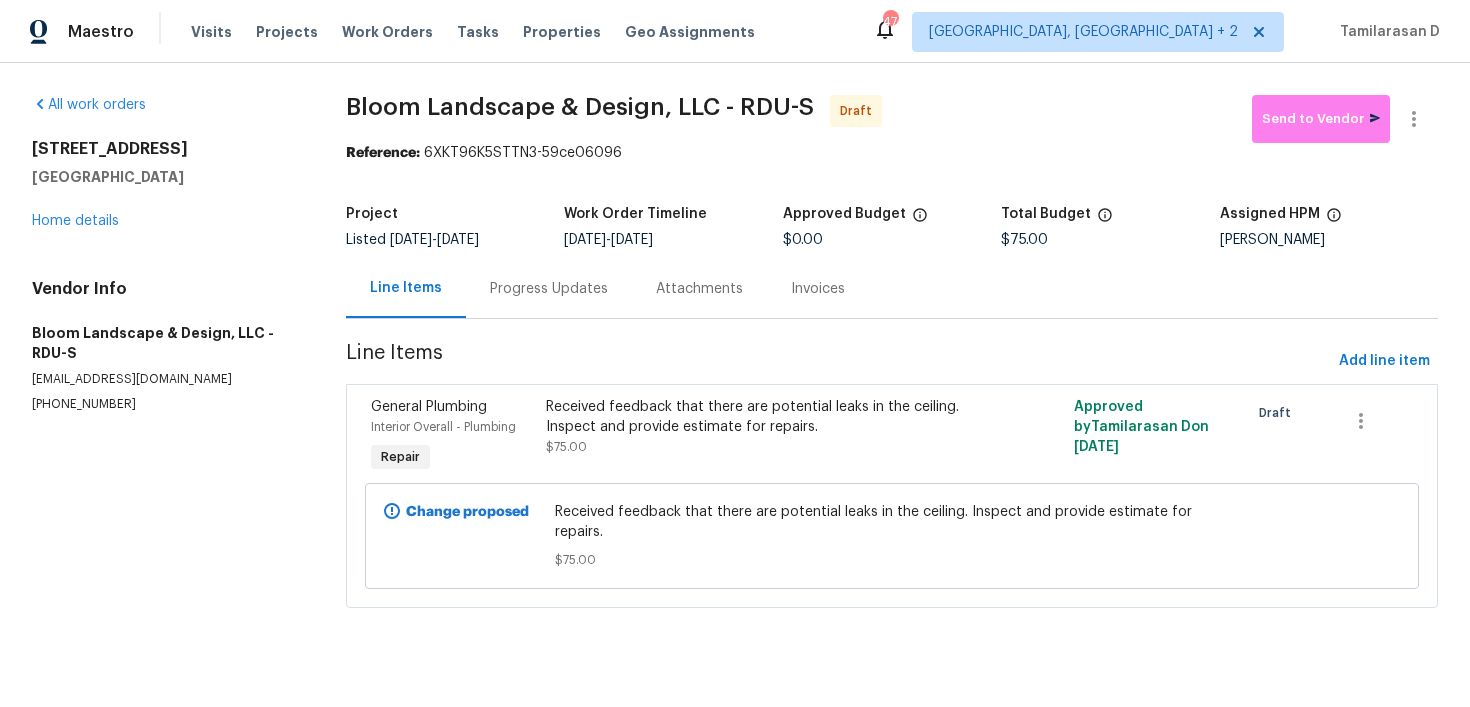 click on "Progress Updates" at bounding box center (549, 288) 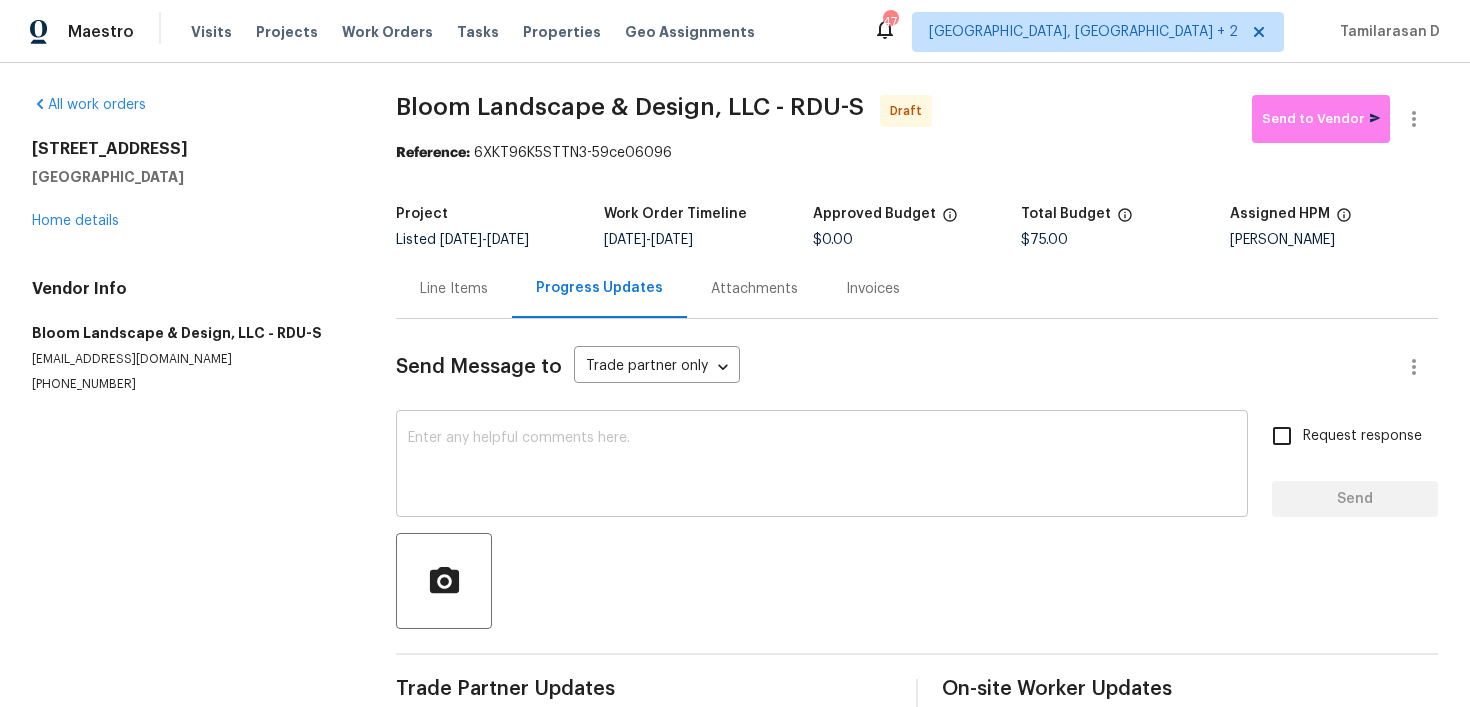 click at bounding box center [822, 466] 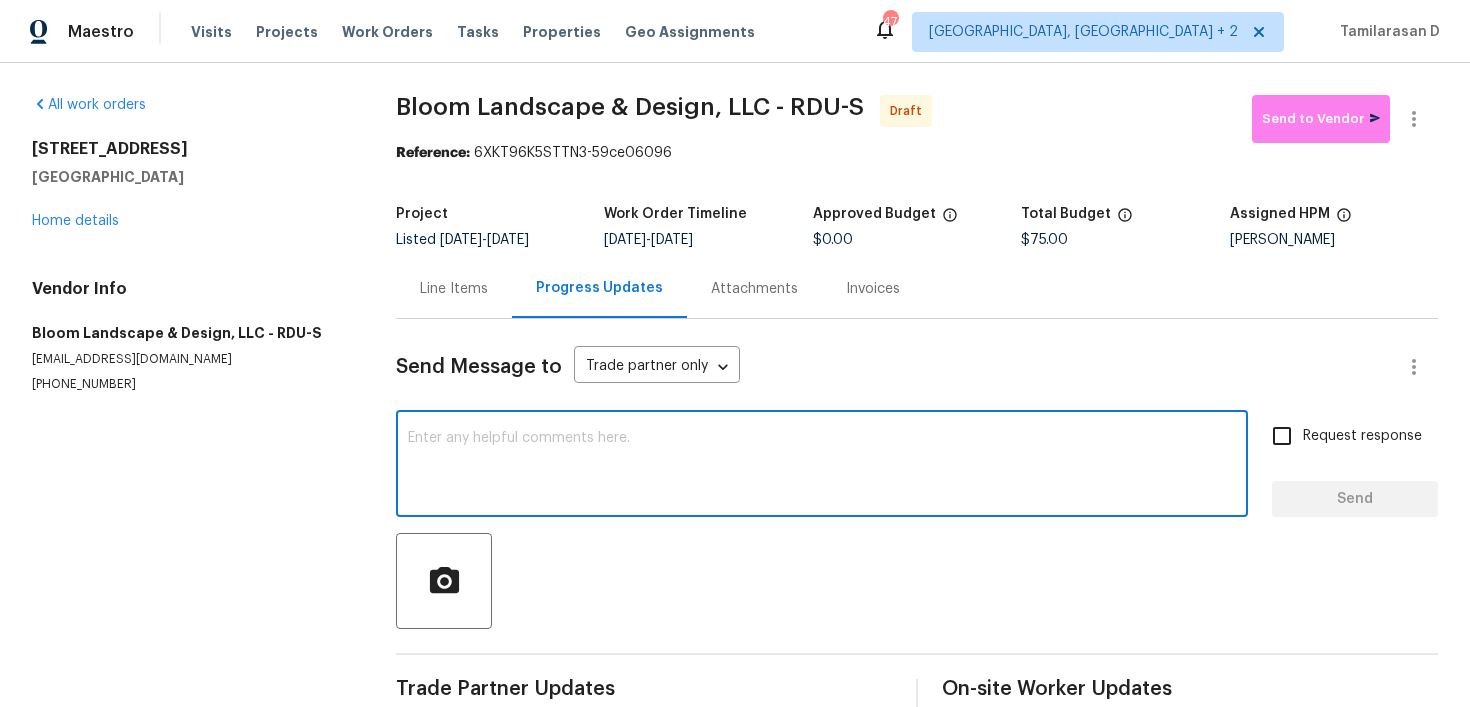 paste on "Hey, this is Tamil from Opendoor. I’m confirming you received the WO for the property at (Address). Please review and accept the WO within 24 hours and provide a scheduled date. Please disregard the contact information for the HPM included in the WO. Our Centralised LWO Team is responsible for Listed WOs." 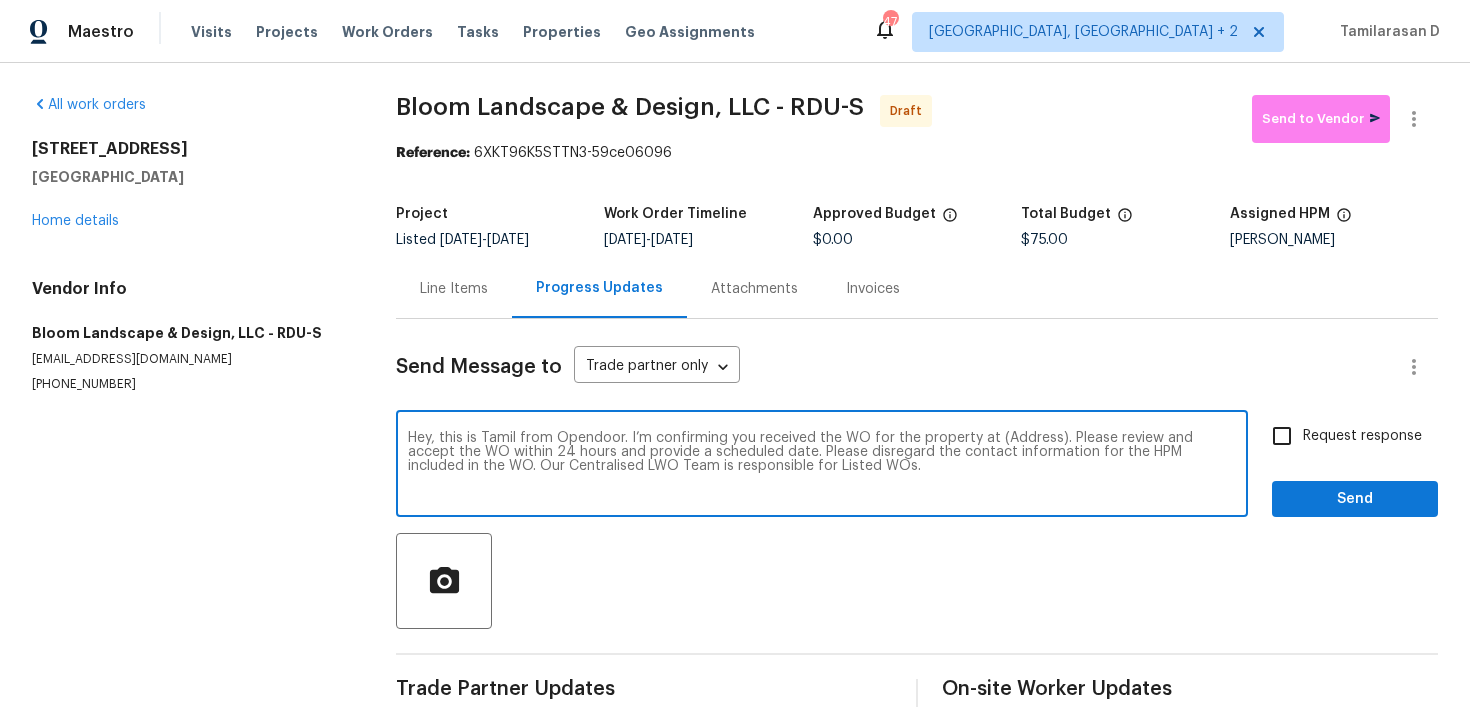 click on "Hey, this is Tamil from Opendoor. I’m confirming you received the WO for the property at (Address). Please review and accept the WO within 24 hours and provide a scheduled date. Please disregard the contact information for the HPM included in the WO. Our Centralised LWO Team is responsible for Listed WOs." at bounding box center (822, 466) 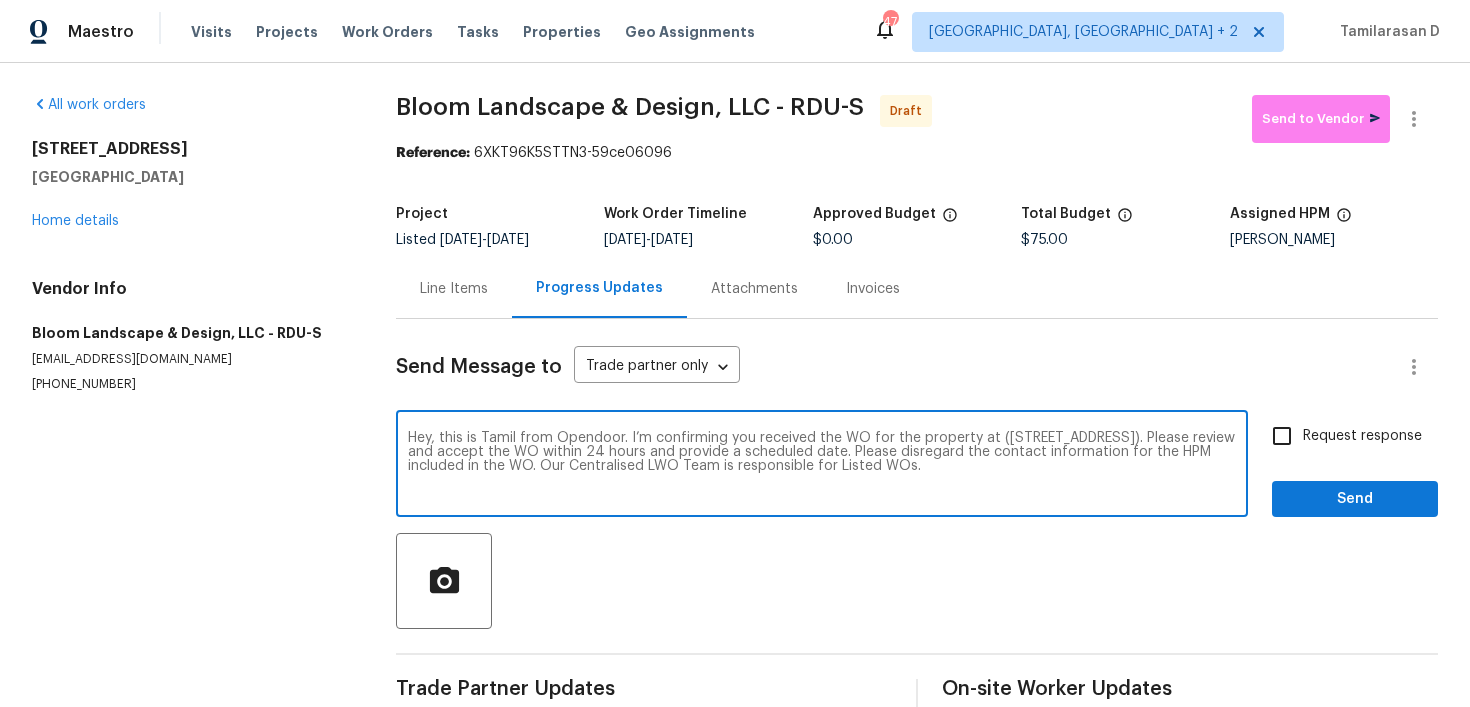 type on "Hey, this is Tamil from Opendoor. I’m confirming you received the WO for the property at ([STREET_ADDRESS]). Please review and accept the WO within 24 hours and provide a scheduled date. Please disregard the contact information for the HPM included in the WO. Our Centralised LWO Team is responsible for Listed WOs." 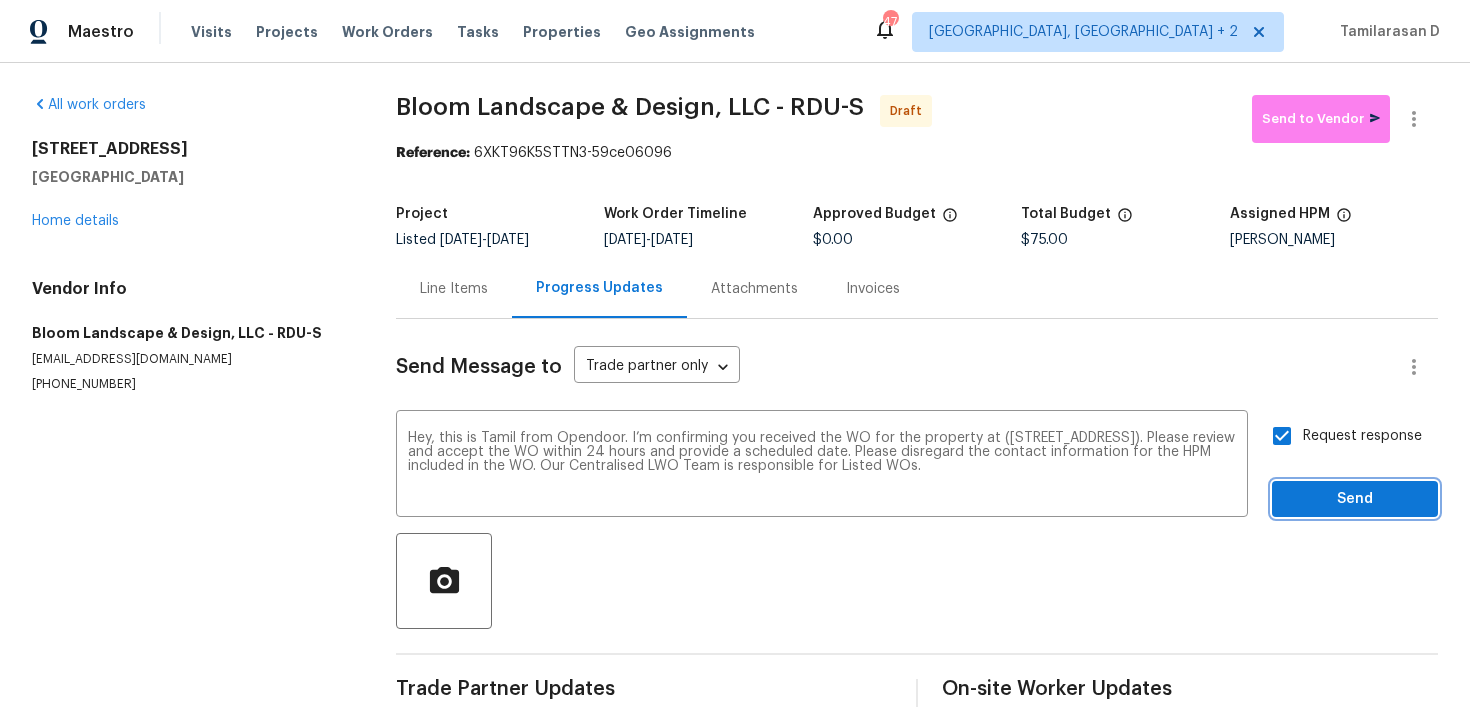 click on "Send" at bounding box center (1355, 499) 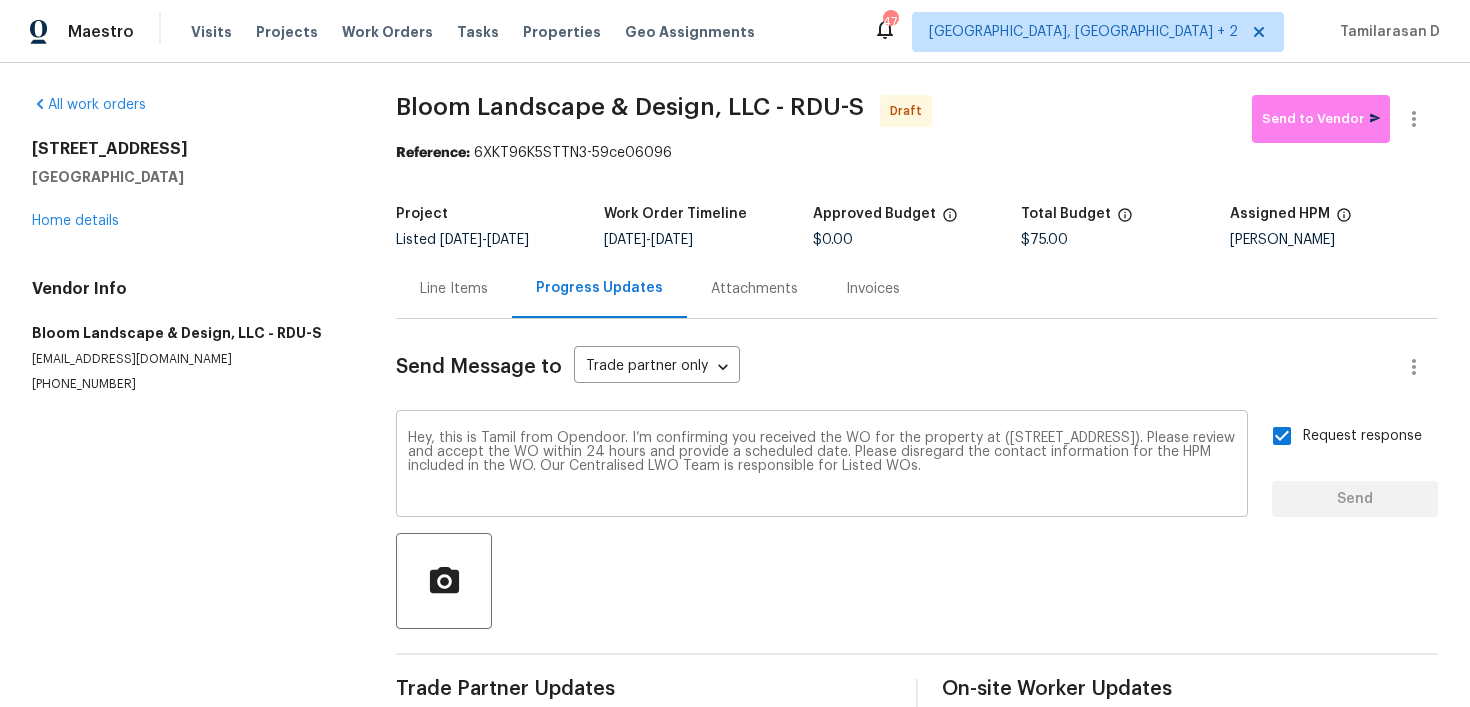 type 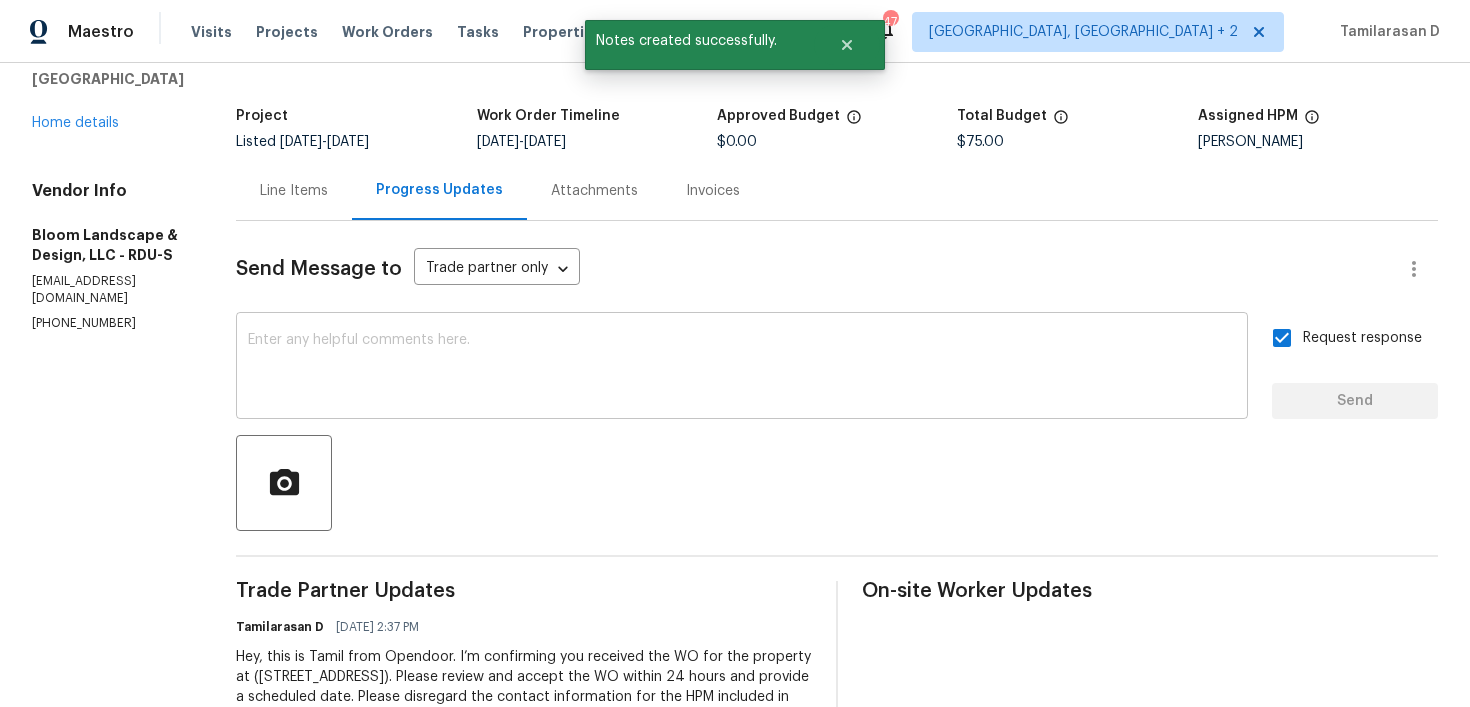 scroll, scrollTop: 0, scrollLeft: 0, axis: both 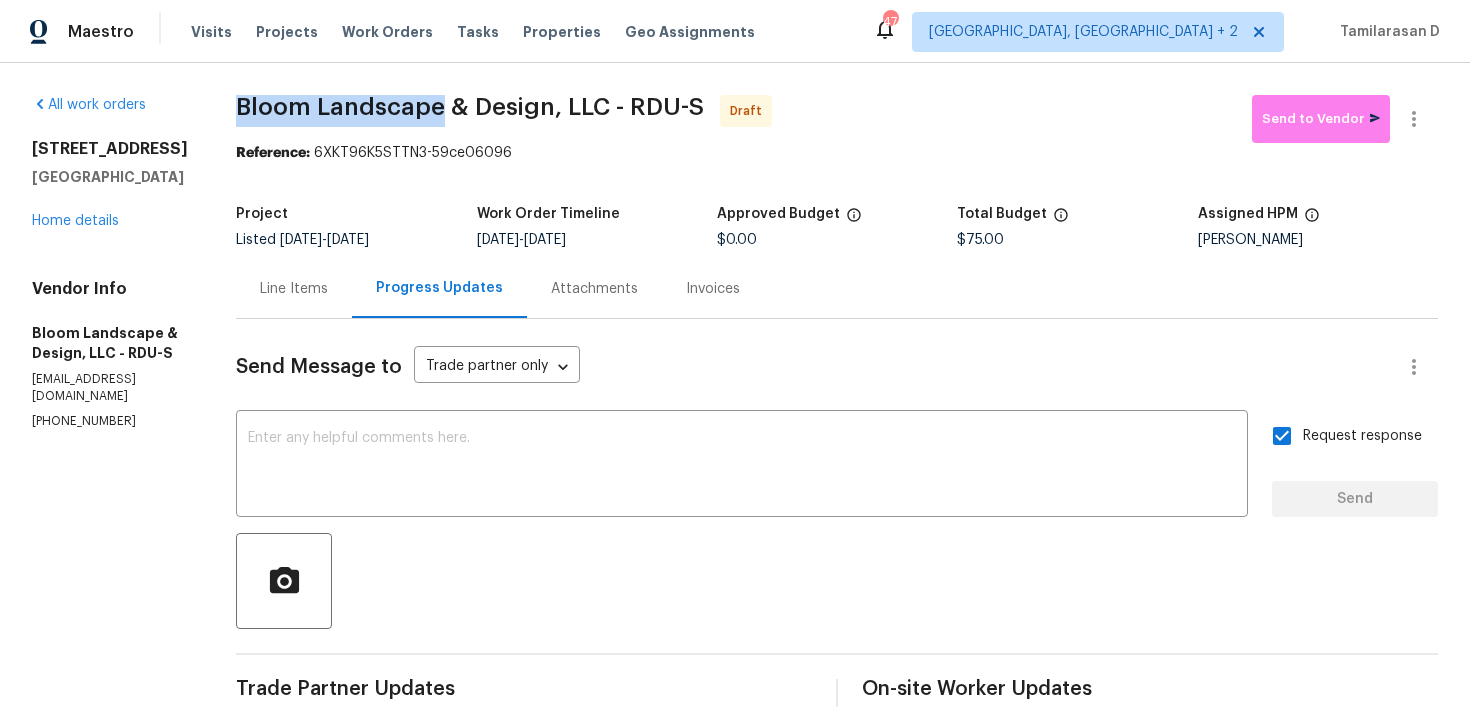 drag, startPoint x: 260, startPoint y: 111, endPoint x: 458, endPoint y: 109, distance: 198.0101 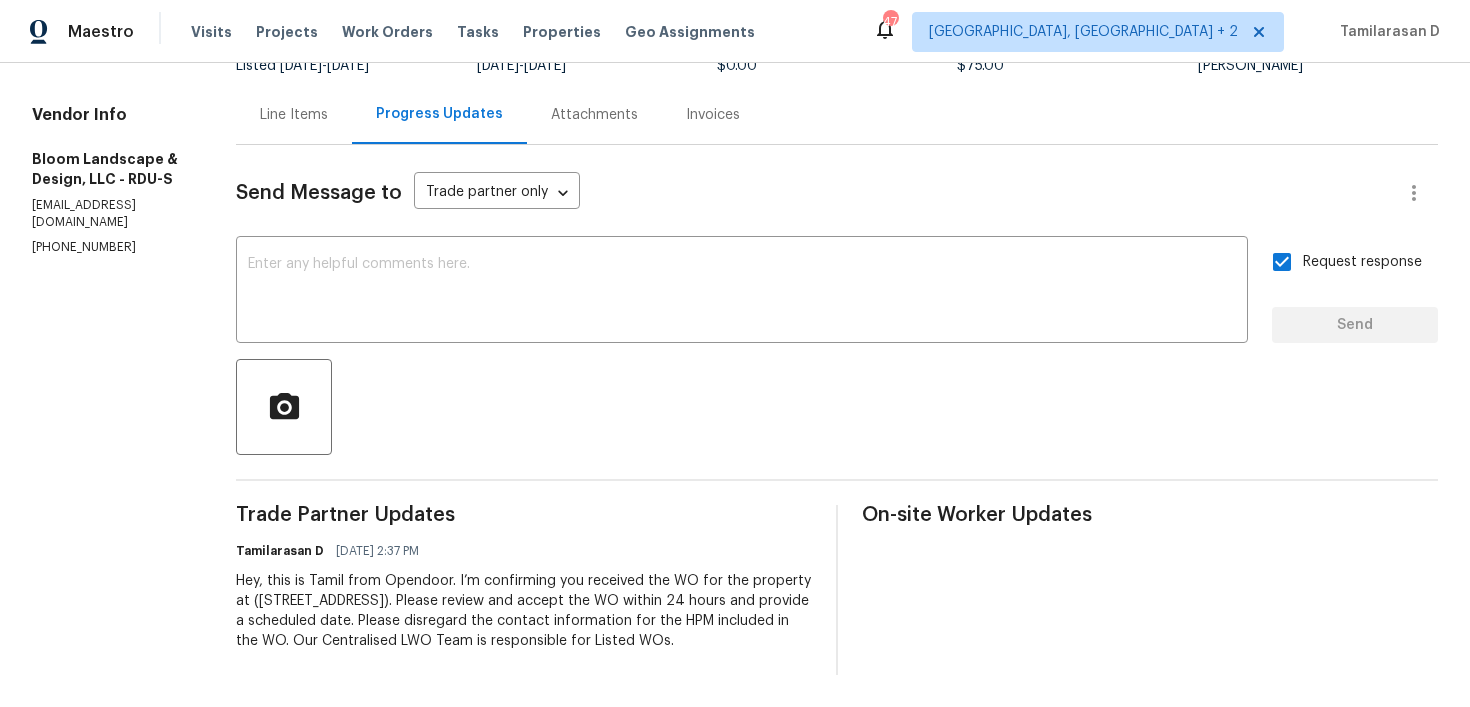 scroll, scrollTop: 0, scrollLeft: 0, axis: both 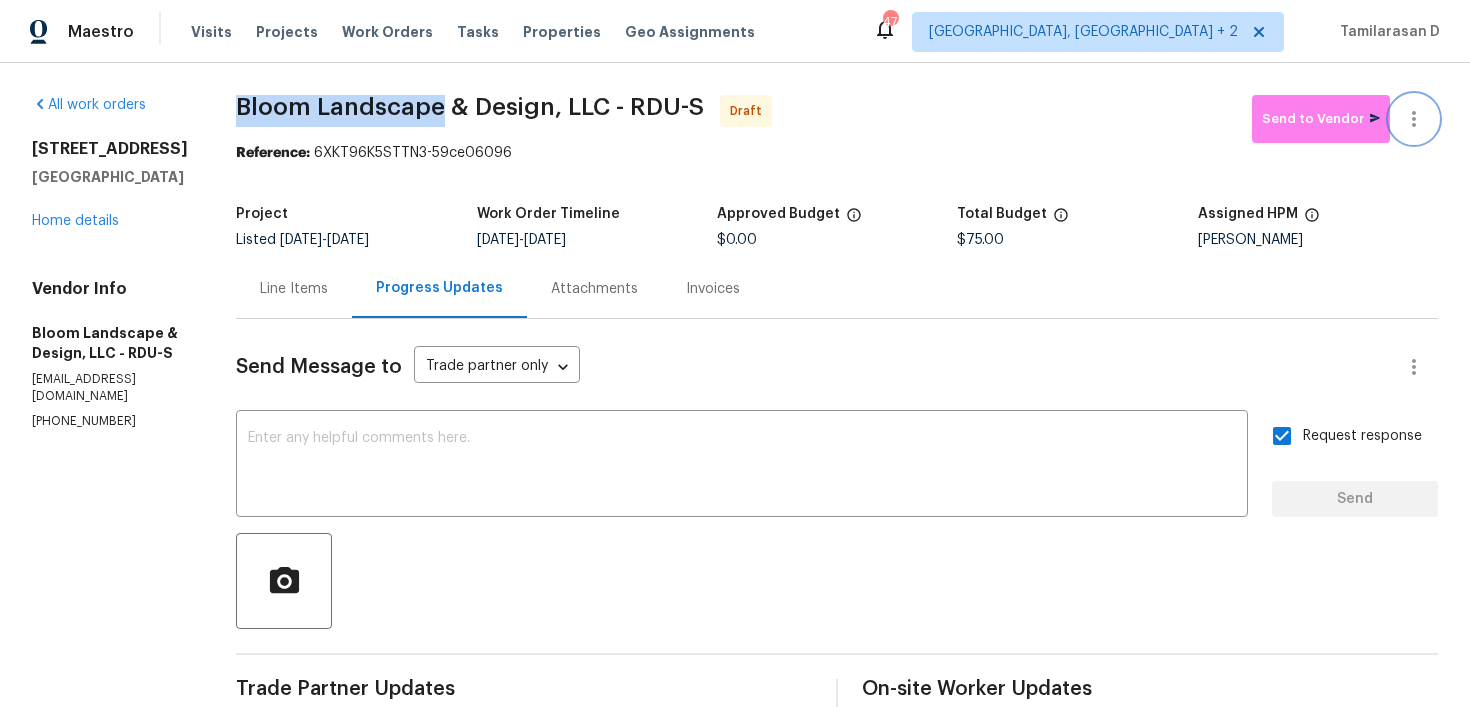 click 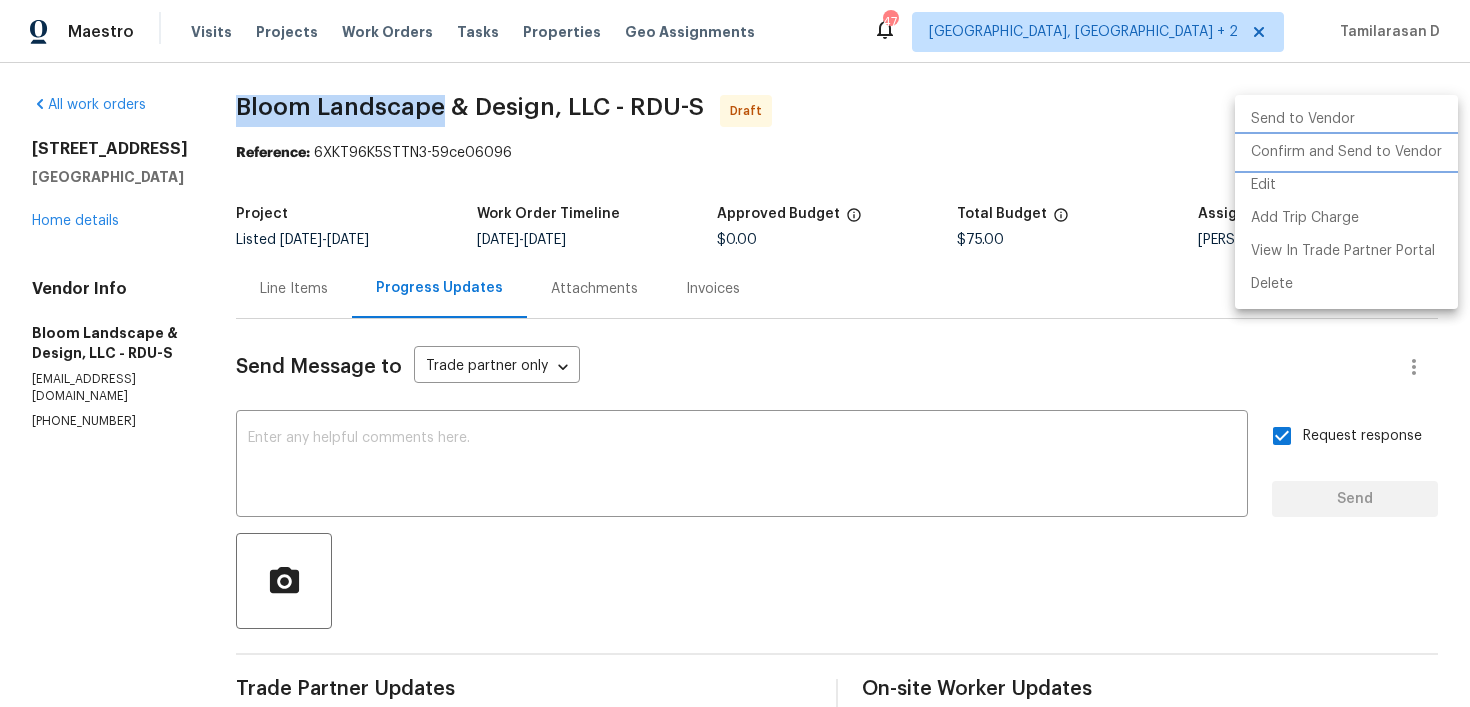 click on "Confirm and Send to Vendor" at bounding box center [1346, 152] 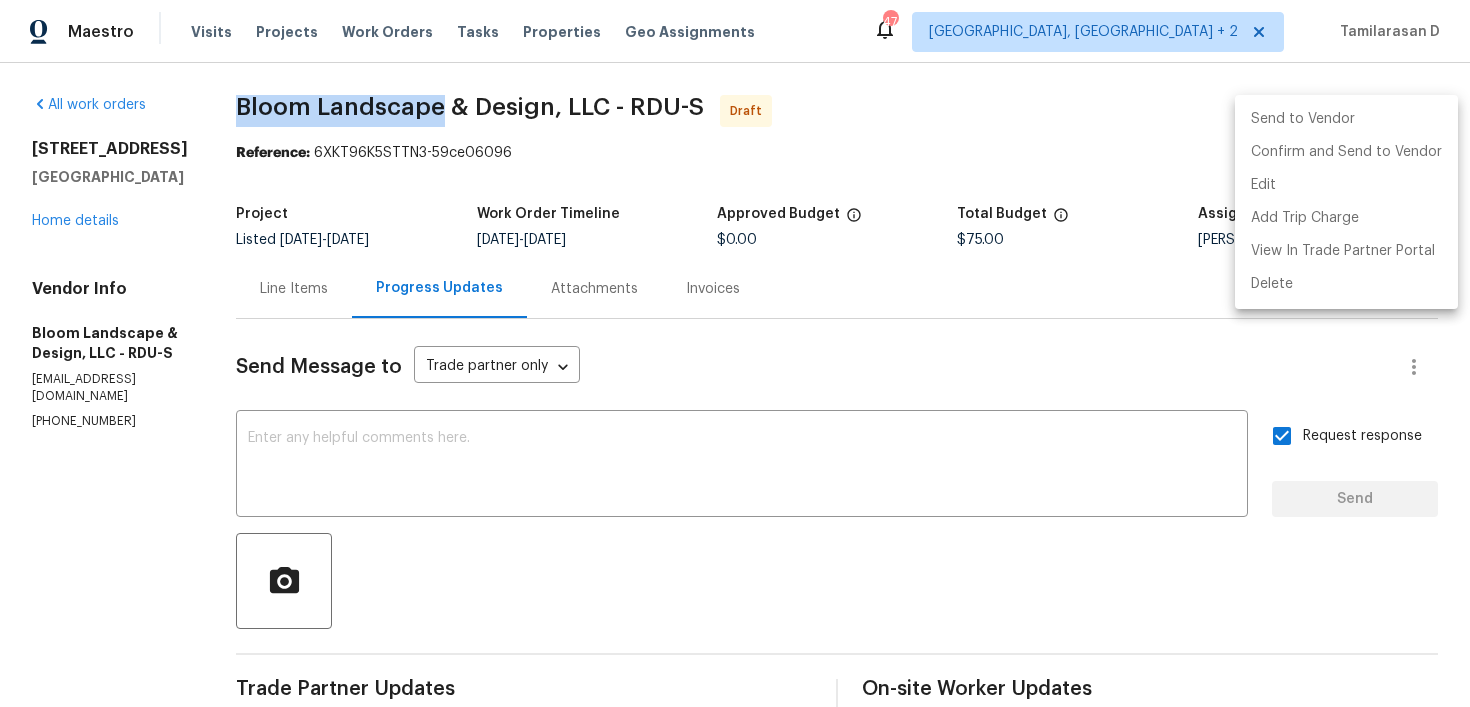 click at bounding box center (735, 353) 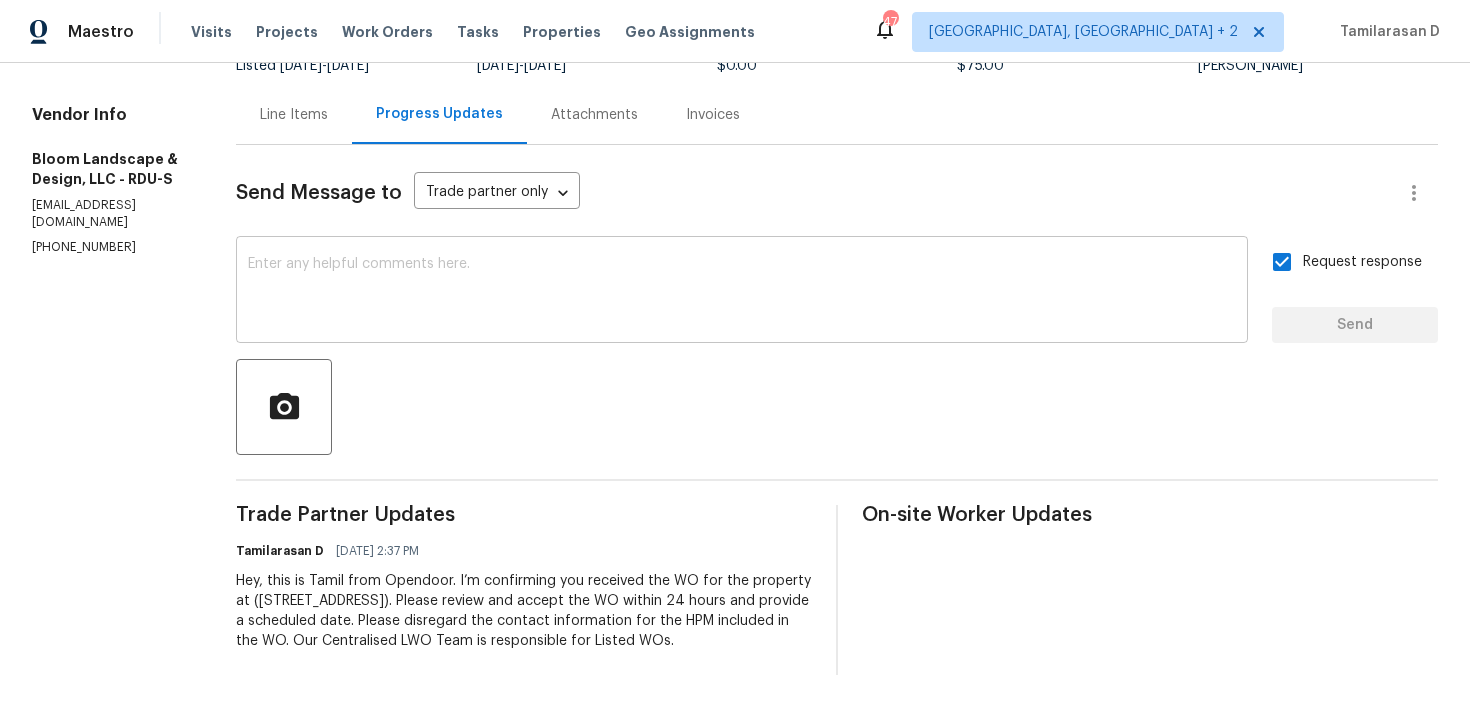 scroll, scrollTop: 0, scrollLeft: 0, axis: both 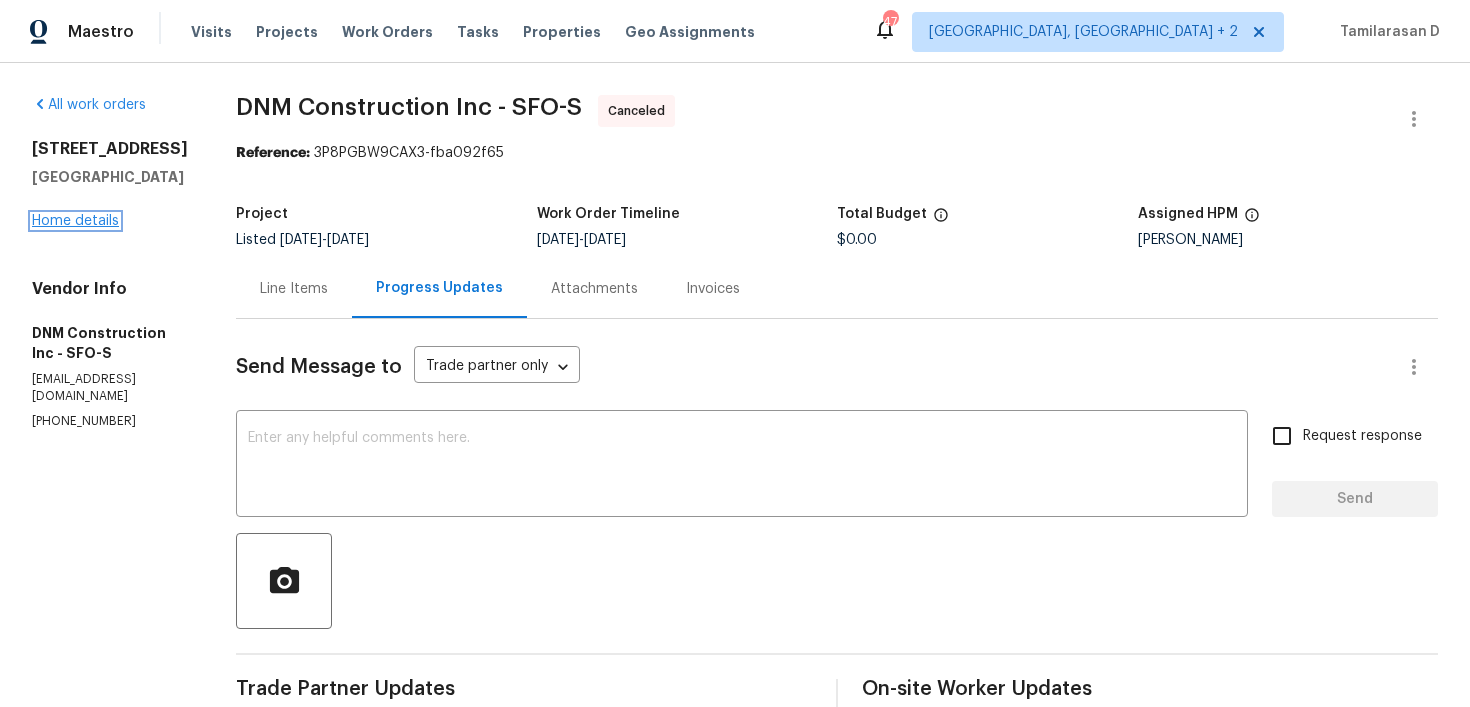 click on "Home details" at bounding box center (75, 221) 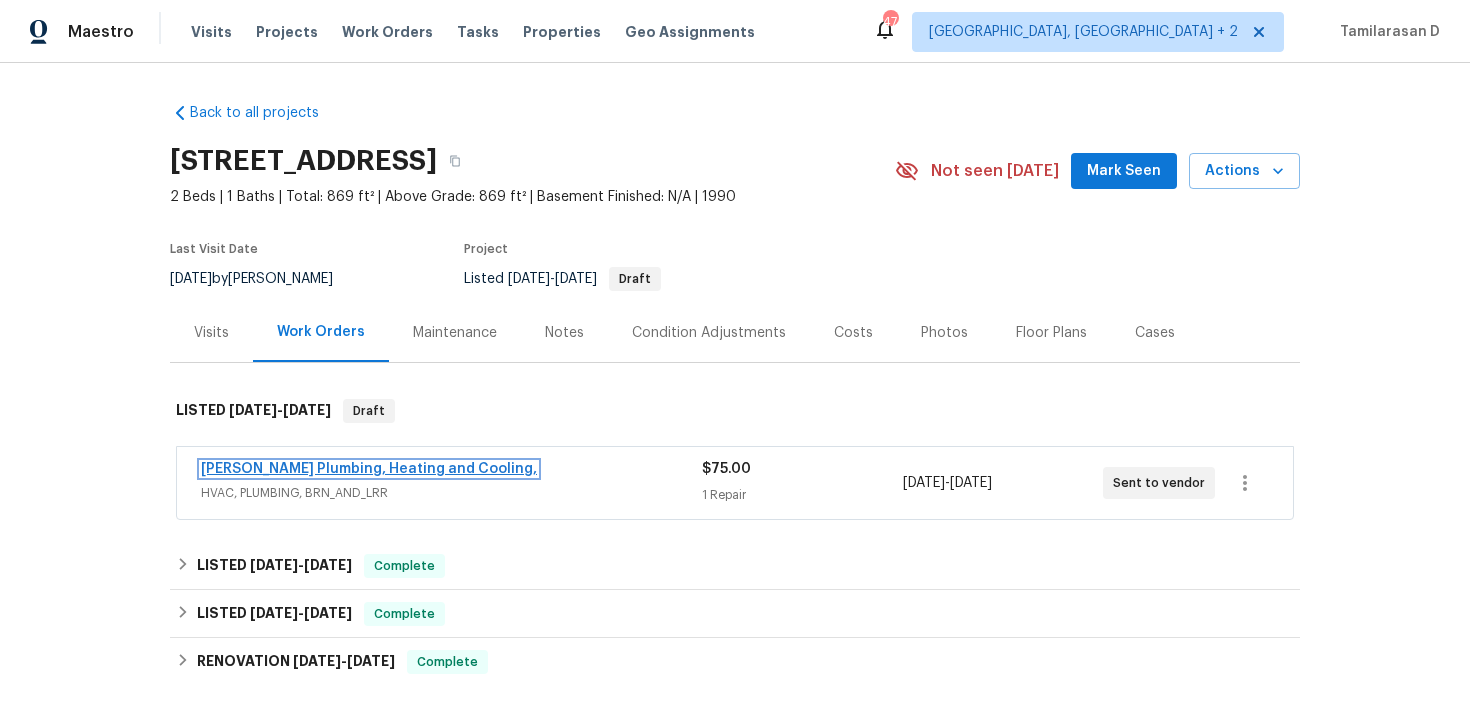 click on "[PERSON_NAME] Plumbing, Heating and Cooling," at bounding box center (369, 469) 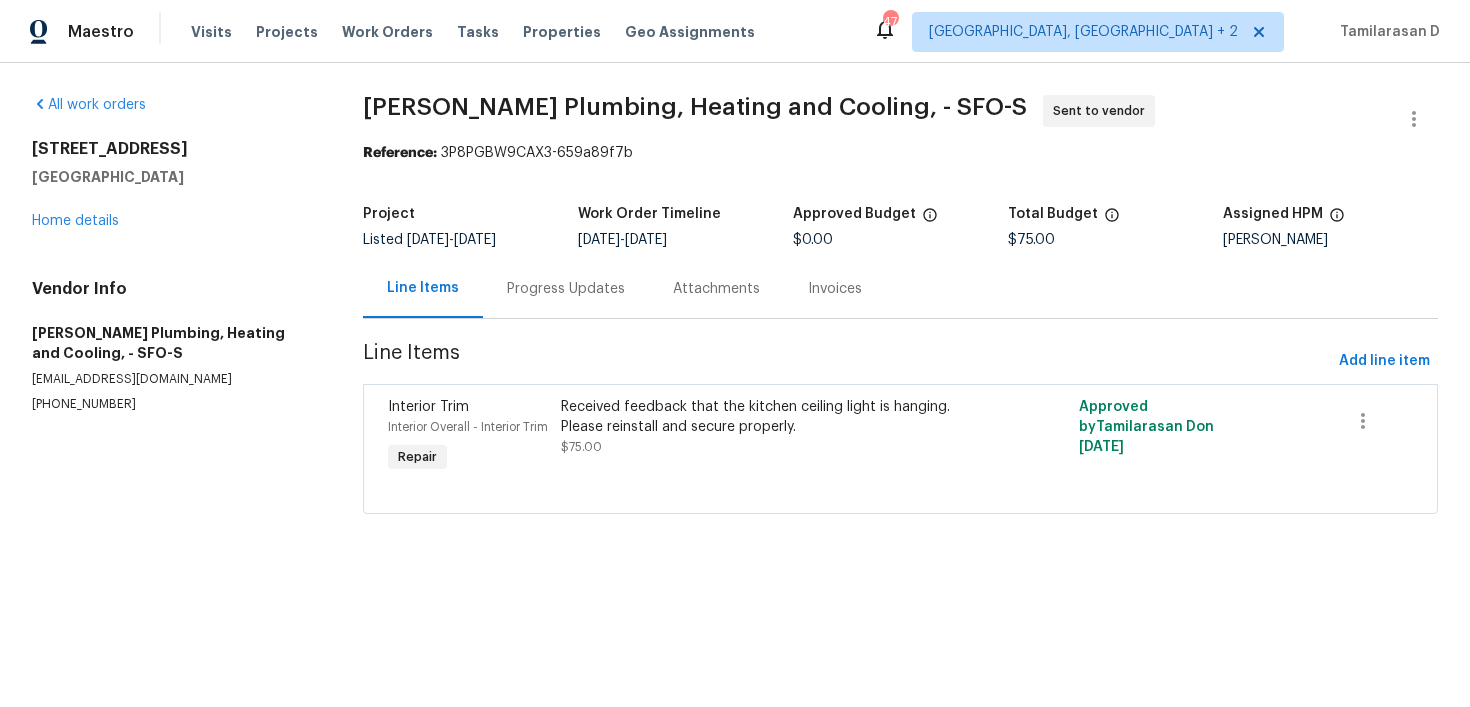 click on "Progress Updates" at bounding box center [566, 289] 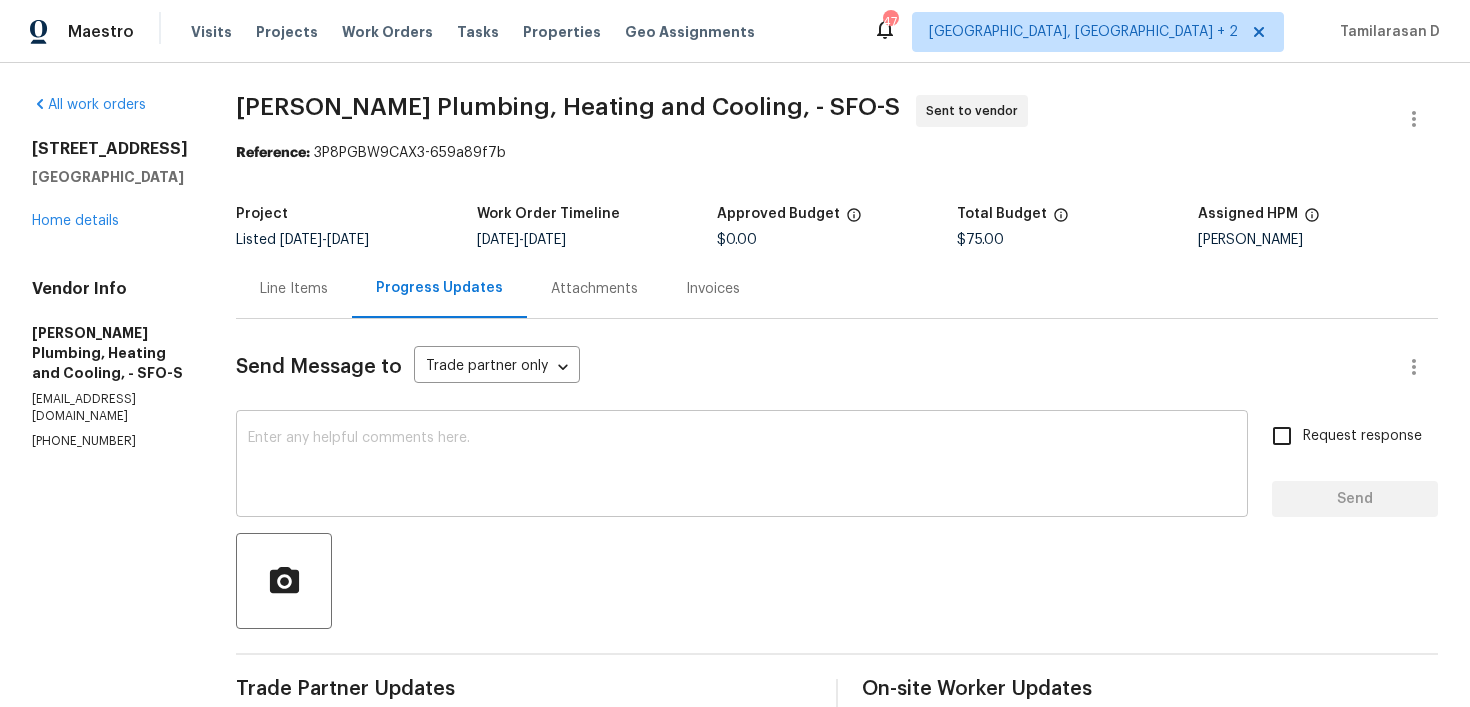scroll, scrollTop: 292, scrollLeft: 0, axis: vertical 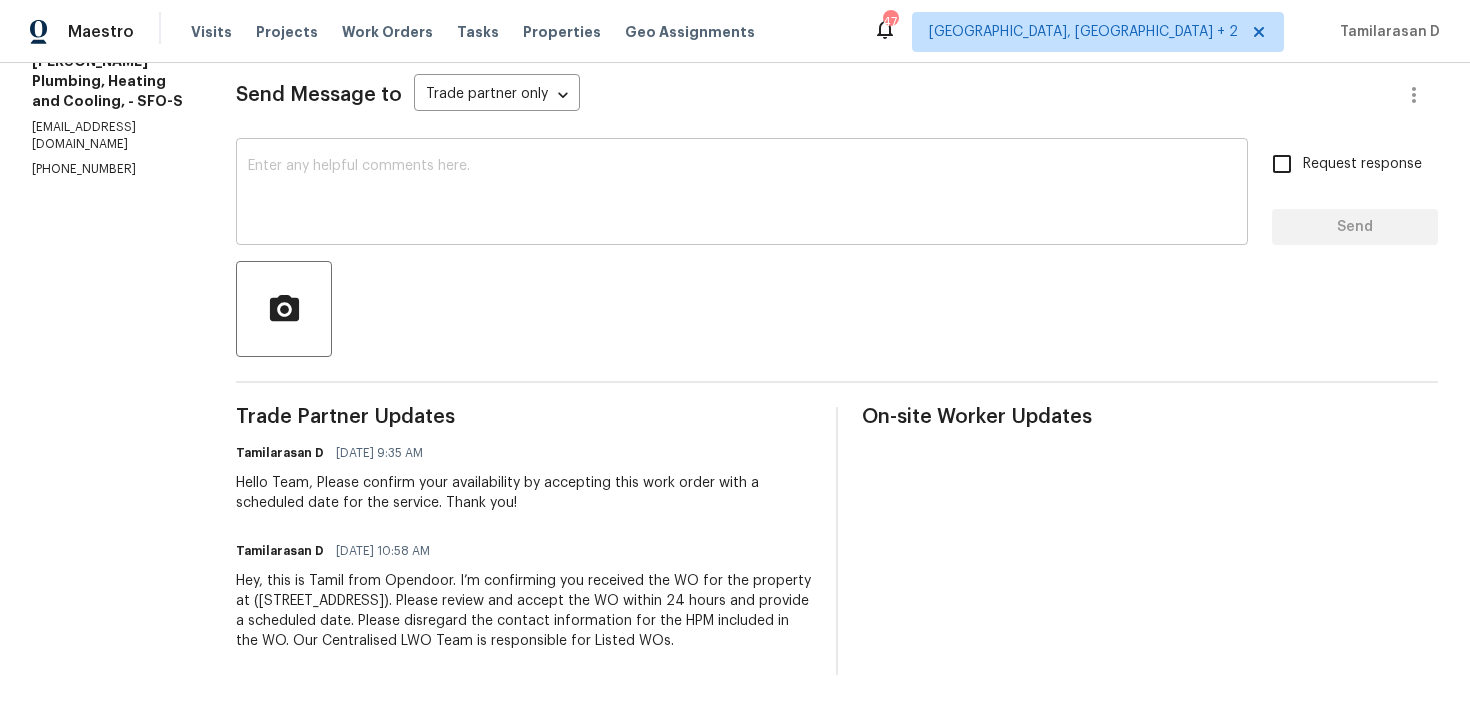 click at bounding box center [742, 194] 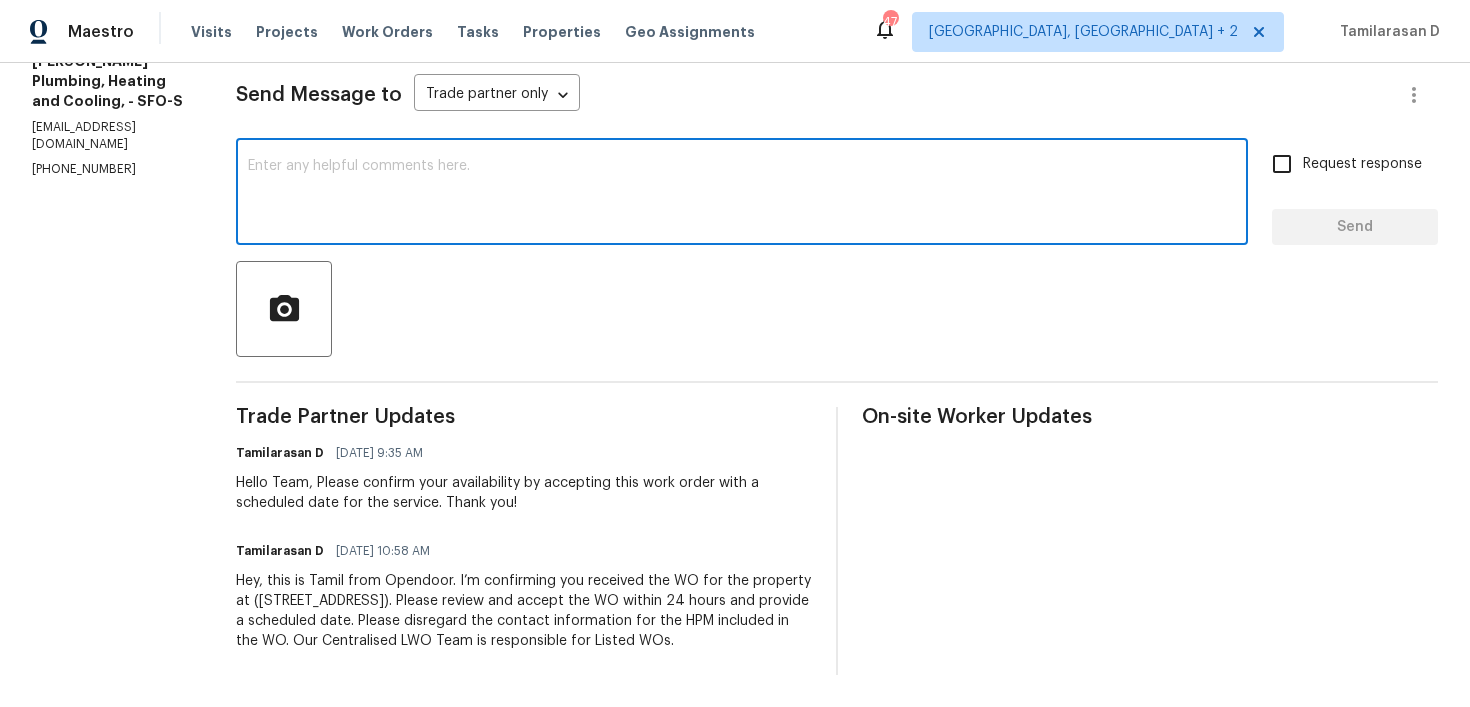 scroll, scrollTop: 0, scrollLeft: 0, axis: both 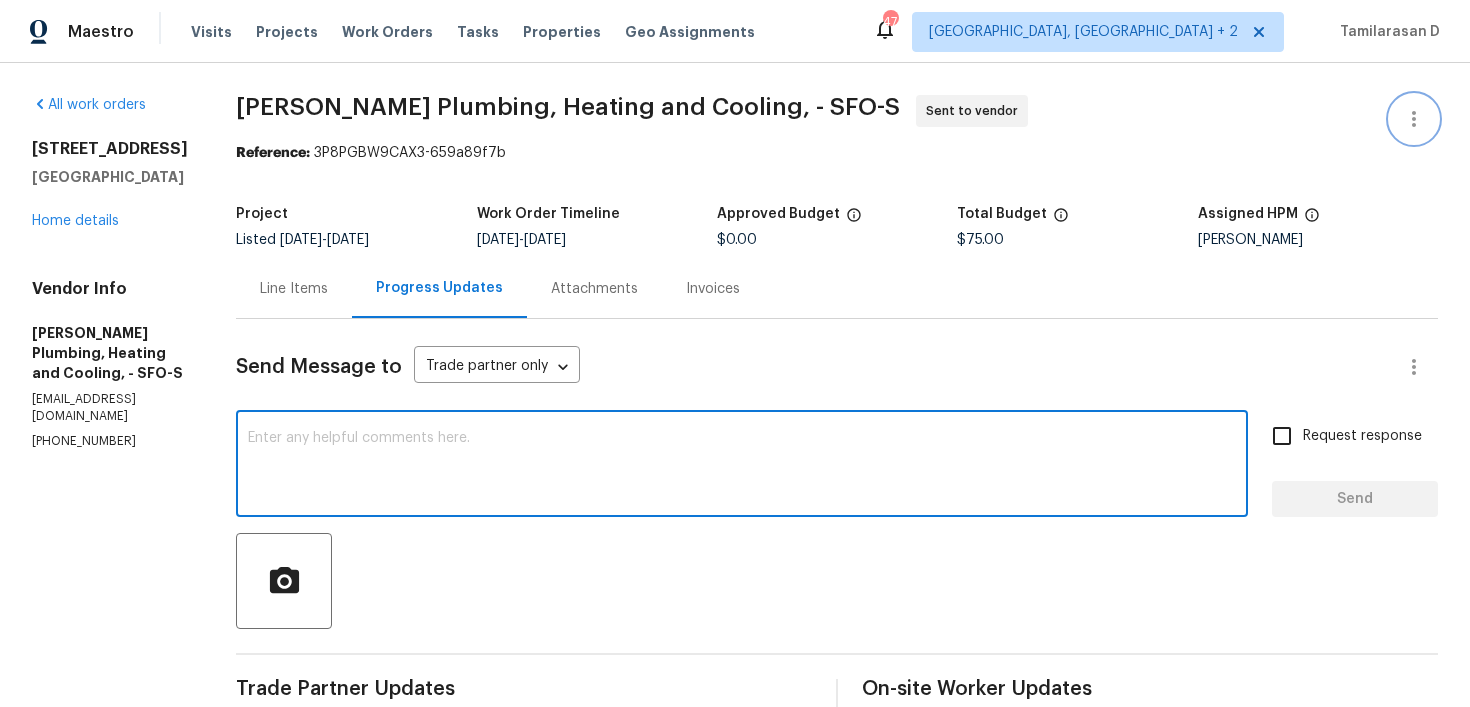 click 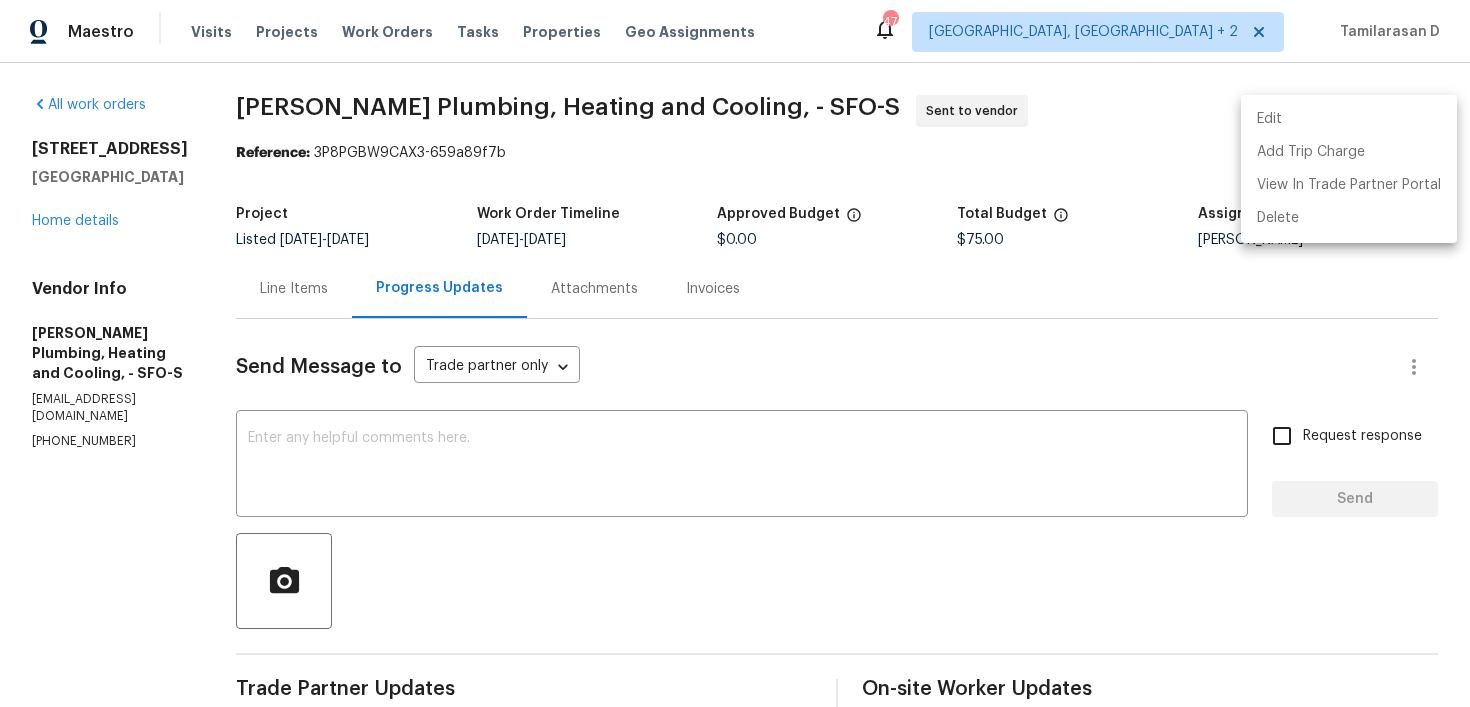 click on "Edit" at bounding box center (1349, 119) 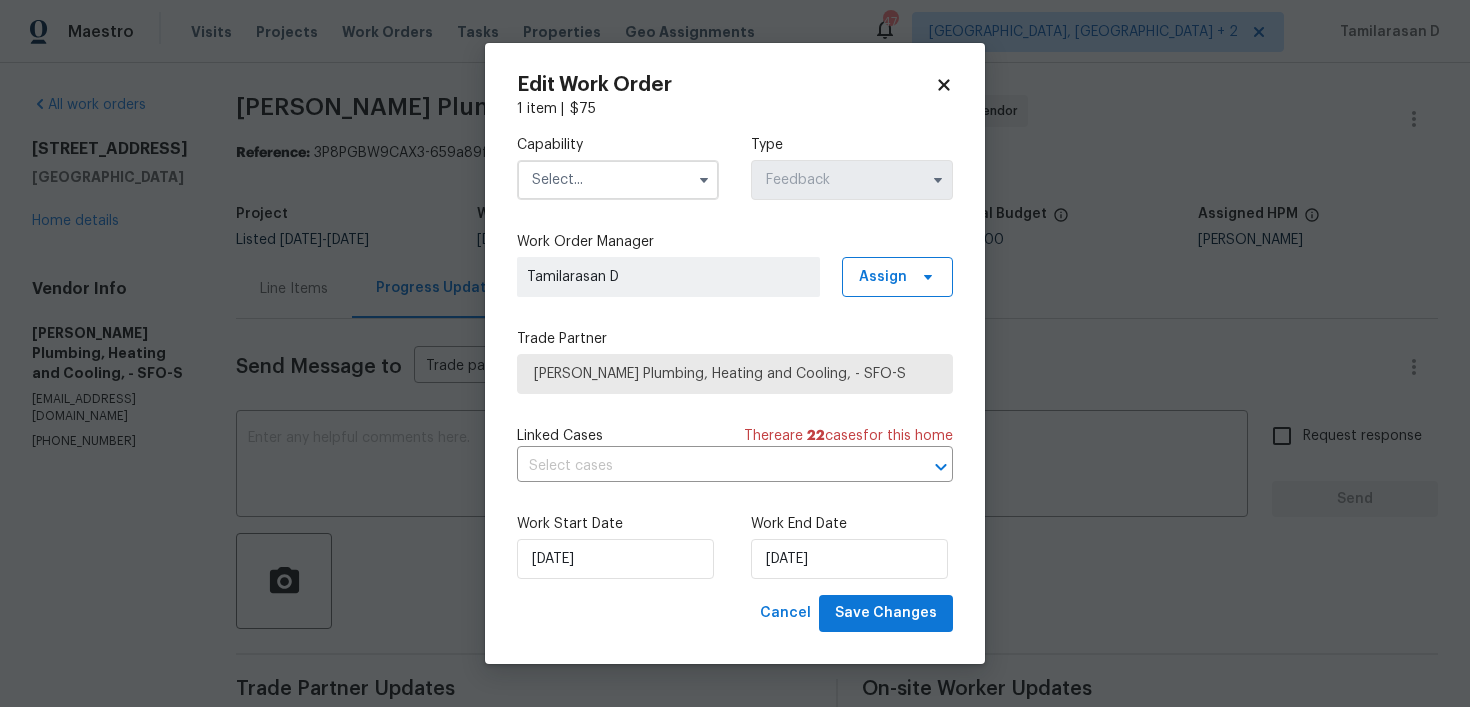 click at bounding box center (618, 180) 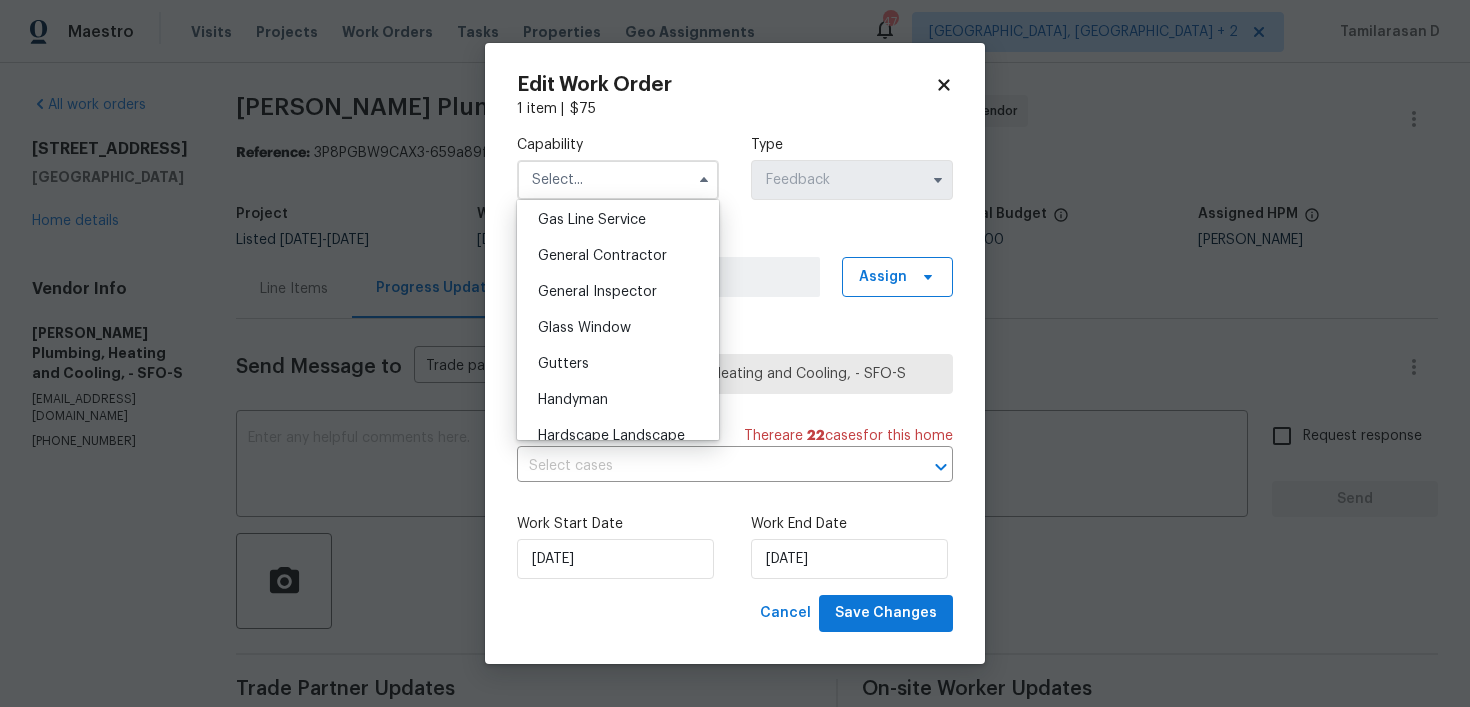 scroll, scrollTop: 1104, scrollLeft: 0, axis: vertical 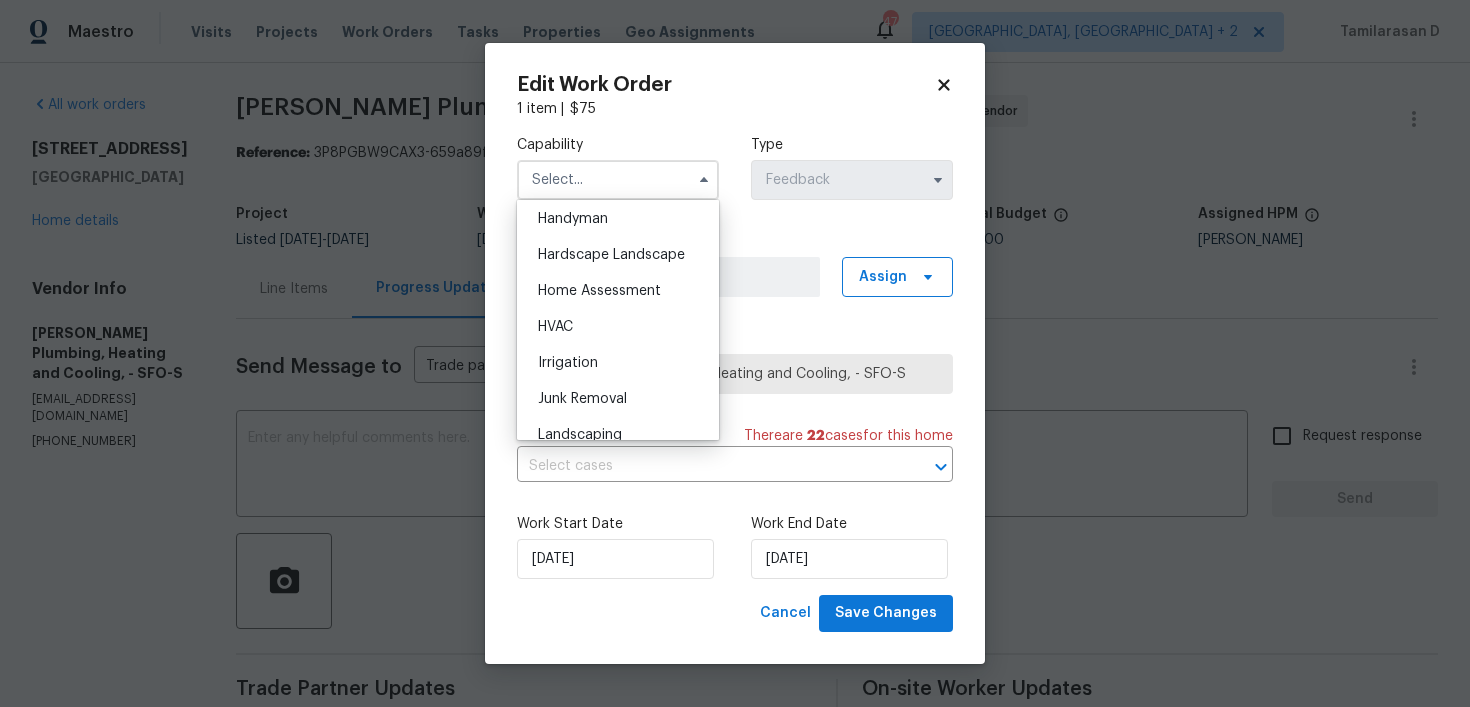 click on "Maestro Visits Projects Work Orders Tasks Properties Geo Assignments 47 [GEOGRAPHIC_DATA], [GEOGRAPHIC_DATA] + 2 Tamilarasan D All work orders [STREET_ADDRESS] Home details Vendor Info [PERSON_NAME] Plumbing, Heating and Cooling, - SFO-S [EMAIL_ADDRESS][DOMAIN_NAME] [PHONE_NUMBER] [PERSON_NAME] Plumbing, Heating and Cooling, - SFO-S Sent to vendor Reference:   3P8PGBW9CAX3-659a89f7b Project Listed   [DATE]  -  [DATE] Work Order Timeline [DATE]  -  [DATE] Approved Budget $0.00 Total Budget $75.00 Assigned HPM [PERSON_NAME] Line Items Progress Updates Attachments Invoices Send Message to Trade partner only Trade partner only ​ x ​ Request response Send Trade Partner Updates Tamilarasan D [DATE] 9:35 AM Hello Team, Please confirm your availability by accepting this work order with a scheduled date for the service. Thank you! Tamilarasan D [DATE] 10:58 AM On-site Worker Updates
Edit Work Order 1 item | $ 75 Capability   Agent Appliance Bathtub Resurfacing BRN And Lrr Broker" at bounding box center (735, 353) 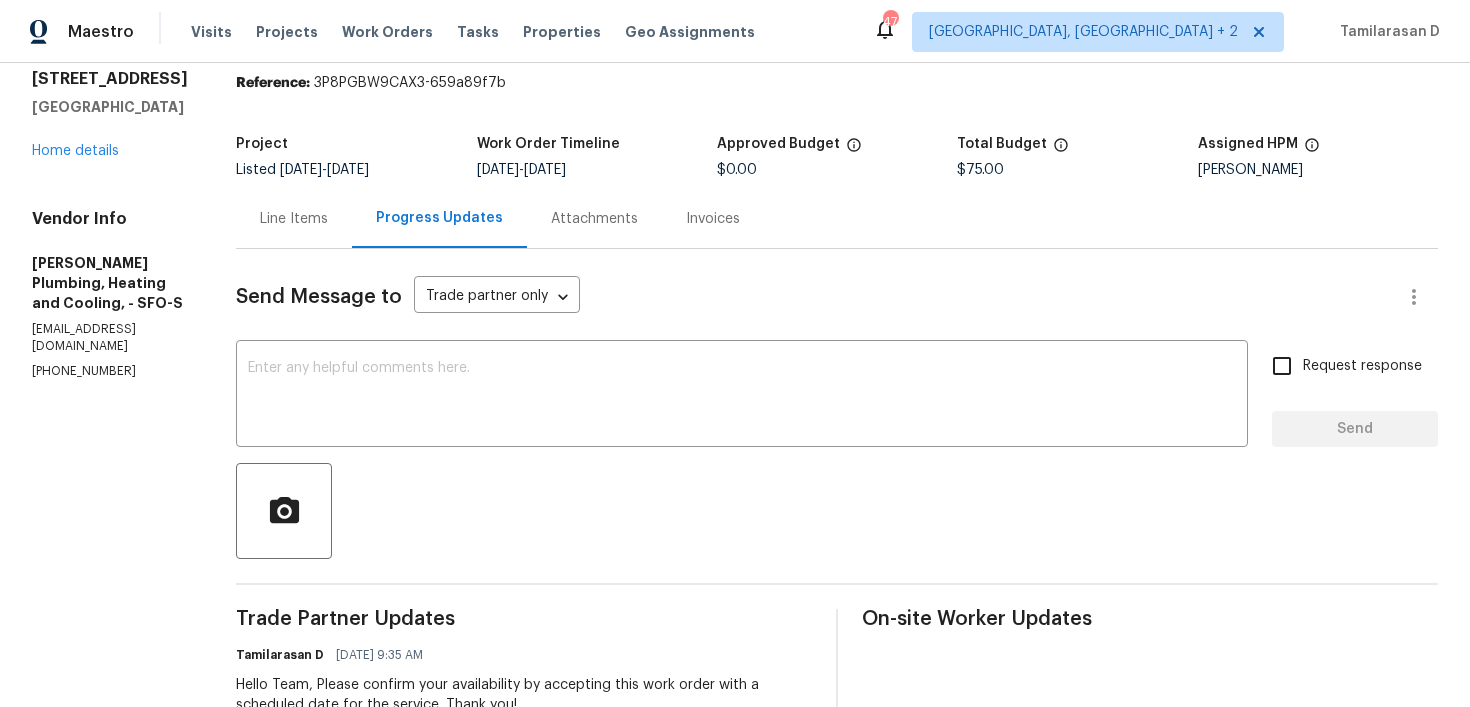 scroll, scrollTop: 79, scrollLeft: 0, axis: vertical 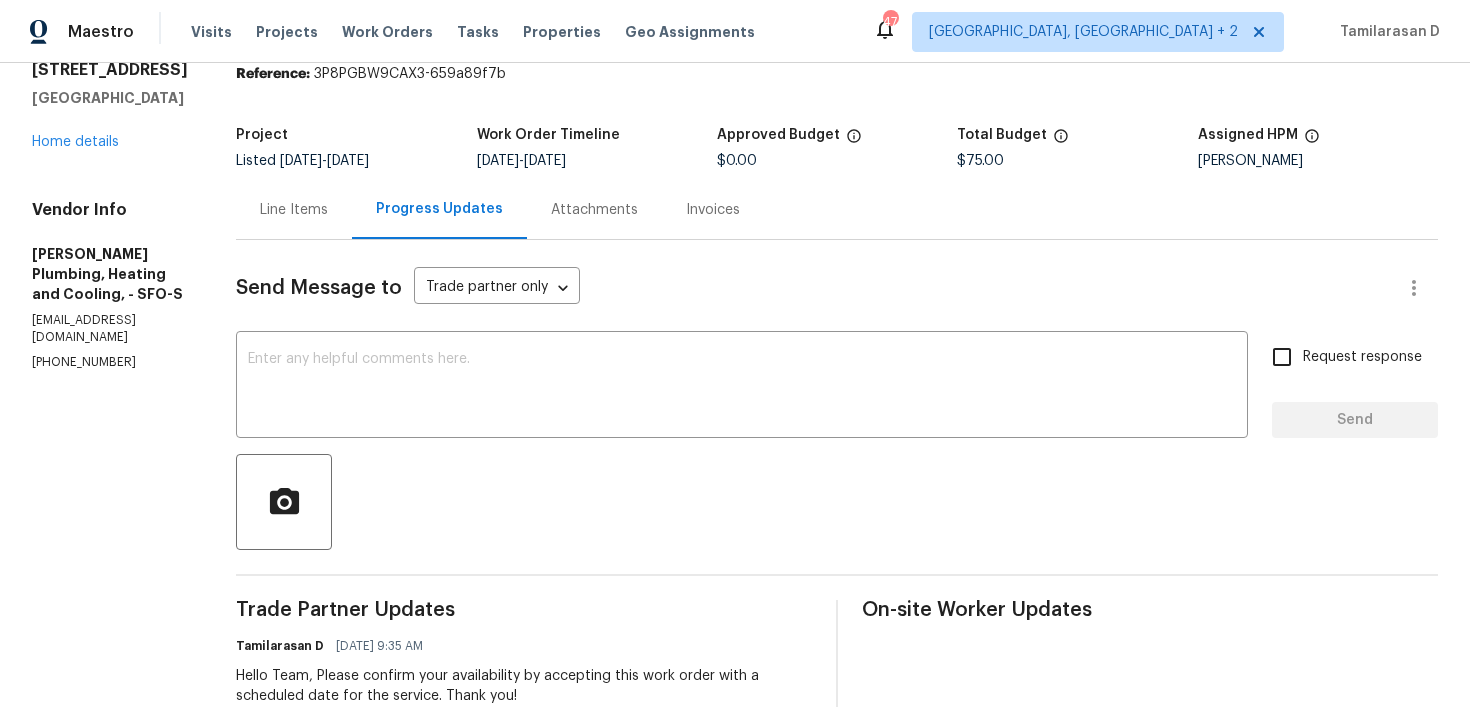 click on "[PHONE_NUMBER]" at bounding box center (110, 362) 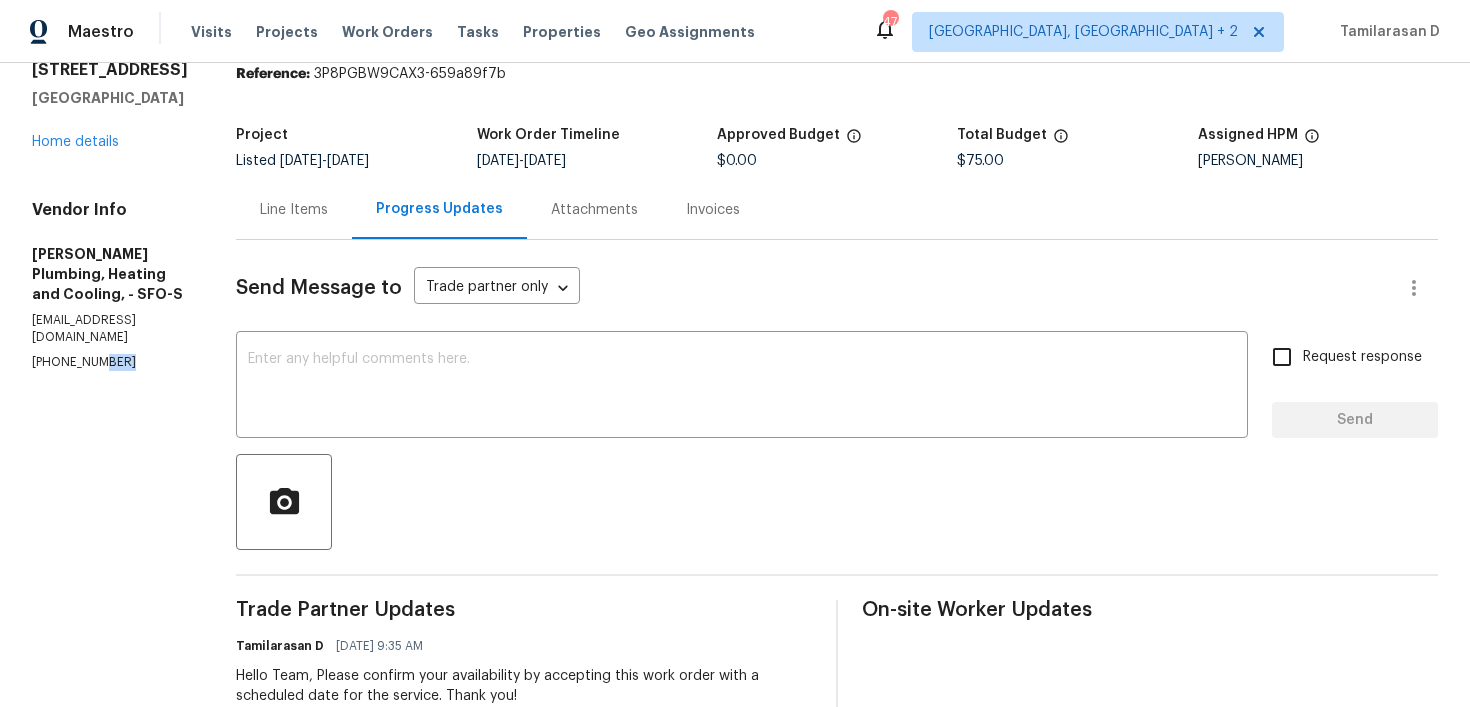 click on "(510) 674-3540" at bounding box center (110, 362) 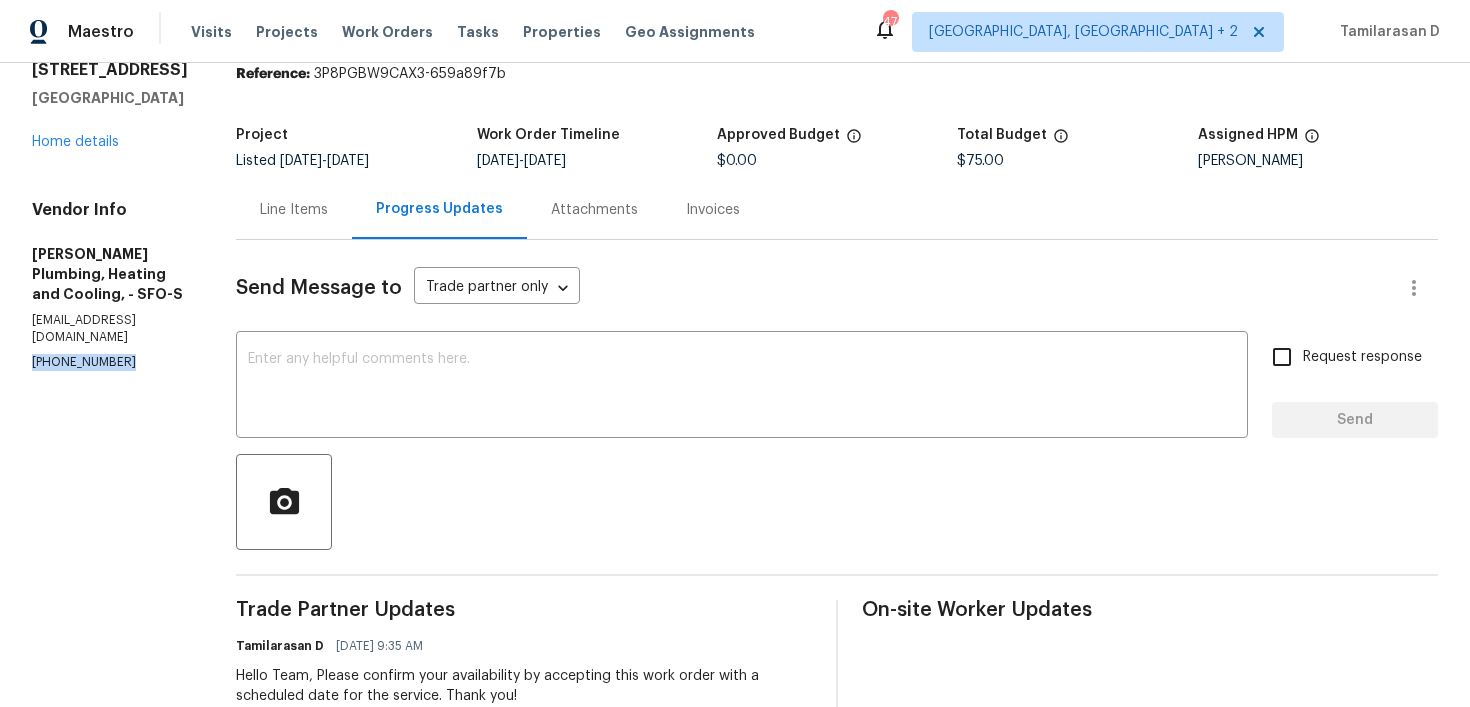 copy on "(510) 674-3540" 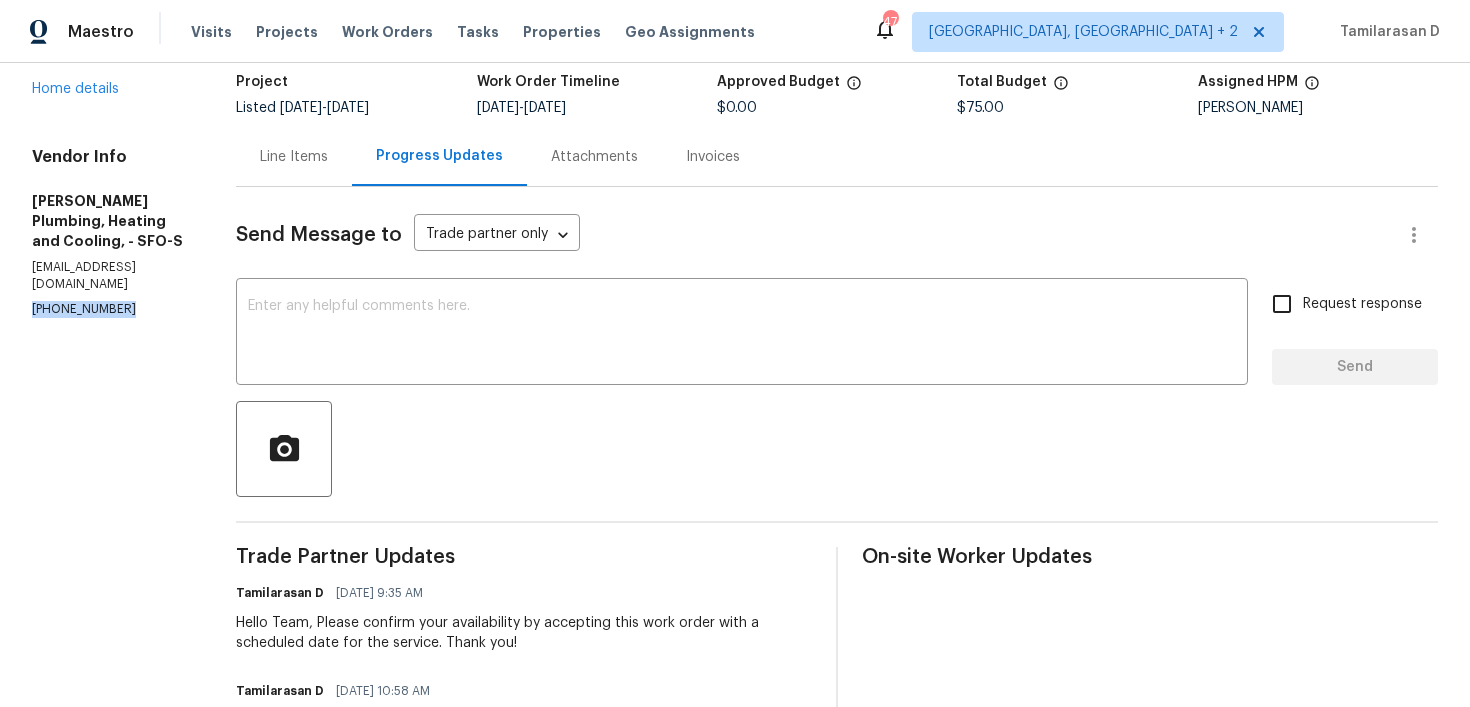 scroll, scrollTop: 0, scrollLeft: 0, axis: both 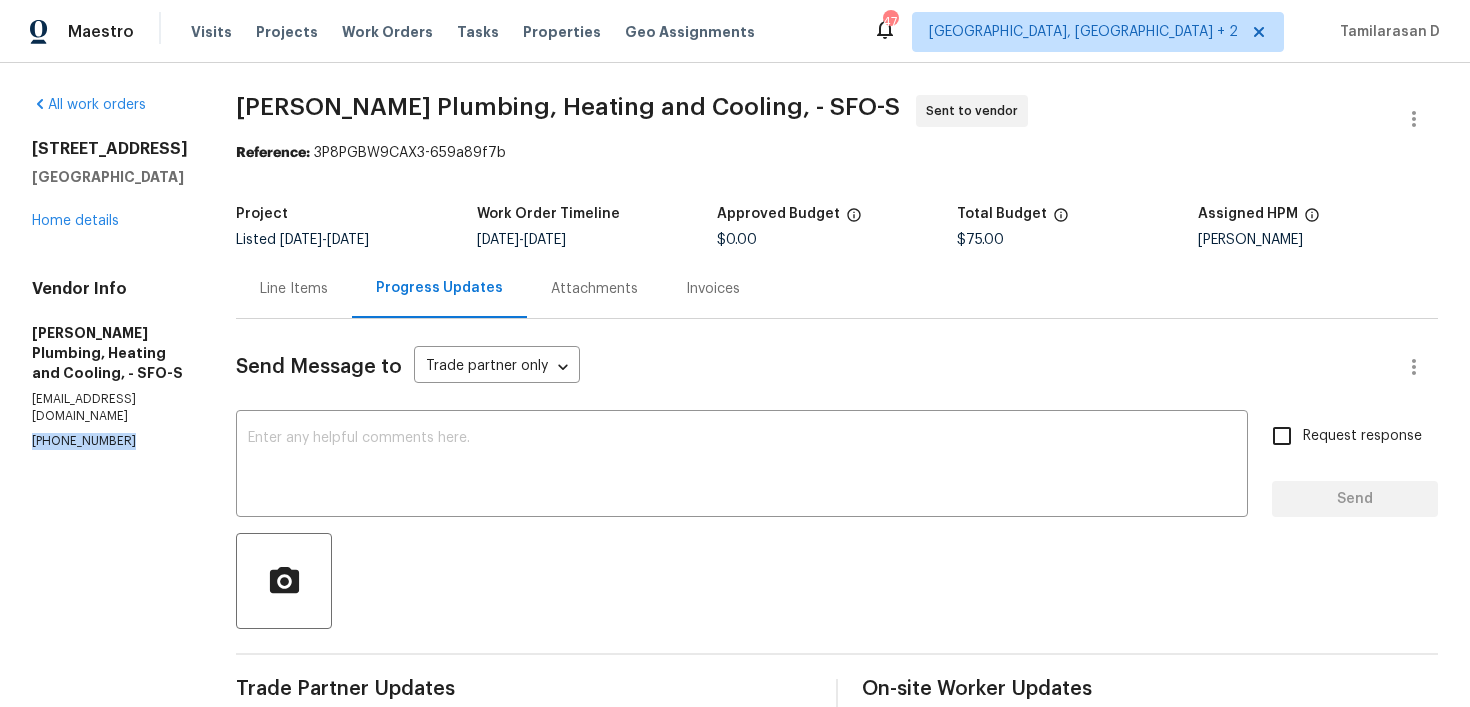 click on "Line Items" at bounding box center [294, 288] 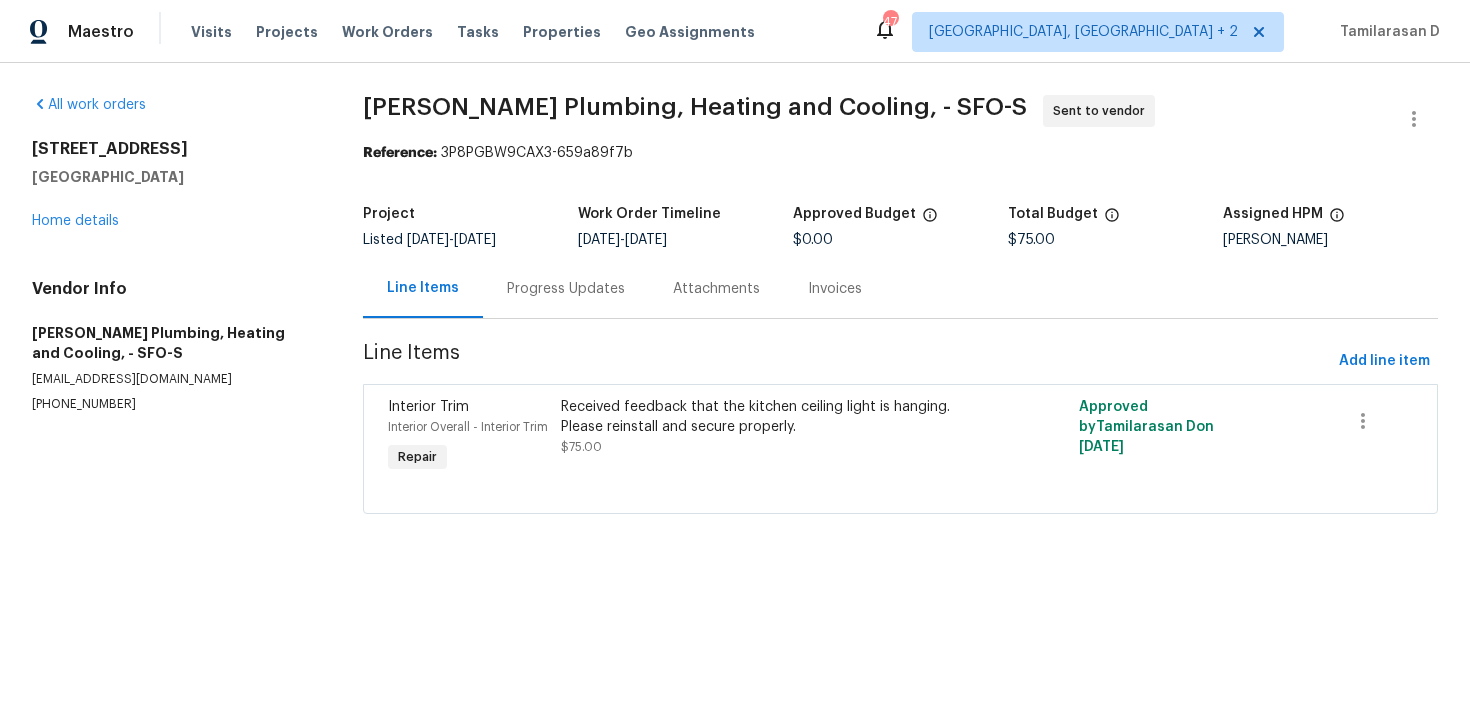 click on "Progress Updates" at bounding box center (566, 288) 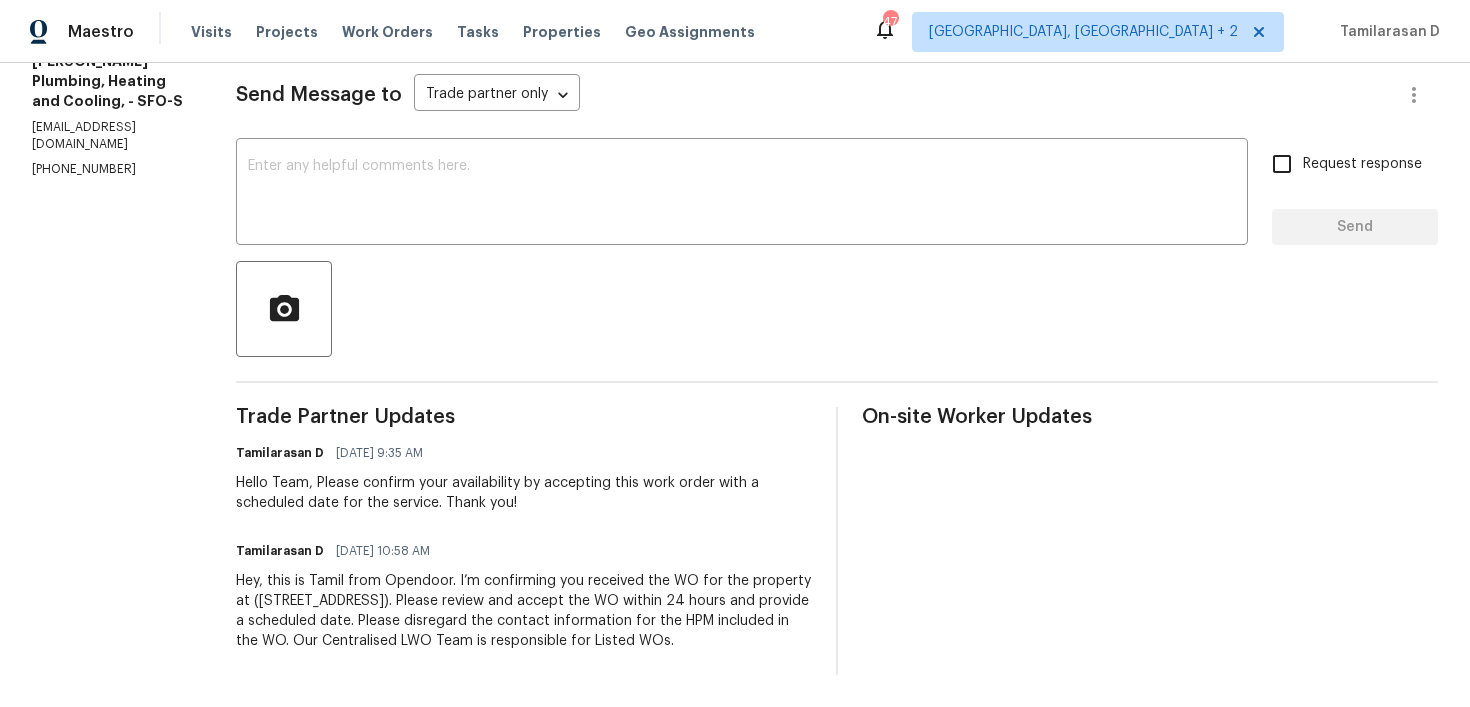 scroll, scrollTop: 0, scrollLeft: 0, axis: both 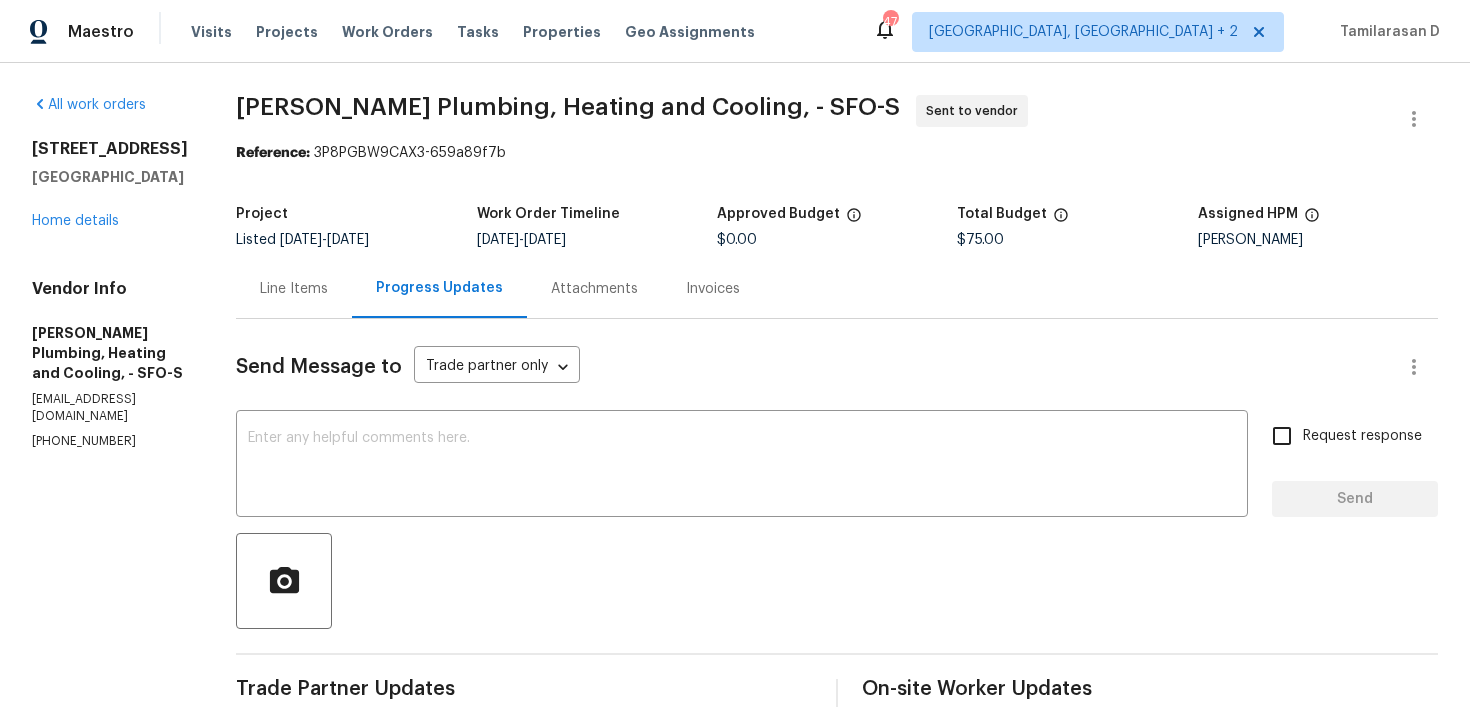 click at bounding box center (837, 581) 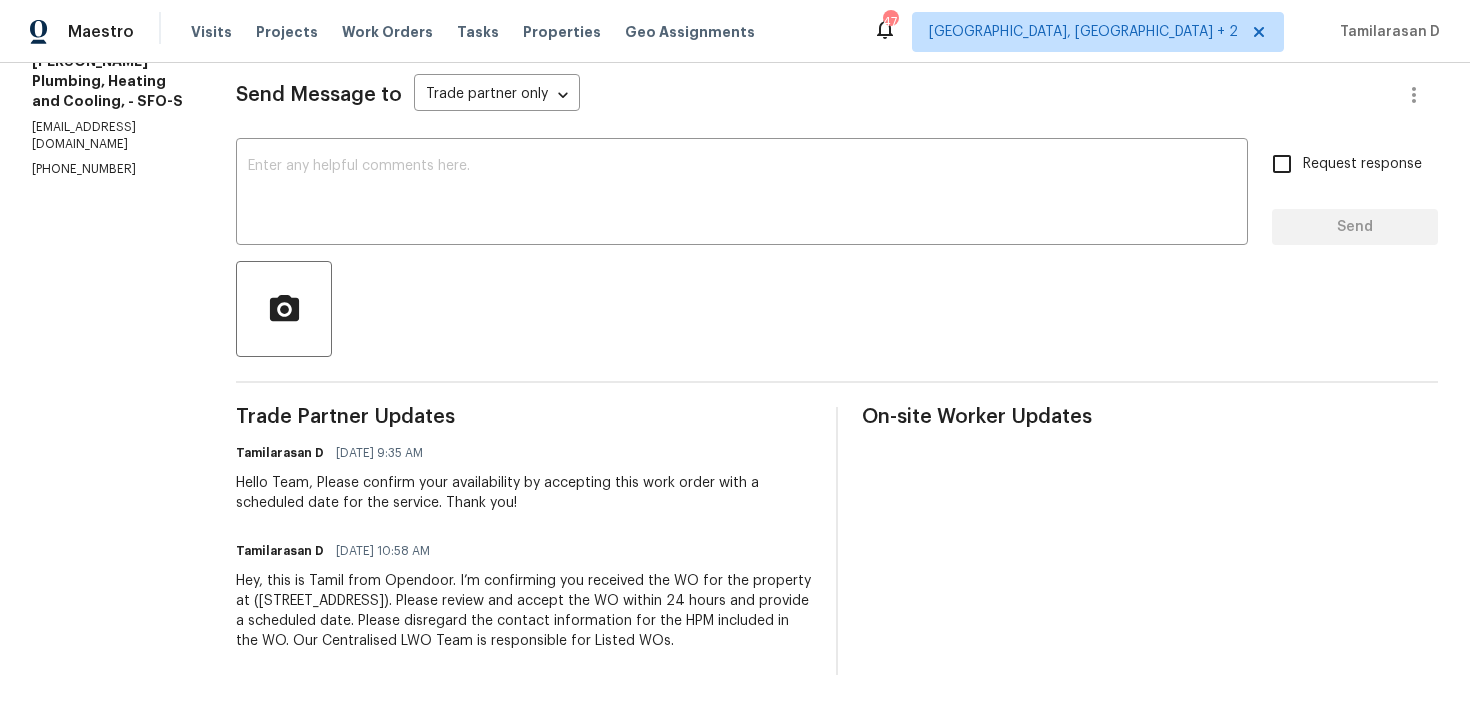 scroll, scrollTop: 0, scrollLeft: 0, axis: both 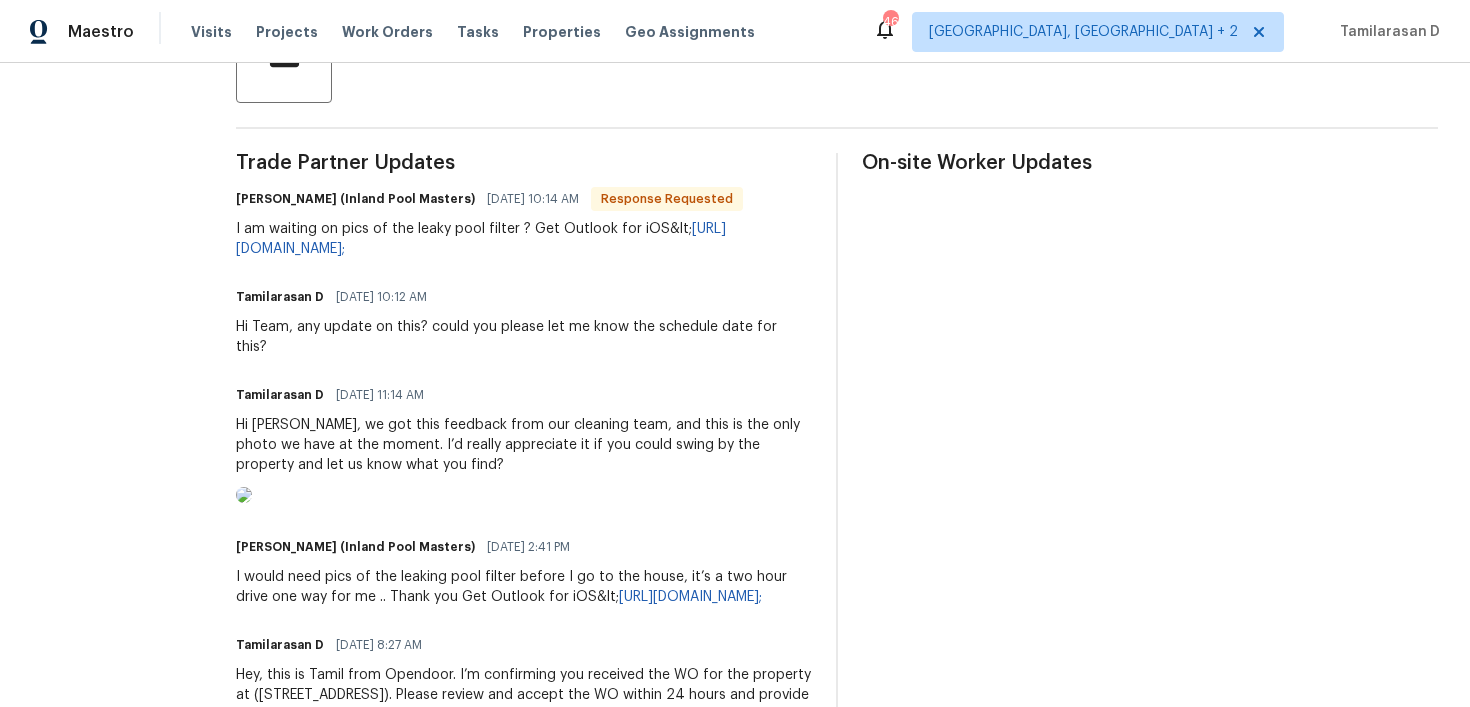 click at bounding box center [524, 498] 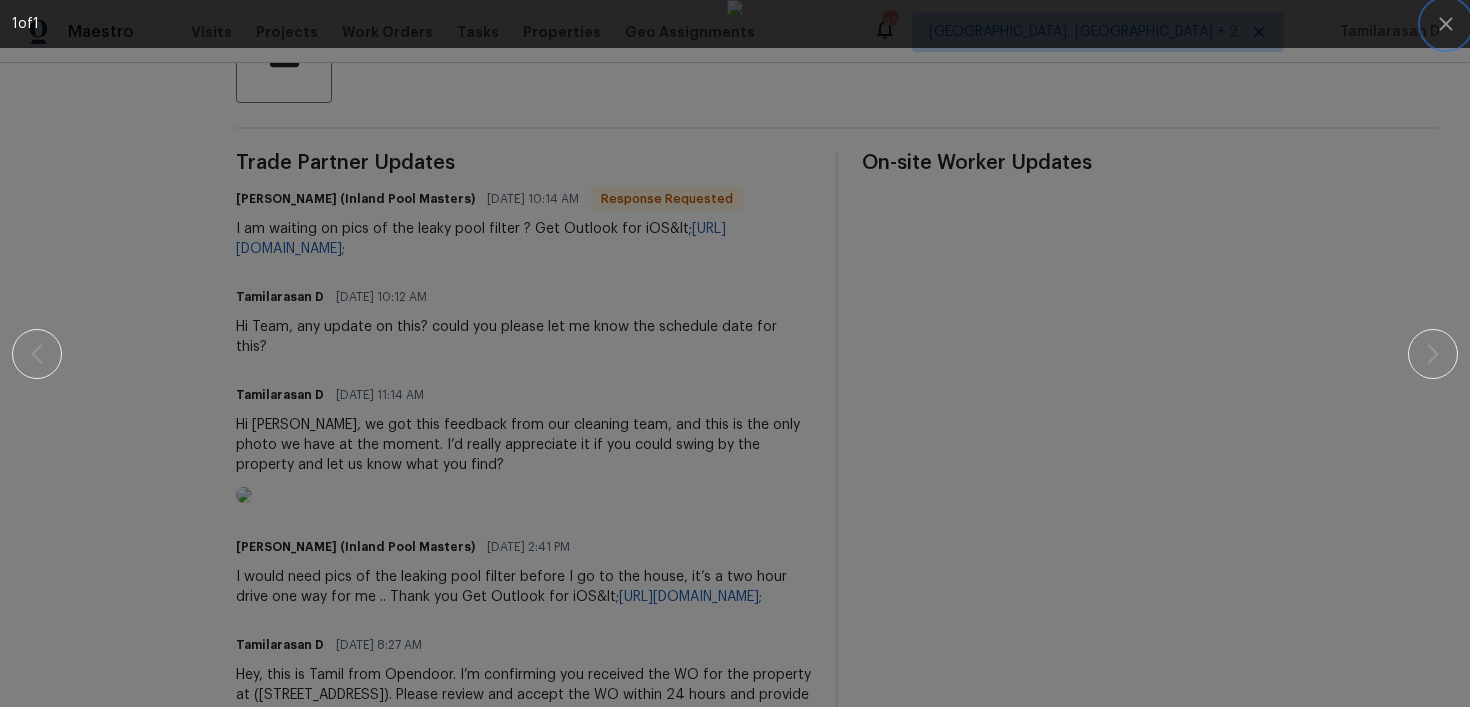 click 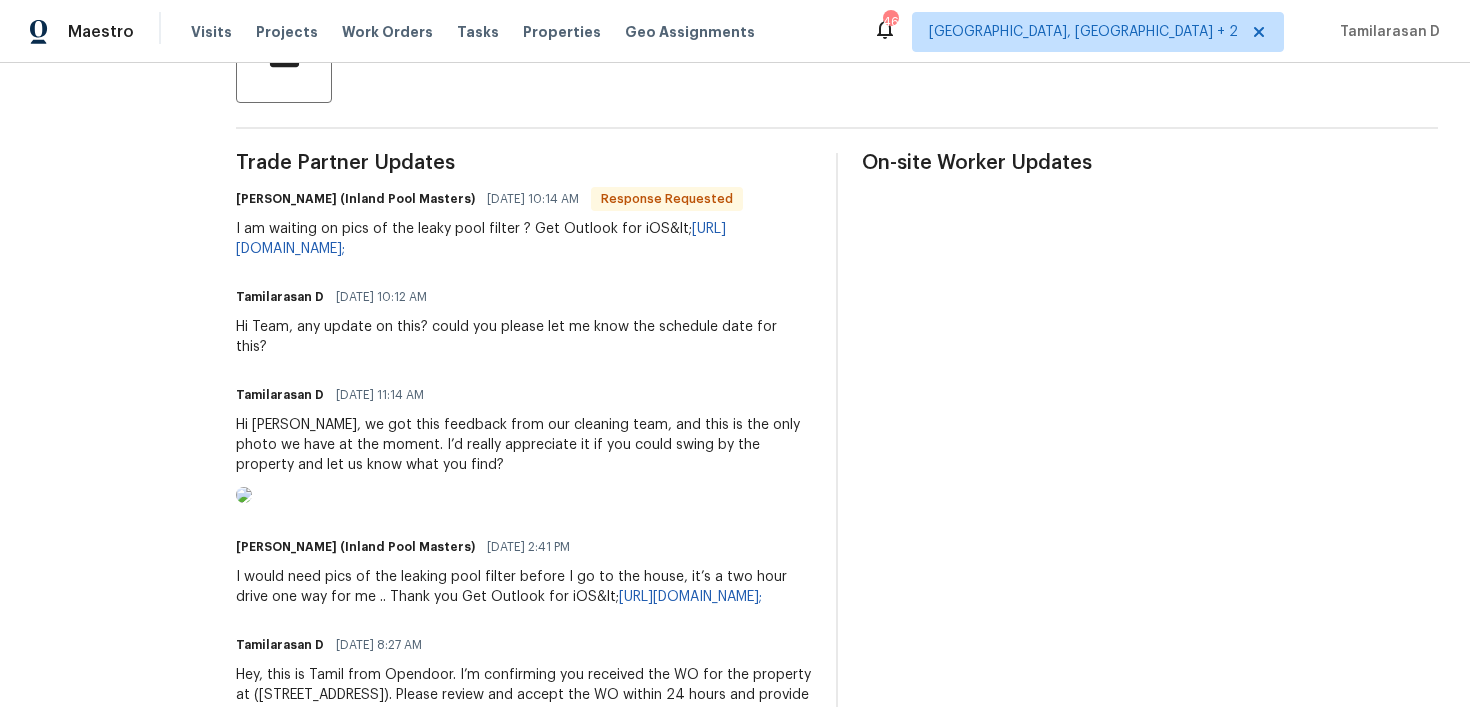 click at bounding box center (244, 495) 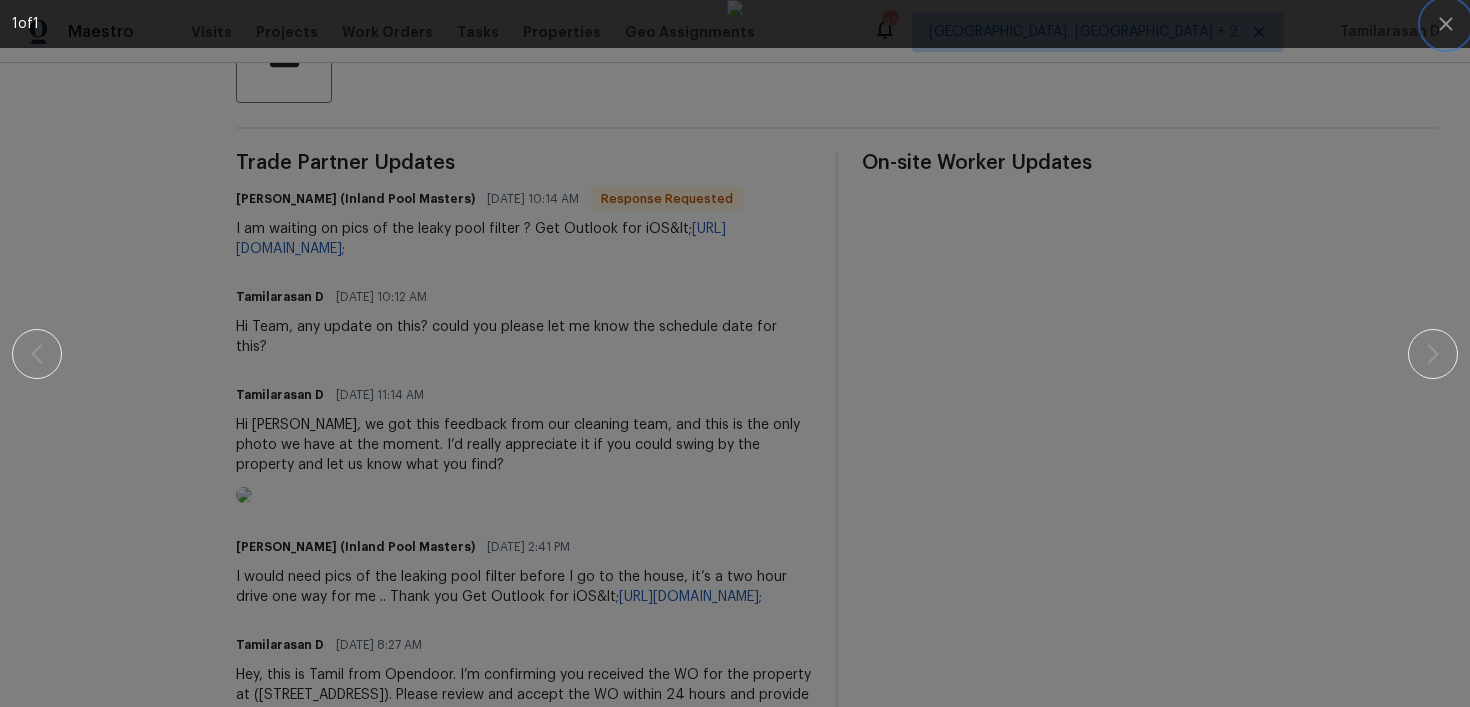 click 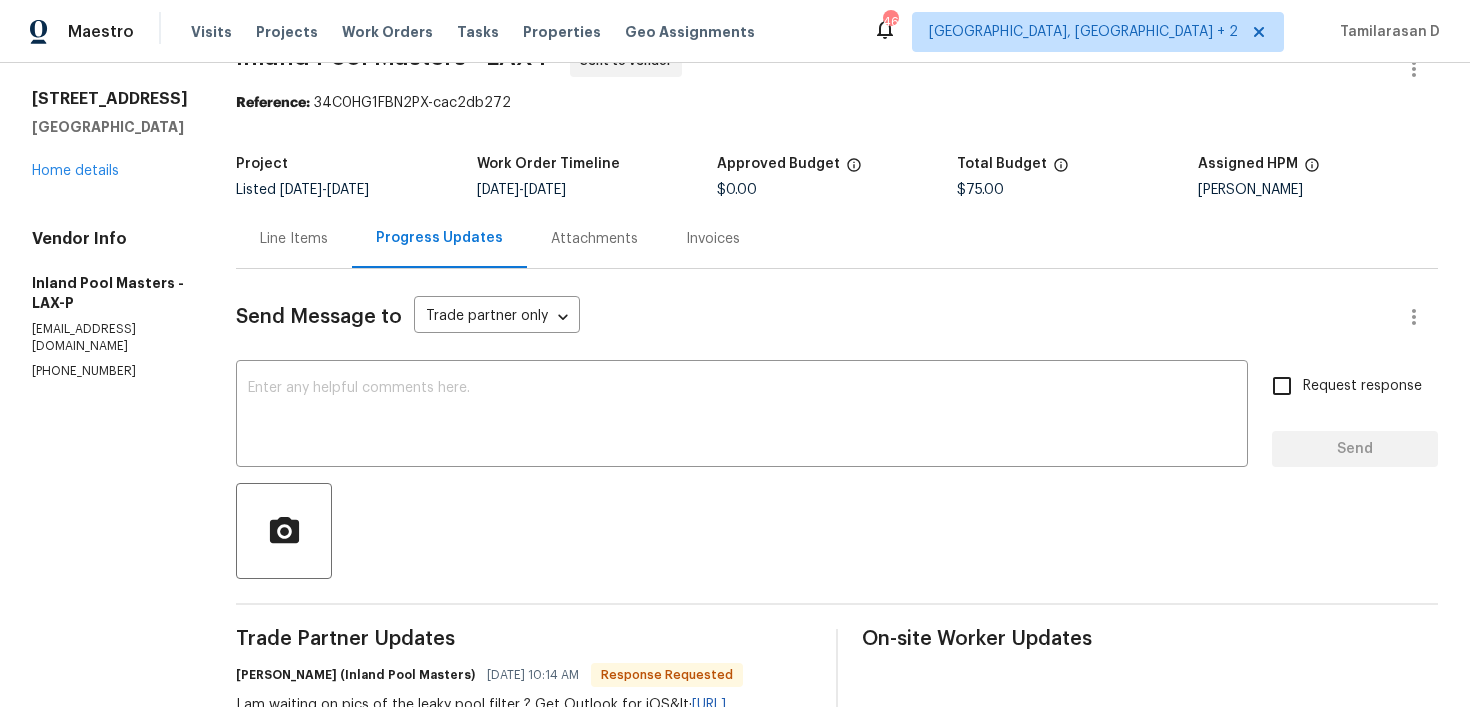 scroll, scrollTop: 0, scrollLeft: 0, axis: both 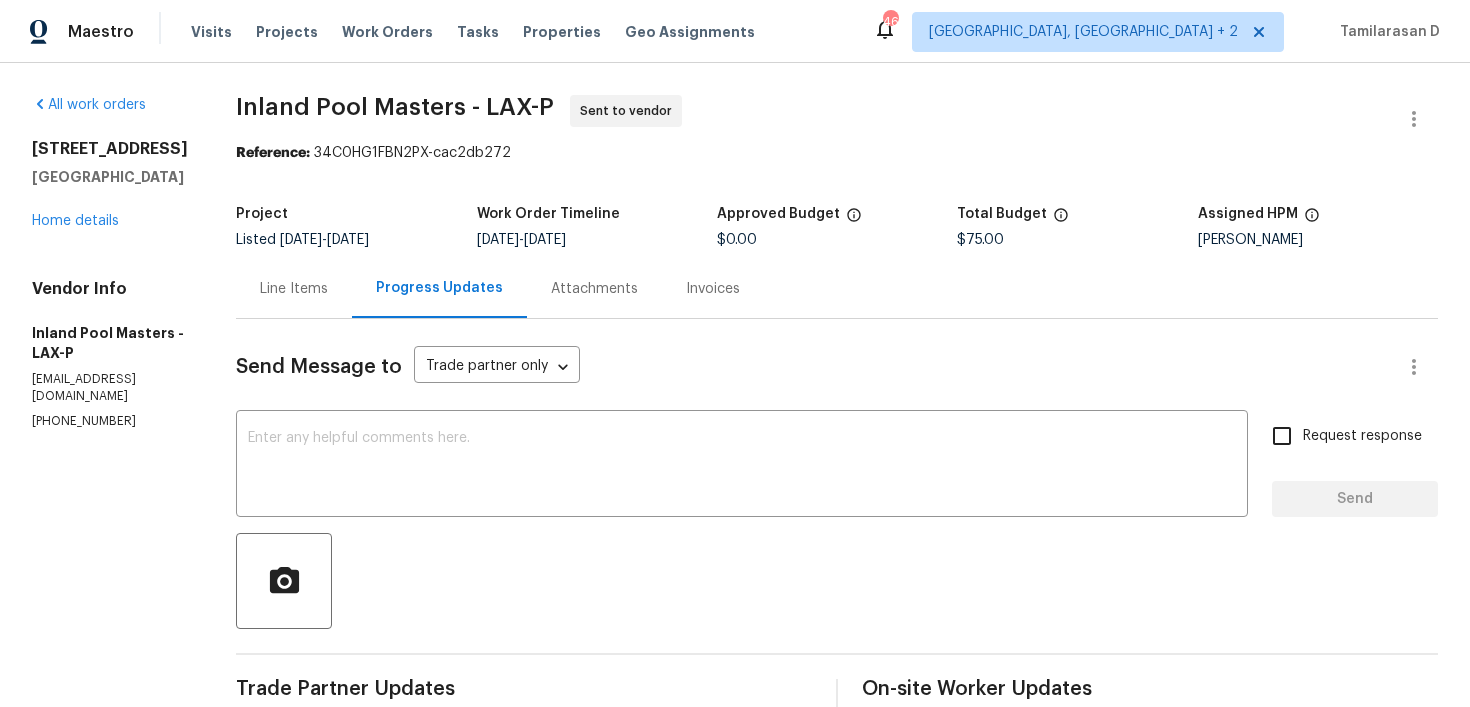click on "Line Items" at bounding box center [294, 289] 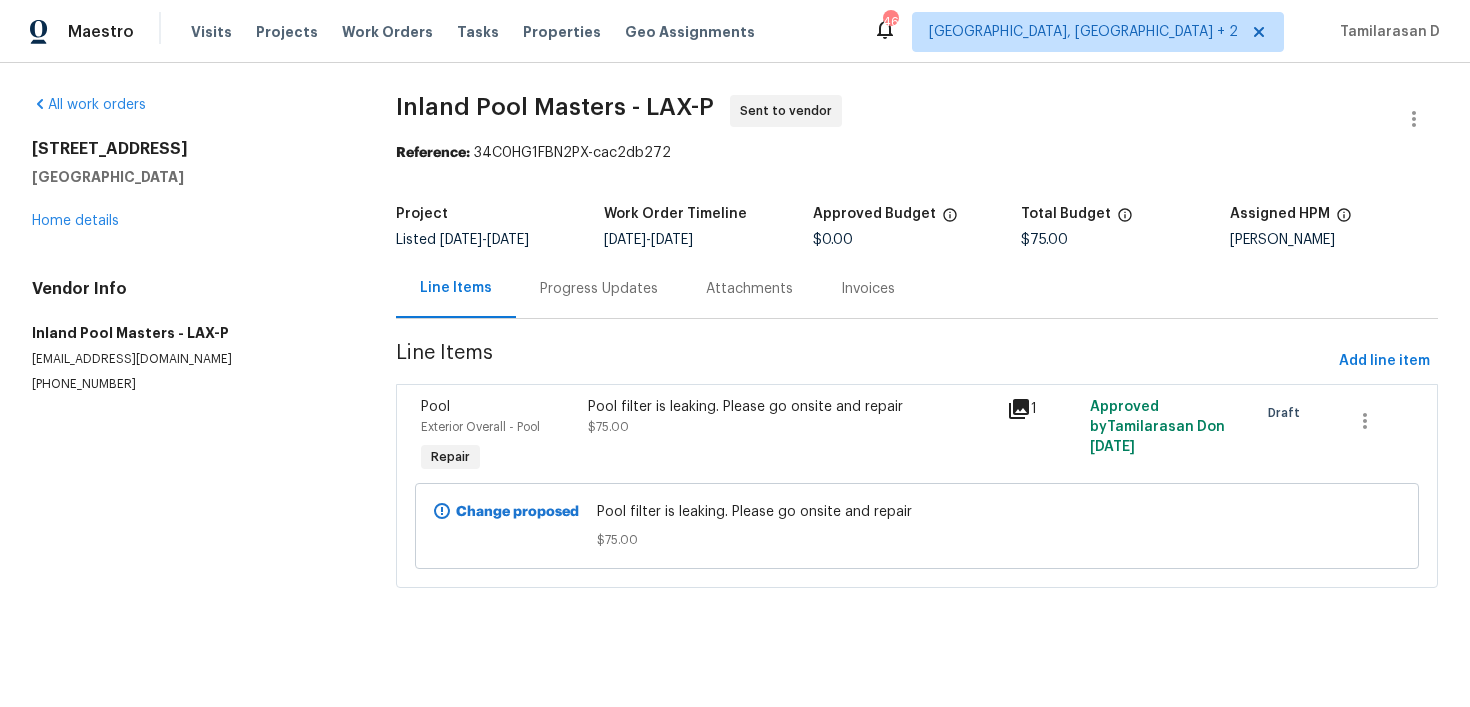 click on "Progress Updates" at bounding box center [599, 289] 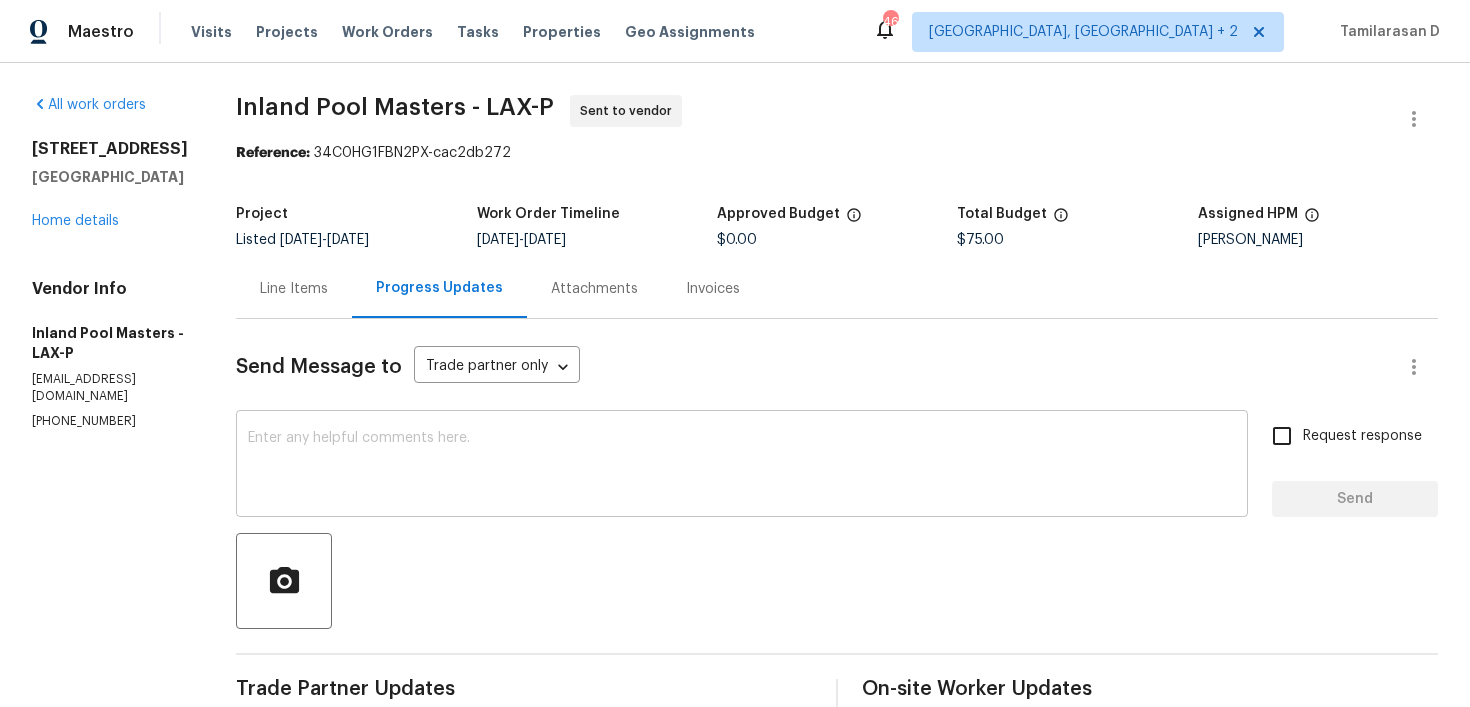 click at bounding box center (742, 466) 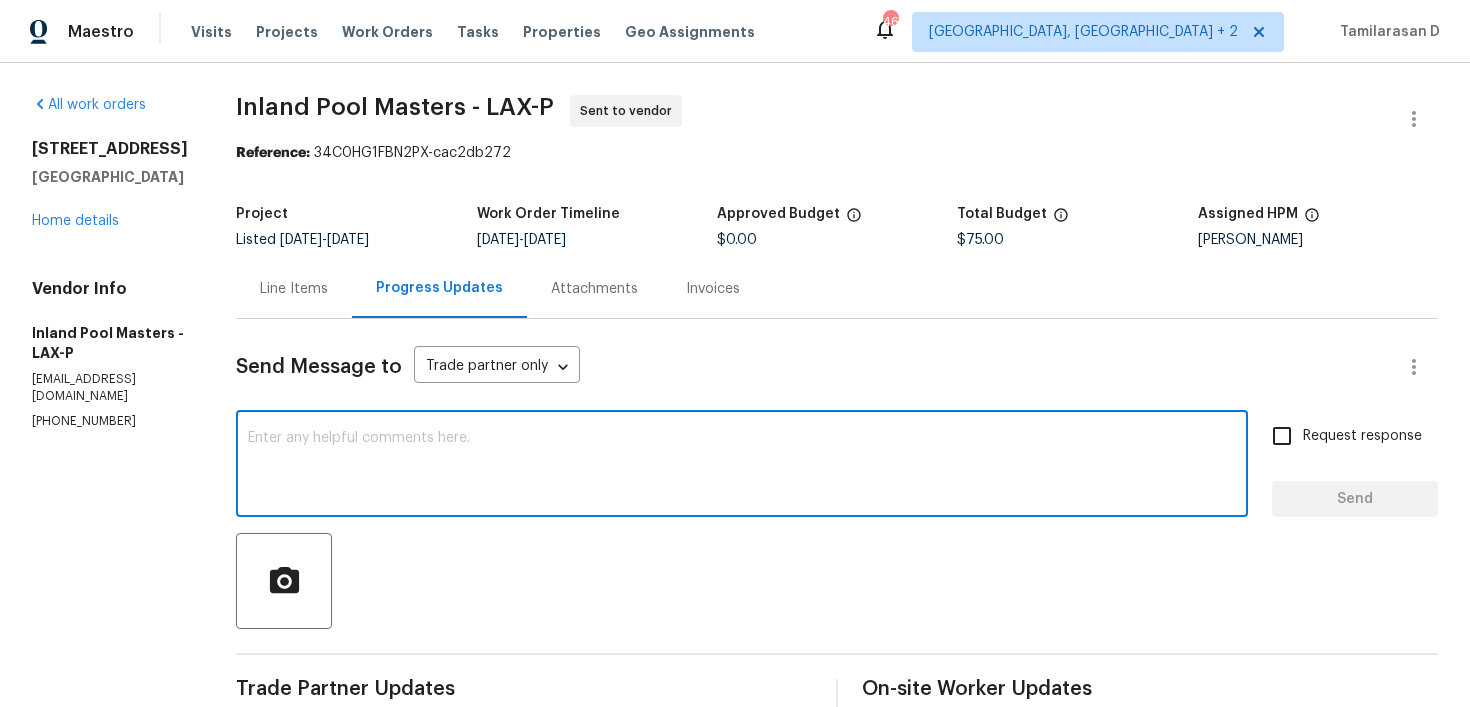 scroll, scrollTop: 245, scrollLeft: 0, axis: vertical 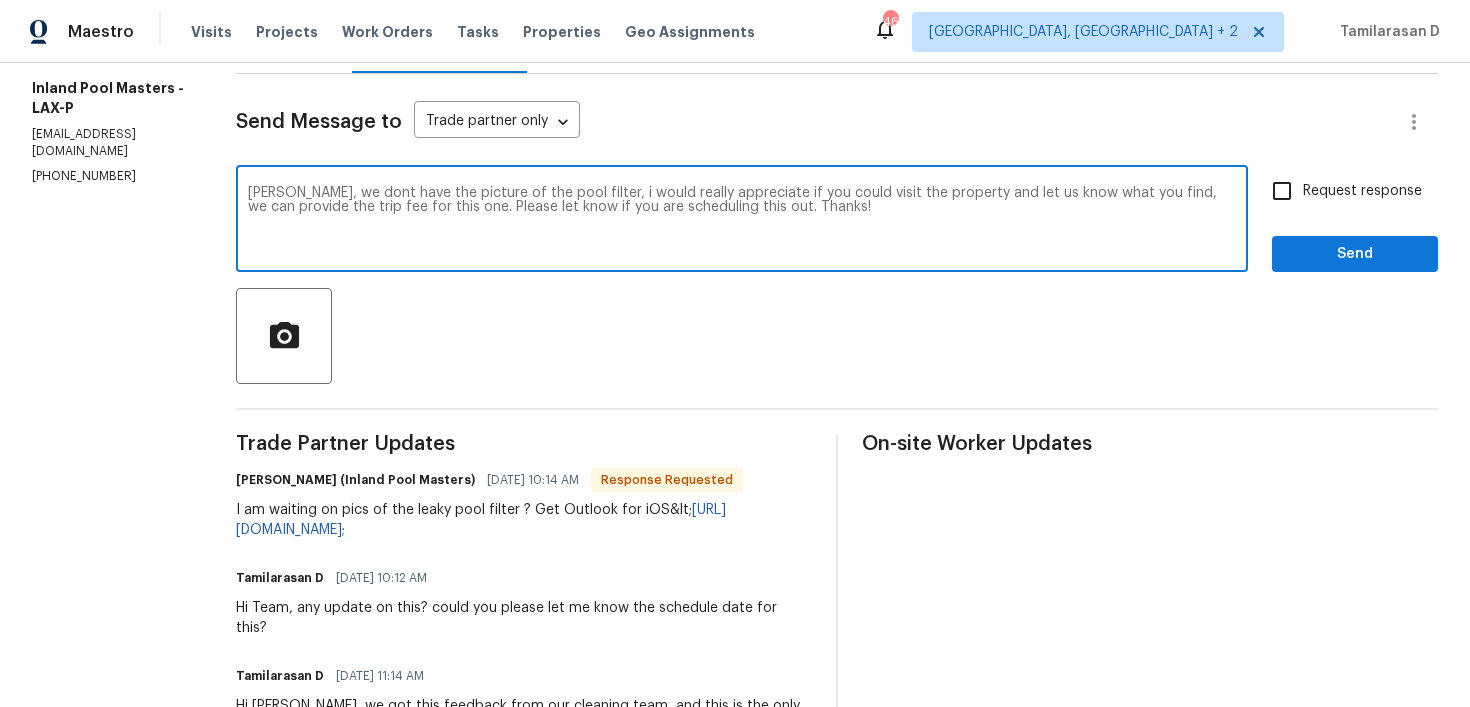 click on "Michael, we dont have the picture of the pool filter, i would really appreciate if you could visit the property and let us know what you find, we can provide the trip fee for this one. Please let know if you are scheduling this out. Thanks!" at bounding box center (742, 221) 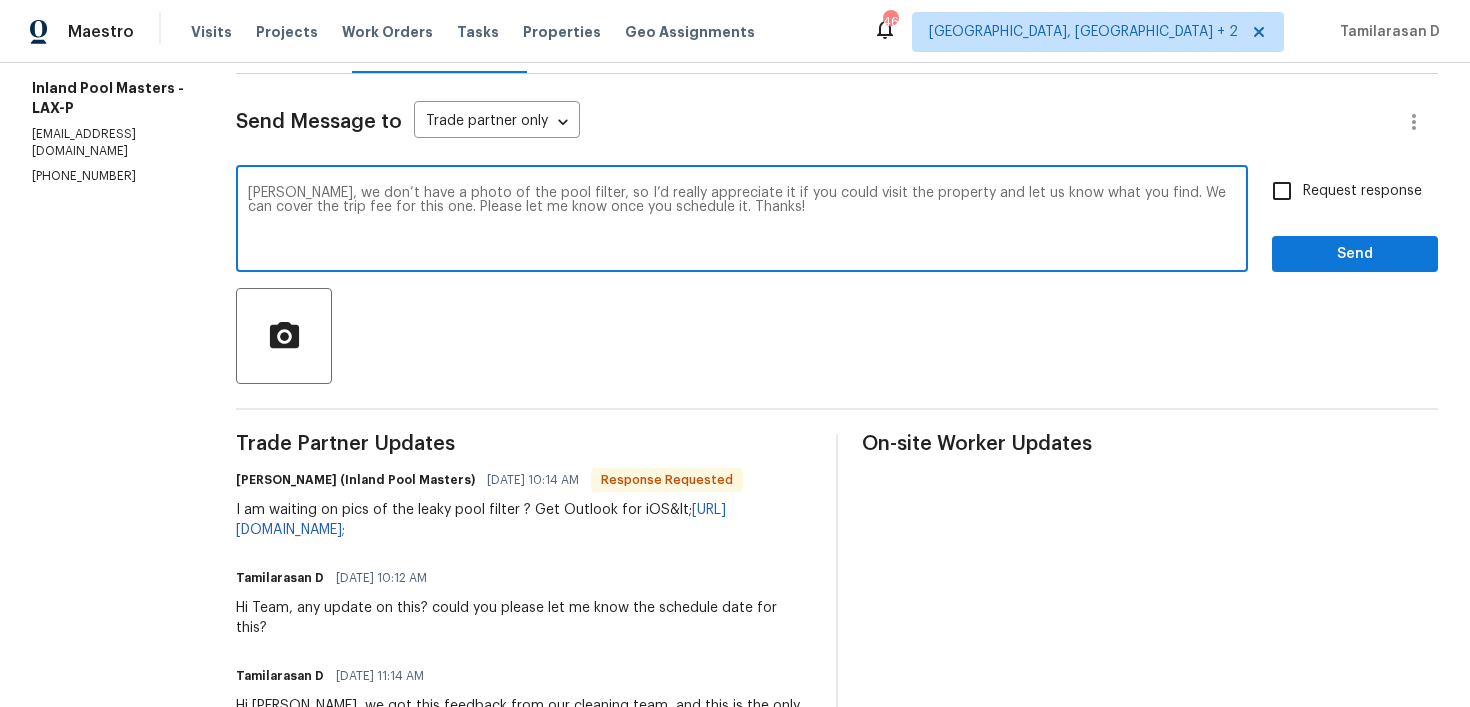 type on "Michael, we don’t have a photo of the pool filter, so I’d really appreciate it if you could visit the property and let us know what you find. We can cover the trip fee for this one. Please let me know once you schedule it. Thanks!" 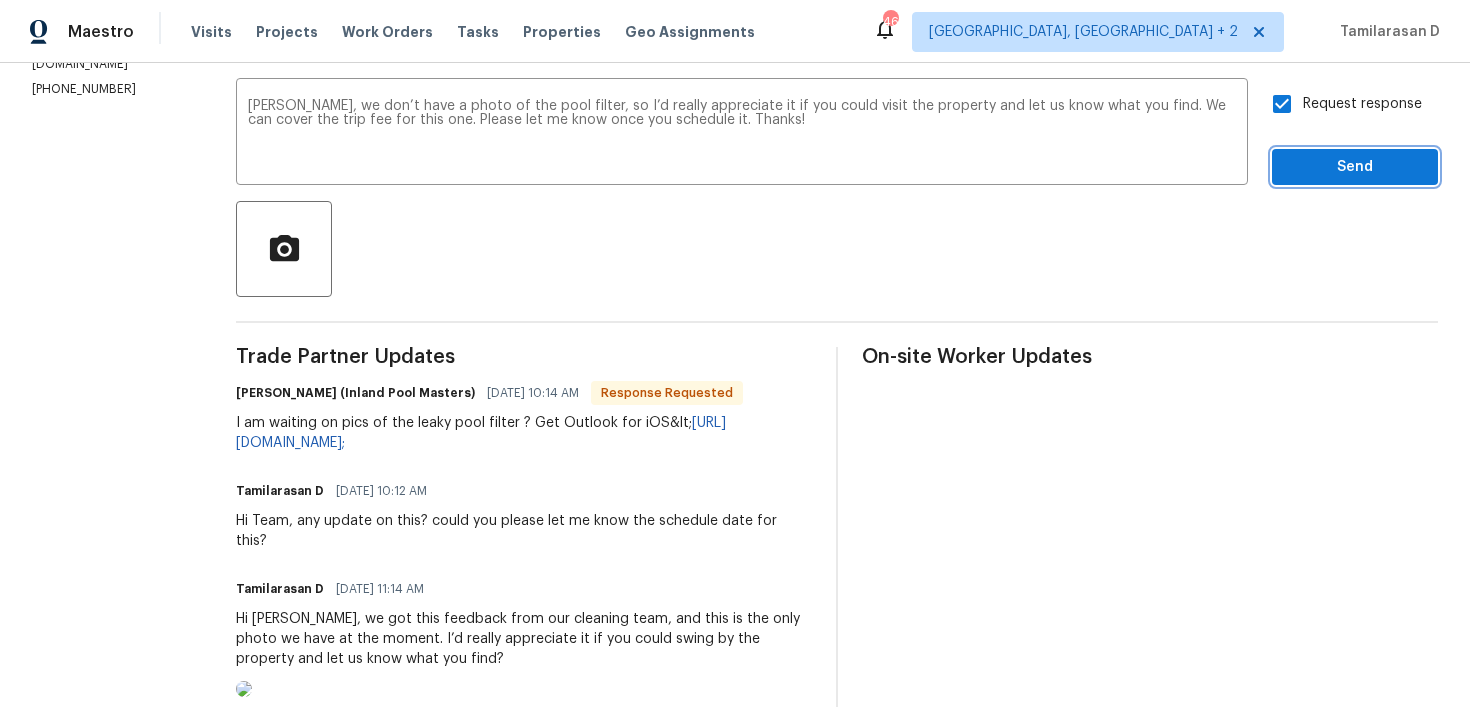 click on "Send" at bounding box center (1355, 167) 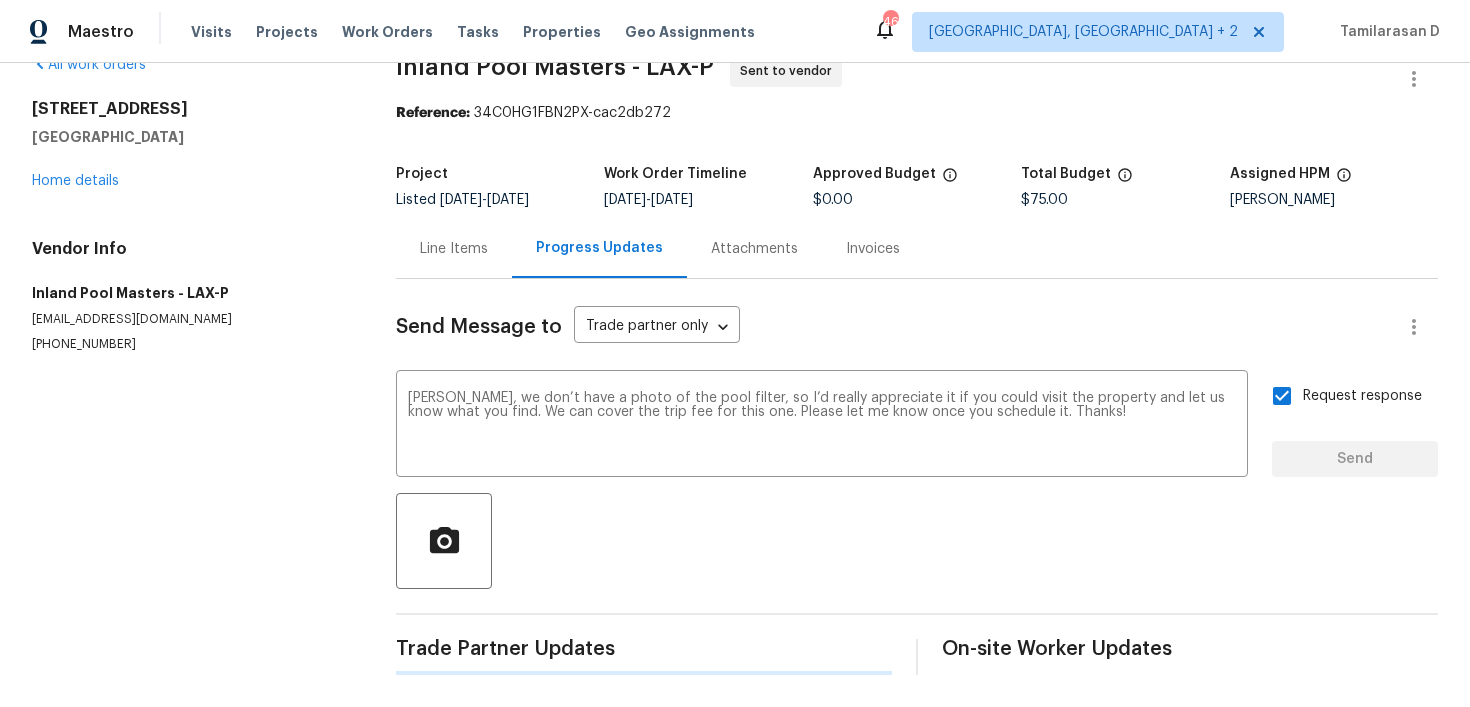 type 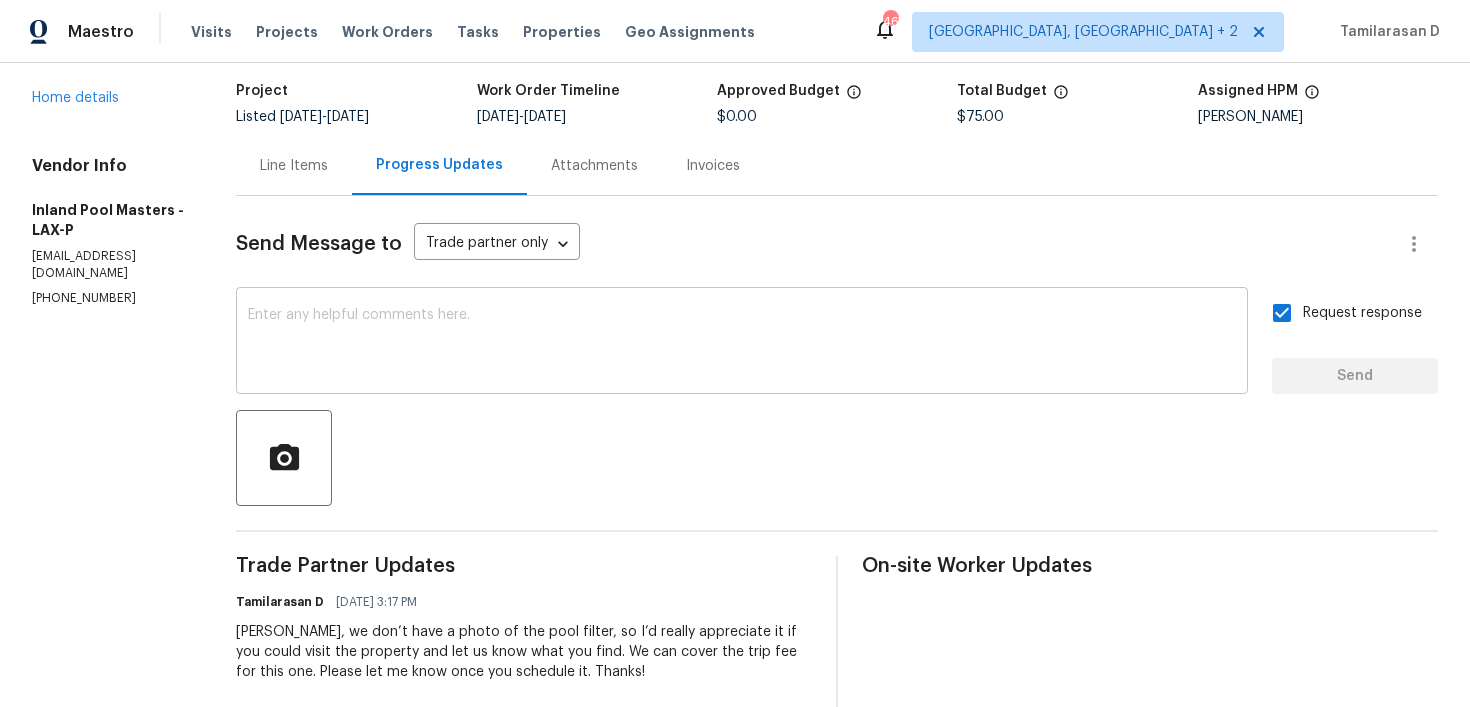 scroll, scrollTop: 267, scrollLeft: 0, axis: vertical 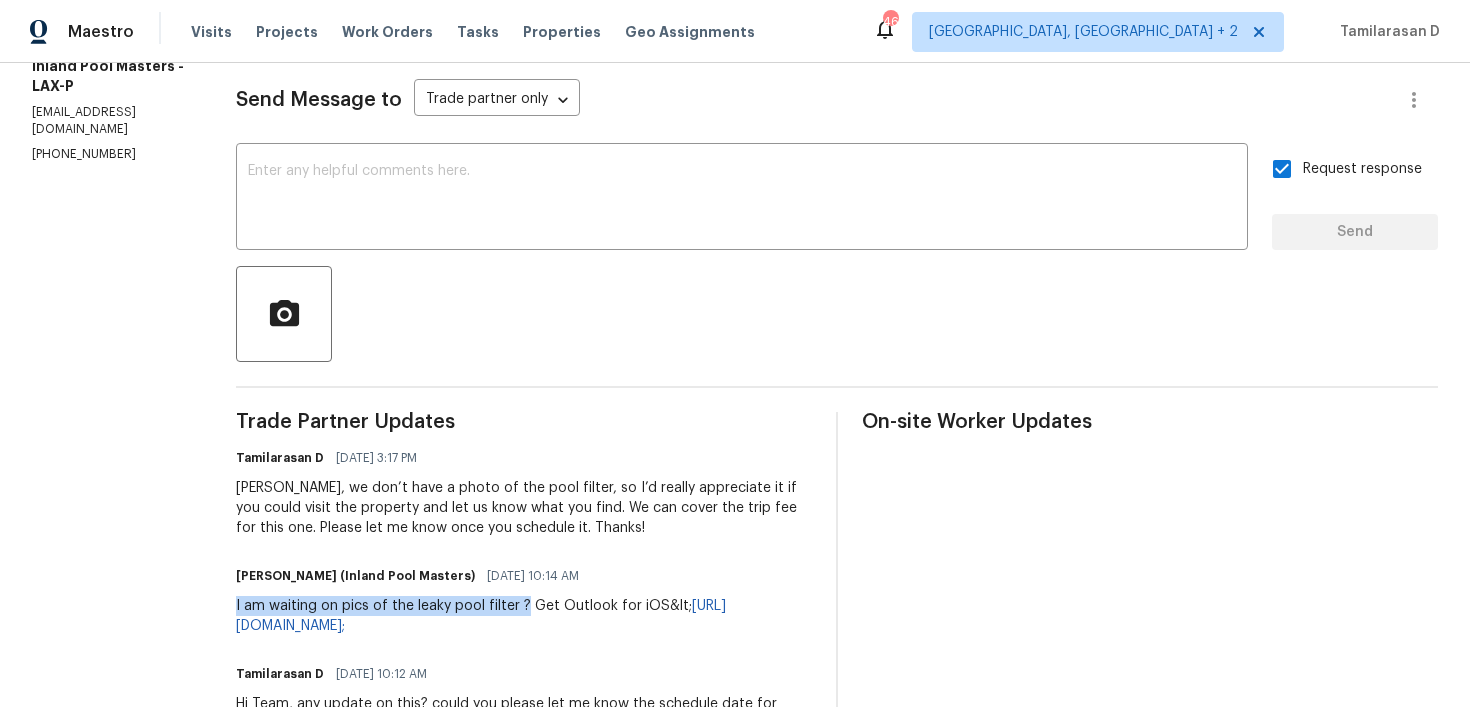 drag, startPoint x: 286, startPoint y: 606, endPoint x: 577, endPoint y: 607, distance: 291.0017 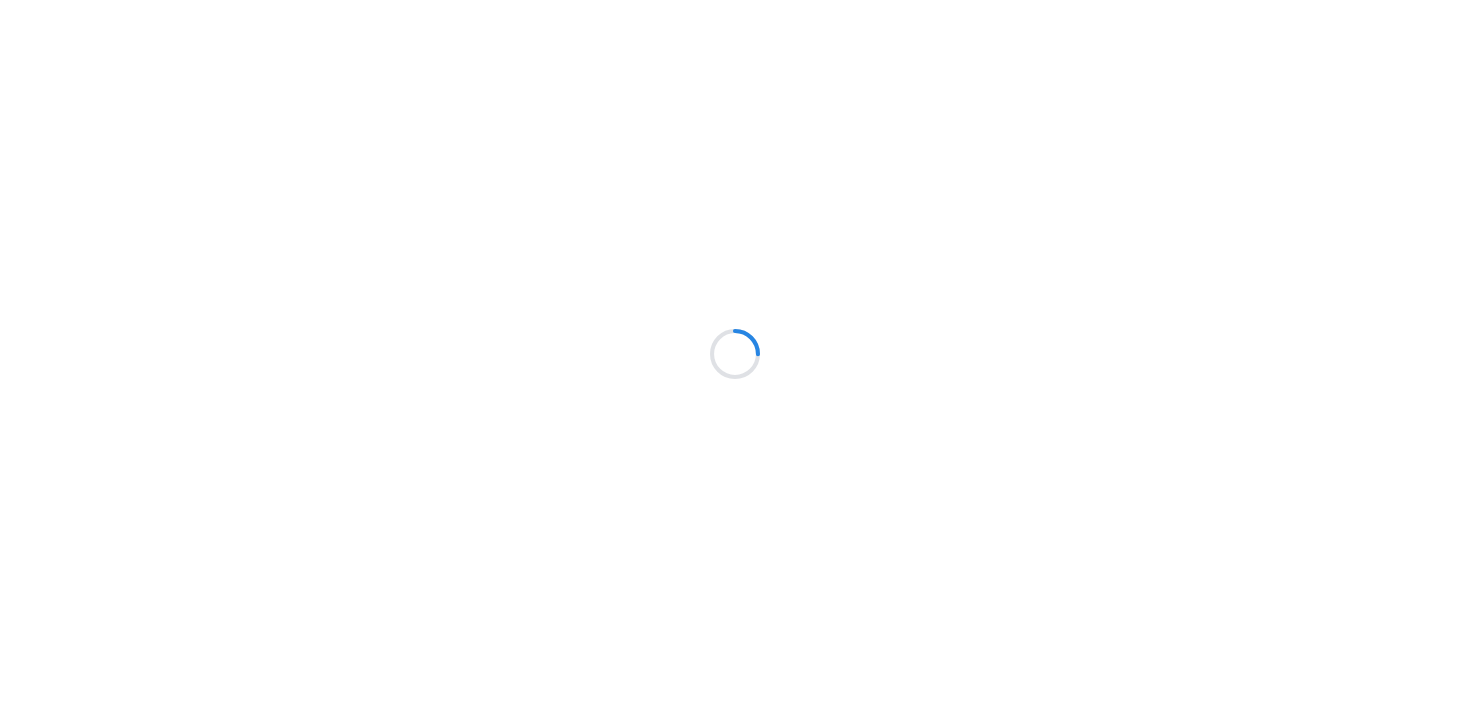 scroll, scrollTop: 0, scrollLeft: 0, axis: both 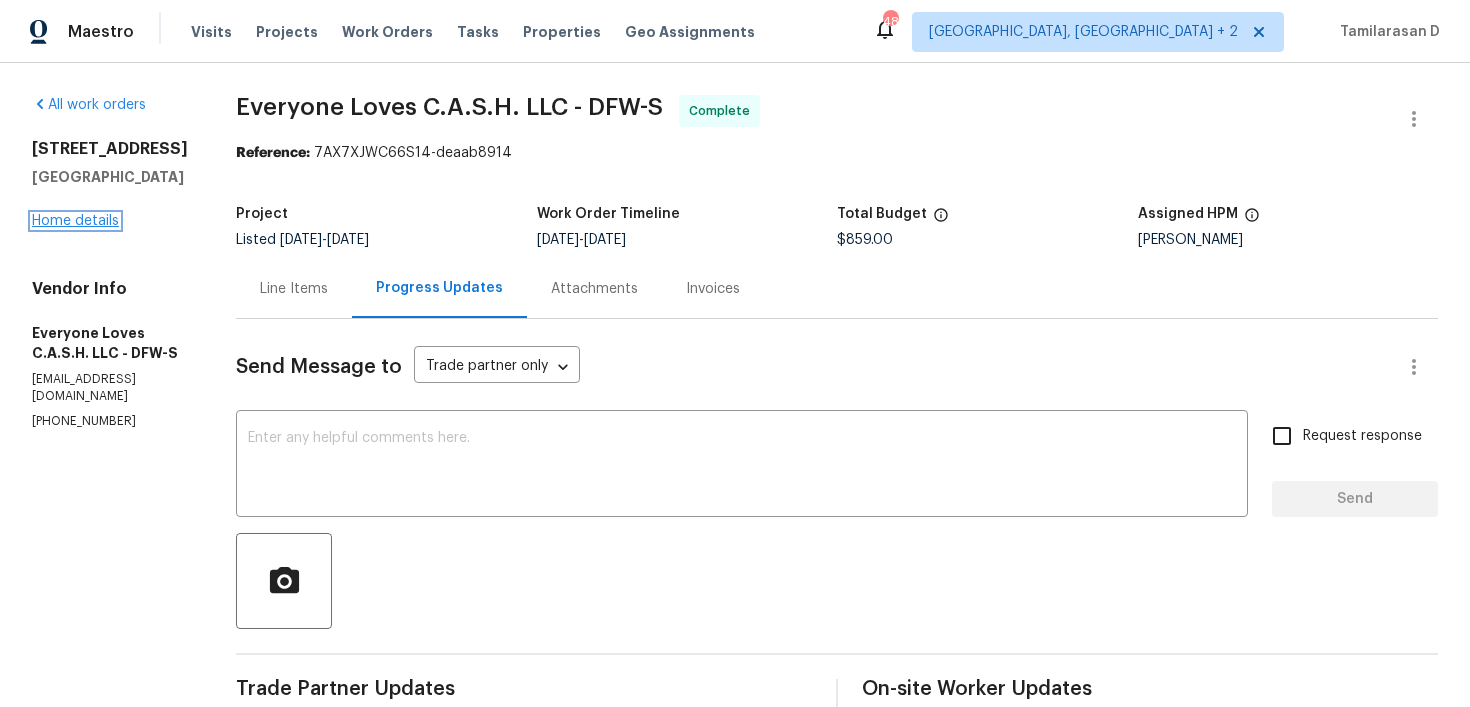 click on "Home details" at bounding box center (75, 221) 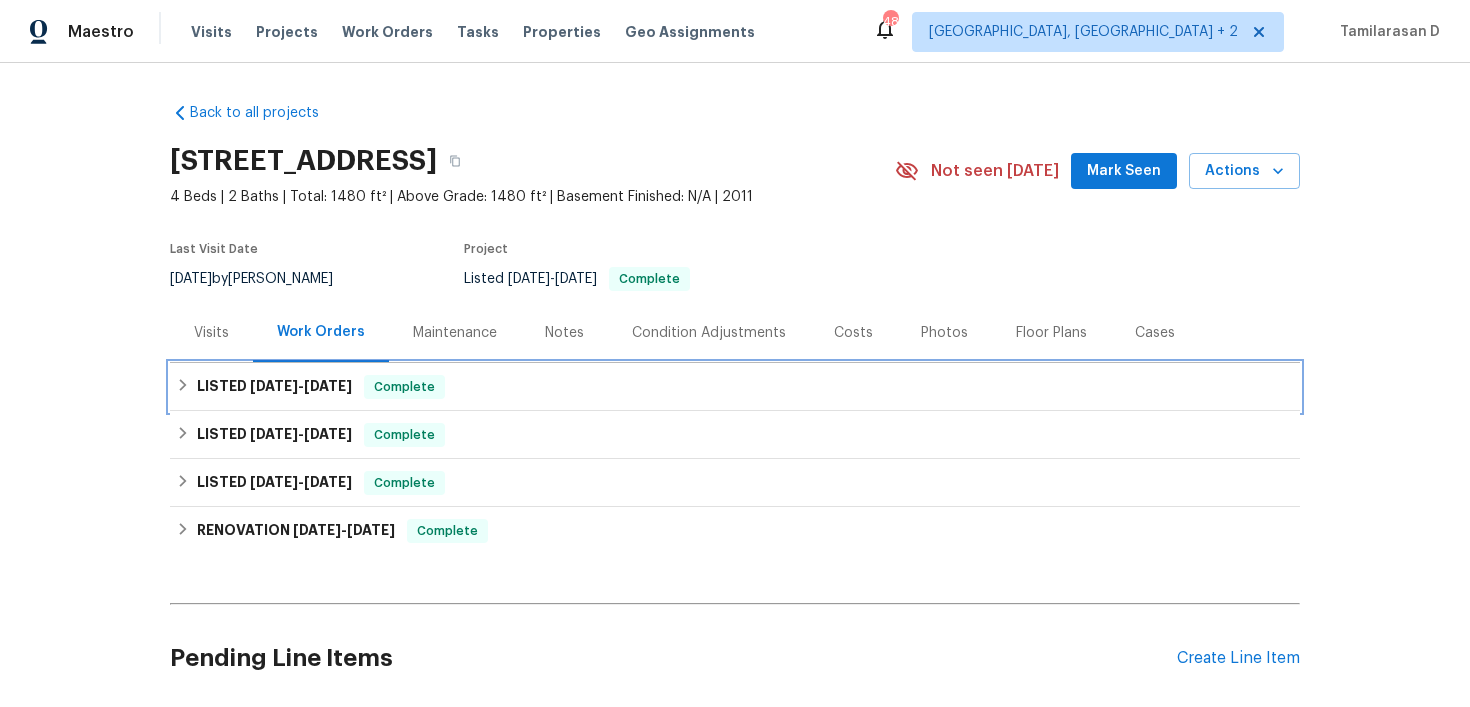 click on "LISTED   7/2/25  -  7/10/25 Complete" at bounding box center [735, 387] 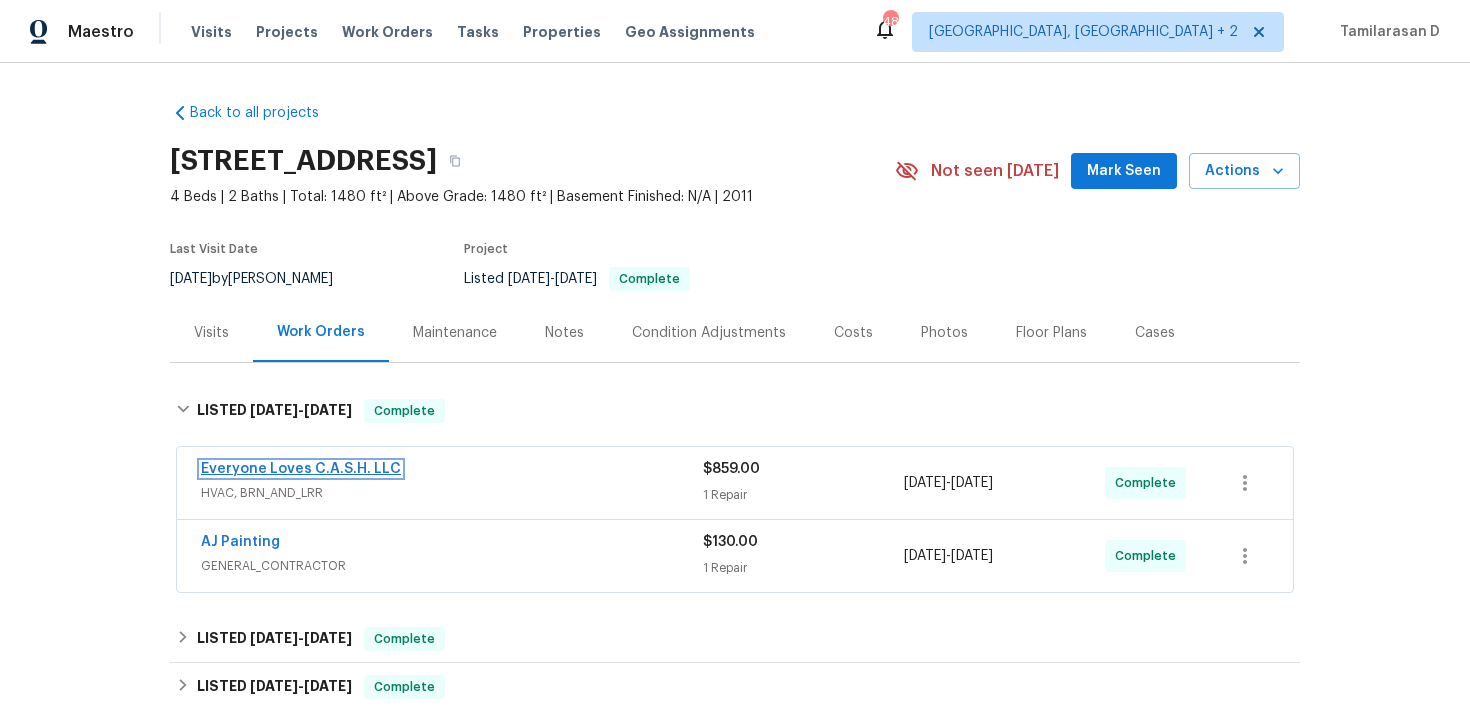 click on "Everyone Loves C.A.S.H. LLC" at bounding box center [301, 469] 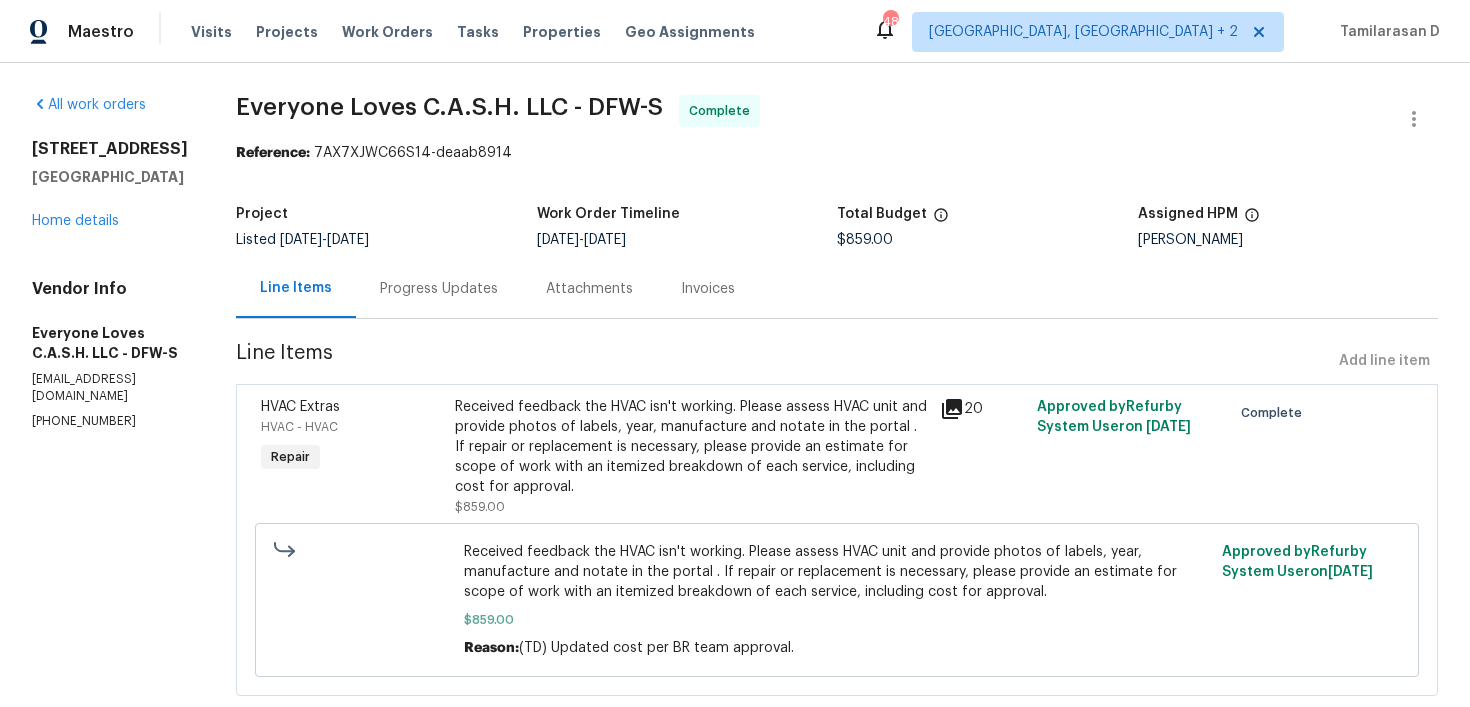 click on "Progress Updates" at bounding box center [439, 289] 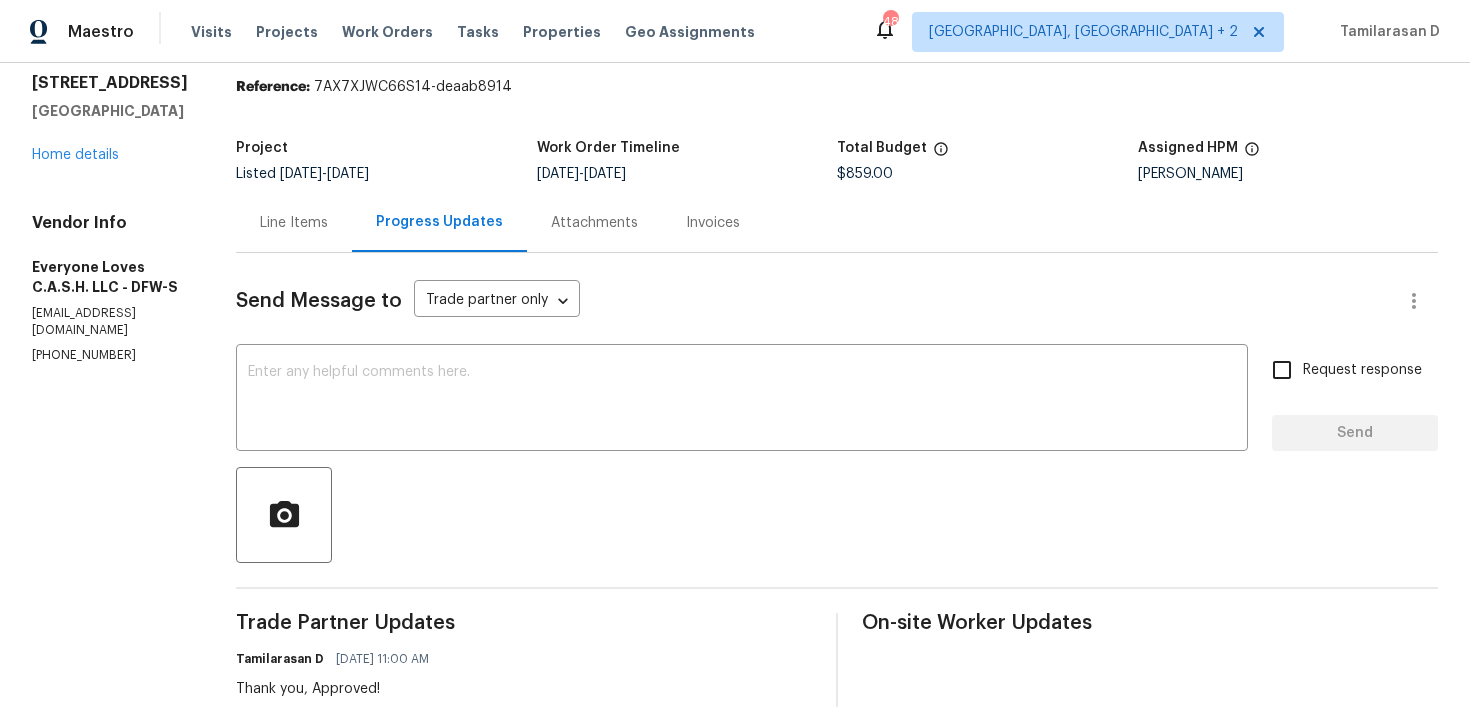 scroll, scrollTop: 0, scrollLeft: 0, axis: both 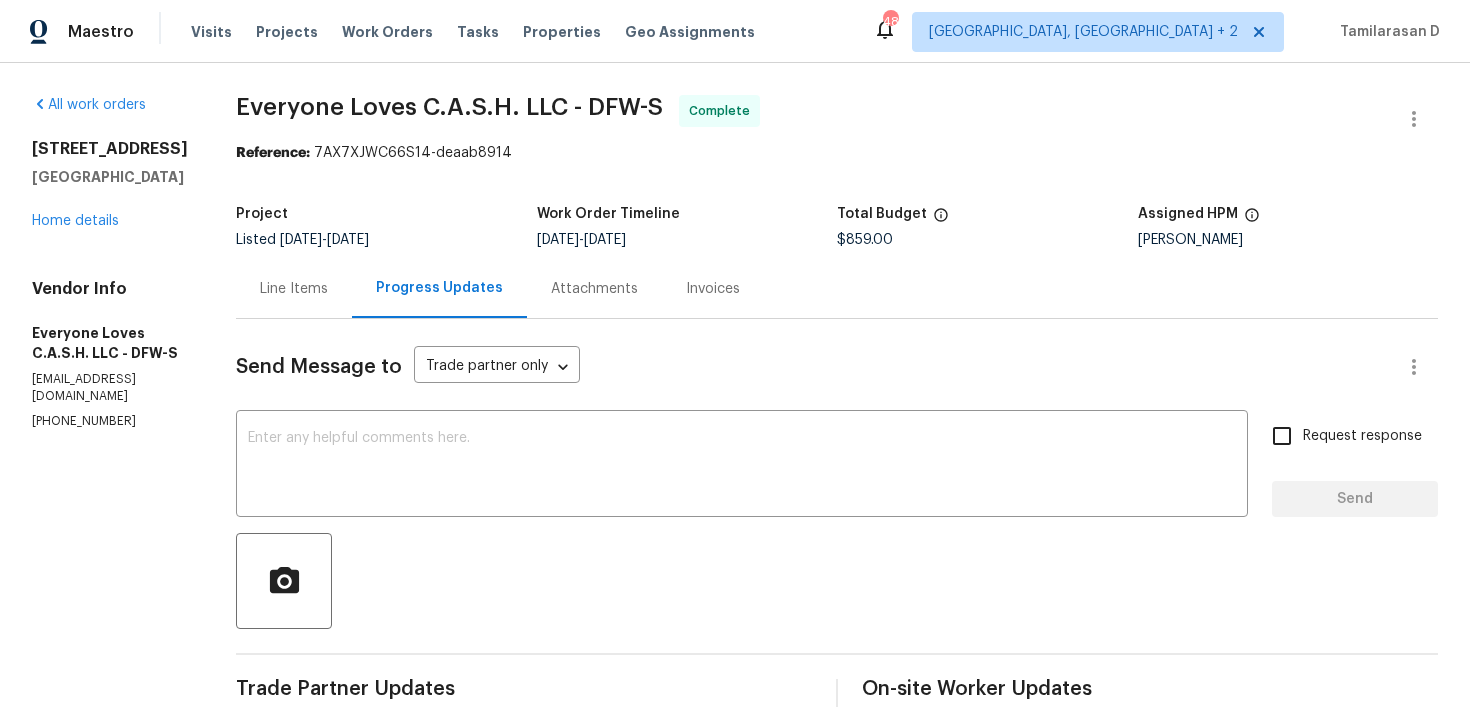 click on "Line Items" at bounding box center [294, 289] 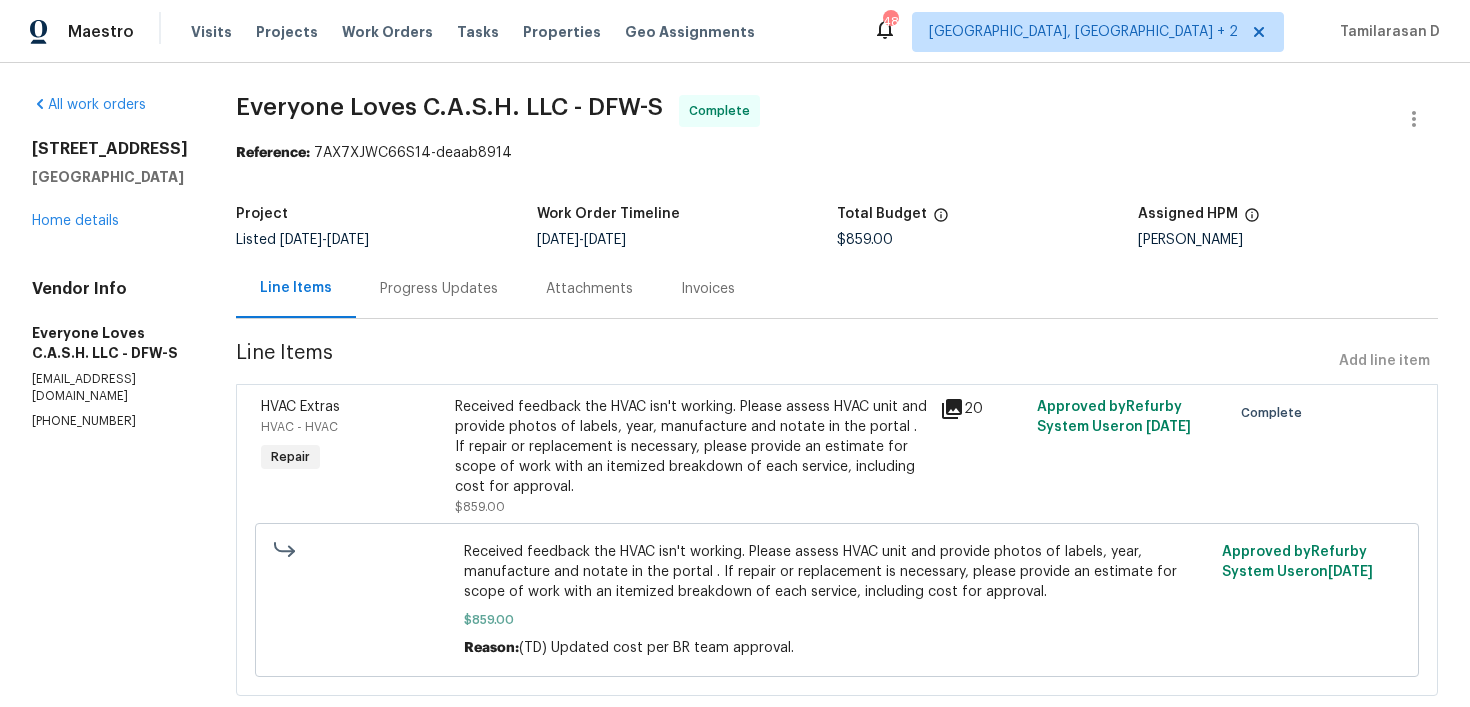 click on "Received feedback the HVAC isn't working. Please assess HVAC unit and provide photos of labels, year, manufacture and notate in the portal . If repair or replacement is necessary, please provide an estimate for scope of work with an itemized breakdown of each service, including cost for approval." at bounding box center [691, 447] 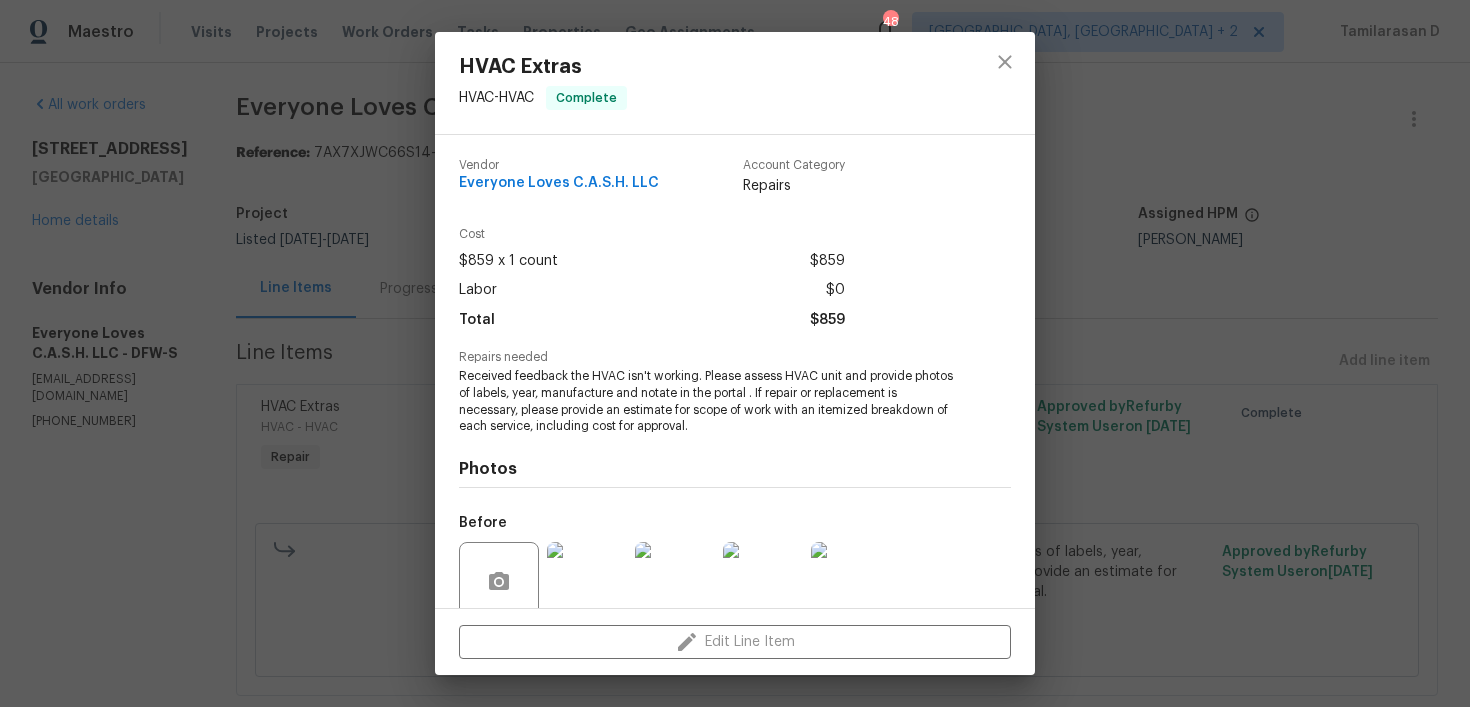 click on "Received feedback the HVAC isn't working. Please assess HVAC unit and provide photos of labels, year, manufacture and notate in the portal . If repair or replacement is necessary, please provide an estimate for scope of work with an itemized breakdown of each service, including cost for approval." at bounding box center (707, 401) 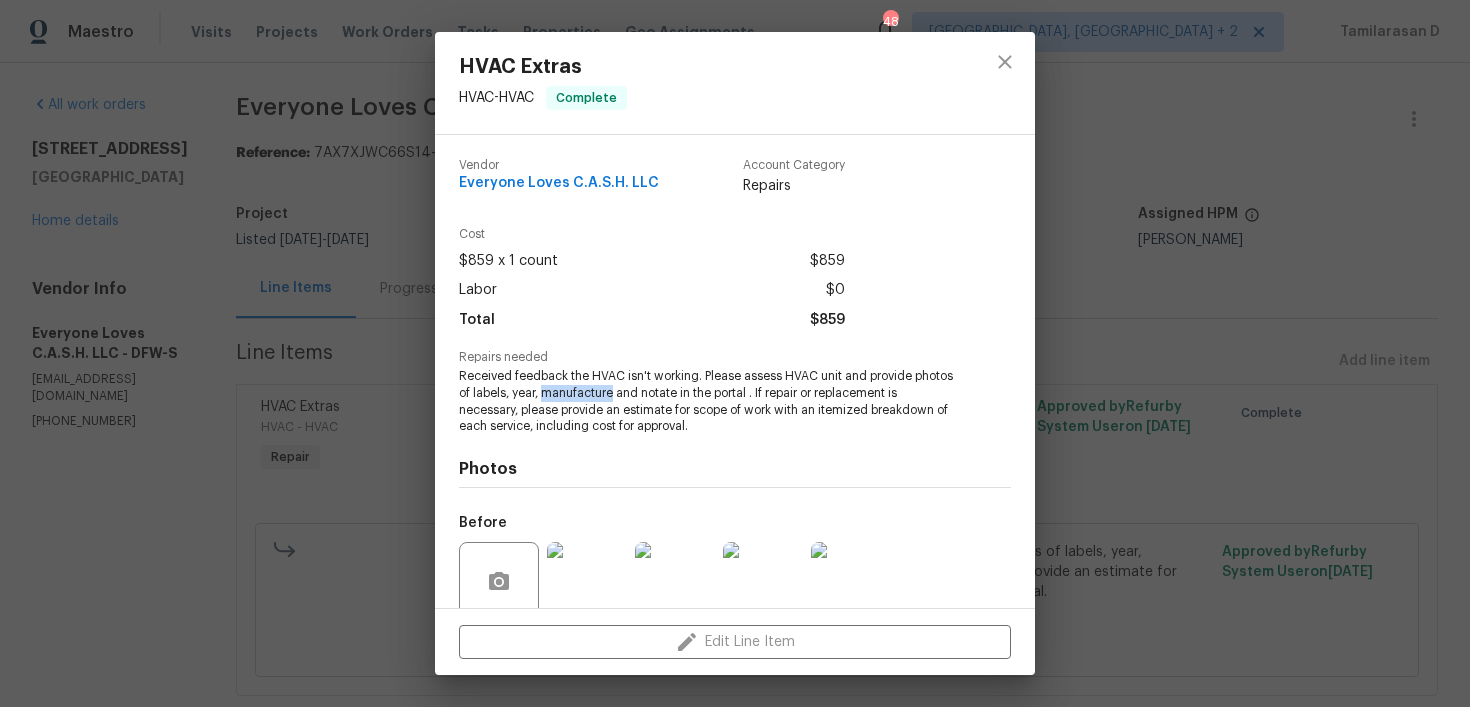 click on "Received feedback the HVAC isn't working. Please assess HVAC unit and provide photos of labels, year, manufacture and notate in the portal . If repair or replacement is necessary, please provide an estimate for scope of work with an itemized breakdown of each service, including cost for approval." at bounding box center [707, 401] 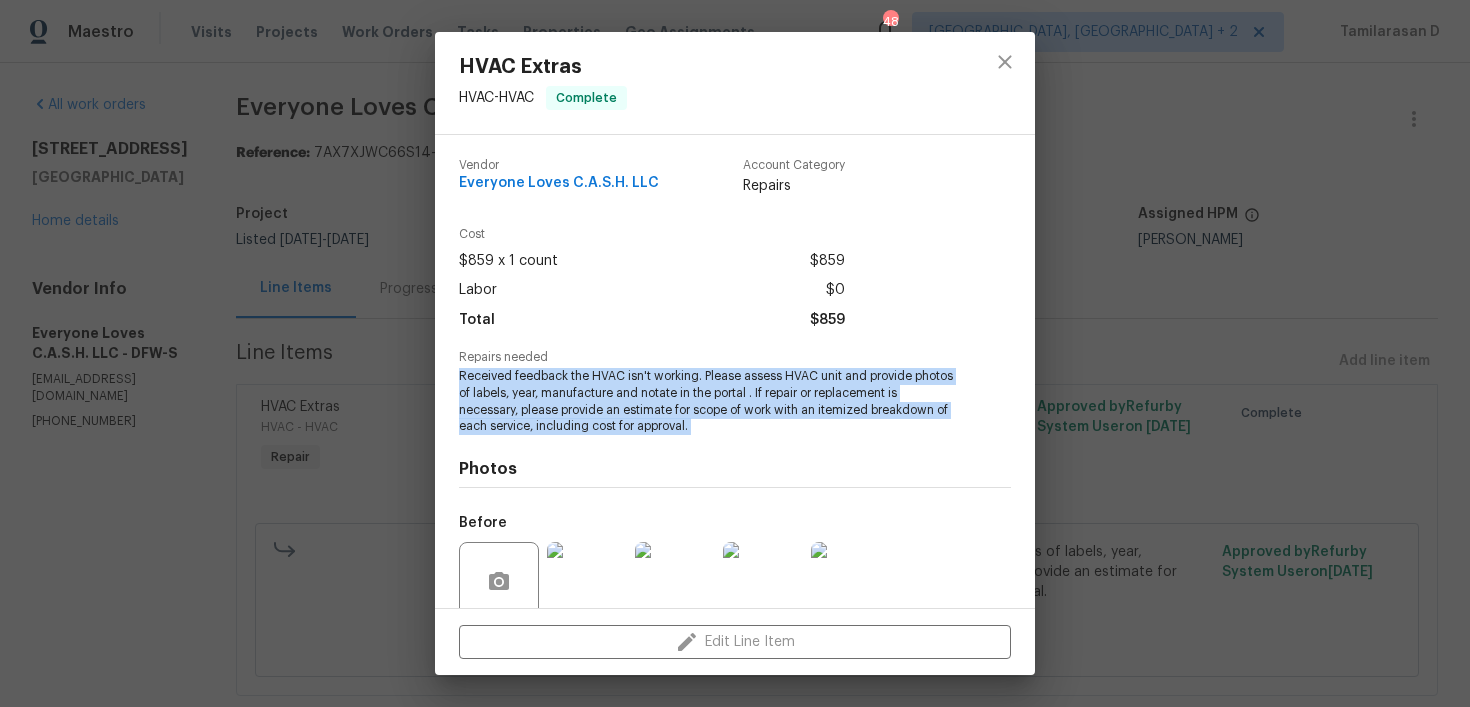 copy on "Received feedback the HVAC isn't working. Please assess HVAC unit and provide photos of labels, year, manufacture and notate in the portal . If repair or replacement is necessary, please provide an estimate for scope of work with an itemized breakdown of each service, including cost for approval." 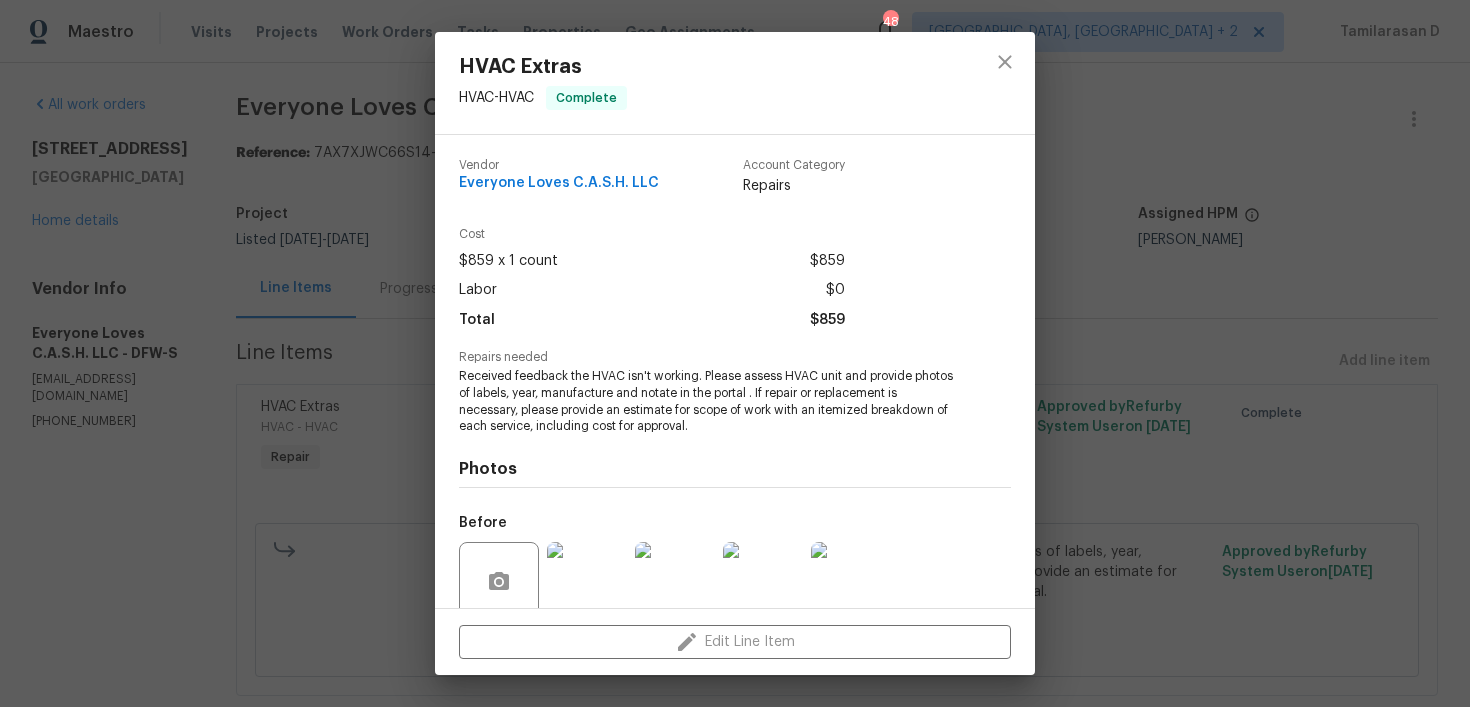 click on "$859" at bounding box center [827, 261] 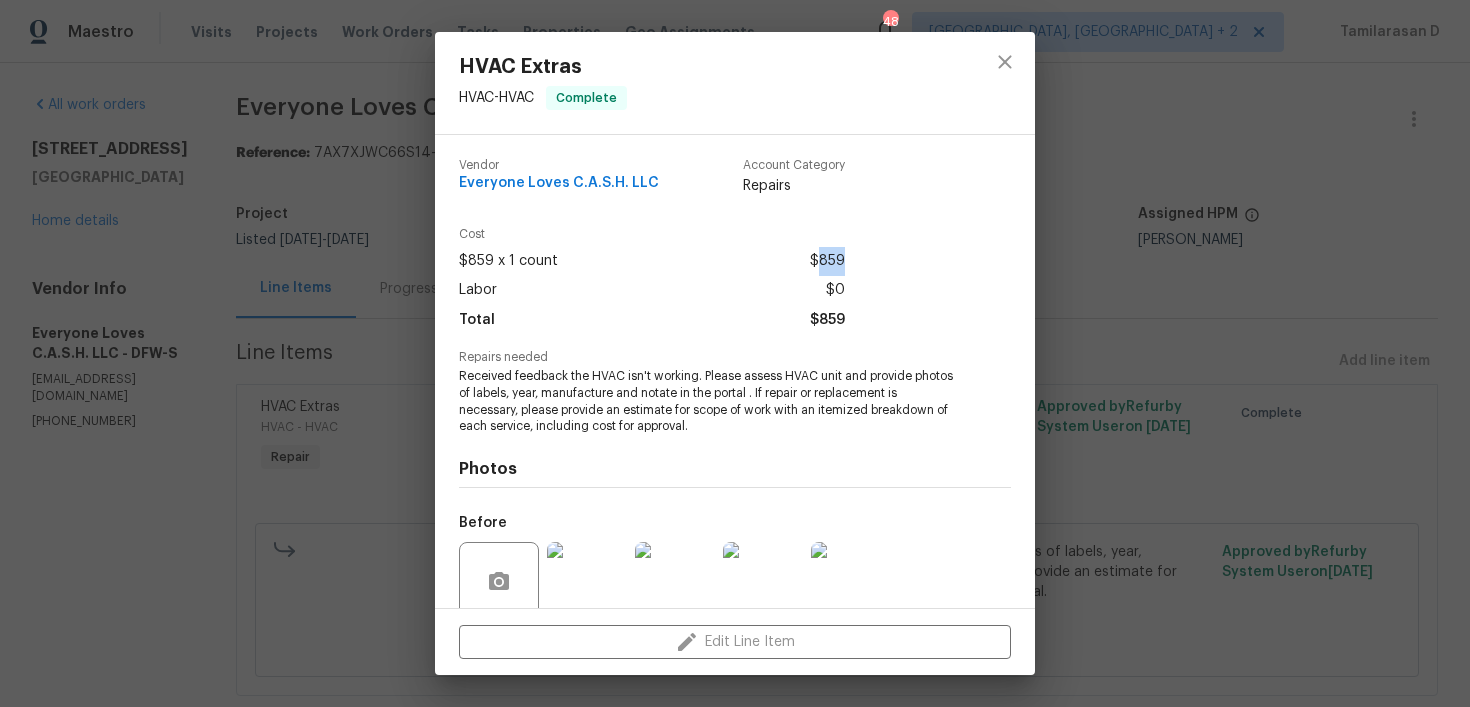 copy on "859" 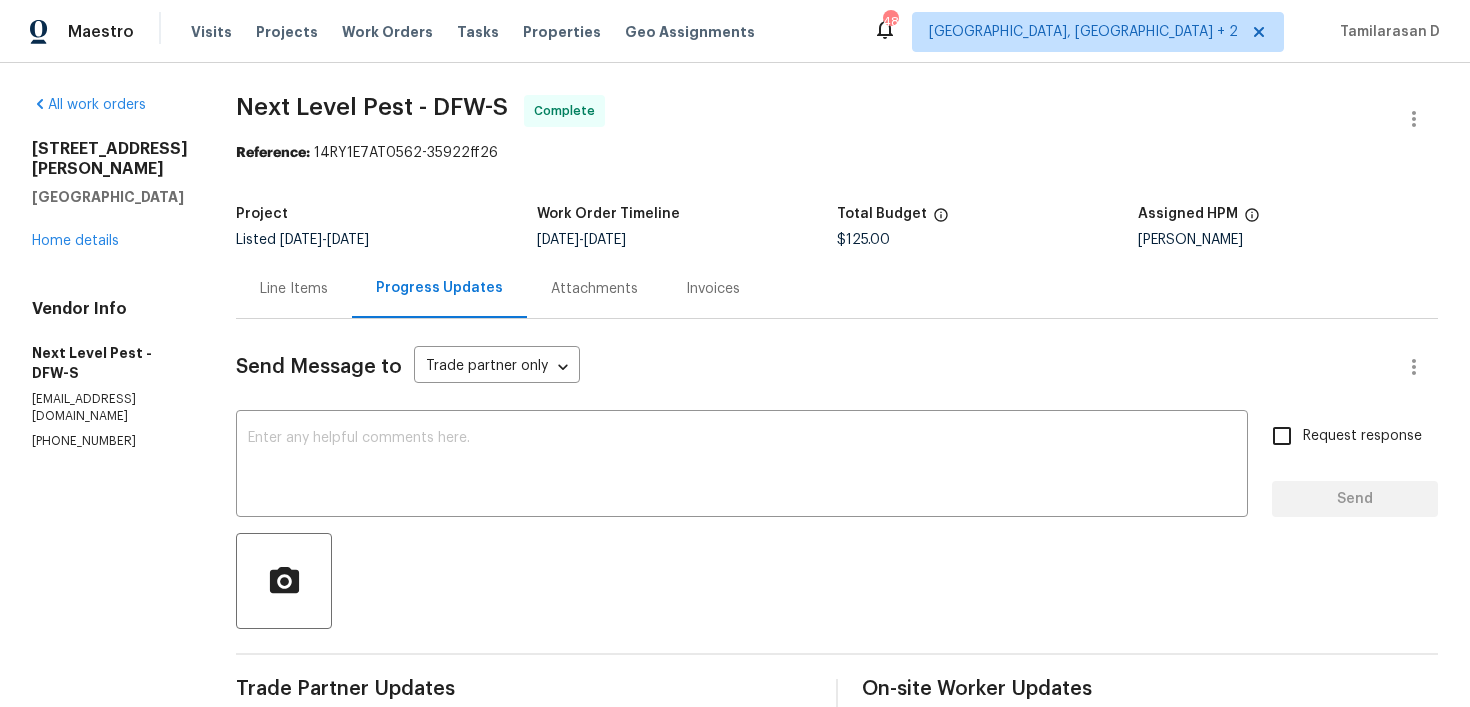 scroll, scrollTop: 0, scrollLeft: 0, axis: both 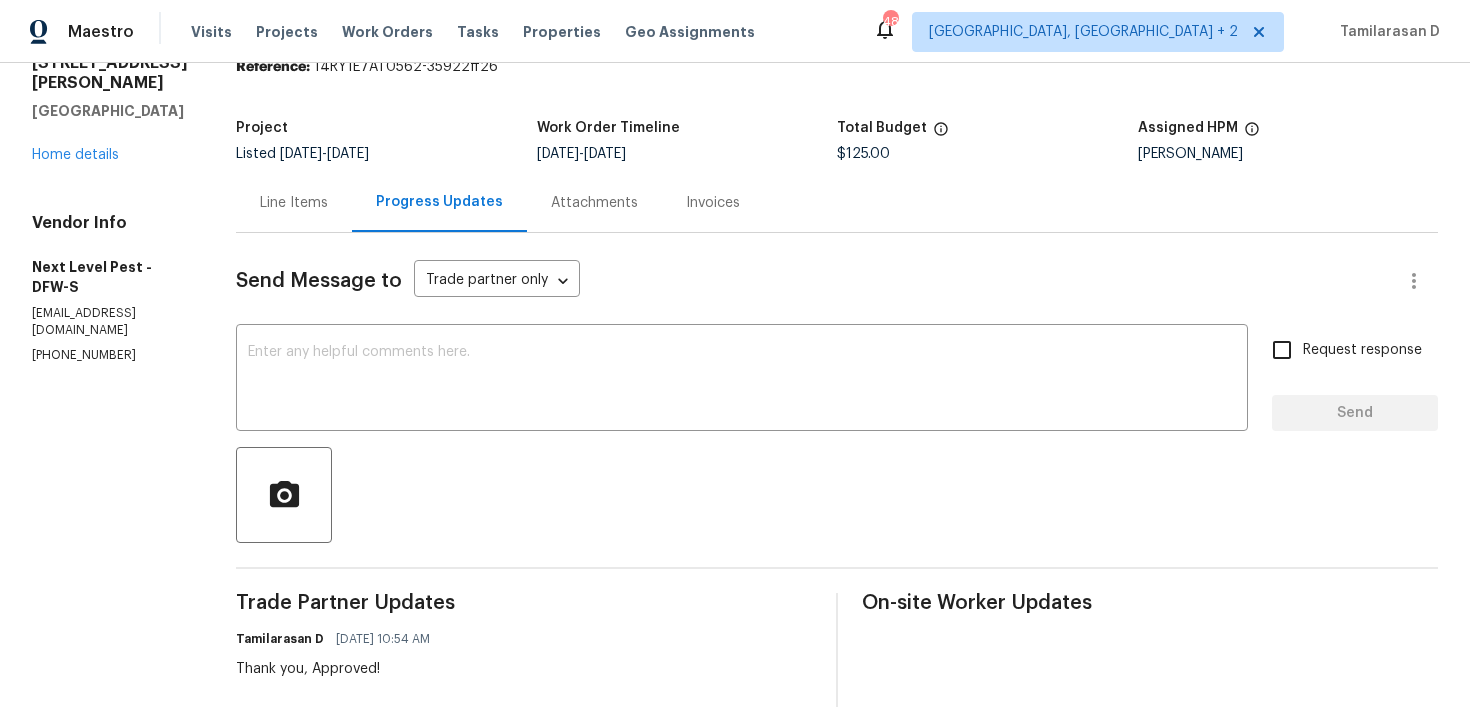 click on "Line Items" at bounding box center [294, 202] 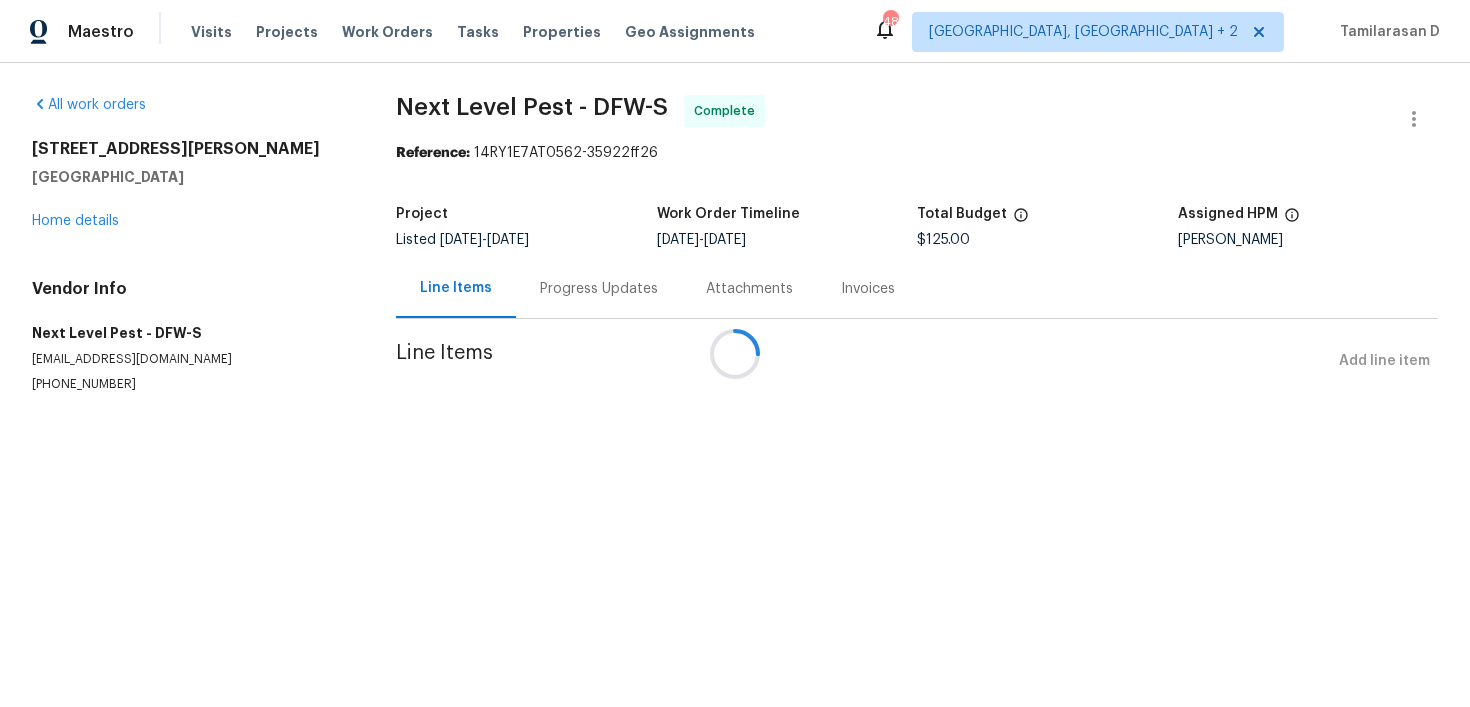 scroll, scrollTop: 0, scrollLeft: 0, axis: both 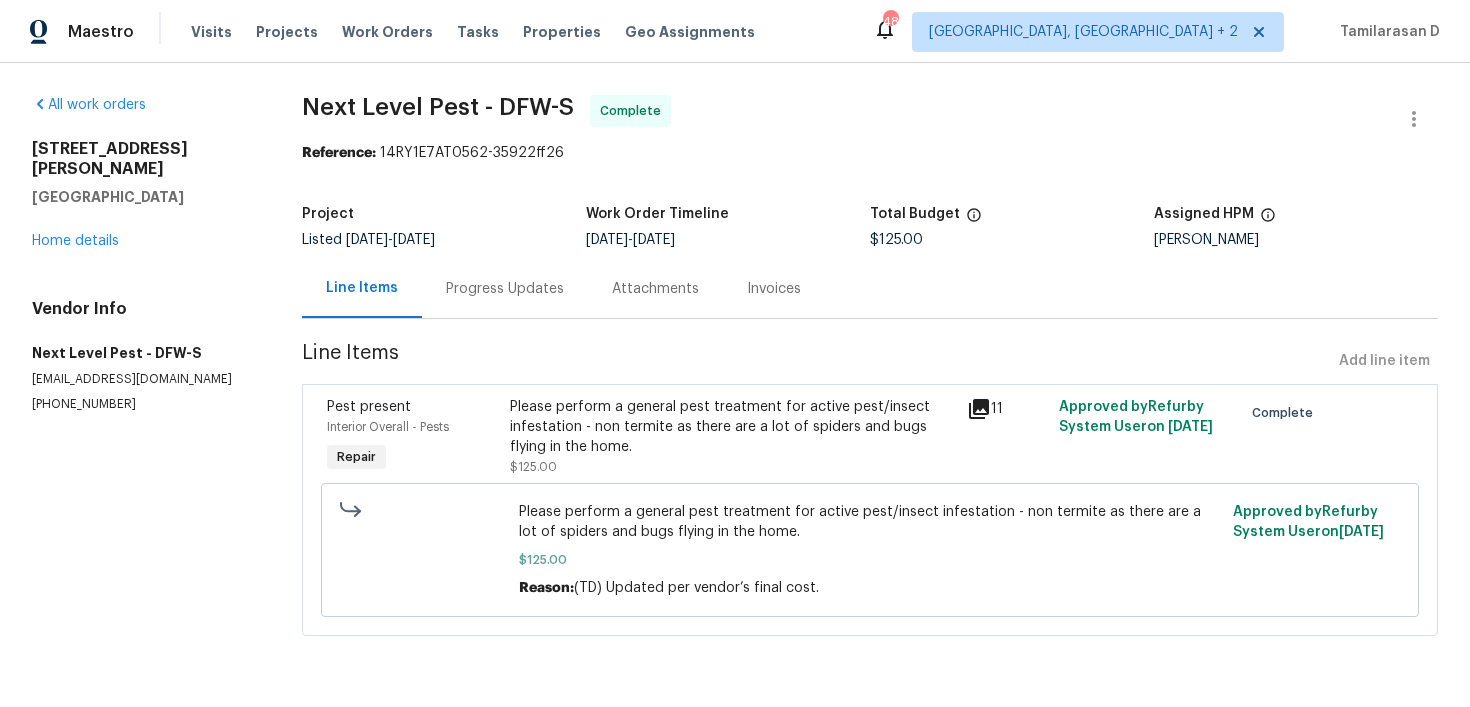 click on "Please perform a general pest treatment for active pest/insect infestation - non termite as there are a lot of spiders and bugs flying in the home." at bounding box center [733, 427] 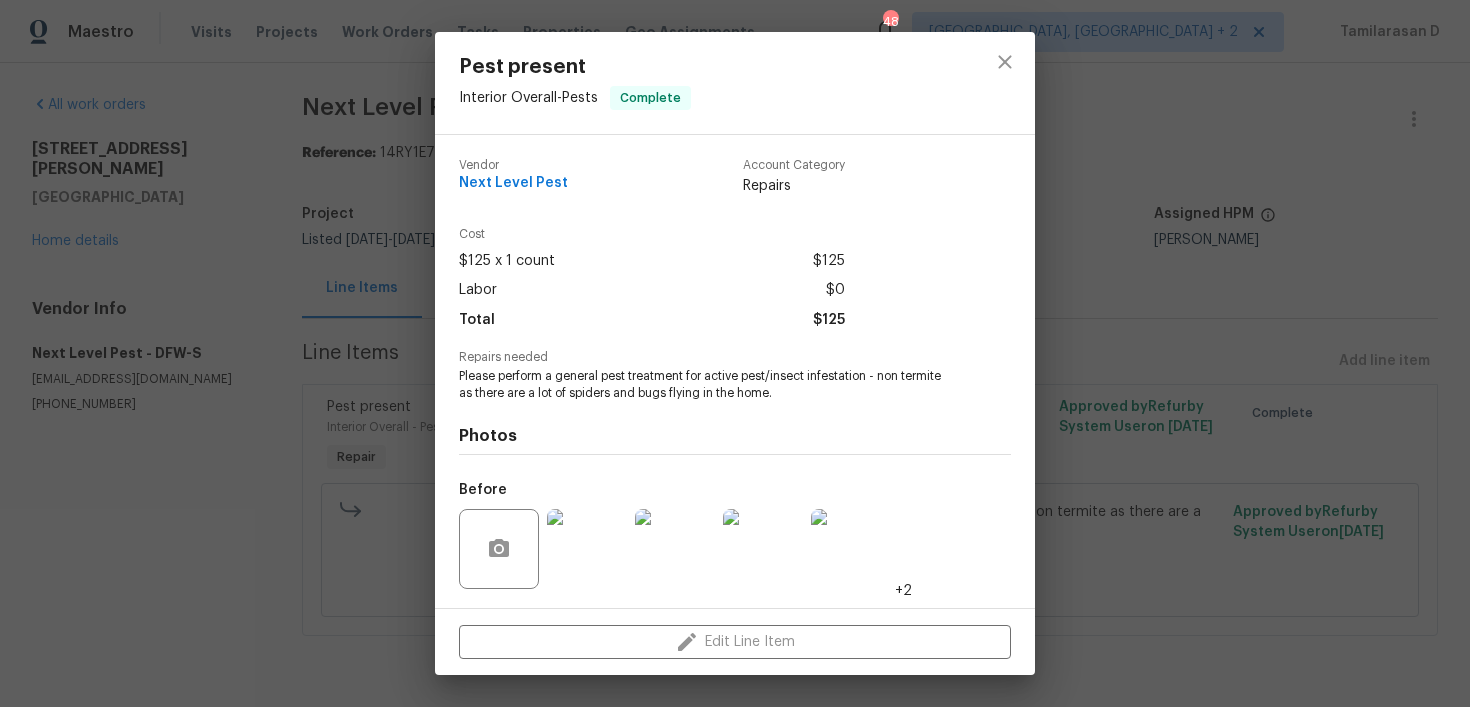 click on "Please perform a general pest treatment for active pest/insect infestation - non termite as there are a lot of spiders and bugs flying in the home." at bounding box center [707, 385] 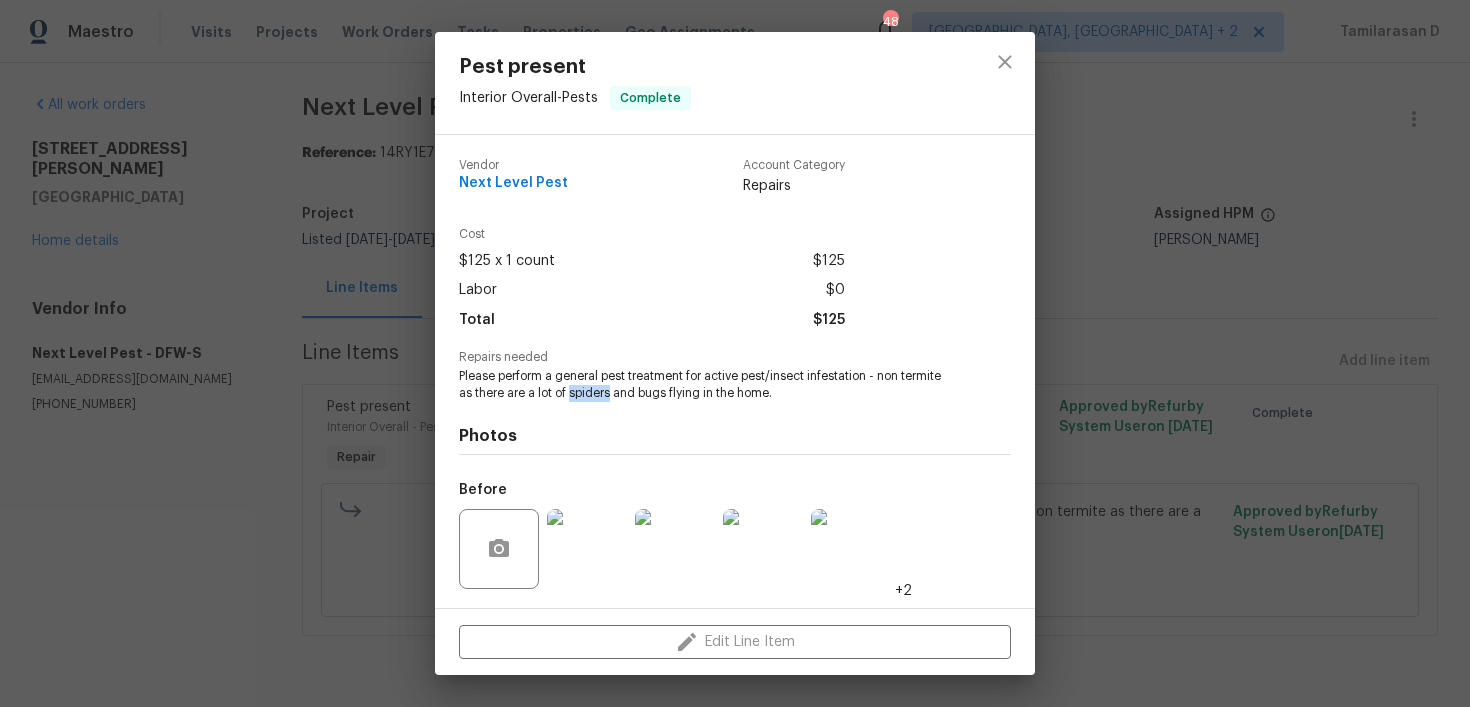 click on "Please perform a general pest treatment for active pest/insect infestation - non termite as there are a lot of spiders and bugs flying in the home." at bounding box center [707, 385] 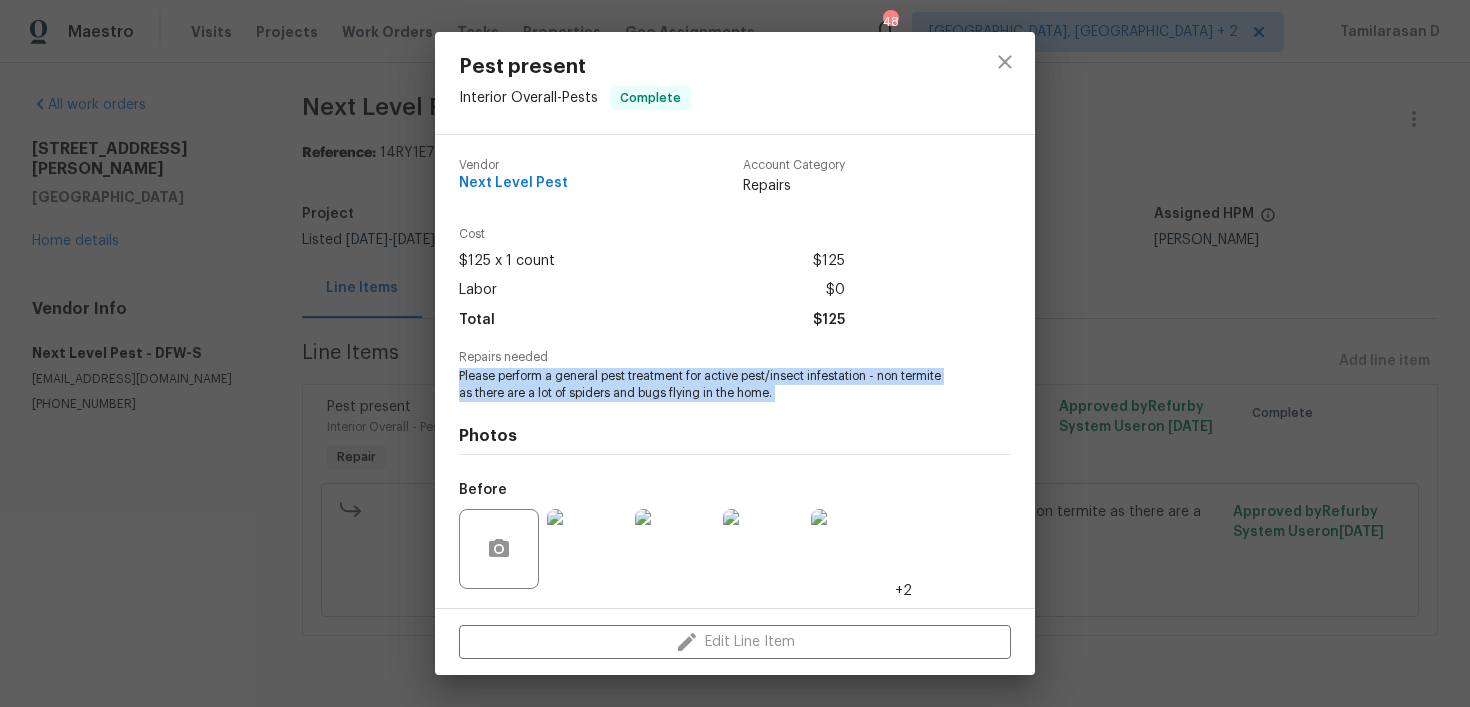 copy on "Please perform a general pest treatment for active pest/insect infestation - non termite as there are a lot of spiders and bugs flying in the home." 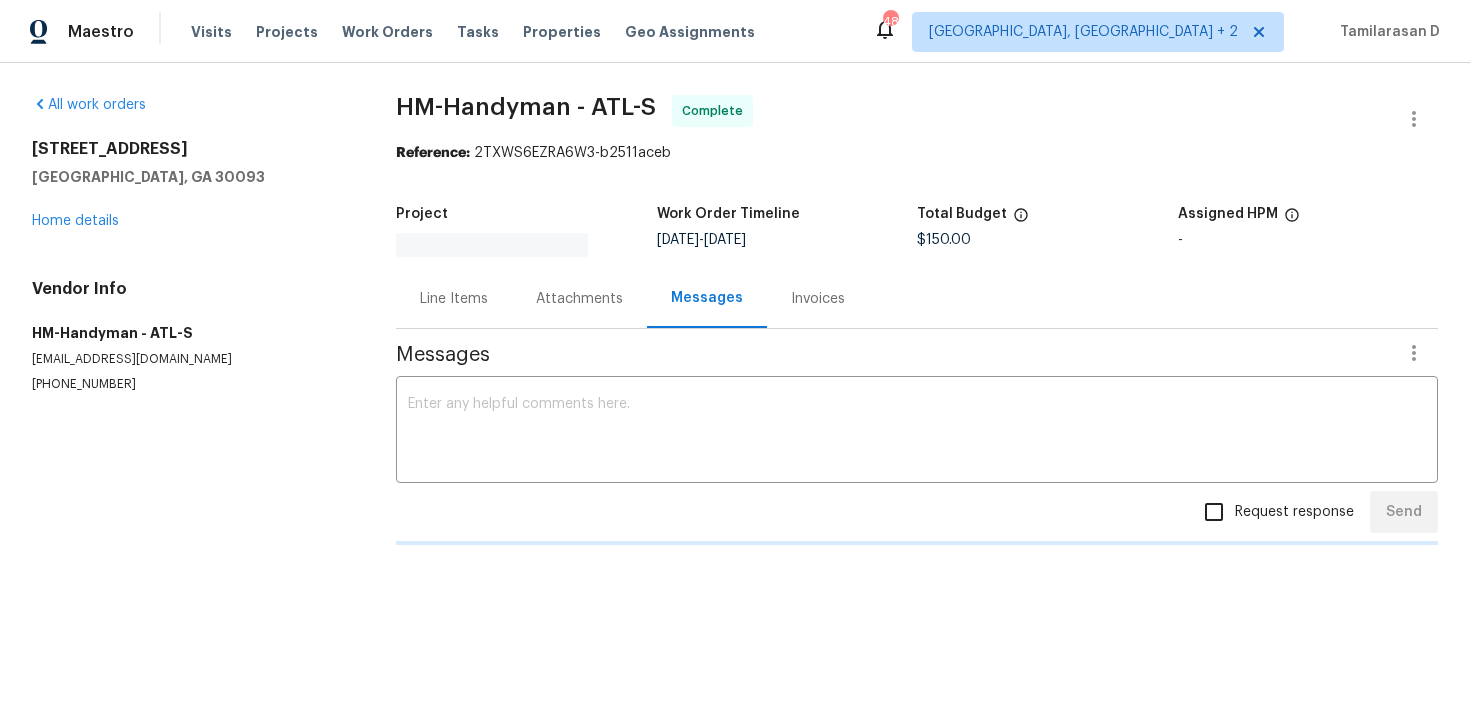 scroll, scrollTop: 0, scrollLeft: 0, axis: both 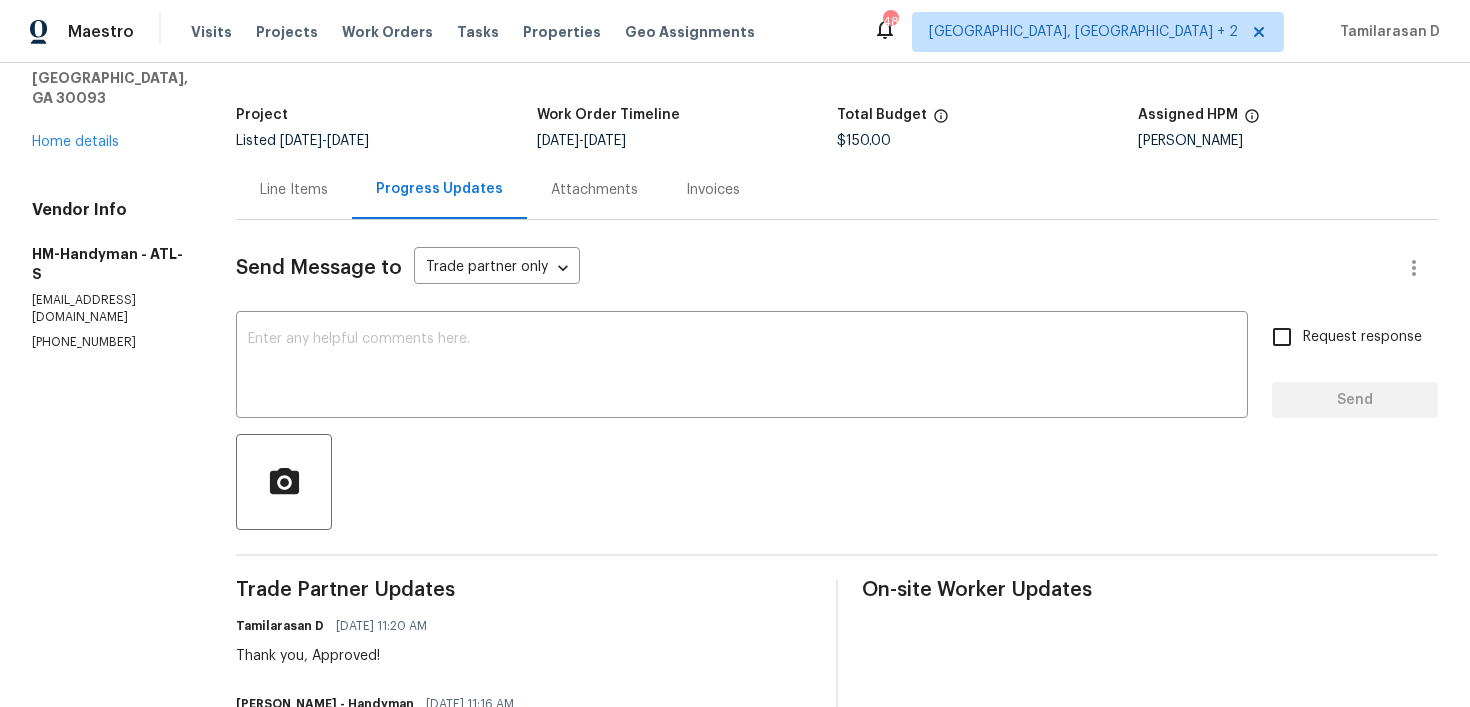 click on "Line Items" at bounding box center (294, 189) 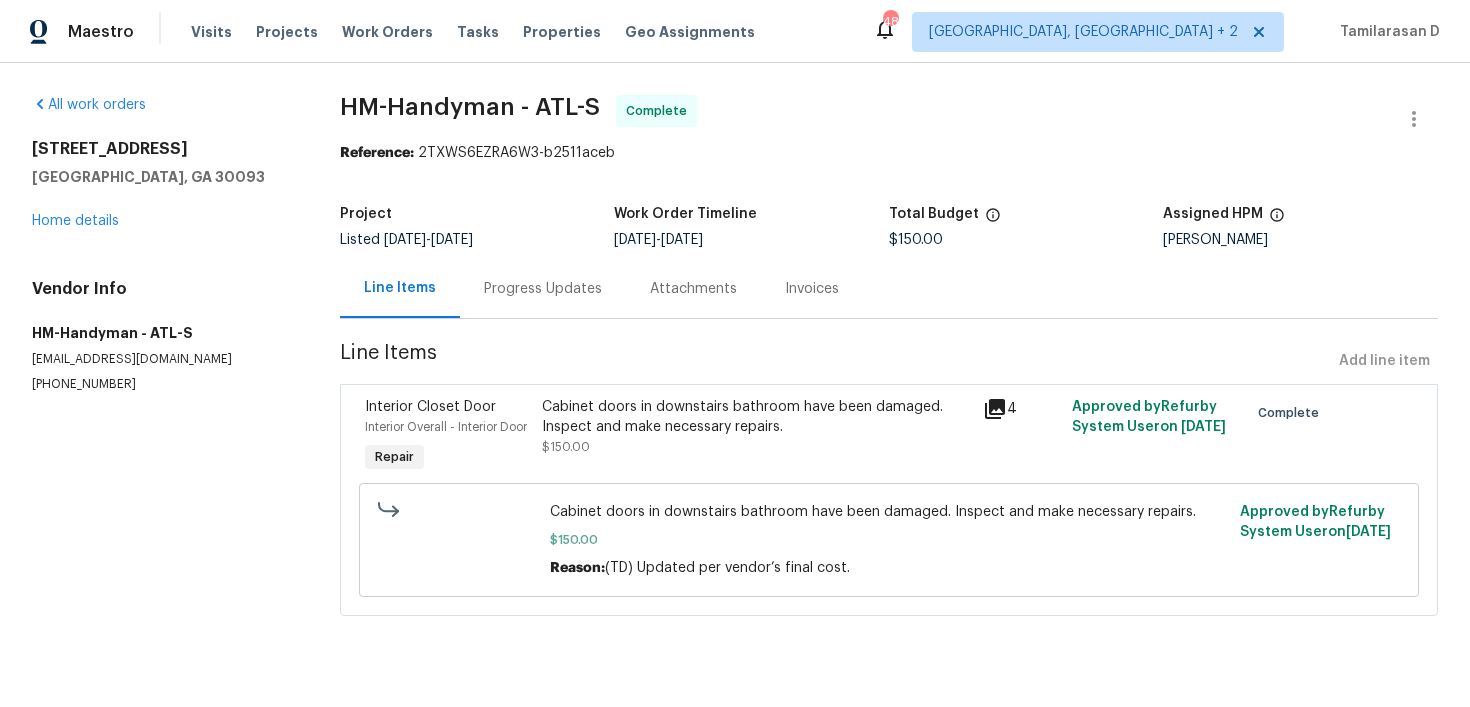 click on "Cabinet doors in downstairs bathroom have been damaged. Inspect and make necessary repairs." at bounding box center (757, 417) 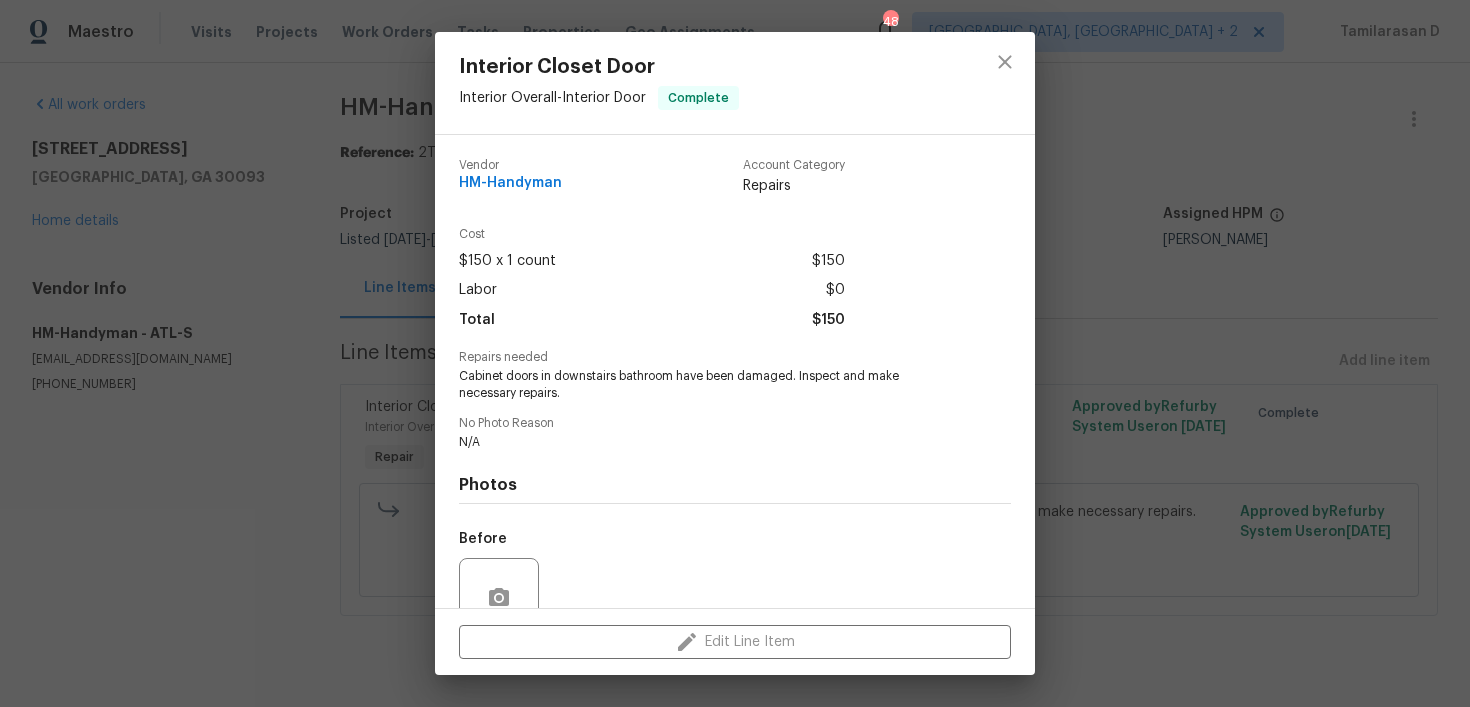 click on "Cabinet doors in downstairs bathroom have been damaged. Inspect and make necessary repairs." at bounding box center [707, 385] 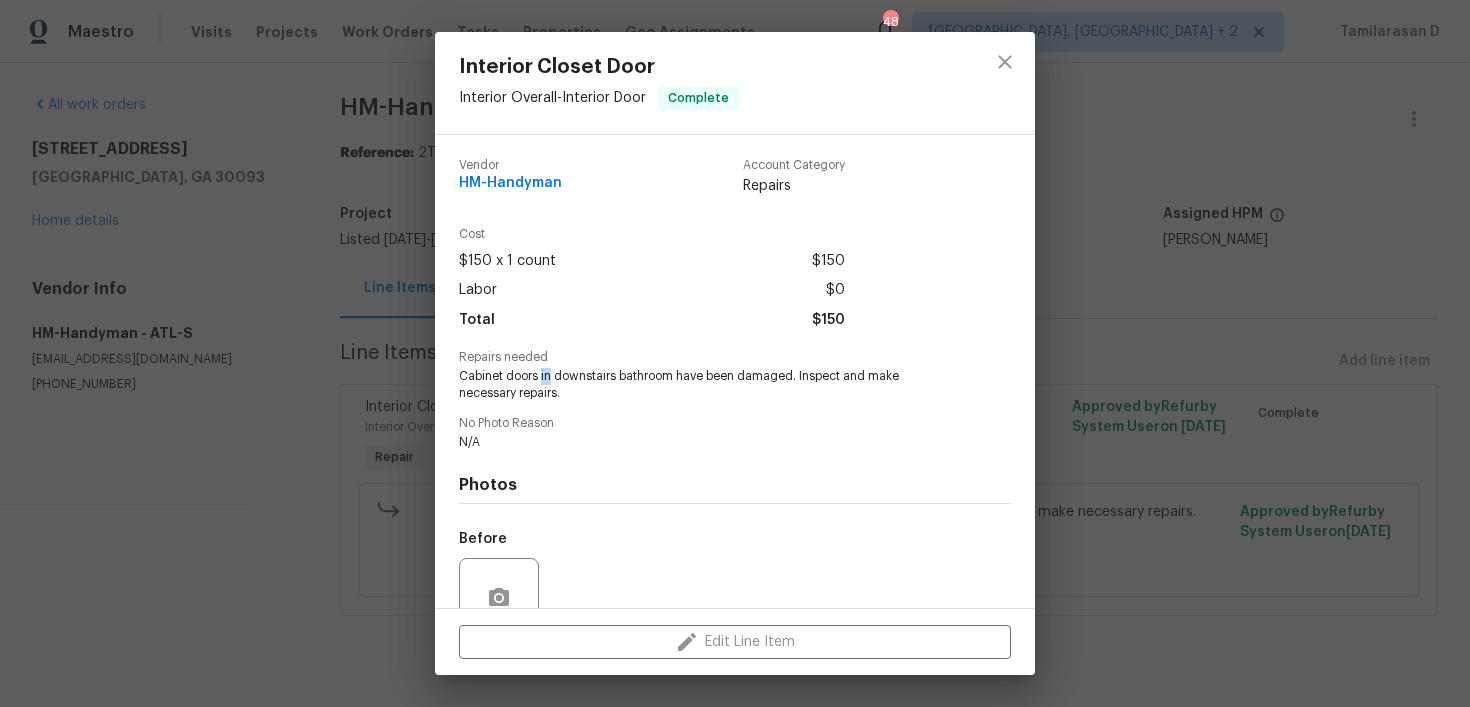 click on "Cabinet doors in downstairs bathroom have been damaged. Inspect and make necessary repairs." at bounding box center (707, 385) 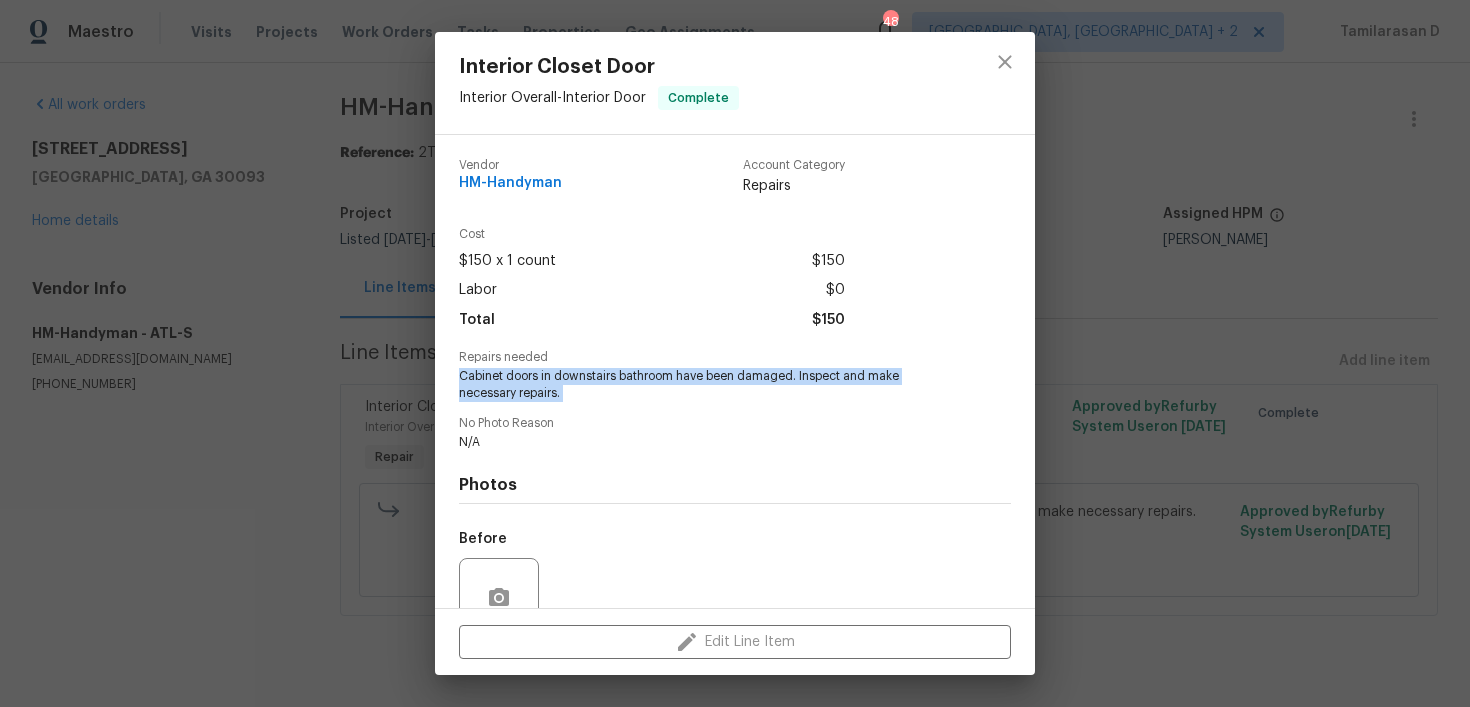 copy on "Cabinet doors in downstairs bathroom have been damaged. Inspect and make necessary repairs." 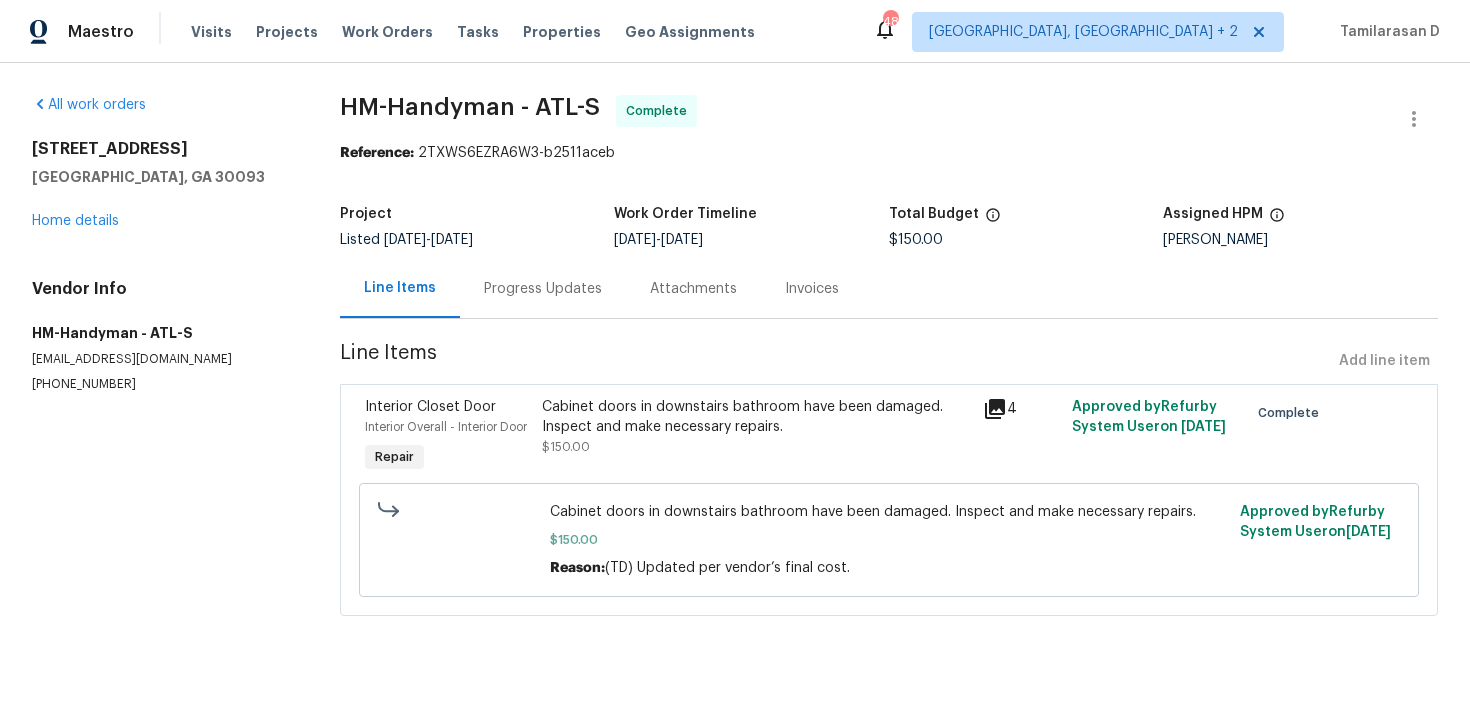 click on "Progress Updates" at bounding box center (543, 289) 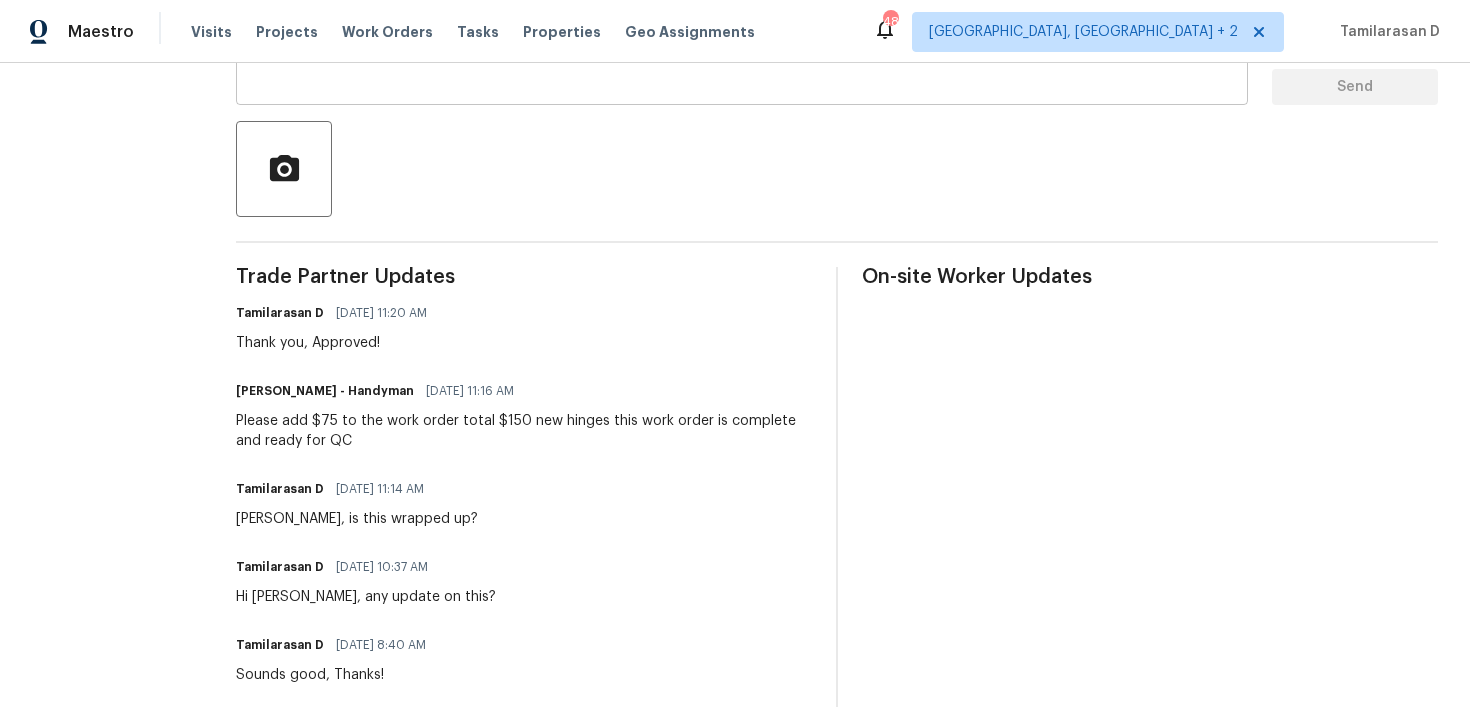 scroll, scrollTop: 445, scrollLeft: 0, axis: vertical 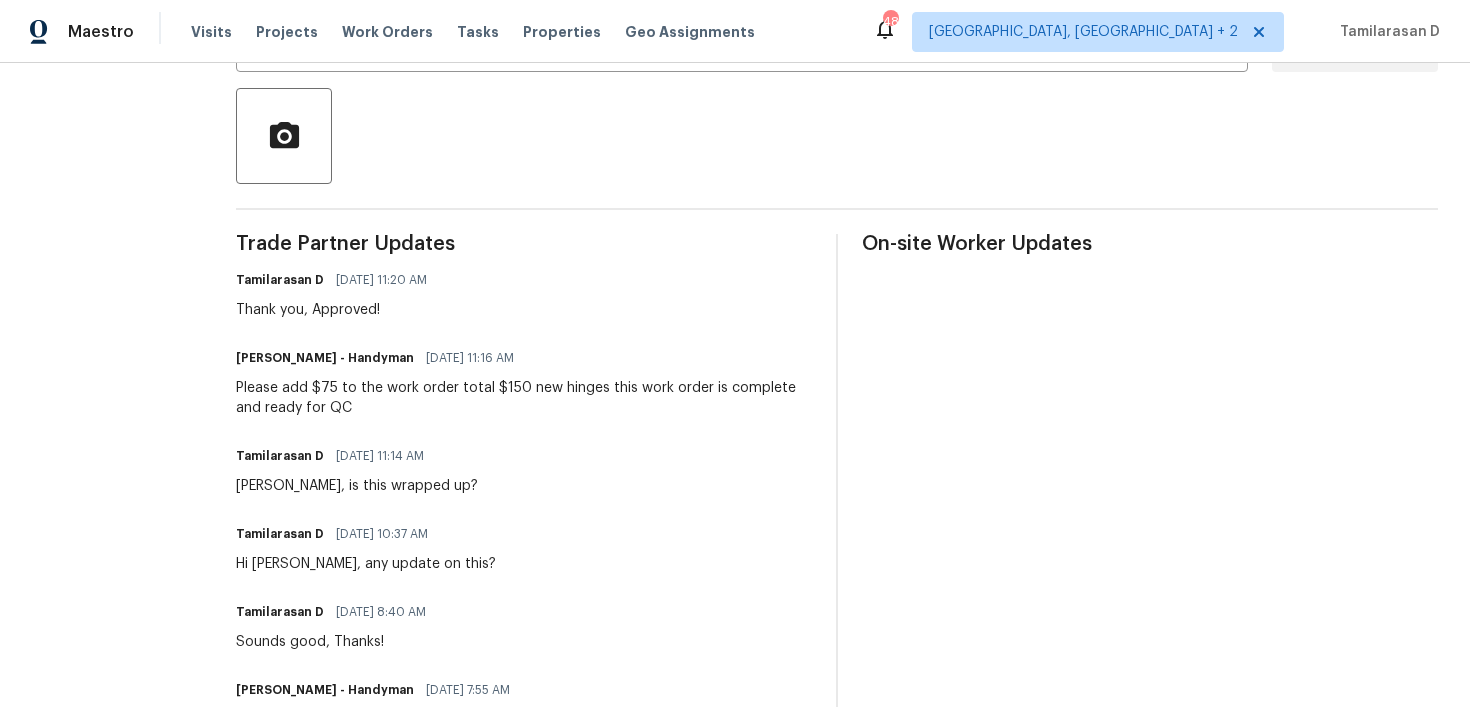 click on "Please add $75 to the work order total $150 new hinges this work order is complete and ready for QC" at bounding box center (524, 398) 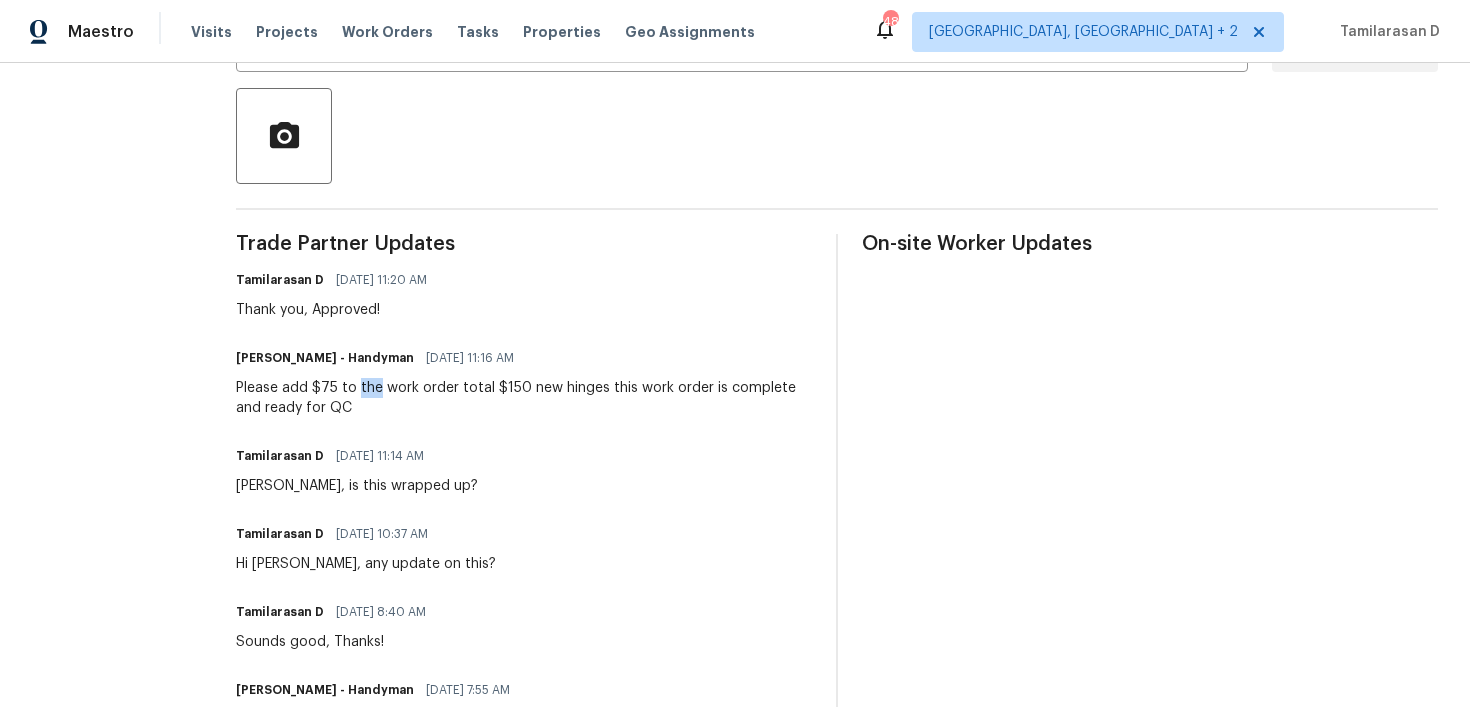 click on "Please add $75 to the work order total $150 new hinges this work order is complete and ready for QC" at bounding box center [524, 398] 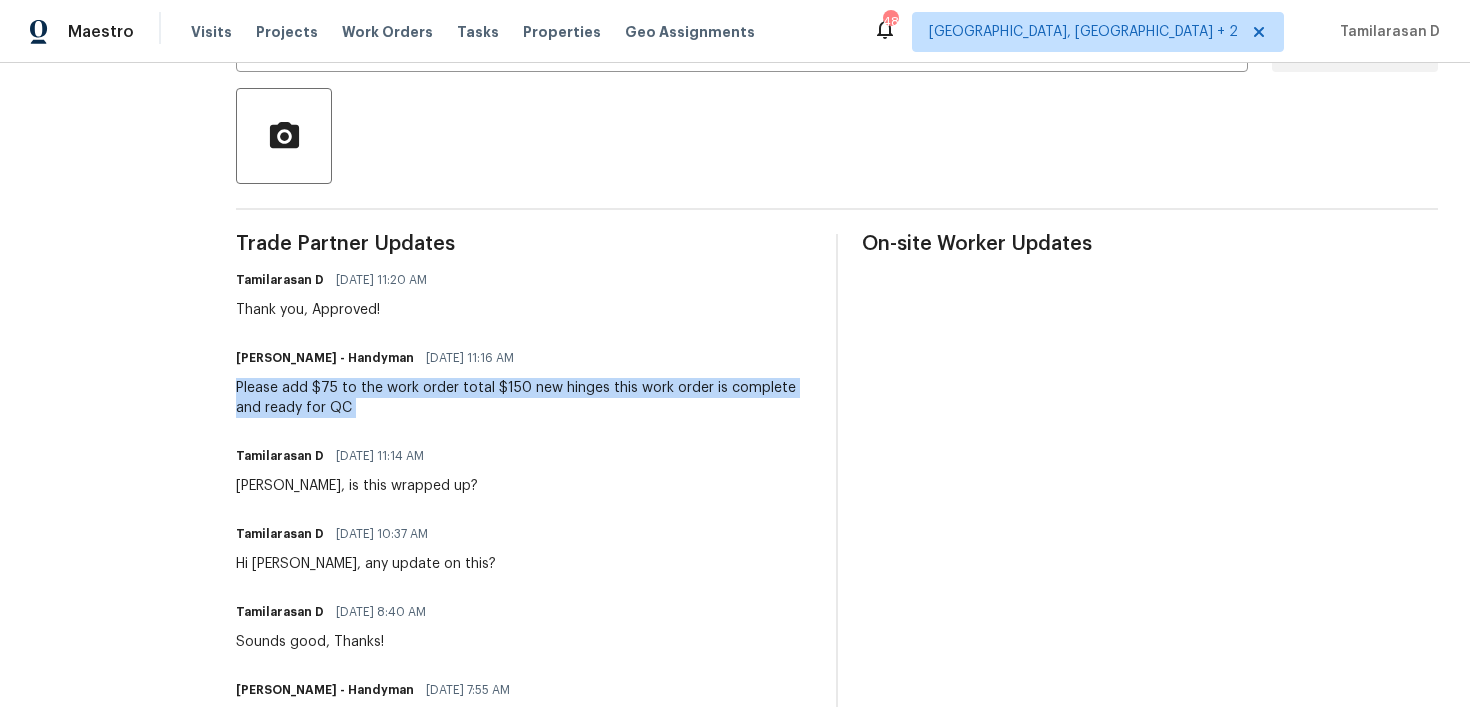 click on "Please add $75 to the work order total $150 new hinges this work order is complete and ready for QC" at bounding box center [524, 398] 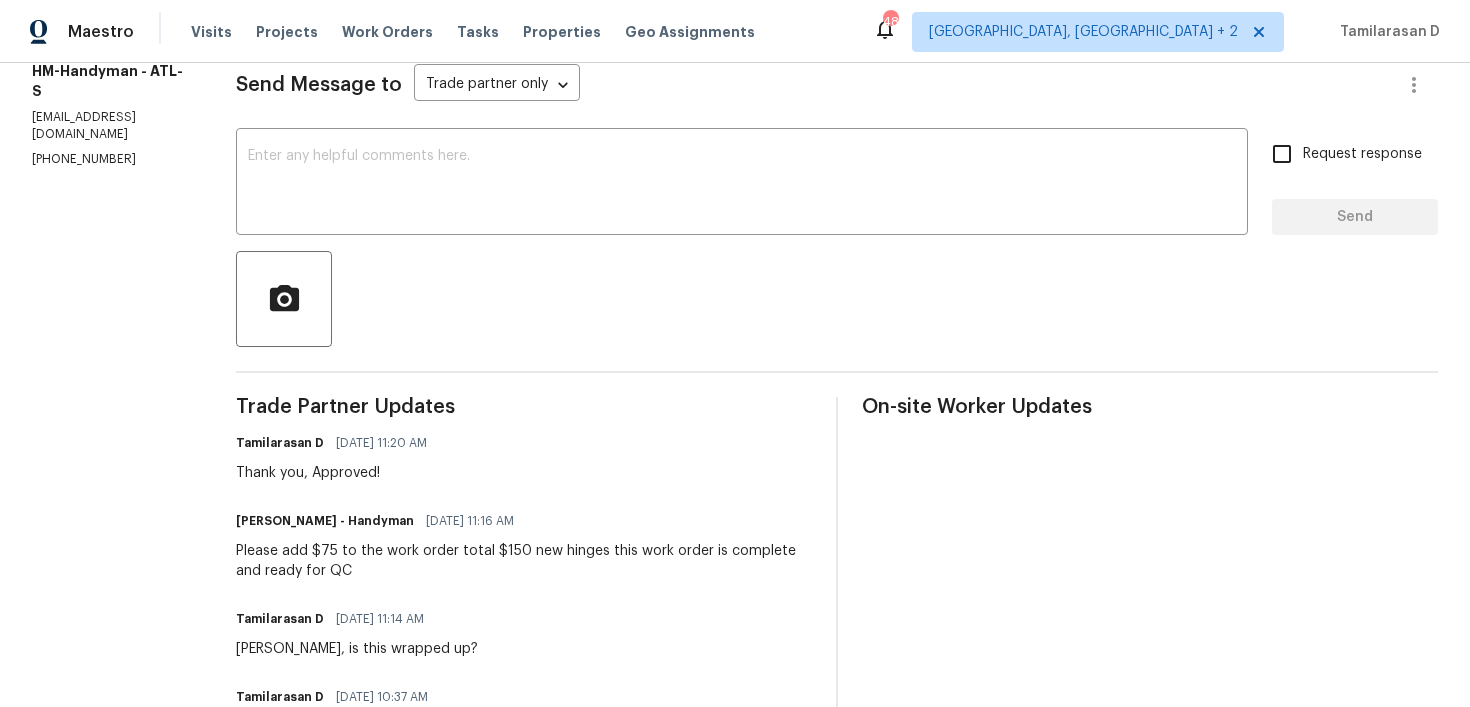 scroll, scrollTop: 206, scrollLeft: 0, axis: vertical 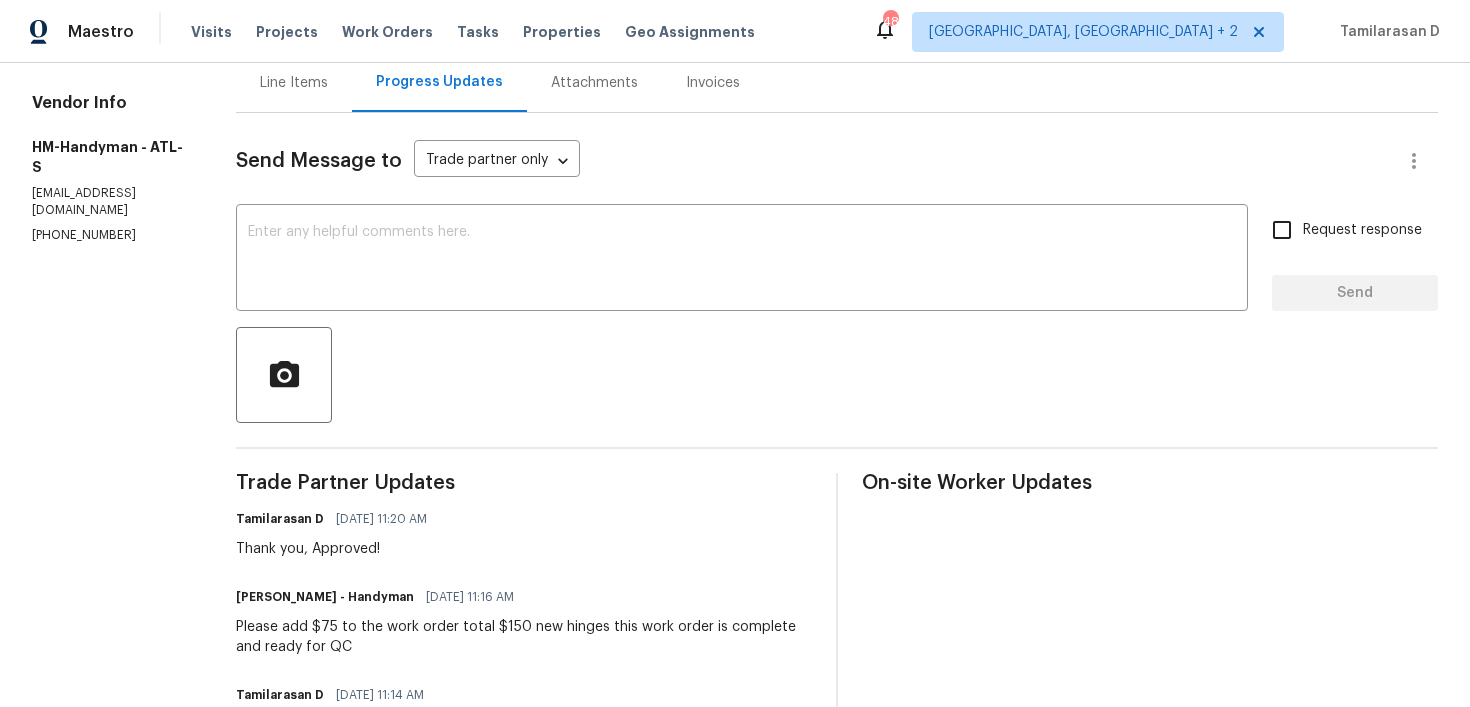 click on "Line Items" at bounding box center [294, 83] 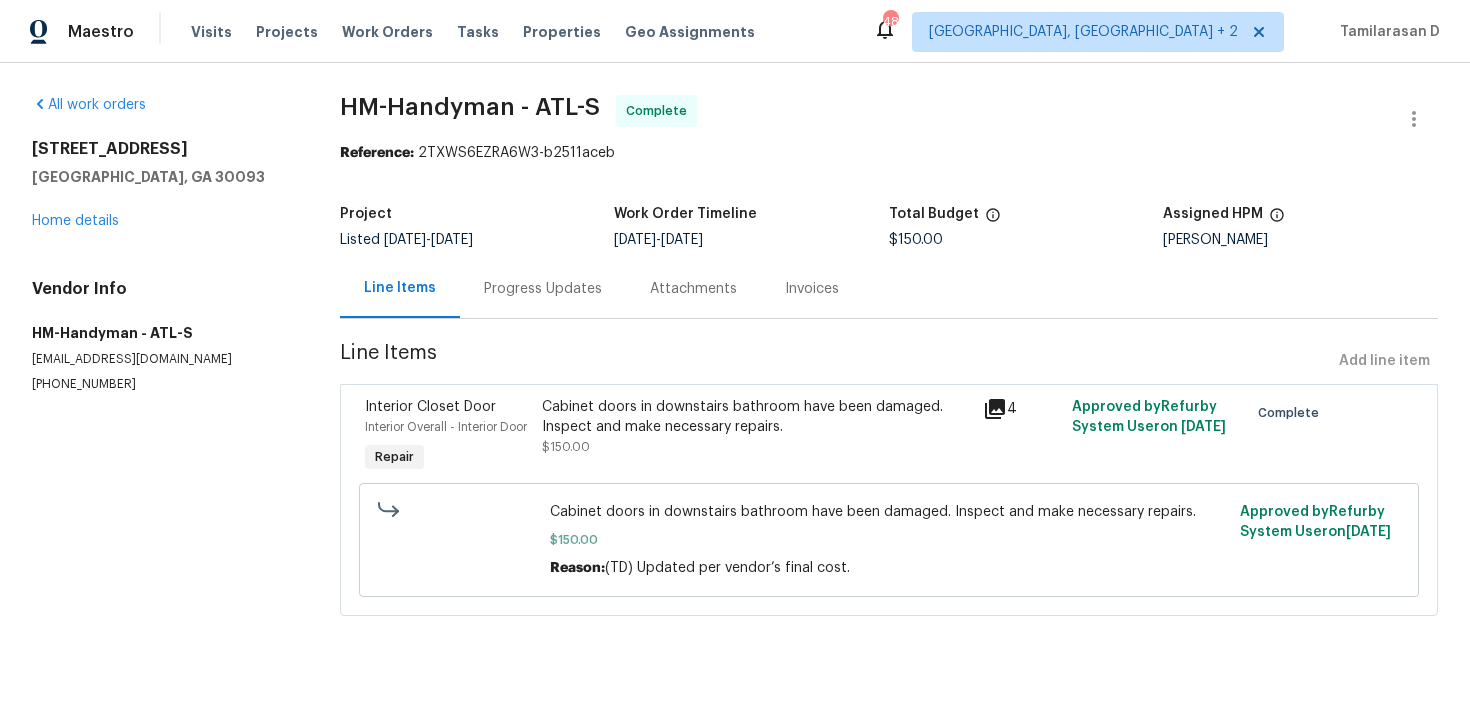click on "Cabinet doors in downstairs bathroom have been damaged. Inspect and make necessary repairs. $150.00" at bounding box center (757, 427) 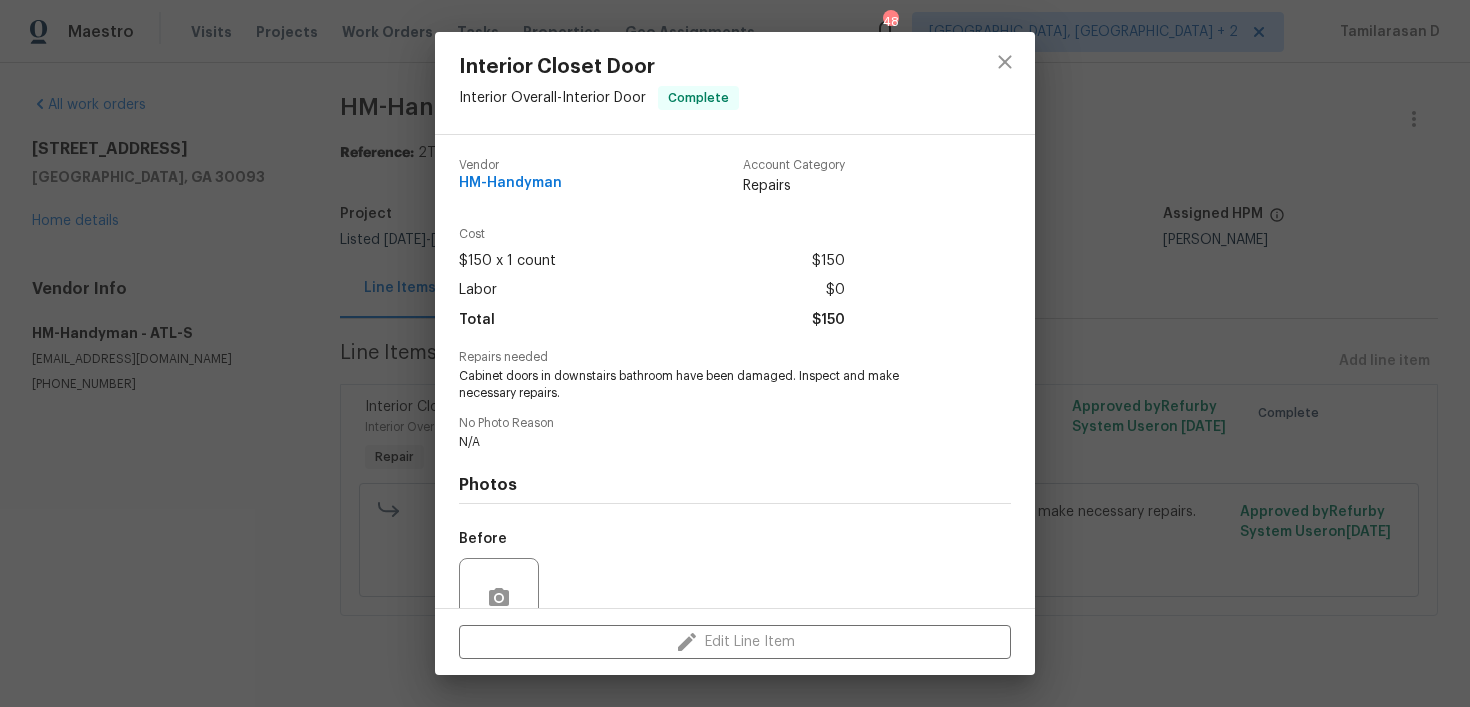 scroll, scrollTop: 180, scrollLeft: 0, axis: vertical 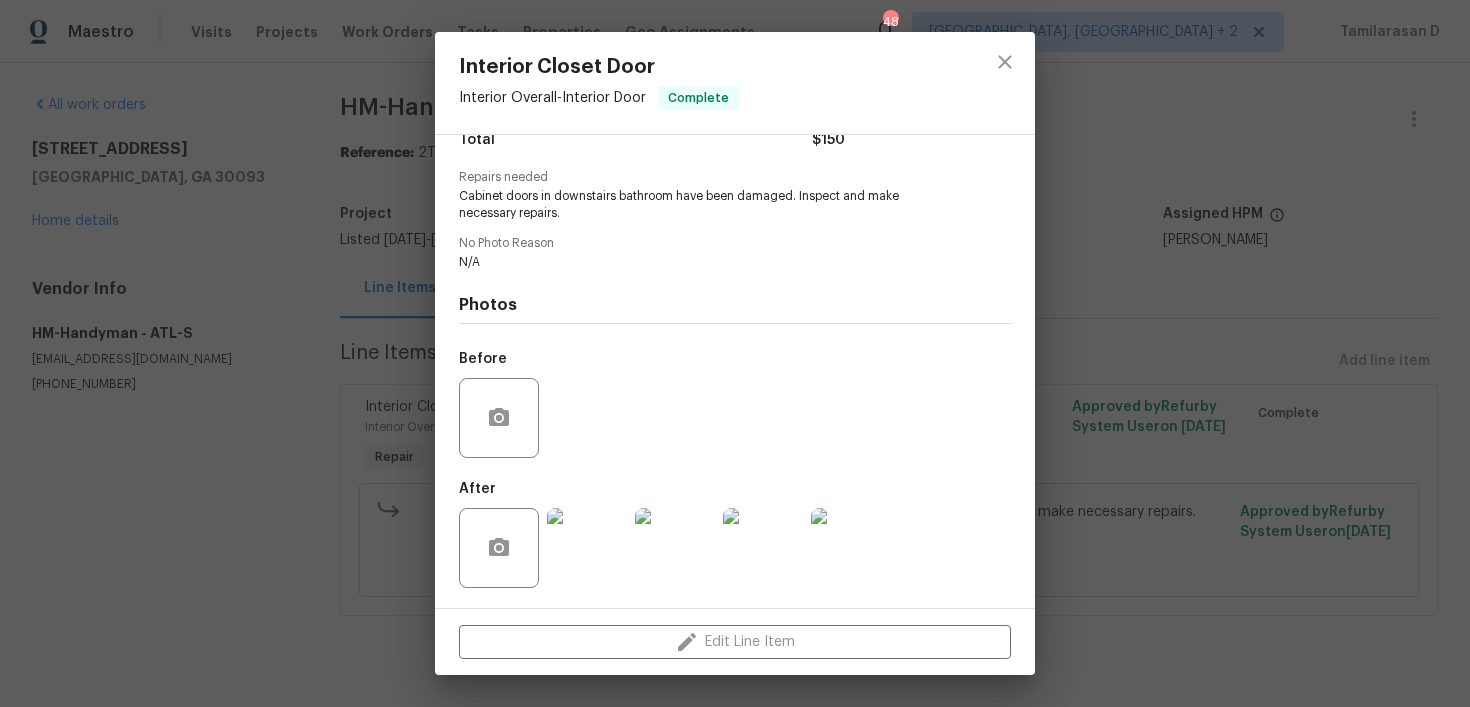 click on "Interior Closet Door Interior Overall  -  Interior Door Complete Vendor HM-Handyman Account Category Repairs Cost $150 x 1 count $150 Labor $0 Total $150 Repairs needed Cabinet doors in downstairs bathroom have been damaged. Inspect and make necessary repairs. No Photo Reason N/A Photos Before After  Edit Line Item" at bounding box center (735, 353) 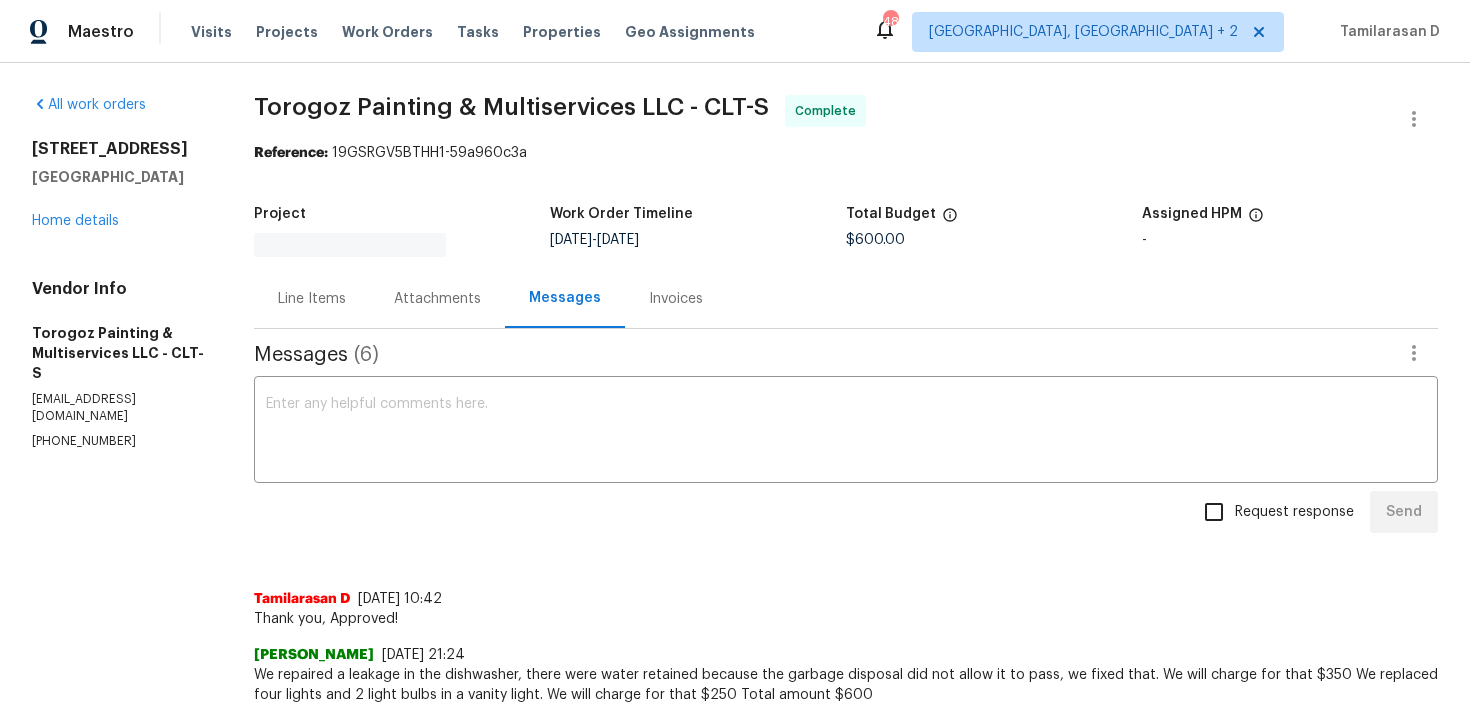 scroll, scrollTop: 0, scrollLeft: 0, axis: both 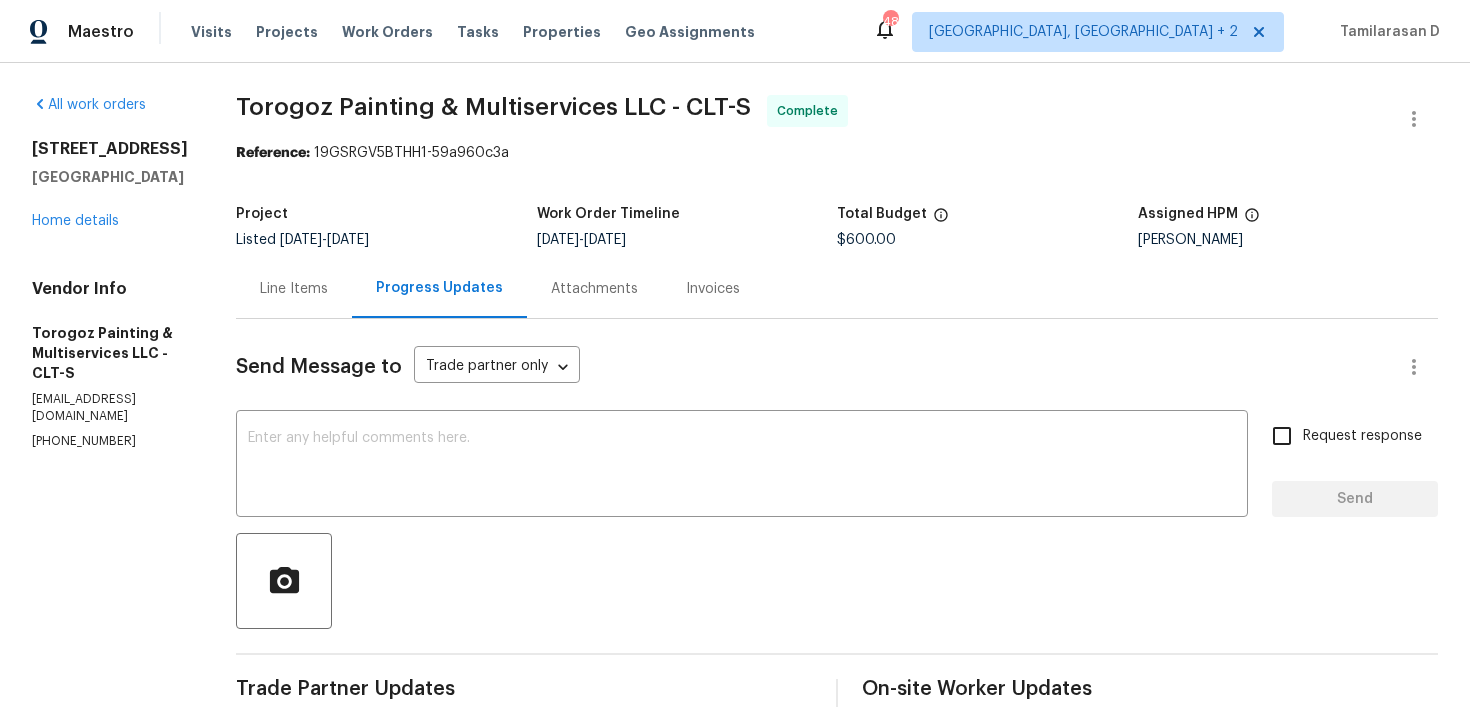 click on "Line Items" at bounding box center [294, 288] 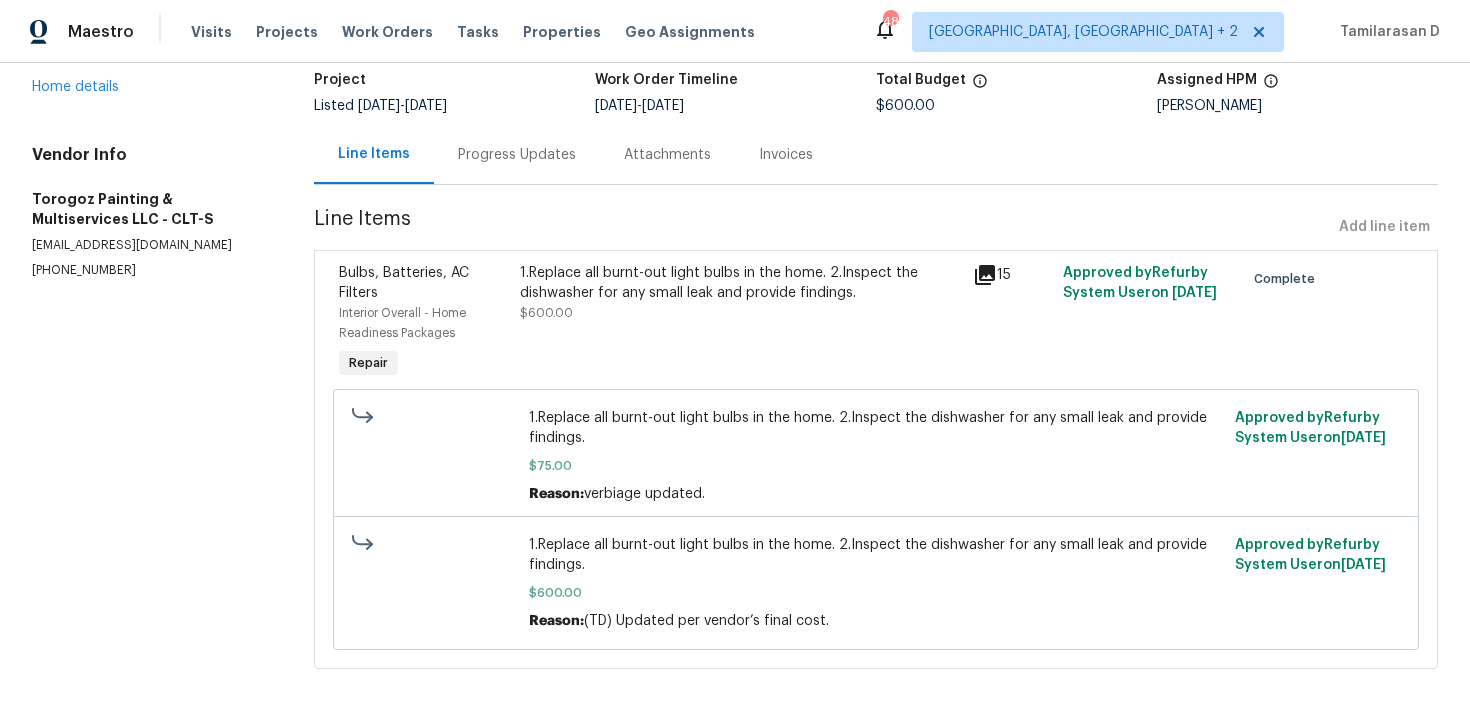 scroll, scrollTop: 154, scrollLeft: 0, axis: vertical 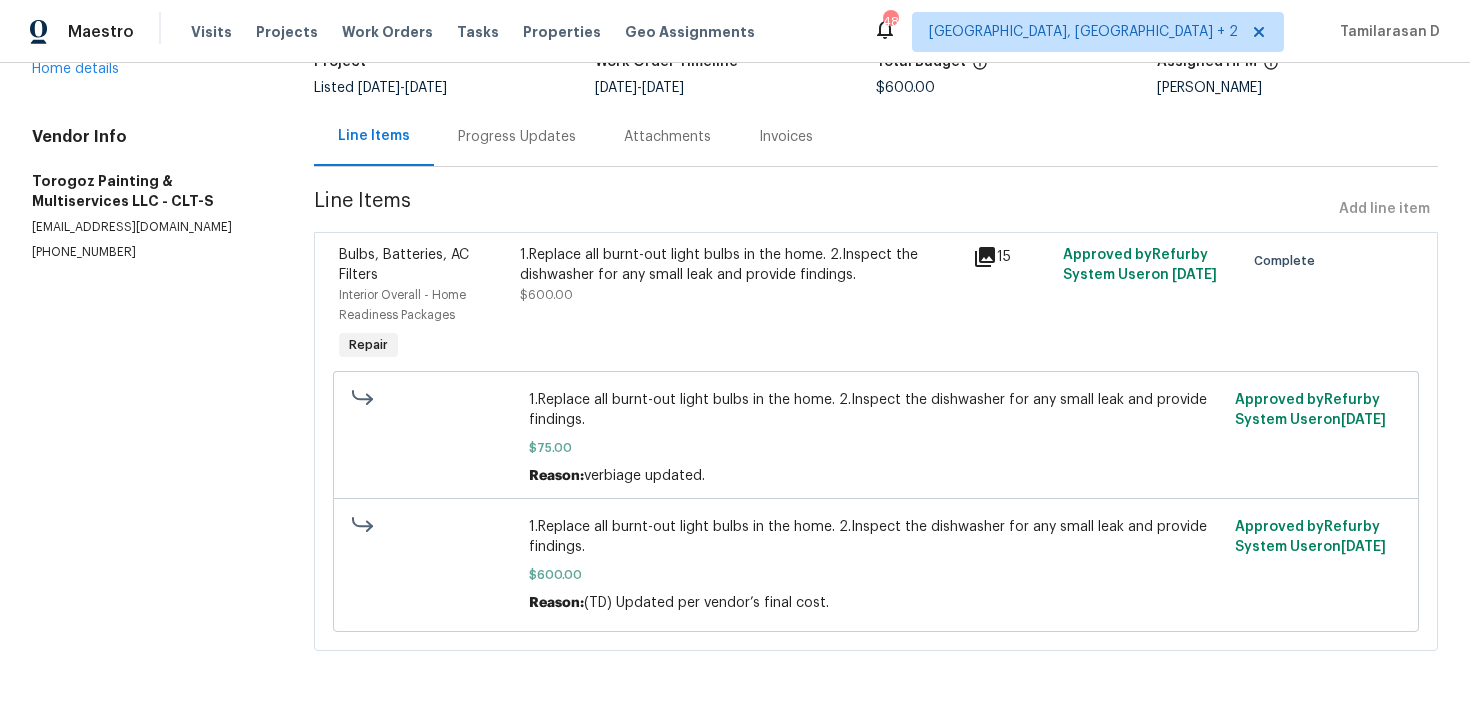click on "1.Replace all burnt-out light bulbs in the home.
2.Inspect the dishwasher for any small leak and provide findings." at bounding box center (740, 265) 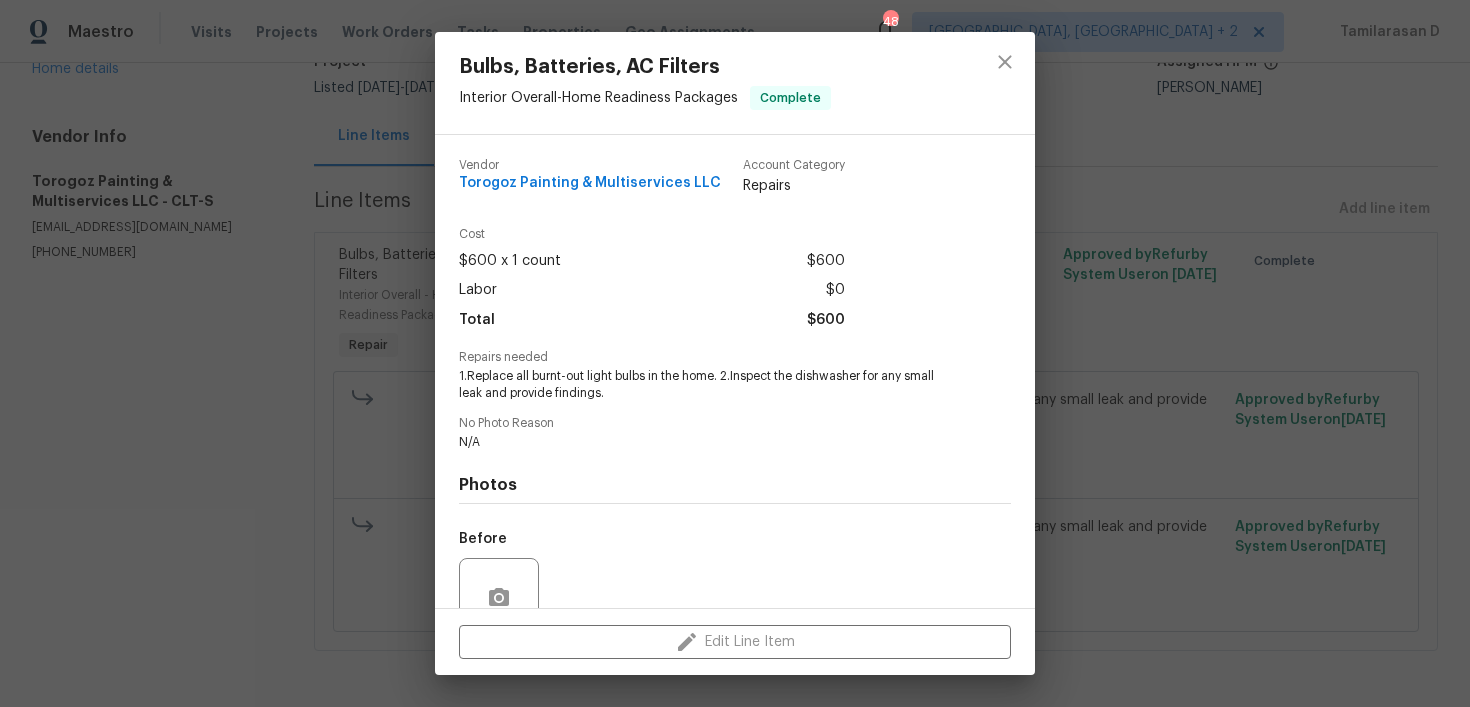 click on "1.Replace all burnt-out light bulbs in the home.
2.Inspect the dishwasher for any small leak and provide findings." at bounding box center [707, 385] 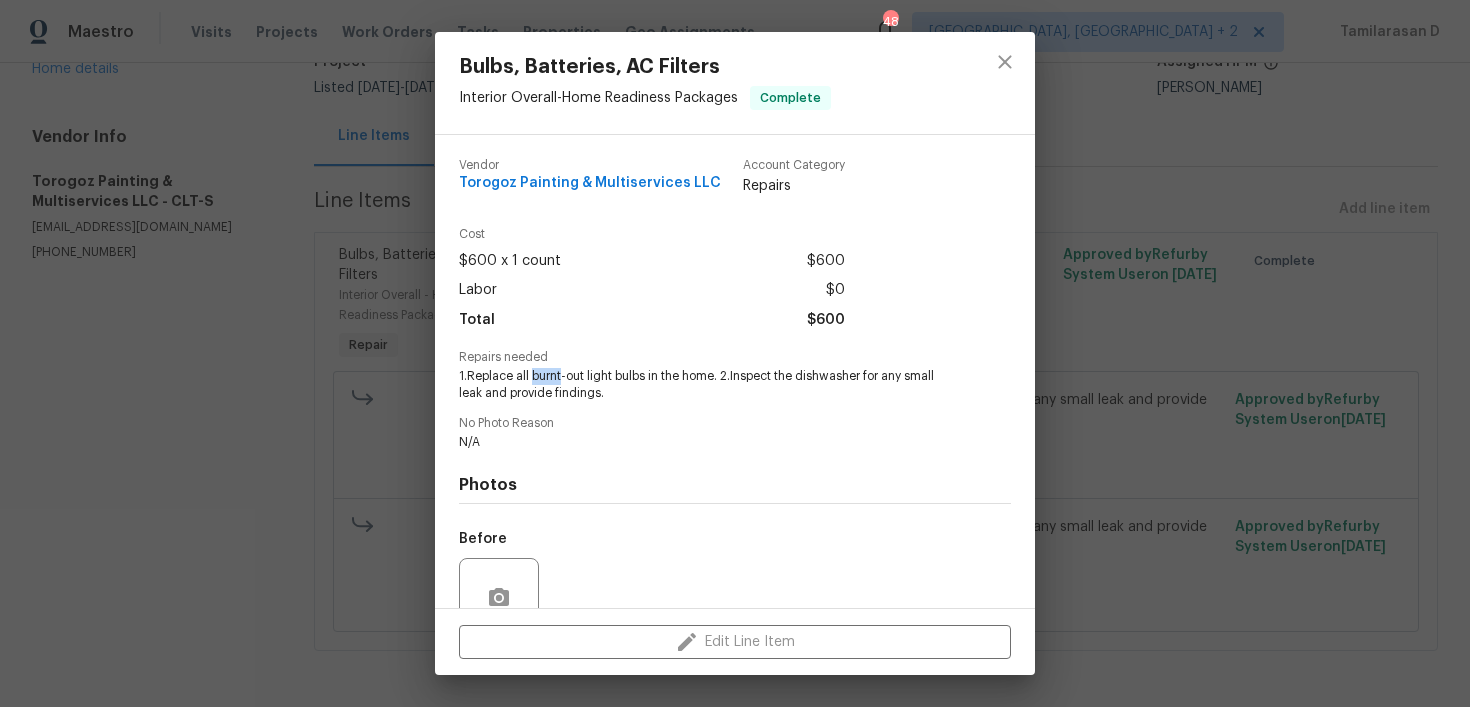 click on "1.Replace all burnt-out light bulbs in the home.
2.Inspect the dishwasher for any small leak and provide findings." at bounding box center [707, 385] 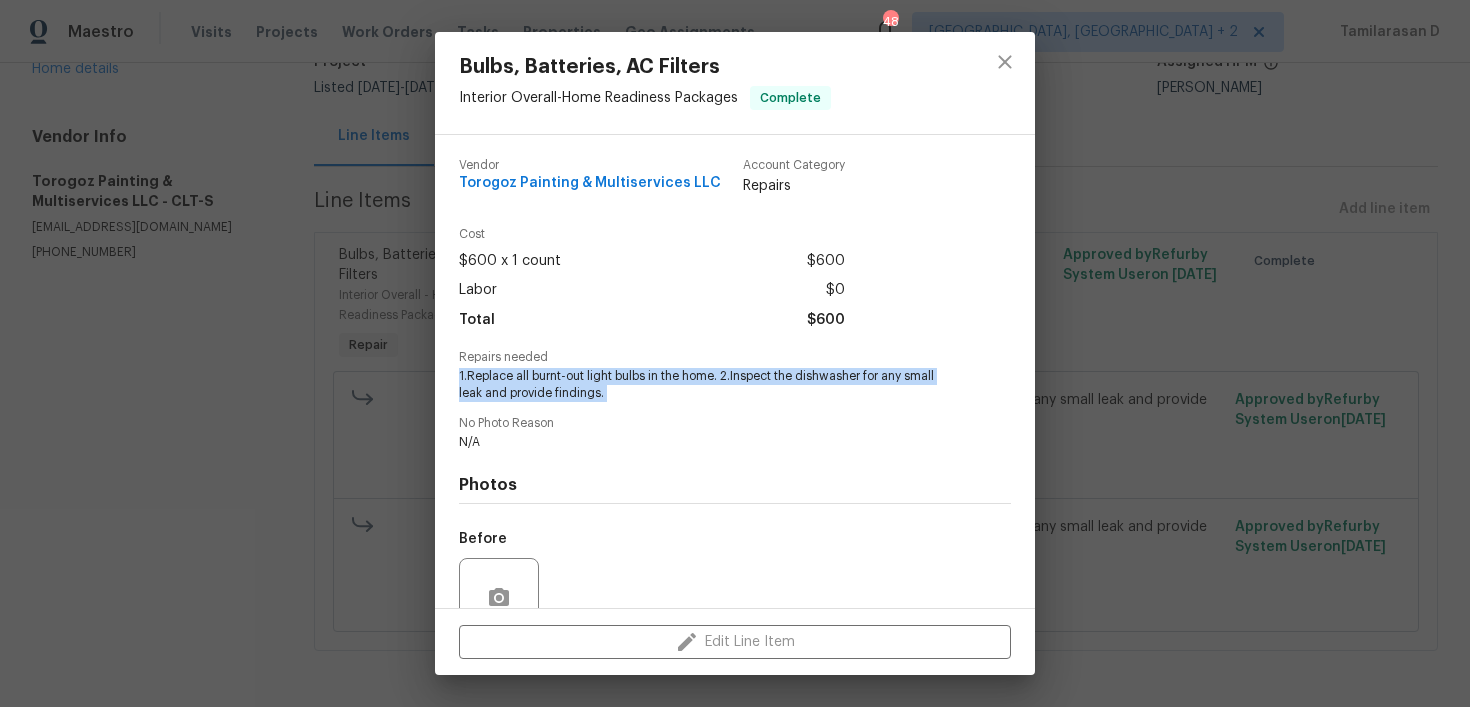 click on "1.Replace all burnt-out light bulbs in the home.
2.Inspect the dishwasher for any small leak and provide findings." at bounding box center [707, 385] 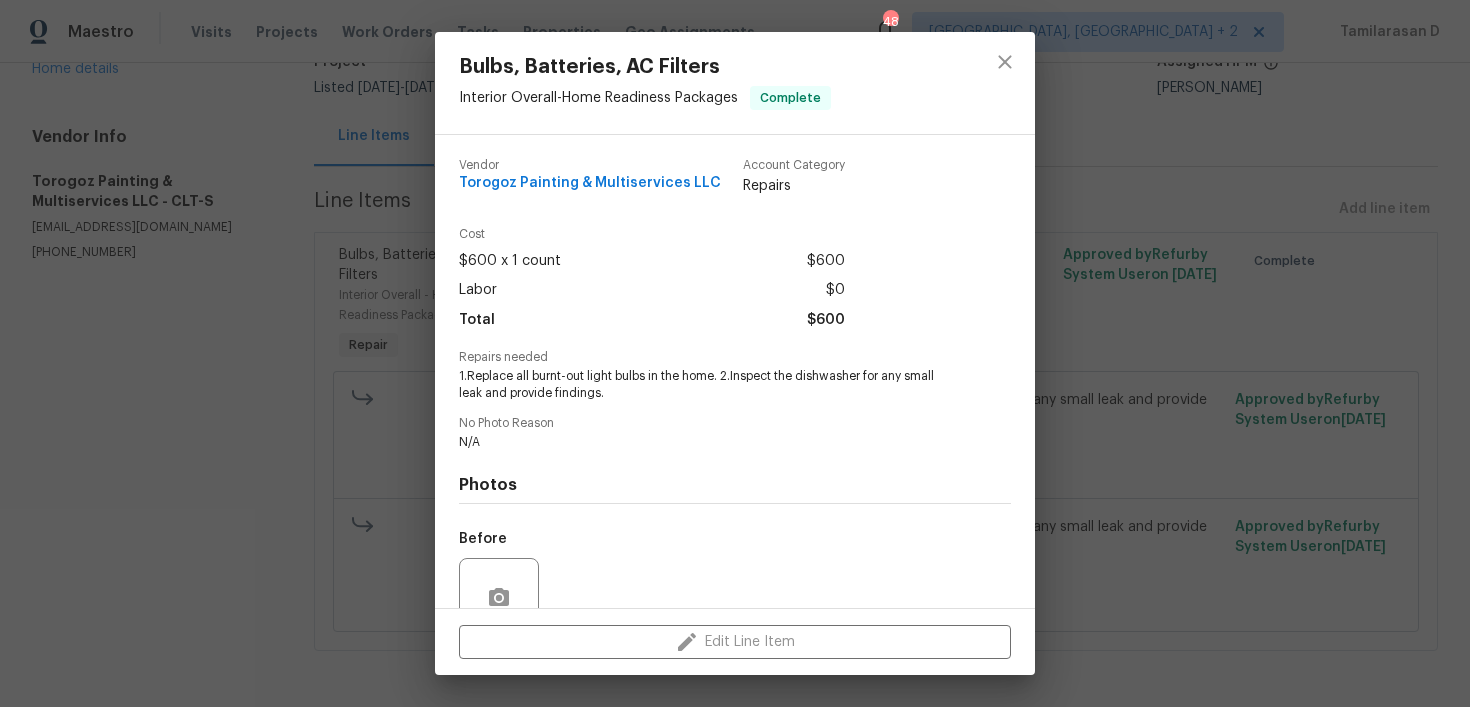 click on "1.Replace all burnt-out light bulbs in the home.
2.Inspect the dishwasher for any small leak and provide findings." at bounding box center (707, 385) 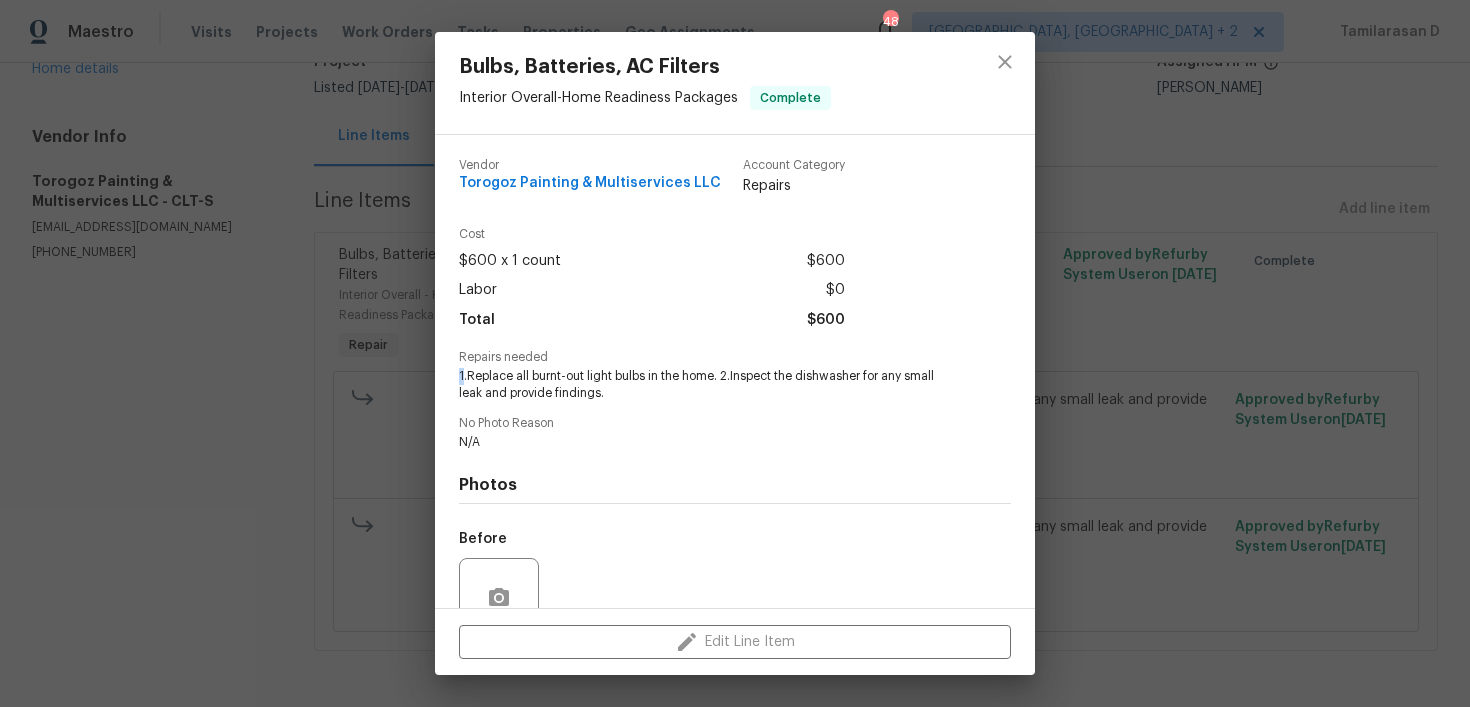 click on "1.Replace all burnt-out light bulbs in the home.
2.Inspect the dishwasher for any small leak and provide findings." at bounding box center [707, 385] 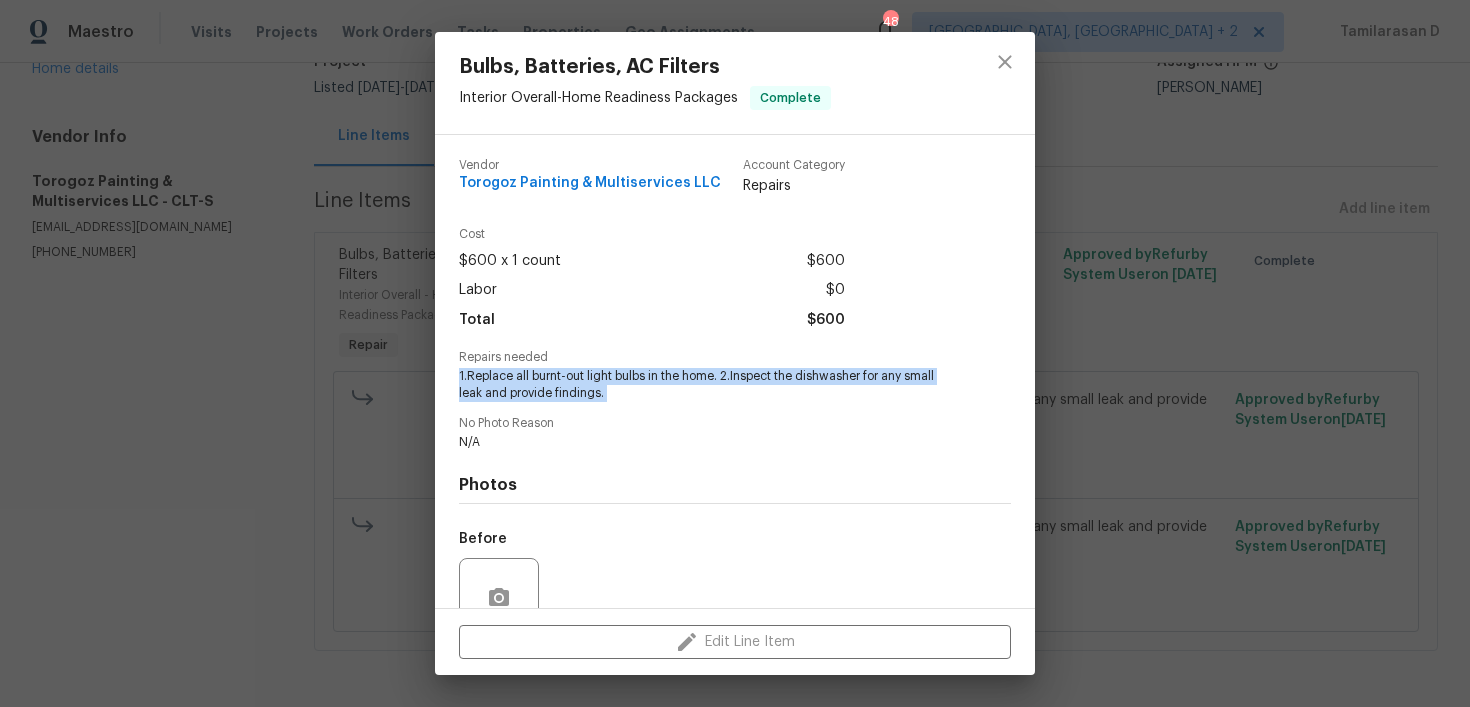 copy on "1.Replace all burnt-out light bulbs in the home.
2.Inspect the dishwasher for any small leak and provide findings." 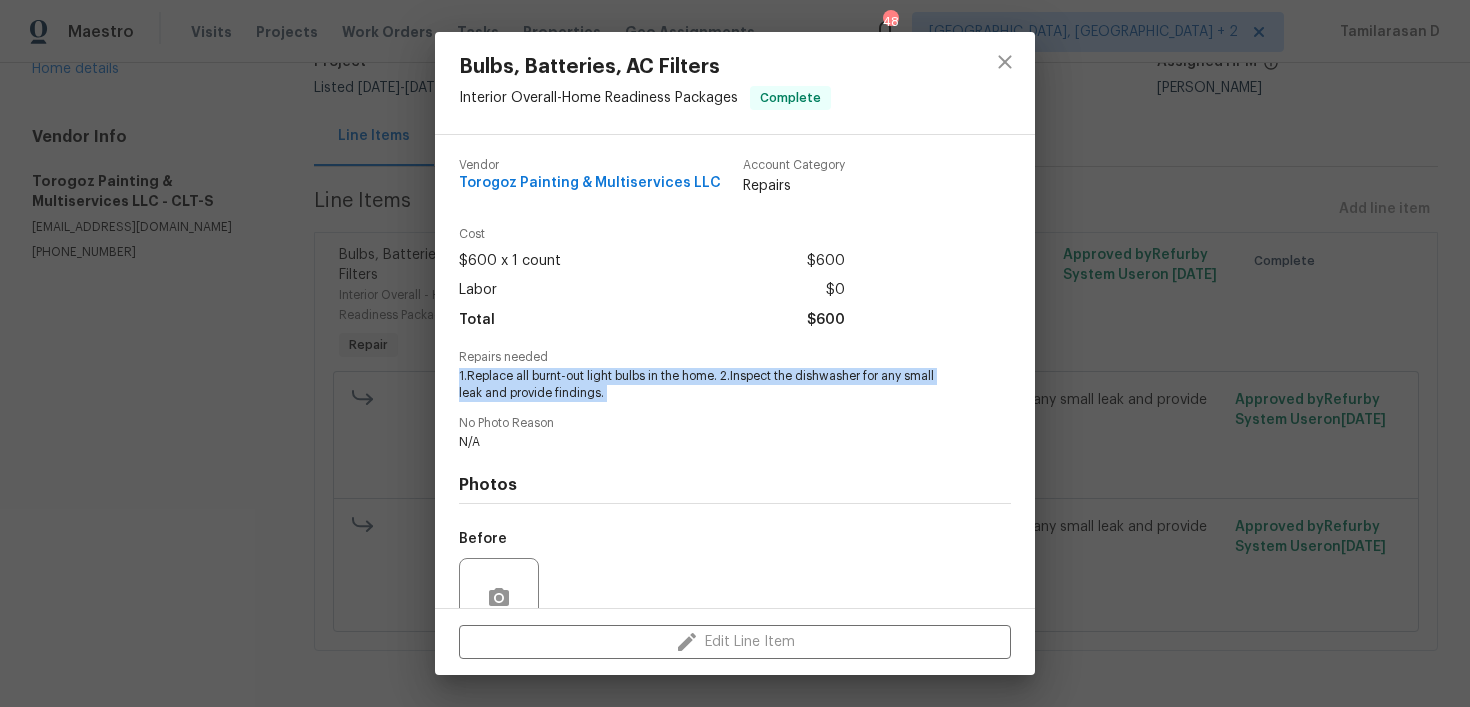 click on "1.Replace all burnt-out light bulbs in the home.
2.Inspect the dishwasher for any small leak and provide findings." at bounding box center [707, 385] 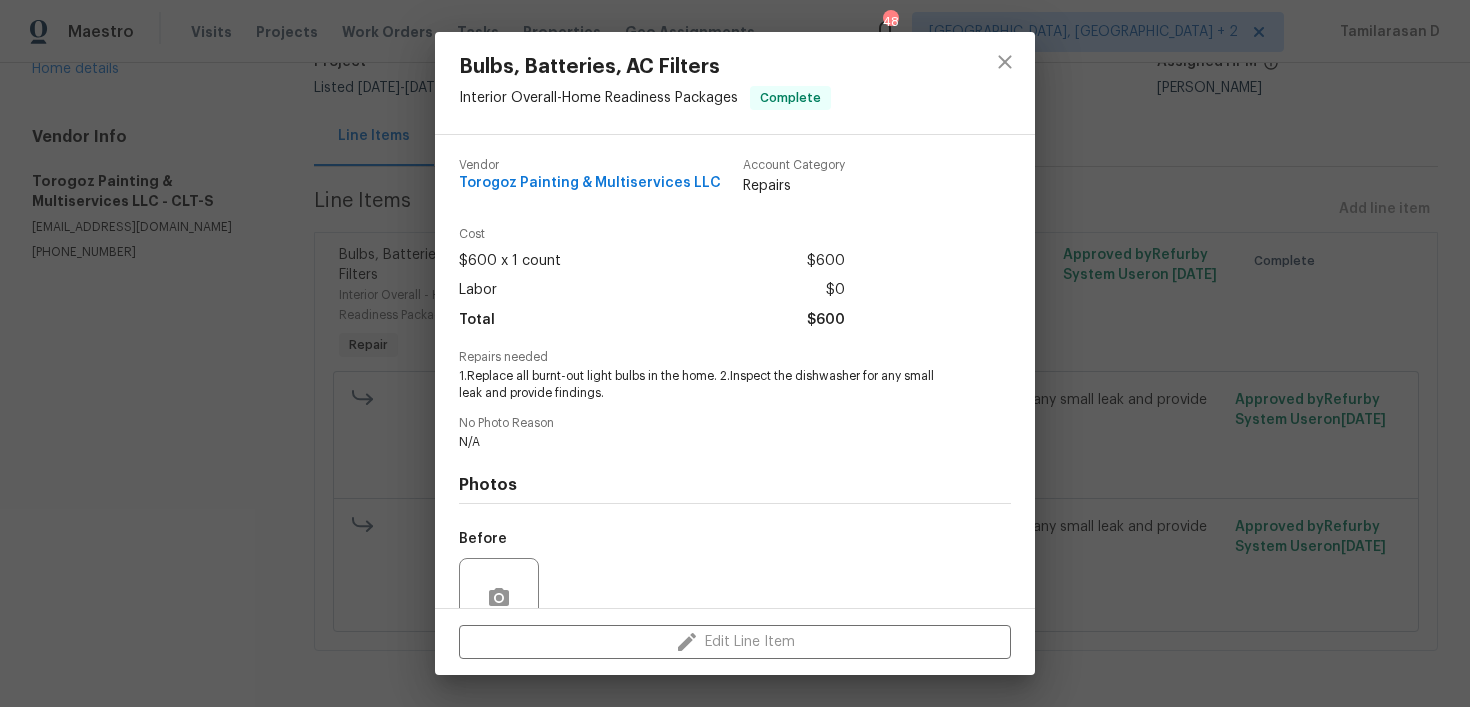 click on "Bulbs, Batteries, AC Filters Interior Overall  -  Home Readiness Packages Complete Vendor Torogoz Painting & Multiservices LLC Account Category Repairs Cost $600 x 1 count $600 Labor $0 Total $600 Repairs needed 1.Replace all burnt-out light bulbs in the home.
2.Inspect the dishwasher for any small leak and provide findings. No Photo Reason N/A Photos Before After  +11  Edit Line Item" at bounding box center (735, 353) 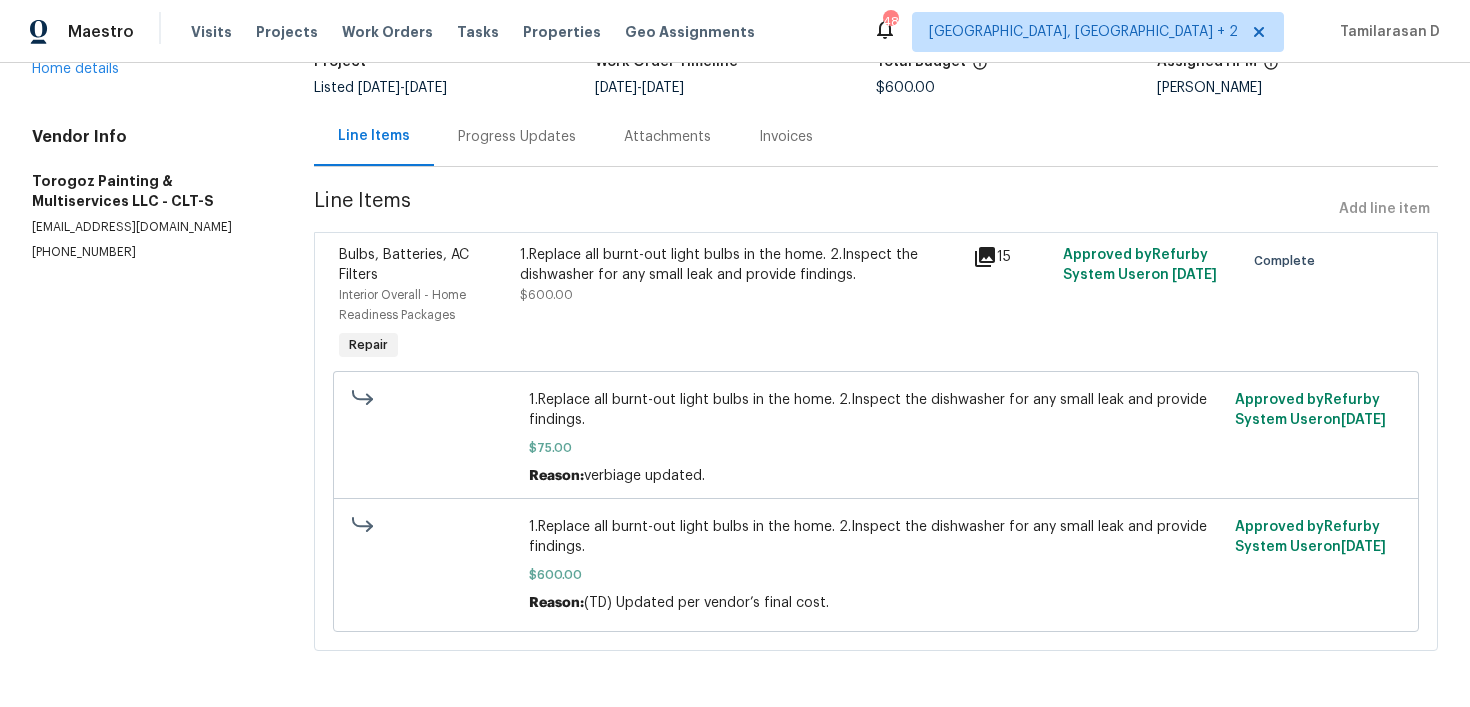 scroll, scrollTop: 0, scrollLeft: 0, axis: both 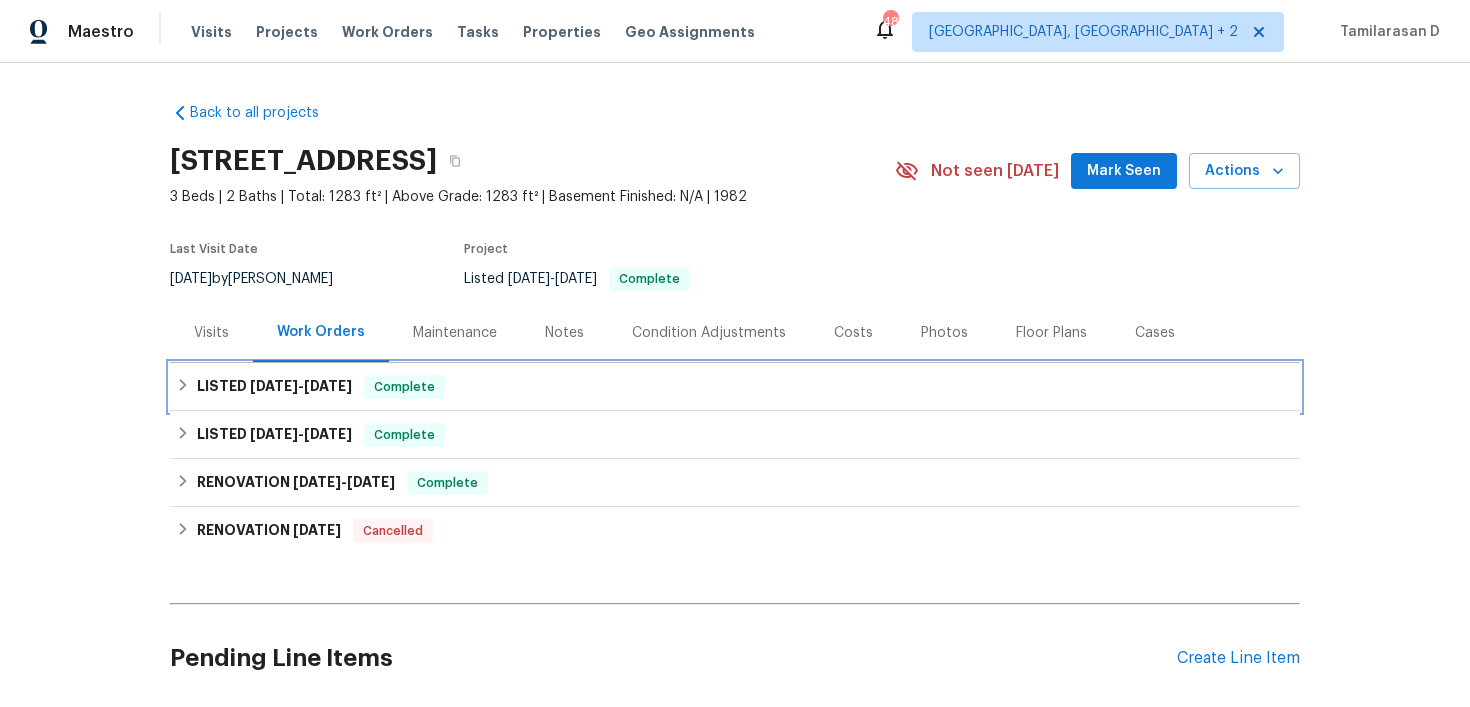 click on "LISTED   [DATE]  -  [DATE] Complete" at bounding box center [735, 387] 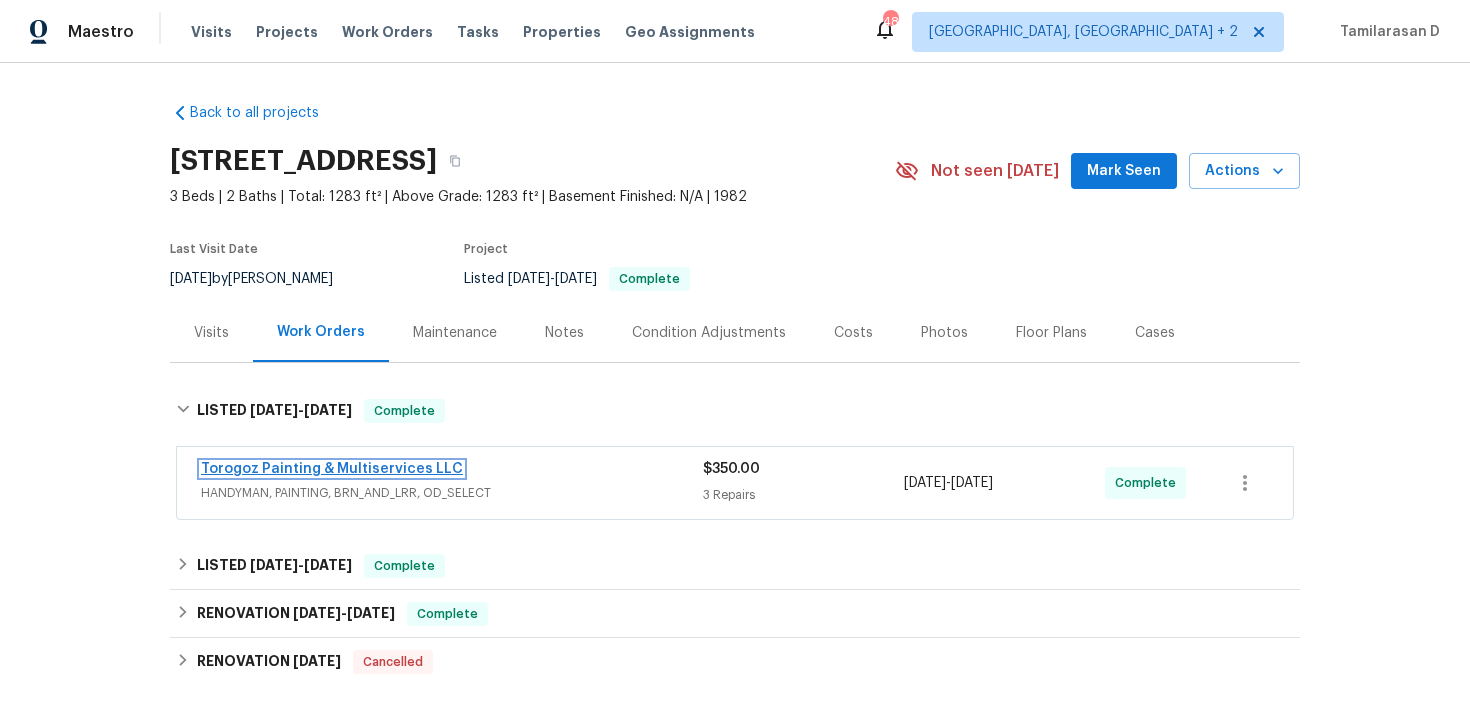 click on "Torogoz Painting & Multiservices LLC" at bounding box center (332, 469) 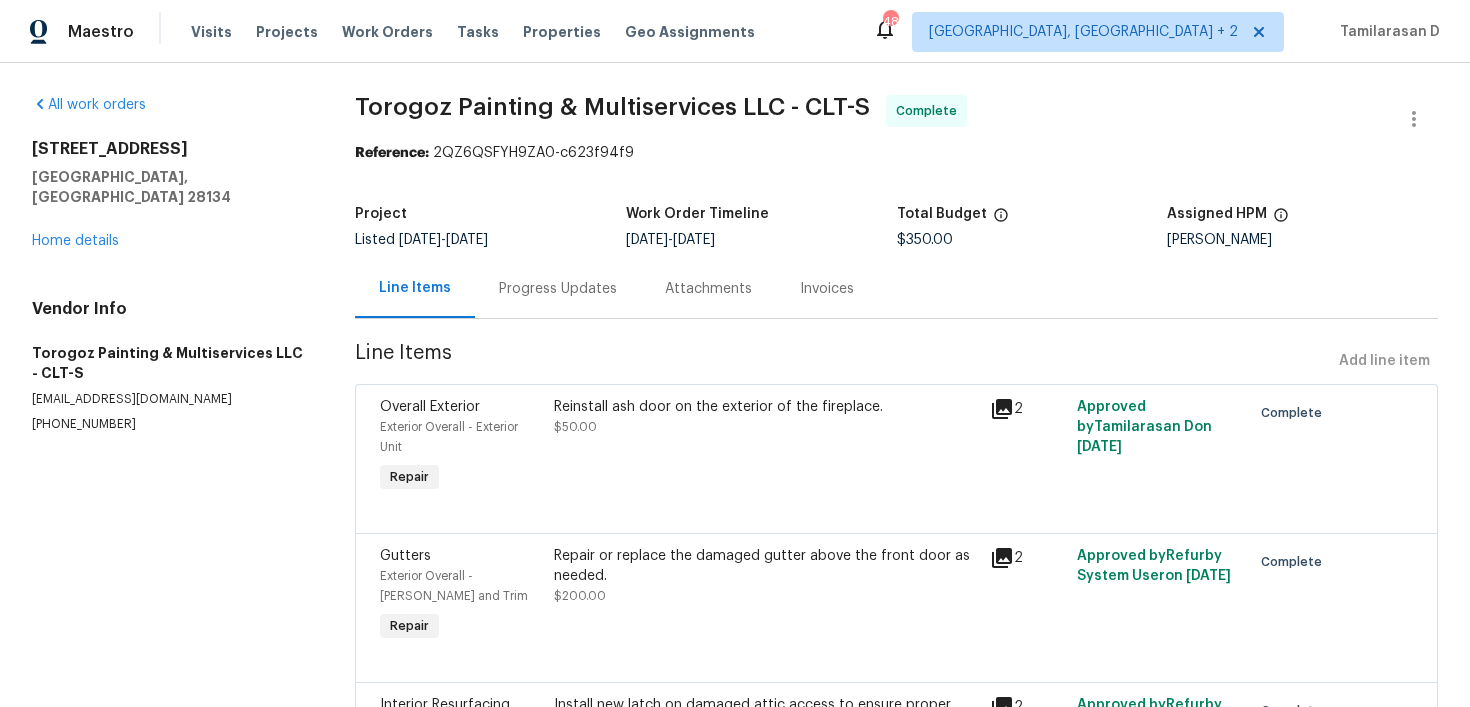 scroll, scrollTop: 163, scrollLeft: 0, axis: vertical 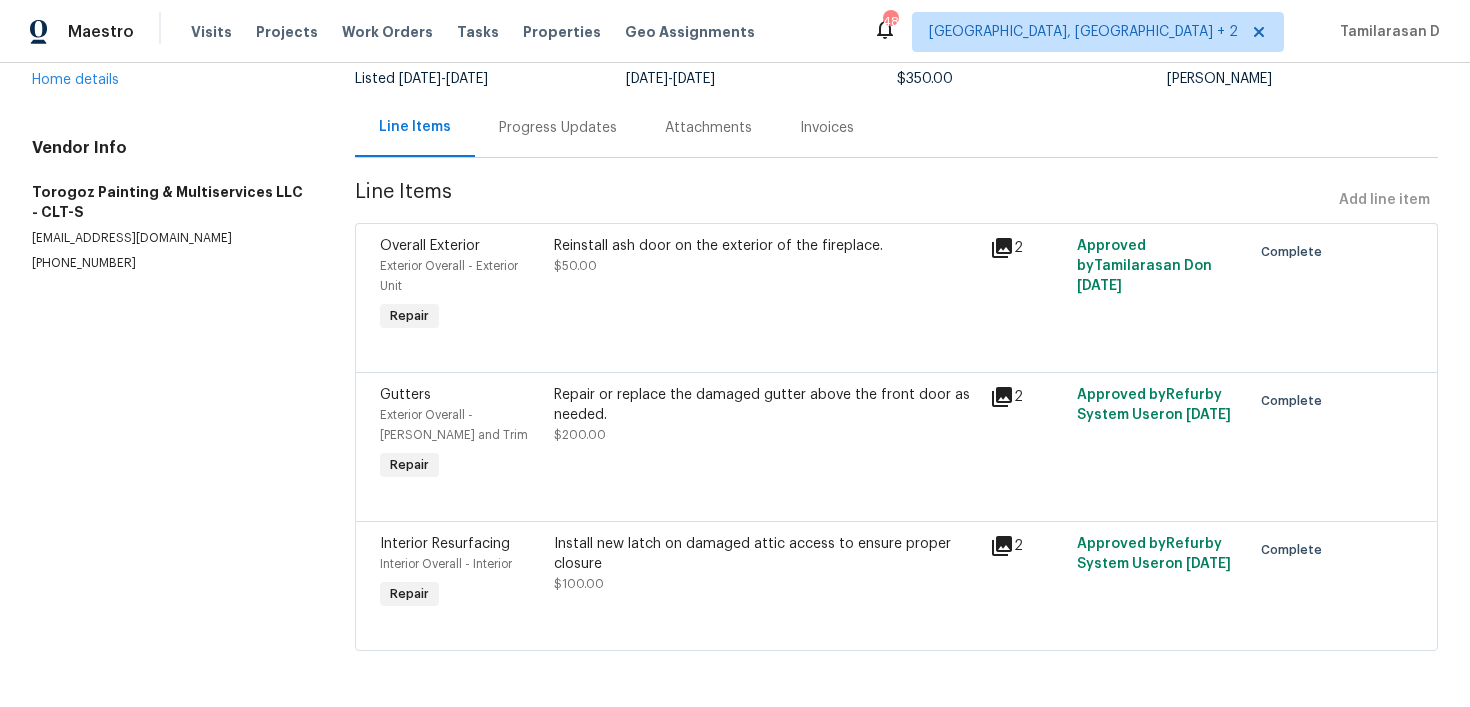 click on "Reinstall ash door on the exterior of the fireplace. $50.00" at bounding box center (765, 286) 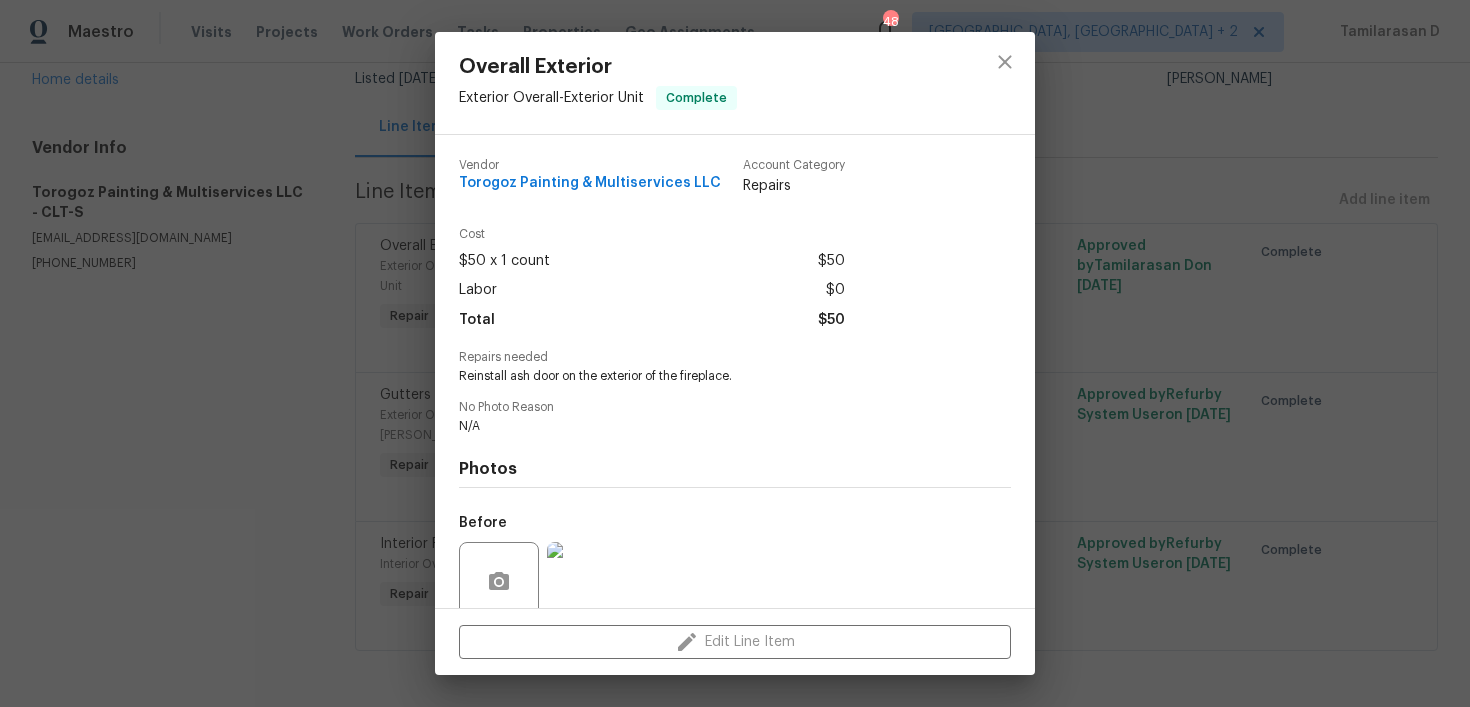 scroll, scrollTop: 163, scrollLeft: 0, axis: vertical 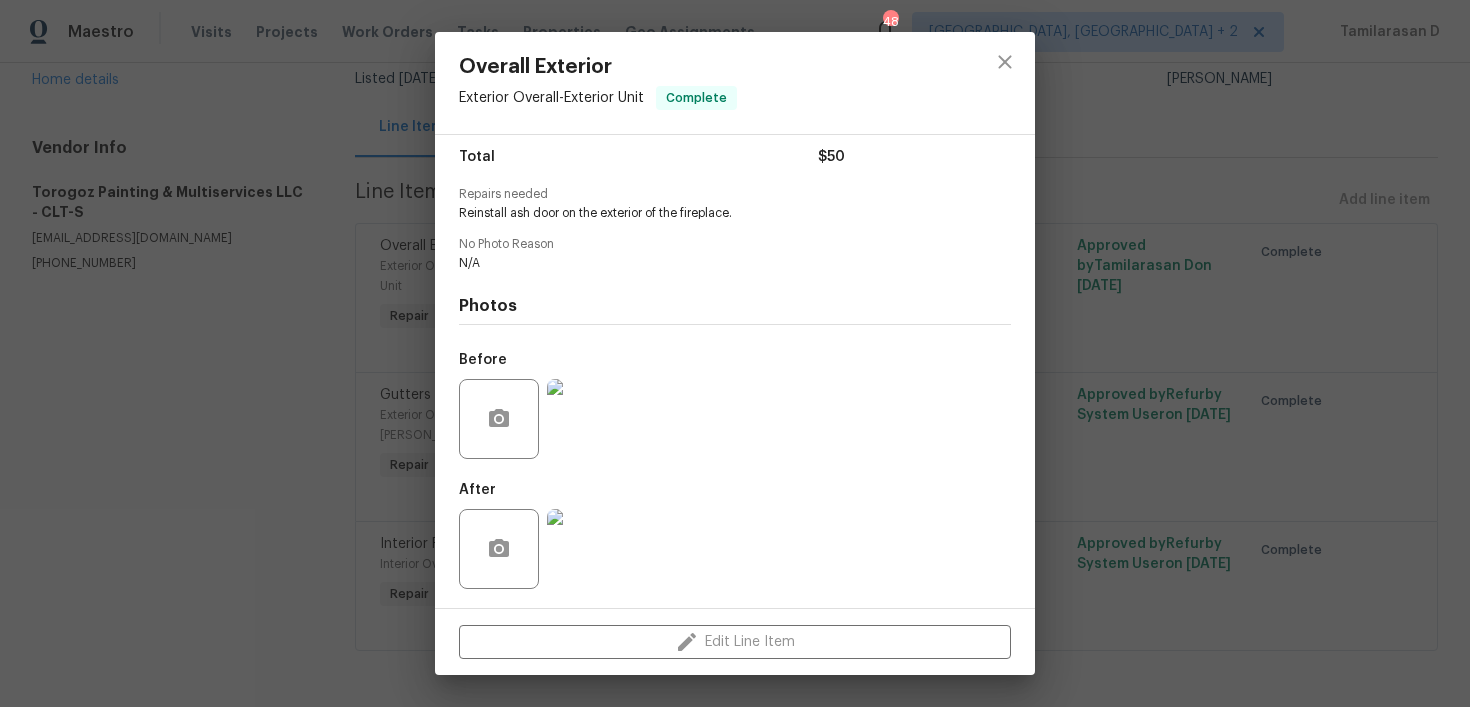 click on "Overall Exterior Exterior Overall  -  Exterior Unit Complete Vendor Torogoz Painting & Multiservices LLC Account Category Repairs Cost $50 x 1 count $50 Labor $0 Total $50 Repairs needed Reinstall ash door on the exterior of the fireplace. No Photo Reason N/A Photos Before After  Edit Line Item" at bounding box center [735, 353] 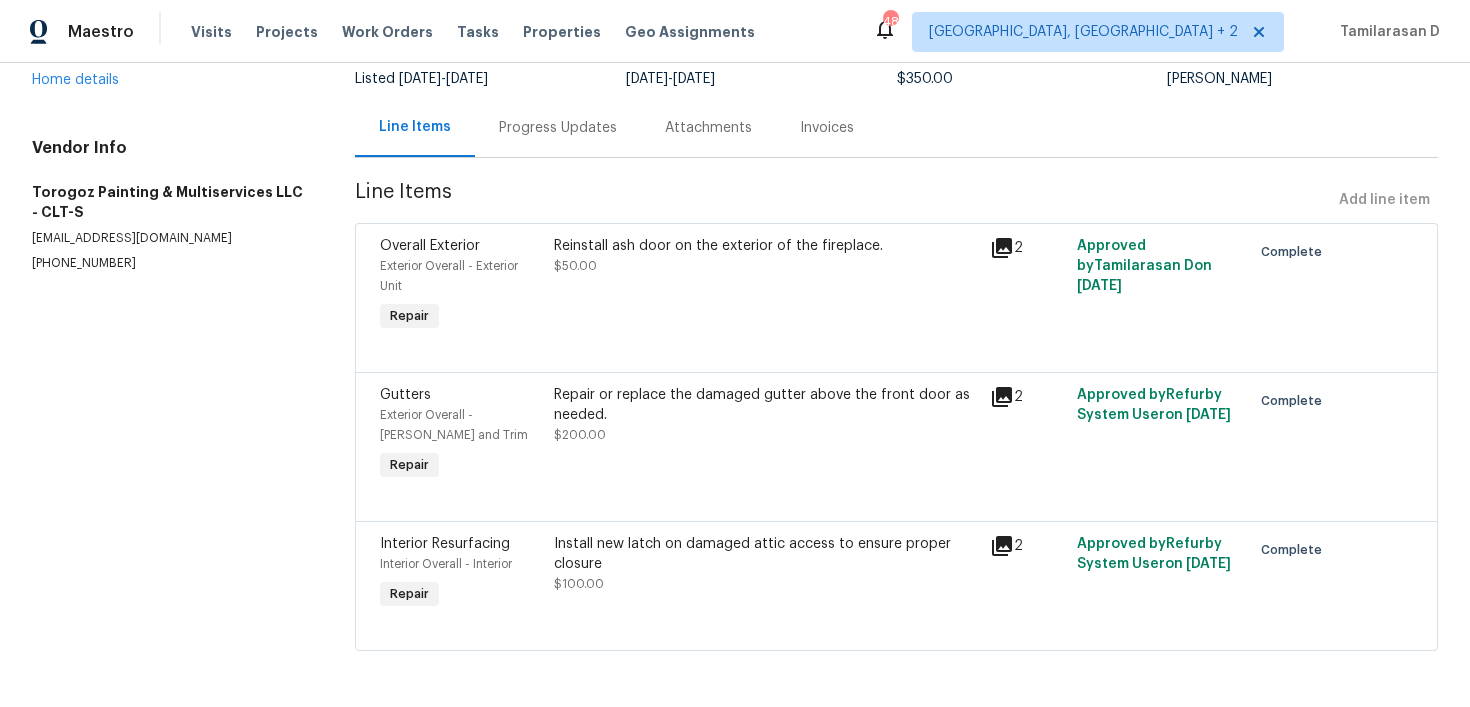 click on "Reinstall ash door on the exterior of the fireplace." at bounding box center [765, 246] 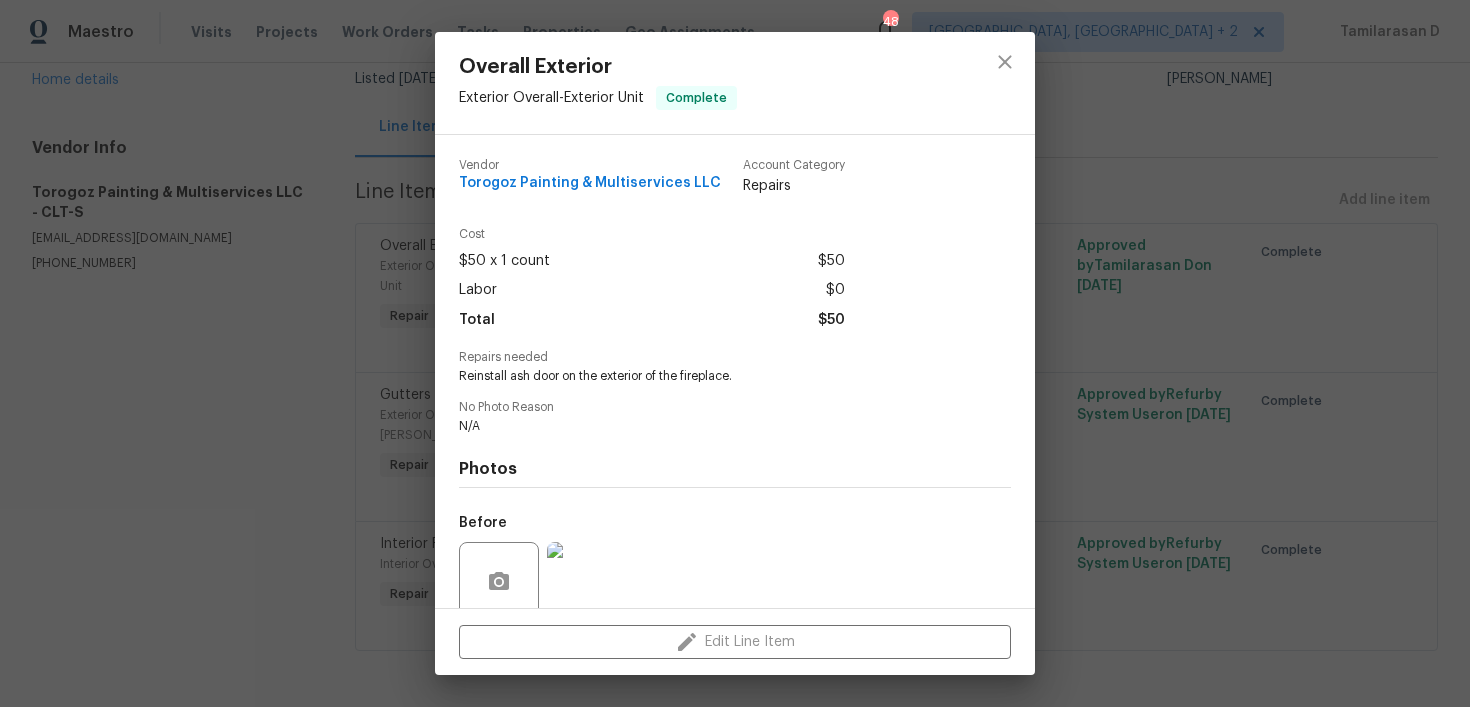 click on "Reinstall ash door on the exterior of the fireplace." at bounding box center (707, 376) 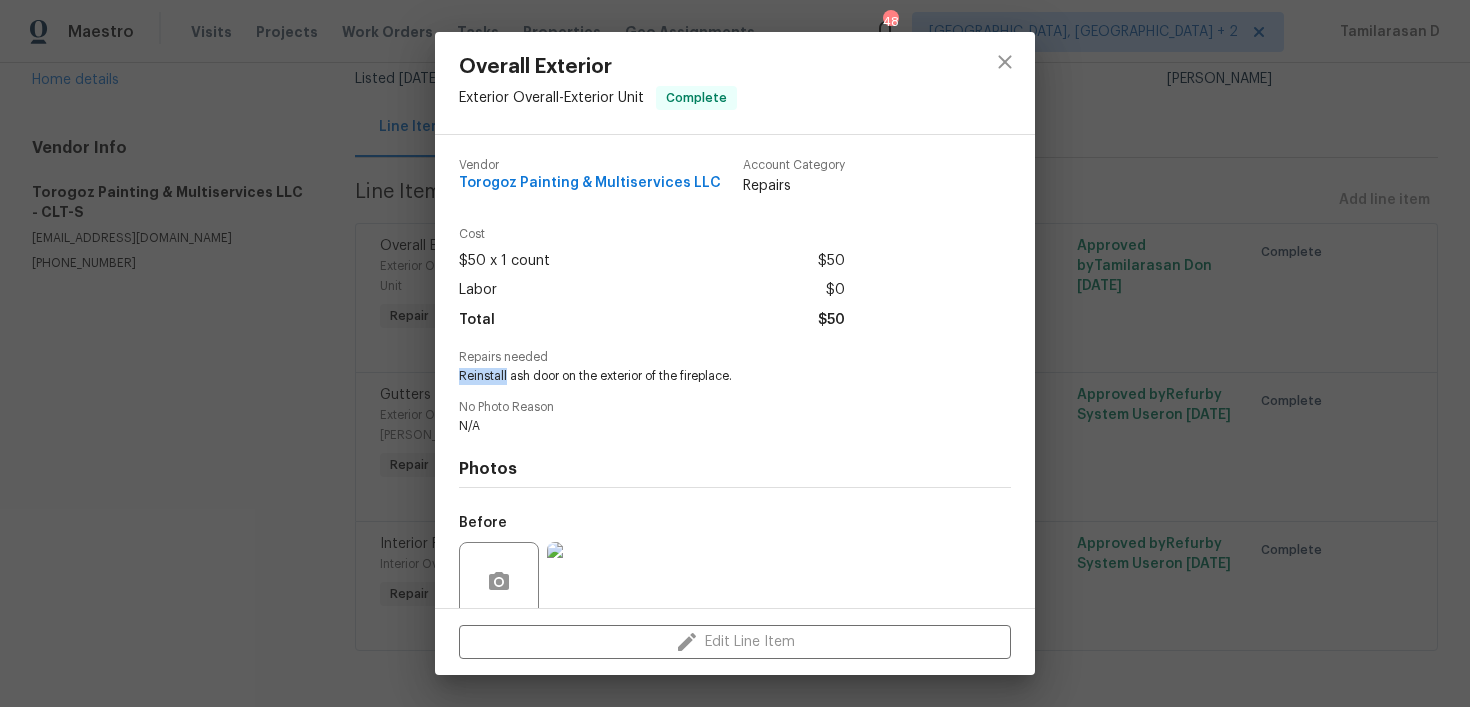 click on "Reinstall ash door on the exterior of the fireplace." at bounding box center (707, 376) 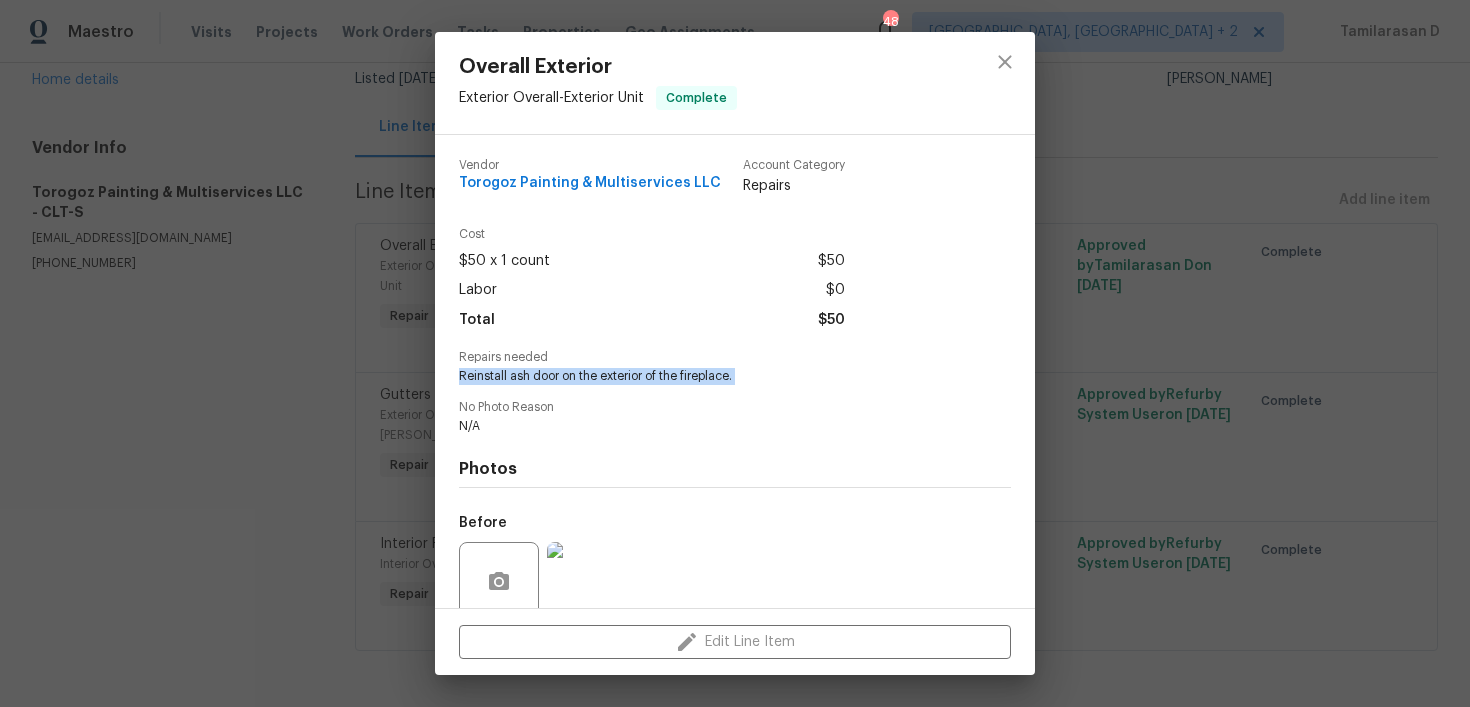 copy on "Reinstall ash door on the exterior of the fireplace." 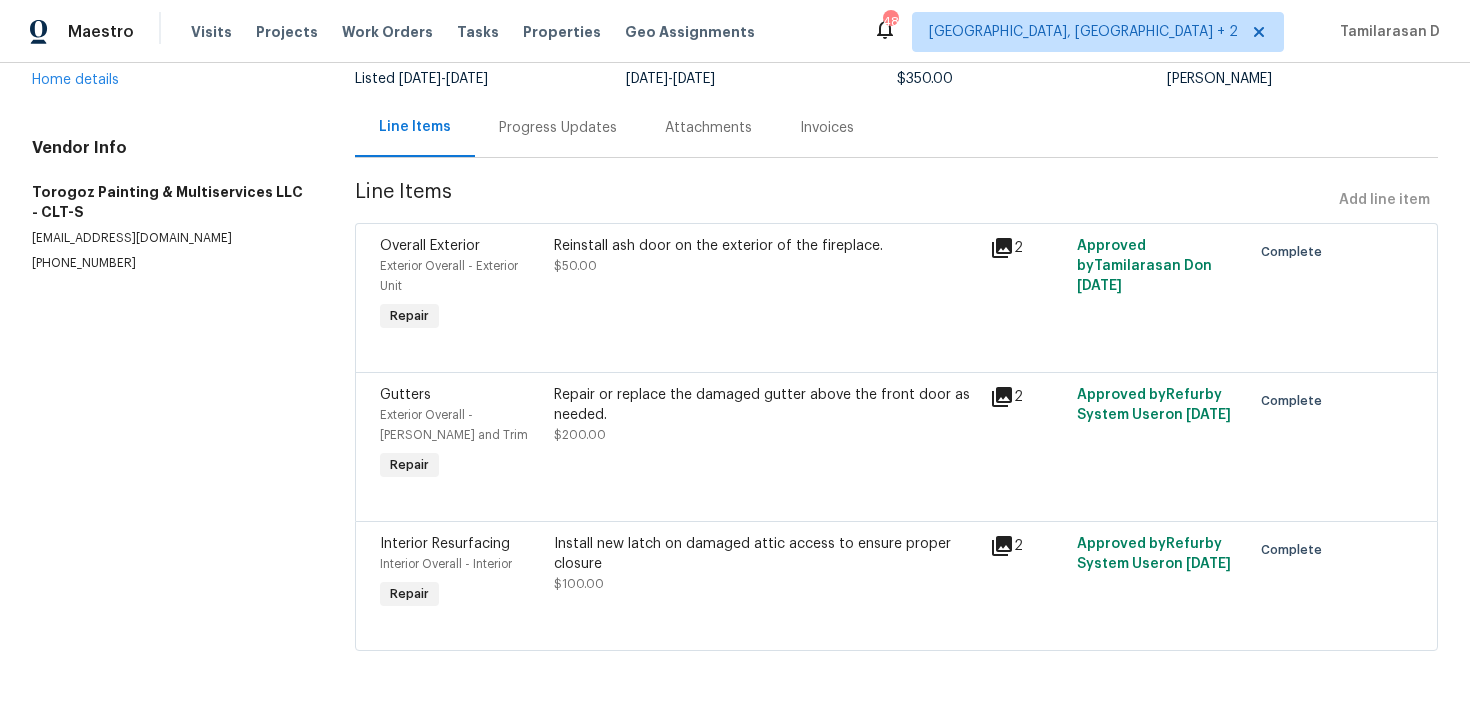 click on "Repair or replace the damaged gutter above the front door as needed." at bounding box center (765, 405) 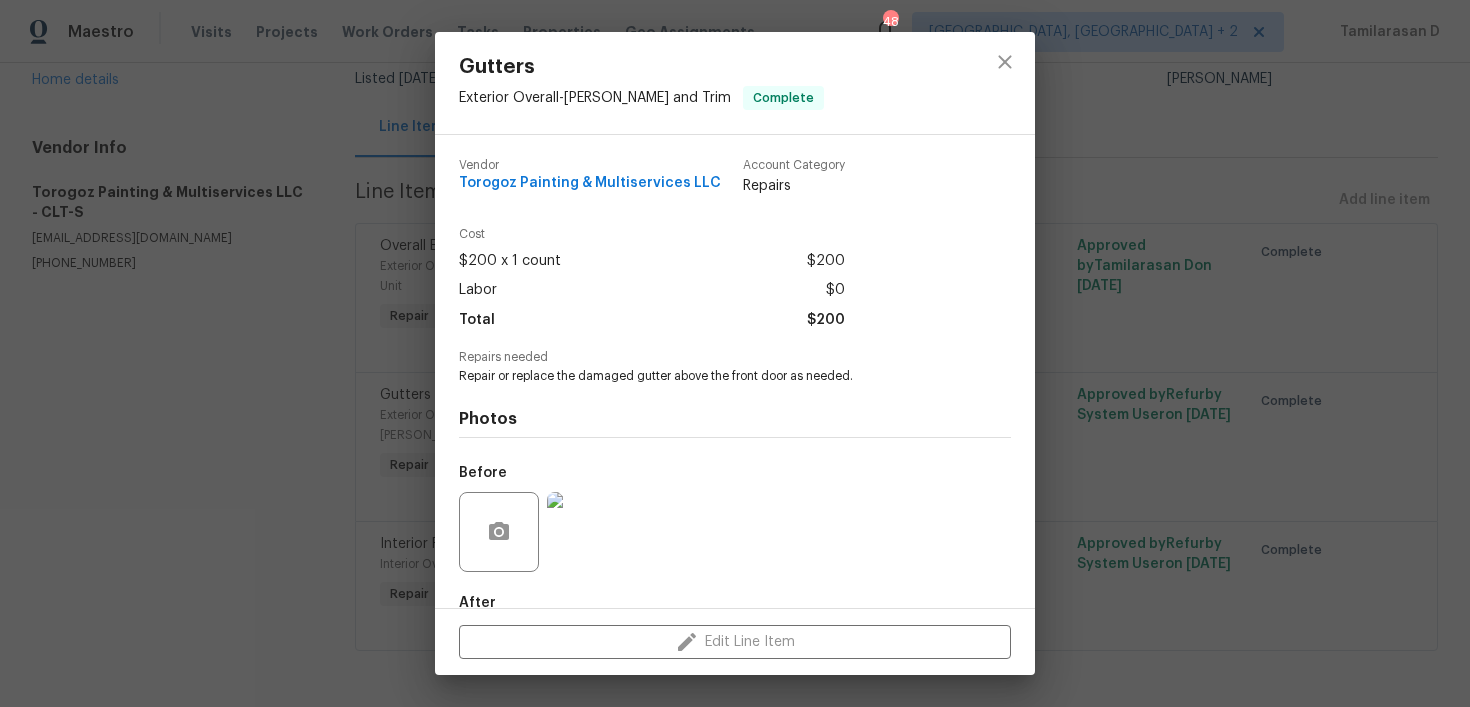 click on "Repair or replace the damaged gutter above the front door as needed." at bounding box center [707, 376] 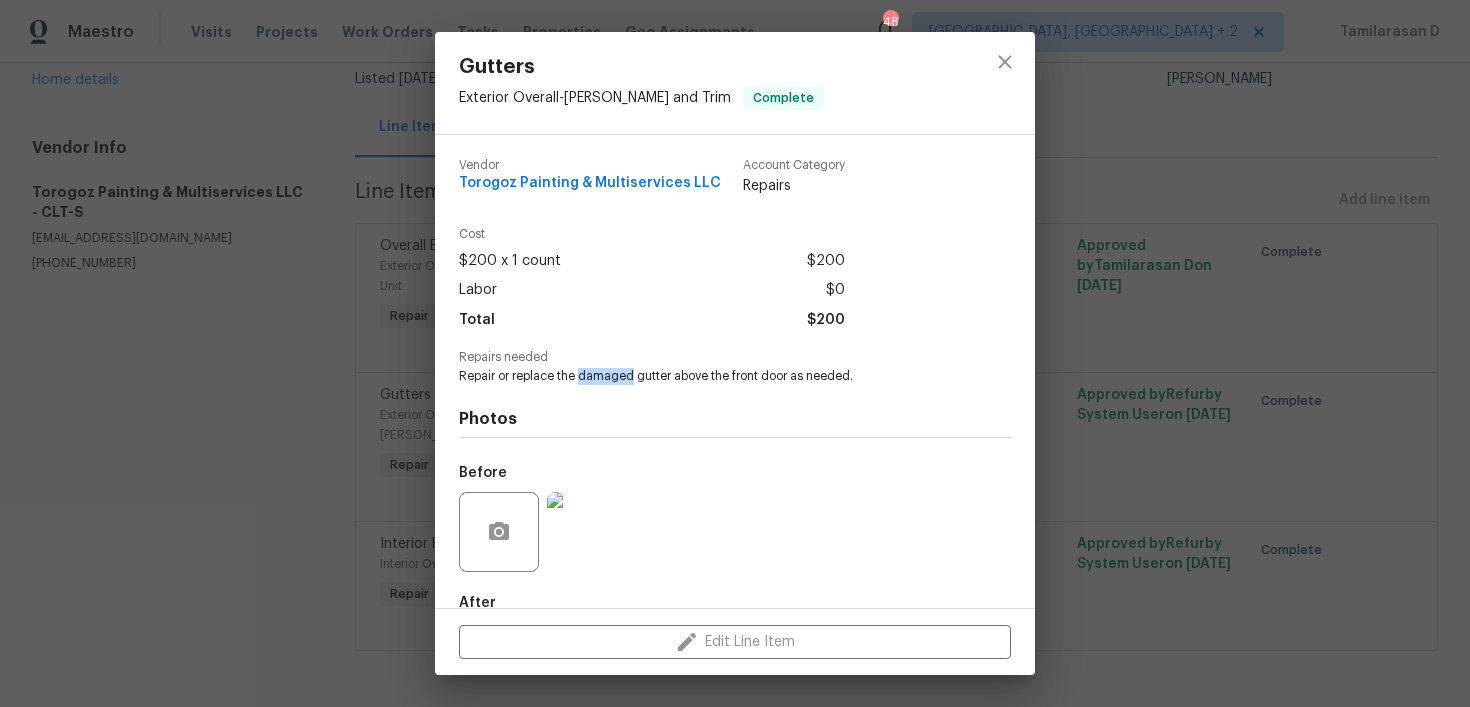 click on "Repair or replace the damaged gutter above the front door as needed." at bounding box center [707, 376] 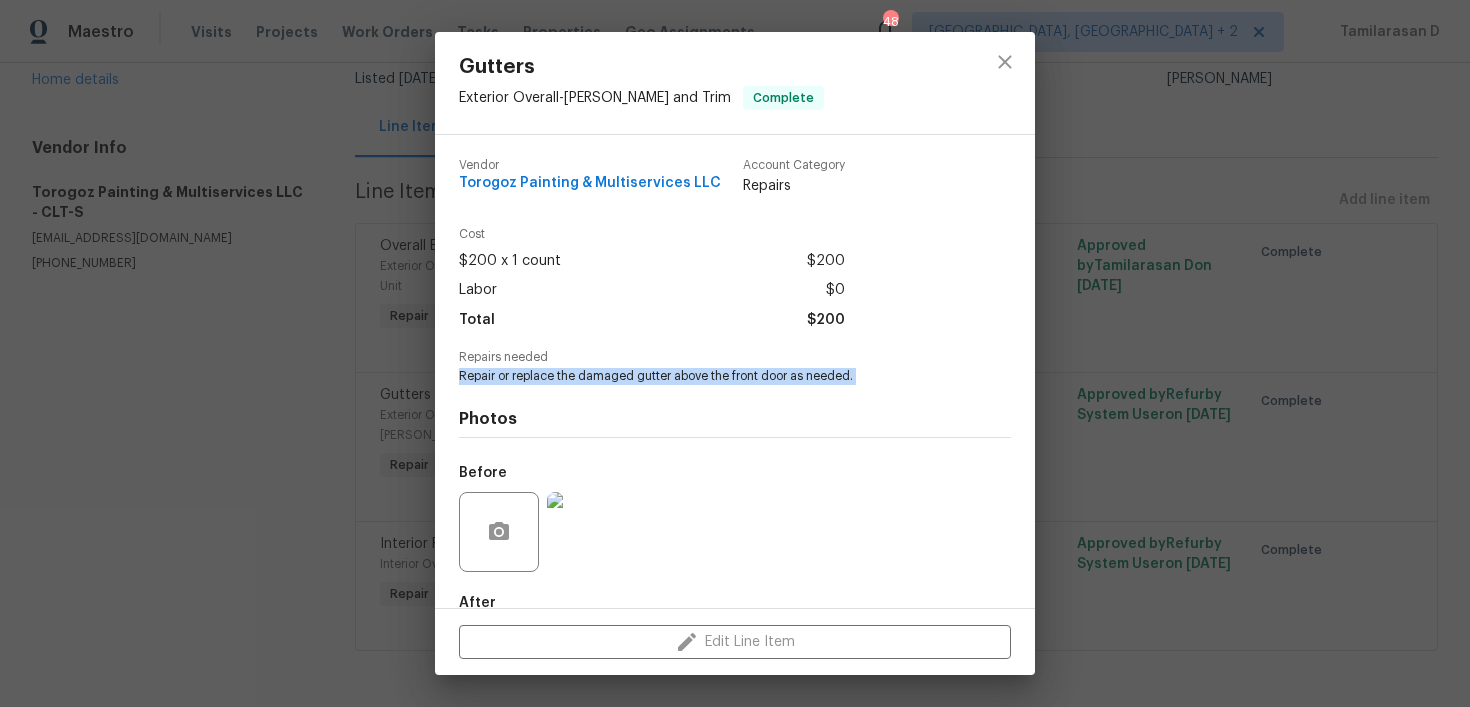 copy on "Repair or replace the damaged gutter above the front door as needed." 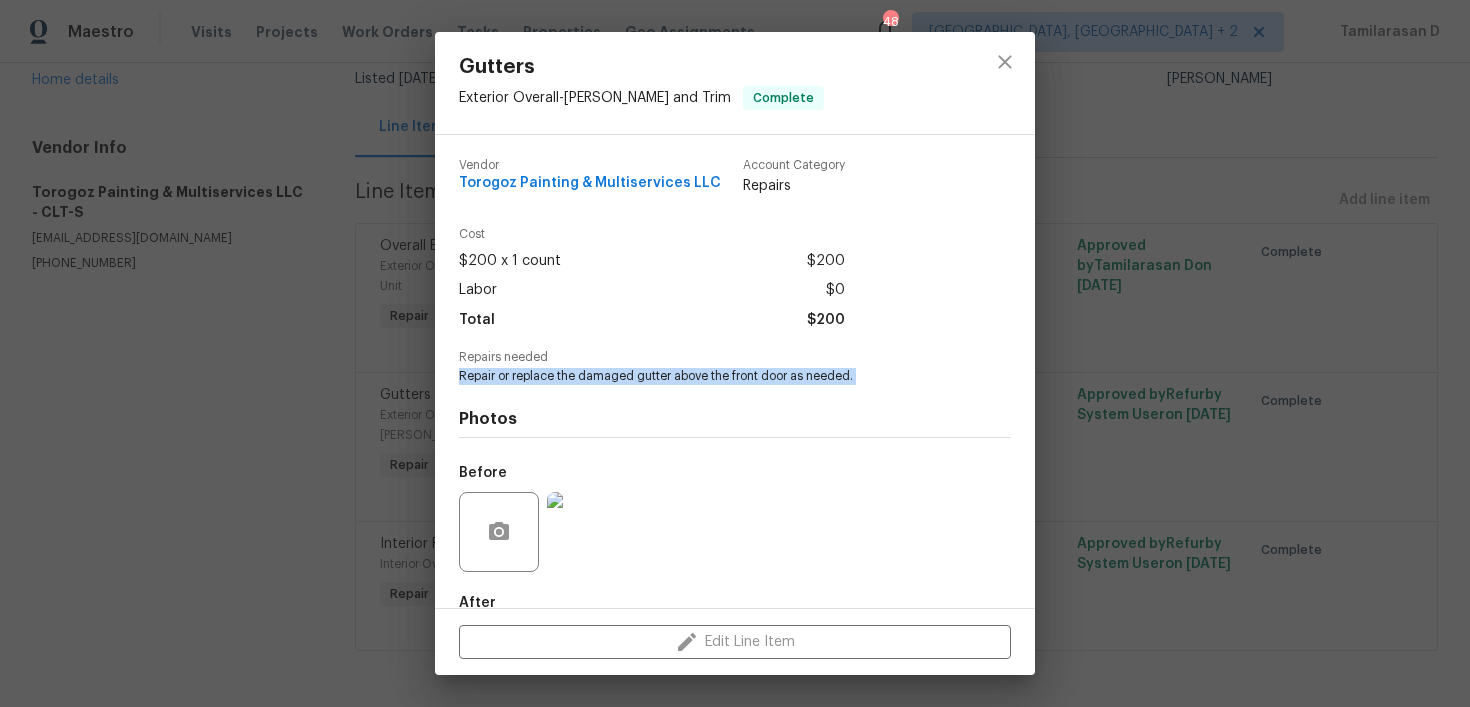 click on "Gutters Exterior Overall  -  Eaves and Trim Complete Vendor Torogoz Painting & Multiservices LLC Account Category Repairs Cost $200 x 1 count $200 Labor $0 Total $200 Repairs needed Repair or replace the damaged gutter above the front door as needed. Photos Before After  Edit Line Item" at bounding box center [735, 353] 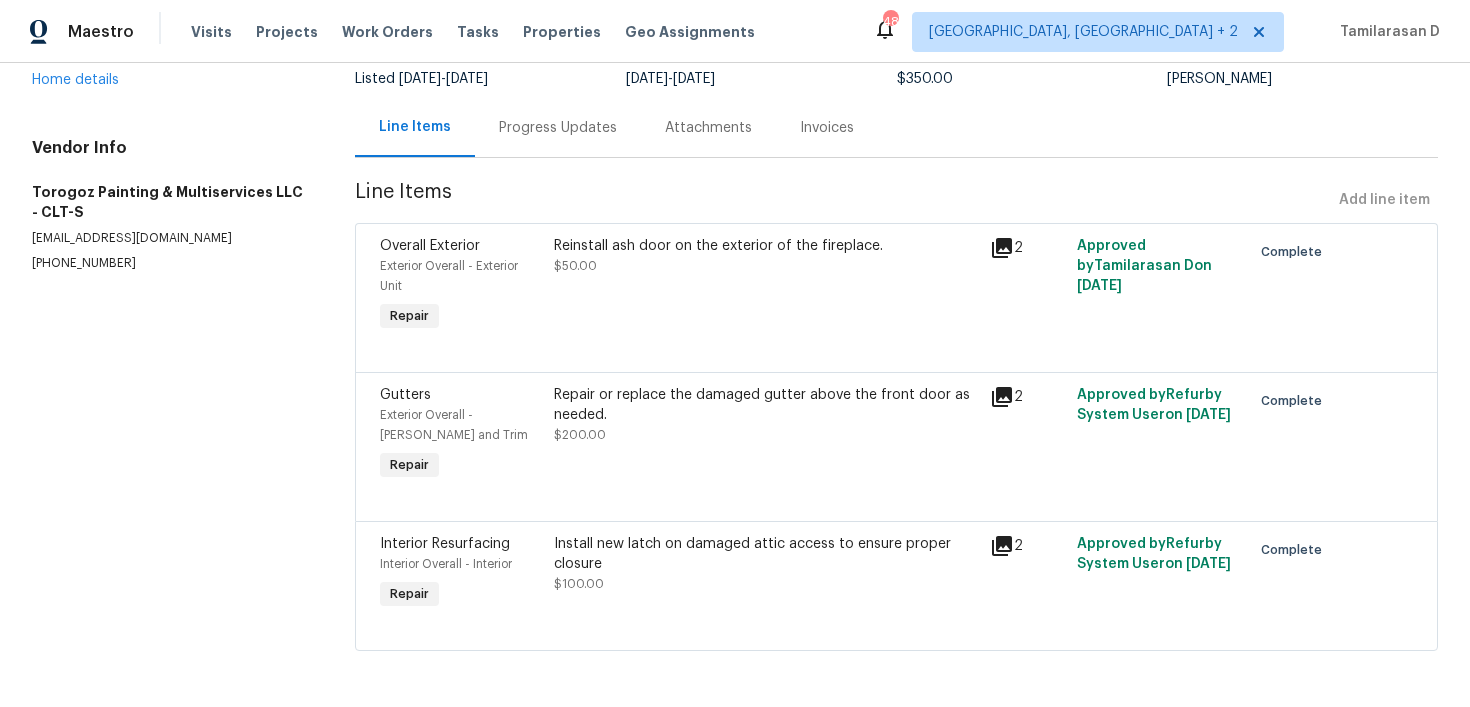 click on "Install new latch on damaged attic access to ensure proper closure" at bounding box center [765, 554] 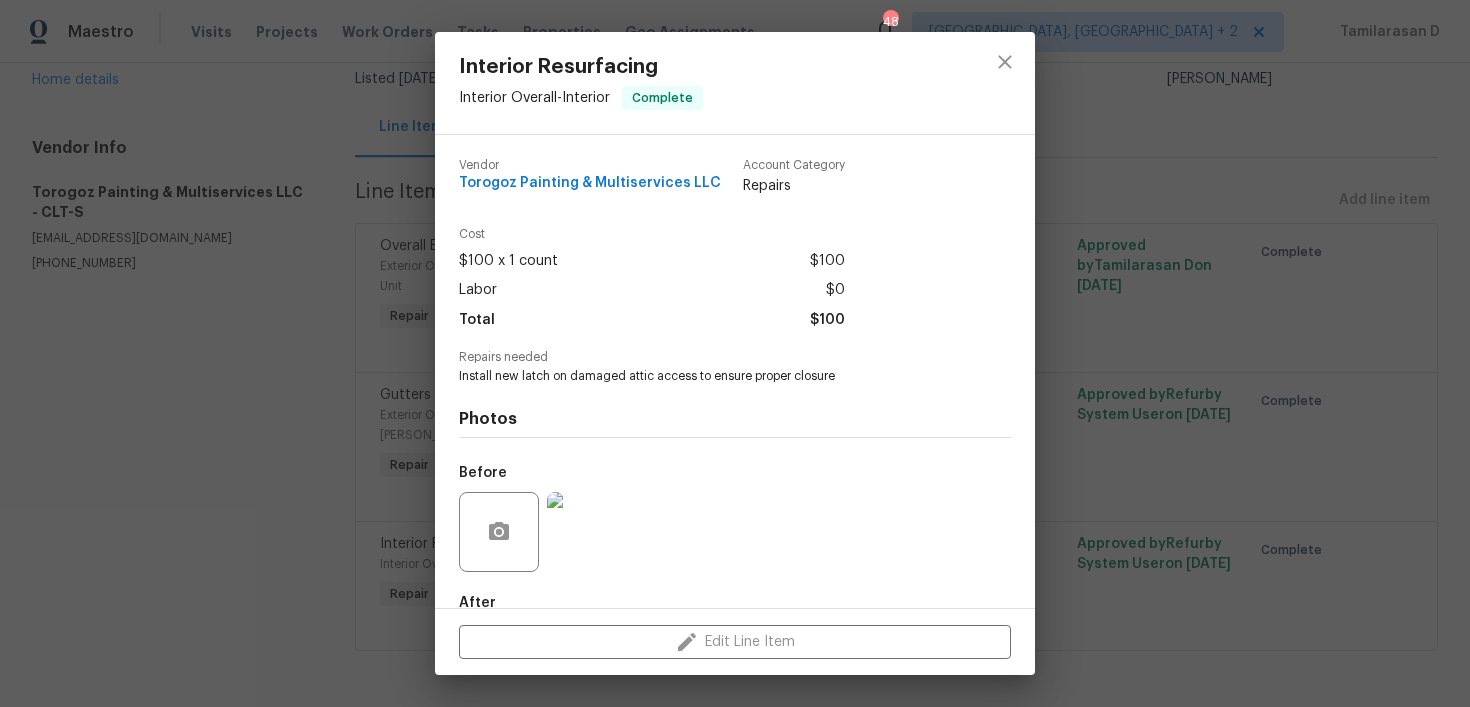click on "Install new latch on damaged attic access to ensure proper closure" at bounding box center (707, 376) 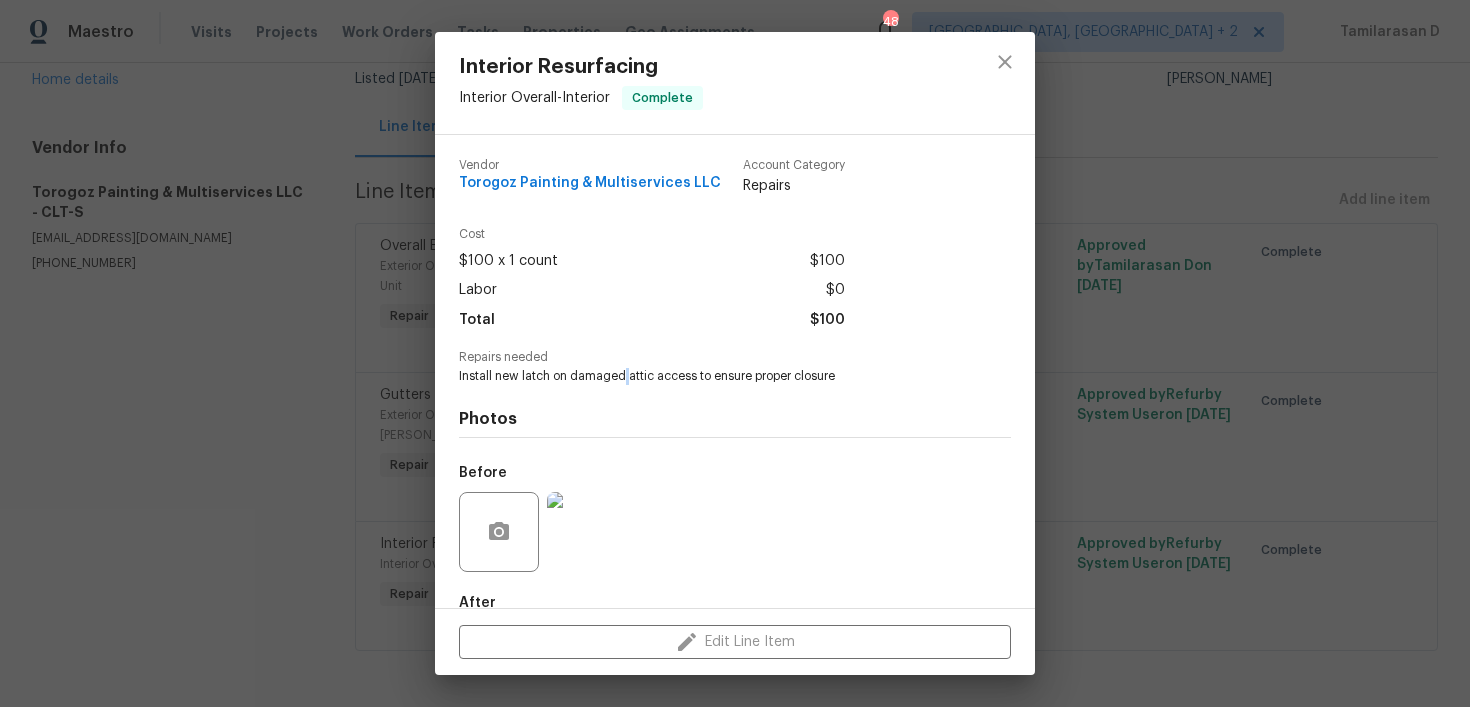 click on "Install new latch on damaged attic access to ensure proper closure" at bounding box center [707, 376] 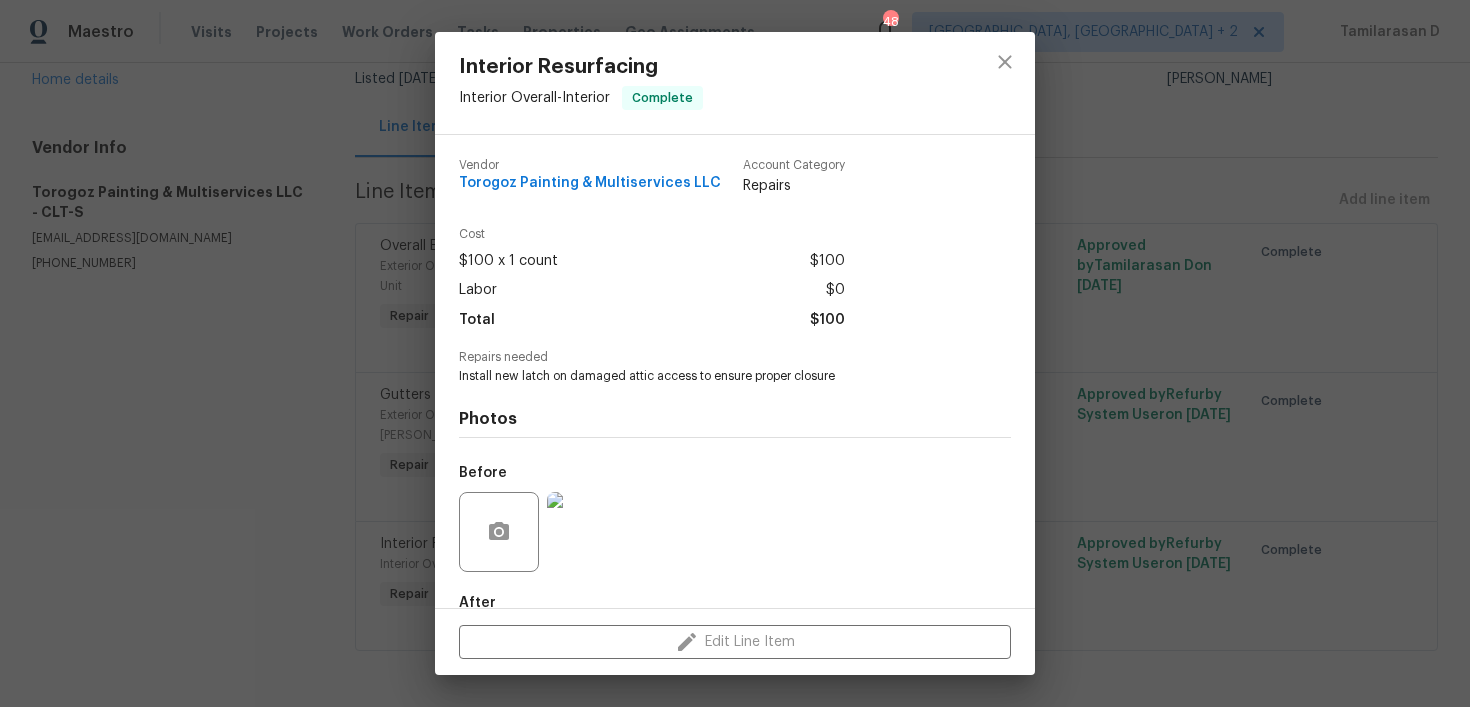 click on "Install new latch on damaged attic access to ensure proper closure" at bounding box center [707, 376] 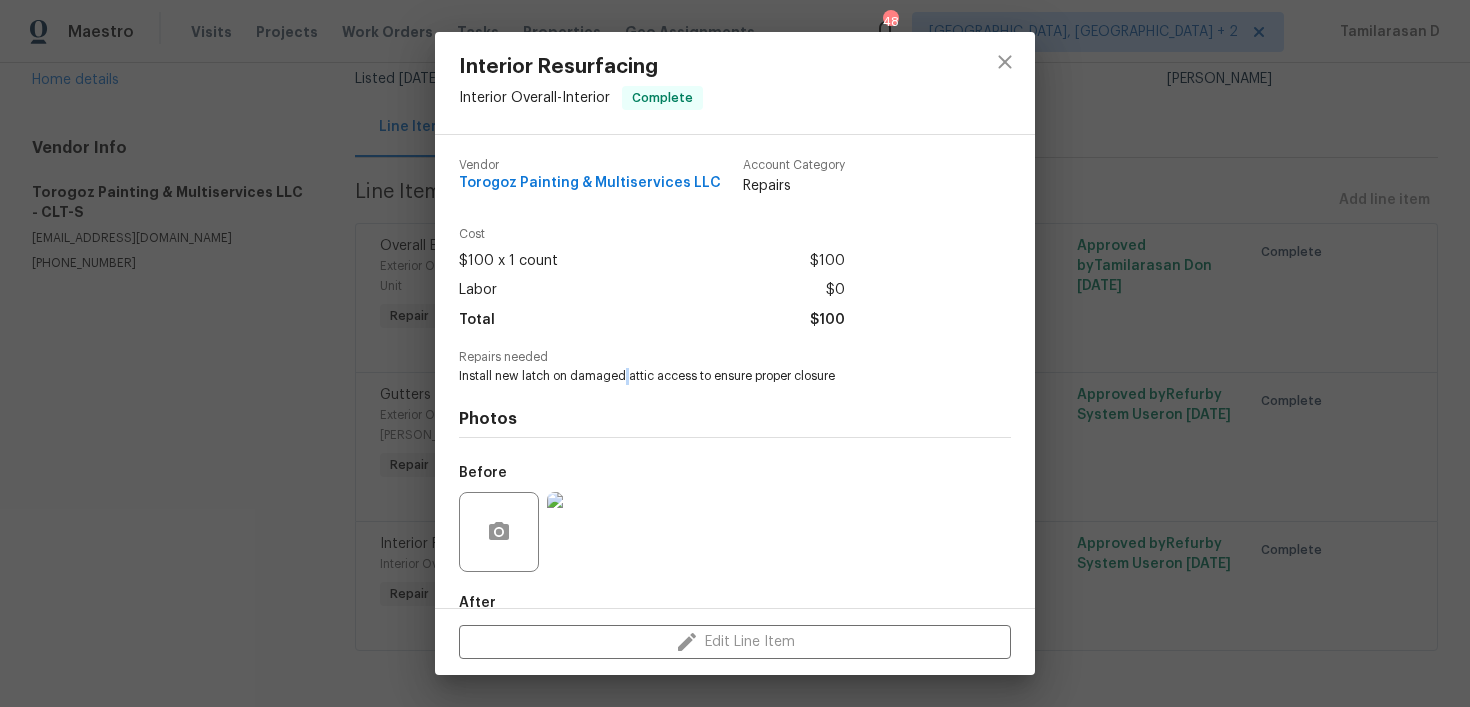 click on "Install new latch on damaged attic access to ensure proper closure" at bounding box center (707, 376) 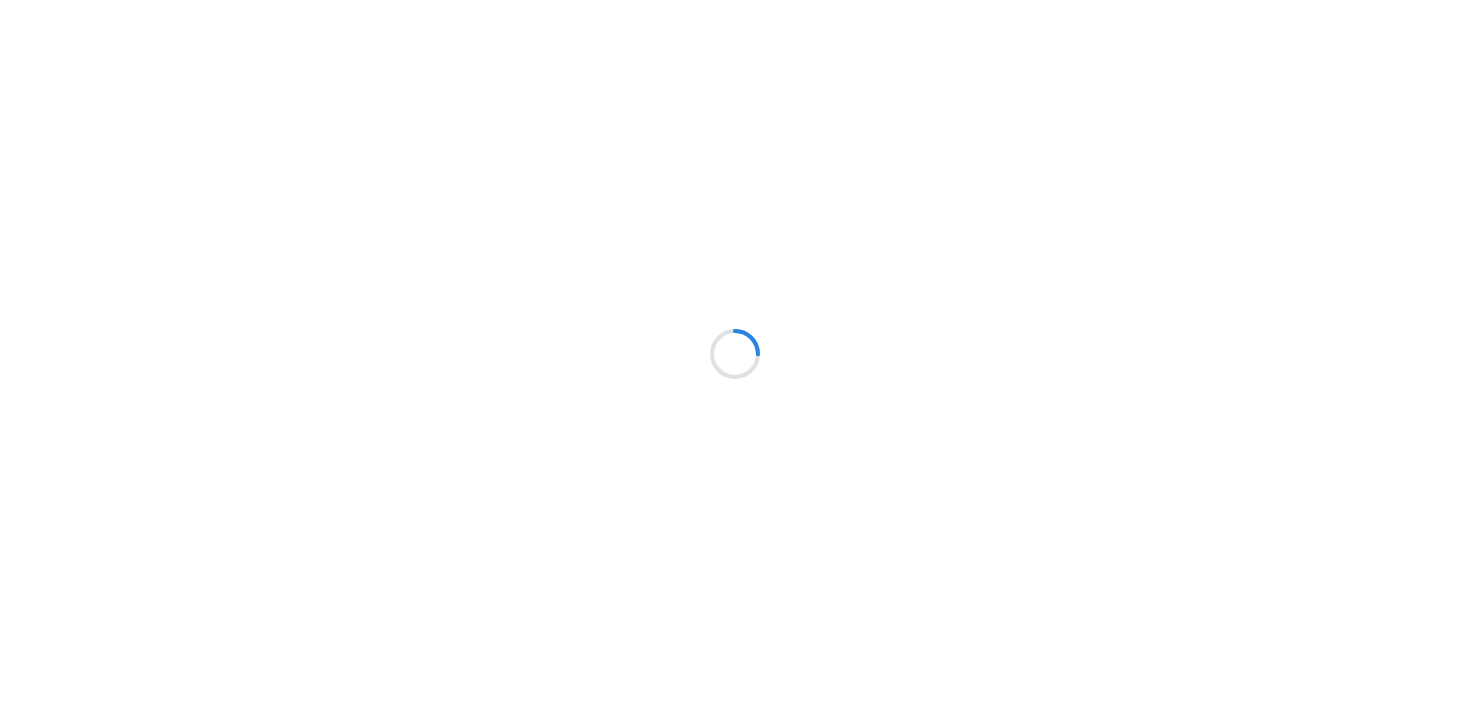 scroll, scrollTop: 0, scrollLeft: 0, axis: both 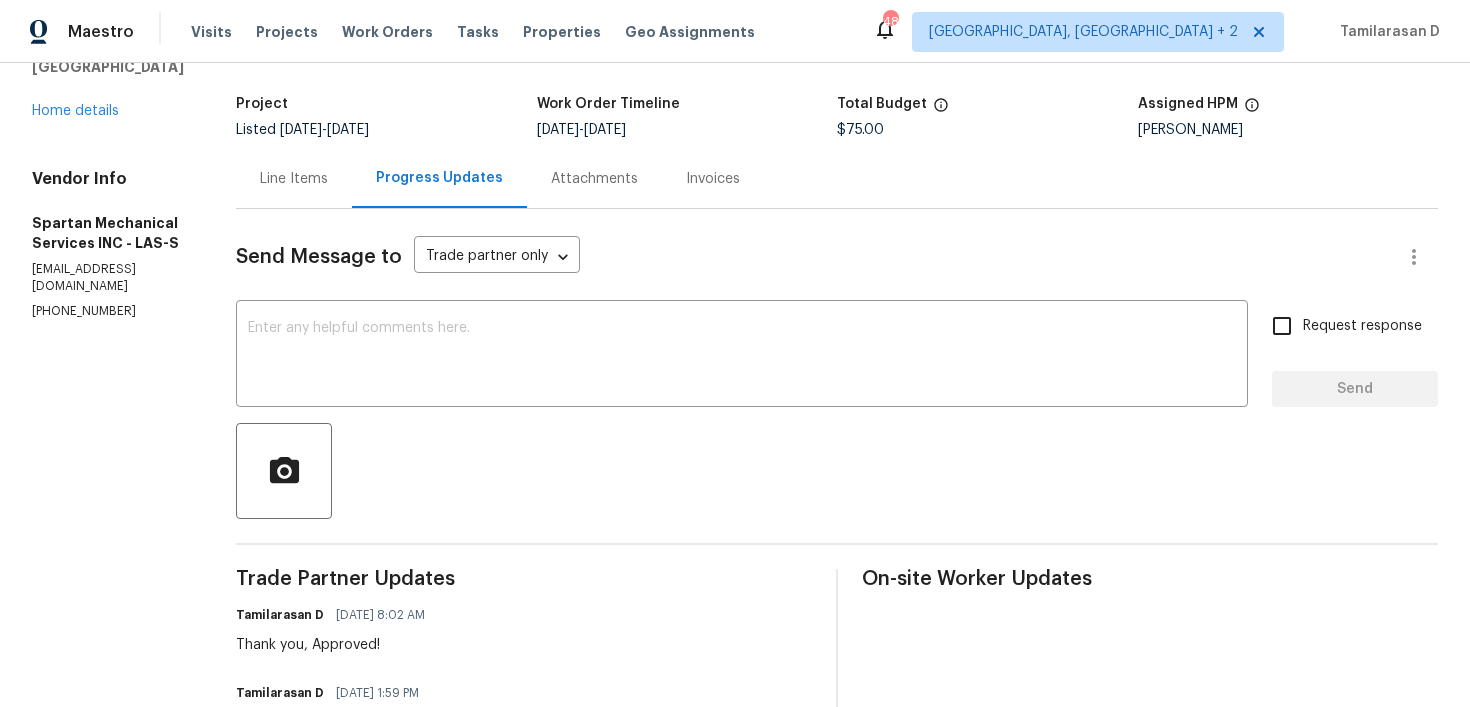 click on "Line Items" at bounding box center (294, 178) 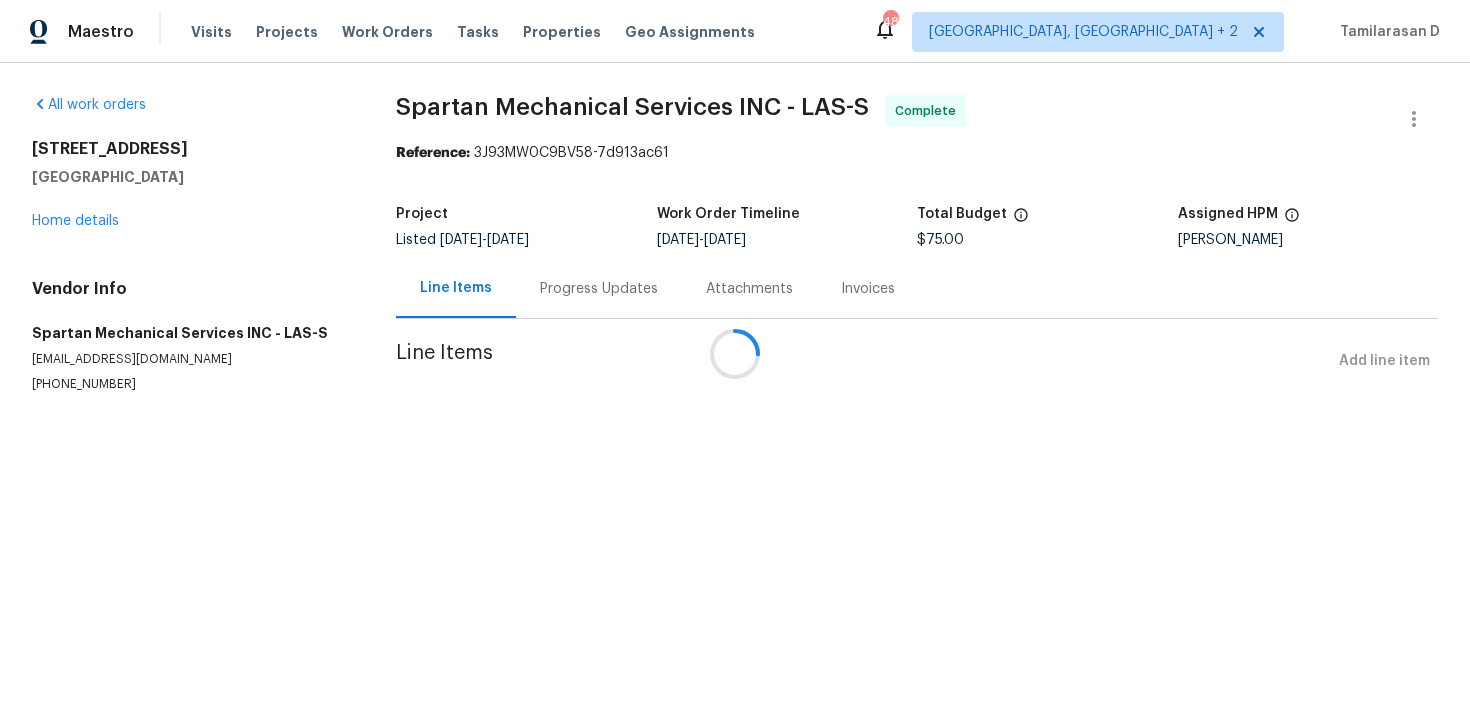scroll, scrollTop: 0, scrollLeft: 0, axis: both 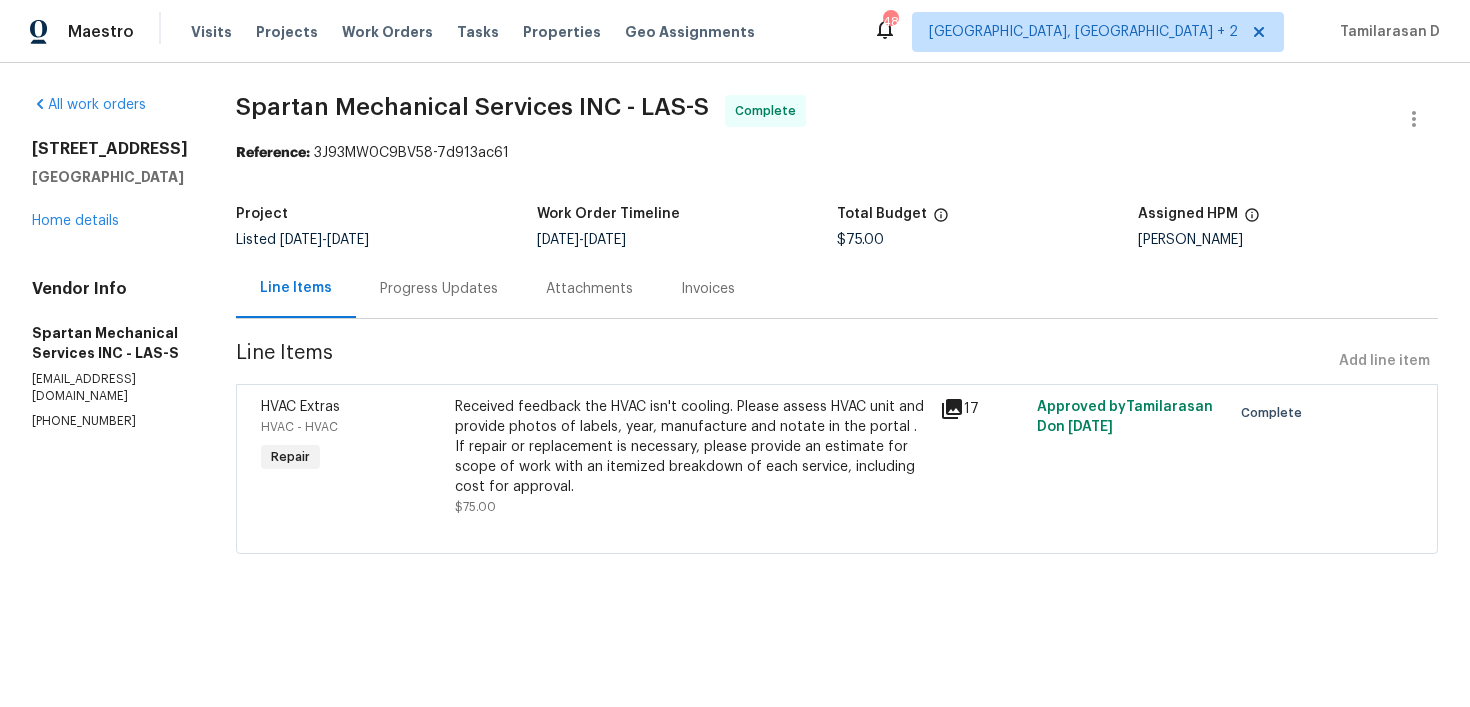 click on "Received feedback the HVAC isn't cooling. Please assess HVAC unit and provide photos of labels, year, manufacture and notate in the portal . If repair or replacement is necessary, please provide an estimate for scope of work with an itemized breakdown of each service, including cost for approval." at bounding box center (691, 447) 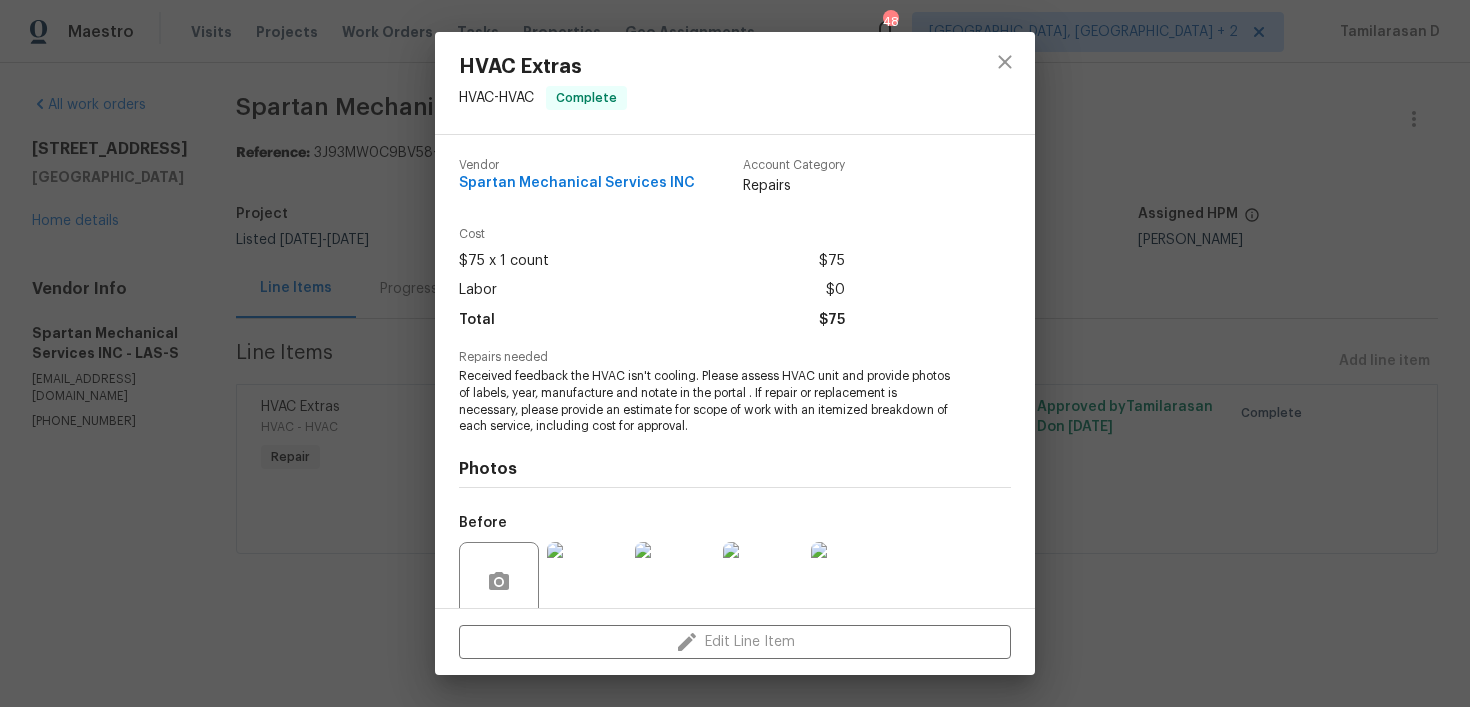 click on "HVAC Extras HVAC  -  HVAC Complete Vendor Spartan Mechanical Services INC Account Category Repairs Cost $75 x 1 count $75 Labor $0 Total $75 Repairs needed Received feedback the HVAC isn't cooling. Please assess HVAC unit and provide photos of labels, year, manufacture and notate in the portal . If repair or replacement is necessary, please provide an estimate for scope of work with an itemized breakdown of each service, including cost for approval. Photos Before  +12 After  Edit Line Item" at bounding box center (735, 353) 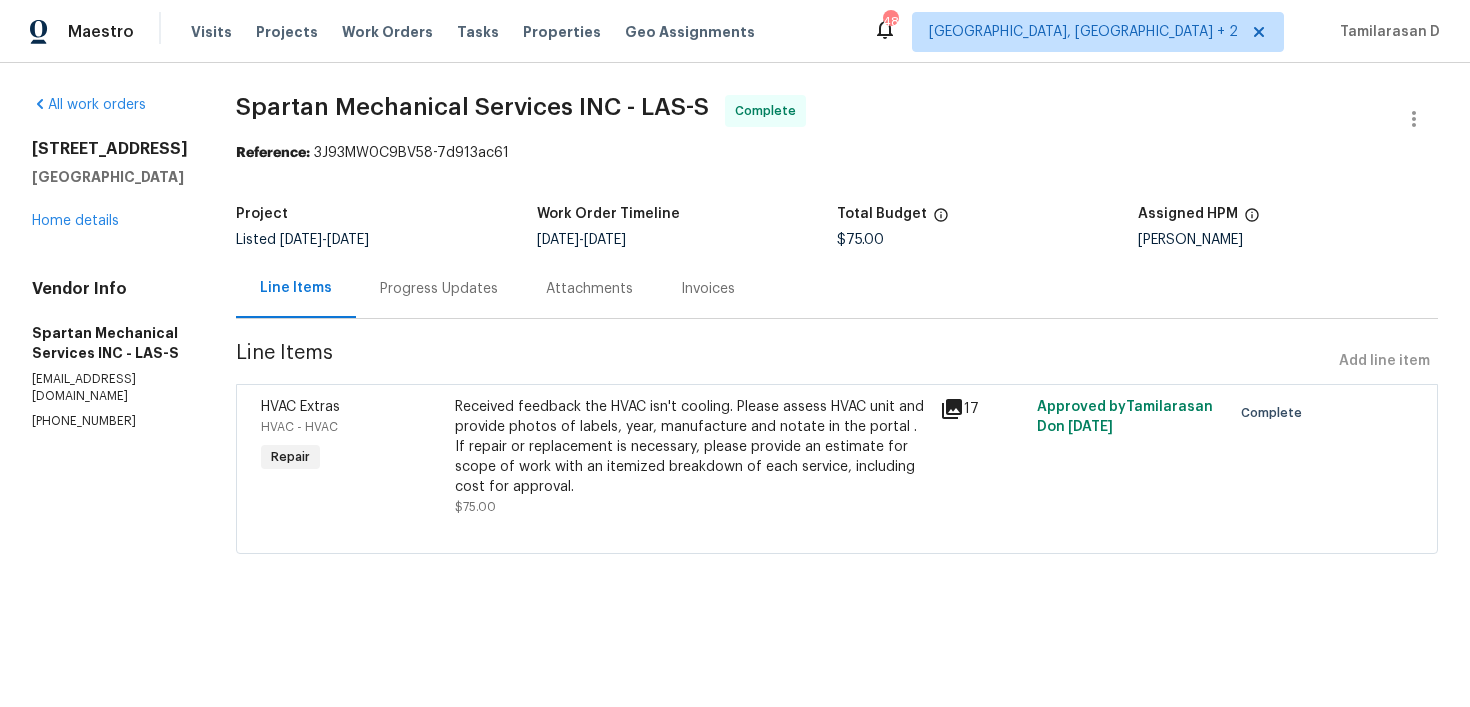 click on "Progress Updates" at bounding box center (439, 289) 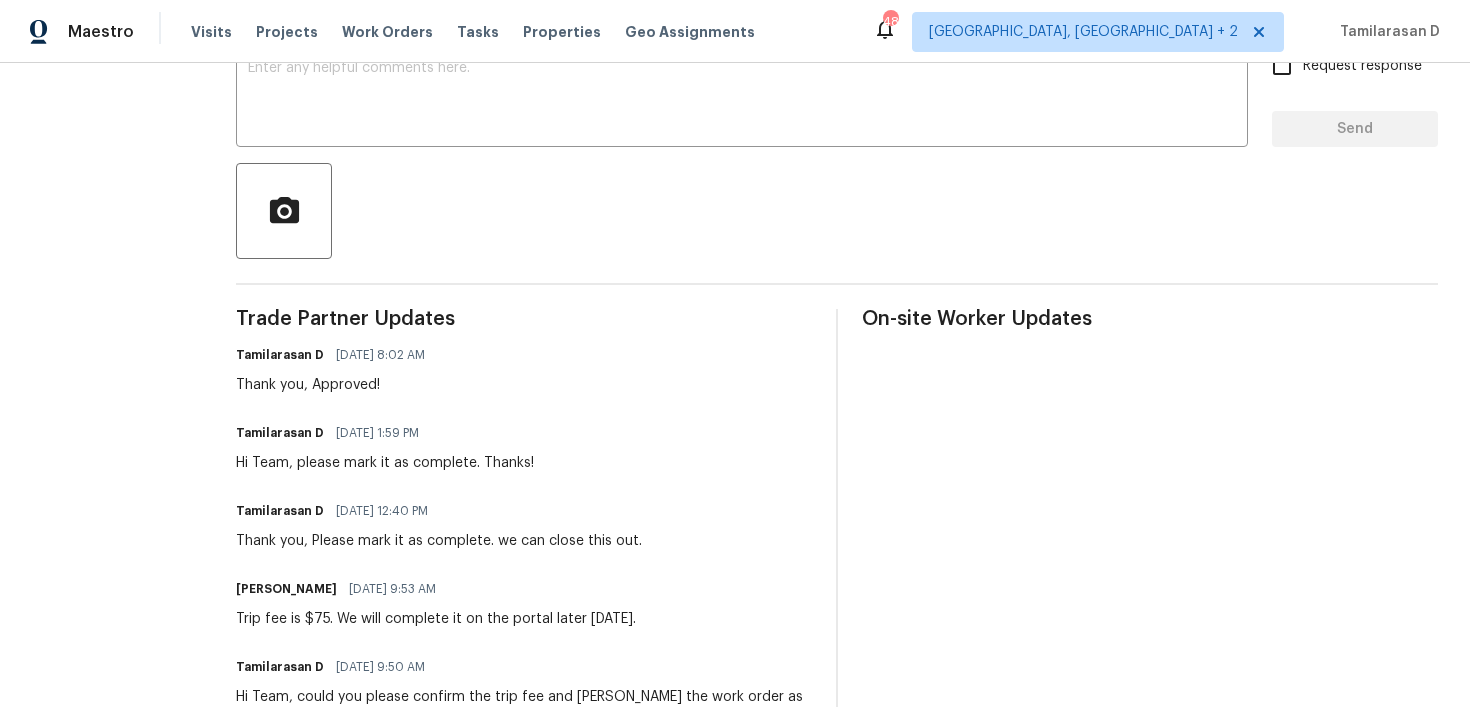 scroll, scrollTop: 0, scrollLeft: 0, axis: both 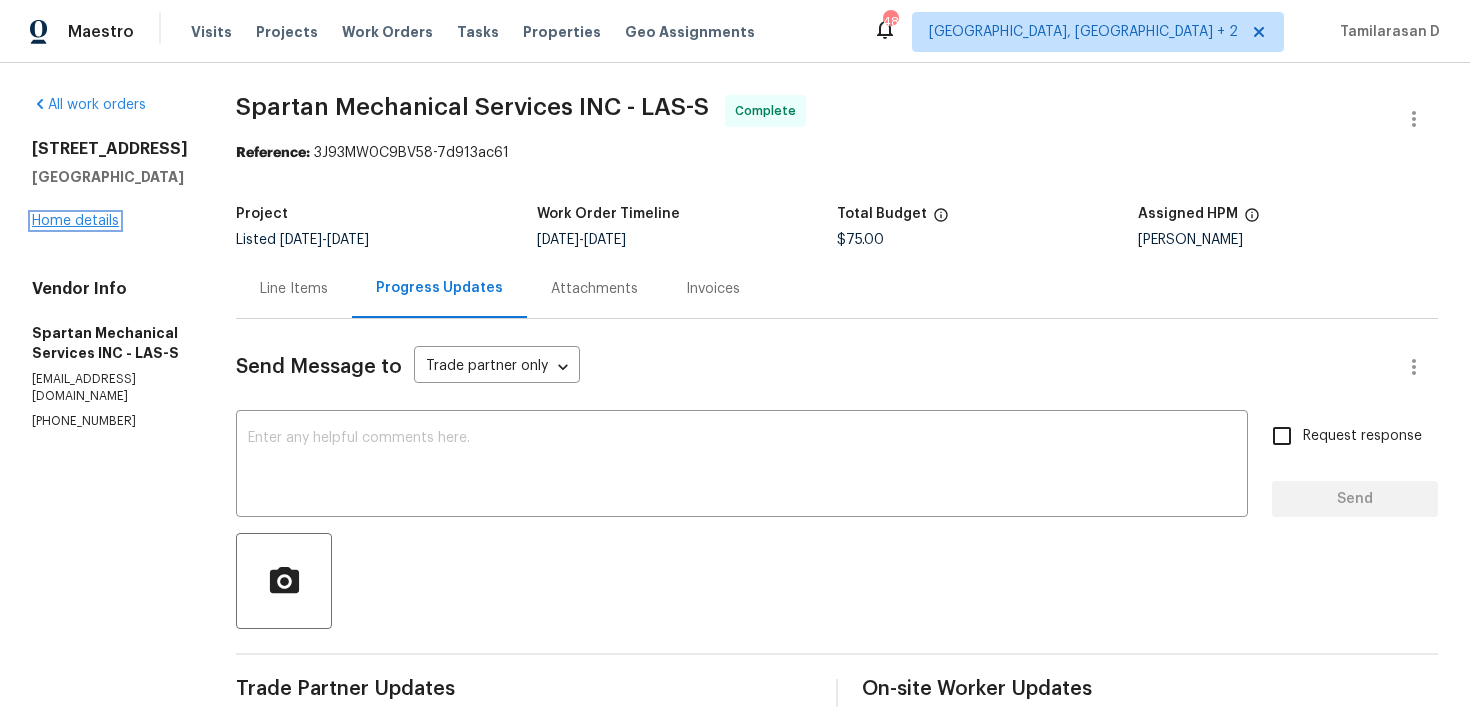 click on "Home details" at bounding box center (75, 221) 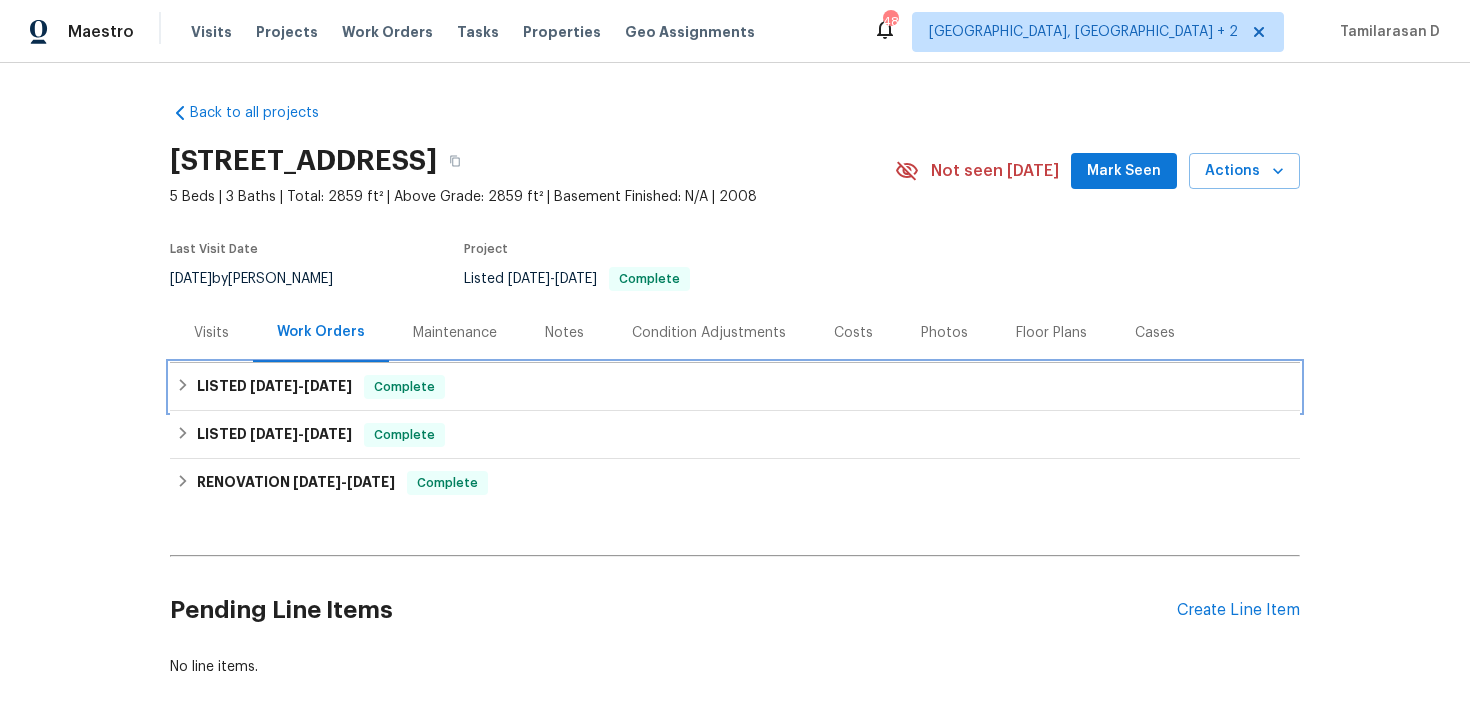 click on "LISTED   6/26/25  -  7/9/25 Complete" at bounding box center [735, 387] 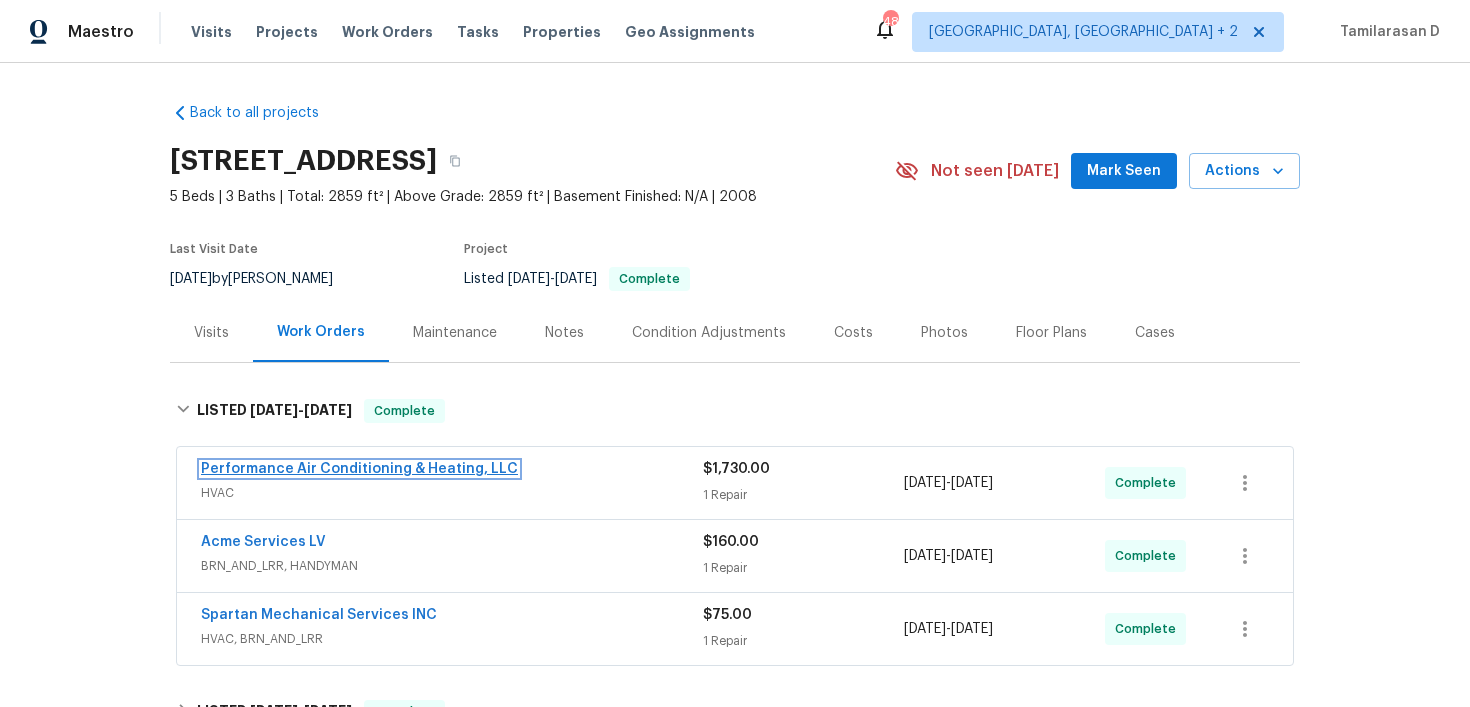 click on "Performance Air Conditioning & Heating, LLC" at bounding box center [359, 469] 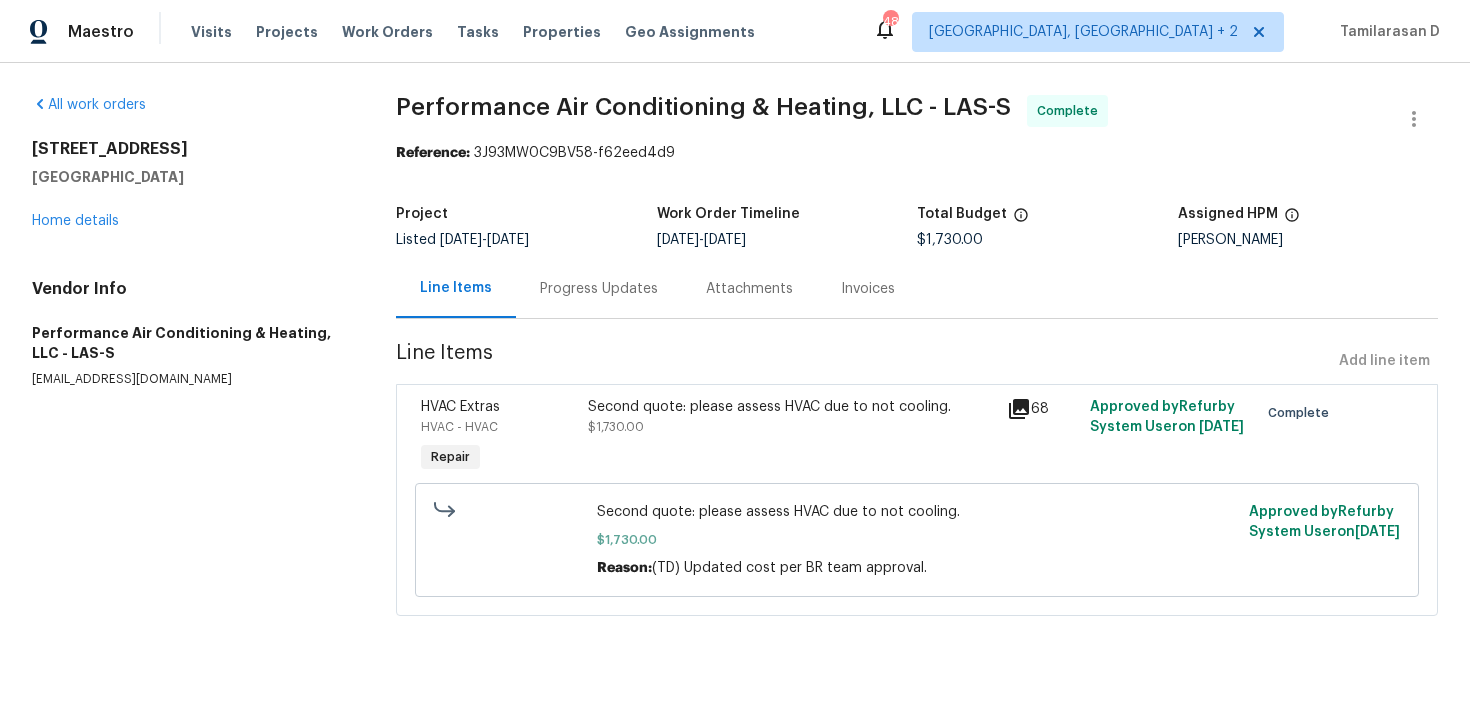 click on "Progress Updates" at bounding box center (599, 288) 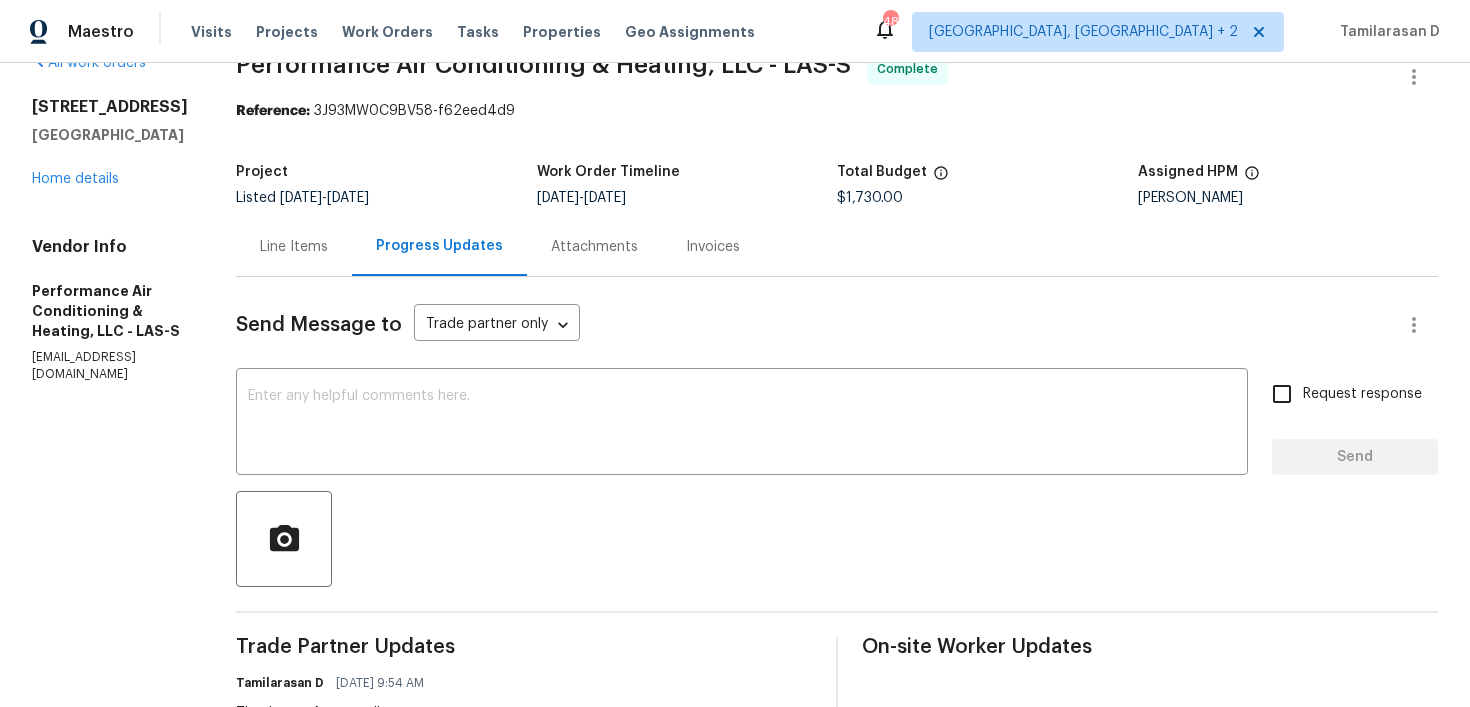 scroll, scrollTop: 0, scrollLeft: 0, axis: both 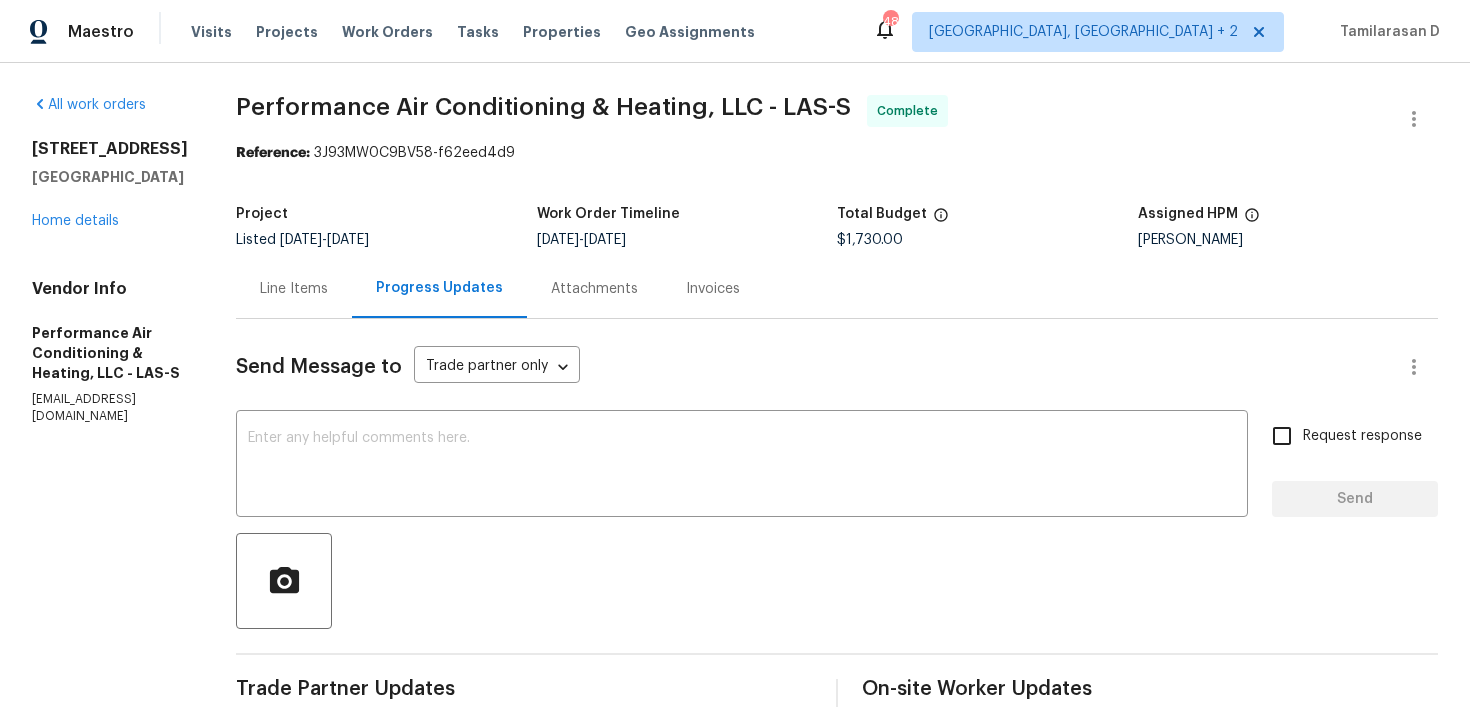 click on "Line Items" at bounding box center [294, 289] 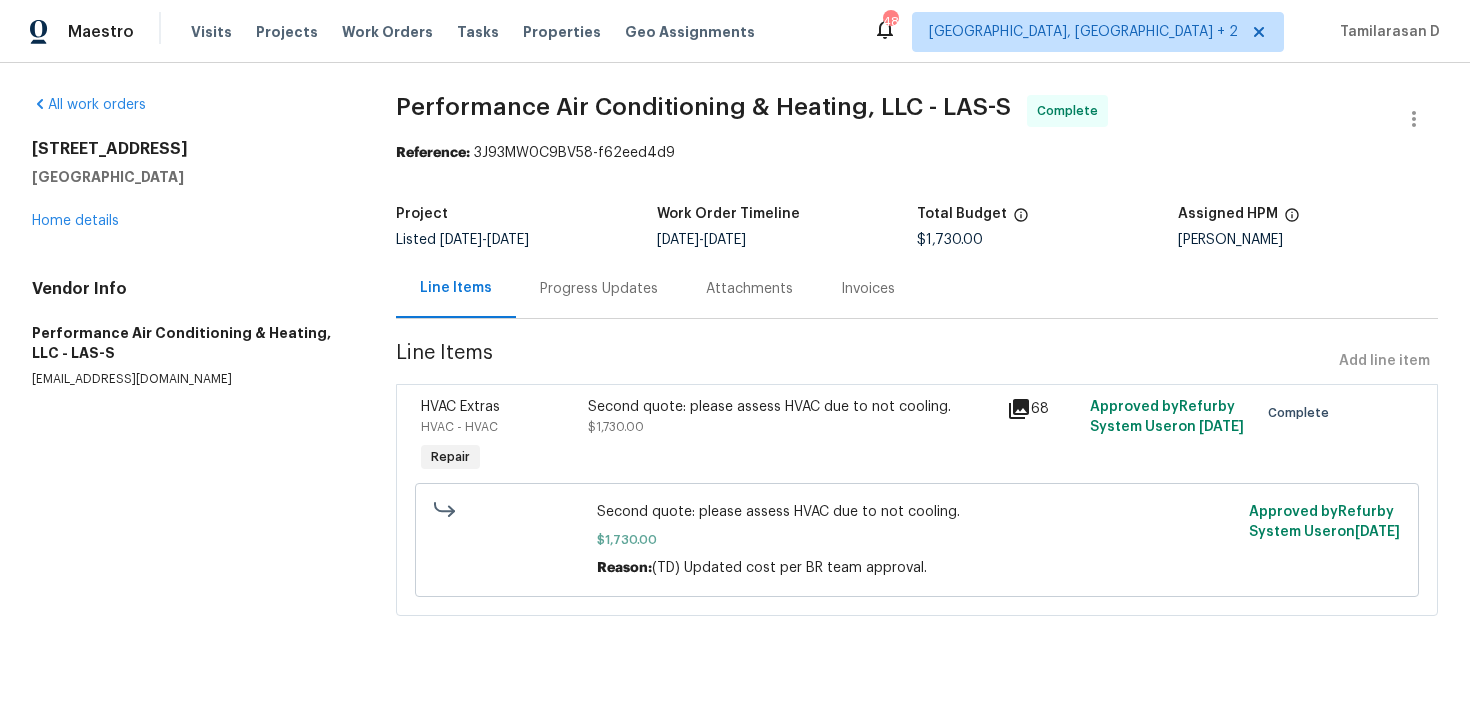 click on "Second quote: please assess HVAC due to not cooling. $1,730.00" at bounding box center (791, 437) 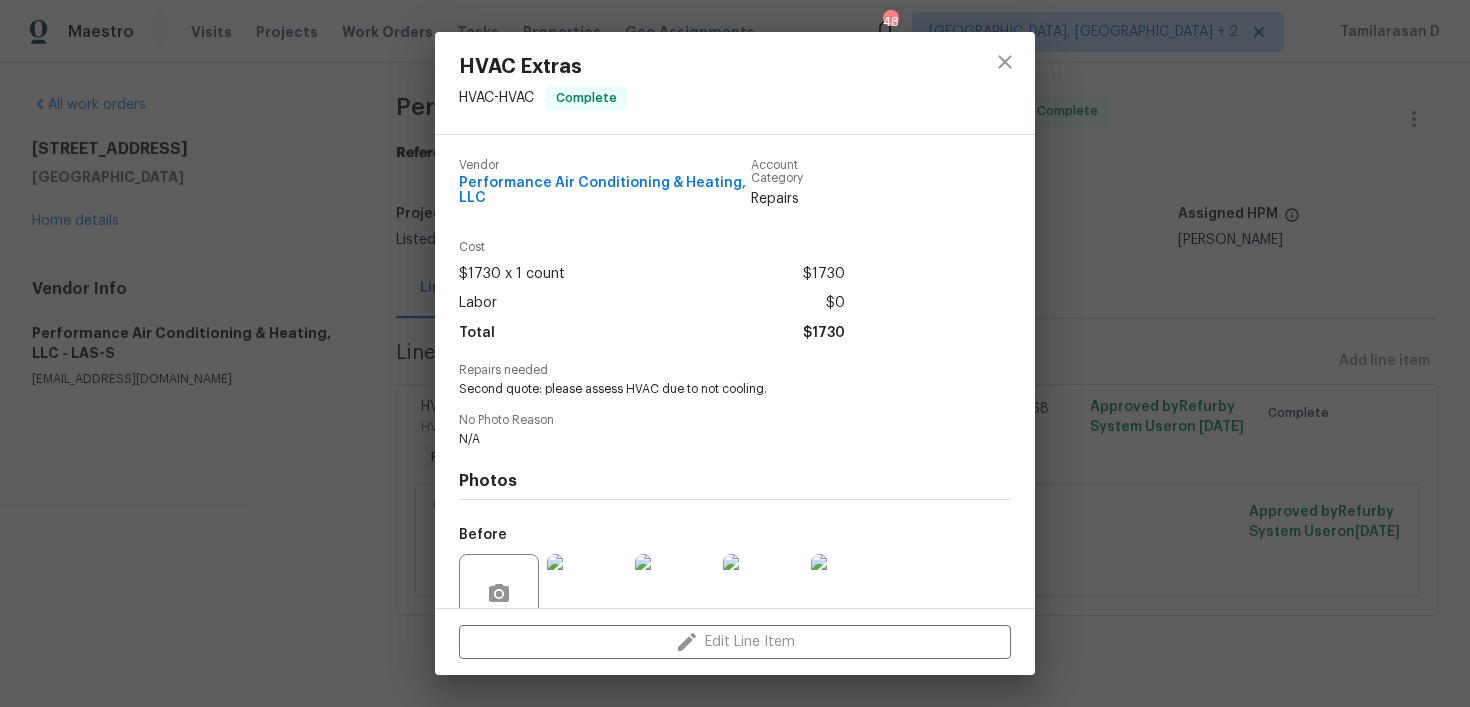 click on "Second quote: please assess HVAC due to not cooling." at bounding box center [707, 389] 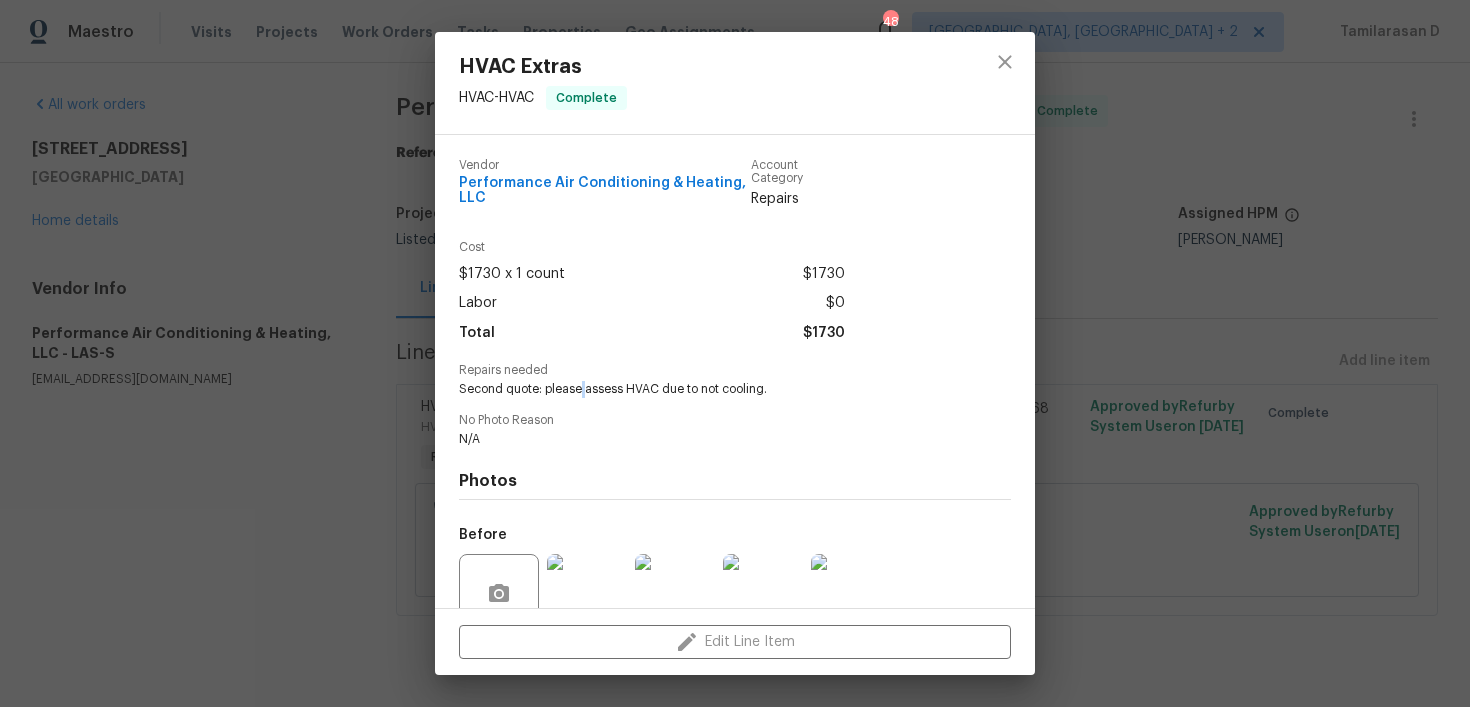 click on "Second quote: please assess HVAC due to not cooling." at bounding box center [707, 389] 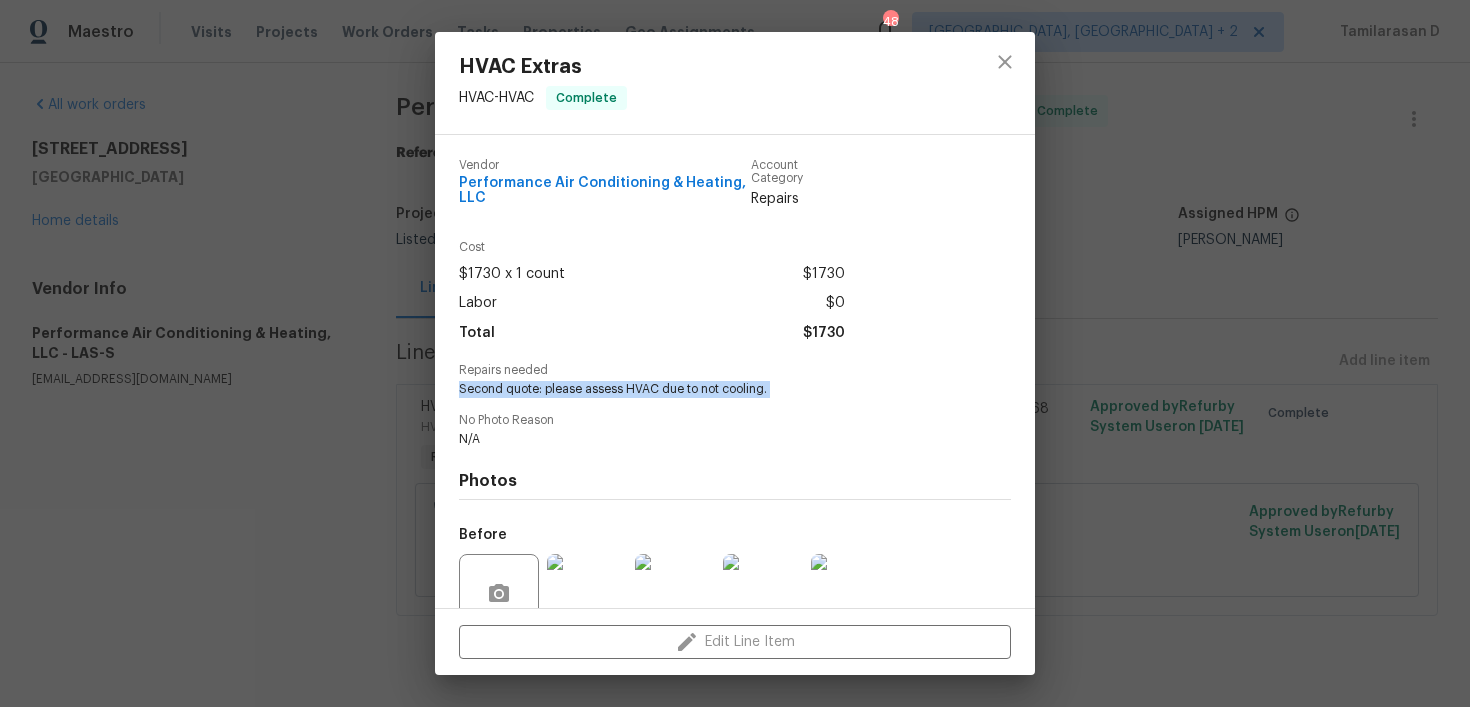copy on "Second quote: please assess HVAC due to not cooling." 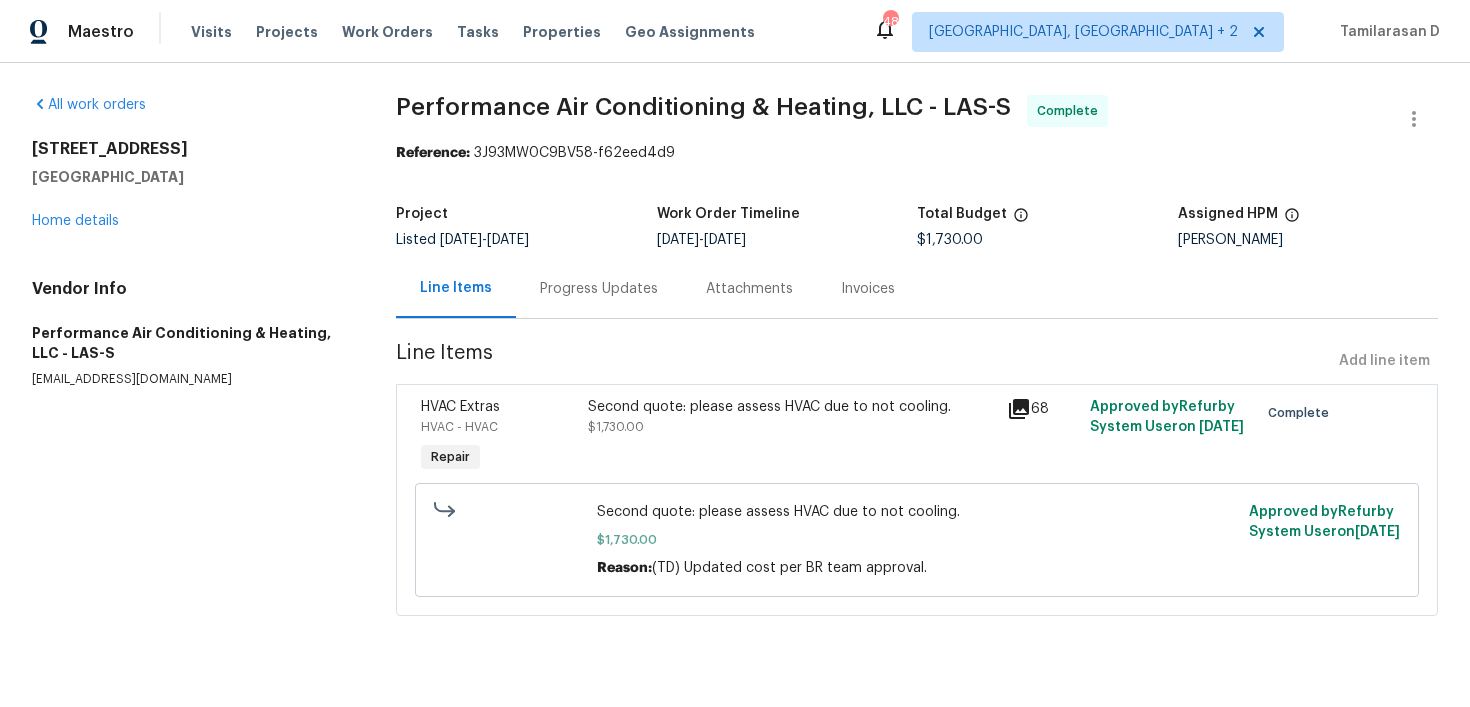 click on "$1,730.00" at bounding box center (950, 240) 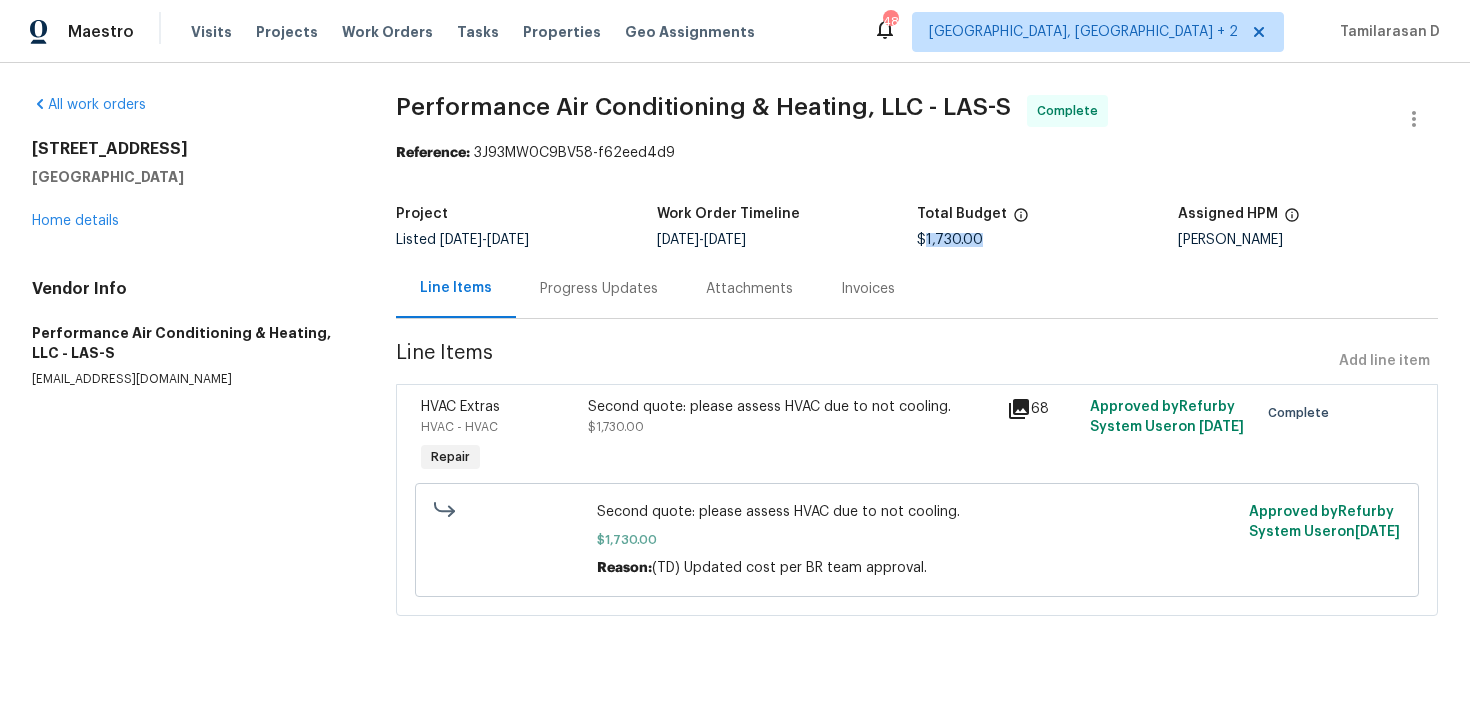 click on "$1,730.00" at bounding box center [950, 240] 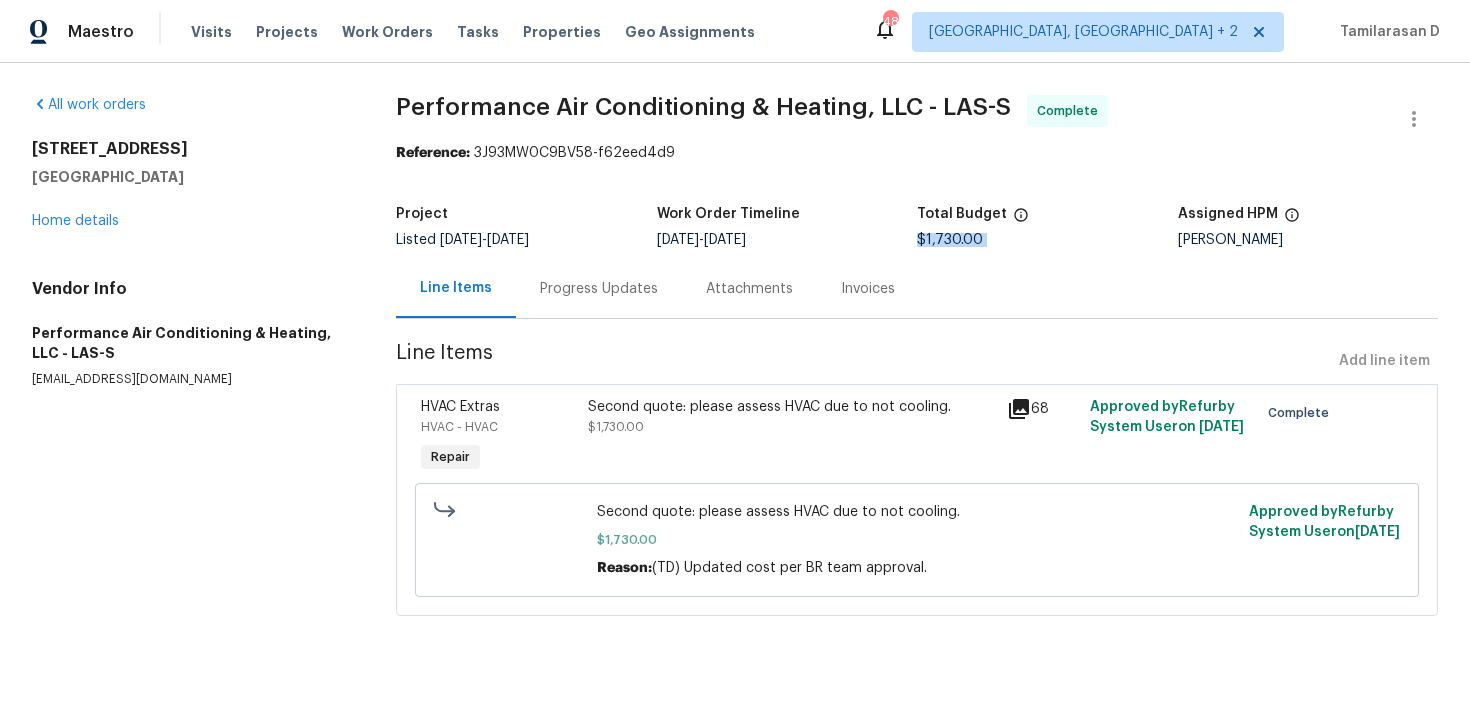 copy on "$1,730.00" 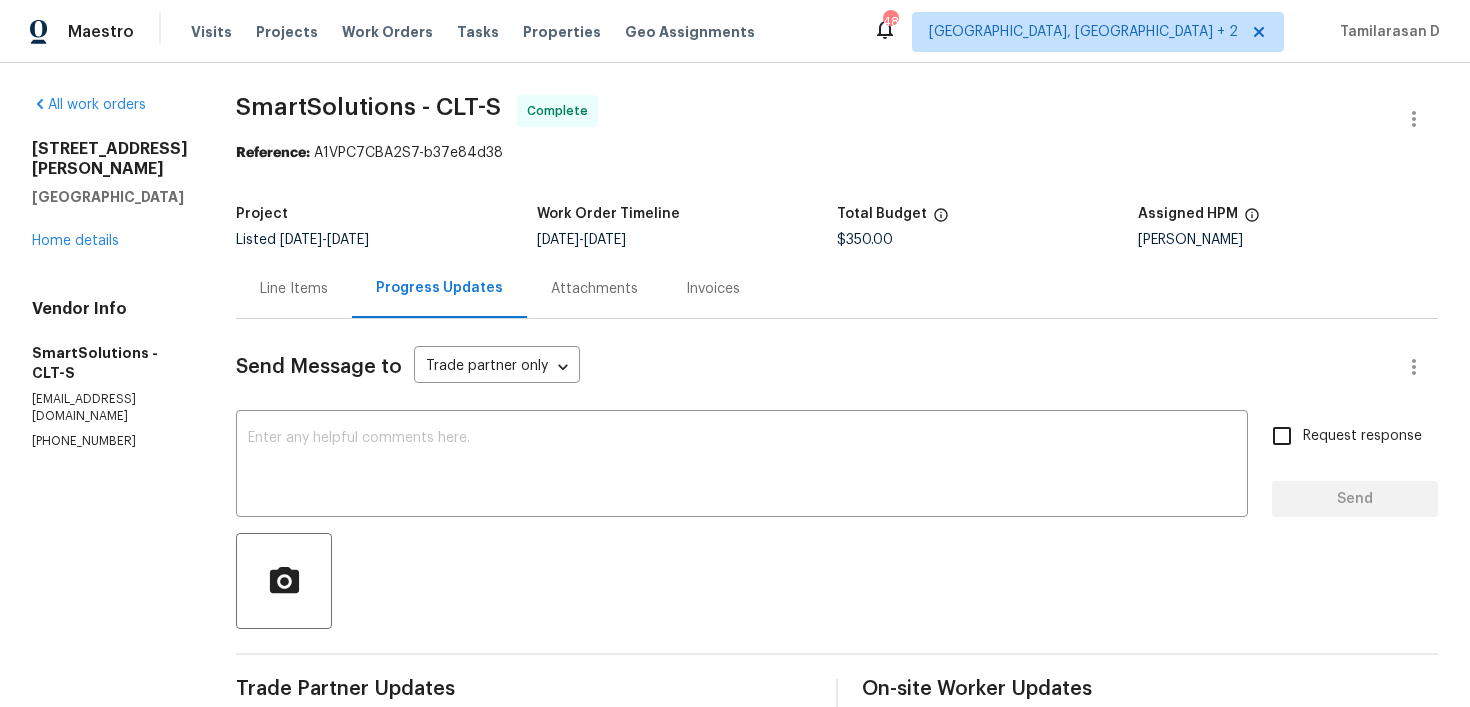 scroll, scrollTop: 0, scrollLeft: 0, axis: both 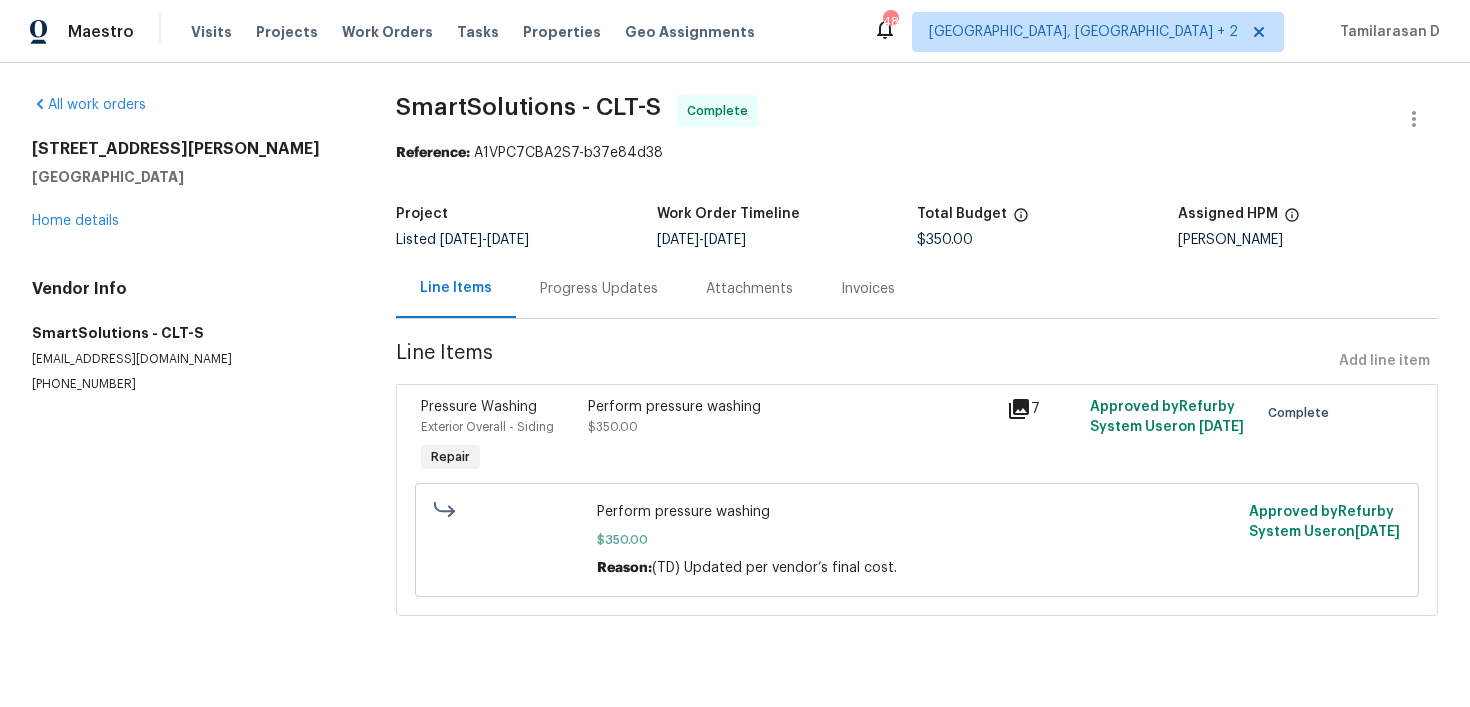 click on "Perform pressure washing $350.00" at bounding box center (791, 437) 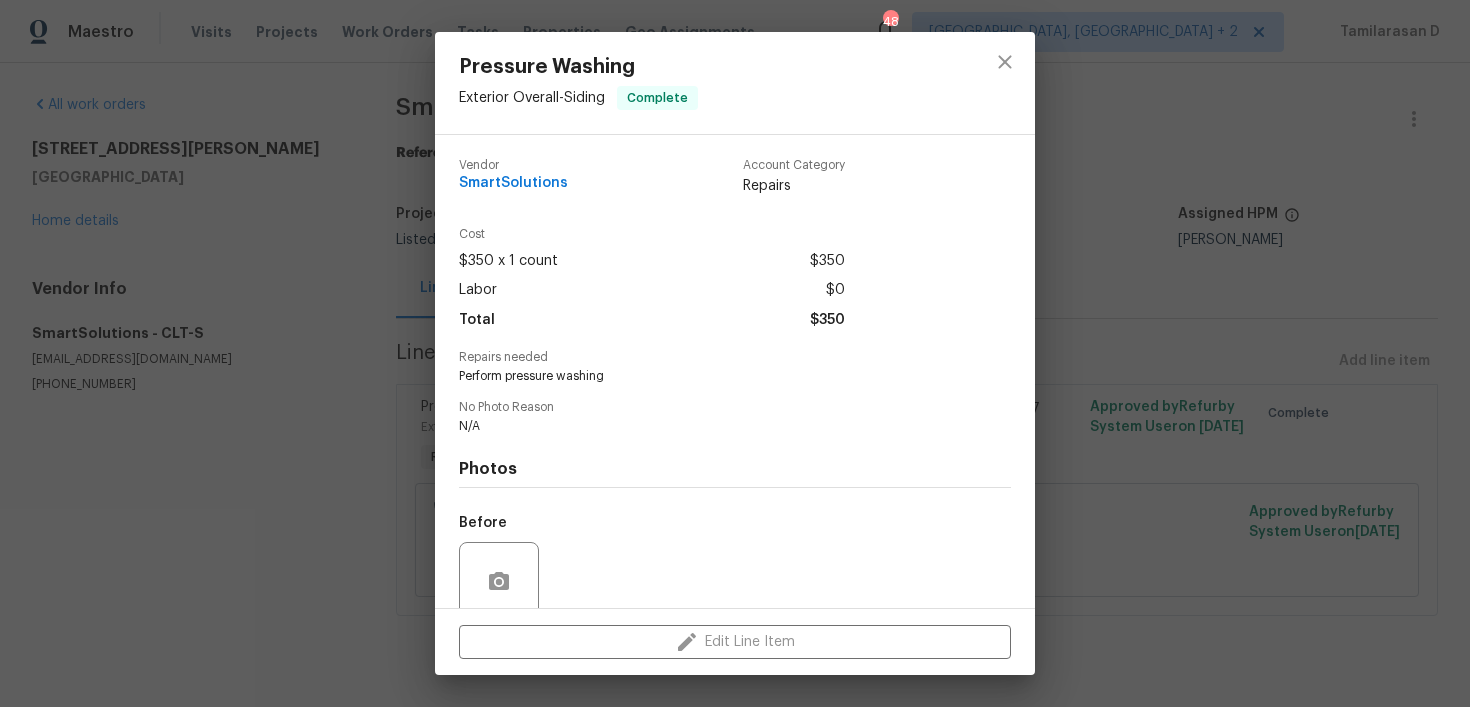 click on "Perform pressure washing" at bounding box center [707, 376] 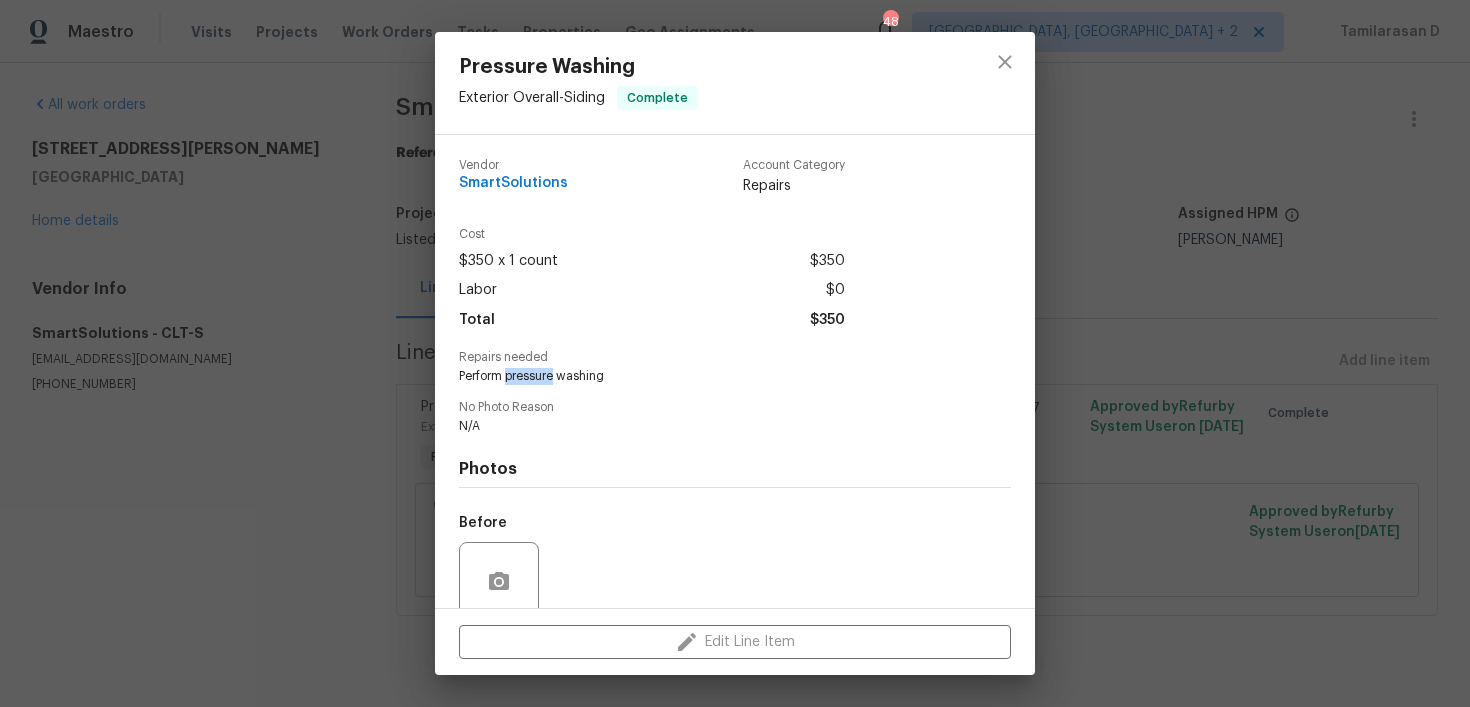 click on "Perform pressure washing" at bounding box center (707, 376) 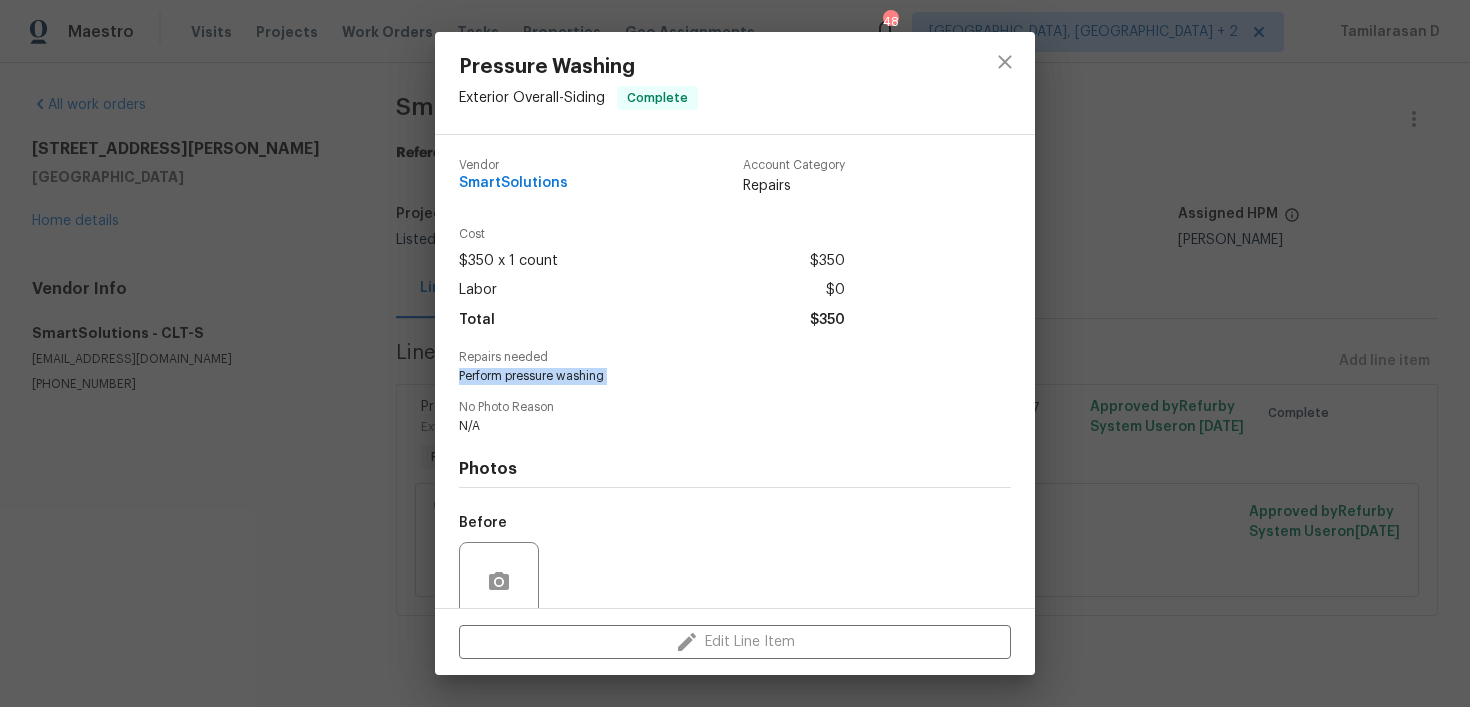 copy on "Perform pressure washing" 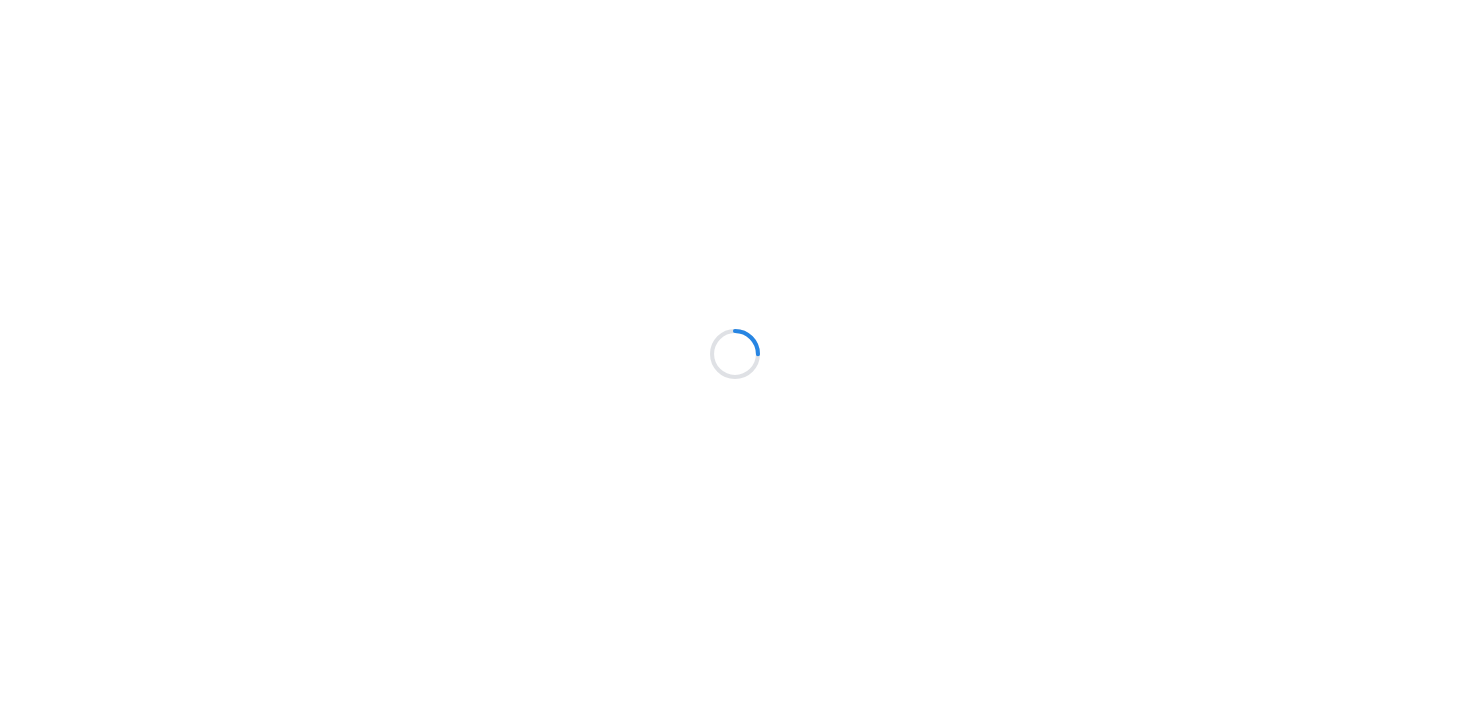 scroll, scrollTop: 0, scrollLeft: 0, axis: both 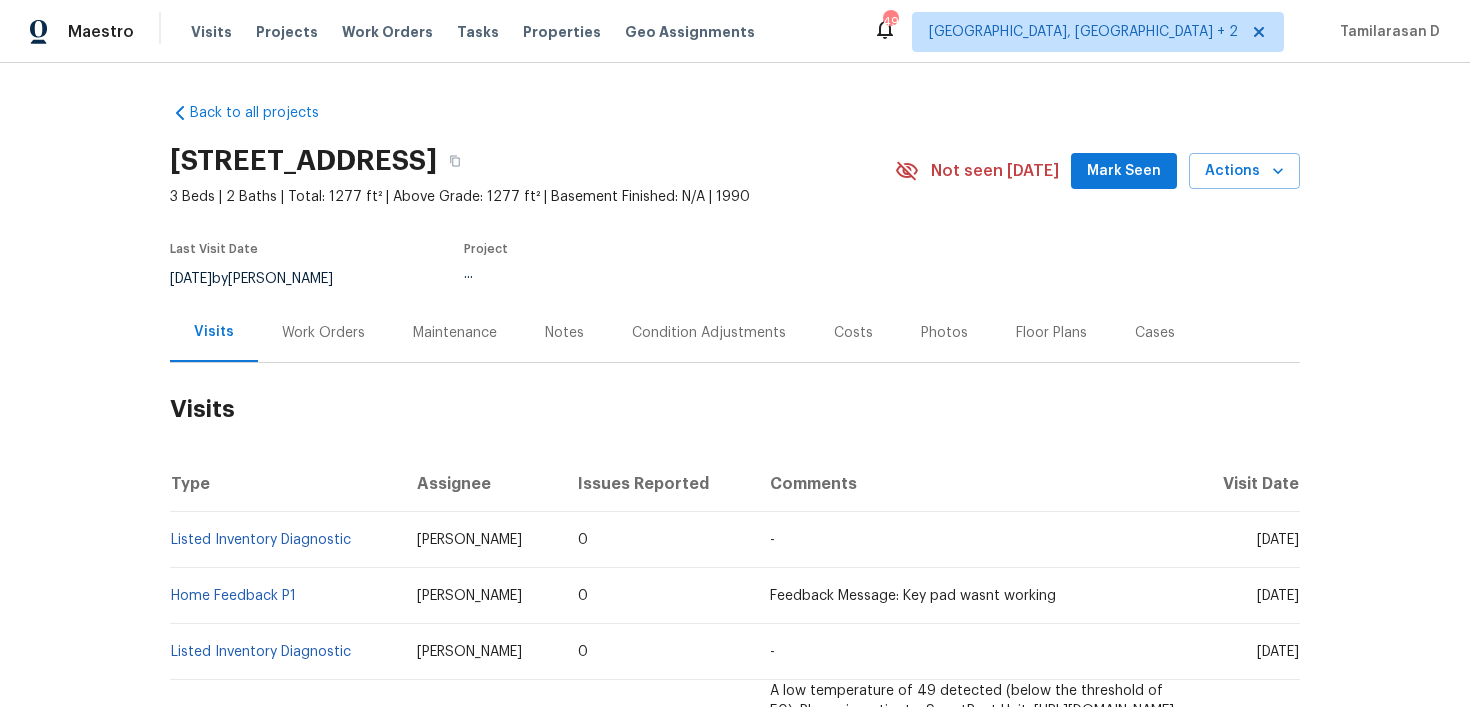 click on "Work Orders" at bounding box center [323, 333] 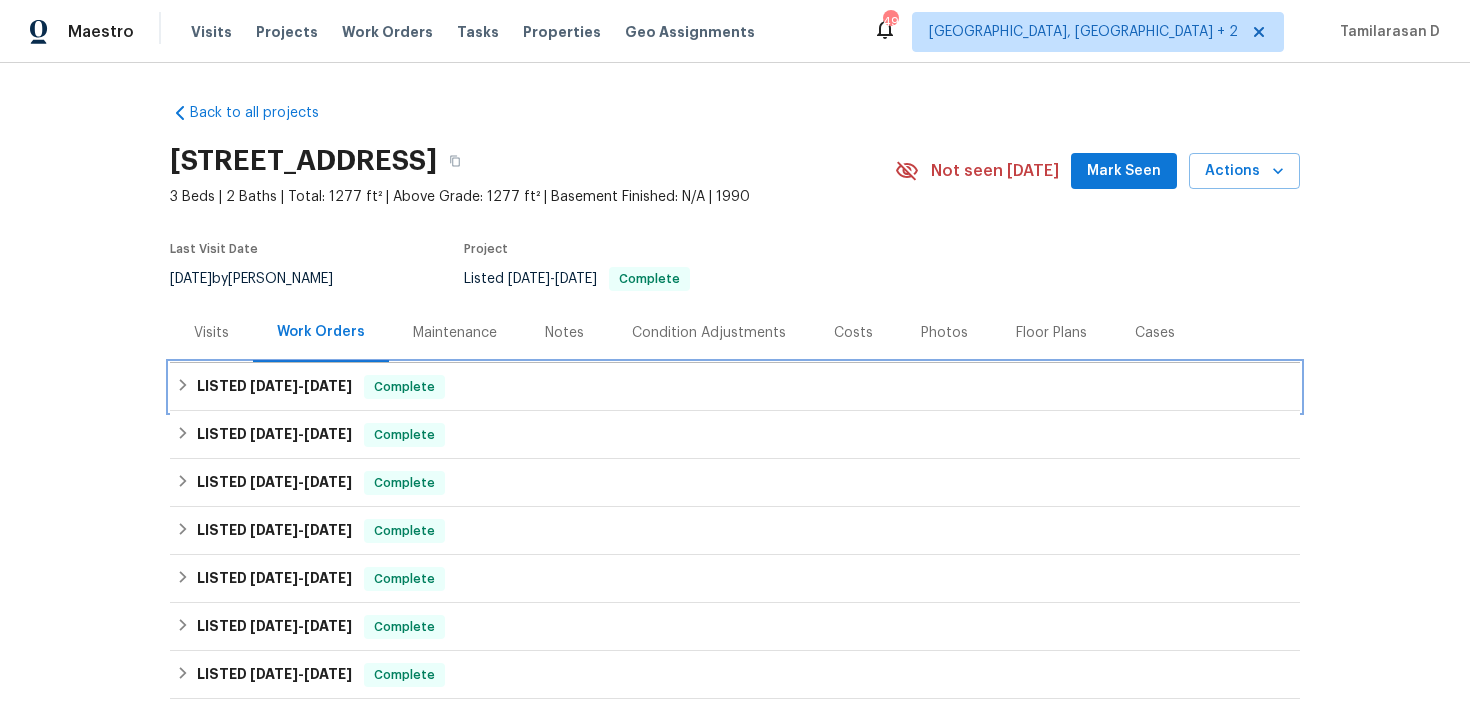 click on "LISTED   [DATE]  -  [DATE]" at bounding box center (274, 387) 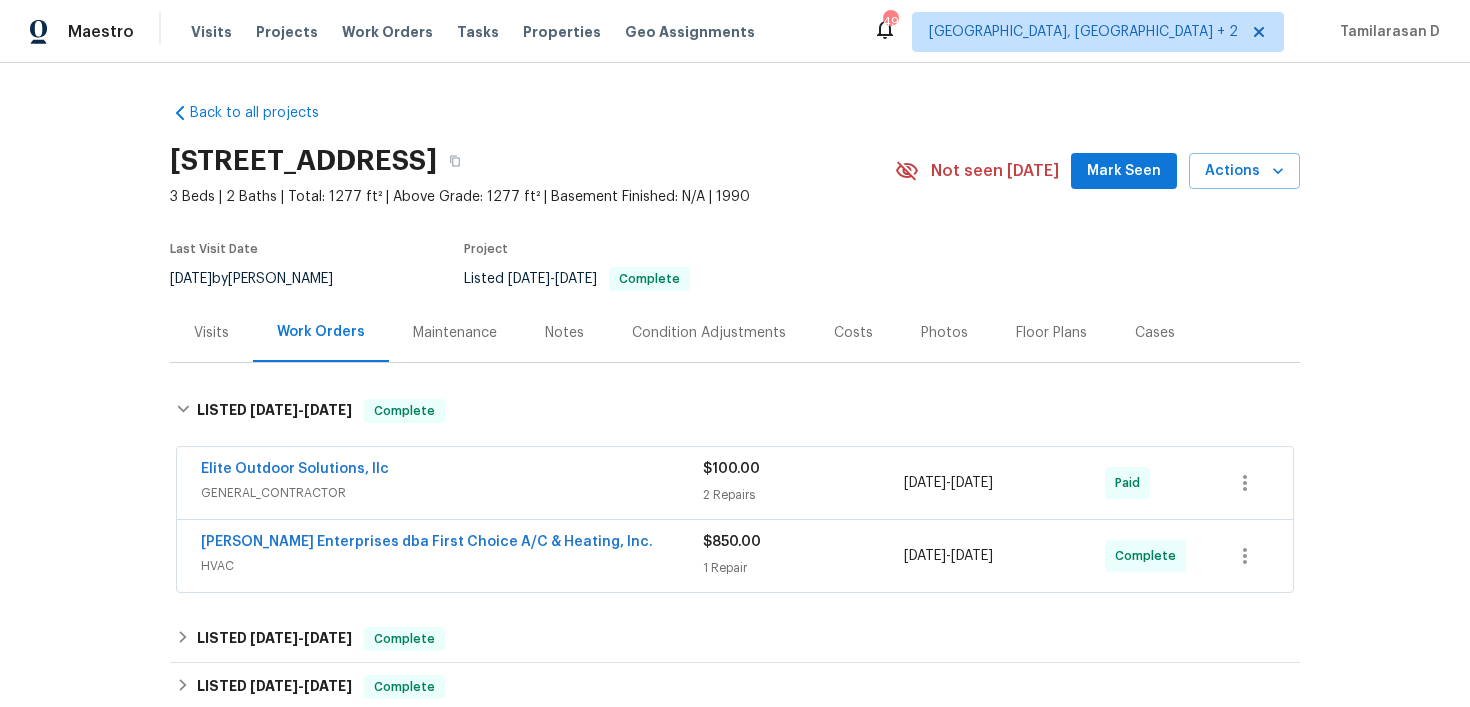 click on "Nordman Enterprises dba First Choice A/C & Heating, Inc." at bounding box center [427, 542] 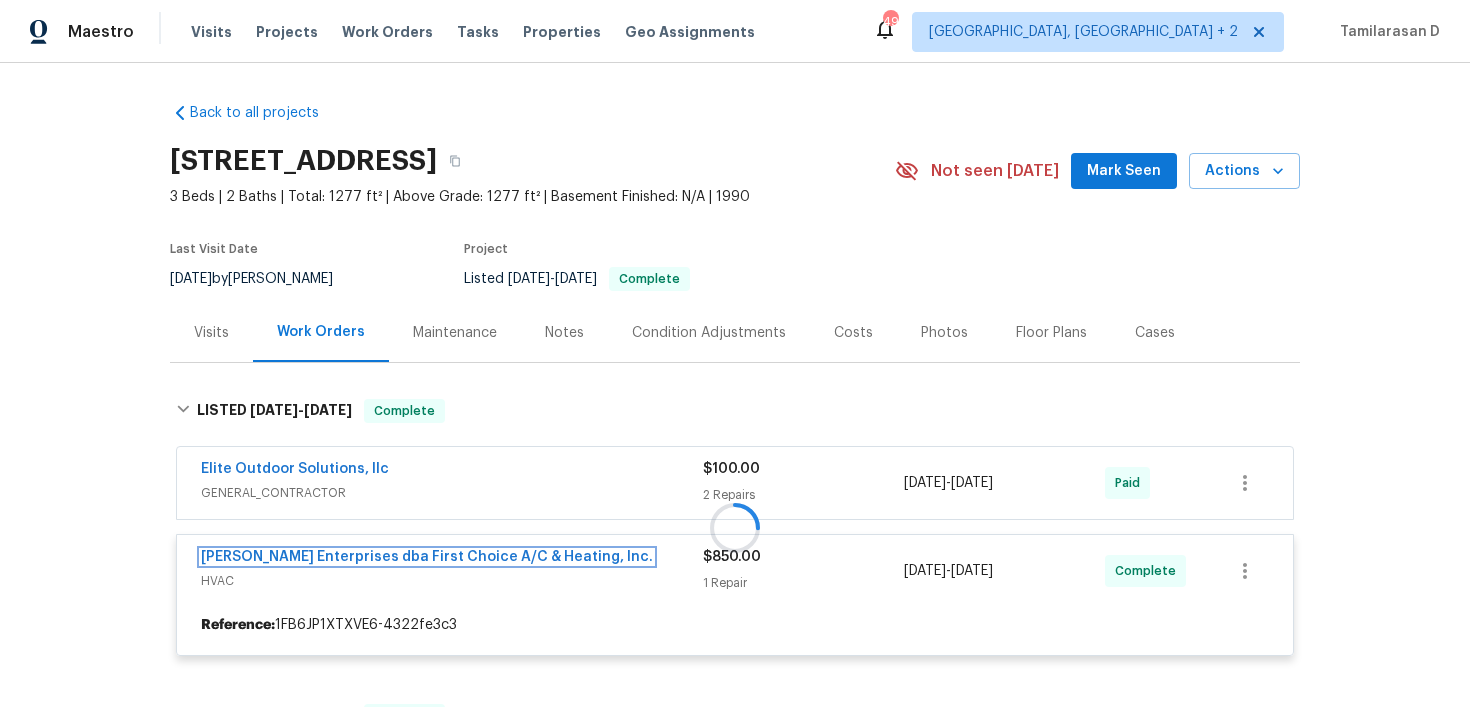 click on "Nordman Enterprises dba First Choice A/C & Heating, Inc." at bounding box center (427, 557) 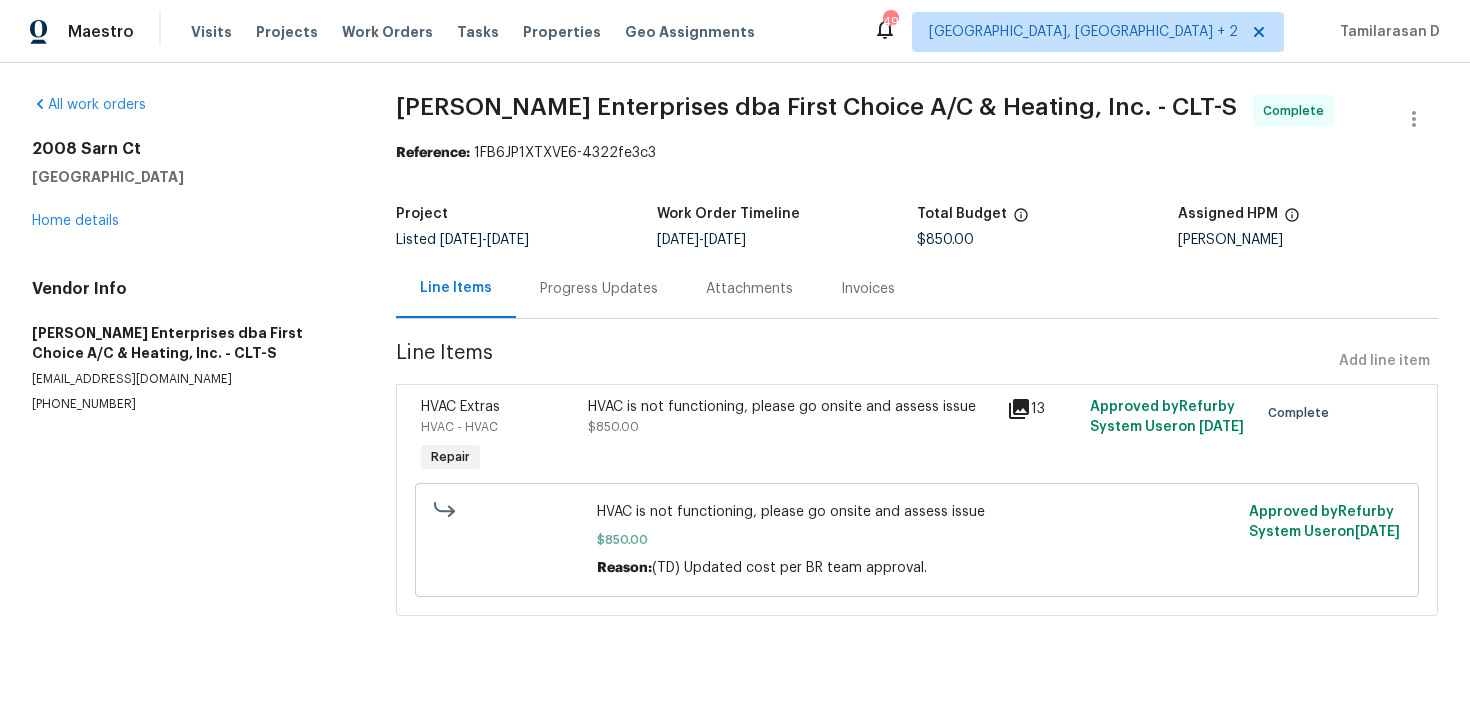 click on "HVAC is not functioning, please go onsite and assess issue $850.00" at bounding box center (791, 437) 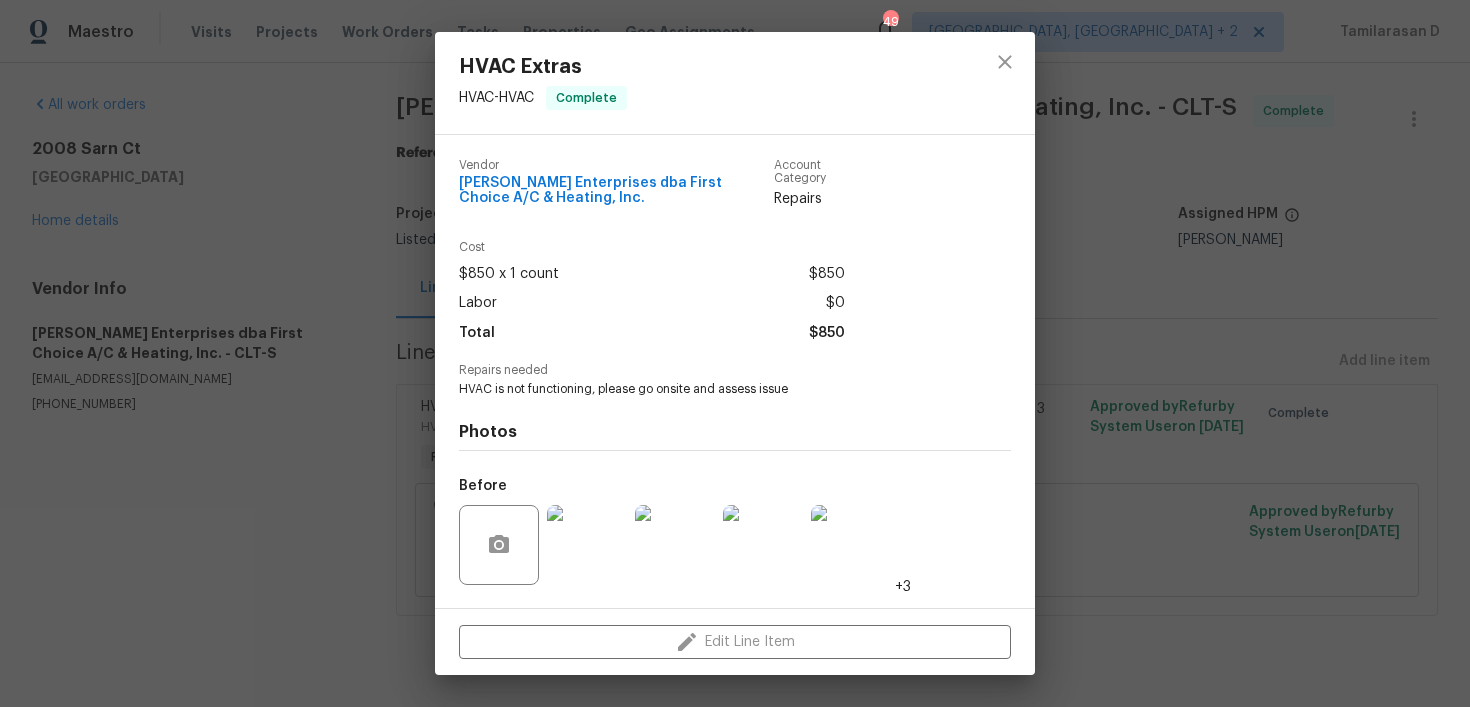 click on "HVAC is not functioning, please go onsite and assess issue" at bounding box center [707, 389] 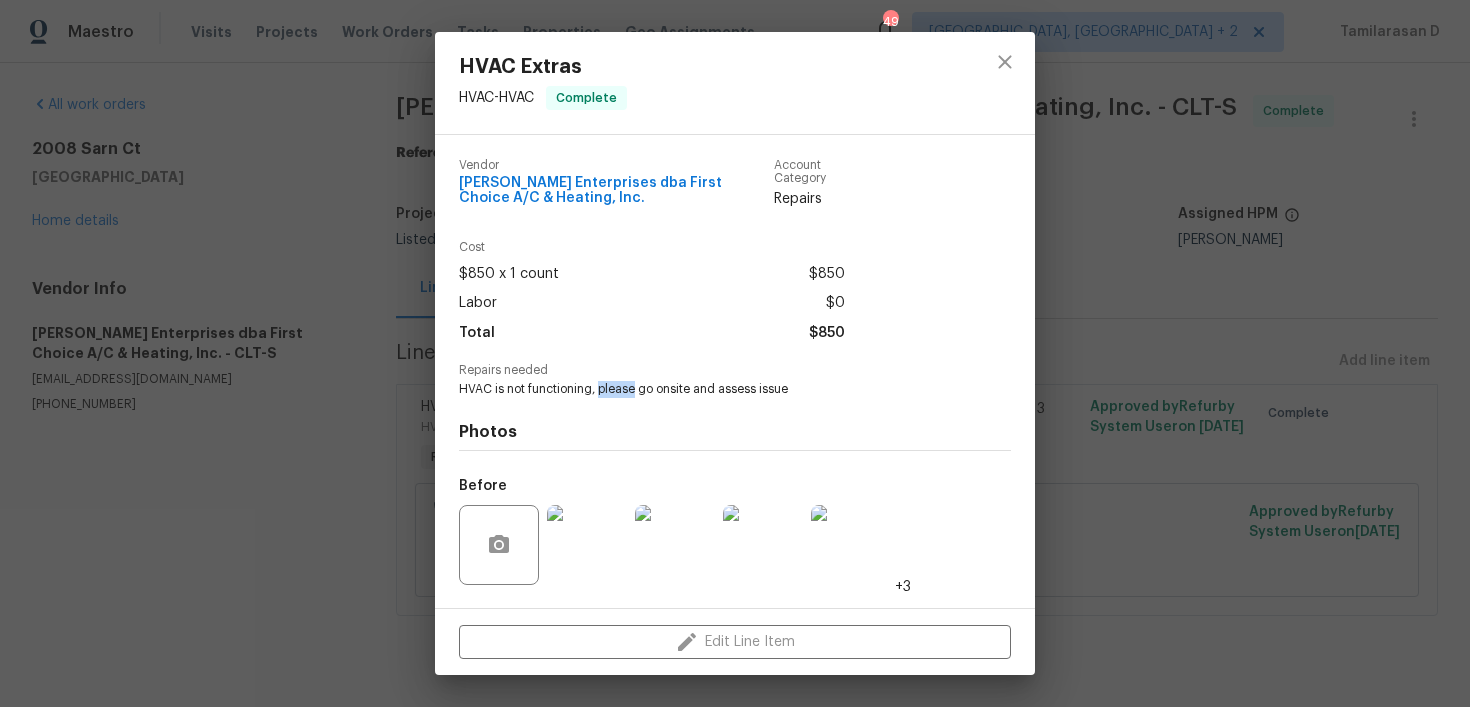 click on "HVAC is not functioning, please go onsite and assess issue" at bounding box center [707, 389] 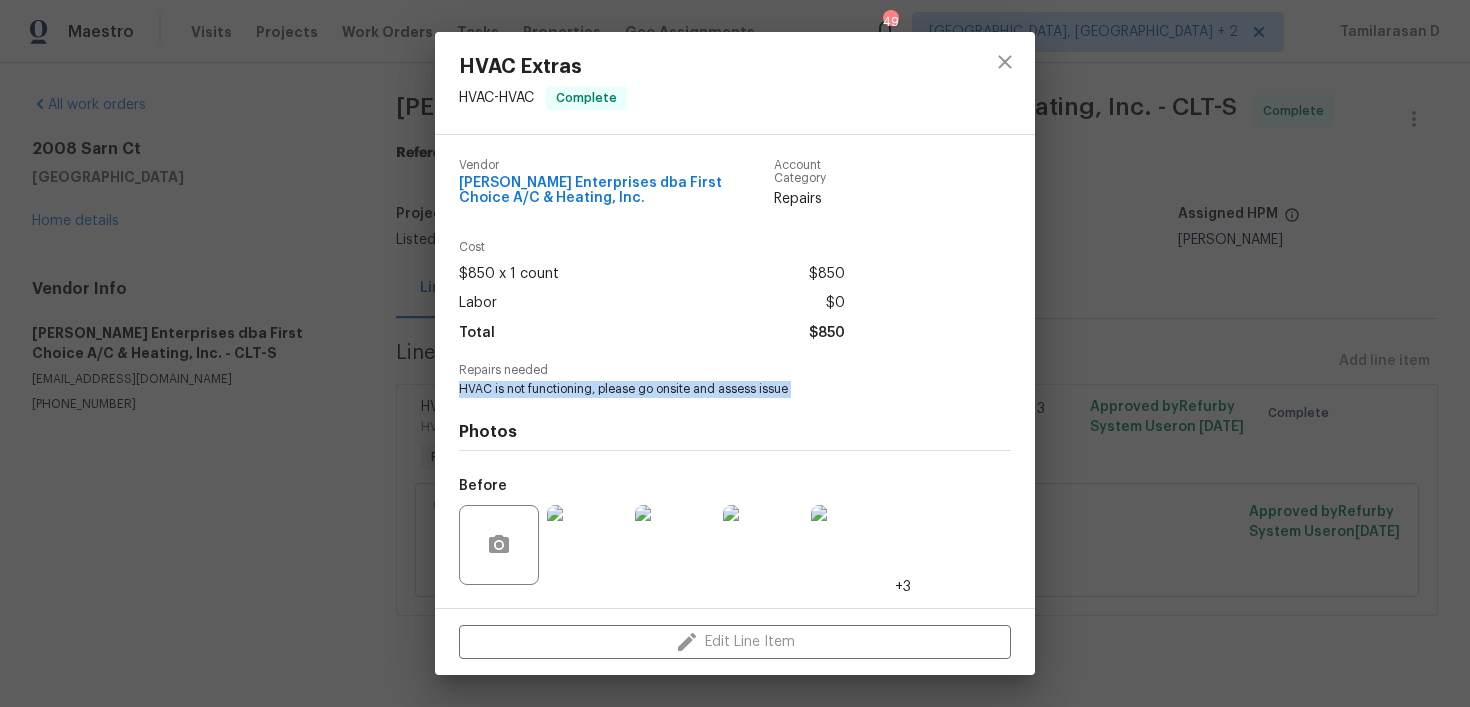 copy on "HVAC is not functioning, please go onsite and assess issue" 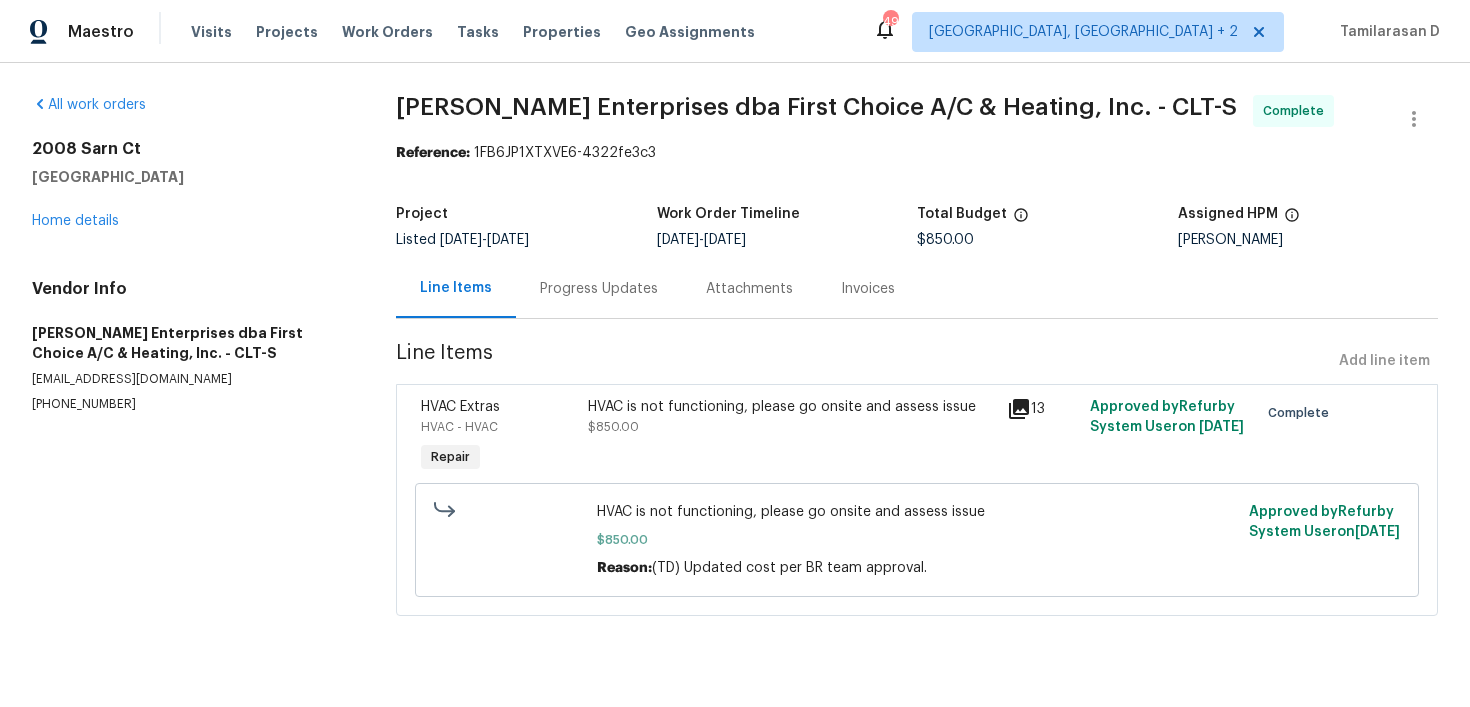 click on "Progress Updates" at bounding box center [599, 289] 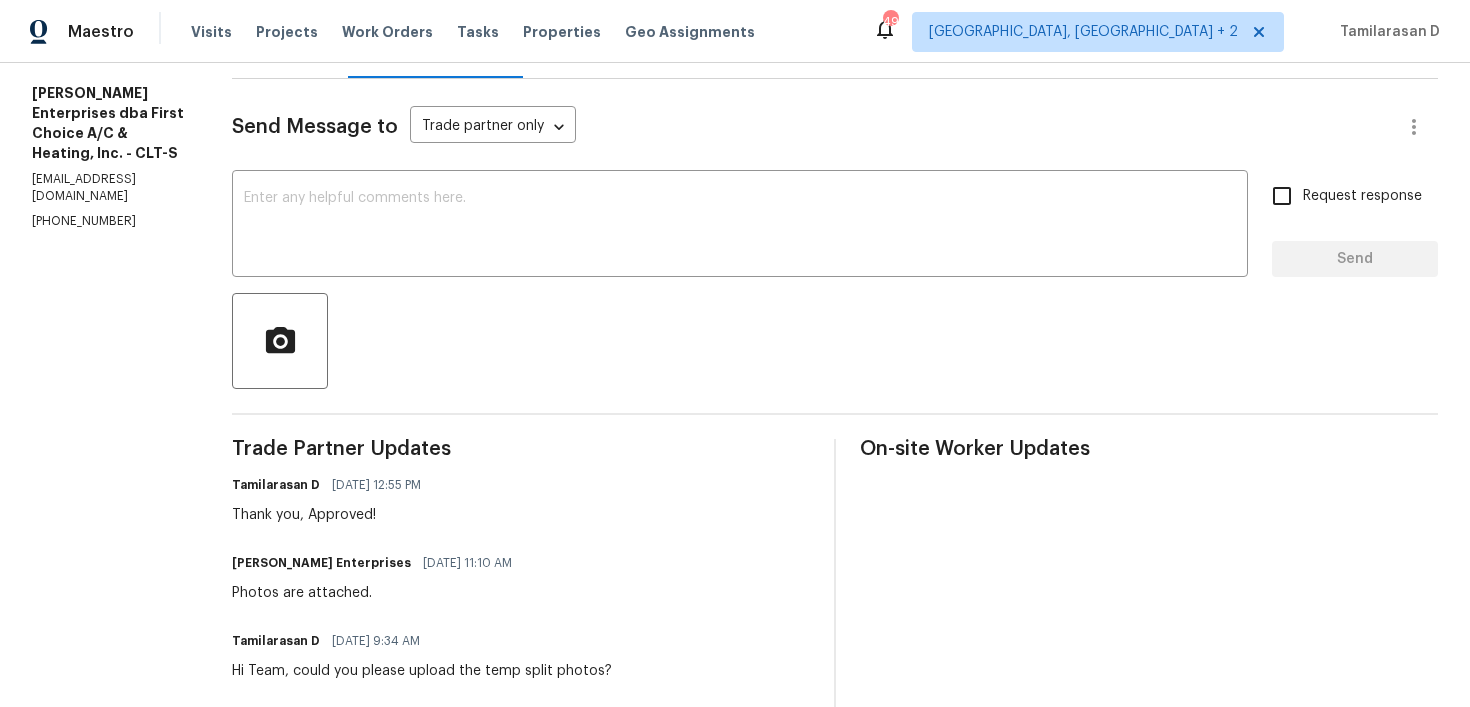 scroll, scrollTop: 0, scrollLeft: 0, axis: both 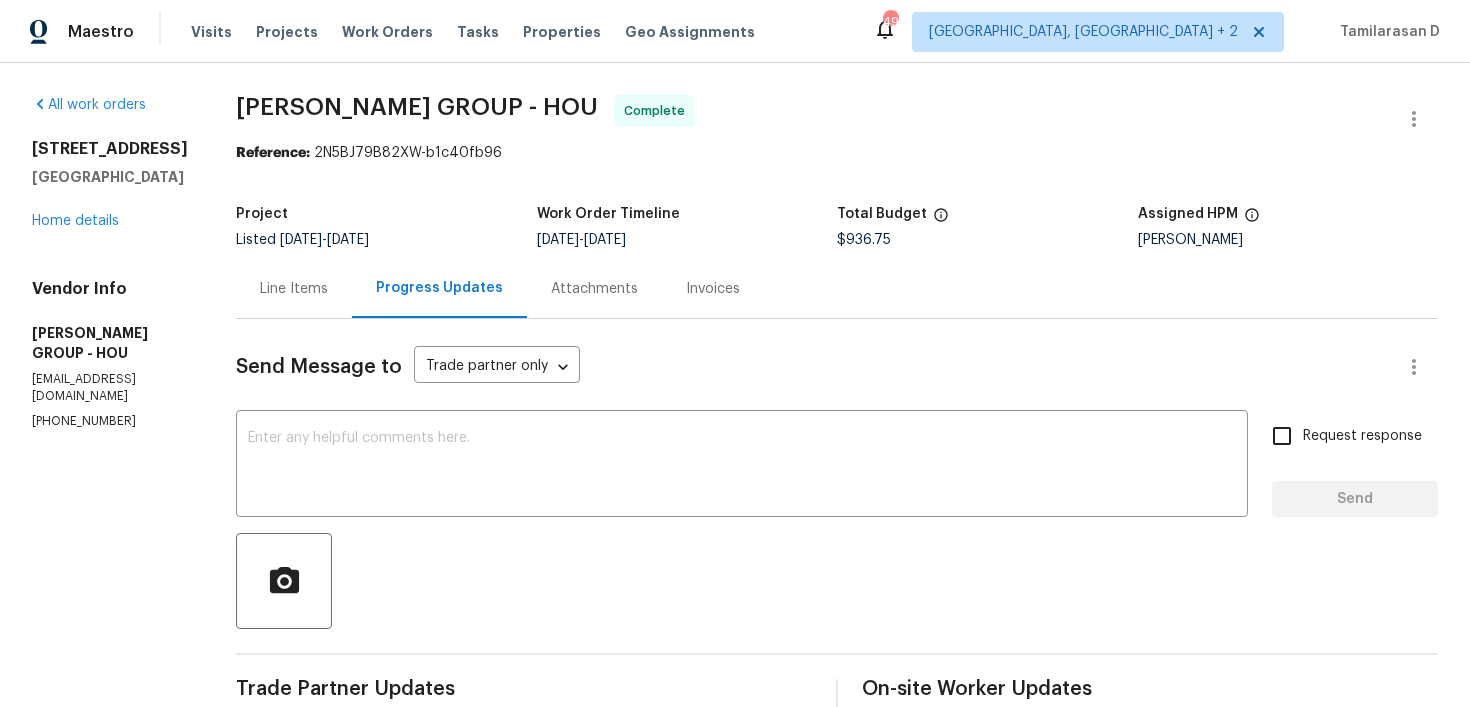 click on "Line Items" at bounding box center (294, 289) 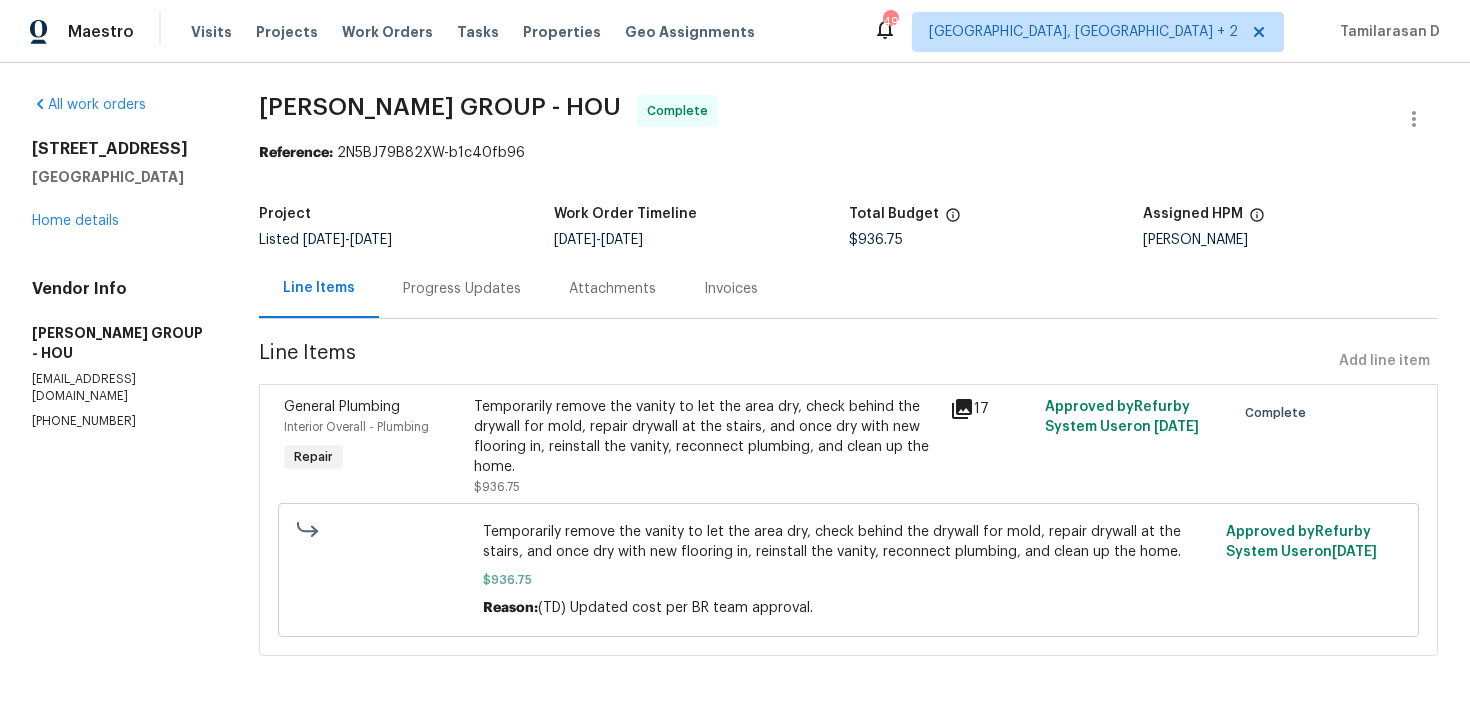 click on "Temporarily remove the vanity to let the area dry, check behind the drywall for mold, repair drywall at the stairs, and once dry with new flooring in, reinstall the vanity, reconnect plumbing, and clean up the home." at bounding box center [705, 437] 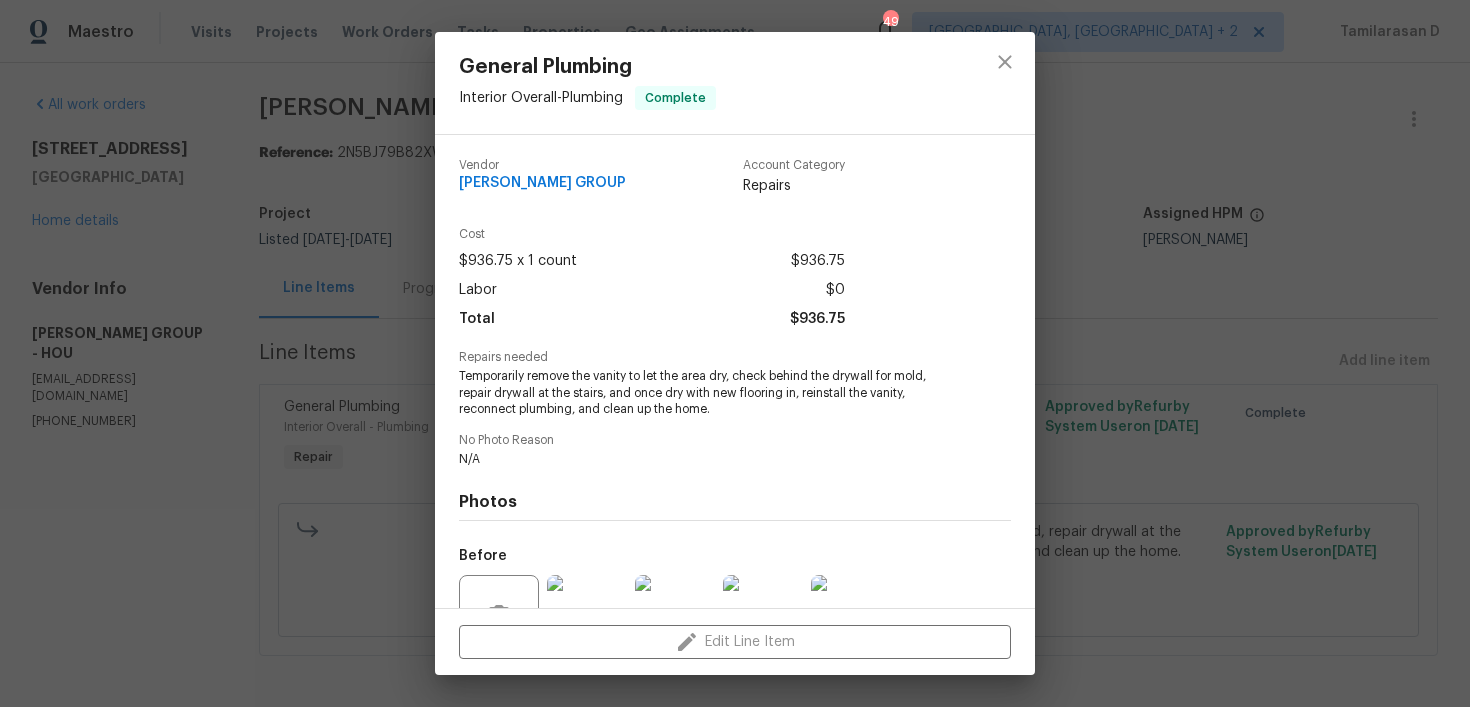 click on "Temporarily remove the vanity to let the area dry, check behind the drywall for mold, repair drywall at the stairs, and once dry with new flooring in, reinstall the vanity, reconnect plumbing, and clean up the home." at bounding box center [707, 393] 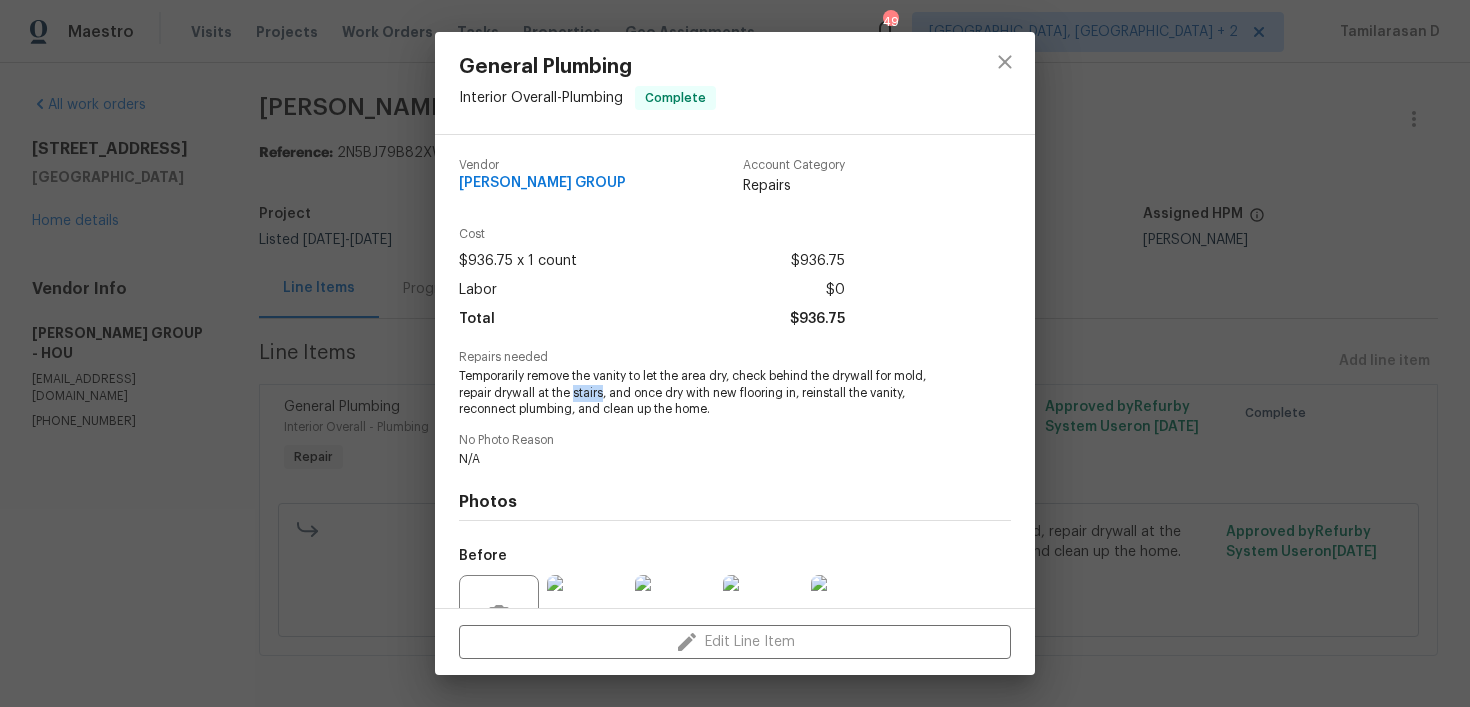 click on "Temporarily remove the vanity to let the area dry, check behind the drywall for mold, repair drywall at the stairs, and once dry with new flooring in, reinstall the vanity, reconnect plumbing, and clean up the home." at bounding box center [707, 393] 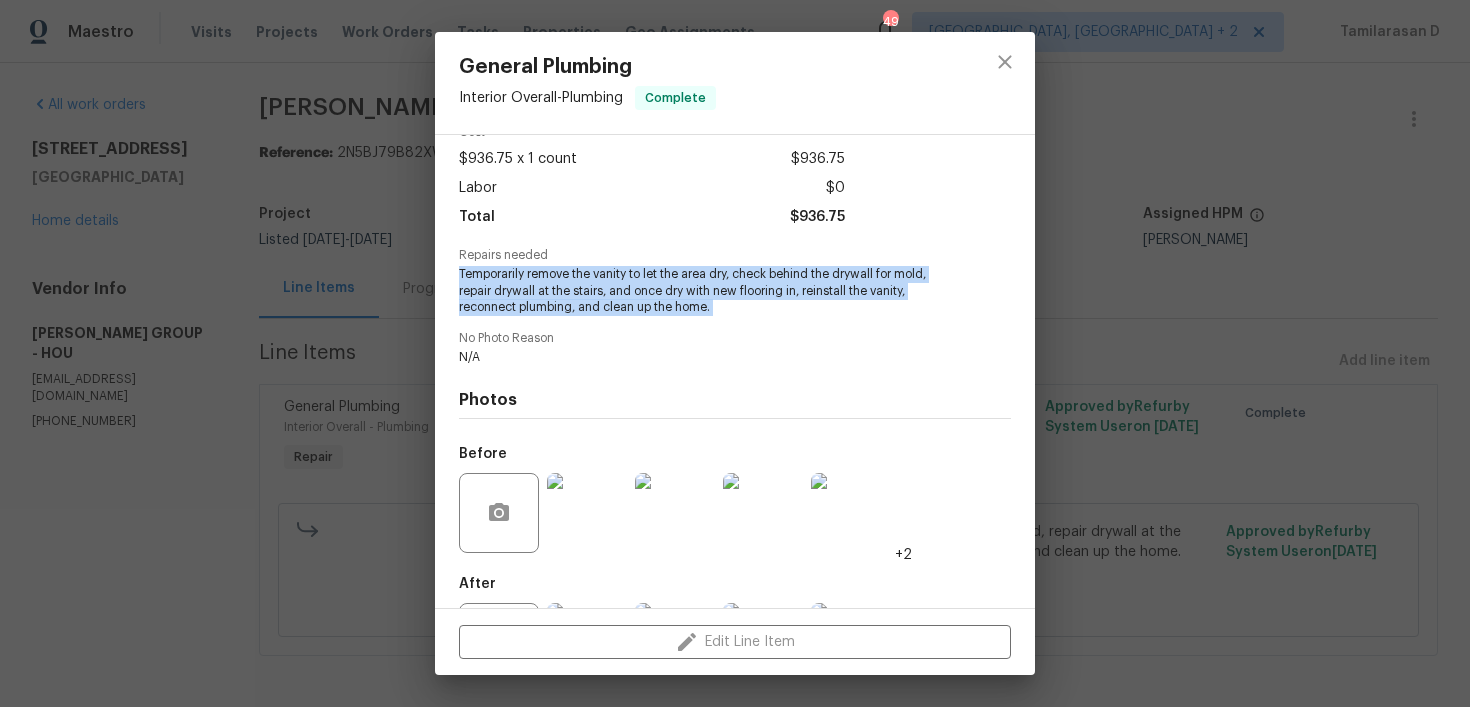 scroll, scrollTop: 197, scrollLeft: 0, axis: vertical 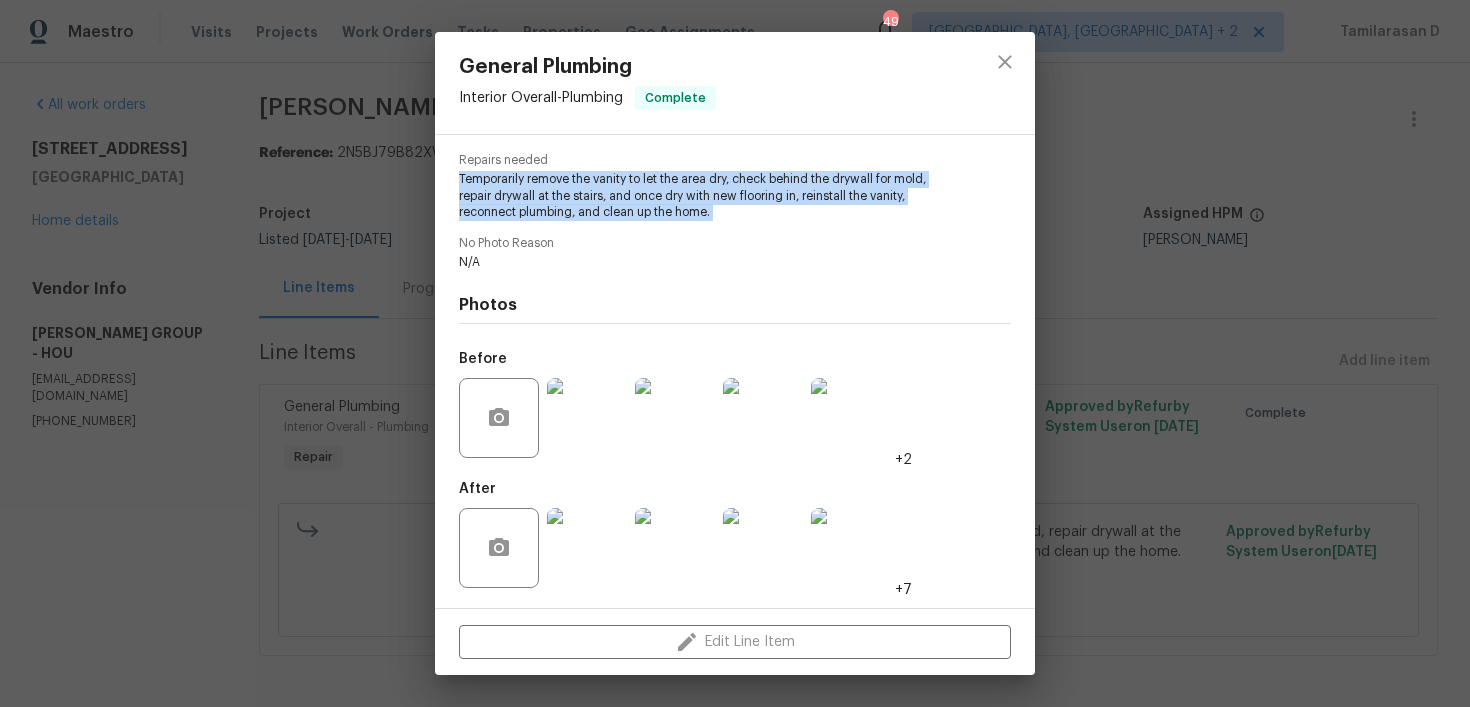 copy on "Temporarily remove the vanity to let the area dry, check behind the drywall for mold, repair drywall at the stairs, and once dry with new flooring in, reinstall the vanity, reconnect plumbing, and clean up the home." 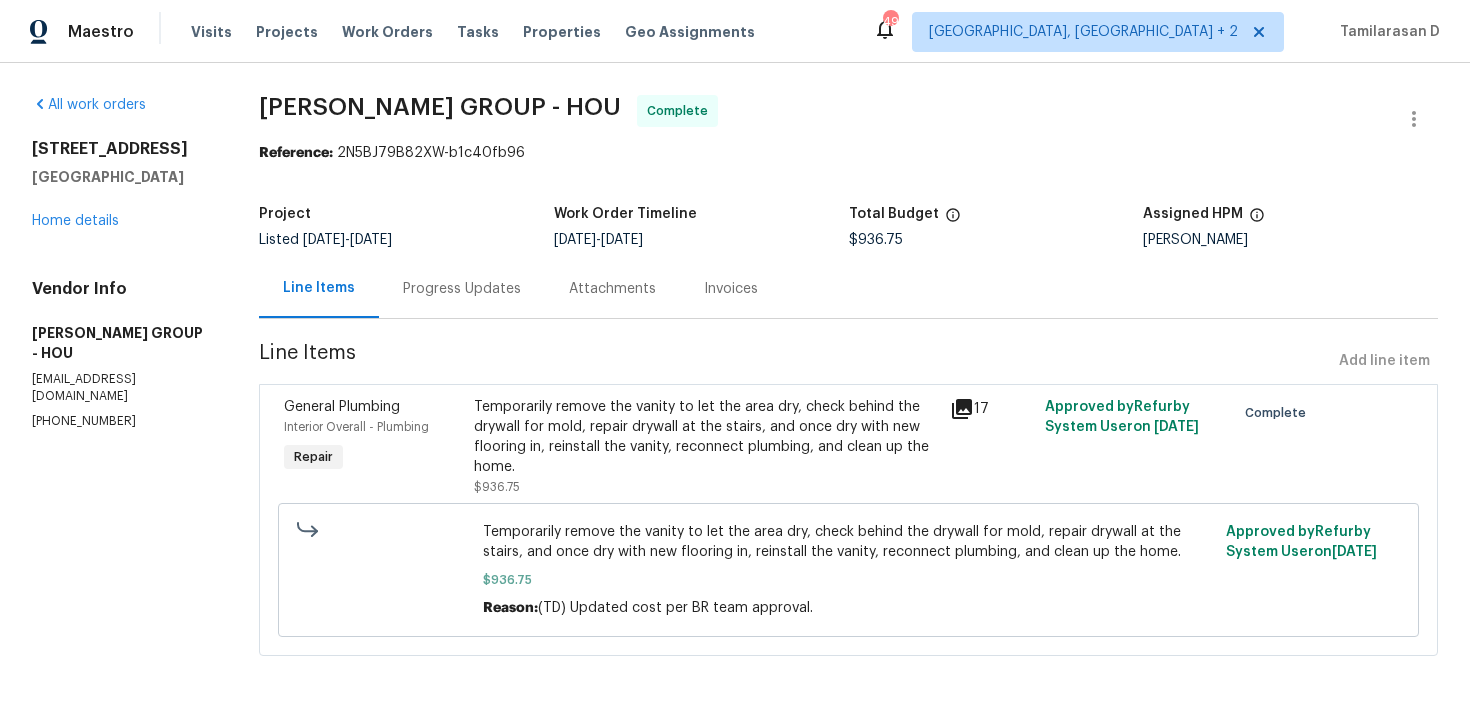click on "Progress Updates" at bounding box center [462, 289] 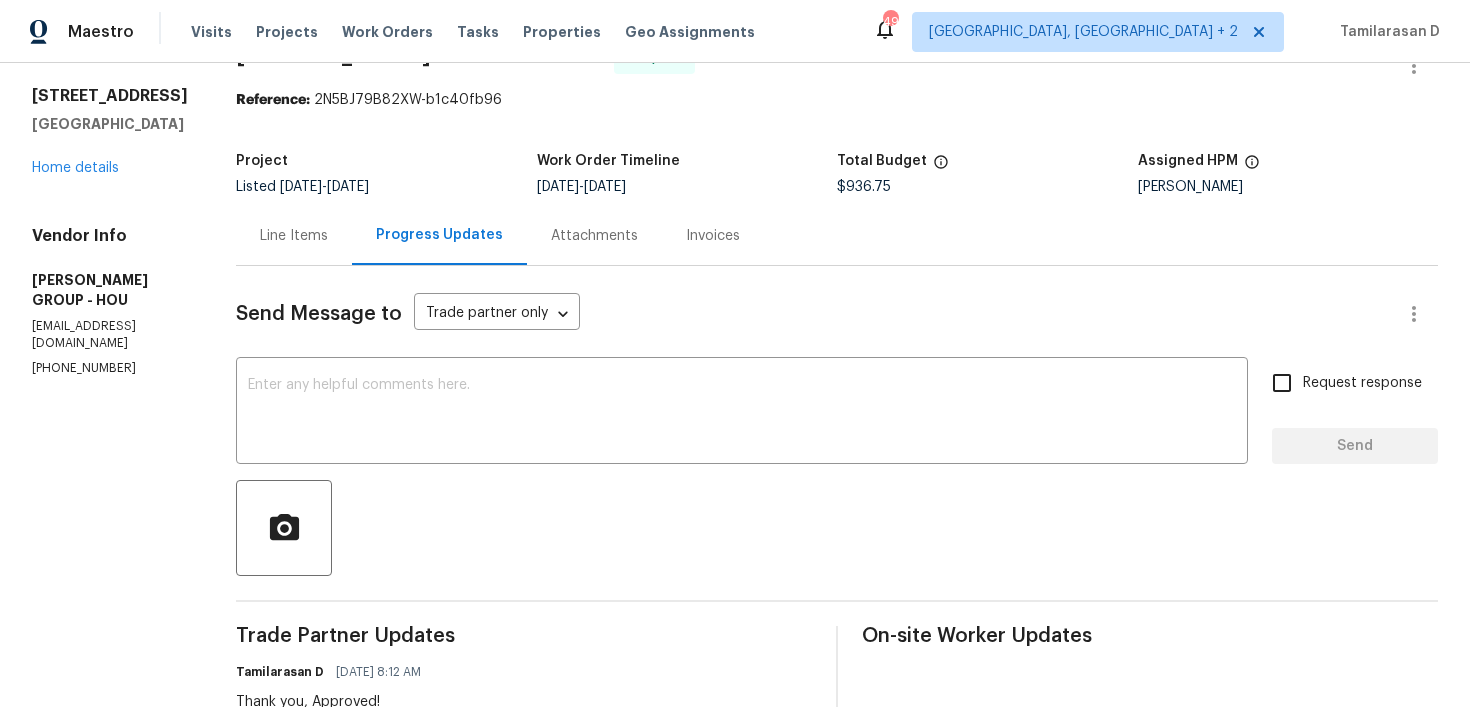 click on "Line Items" at bounding box center [294, 236] 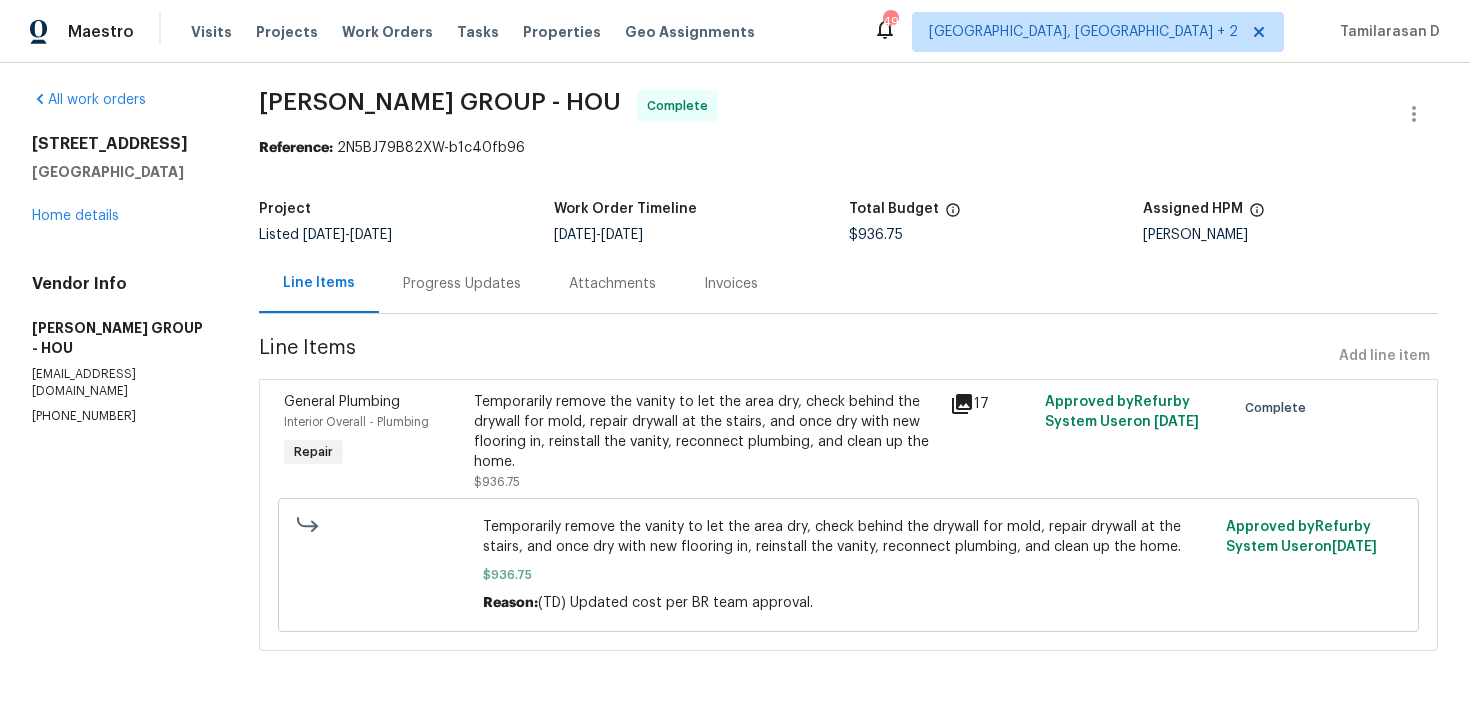 scroll, scrollTop: 6, scrollLeft: 0, axis: vertical 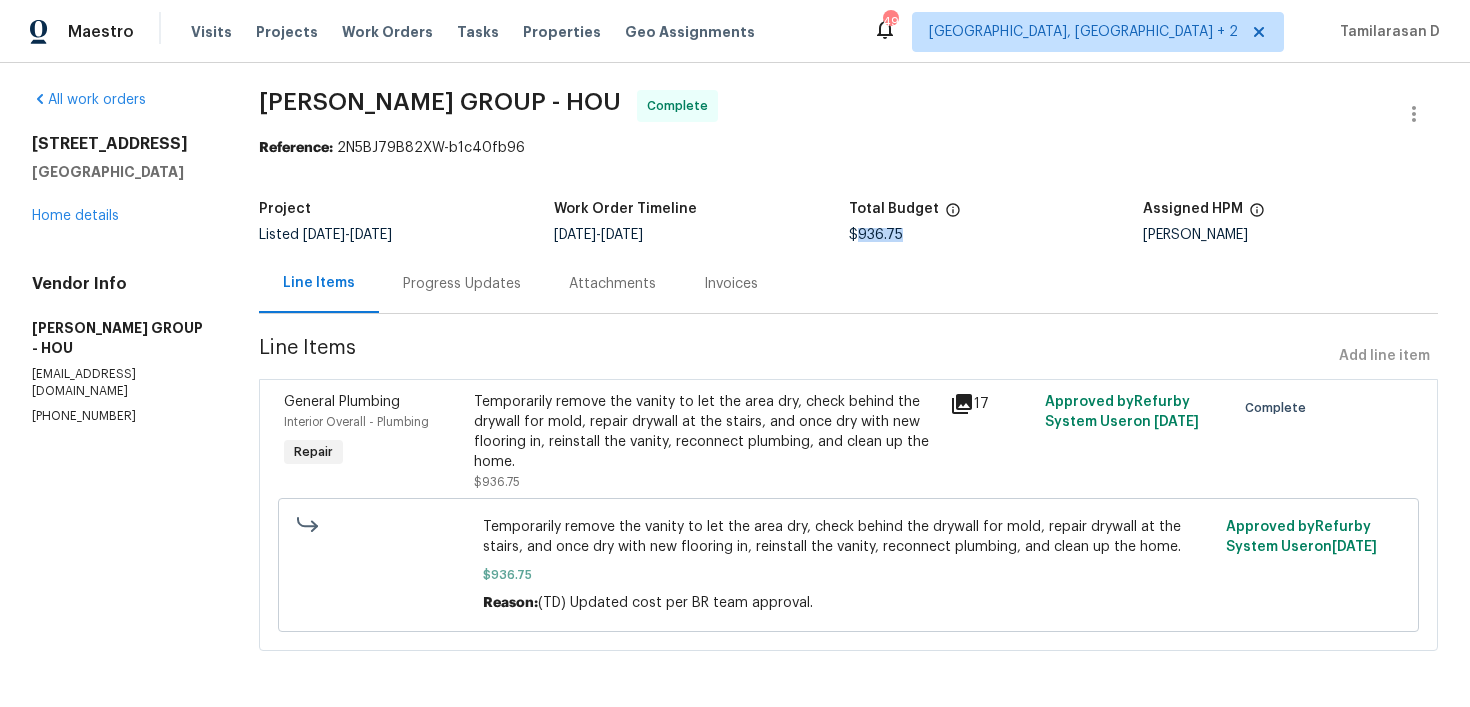 click on "$936.75" at bounding box center (876, 235) 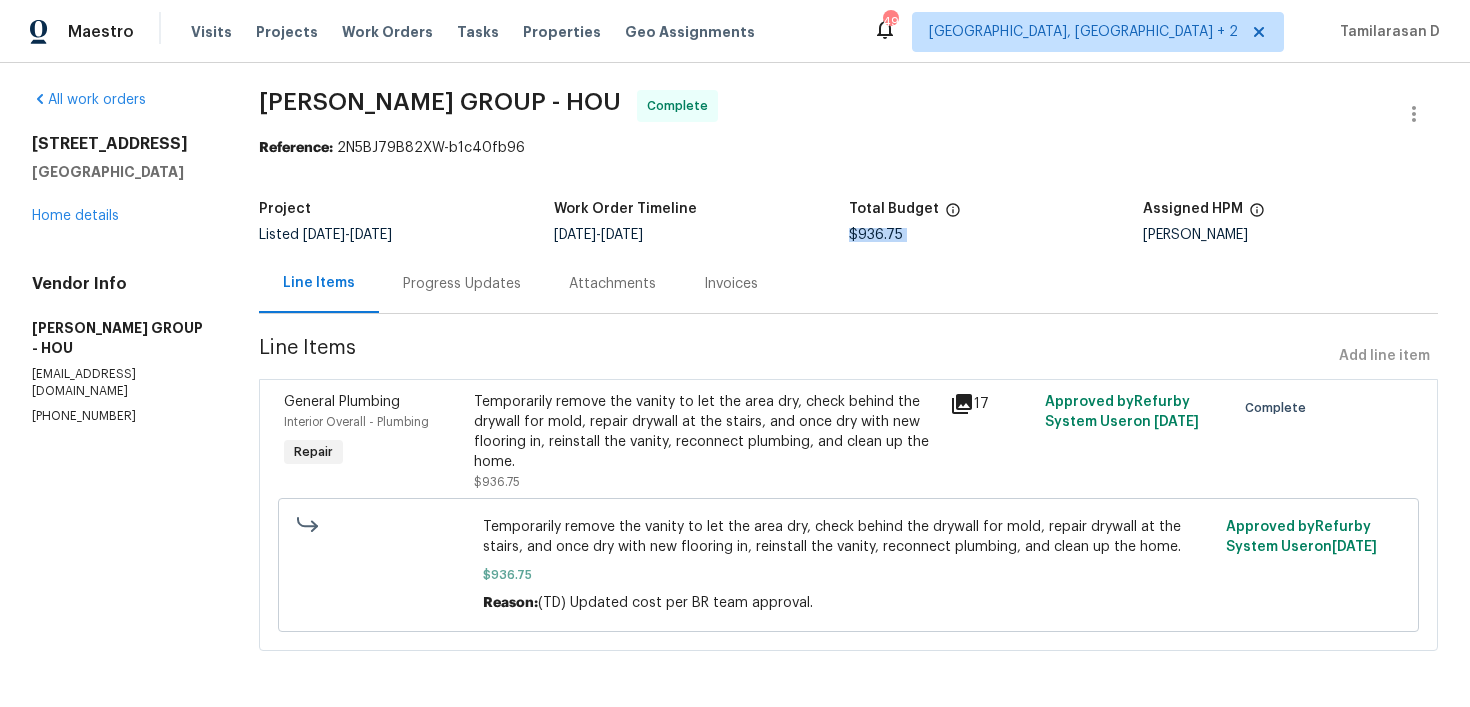 copy on "$936.75" 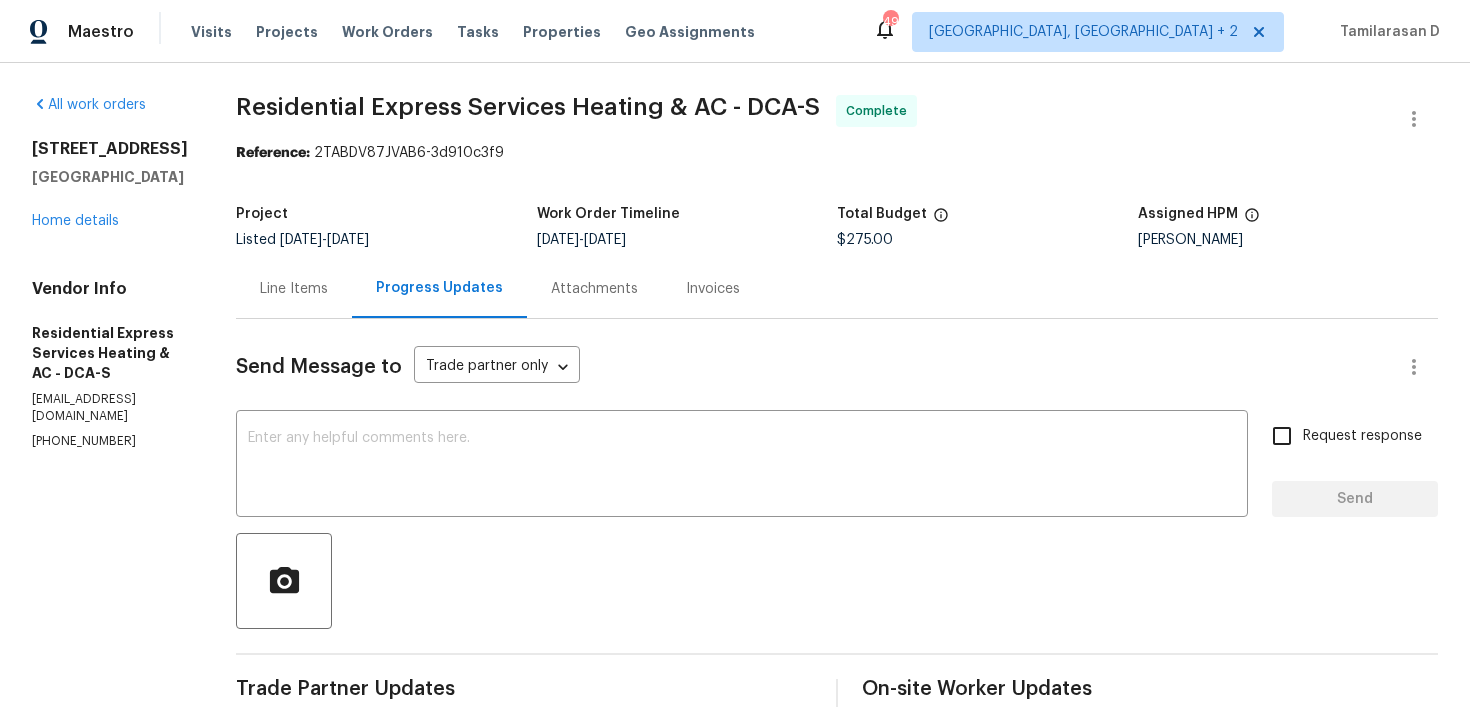 scroll, scrollTop: 0, scrollLeft: 0, axis: both 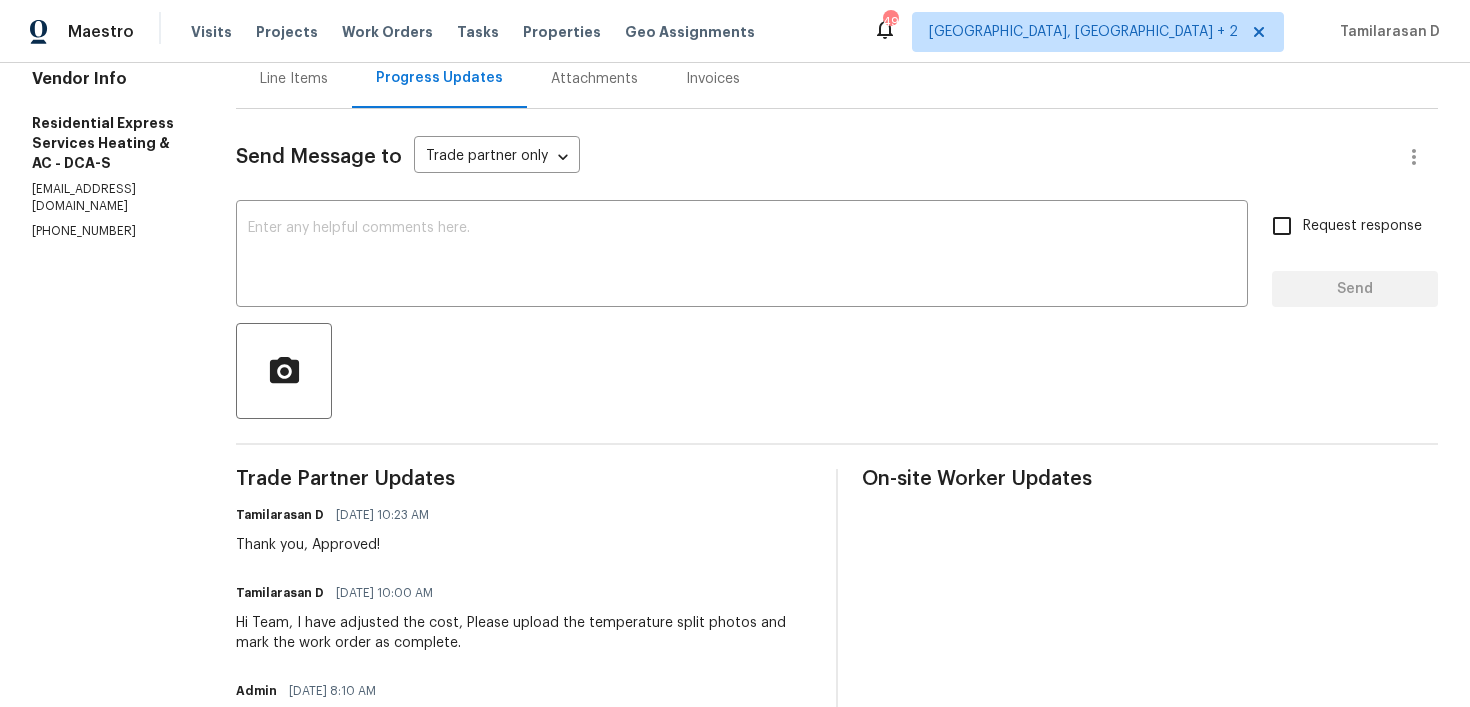 click on "Line Items" at bounding box center (294, 78) 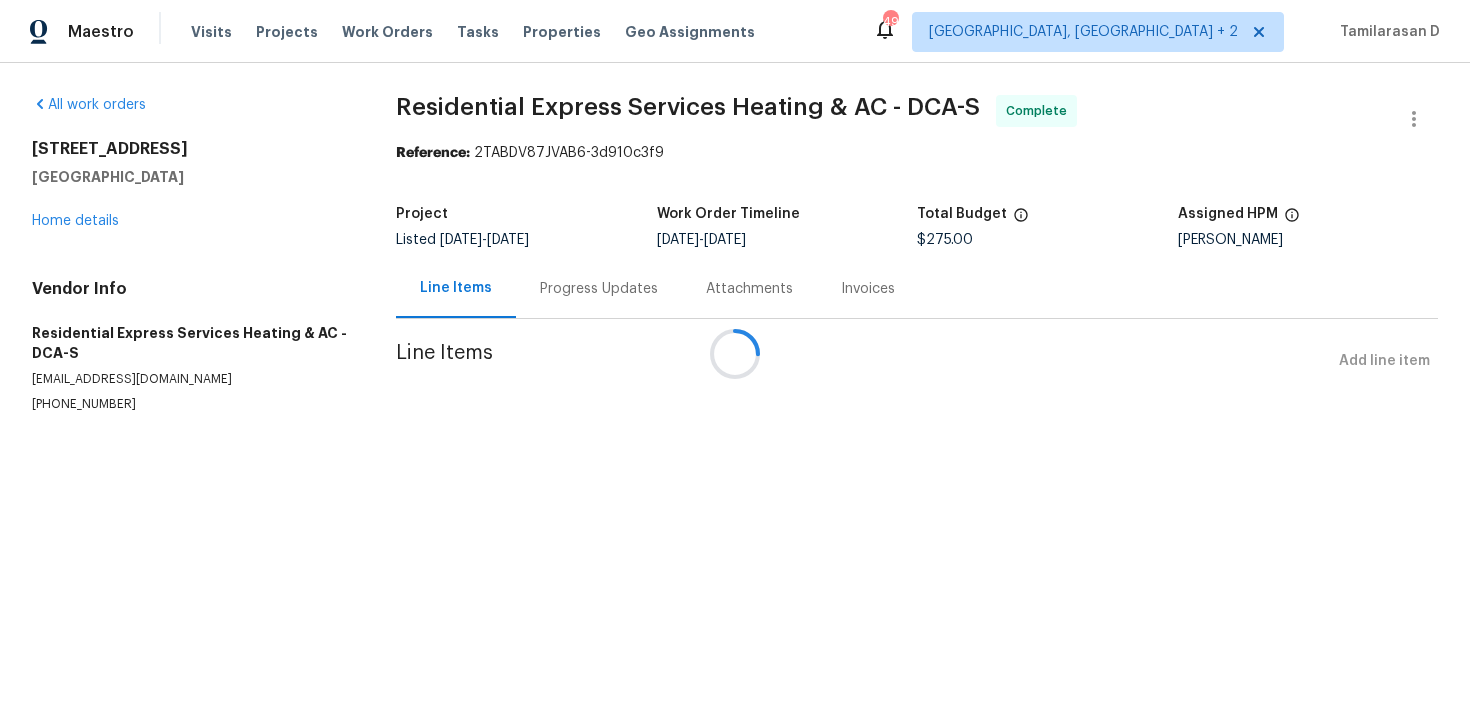 scroll, scrollTop: 0, scrollLeft: 0, axis: both 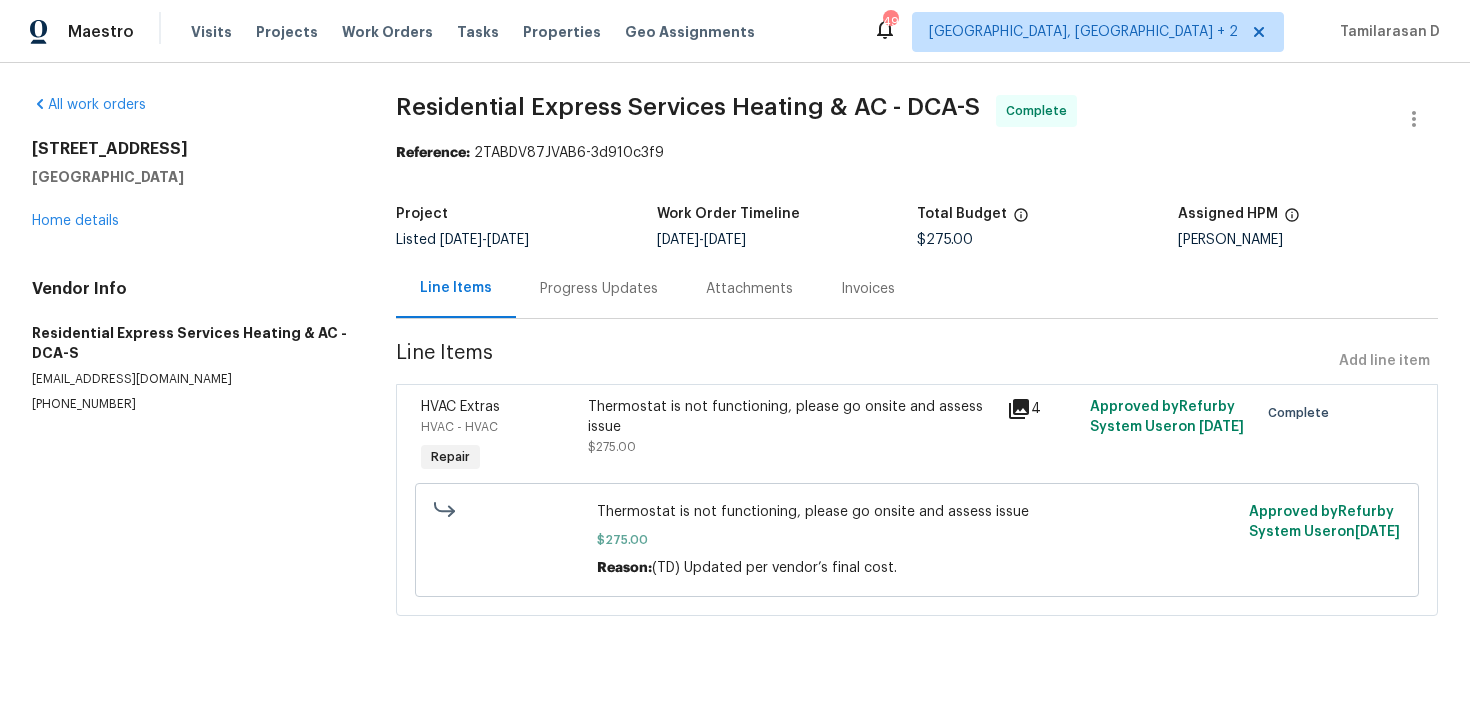 click on "Thermostat is not functioning, please go onsite and assess issue" at bounding box center (791, 417) 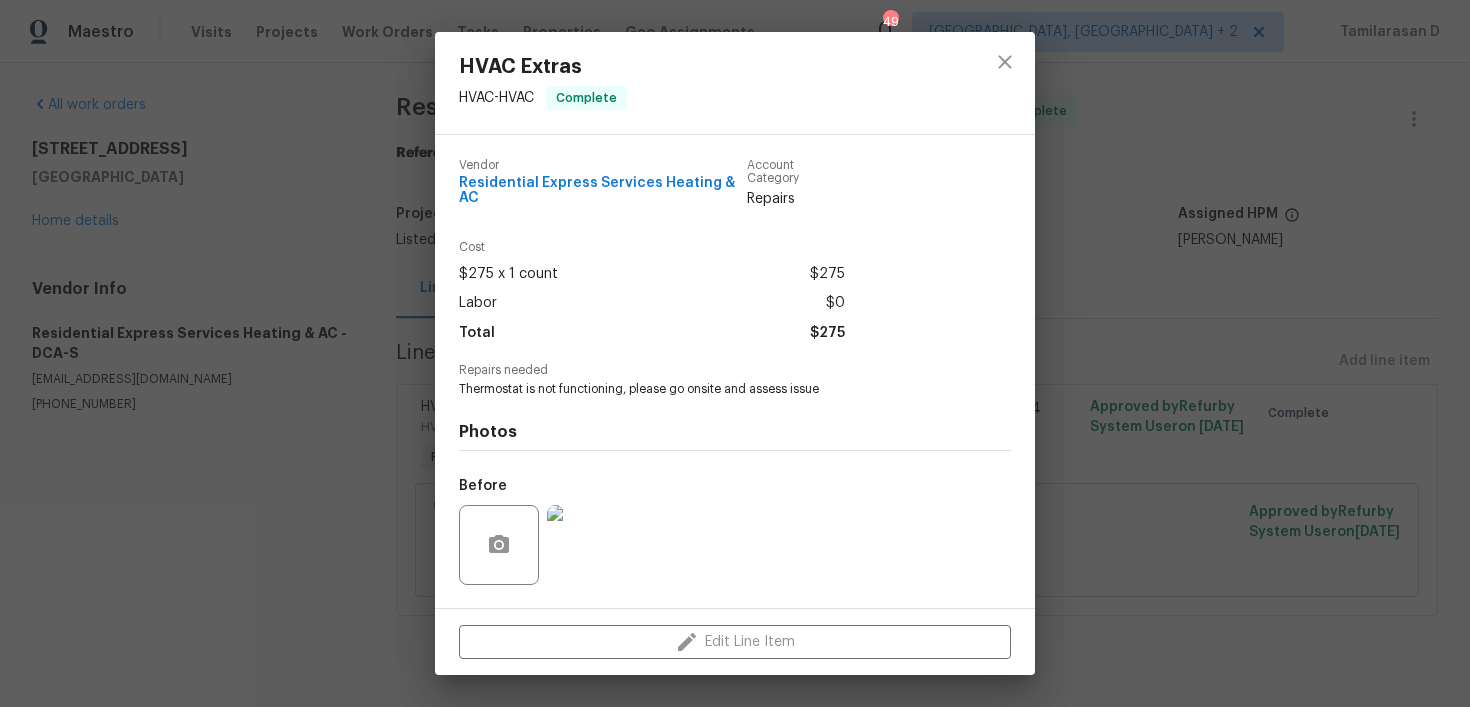 click on "Photos Before After" at bounding box center [735, 562] 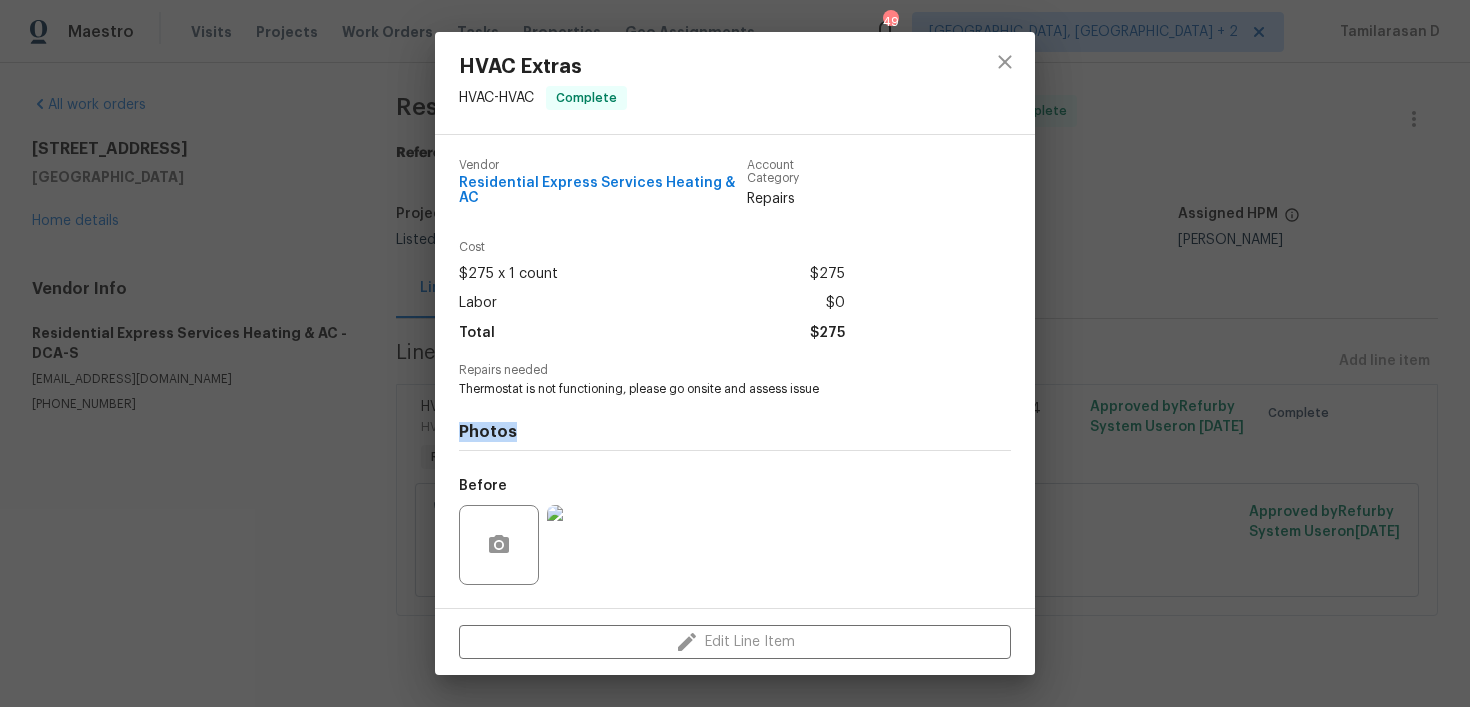 click on "Photos Before After" at bounding box center (735, 562) 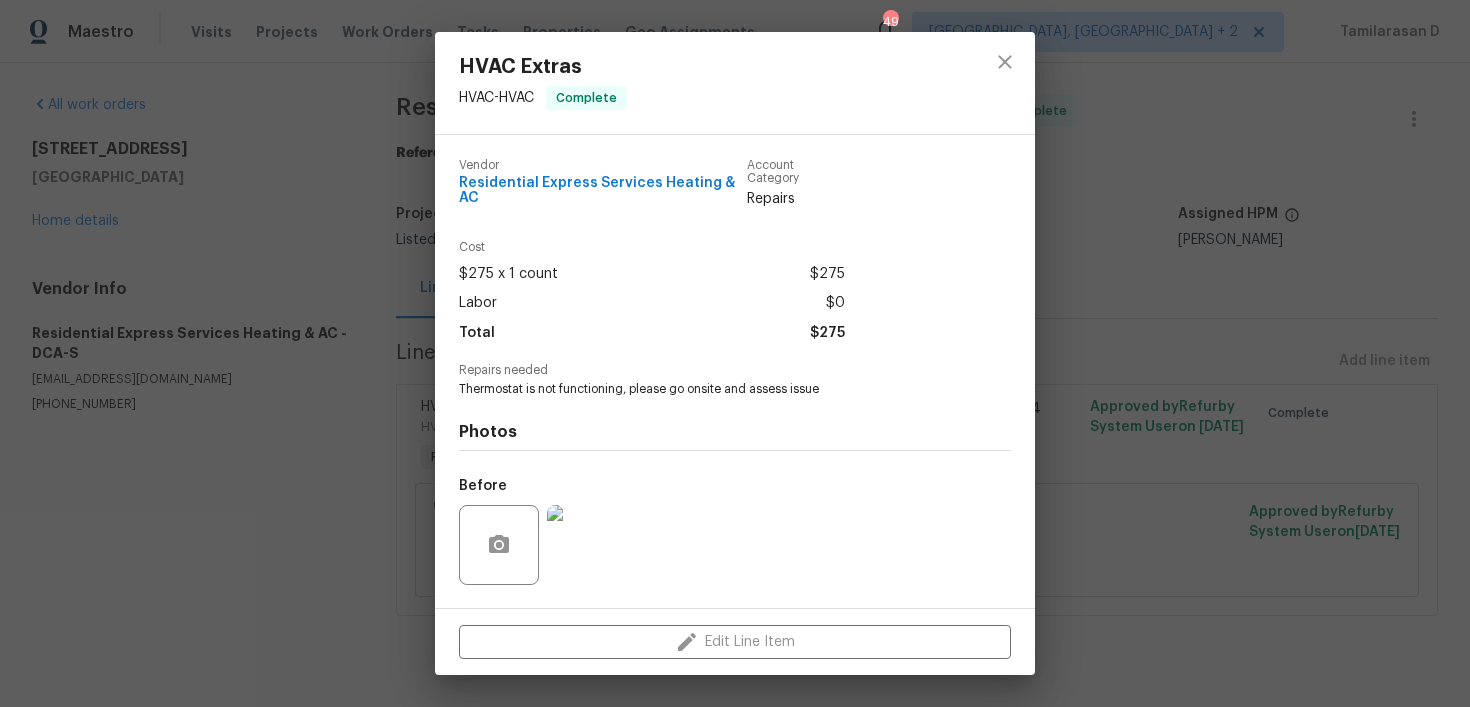 click on "Thermostat is not functioning, please go onsite and assess issue" at bounding box center (707, 389) 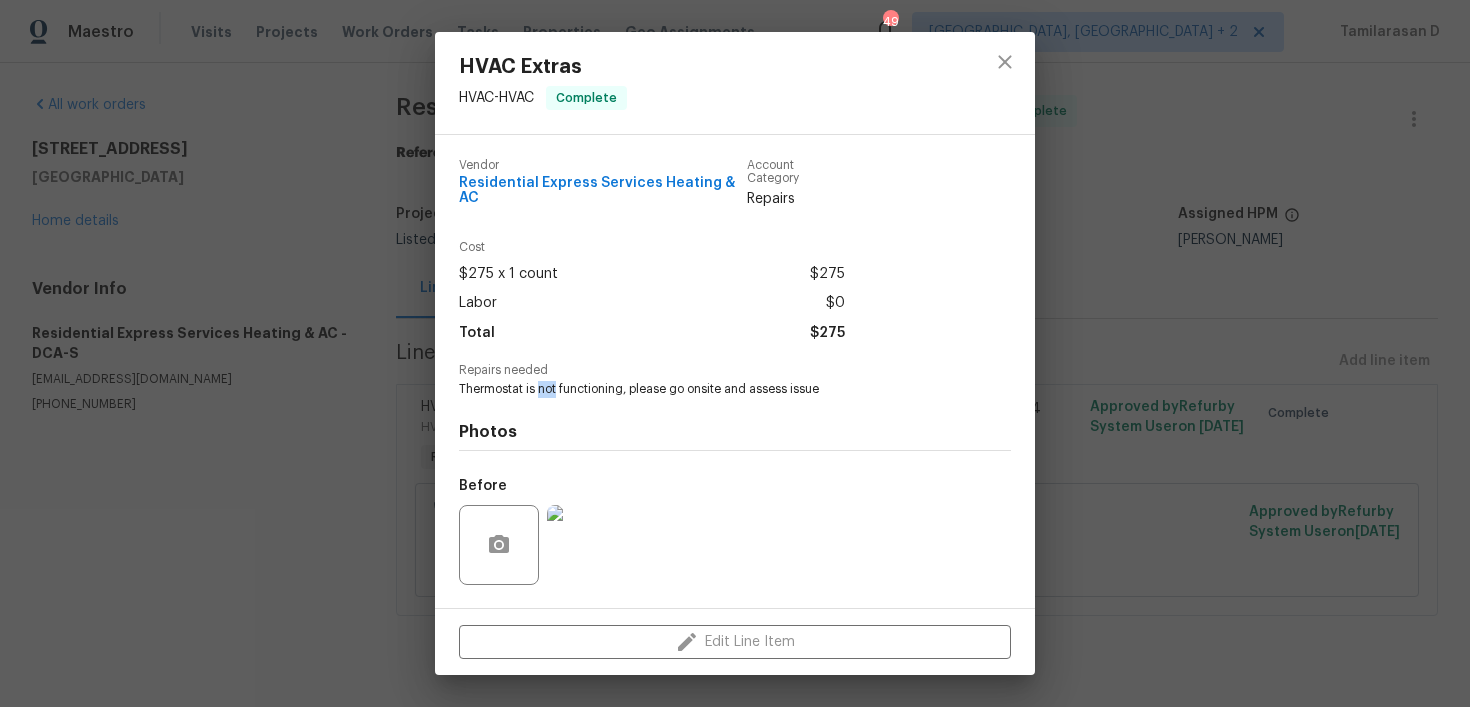 click on "Thermostat is not functioning, please go onsite and assess issue" at bounding box center (707, 389) 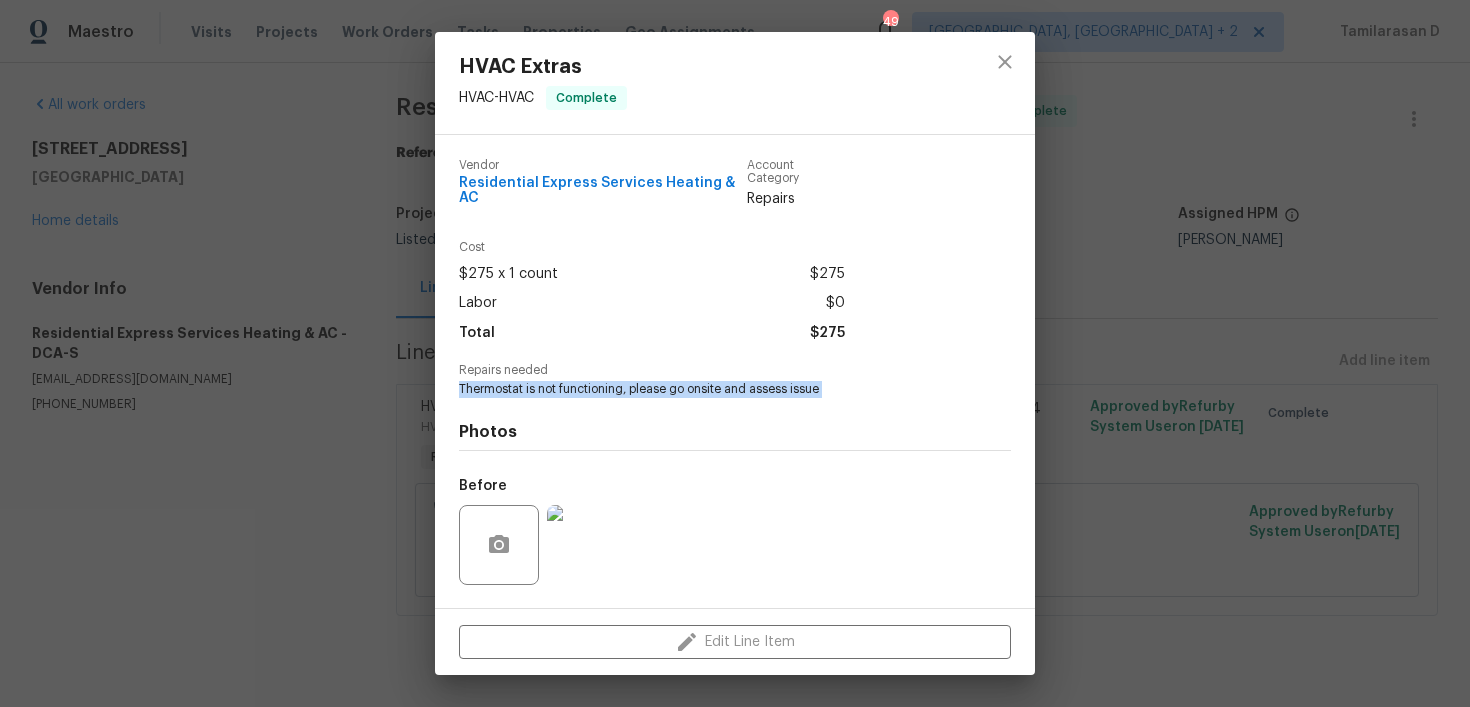 copy on "Thermostat is not functioning, please go onsite and assess issue" 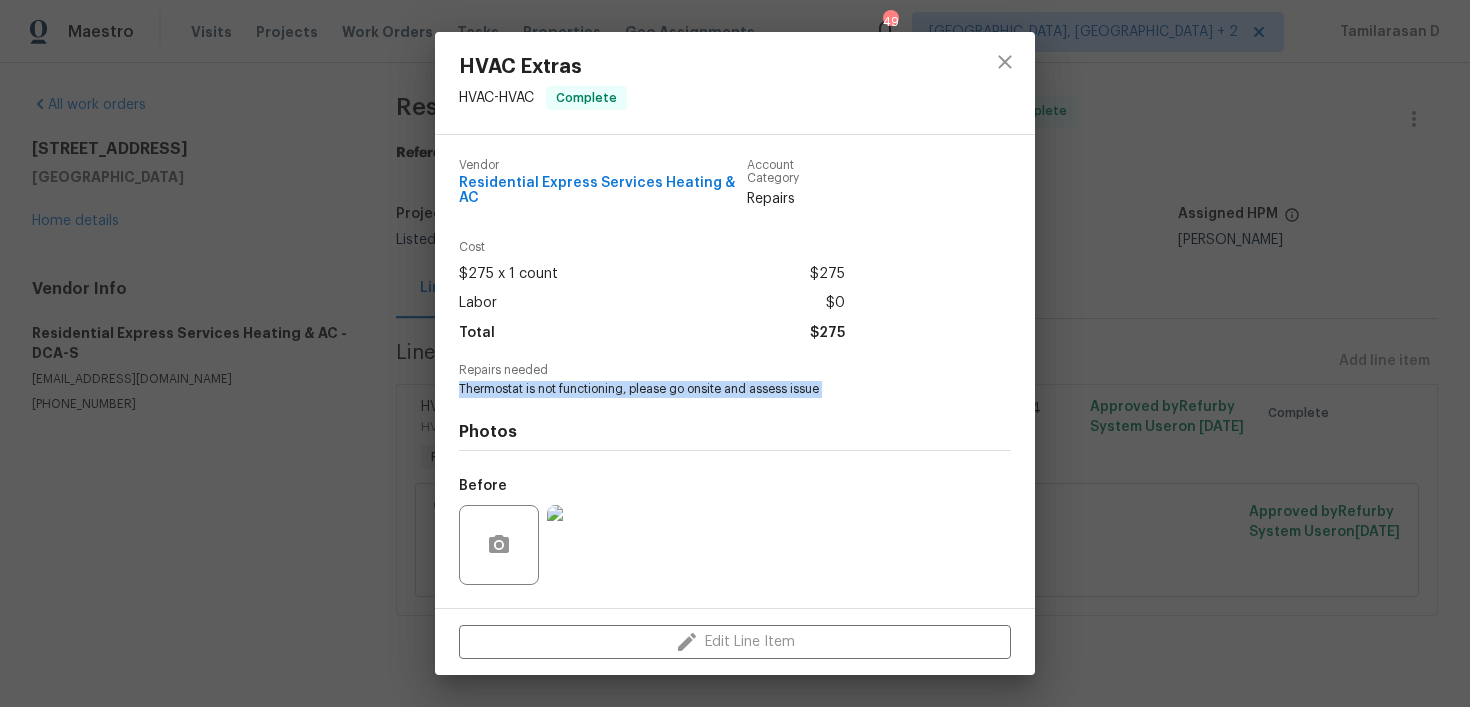 click on "HVAC Extras HVAC  -  HVAC Complete Vendor Residential Express Services Heating & AC Account Category Repairs Cost $275 x 1 count $275 Labor $0 Total $275 Repairs needed Thermostat is not functioning, please go onsite and assess issue Photos Before After  Edit Line Item" at bounding box center [735, 353] 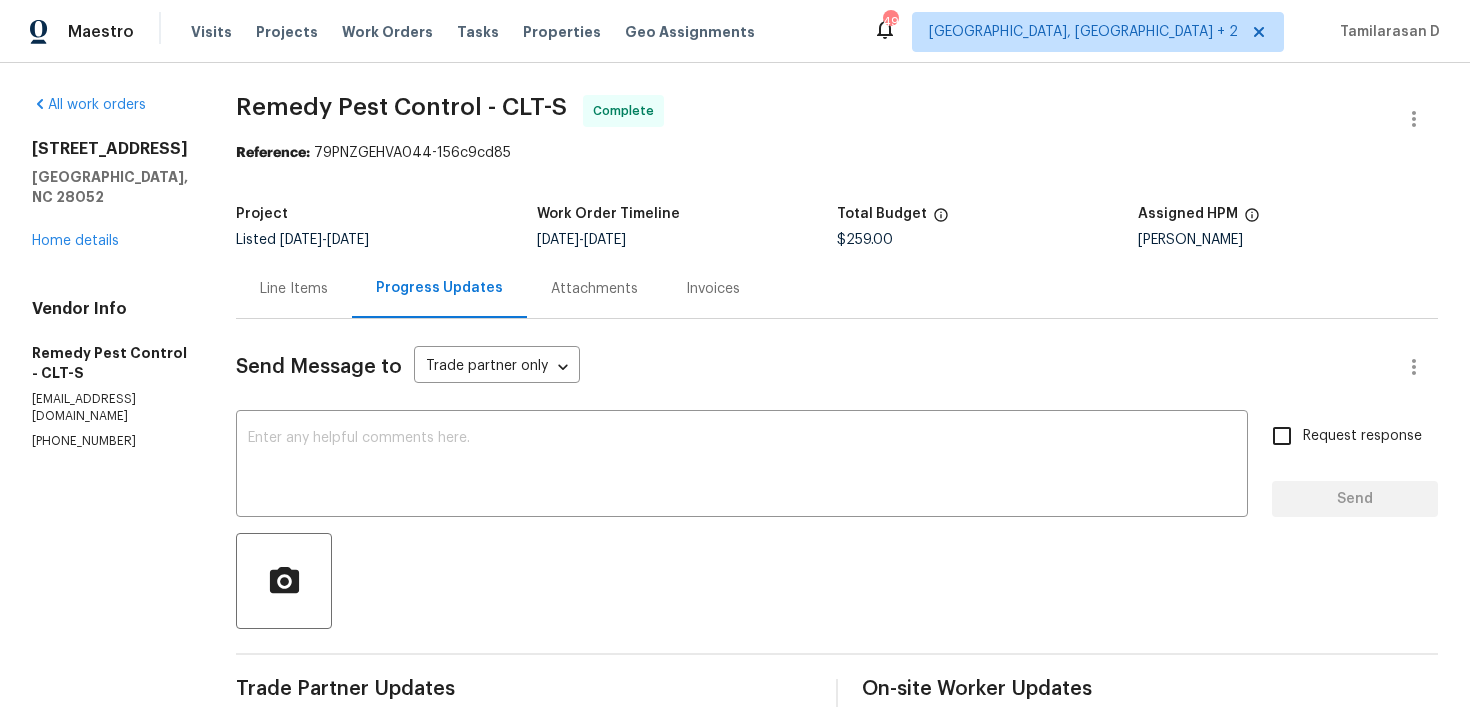 scroll, scrollTop: 0, scrollLeft: 0, axis: both 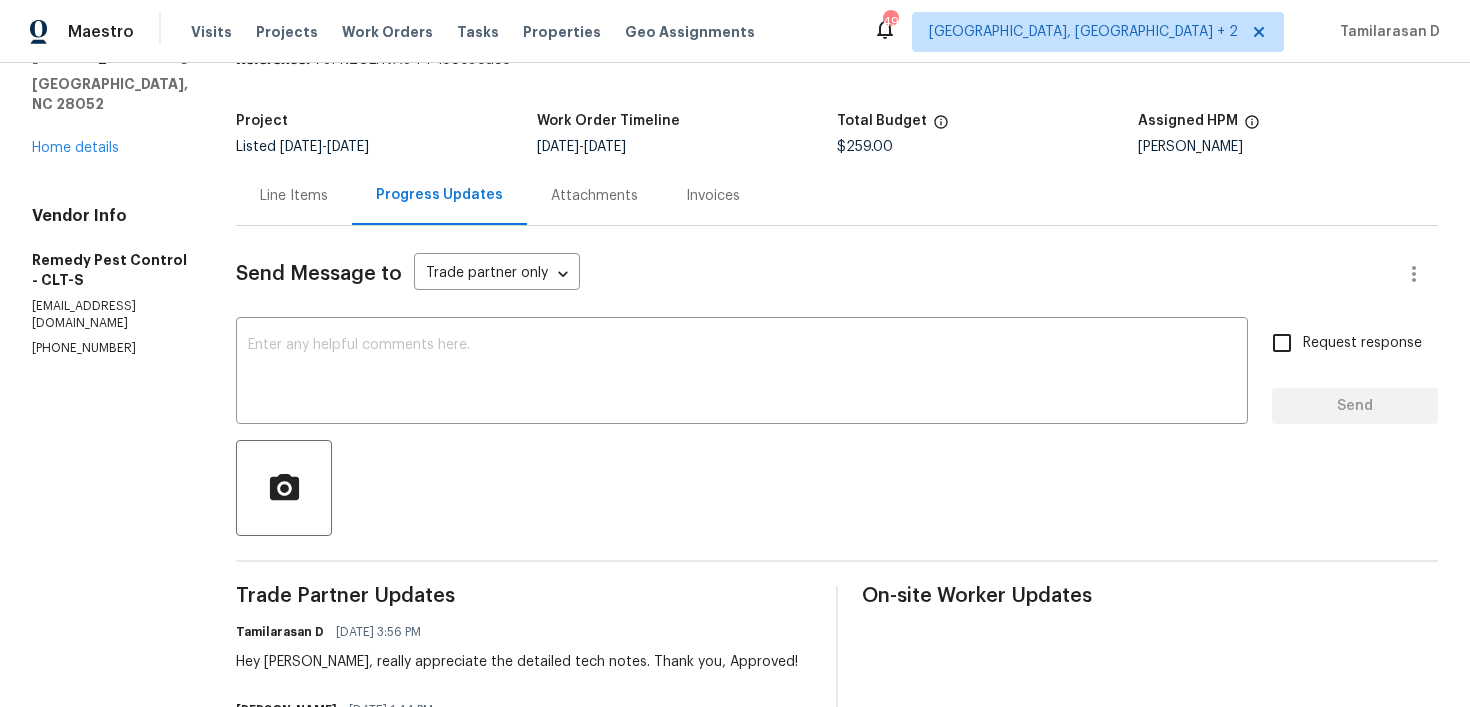 click on "Line Items" at bounding box center [294, 195] 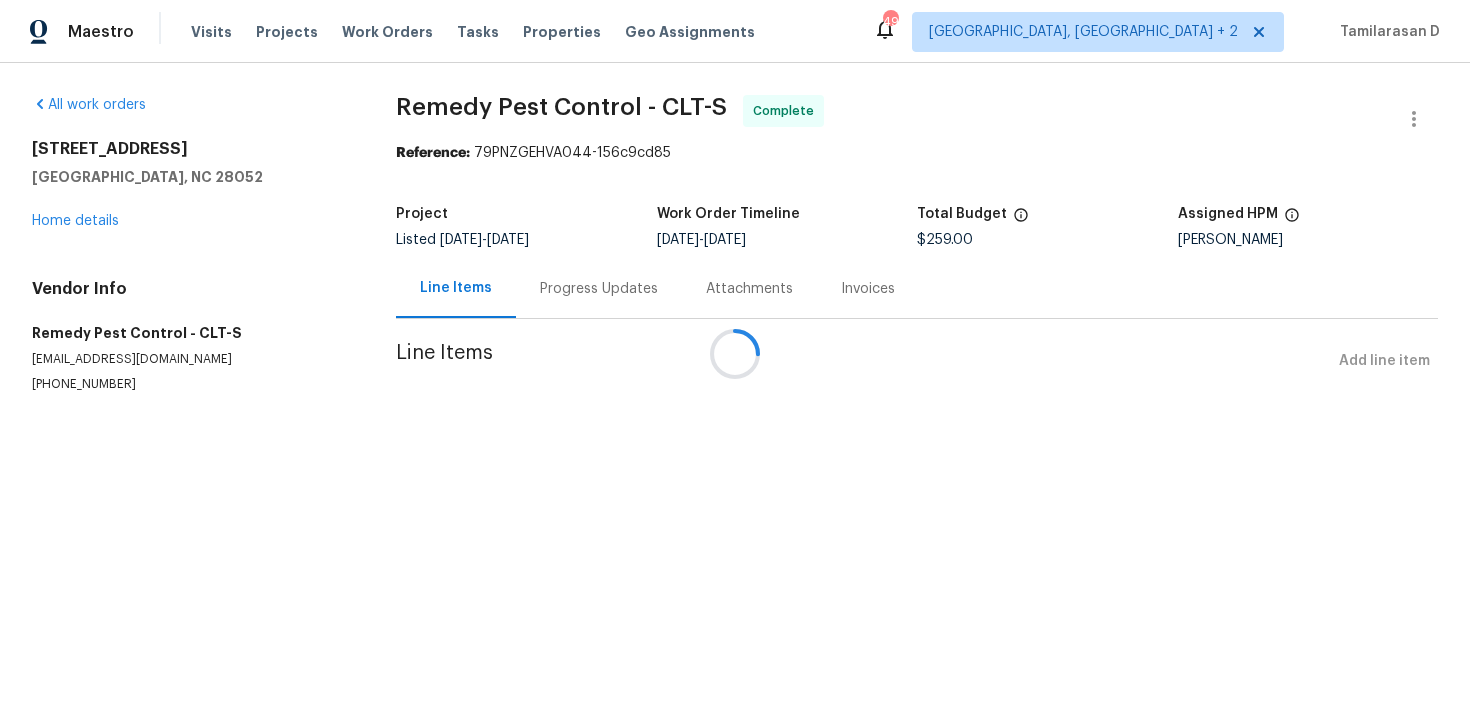 scroll, scrollTop: 0, scrollLeft: 0, axis: both 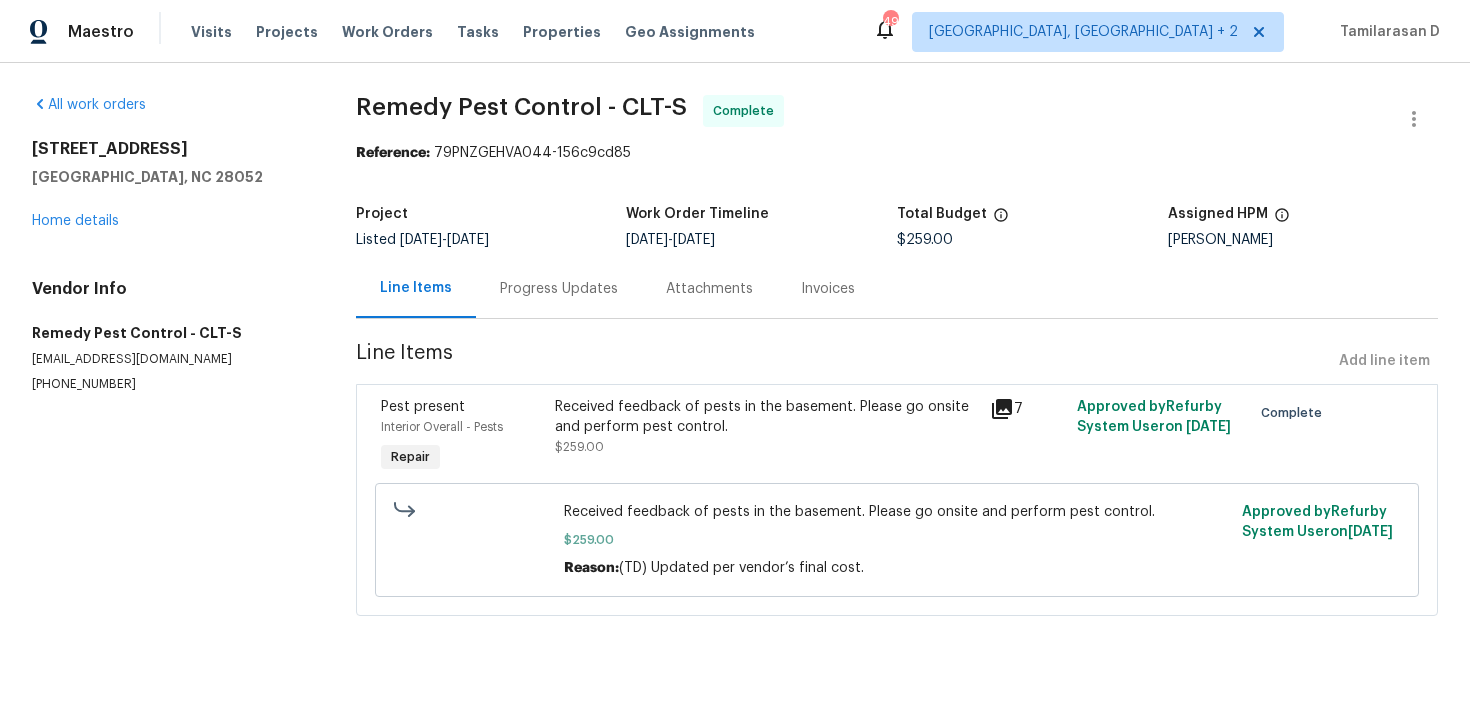 click on "Received feedback of pests in the basement. Please go onsite and perform pest control." at bounding box center [766, 417] 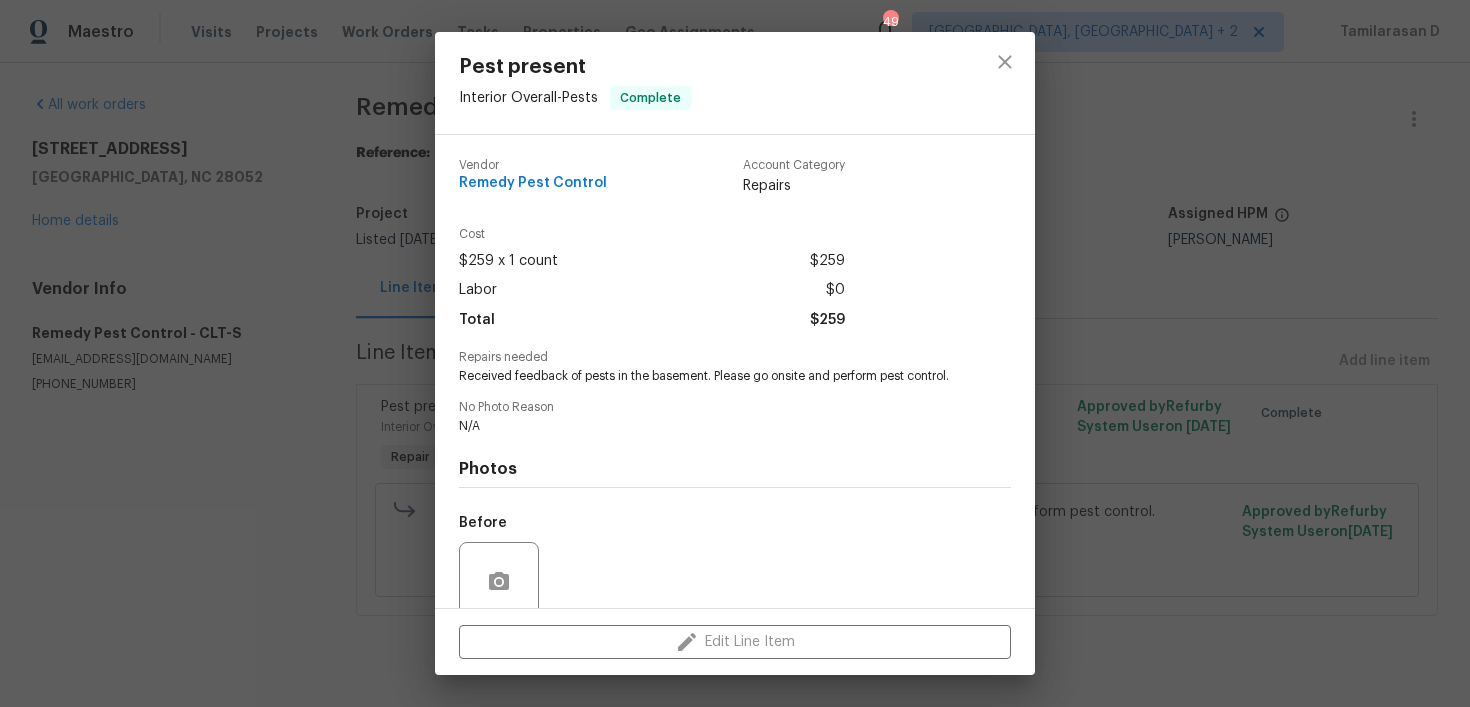 click on "Received feedback of pests in the basement. Please go onsite and perform pest control." at bounding box center (707, 376) 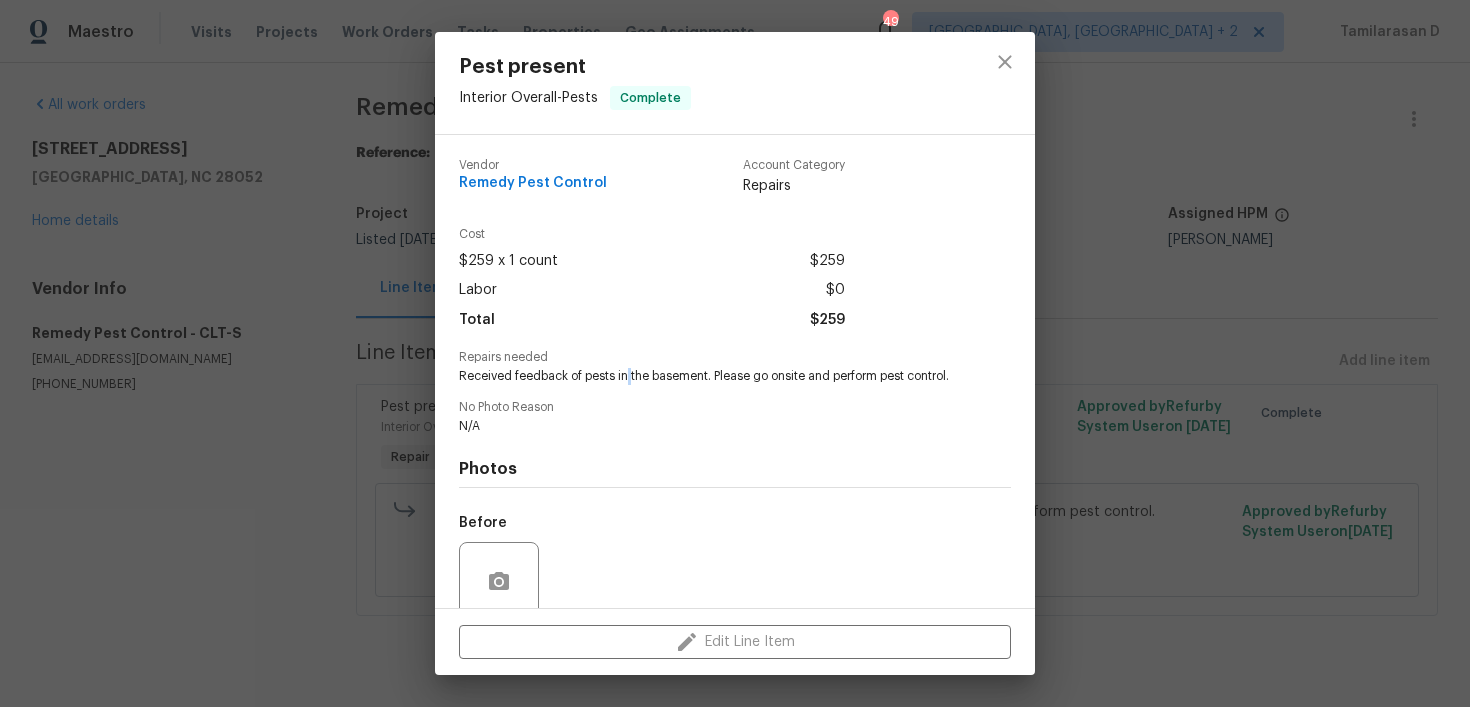 click on "Received feedback of pests in the basement. Please go onsite and perform pest control." at bounding box center (707, 376) 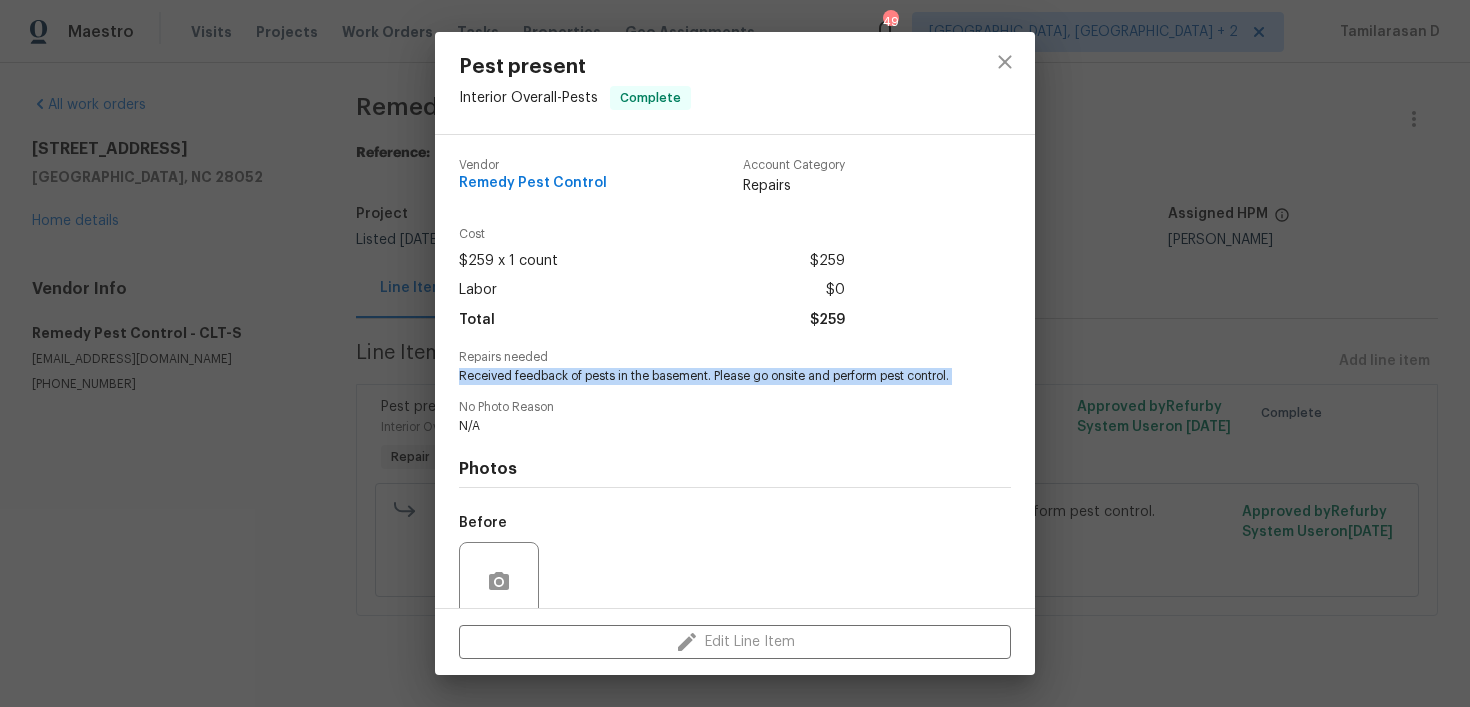 copy on "Received feedback of pests in the basement. Please go onsite and perform pest control." 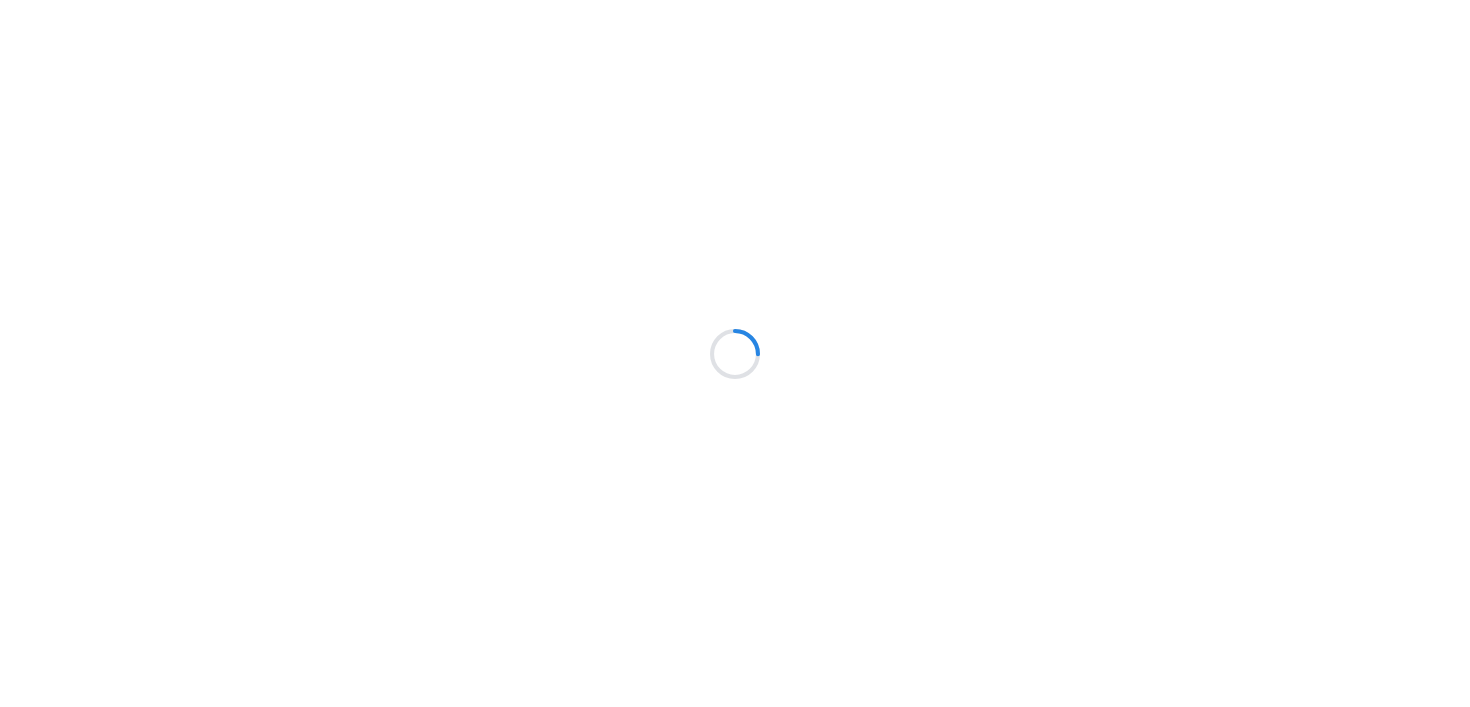 scroll, scrollTop: 0, scrollLeft: 0, axis: both 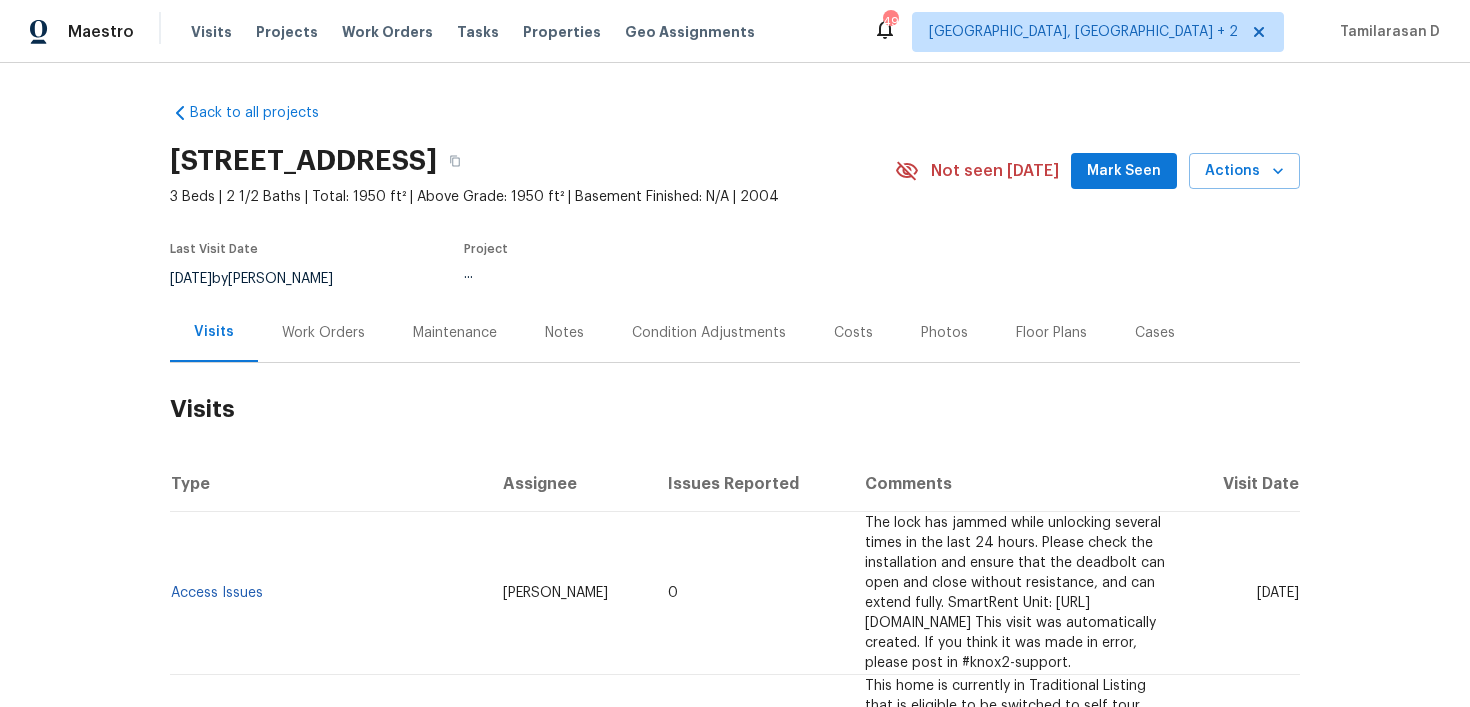 click on "Work Orders" at bounding box center [323, 333] 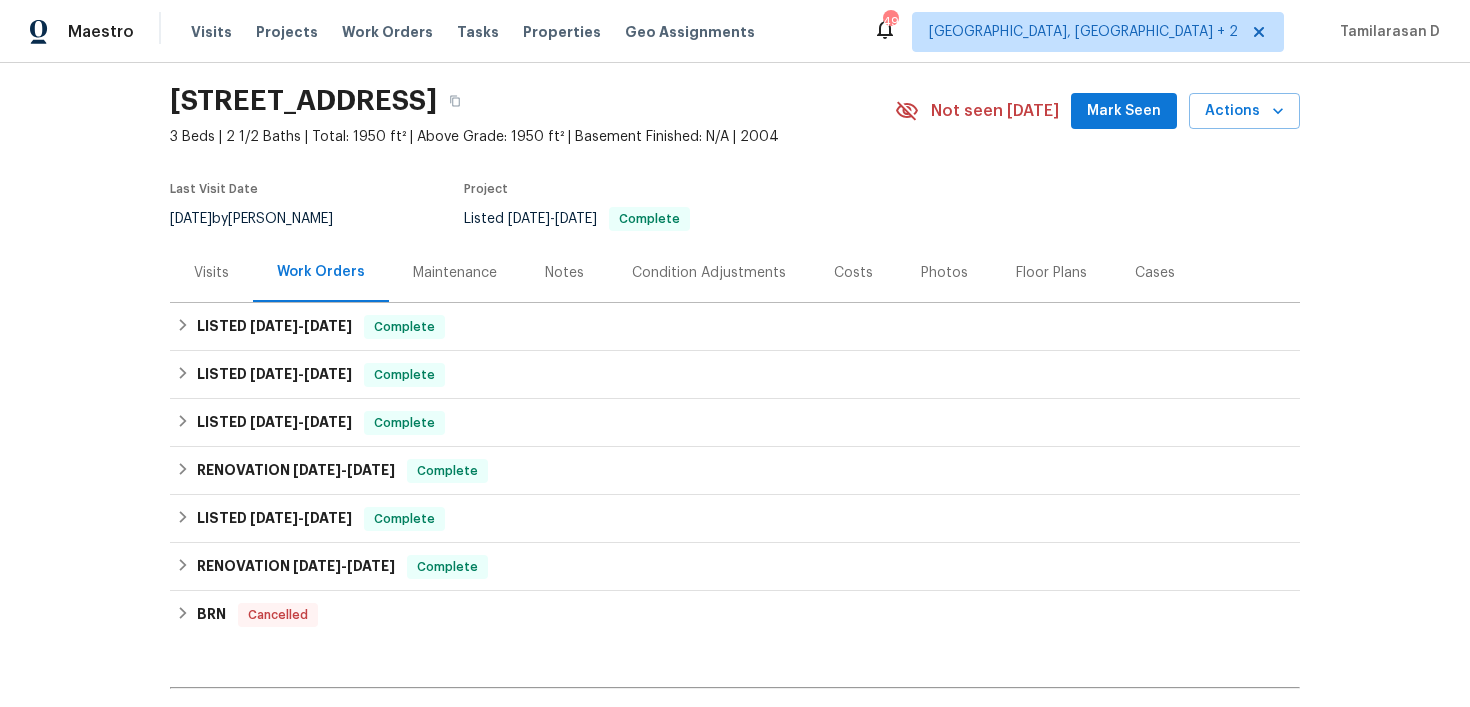 scroll, scrollTop: 89, scrollLeft: 0, axis: vertical 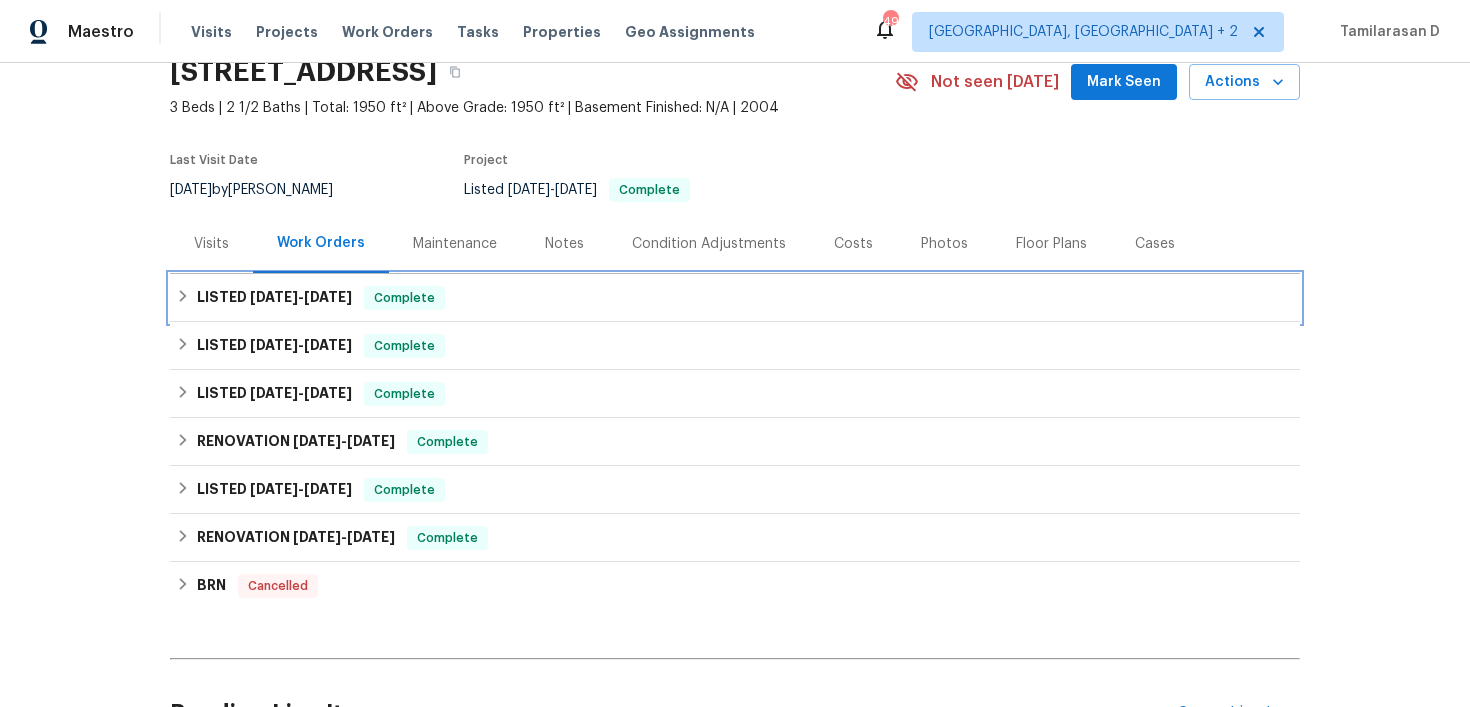 click on "LISTED   [DATE]  -  [DATE] Complete" at bounding box center [735, 298] 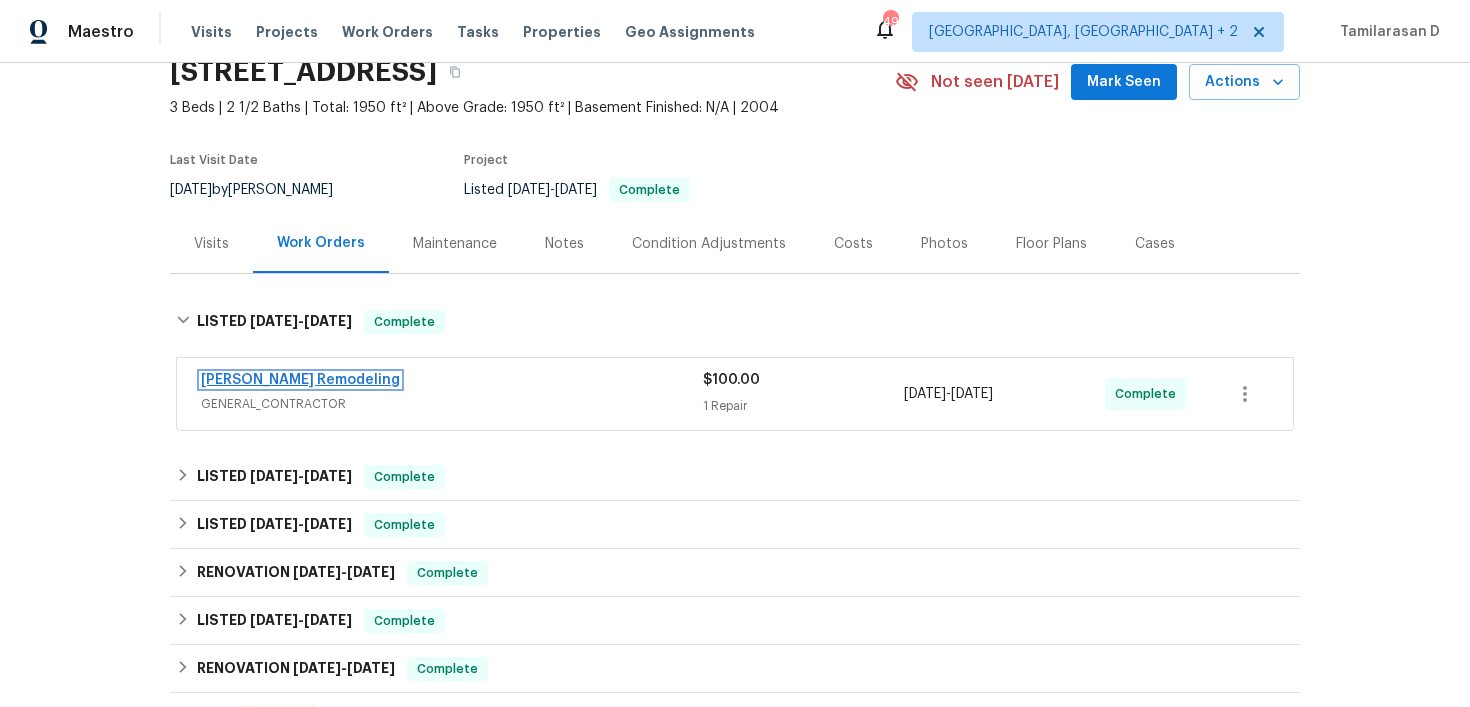click on "Pino Remodeling" at bounding box center (300, 380) 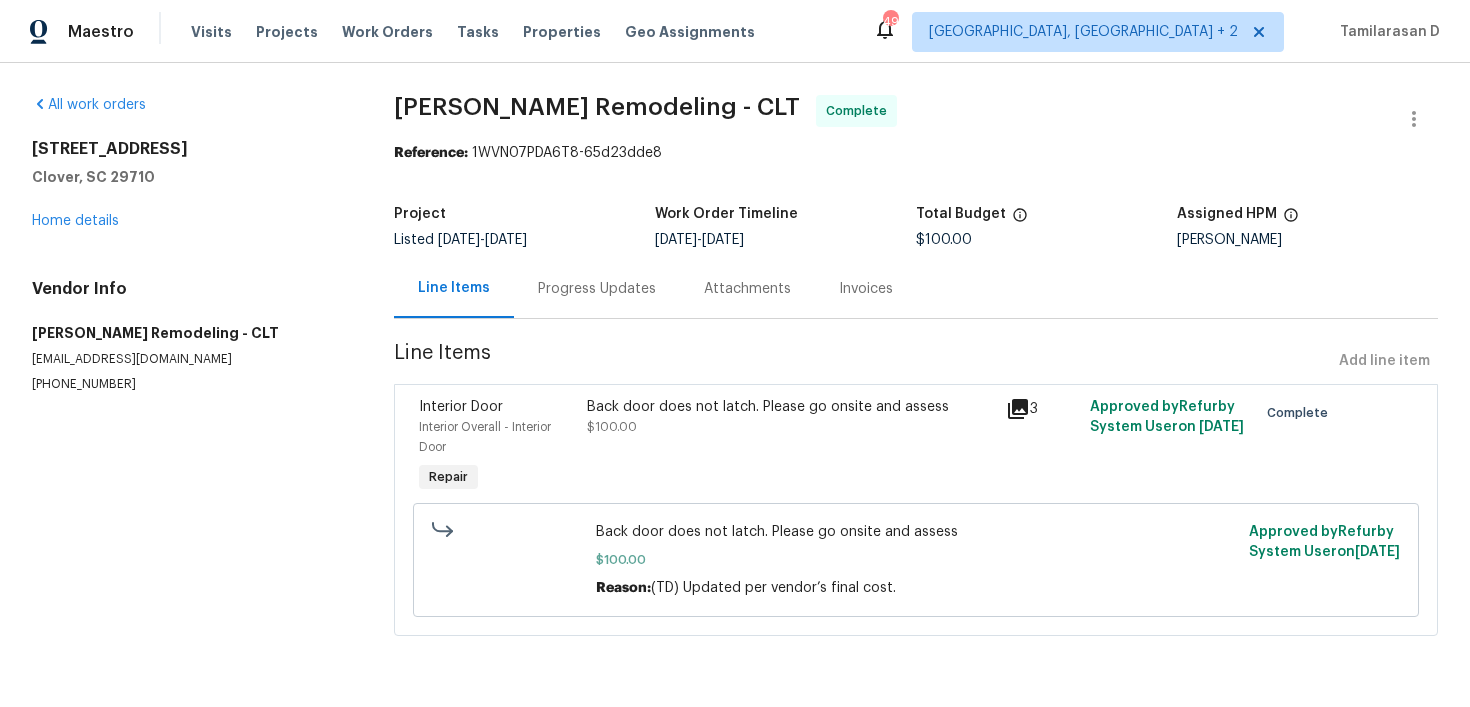 click on "Back door does not latch. Please go onsite and assess $100.00" at bounding box center (790, 417) 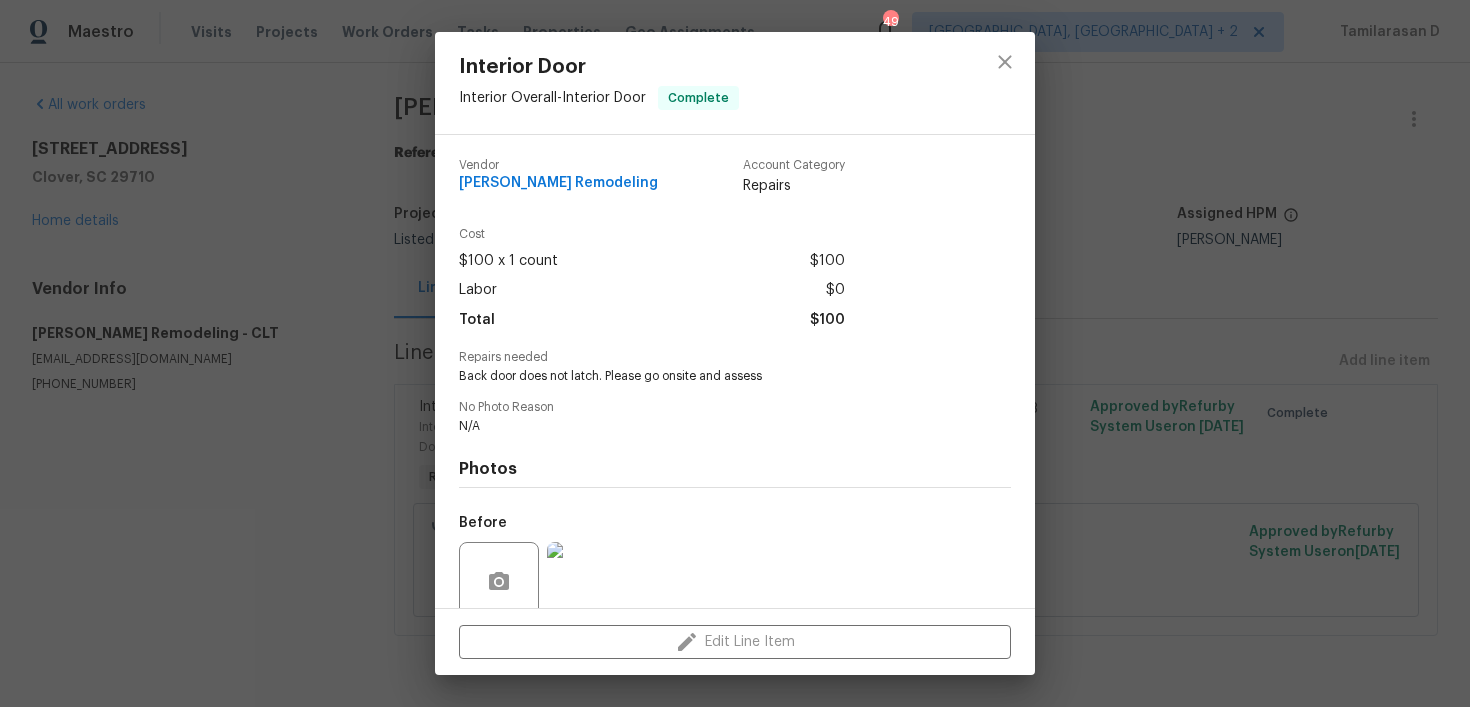 click on "Back door does not latch. Please go onsite and assess" at bounding box center (707, 376) 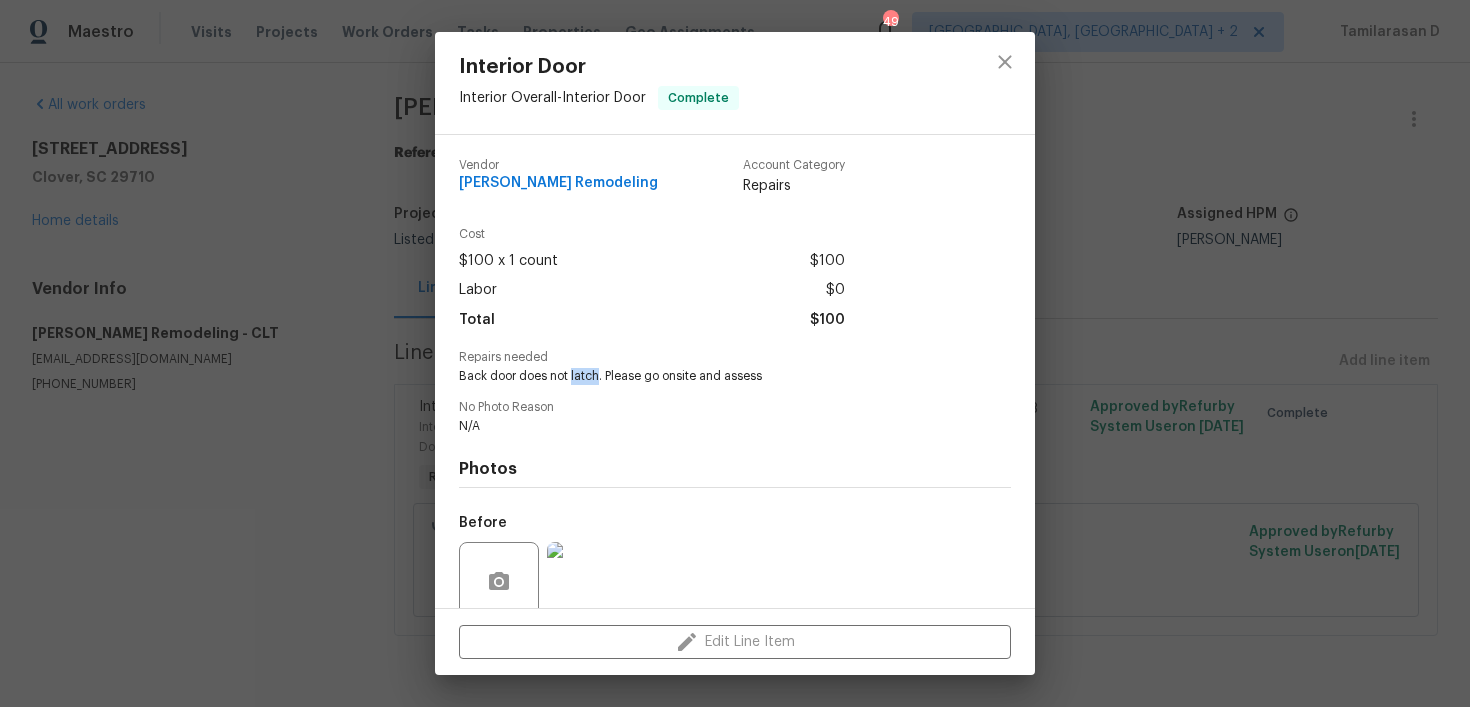 click on "Back door does not latch. Please go onsite and assess" at bounding box center [707, 376] 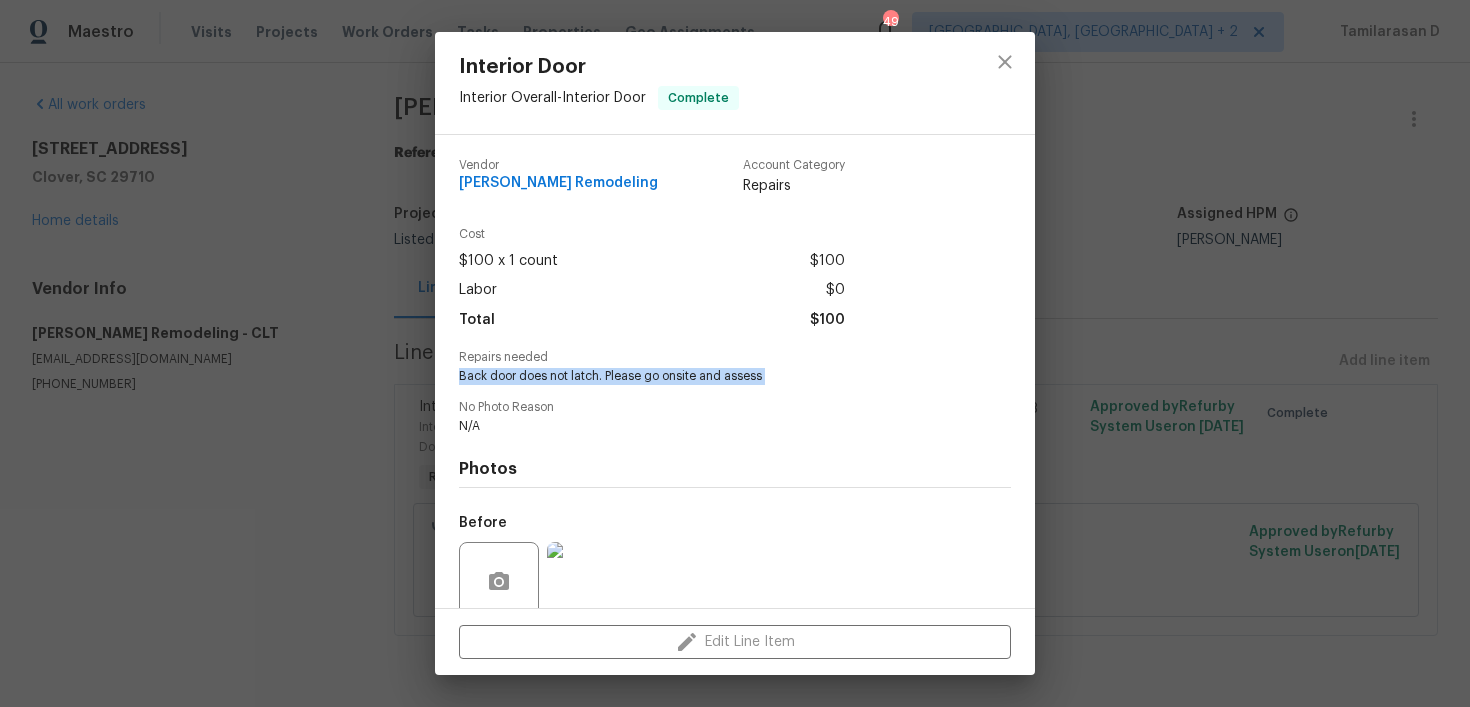 copy on "Back door does not latch. Please go onsite and assess" 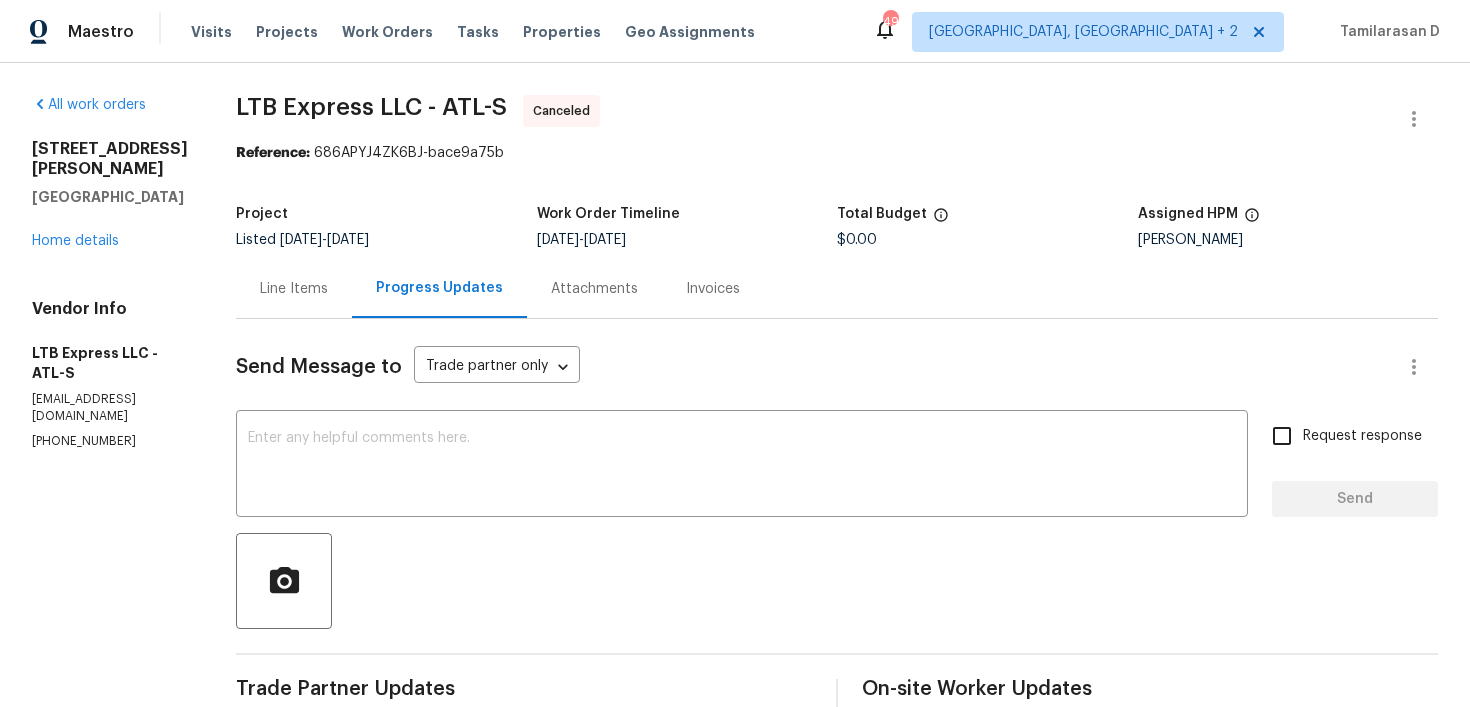 scroll, scrollTop: 0, scrollLeft: 0, axis: both 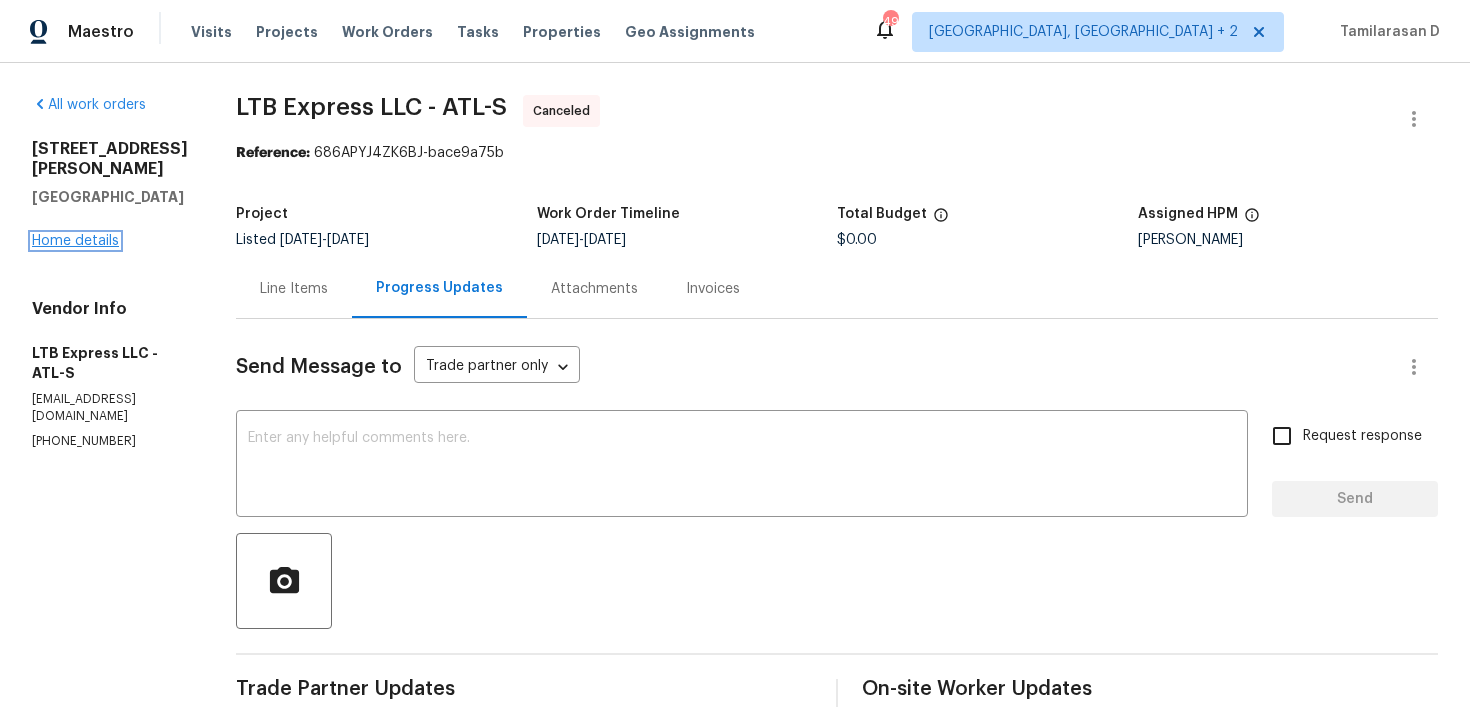click on "Home details" at bounding box center [75, 241] 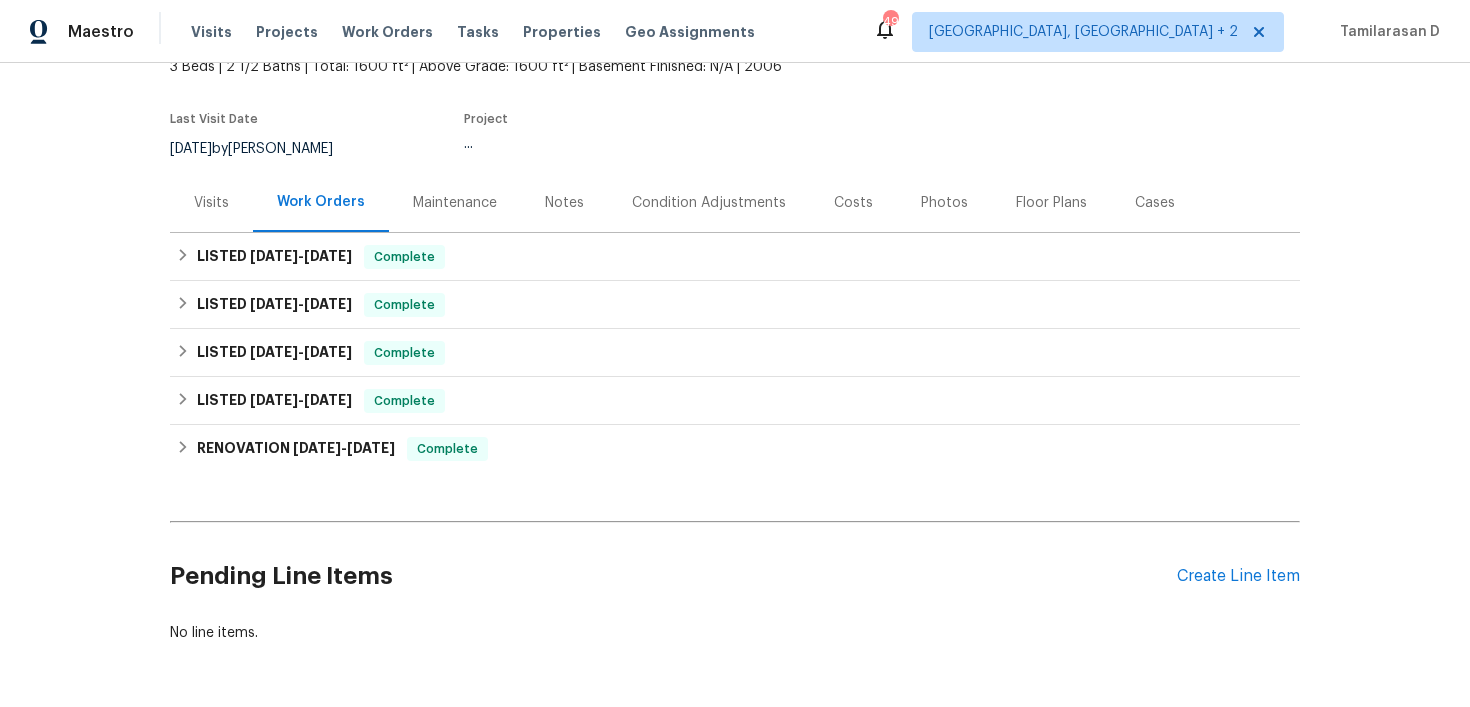 scroll, scrollTop: 147, scrollLeft: 0, axis: vertical 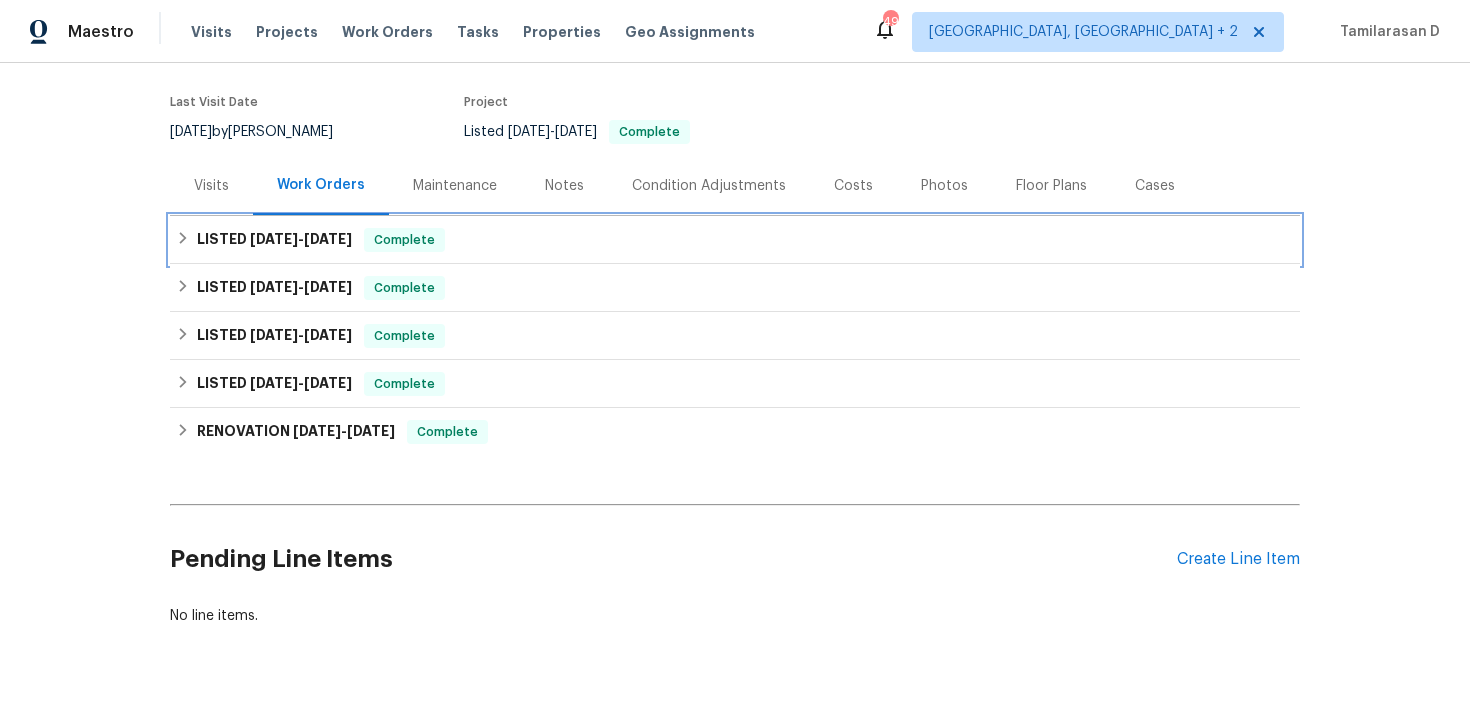 click 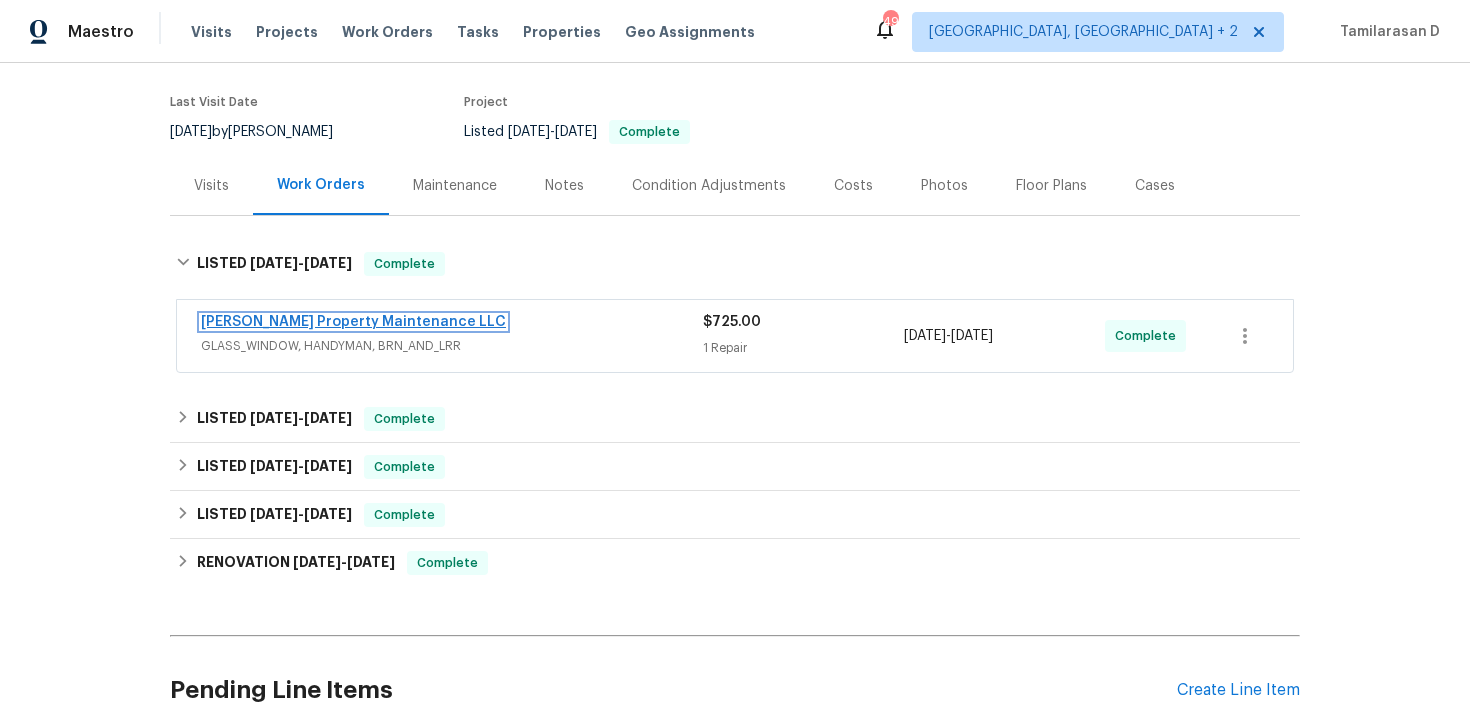 click on "Glen Property Maintenance LLC" at bounding box center [353, 322] 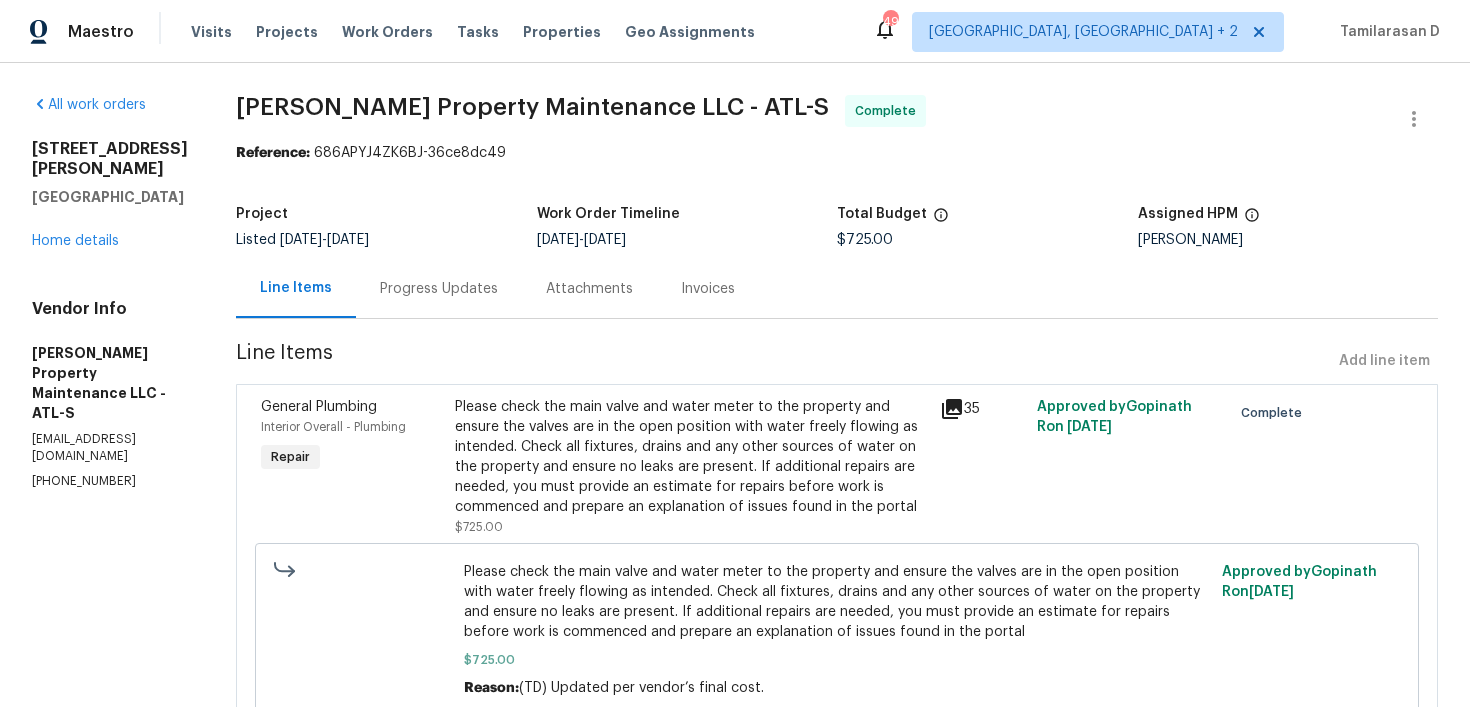 click on "Please check the main valve and water meter to the property and ensure the valves are in the open position with water freely flowing as intended. Check all fixtures, drains and any other sources of water on the property and ensure no leaks are present. If additional repairs are needed, you must provide an estimate for repairs before work is commenced and prepare an explanation of issues found in the portal" at bounding box center [691, 457] 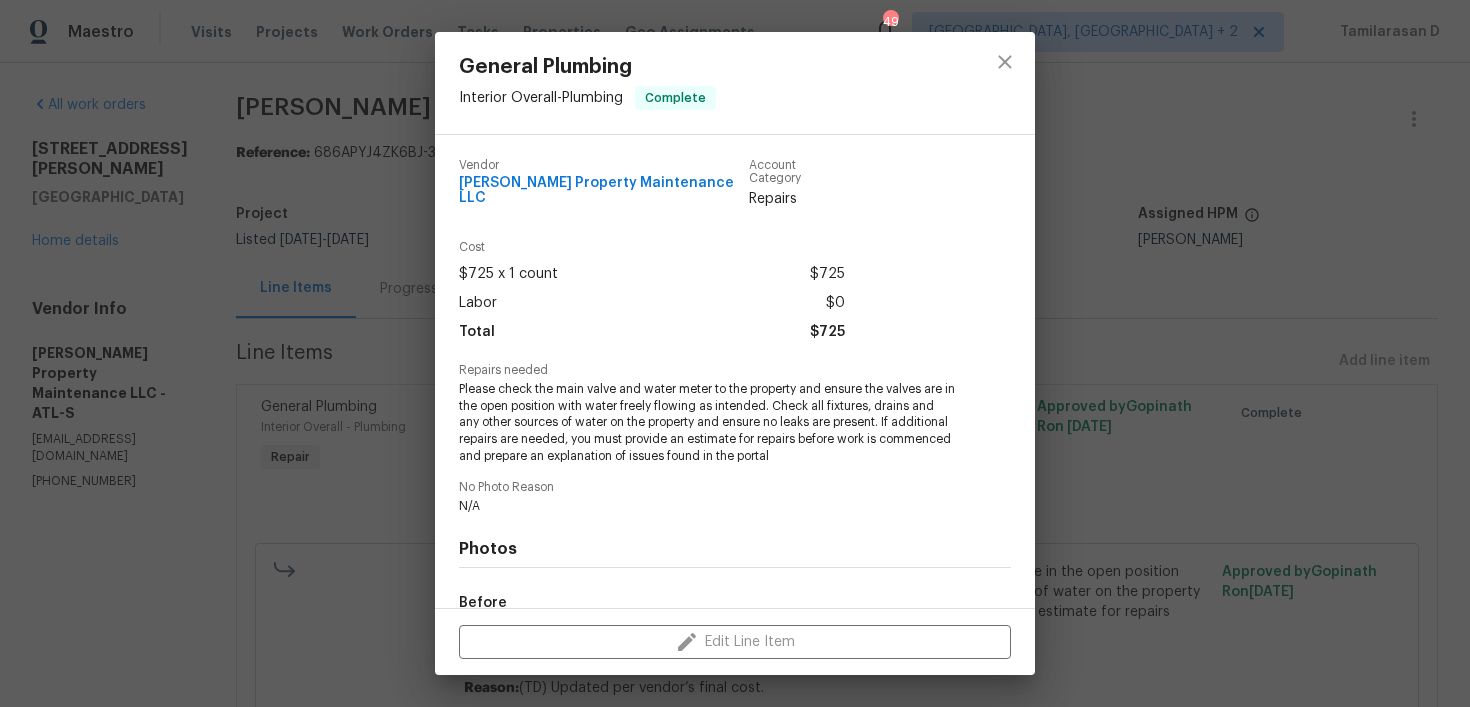 scroll, scrollTop: 183, scrollLeft: 0, axis: vertical 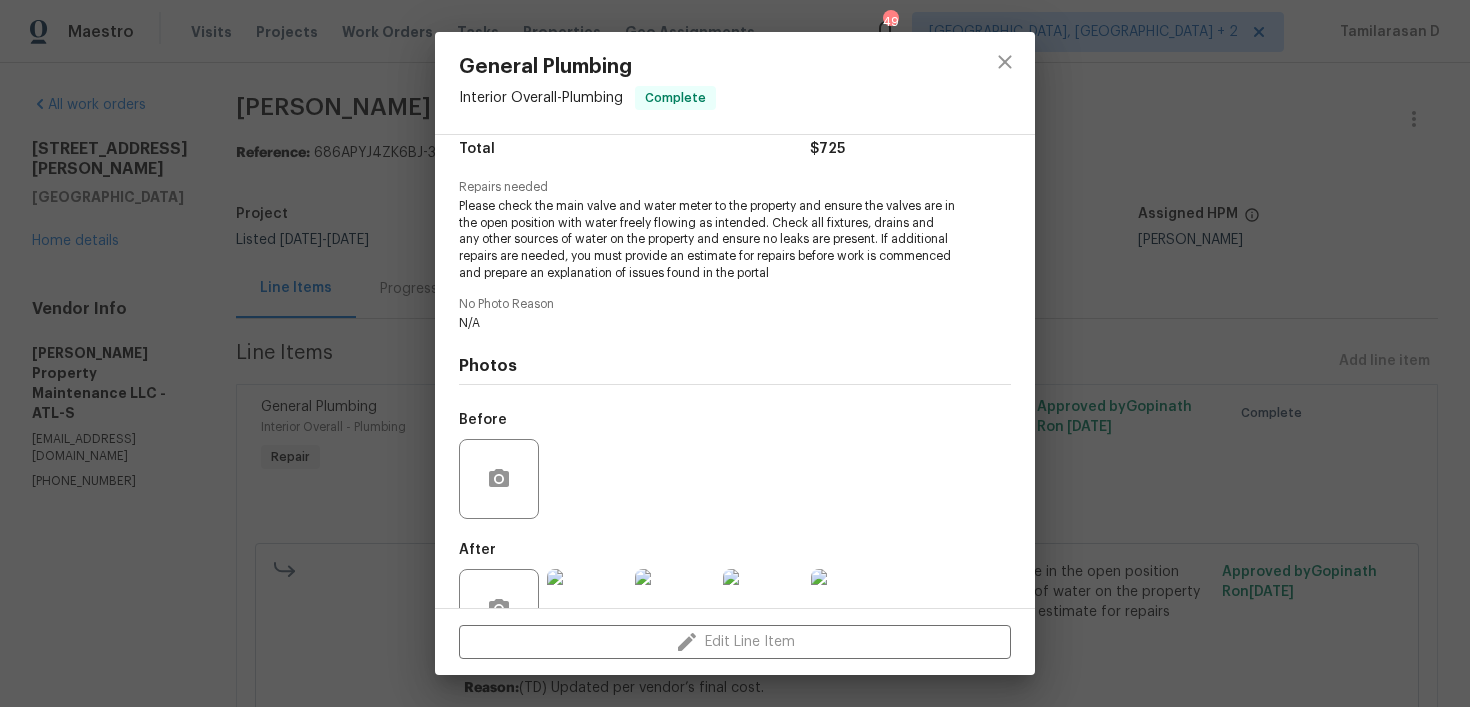 click on "Please check the main valve and water meter to the property and ensure the valves are in the open position with water freely flowing as intended. Check all fixtures, drains and any other sources of water on the property and ensure no leaks are present. If additional repairs are needed, you must provide an estimate for repairs before work is commenced and prepare an explanation of issues found in the portal" at bounding box center (707, 240) 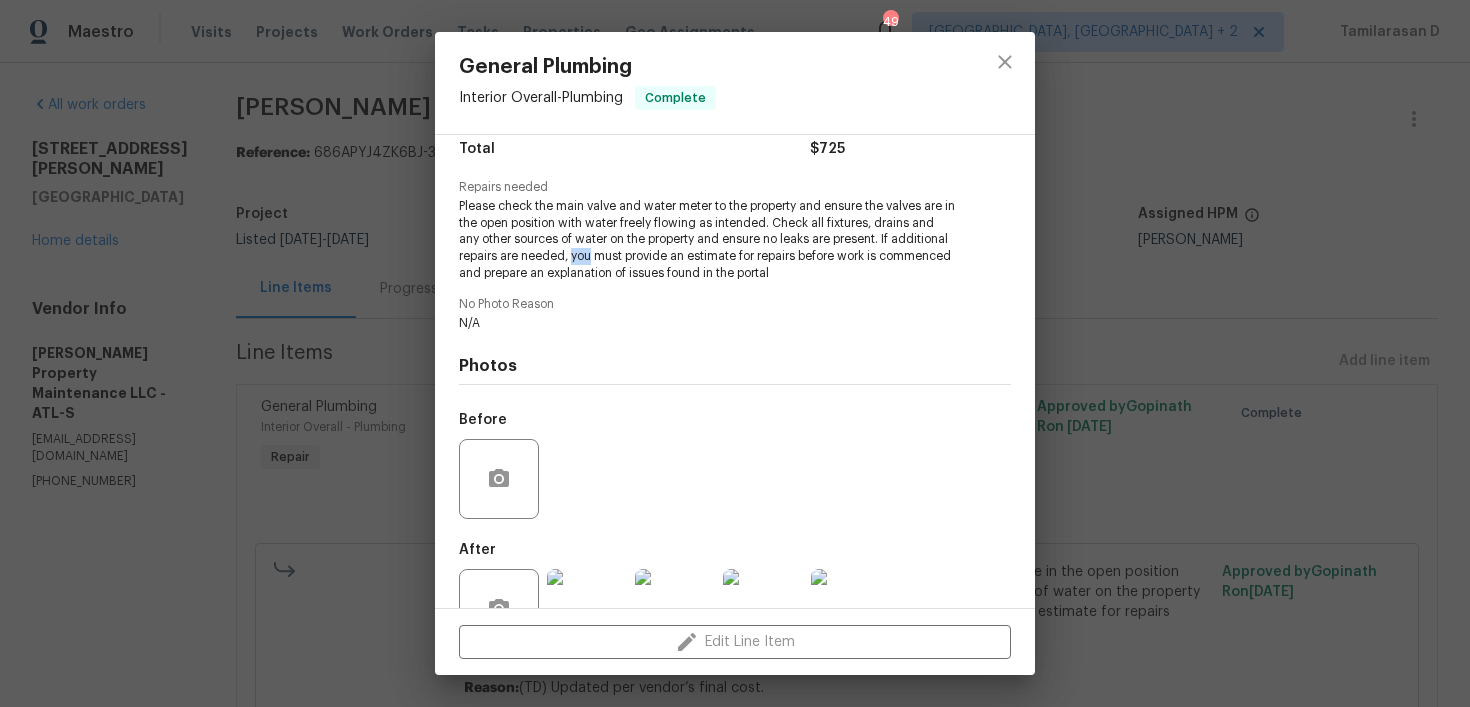 click on "Please check the main valve and water meter to the property and ensure the valves are in the open position with water freely flowing as intended. Check all fixtures, drains and any other sources of water on the property and ensure no leaks are present. If additional repairs are needed, you must provide an estimate for repairs before work is commenced and prepare an explanation of issues found in the portal" at bounding box center (707, 240) 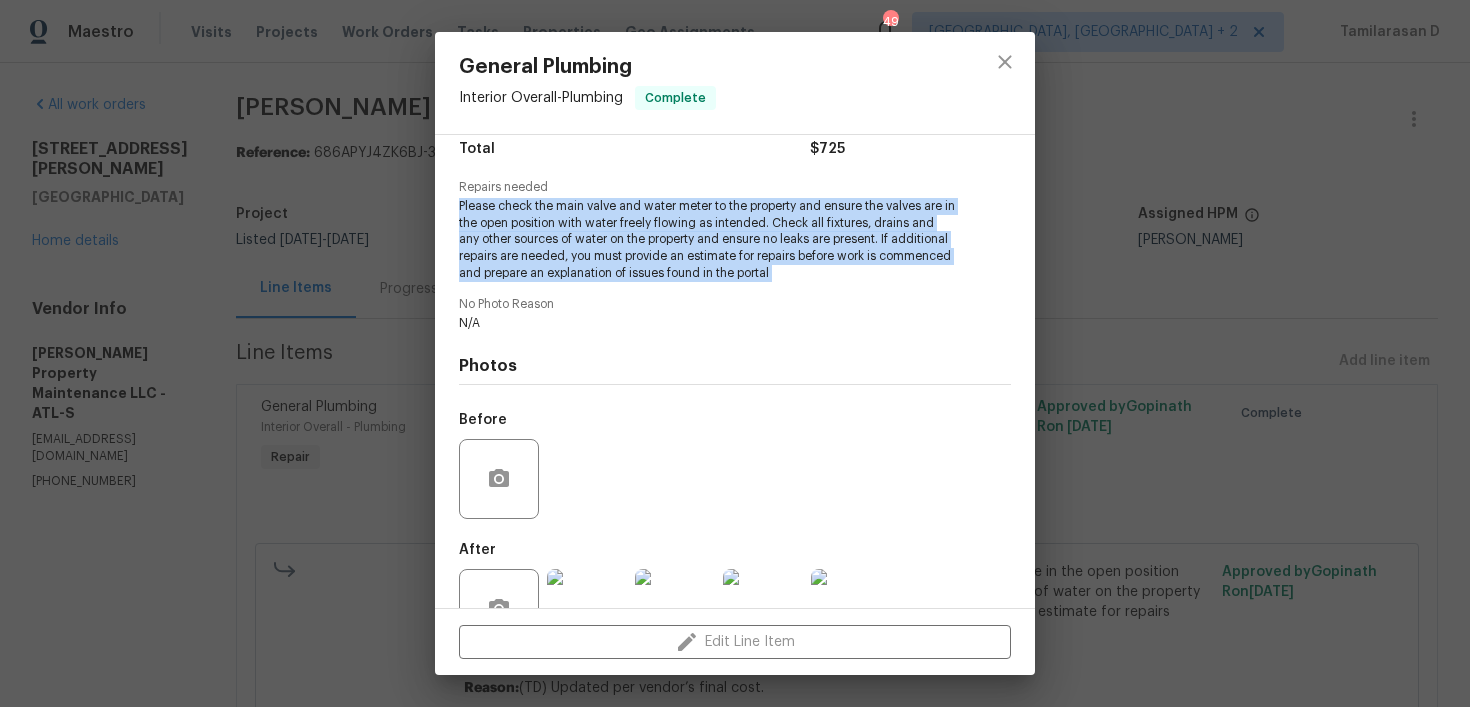 copy on "Please check the main valve and water meter to the property and ensure the valves are in the open position with water freely flowing as intended. Check all fixtures, drains and any other sources of water on the property and ensure no leaks are present. If additional repairs are needed, you must provide an estimate for repairs before work is commenced and prepare an explanation of issues found in the portal" 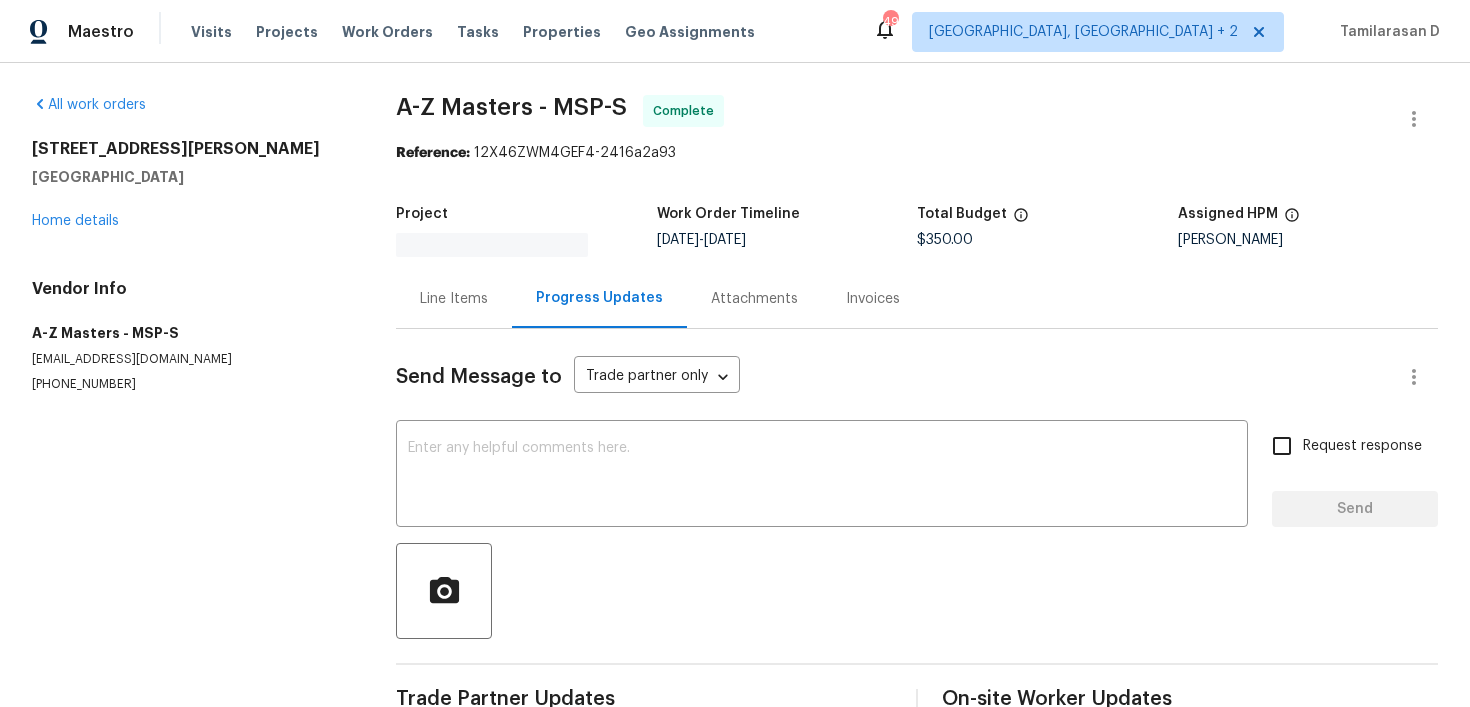 scroll, scrollTop: 0, scrollLeft: 0, axis: both 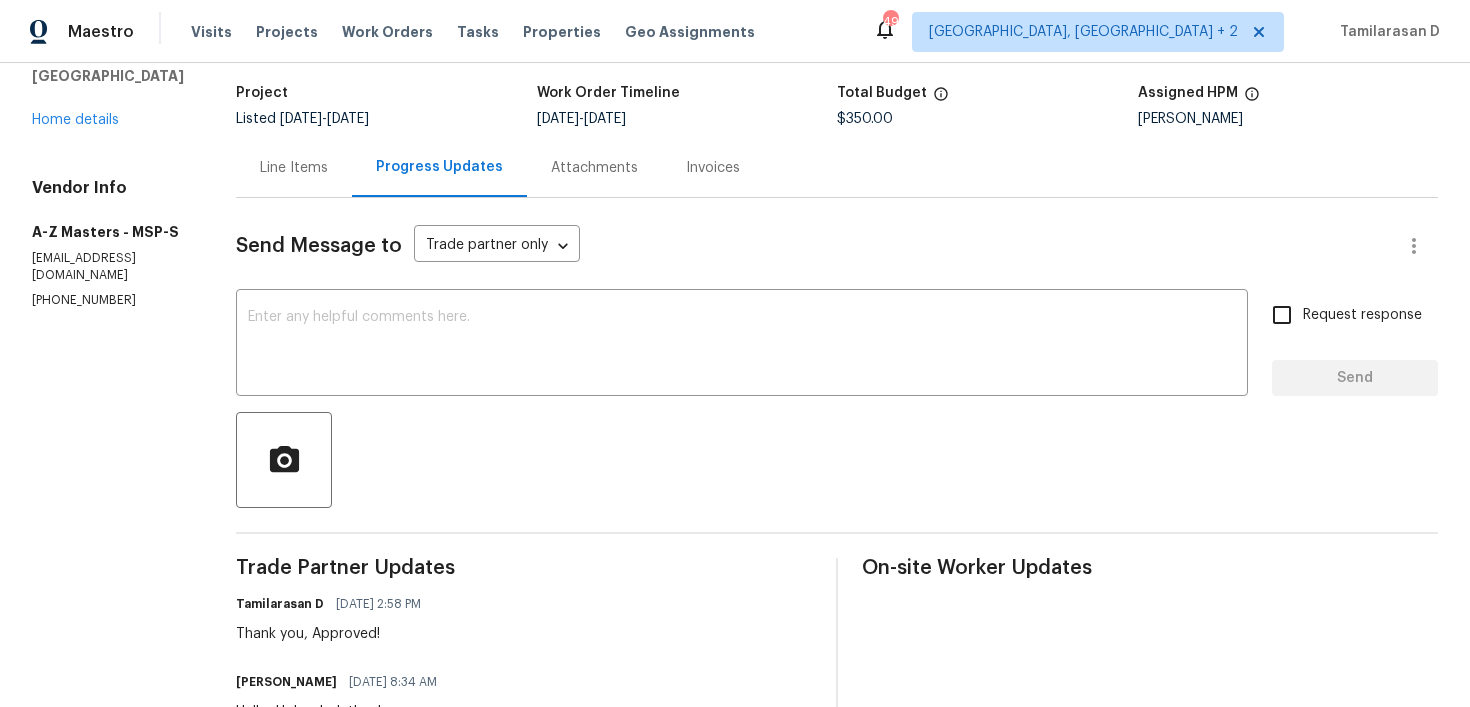 click on "Line Items" at bounding box center (294, 168) 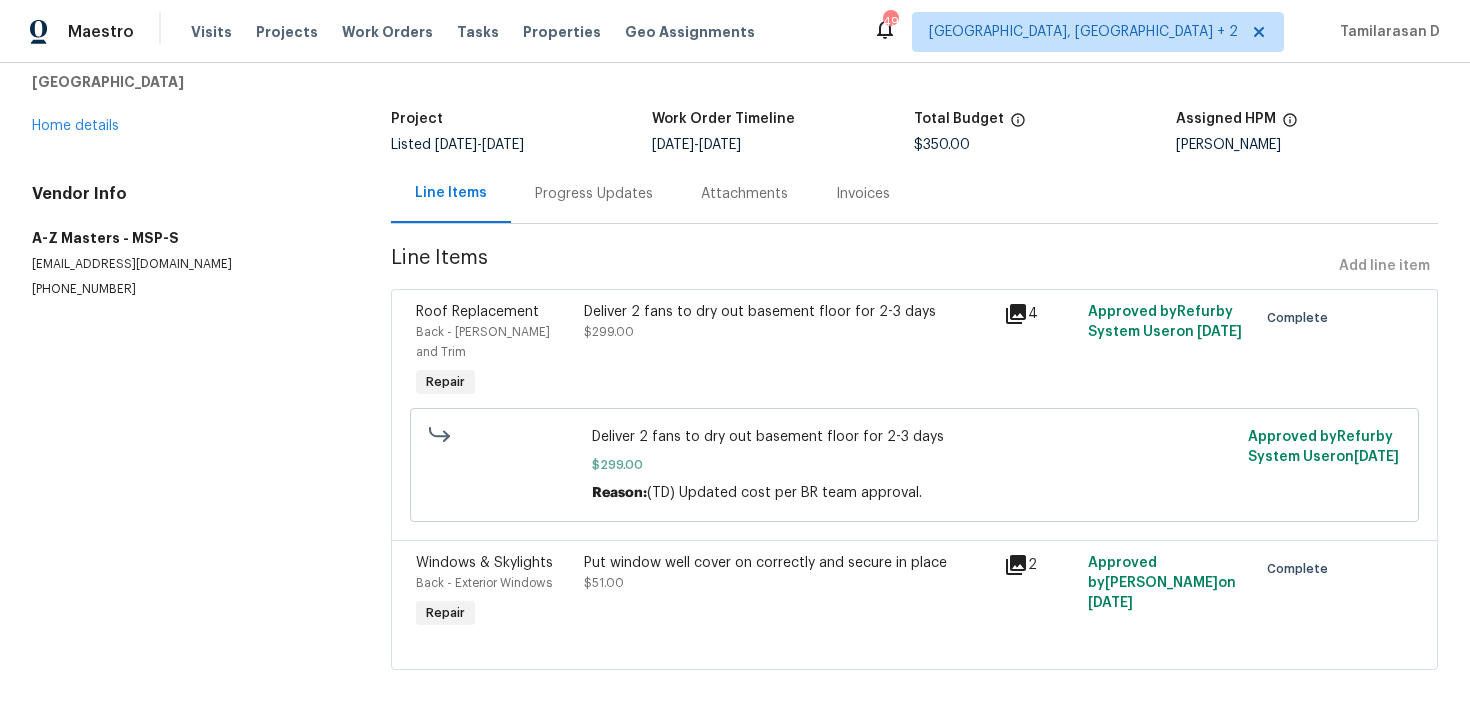 scroll, scrollTop: 0, scrollLeft: 0, axis: both 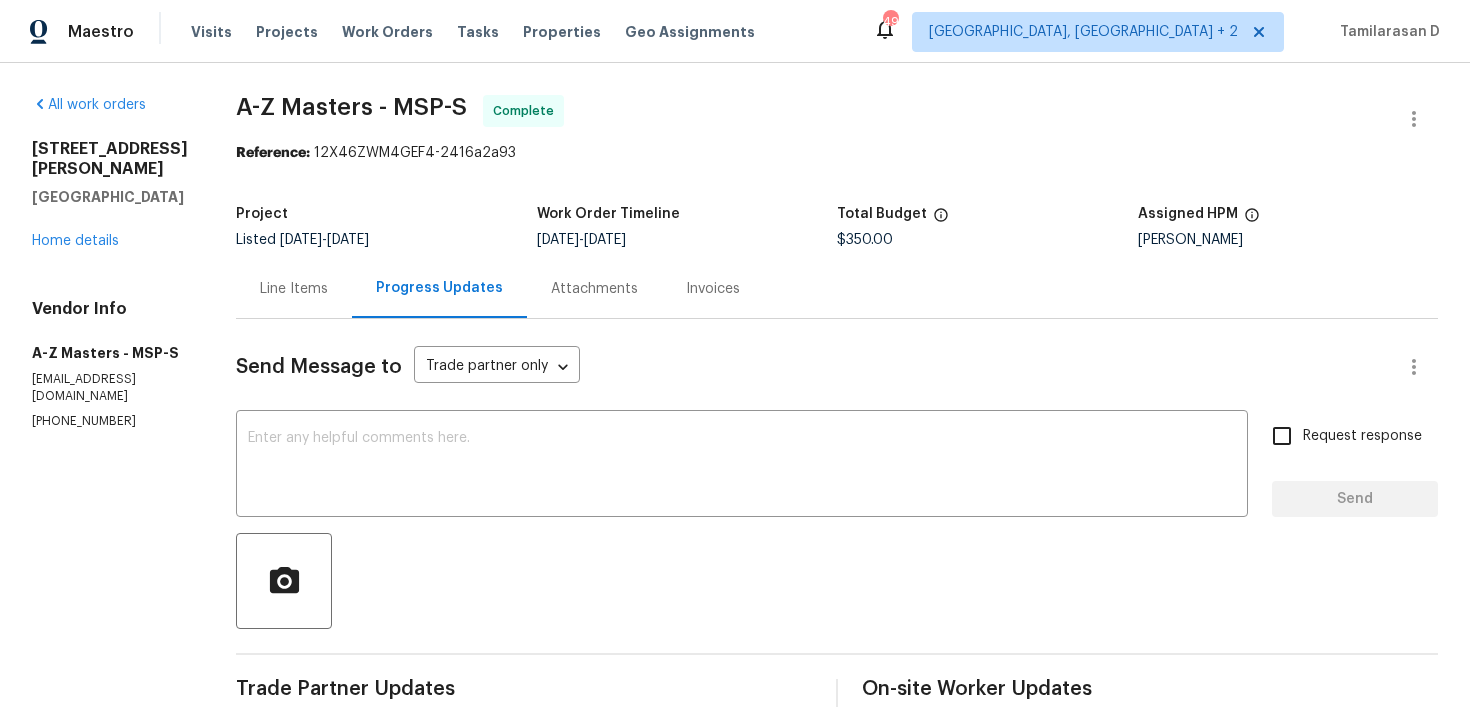 click on "Line Items" at bounding box center [294, 288] 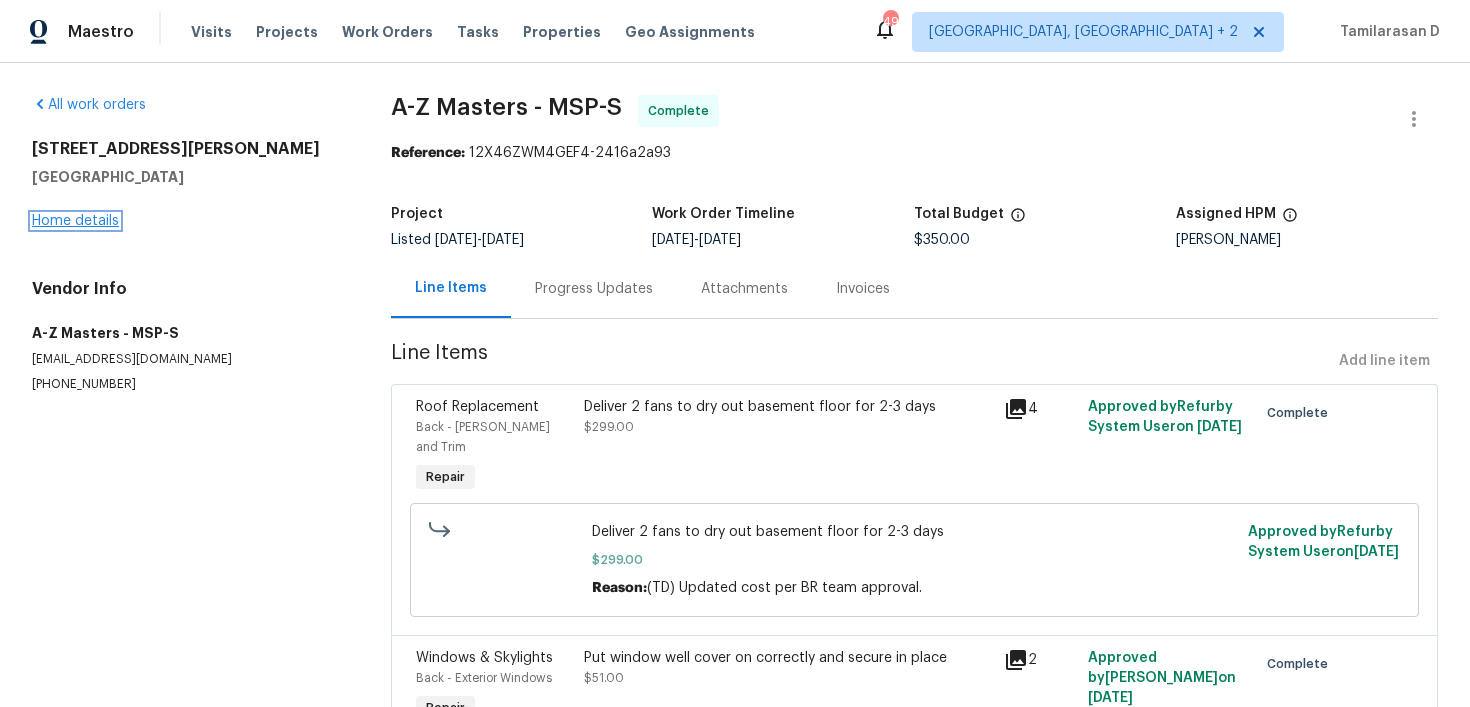 click on "Home details" at bounding box center [75, 221] 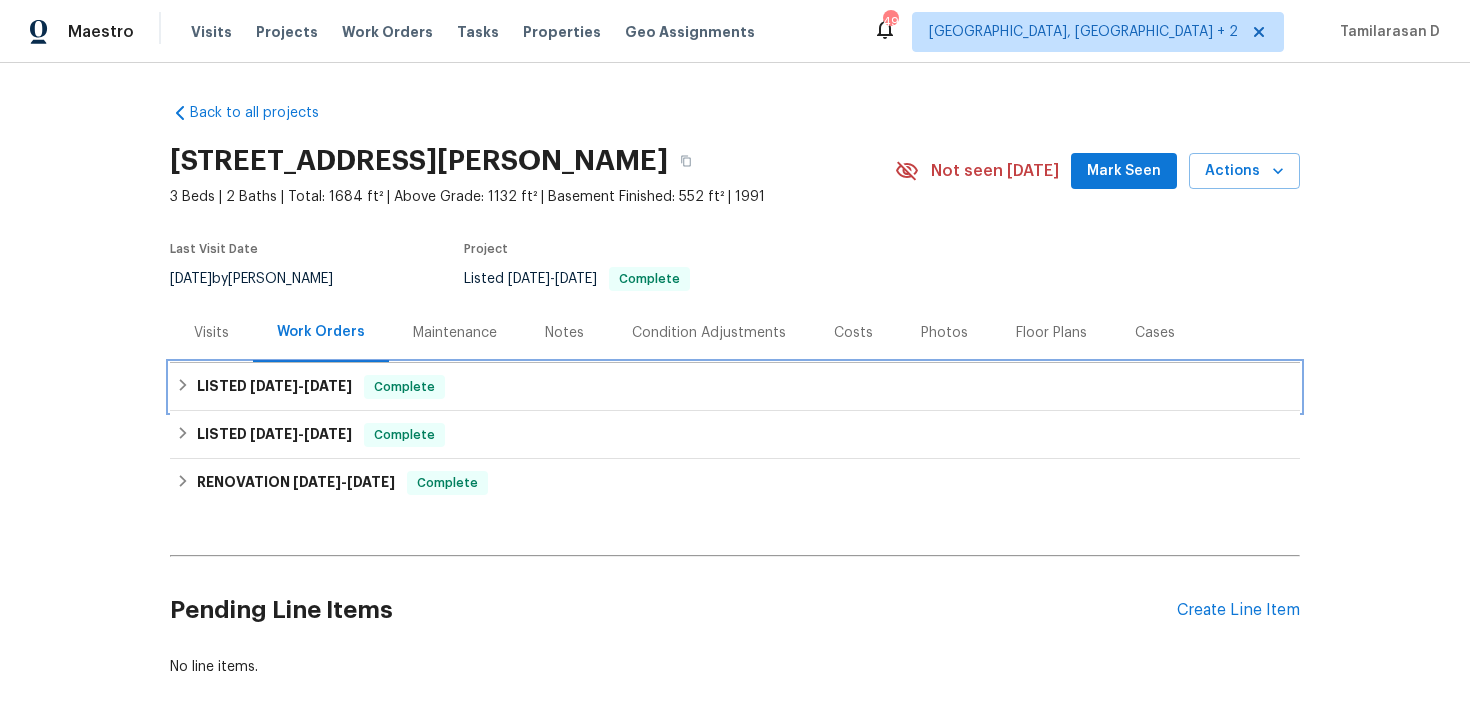 click on "LISTED   [DATE]  -  [DATE] Complete" at bounding box center (735, 387) 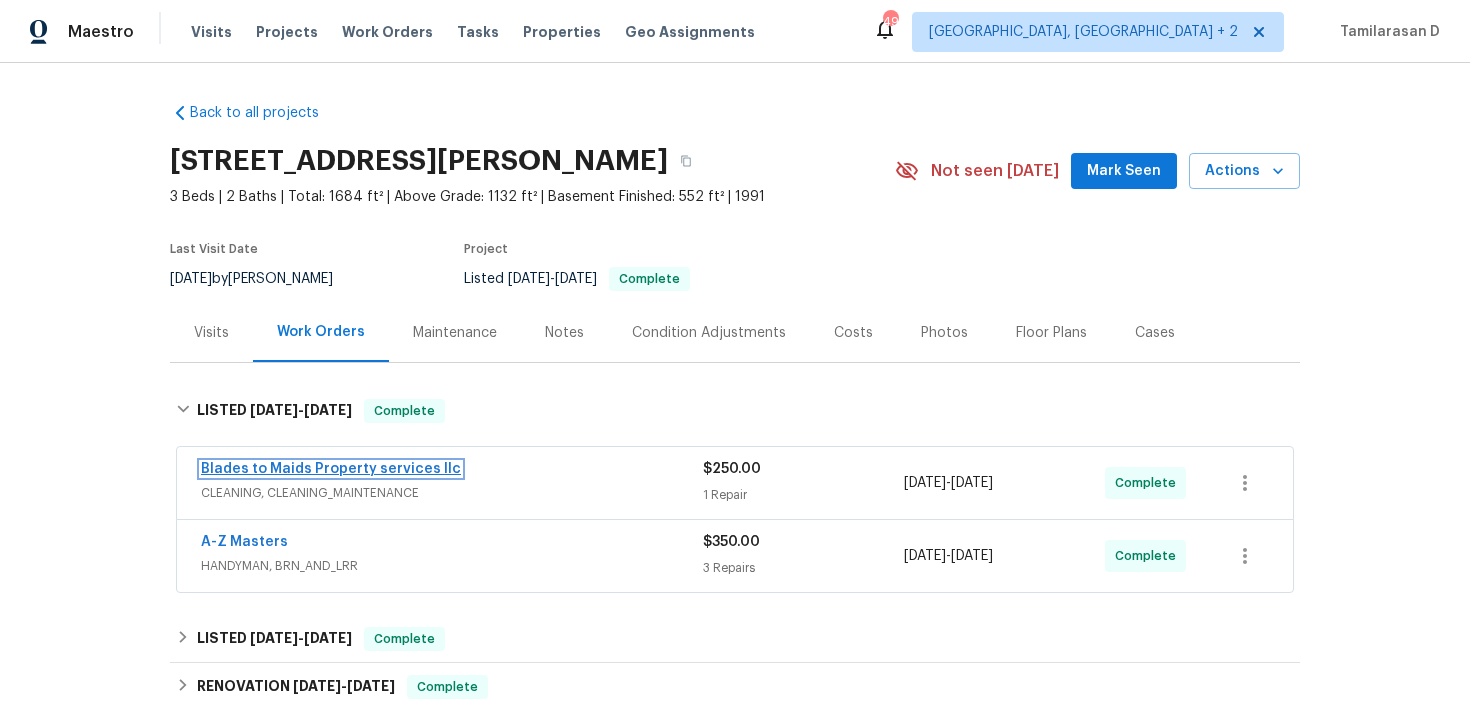 click on "Blades to Maids Property services llc" at bounding box center (331, 469) 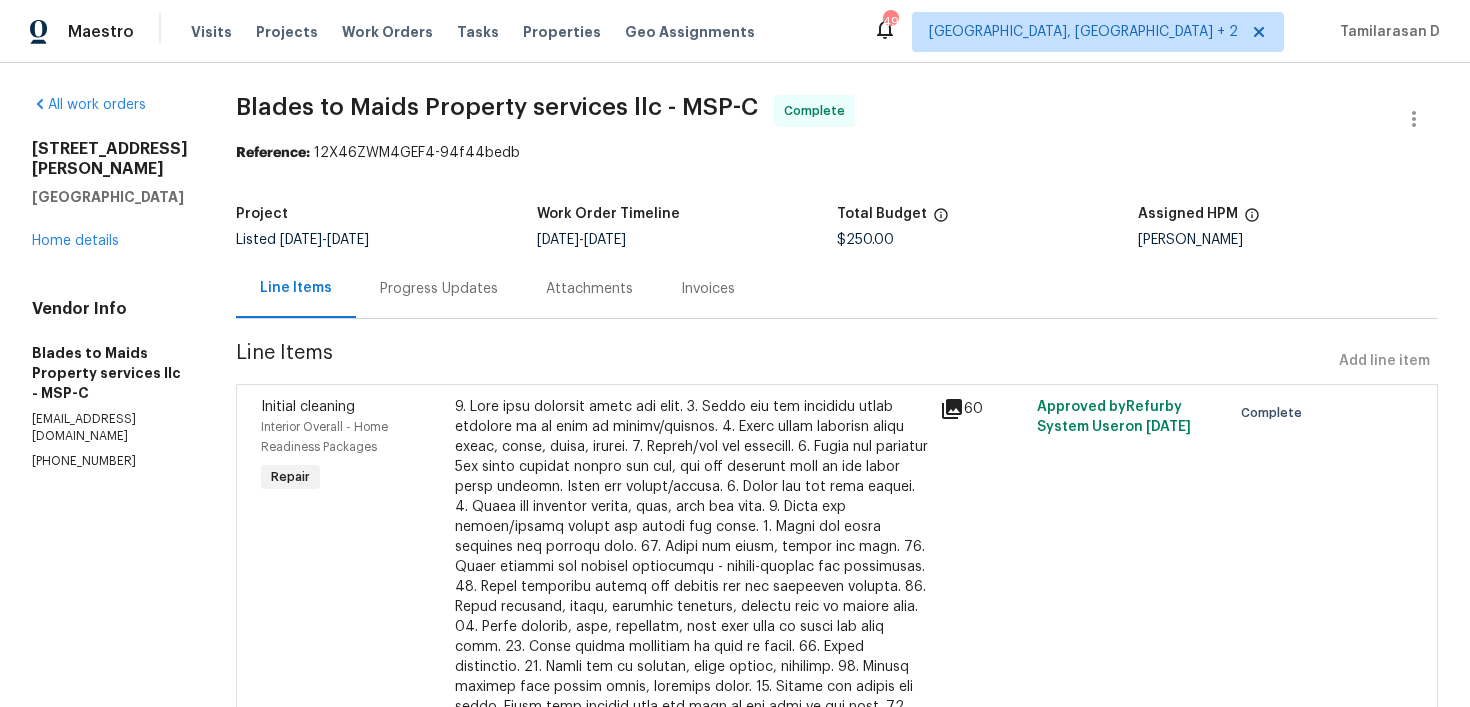 click at bounding box center (691, 597) 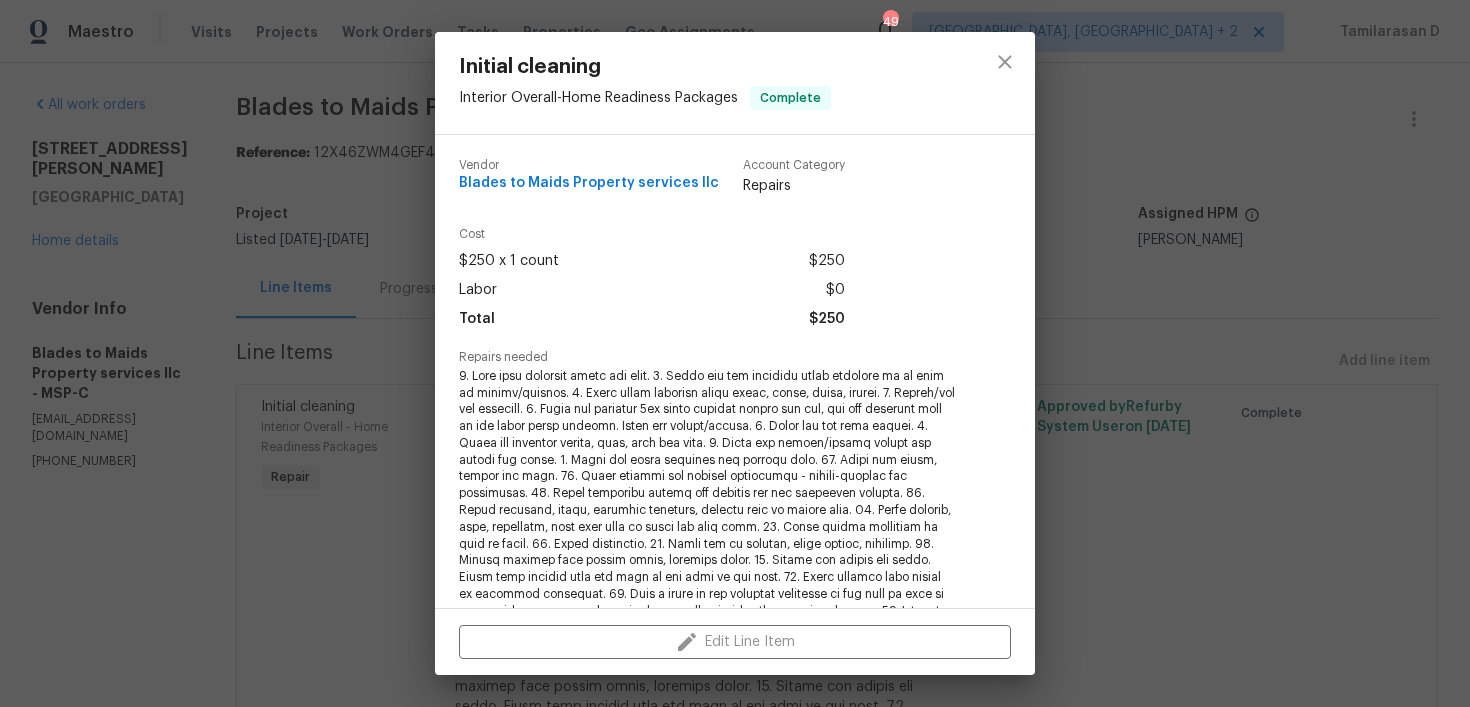 click at bounding box center (707, 502) 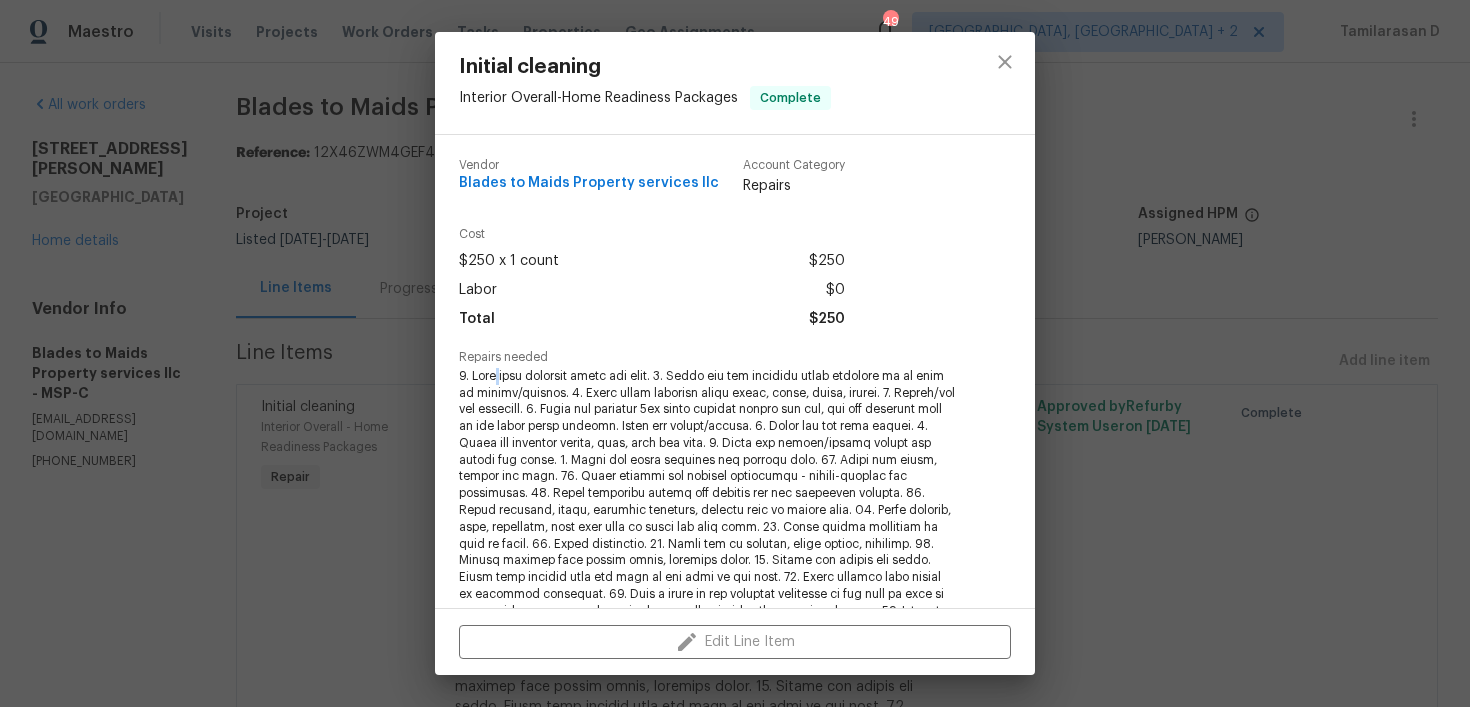 click at bounding box center (707, 502) 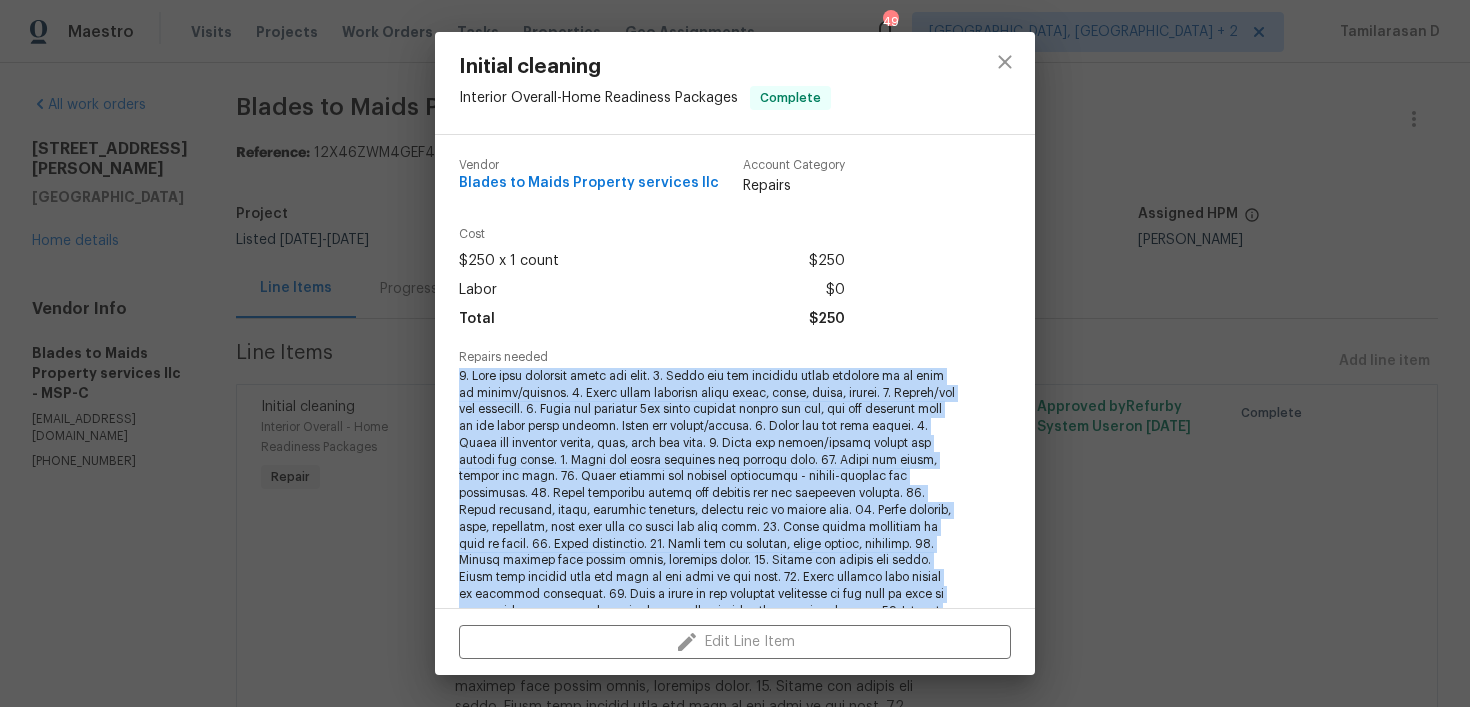 copy on "1. Wipe down exterior doors and trim. 2. Clean out all exterior light fixtures to be free of debris/cobwebs. 3. Broom clean exterior front entry, porch, patio, garage. 4. Vacuum/mop all flooring. 5. Clean all exterior 1st floor windows inside and out, and the interior side of all above grade windows. Clean all tracks/frames. 6. Clean all air vent grills. 7. Clean all interior window, base, sill and trim. 8. Clean all switch/outlet plates and remove any paint. 9. Clean all light fixtures and ceiling fans. 10. Clean all doors, frames and trim. 11. Clean kitchen and laundry appliances - inside-outside and underneath. 12. Clean cabinetry inside and outside and top including drawers. 13. Clean counters, sinks, plumbing fixtures, toilets seat to remain down. 14. Clean showers, tubs, surrounds, wall tile free of grime and soap scum. 15. Clean window coverings if left in place. 16. Clean baseboards. 17. Clean top of furnace, water heater, softener. 18. Remove cobwebs from inside house, exterior areas. 19. Remove a..." 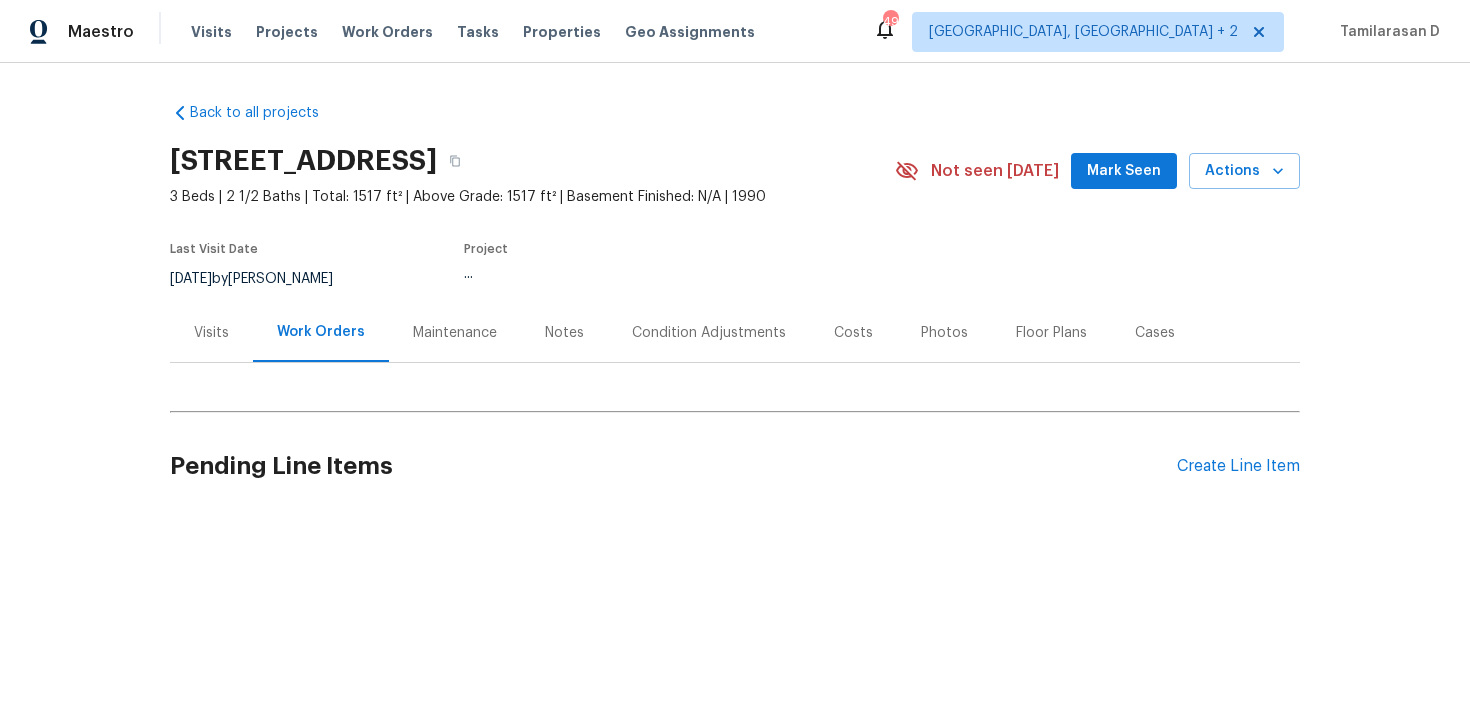 scroll, scrollTop: 0, scrollLeft: 0, axis: both 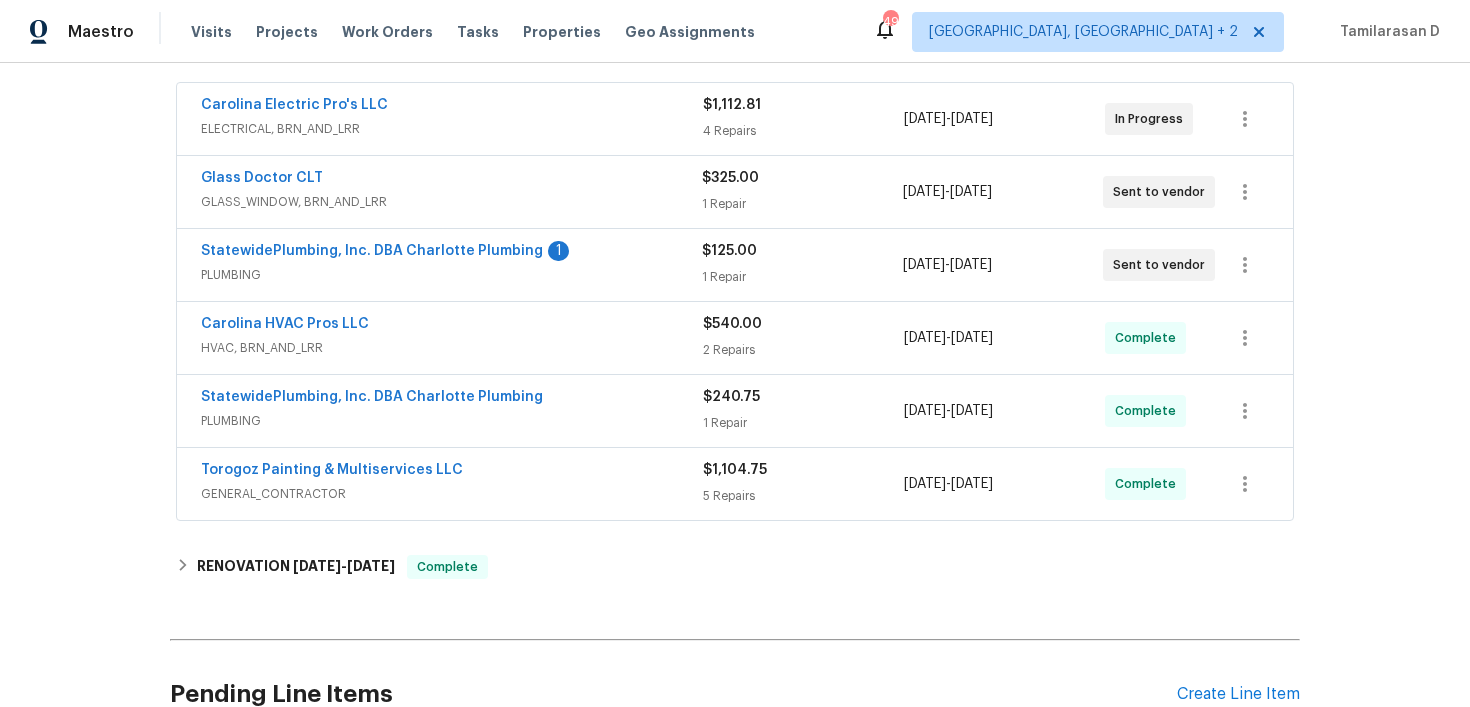 click on "PLUMBING" at bounding box center (451, 275) 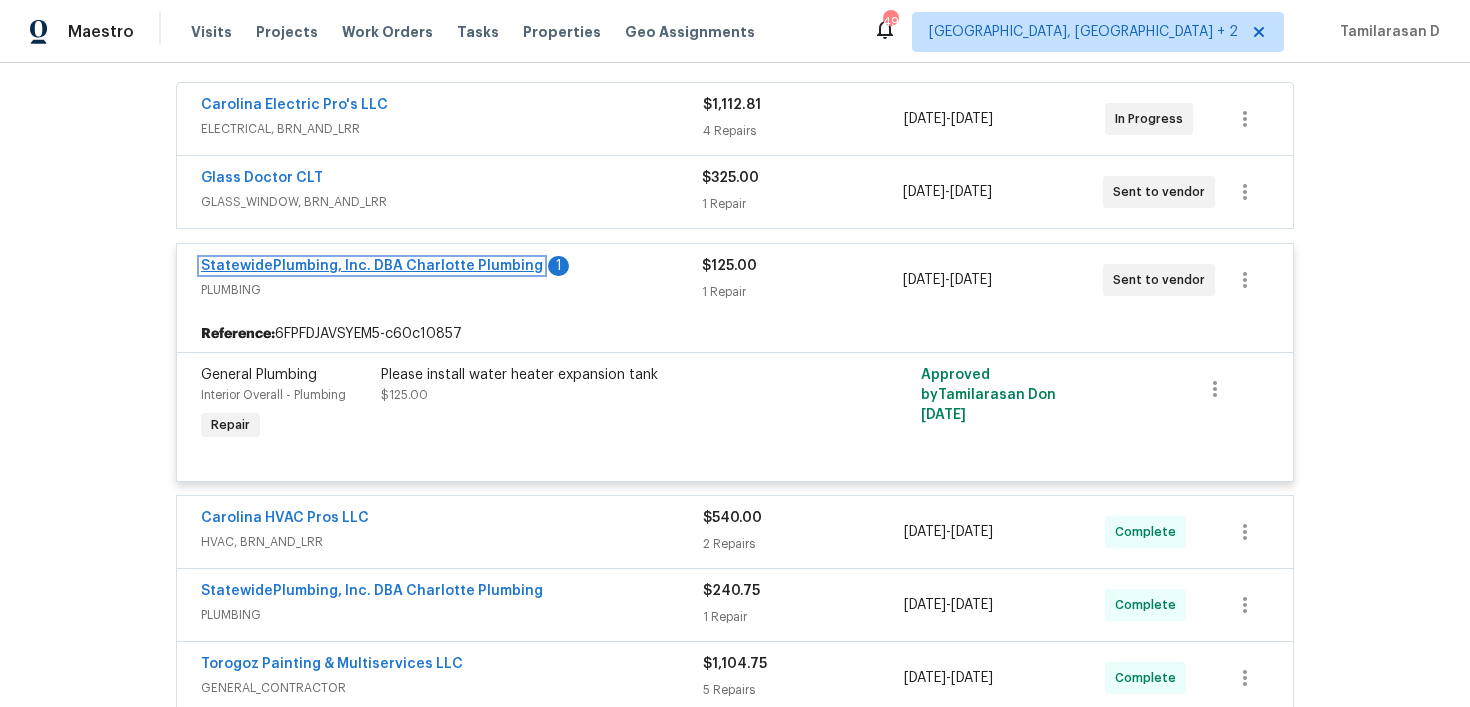 click on "StatewidePlumbing, Inc. DBA Charlotte Plumbing" at bounding box center (372, 266) 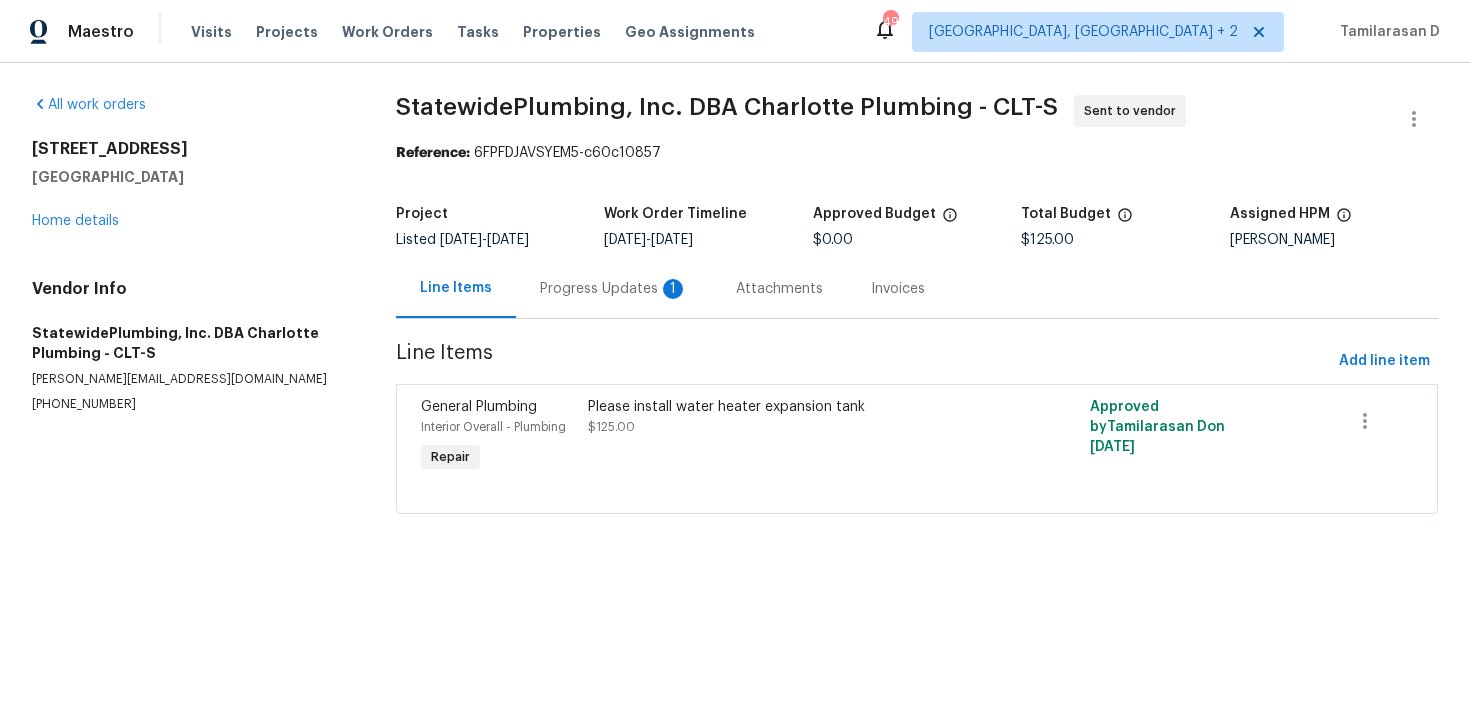 click on "Progress Updates 1" at bounding box center [614, 288] 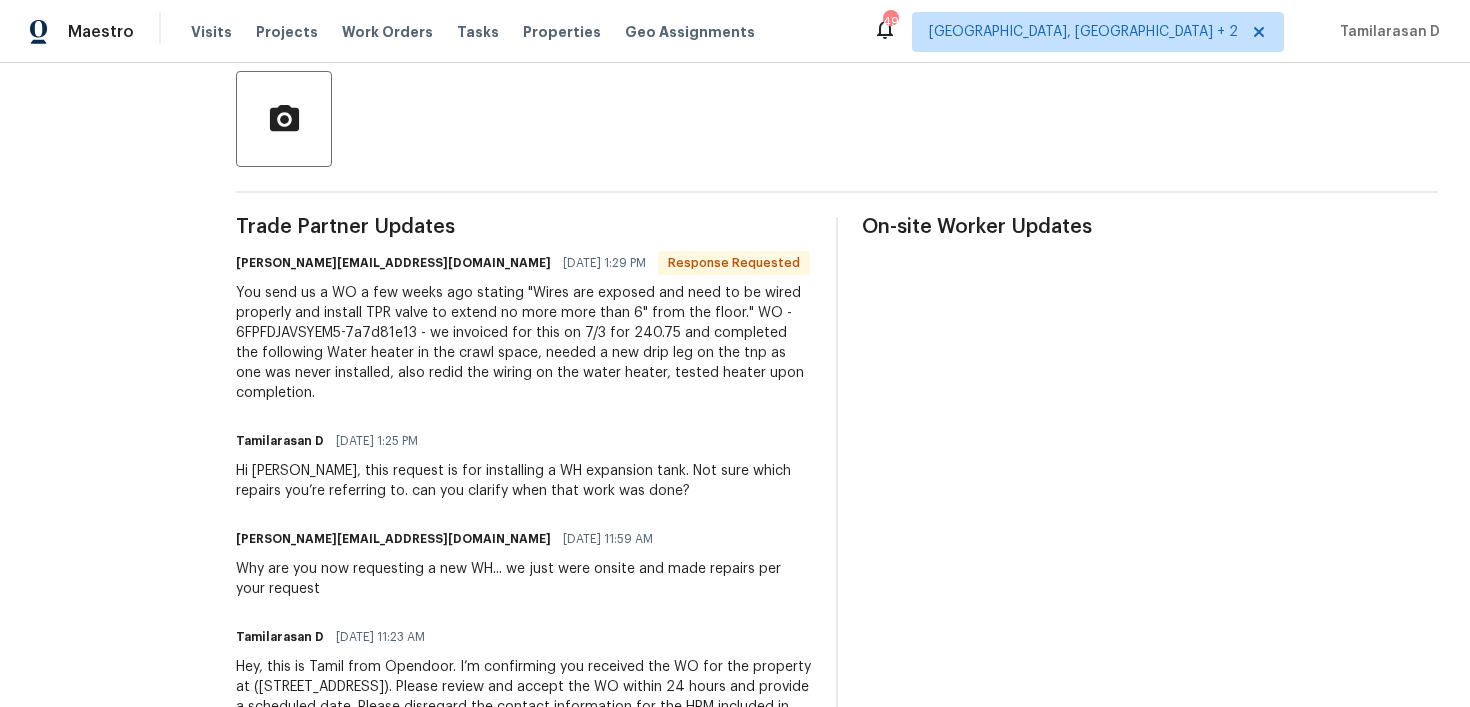 scroll, scrollTop: 478, scrollLeft: 0, axis: vertical 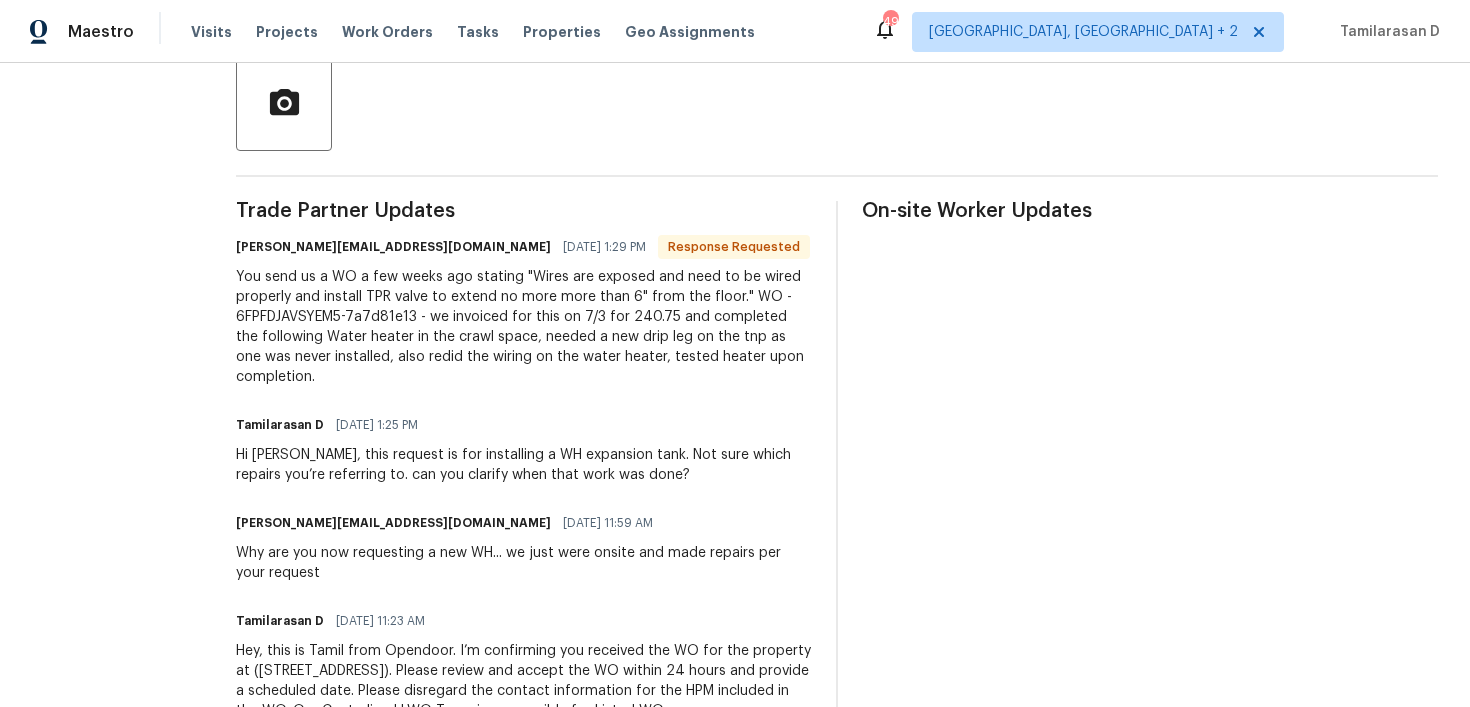 click on "You send us a WO a few weeks ago stating "Wires are exposed and need to be wired properly and install TPR valve to extend no more more than 6" from the floor."  WO - 6FPFDJAVSYEM5-7a7d81e13 - we invoiced for this on 7/3 for 240.75 and completed the following
Water heater in the crawl space, needed a new drip leg on the tnp as one was never installed, also redid the wiring on the water heater, tested heater upon completion." at bounding box center [524, 327] 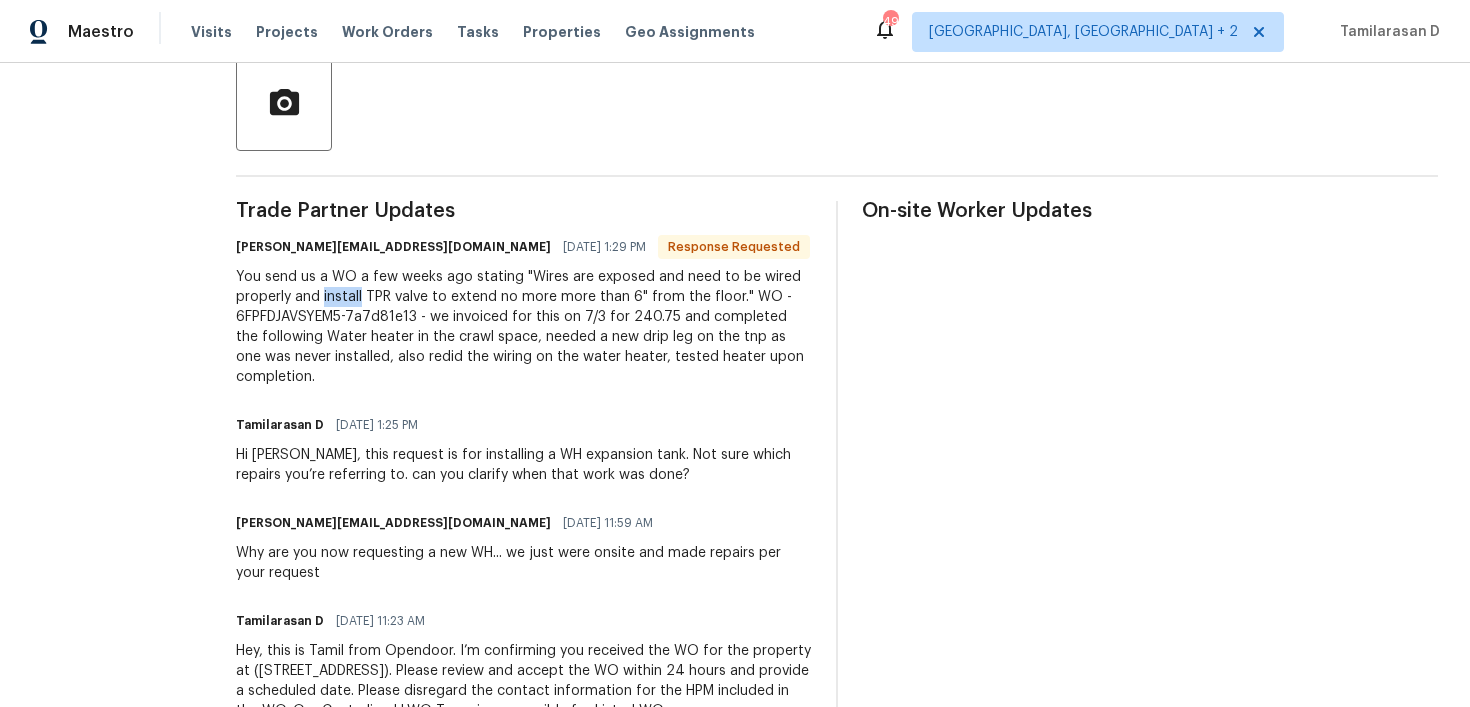 click on "You send us a WO a few weeks ago stating "Wires are exposed and need to be wired properly and install TPR valve to extend no more more than 6" from the floor."  WO - 6FPFDJAVSYEM5-7a7d81e13 - we invoiced for this on 7/3 for 240.75 and completed the following
Water heater in the crawl space, needed a new drip leg on the tnp as one was never installed, also redid the wiring on the water heater, tested heater upon completion." at bounding box center [524, 327] 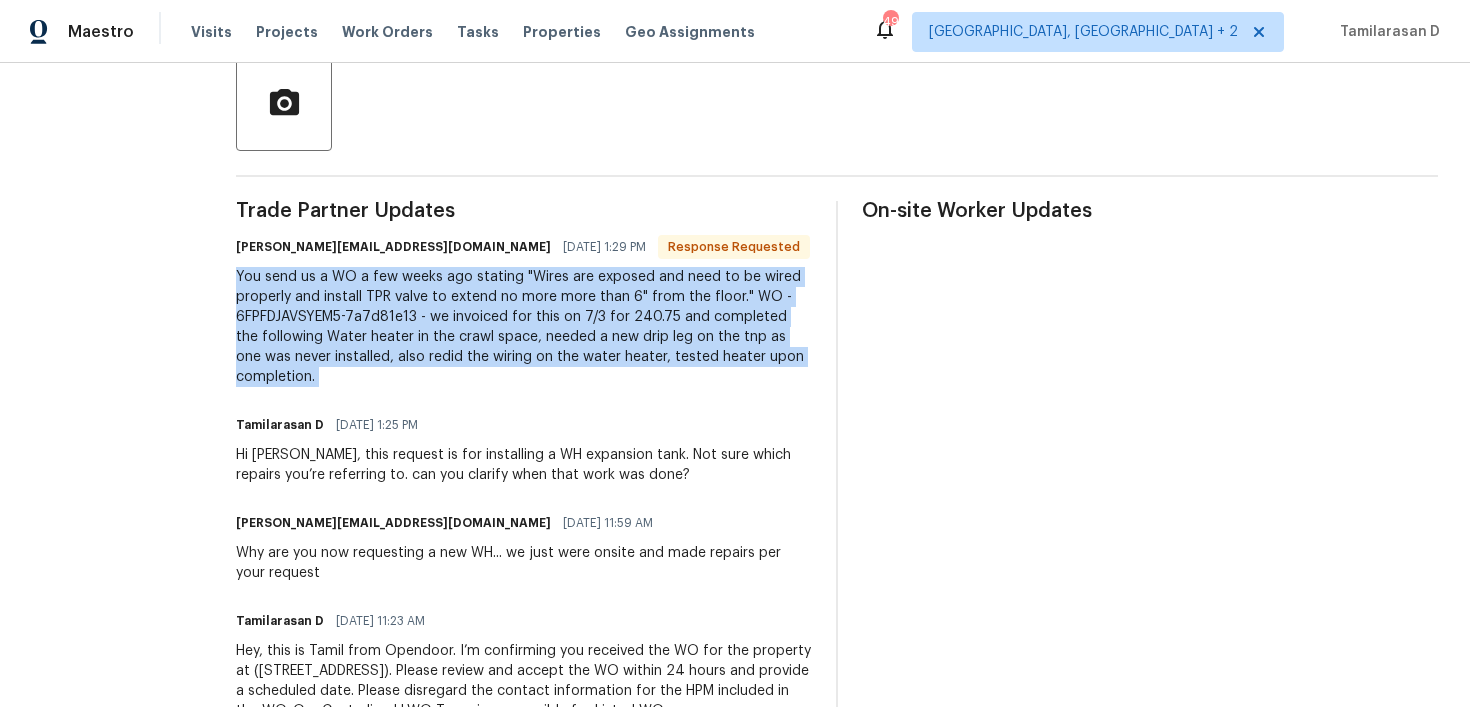 click on "You send us a WO a few weeks ago stating "Wires are exposed and need to be wired properly and install TPR valve to extend no more more than 6" from the floor."  WO - 6FPFDJAVSYEM5-7a7d81e13 - we invoiced for this on 7/3 for 240.75 and completed the following
Water heater in the crawl space, needed a new drip leg on the tnp as one was never installed, also redid the wiring on the water heater, tested heater upon completion." at bounding box center [524, 327] 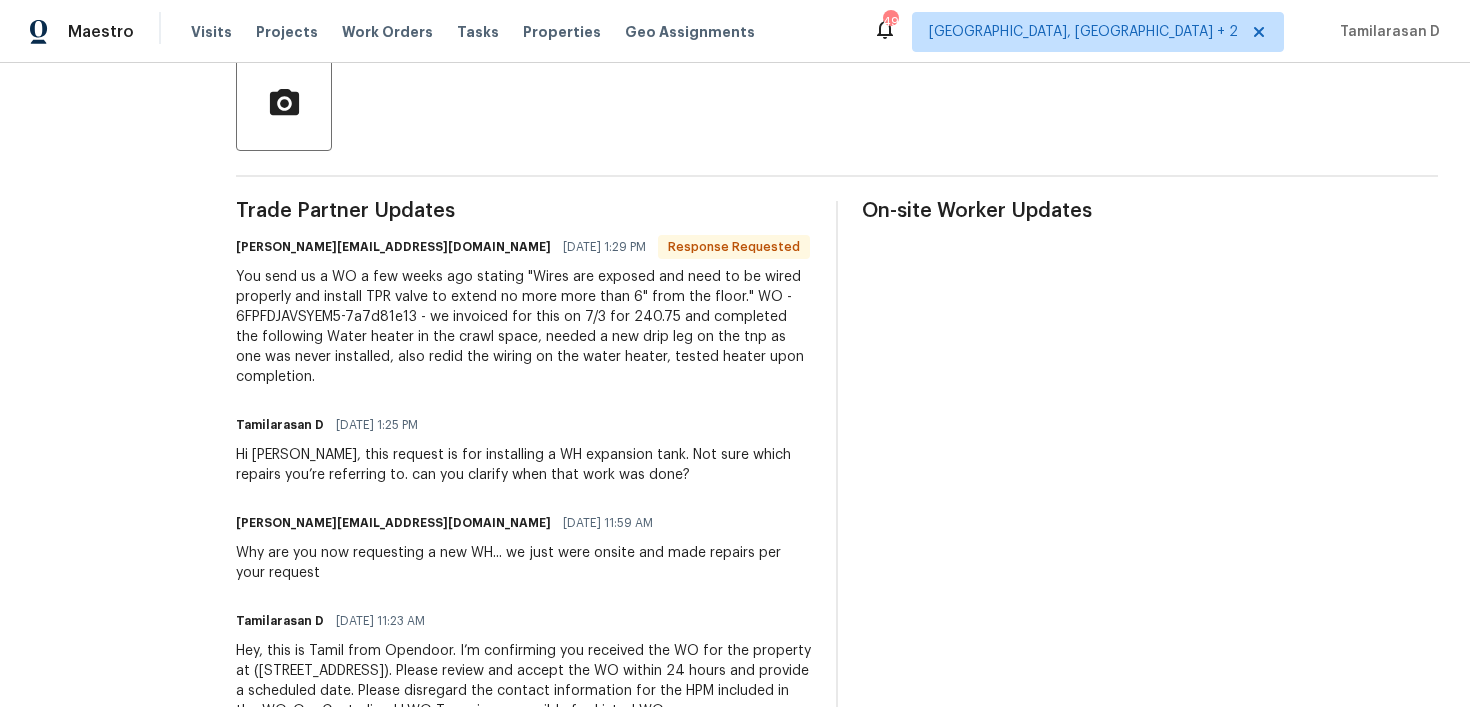 click on "You send us a WO a few weeks ago stating "Wires are exposed and need to be wired properly and install TPR valve to extend no more more than 6" from the floor."  WO - 6FPFDJAVSYEM5-7a7d81e13 - we invoiced for this on 7/3 for 240.75 and completed the following
Water heater in the crawl space, needed a new drip leg on the tnp as one was never installed, also redid the wiring on the water heater, tested heater upon completion." at bounding box center [524, 327] 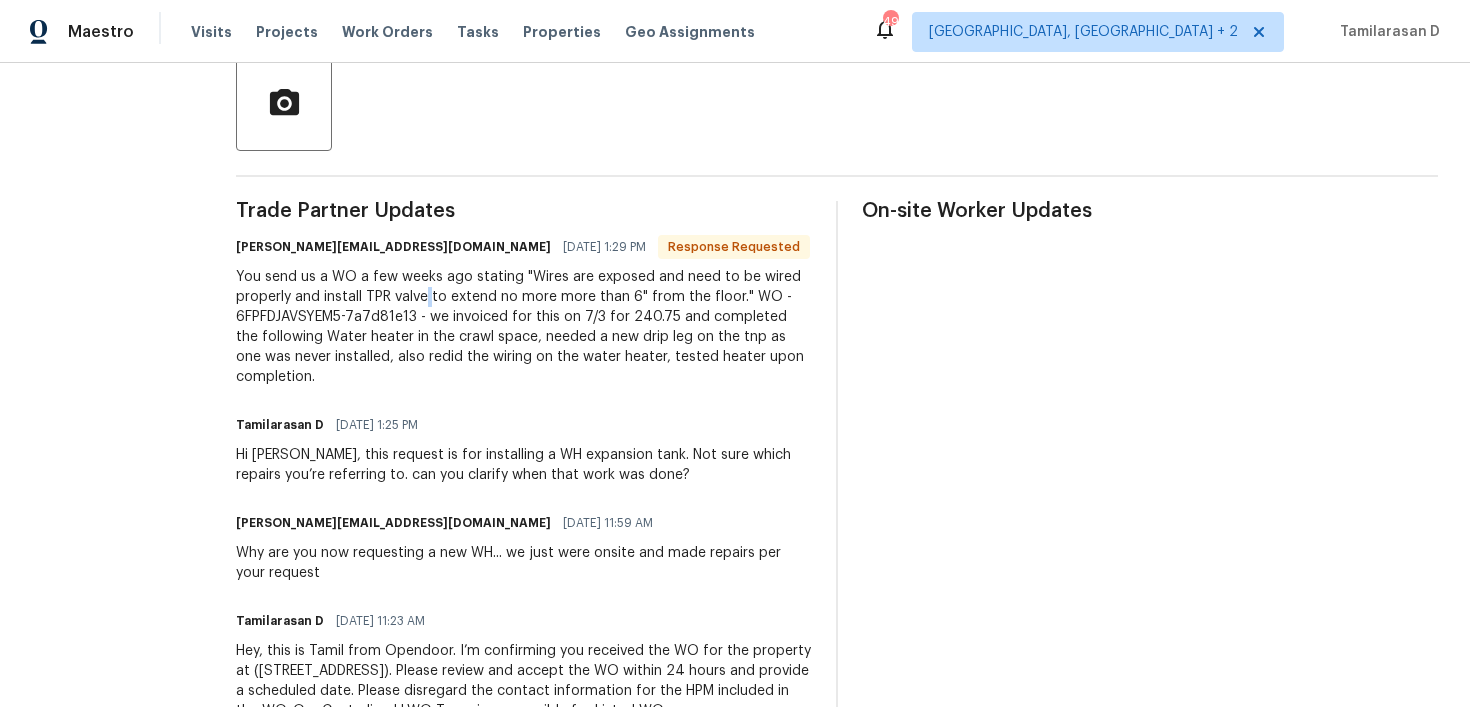 click on "You send us a WO a few weeks ago stating "Wires are exposed and need to be wired properly and install TPR valve to extend no more more than 6" from the floor."  WO - 6FPFDJAVSYEM5-7a7d81e13 - we invoiced for this on 7/3 for 240.75 and completed the following
Water heater in the crawl space, needed a new drip leg on the tnp as one was never installed, also redid the wiring on the water heater, tested heater upon completion." at bounding box center (524, 327) 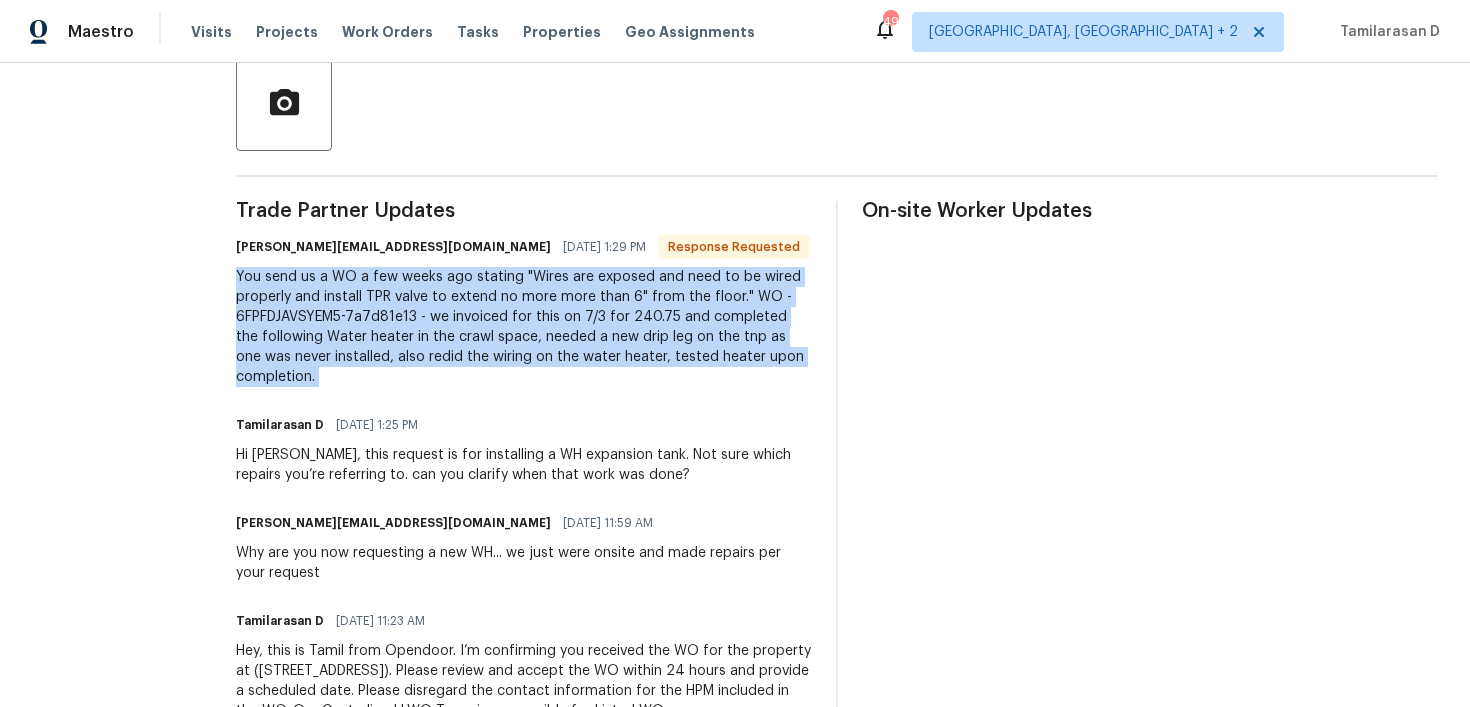 click on "You send us a WO a few weeks ago stating "Wires are exposed and need to be wired properly and install TPR valve to extend no more more than 6" from the floor."  WO - 6FPFDJAVSYEM5-7a7d81e13 - we invoiced for this on 7/3 for 240.75 and completed the following
Water heater in the crawl space, needed a new drip leg on the tnp as one was never installed, also redid the wiring on the water heater, tested heater upon completion." at bounding box center (524, 327) 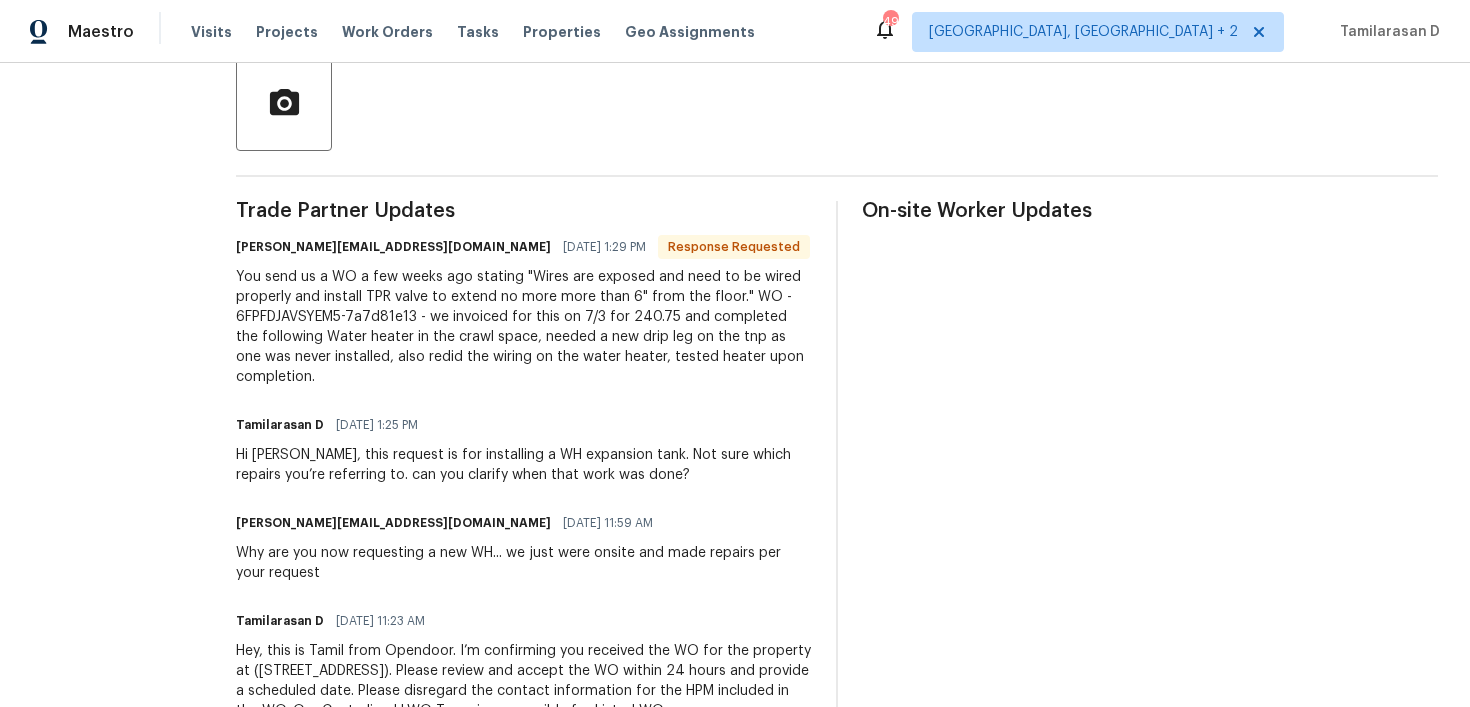 click on "You send us a WO a few weeks ago stating "Wires are exposed and need to be wired properly and install TPR valve to extend no more more than 6" from the floor."  WO - 6FPFDJAVSYEM5-7a7d81e13 - we invoiced for this on 7/3 for 240.75 and completed the following
Water heater in the crawl space, needed a new drip leg on the tnp as one was never installed, also redid the wiring on the water heater, tested heater upon completion." at bounding box center [524, 327] 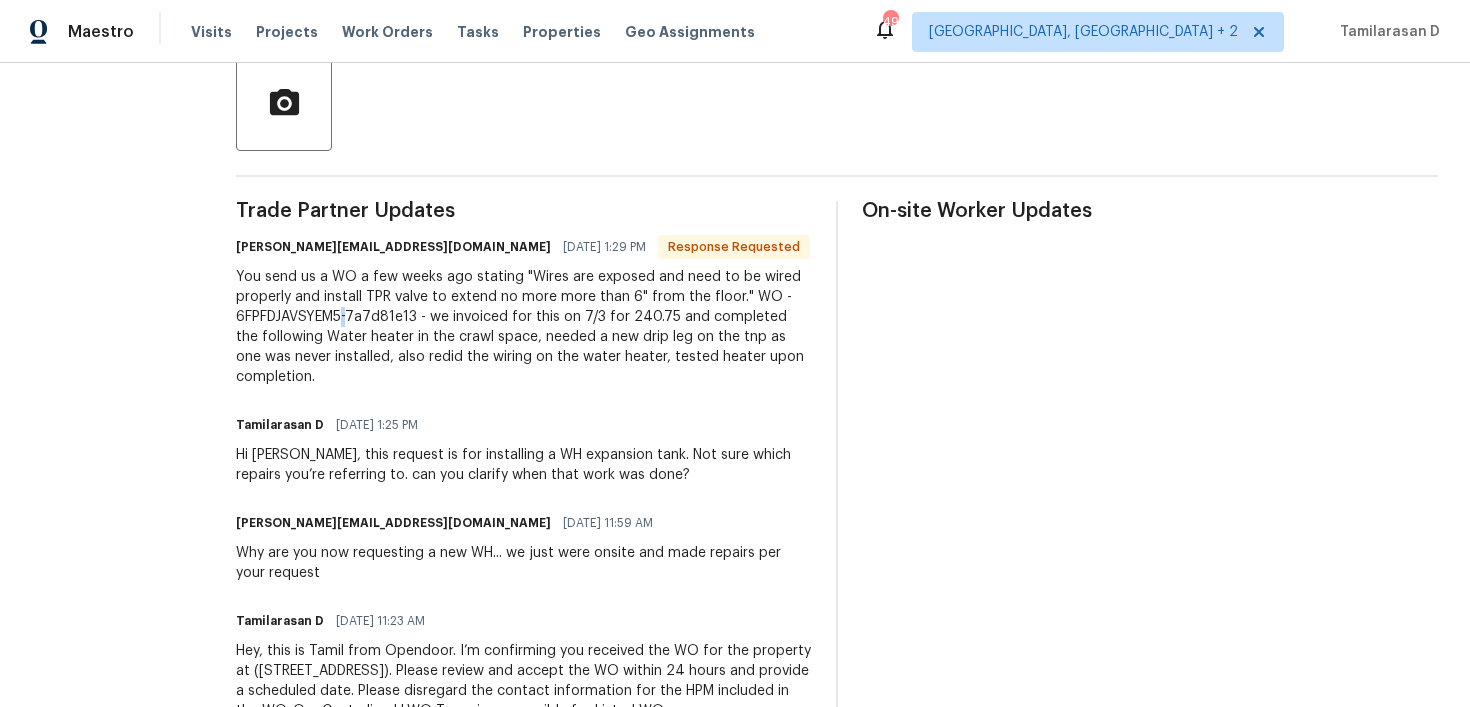 click on "You send us a WO a few weeks ago stating "Wires are exposed and need to be wired properly and install TPR valve to extend no more more than 6" from the floor."  WO - 6FPFDJAVSYEM5-7a7d81e13 - we invoiced for this on 7/3 for 240.75 and completed the following
Water heater in the crawl space, needed a new drip leg on the tnp as one was never installed, also redid the wiring on the water heater, tested heater upon completion." at bounding box center [524, 327] 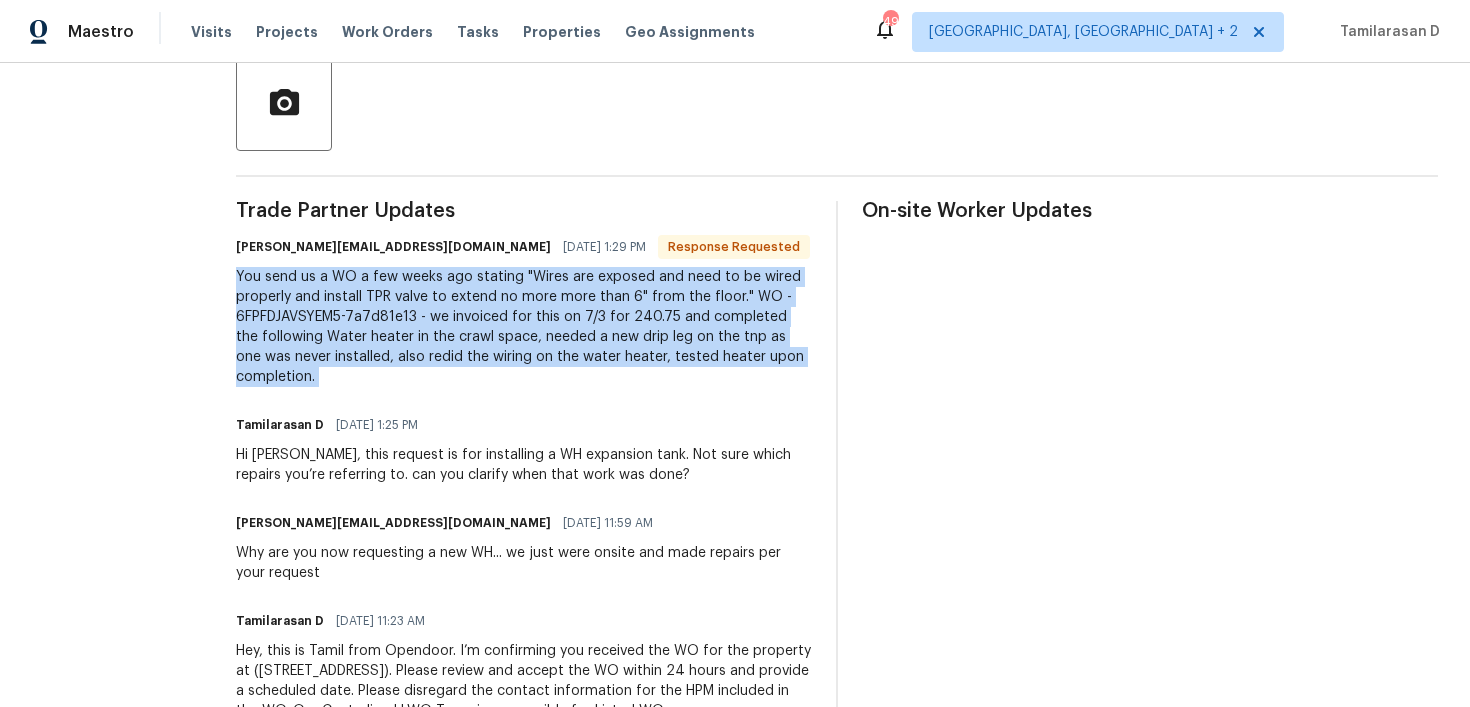 click on "You send us a WO a few weeks ago stating "Wires are exposed and need to be wired properly and install TPR valve to extend no more more than 6" from the floor."  WO - 6FPFDJAVSYEM5-7a7d81e13 - we invoiced for this on 7/3 for 240.75 and completed the following
Water heater in the crawl space, needed a new drip leg on the tnp as one was never installed, also redid the wiring on the water heater, tested heater upon completion." at bounding box center [524, 327] 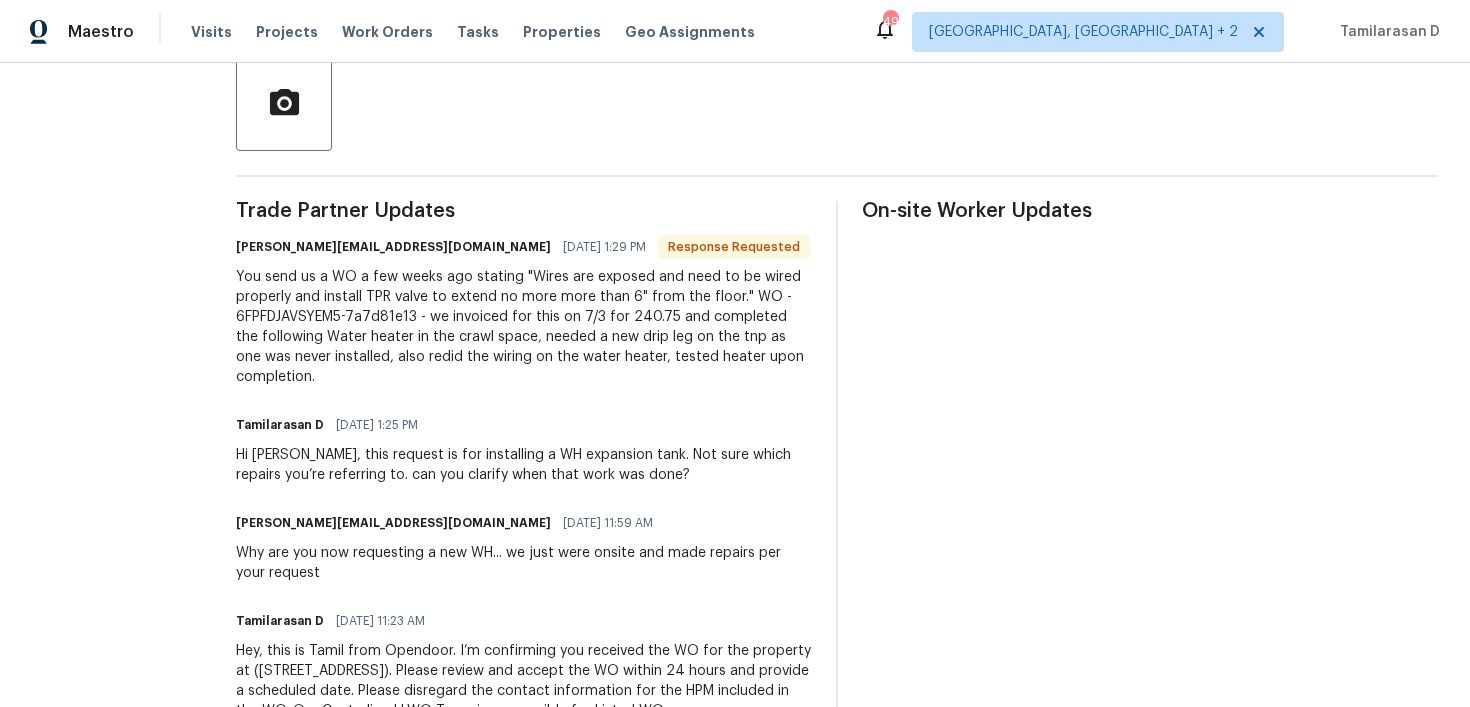 click on "You send us a WO a few weeks ago stating "Wires are exposed and need to be wired properly and install TPR valve to extend no more more than 6" from the floor."  WO - 6FPFDJAVSYEM5-7a7d81e13 - we invoiced for this on 7/3 for 240.75 and completed the following
Water heater in the crawl space, needed a new drip leg on the tnp as one was never installed, also redid the wiring on the water heater, tested heater upon completion." at bounding box center [524, 327] 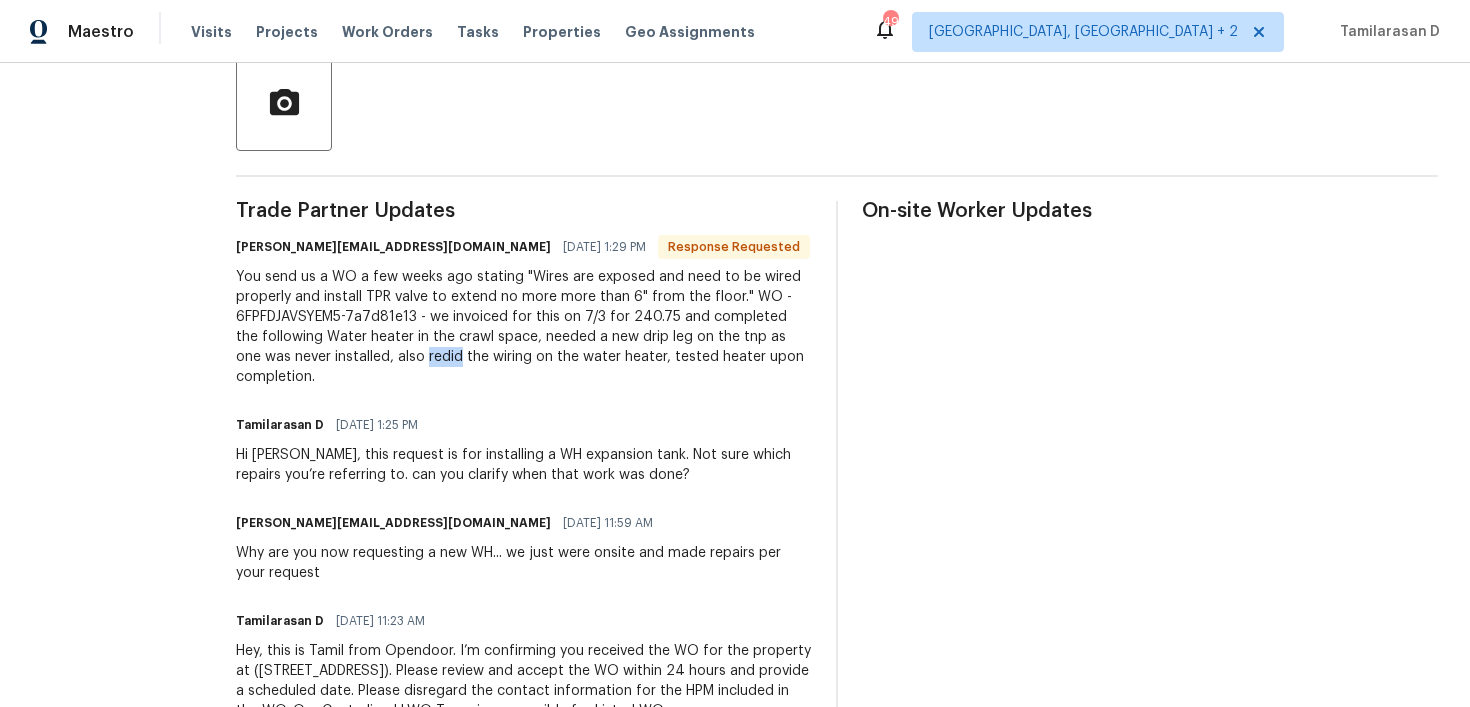 click on "You send us a WO a few weeks ago stating "Wires are exposed and need to be wired properly and install TPR valve to extend no more more than 6" from the floor."  WO - 6FPFDJAVSYEM5-7a7d81e13 - we invoiced for this on 7/3 for 240.75 and completed the following
Water heater in the crawl space, needed a new drip leg on the tnp as one was never installed, also redid the wiring on the water heater, tested heater upon completion." at bounding box center (524, 327) 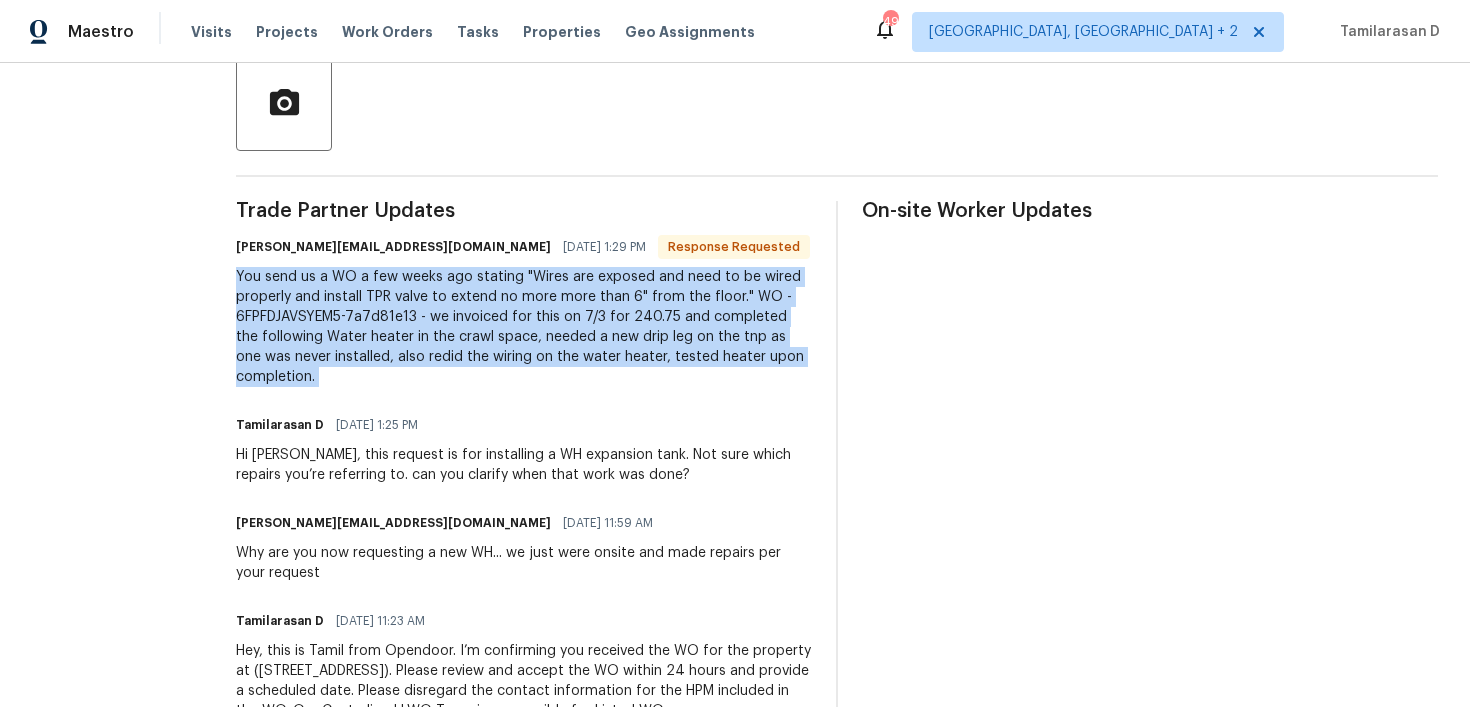 click on "You send us a WO a few weeks ago stating "Wires are exposed and need to be wired properly and install TPR valve to extend no more more than 6" from the floor."  WO - 6FPFDJAVSYEM5-7a7d81e13 - we invoiced for this on 7/3 for 240.75 and completed the following
Water heater in the crawl space, needed a new drip leg on the tnp as one was never installed, also redid the wiring on the water heater, tested heater upon completion." at bounding box center [524, 327] 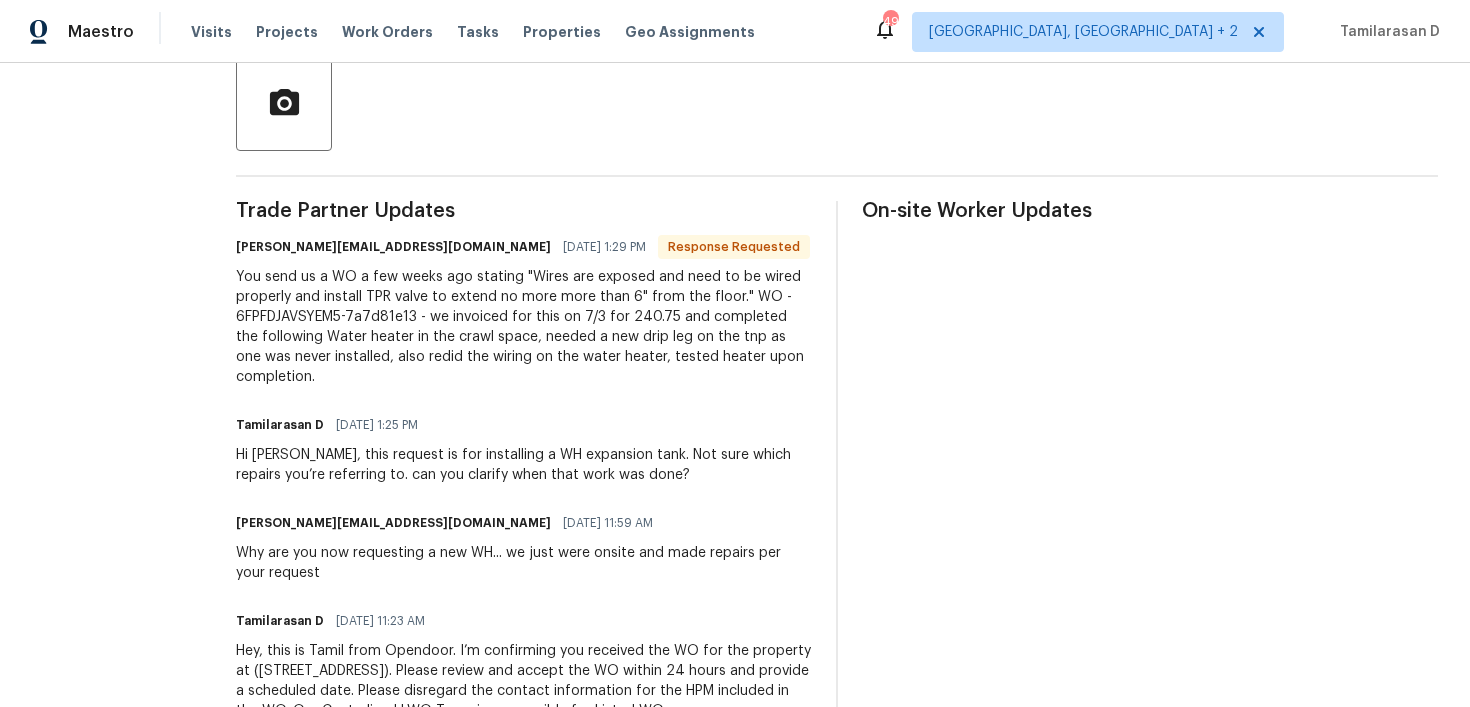 click on "You send us a WO a few weeks ago stating "Wires are exposed and need to be wired properly and install TPR valve to extend no more more than 6" from the floor."  WO - 6FPFDJAVSYEM5-7a7d81e13 - we invoiced for this on 7/3 for 240.75 and completed the following
Water heater in the crawl space, needed a new drip leg on the tnp as one was never installed, also redid the wiring on the water heater, tested heater upon completion." at bounding box center [524, 327] 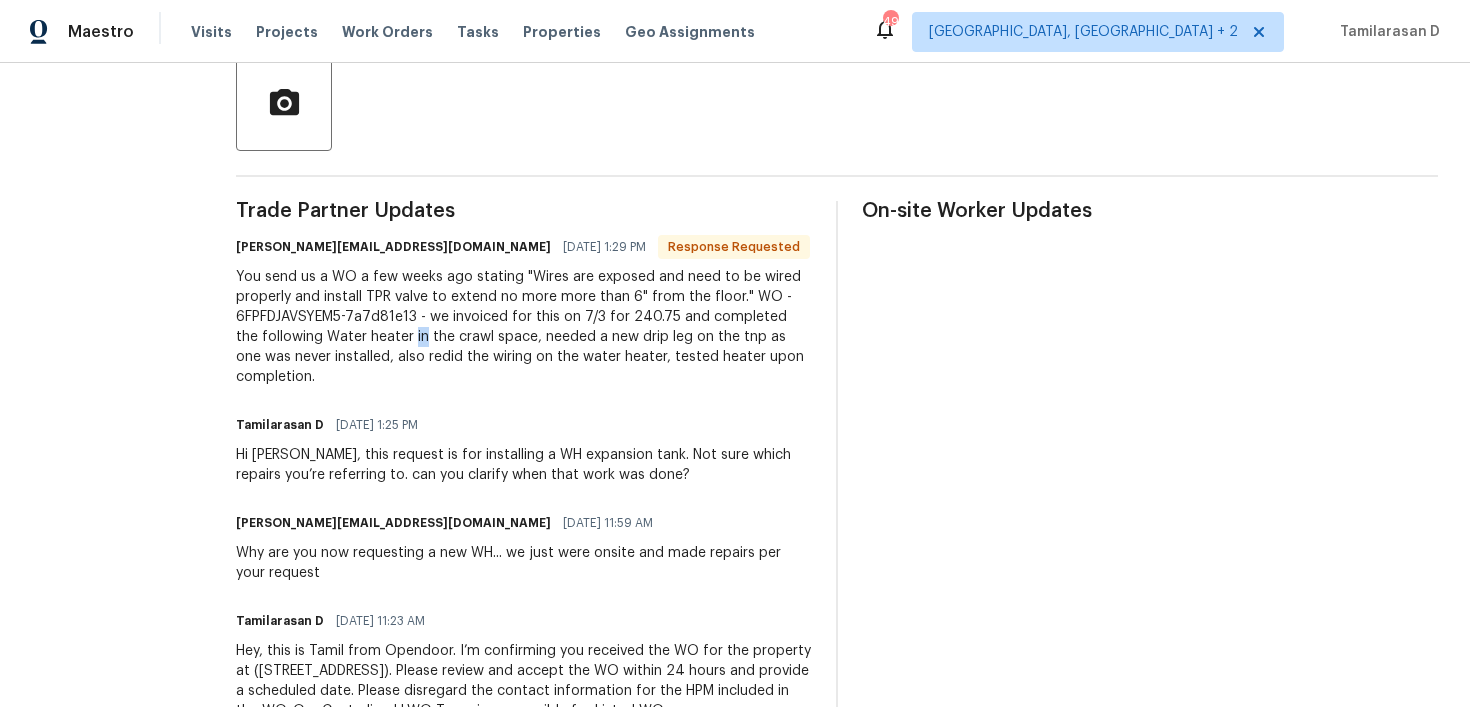 click on "You send us a WO a few weeks ago stating "Wires are exposed and need to be wired properly and install TPR valve to extend no more more than 6" from the floor."  WO - 6FPFDJAVSYEM5-7a7d81e13 - we invoiced for this on 7/3 for 240.75 and completed the following
Water heater in the crawl space, needed a new drip leg on the tnp as one was never installed, also redid the wiring on the water heater, tested heater upon completion." at bounding box center (524, 327) 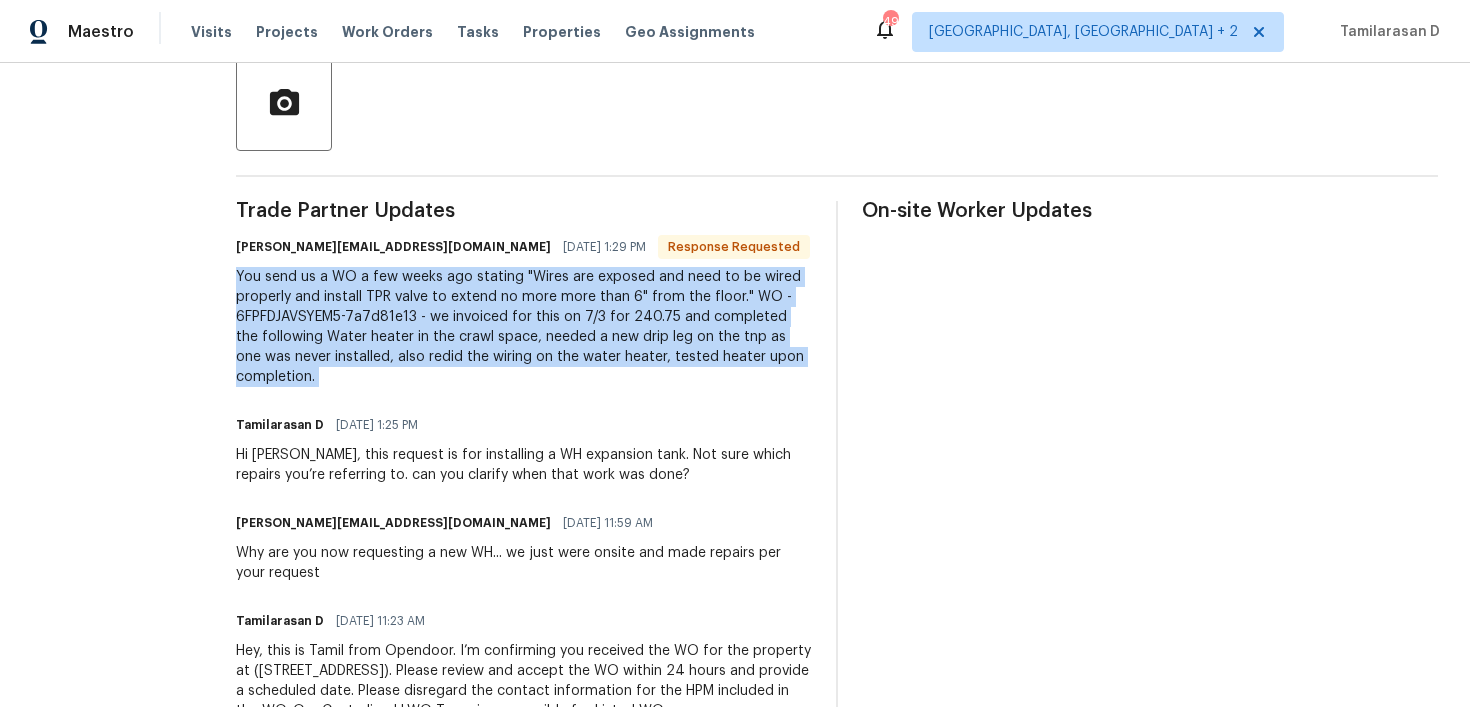 click on "You send us a WO a few weeks ago stating "Wires are exposed and need to be wired properly and install TPR valve to extend no more more than 6" from the floor."  WO - 6FPFDJAVSYEM5-7a7d81e13 - we invoiced for this on 7/3 for 240.75 and completed the following
Water heater in the crawl space, needed a new drip leg on the tnp as one was never installed, also redid the wiring on the water heater, tested heater upon completion." at bounding box center [524, 327] 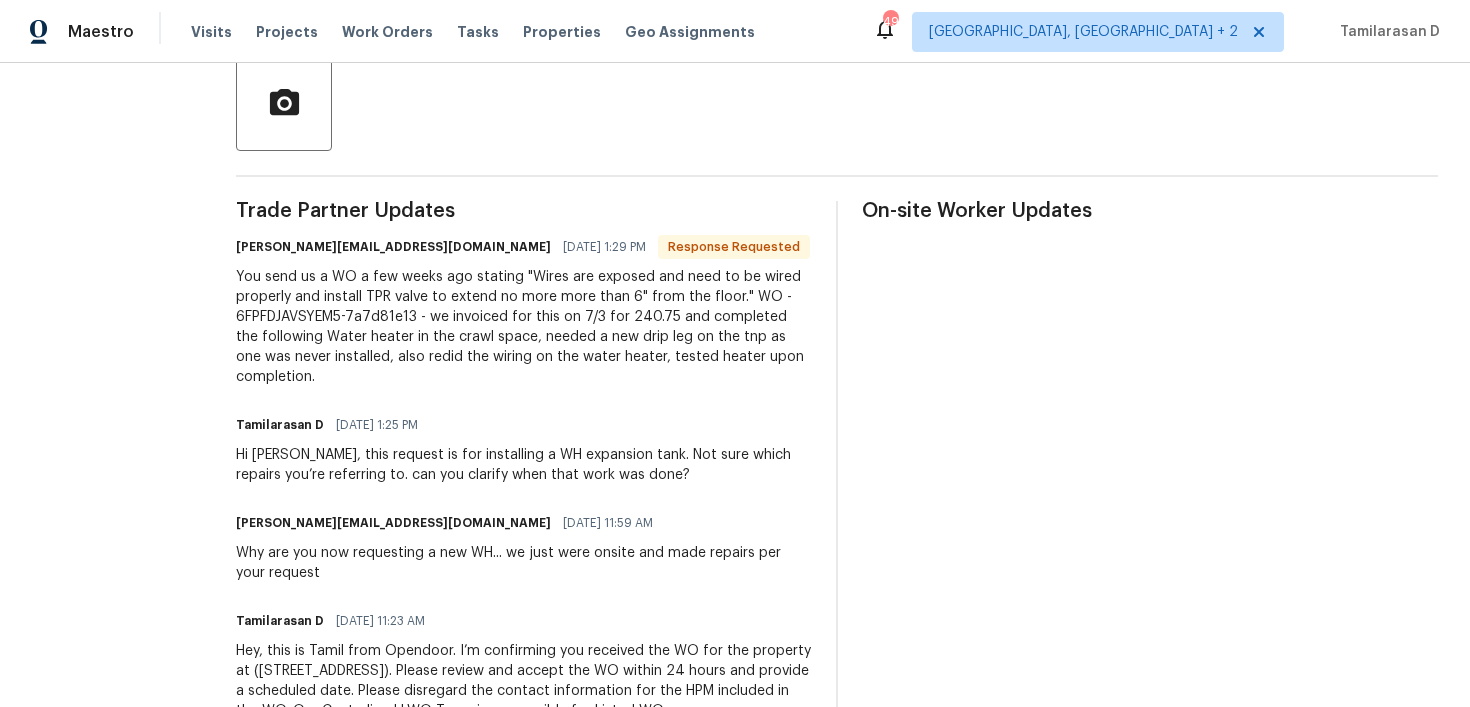 click on "You send us a WO a few weeks ago stating "Wires are exposed and need to be wired properly and install TPR valve to extend no more more than 6" from the floor."  WO - 6FPFDJAVSYEM5-7a7d81e13 - we invoiced for this on 7/3 for 240.75 and completed the following
Water heater in the crawl space, needed a new drip leg on the tnp as one was never installed, also redid the wiring on the water heater, tested heater upon completion." at bounding box center [524, 327] 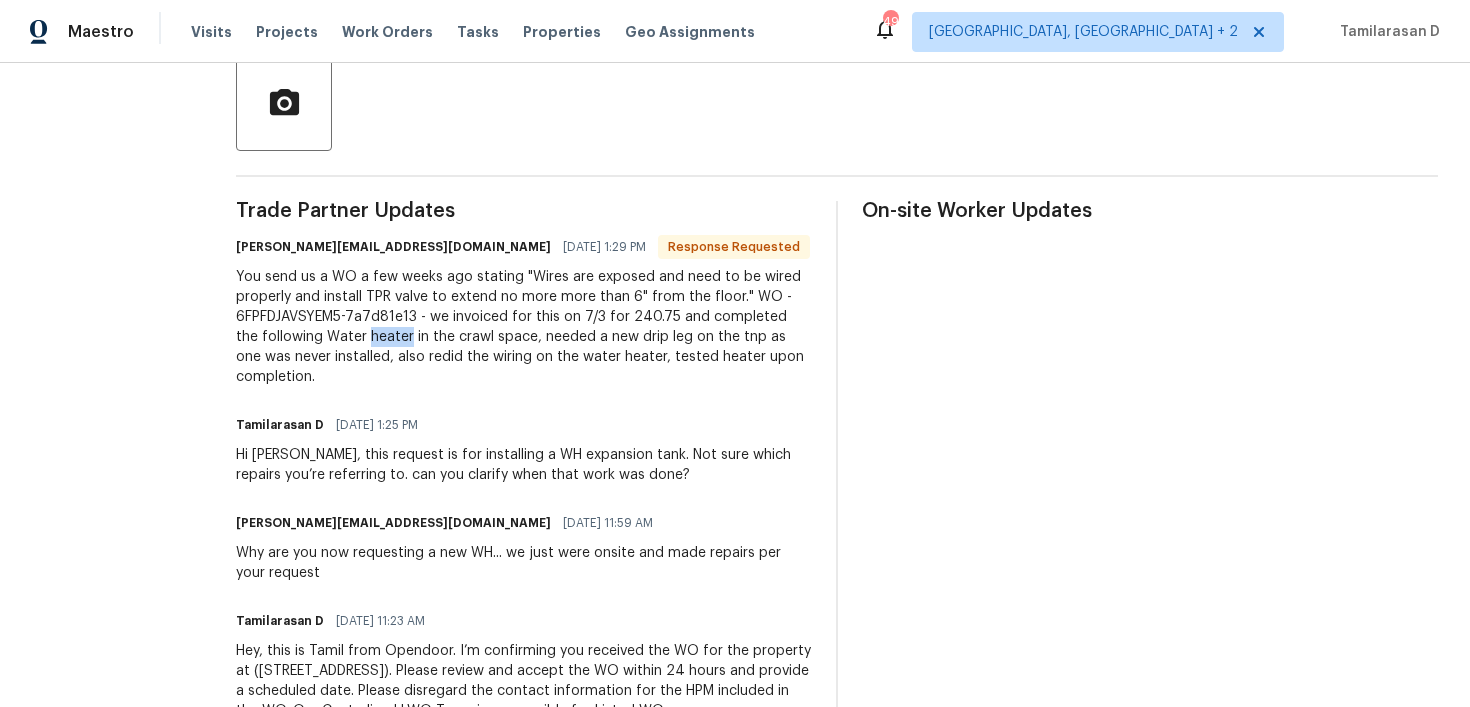 click on "You send us a WO a few weeks ago stating "Wires are exposed and need to be wired properly and install TPR valve to extend no more more than 6" from the floor."  WO - 6FPFDJAVSYEM5-7a7d81e13 - we invoiced for this on 7/3 for 240.75 and completed the following
Water heater in the crawl space, needed a new drip leg on the tnp as one was never installed, also redid the wiring on the water heater, tested heater upon completion." at bounding box center [524, 327] 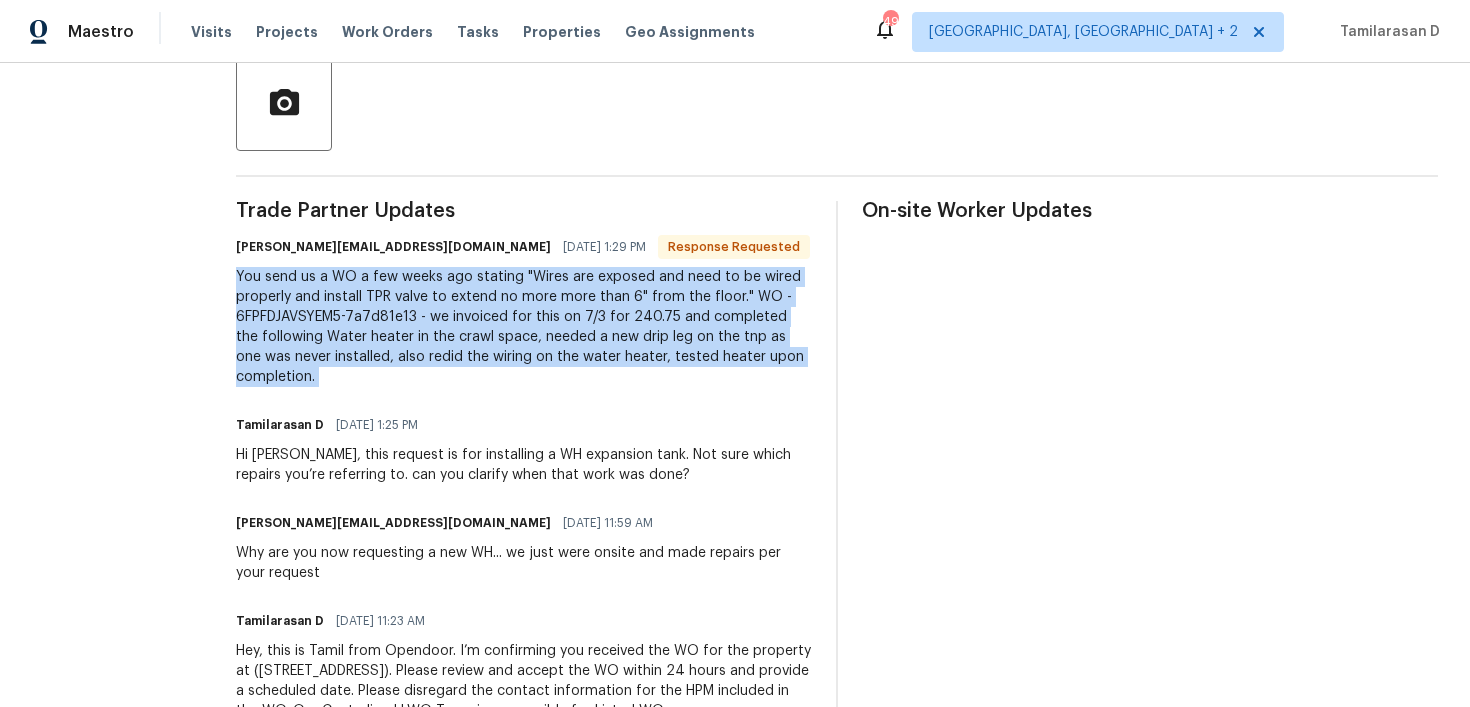 scroll, scrollTop: 0, scrollLeft: 0, axis: both 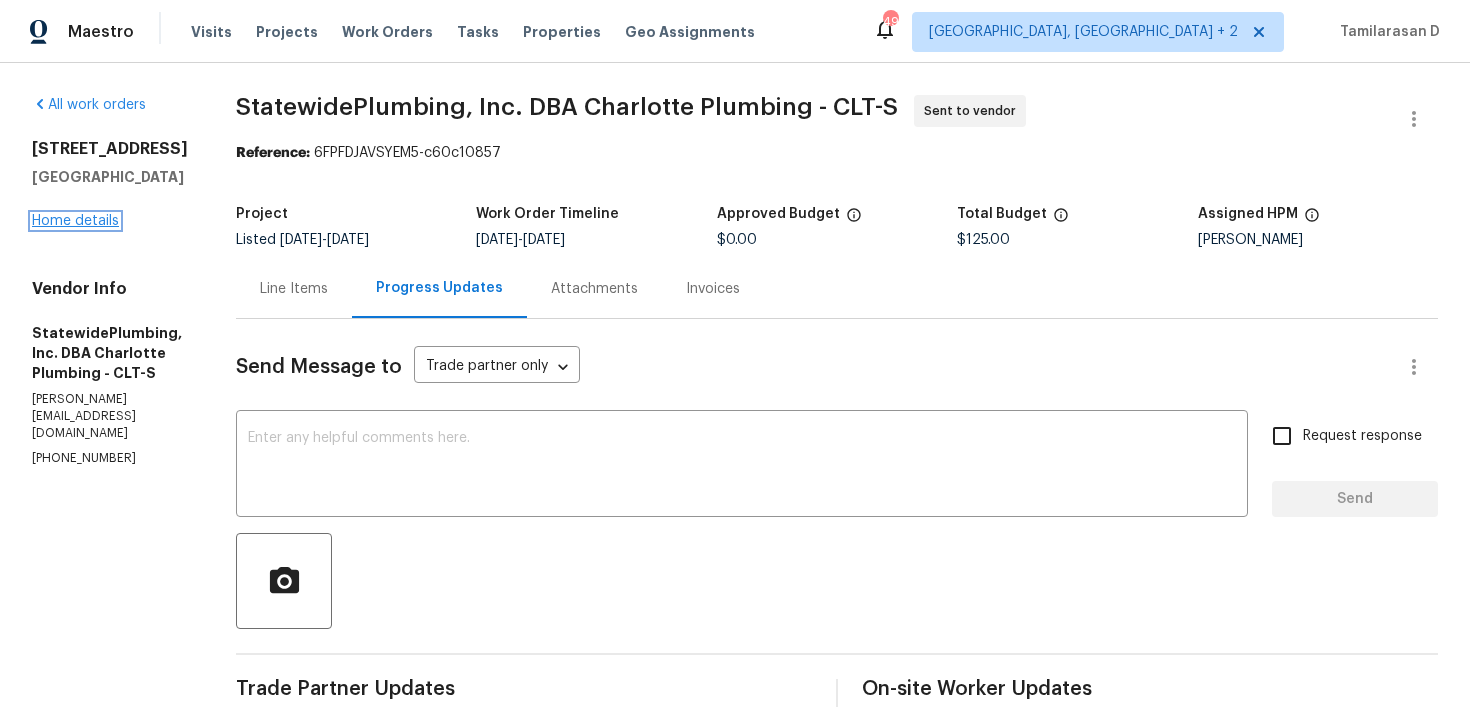 click on "Home details" at bounding box center [75, 221] 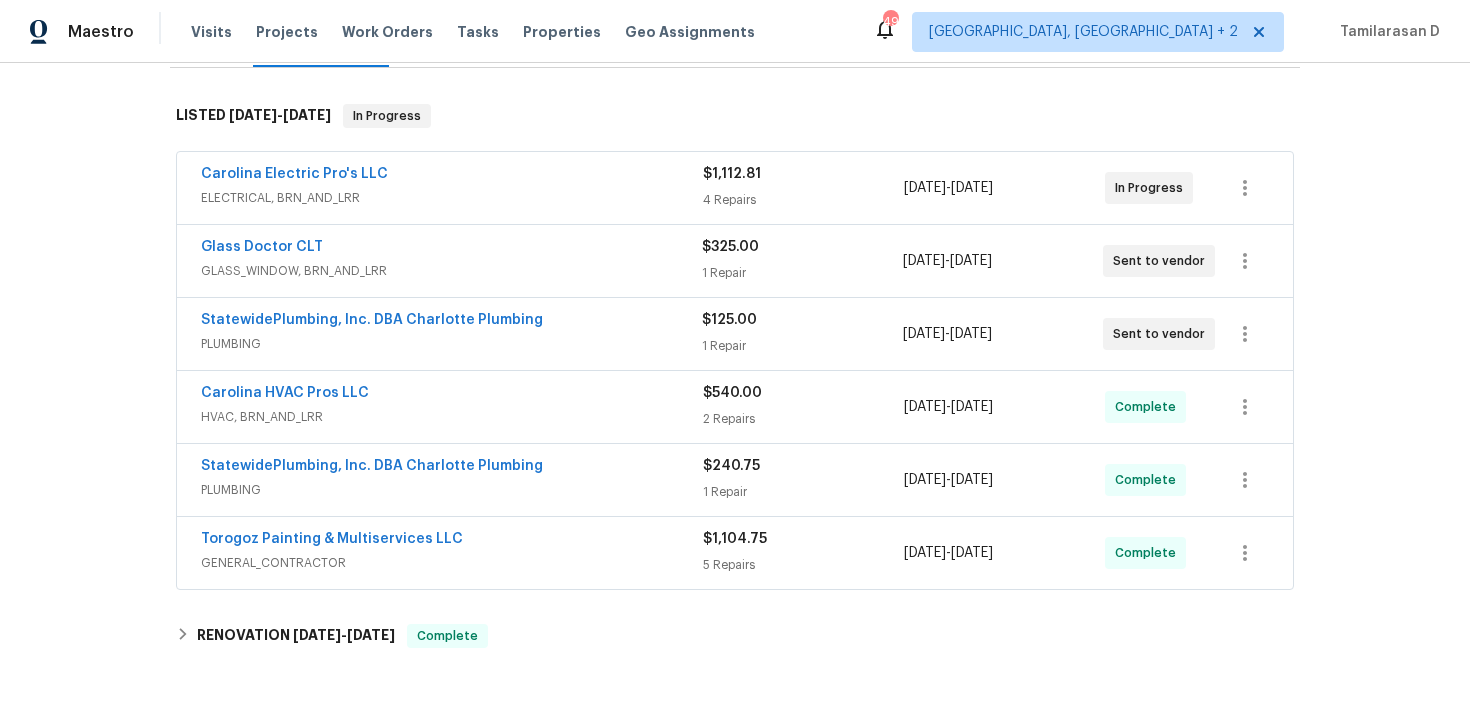 scroll, scrollTop: 312, scrollLeft: 0, axis: vertical 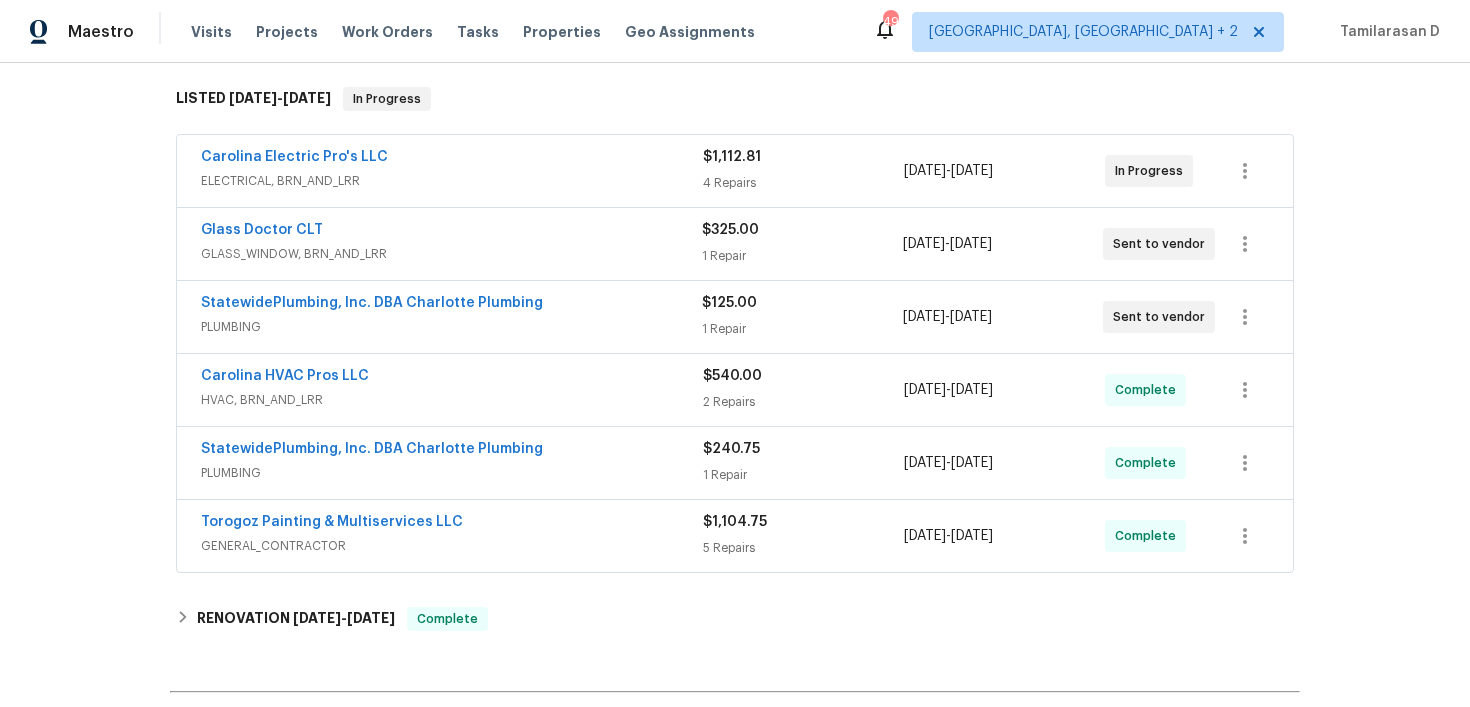 click on "PLUMBING" at bounding box center [452, 473] 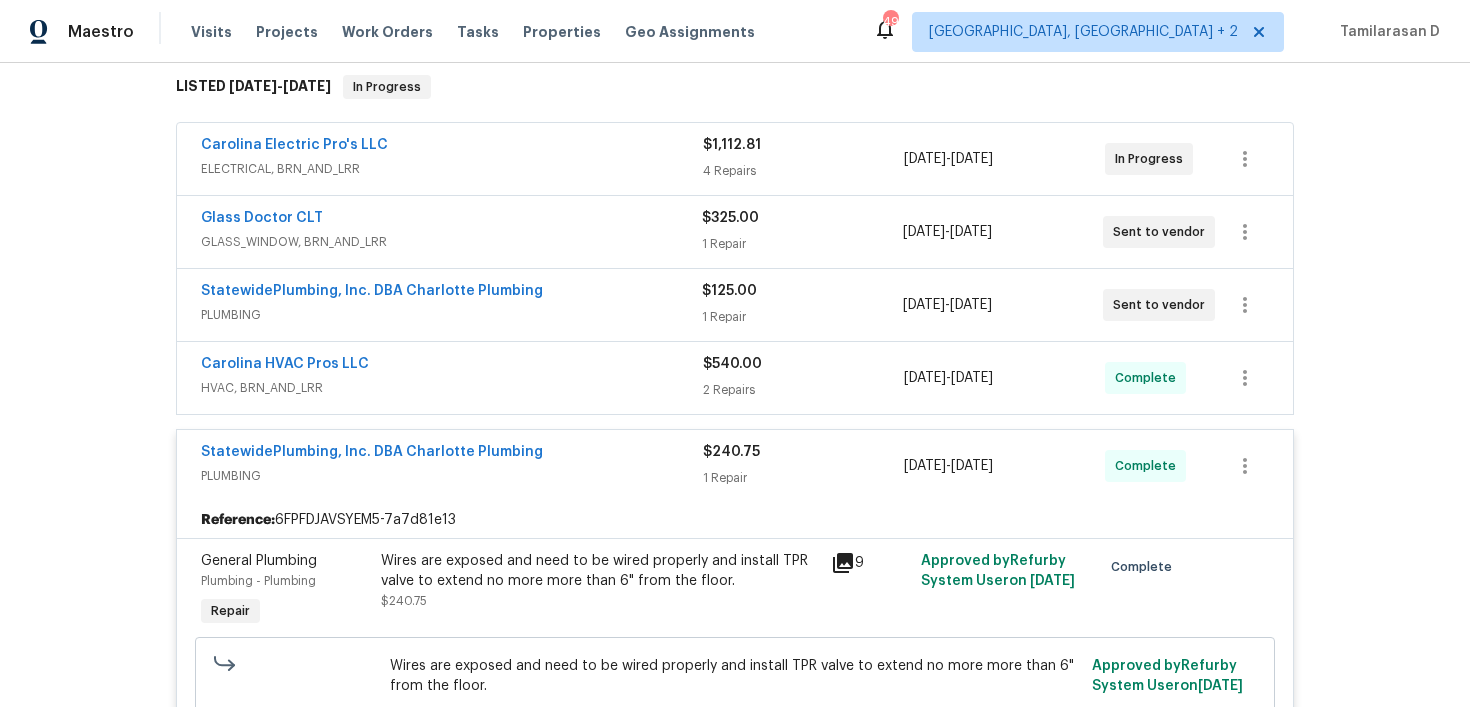 scroll, scrollTop: 339, scrollLeft: 0, axis: vertical 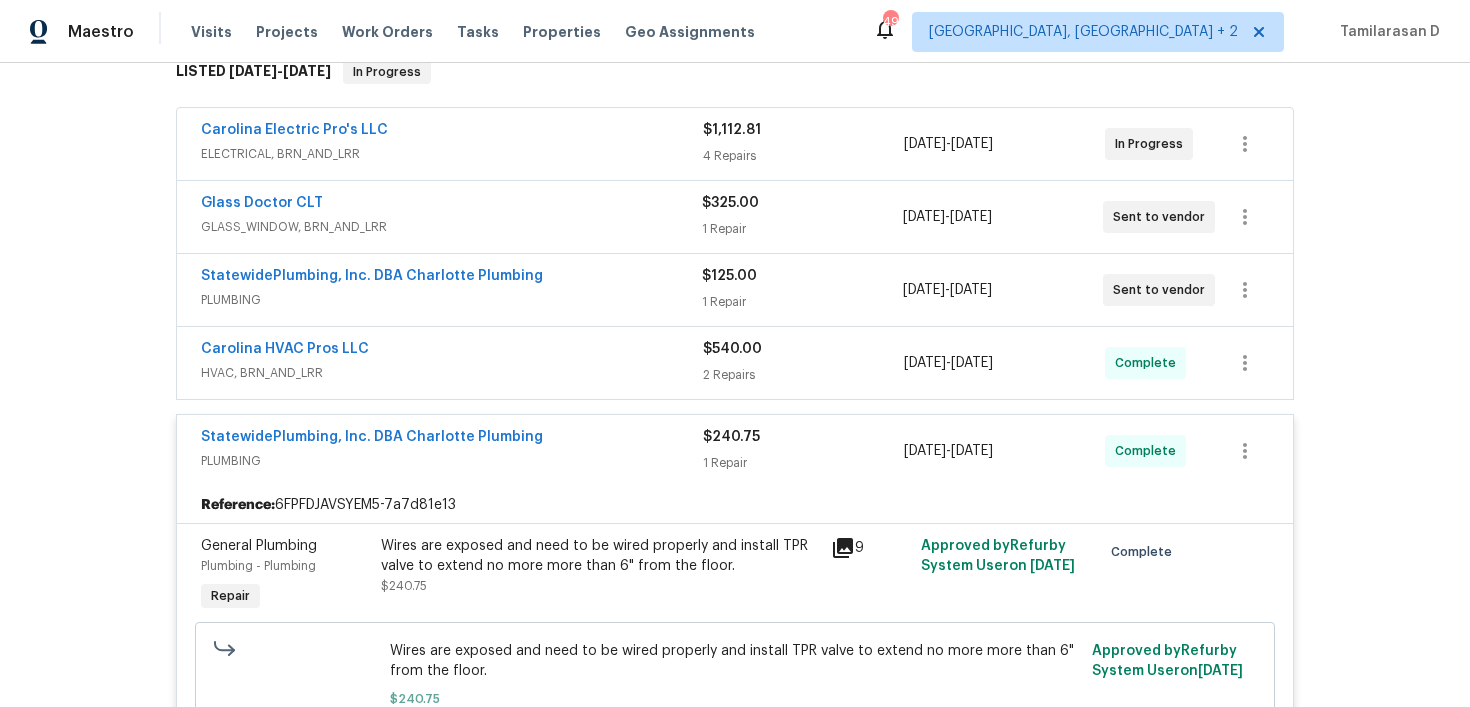 click on "Reference:  6FPFDJAVSYEM5-7a7d81e13" at bounding box center [735, 505] 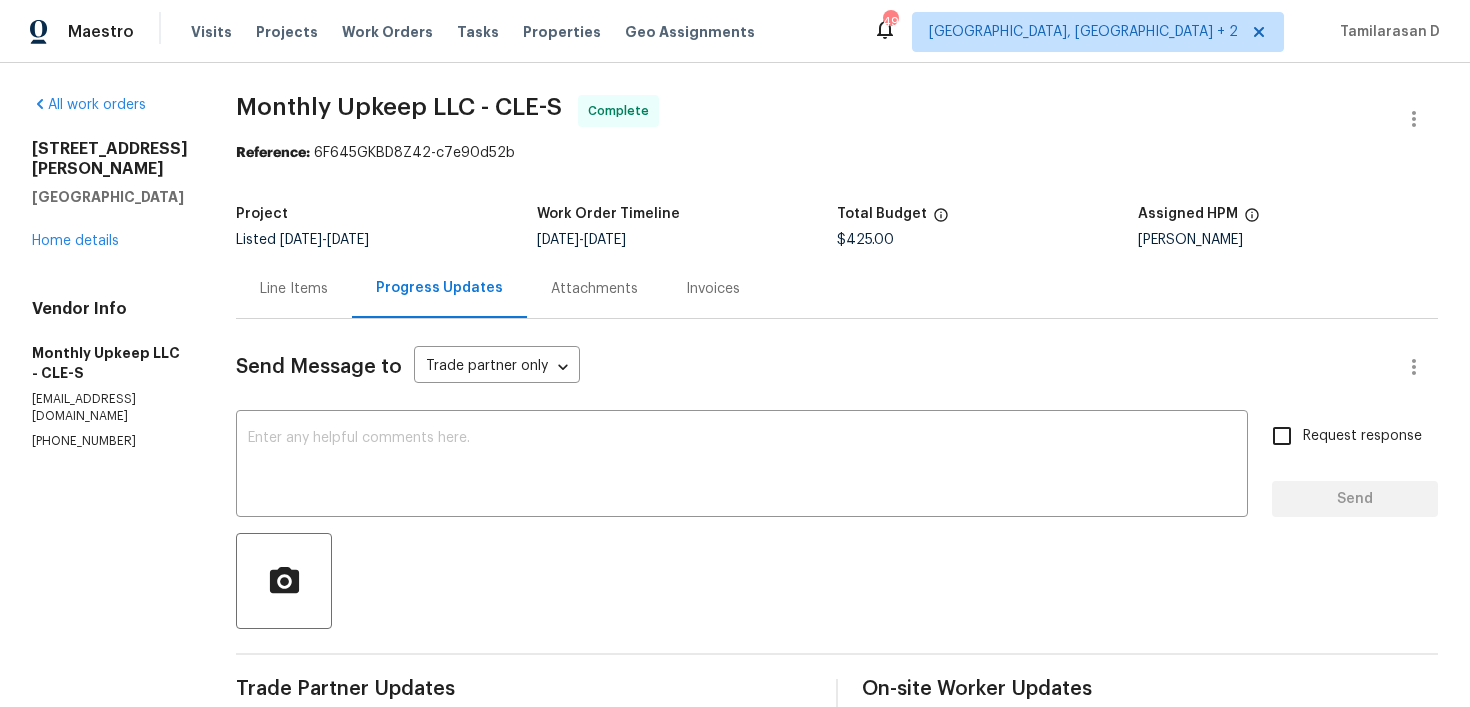 scroll, scrollTop: 0, scrollLeft: 0, axis: both 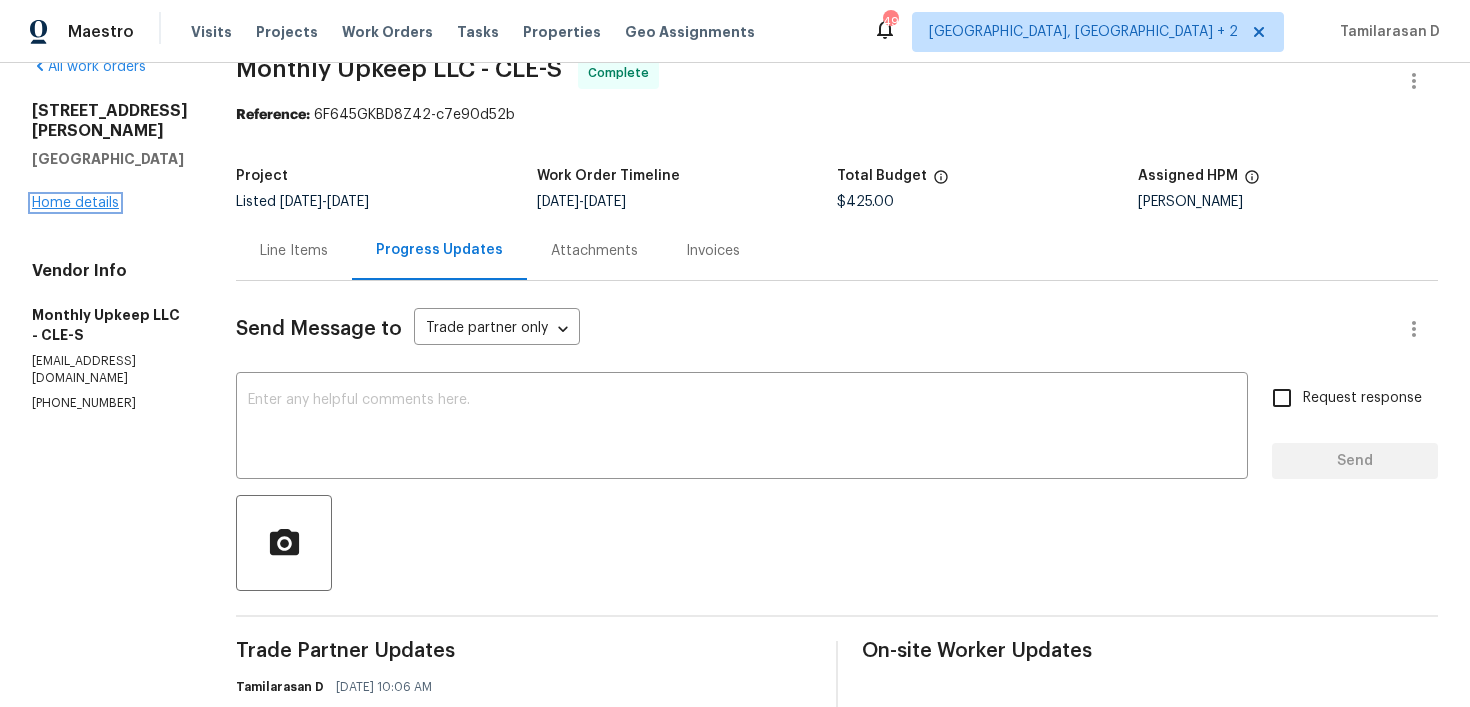 click on "Home details" at bounding box center (75, 203) 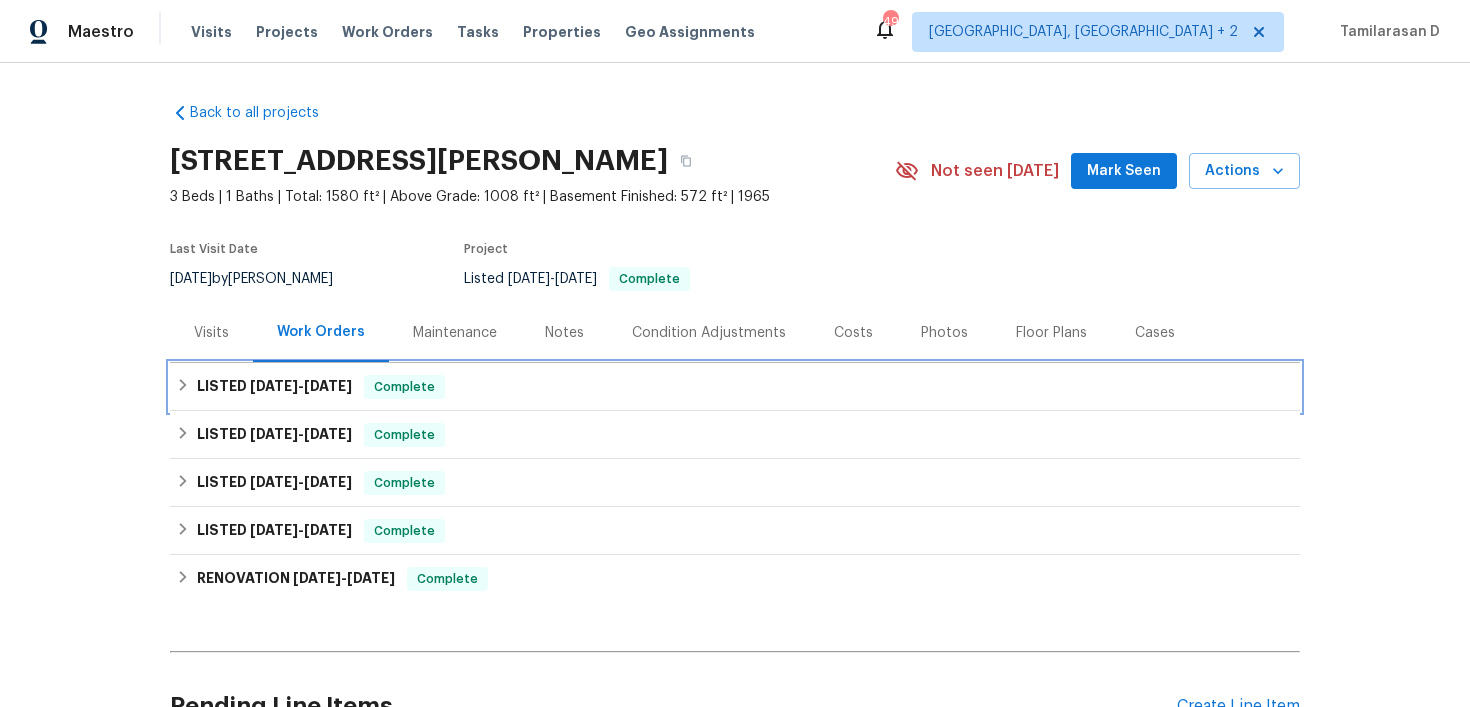 click on "LISTED   7/7/25  -  7/8/25" at bounding box center (274, 387) 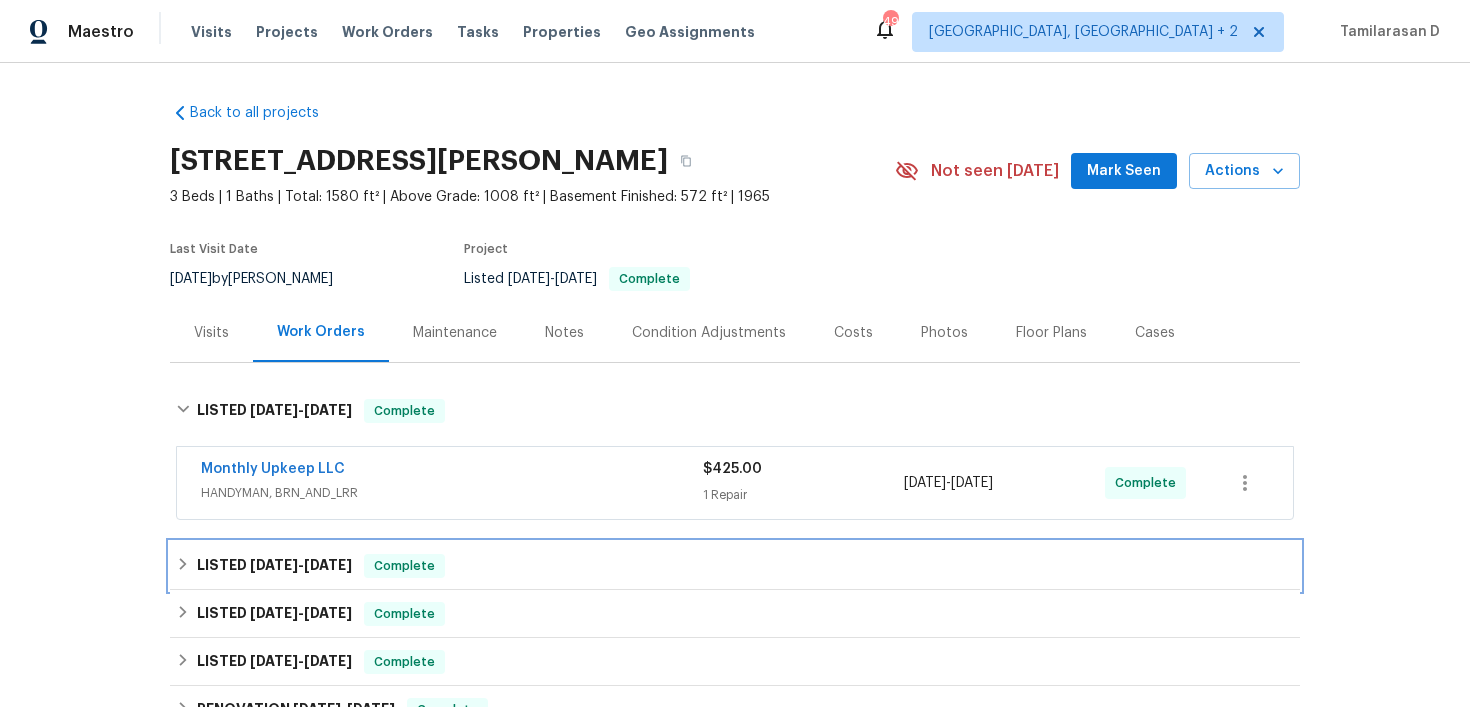 click on "LISTED   6/23/25  -  6/24/25 Complete" at bounding box center [735, 566] 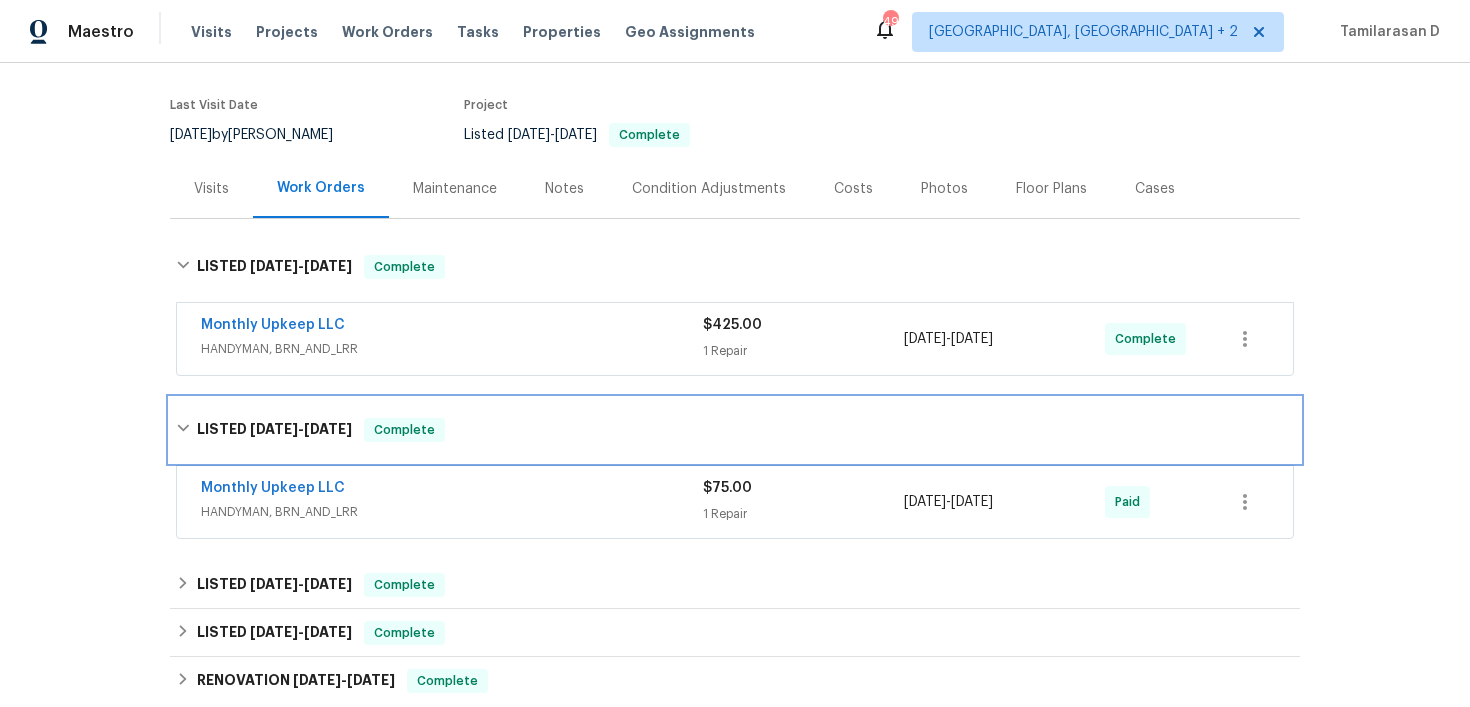 scroll, scrollTop: 154, scrollLeft: 0, axis: vertical 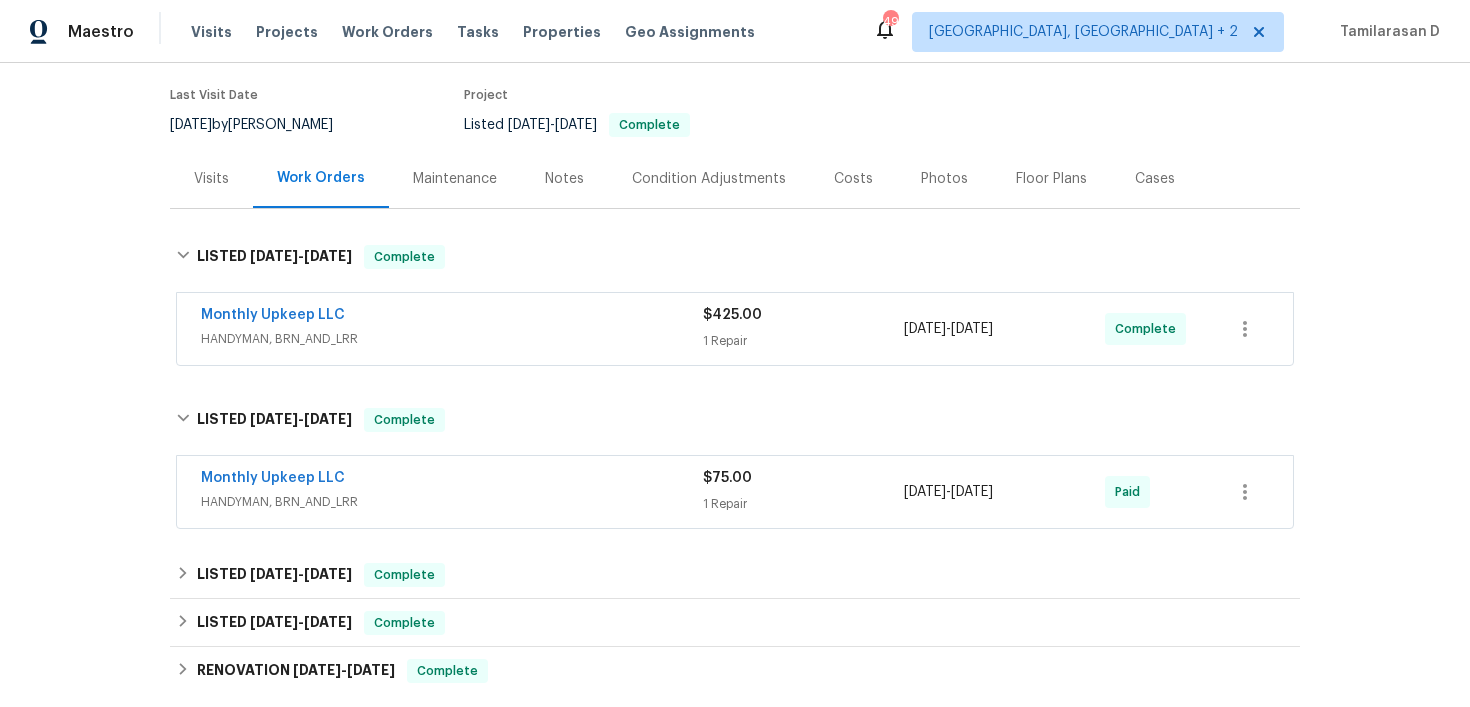 click on "Monthly Upkeep LLC" at bounding box center [452, 317] 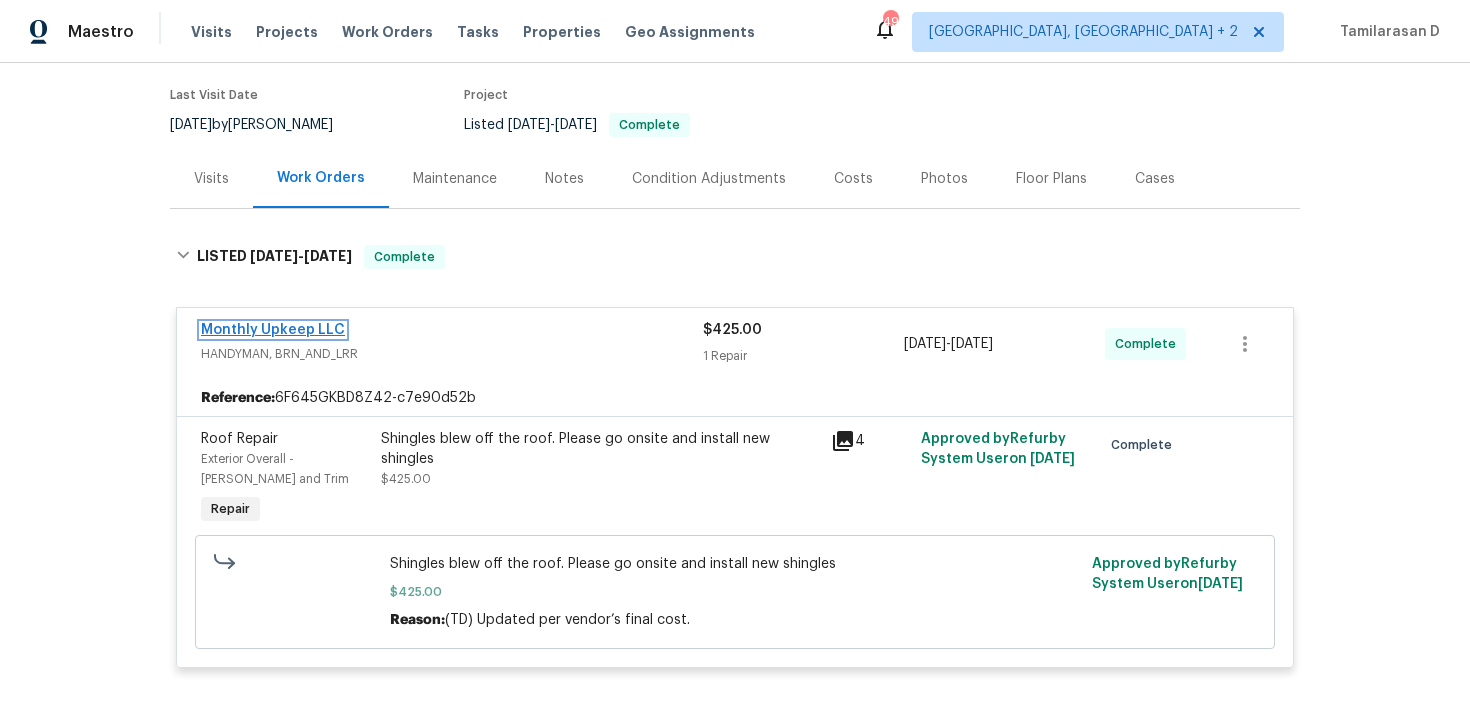 click on "Monthly Upkeep LLC" at bounding box center (273, 330) 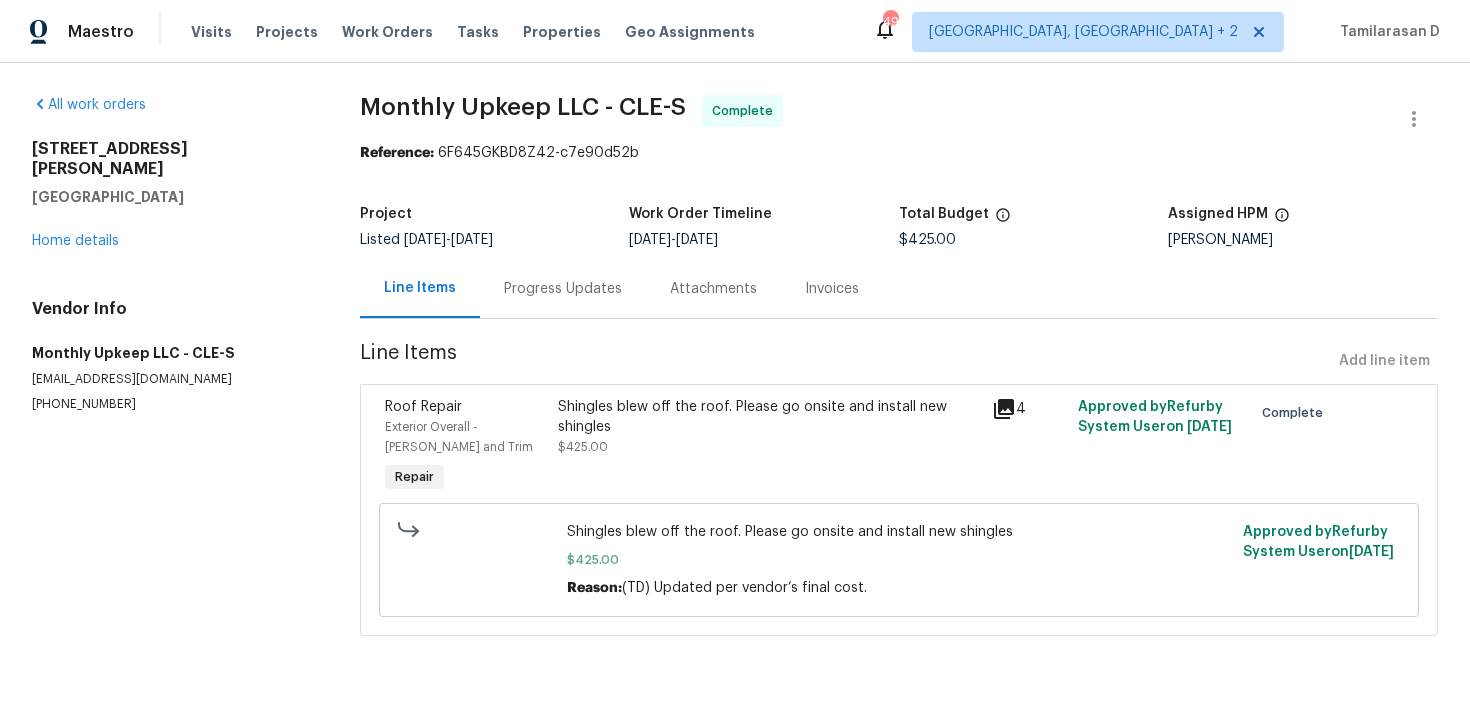 click on "Progress Updates" at bounding box center (563, 288) 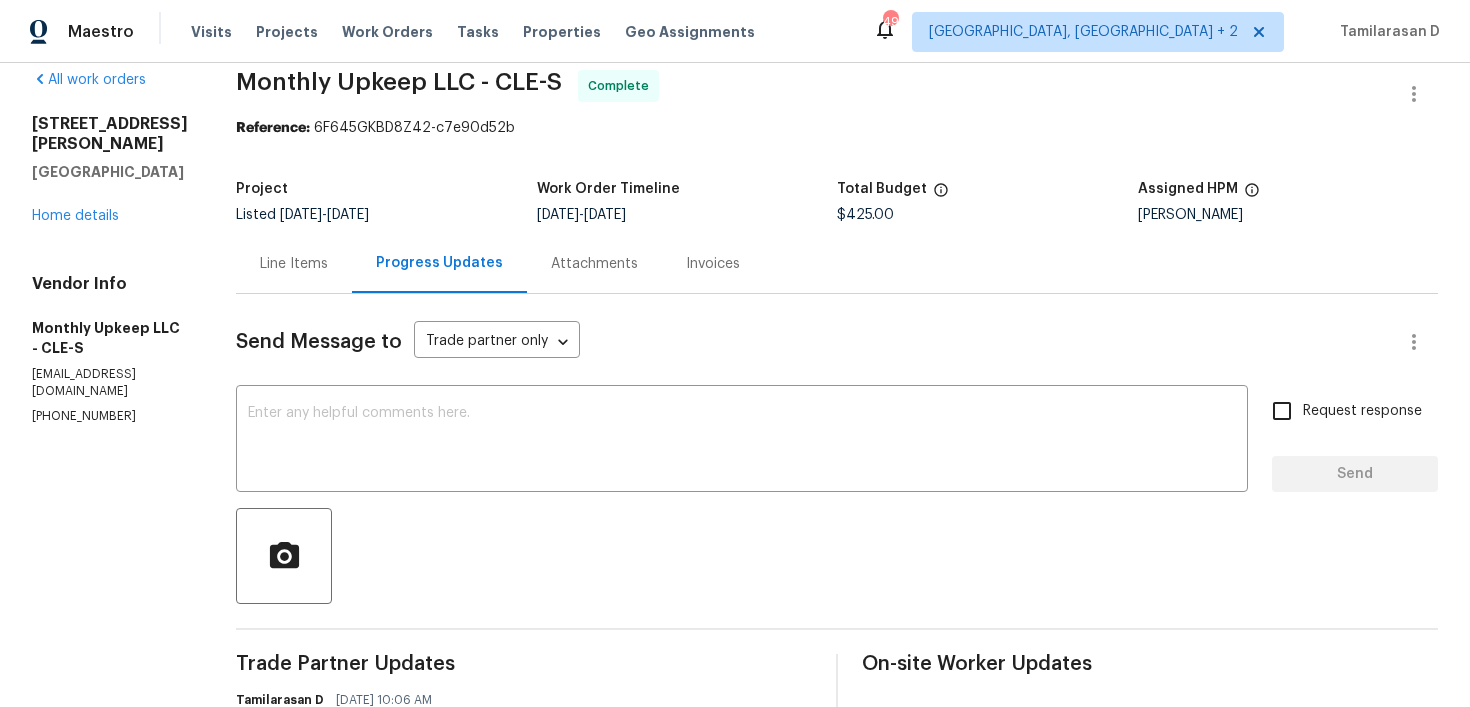 scroll, scrollTop: 0, scrollLeft: 0, axis: both 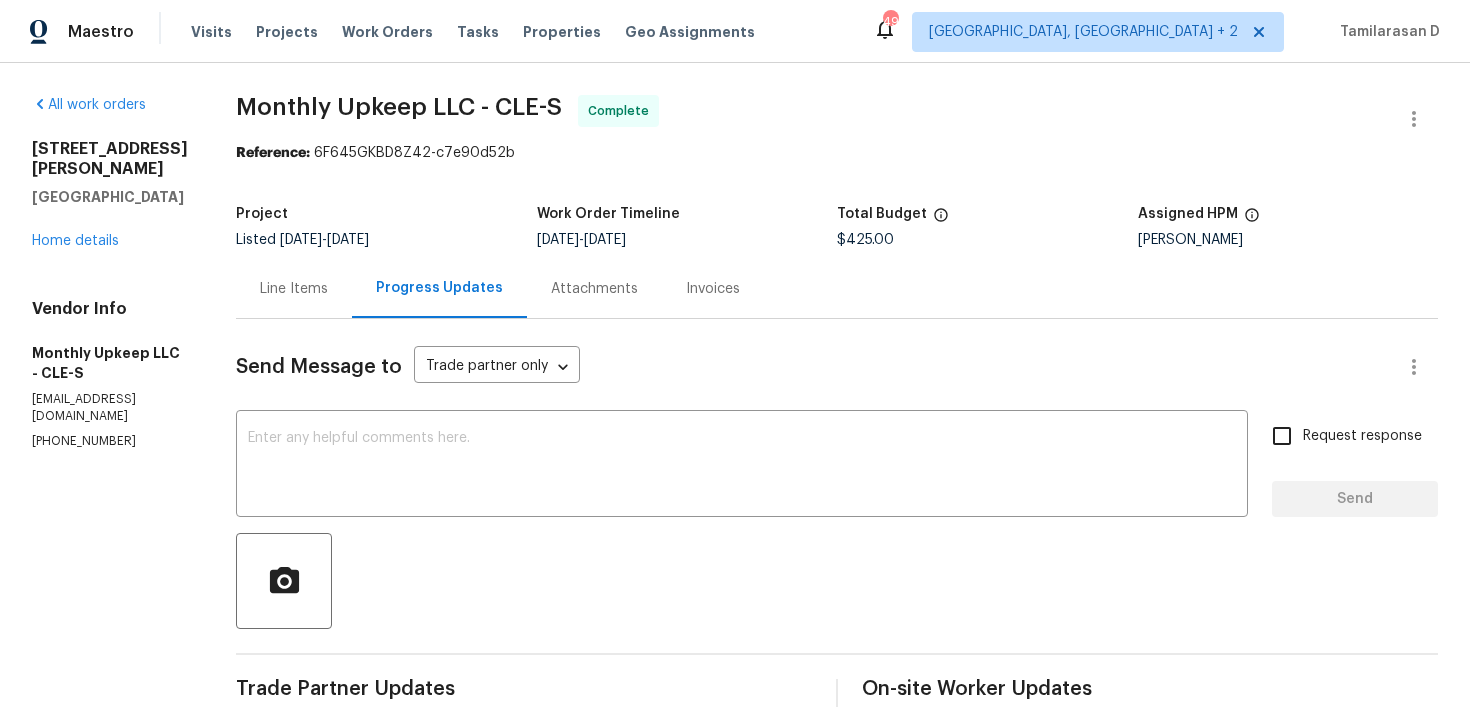 click on "Line Items" at bounding box center [294, 288] 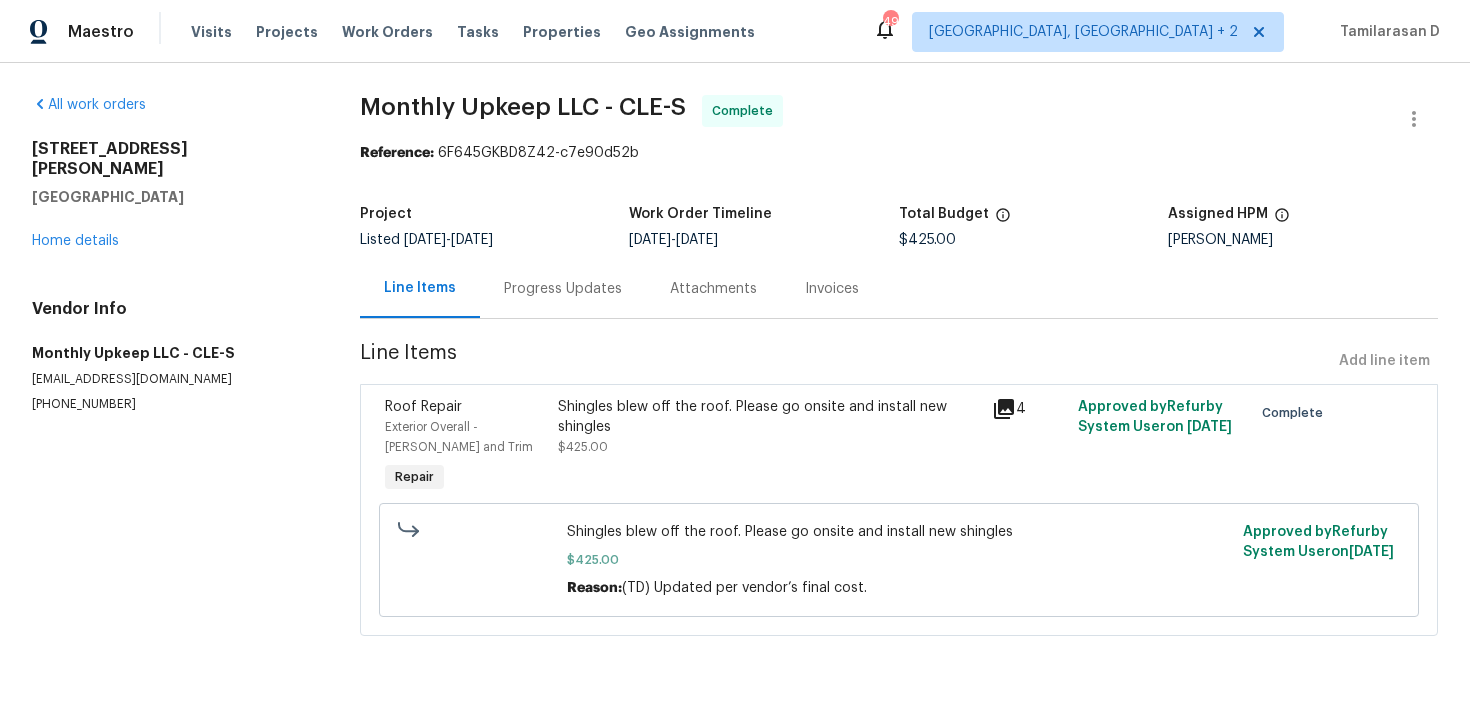 click on "Shingles blew off the roof. Please go onsite and install new shingles" at bounding box center [768, 417] 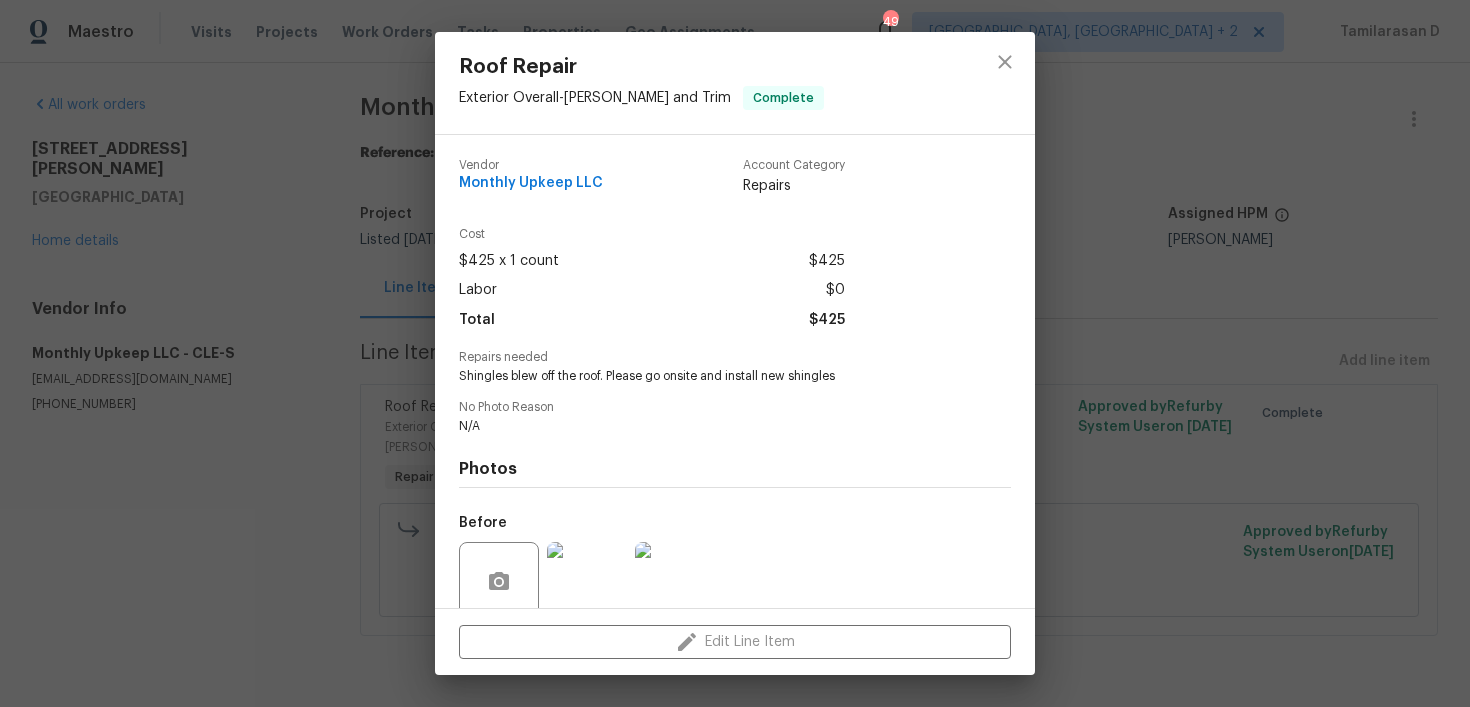 click on "Repairs needed Shingles blew off the roof. Please go onsite and install new shingles" at bounding box center [735, 368] 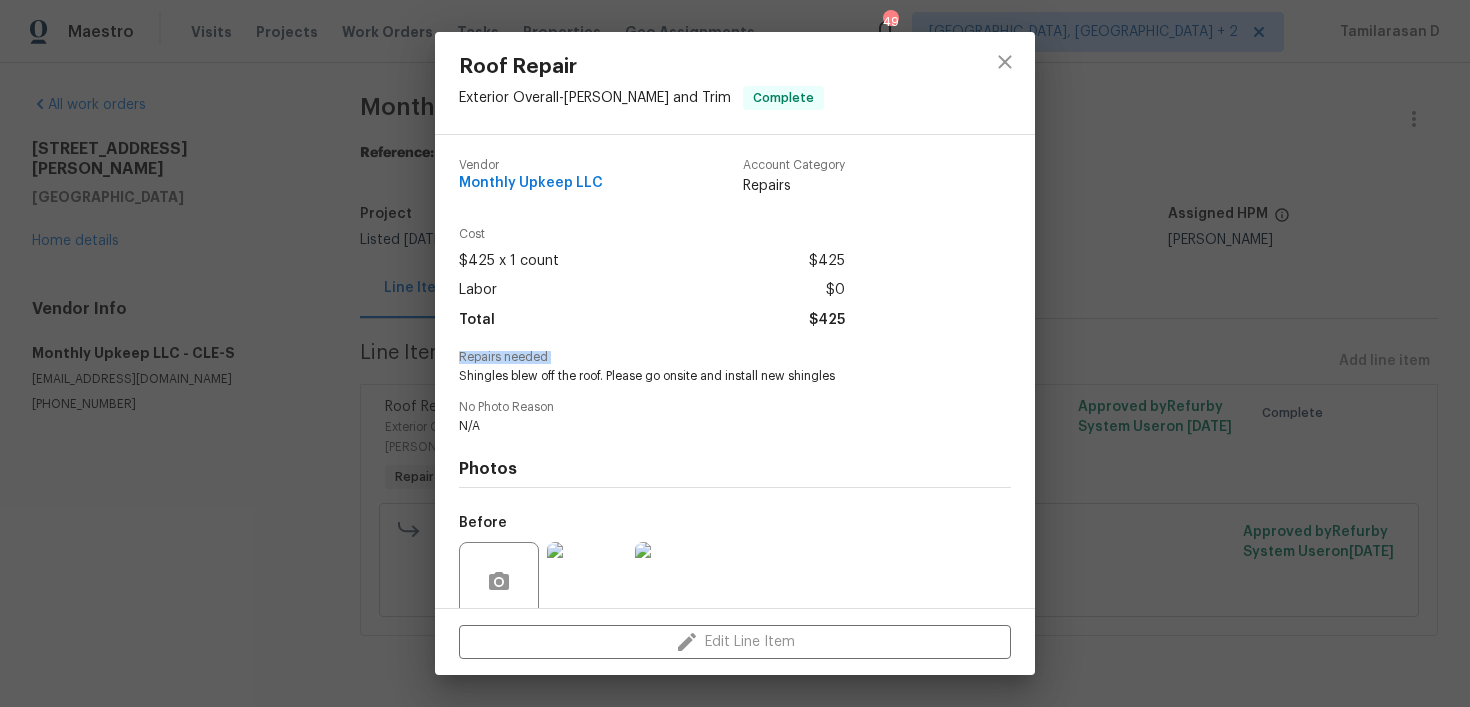 click on "Vendor Monthly Upkeep LLC Account Category Repairs Cost $425 x 1 count $425 Labor $0 Total $425 Repairs needed Shingles blew off the roof. Please go onsite and install new shingles No Photo Reason N/A Photos Before After" at bounding box center (735, 453) 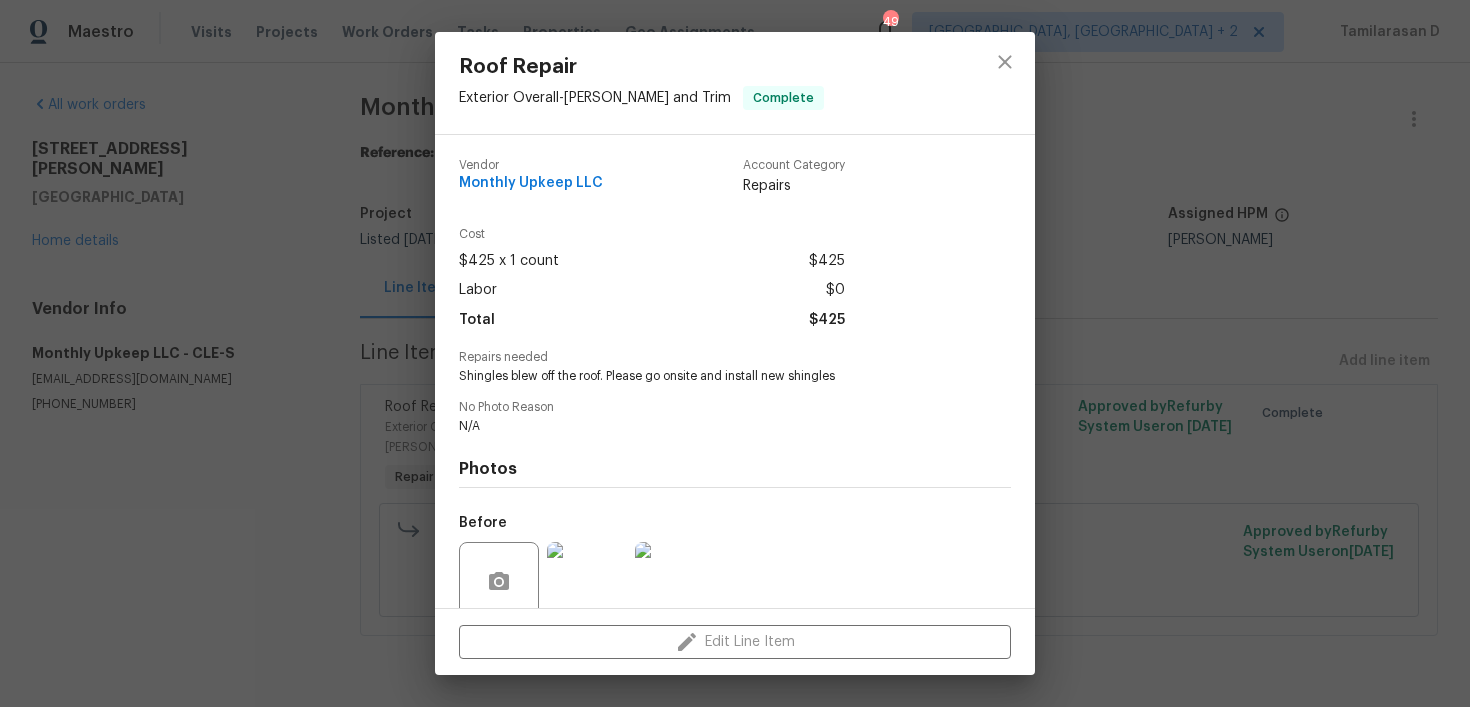 click on "Shingles blew off the roof. Please go onsite and install new shingles" at bounding box center (707, 376) 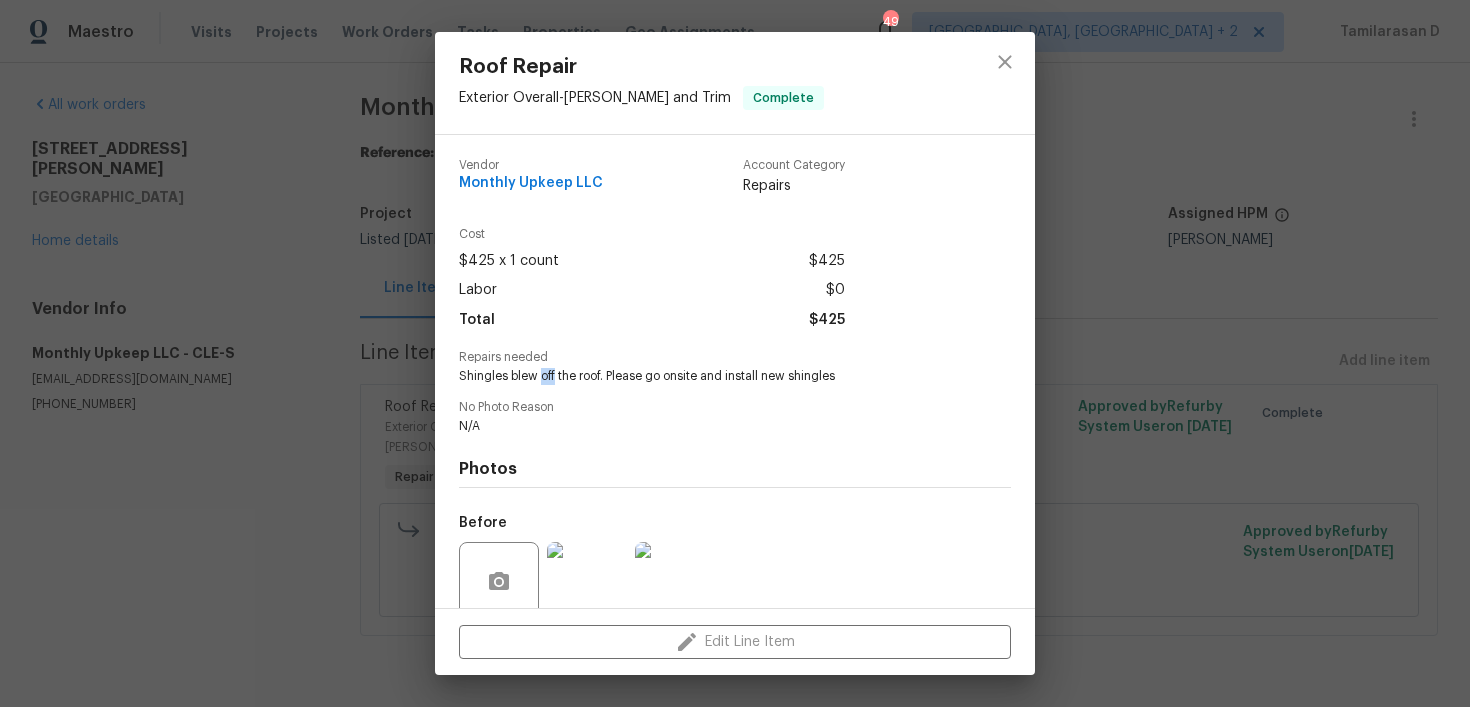 click on "Shingles blew off the roof. Please go onsite and install new shingles" at bounding box center [707, 376] 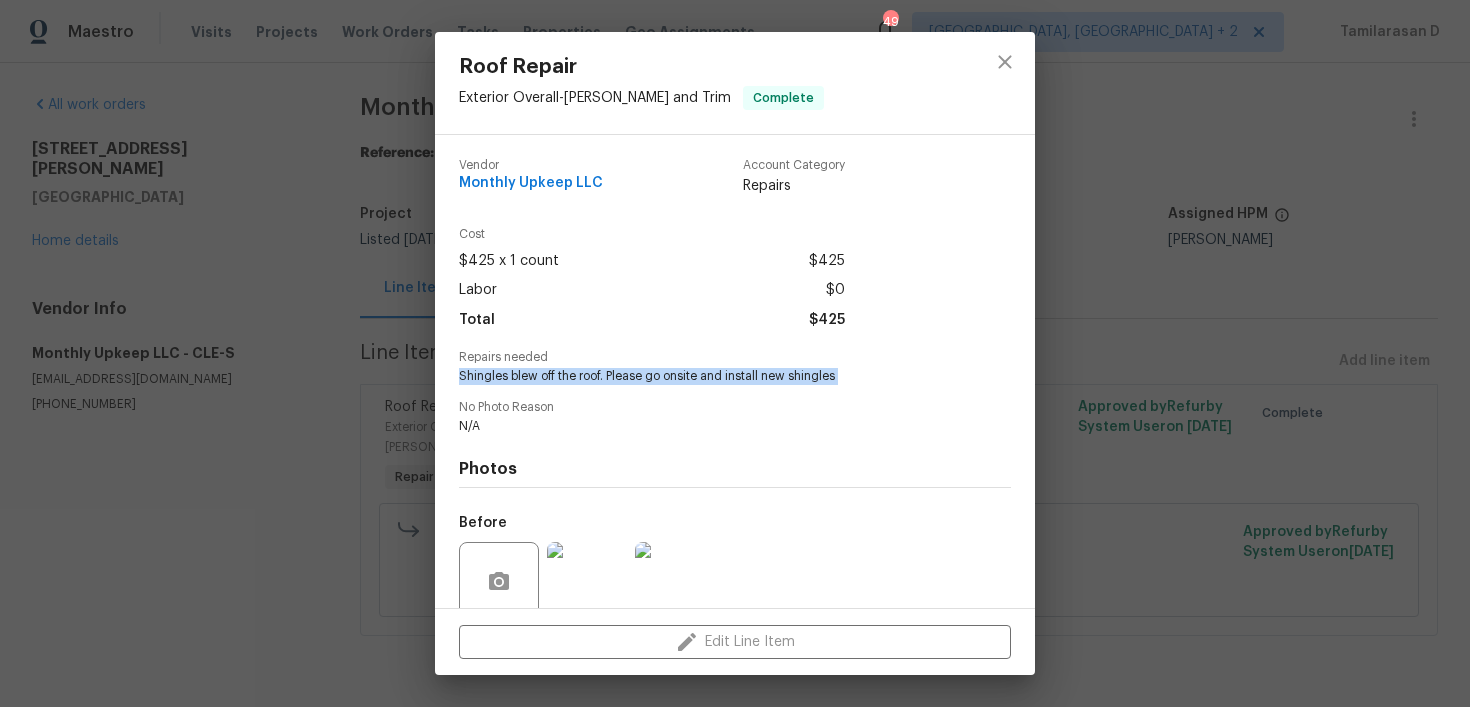 copy on "Shingles blew off the roof. Please go onsite and install new shingles" 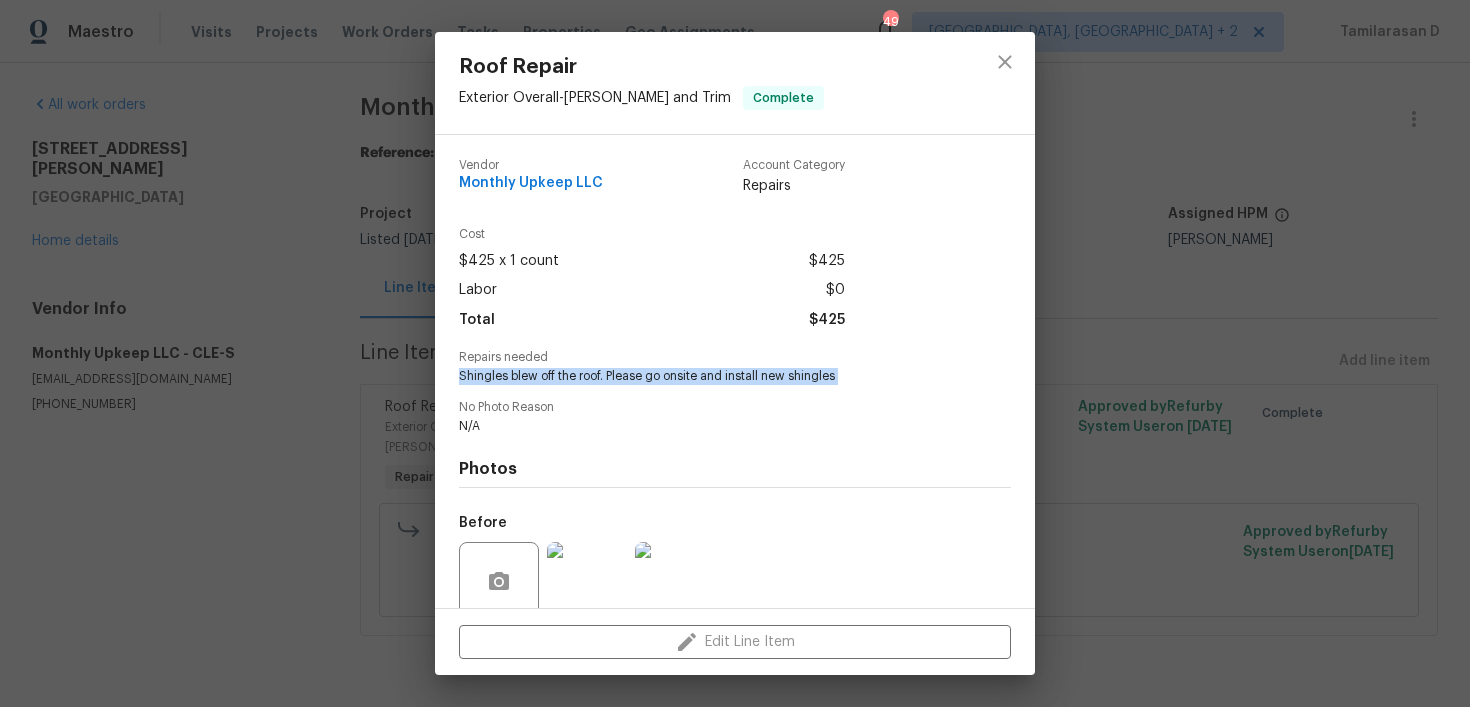 click on "Roof Repair Exterior Overall  -  Eaves and Trim Complete Vendor Monthly Upkeep LLC Account Category Repairs Cost $425 x 1 count $425 Labor $0 Total $425 Repairs needed Shingles blew off the roof. Please go onsite and install new shingles No Photo Reason N/A Photos Before After  Edit Line Item" at bounding box center [735, 353] 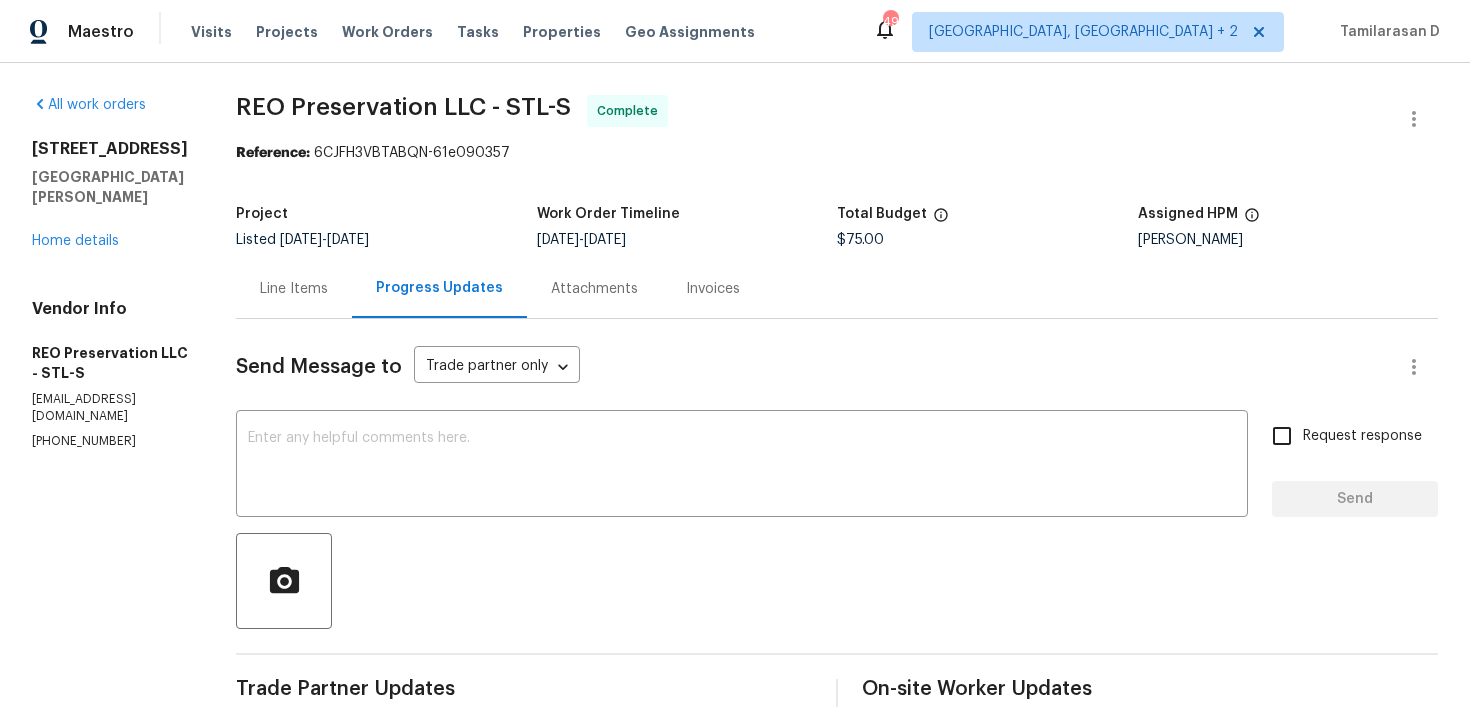 scroll, scrollTop: 0, scrollLeft: 0, axis: both 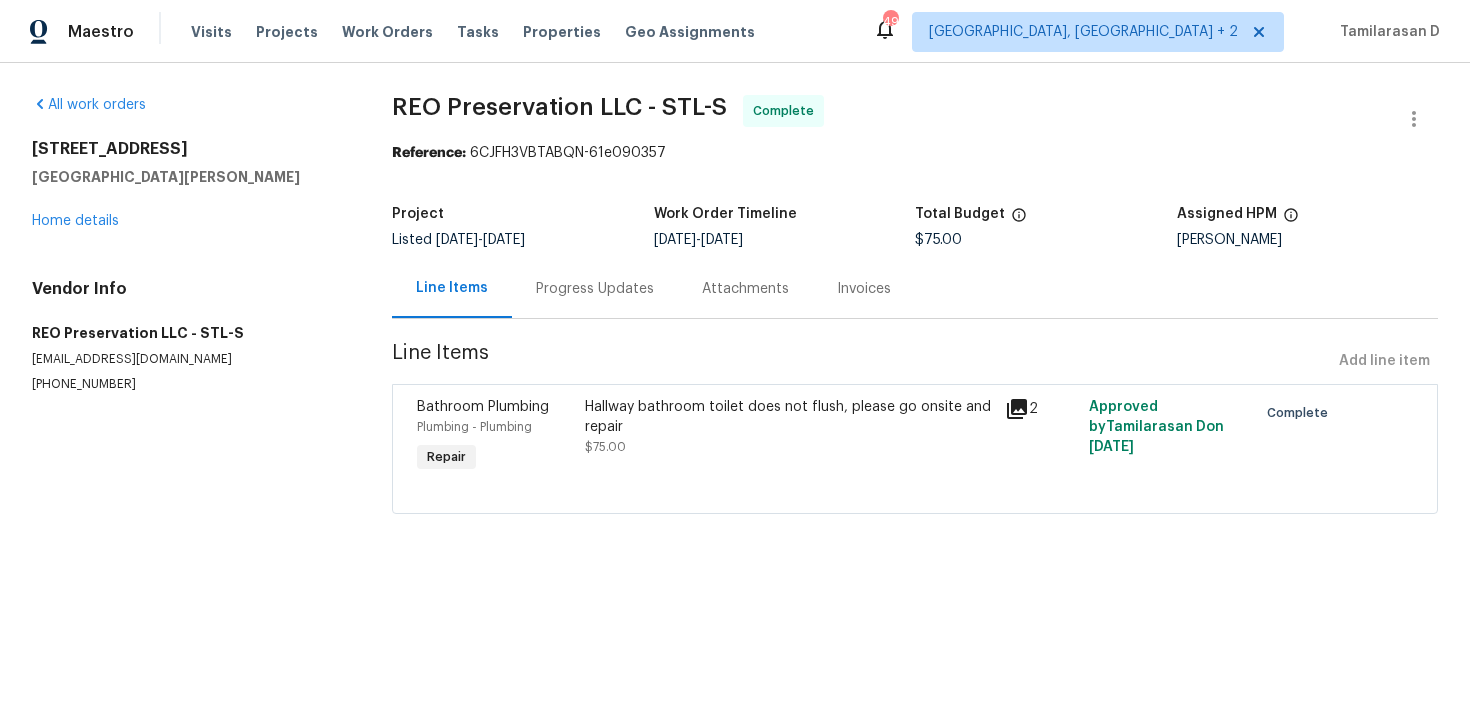 click on "Hallway bathroom toilet does not flush, please go onsite and repair" at bounding box center [789, 417] 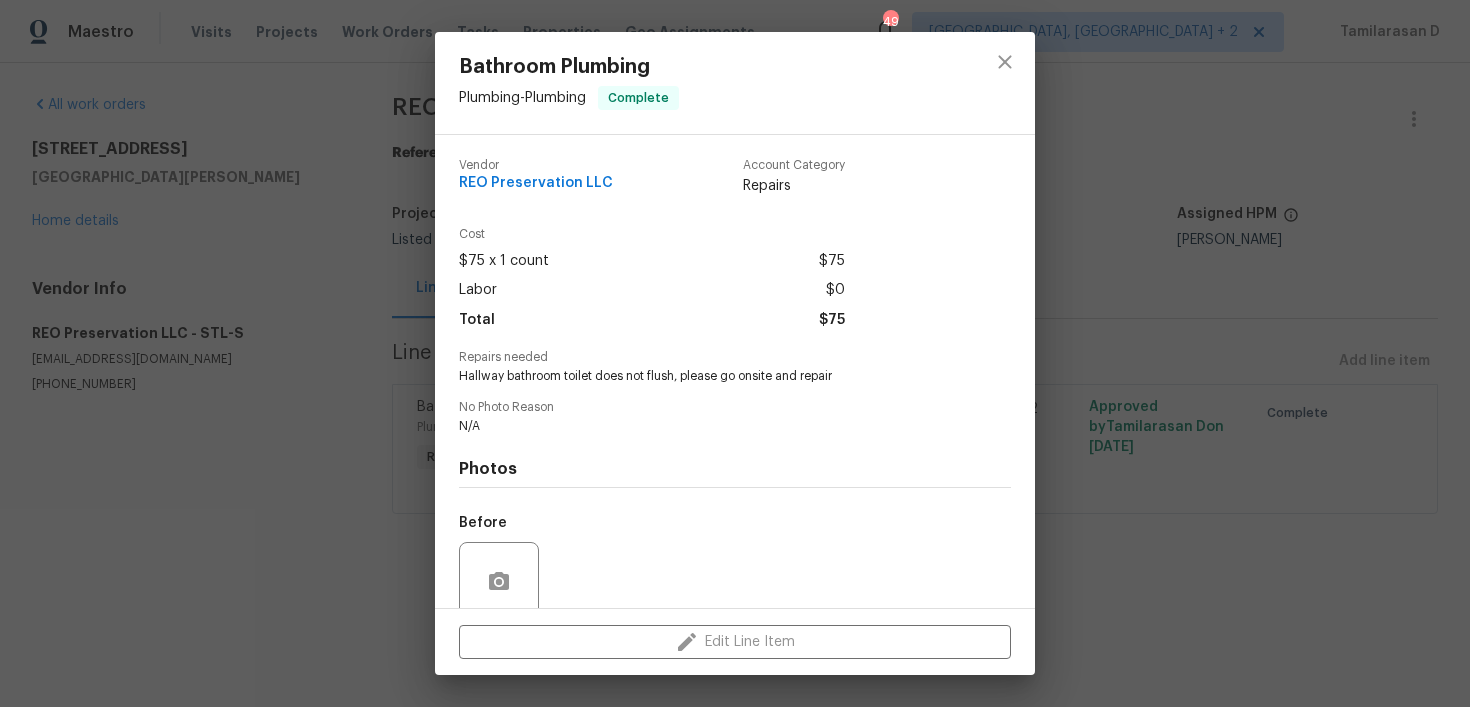 click on "Hallway bathroom toilet does not flush, please go onsite and repair" at bounding box center (707, 376) 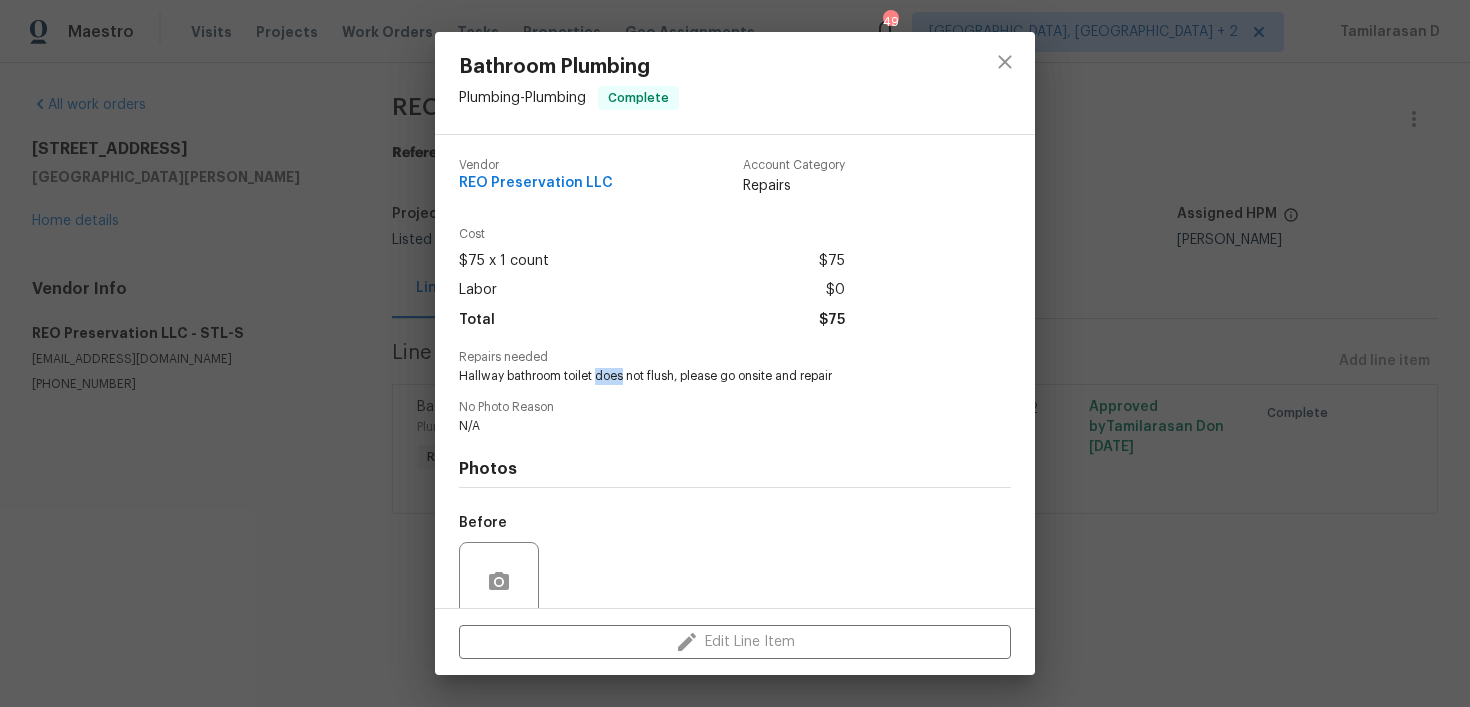 click on "Hallway bathroom toilet does not flush, please go onsite and repair" at bounding box center [707, 376] 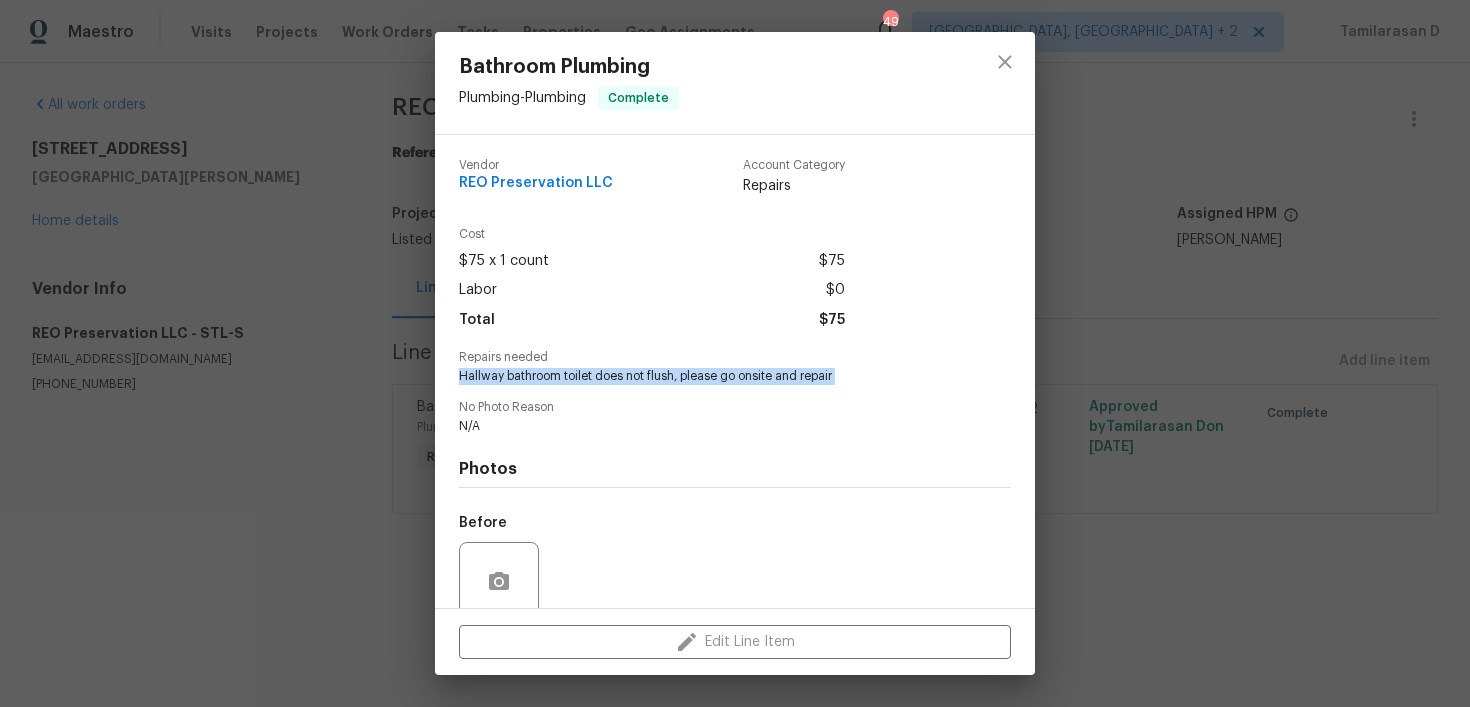 copy on "Hallway bathroom toilet does not flush, please go onsite and repair" 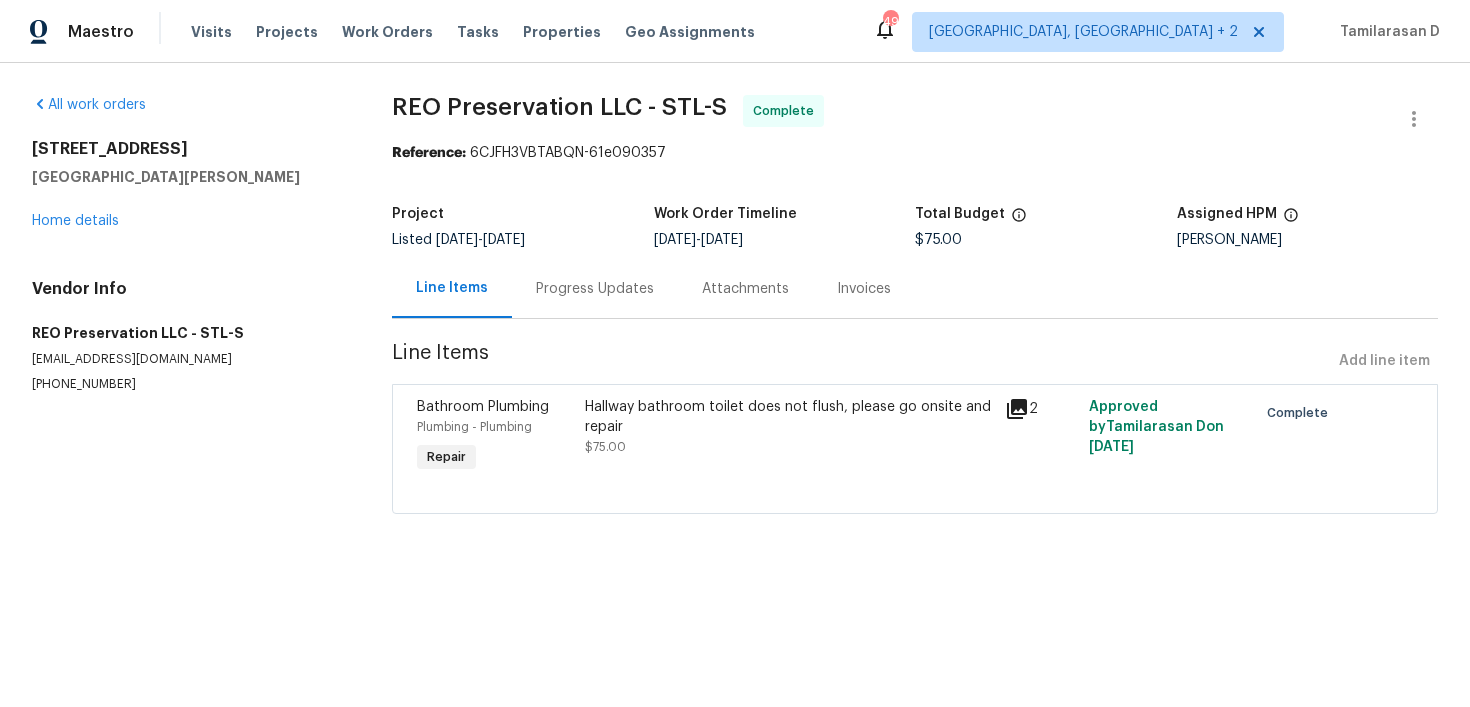 click on "Progress Updates" at bounding box center [595, 288] 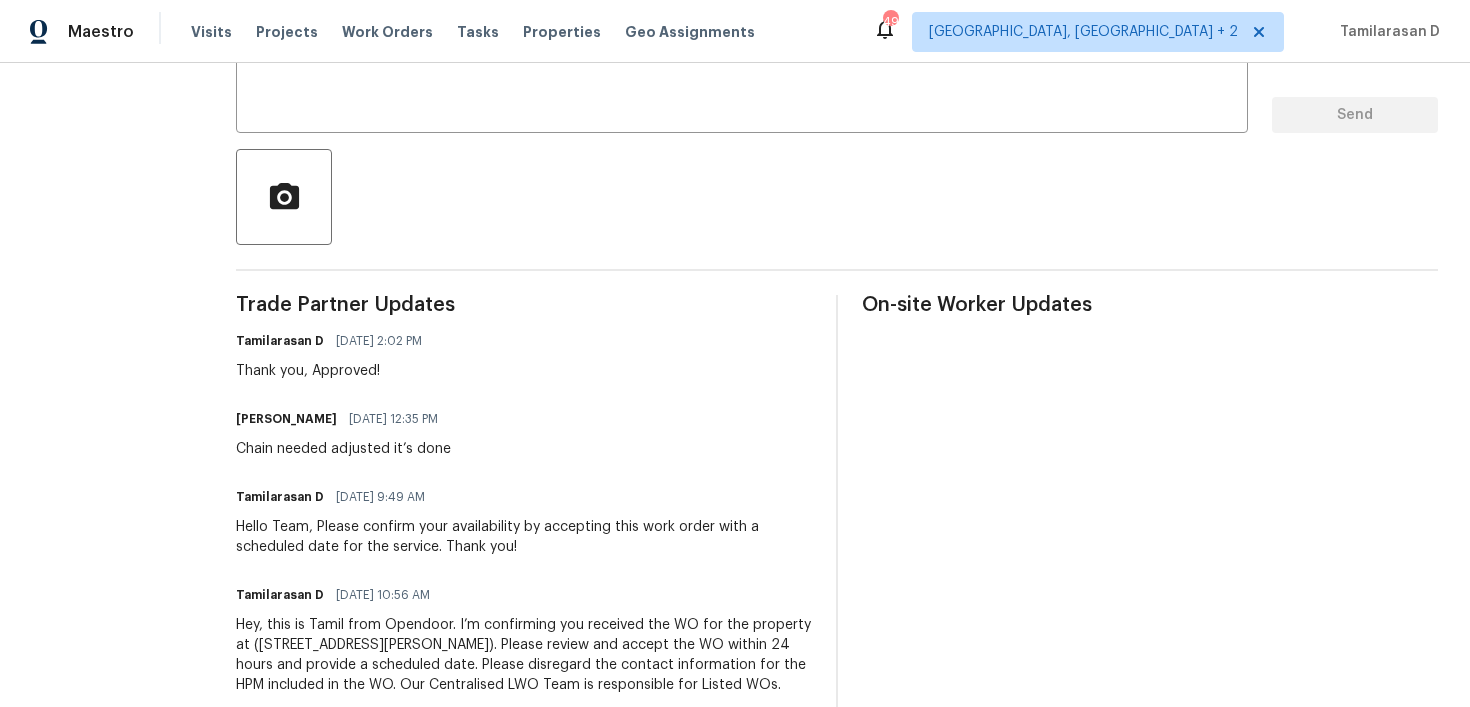 scroll, scrollTop: 47, scrollLeft: 0, axis: vertical 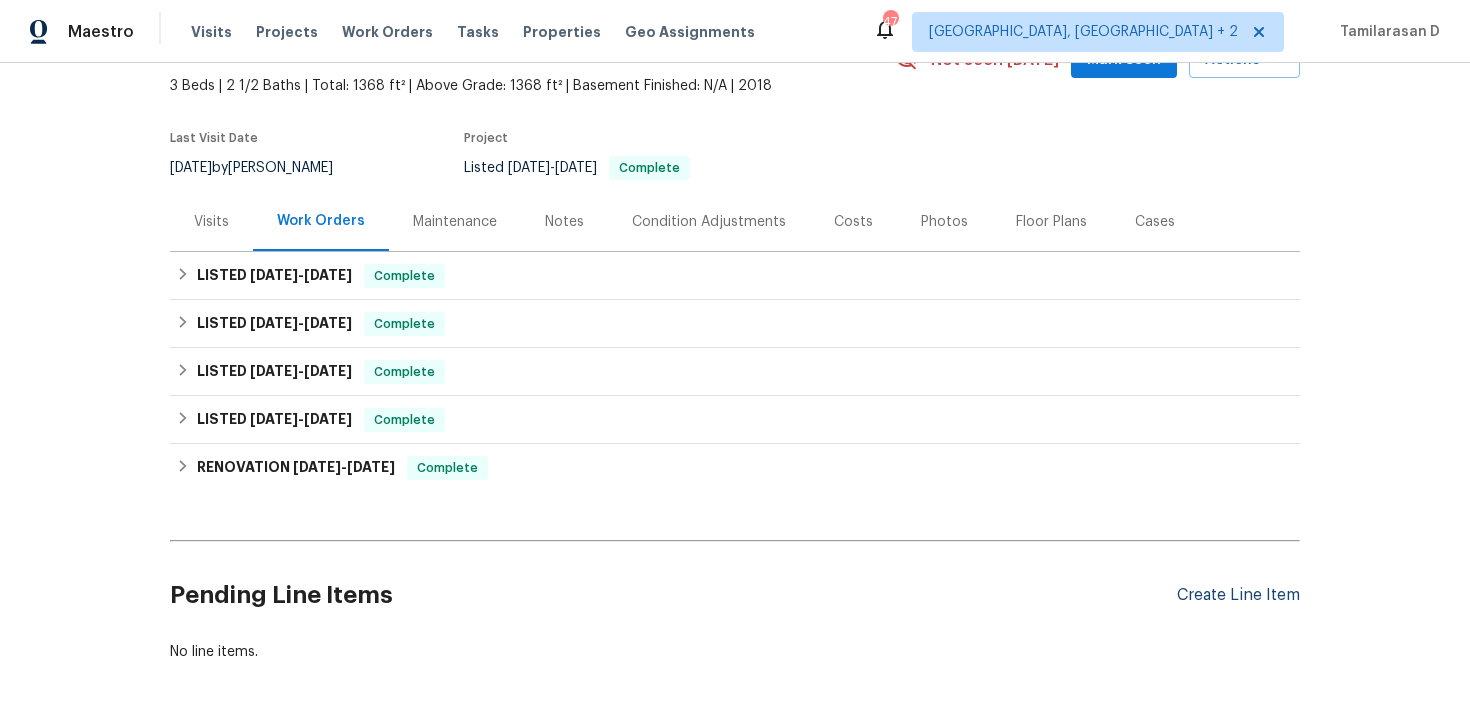 click on "Create Line Item" at bounding box center (1238, 595) 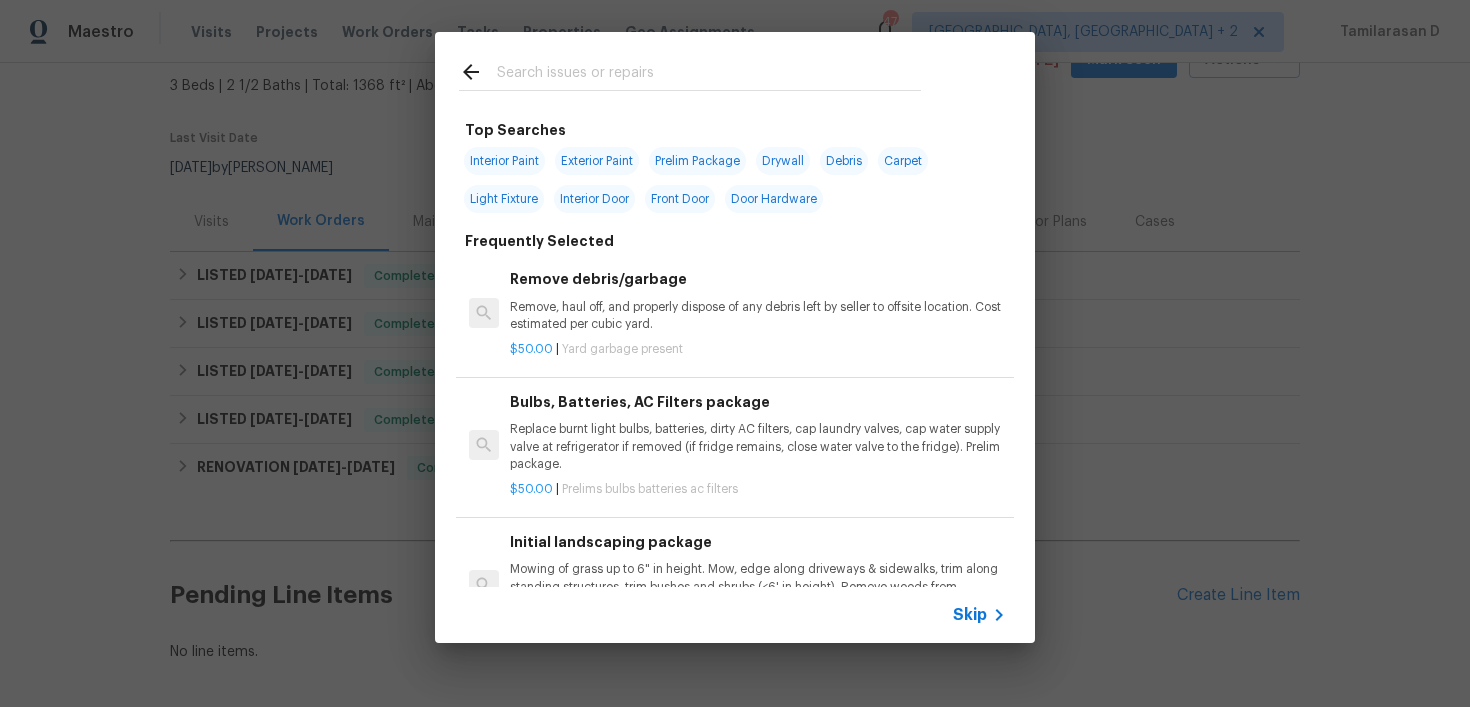 click on "Skip" at bounding box center [970, 615] 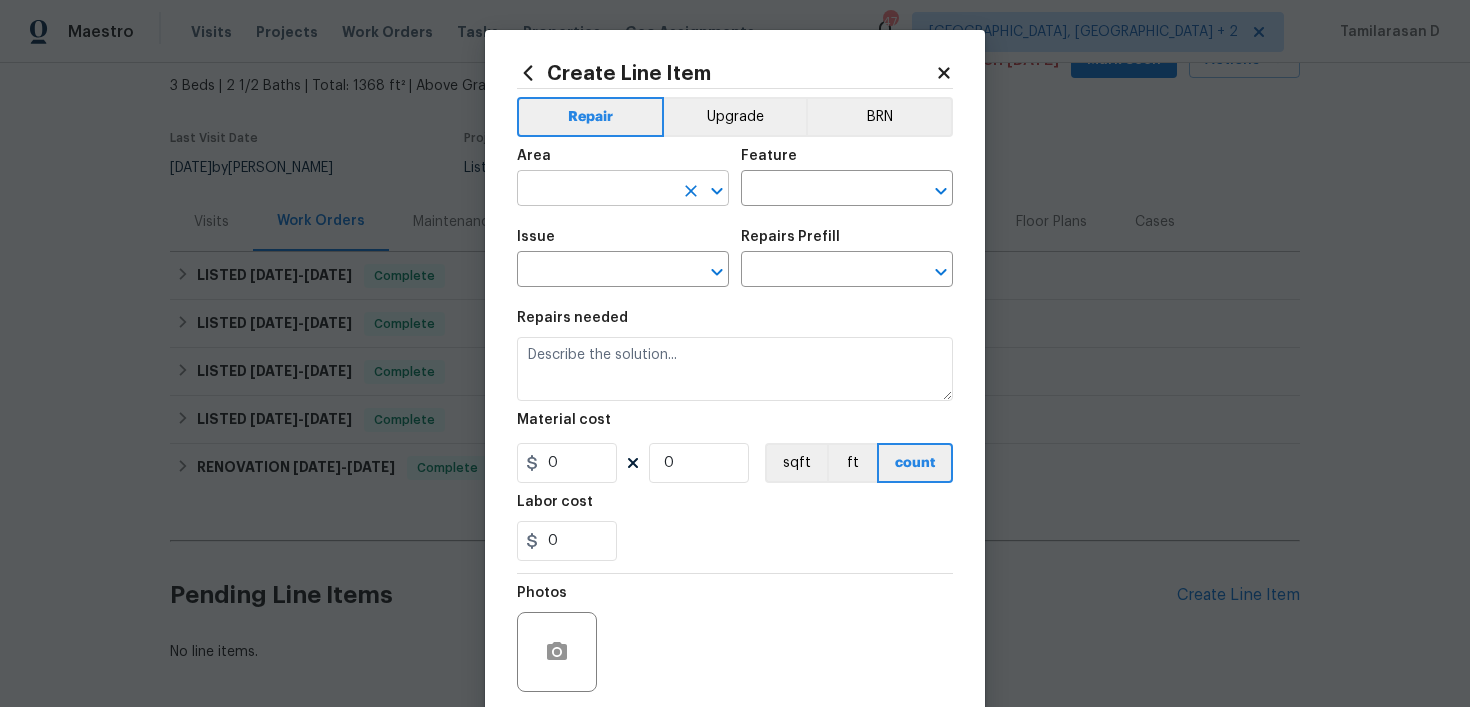 click at bounding box center (595, 190) 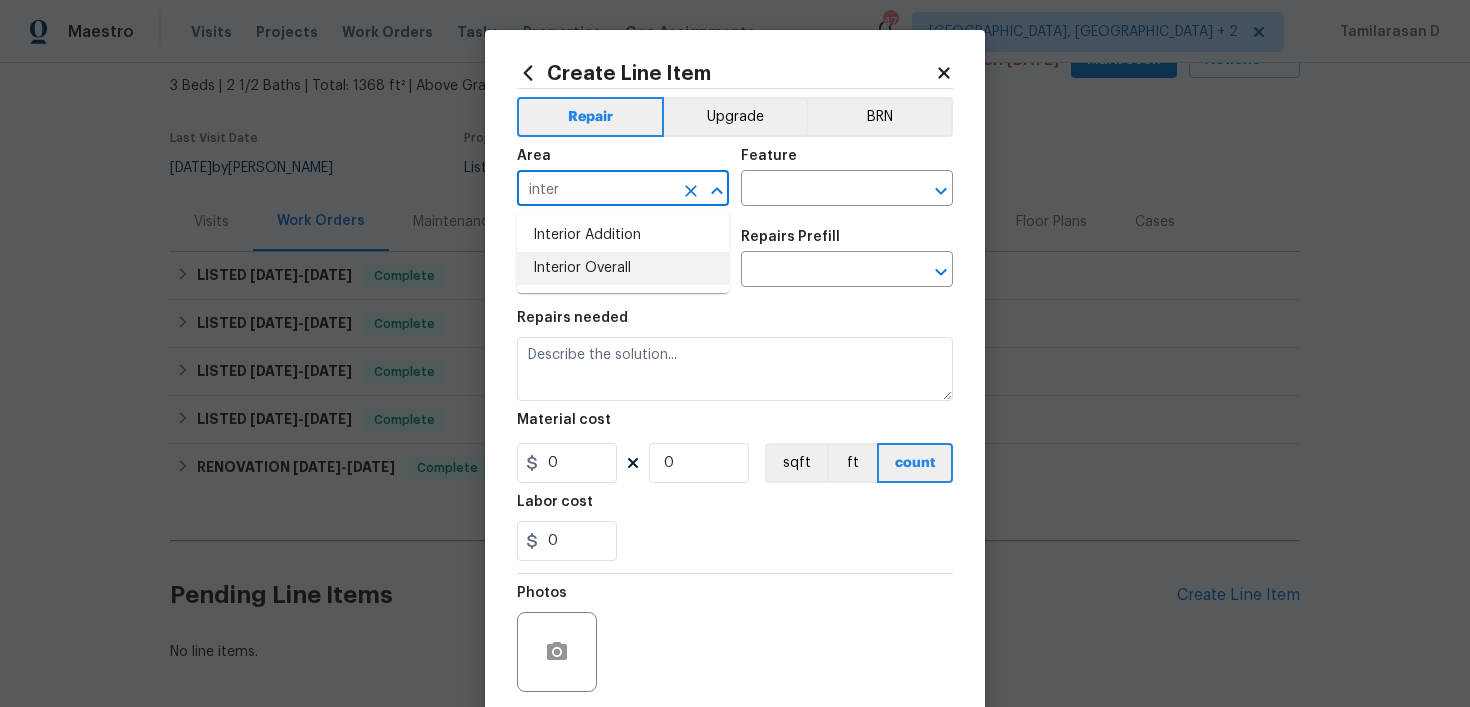click on "Interior Overall" at bounding box center [623, 268] 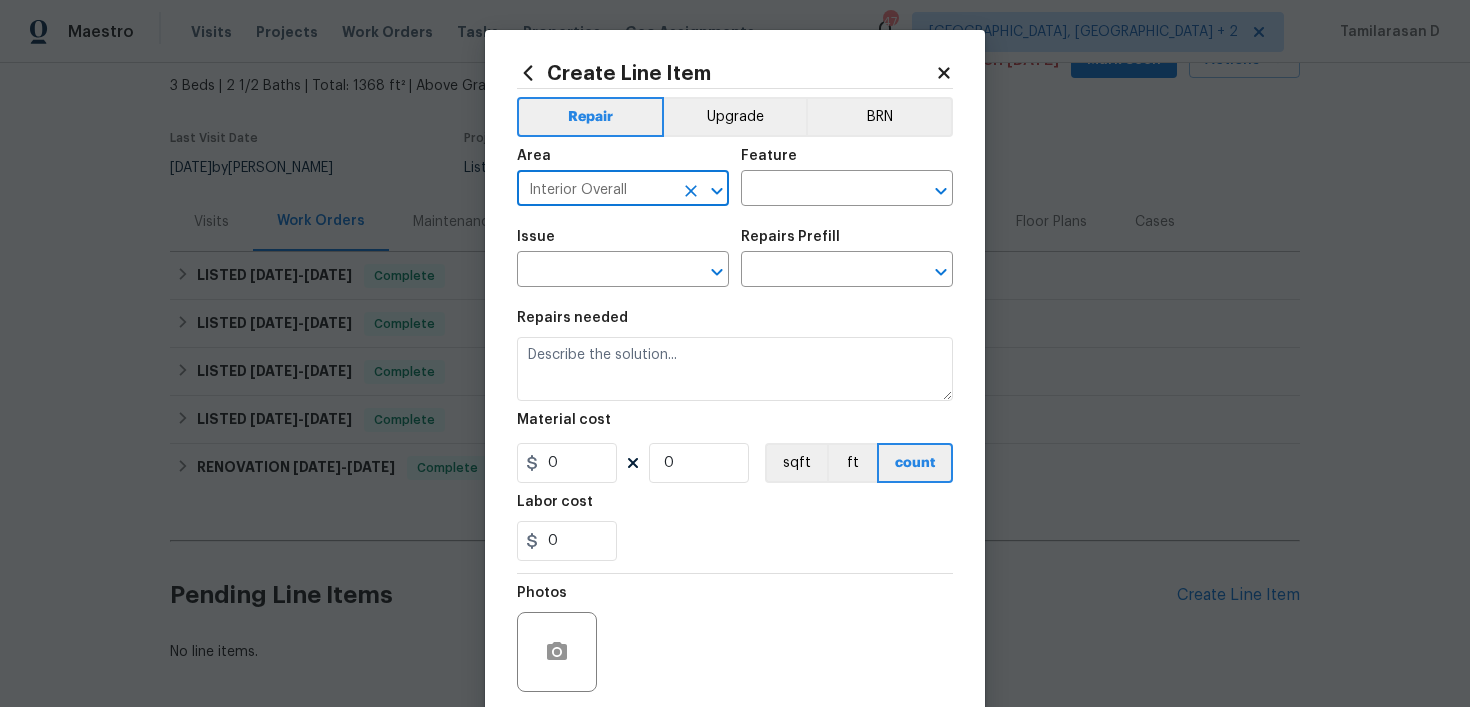 type on "Interior Overall" 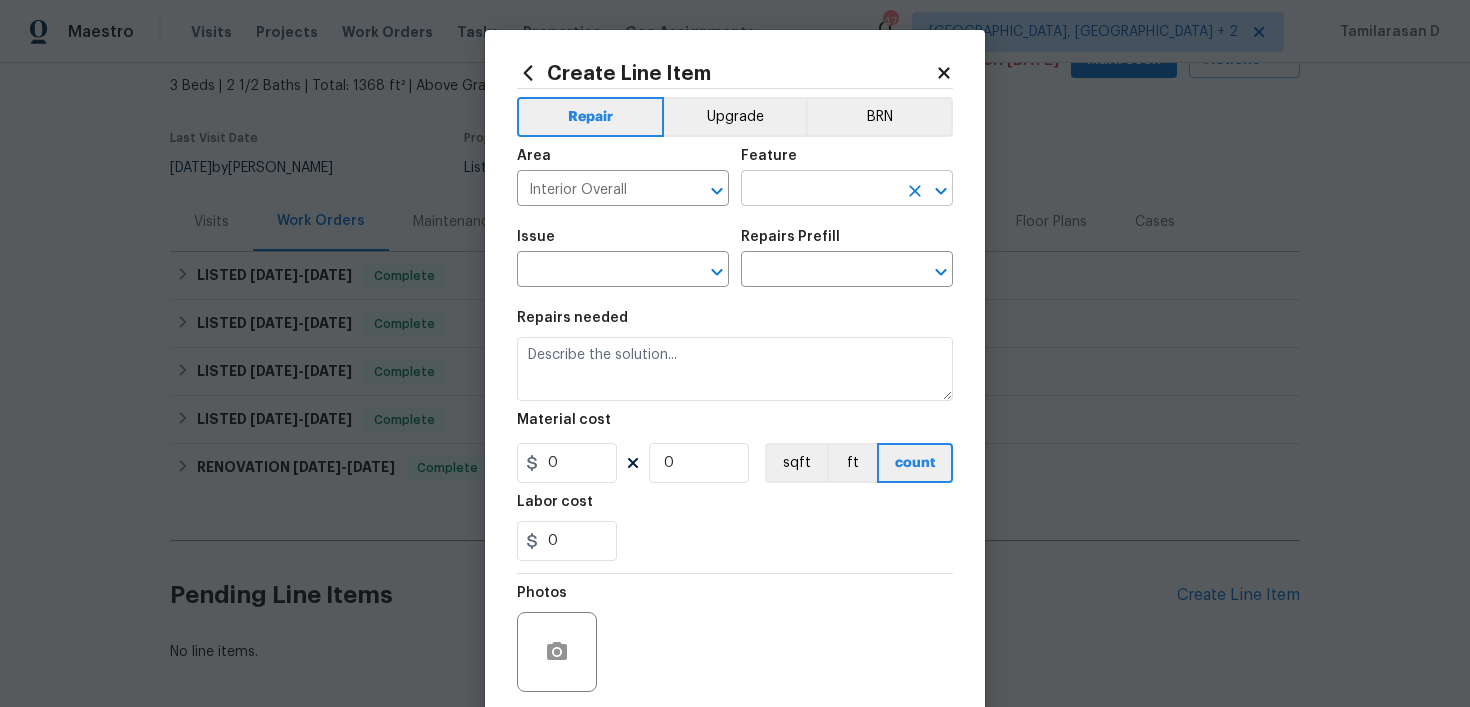 click at bounding box center (819, 190) 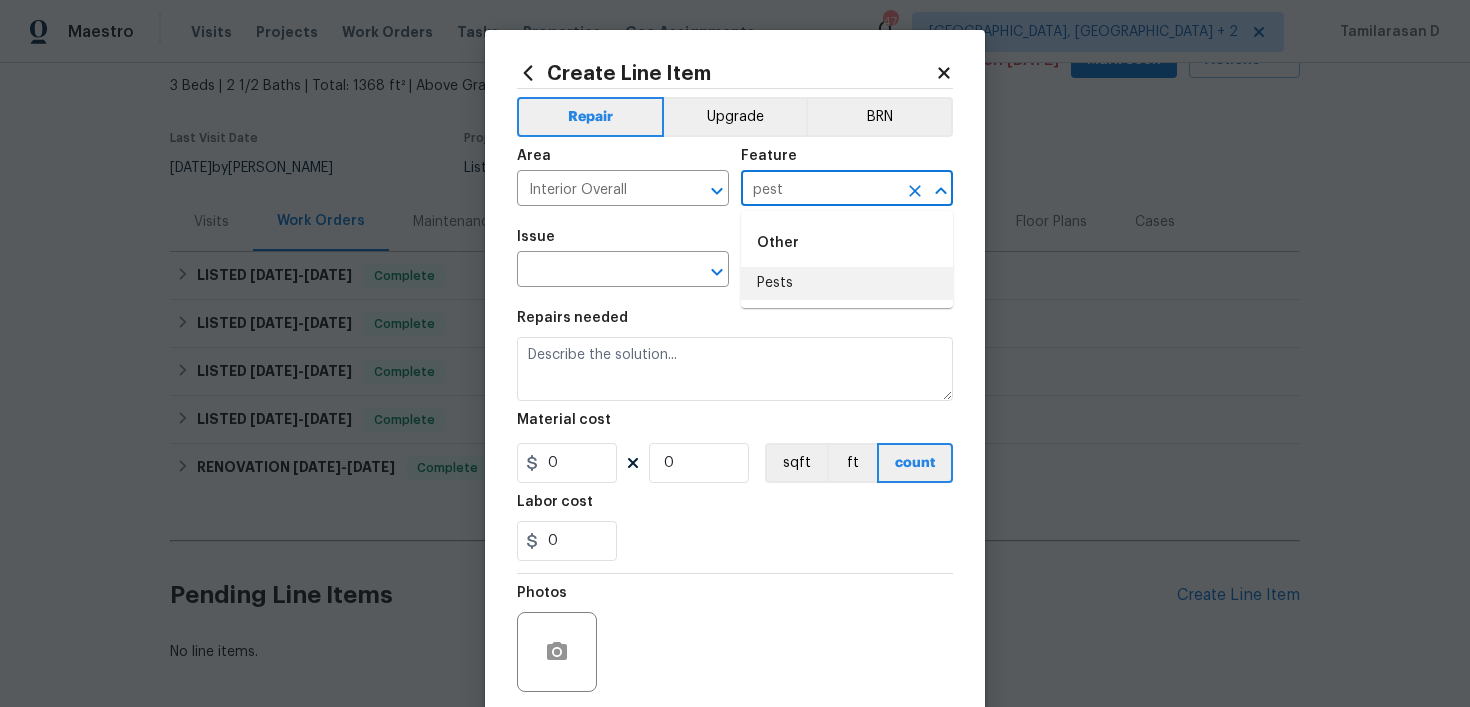 click on "Pests" at bounding box center [847, 283] 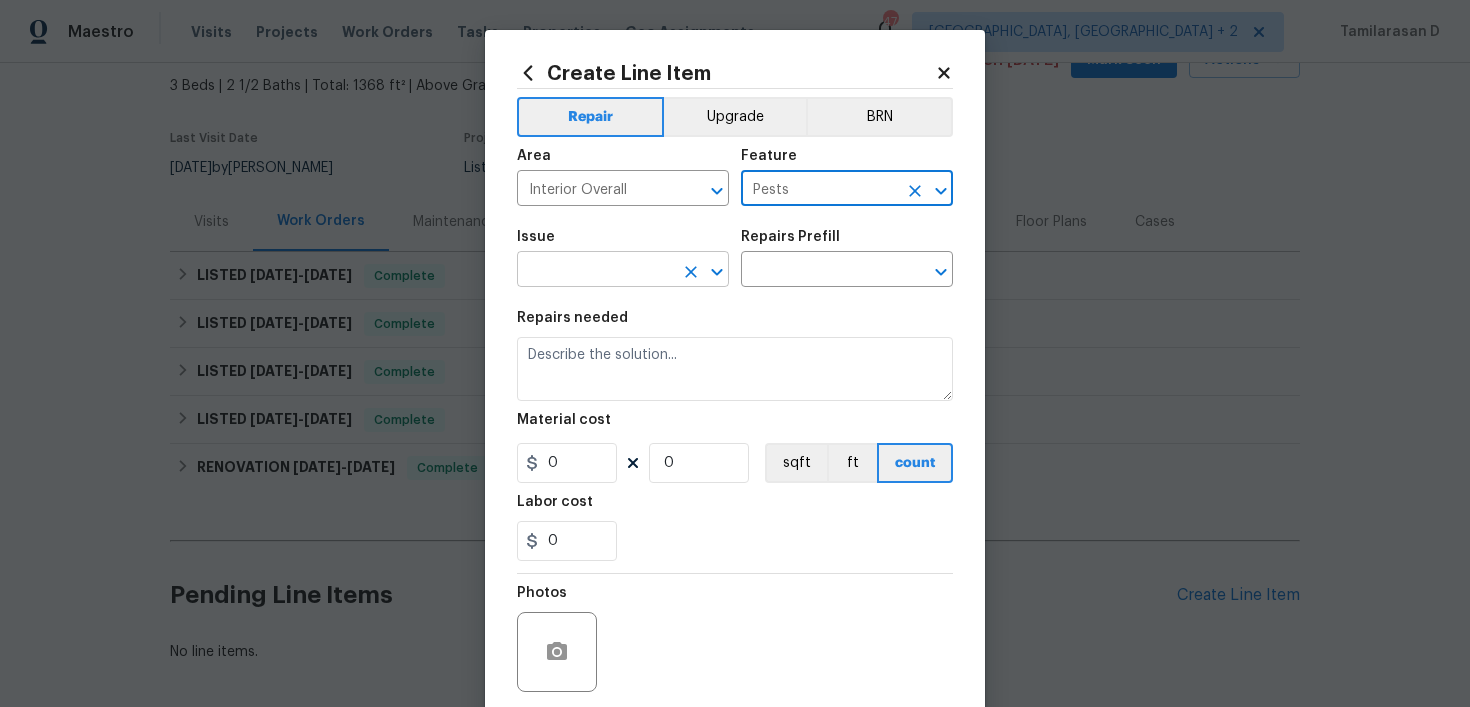 type on "Pests" 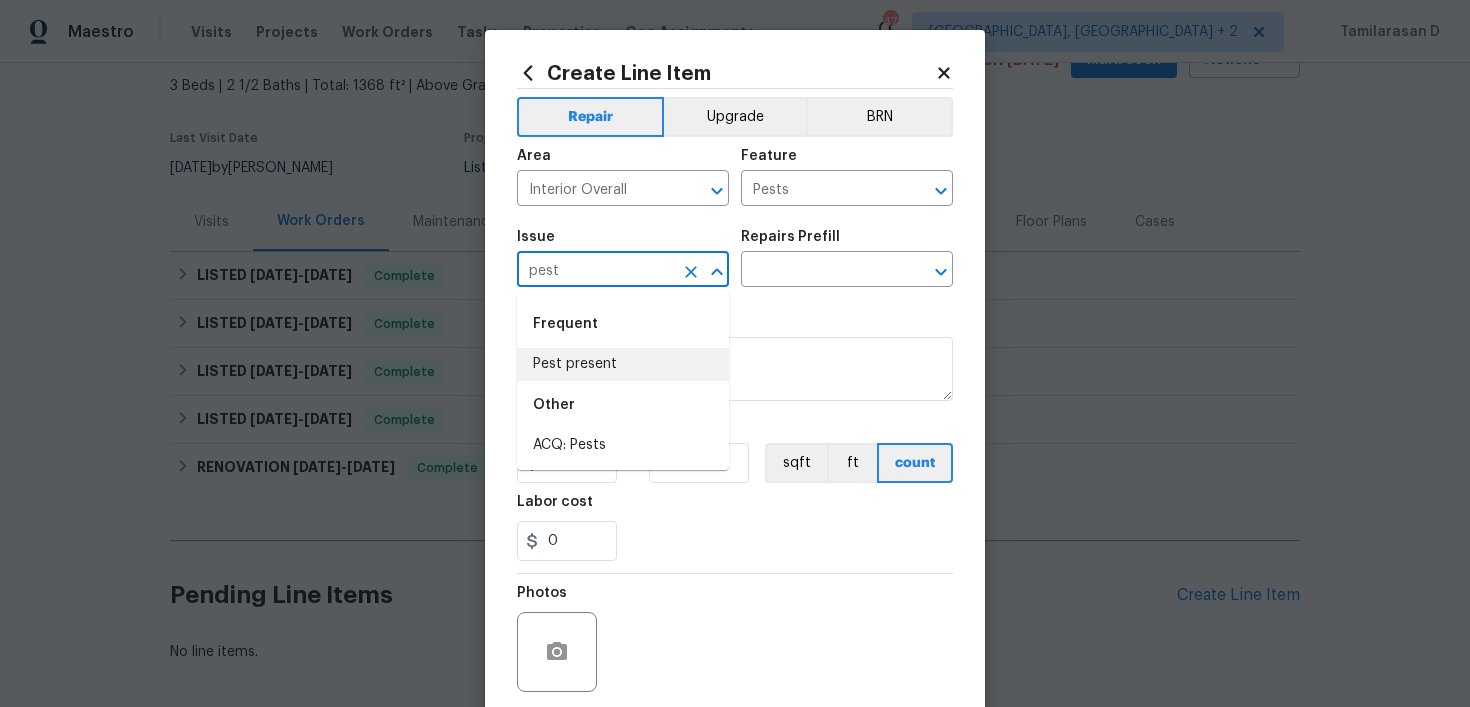 click on "Pest present" at bounding box center (623, 364) 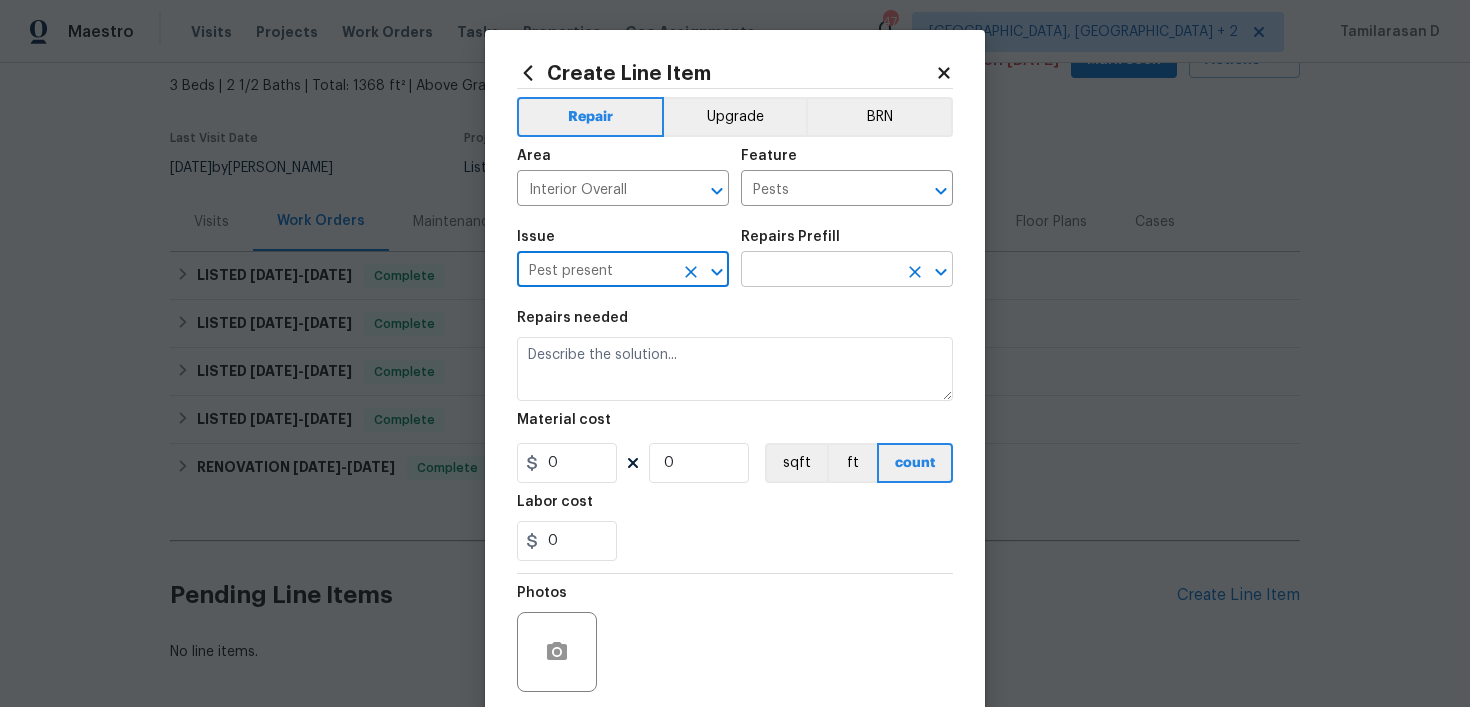 type on "Pest present" 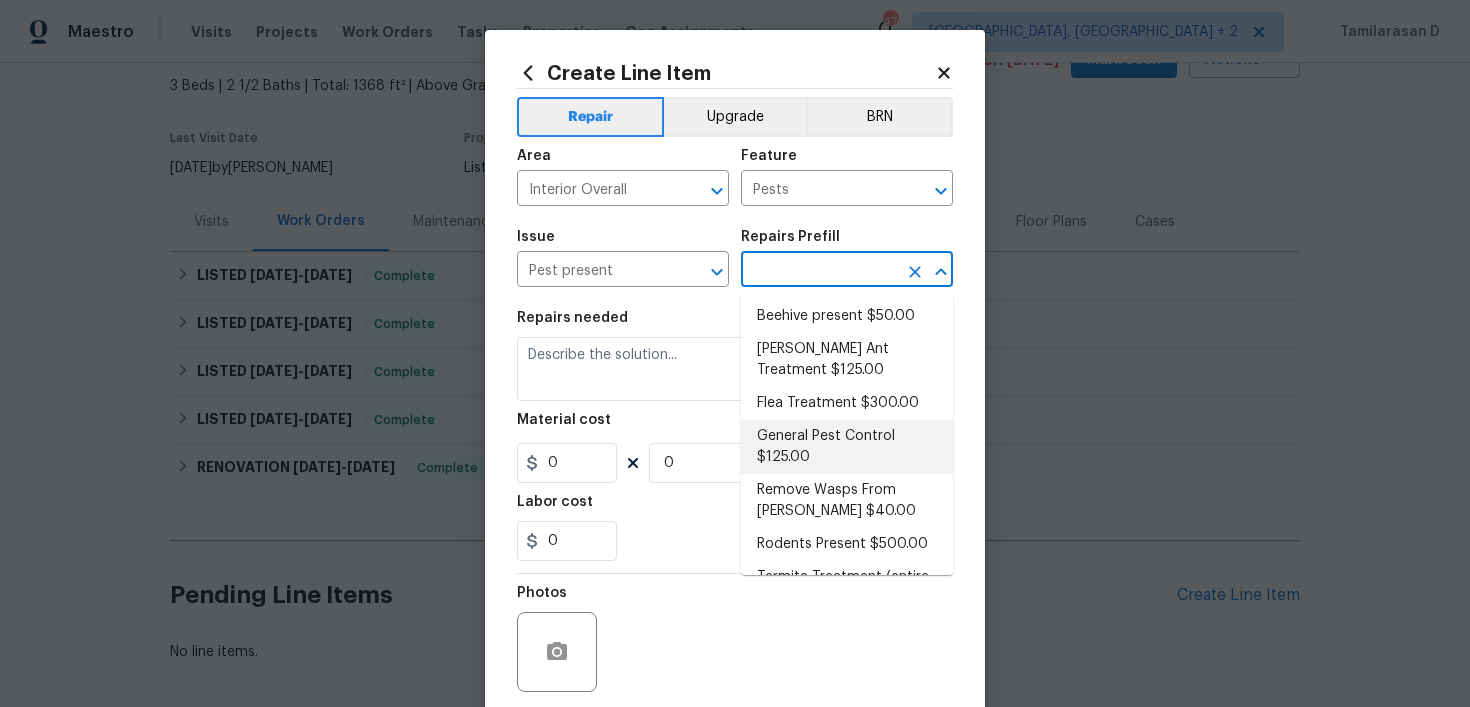 click on "General Pest Control $125.00" at bounding box center [847, 447] 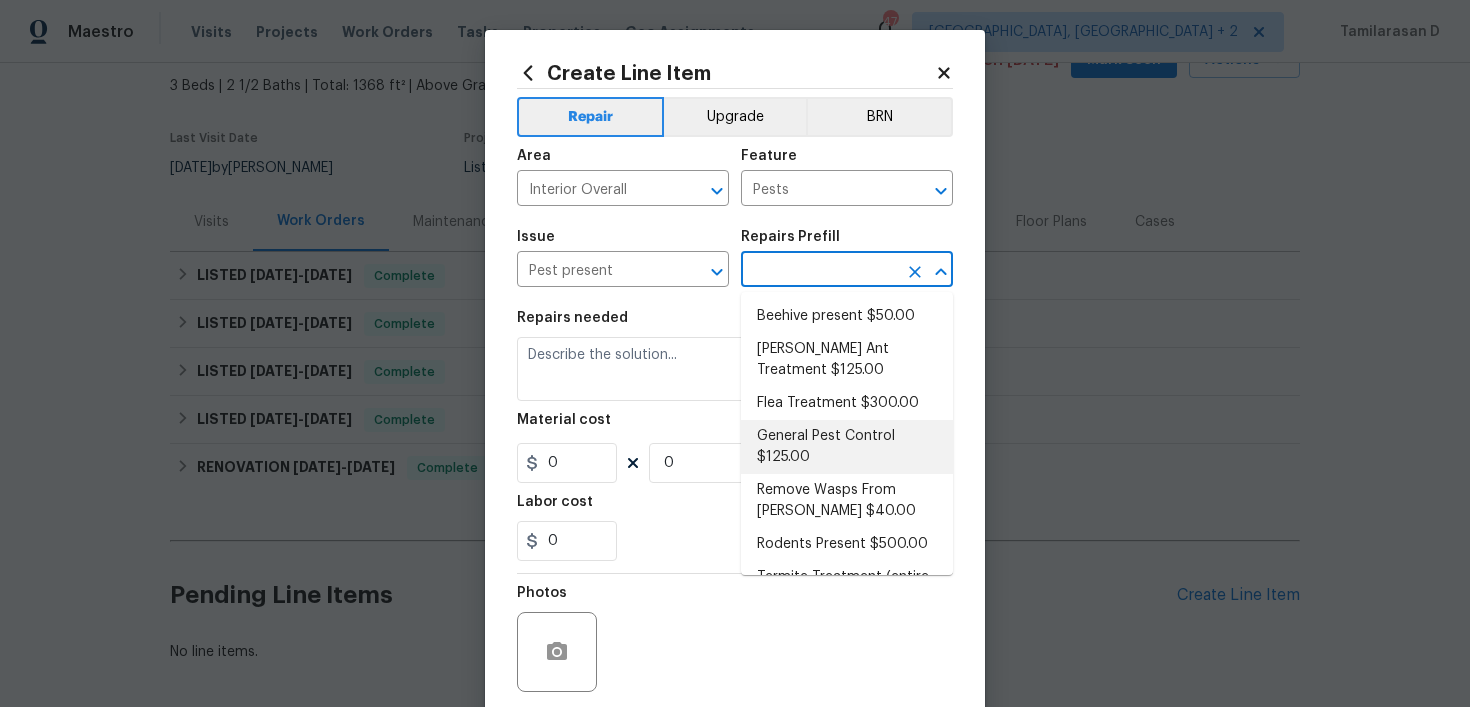 type on "General pest treatment for active pest/insect infestation - non termite" 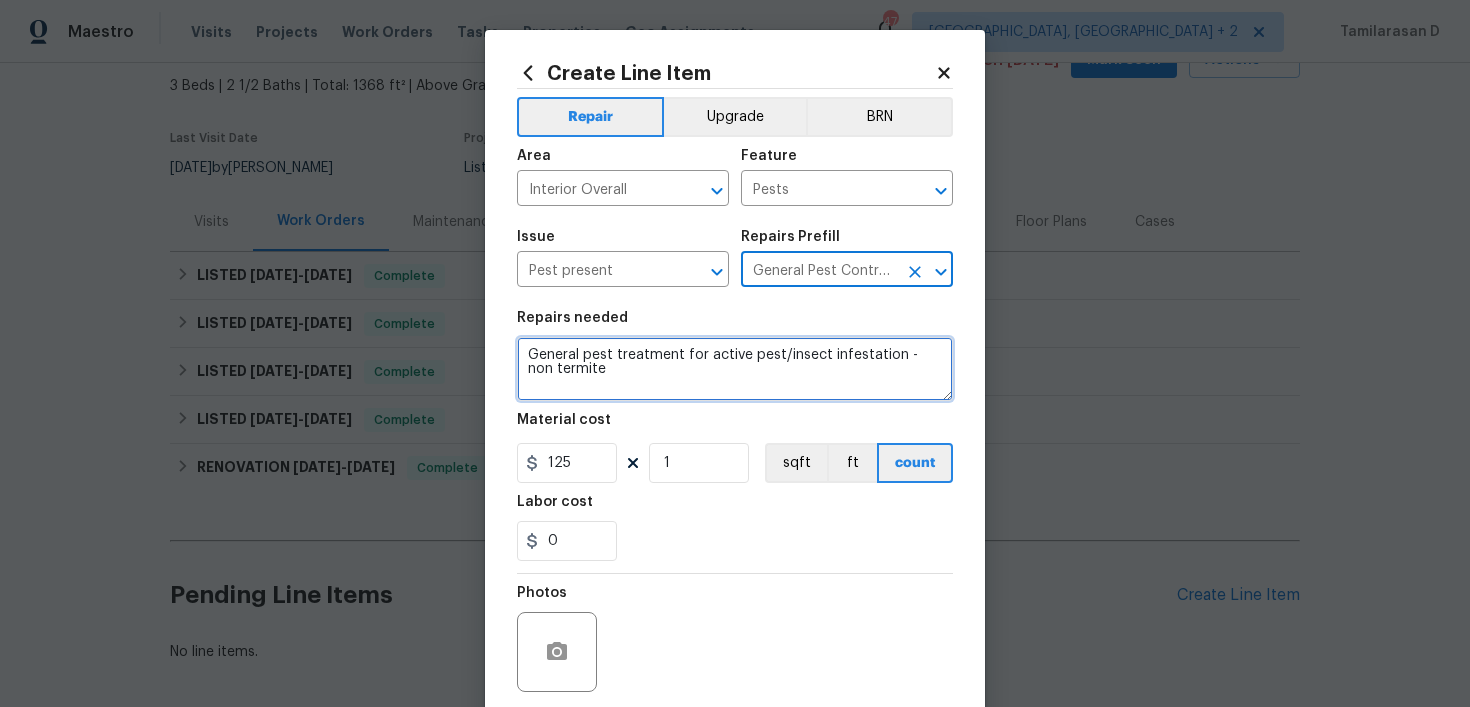 click on "General pest treatment for active pest/insect infestation - non termite" at bounding box center [735, 369] 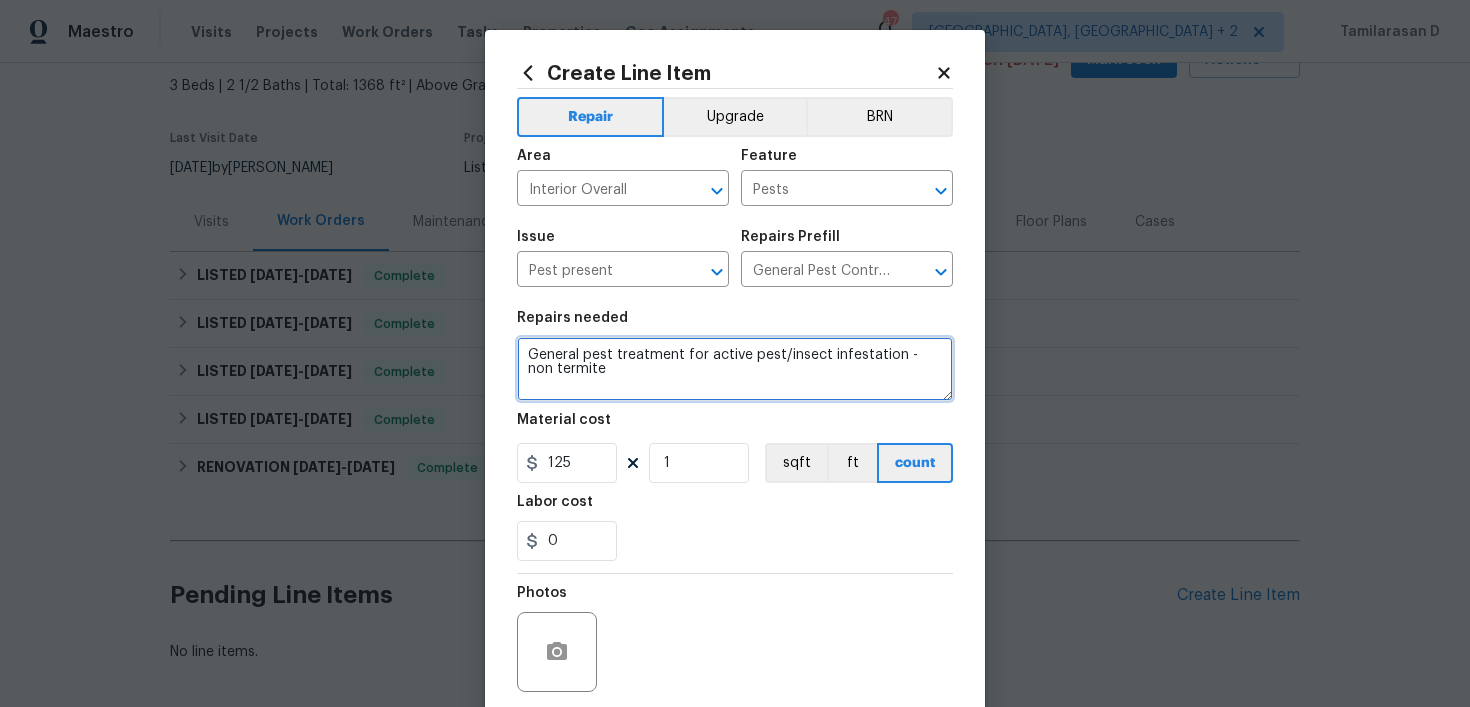click on "General pest treatment for active pest/insect infestation - non termite" at bounding box center (735, 369) 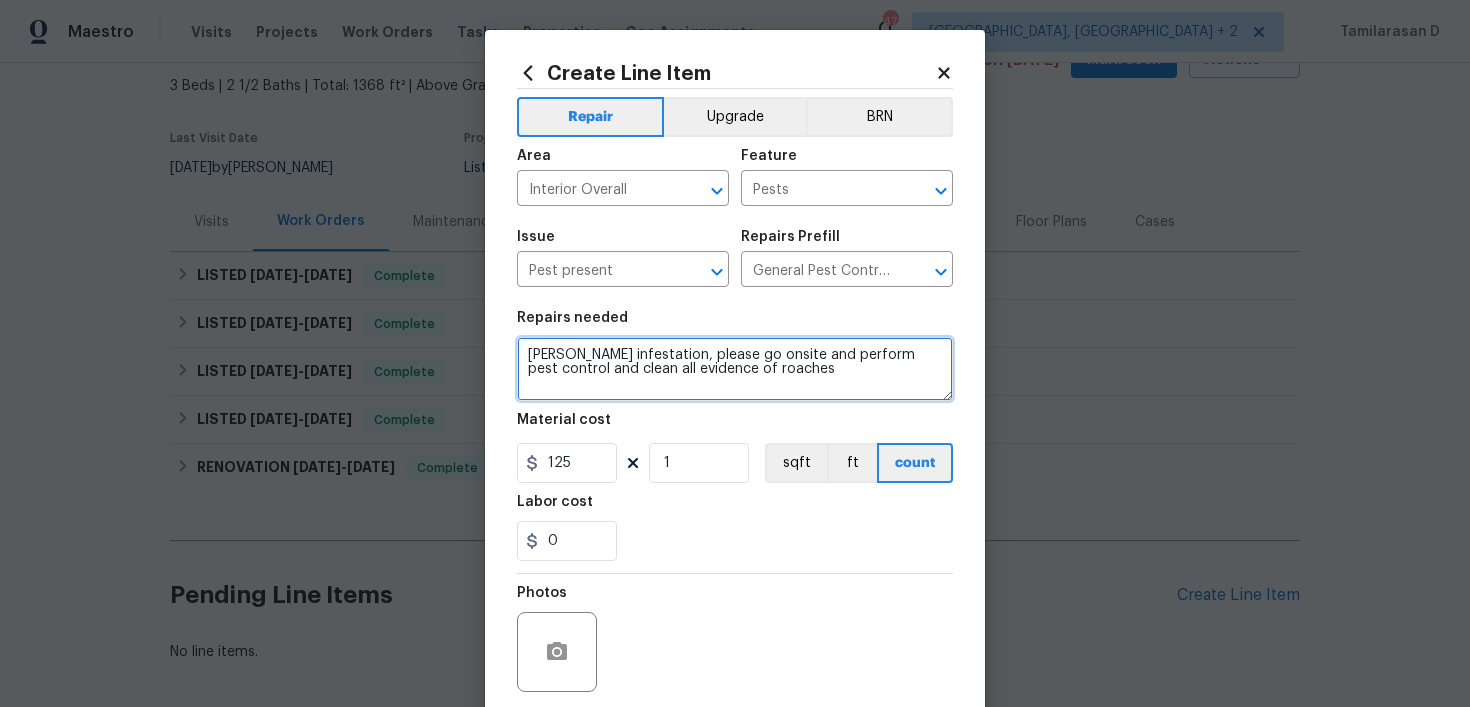 type on "[PERSON_NAME] infestation, please go onsite and perform pest control and clean all evidence of roaches" 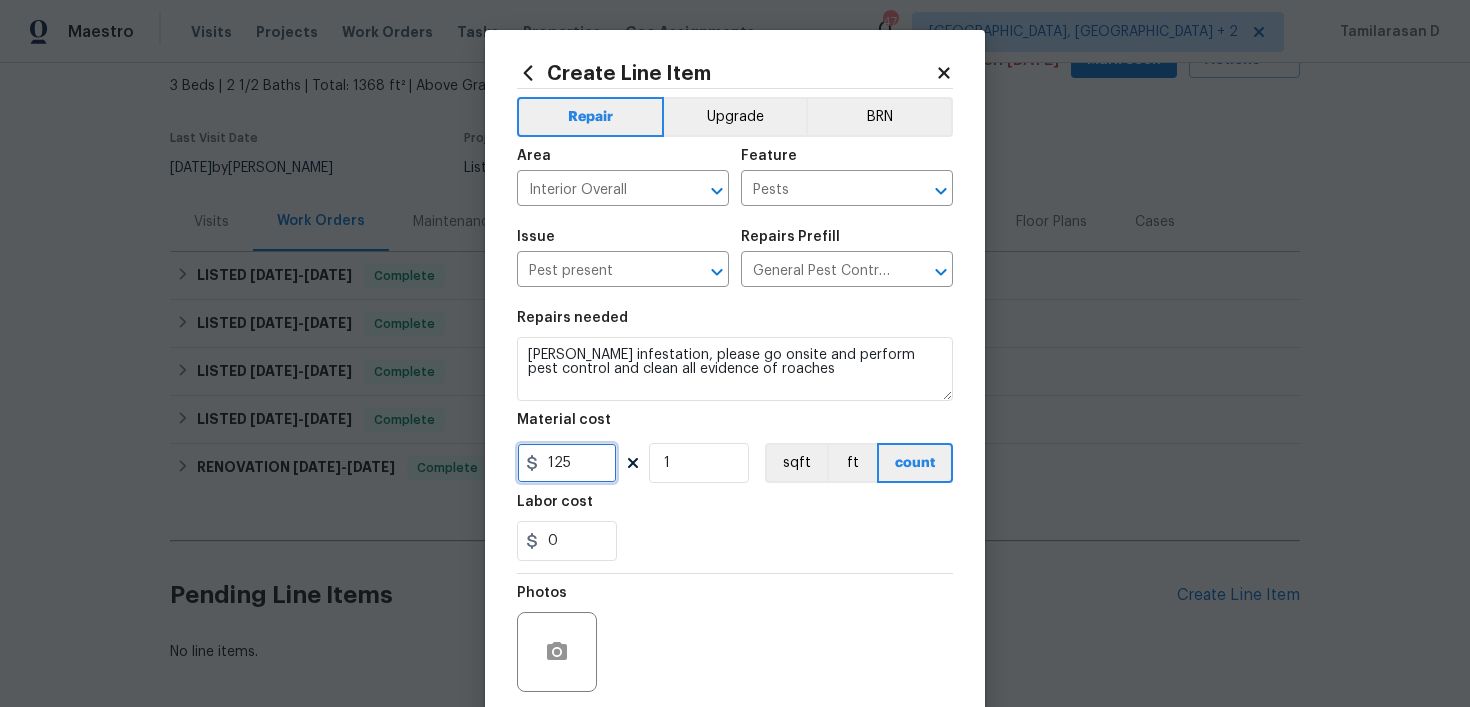 click on "125" at bounding box center (567, 463) 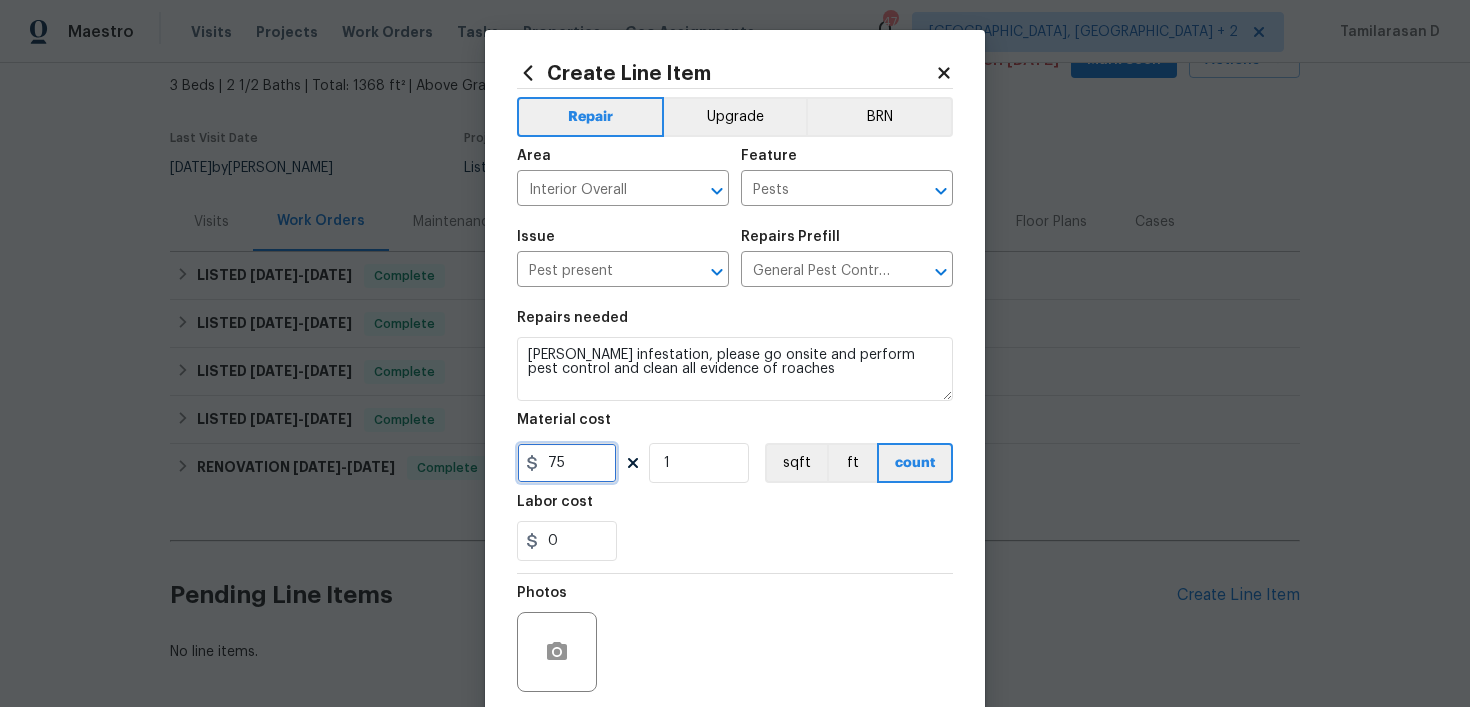 type on "75" 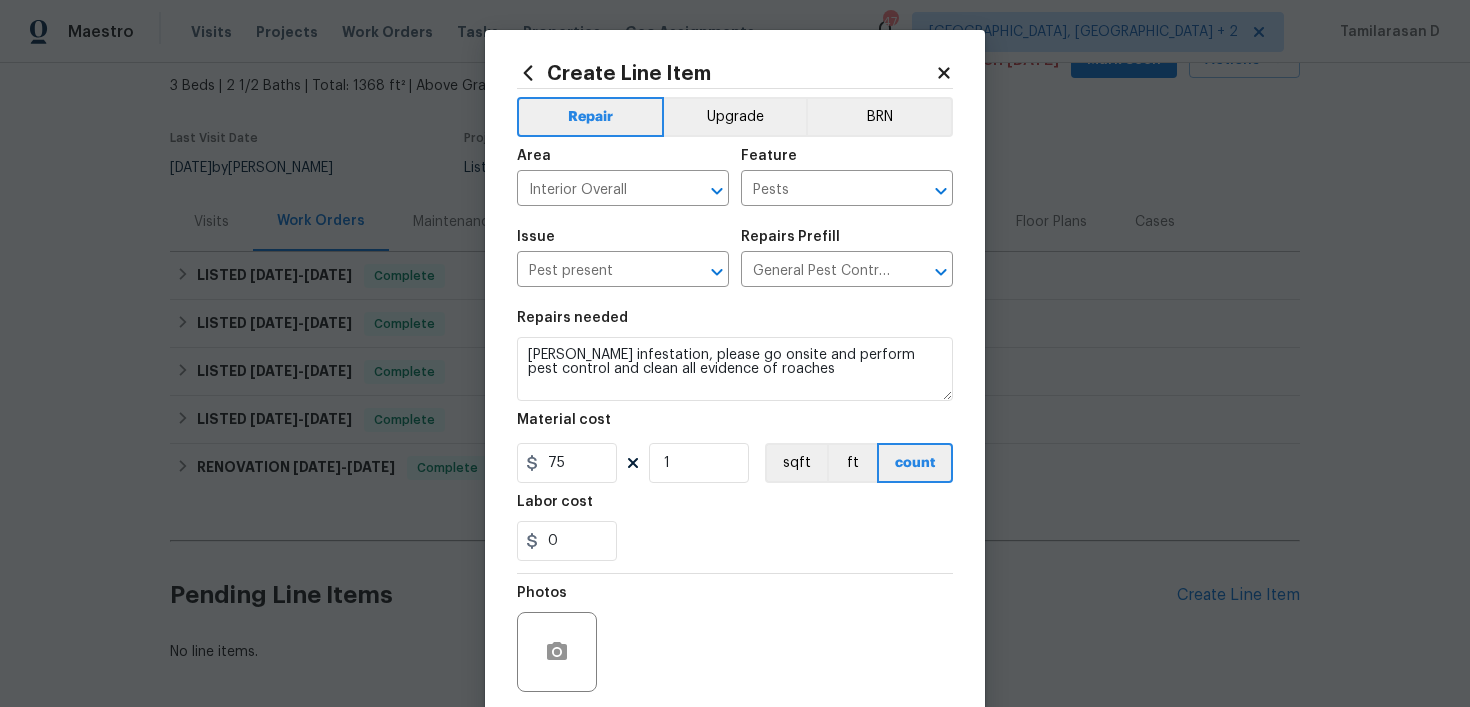 click on "Material cost" at bounding box center (735, 426) 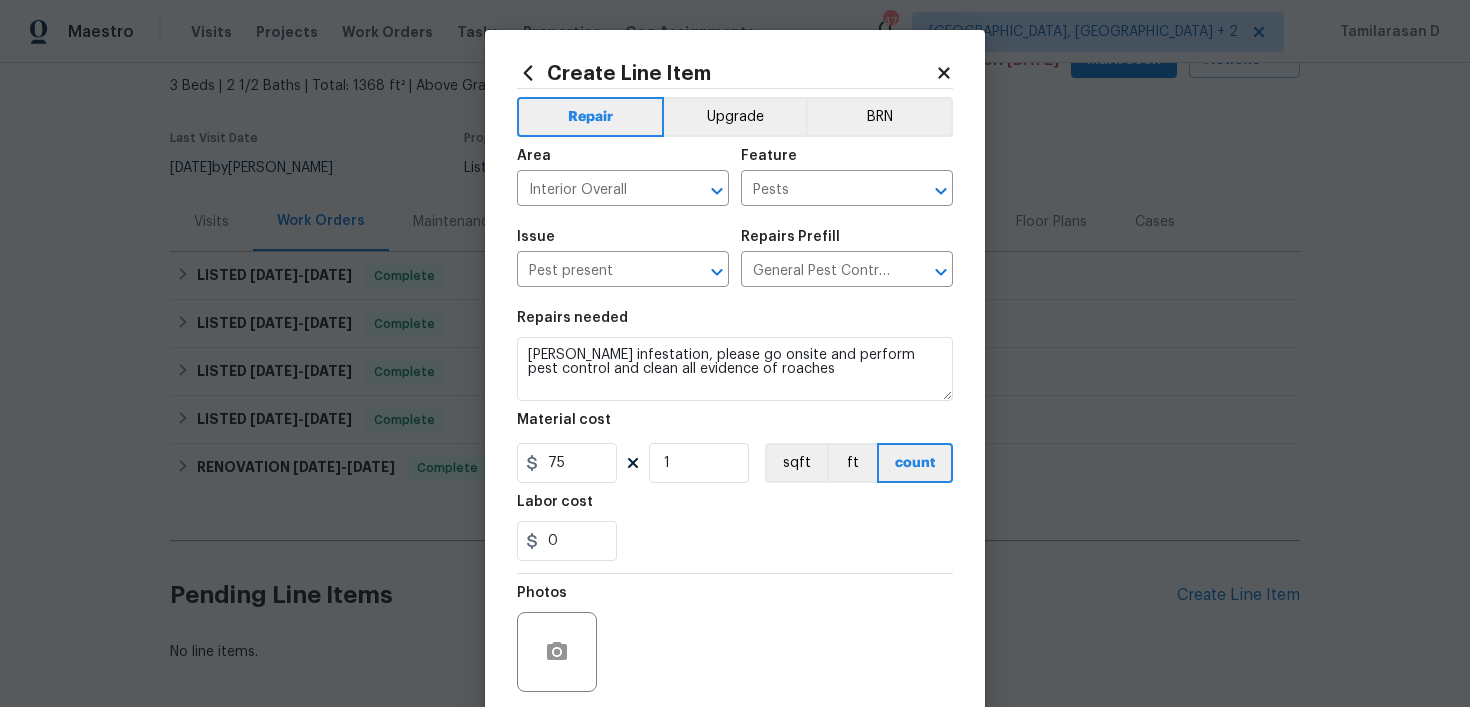 scroll, scrollTop: 155, scrollLeft: 0, axis: vertical 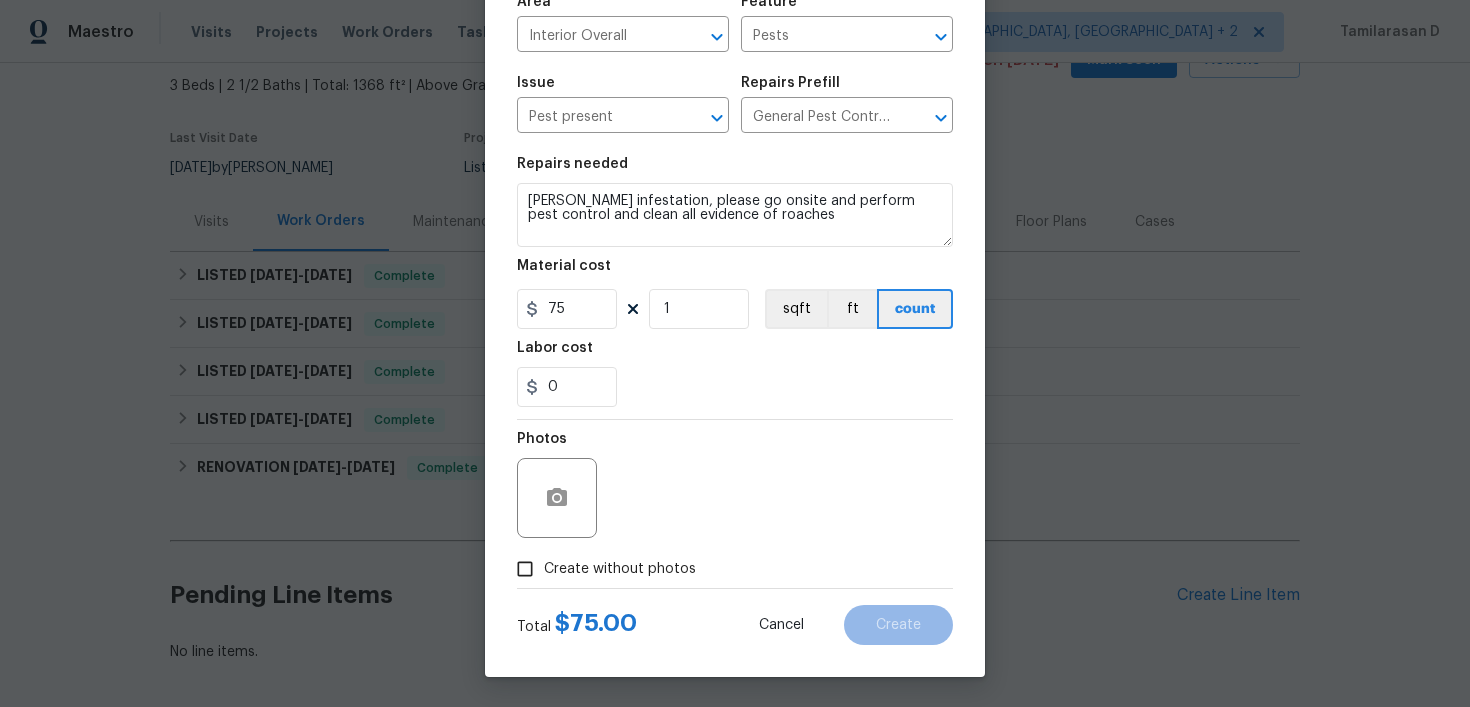 click on "Create without photos" at bounding box center (525, 569) 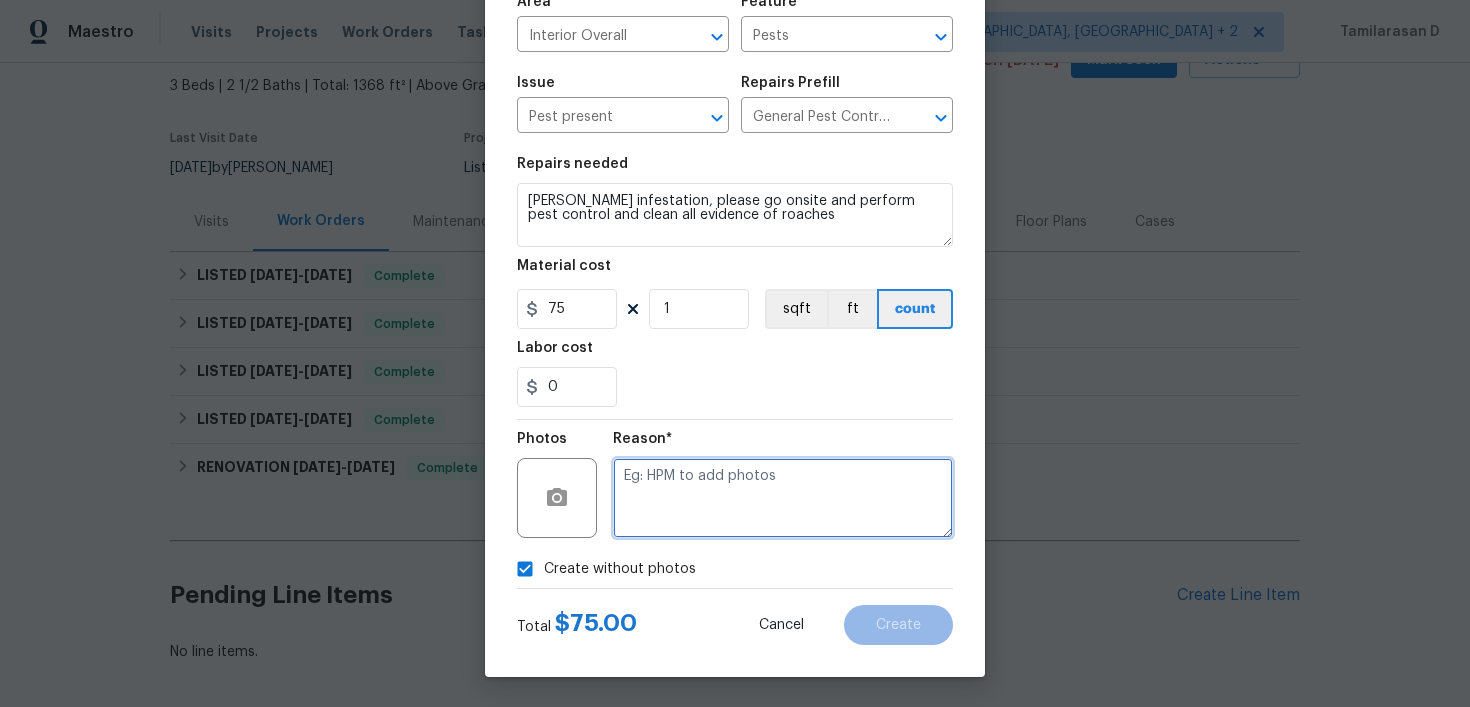 click at bounding box center [783, 498] 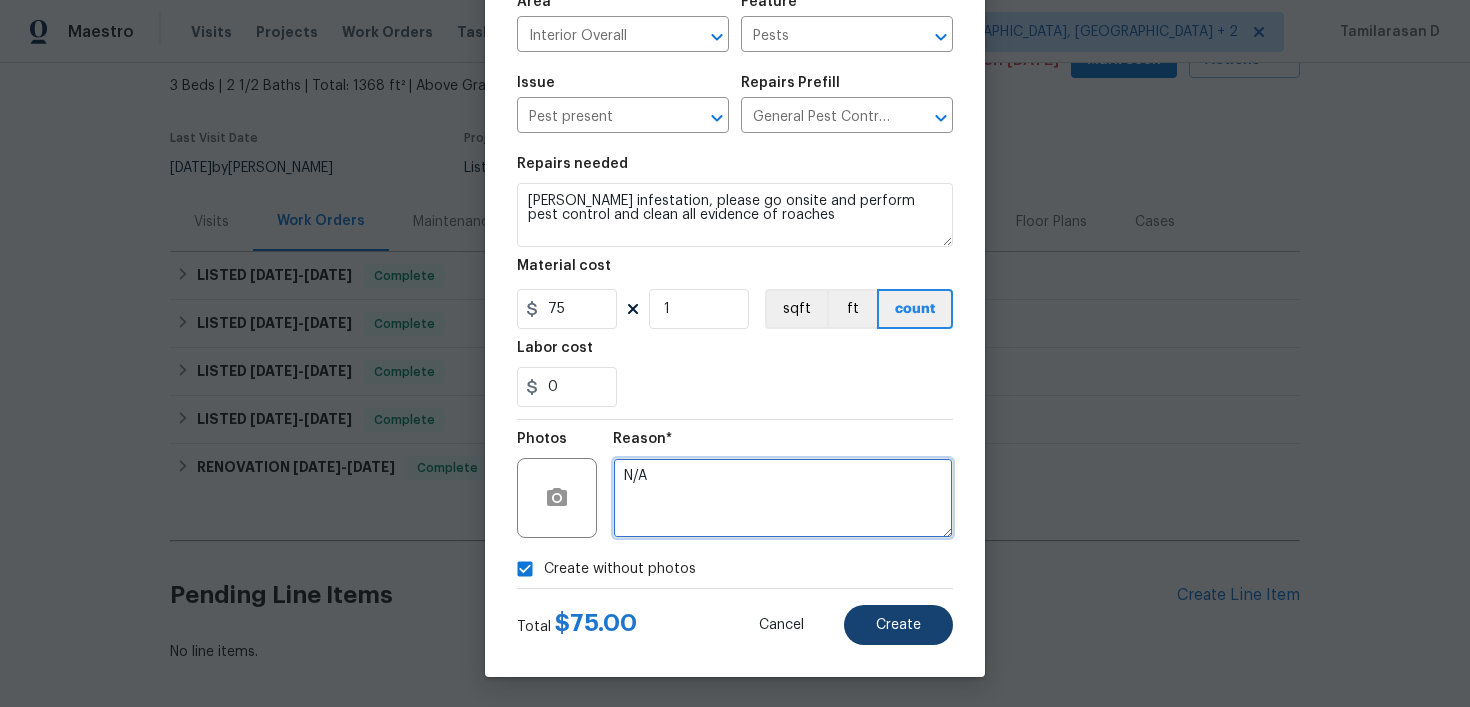 type on "N/A" 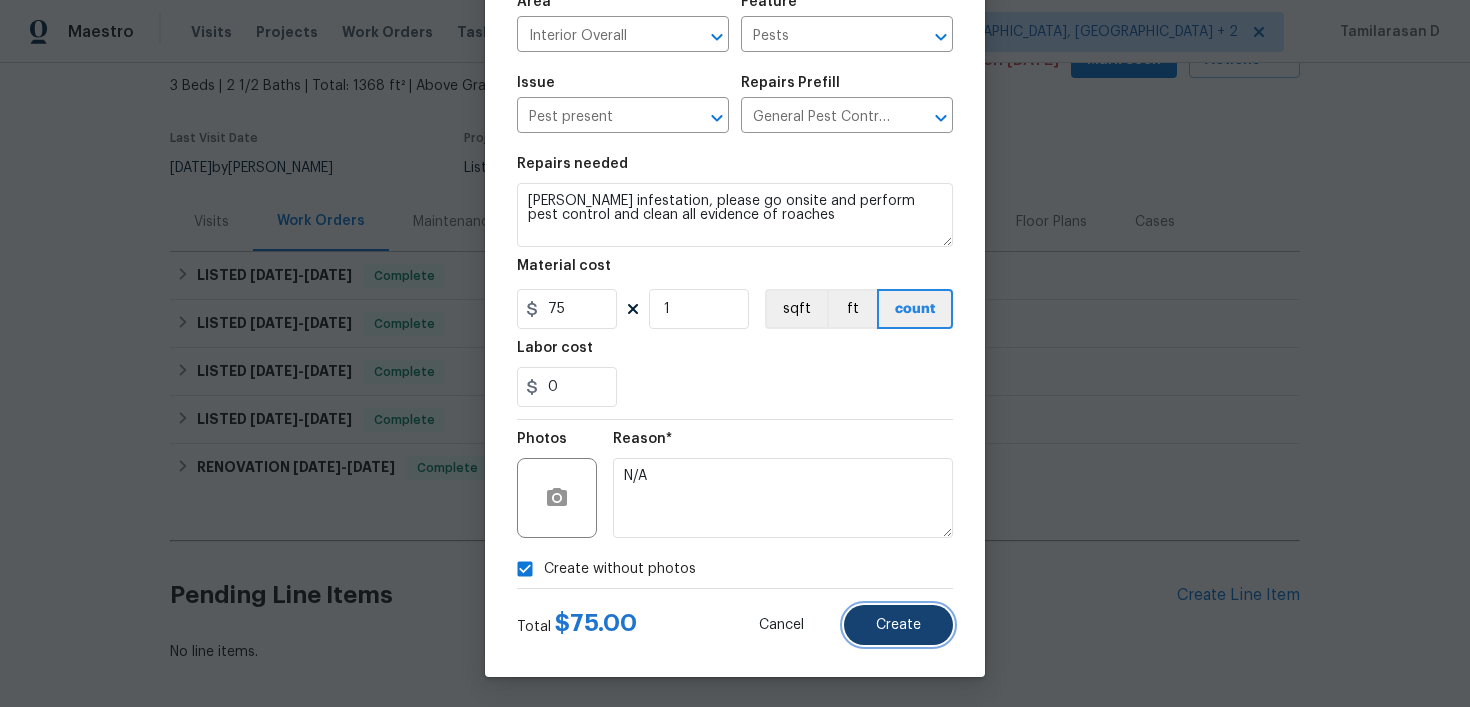 click on "Create" at bounding box center [898, 625] 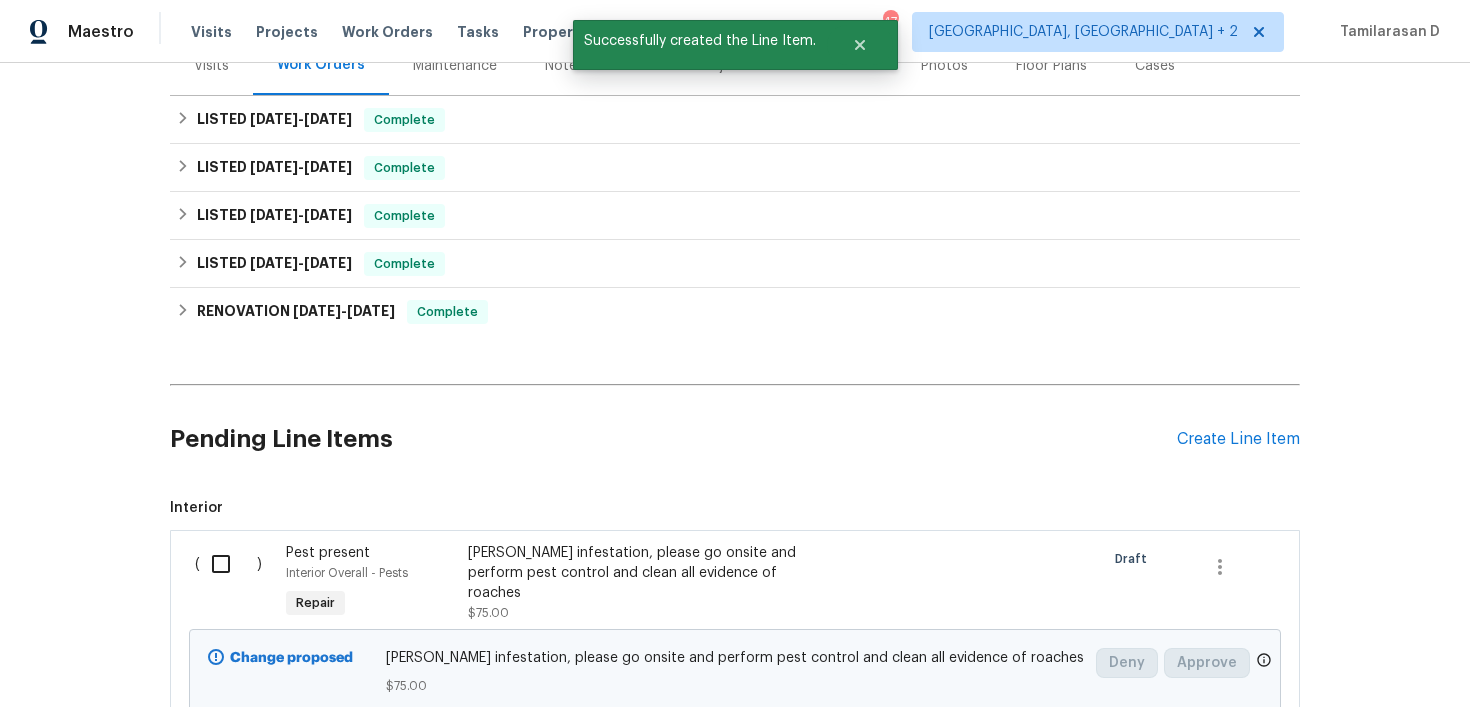scroll, scrollTop: 430, scrollLeft: 0, axis: vertical 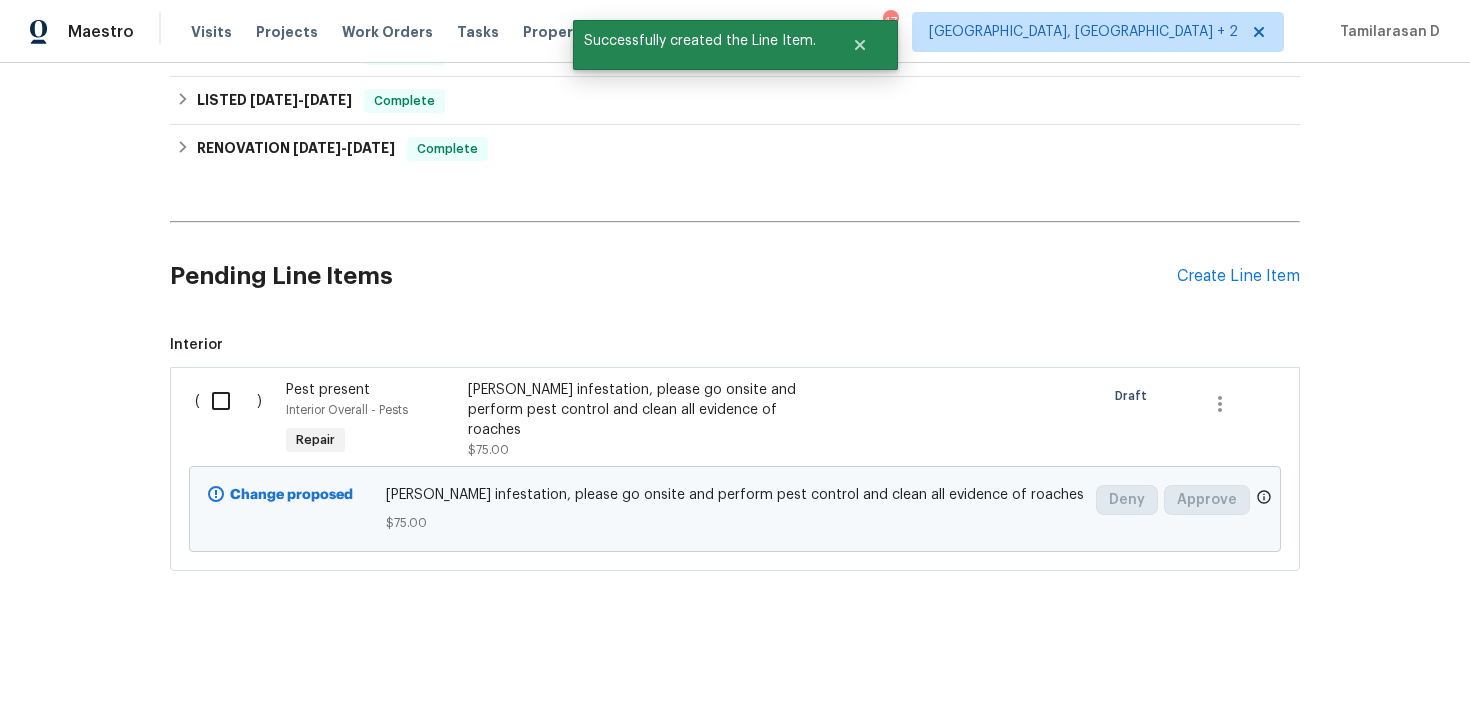 click at bounding box center (228, 401) 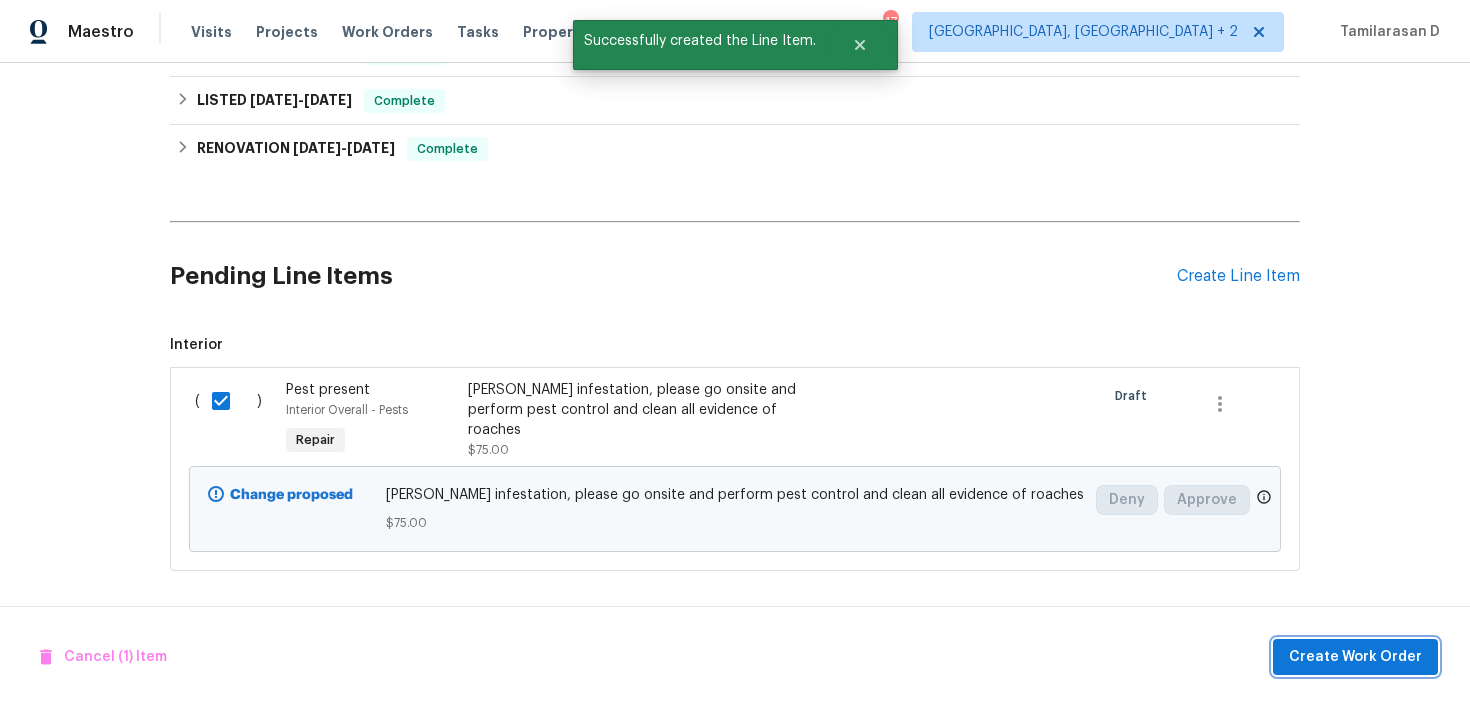 click on "Create Work Order" at bounding box center [1355, 657] 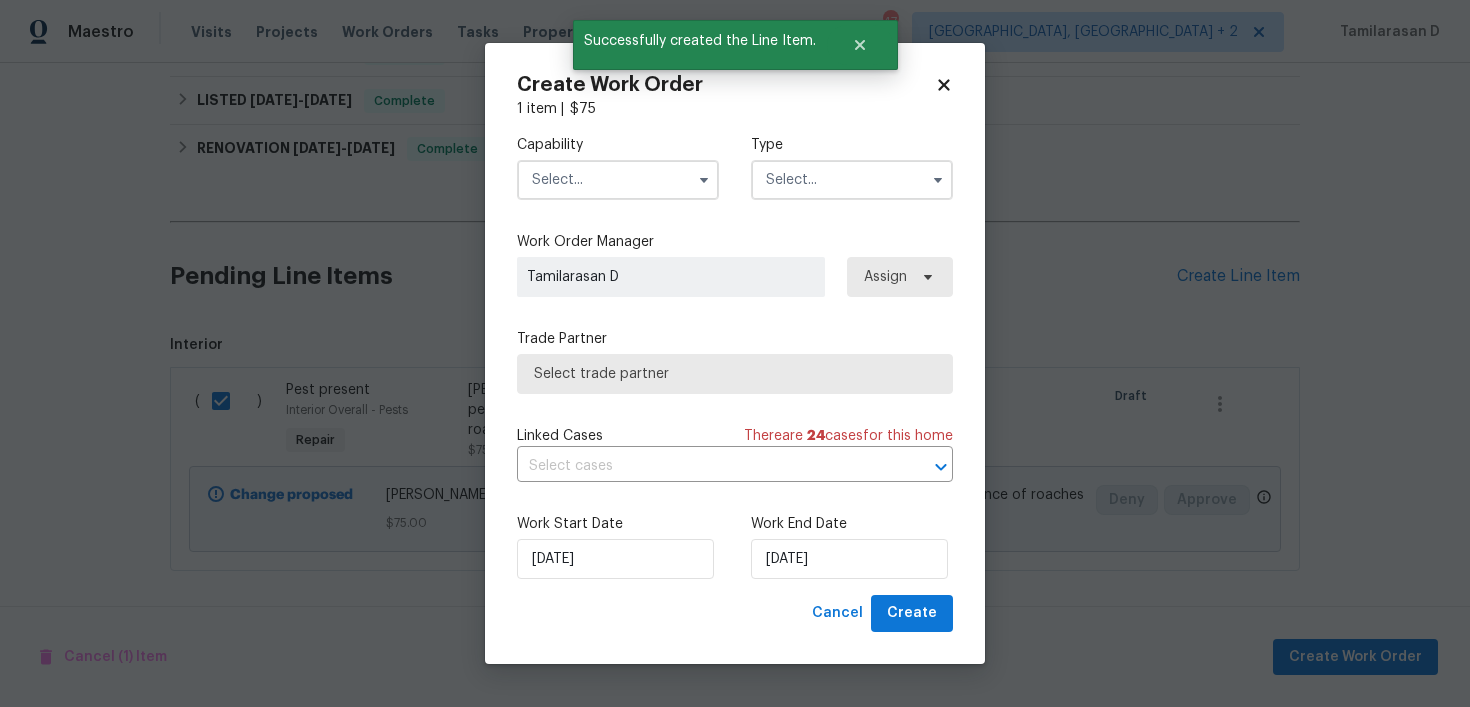 click at bounding box center (852, 180) 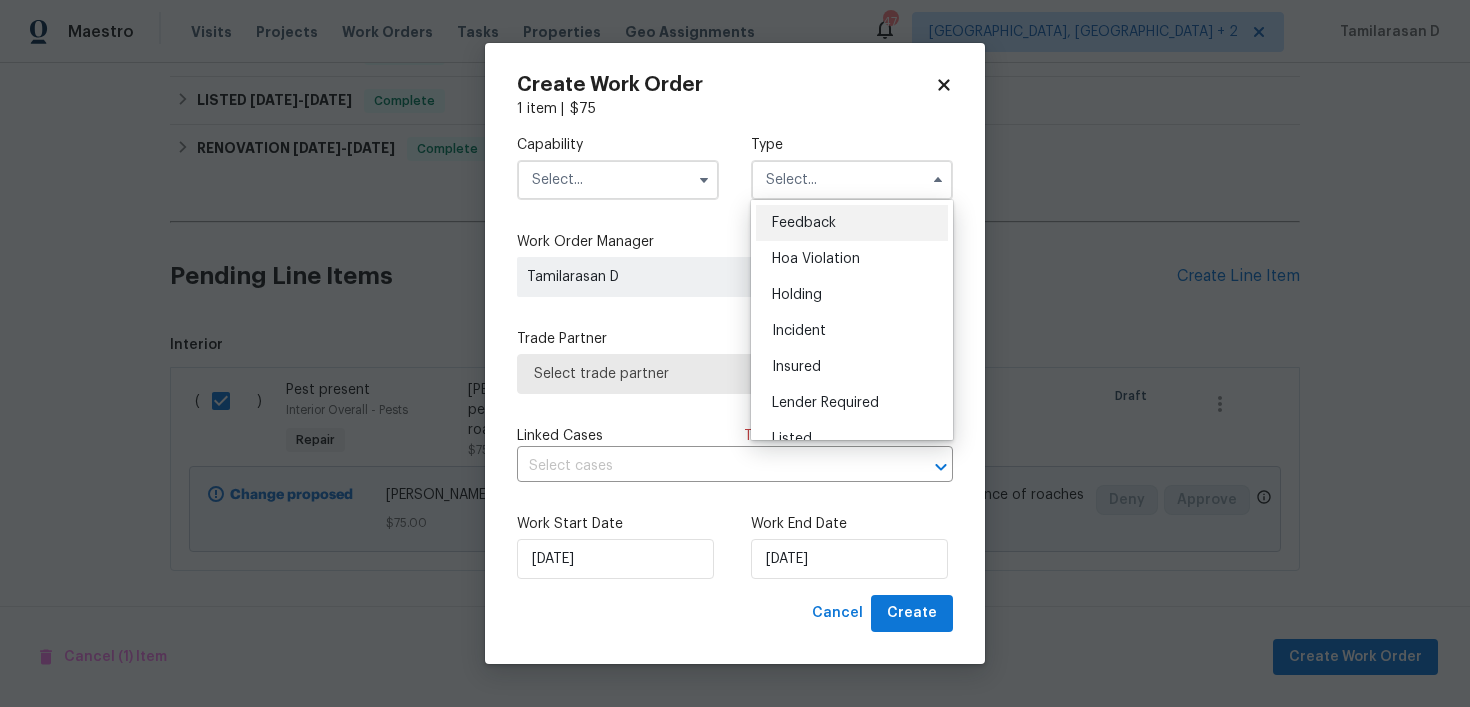 click on "Feedback" at bounding box center [804, 223] 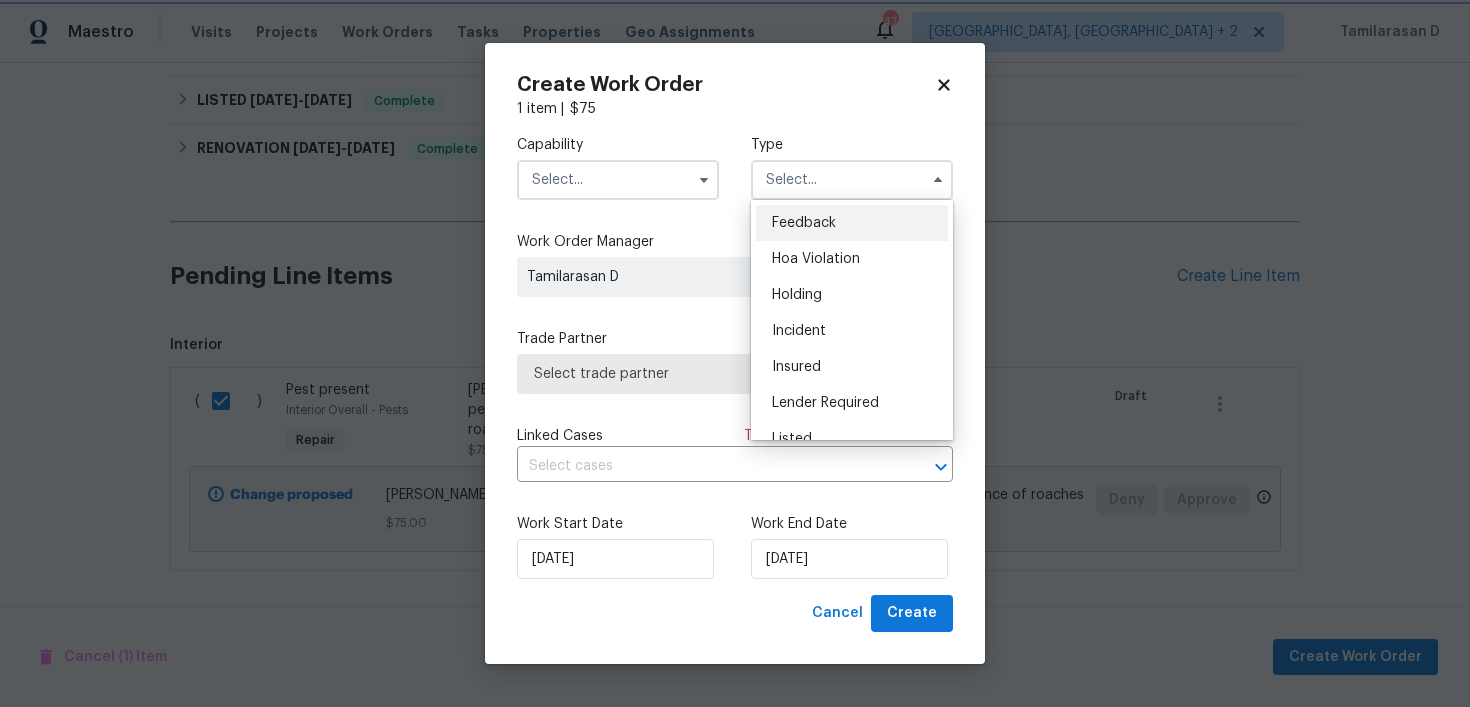 type on "Feedback" 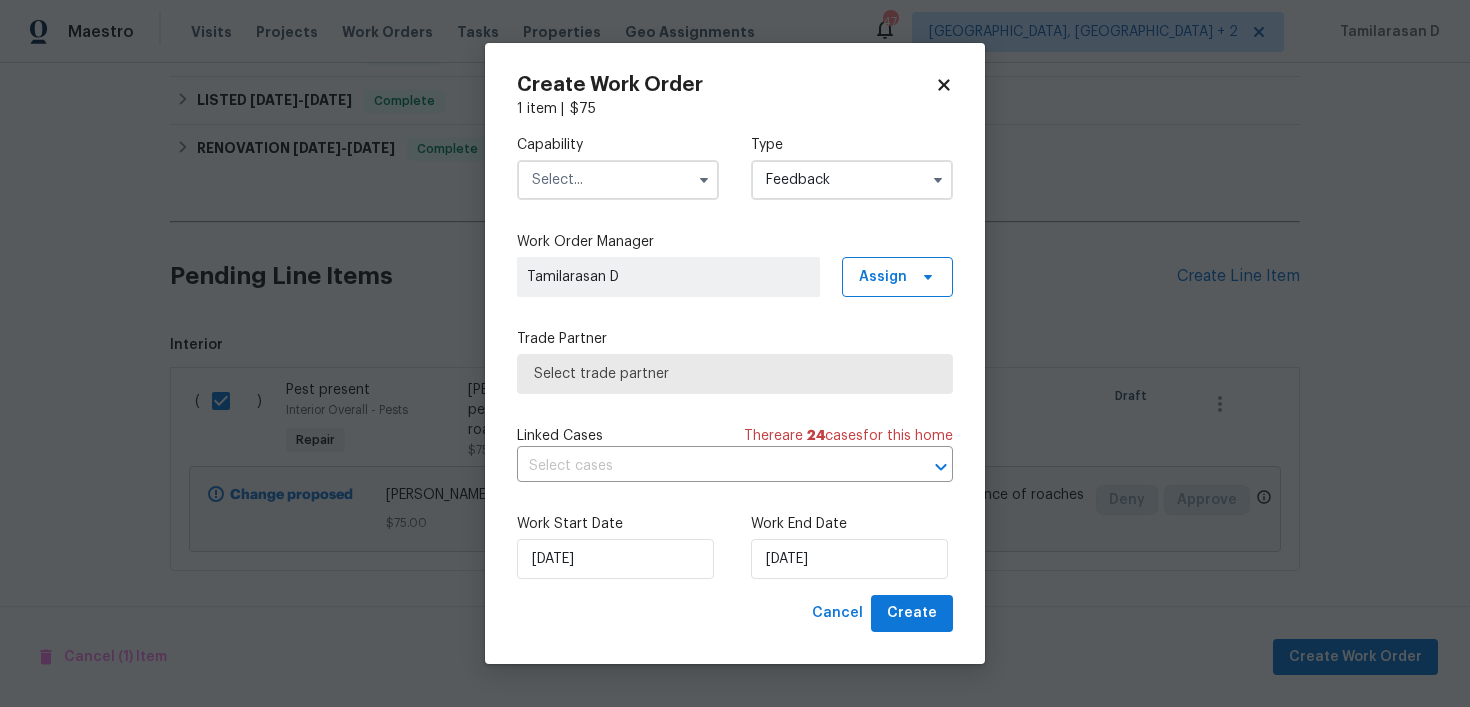 click at bounding box center [618, 180] 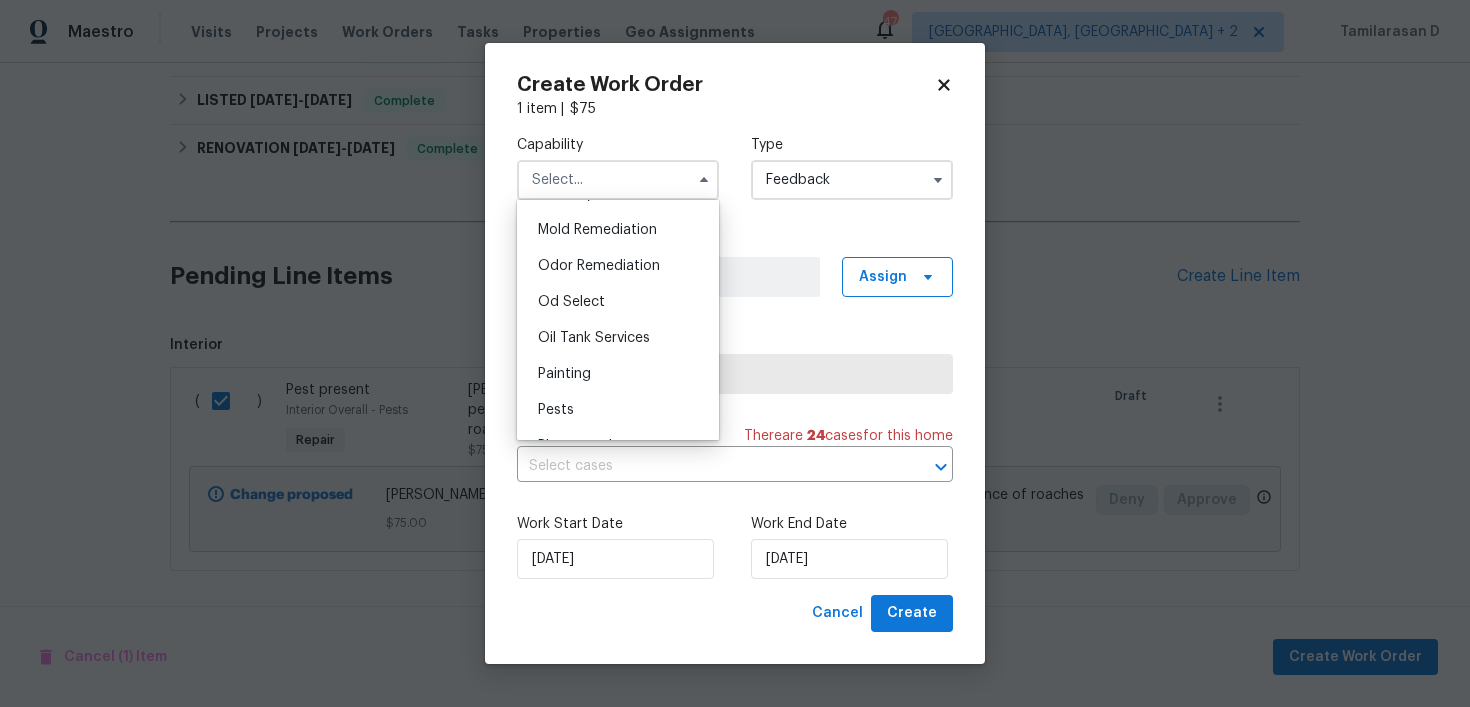 scroll, scrollTop: 1620, scrollLeft: 0, axis: vertical 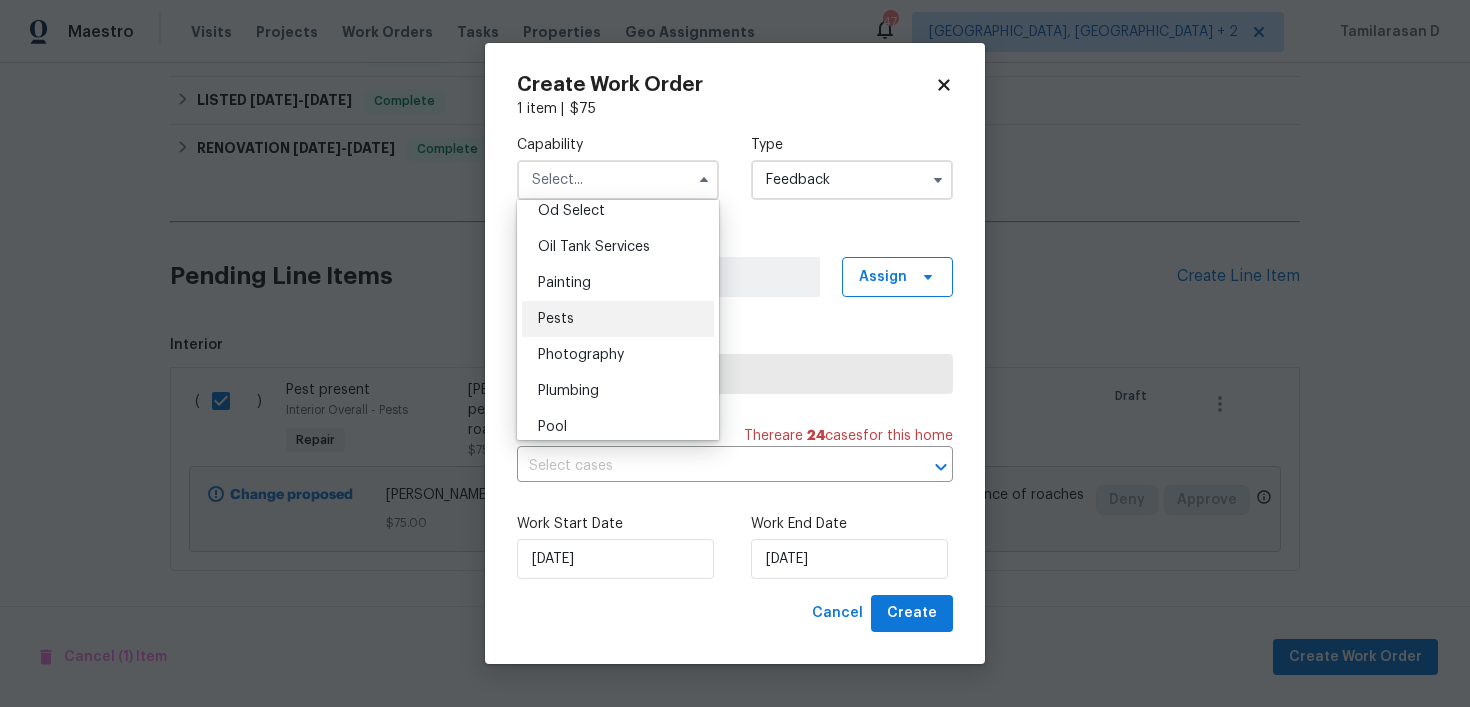 click on "Pests" at bounding box center [556, 319] 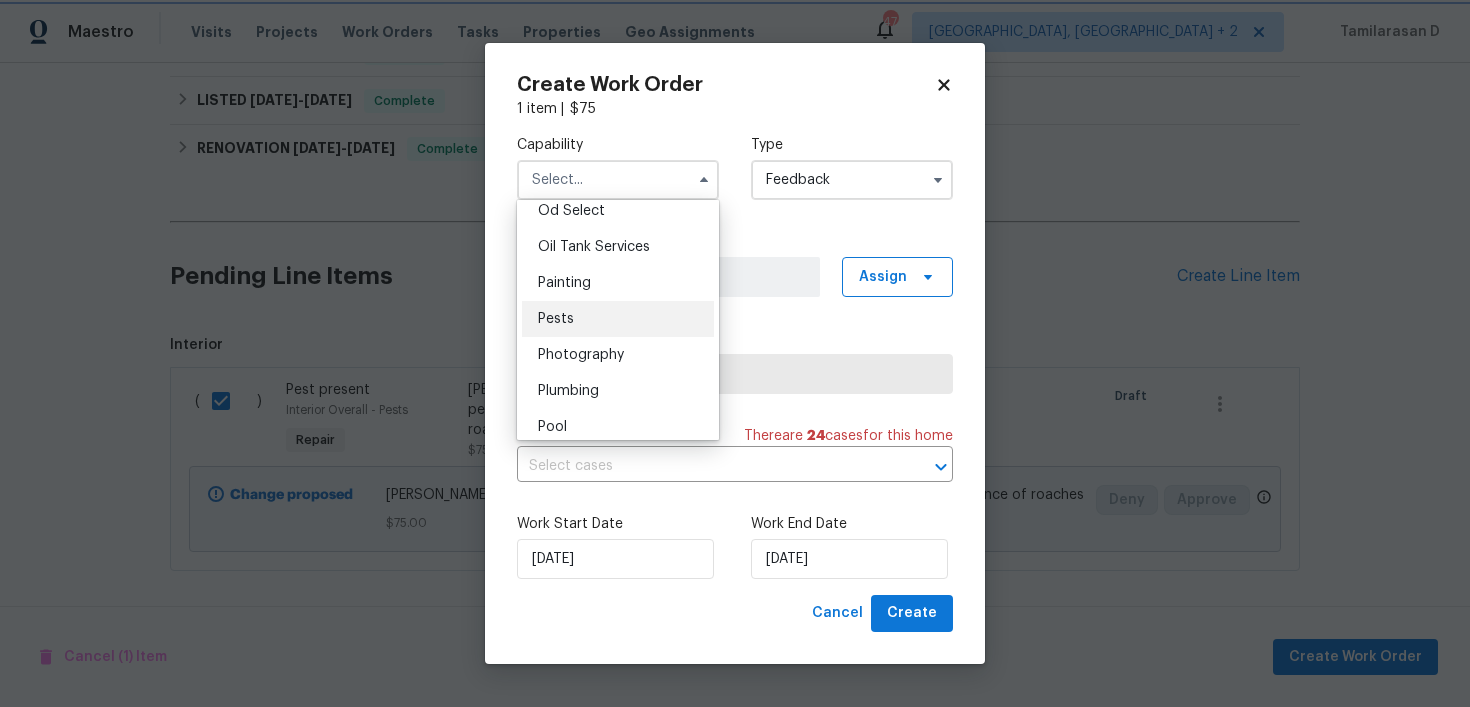 type on "Pests" 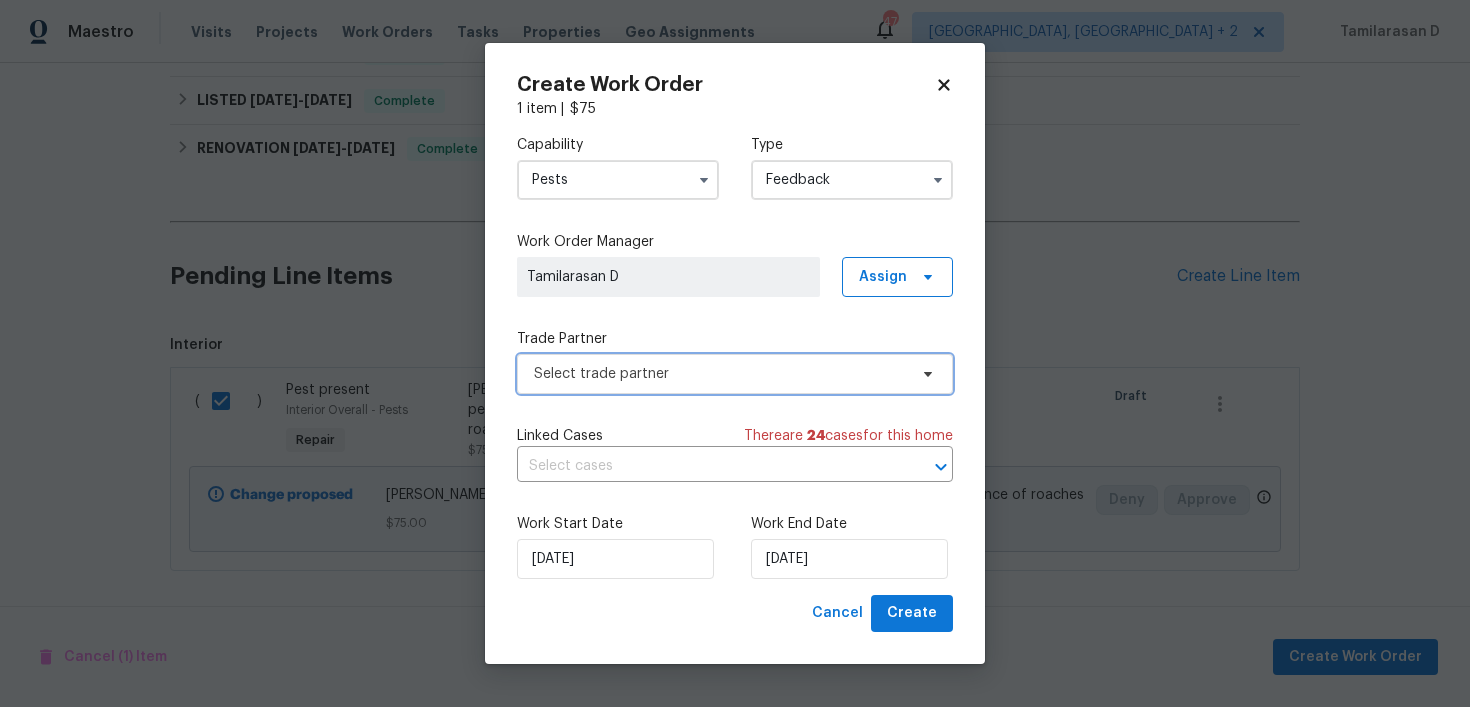 click on "Select trade partner" at bounding box center [720, 374] 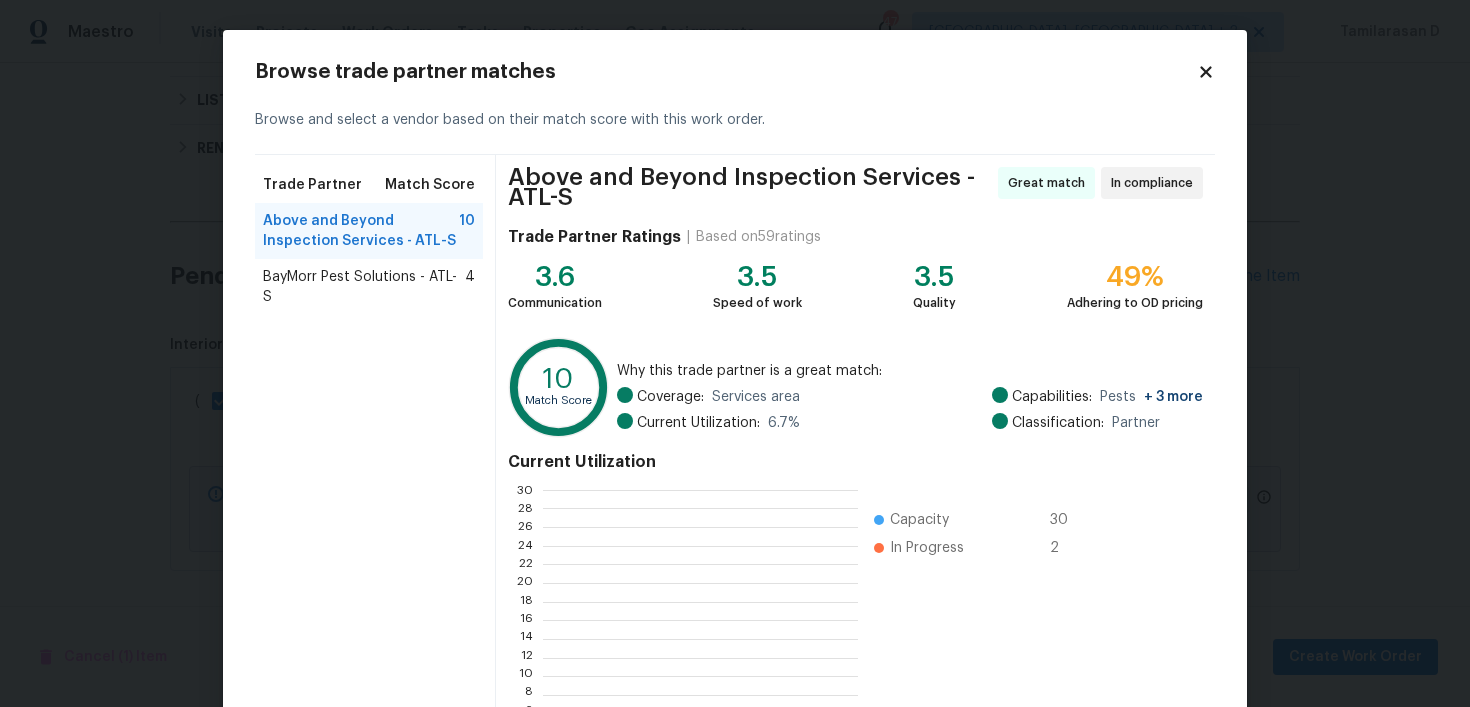 scroll, scrollTop: 2, scrollLeft: 2, axis: both 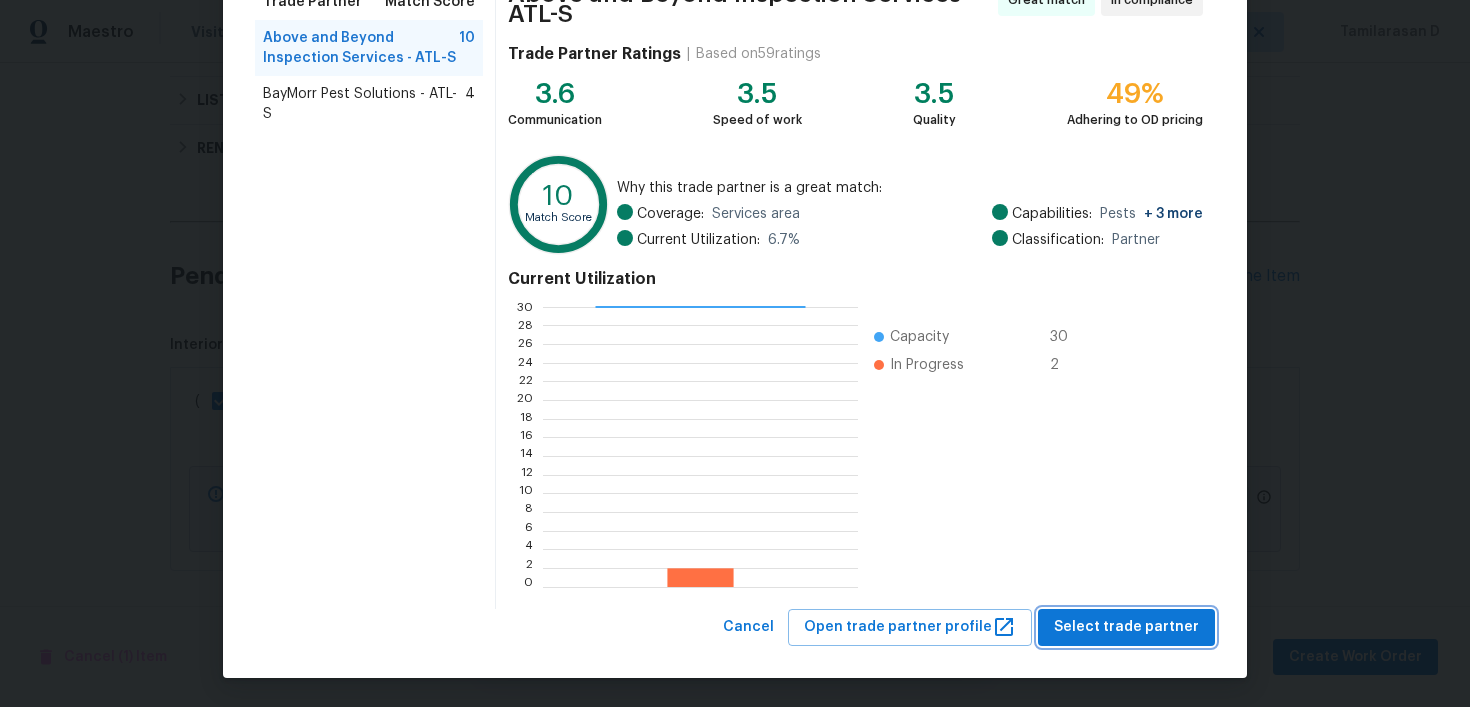 click on "Select trade partner" at bounding box center [1126, 627] 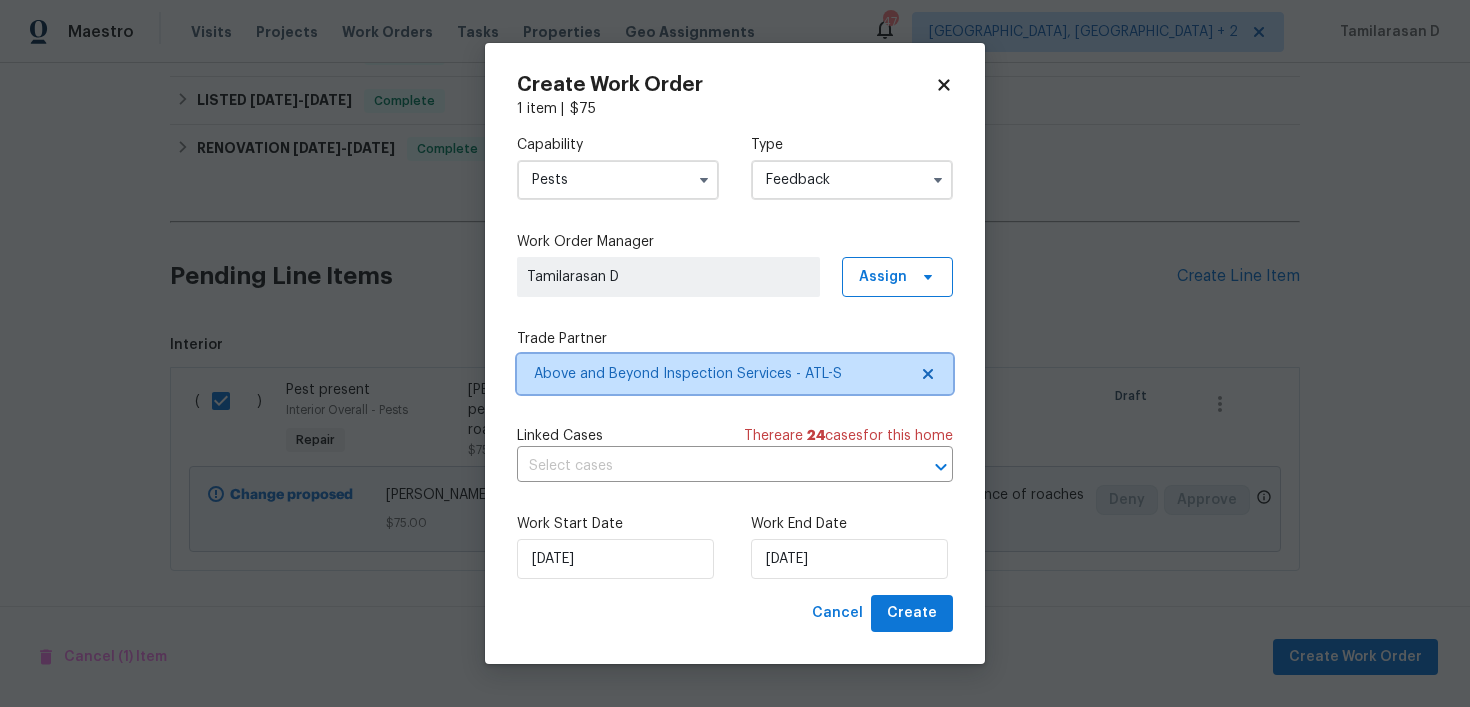 scroll, scrollTop: 0, scrollLeft: 0, axis: both 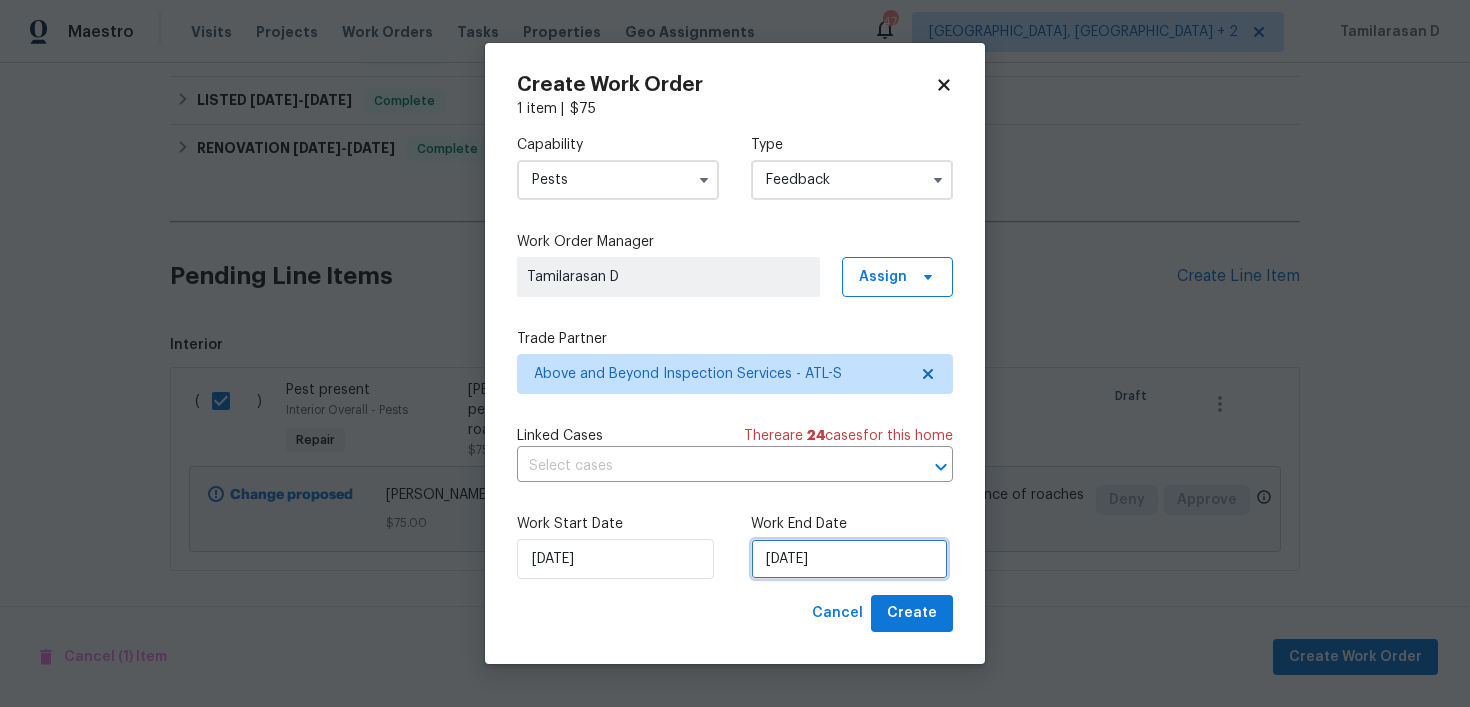 click on "16/07/2025" at bounding box center [849, 559] 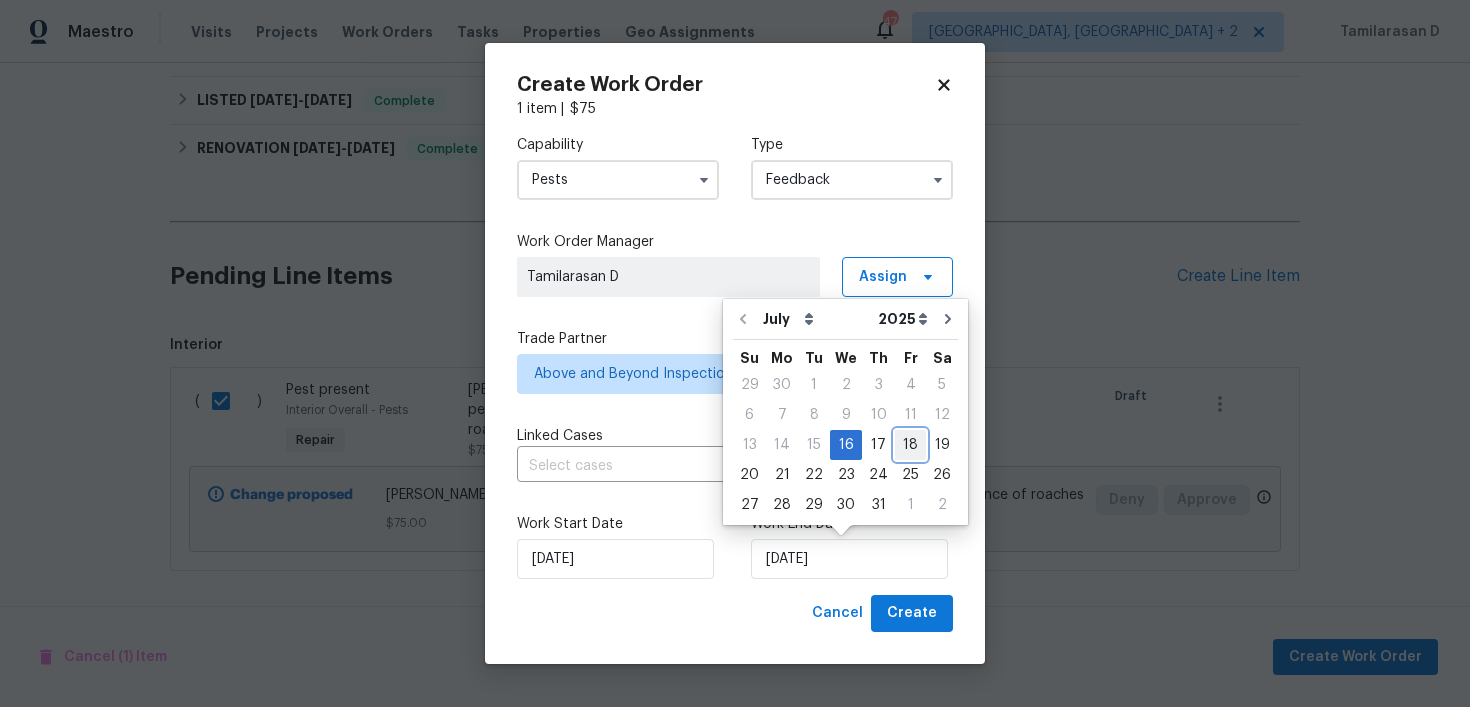 click on "18" at bounding box center [910, 445] 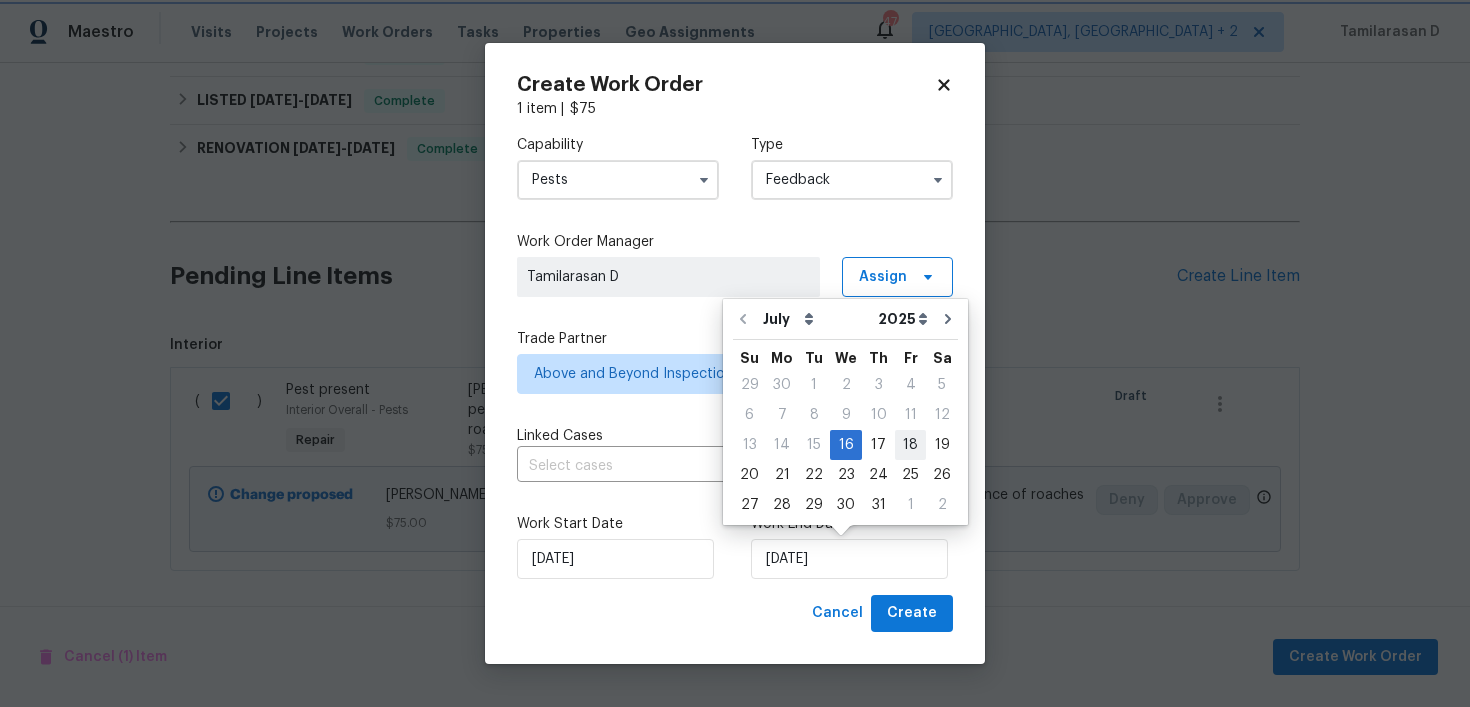 type on "18/07/2025" 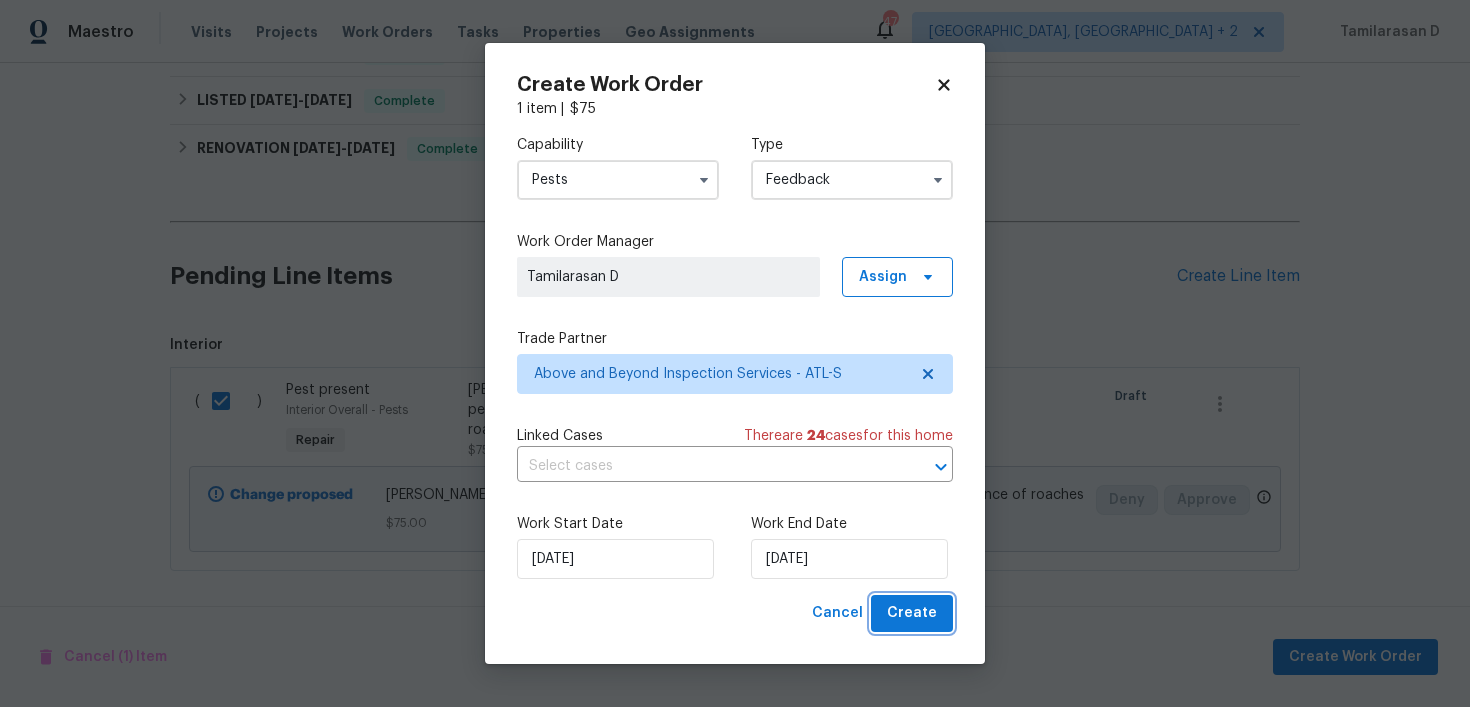 click on "Create" at bounding box center (912, 613) 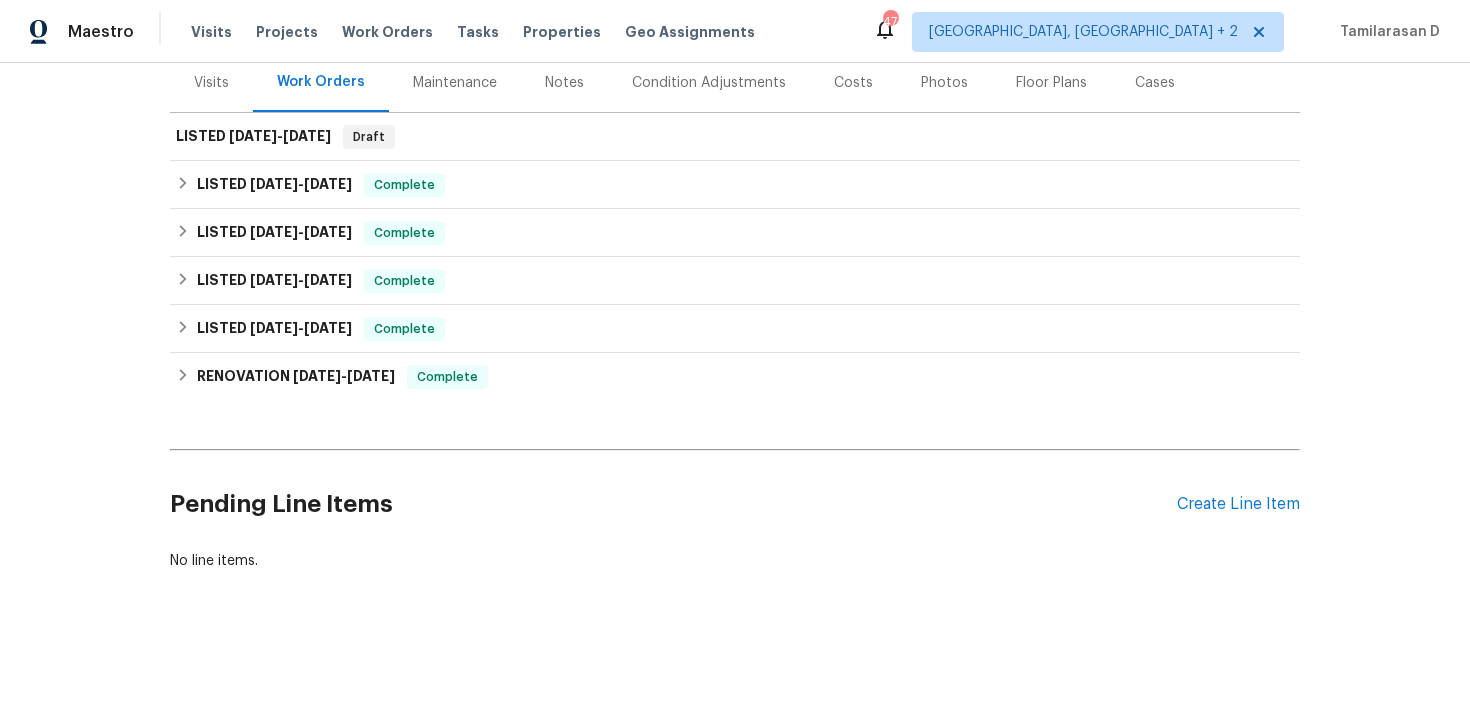 scroll, scrollTop: 0, scrollLeft: 0, axis: both 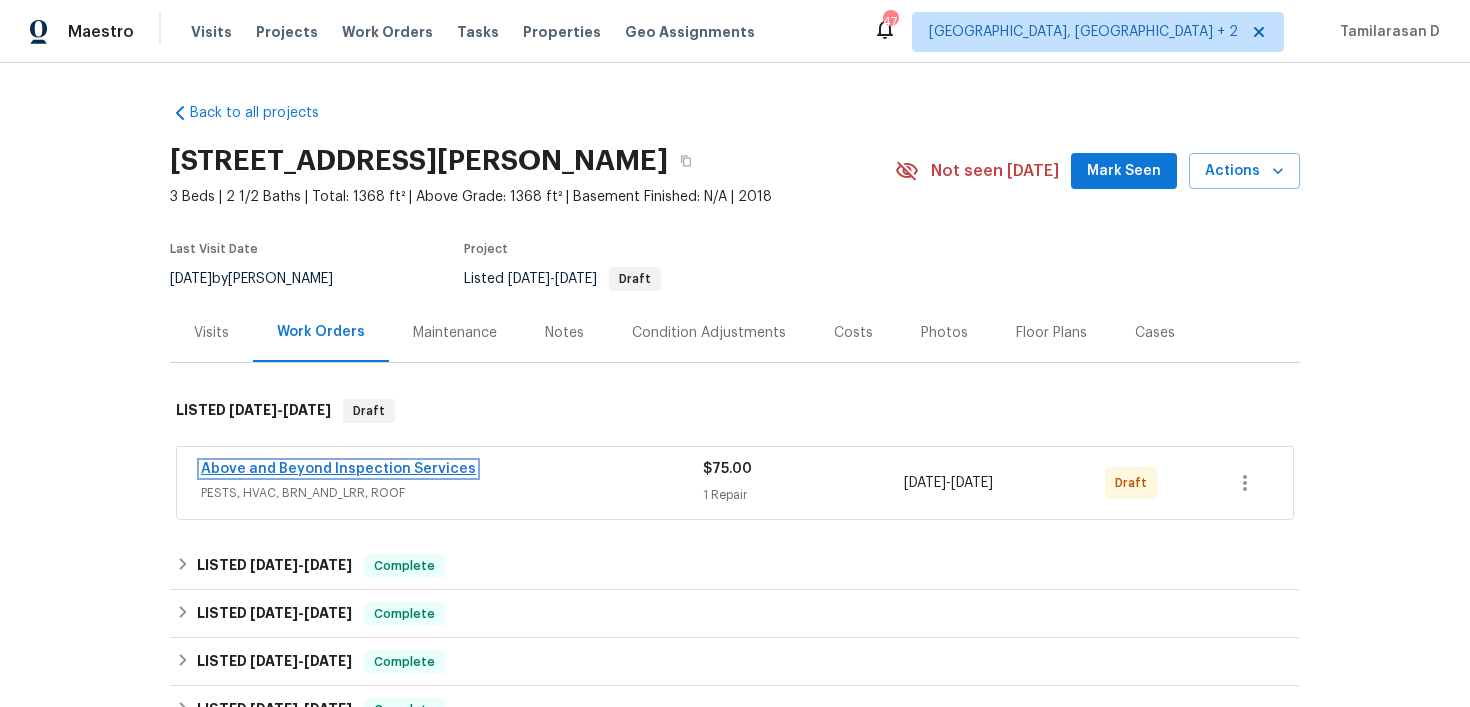 click on "Above and Beyond Inspection Services" at bounding box center (338, 469) 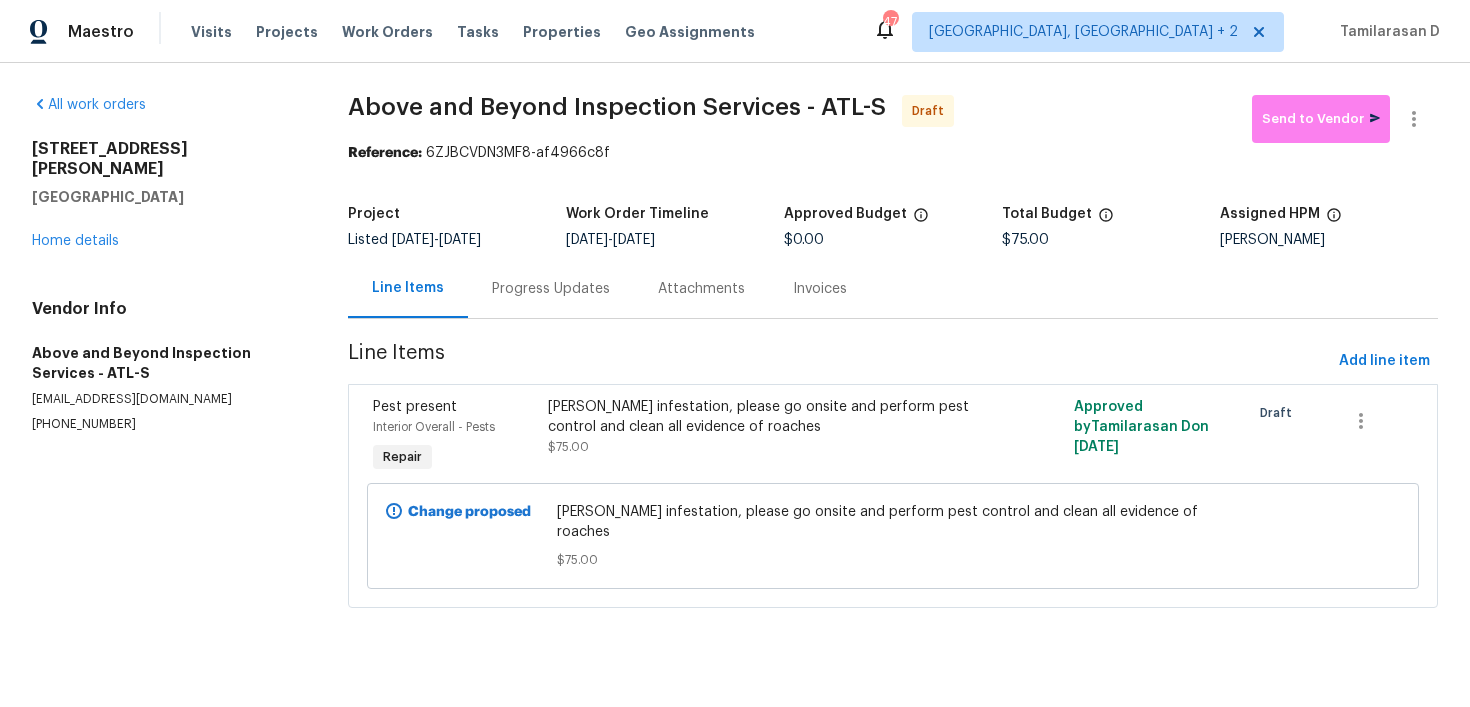 click on "Progress Updates" at bounding box center [551, 289] 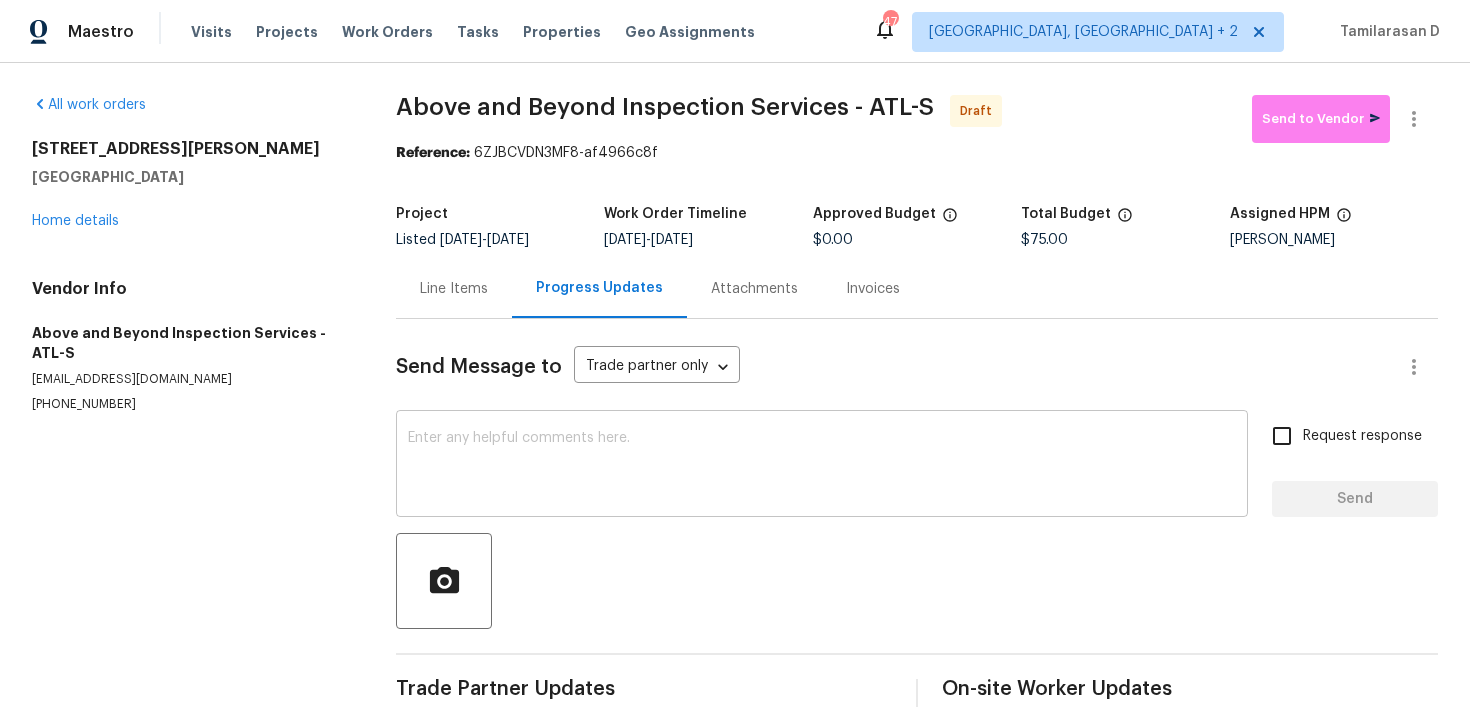 click at bounding box center (822, 466) 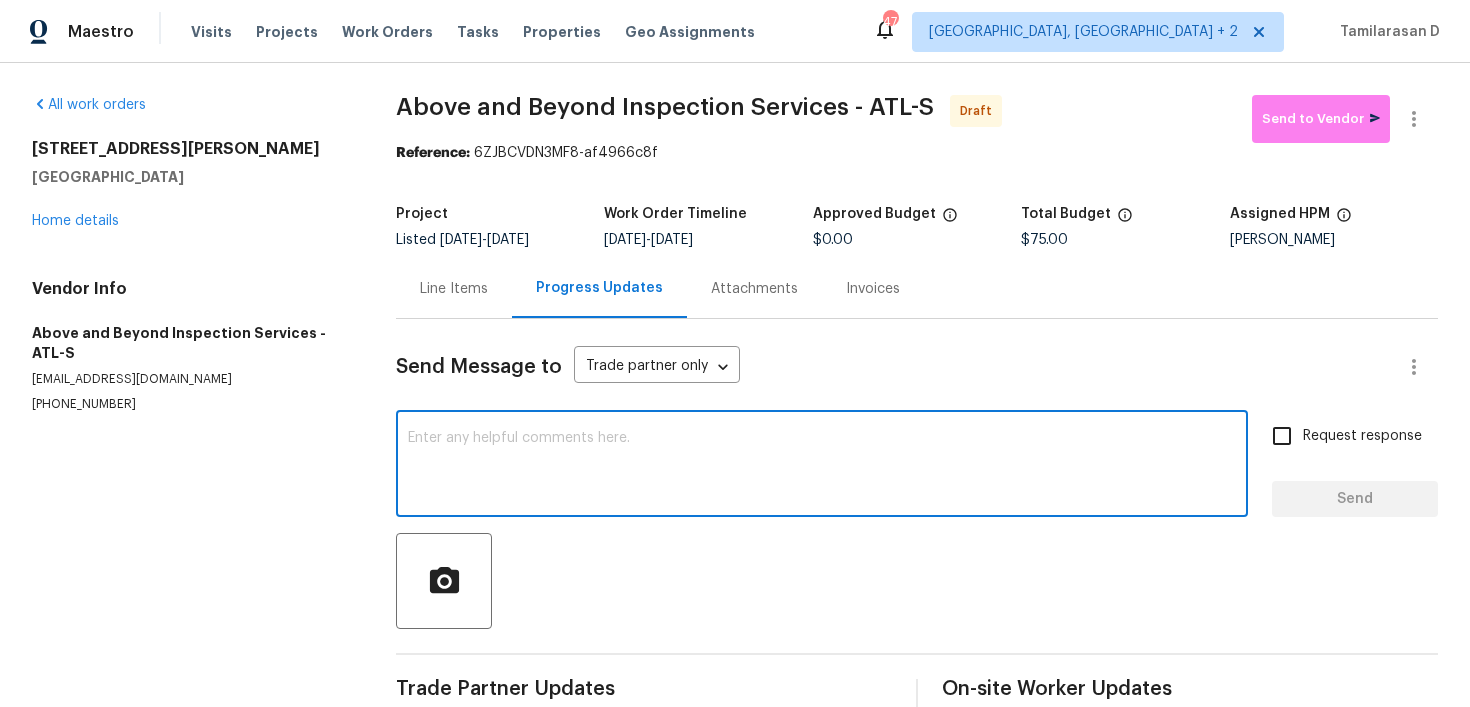 paste on "Hey, this is Tamil from Opendoor. I’m confirming you received the WO for the property at (Address). Please review and accept the WO within 24 hours and provide a scheduled date. Please disregard the contact information for the HPM included in the WO. Our Centralised LWO Team is responsible for Listed WOs." 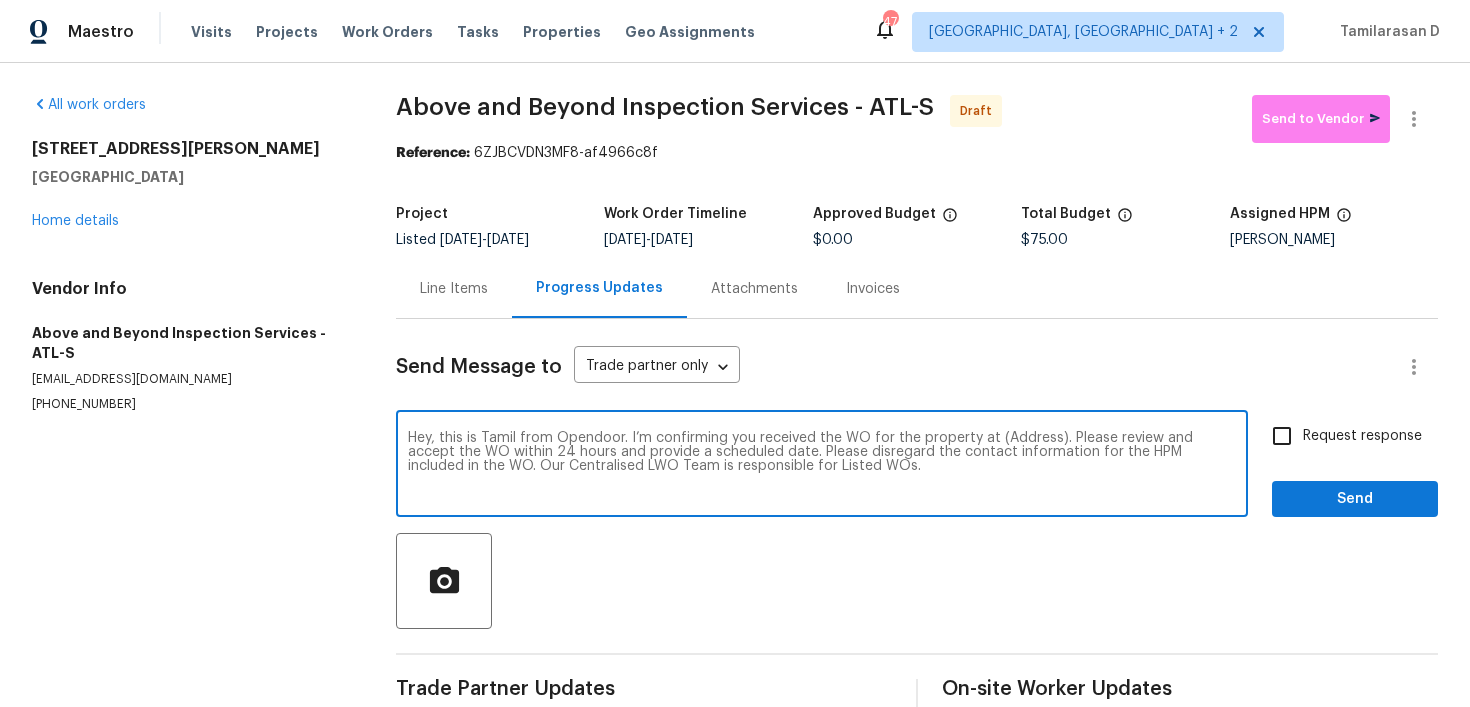 click on "Hey, this is Tamil from Opendoor. I’m confirming you received the WO for the property at (Address). Please review and accept the WO within 24 hours and provide a scheduled date. Please disregard the contact information for the HPM included in the WO. Our Centralised LWO Team is responsible for Listed WOs." at bounding box center (822, 466) 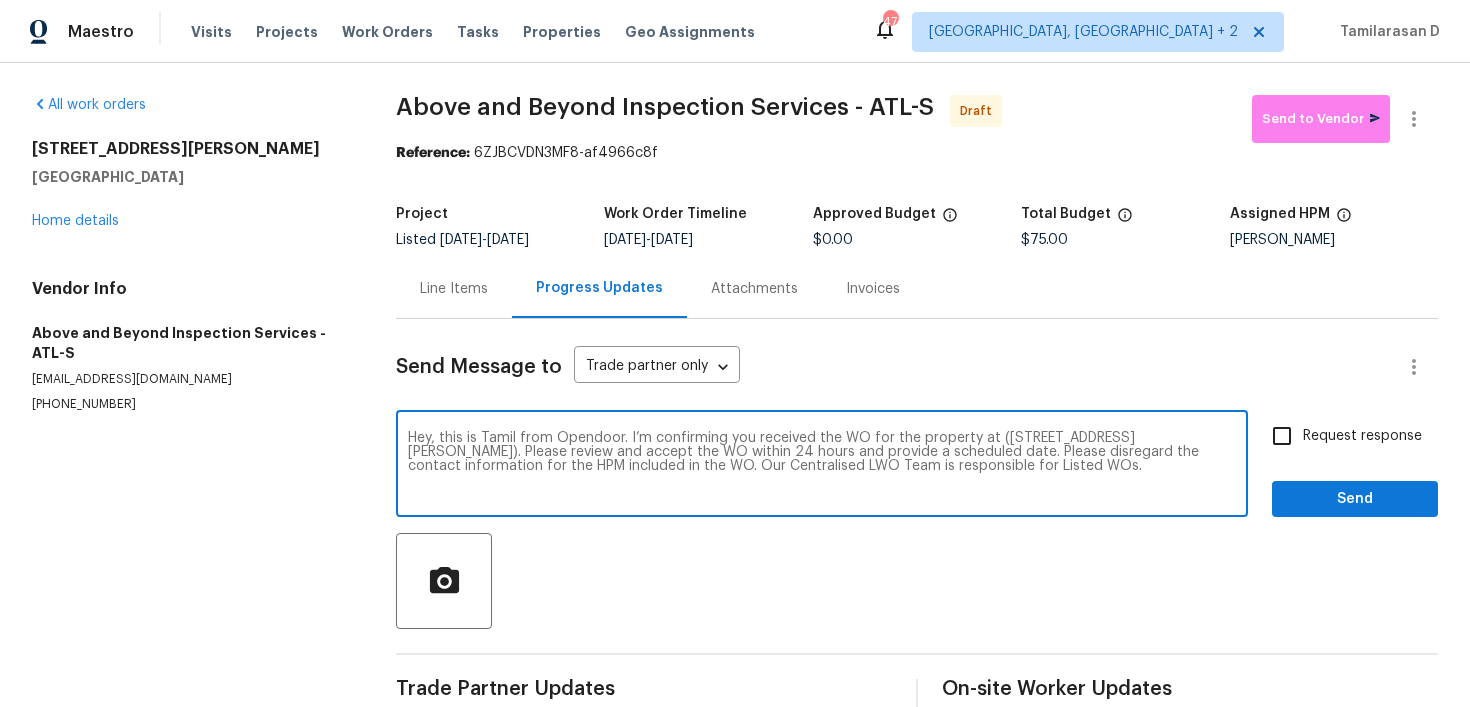 type on "Hey, this is Tamil from Opendoor. I’m confirming you received the WO for the property at ([STREET_ADDRESS][PERSON_NAME]). Please review and accept the WO within 24 hours and provide a scheduled date. Please disregard the contact information for the HPM included in the WO. Our Centralised LWO Team is responsible for Listed WOs." 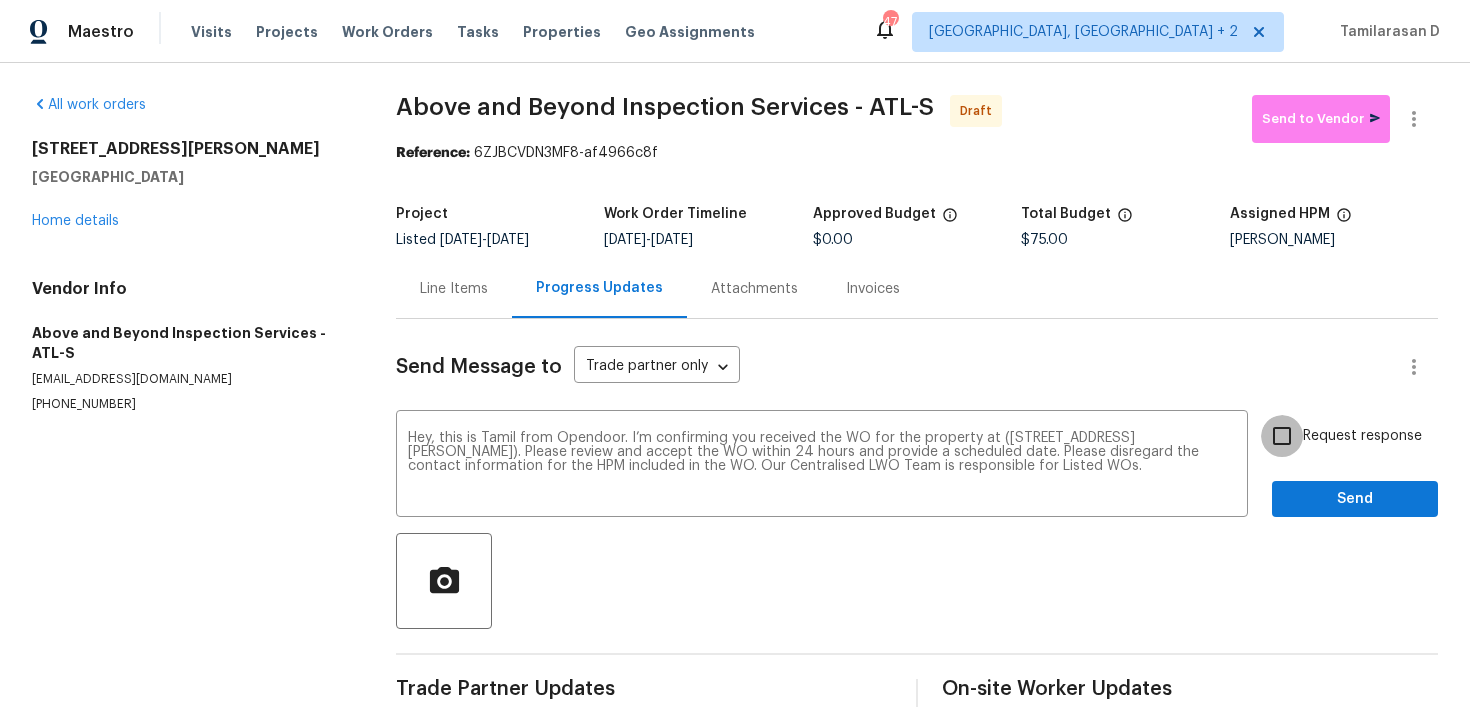 click on "Request response" at bounding box center [1282, 436] 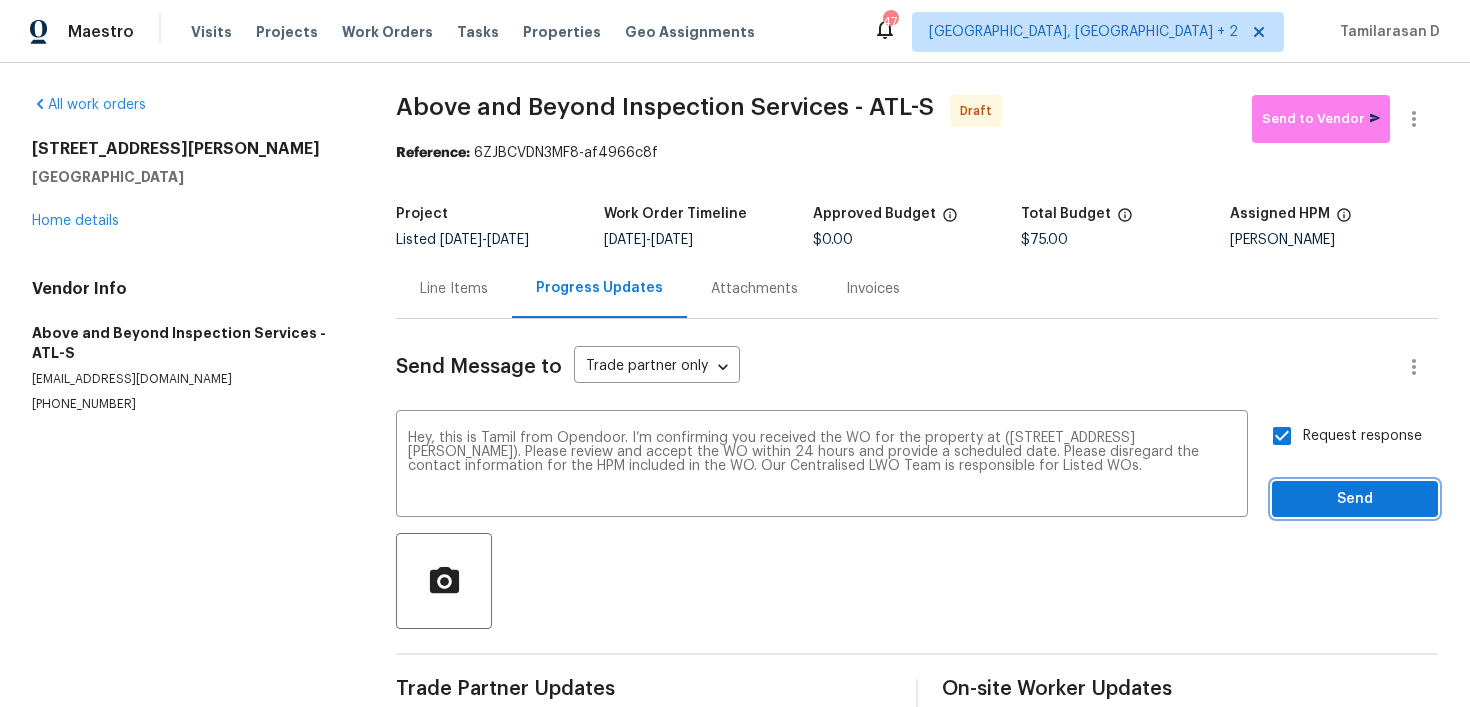 click on "Send" at bounding box center (1355, 499) 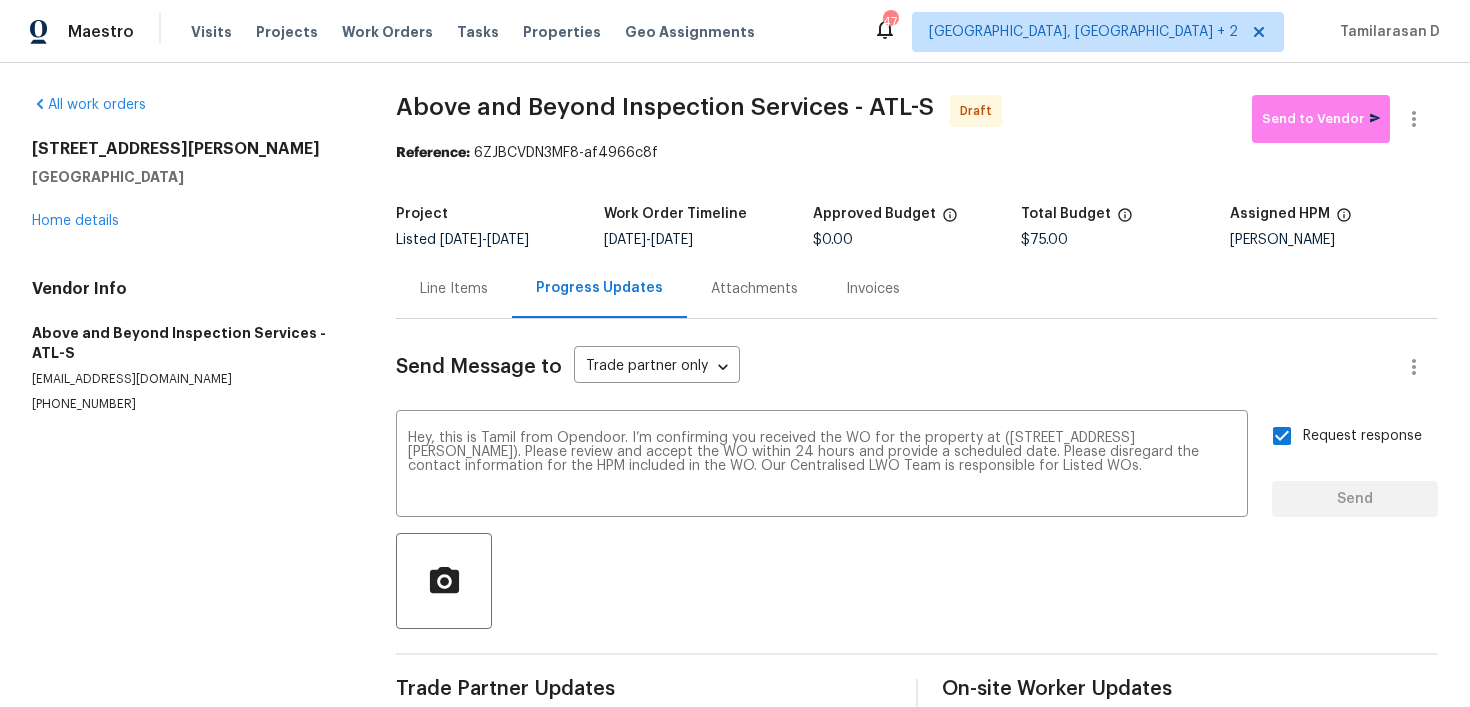type 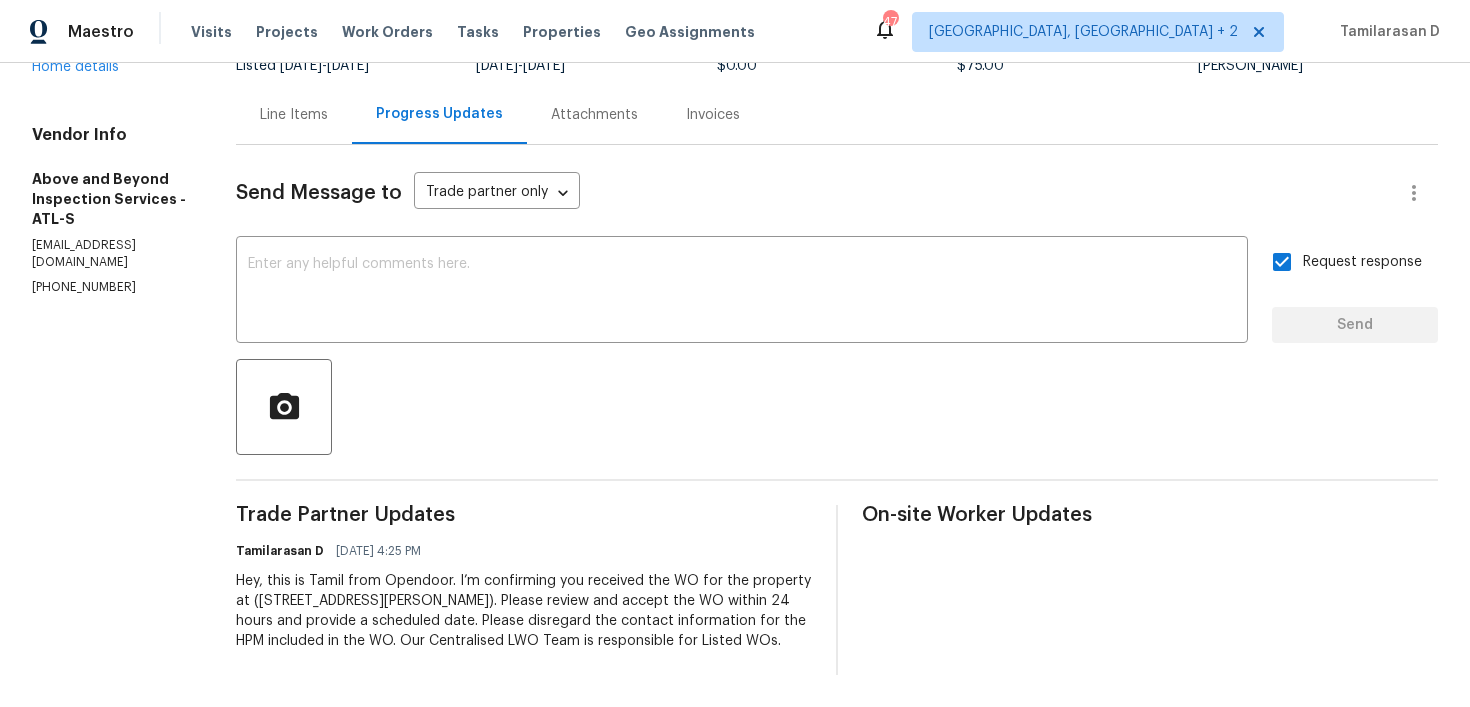 scroll, scrollTop: 0, scrollLeft: 0, axis: both 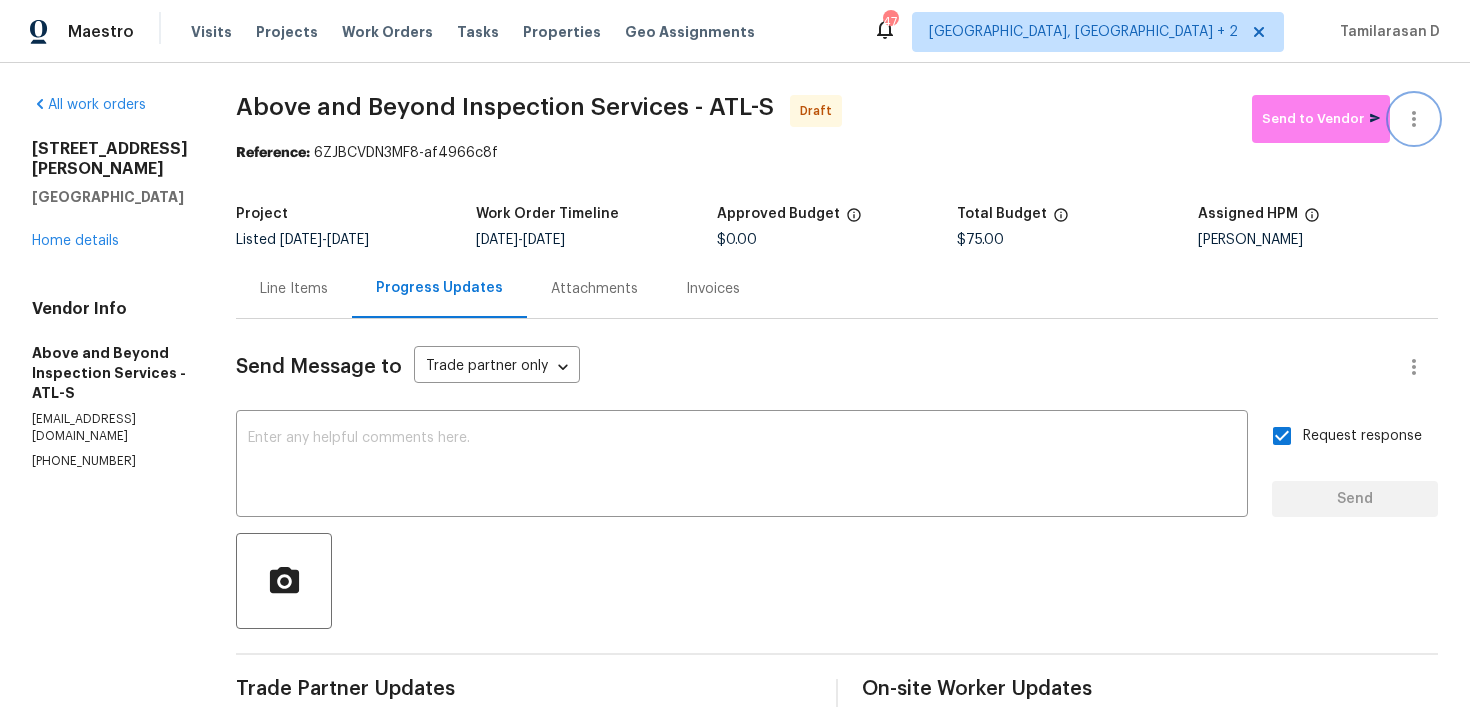 click 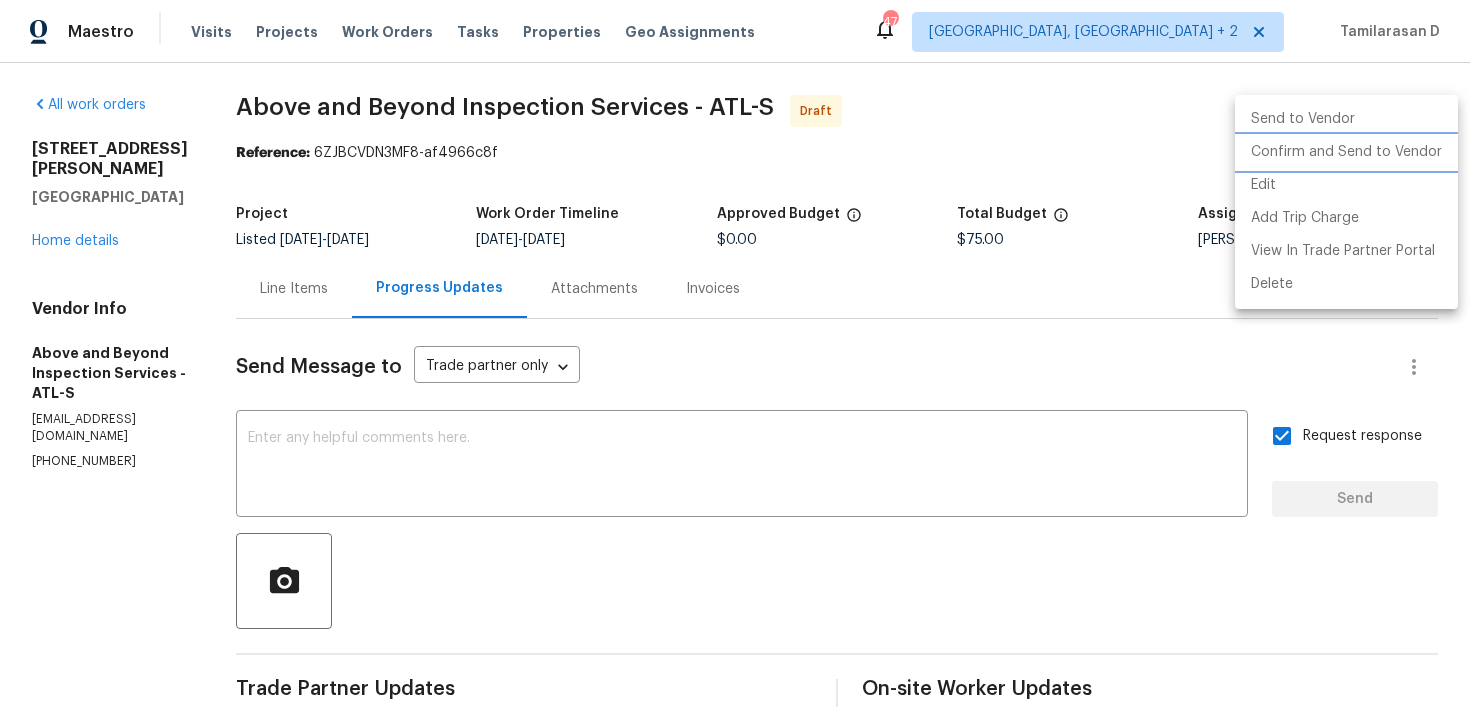 click on "Confirm and Send to Vendor" at bounding box center [1346, 152] 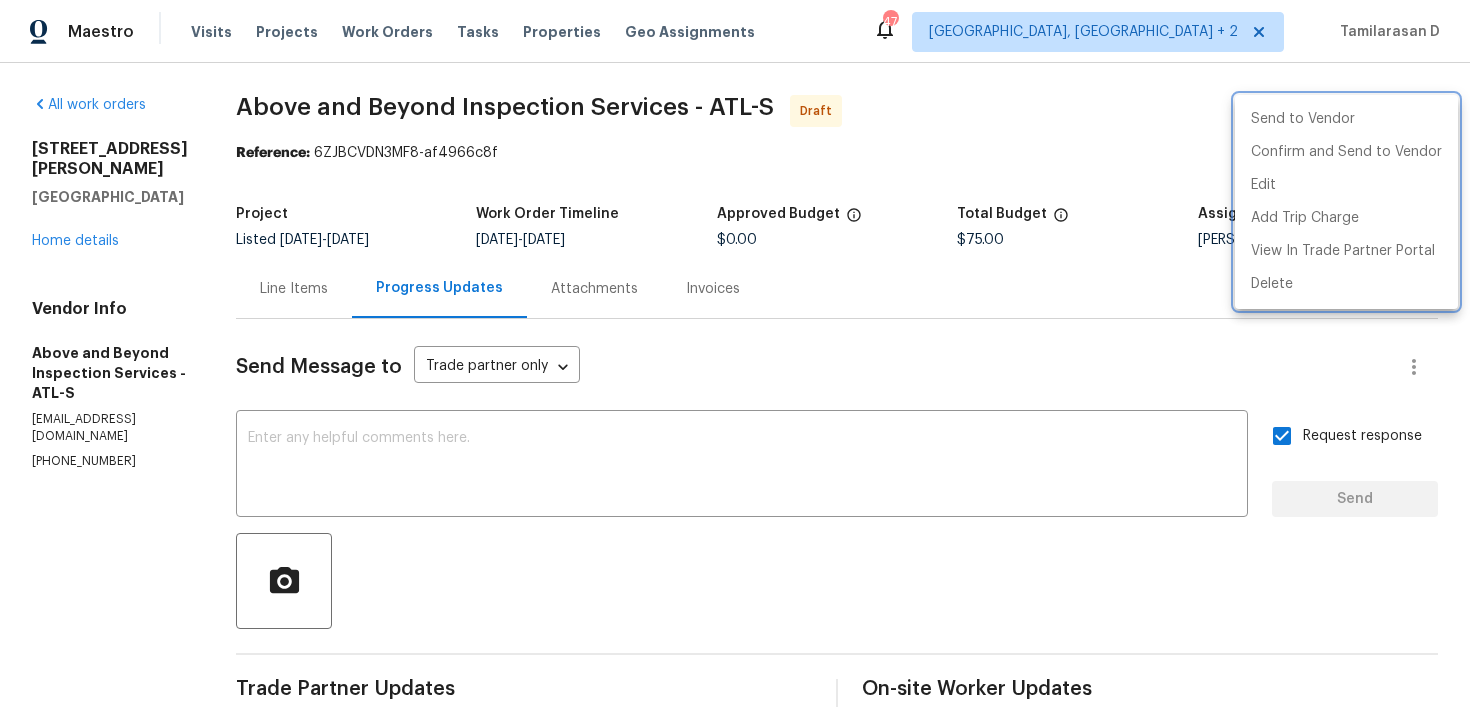 click at bounding box center [735, 353] 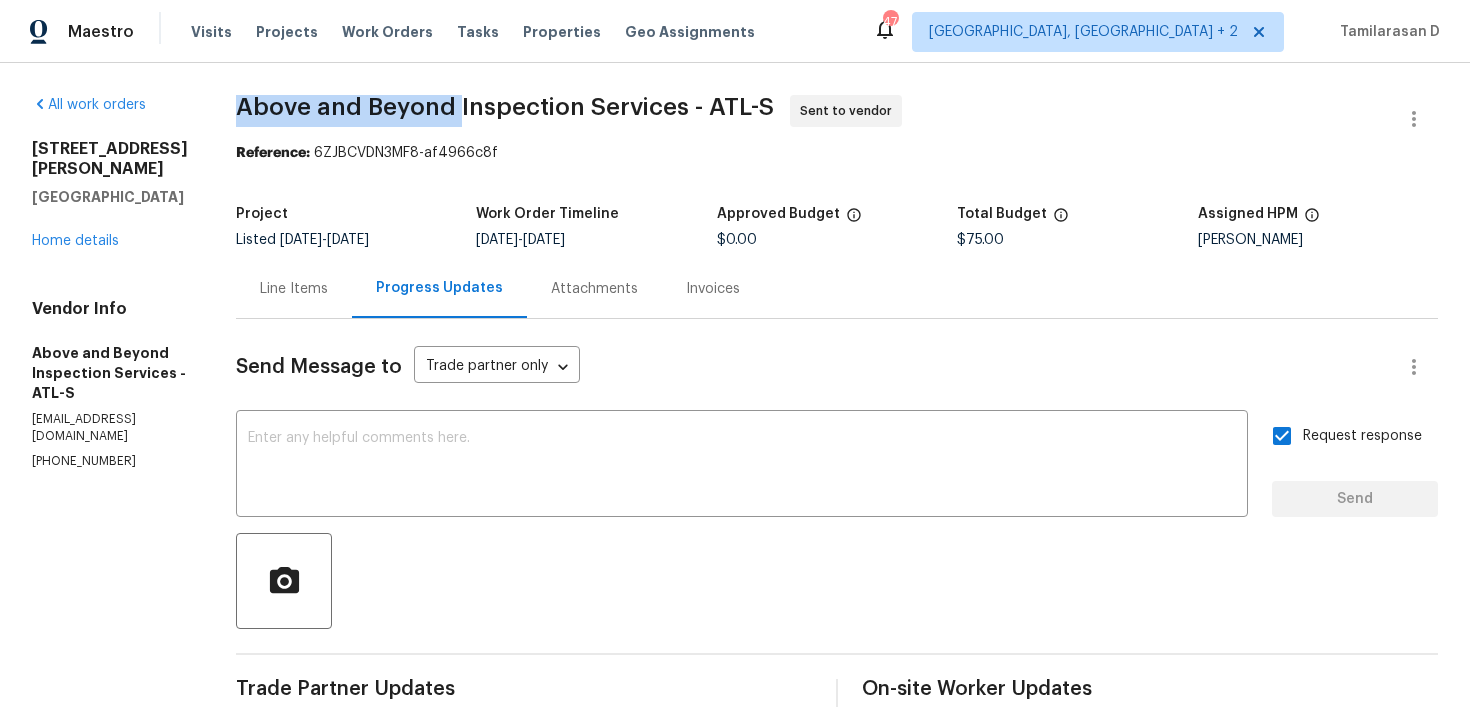 drag, startPoint x: 309, startPoint y: 106, endPoint x: 525, endPoint y: 110, distance: 216.03703 